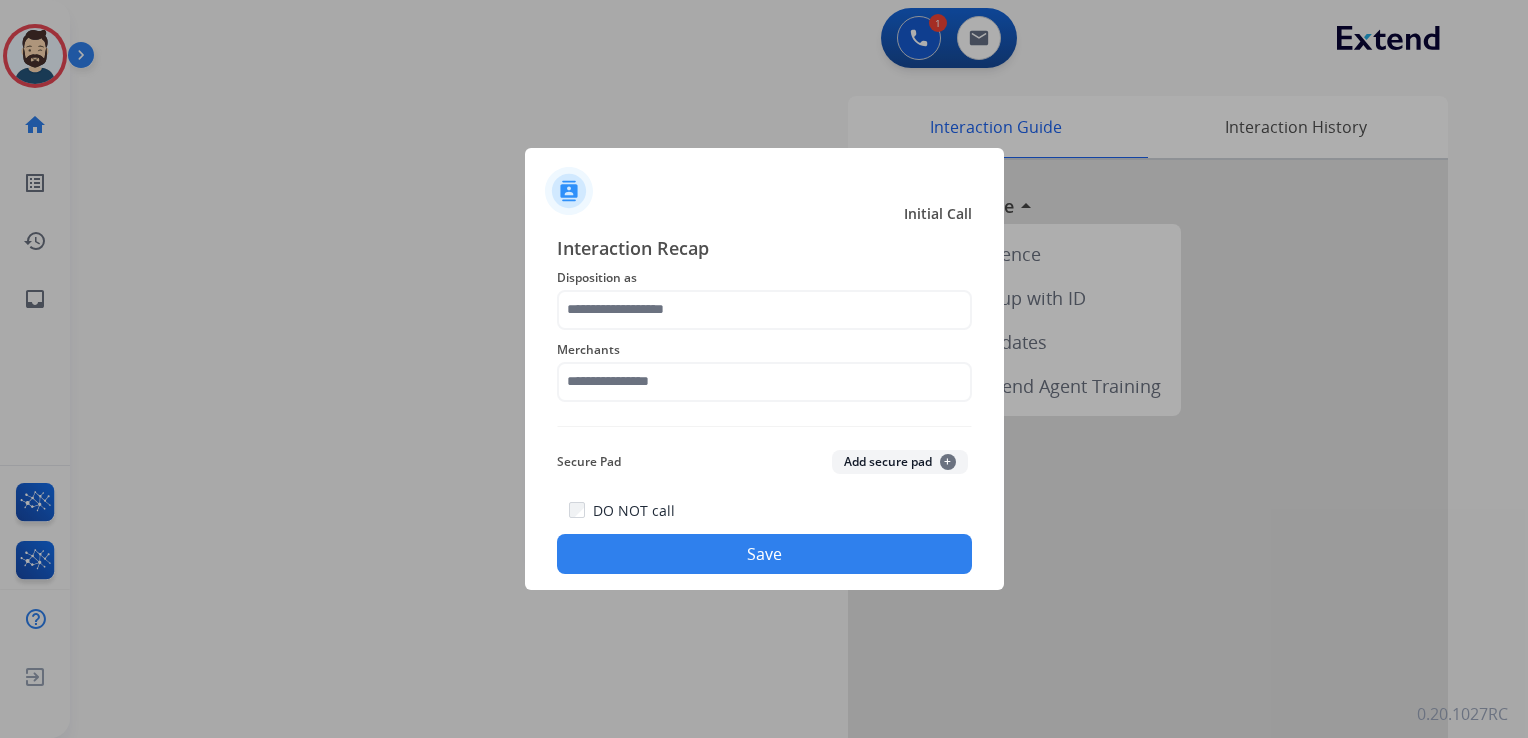 scroll, scrollTop: 0, scrollLeft: 0, axis: both 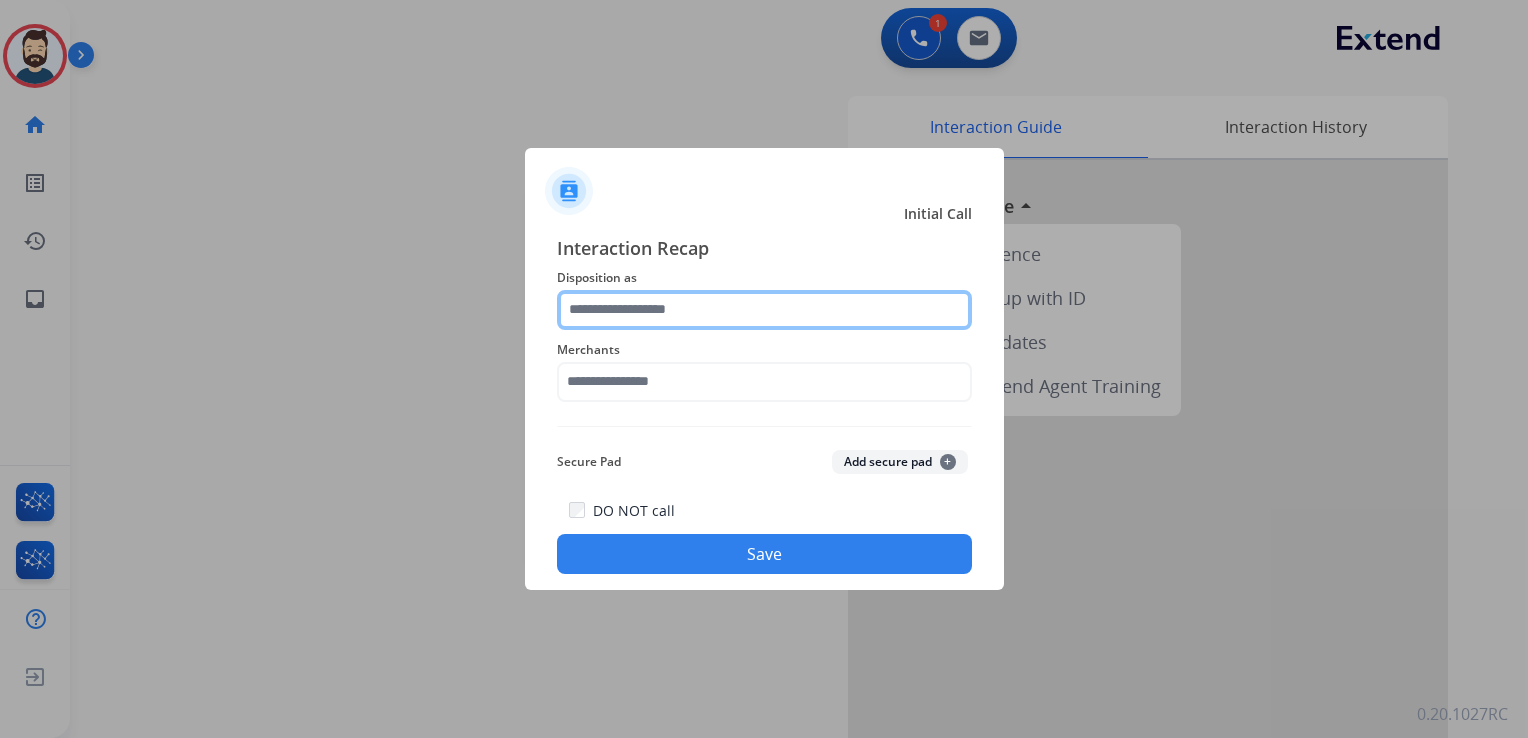 click 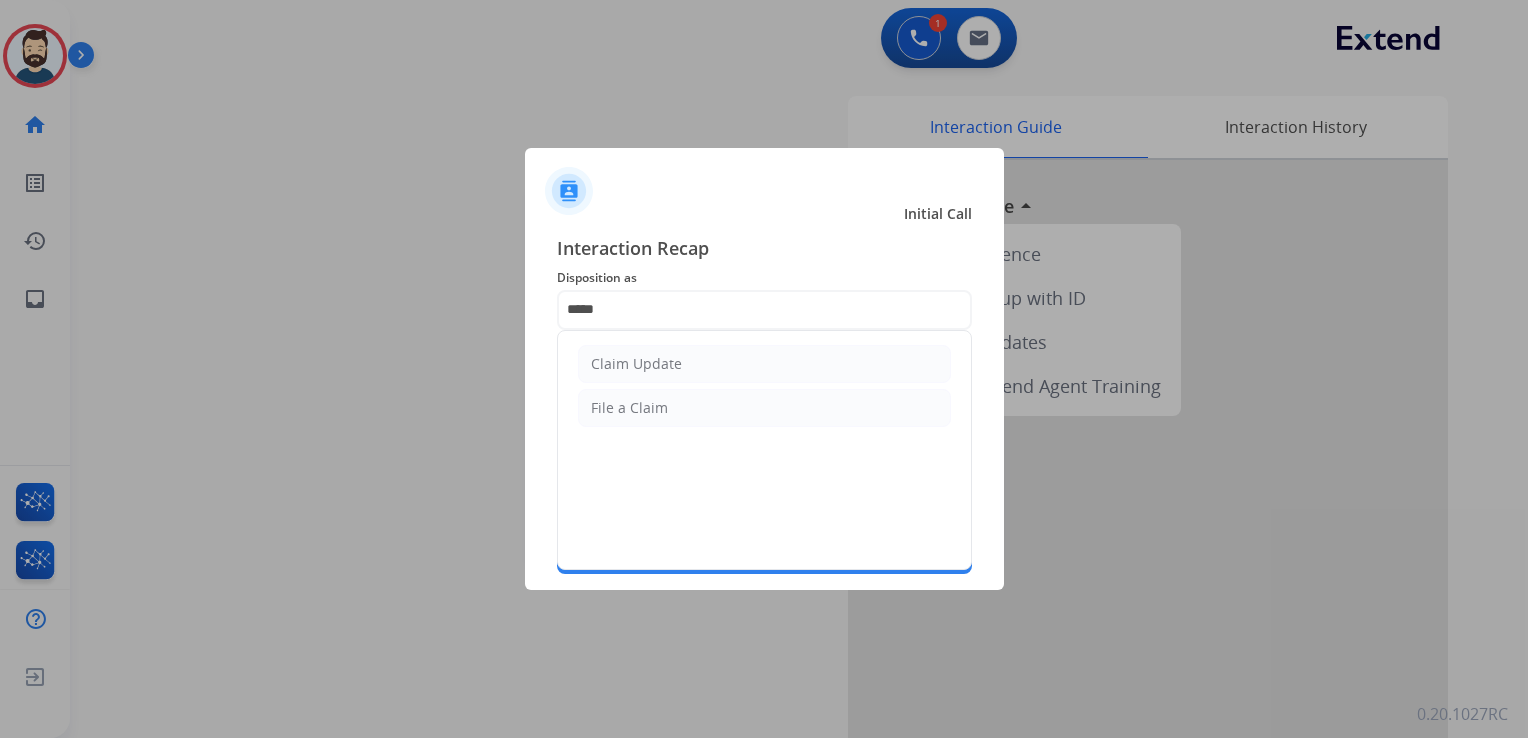 drag, startPoint x: 661, startPoint y: 370, endPoint x: 646, endPoint y: 389, distance: 24.207438 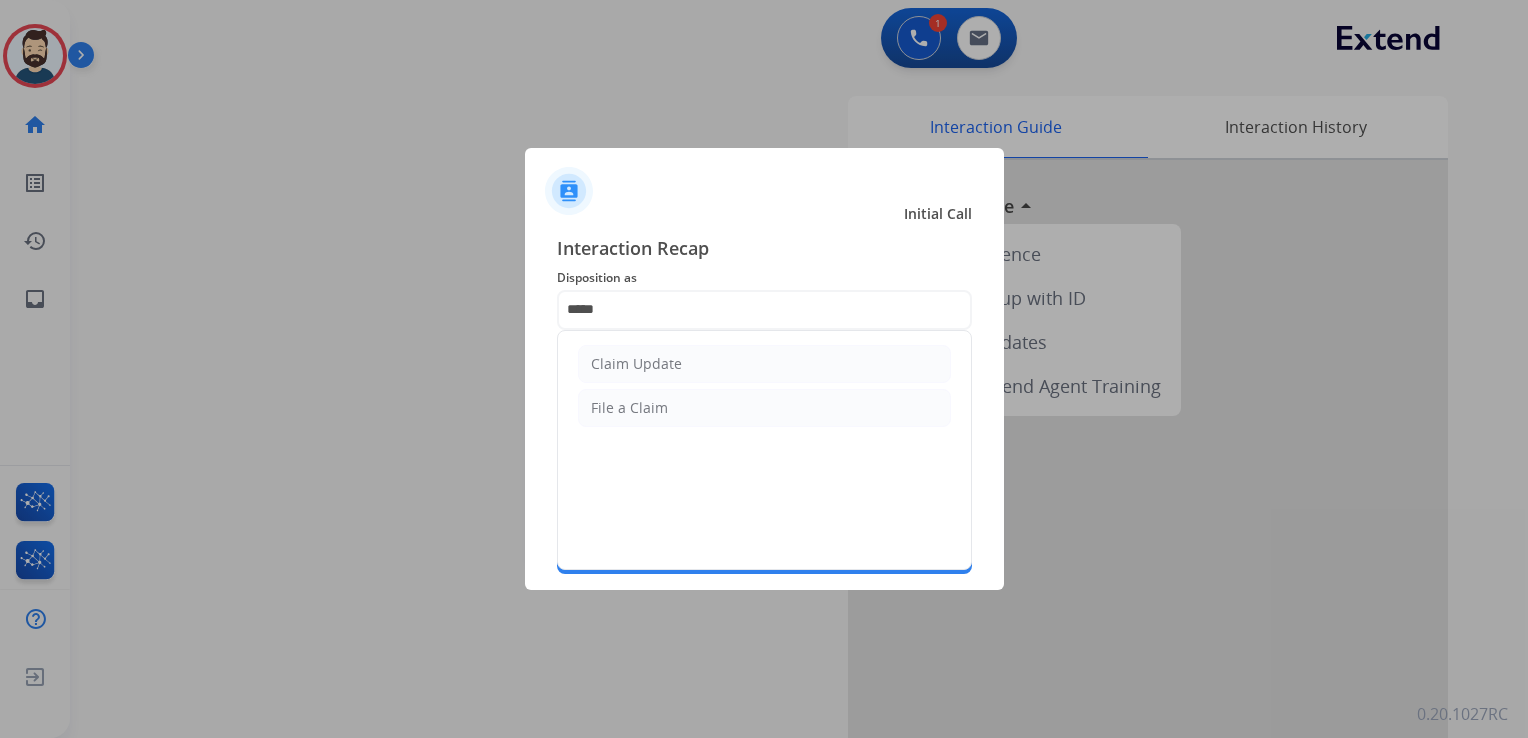 click on "Claim Update" 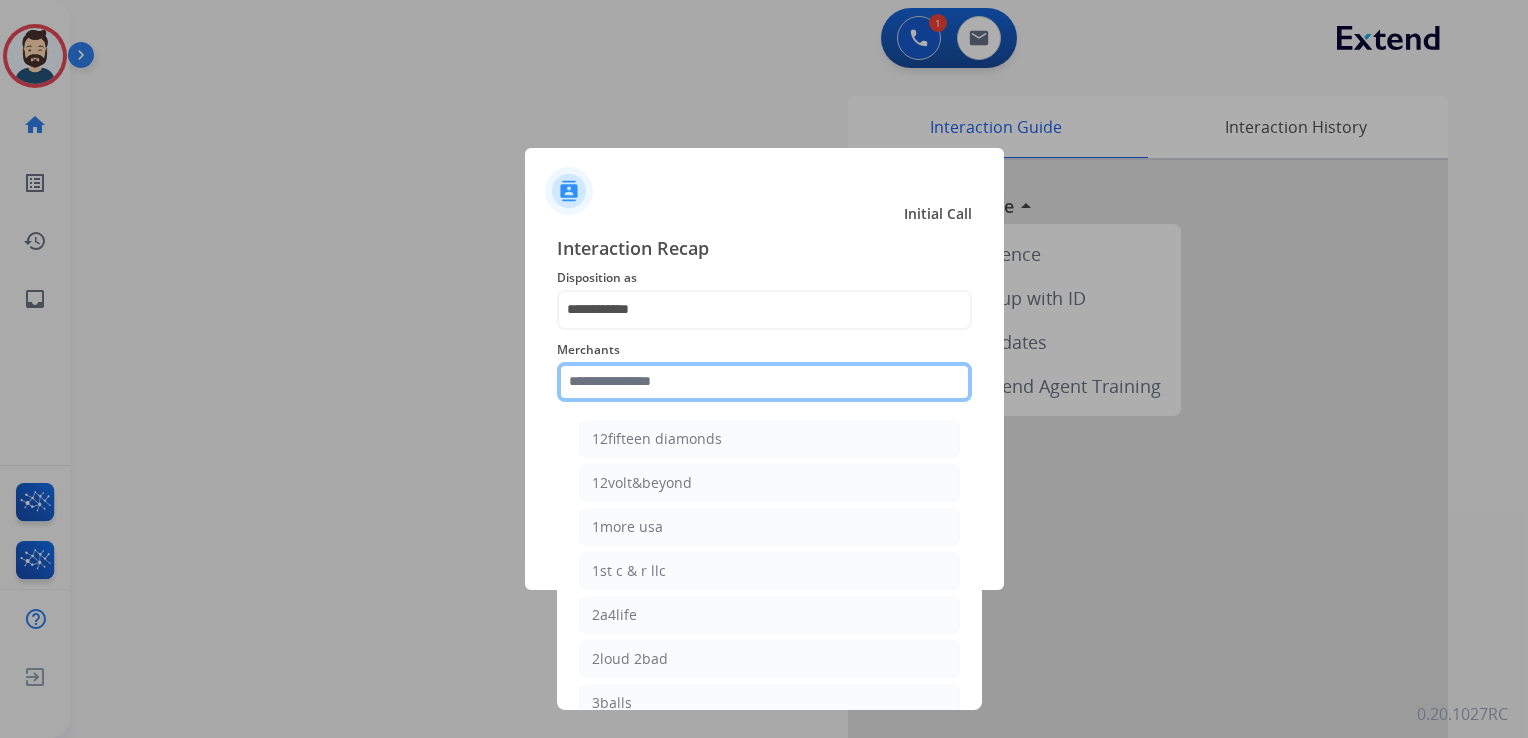 click 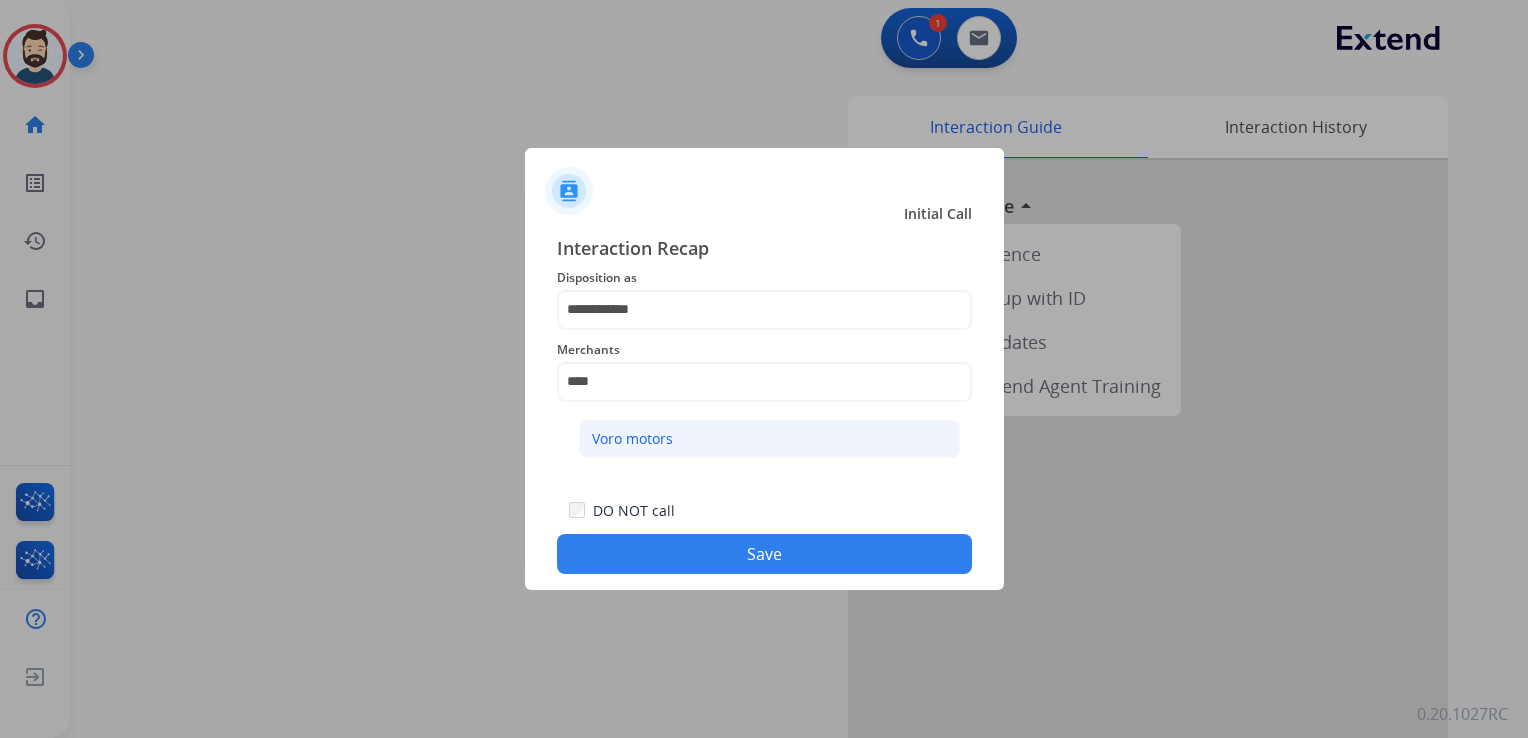 drag, startPoint x: 620, startPoint y: 433, endPoint x: 699, endPoint y: 475, distance: 89.470665 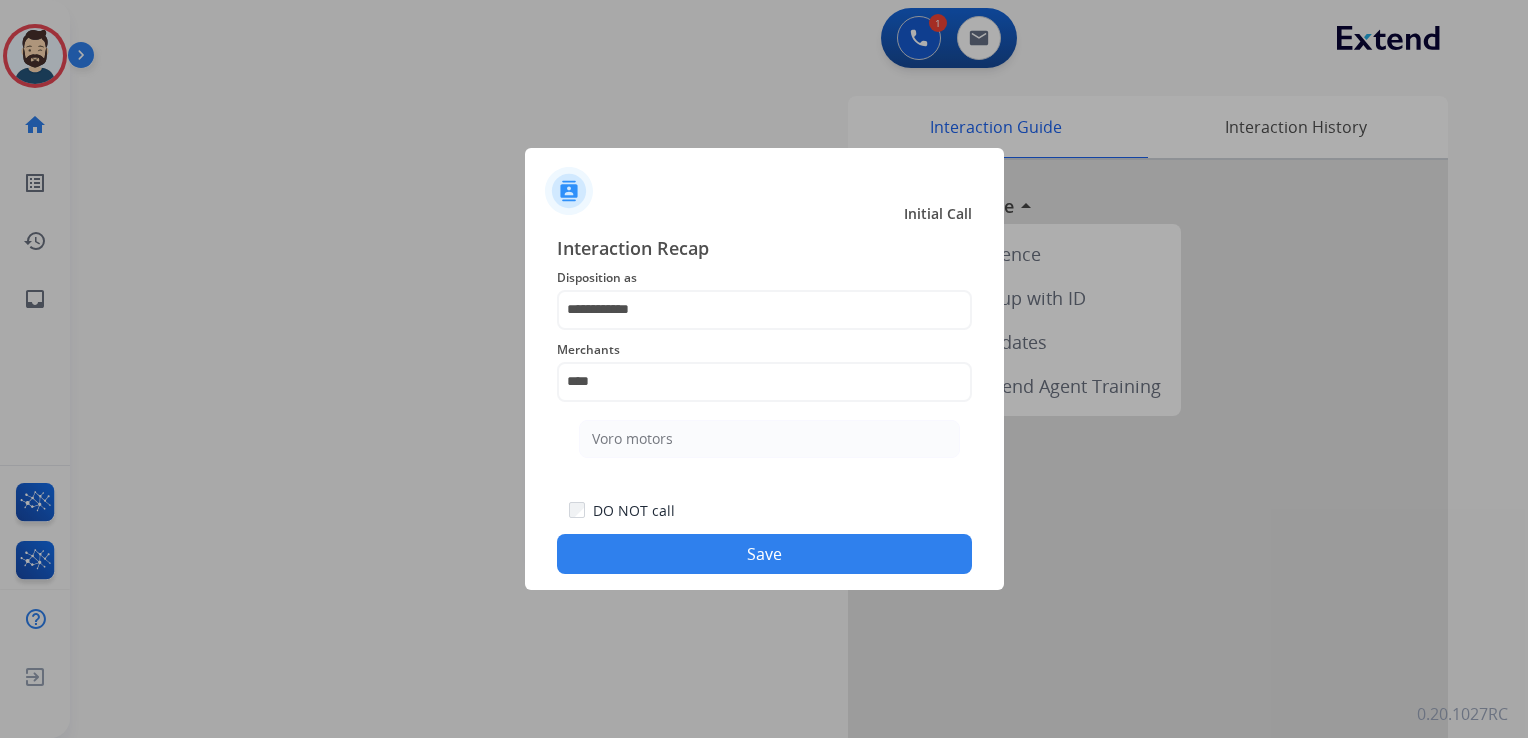 click on "Voro motors" 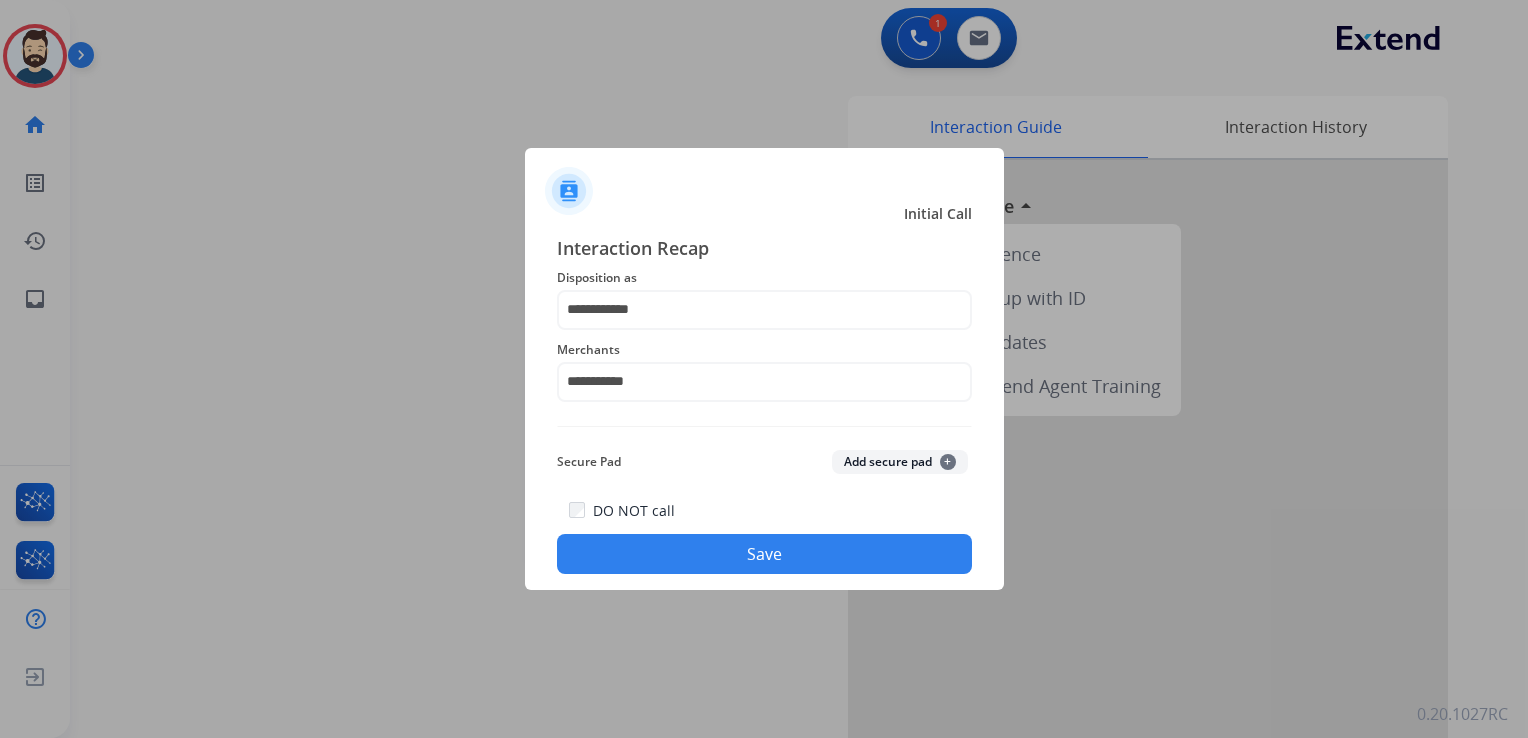 click on "Save" 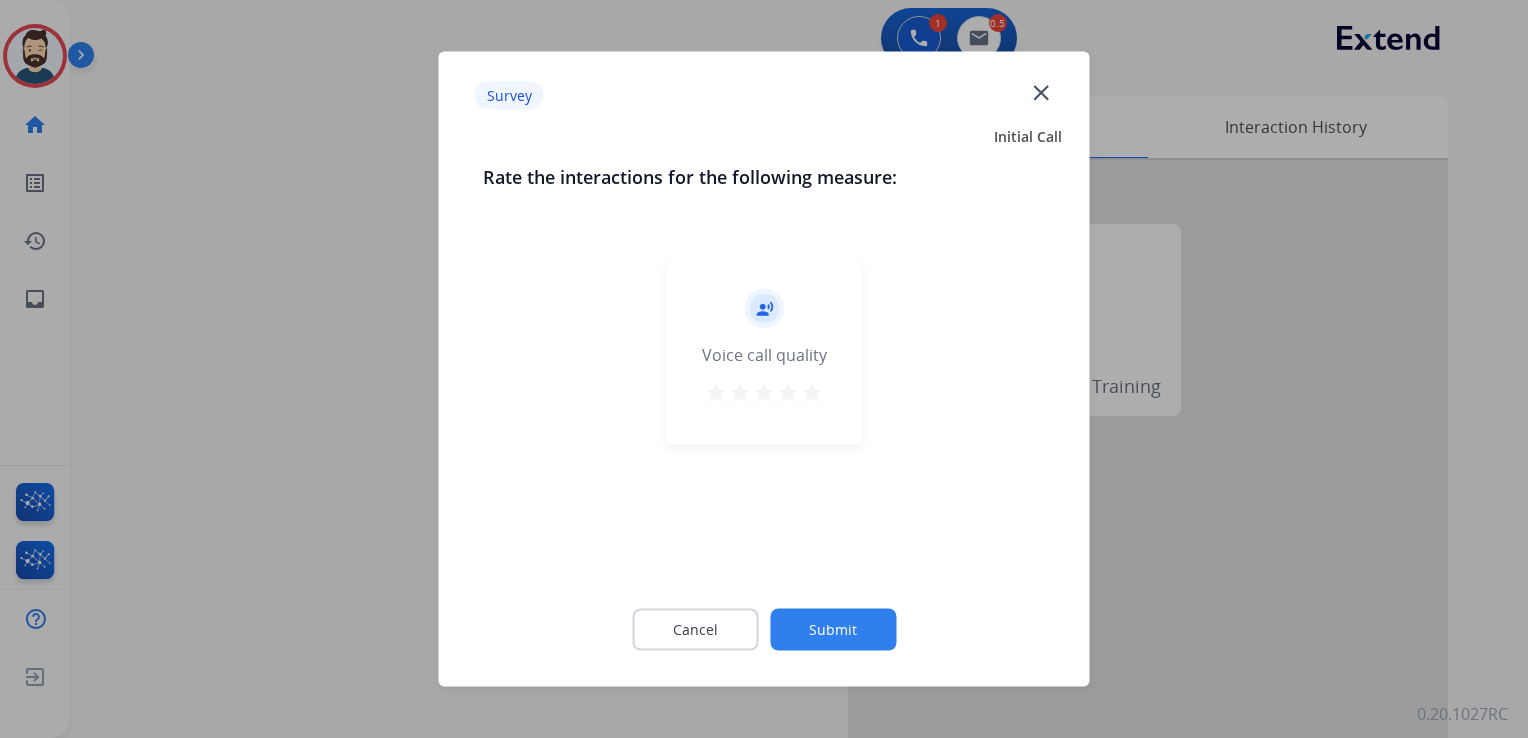 click on "star" at bounding box center (812, 393) 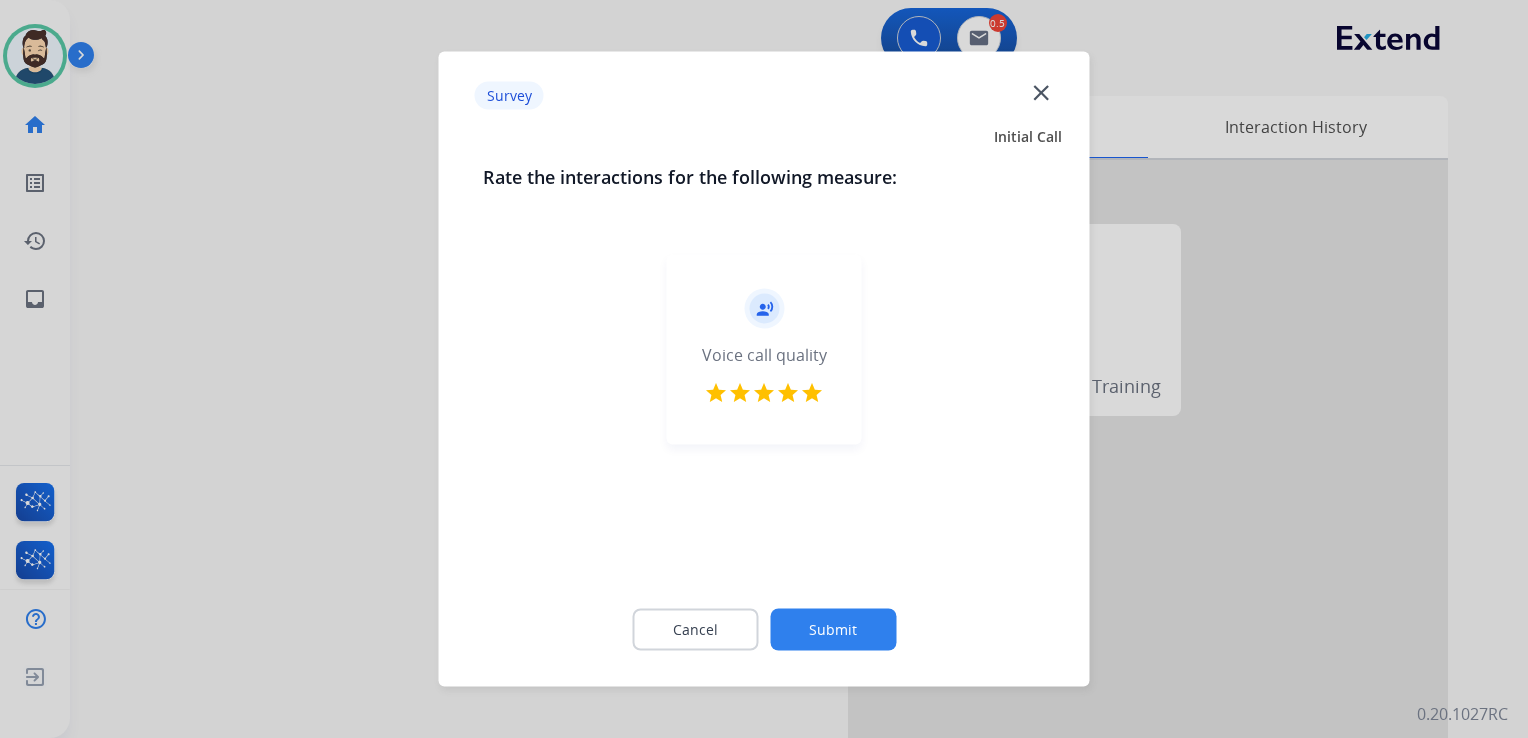 click on "Submit" 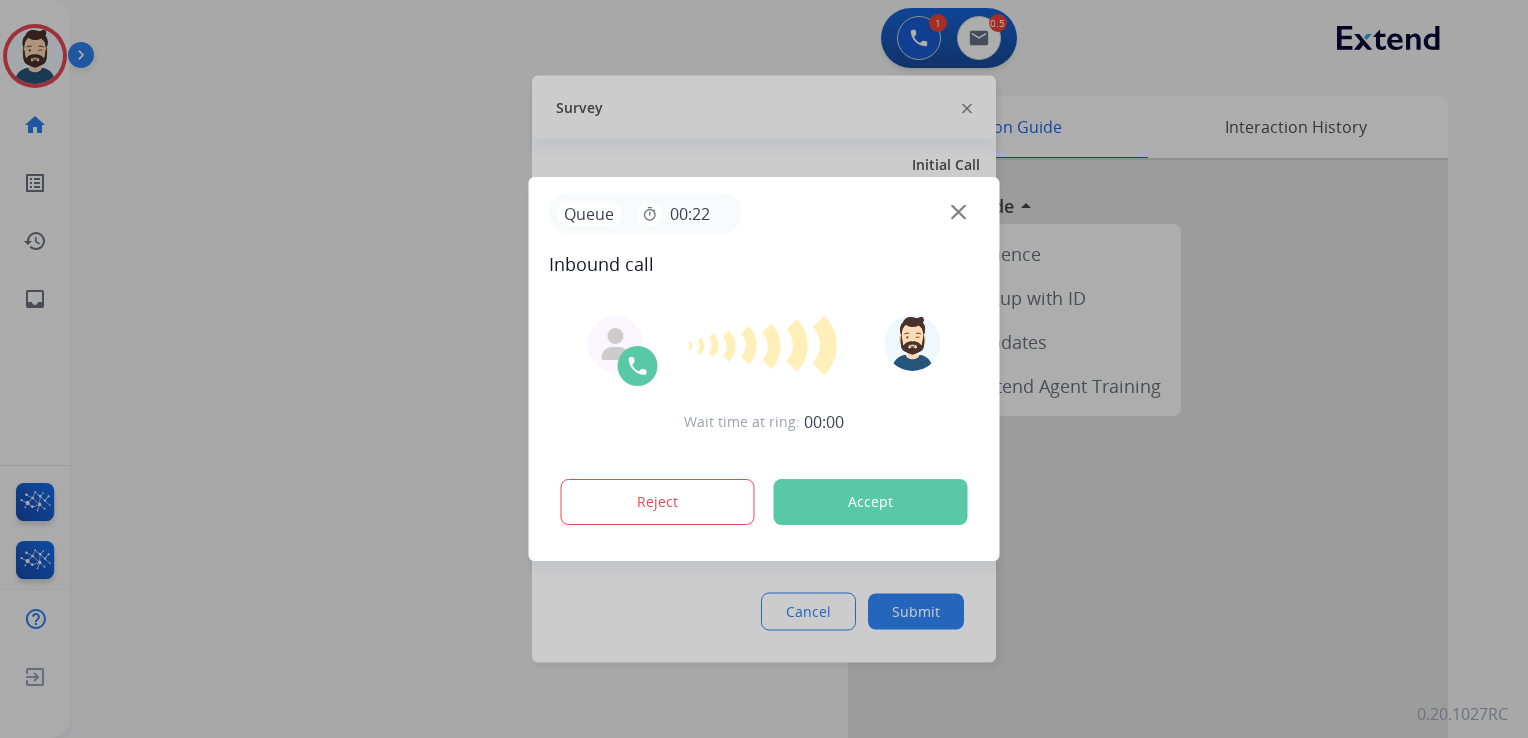 click on "Accept" at bounding box center [871, 502] 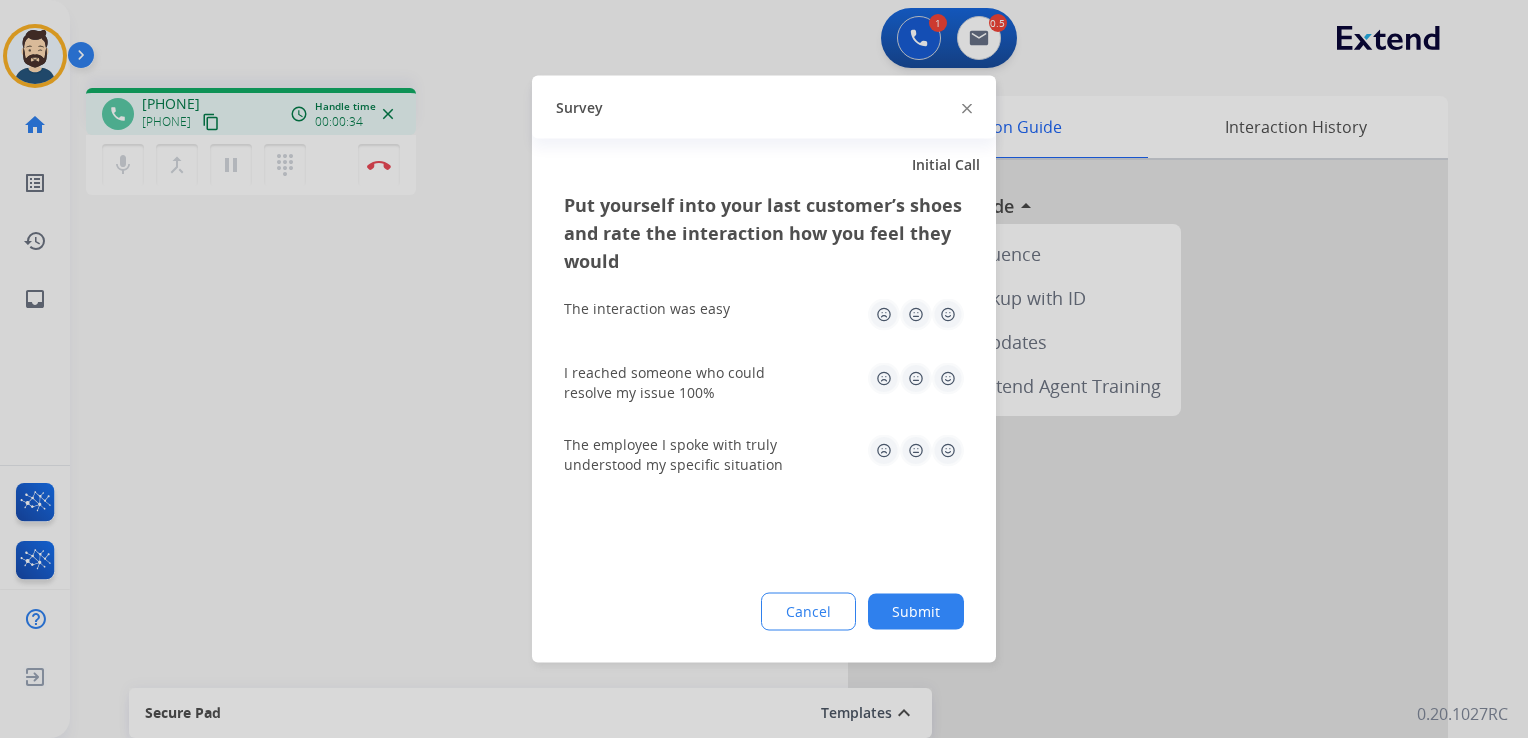 click 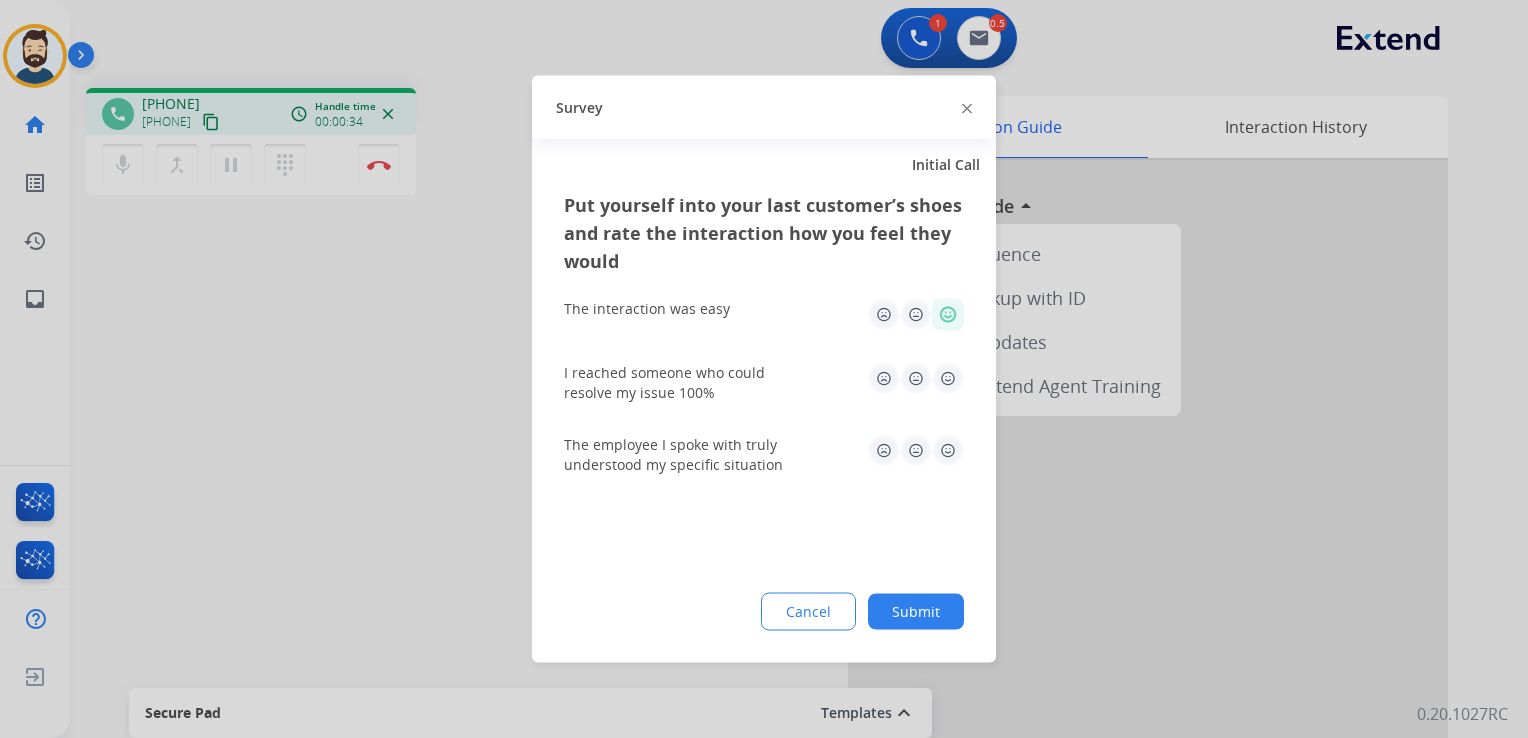 click 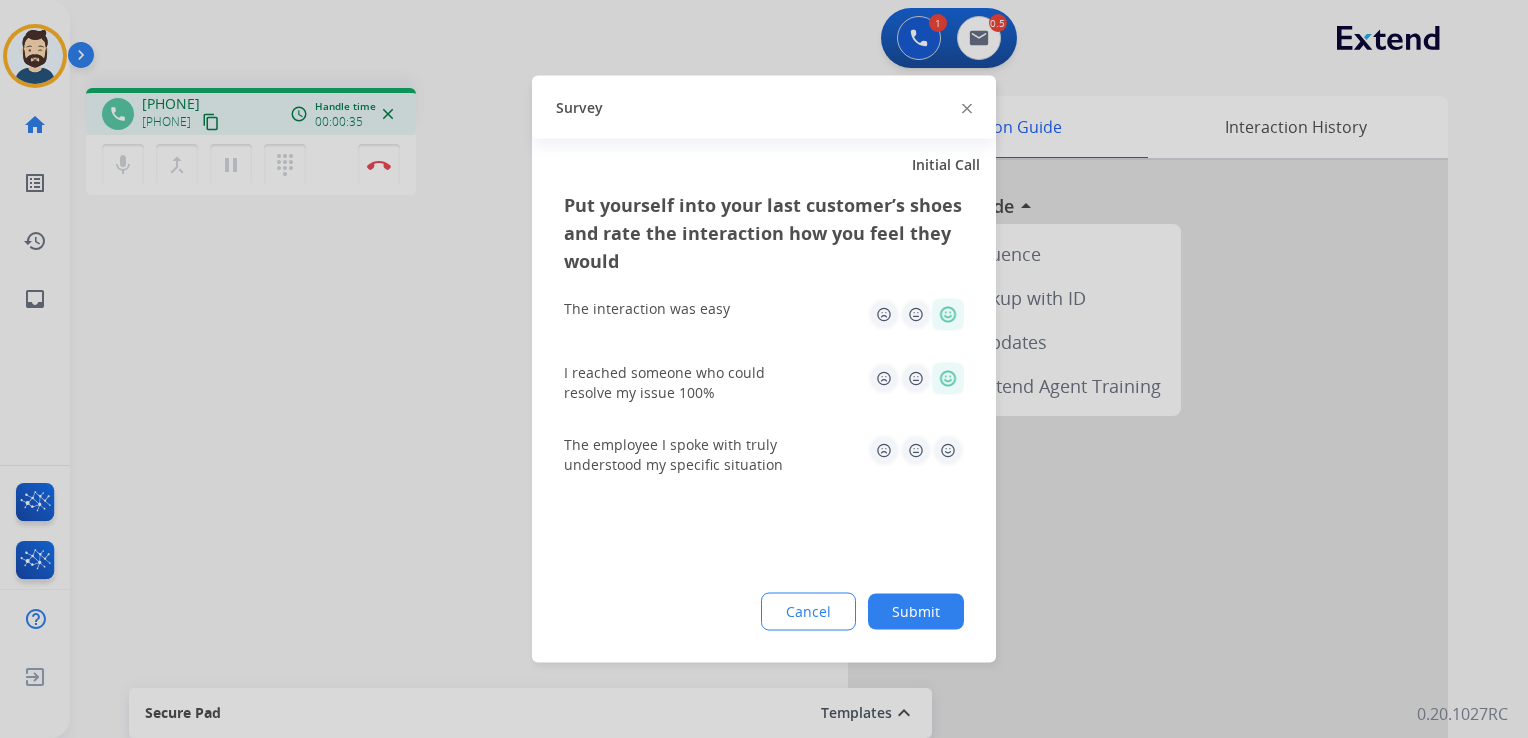 click 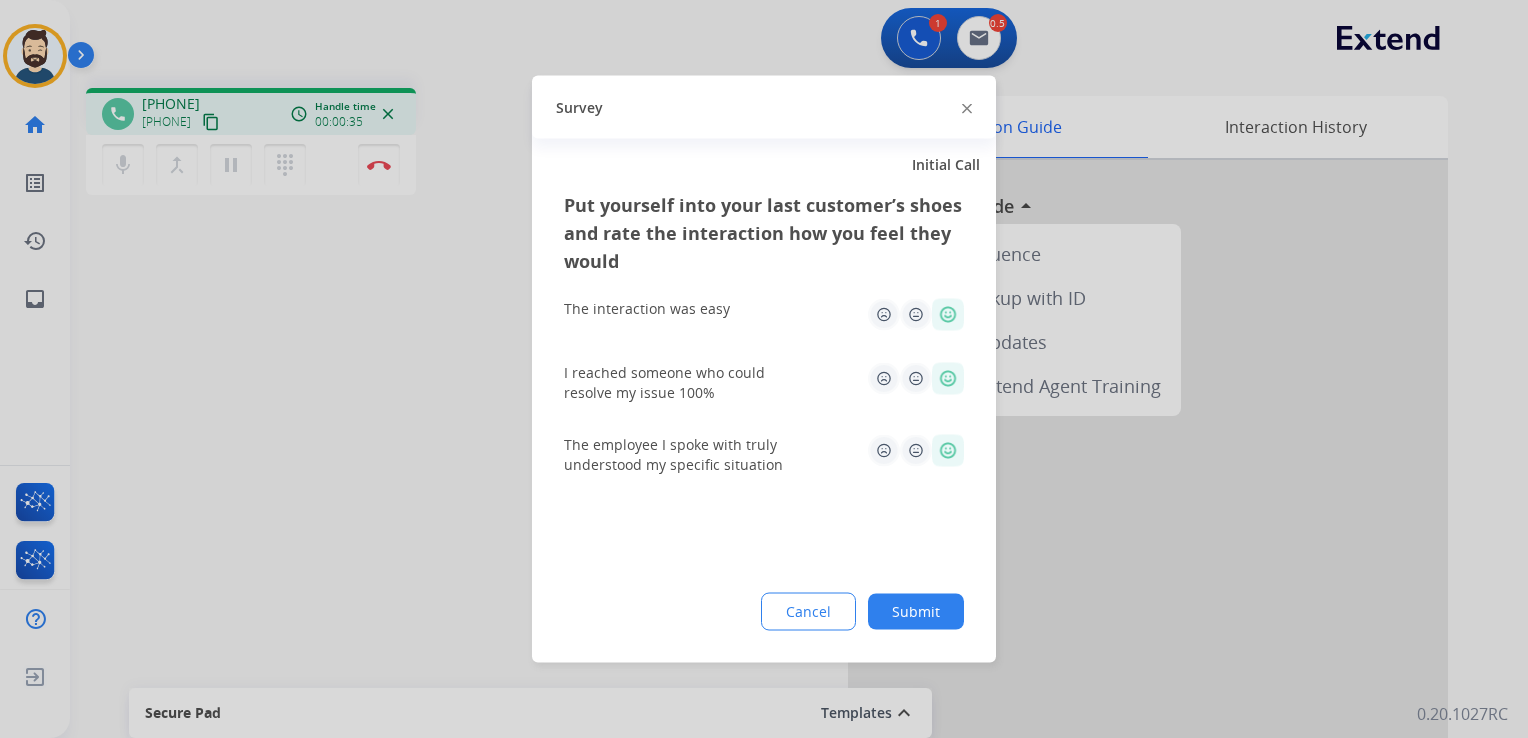 click on "Submit" 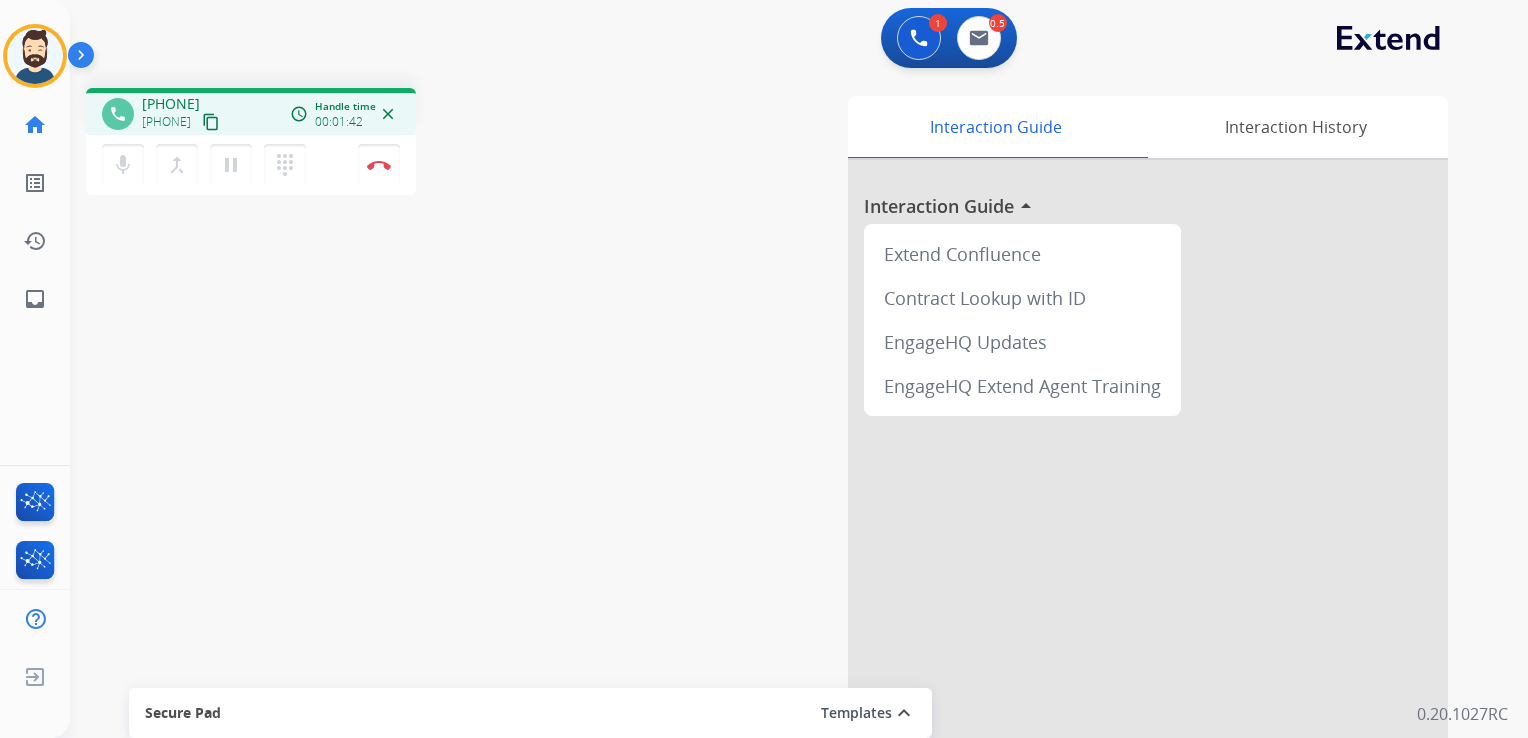 drag, startPoint x: 257, startPoint y: 316, endPoint x: 100, endPoint y: 338, distance: 158.5339 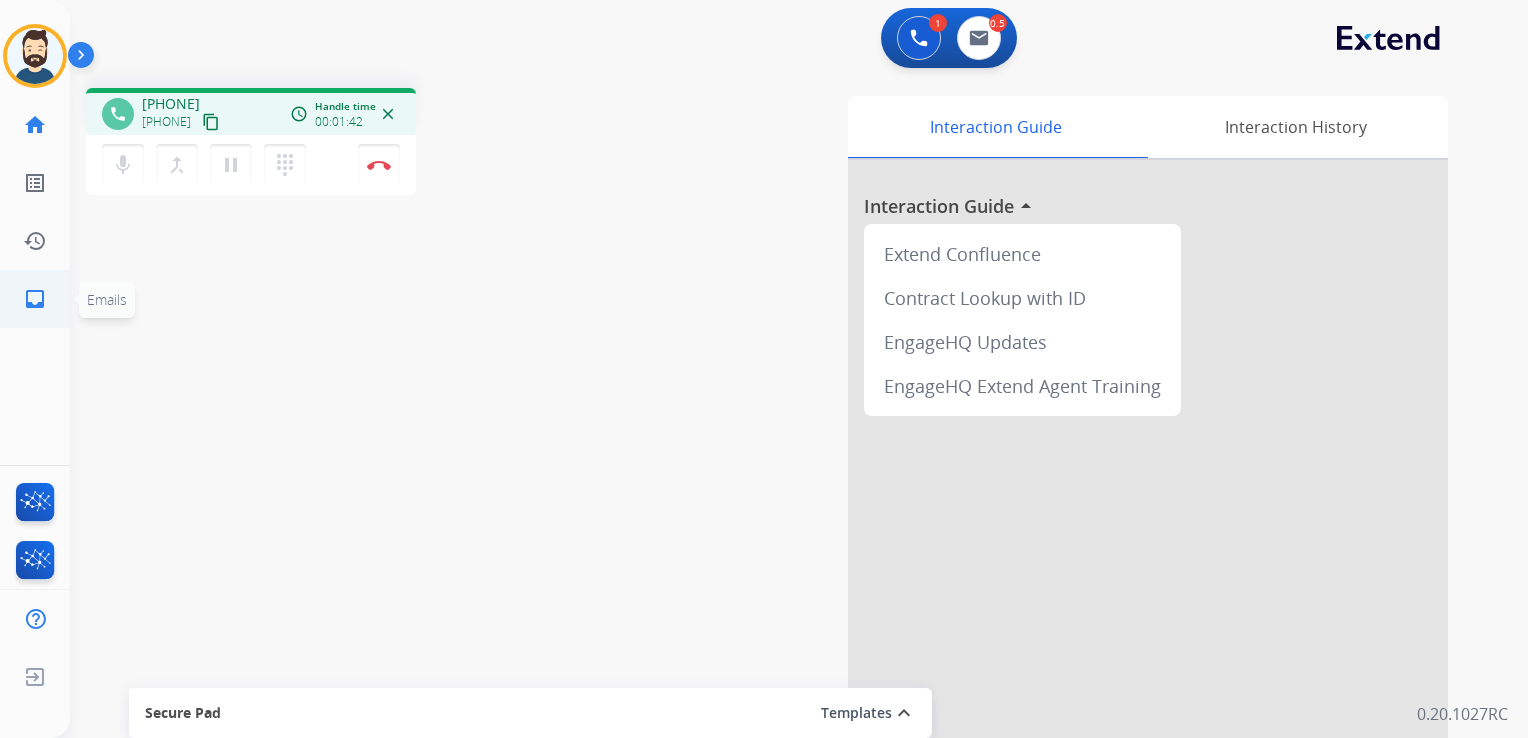 click on "inbox" 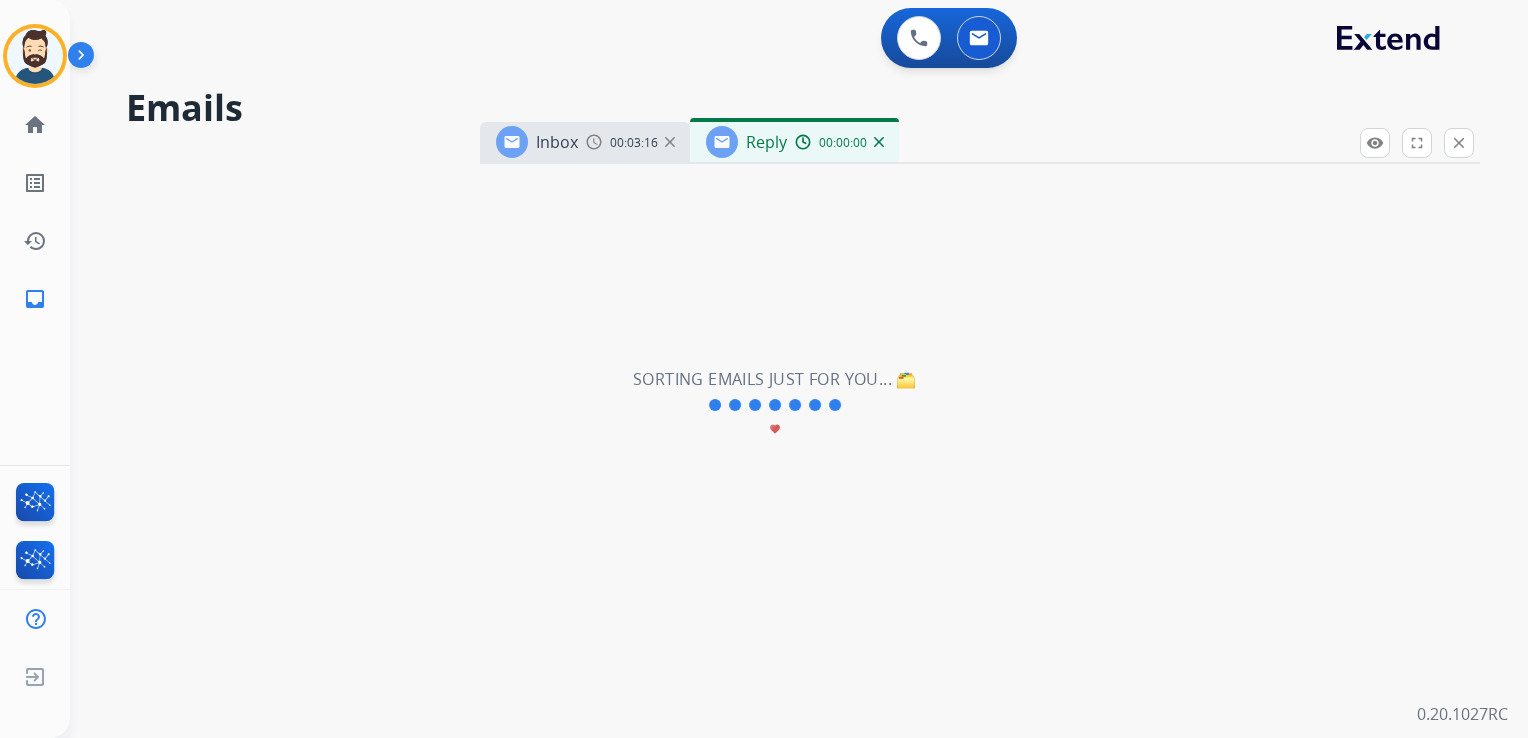 select on "**********" 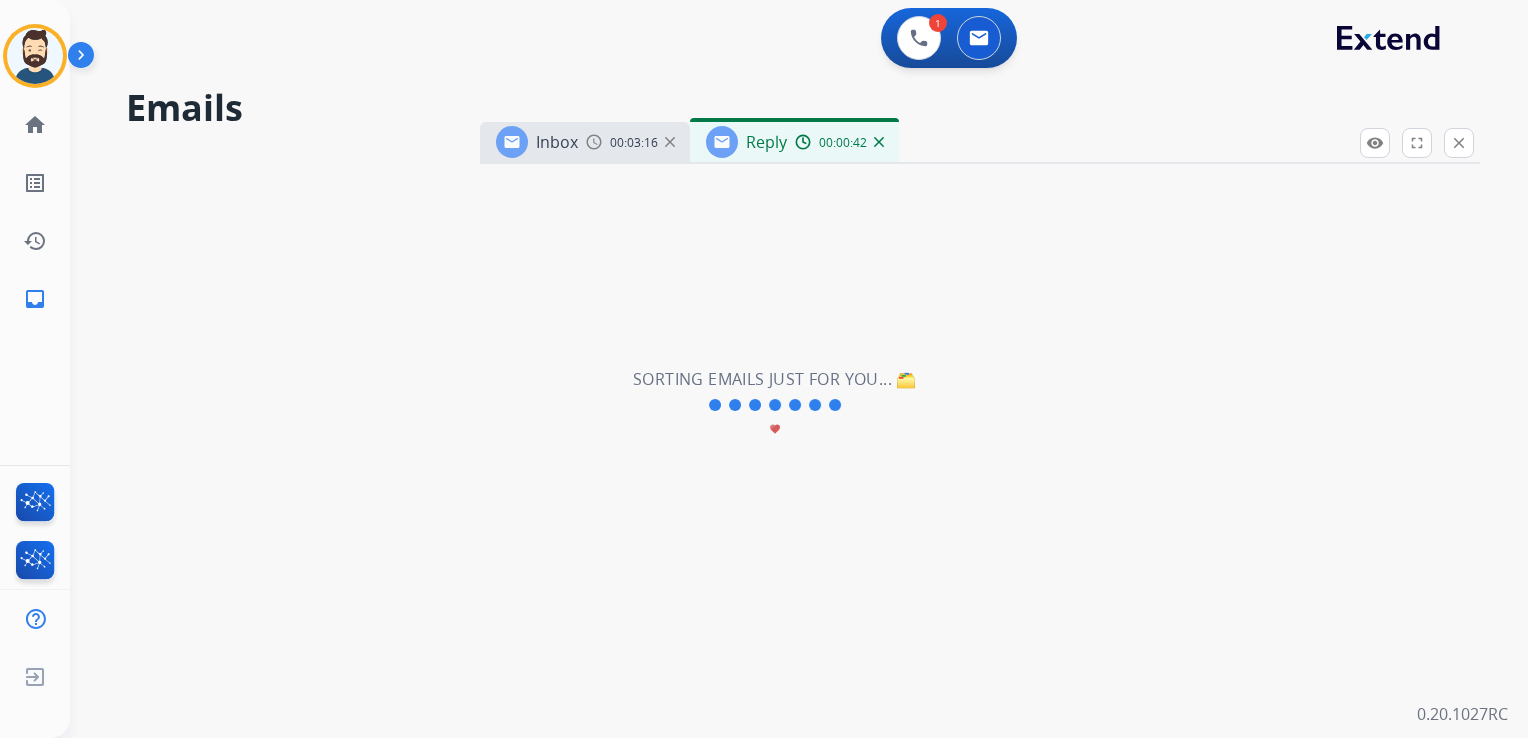 click on "**********" at bounding box center (775, 405) 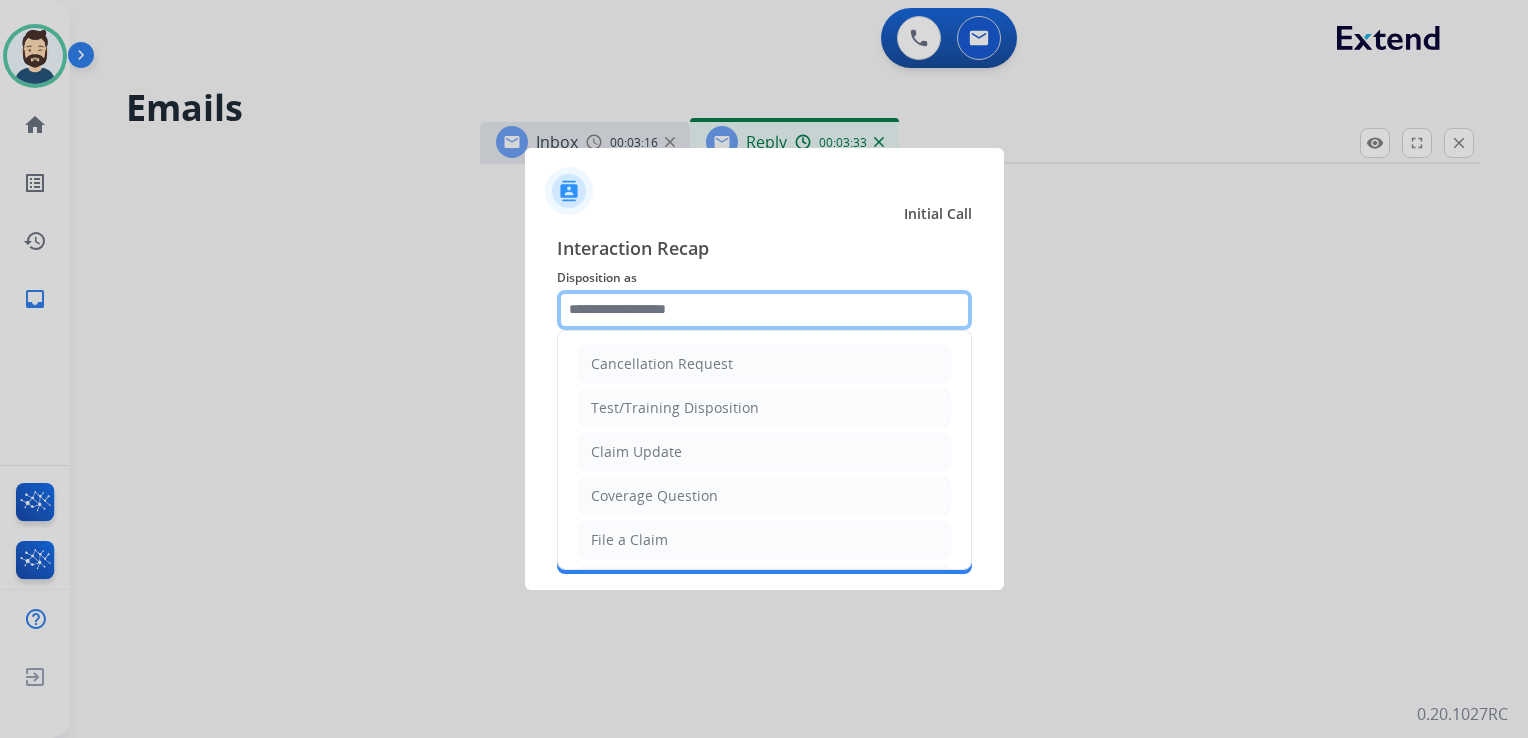 click 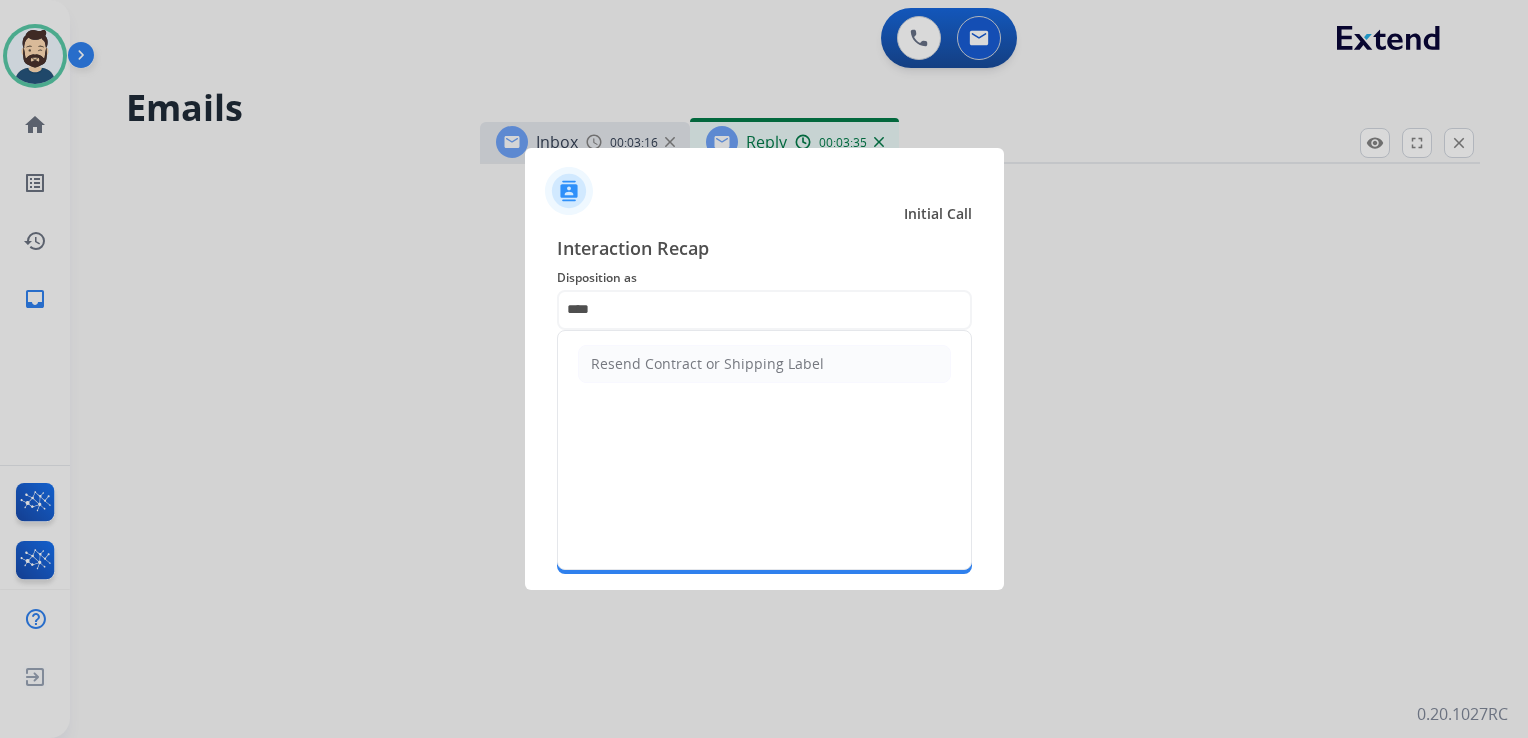click on "Resend Contract or Shipping Label" 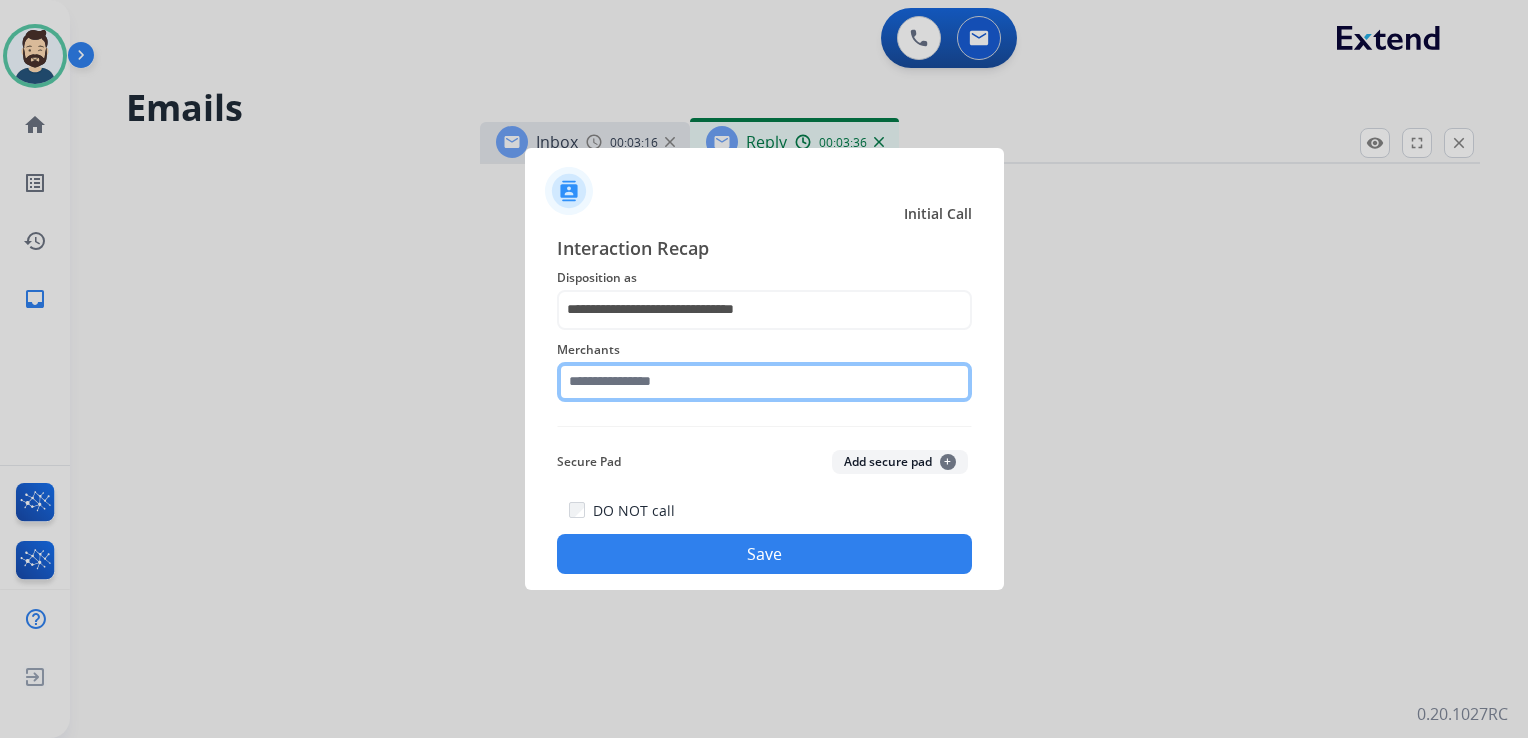 click 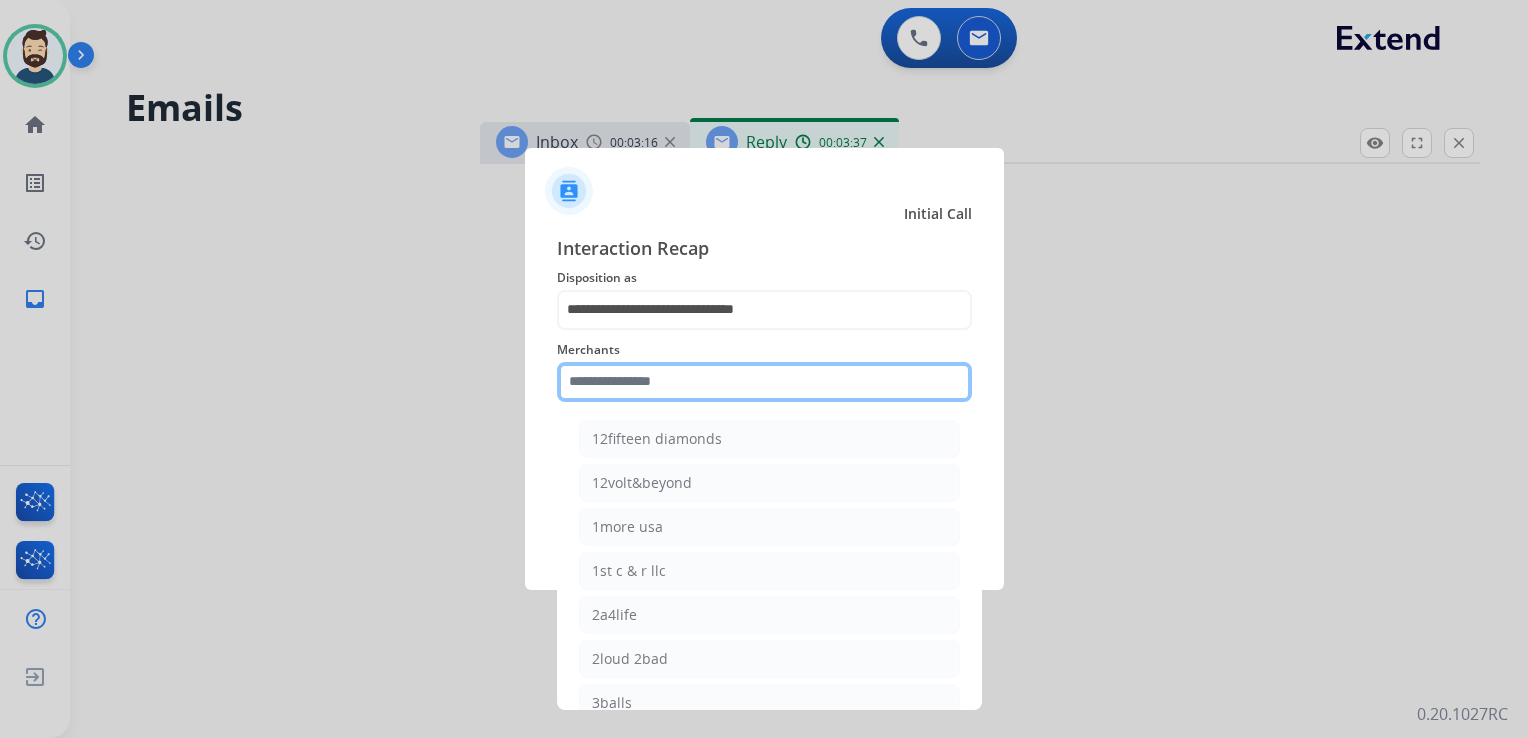 paste on "**********" 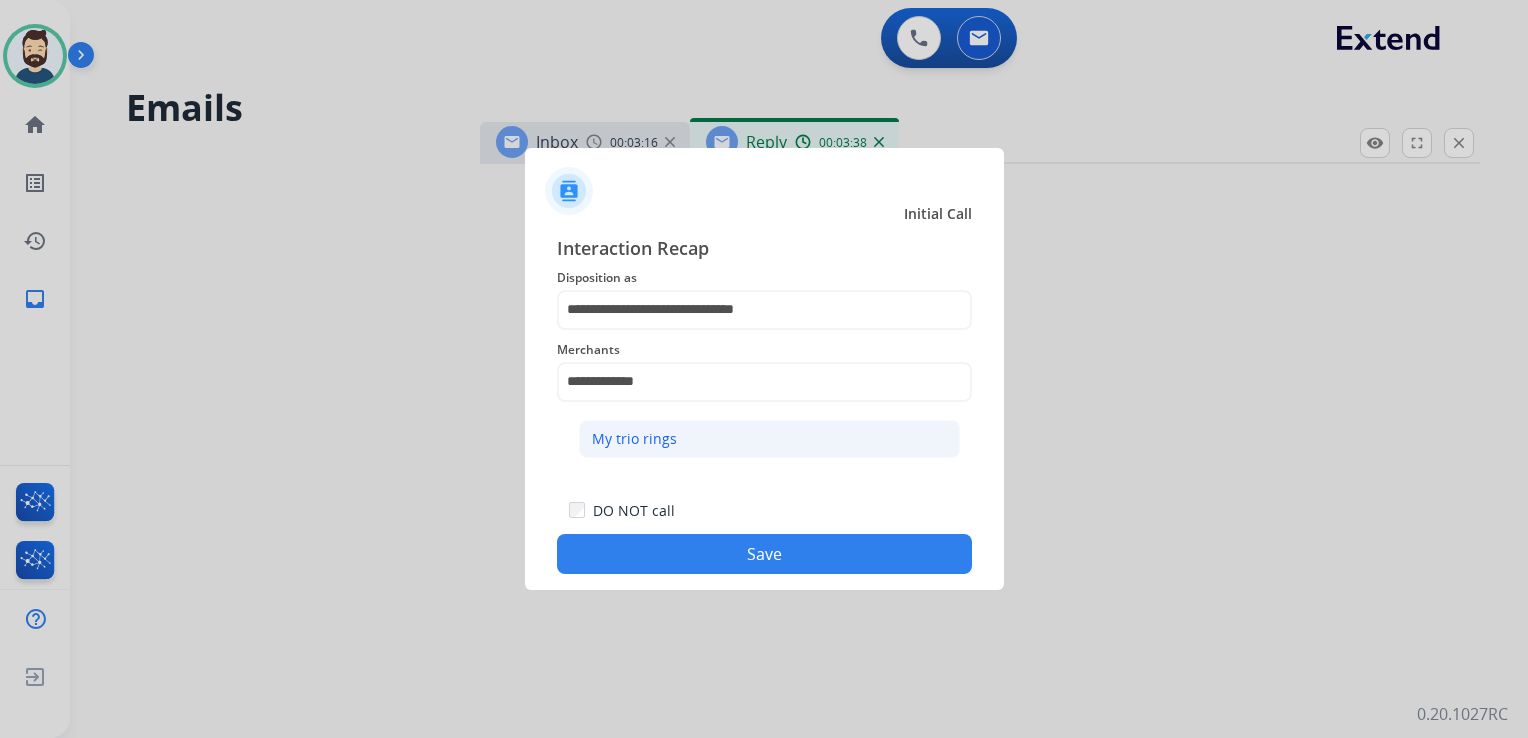 click on "My trio rings" 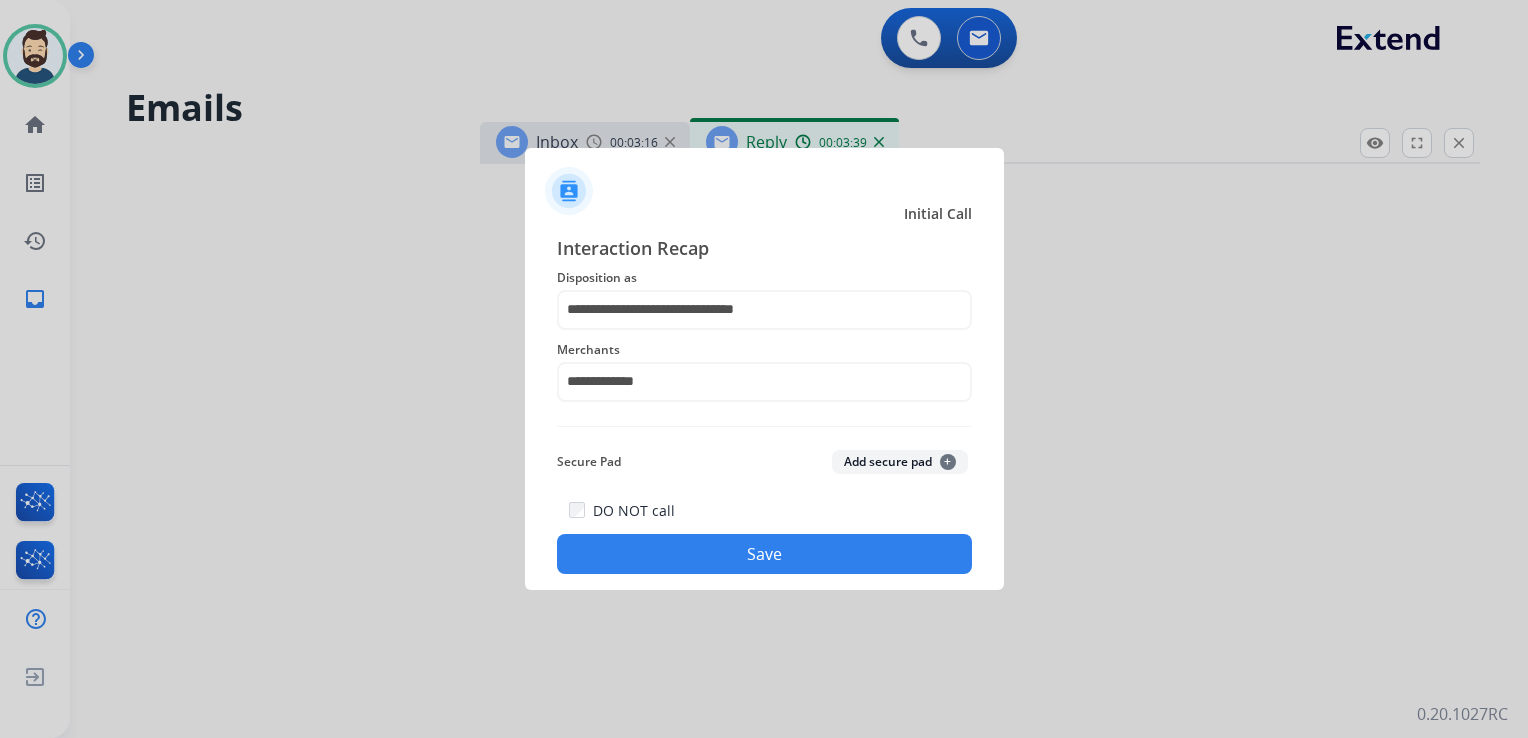 click on "Save" 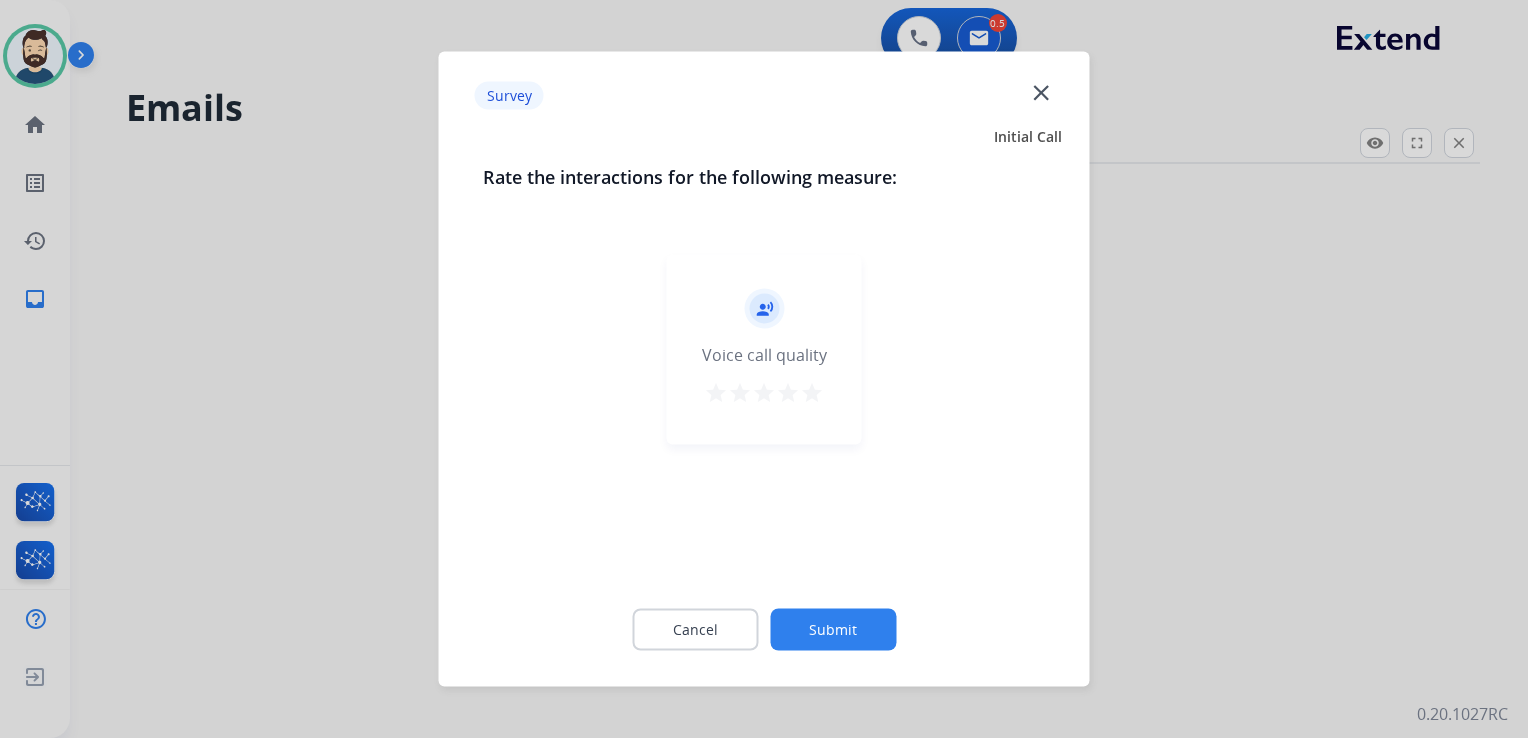 drag, startPoint x: 807, startPoint y: 389, endPoint x: 816, endPoint y: 406, distance: 19.235384 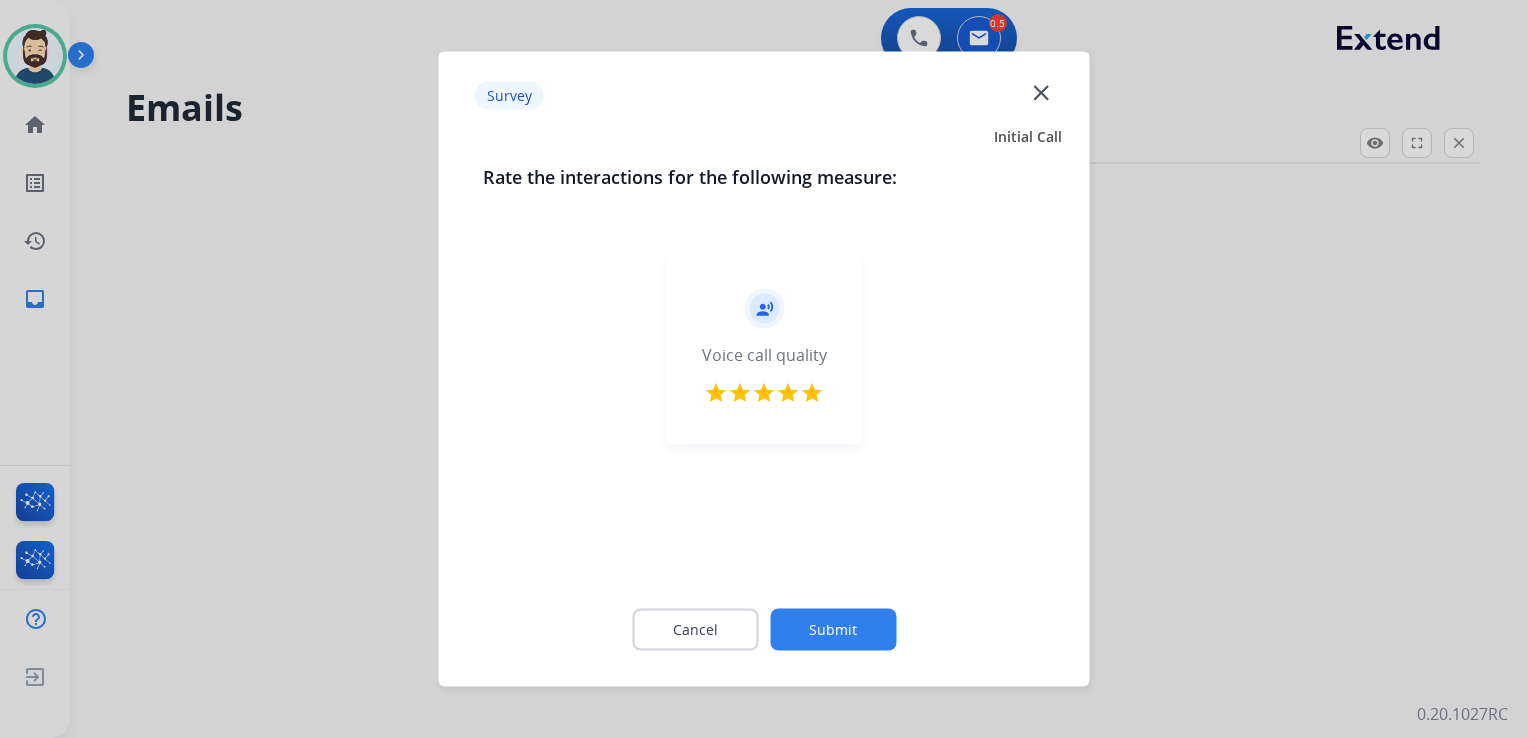 click on "Submit" 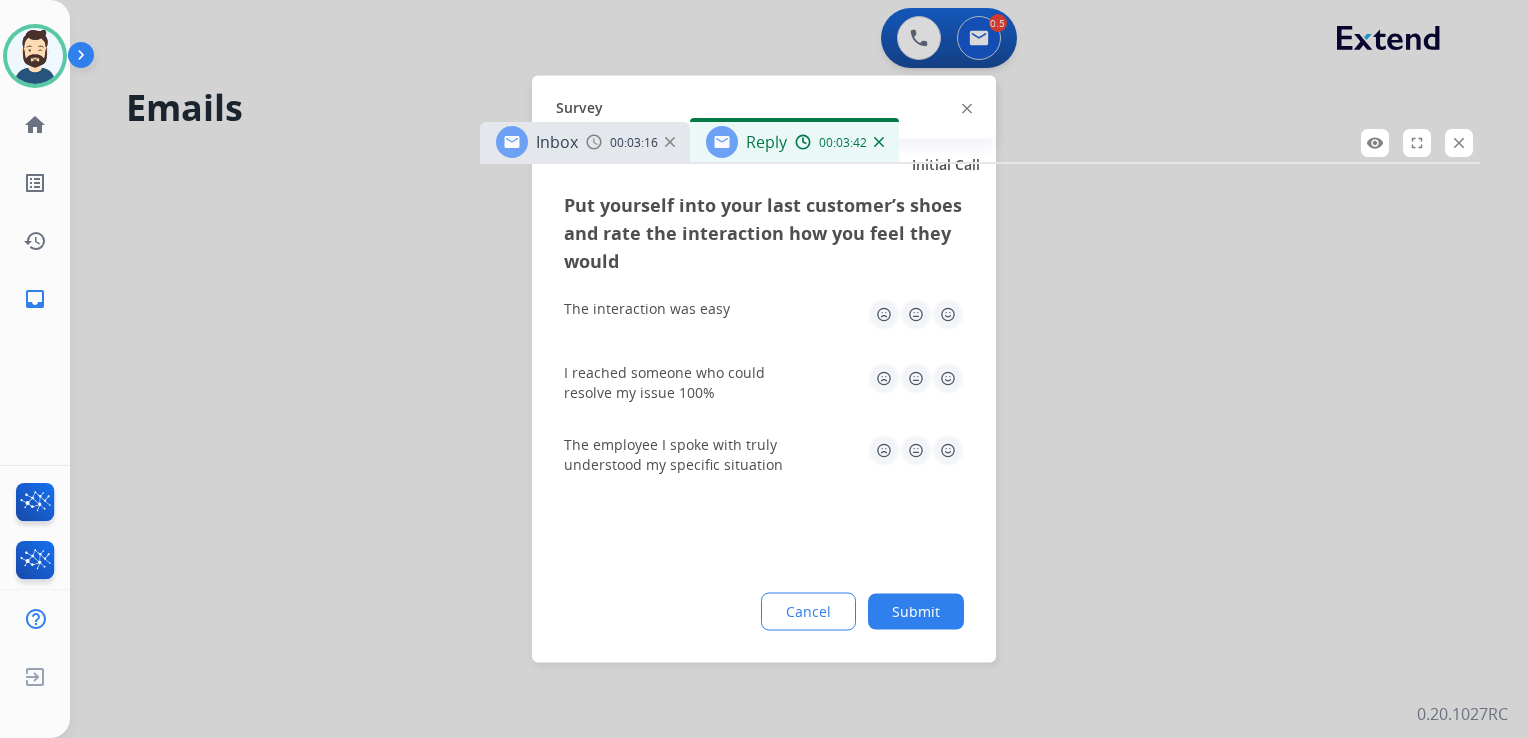 click 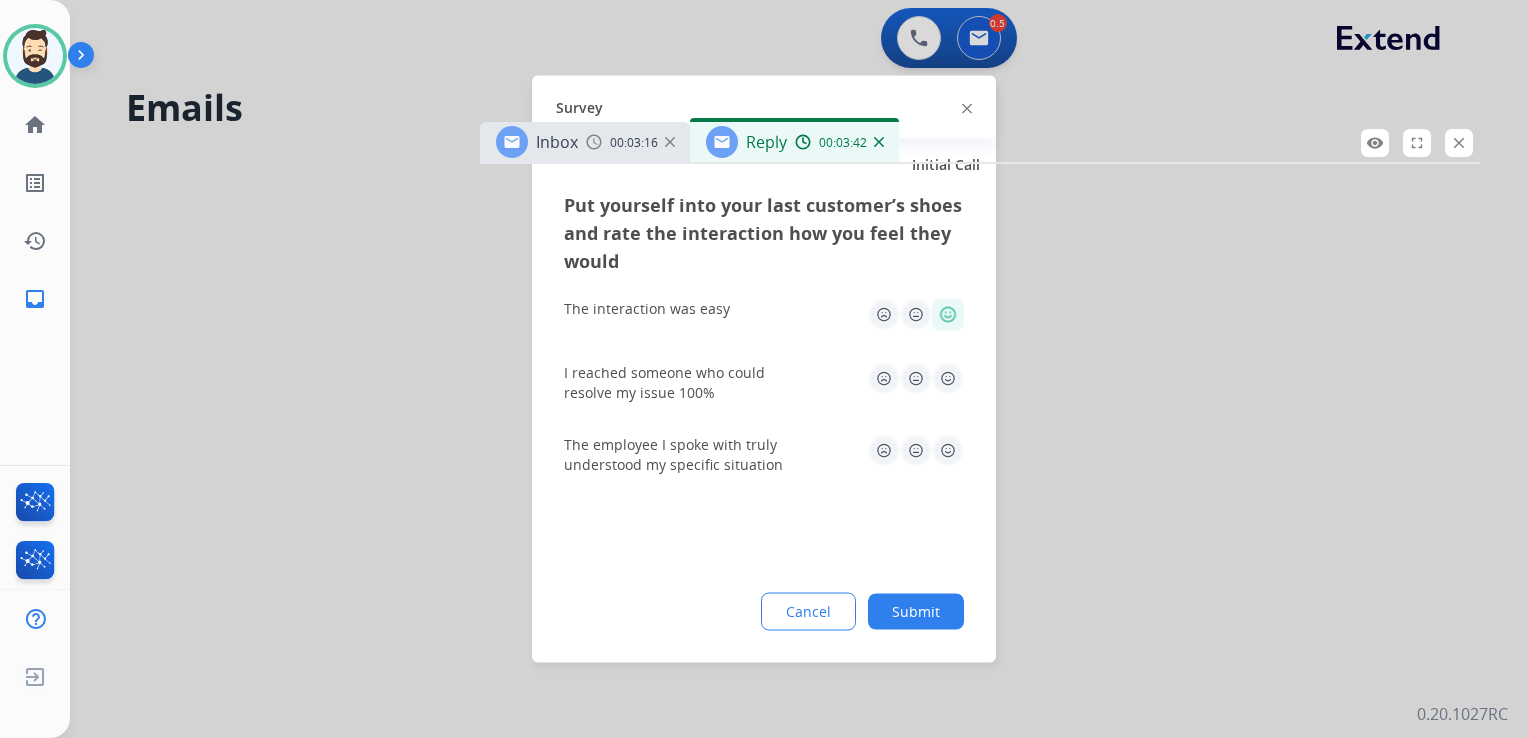 click 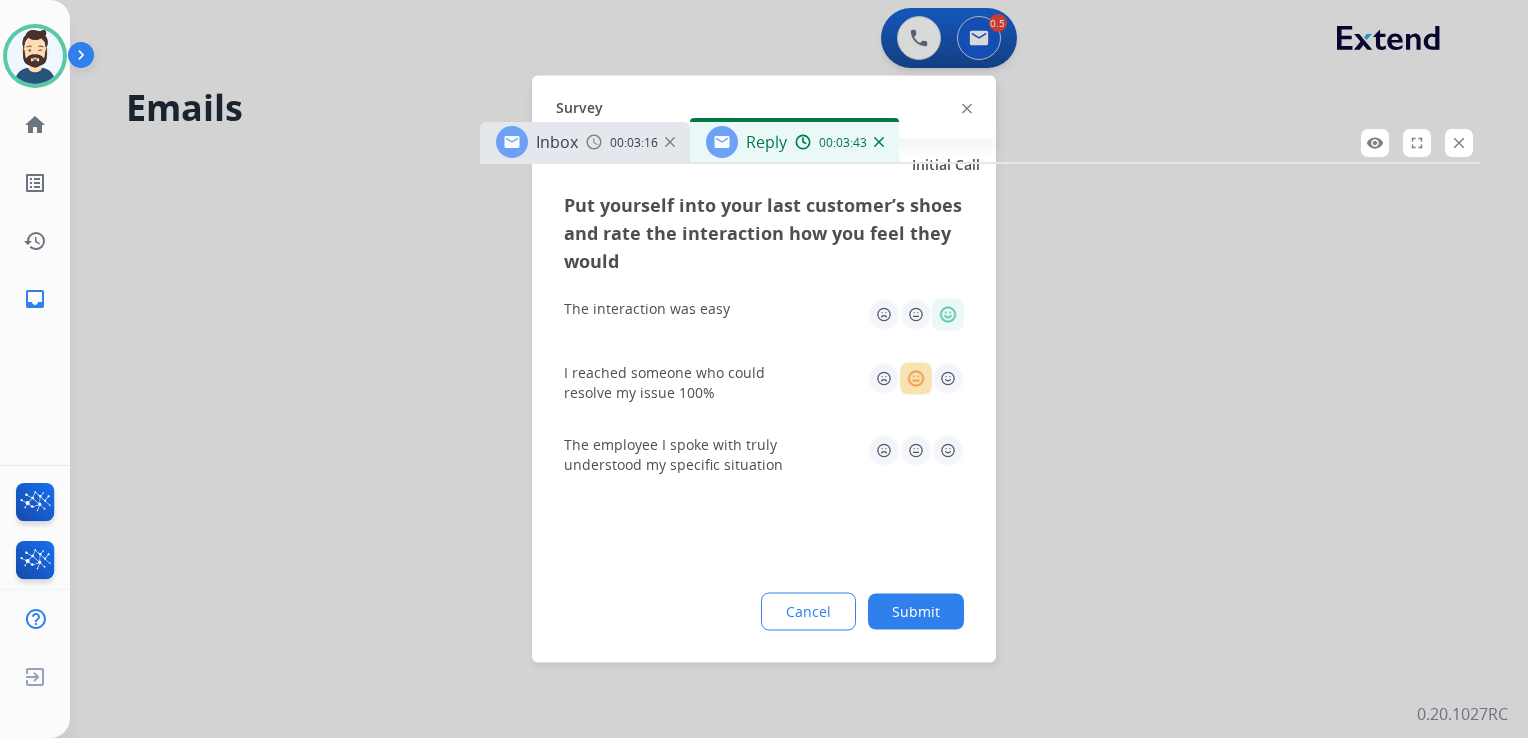 click 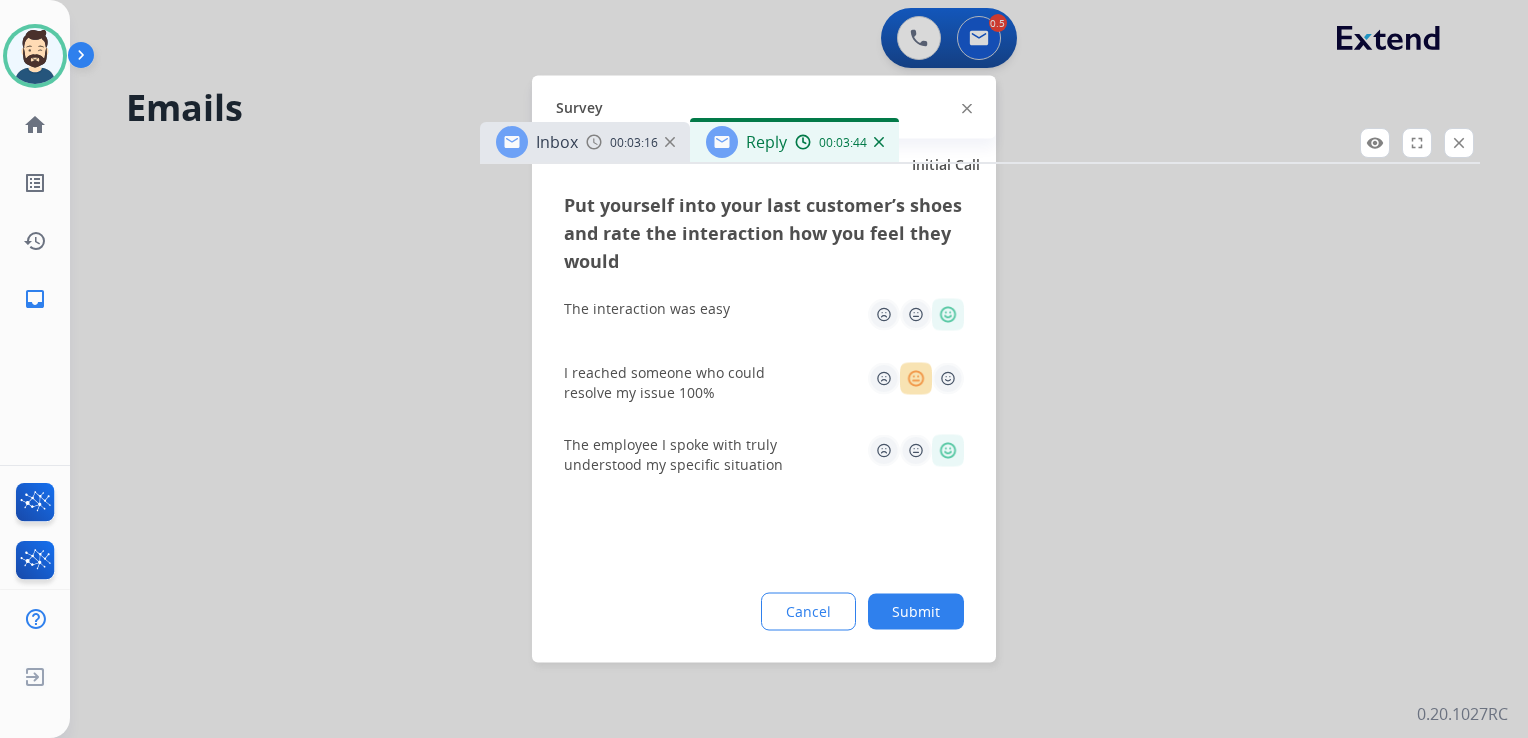 click on "Submit" 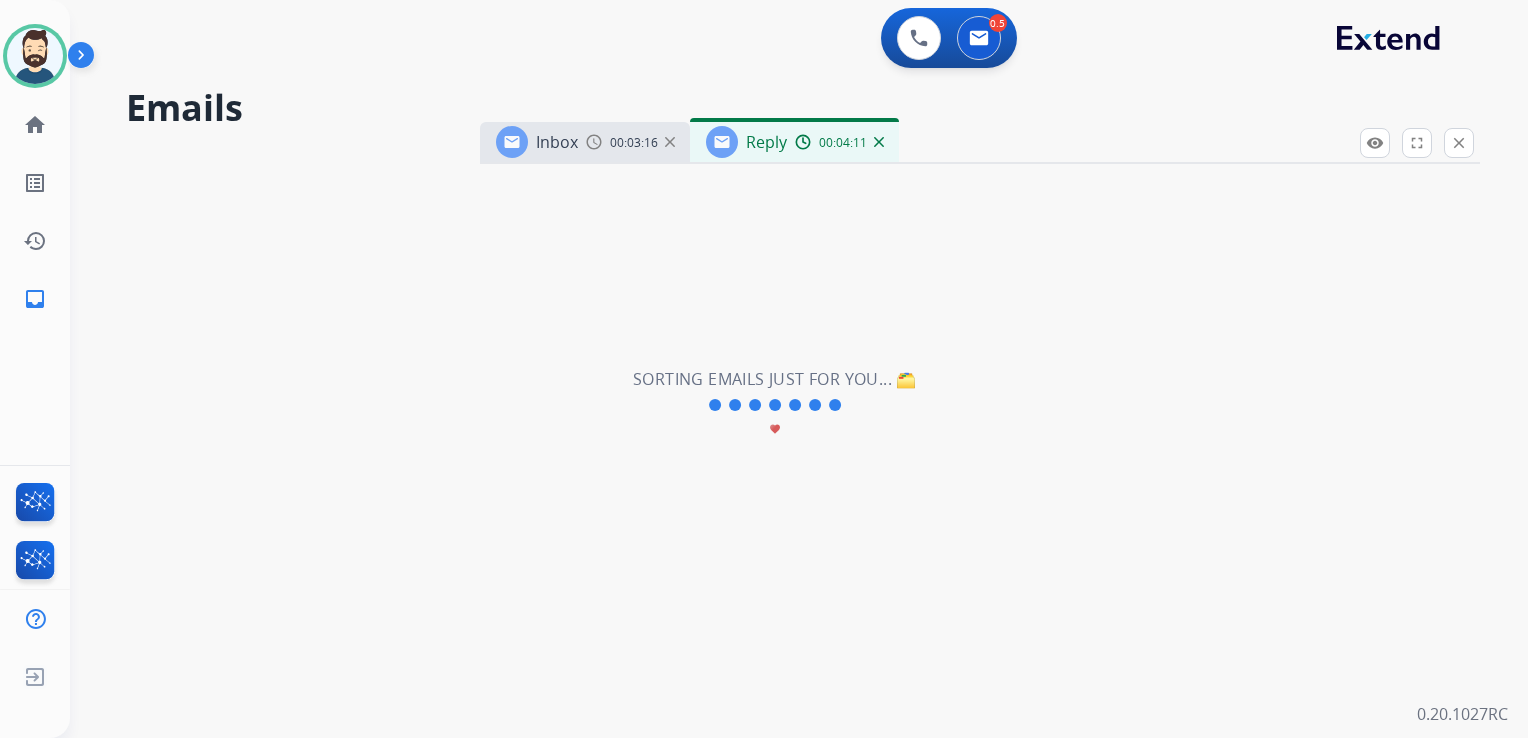 click on "**********" at bounding box center (775, 405) 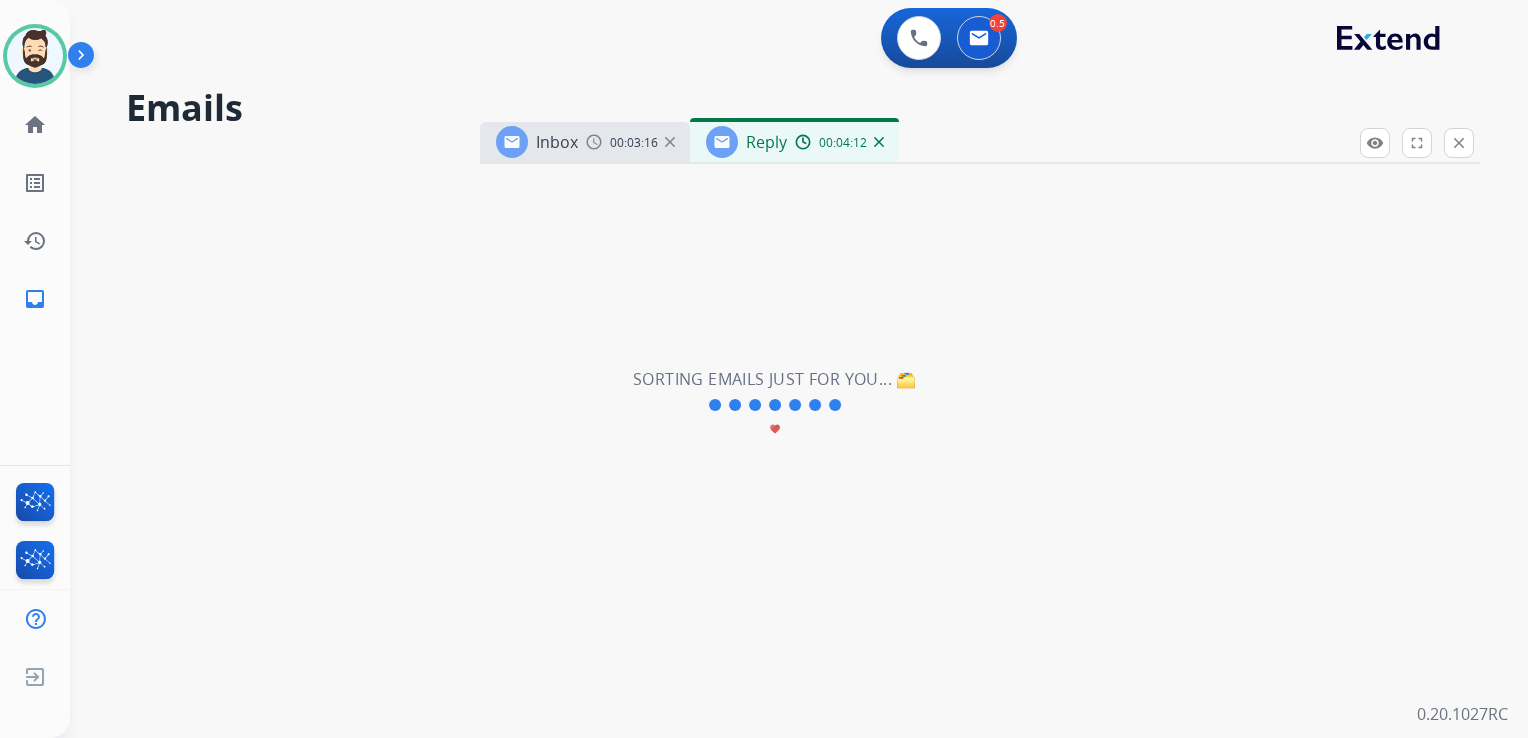 click at bounding box center [879, 142] 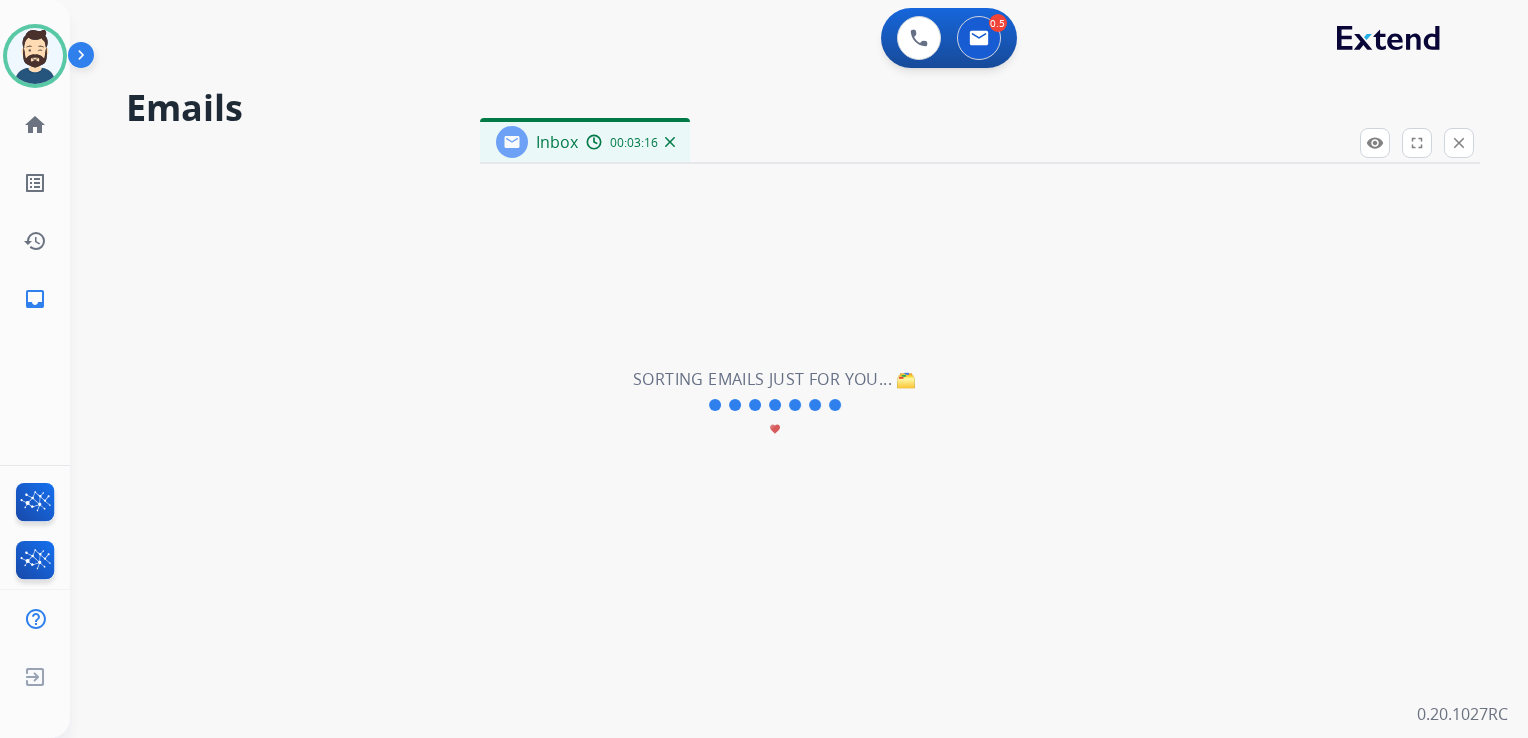 click on "**********" at bounding box center [775, 405] 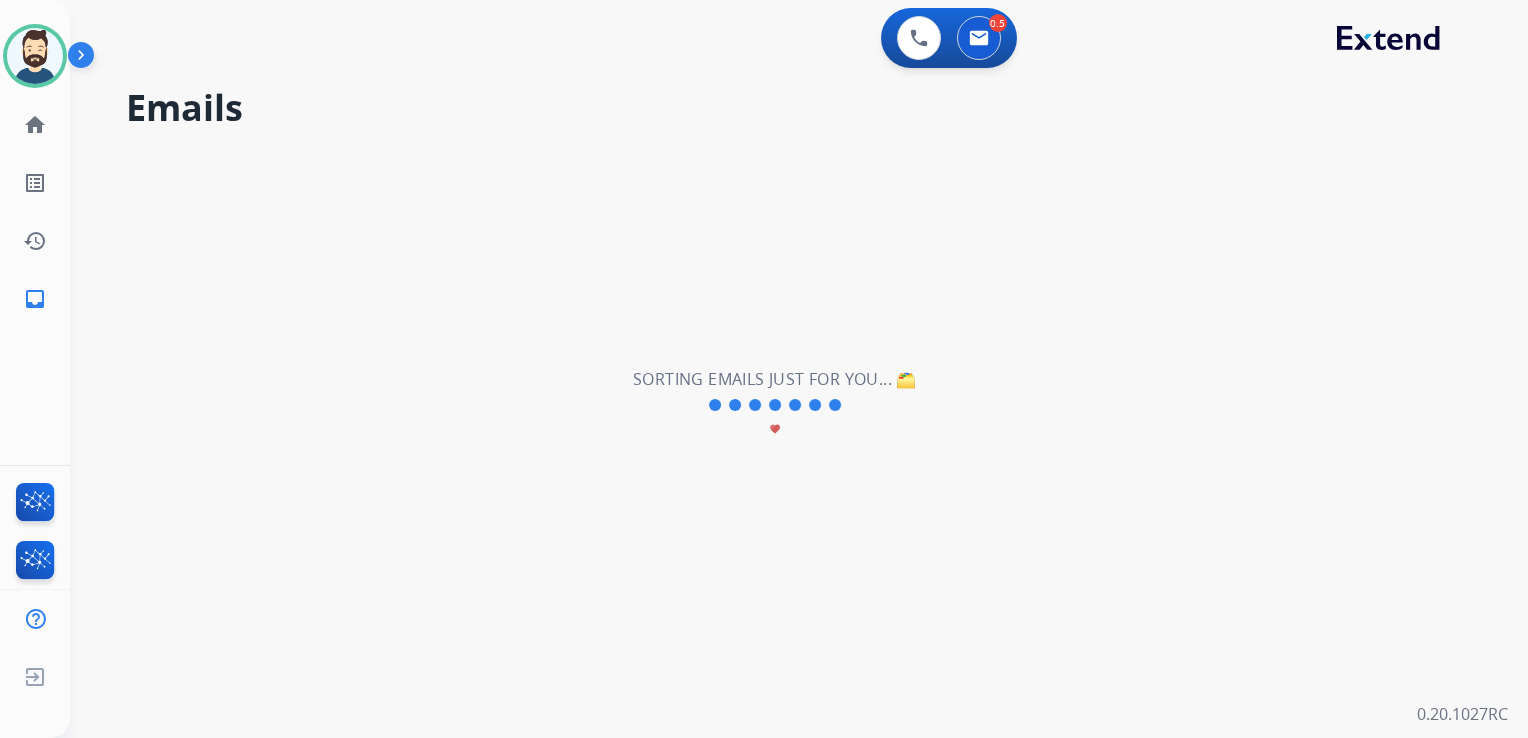 drag, startPoint x: 475, startPoint y: 39, endPoint x: 267, endPoint y: 221, distance: 276.3838 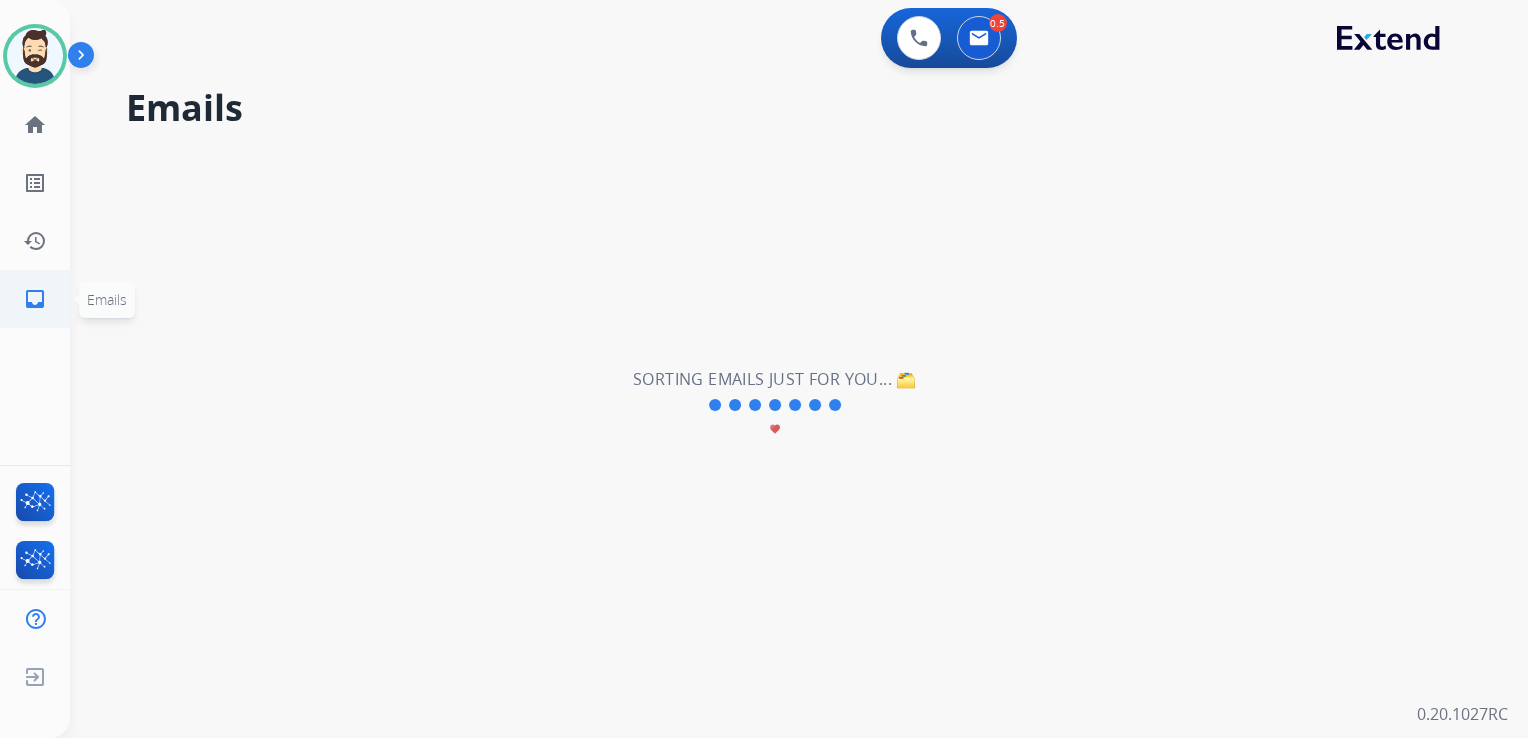 click on "inbox" 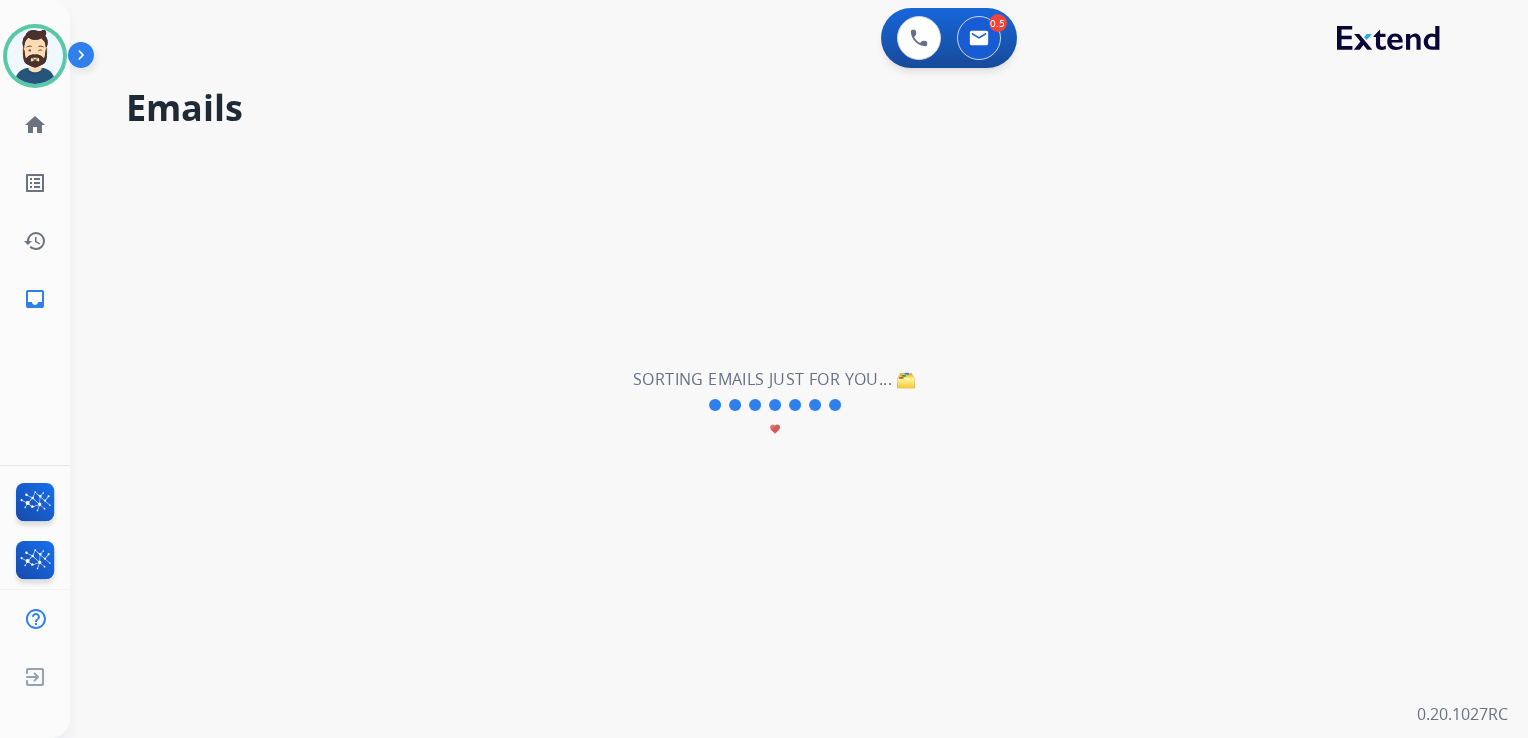 click on "**********" at bounding box center (775, 405) 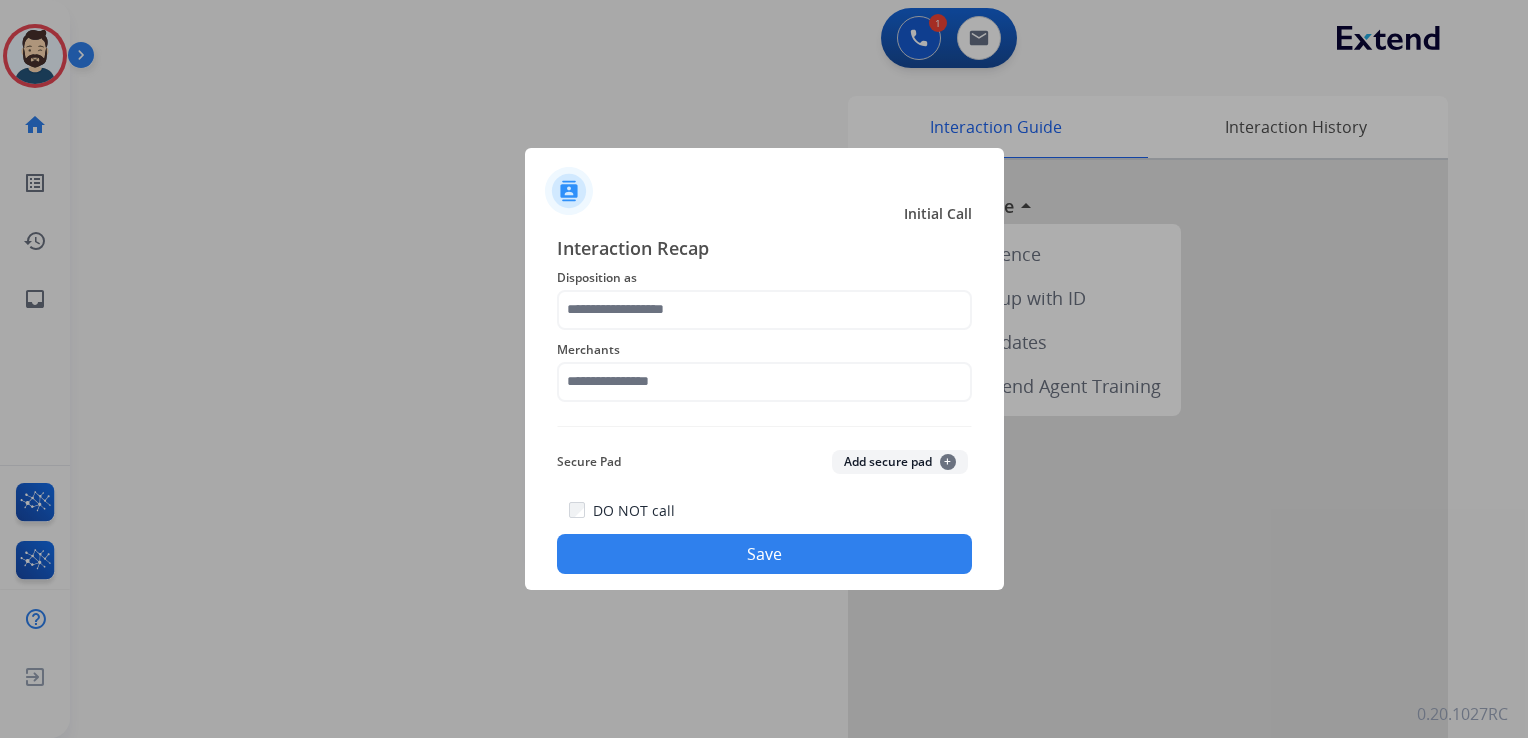 scroll, scrollTop: 0, scrollLeft: 0, axis: both 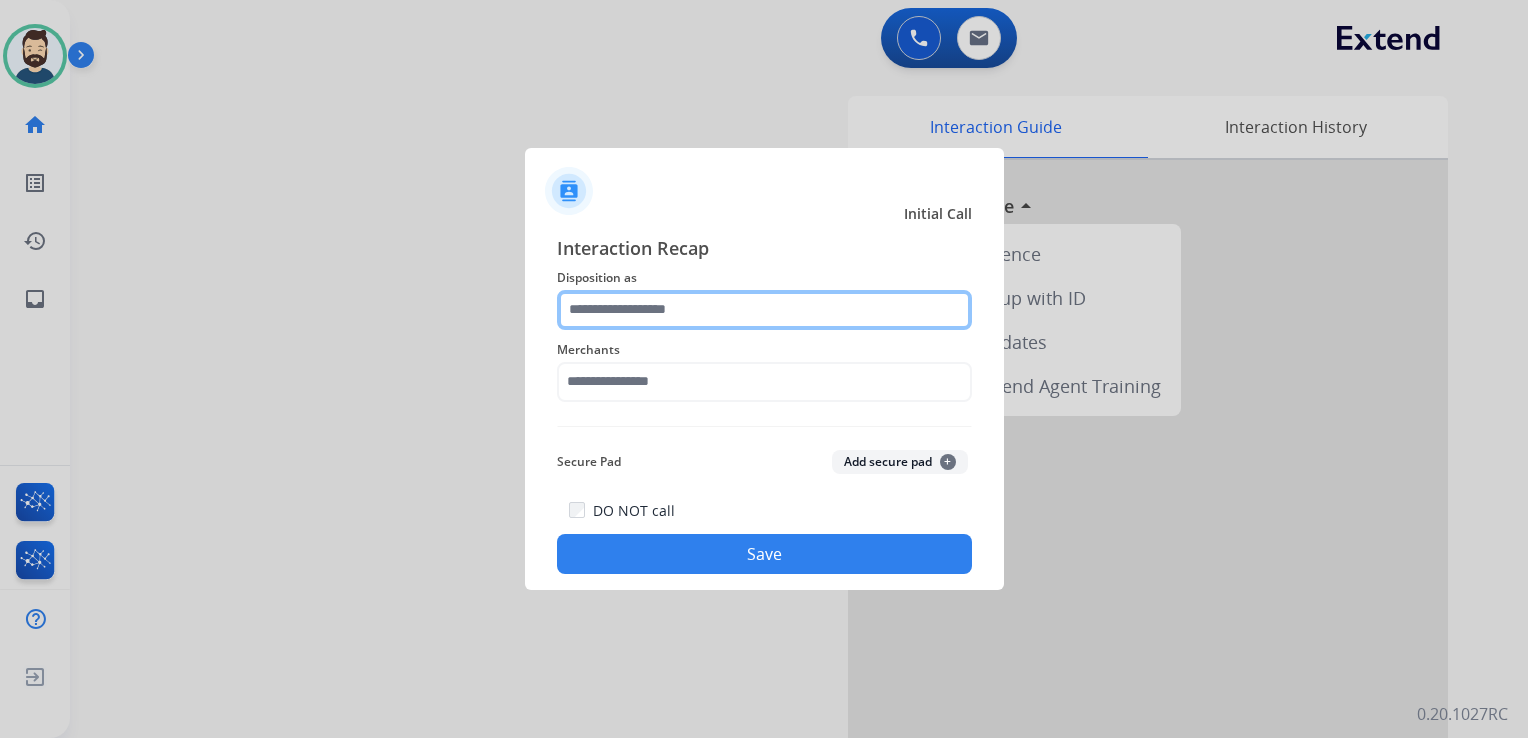 click 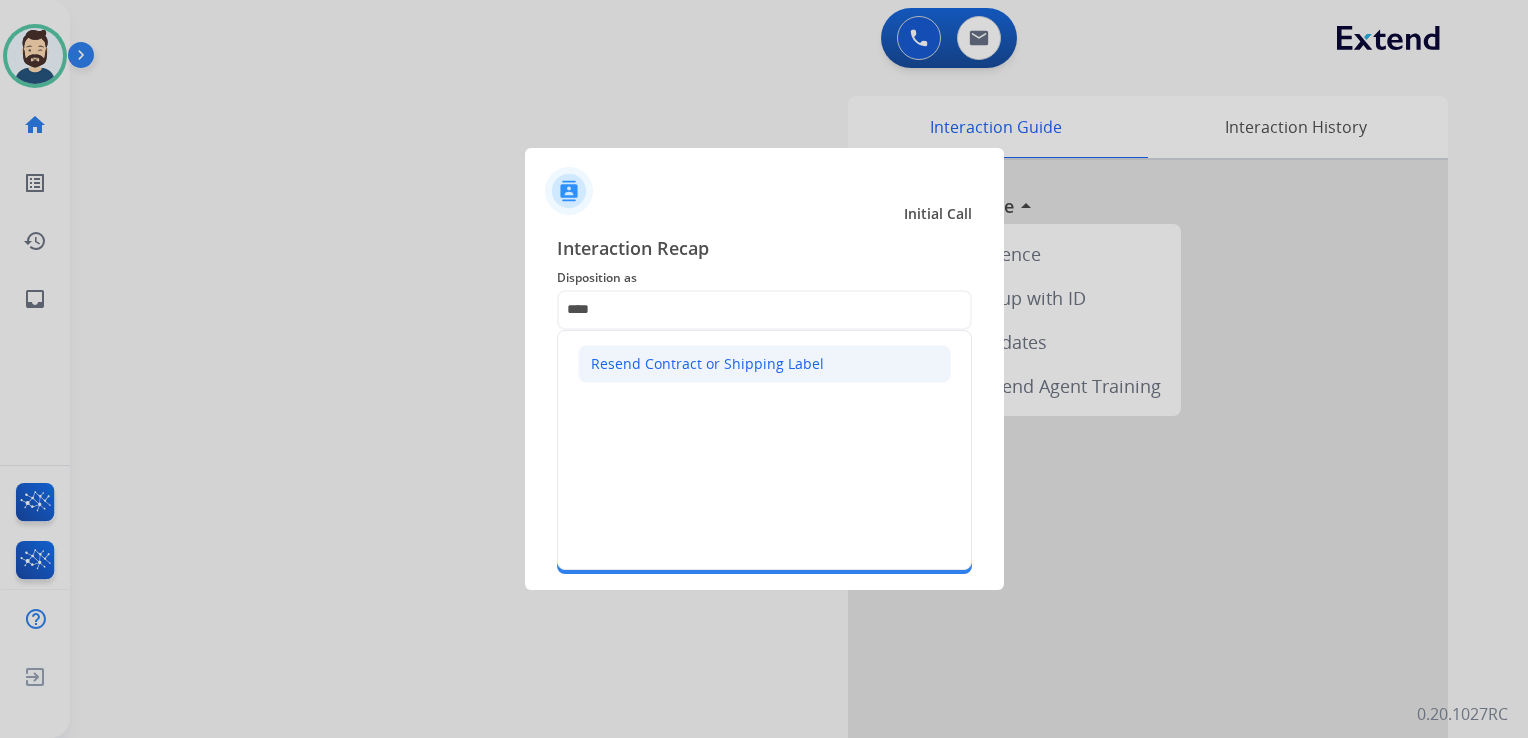 click on "Resend Contract or Shipping Label" 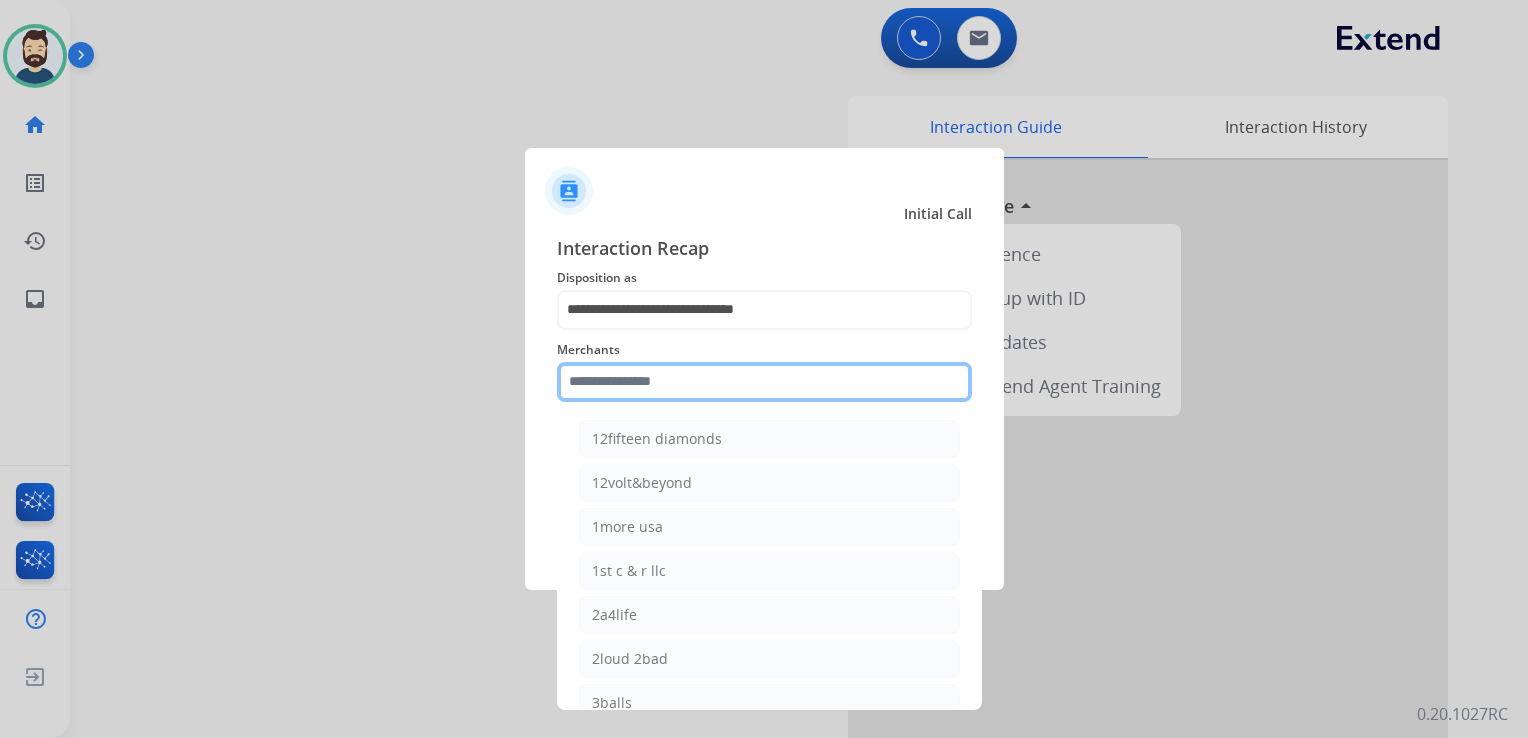 click 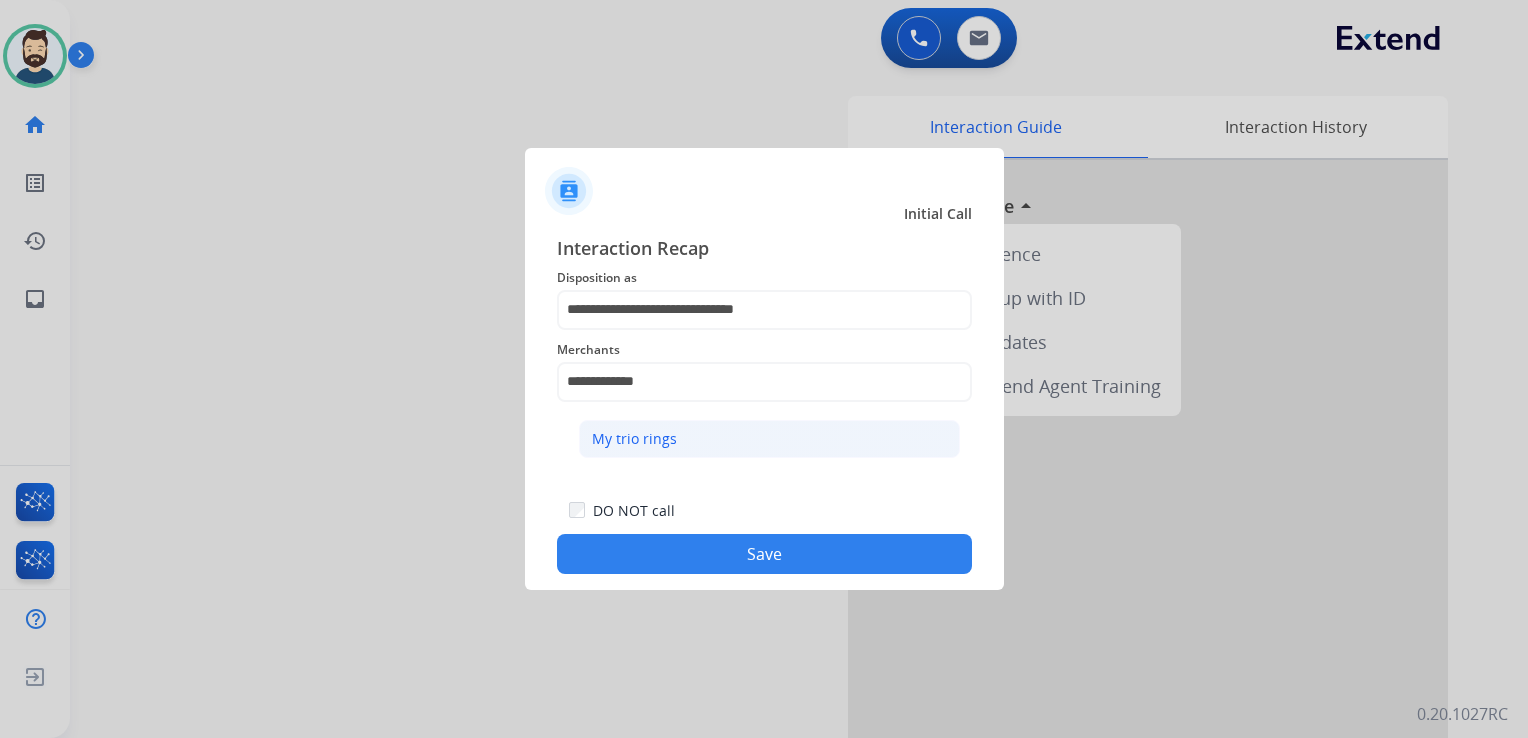 drag, startPoint x: 642, startPoint y: 437, endPoint x: 664, endPoint y: 538, distance: 103.36827 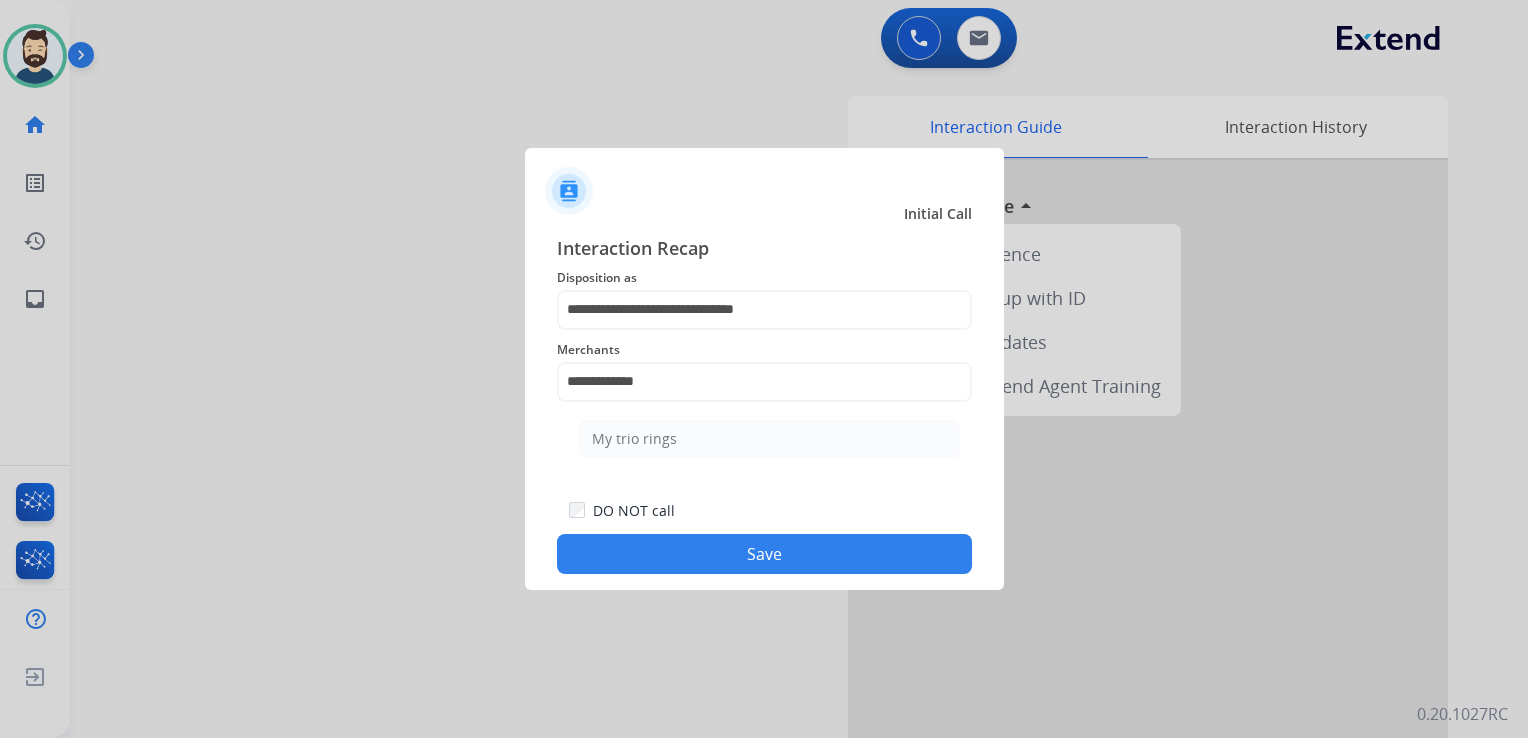 type on "**********" 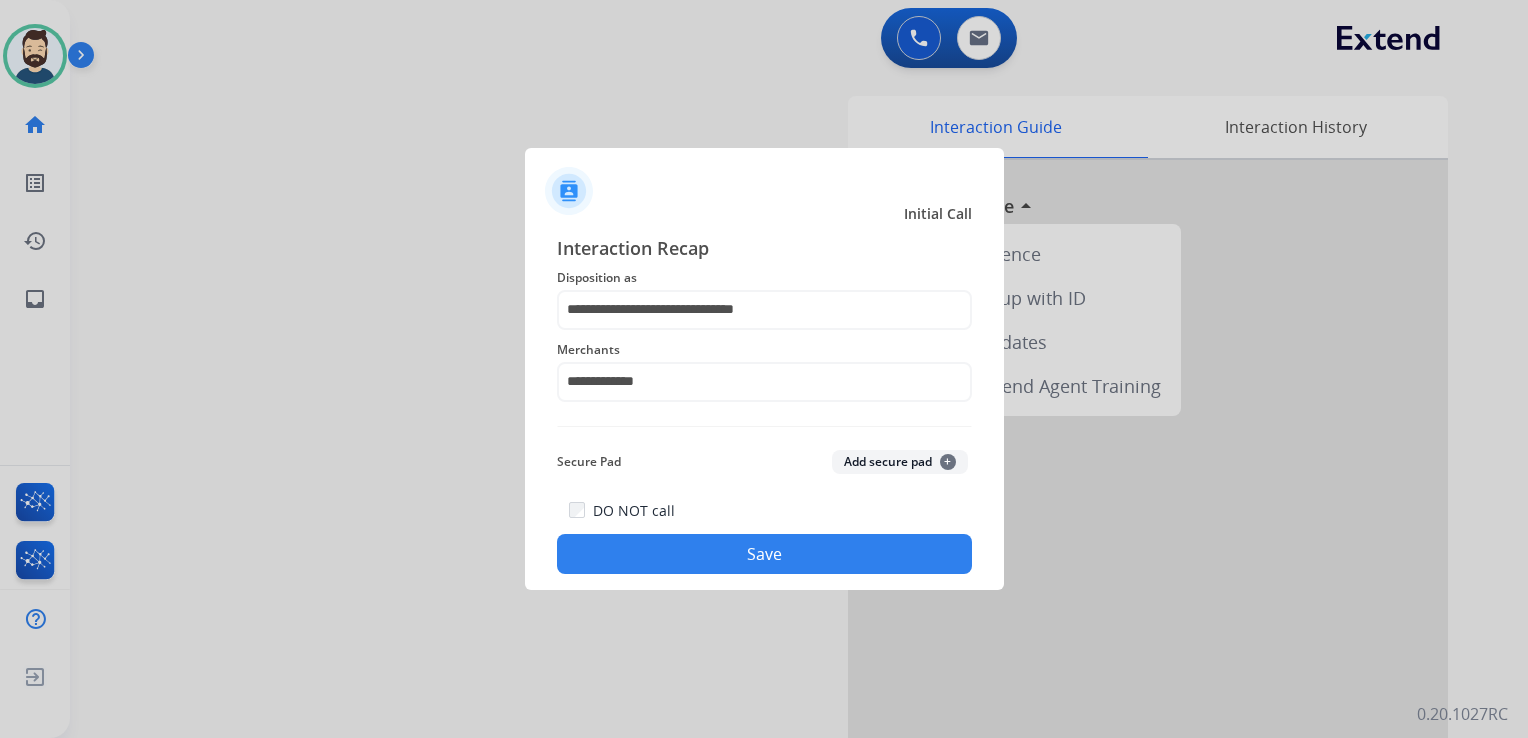 click on "Save" 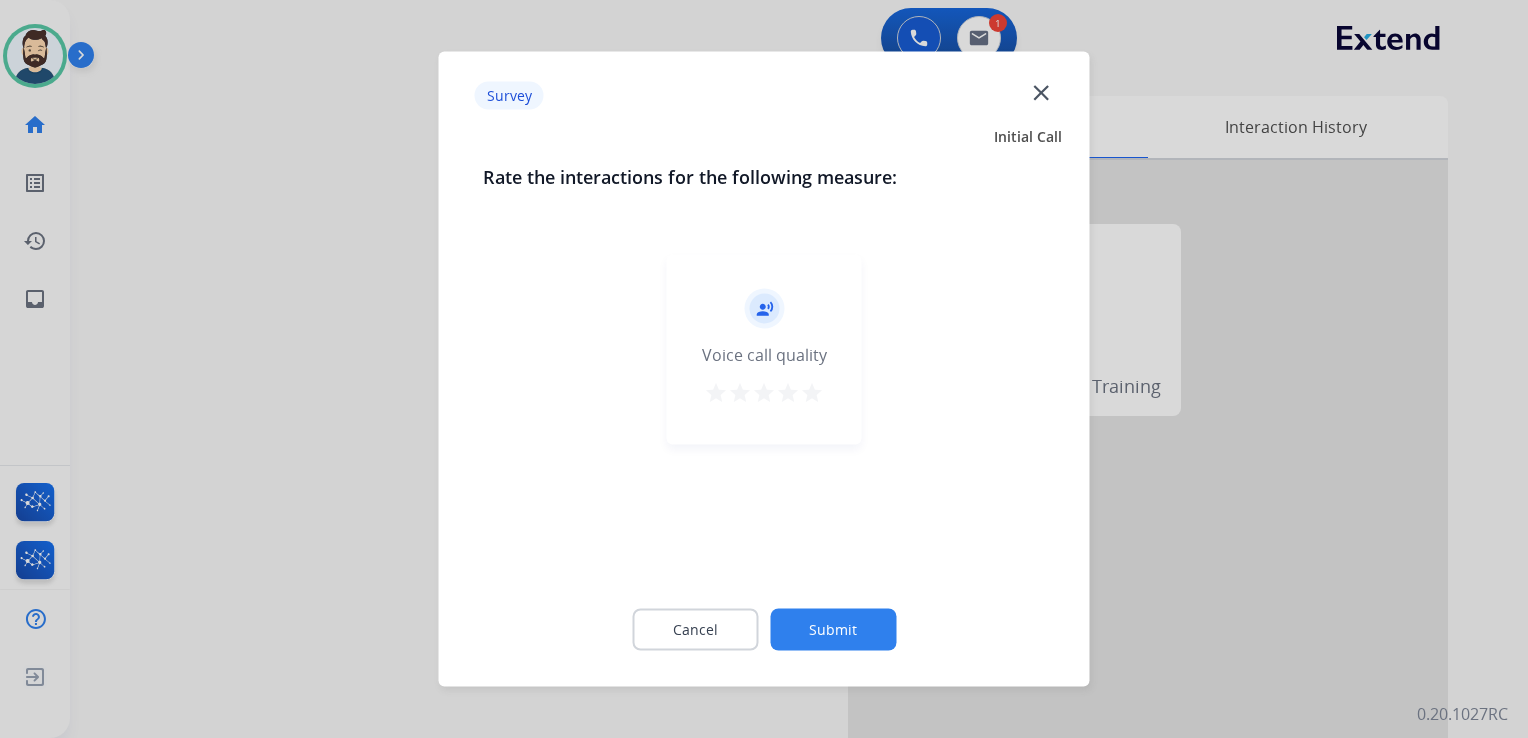 click on "star" at bounding box center (812, 393) 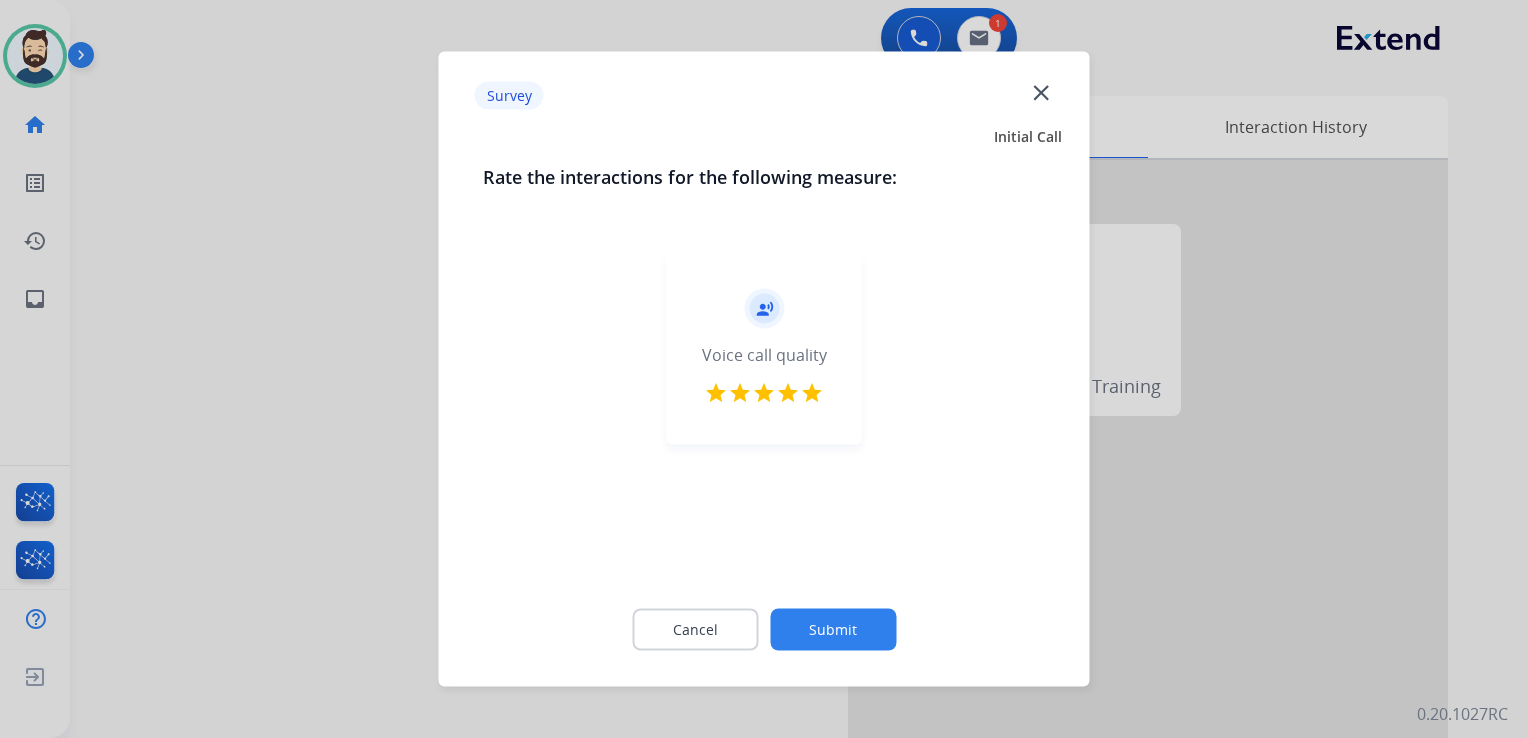 click on "Cancel Submit" 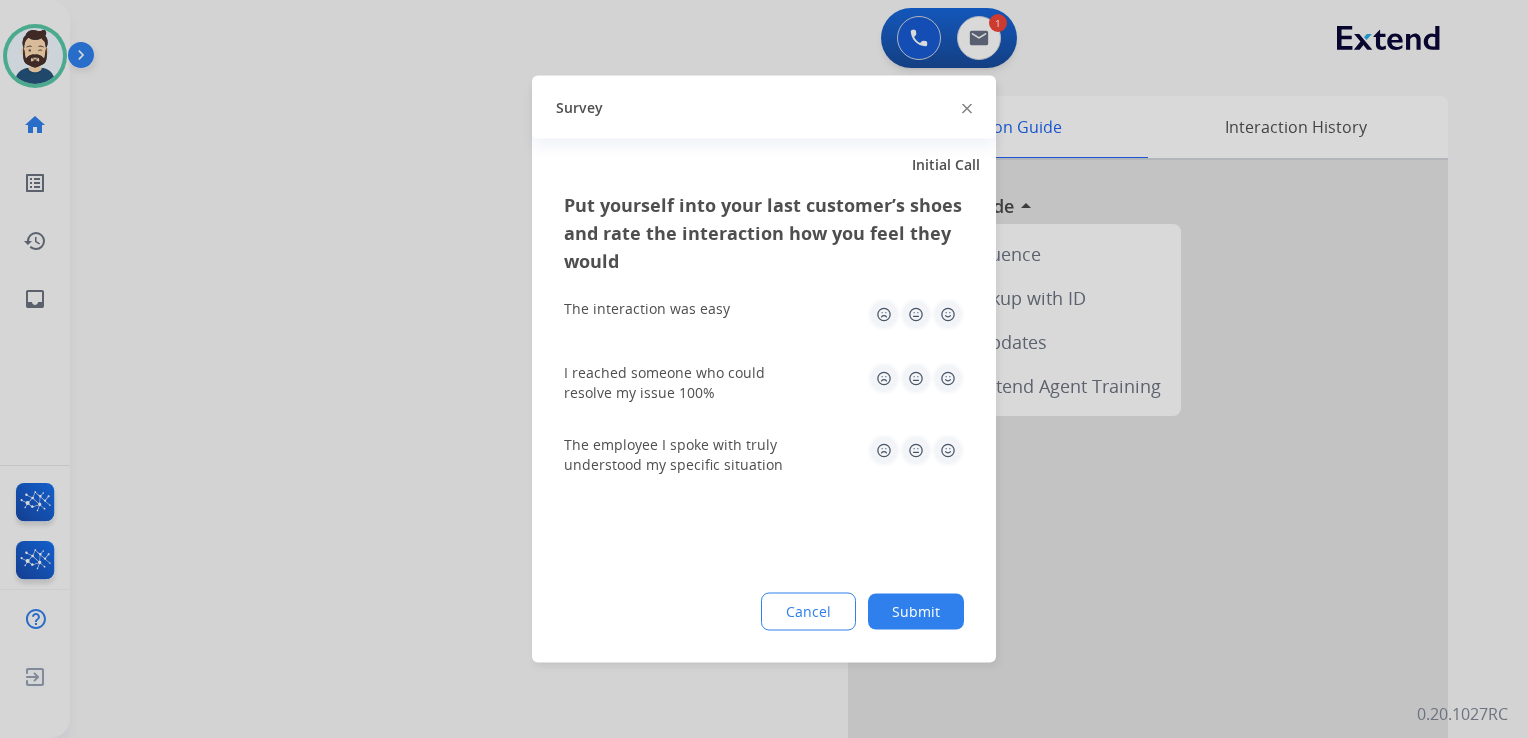 click 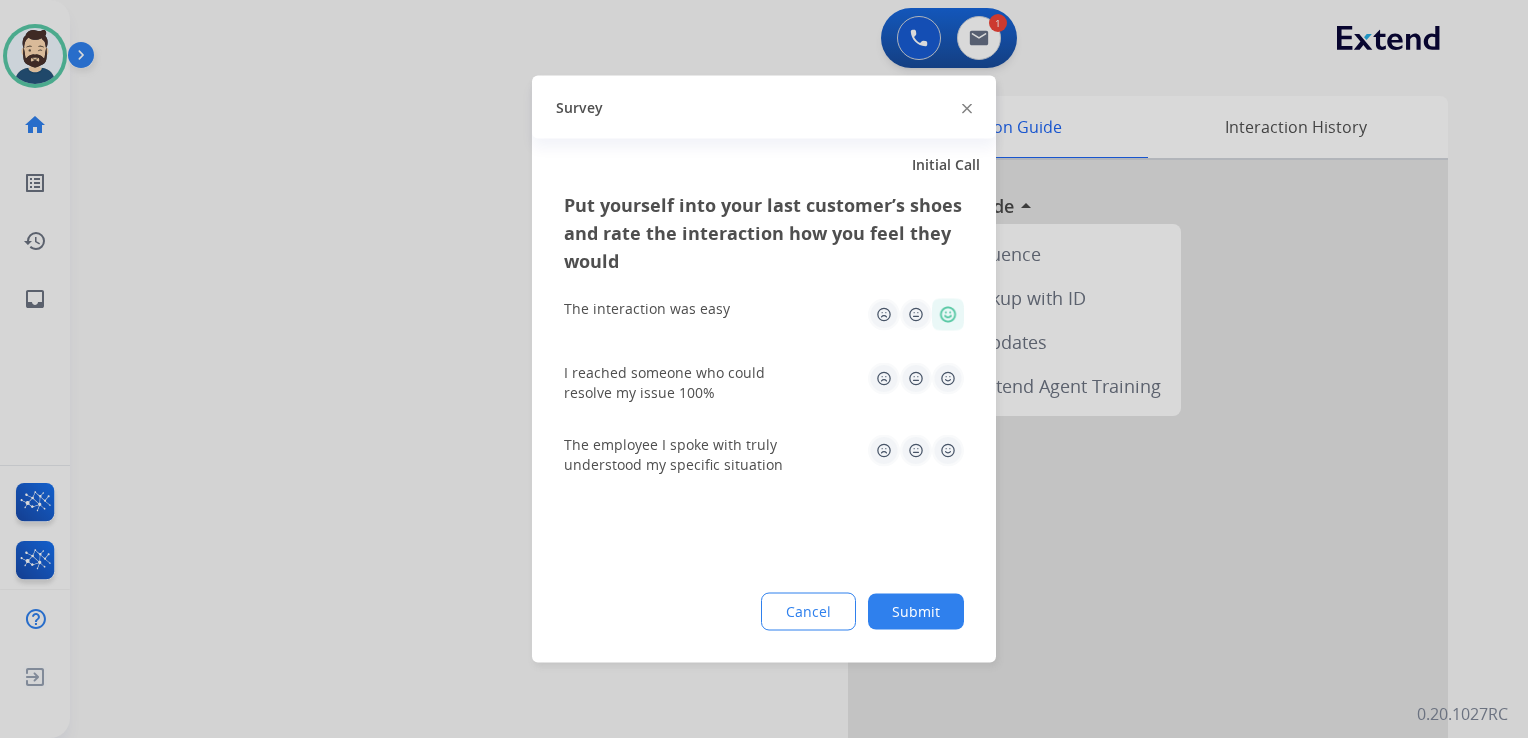 drag, startPoint x: 918, startPoint y: 364, endPoint x: 928, endPoint y: 407, distance: 44.14748 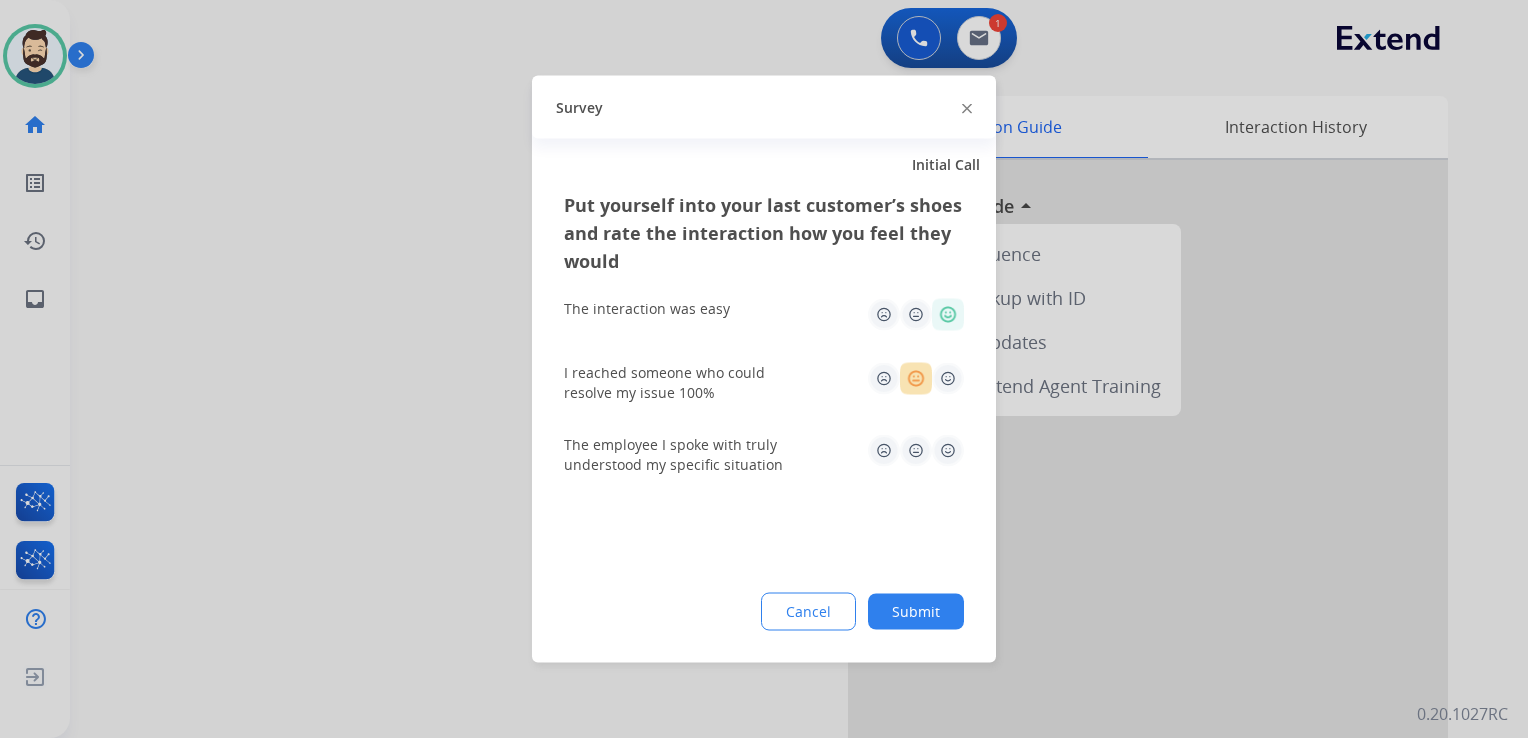 click 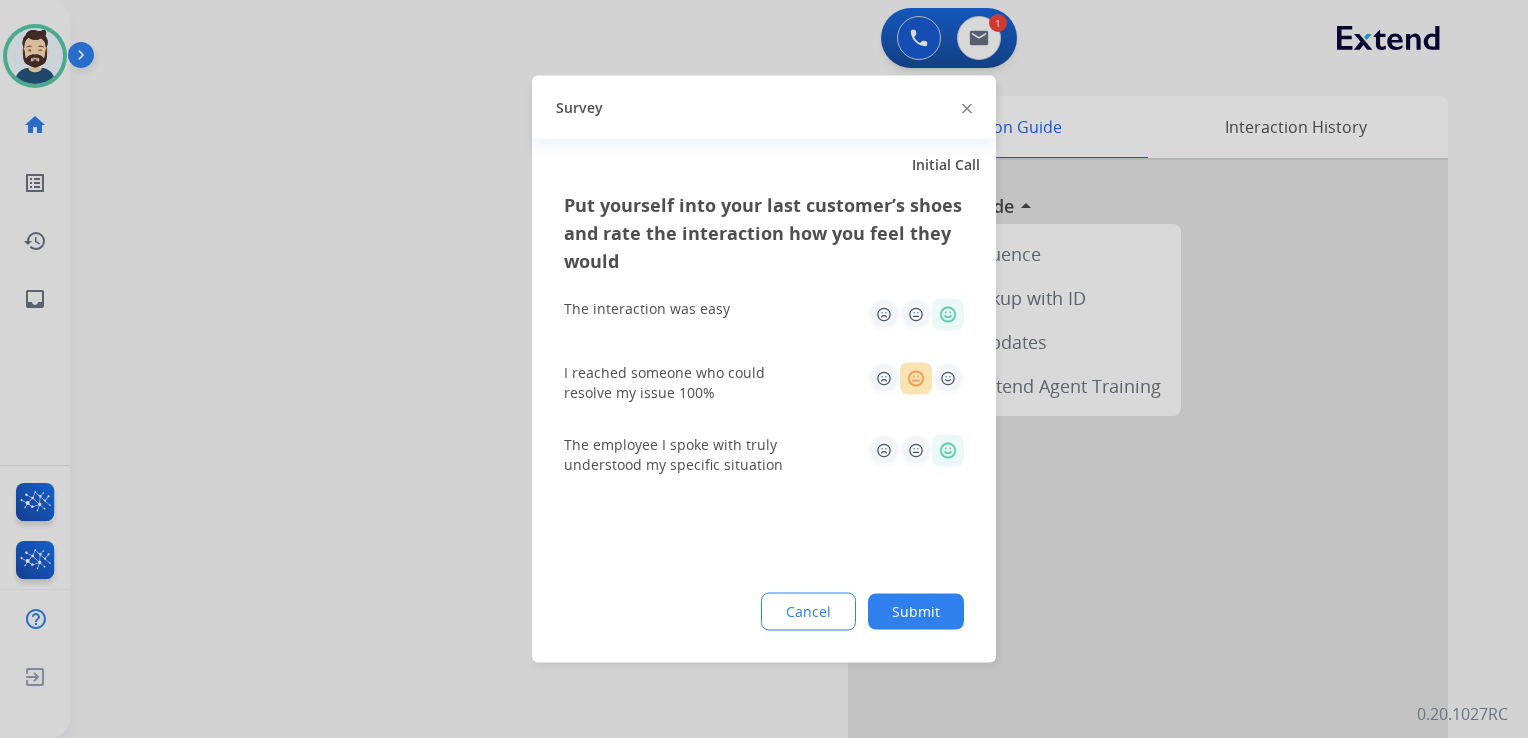 click on "Submit" 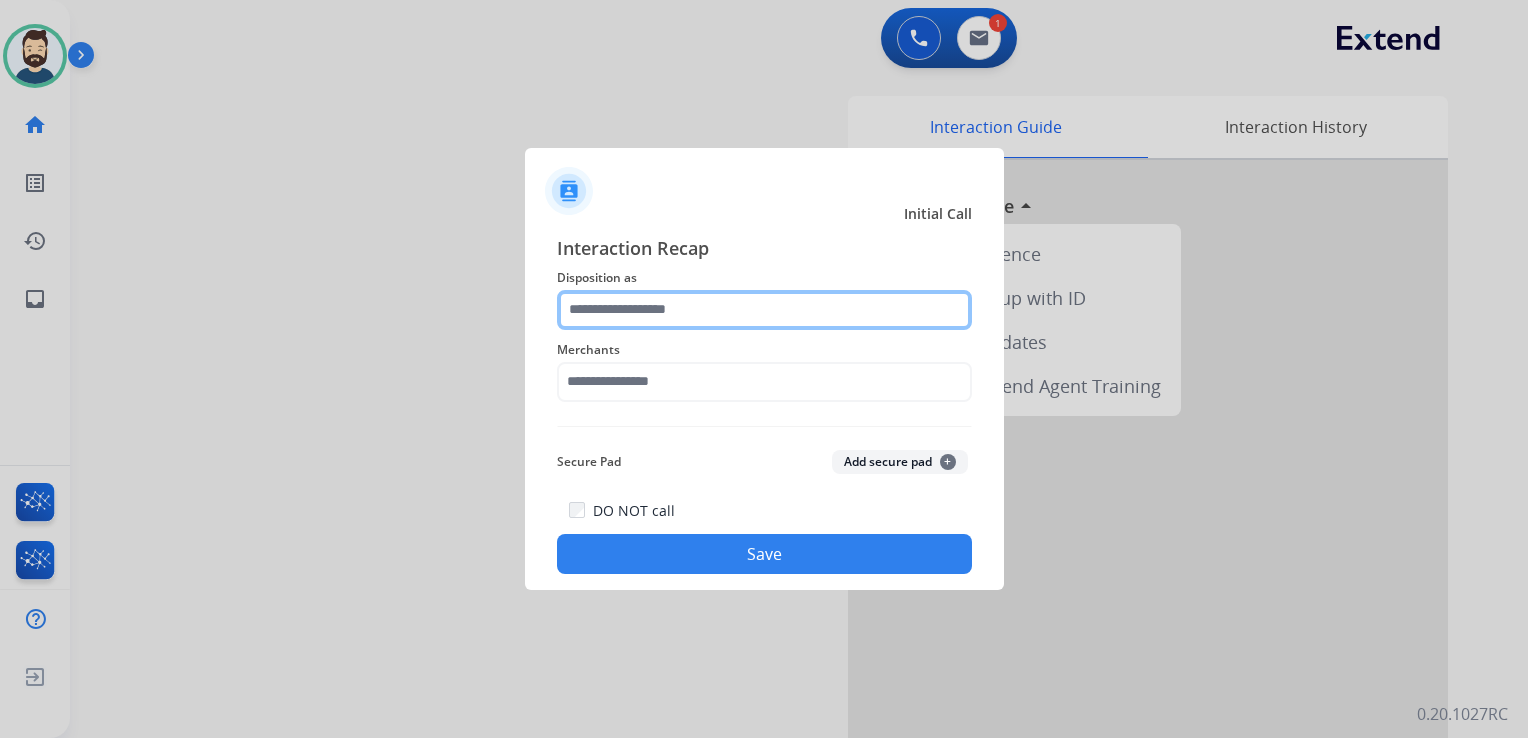 click 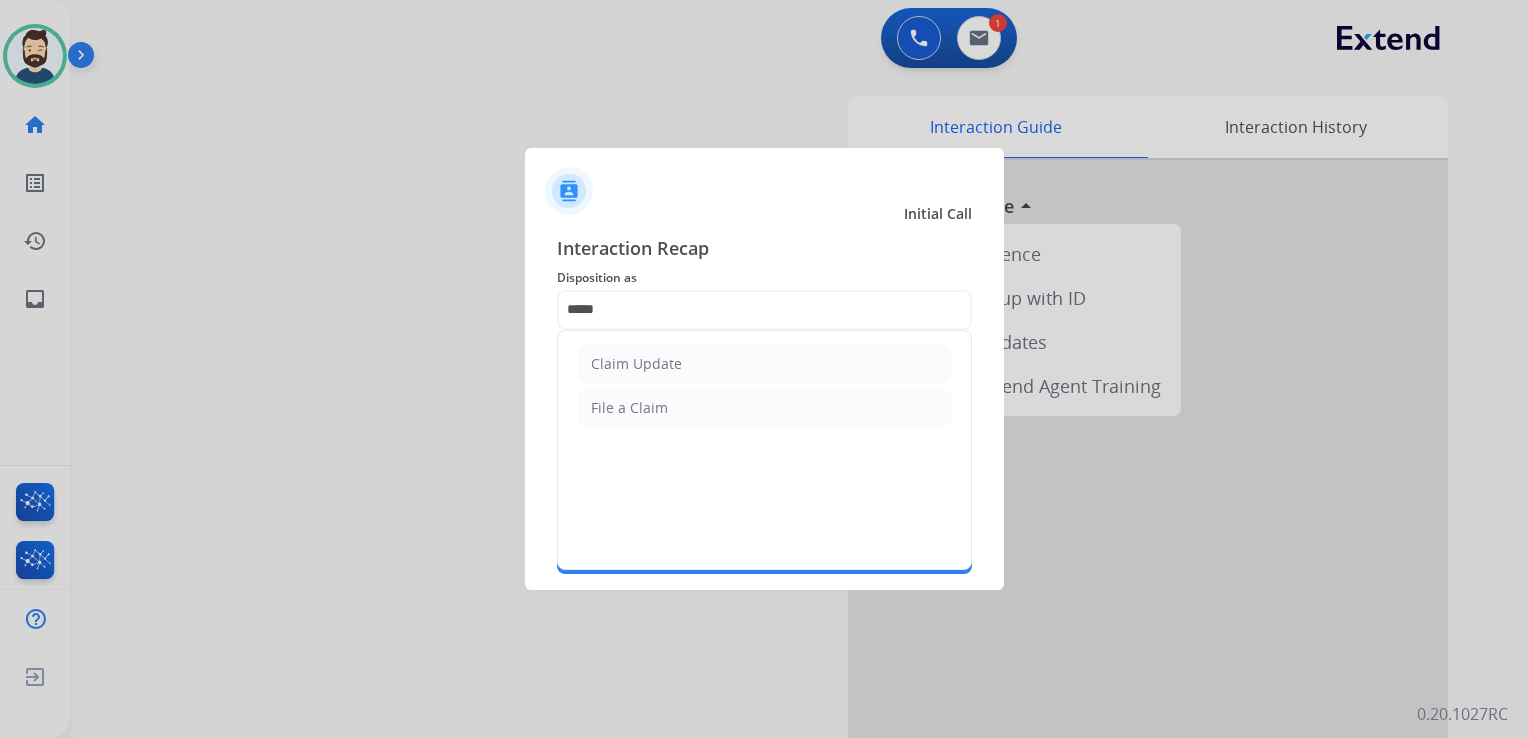 drag, startPoint x: 697, startPoint y: 365, endPoint x: 669, endPoint y: 385, distance: 34.4093 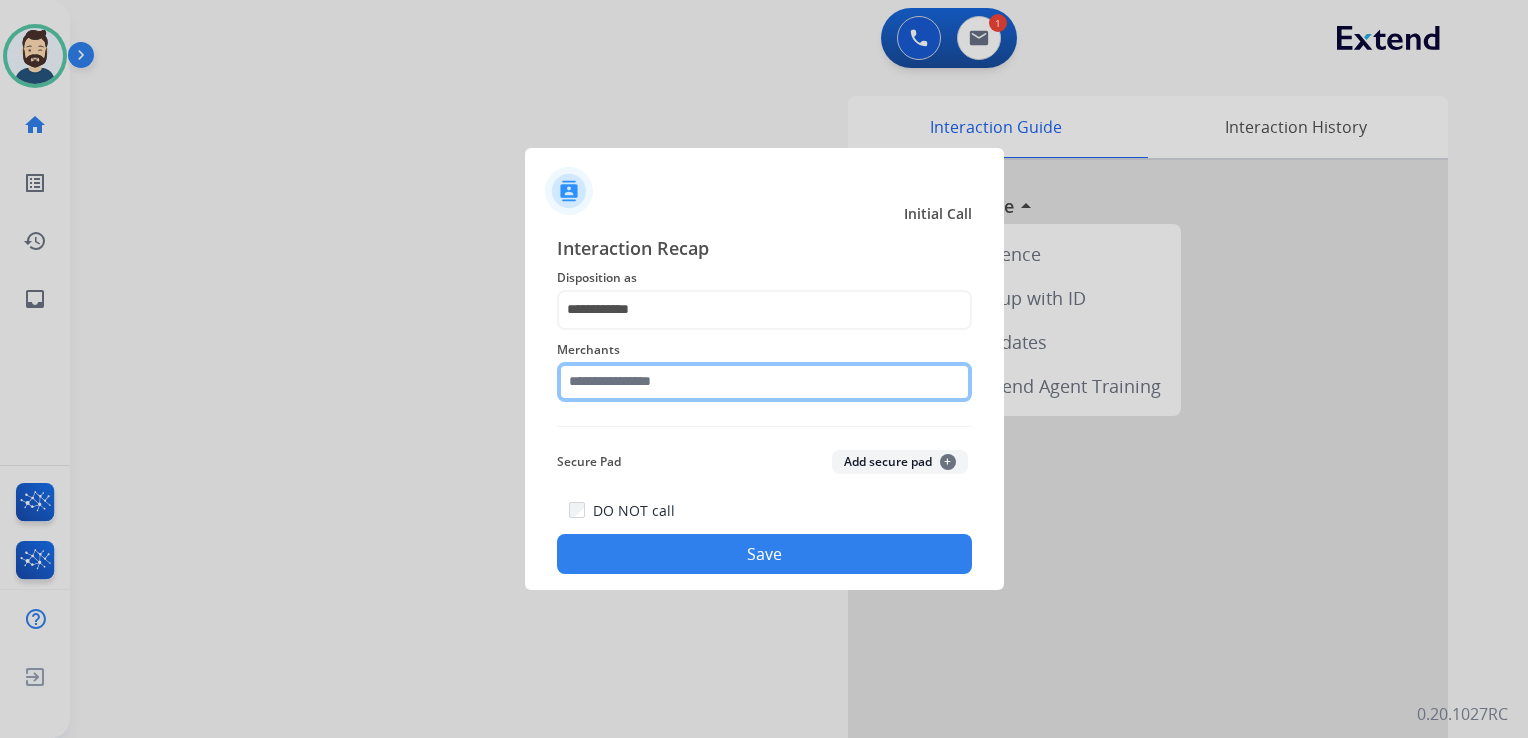click 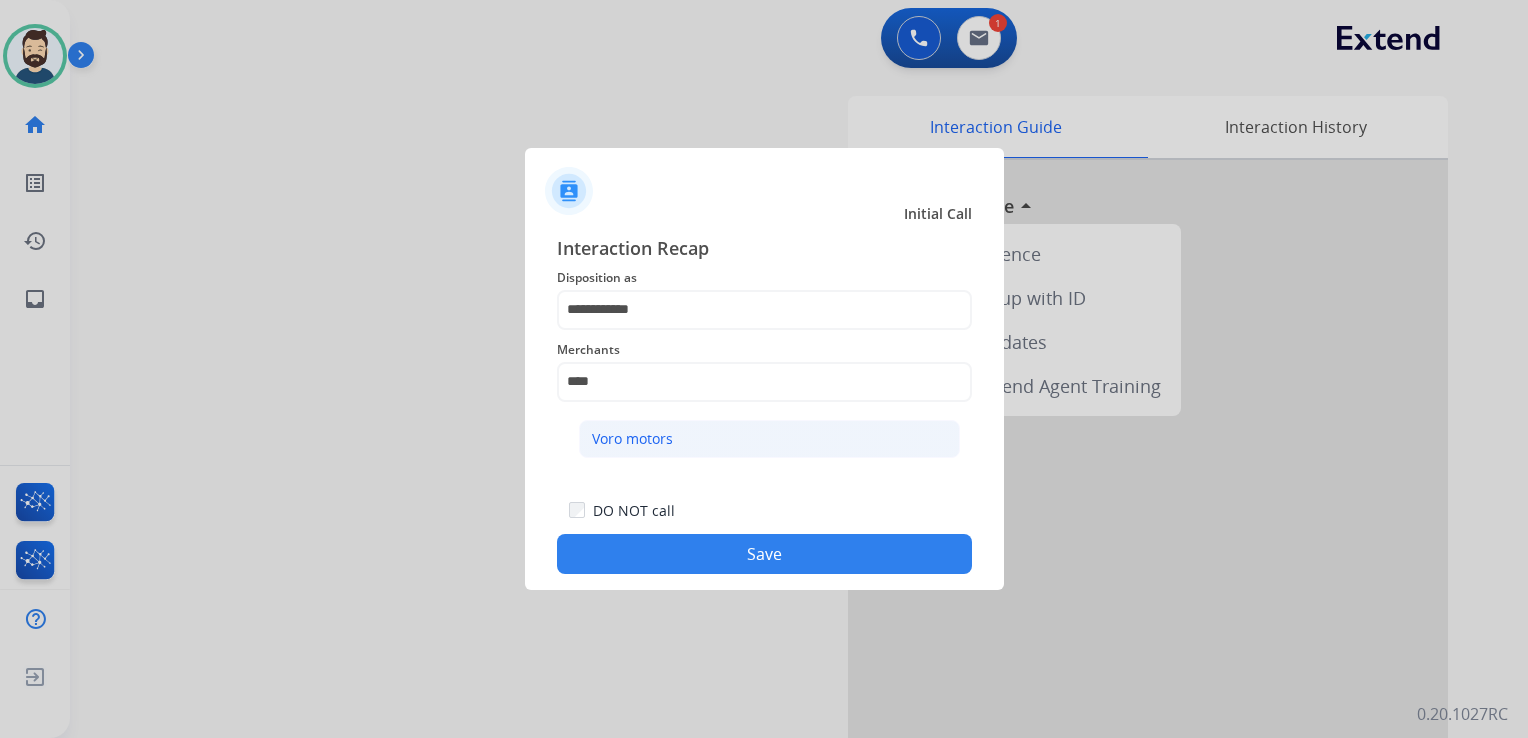 click on "Voro motors" 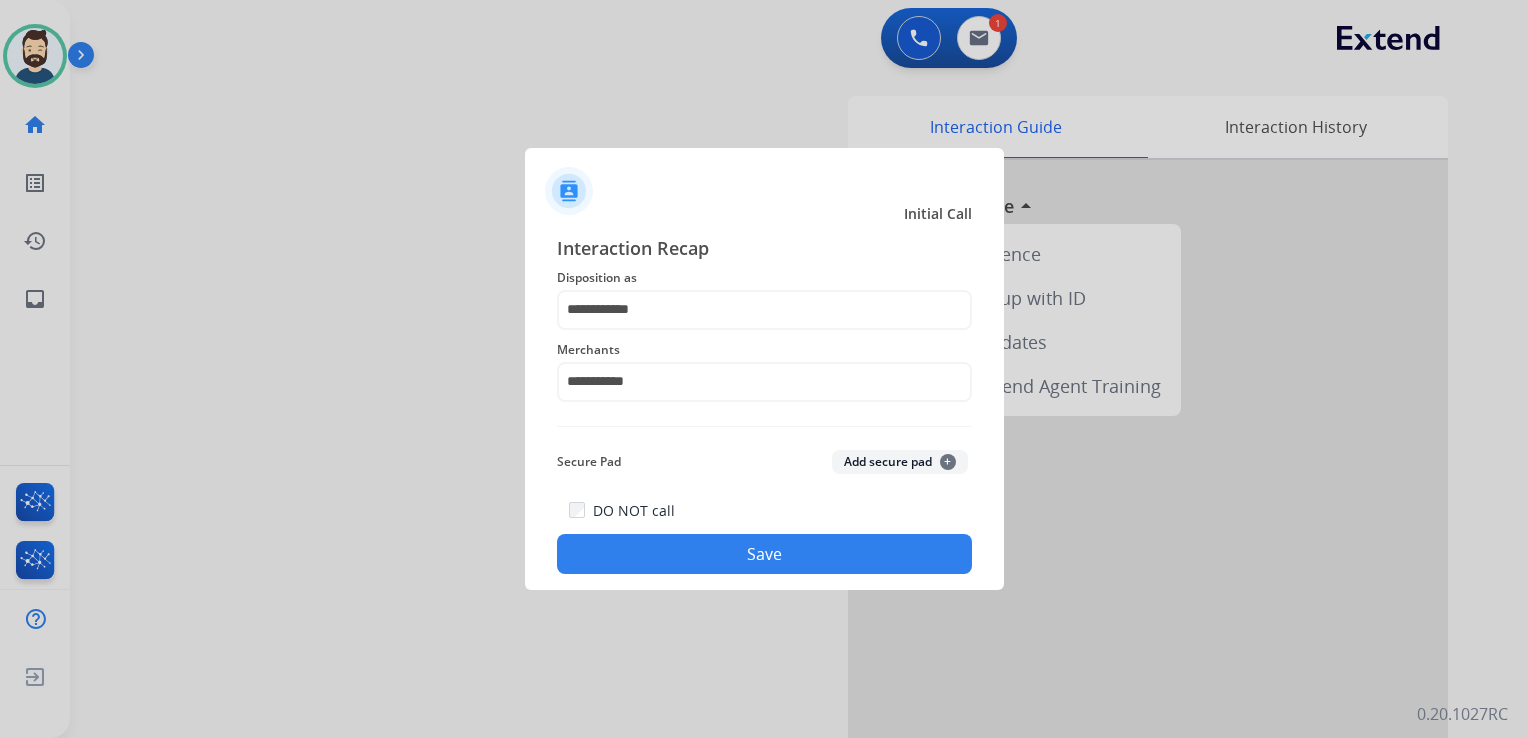 click on "Save" 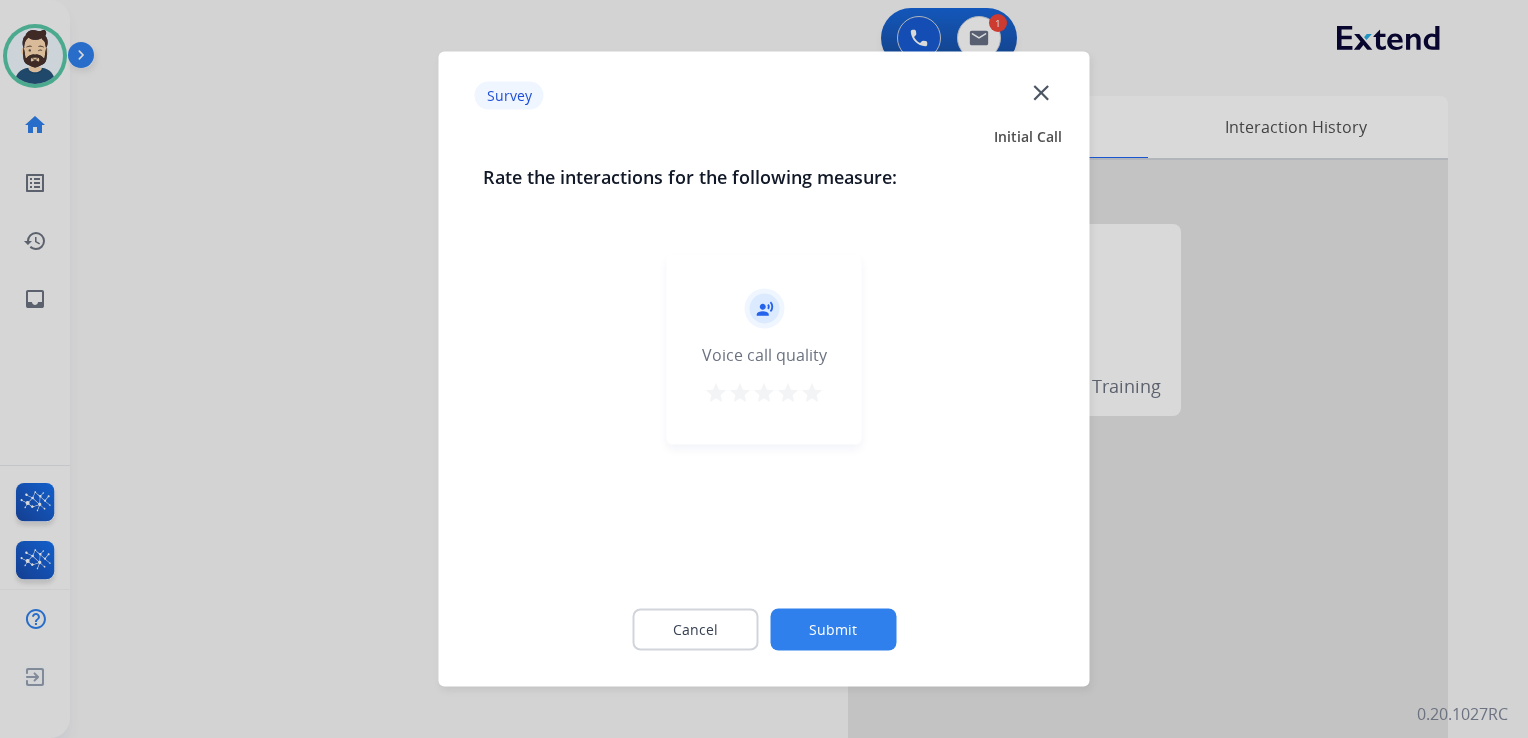 click on "star" at bounding box center (812, 393) 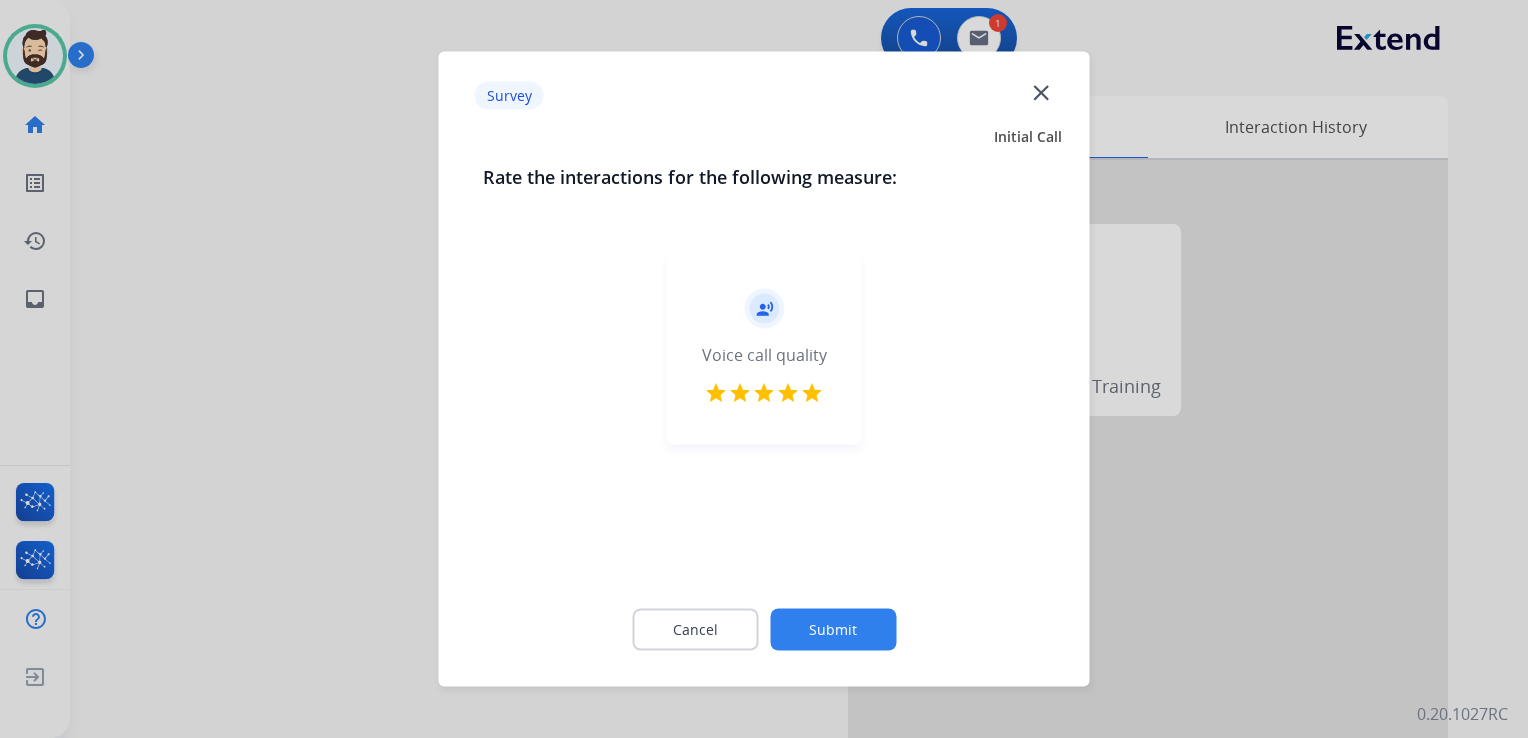 click on "Submit" 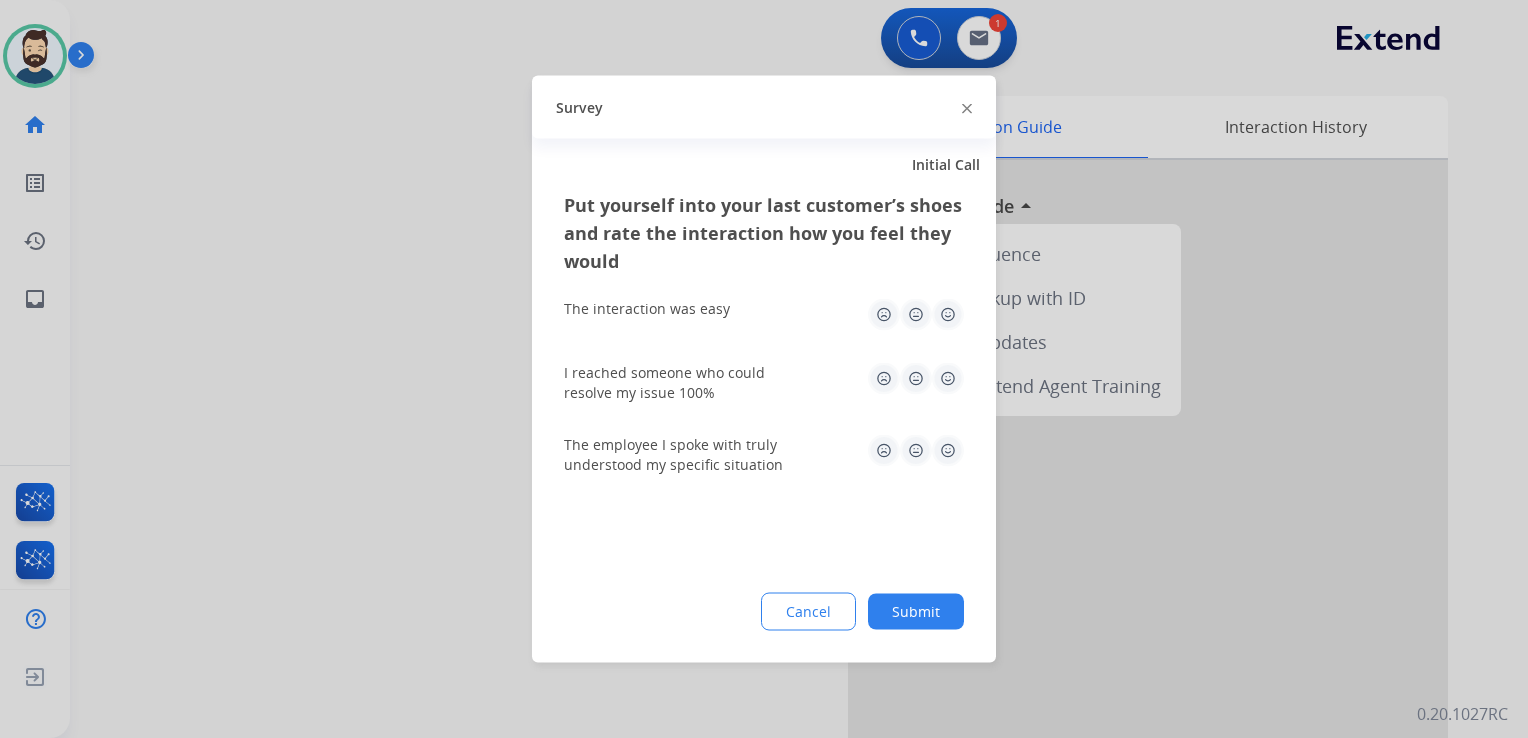 click 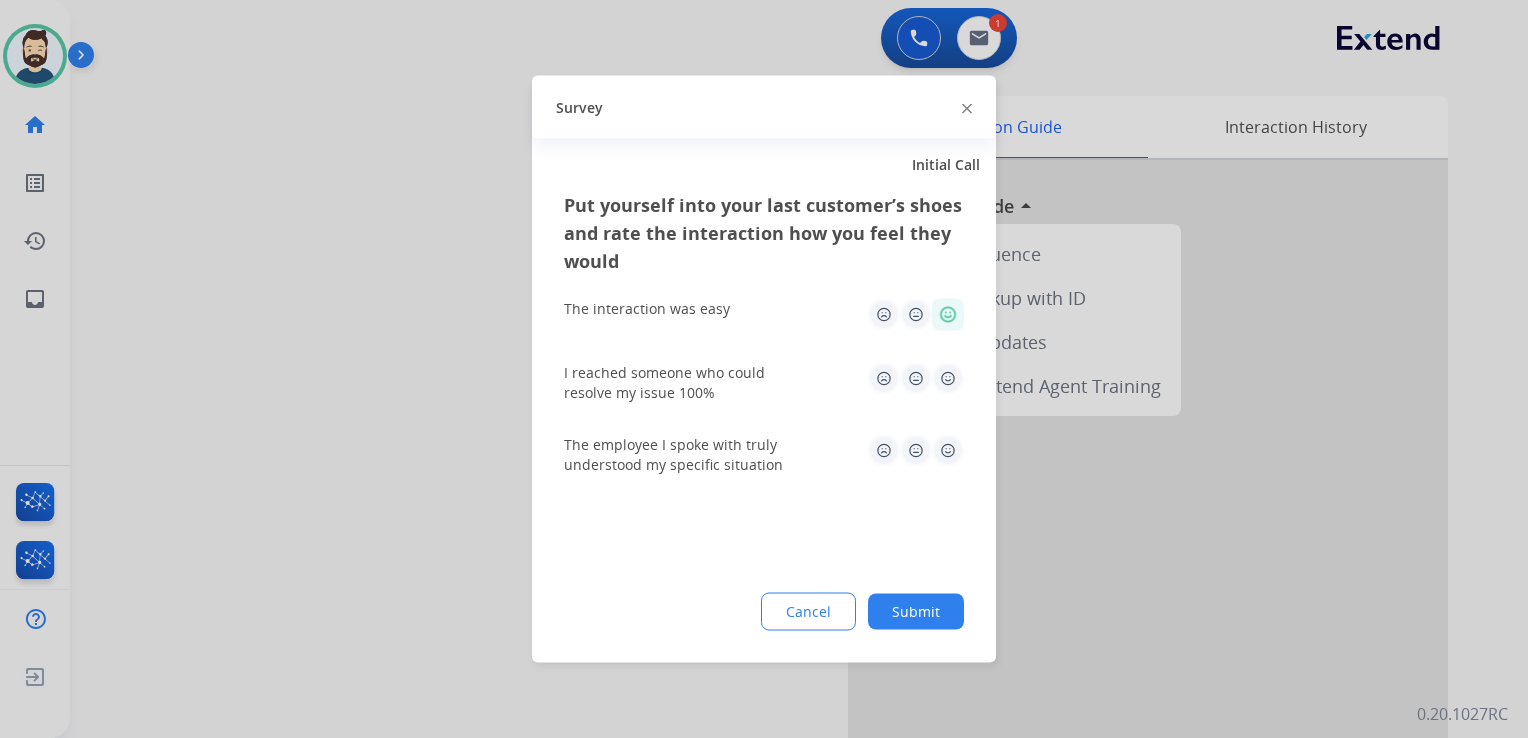 click 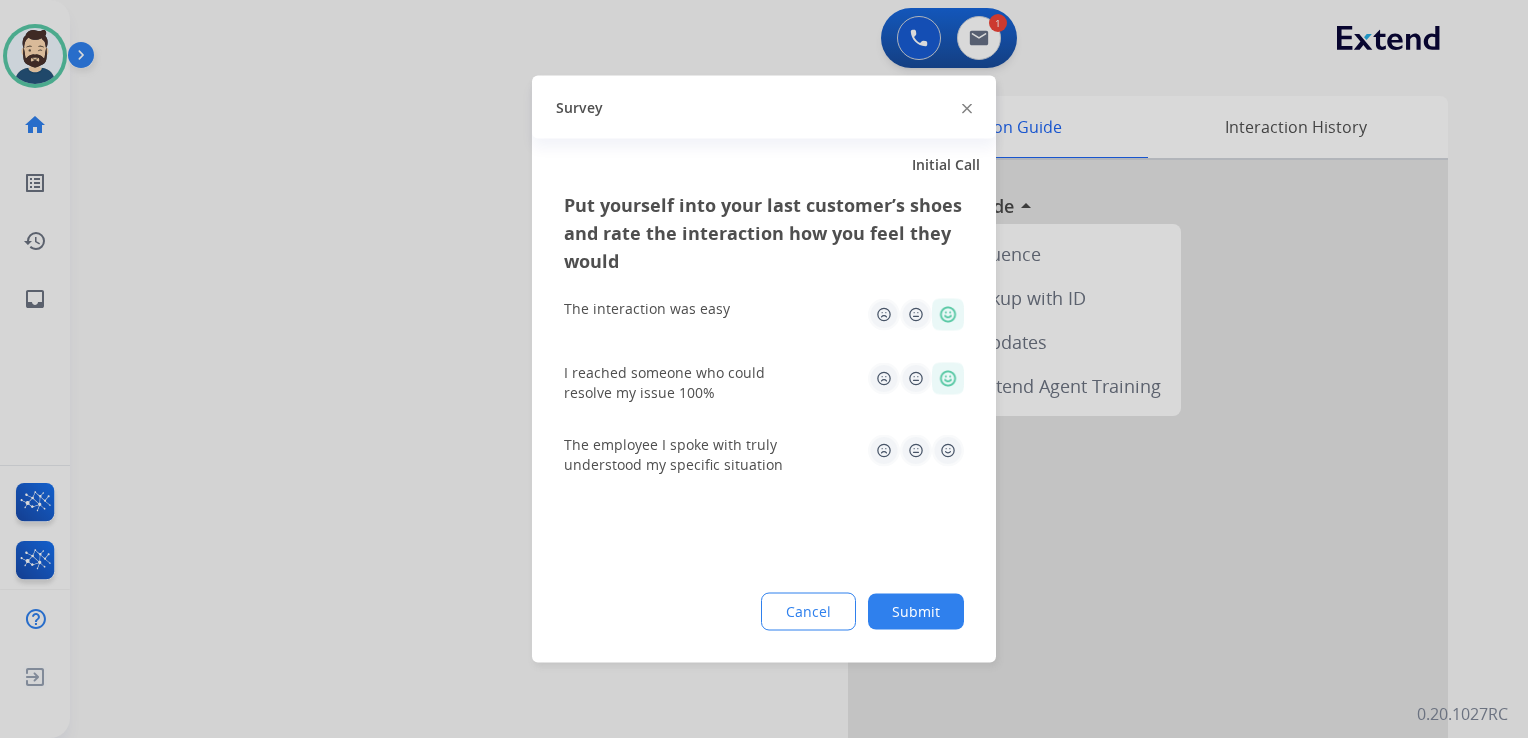 drag, startPoint x: 950, startPoint y: 450, endPoint x: 928, endPoint y: 566, distance: 118.06778 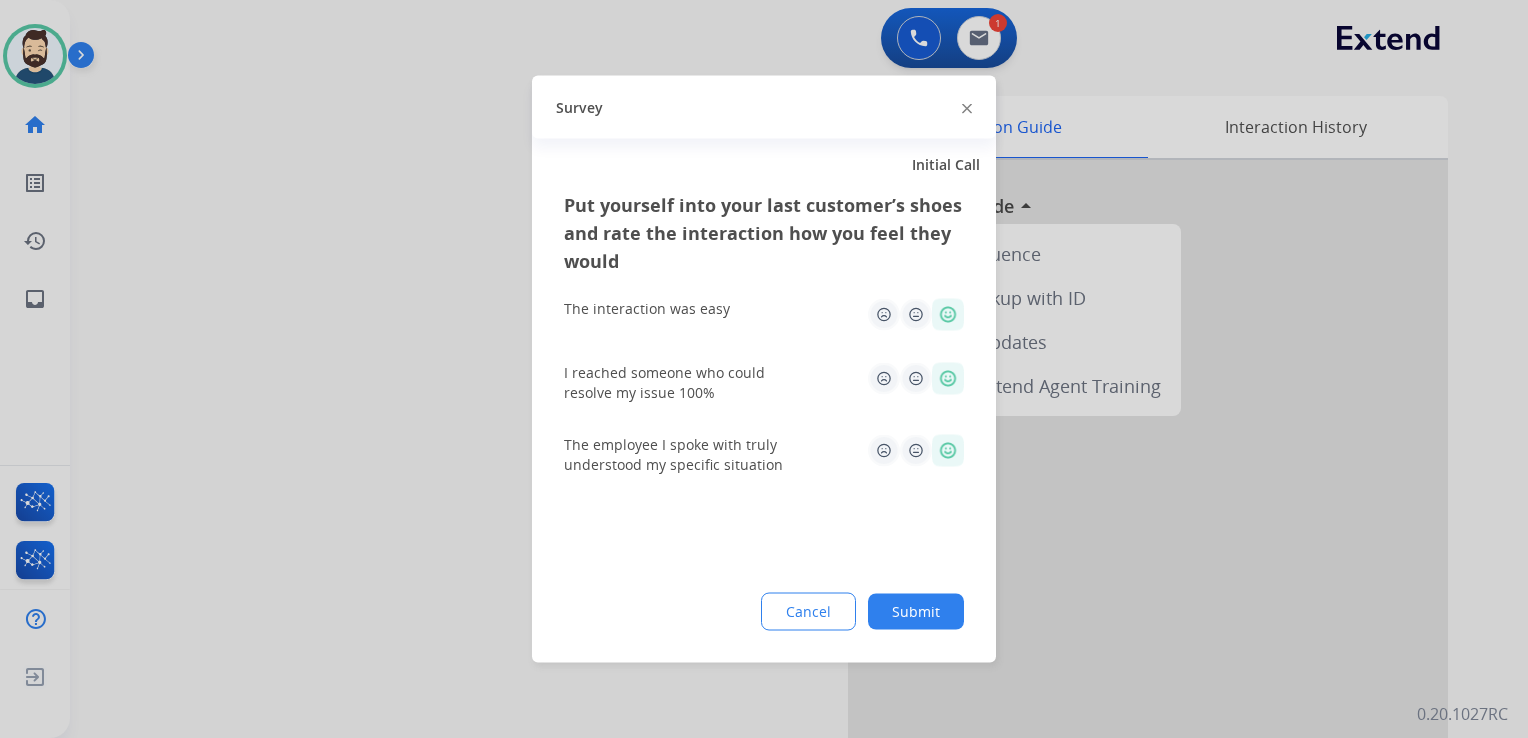click on "Submit" 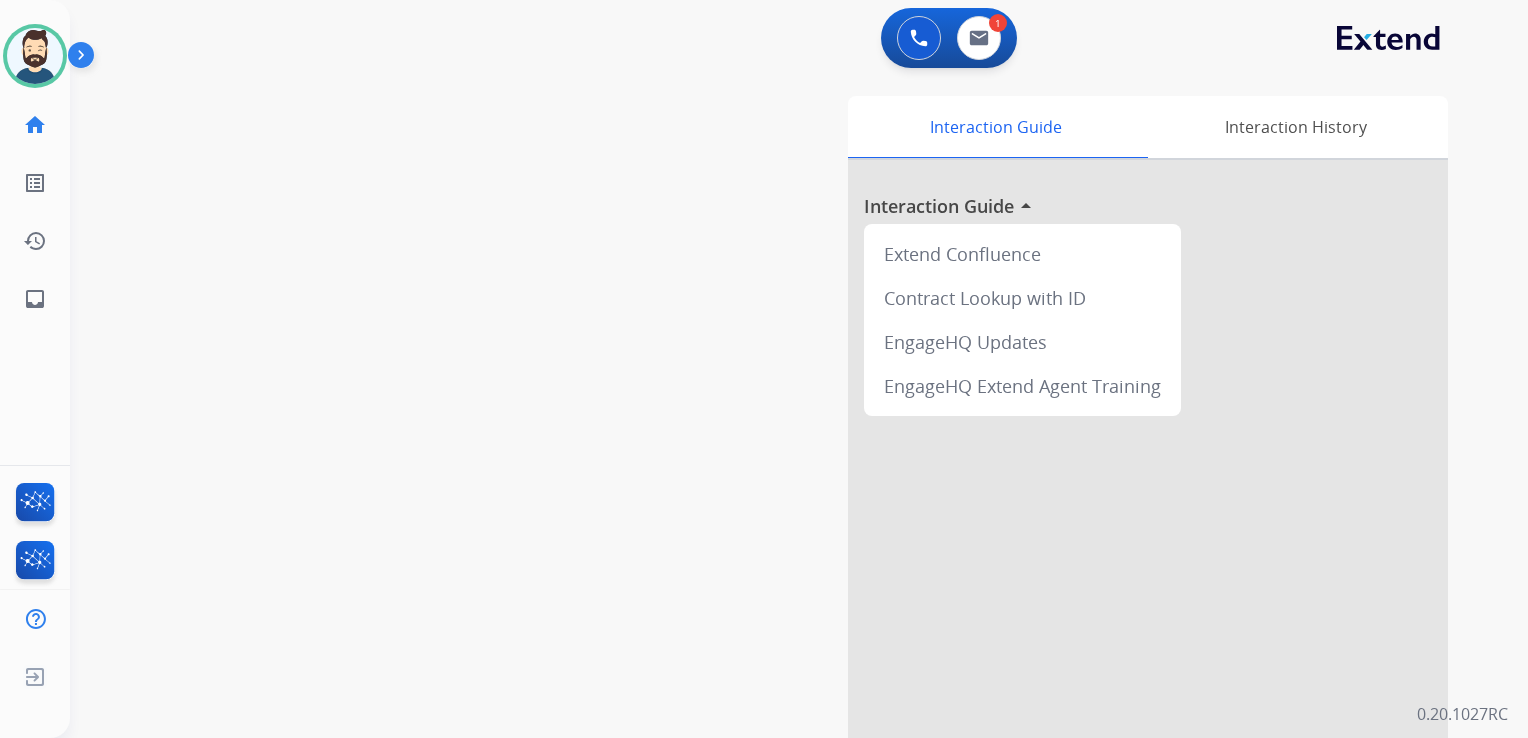drag, startPoint x: 316, startPoint y: 321, endPoint x: 299, endPoint y: 316, distance: 17.720045 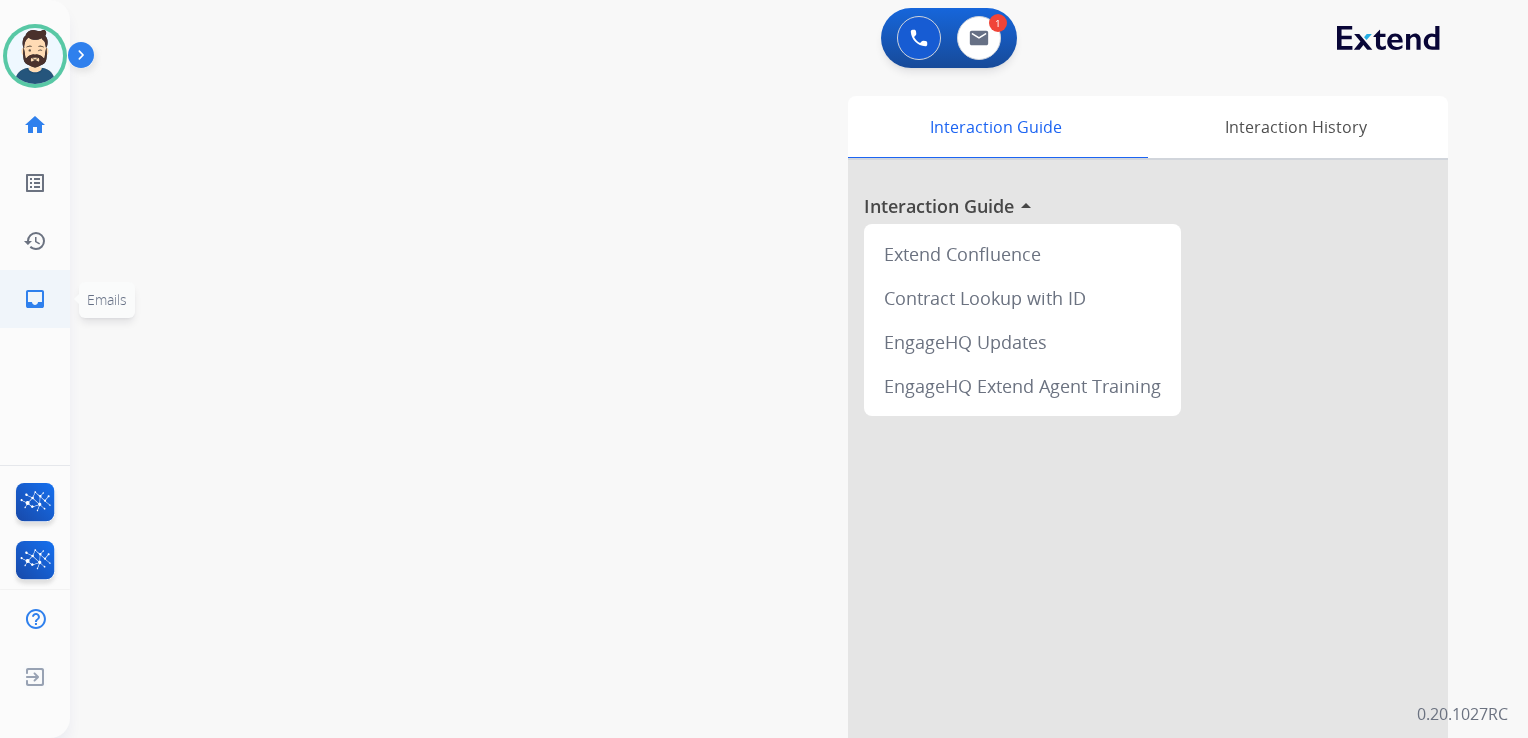 click on "inbox  Emails" 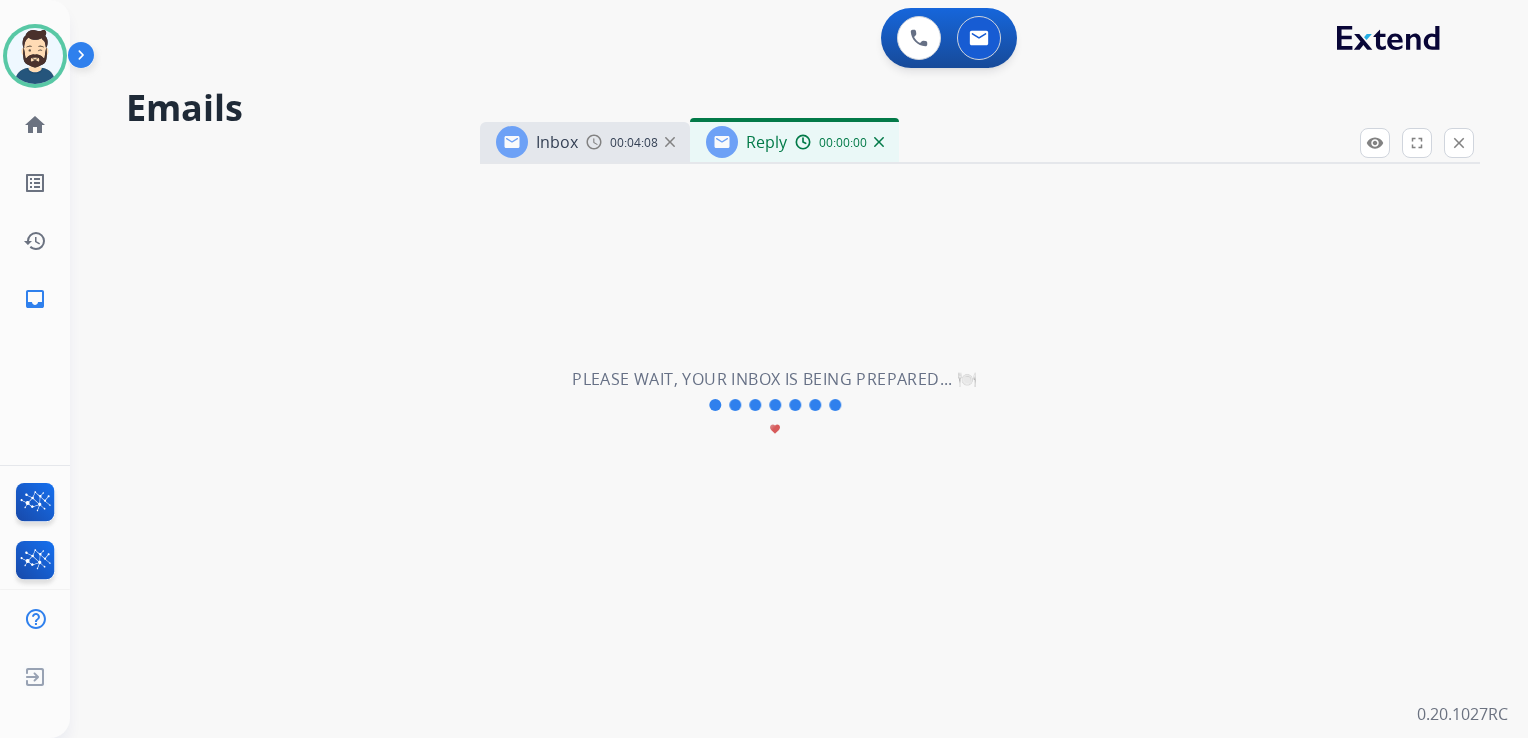 select on "**********" 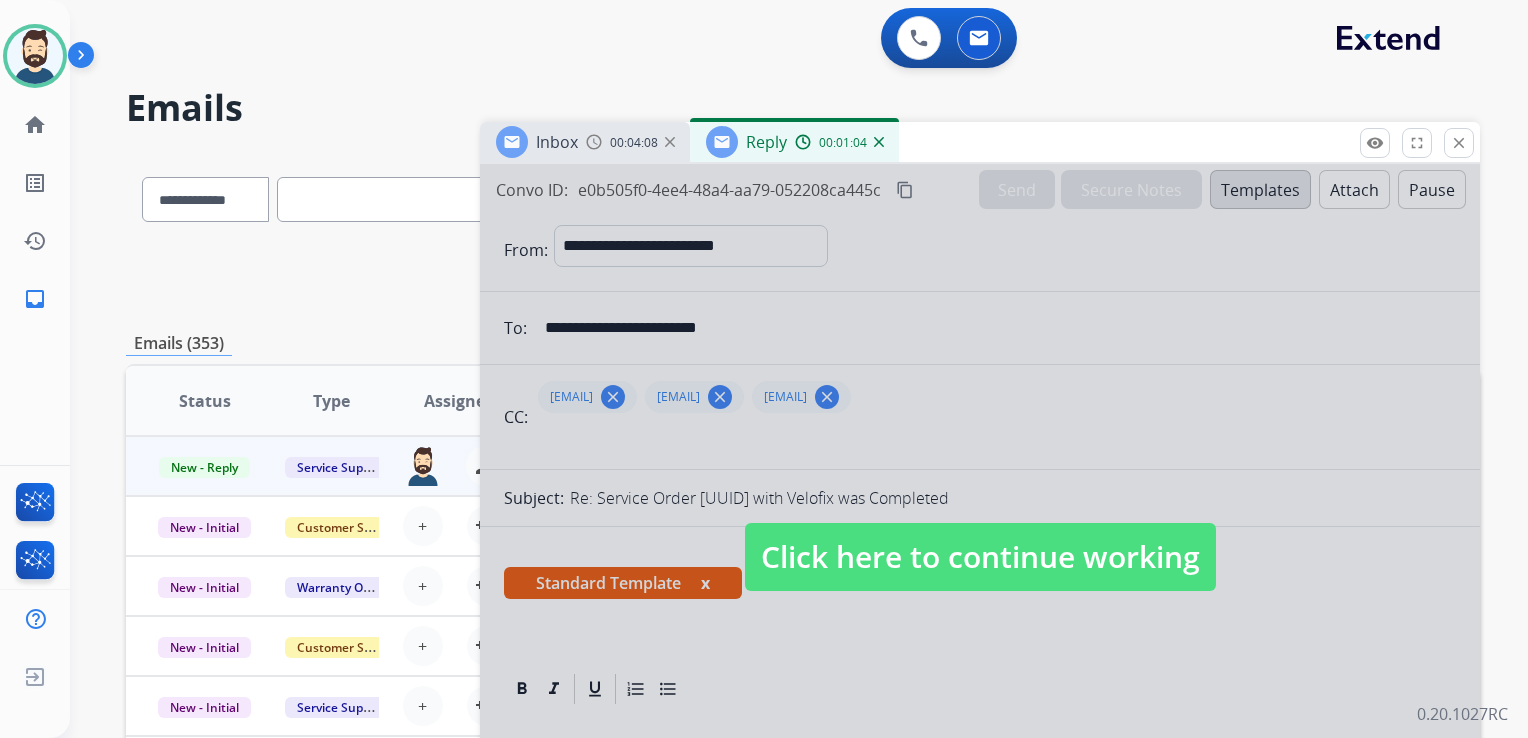 click on "Click here to continue working" at bounding box center (980, 557) 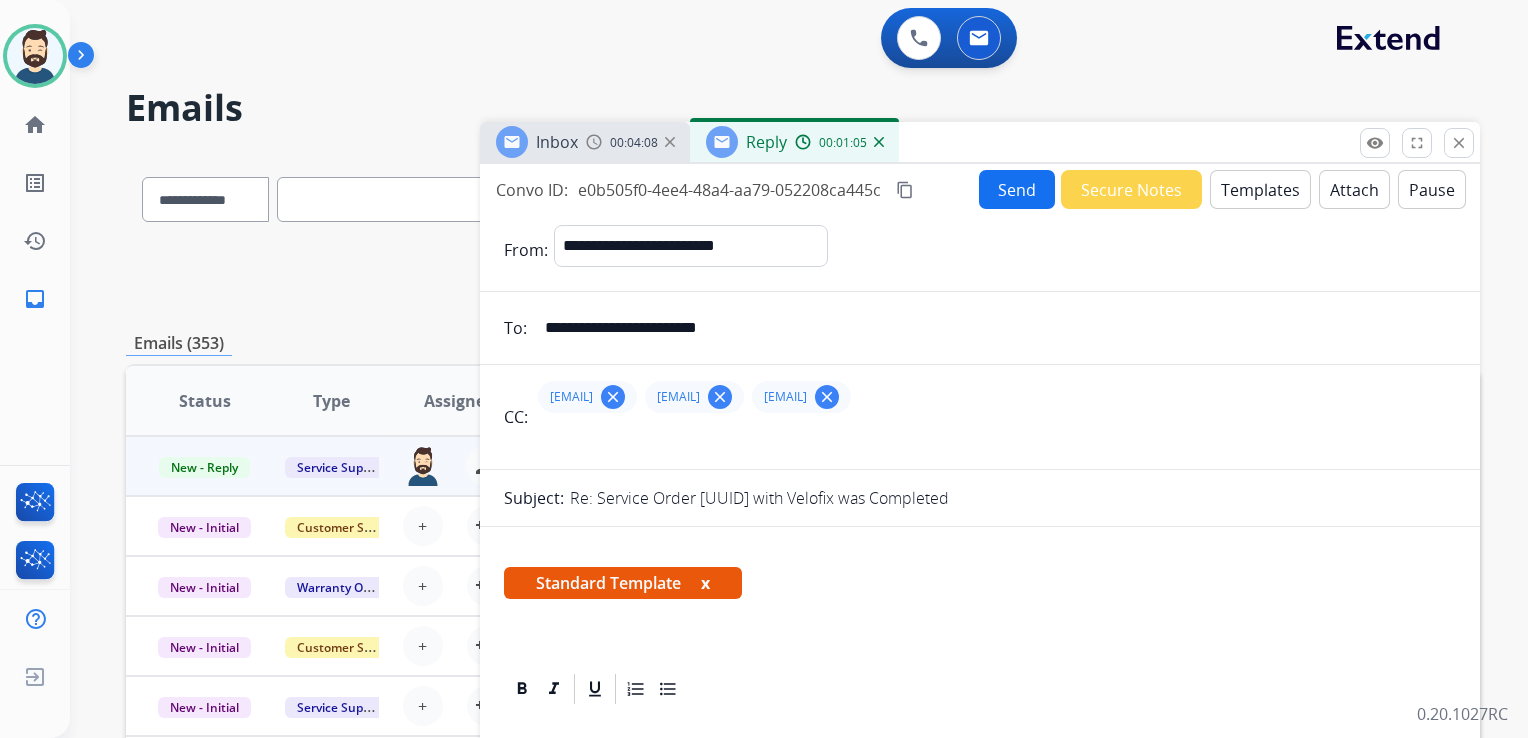 click at bounding box center (879, 142) 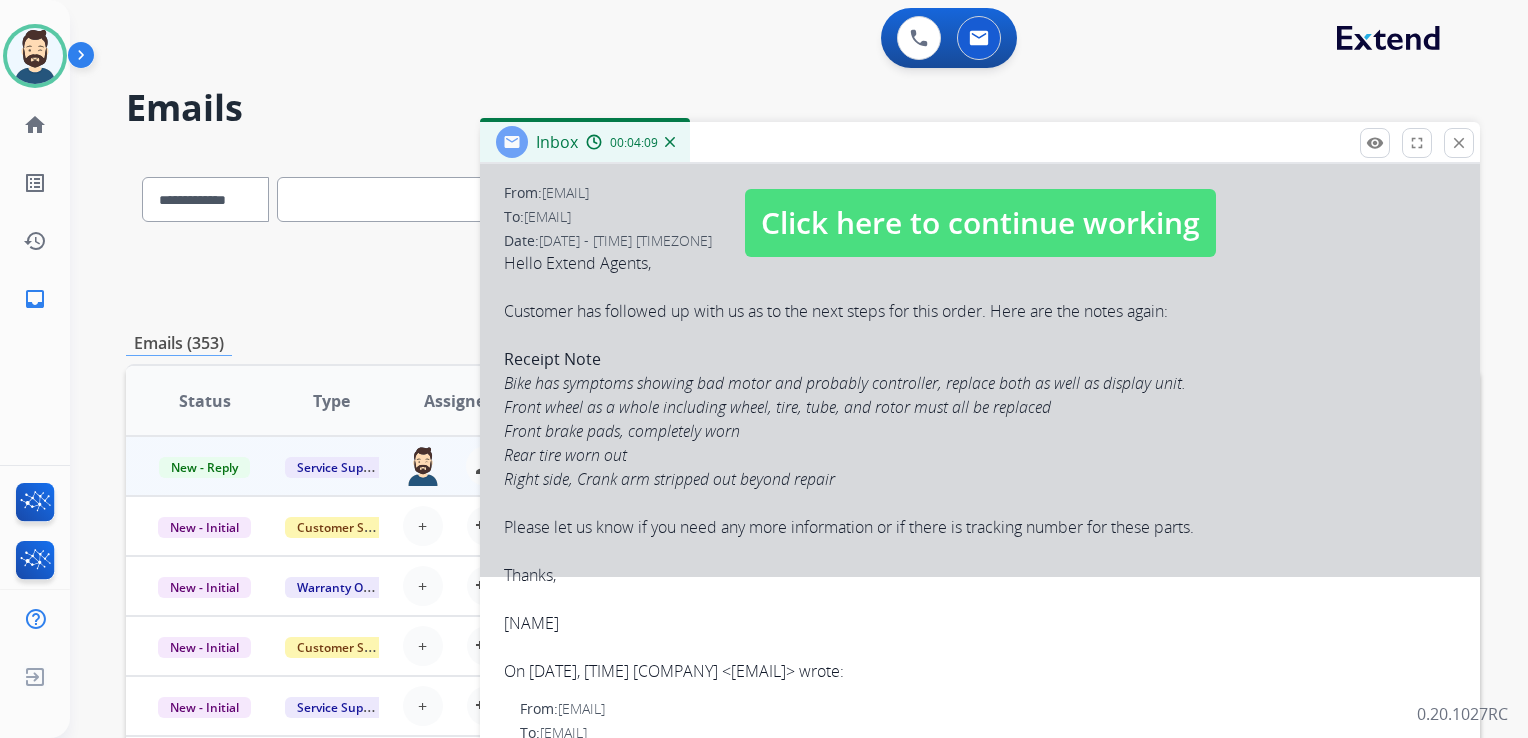 scroll, scrollTop: 300, scrollLeft: 0, axis: vertical 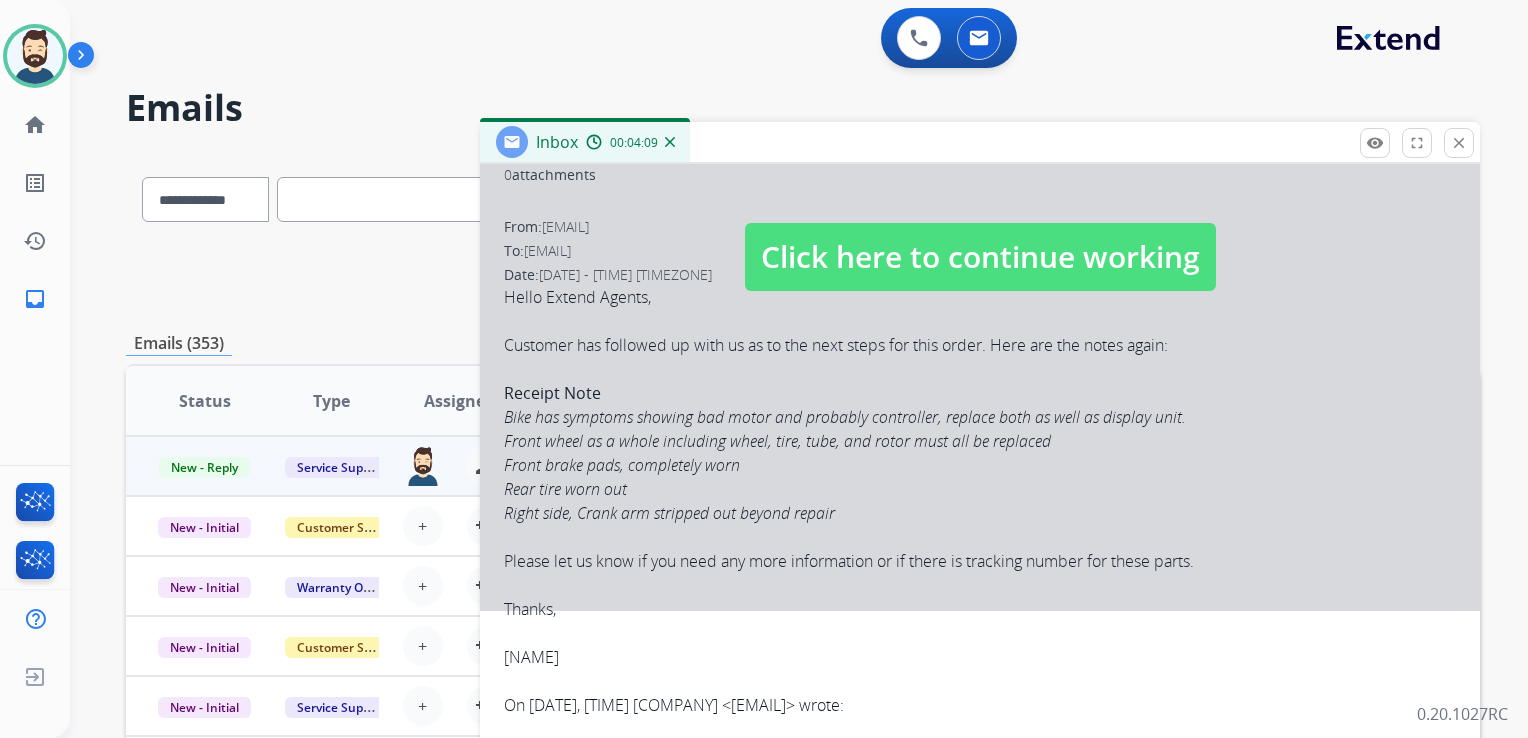 click on "Click here to continue working" at bounding box center (980, 257) 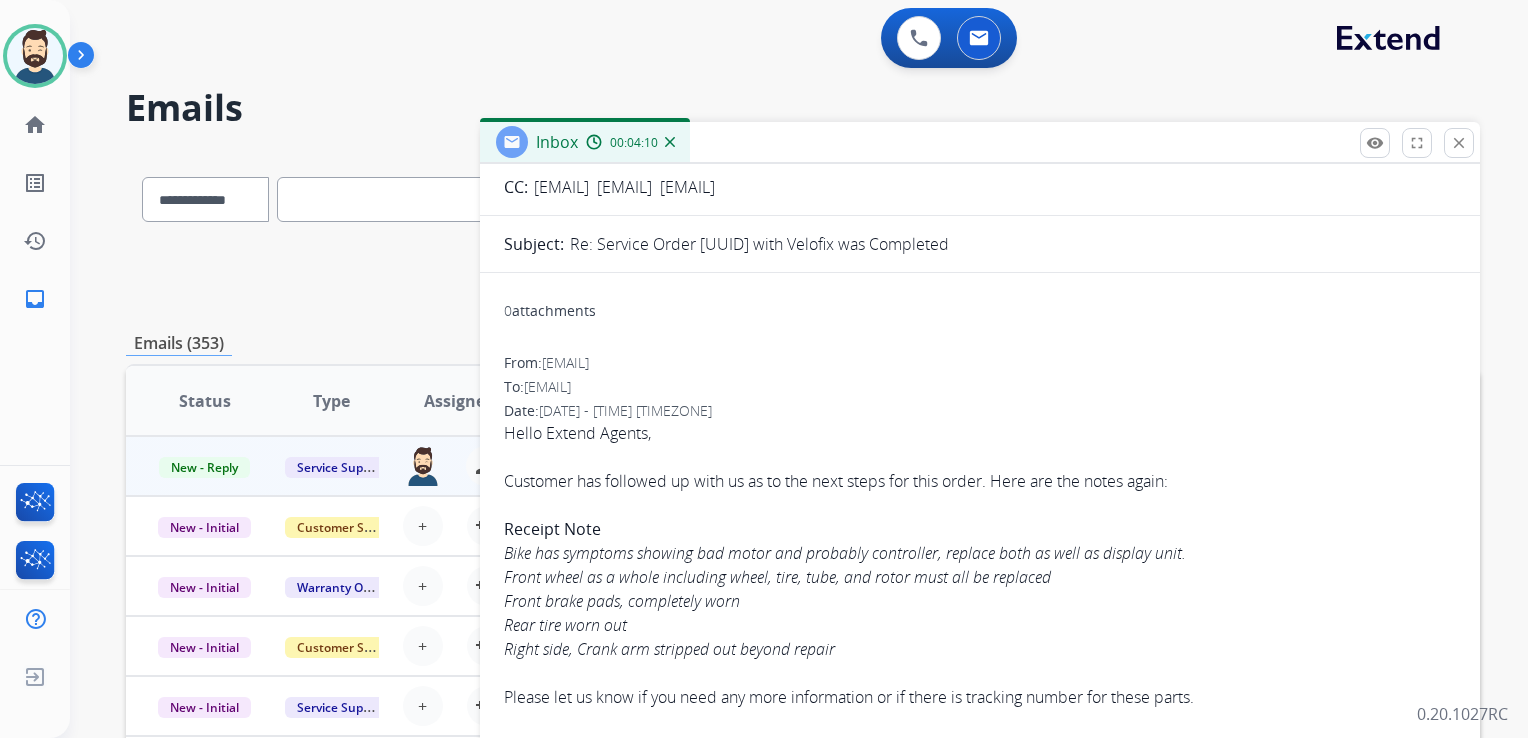 scroll, scrollTop: 0, scrollLeft: 0, axis: both 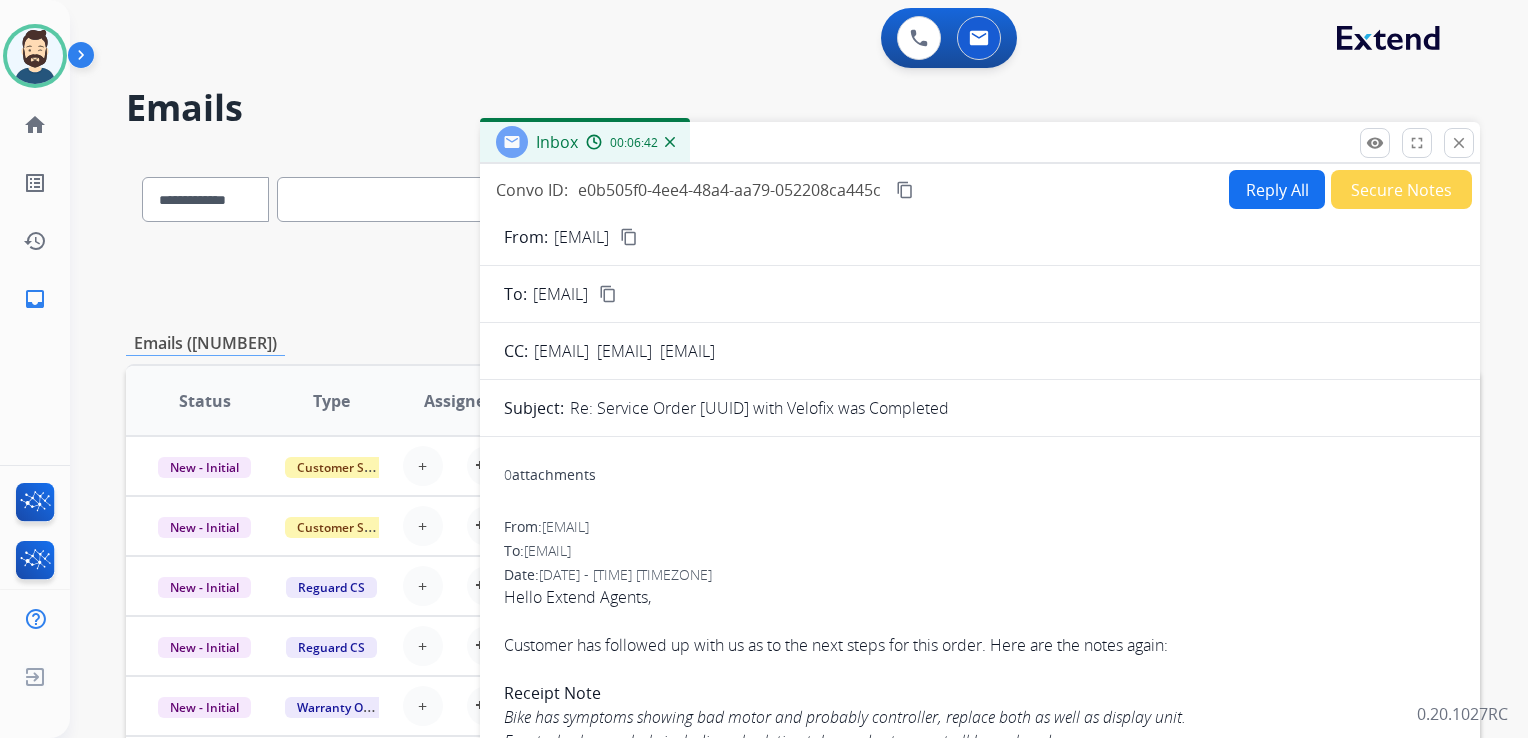 click on "Reply All" at bounding box center [1277, 189] 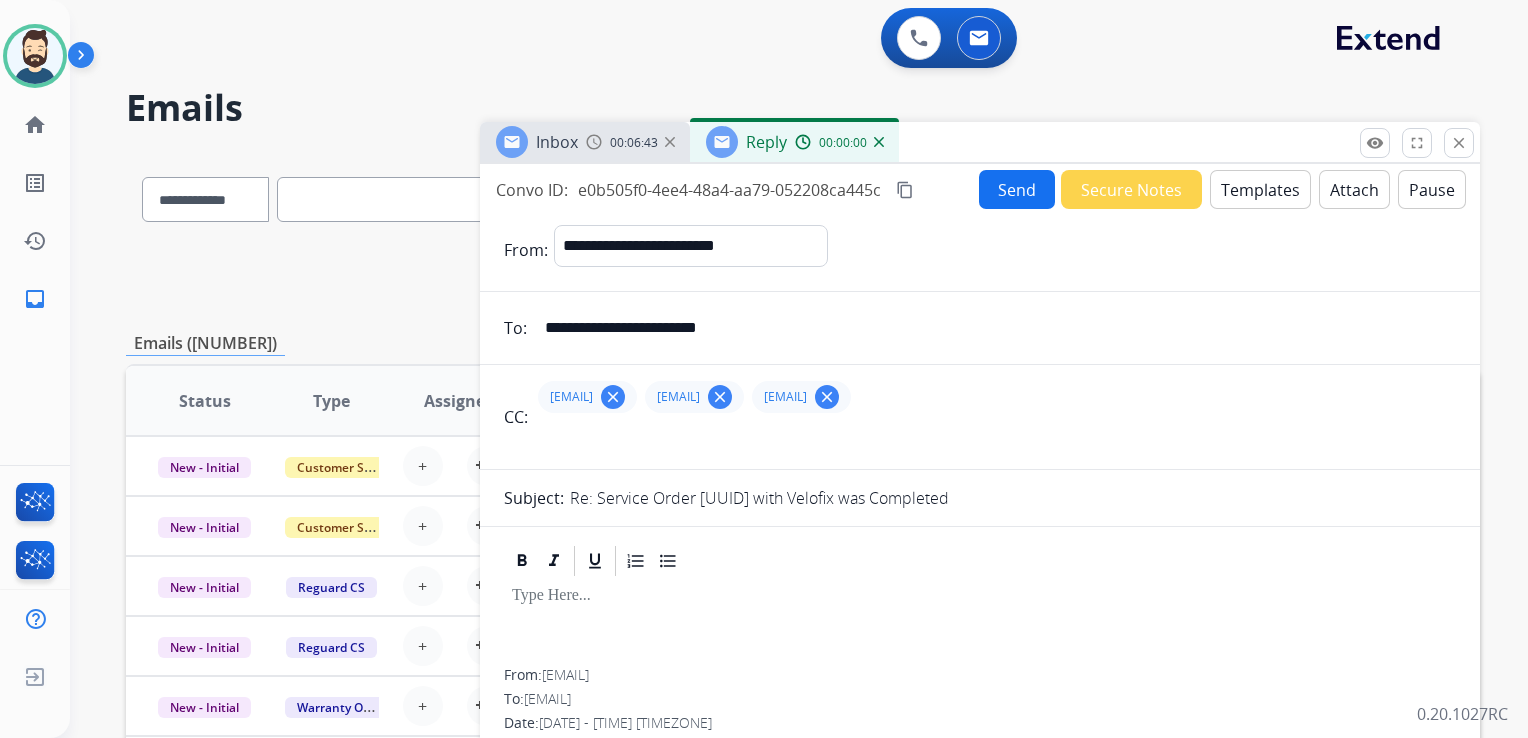 click on "Templates" at bounding box center [1260, 189] 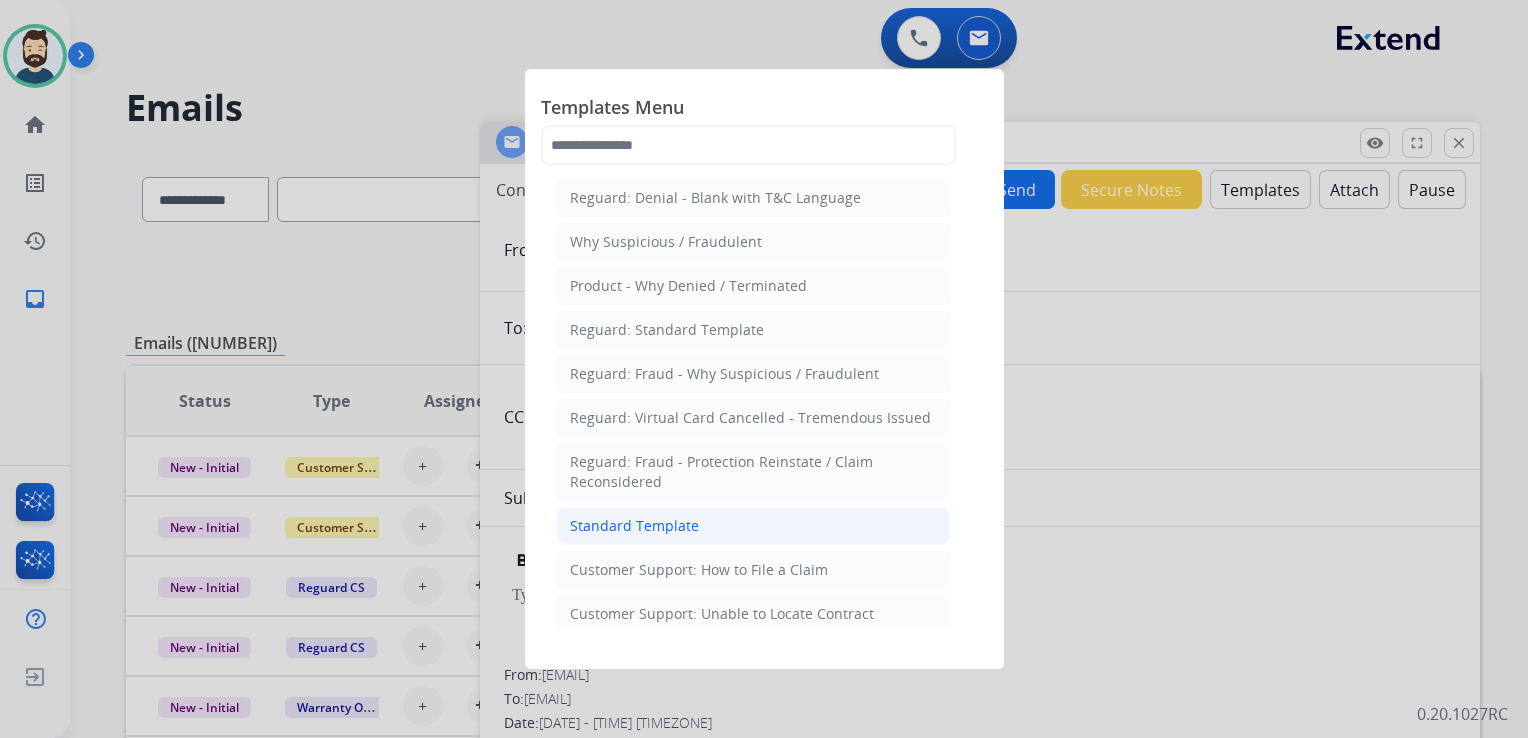 click on "Standard Template" 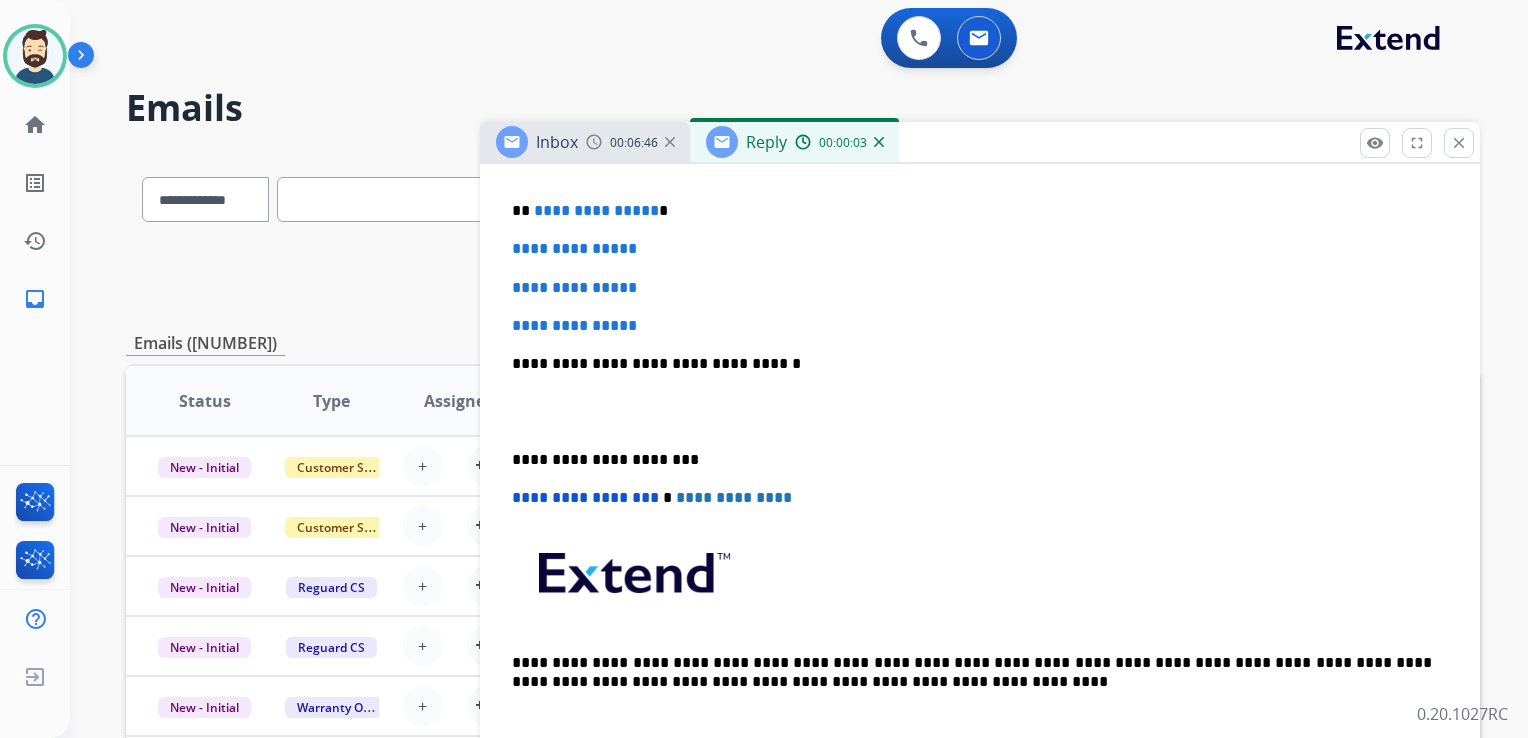 scroll, scrollTop: 400, scrollLeft: 0, axis: vertical 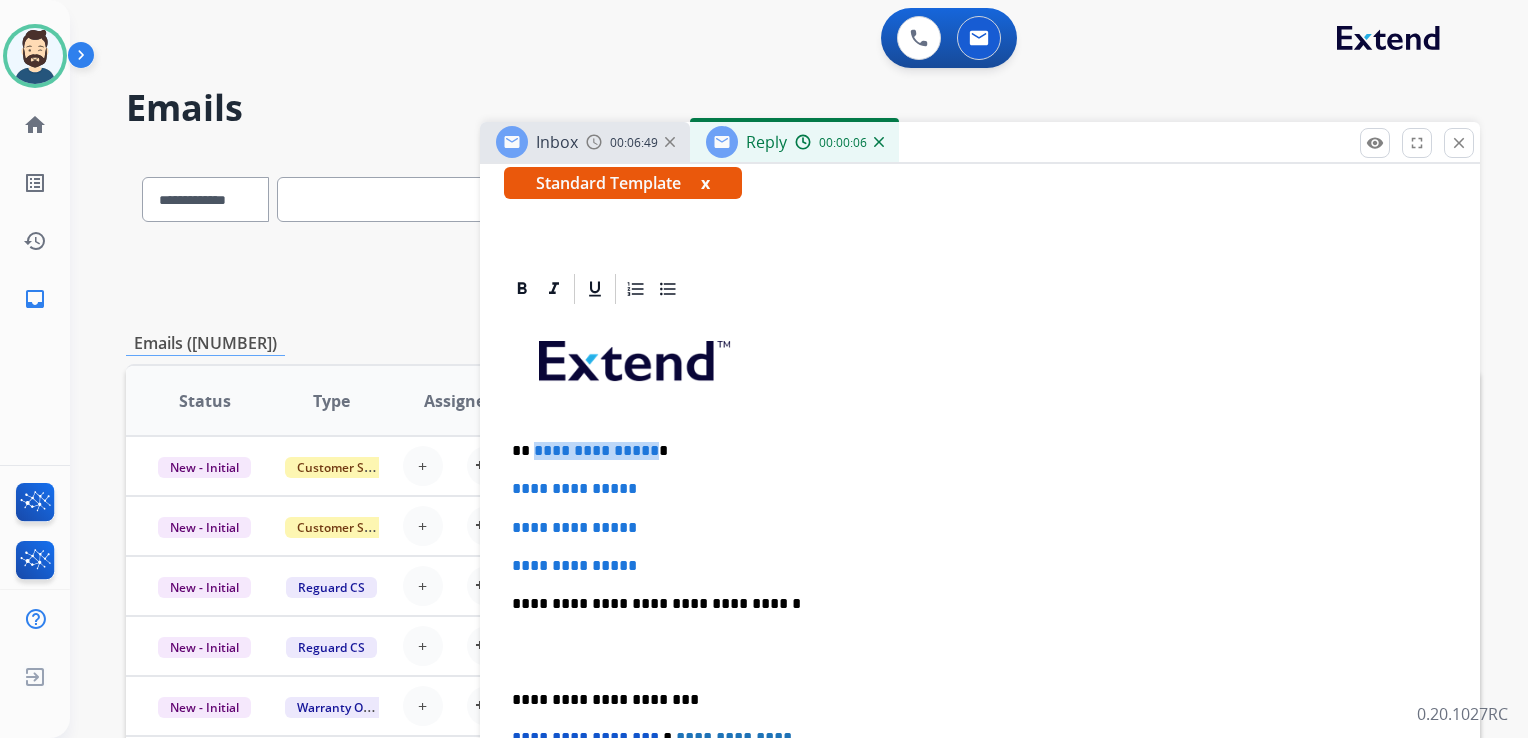 drag, startPoint x: 531, startPoint y: 448, endPoint x: 644, endPoint y: 444, distance: 113.07078 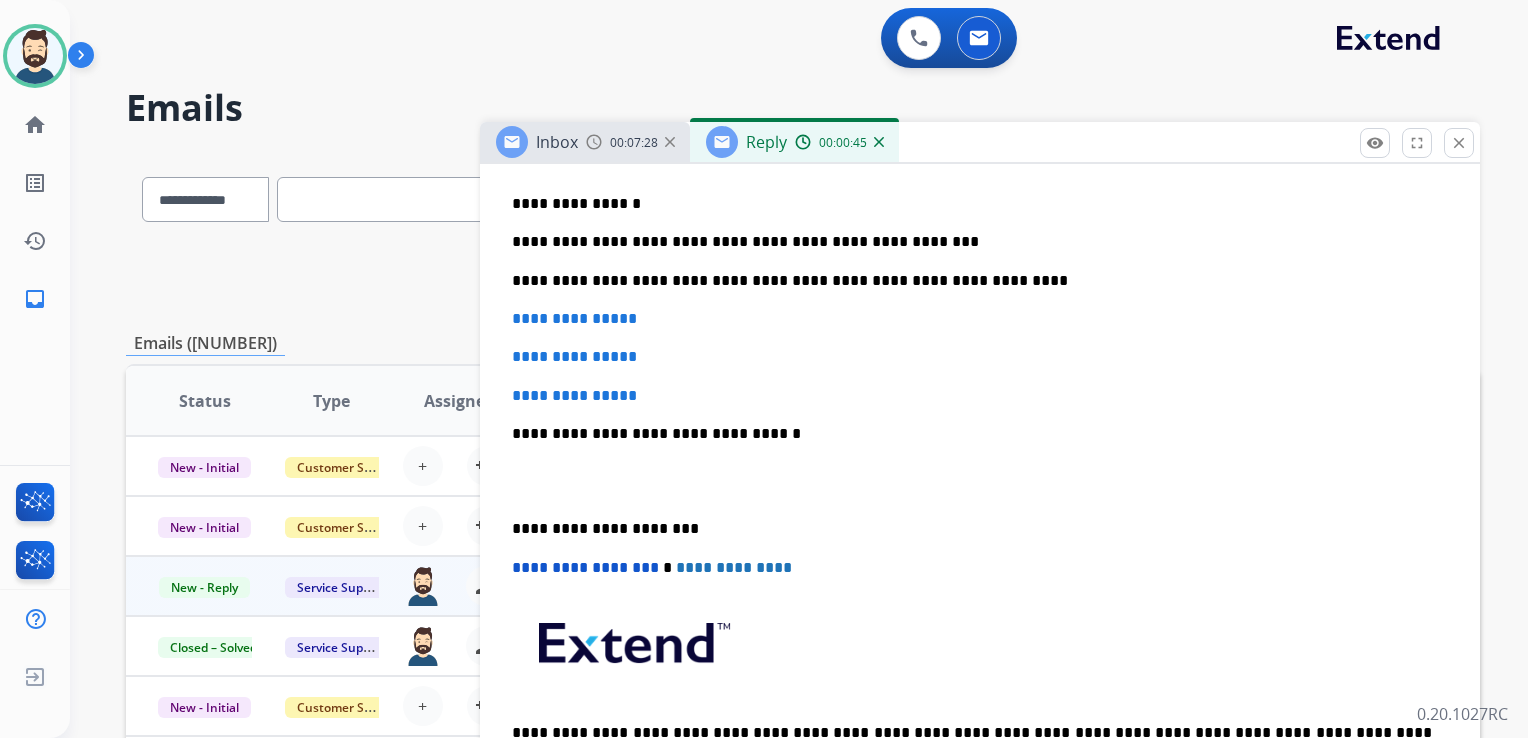 scroll, scrollTop: 547, scrollLeft: 0, axis: vertical 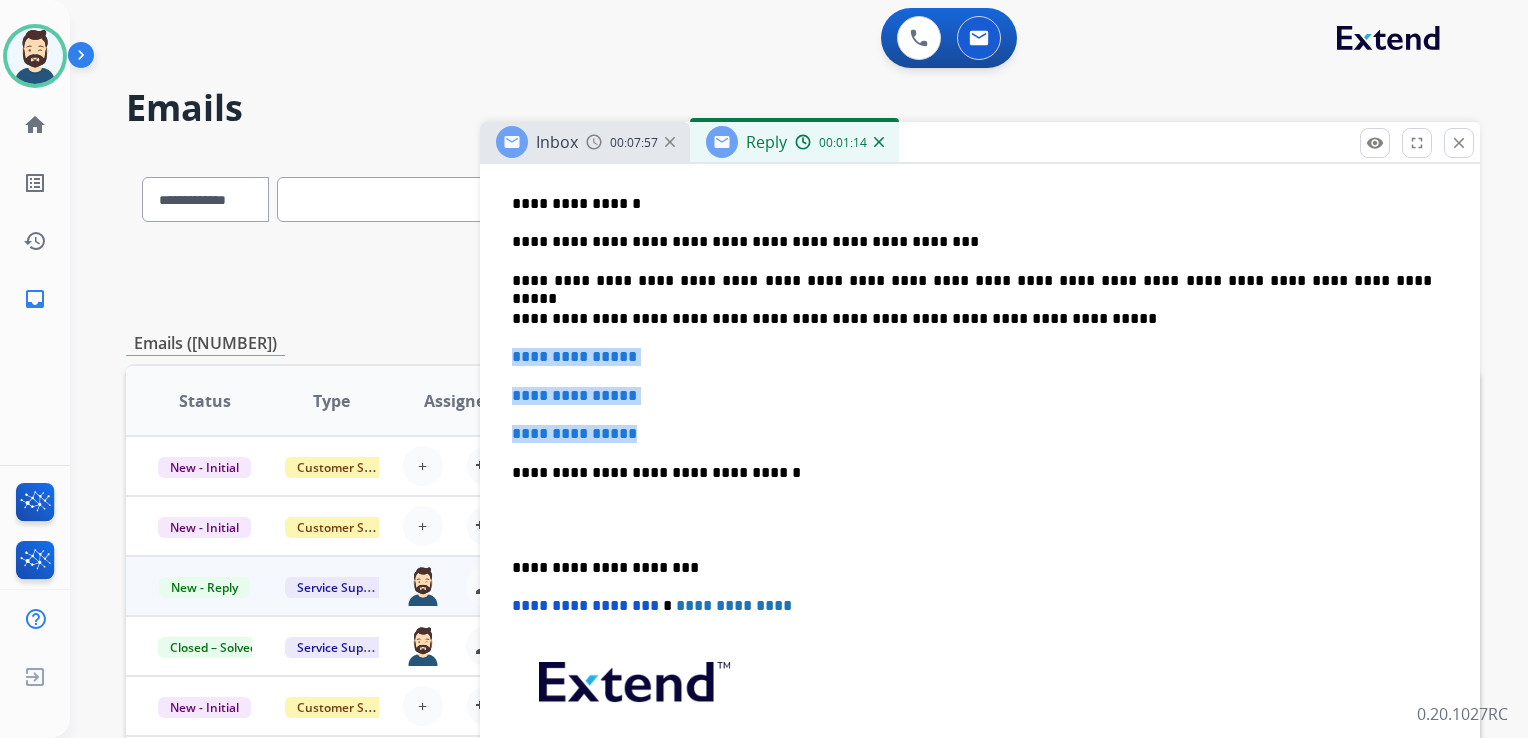 drag, startPoint x: 508, startPoint y: 356, endPoint x: 657, endPoint y: 421, distance: 162.56076 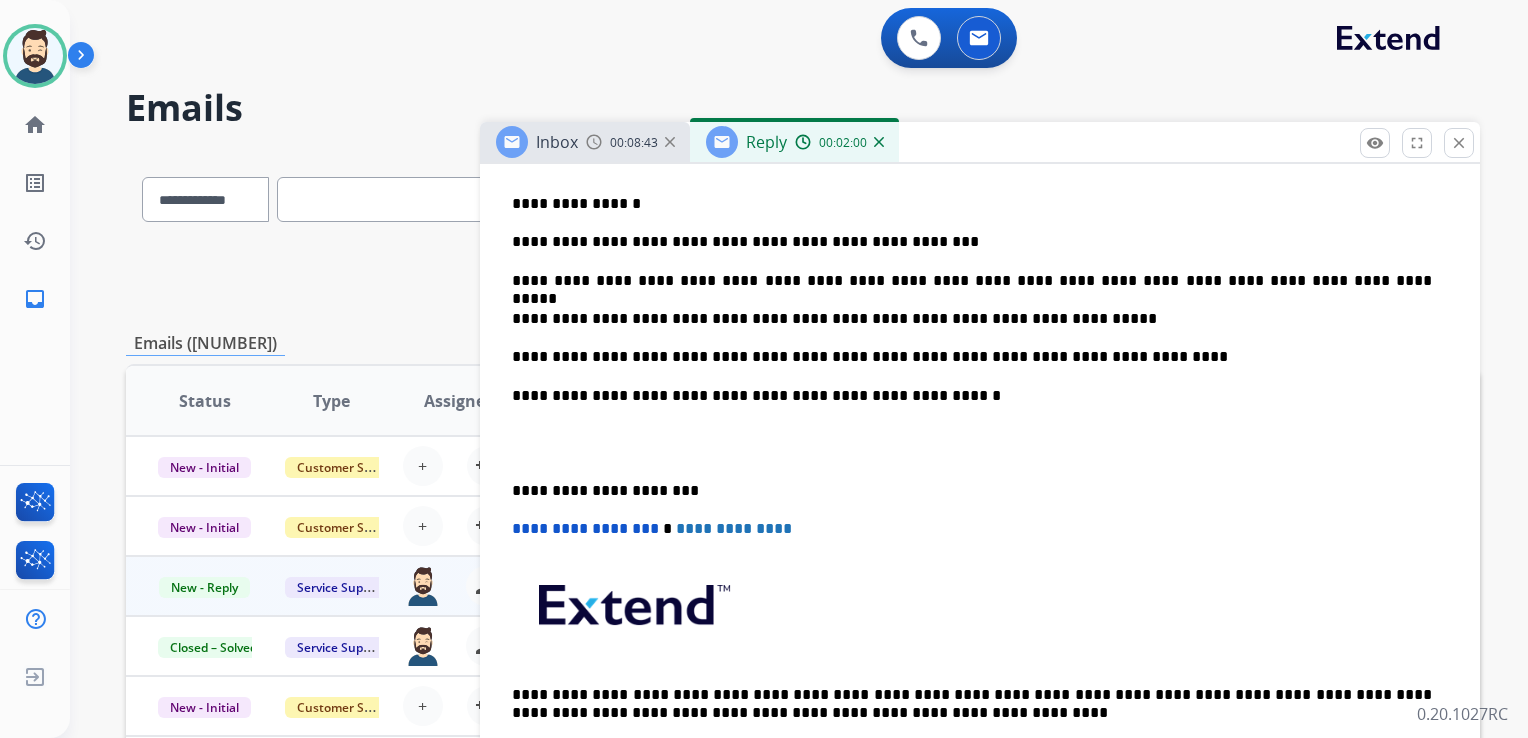 click on "**********" at bounding box center [972, 396] 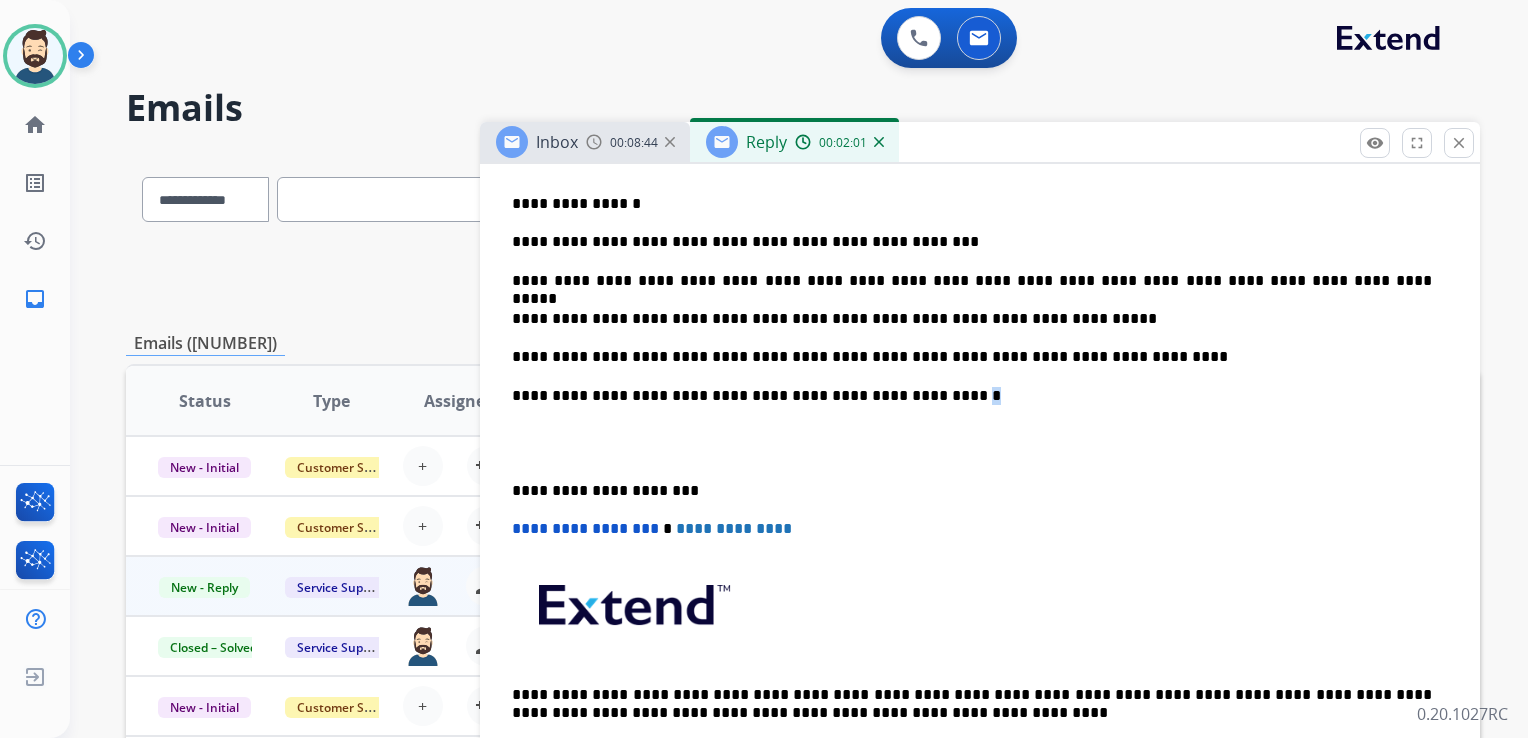 click on "**********" at bounding box center (972, 396) 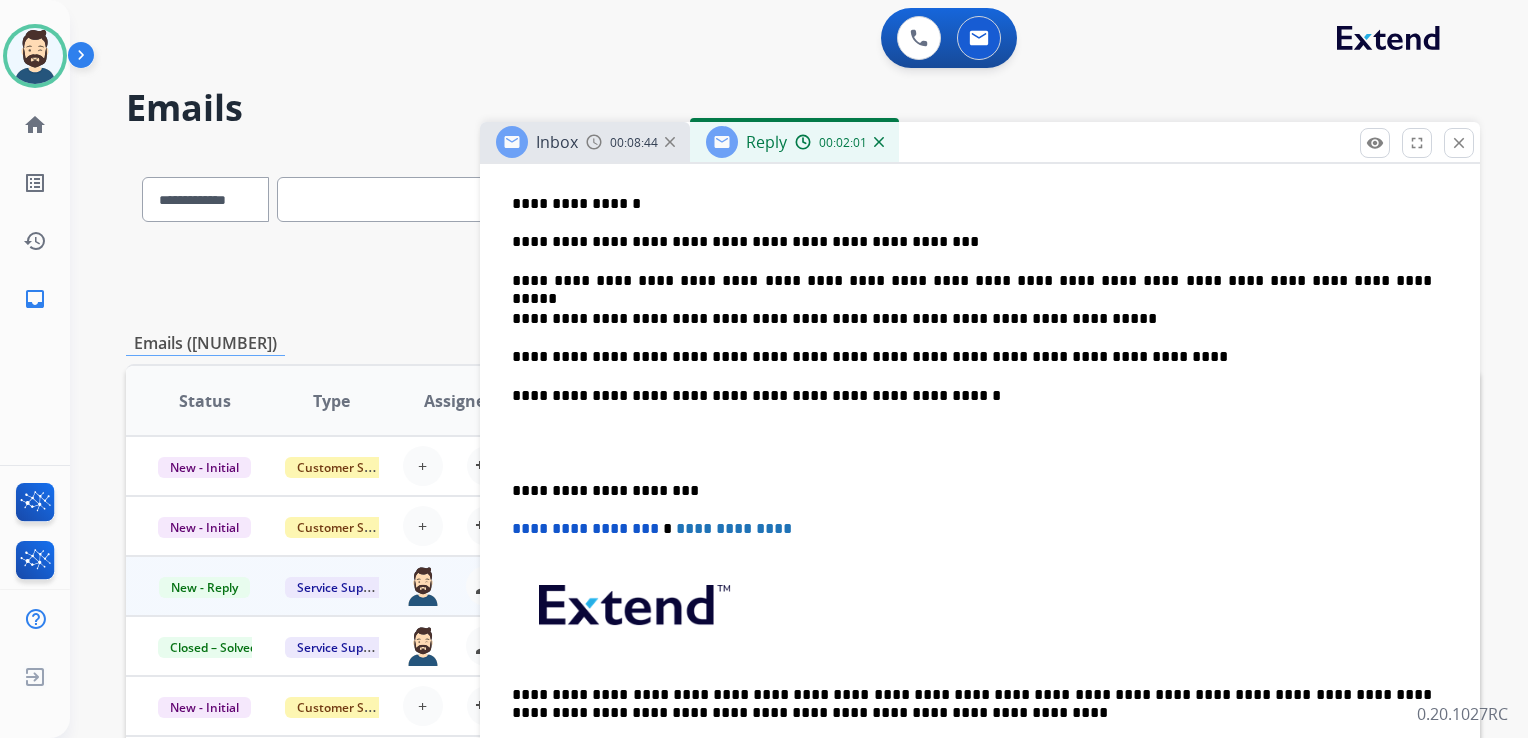 click on "**********" at bounding box center (972, 396) 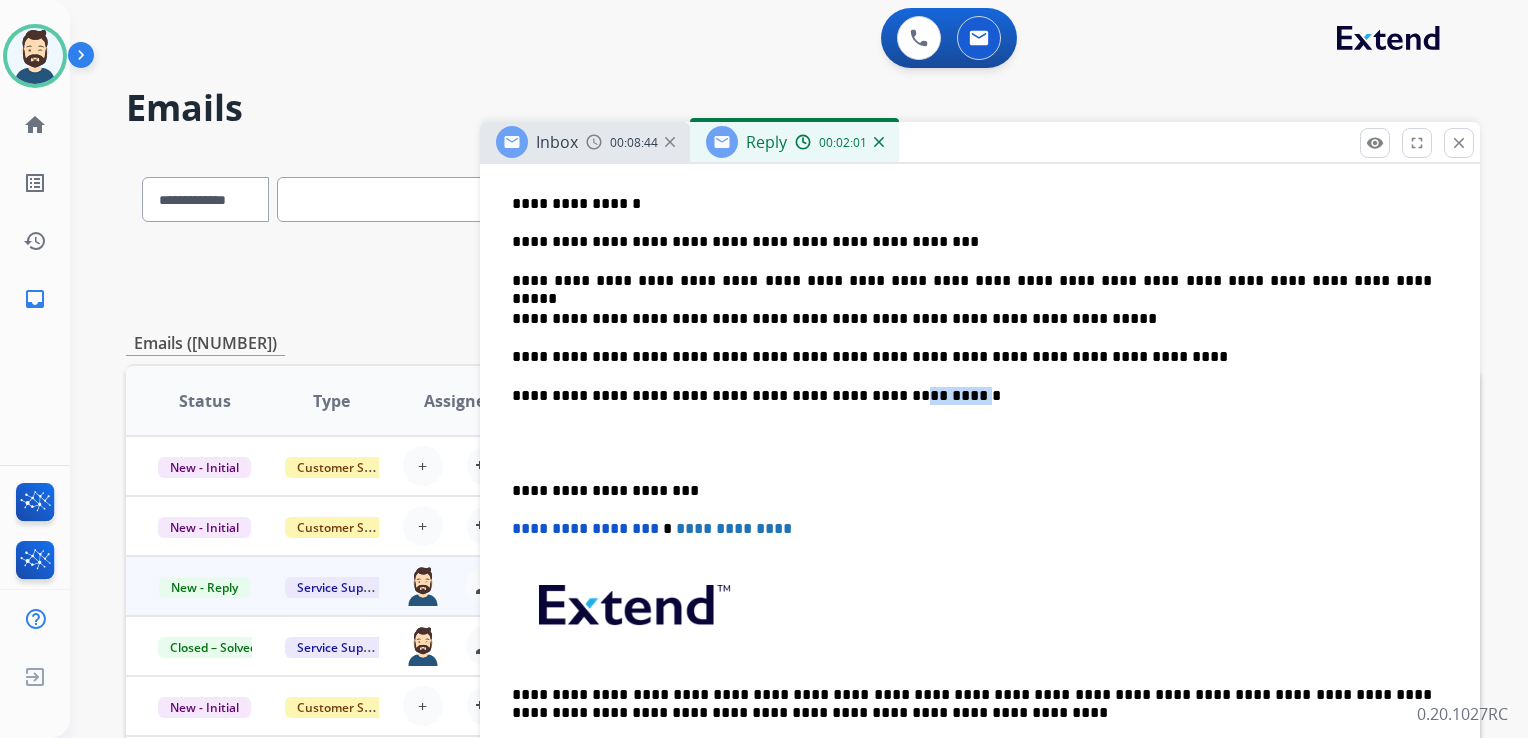 click on "**********" at bounding box center (972, 396) 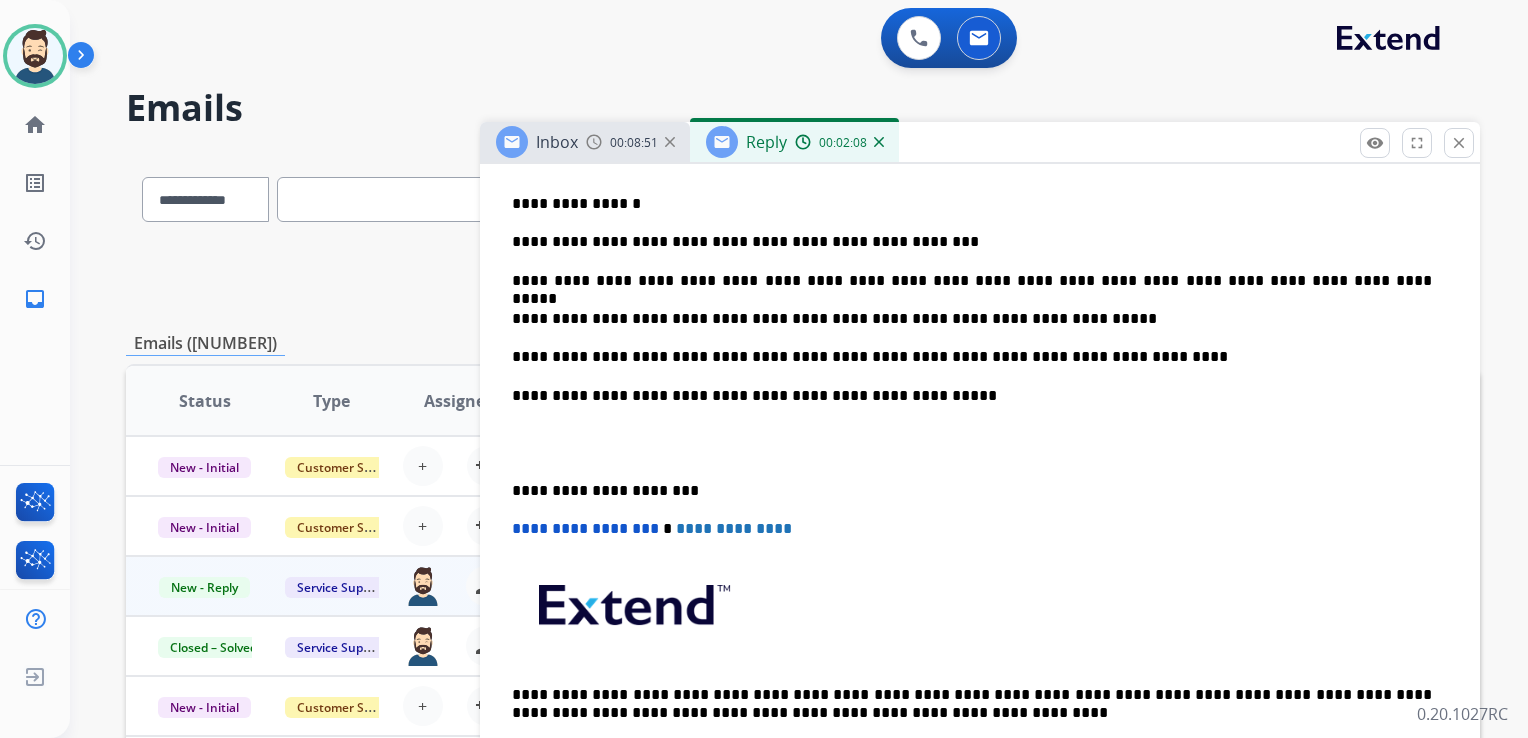 click on "**********" at bounding box center (972, 491) 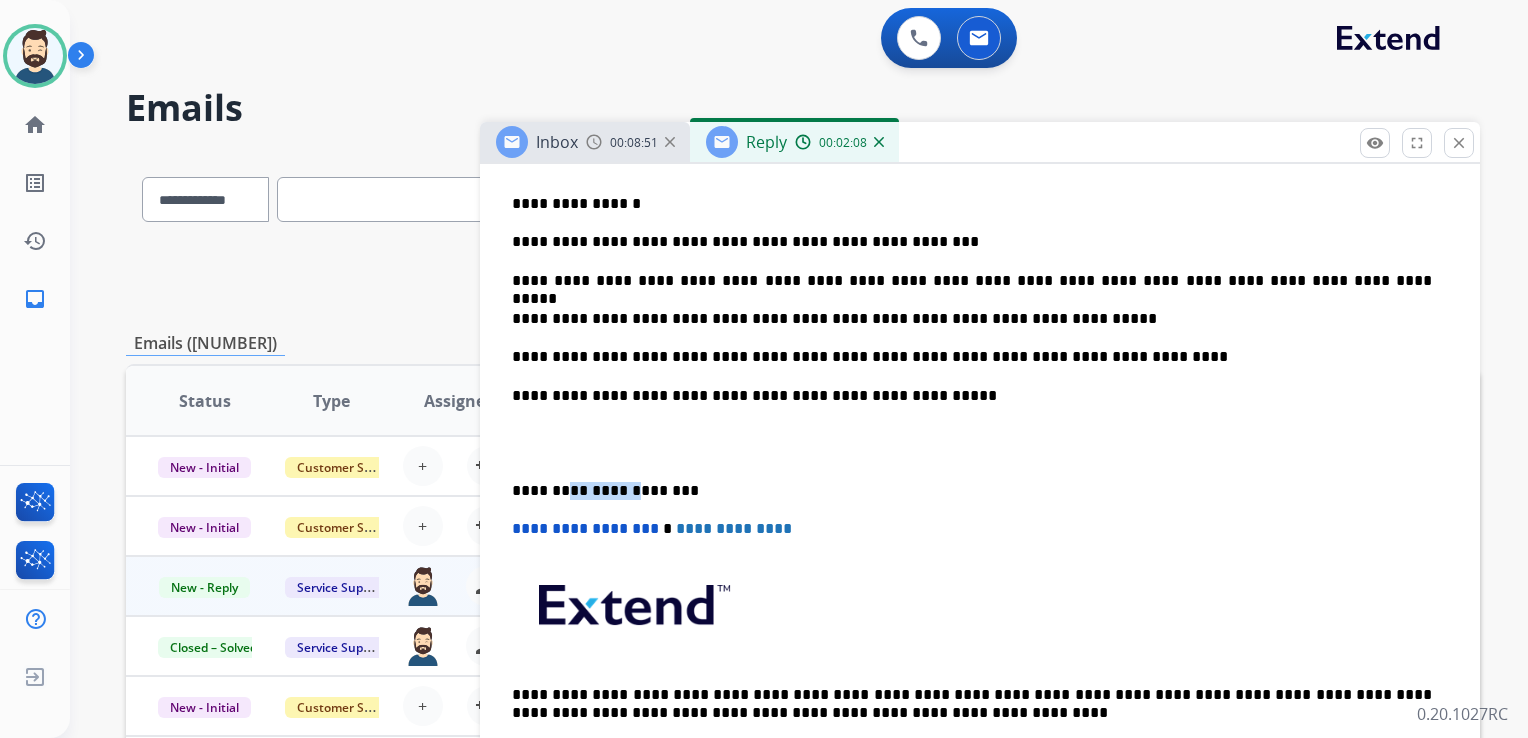 click on "**********" at bounding box center [972, 491] 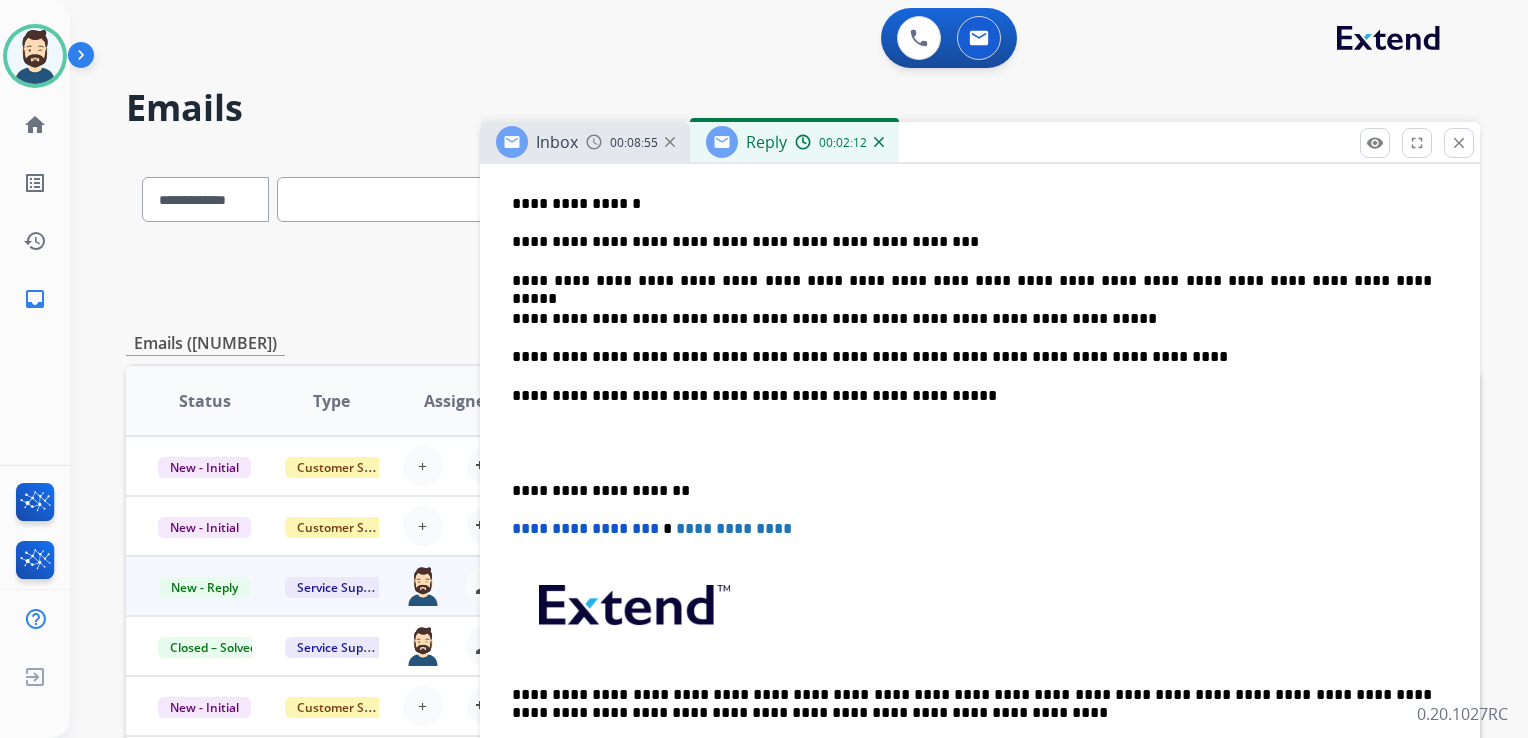 click on "**********" at bounding box center [585, 528] 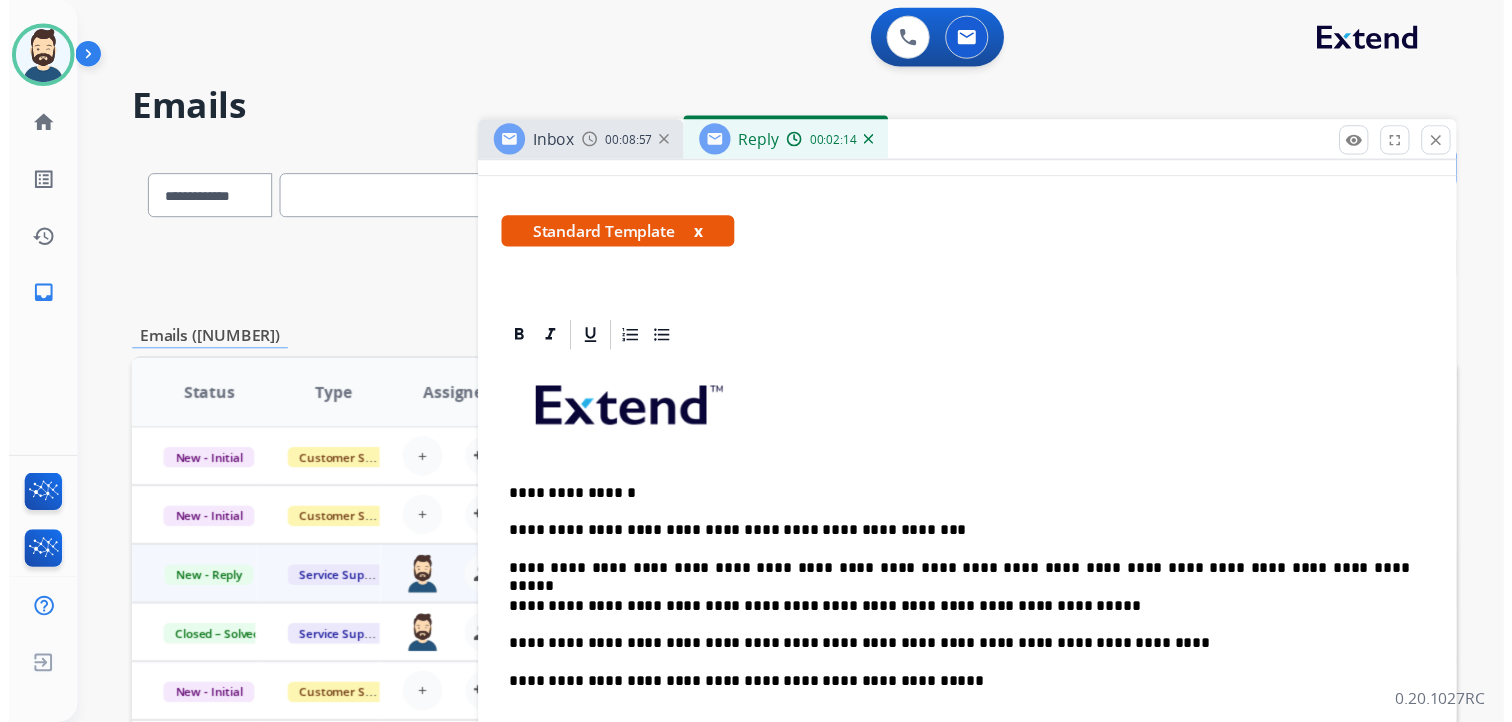 scroll, scrollTop: 0, scrollLeft: 0, axis: both 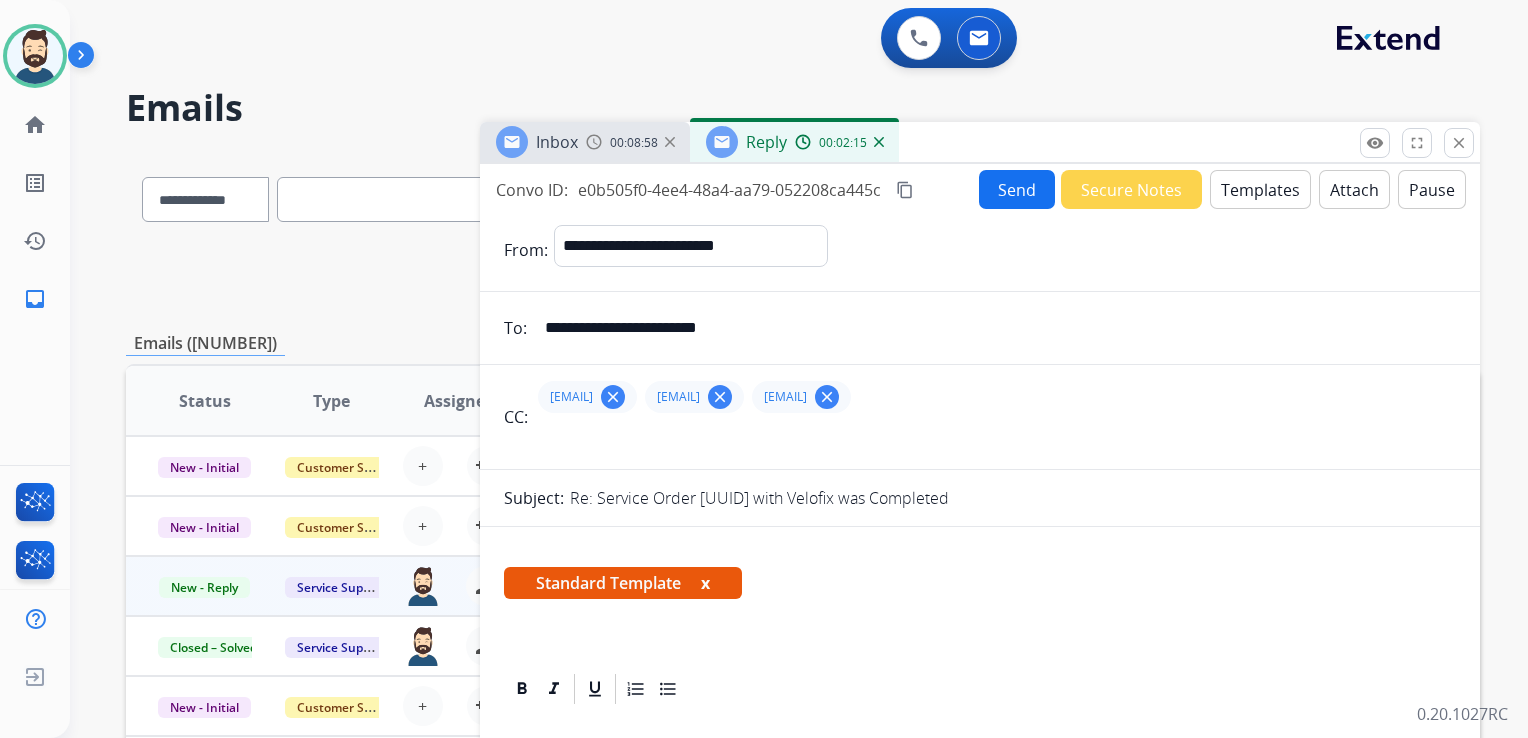 click on "Send" at bounding box center (1017, 189) 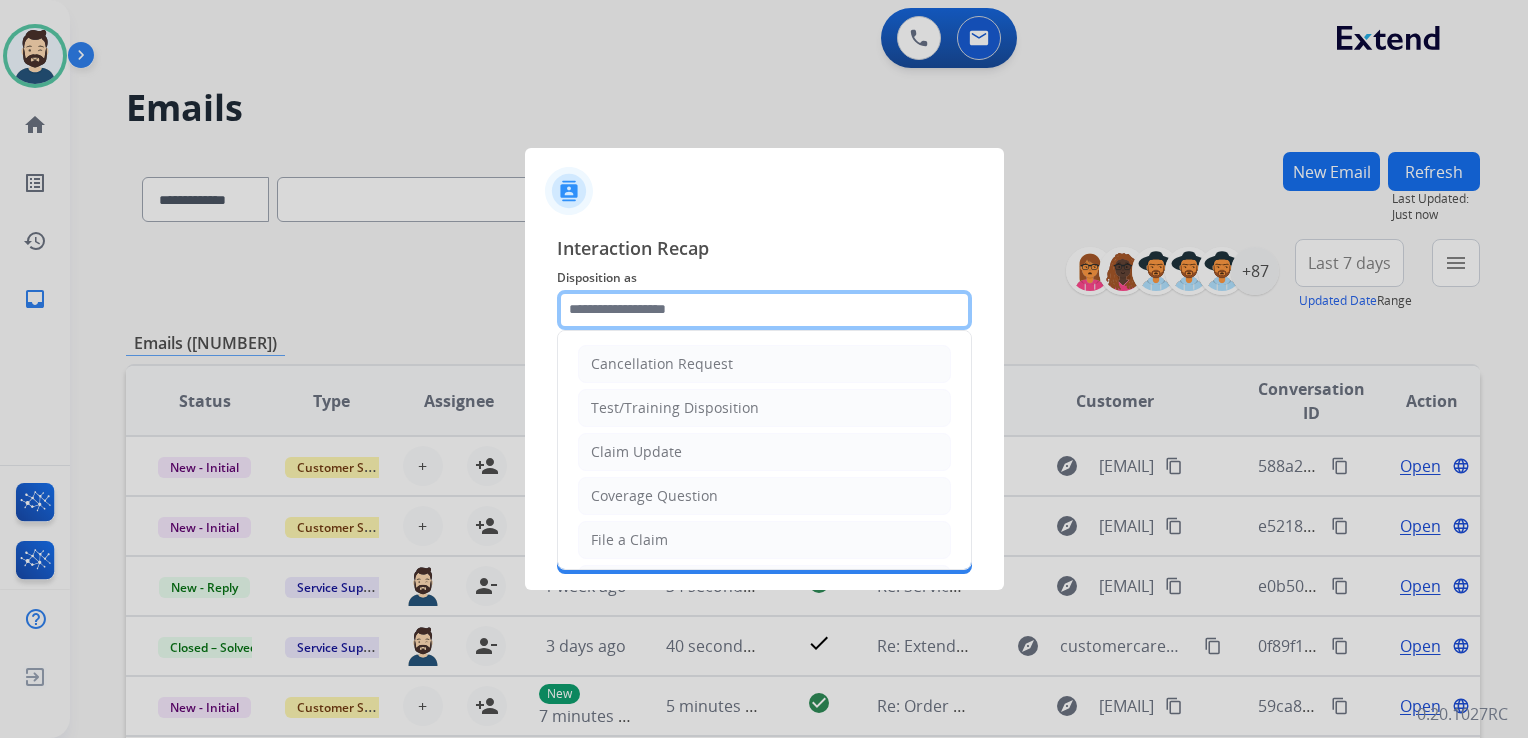 click 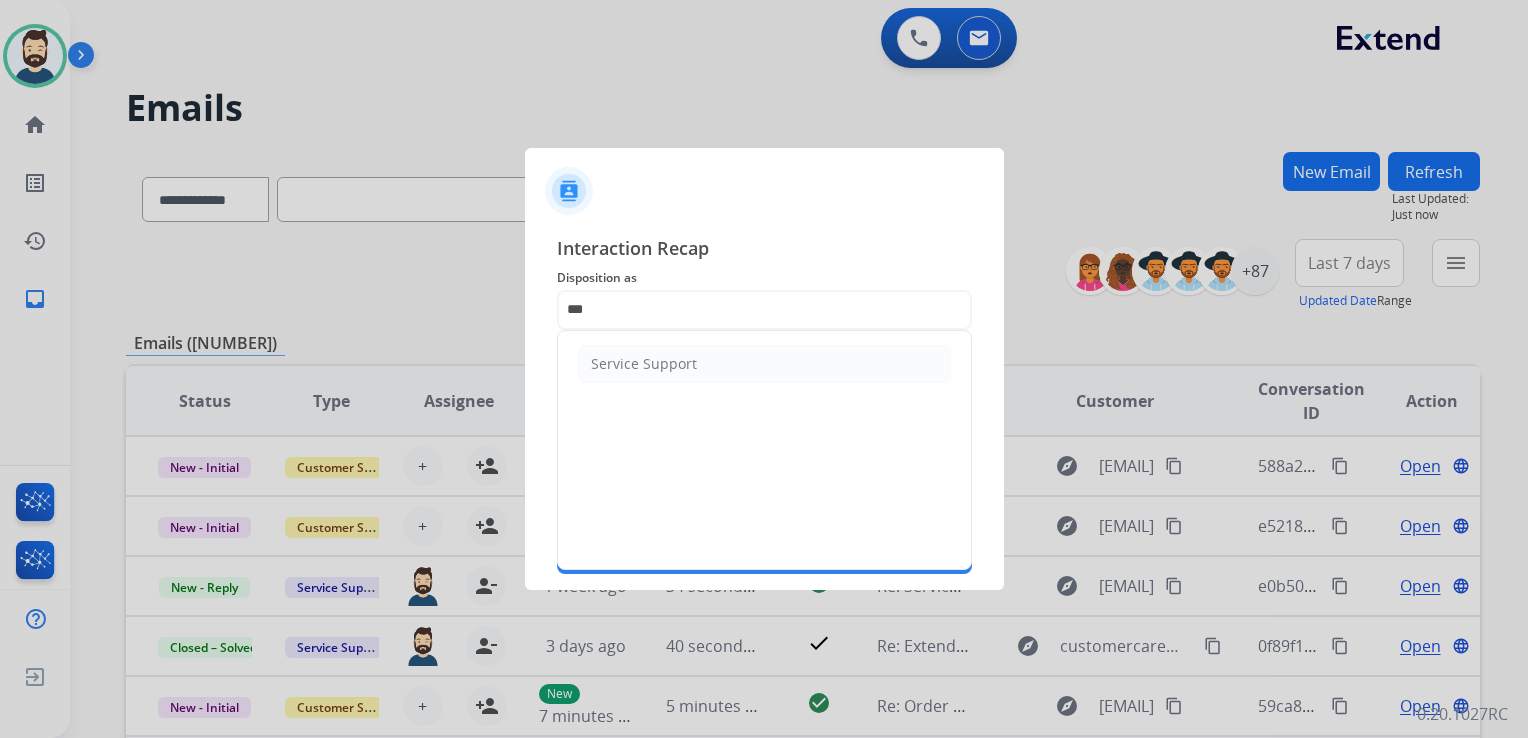 drag, startPoint x: 621, startPoint y: 371, endPoint x: 623, endPoint y: 384, distance: 13.152946 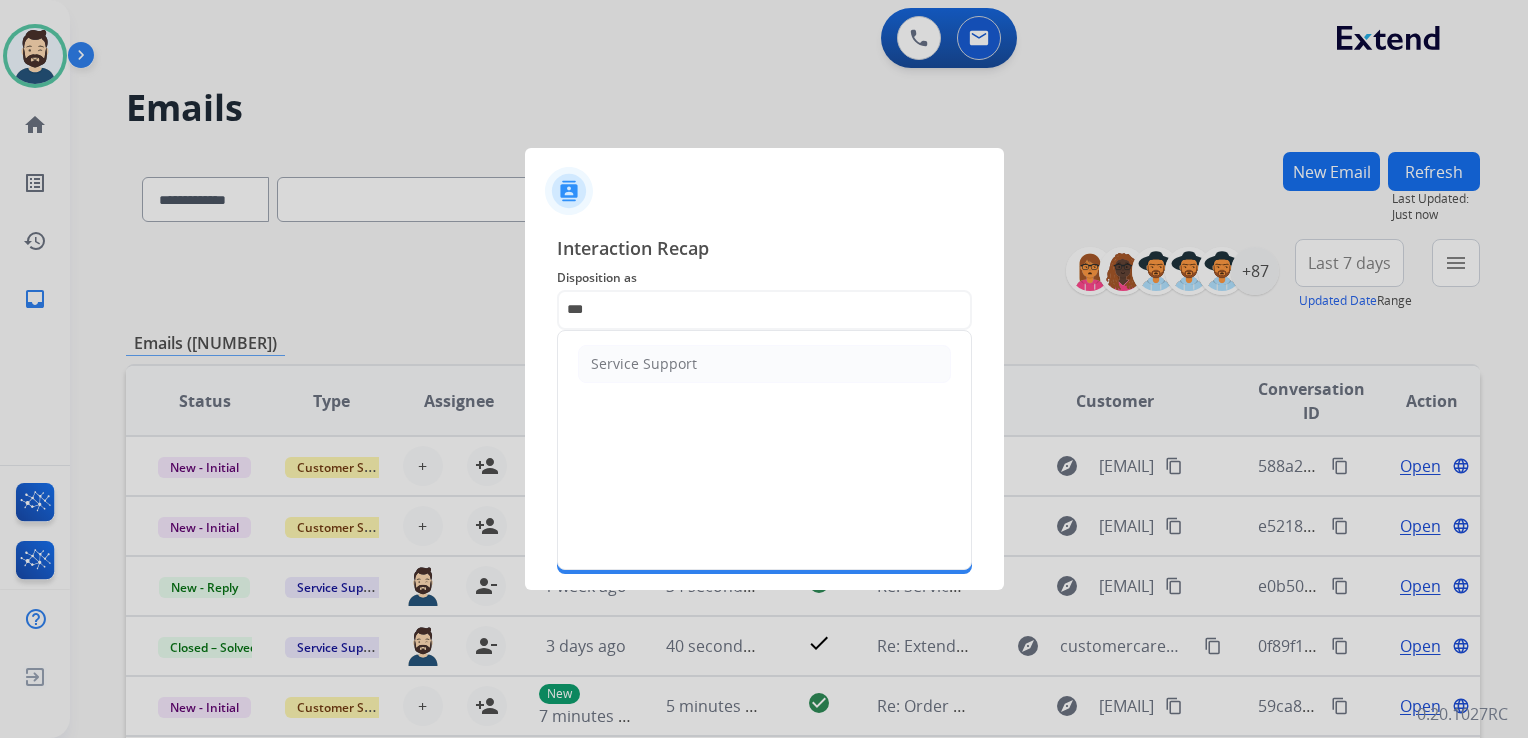 click on "Service Support" 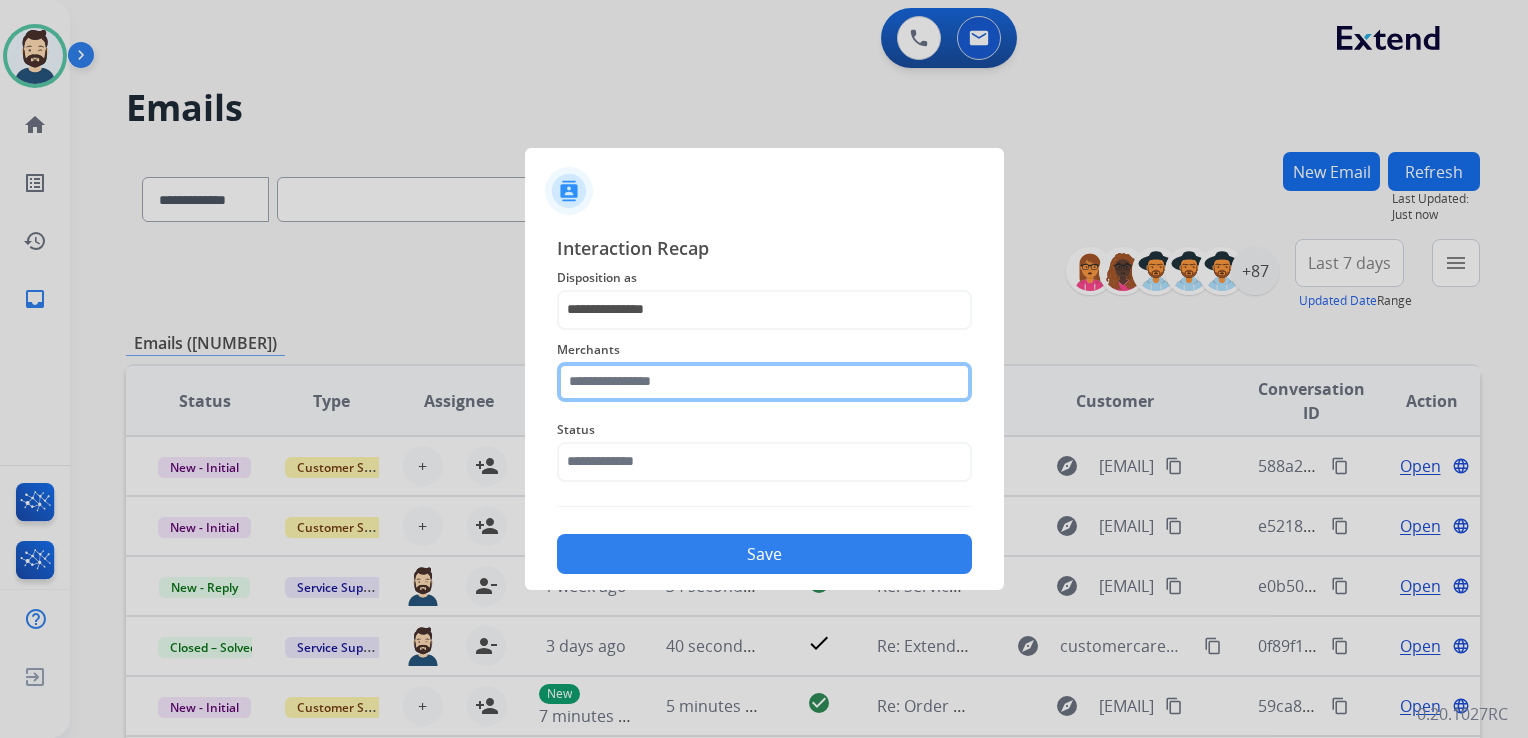 click 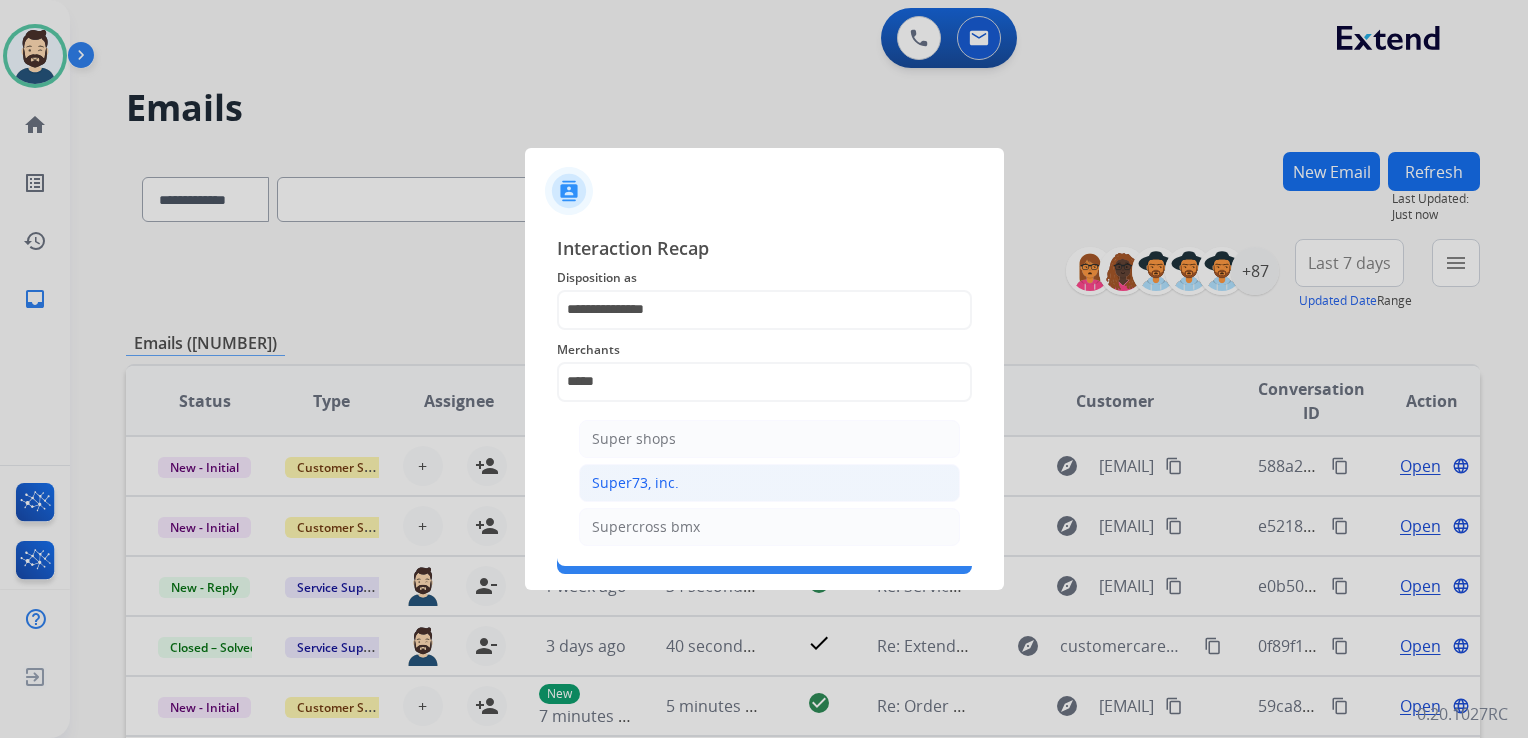 click on "Super73, inc." 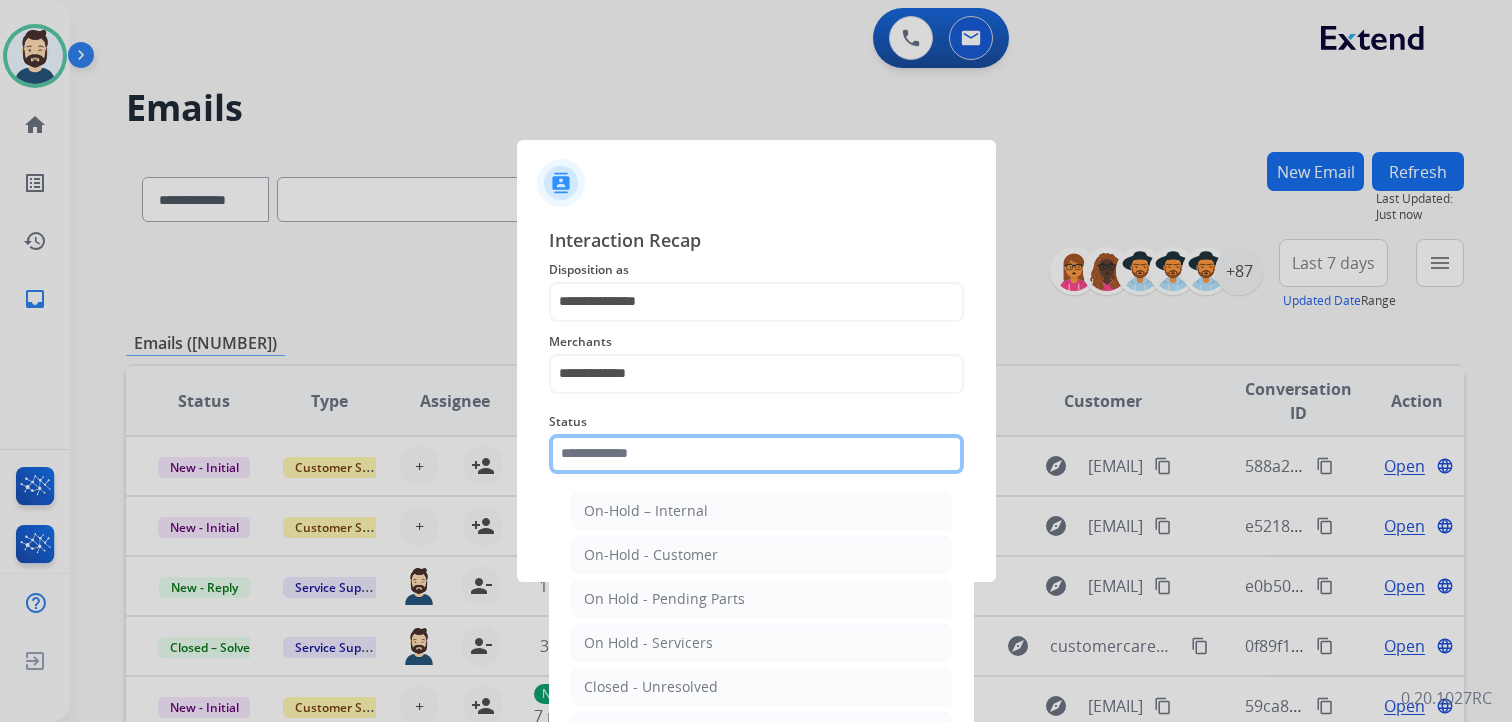 click 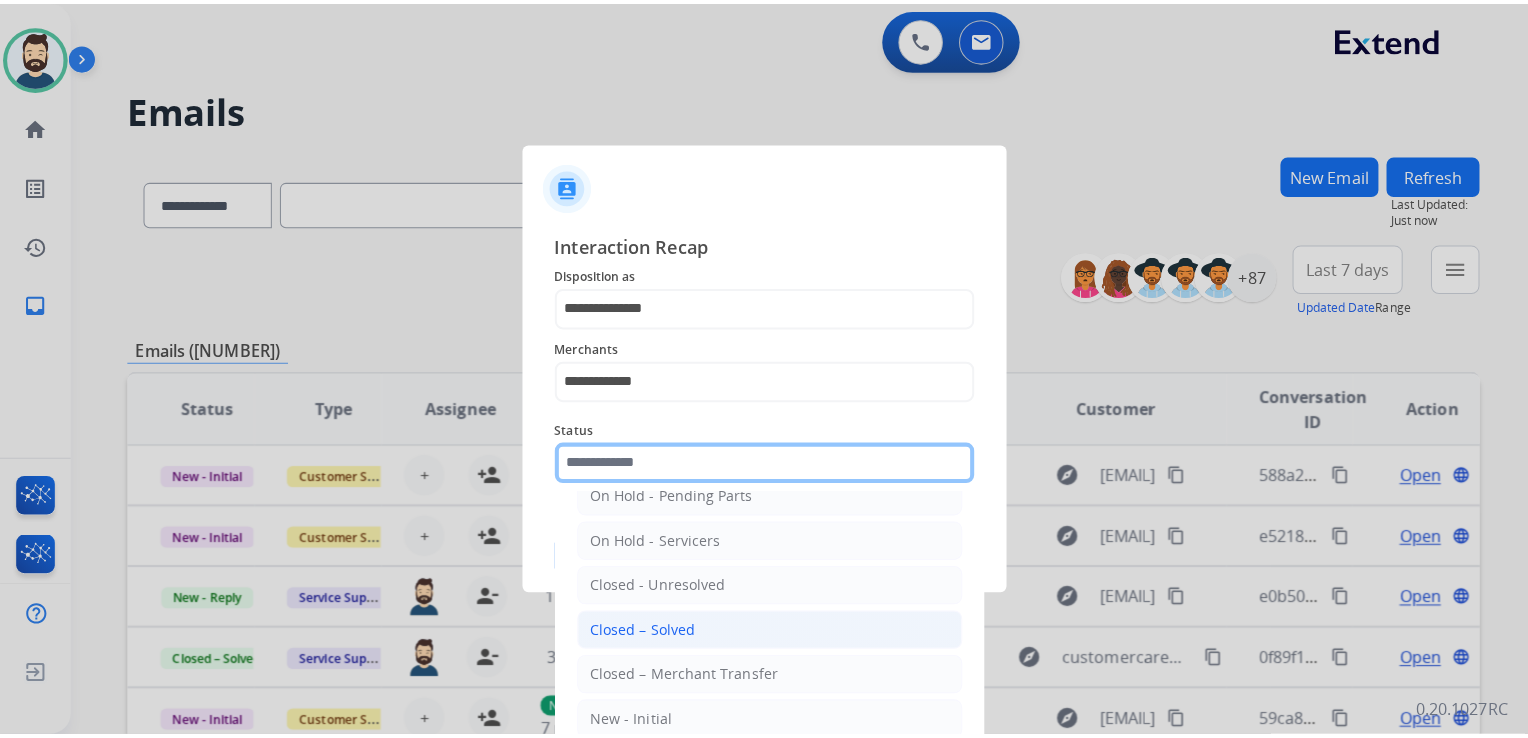 scroll, scrollTop: 116, scrollLeft: 0, axis: vertical 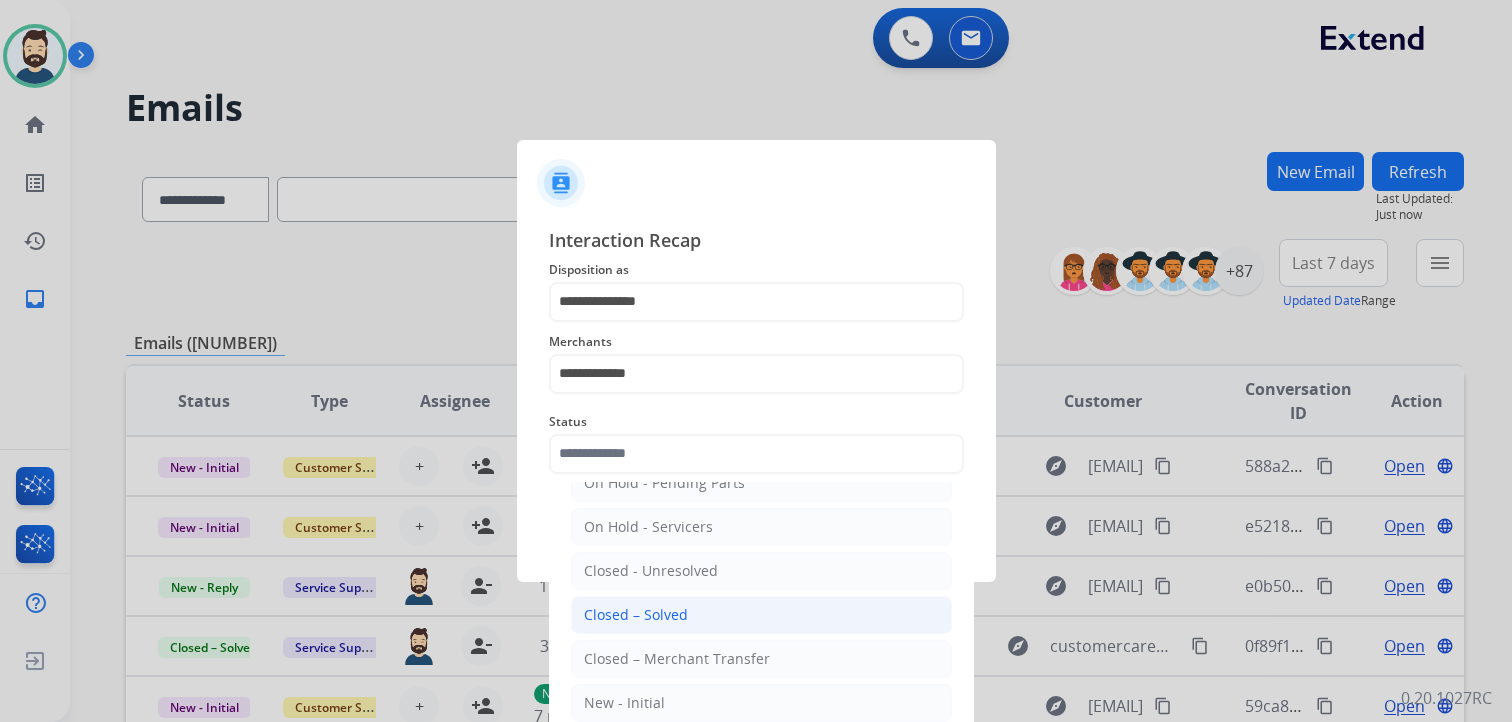 click on "Closed – Solved" 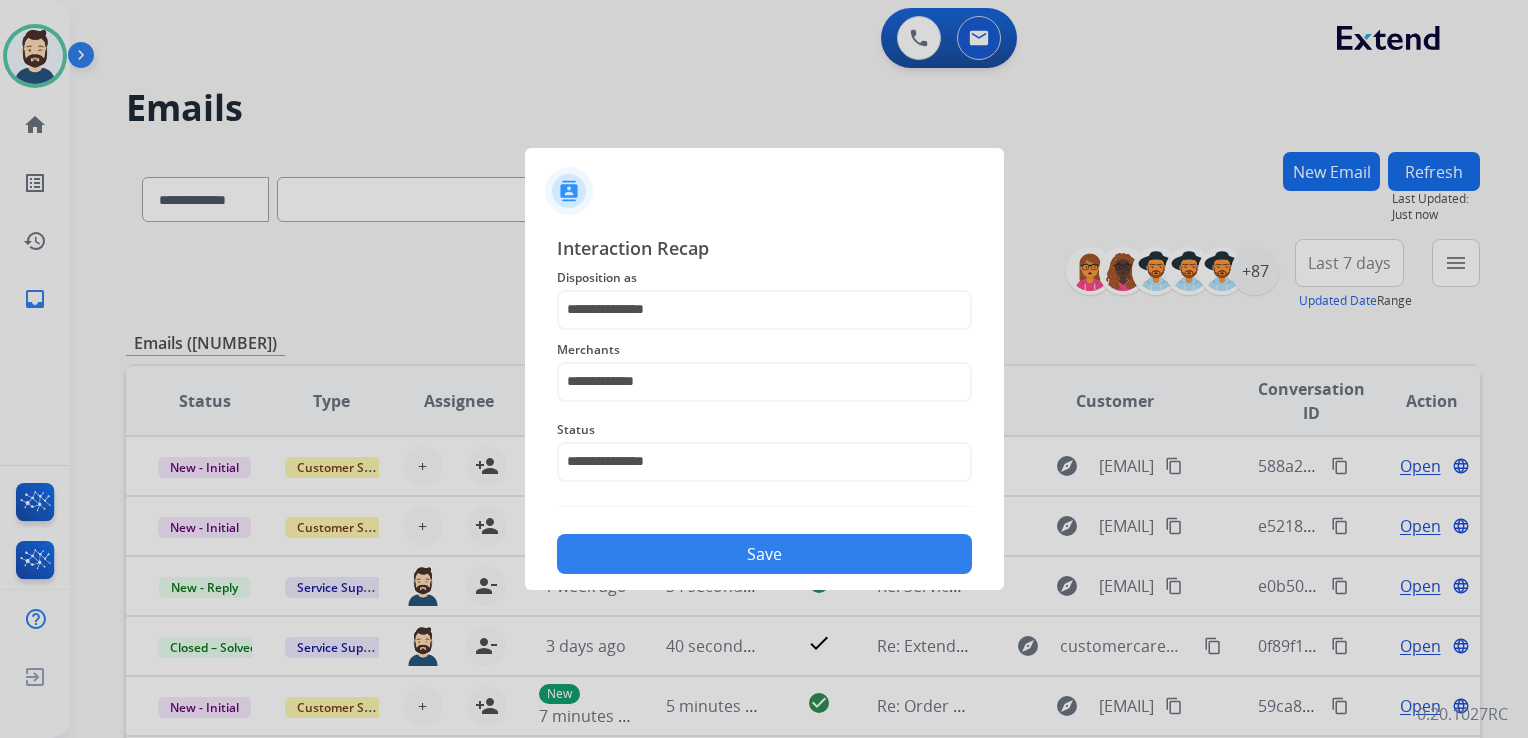 click on "Save" 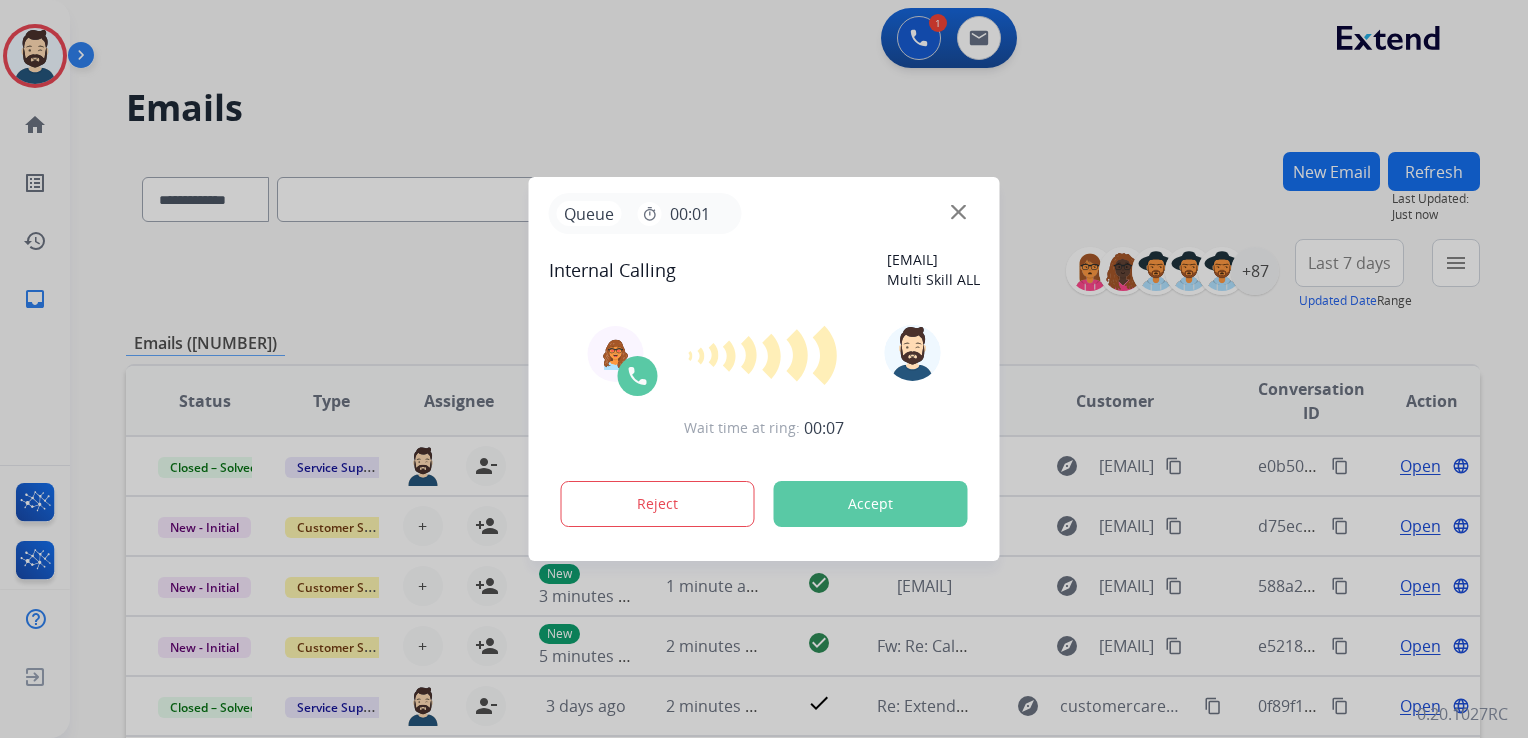 click on "Accept" at bounding box center (871, 504) 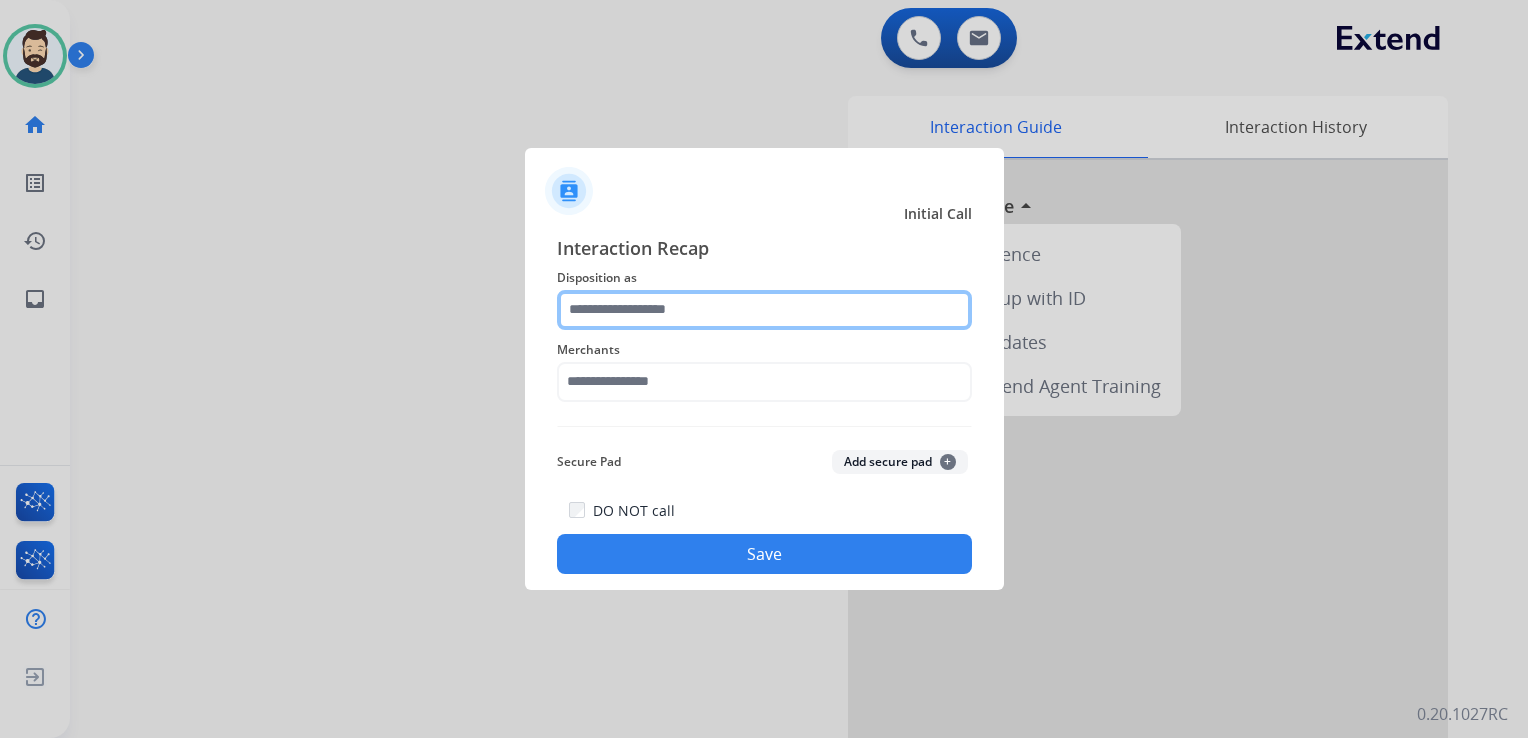 click 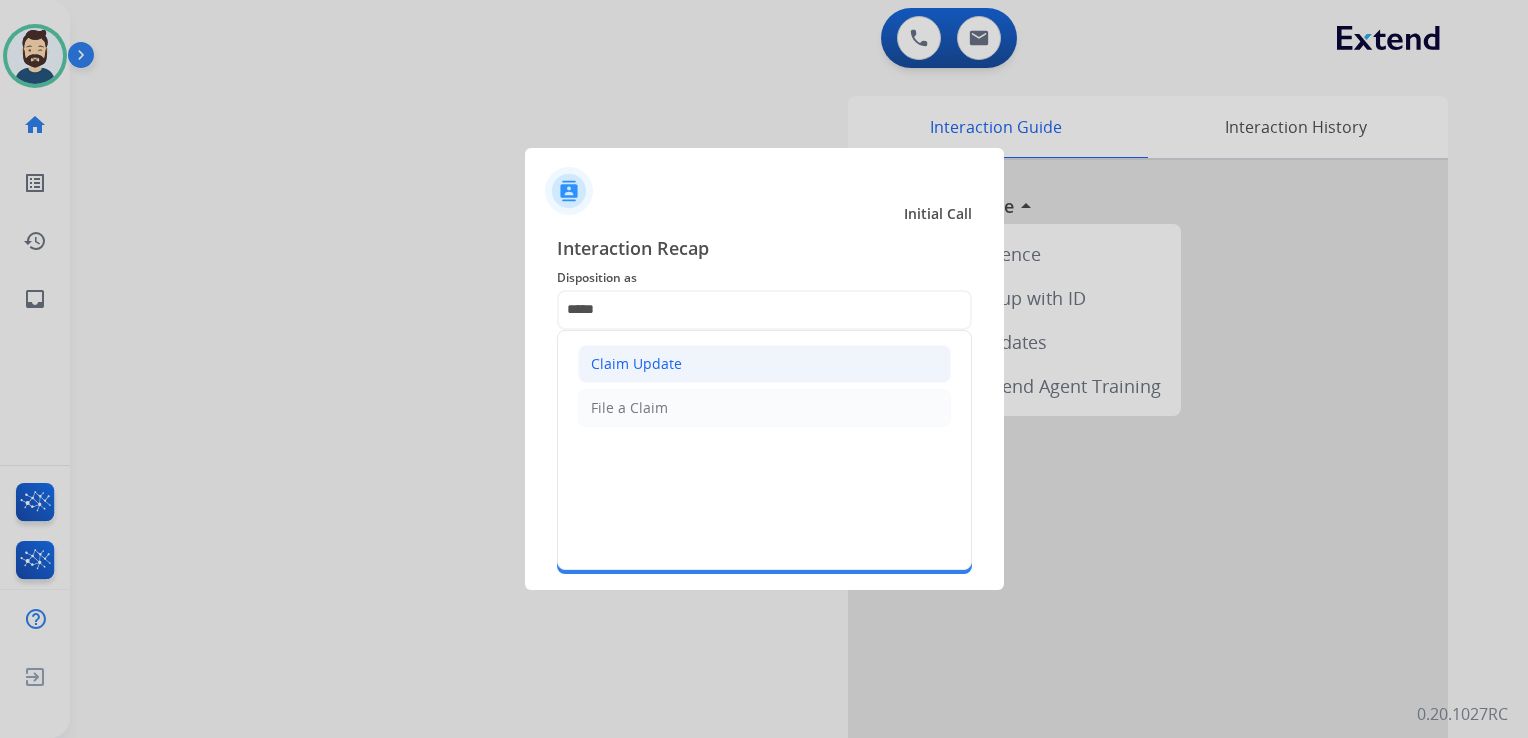 click on "Claim Update" 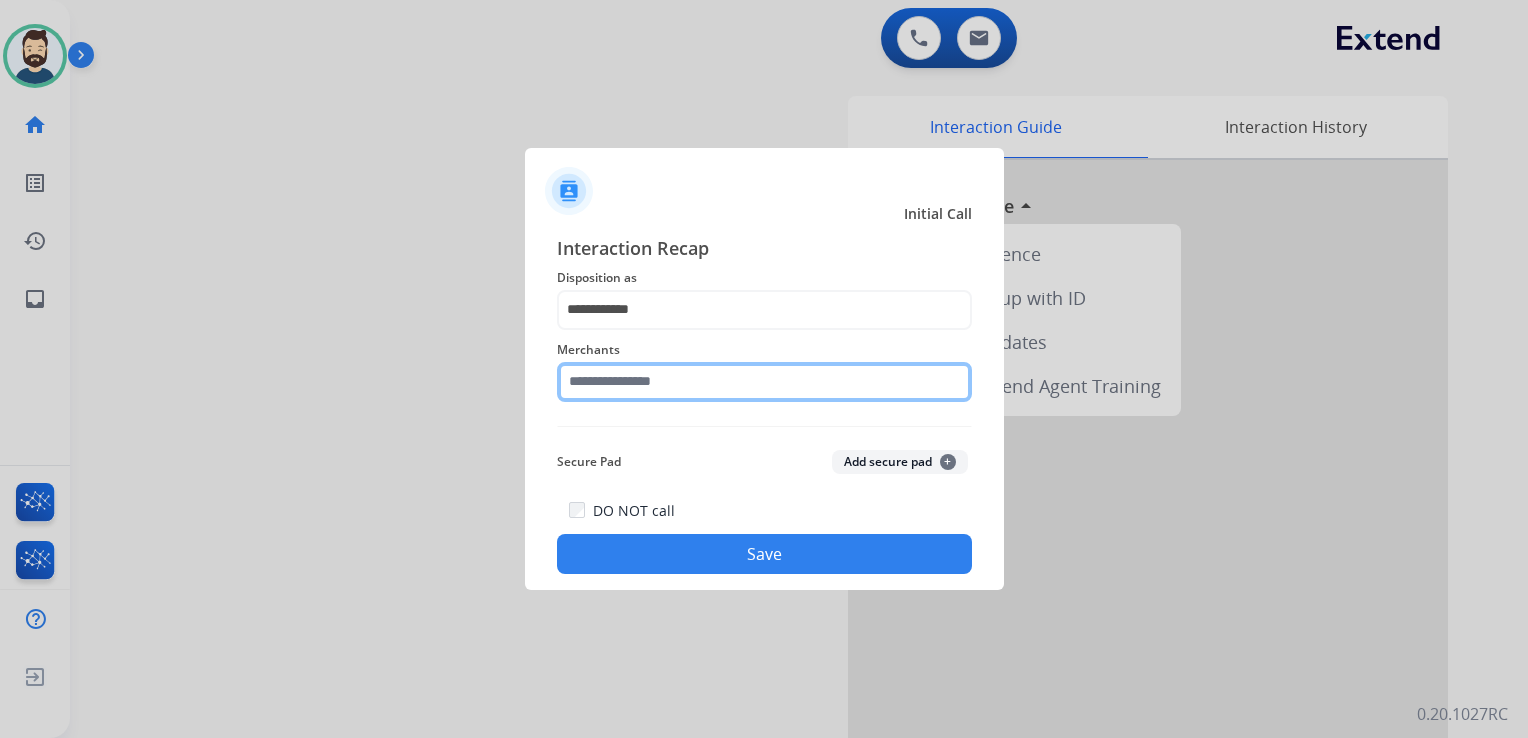 click 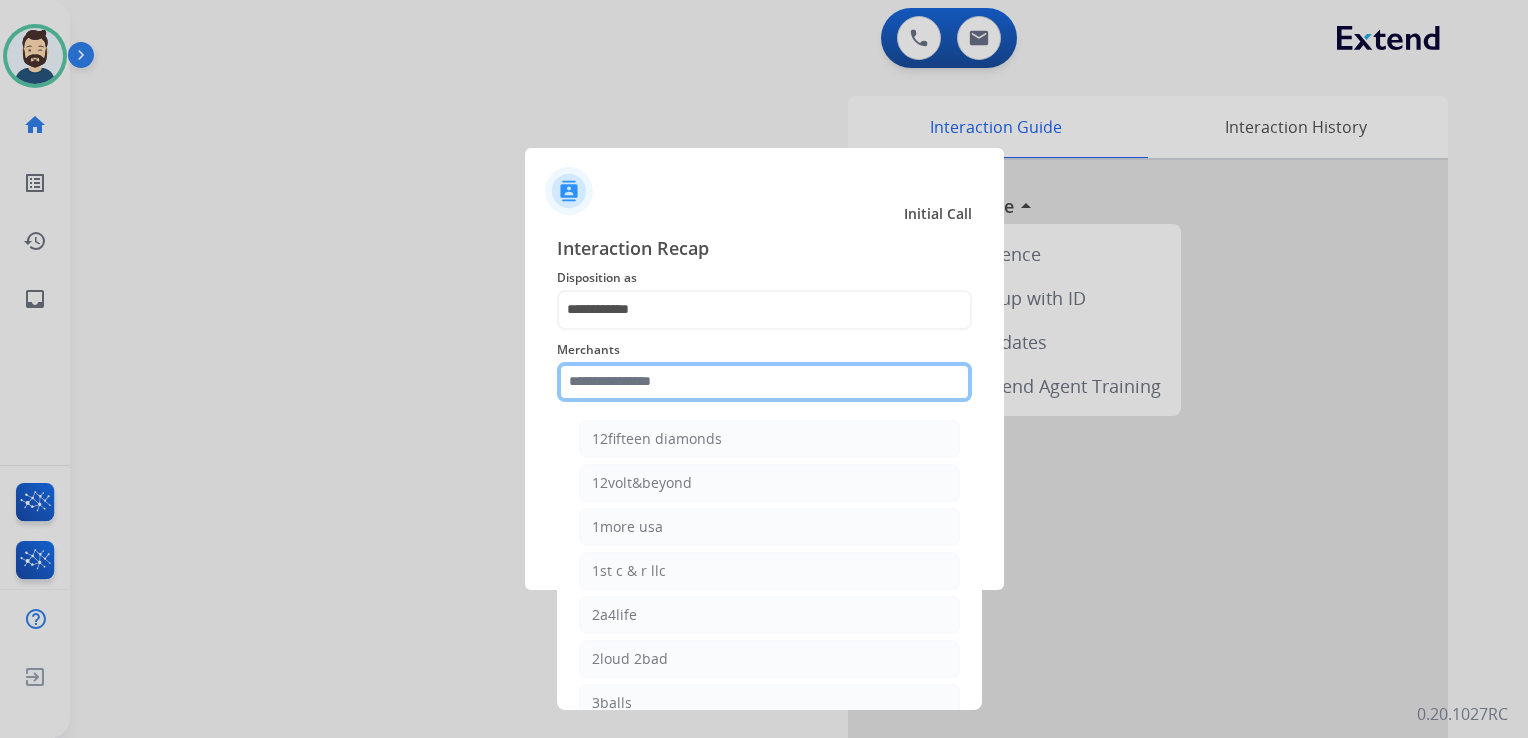paste on "**********" 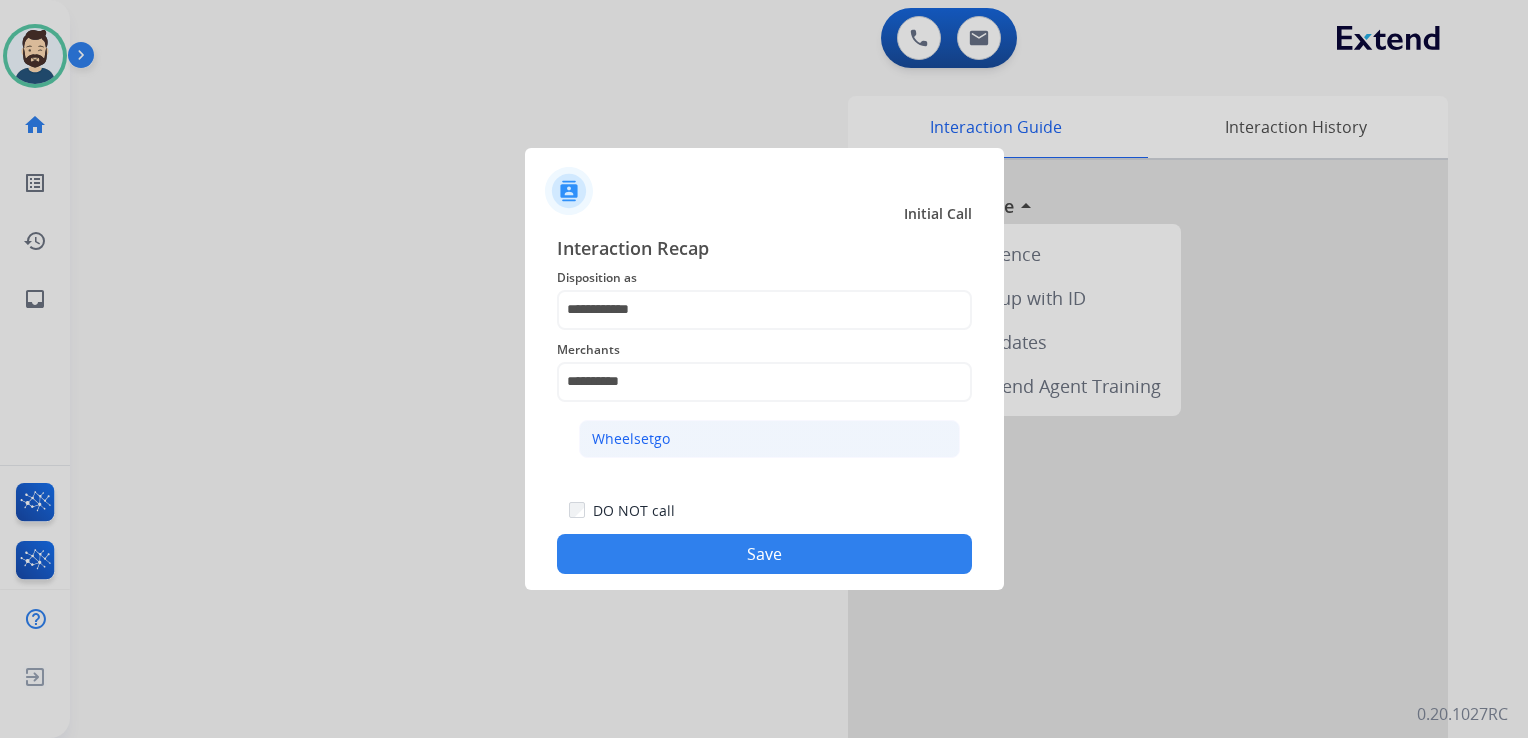 click on "Wheelsetgo" 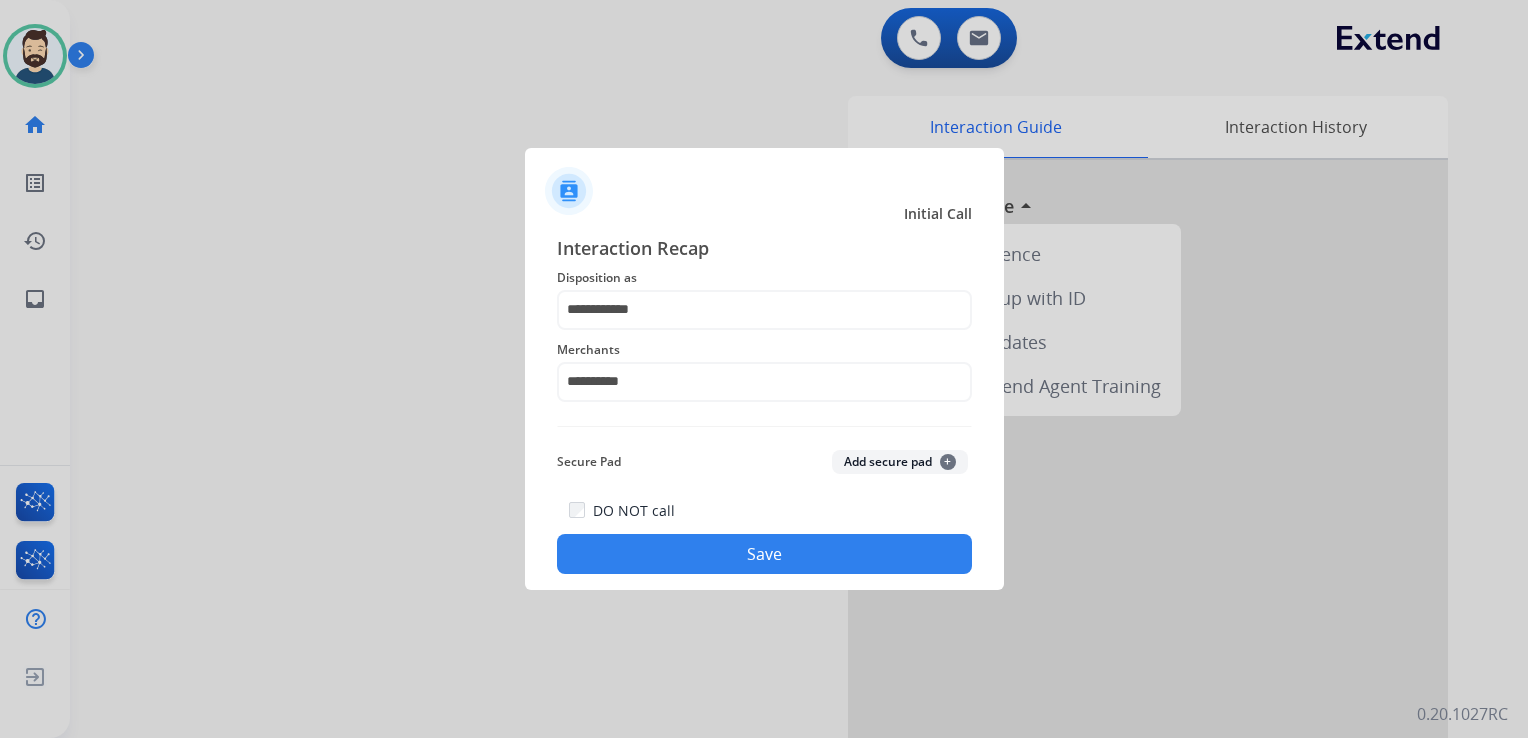 click on "Save" 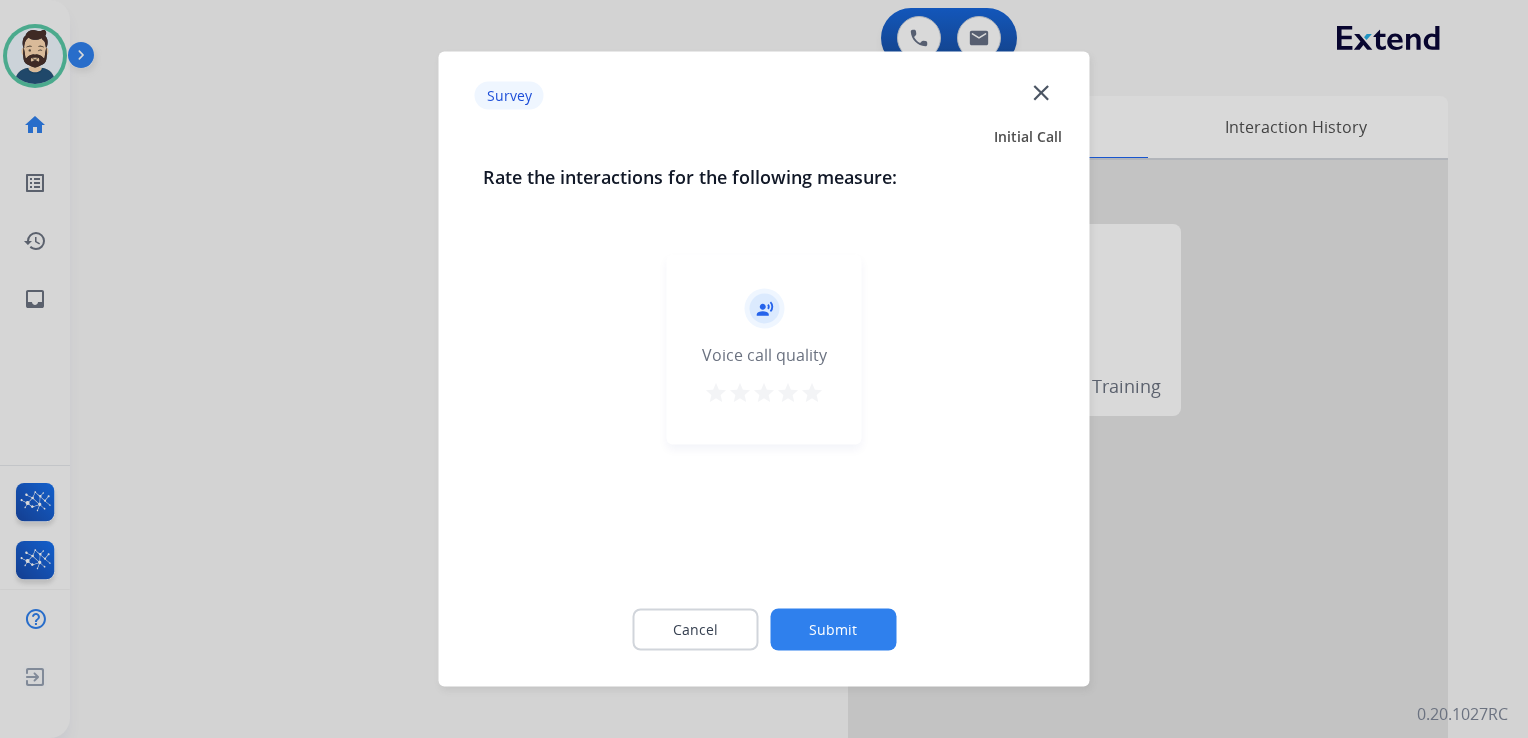 click on "star" at bounding box center [812, 393] 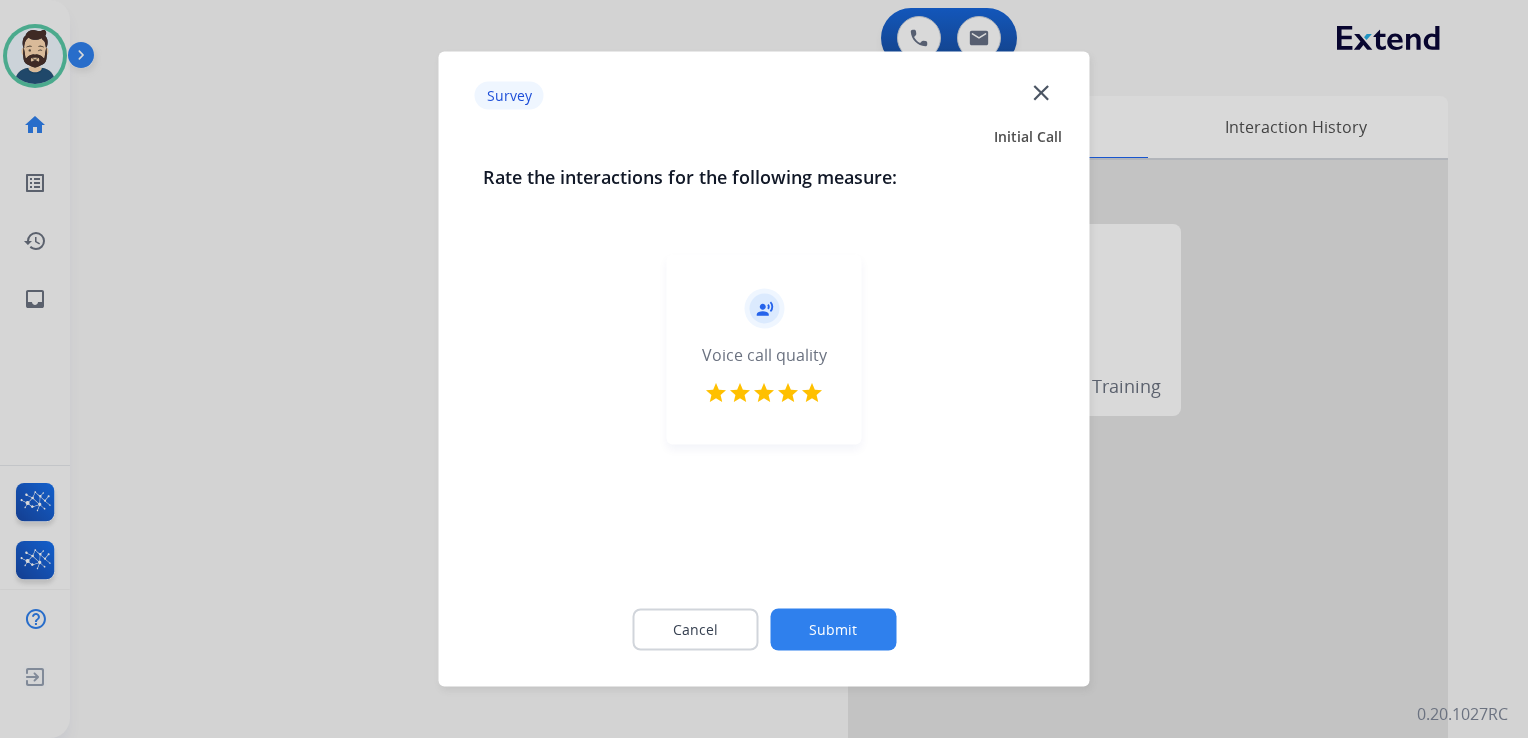 click on "Submit" 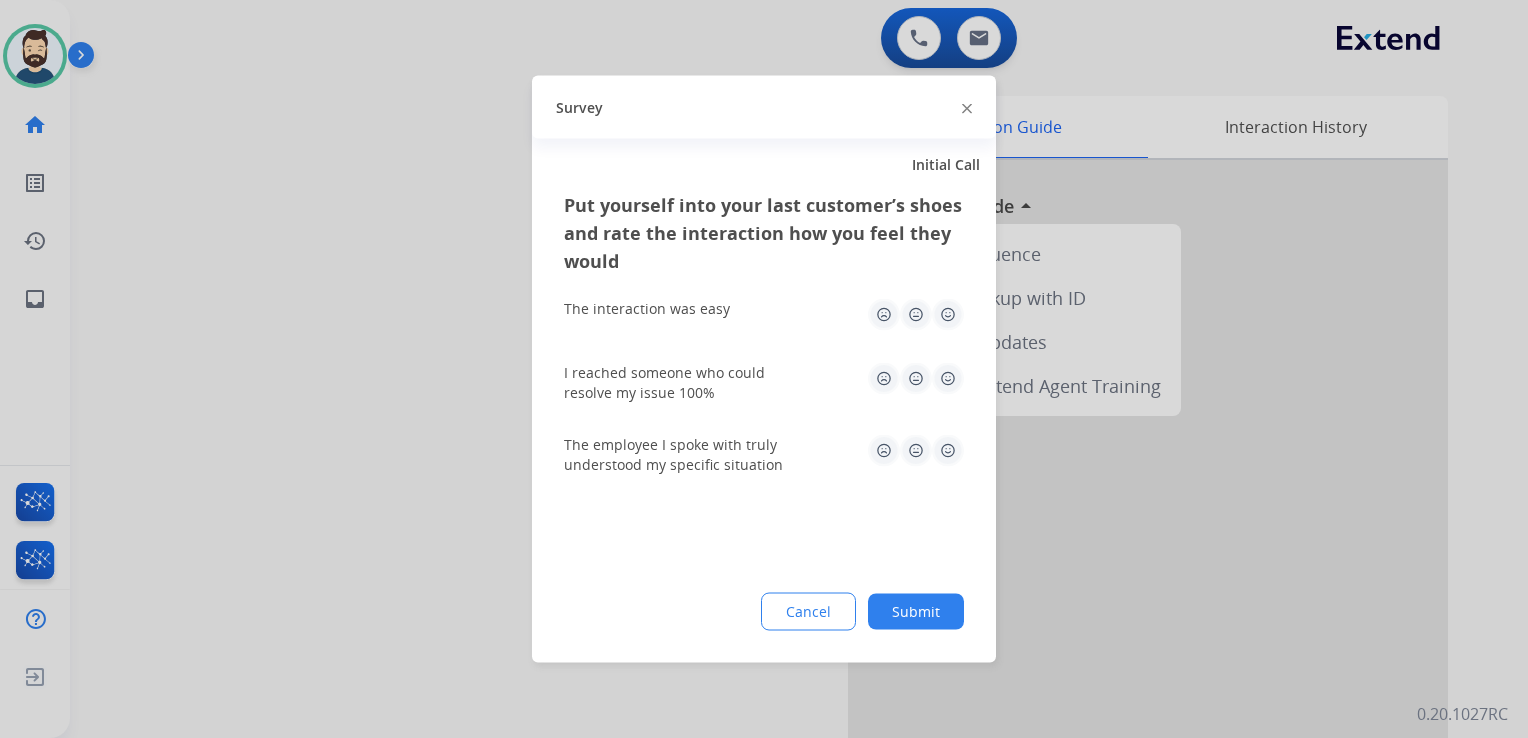 click 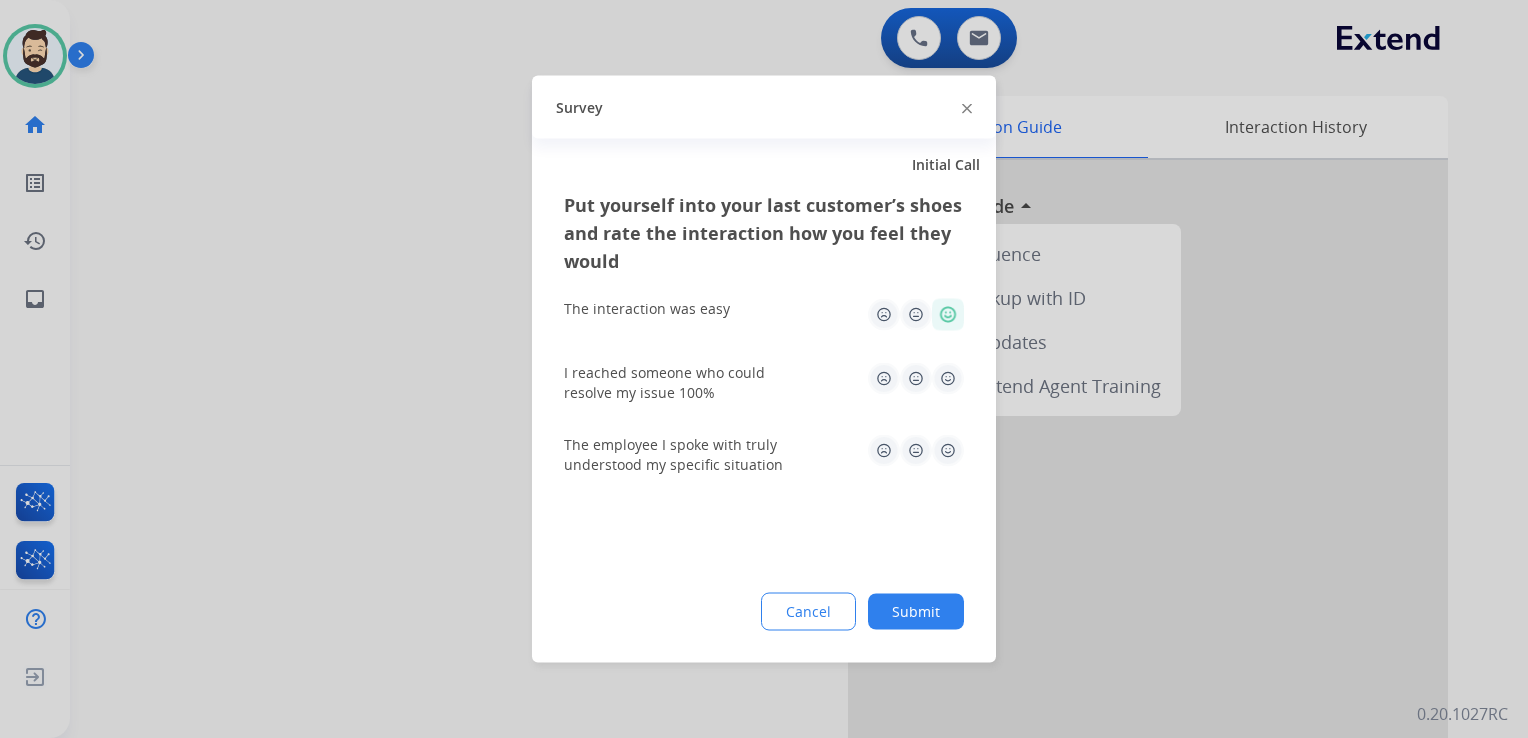 click 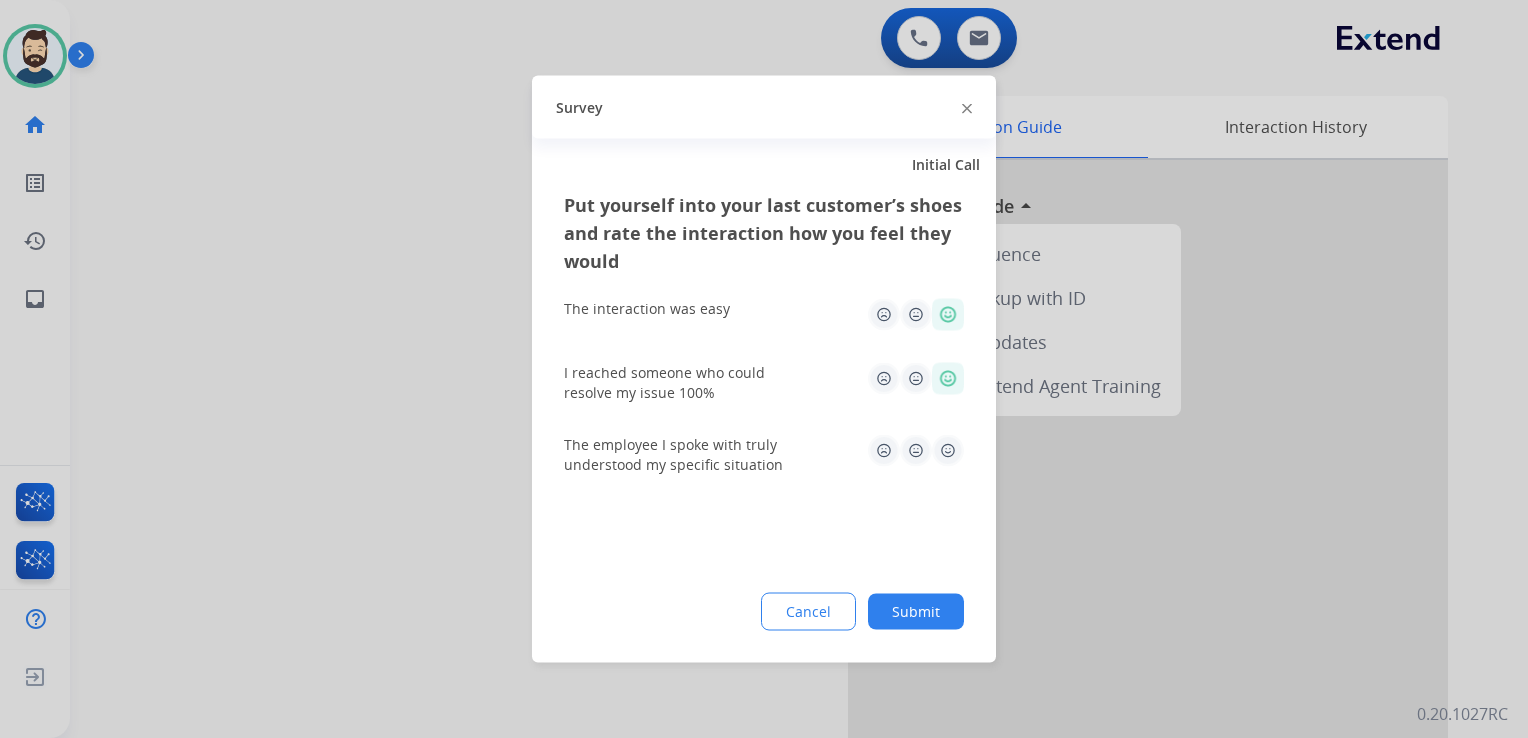 click 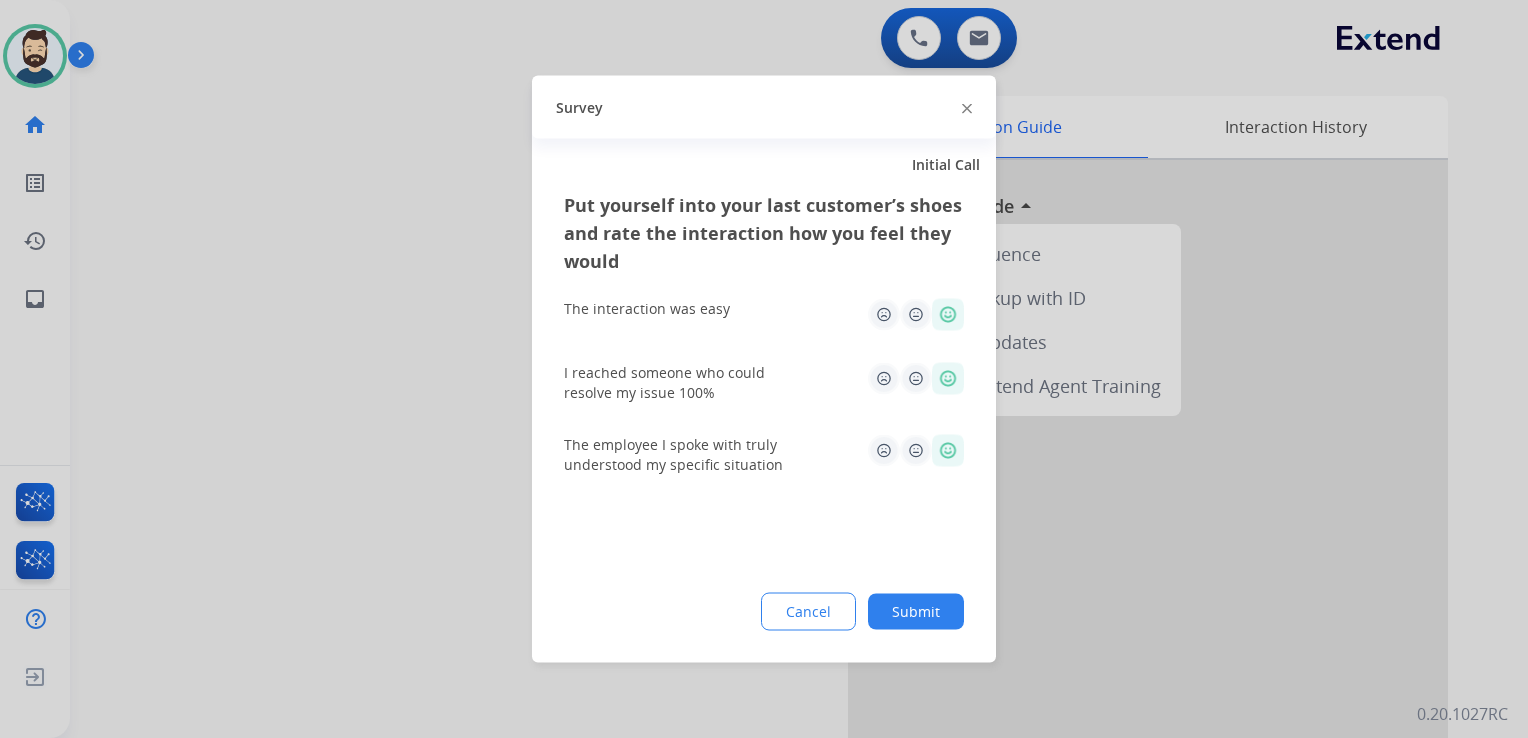 click on "Submit" 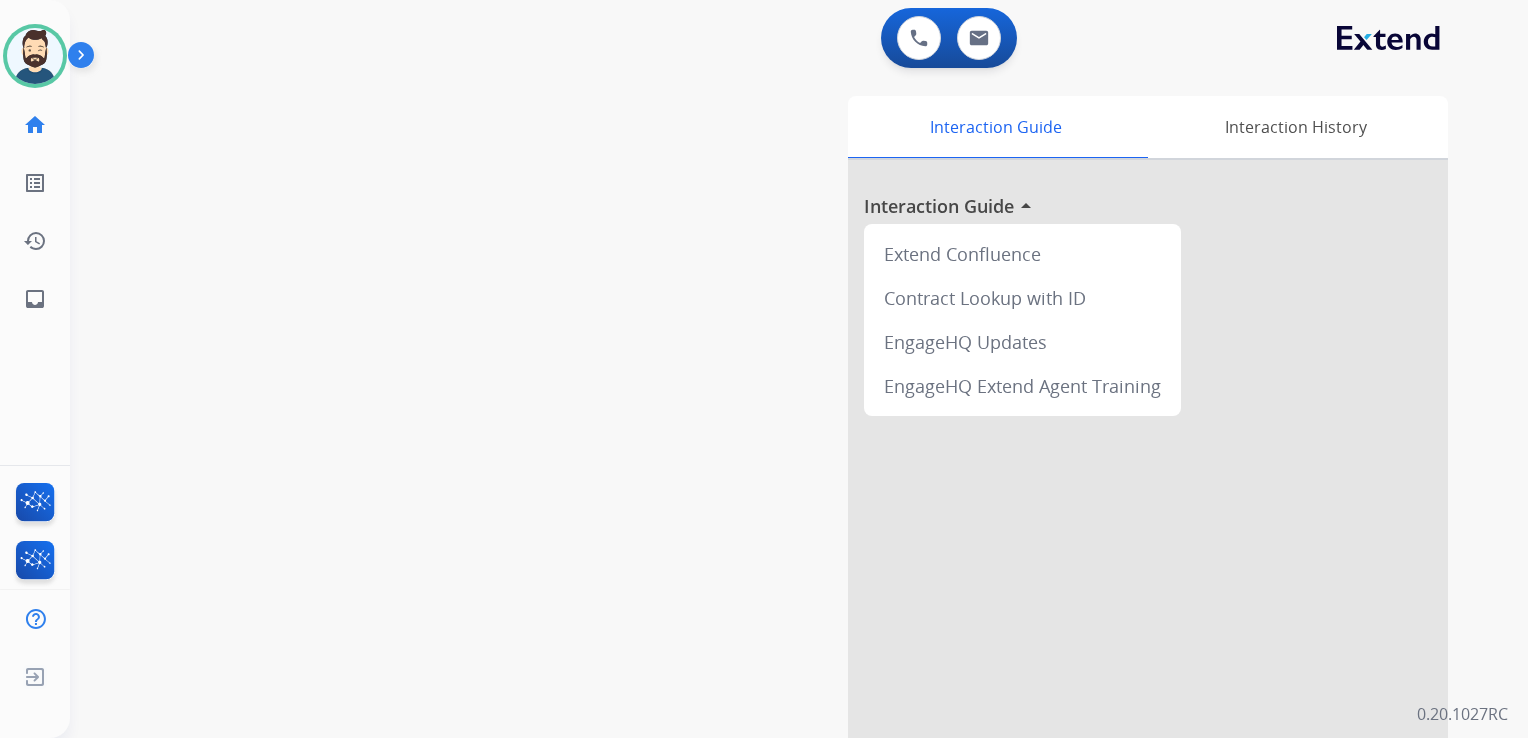 click on "swap_horiz Break voice bridge close_fullscreen Connect 3-Way Call merge_type Separate 3-Way Call  Interaction Guide   Interaction History  Interaction Guide arrow_drop_up  Extend Confluence   Contract Lookup with ID   EngageHQ Updates   EngageHQ Extend Agent Training" at bounding box center (775, 489) 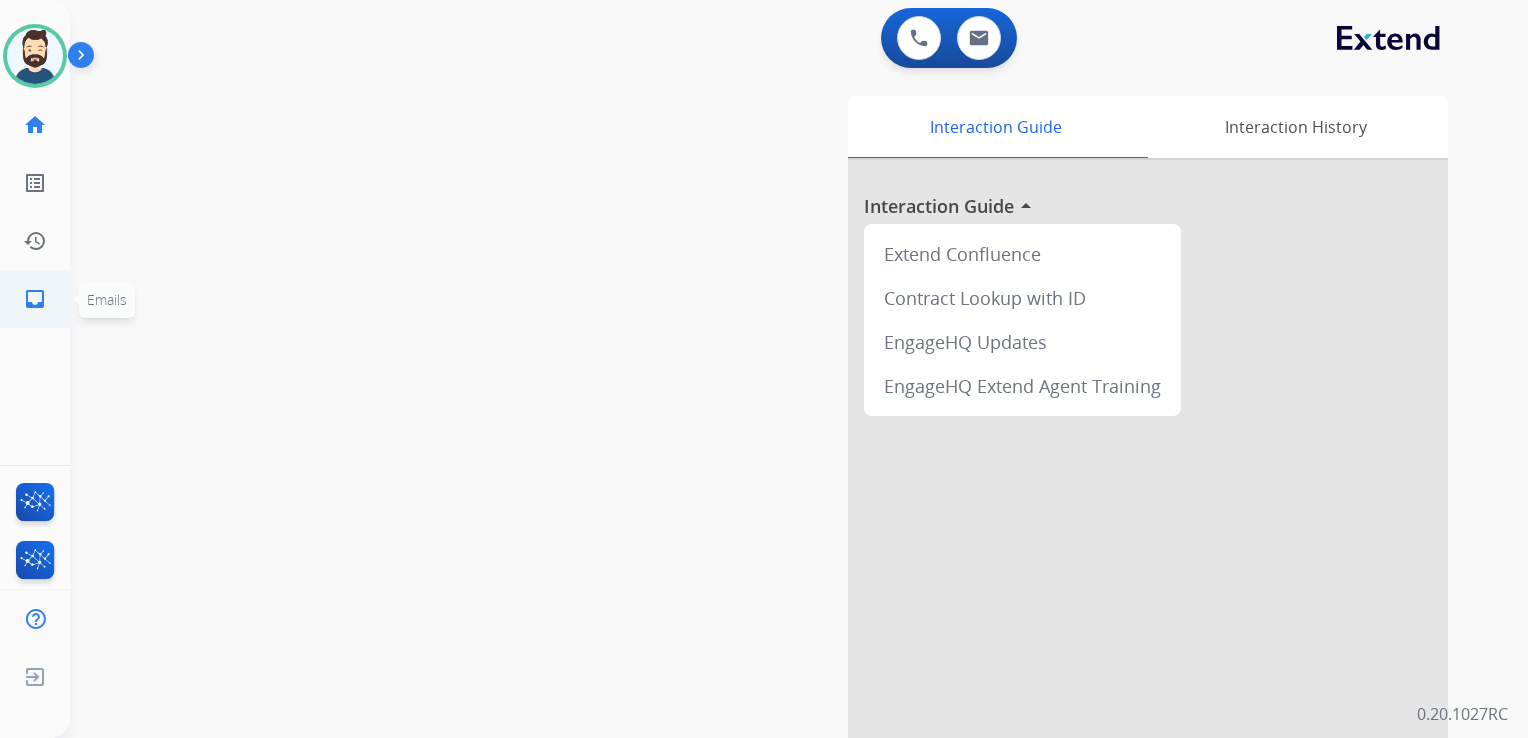 click on "inbox  Emails" 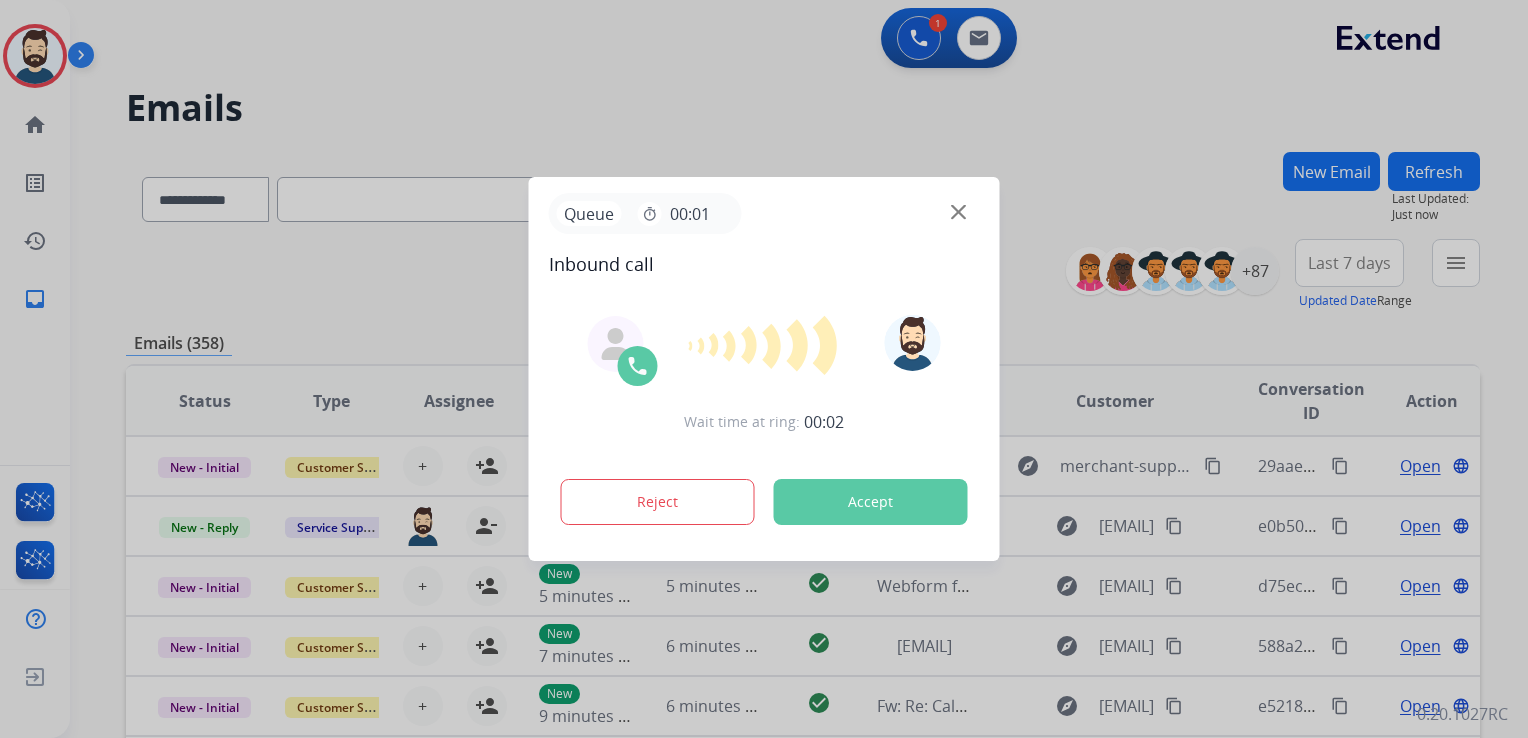 click on "Accept" at bounding box center (871, 502) 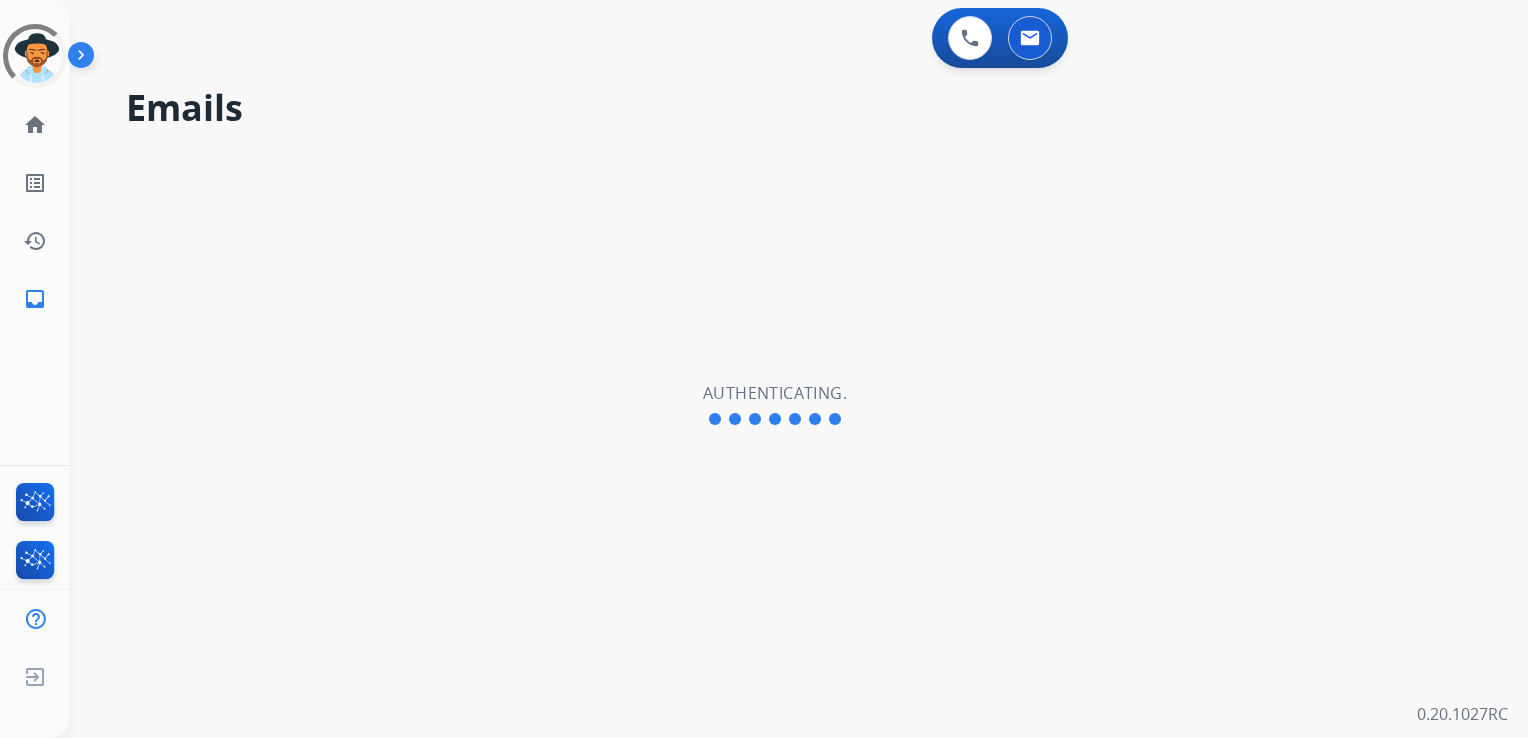 scroll, scrollTop: 0, scrollLeft: 0, axis: both 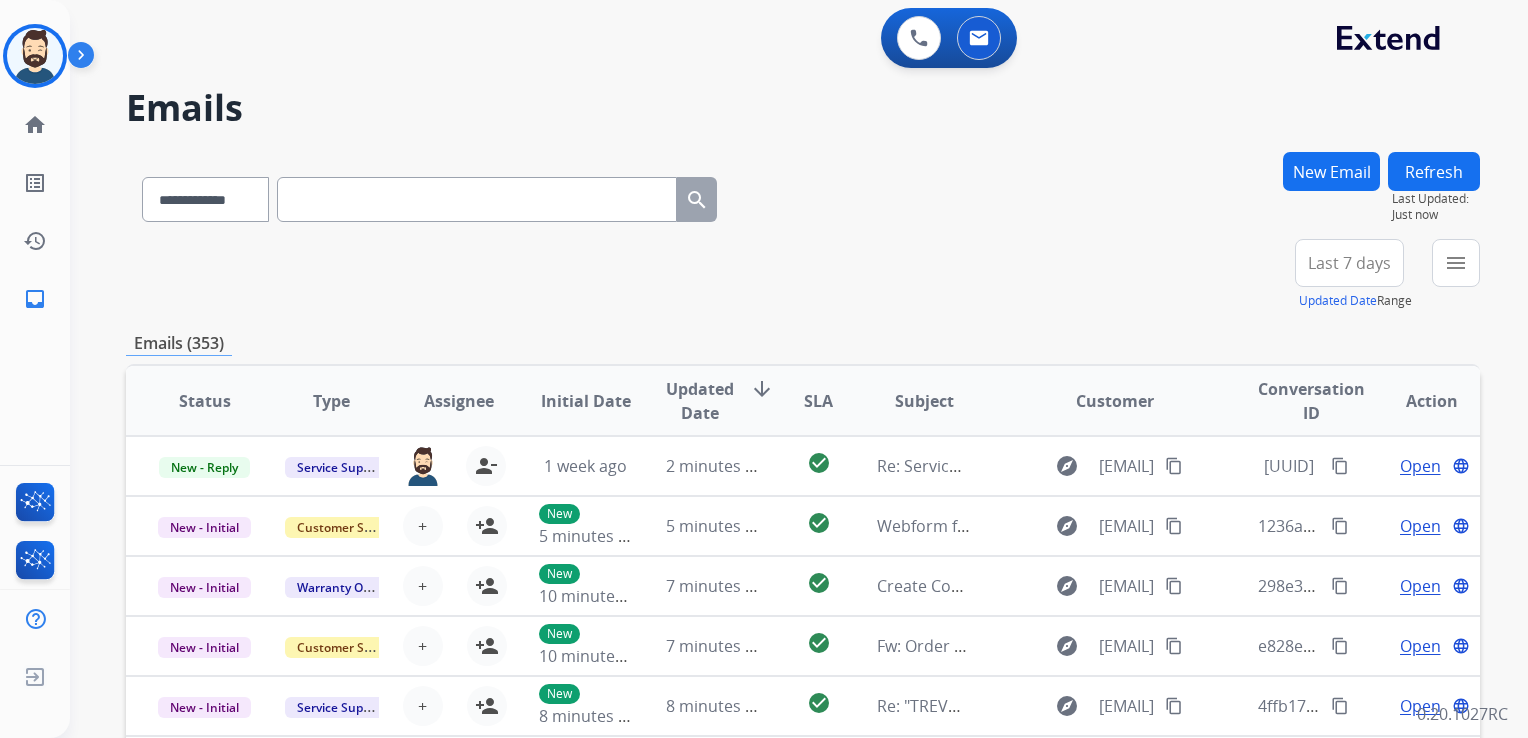 click on "0 Voice Interactions  0  Email Interactions" at bounding box center (787, 40) 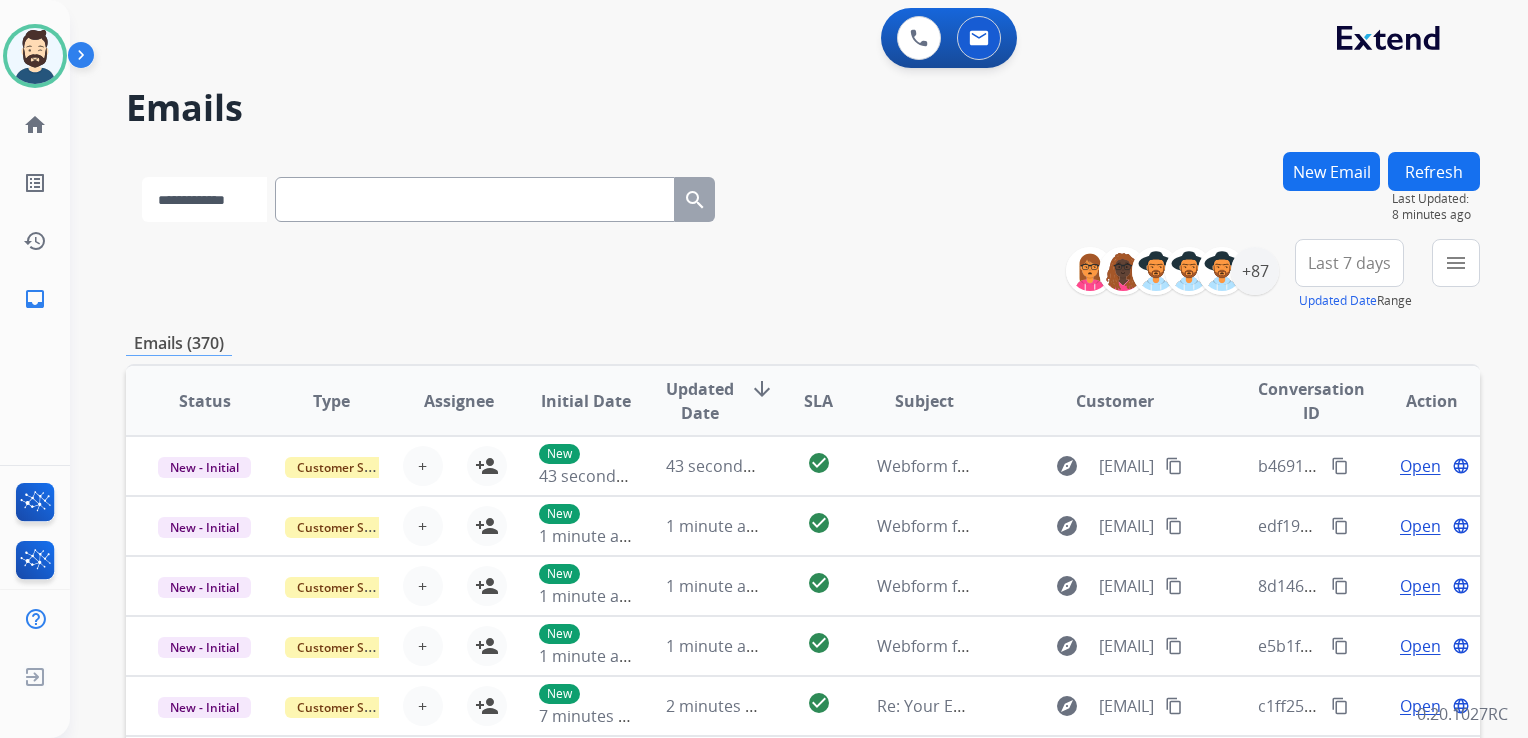 click on "**********" at bounding box center [204, 199] 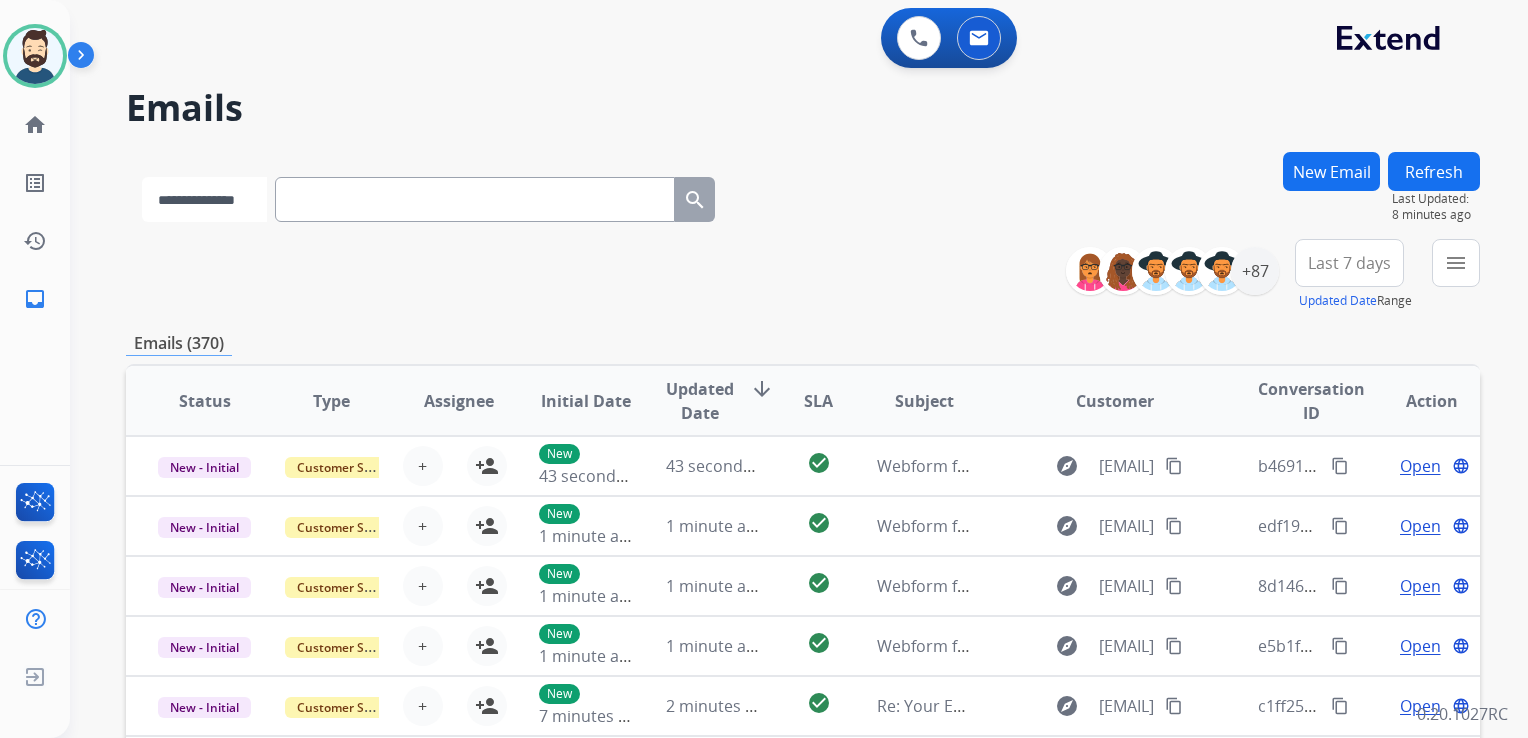 click on "**********" at bounding box center [204, 199] 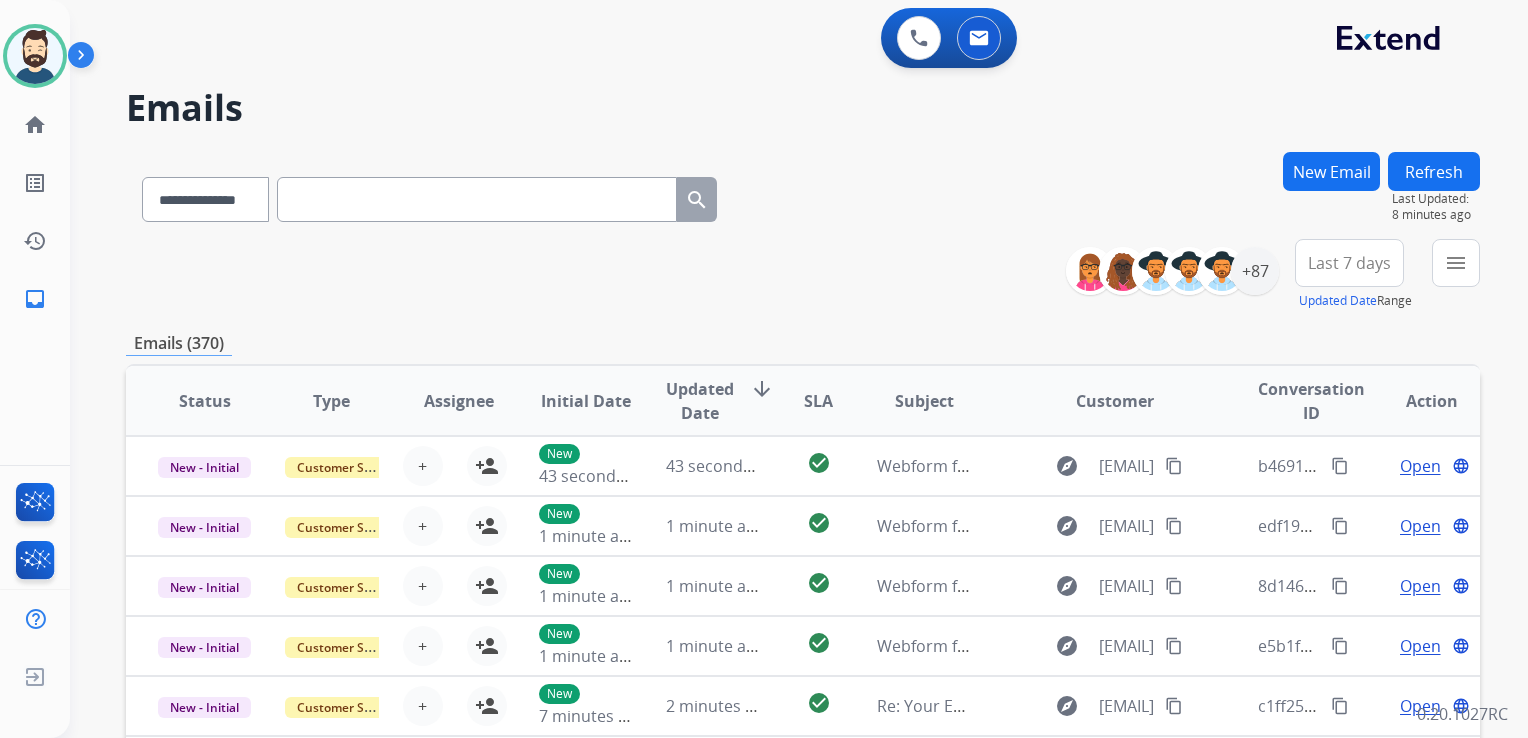 click at bounding box center [477, 199] 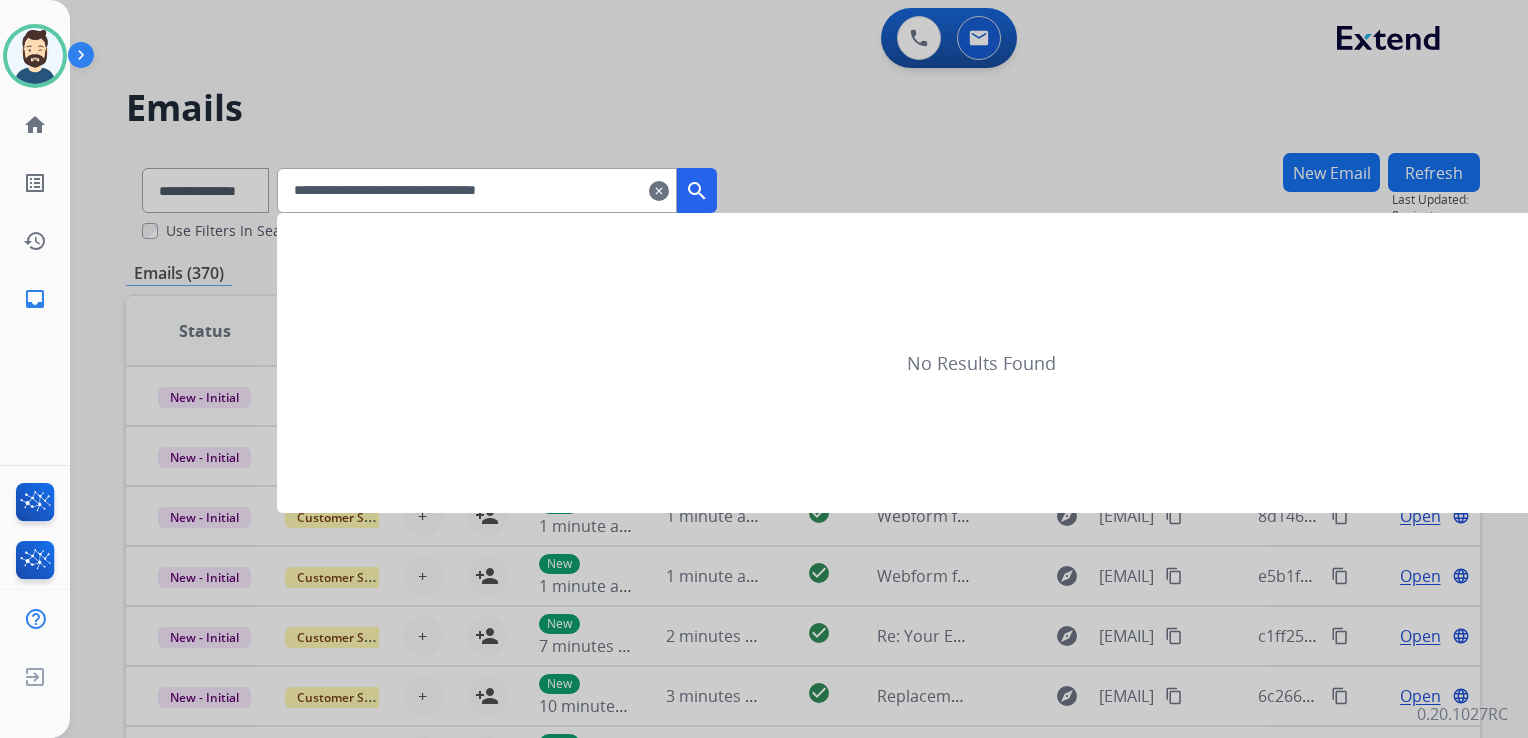 type on "**********" 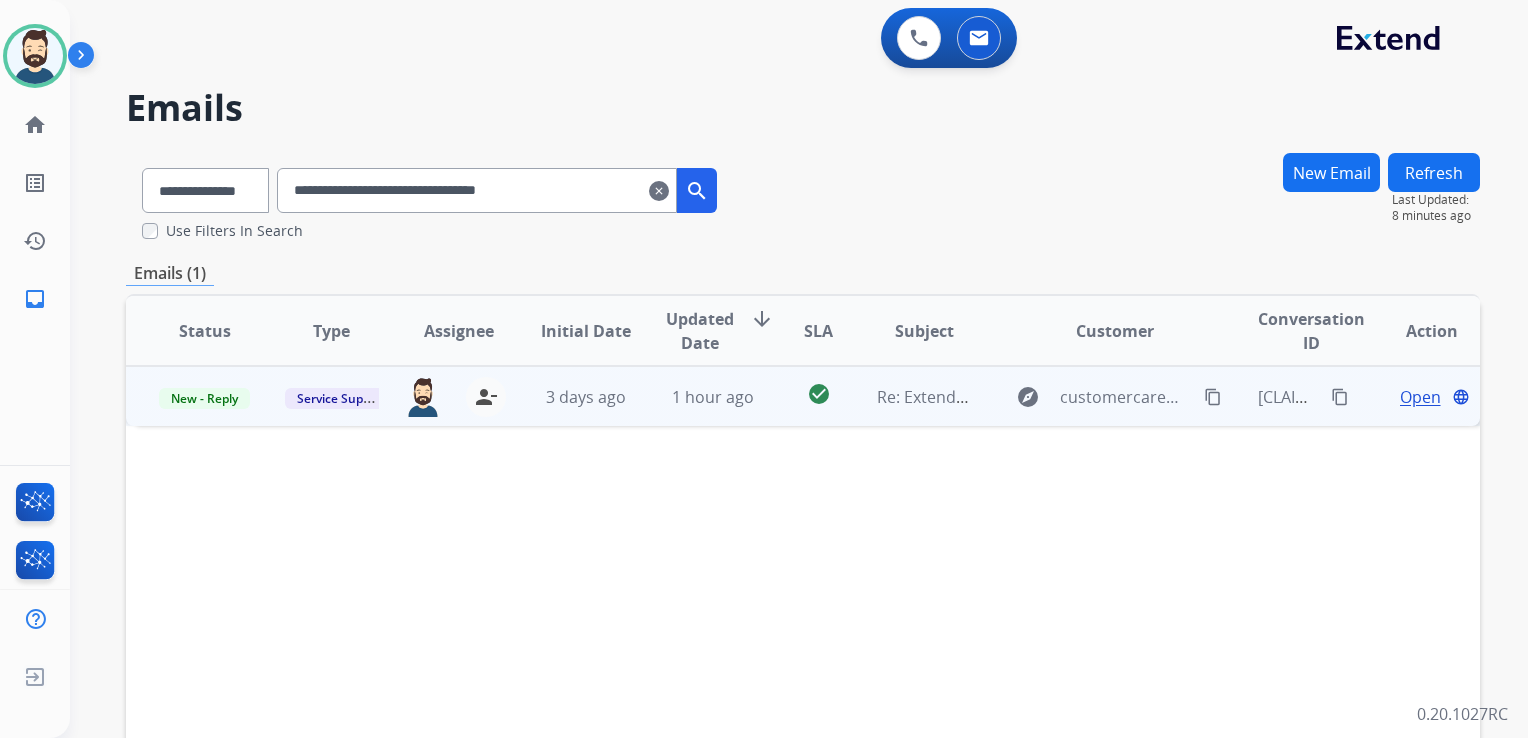 click on "1 hour ago" at bounding box center [697, 396] 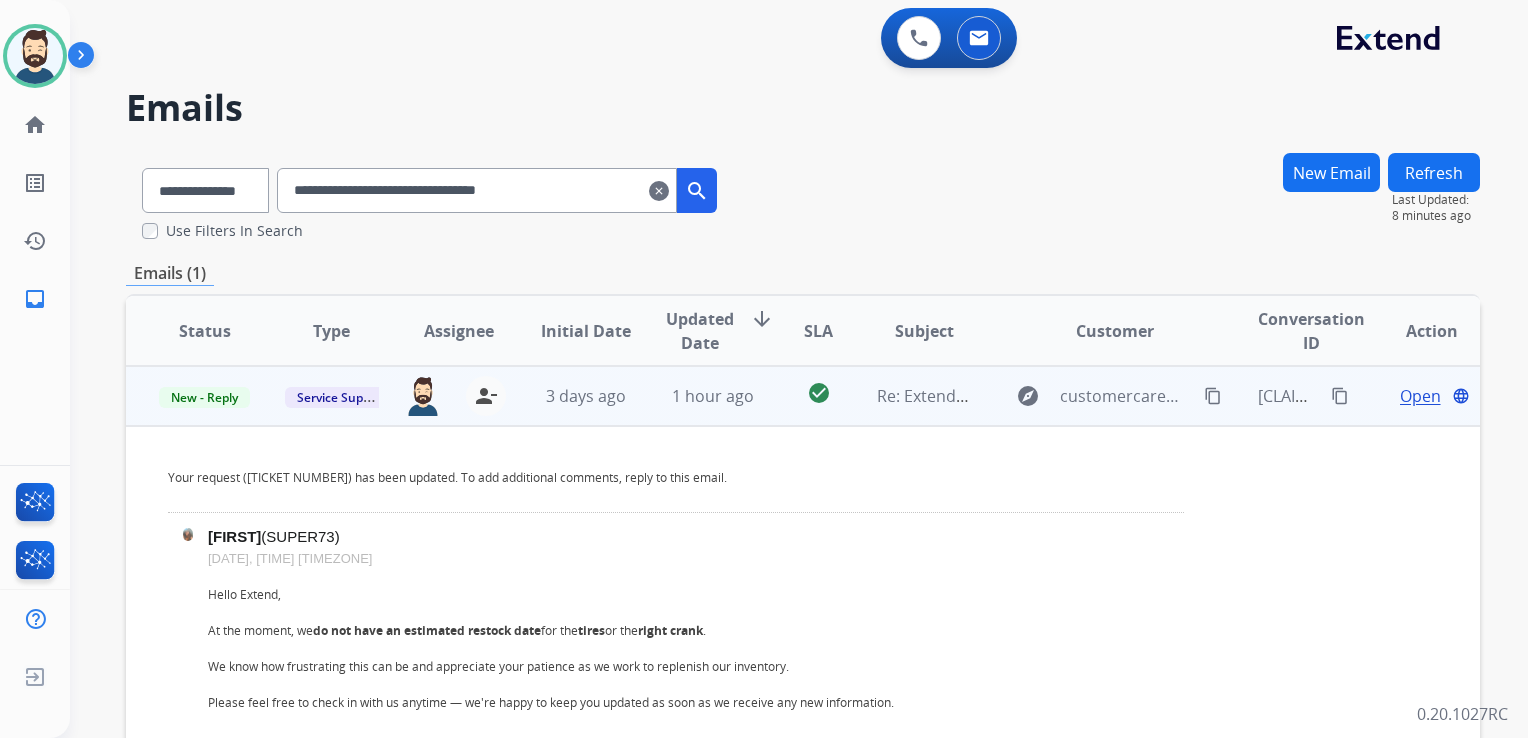 click on "Open" at bounding box center [1420, 396] 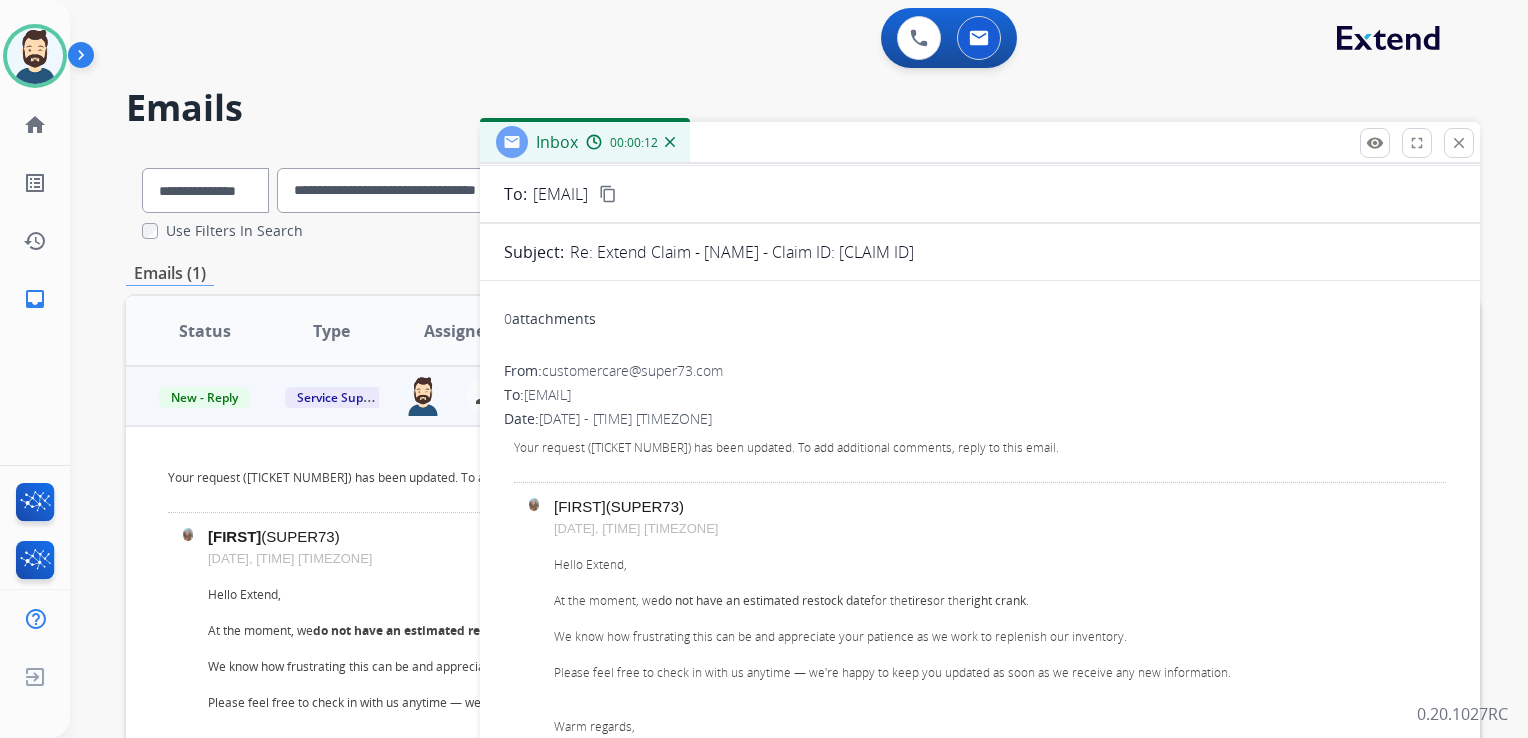 scroll, scrollTop: 0, scrollLeft: 0, axis: both 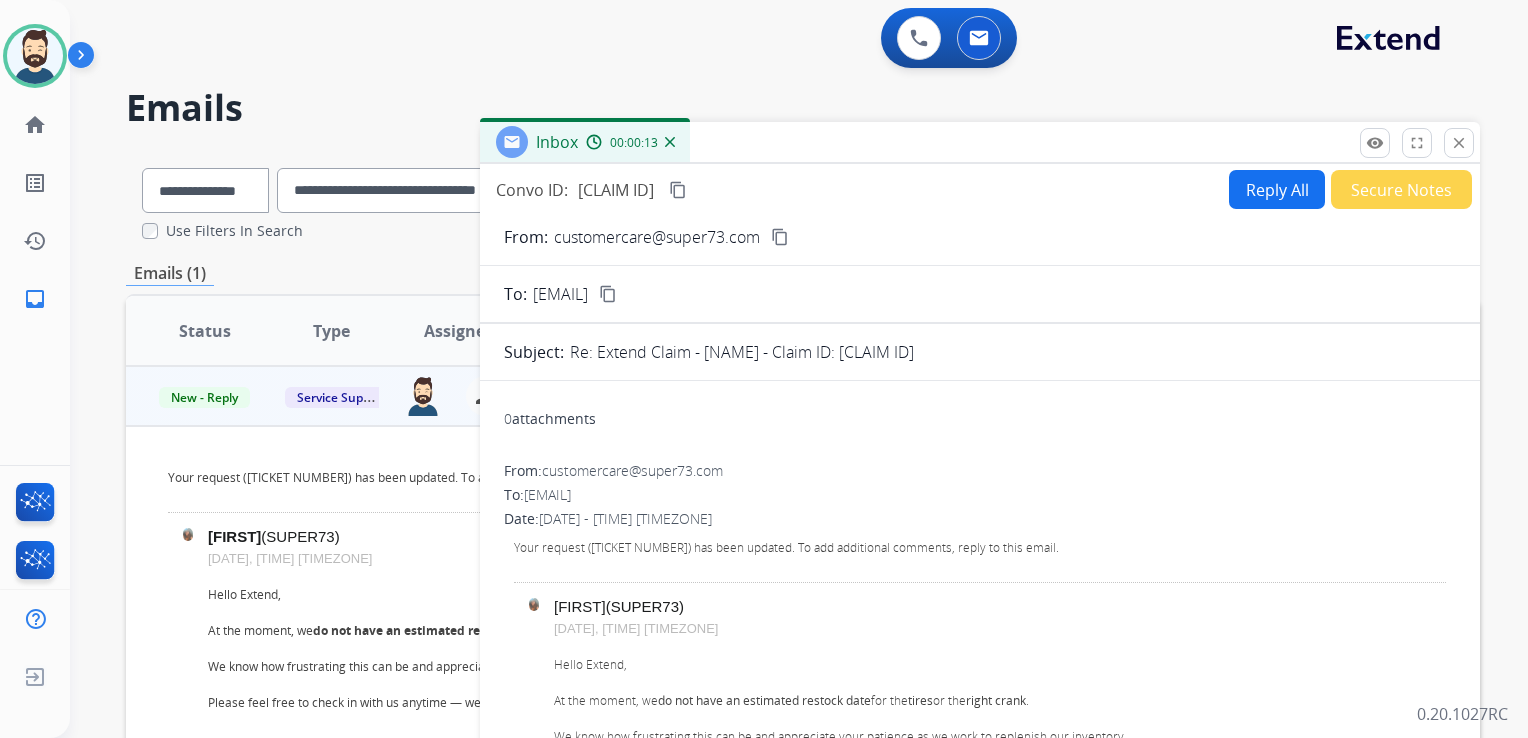 click on "Reply All" at bounding box center (1277, 189) 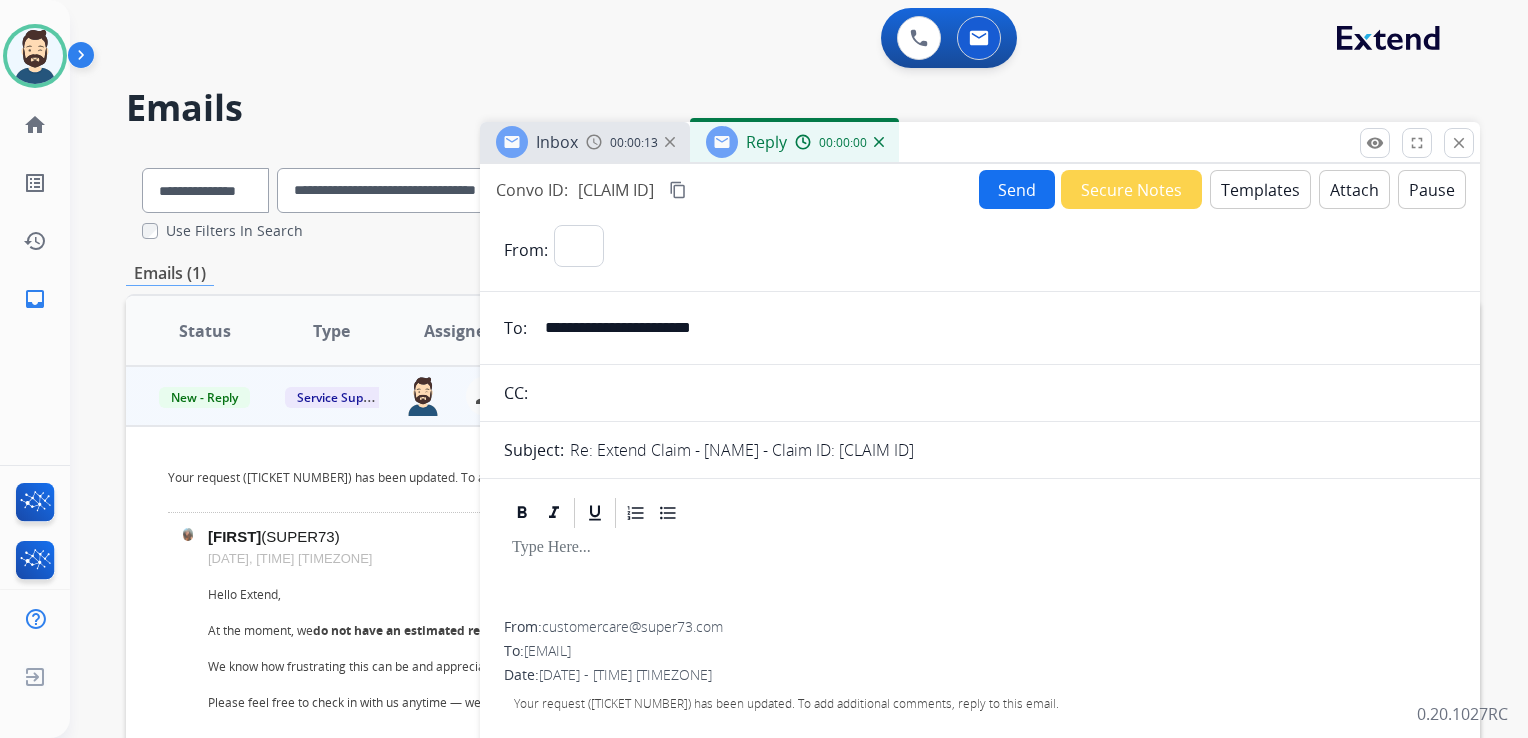 select on "**********" 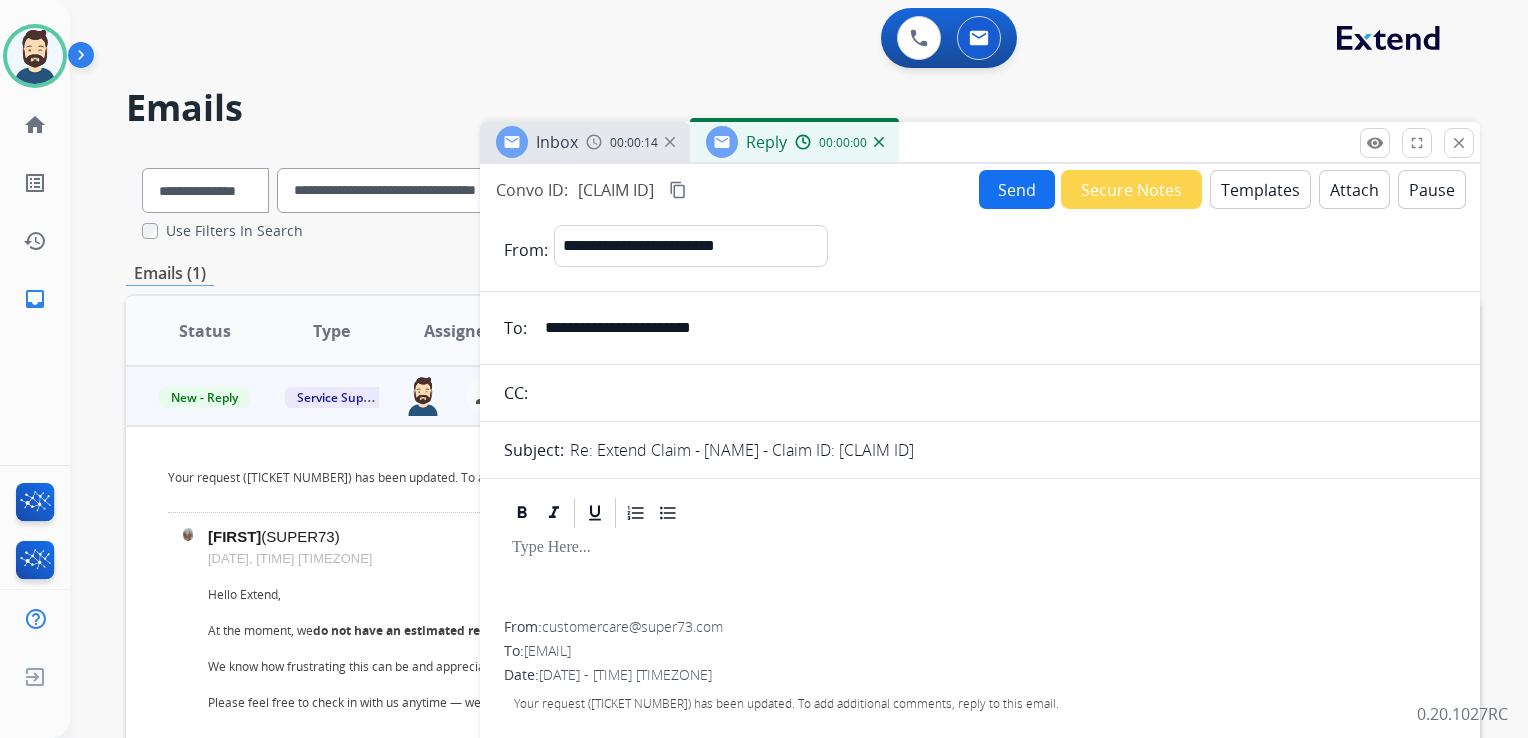 click on "Templates" at bounding box center [1260, 189] 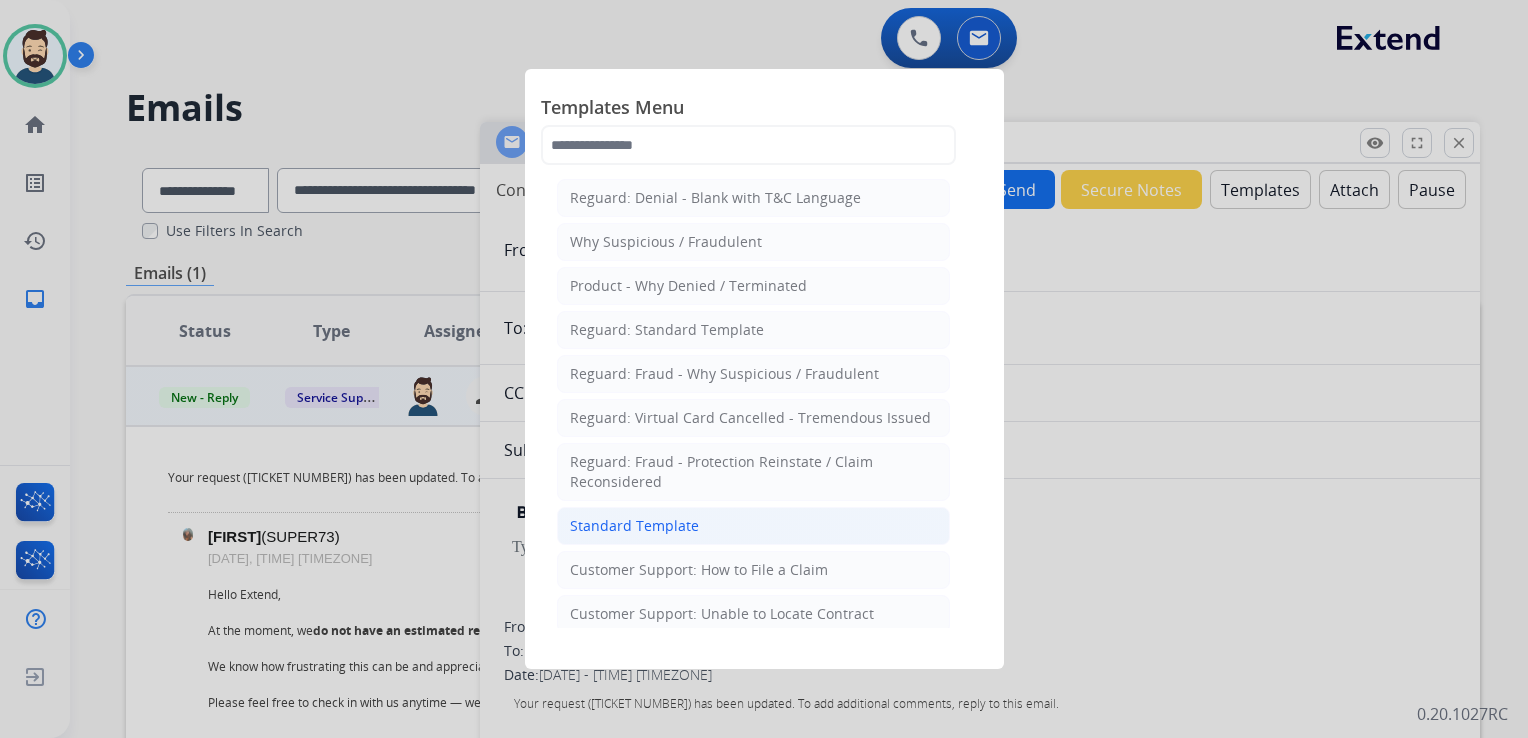click on "Standard Template" 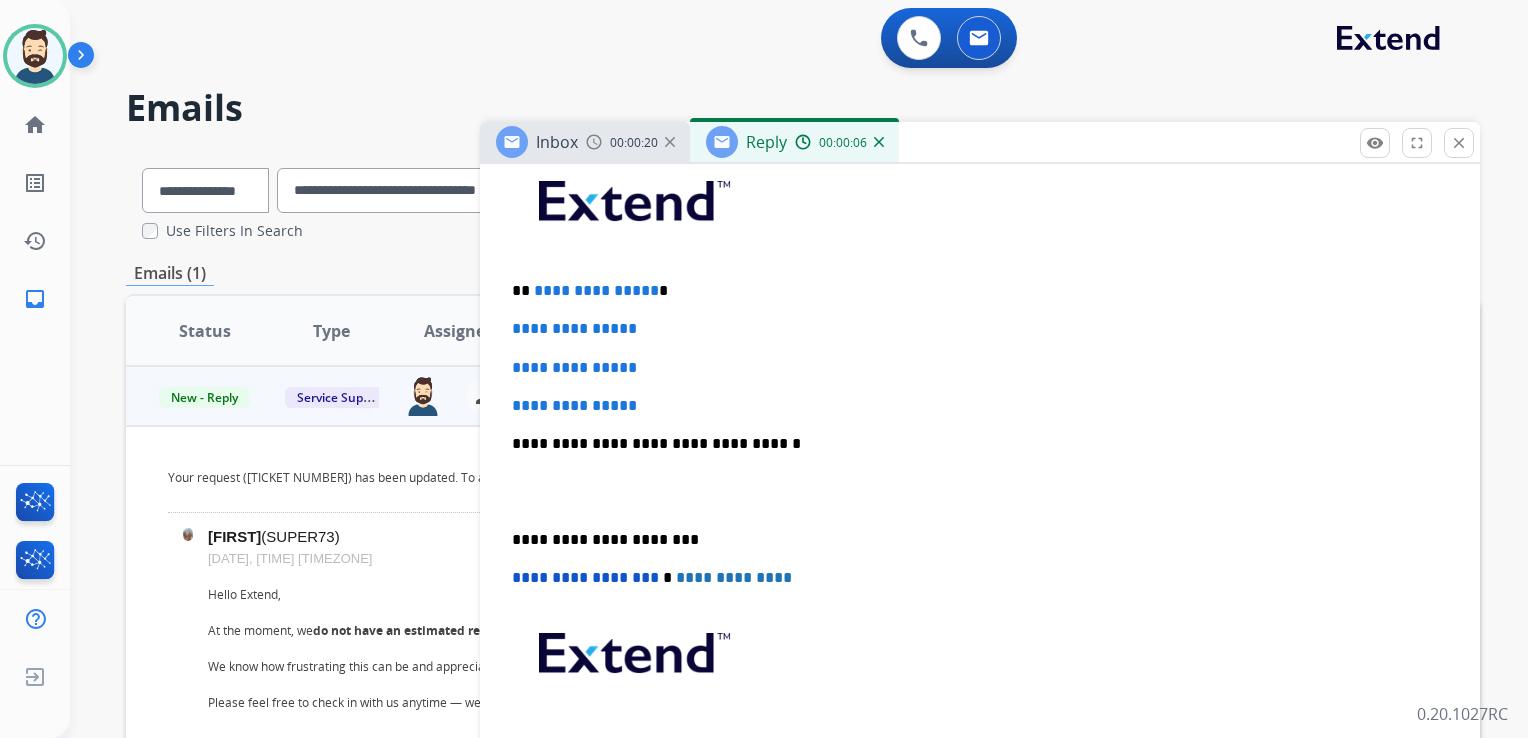 scroll, scrollTop: 500, scrollLeft: 0, axis: vertical 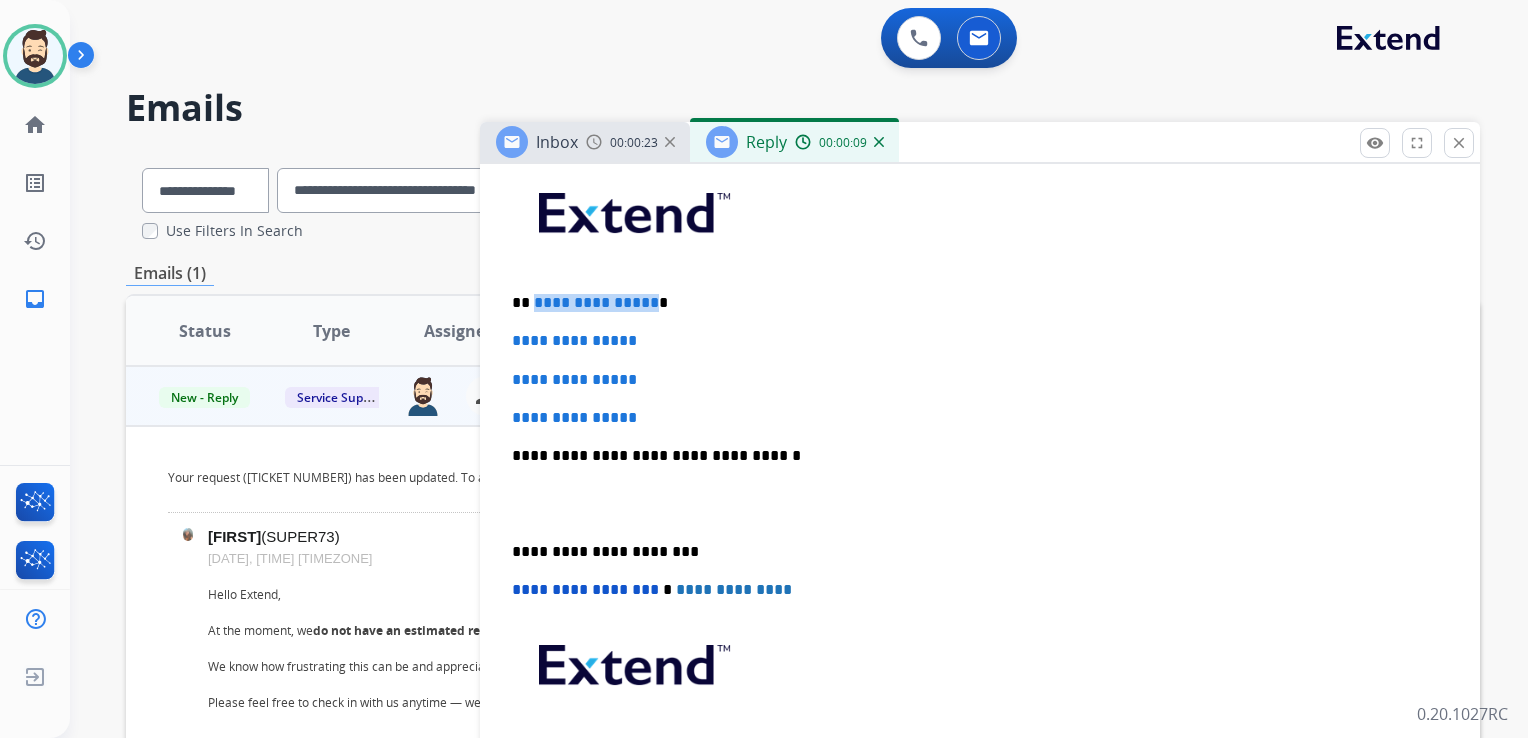 drag, startPoint x: 532, startPoint y: 306, endPoint x: 647, endPoint y: 307, distance: 115.00435 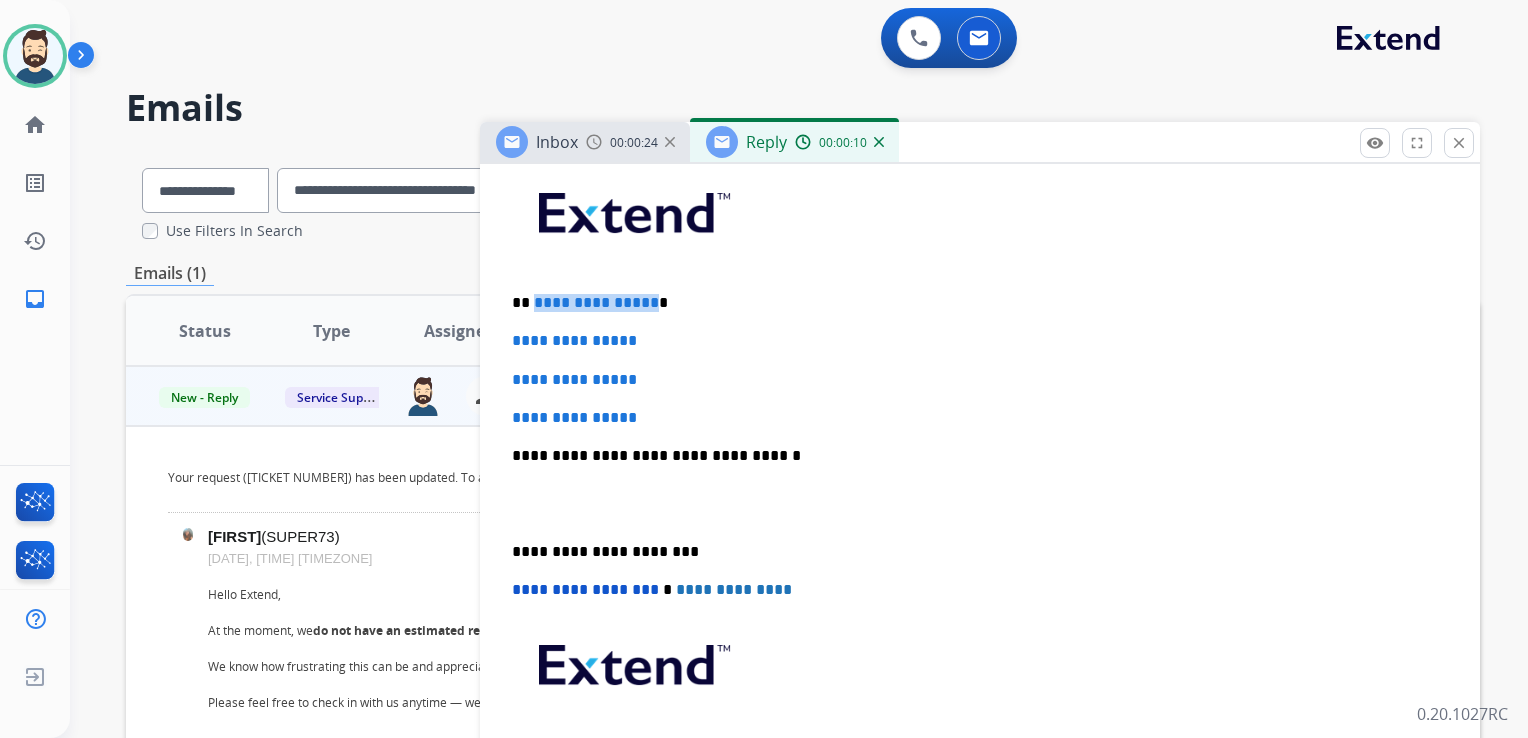 type 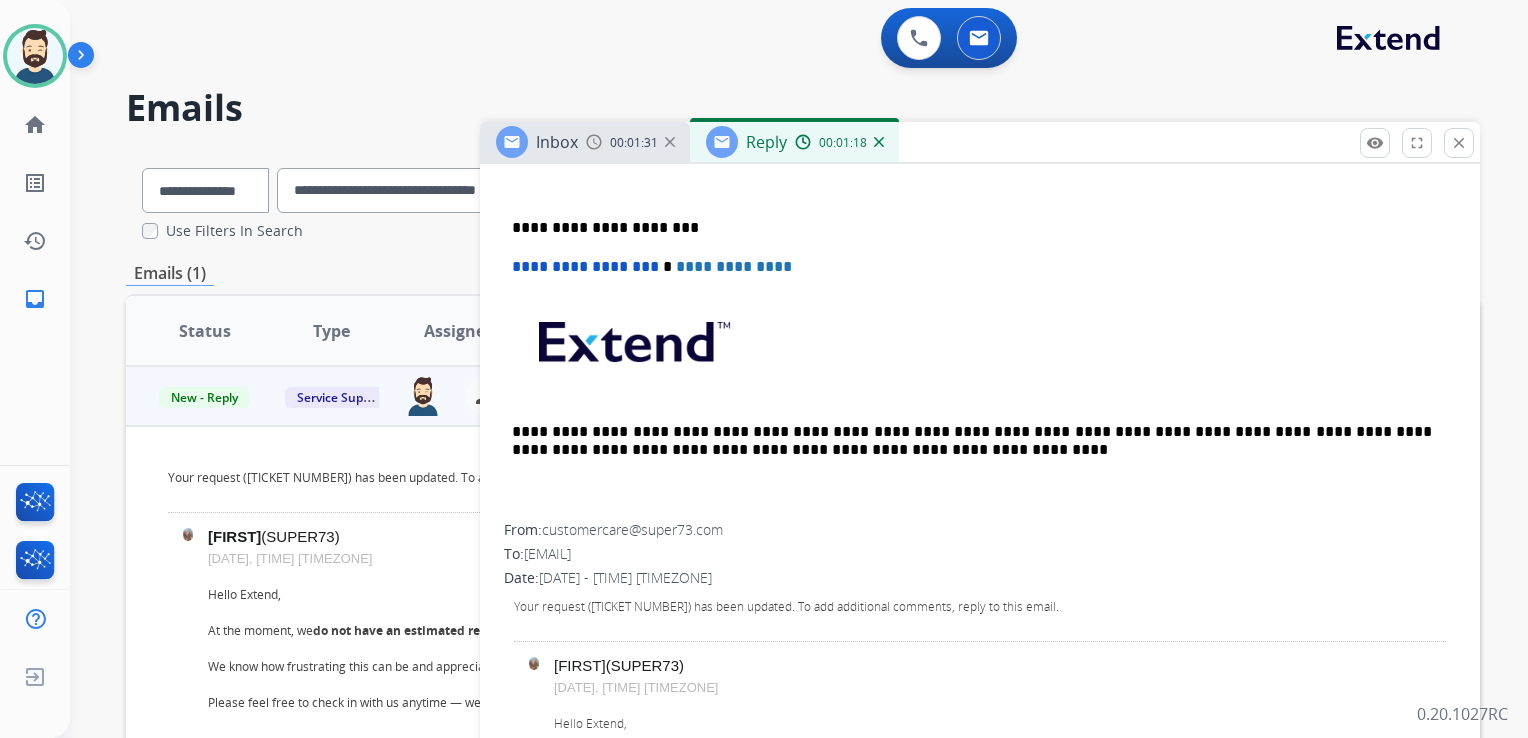 scroll, scrollTop: 500, scrollLeft: 0, axis: vertical 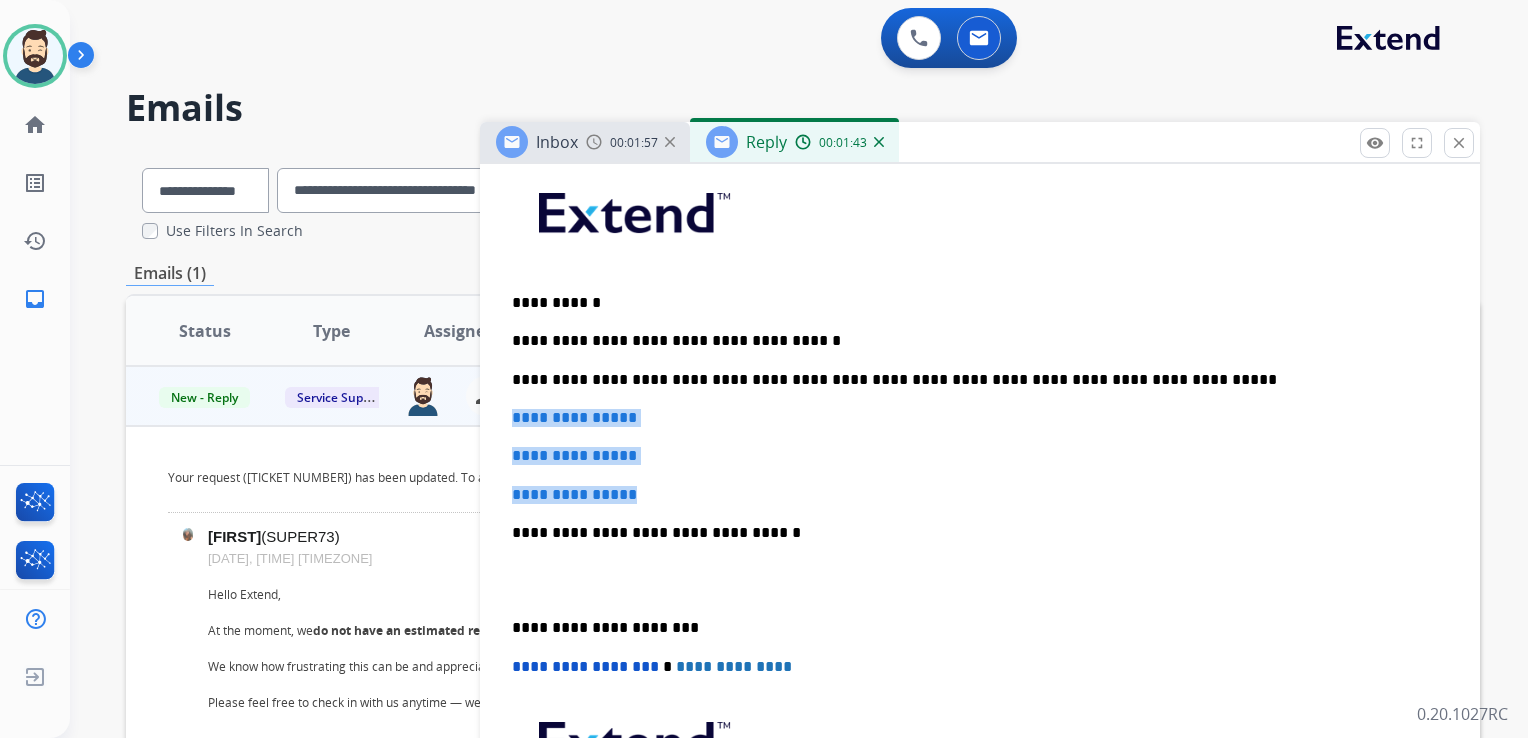 drag, startPoint x: 512, startPoint y: 419, endPoint x: 671, endPoint y: 484, distance: 171.7731 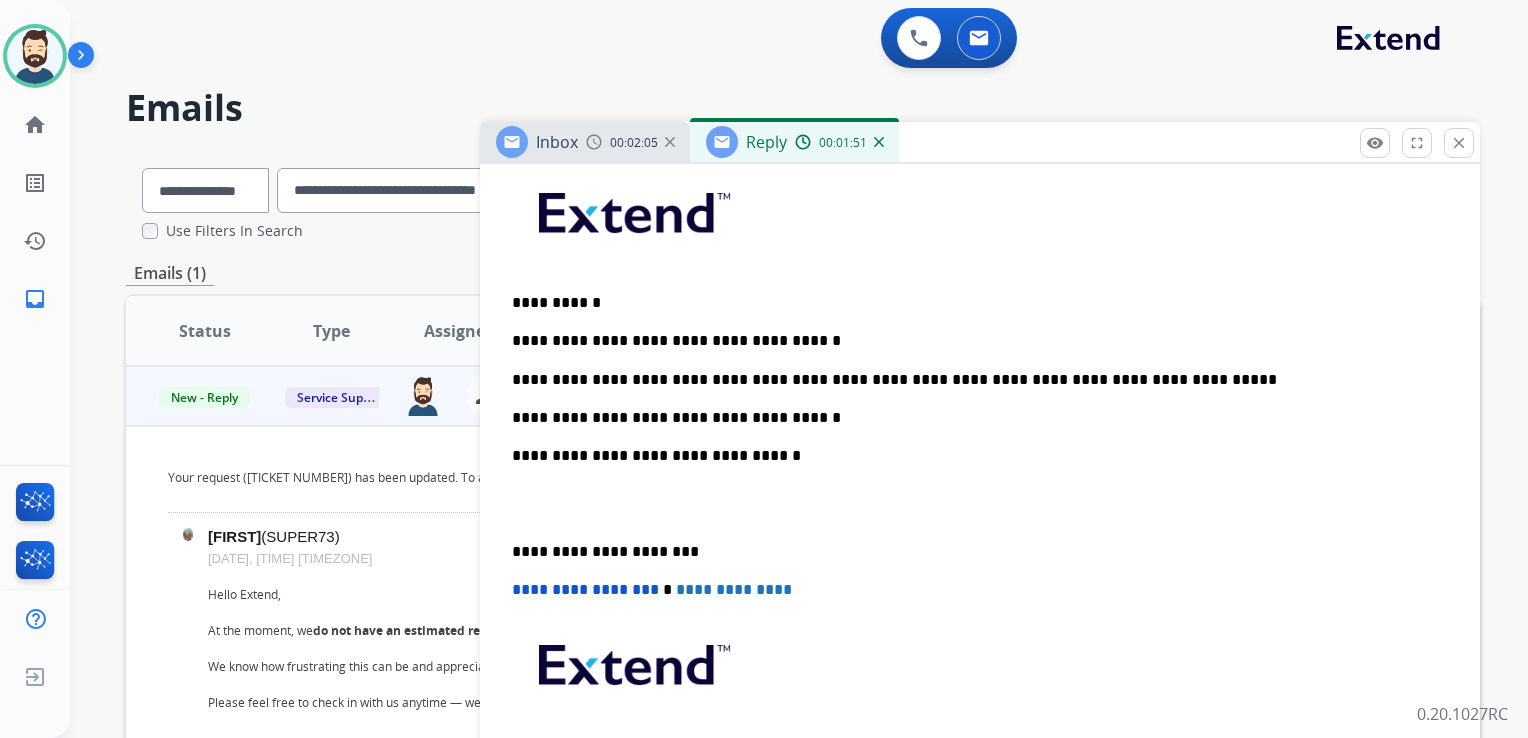 click on "**********" at bounding box center (972, 456) 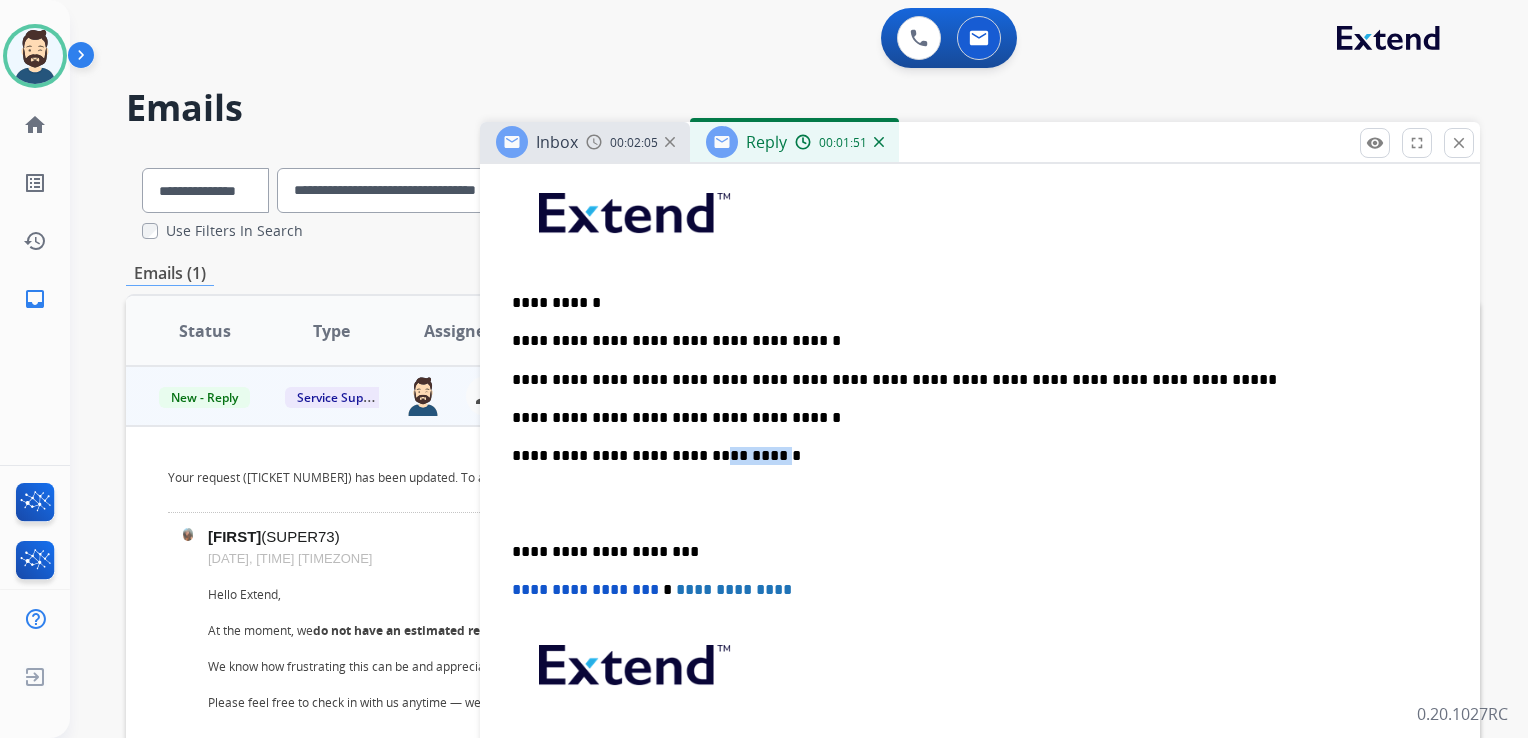 click on "**********" at bounding box center [972, 456] 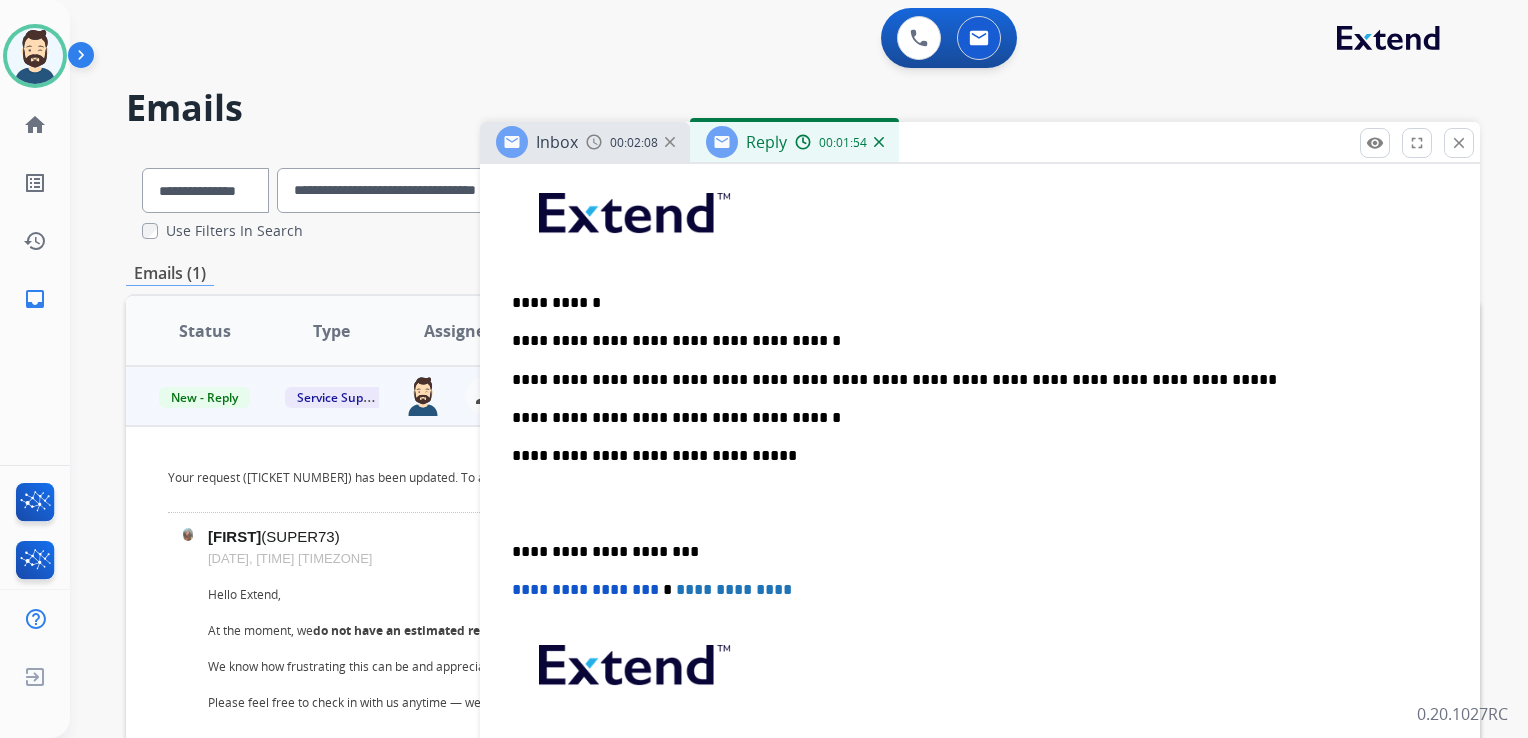 click on "**********" at bounding box center [972, 552] 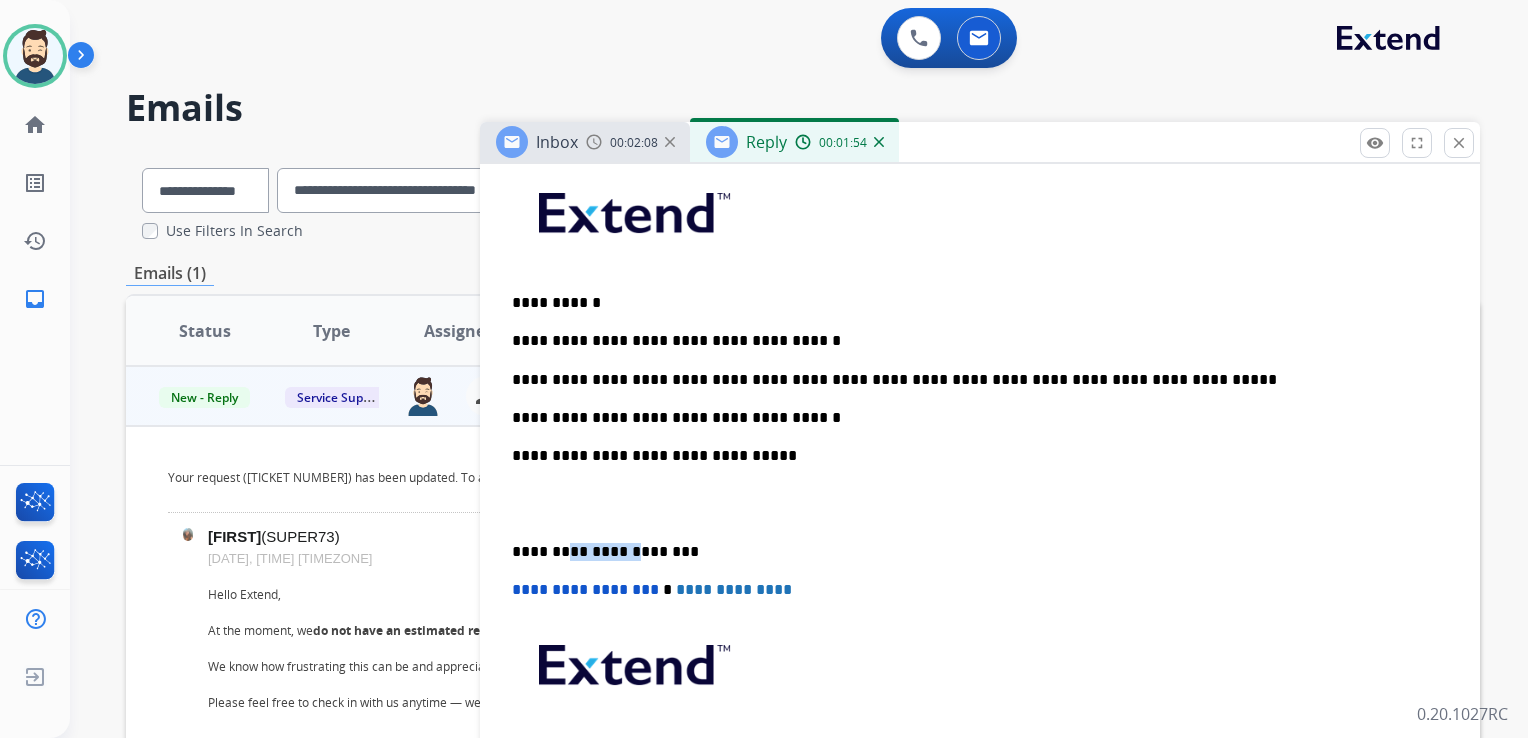 click on "**********" at bounding box center (972, 552) 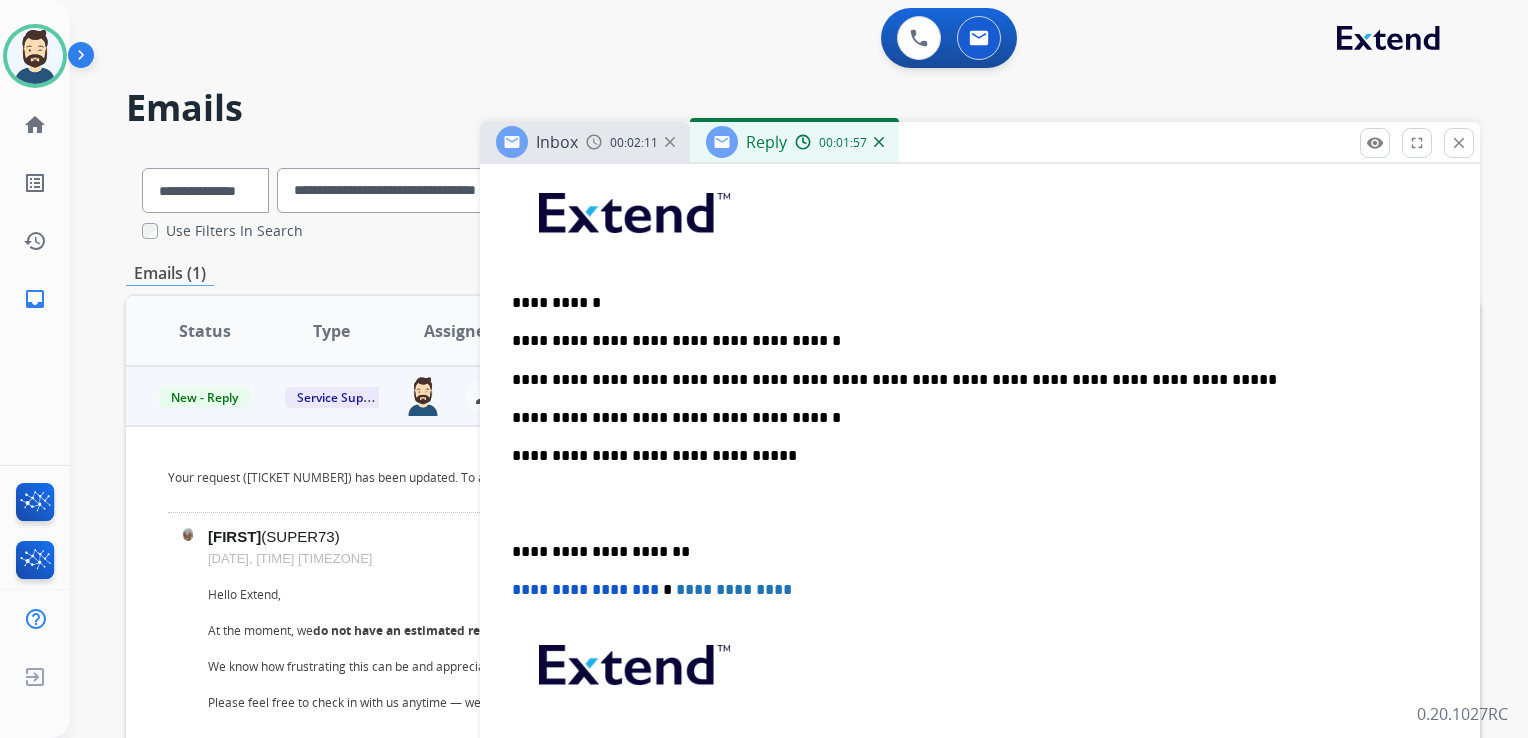 click on "**********" at bounding box center (585, 589) 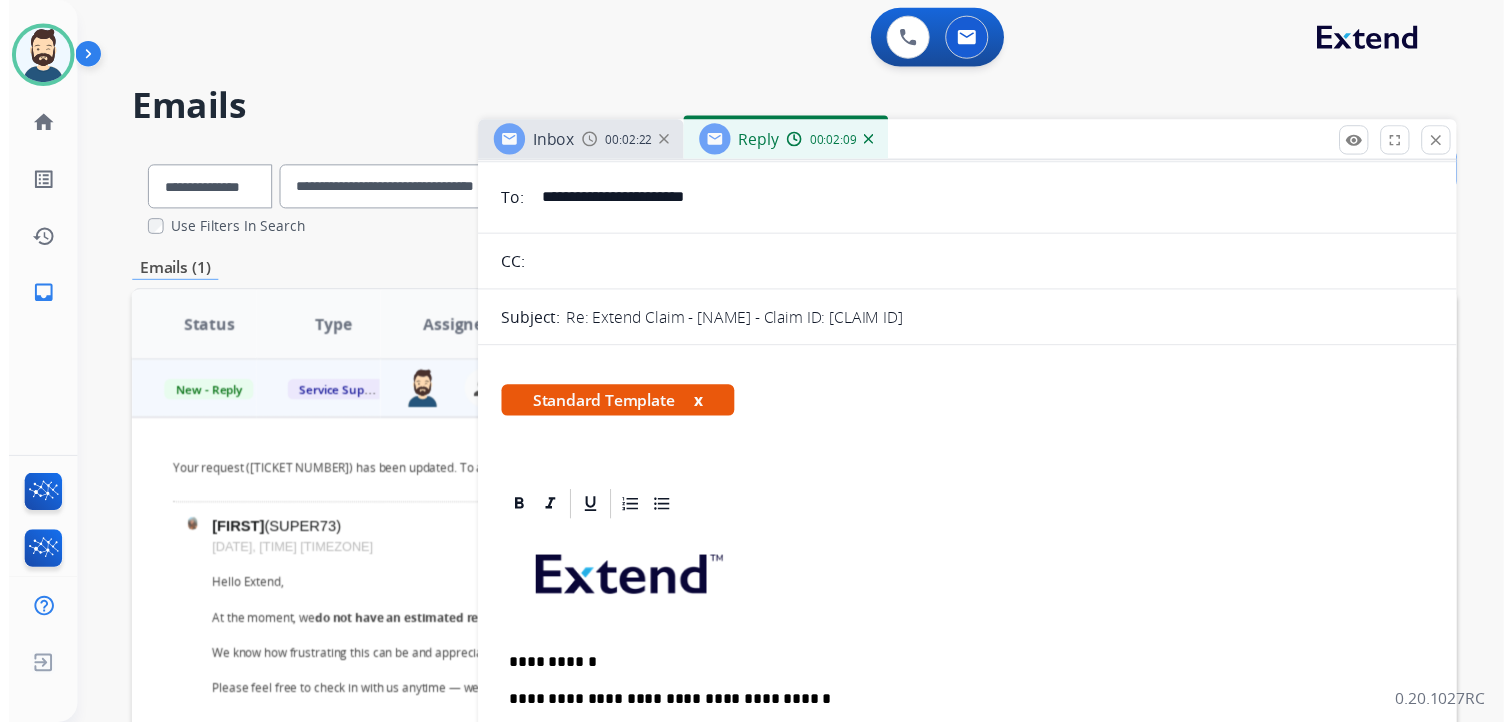 scroll, scrollTop: 0, scrollLeft: 0, axis: both 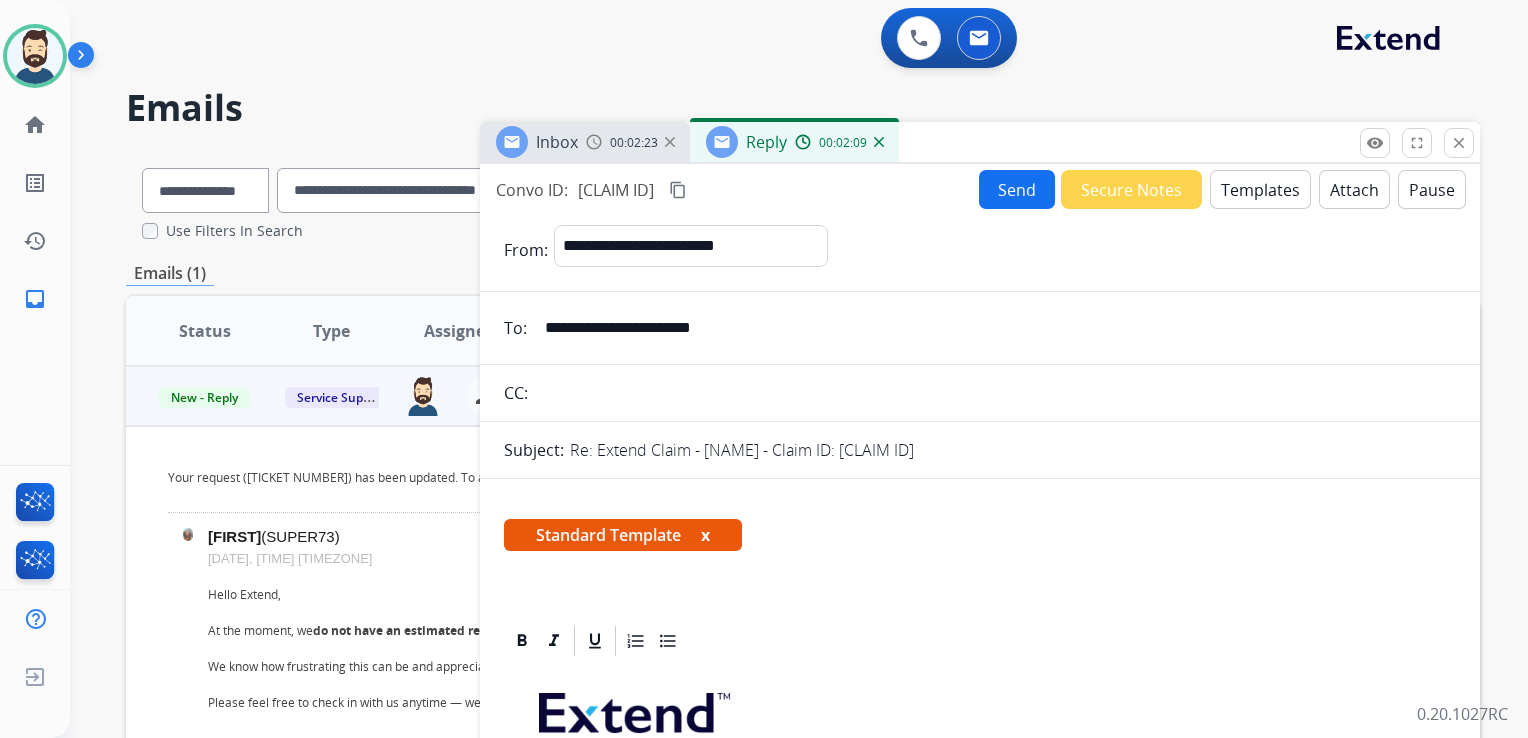 click on "Send" at bounding box center [1017, 189] 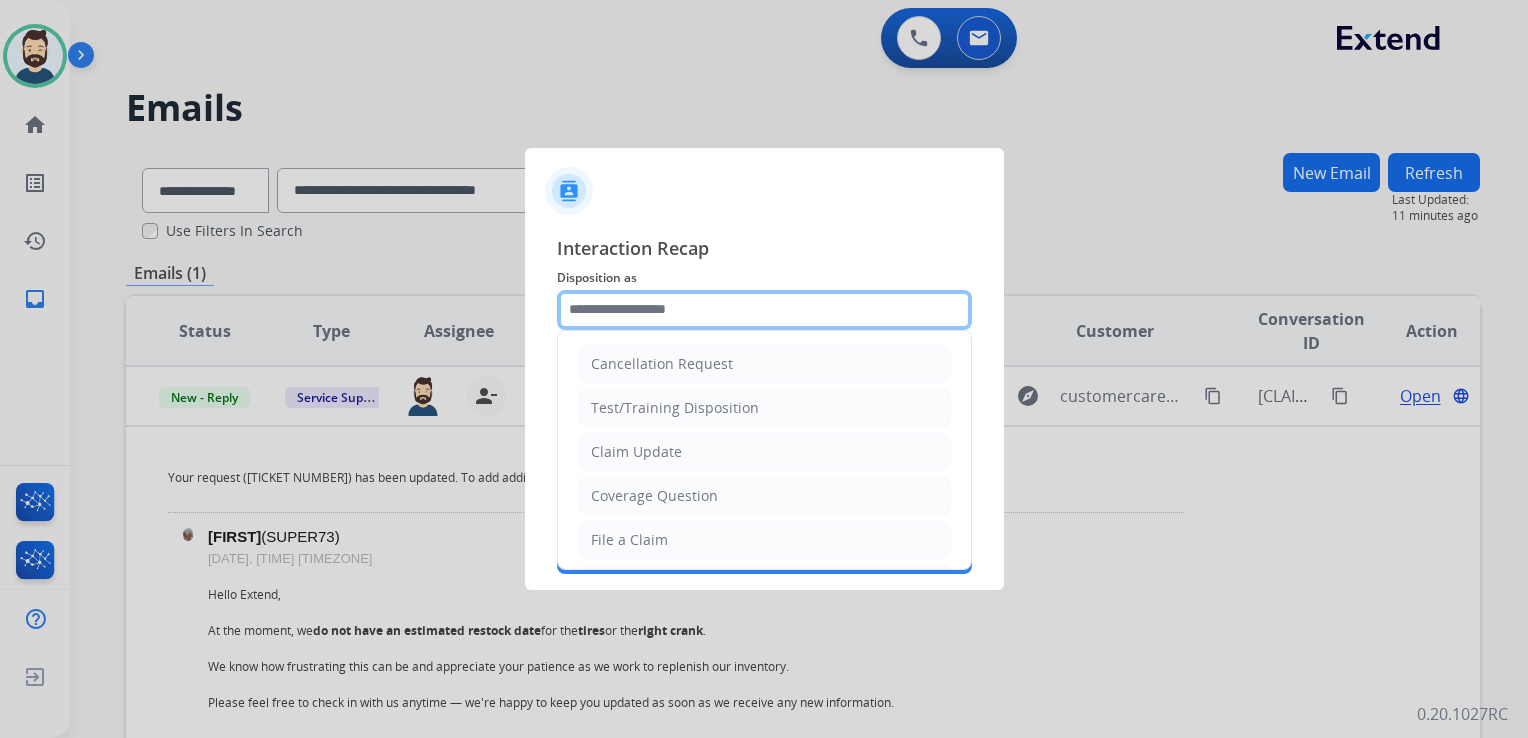 click 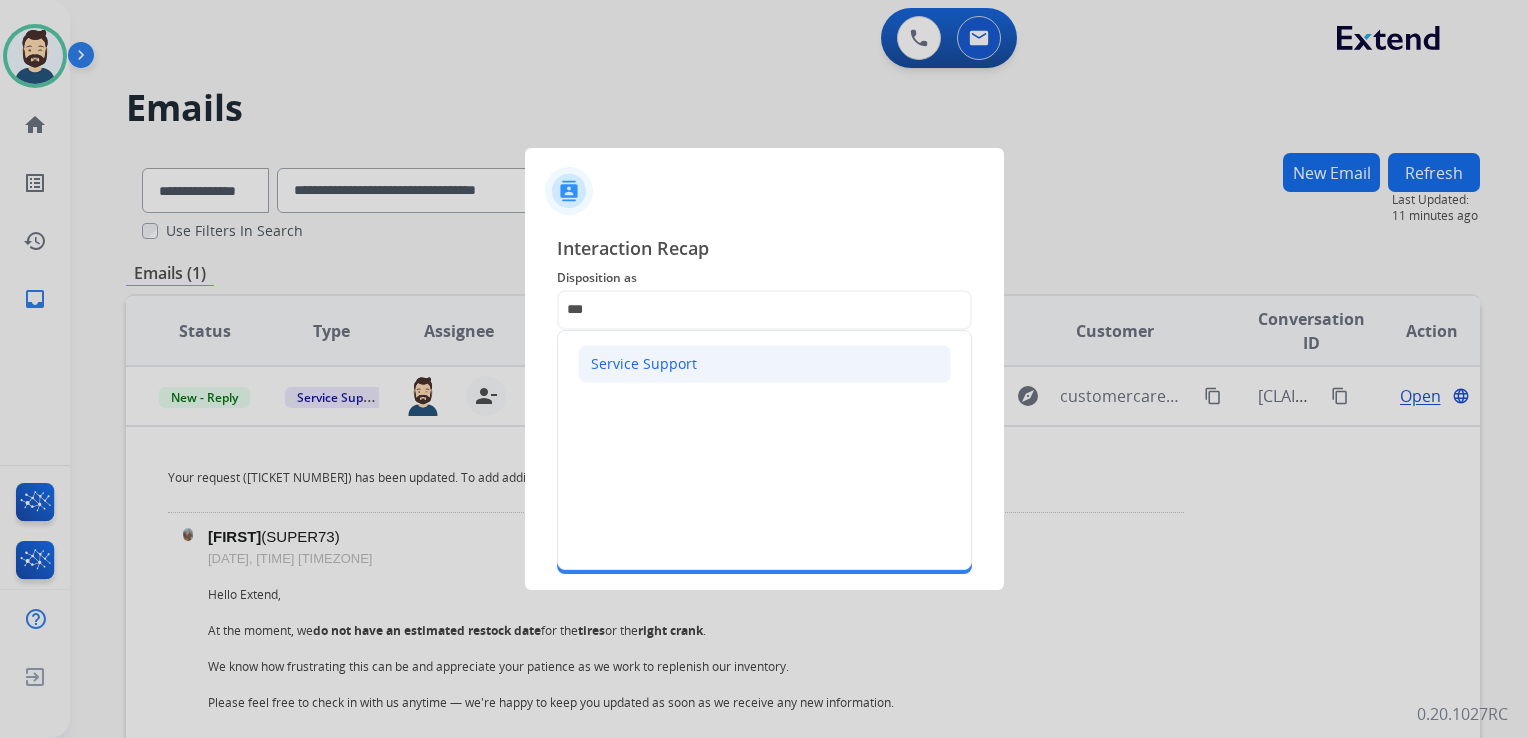click on "Service Support" 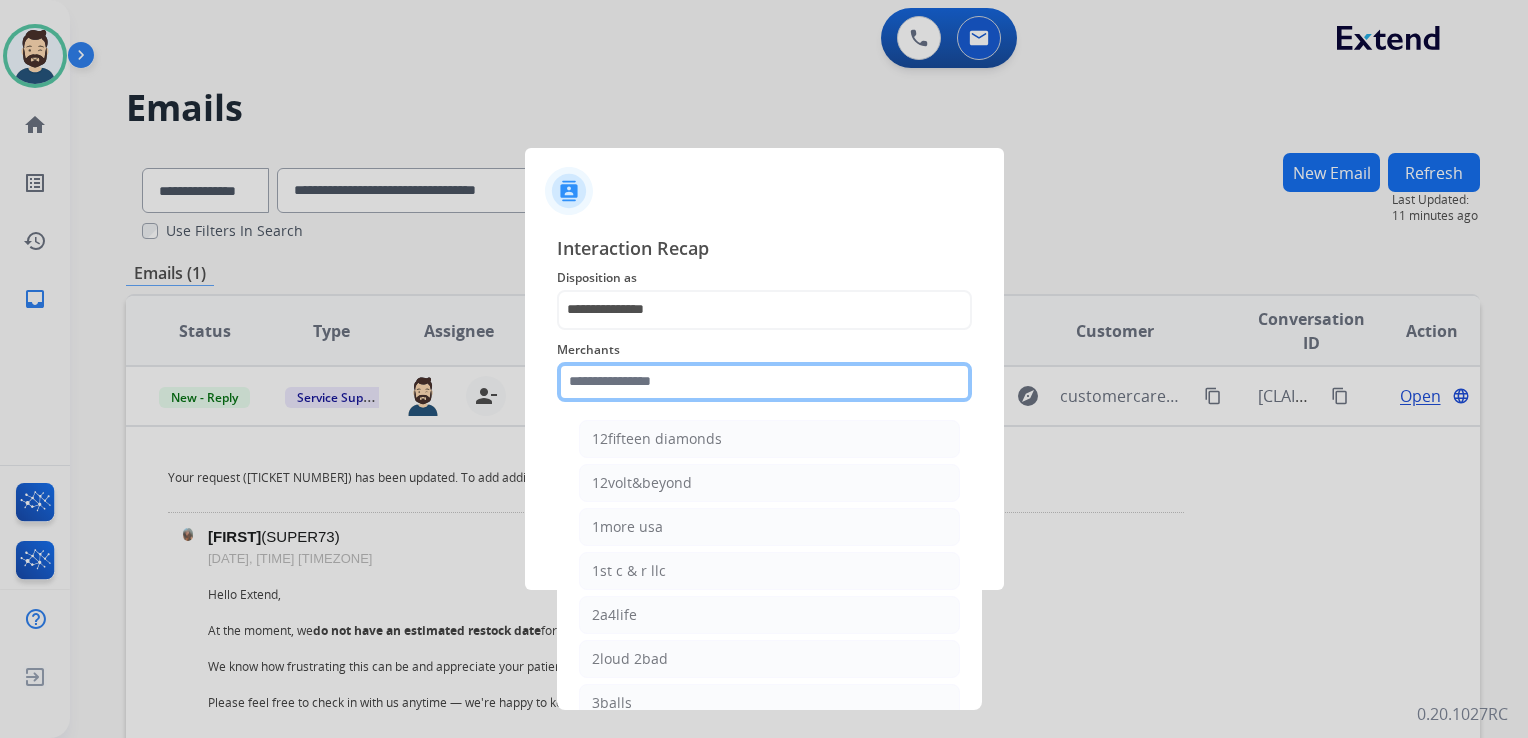 click 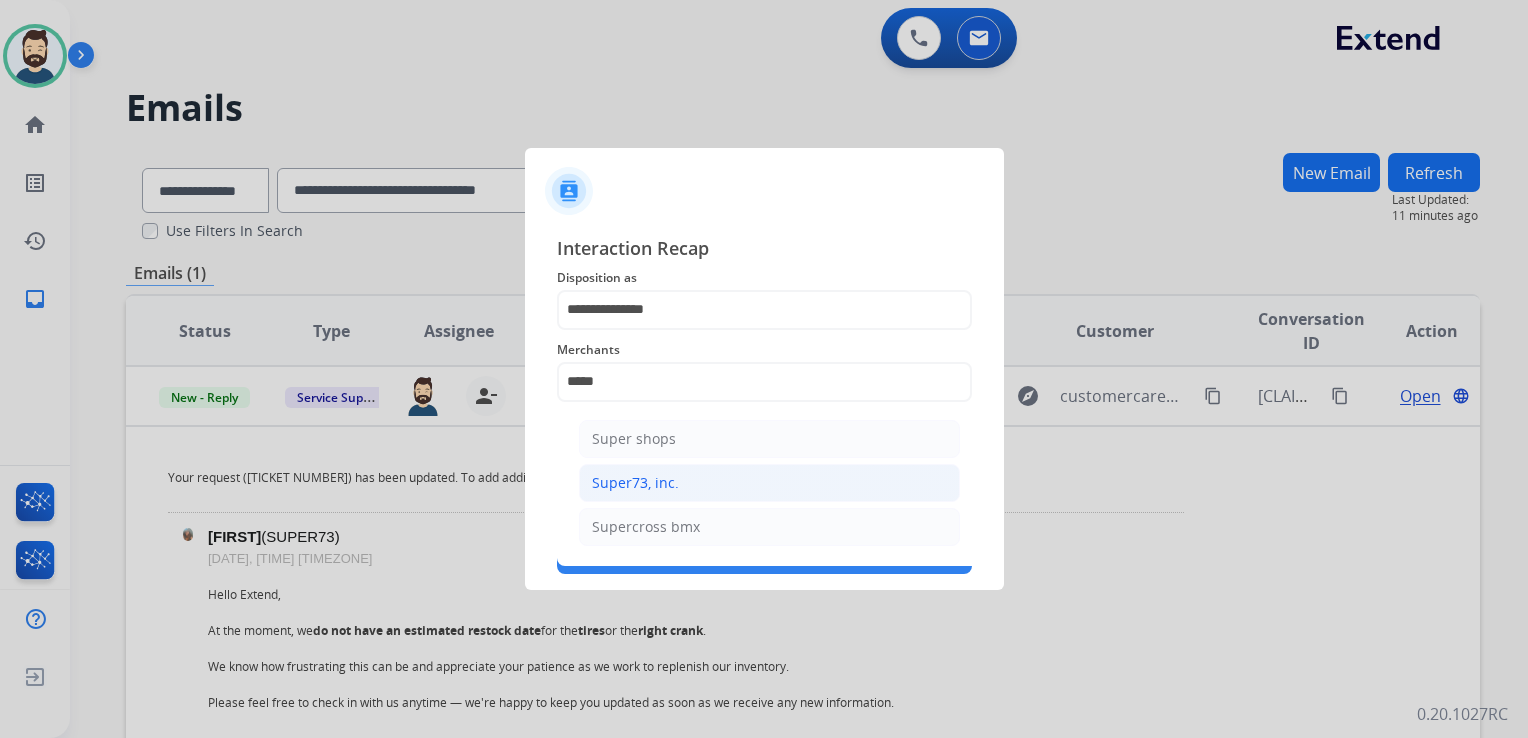 click on "Super73, inc." 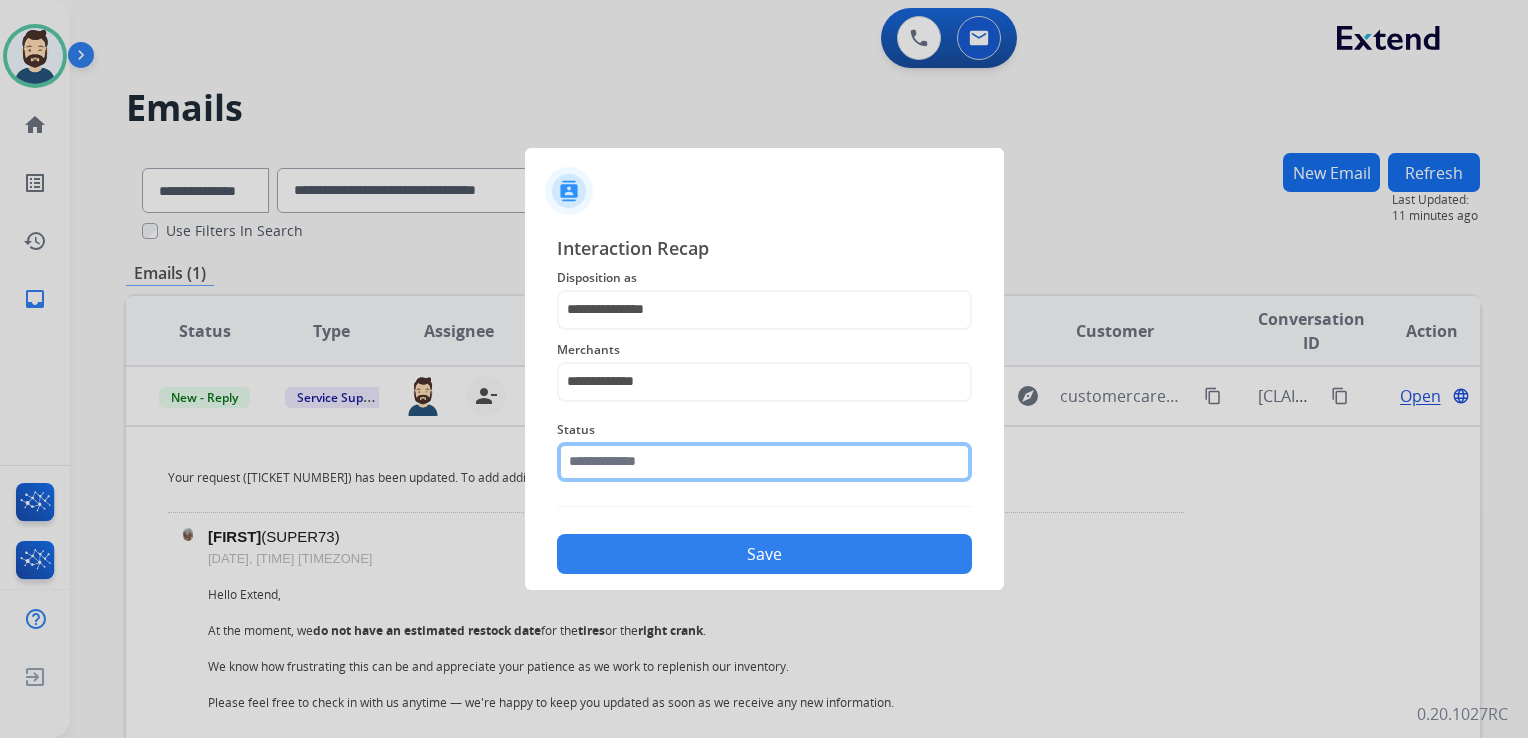 click 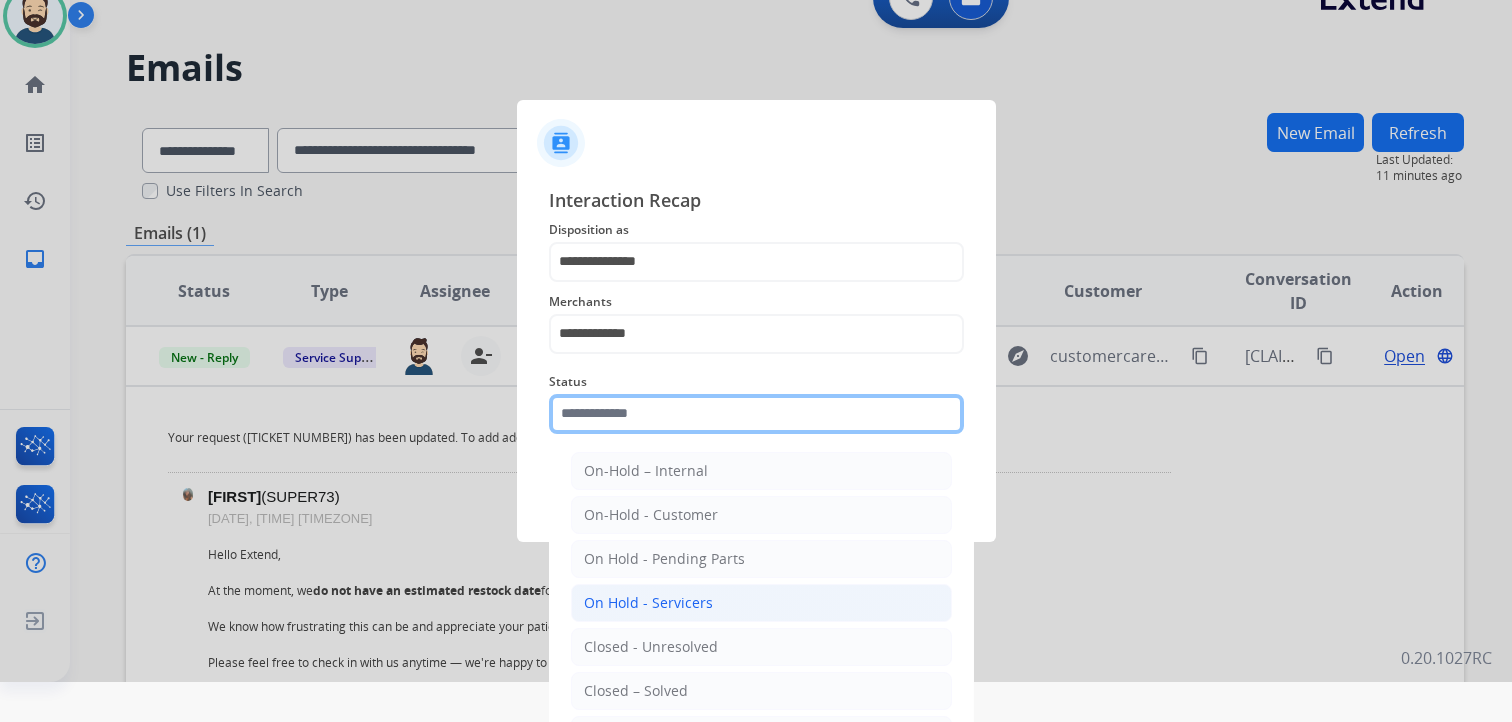 scroll, scrollTop: 59, scrollLeft: 0, axis: vertical 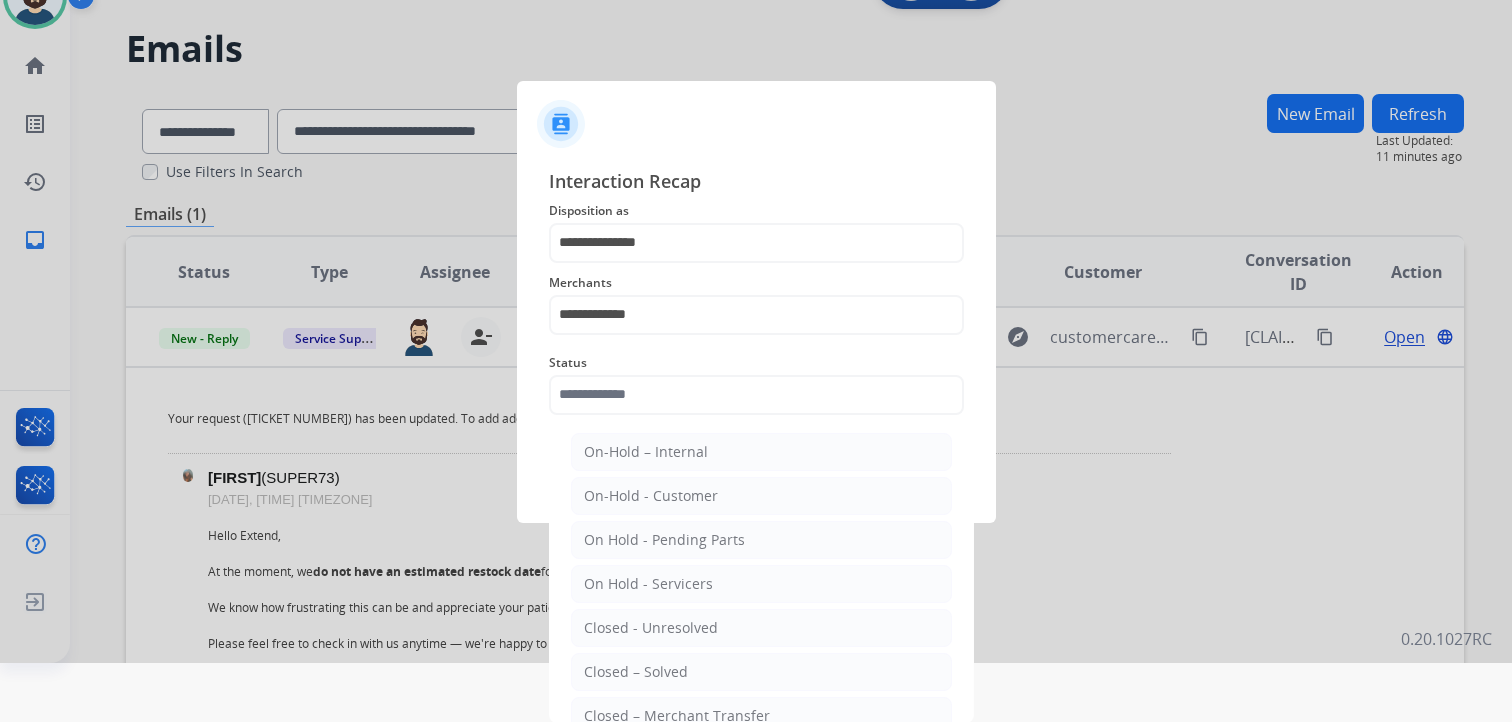 click on "Closed – Solved" 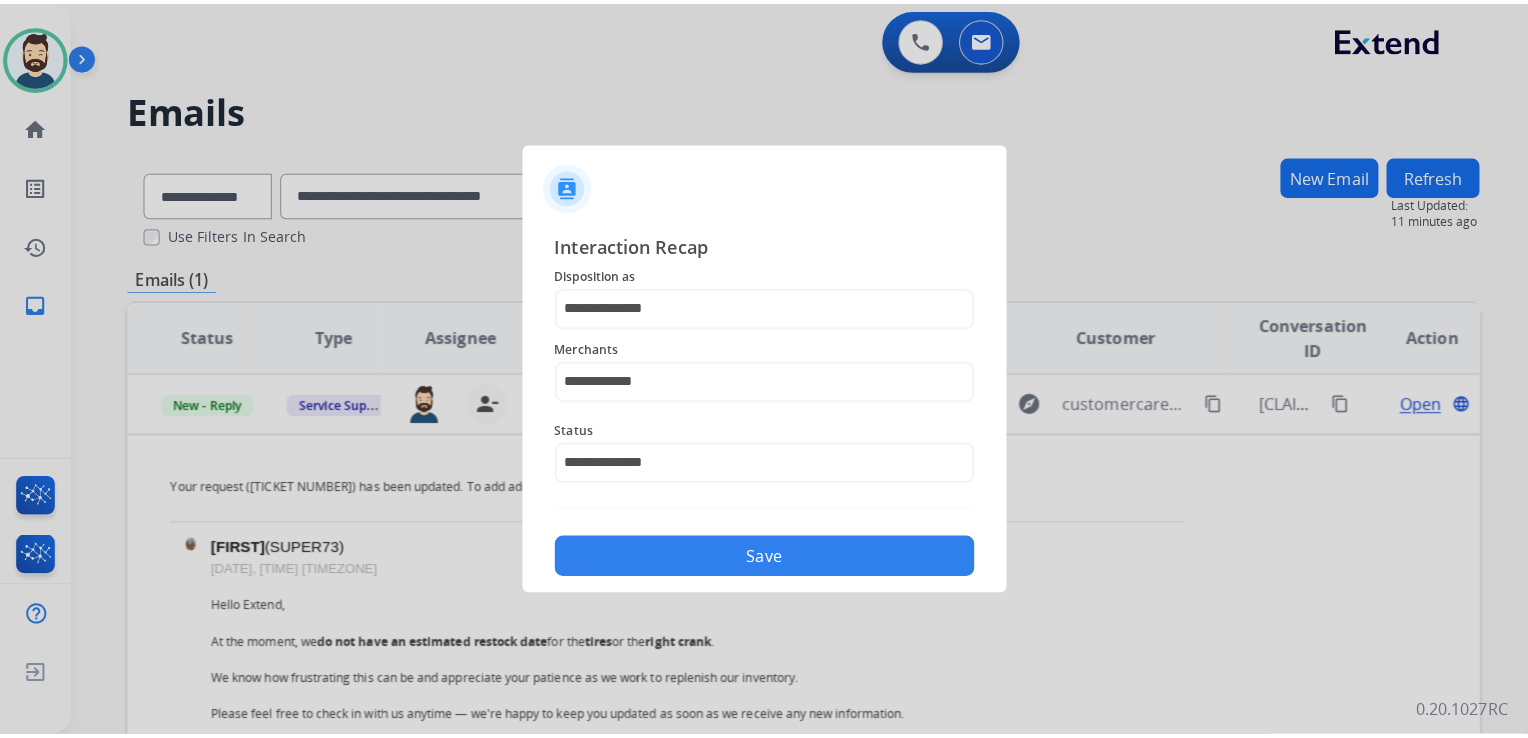 scroll, scrollTop: 0, scrollLeft: 0, axis: both 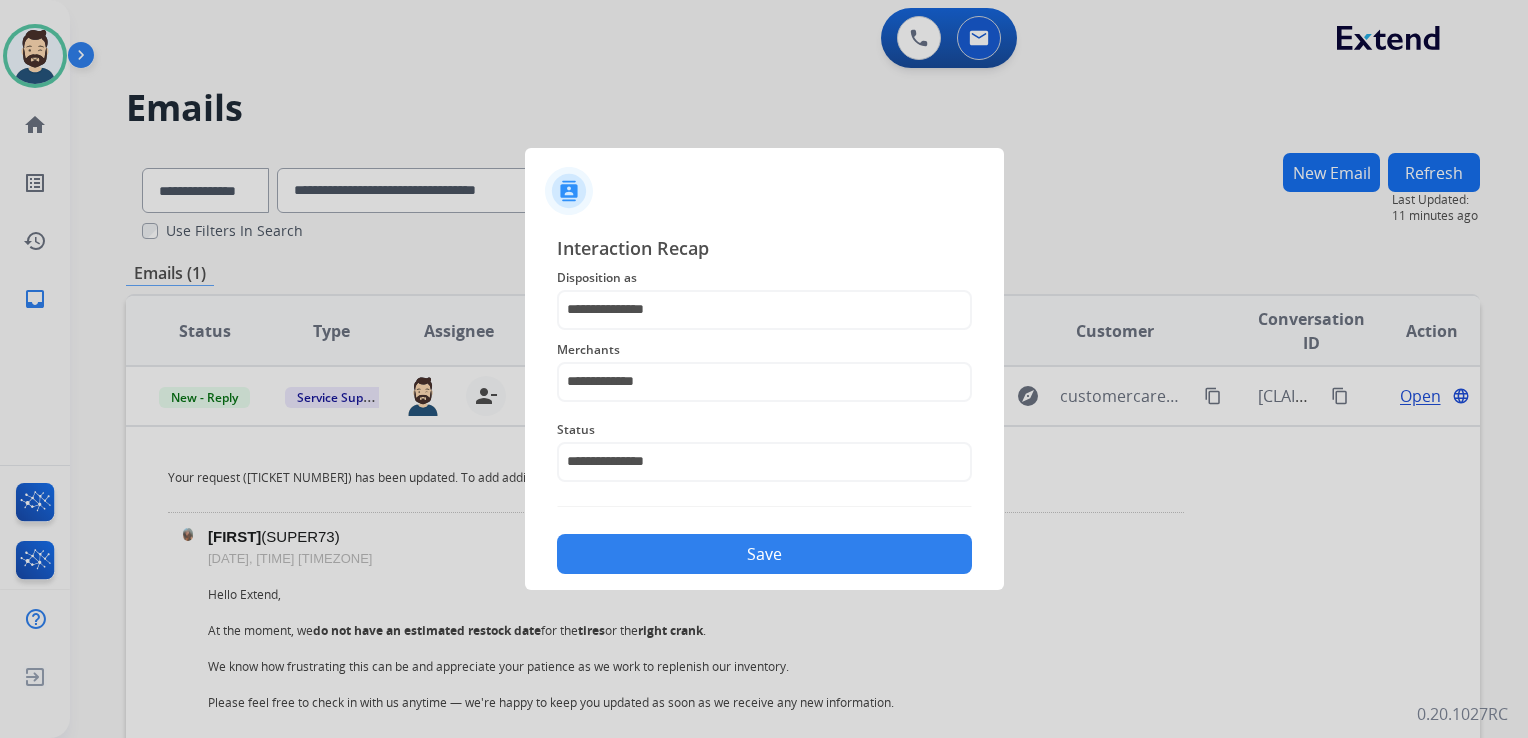 click on "Save" 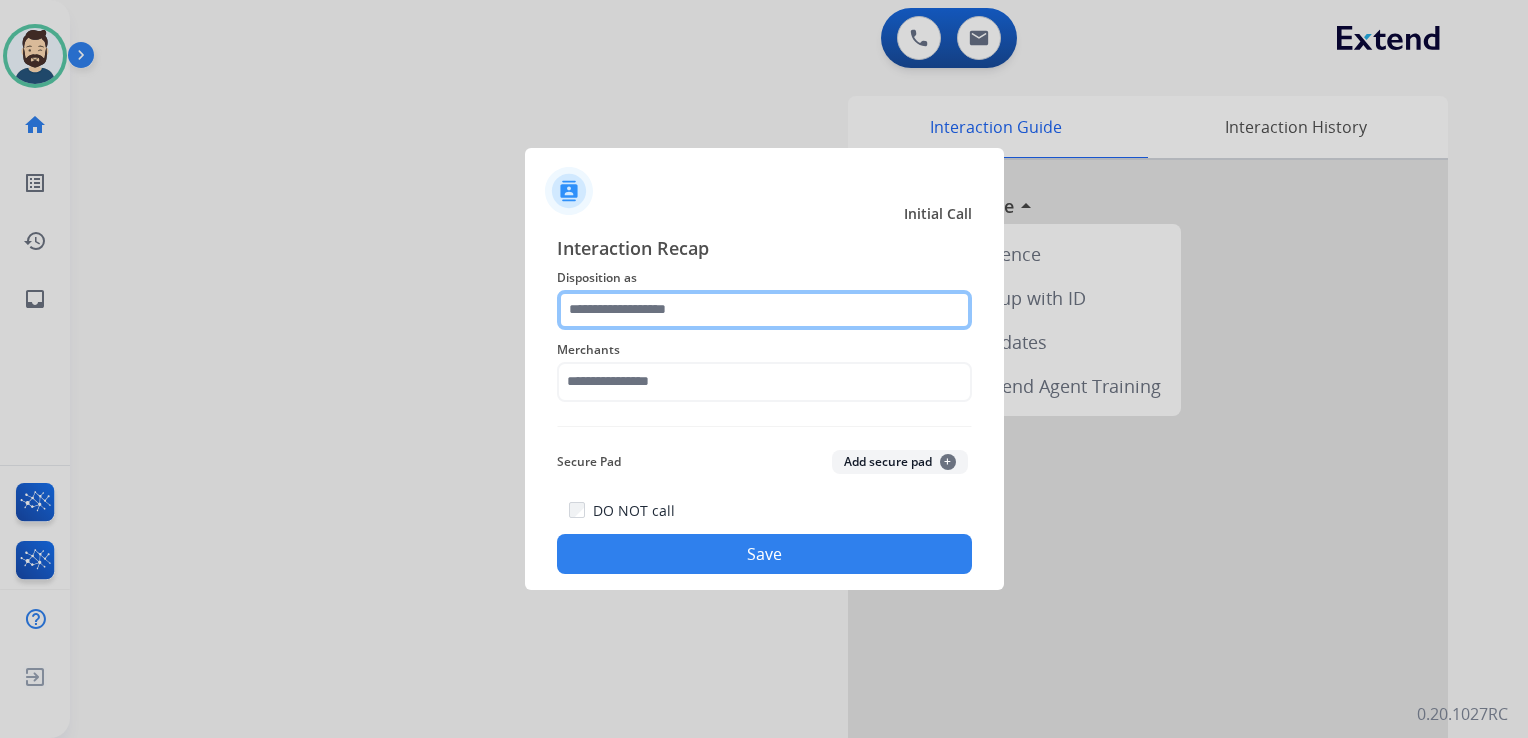 click 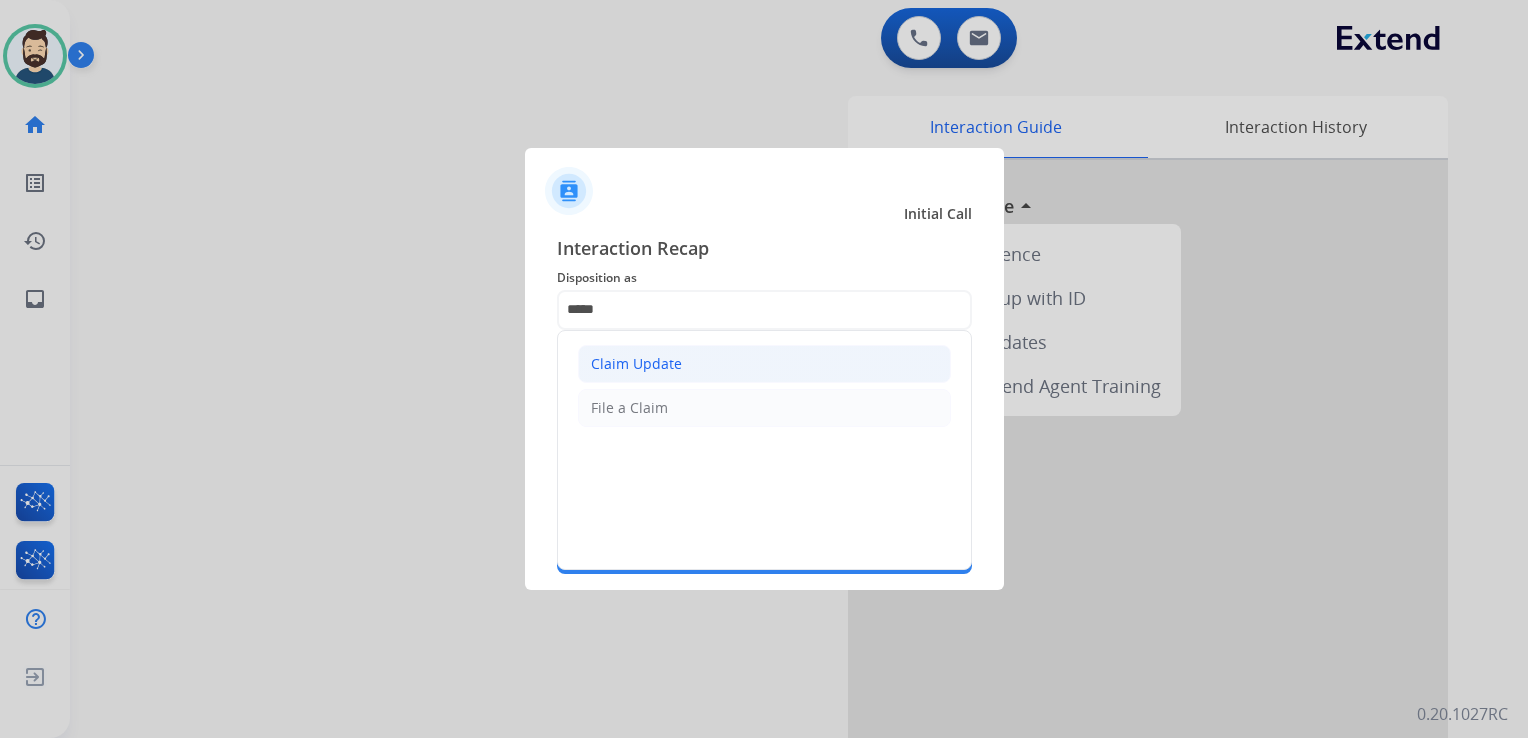 click on "Claim Update" 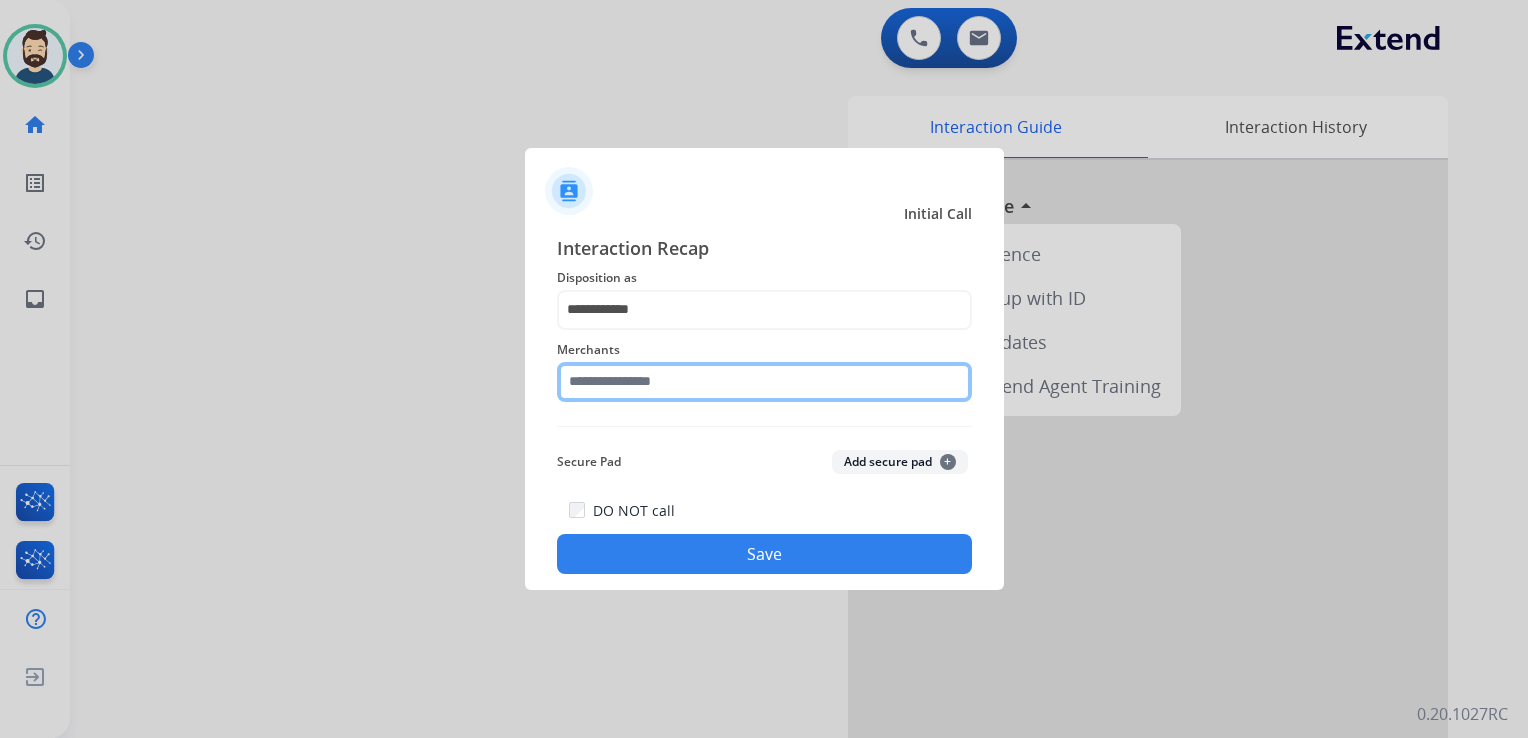 click 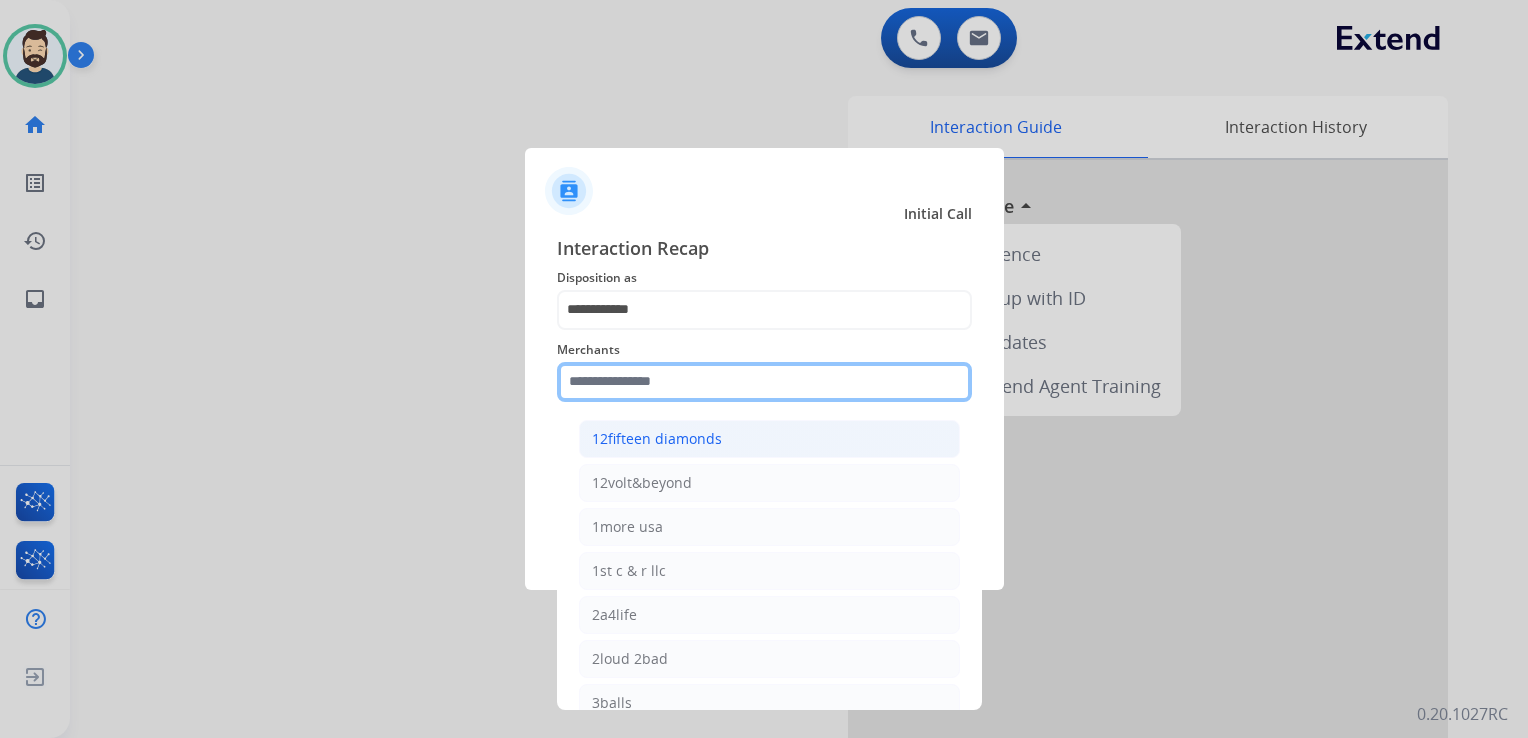 paste on "**********" 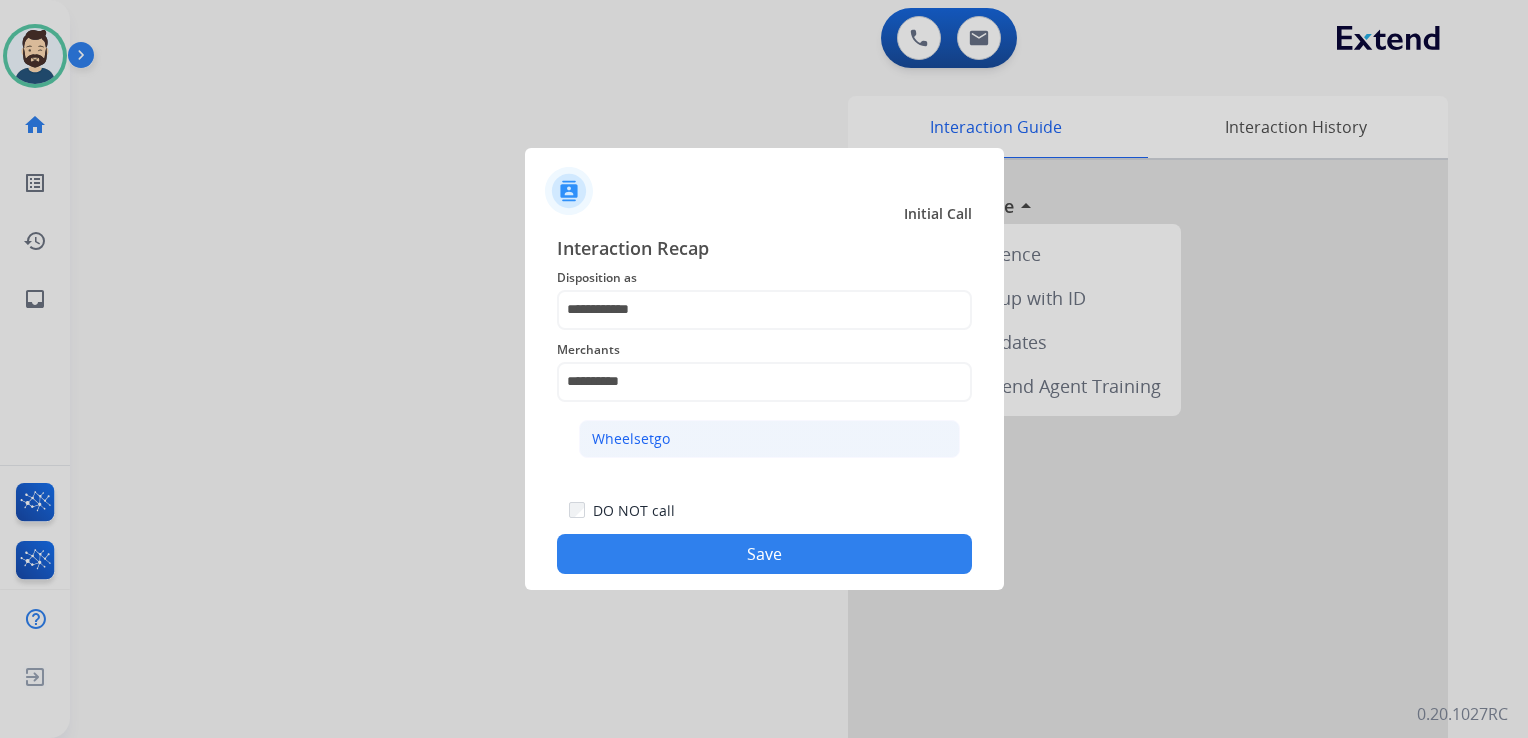 click on "Wheelsetgo" 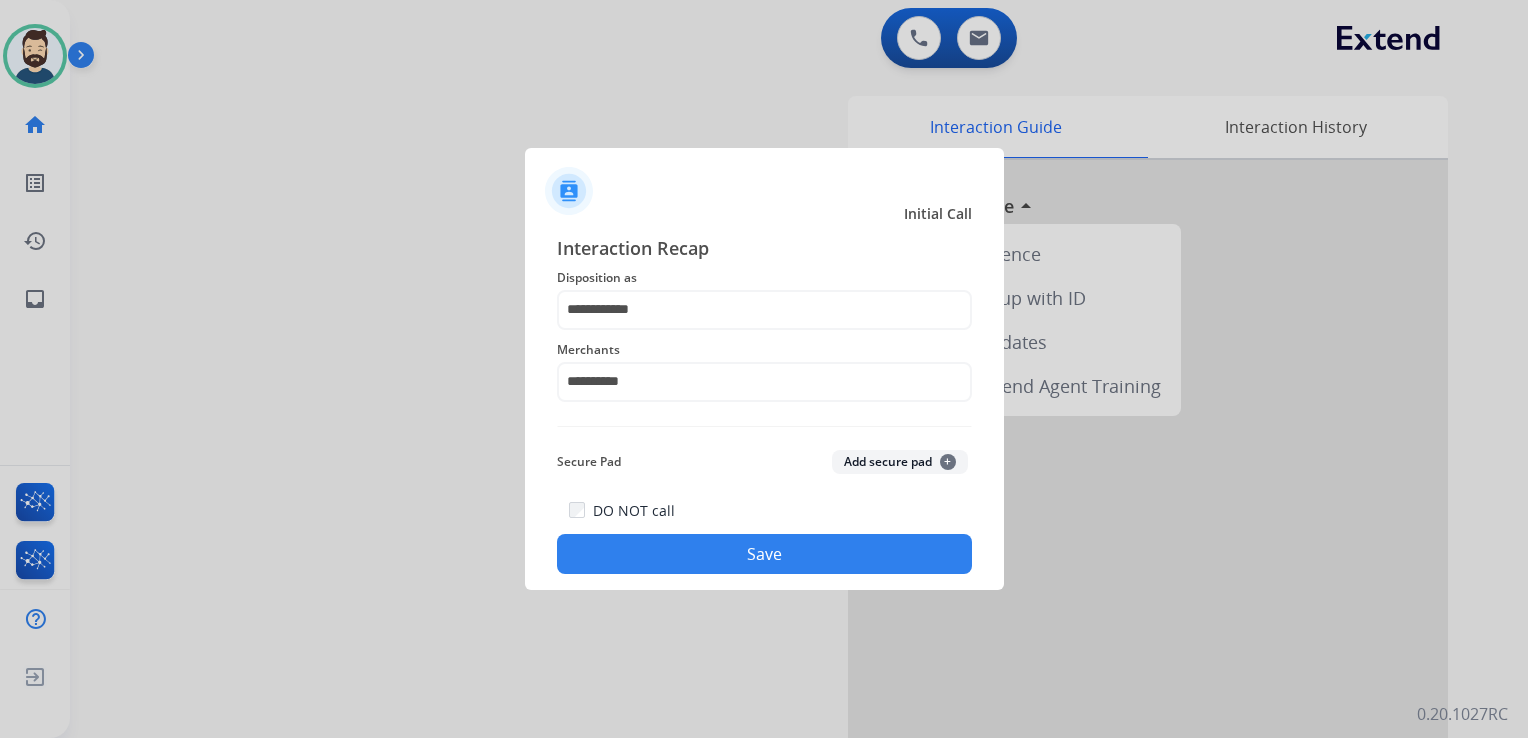 click on "Save" 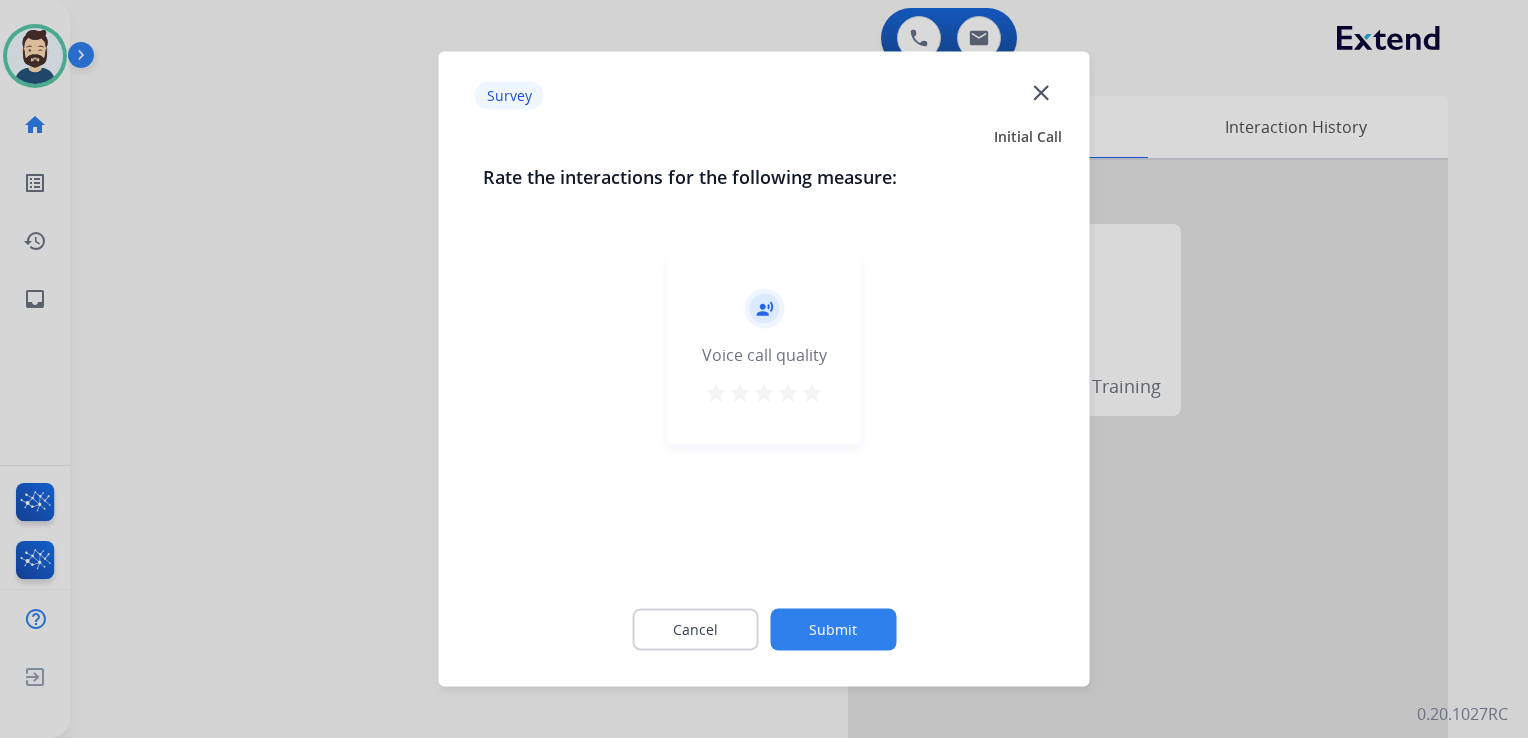 click on "star" at bounding box center (812, 393) 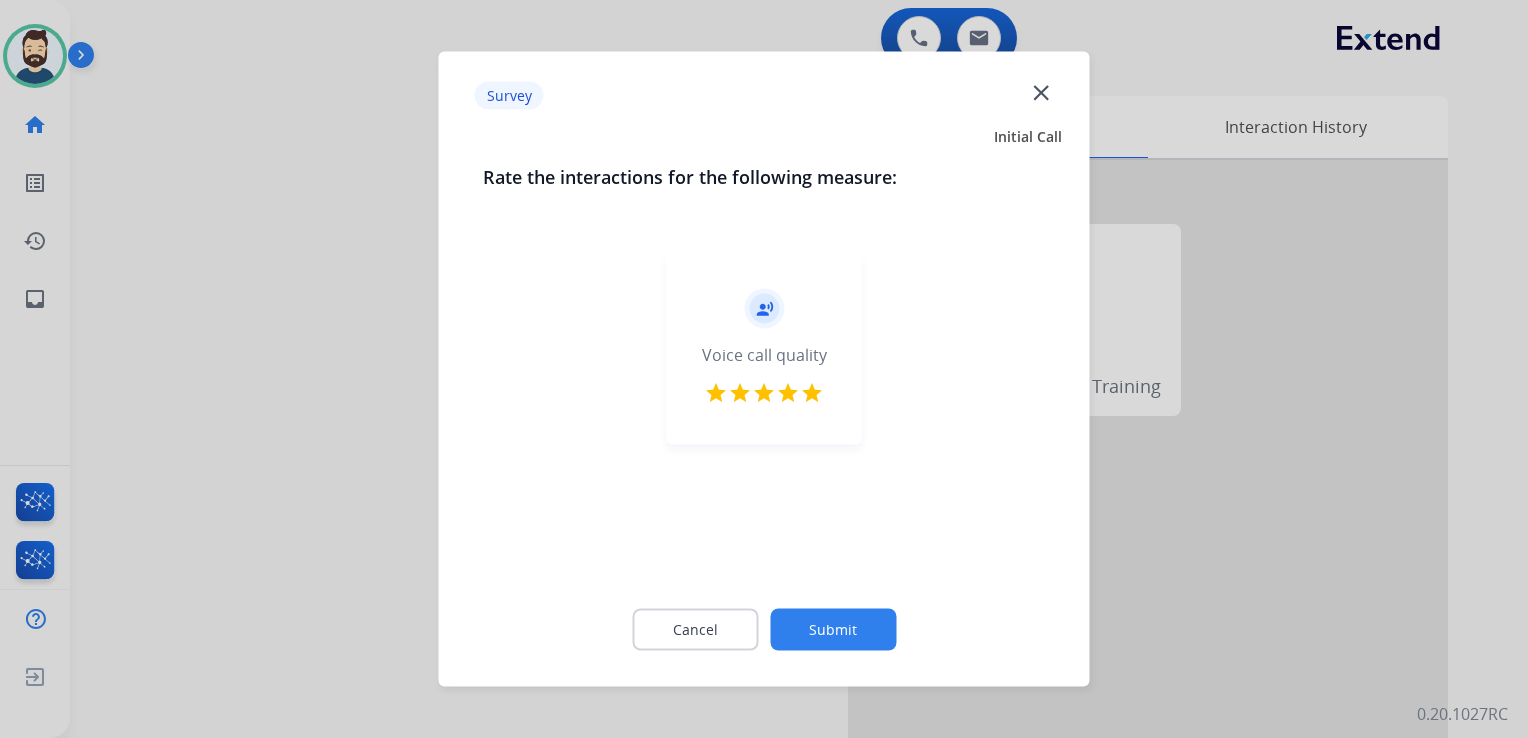 click on "Submit" 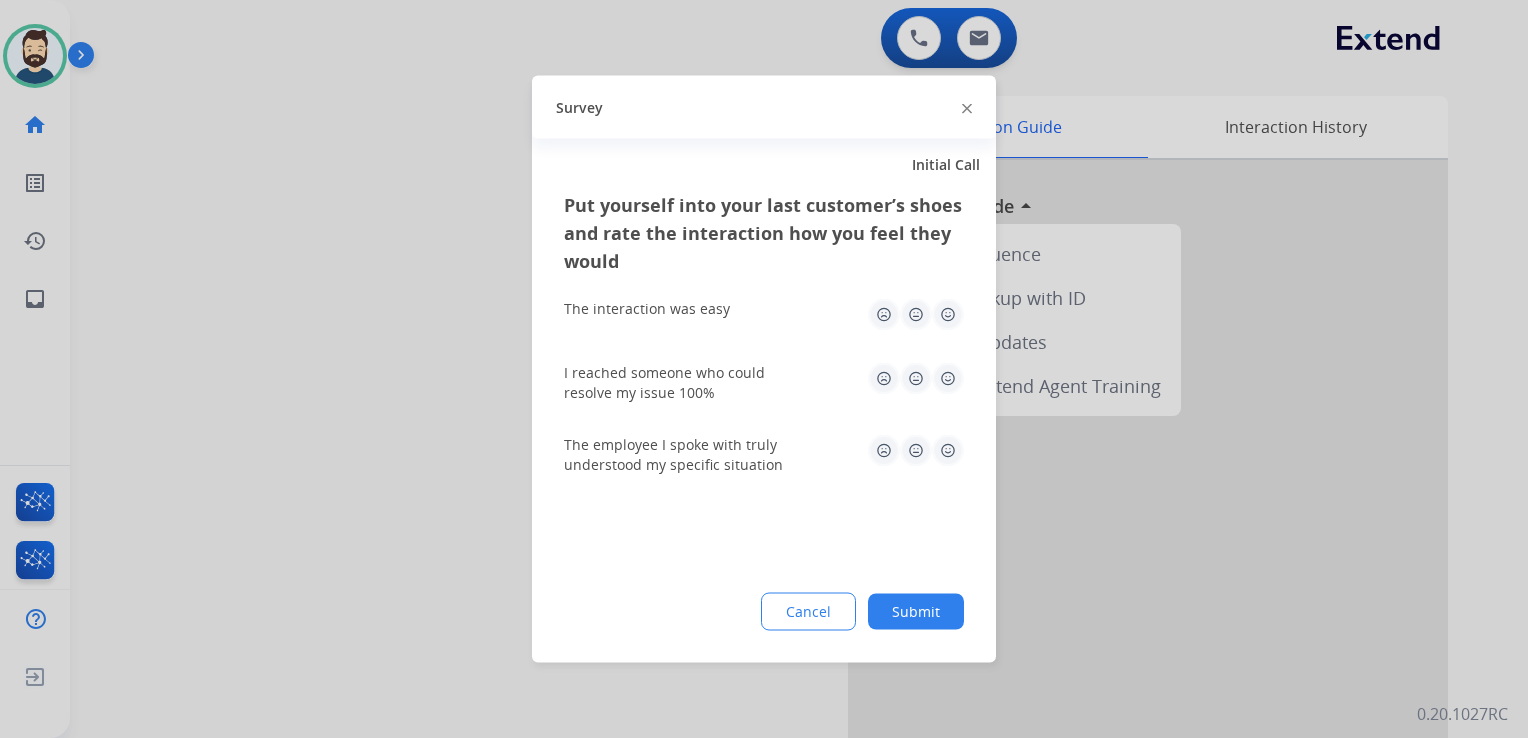 click 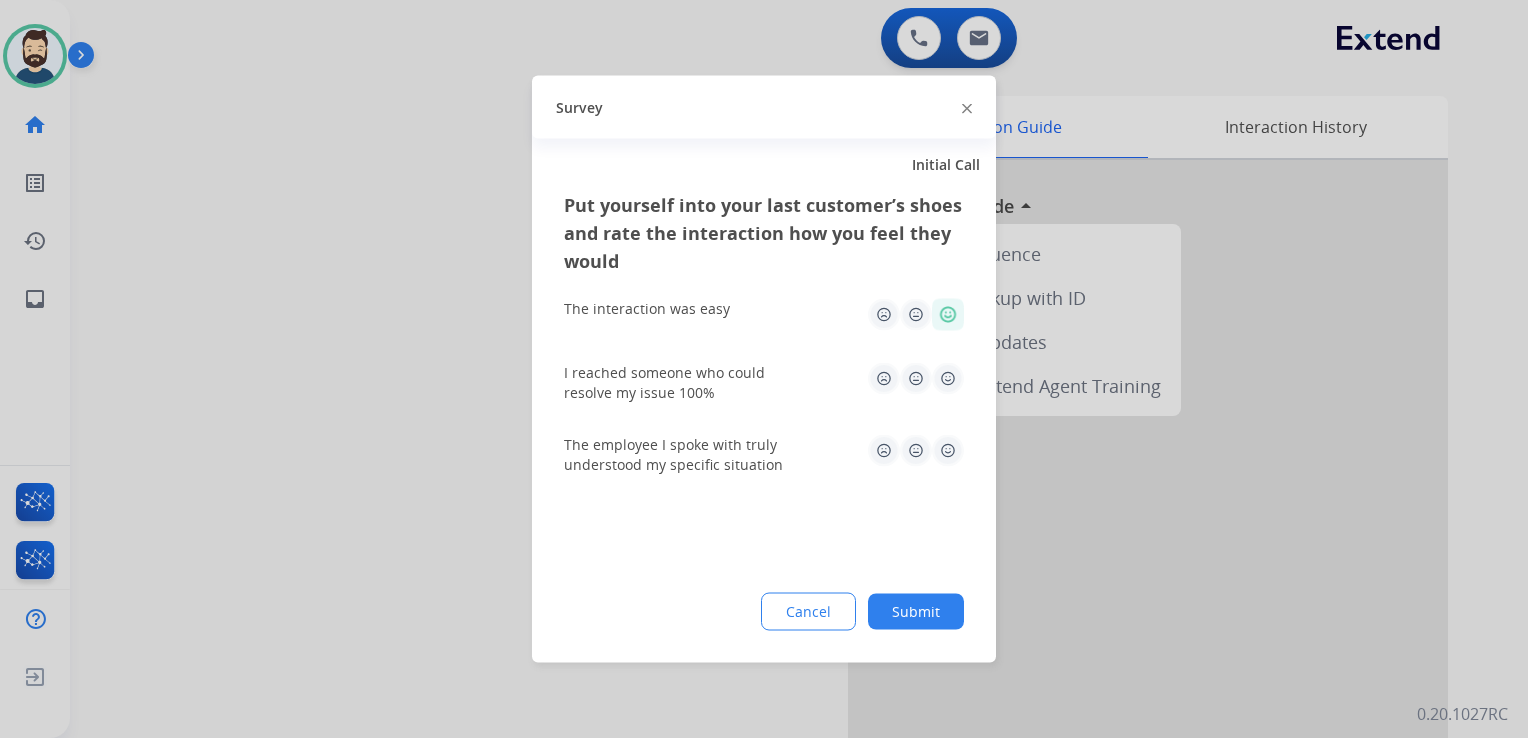 click 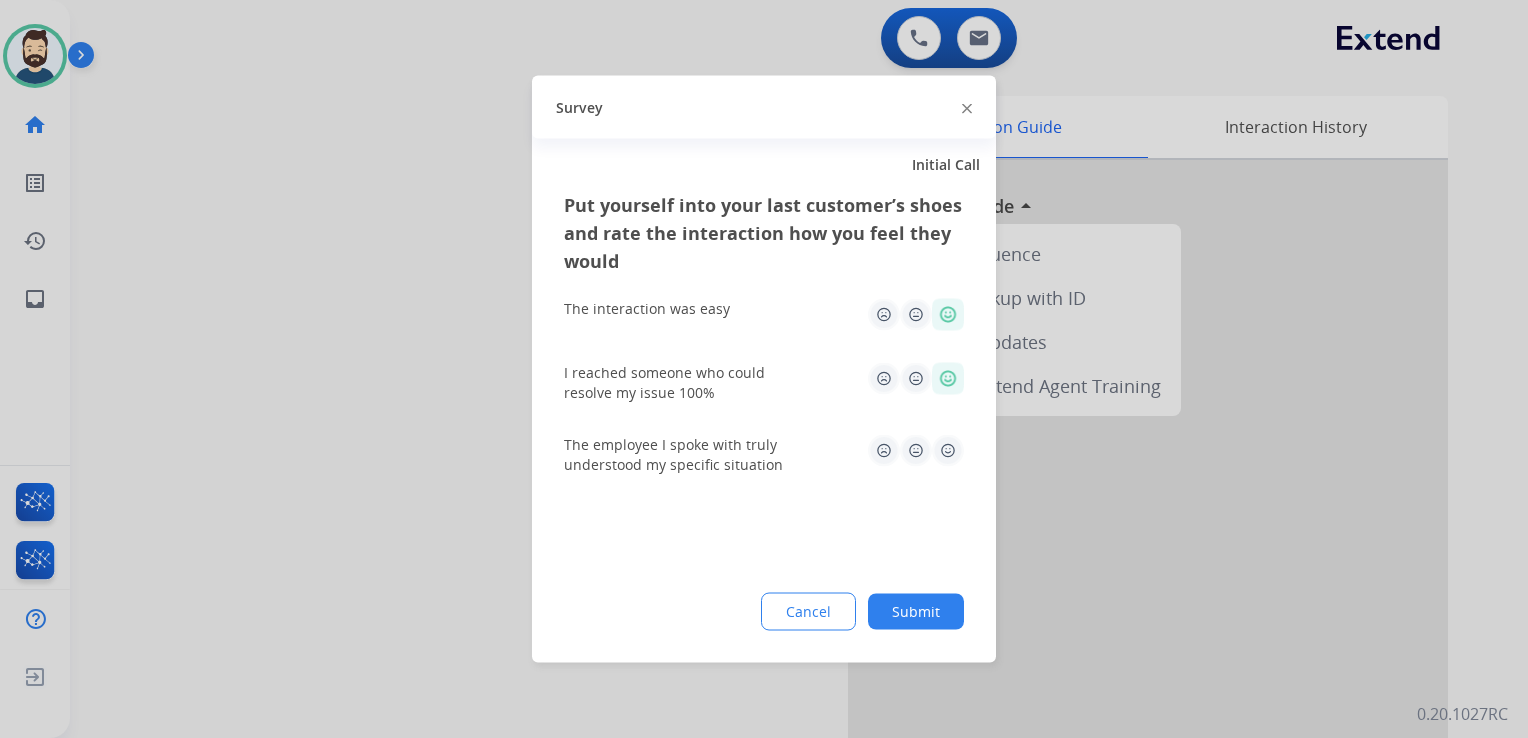 drag, startPoint x: 944, startPoint y: 451, endPoint x: 939, endPoint y: 518, distance: 67.18631 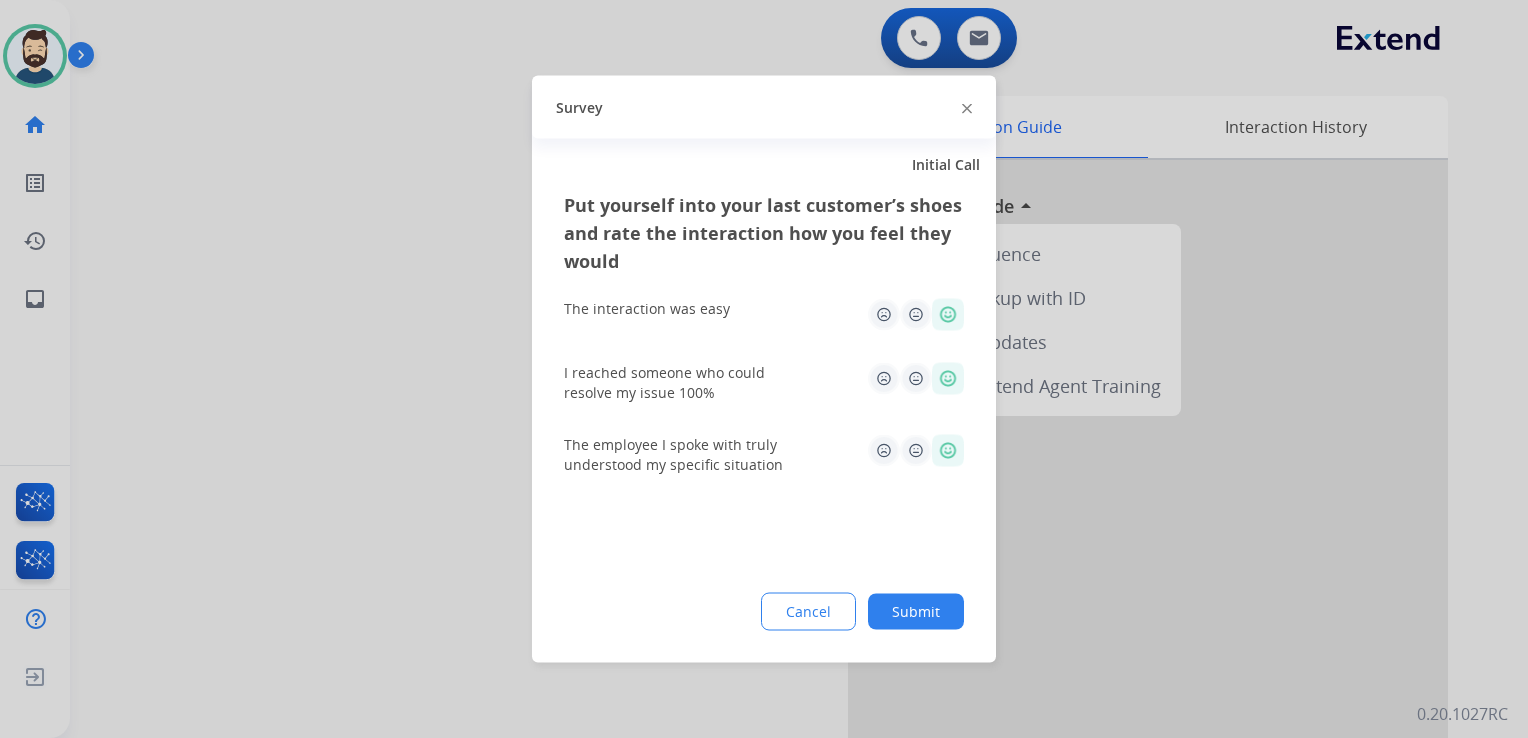 click on "Submit" 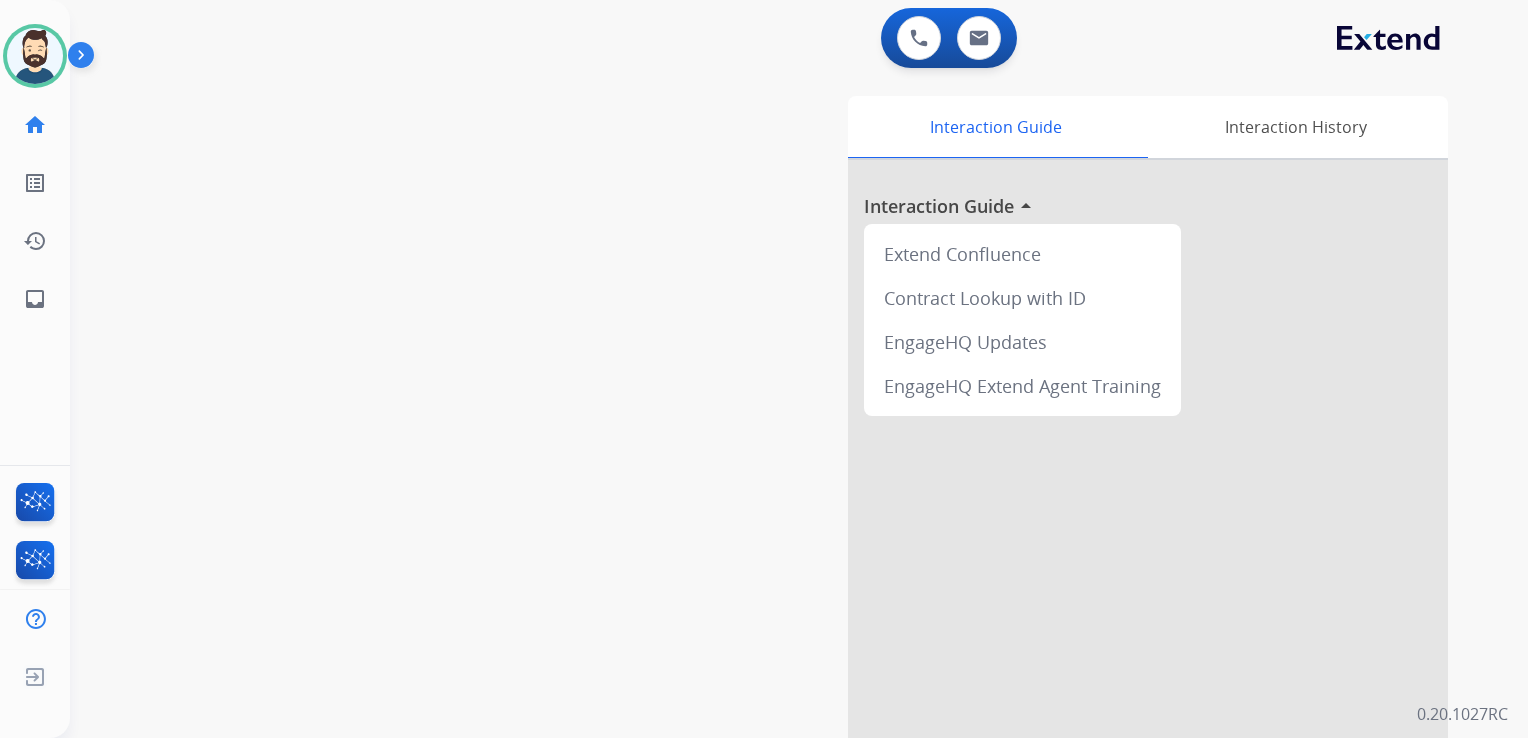click on "swap_horiz Break voice bridge close_fullscreen Connect 3-Way Call merge_type Separate 3-Way Call  Interaction Guide   Interaction History  Interaction Guide arrow_drop_up  Extend Confluence   Contract Lookup with ID   EngageHQ Updates   EngageHQ Extend Agent Training" at bounding box center (775, 489) 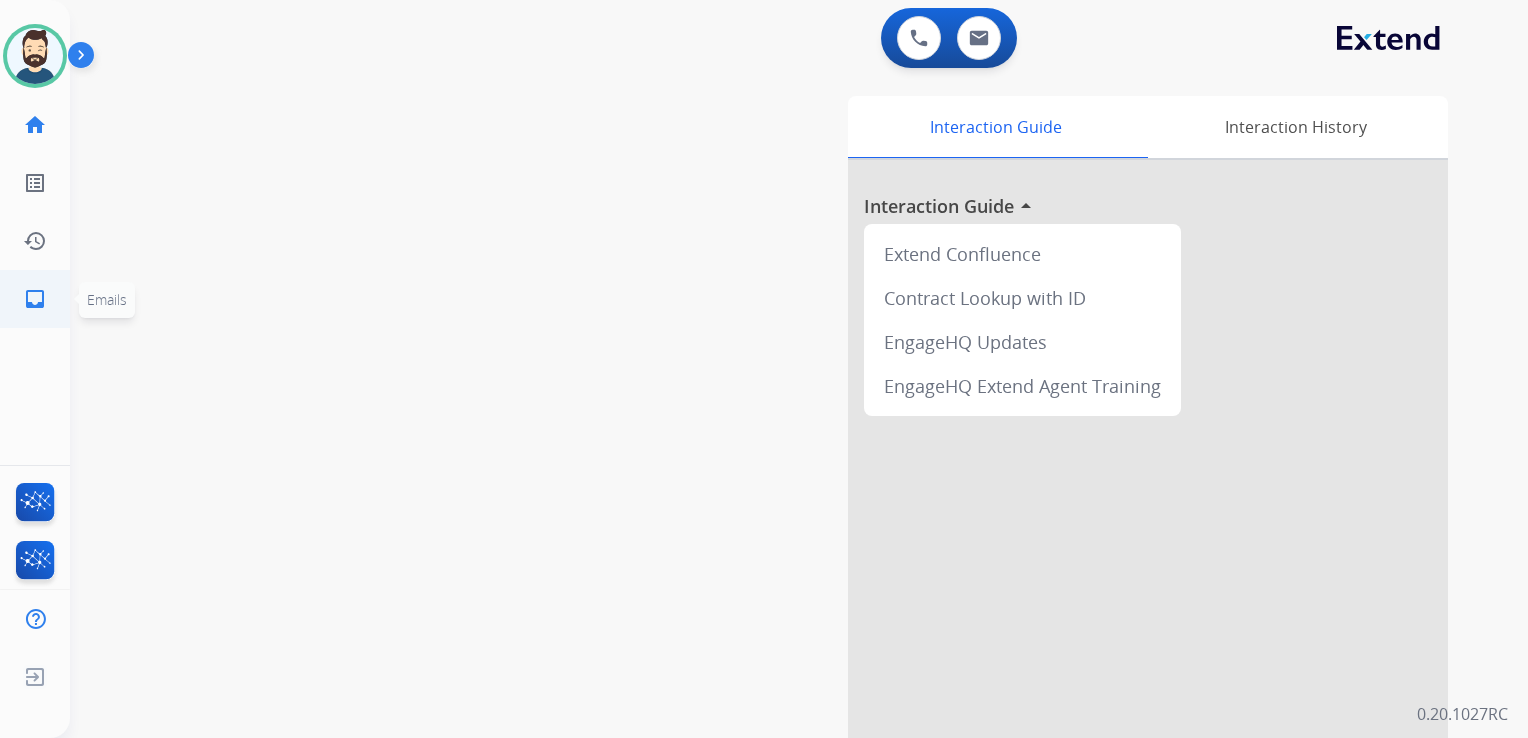 click on "inbox" 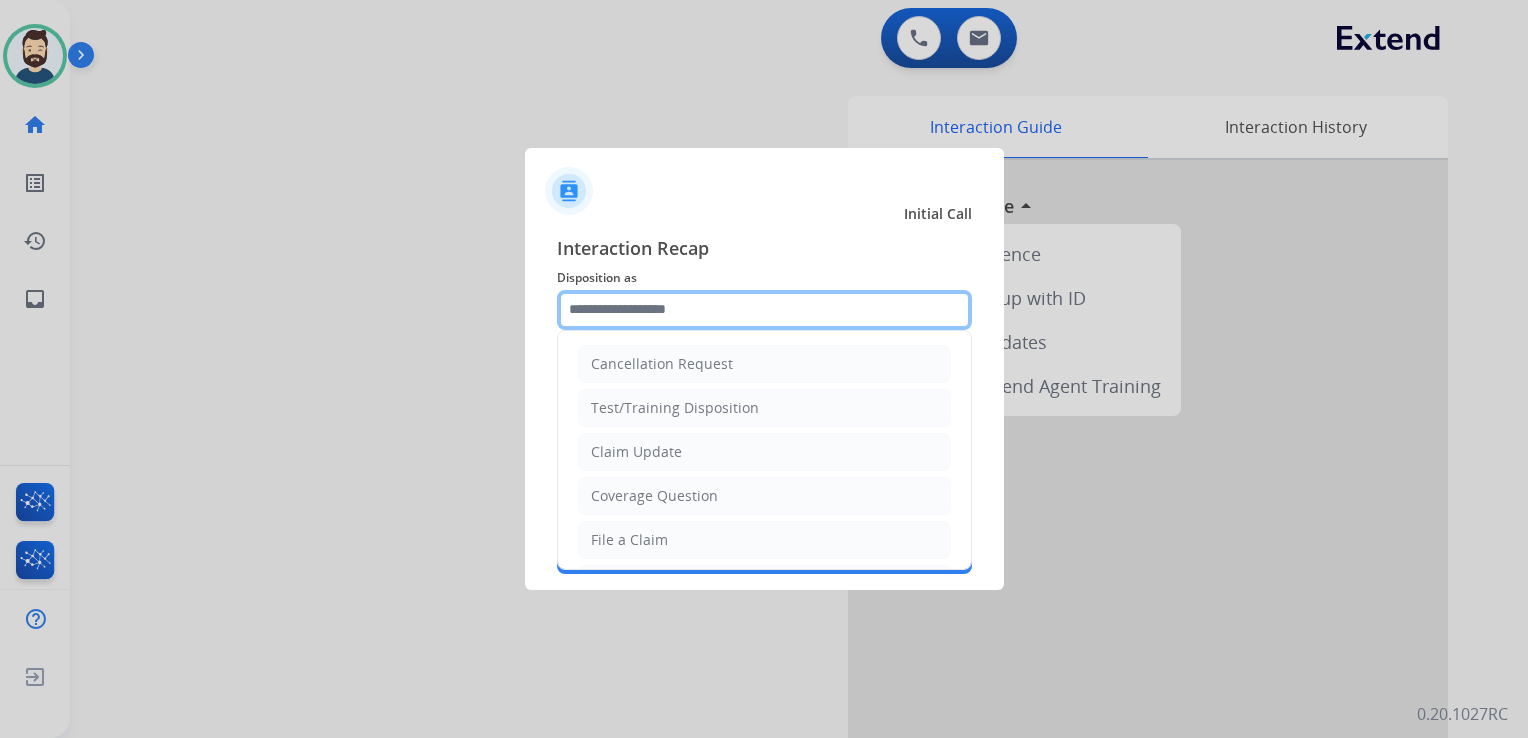 click 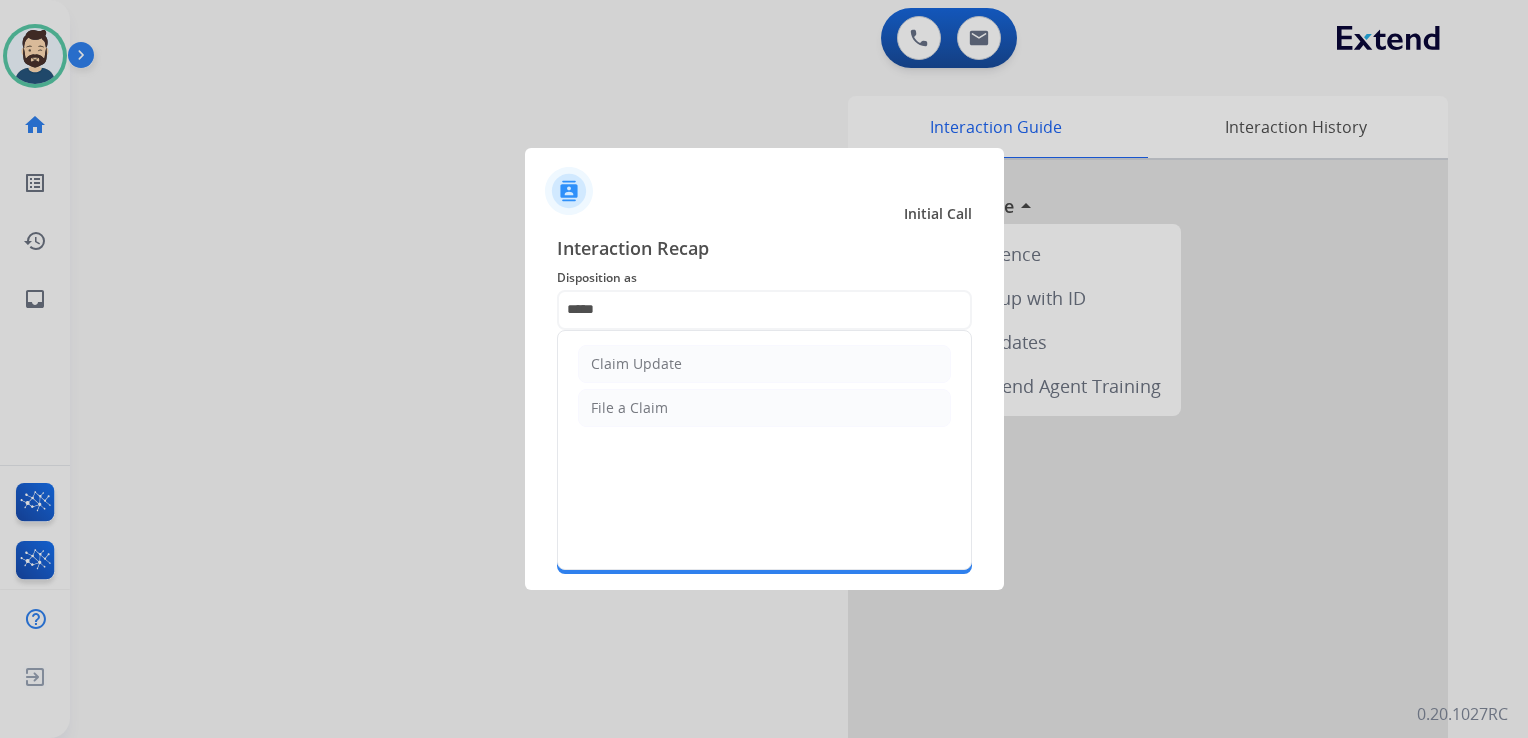 drag, startPoint x: 646, startPoint y: 363, endPoint x: 636, endPoint y: 378, distance: 18.027756 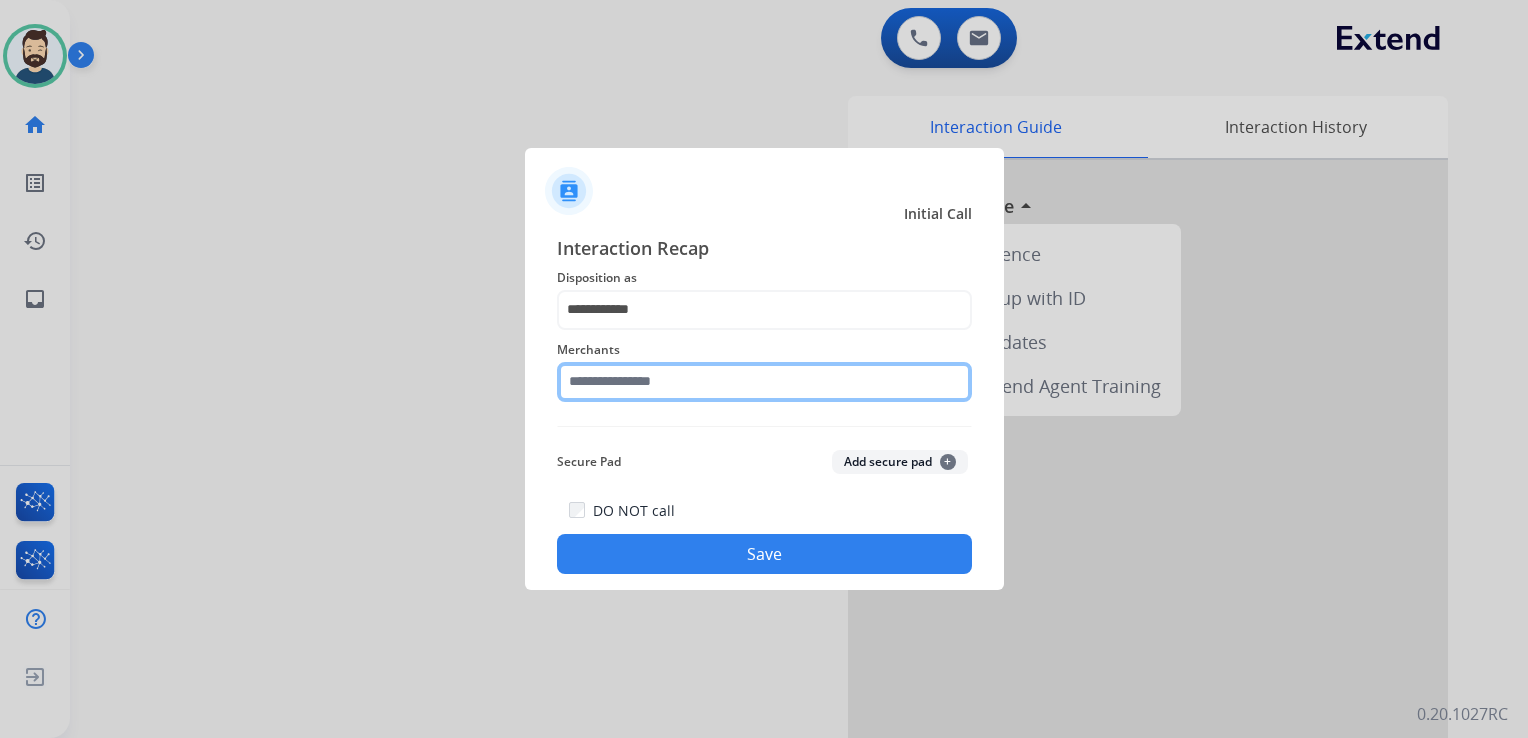 click 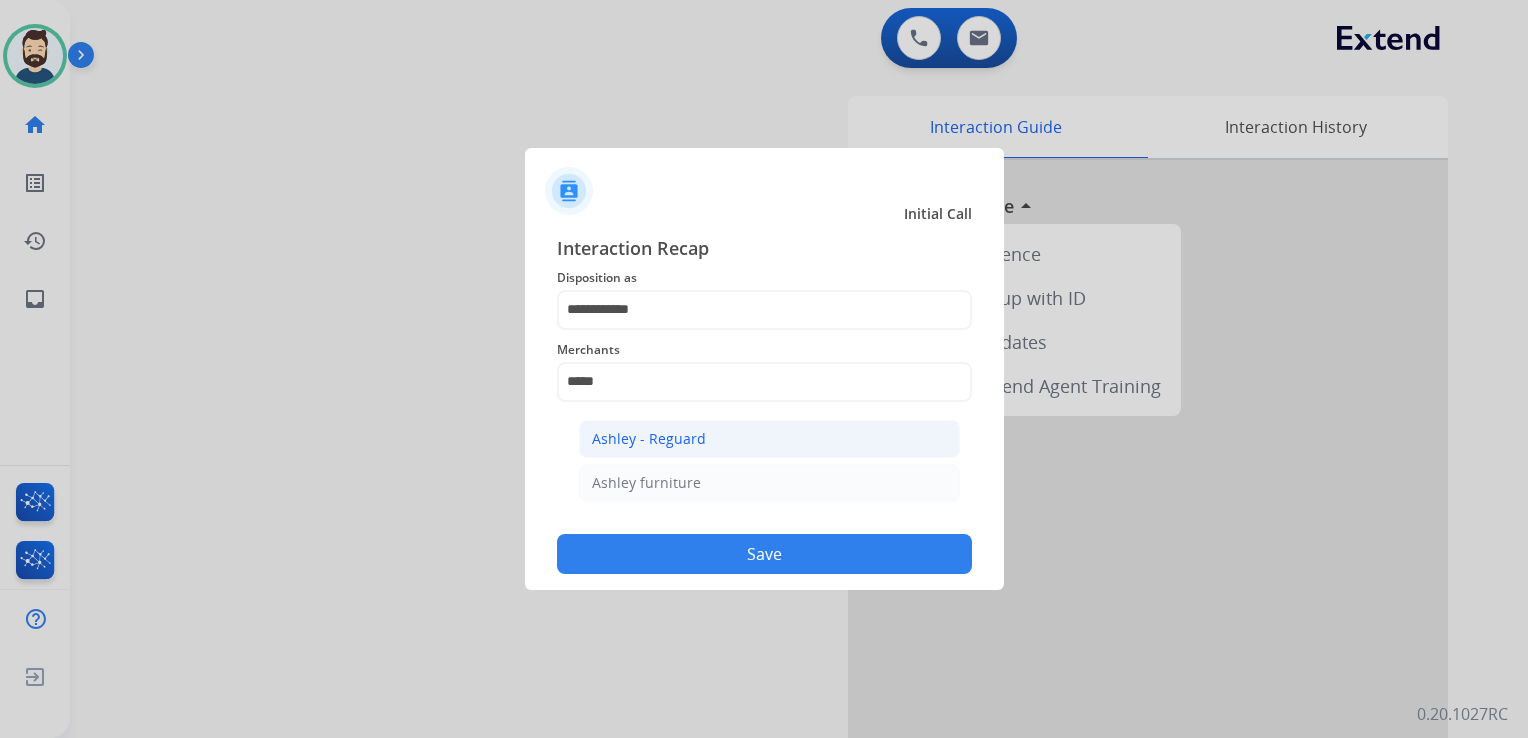 click on "Ashley - Reguard" 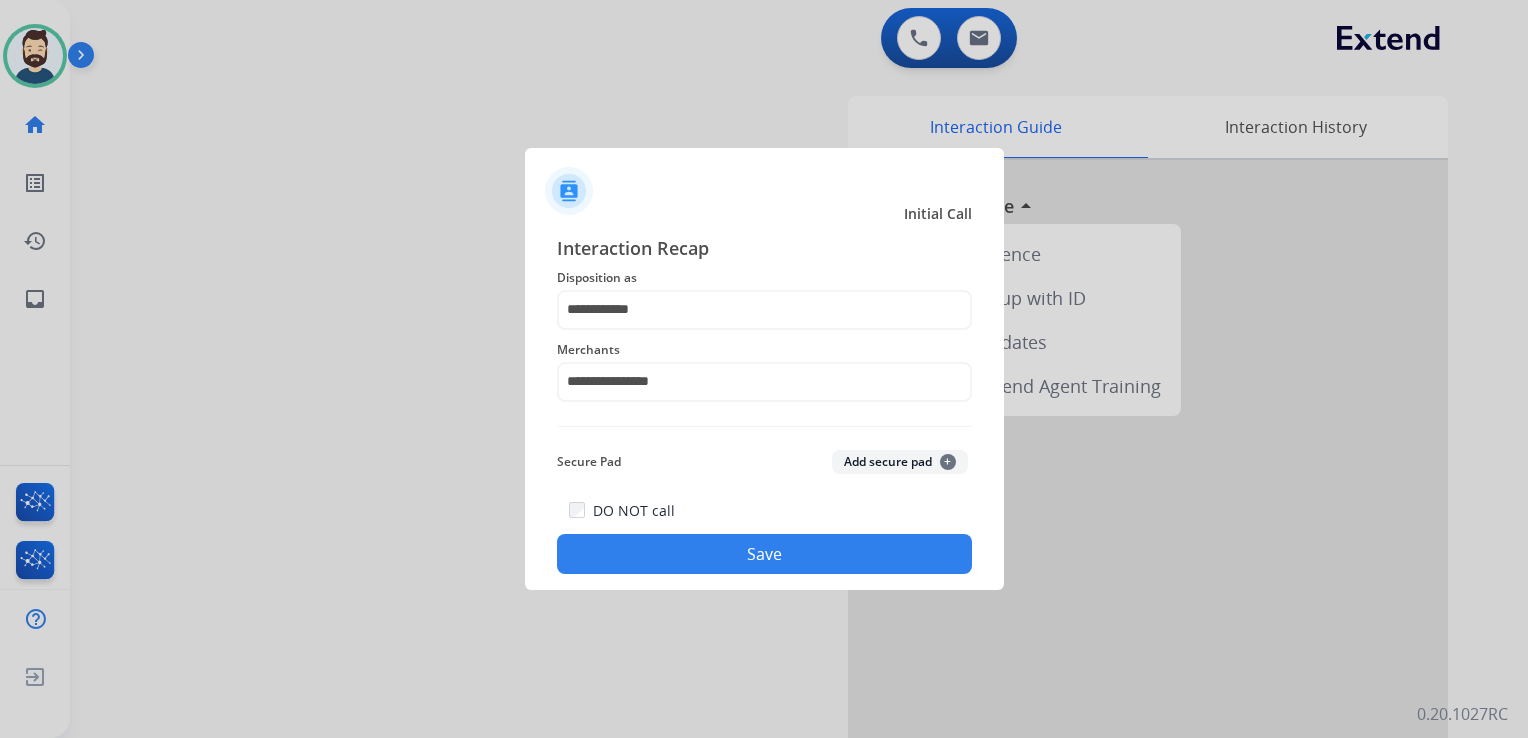 click on "Save" 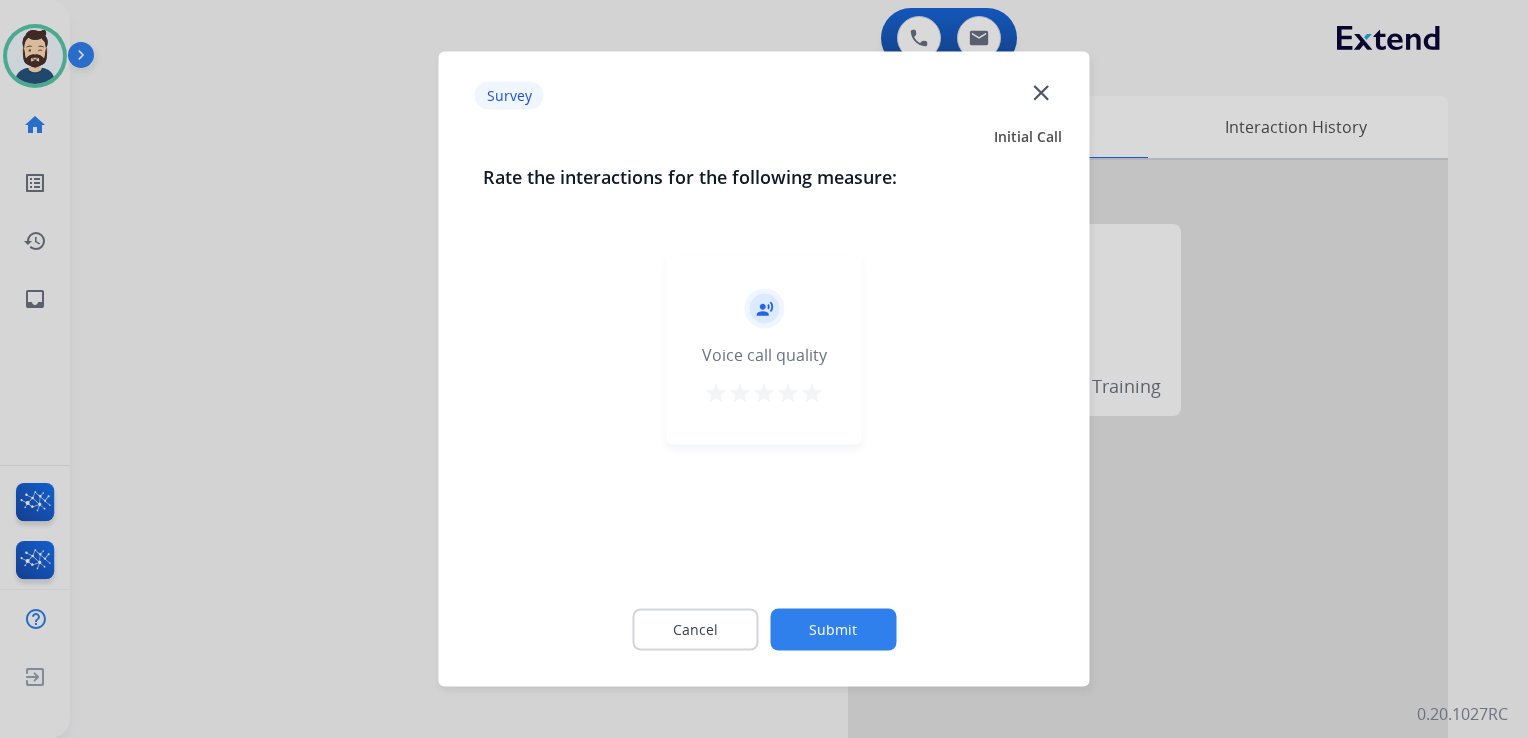 drag, startPoint x: 820, startPoint y: 393, endPoint x: 848, endPoint y: 534, distance: 143.75327 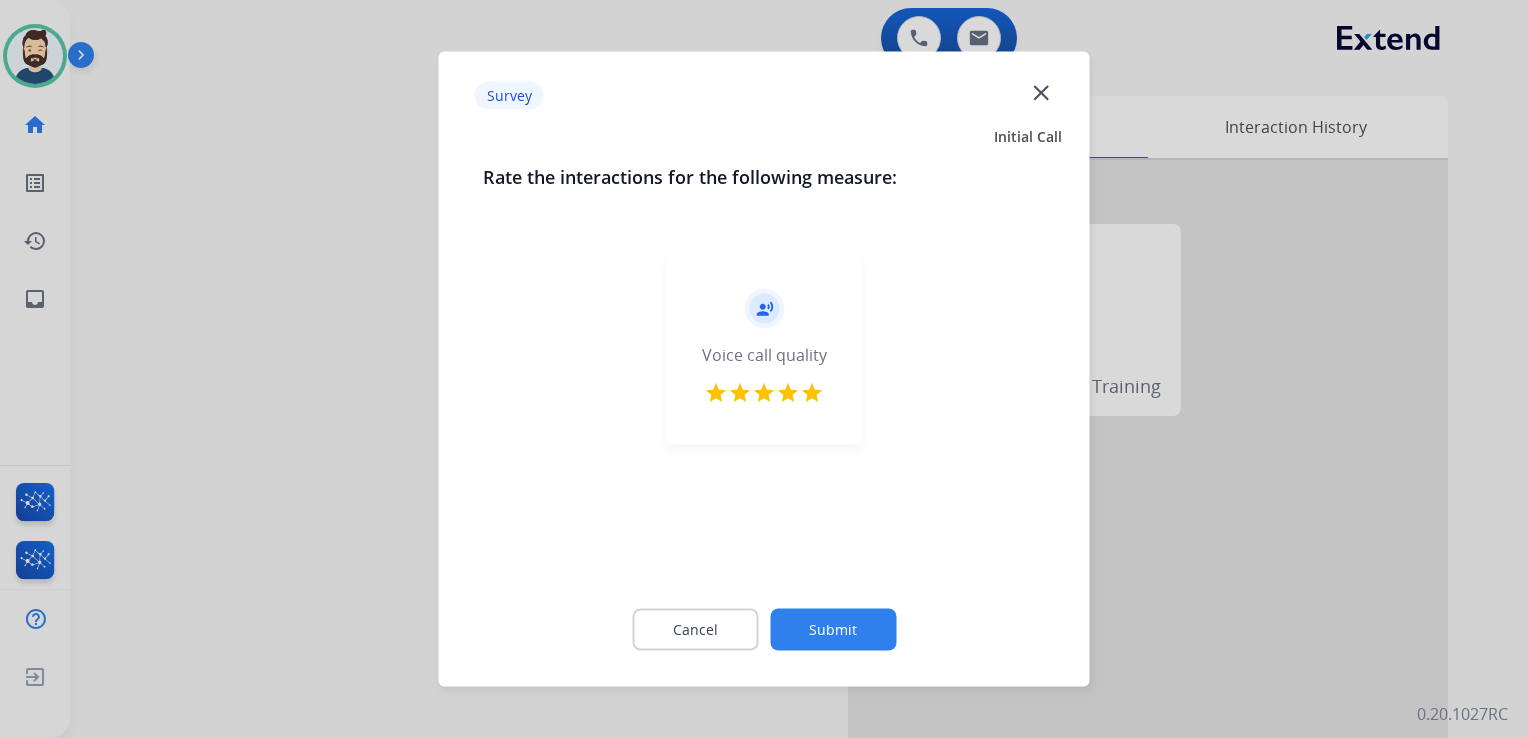 click on "Submit" 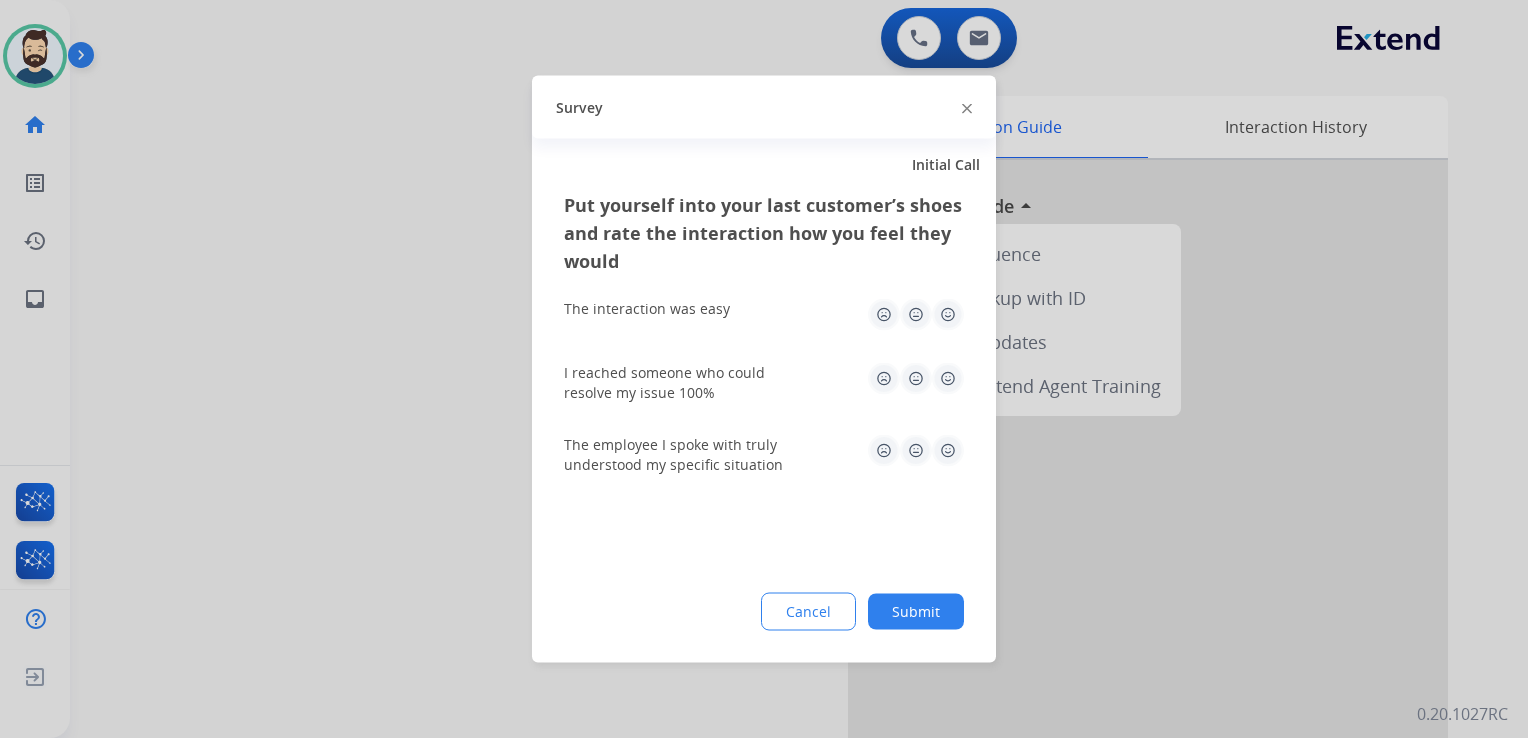 click 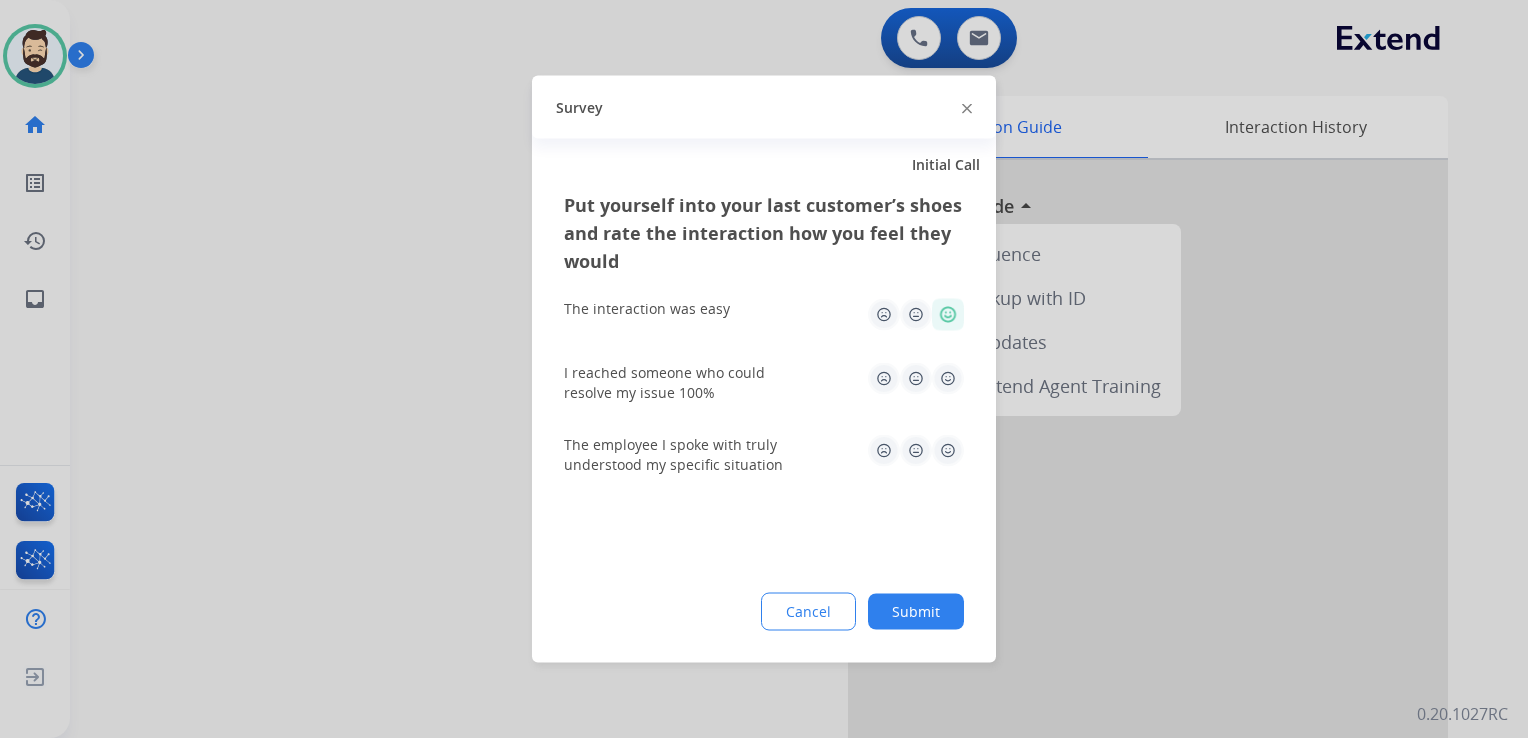 click 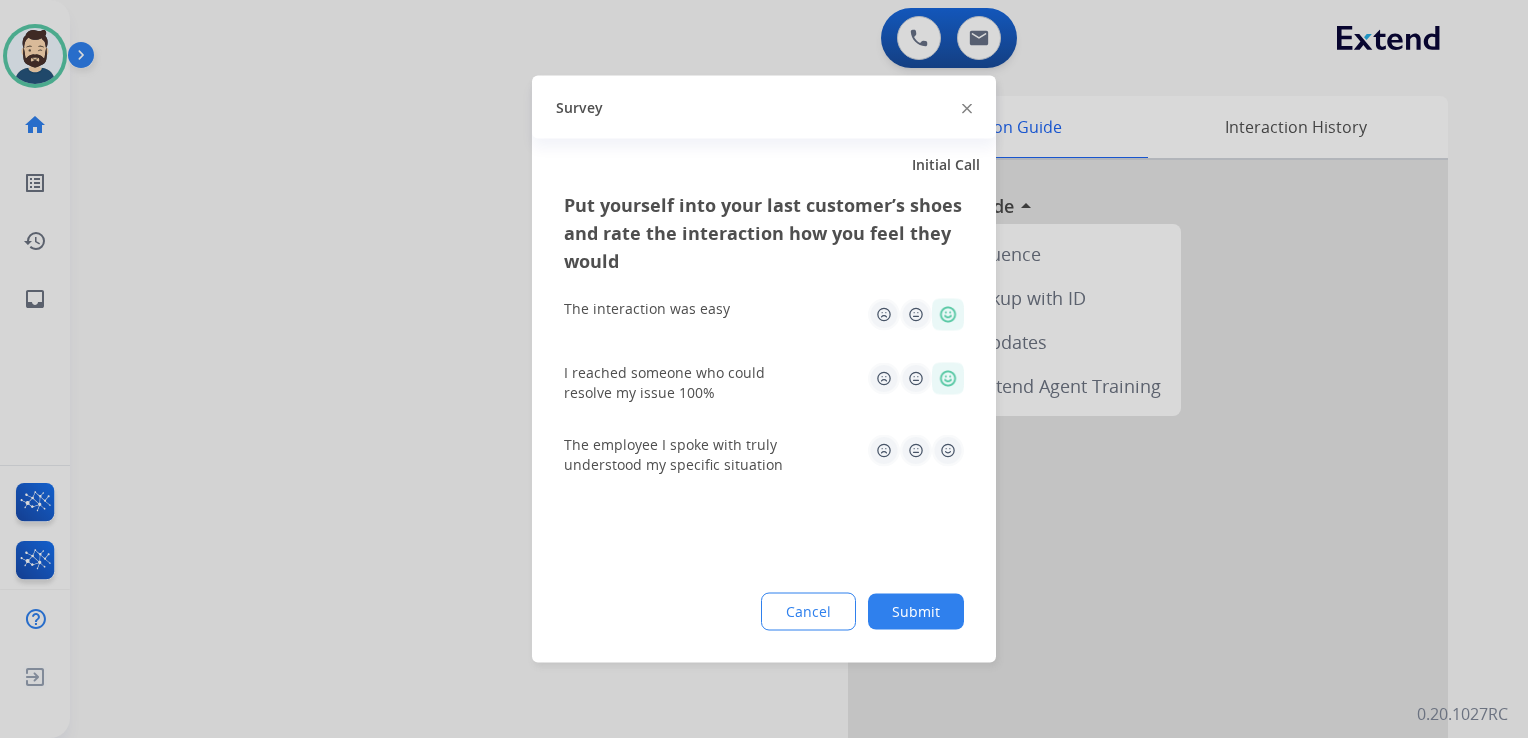 drag, startPoint x: 950, startPoint y: 444, endPoint x: 950, endPoint y: 457, distance: 13 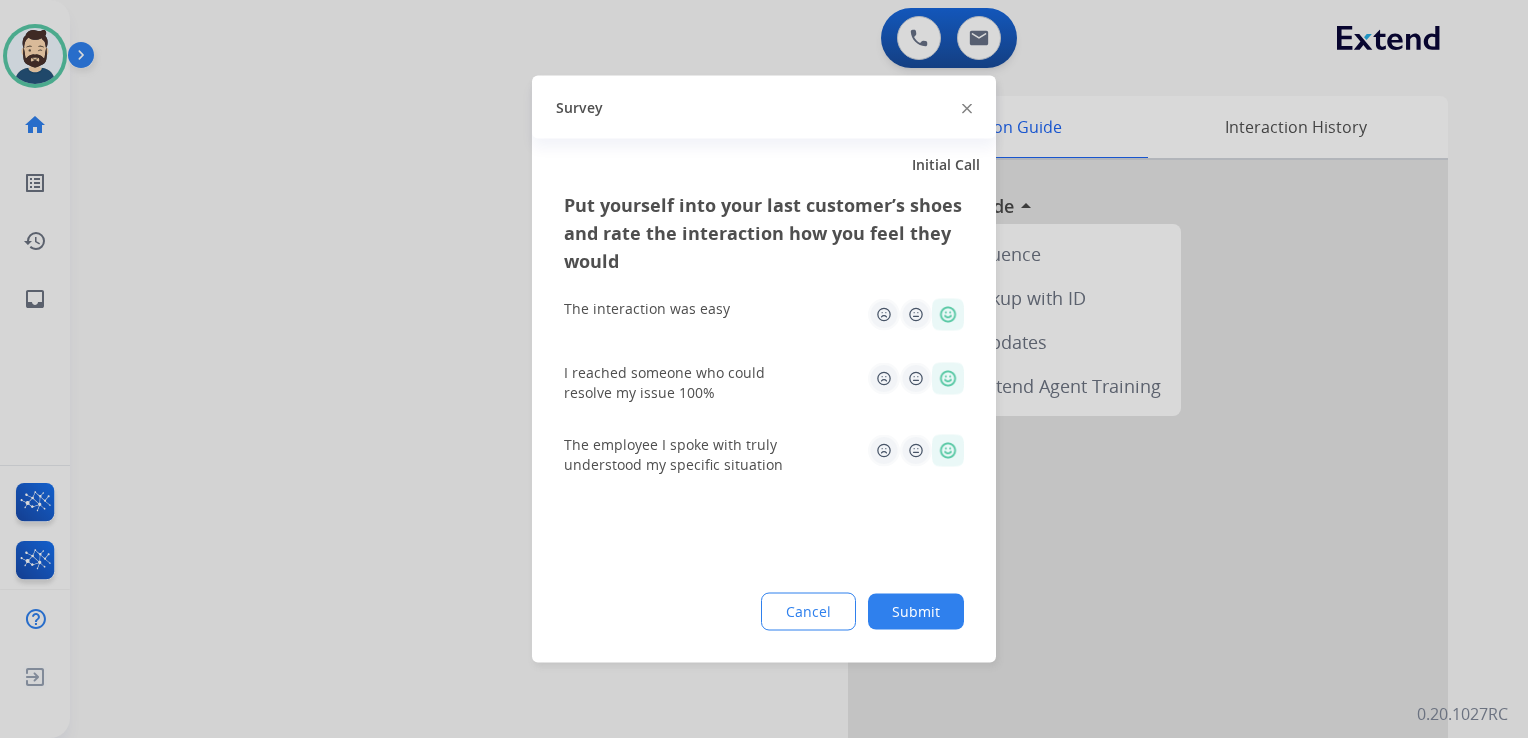 click on "Submit" 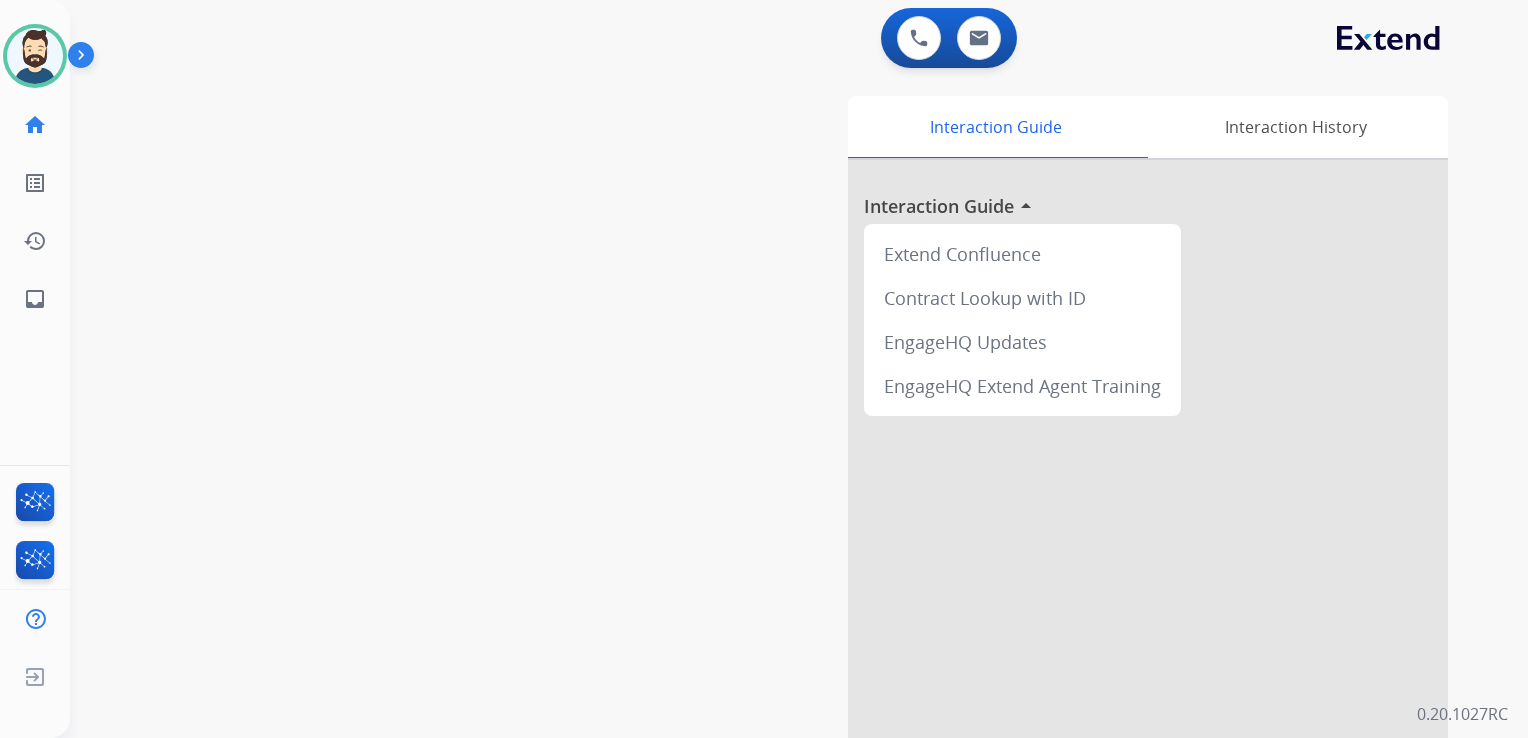 drag, startPoint x: 248, startPoint y: 250, endPoint x: 104, endPoint y: 266, distance: 144.88617 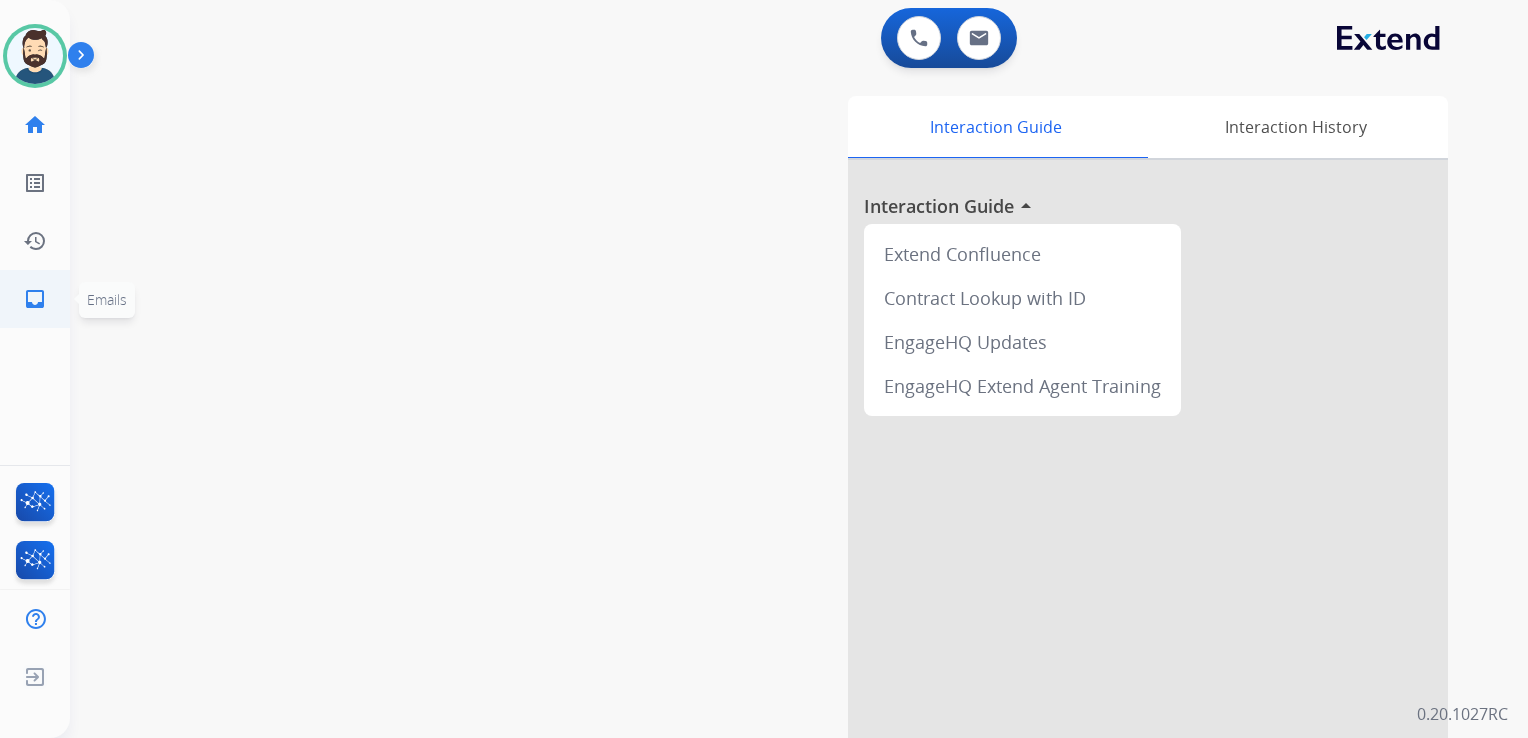 click on "inbox" 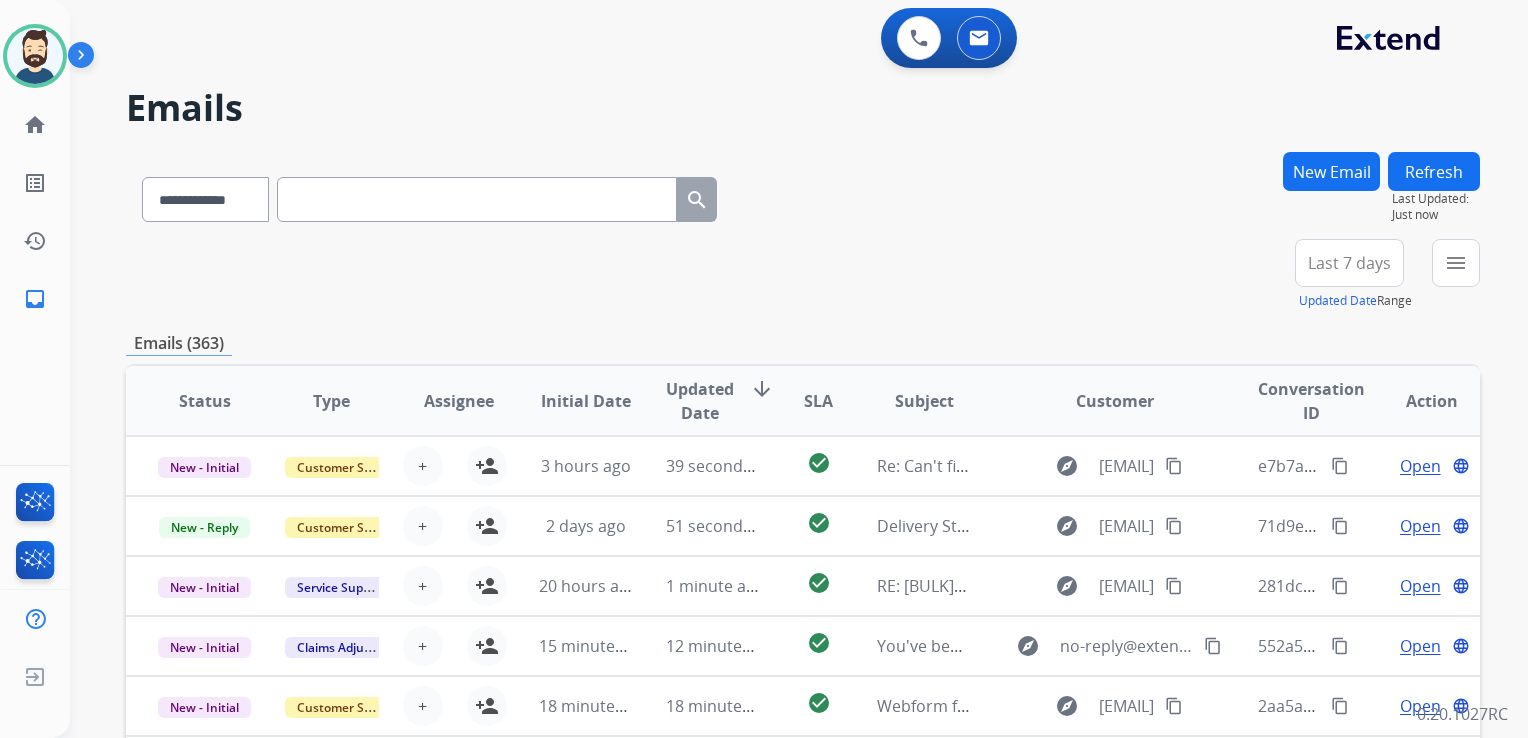 click at bounding box center [477, 199] 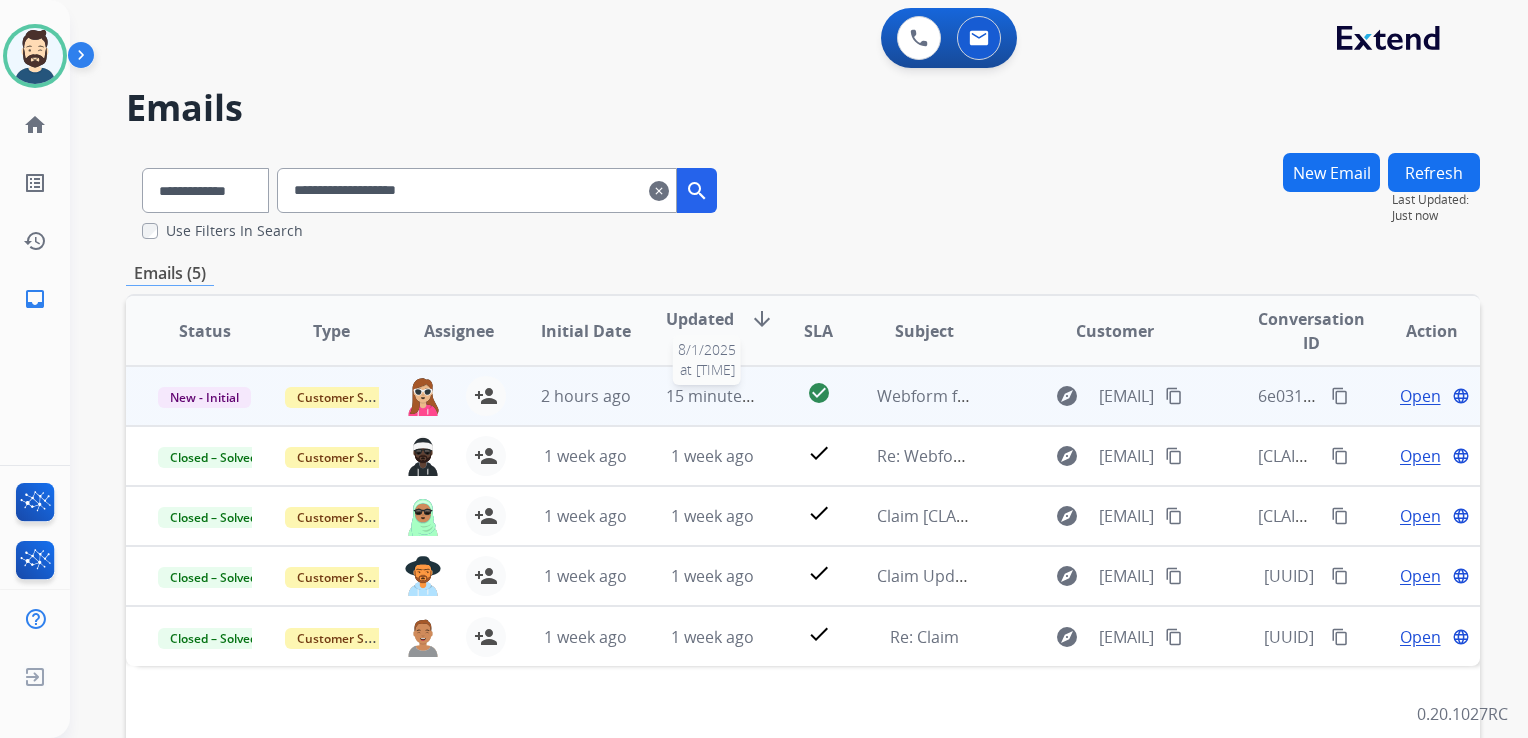 click on "15 minutes ago" at bounding box center [724, 396] 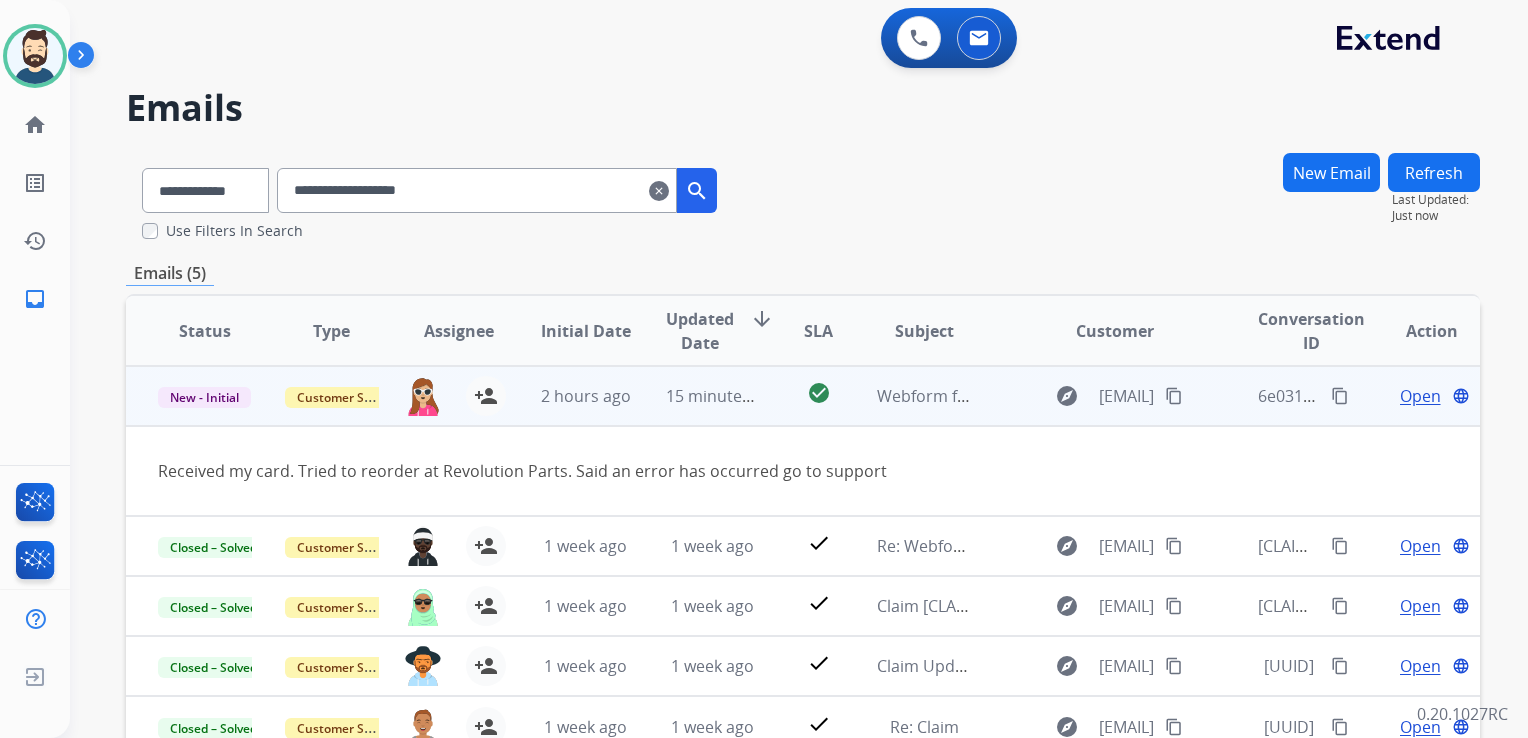 click on "Open" at bounding box center (1420, 396) 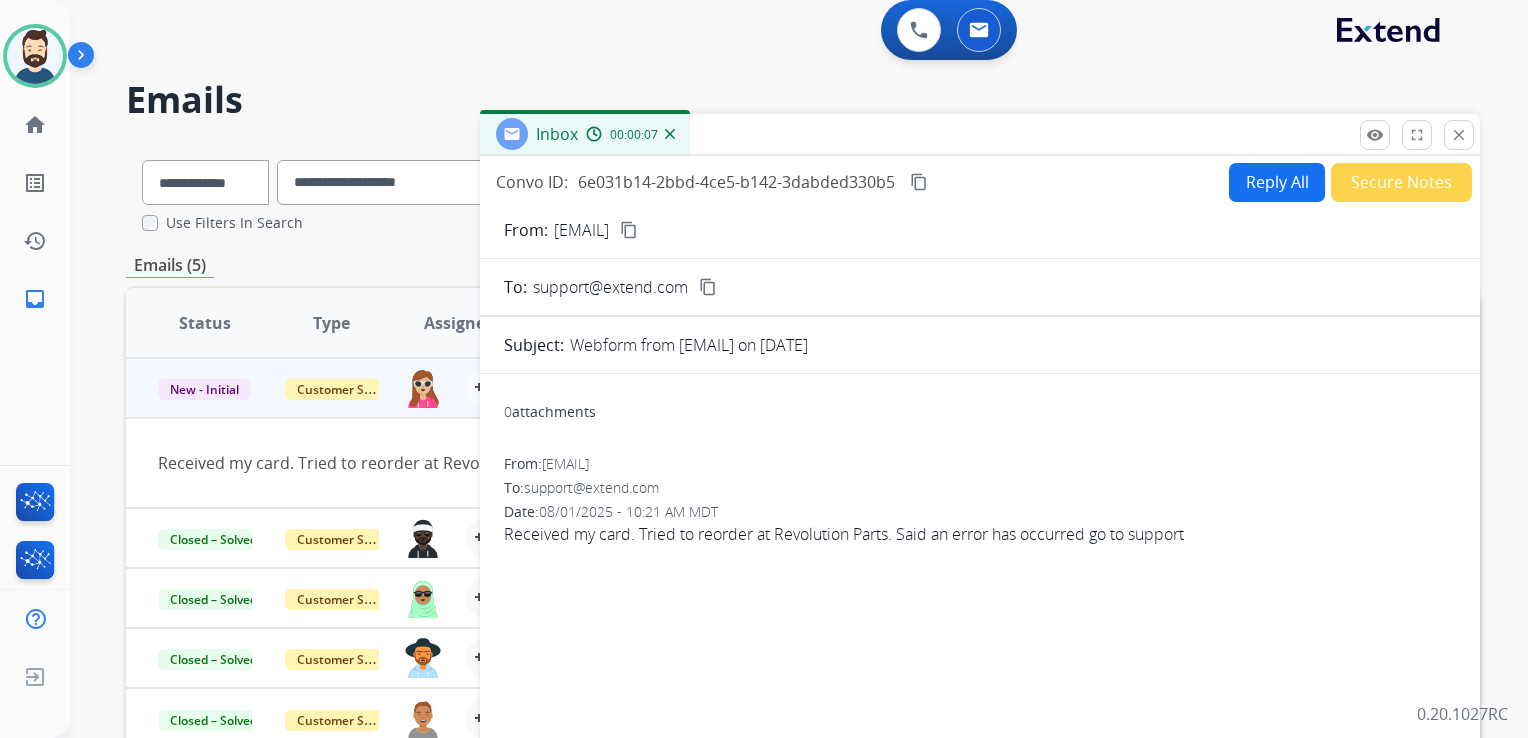scroll, scrollTop: 0, scrollLeft: 0, axis: both 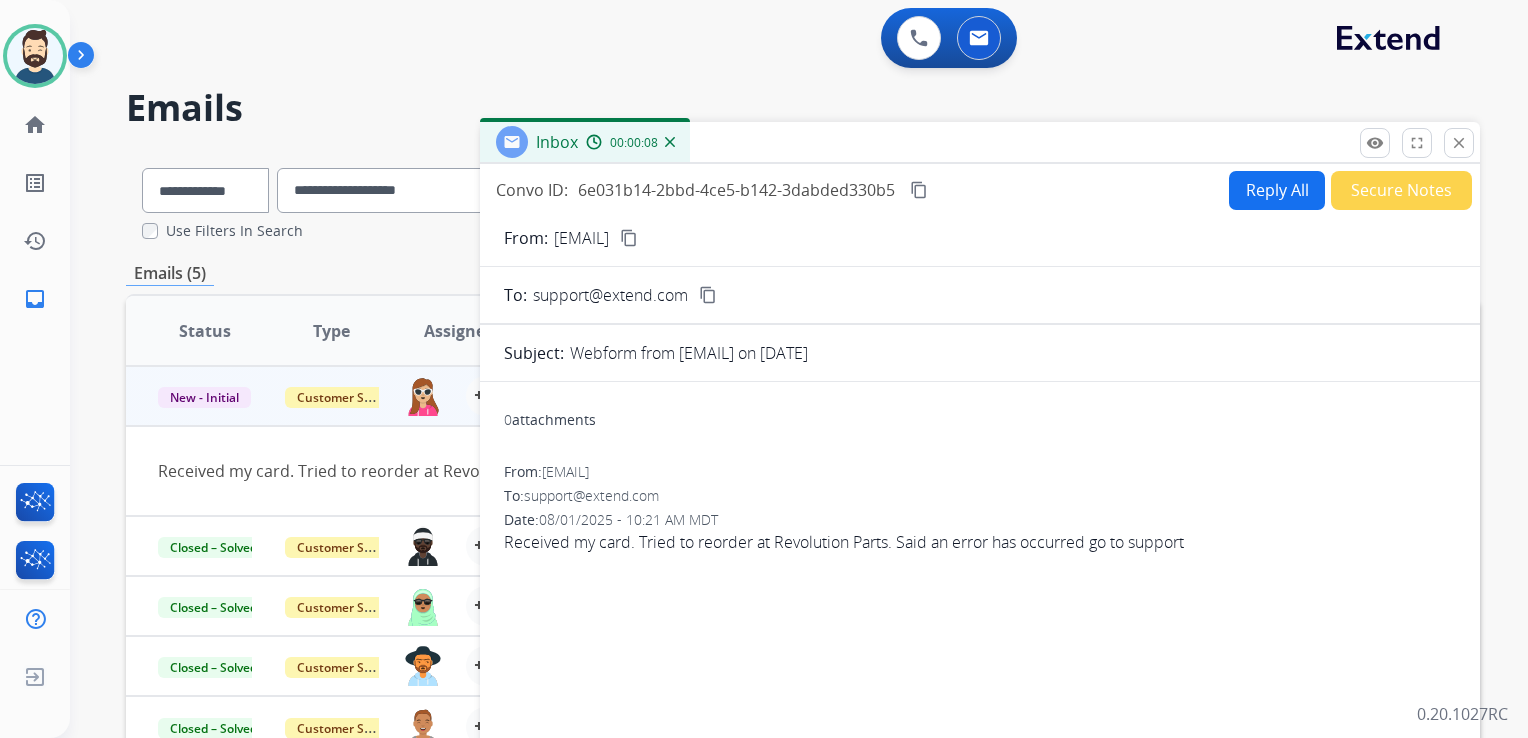 click on "Reply All" at bounding box center (1277, 190) 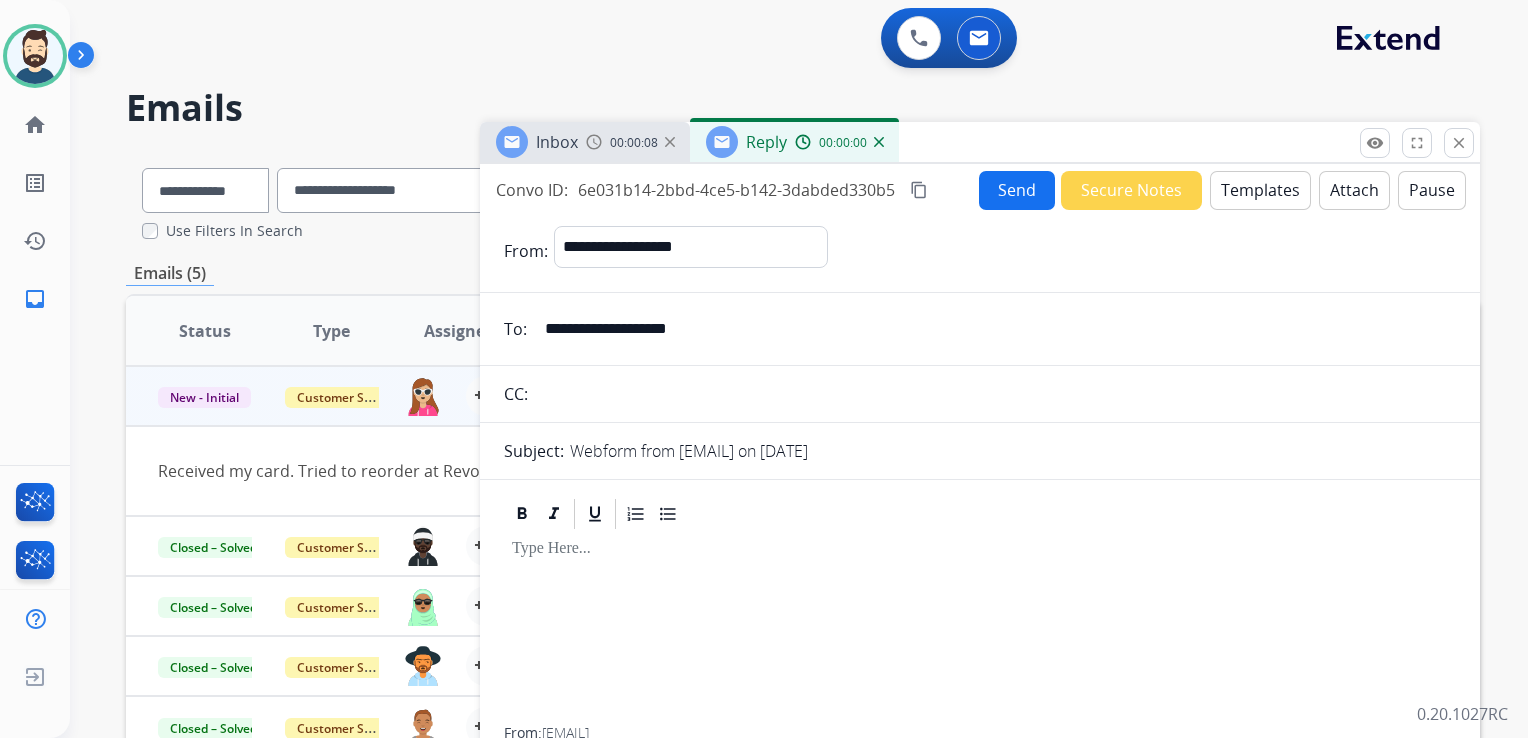 click on "Templates" at bounding box center [1260, 190] 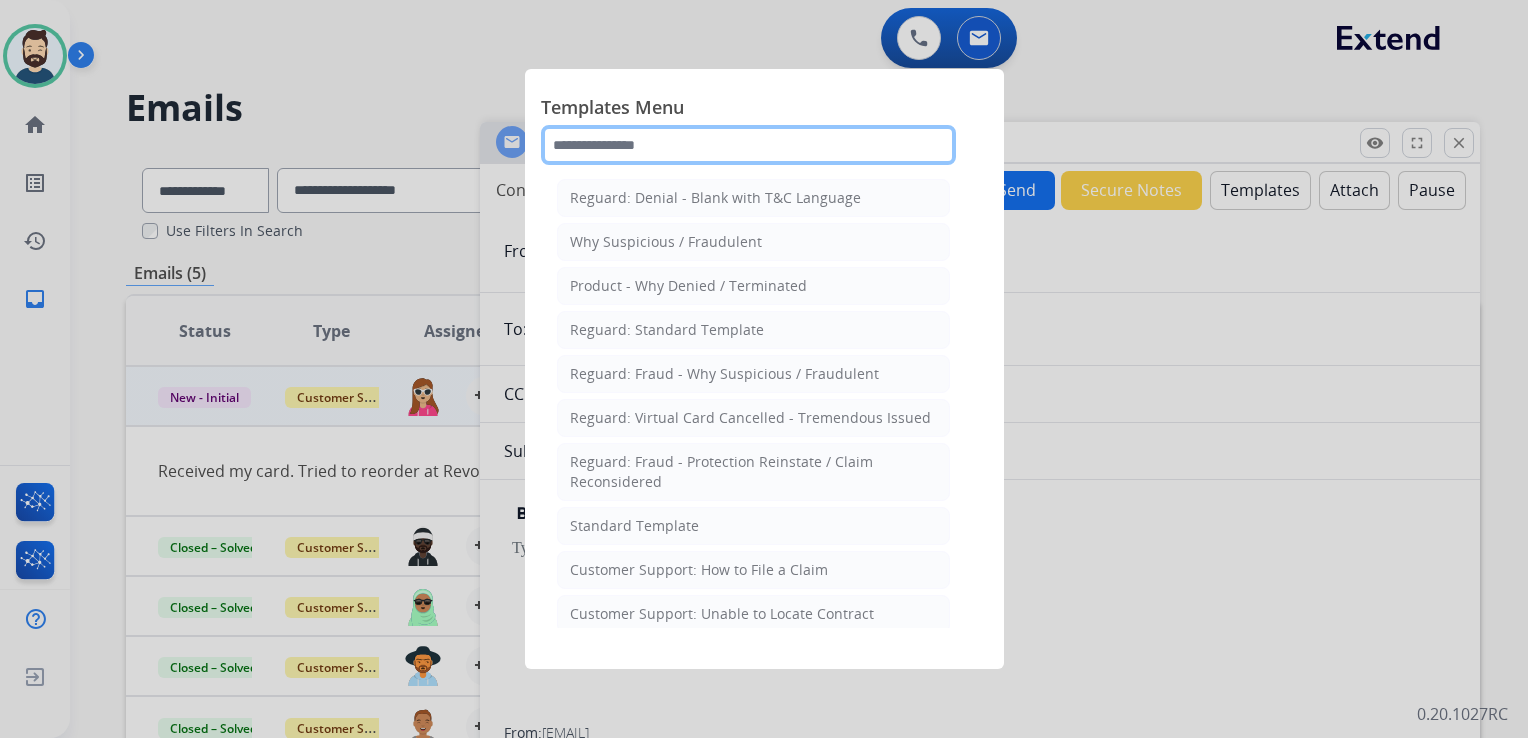 click 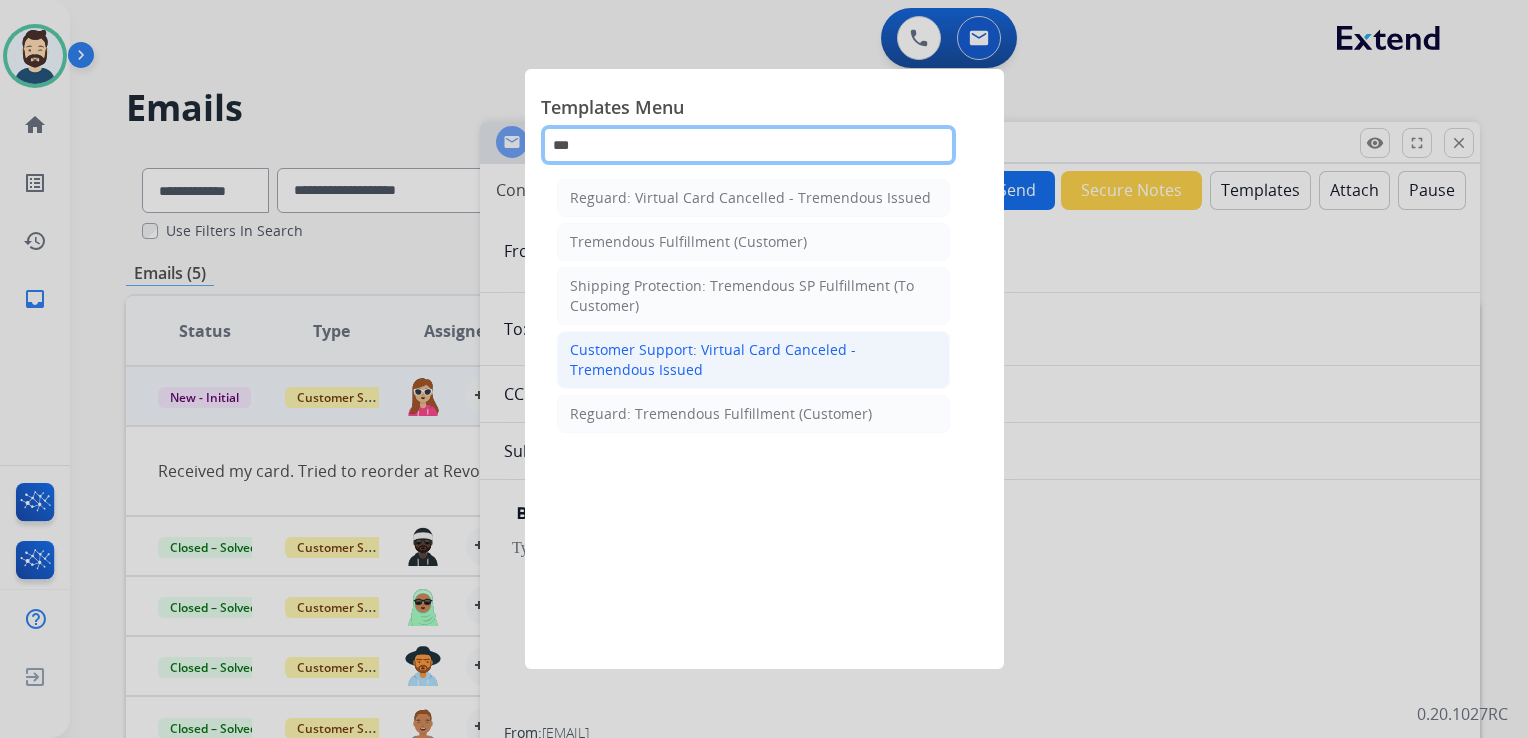 type on "***" 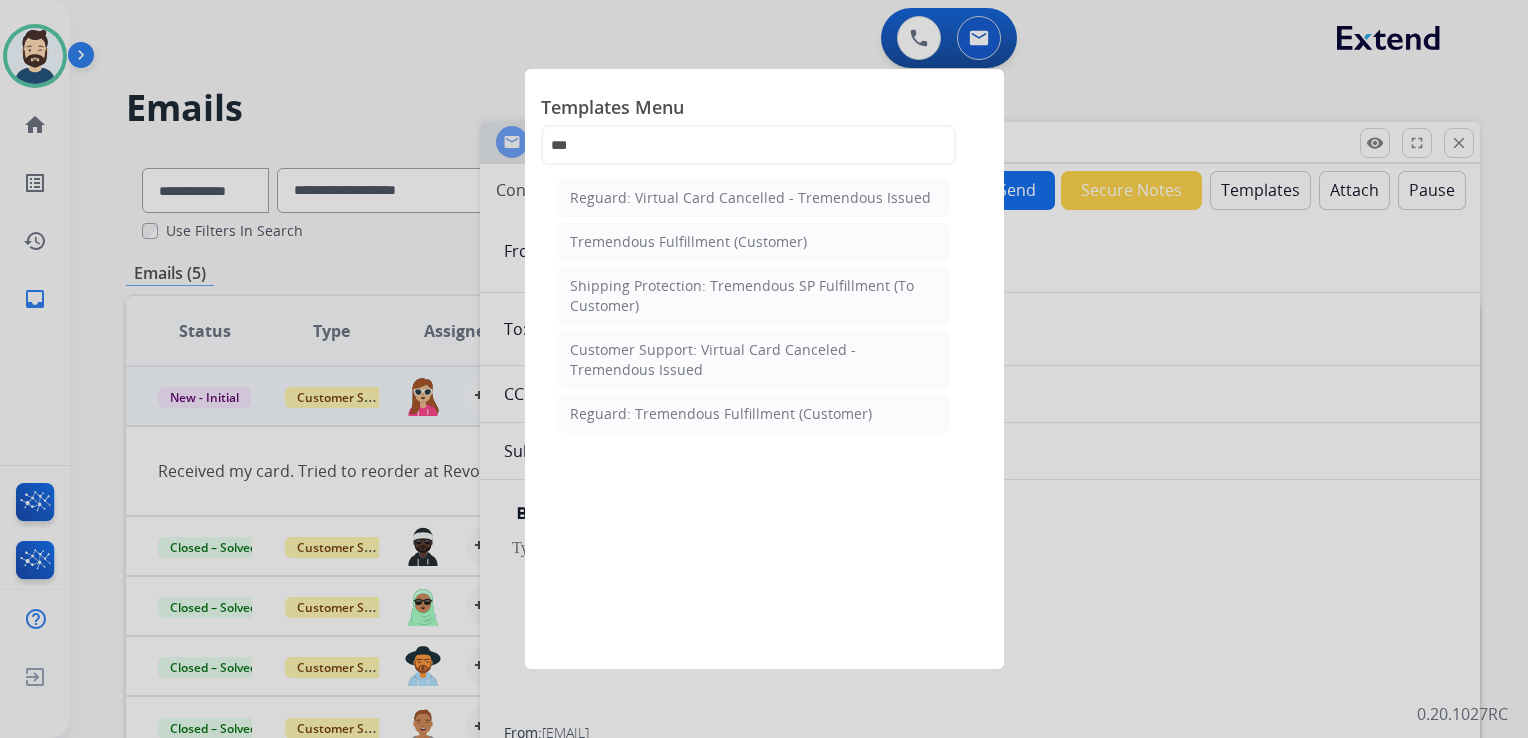 click on "Customer Support: Virtual Card Canceled -Tremendous Issued" 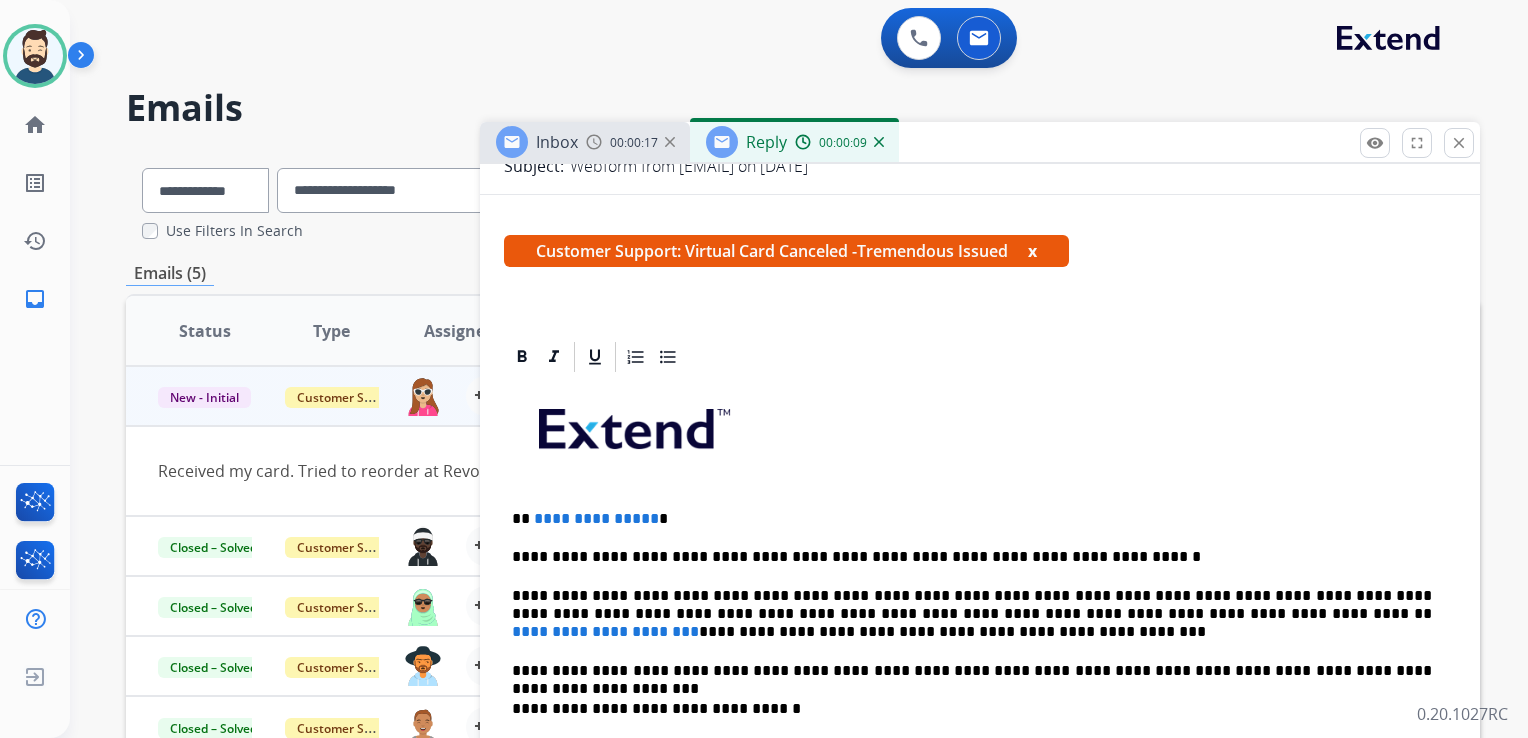 scroll, scrollTop: 300, scrollLeft: 0, axis: vertical 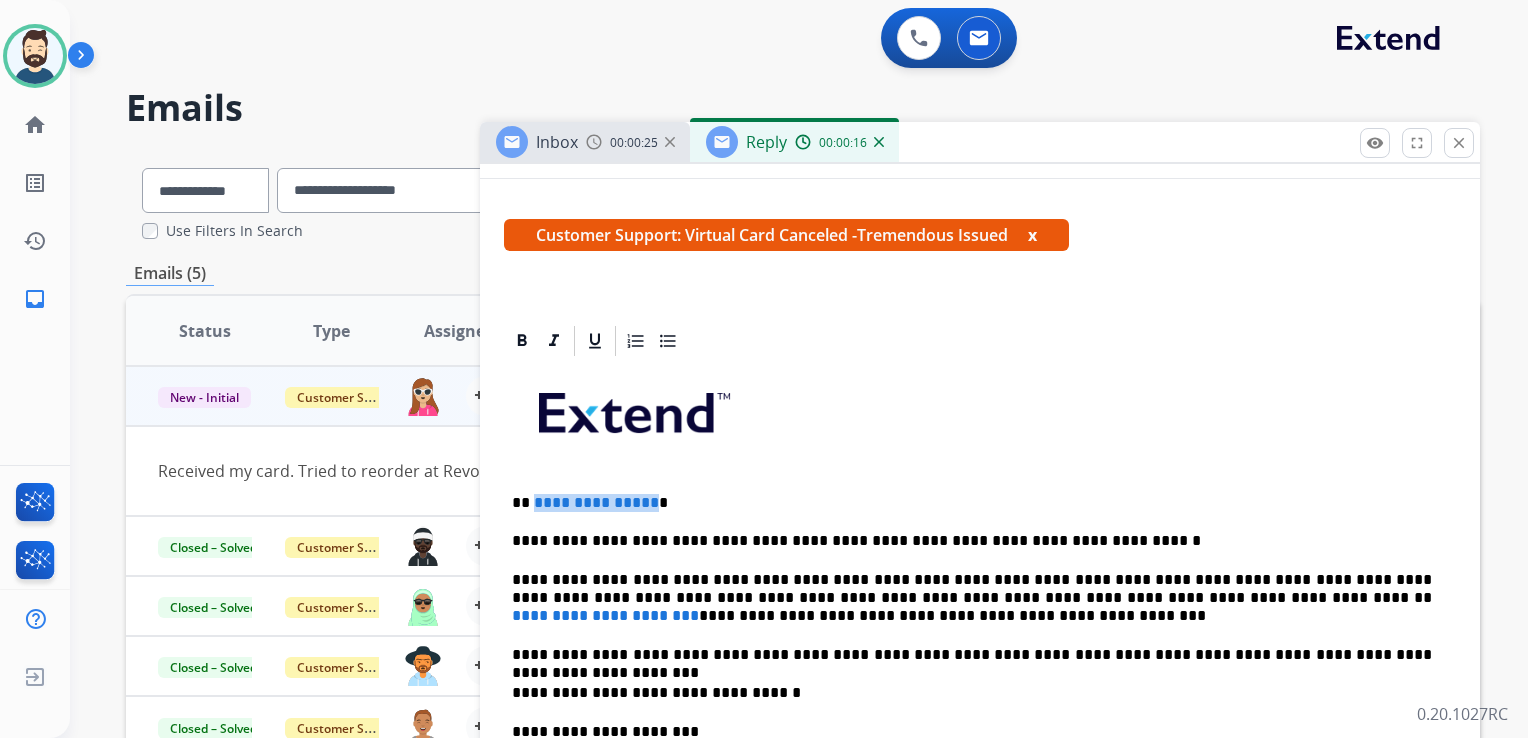 drag, startPoint x: 544, startPoint y: 503, endPoint x: 646, endPoint y: 503, distance: 102 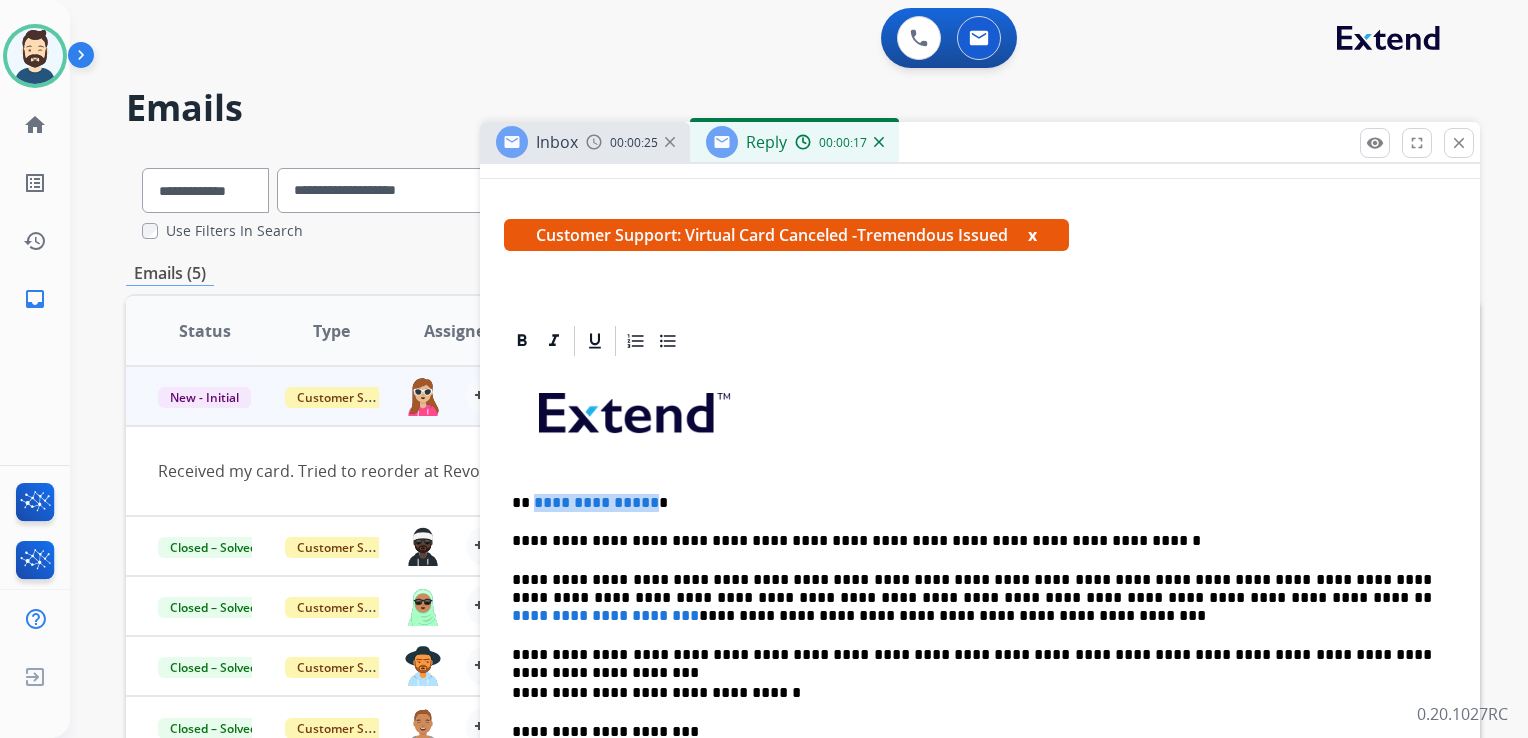 type 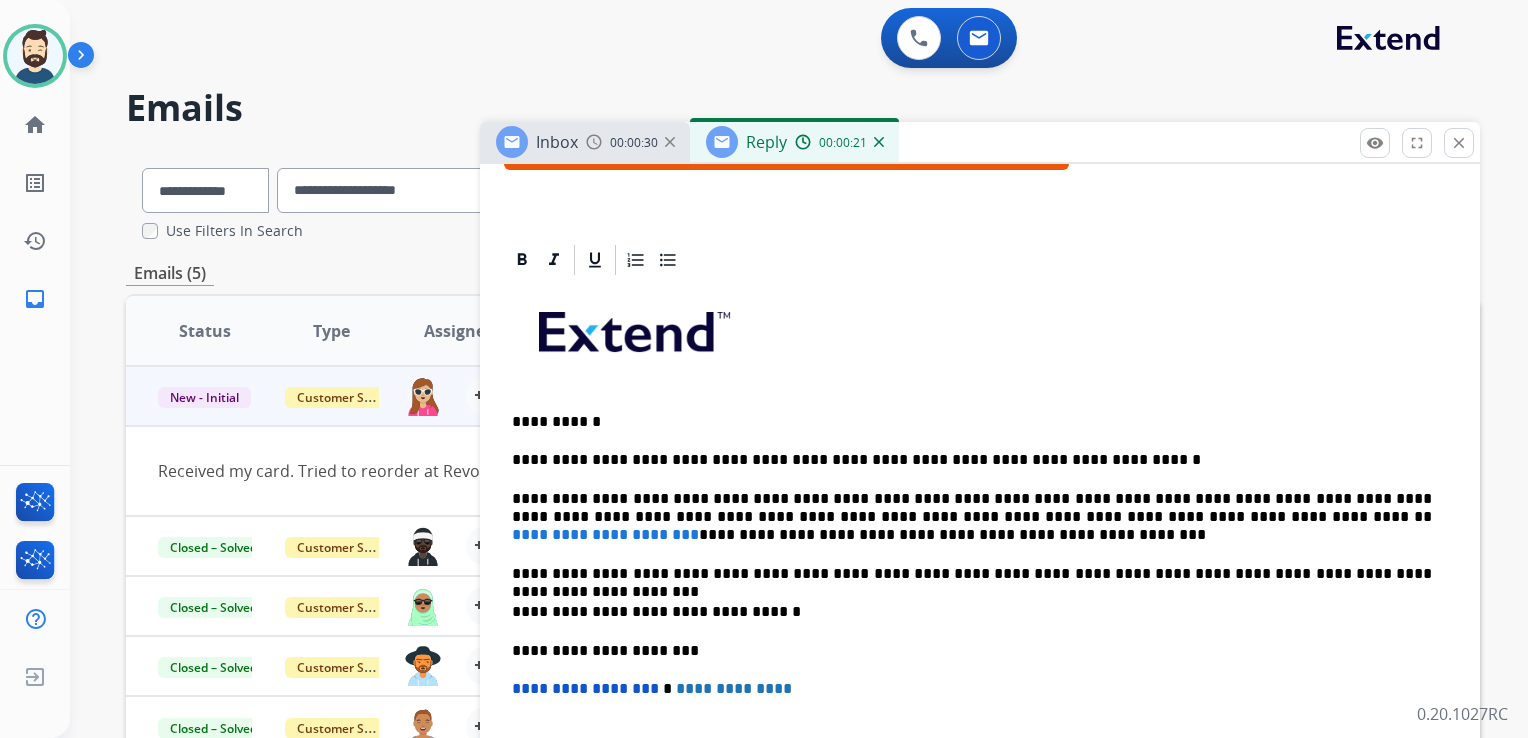 scroll, scrollTop: 500, scrollLeft: 0, axis: vertical 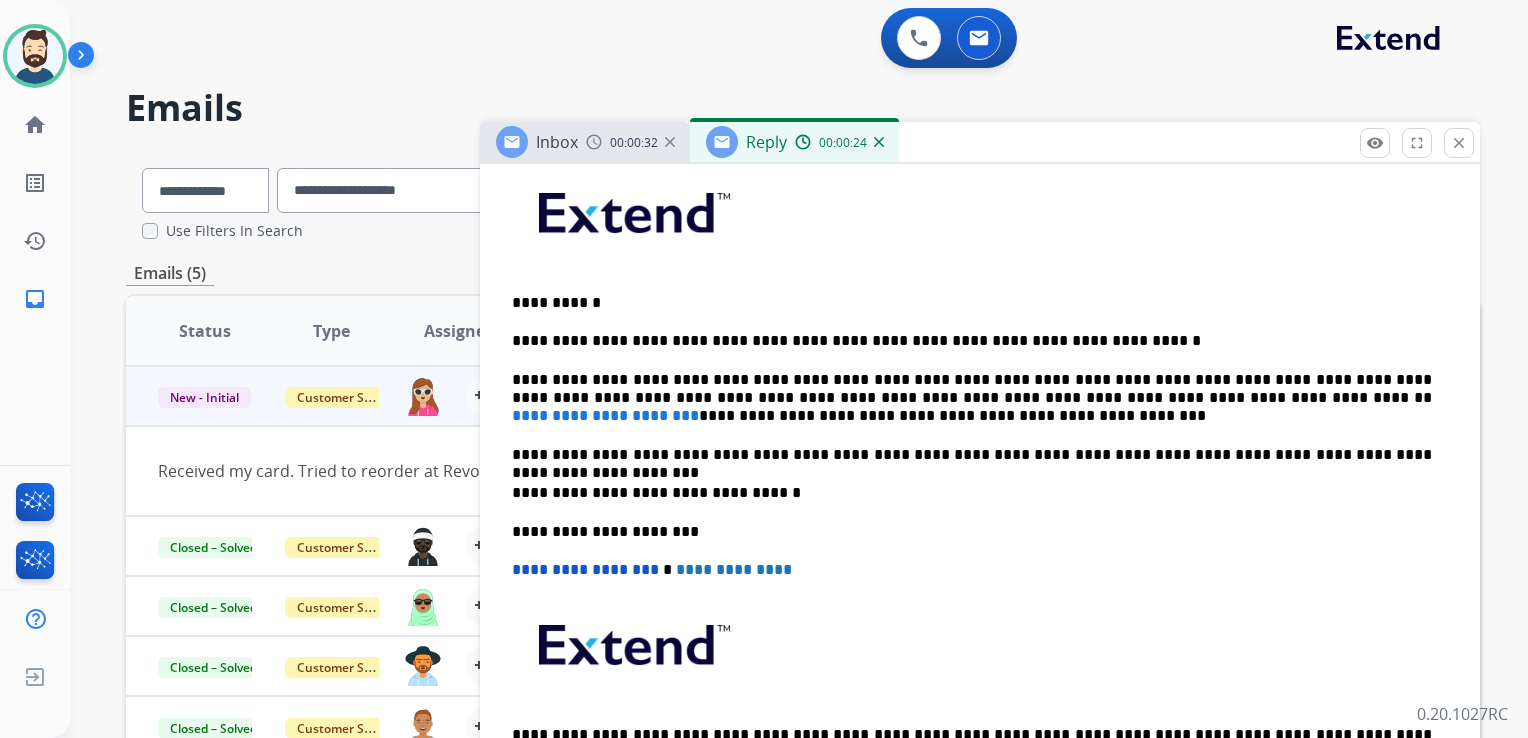 click on "**********" at bounding box center [972, 398] 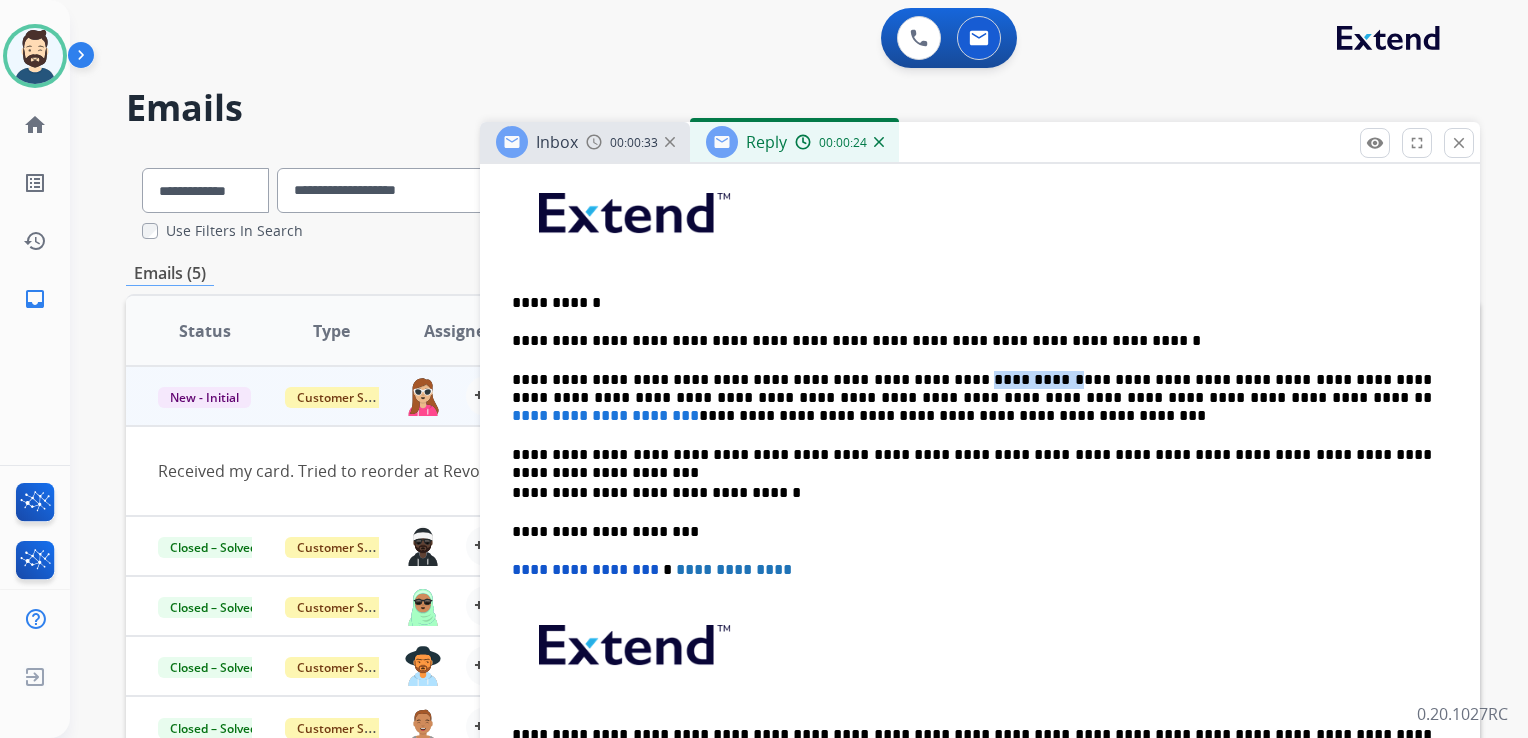 click on "**********" at bounding box center [972, 398] 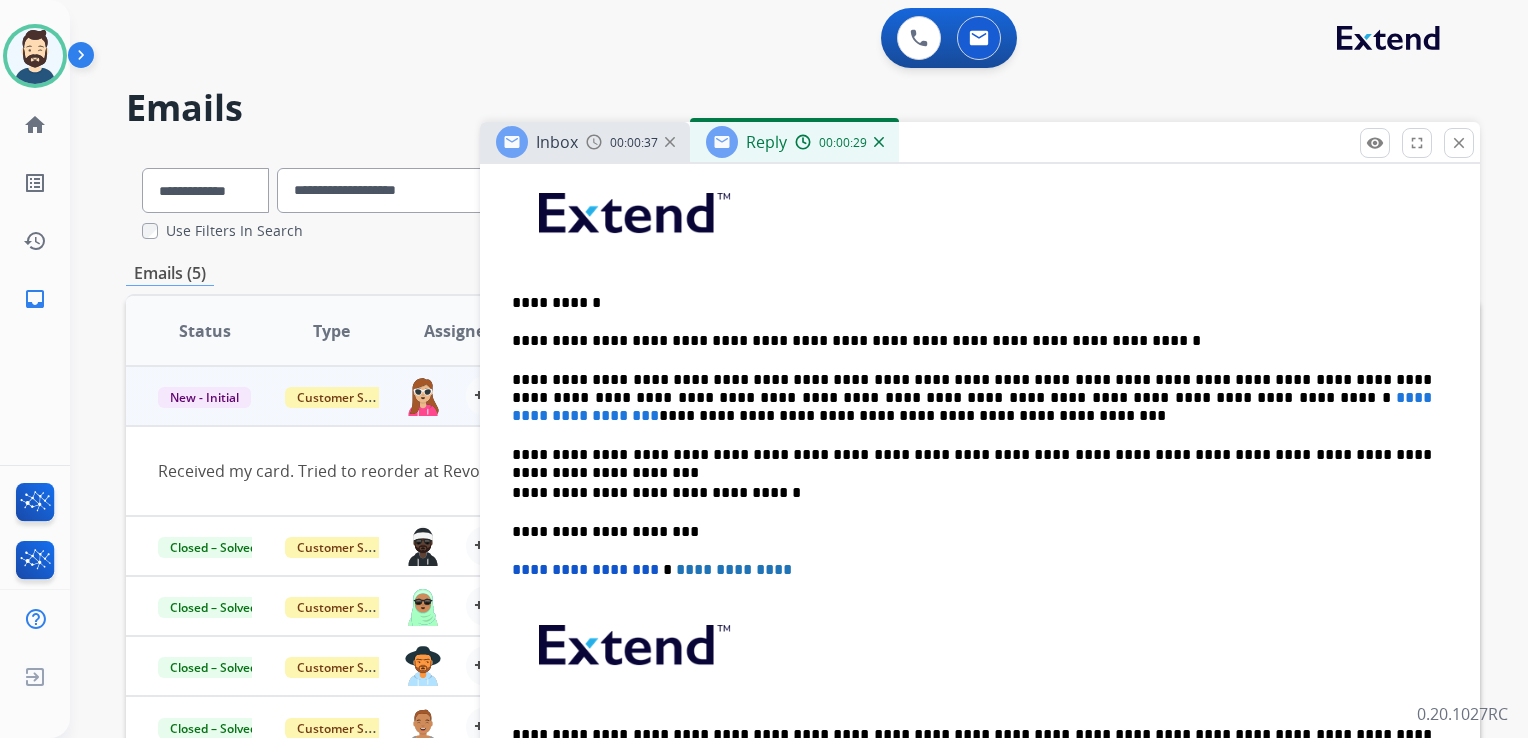 click on "**********" at bounding box center (972, 398) 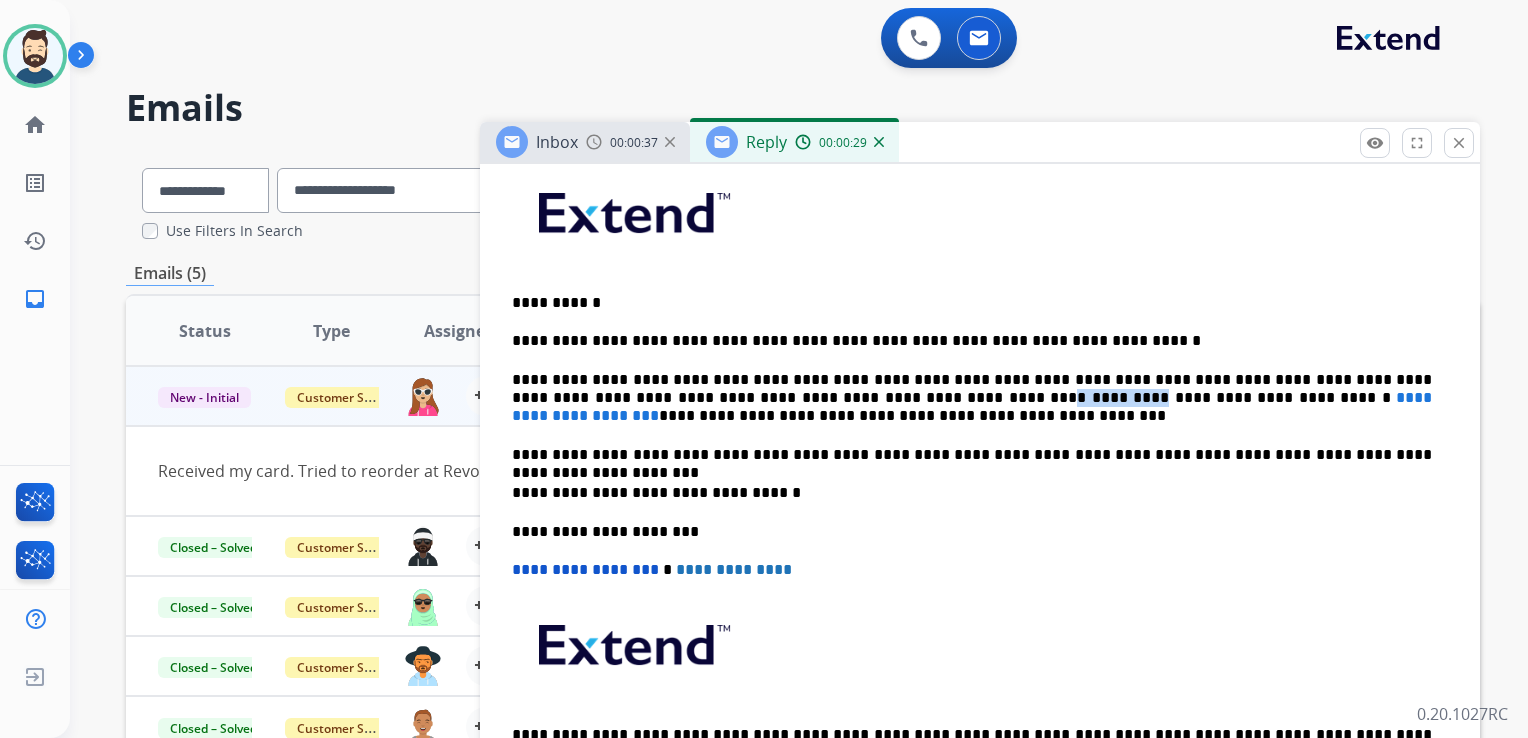click on "**********" at bounding box center [972, 398] 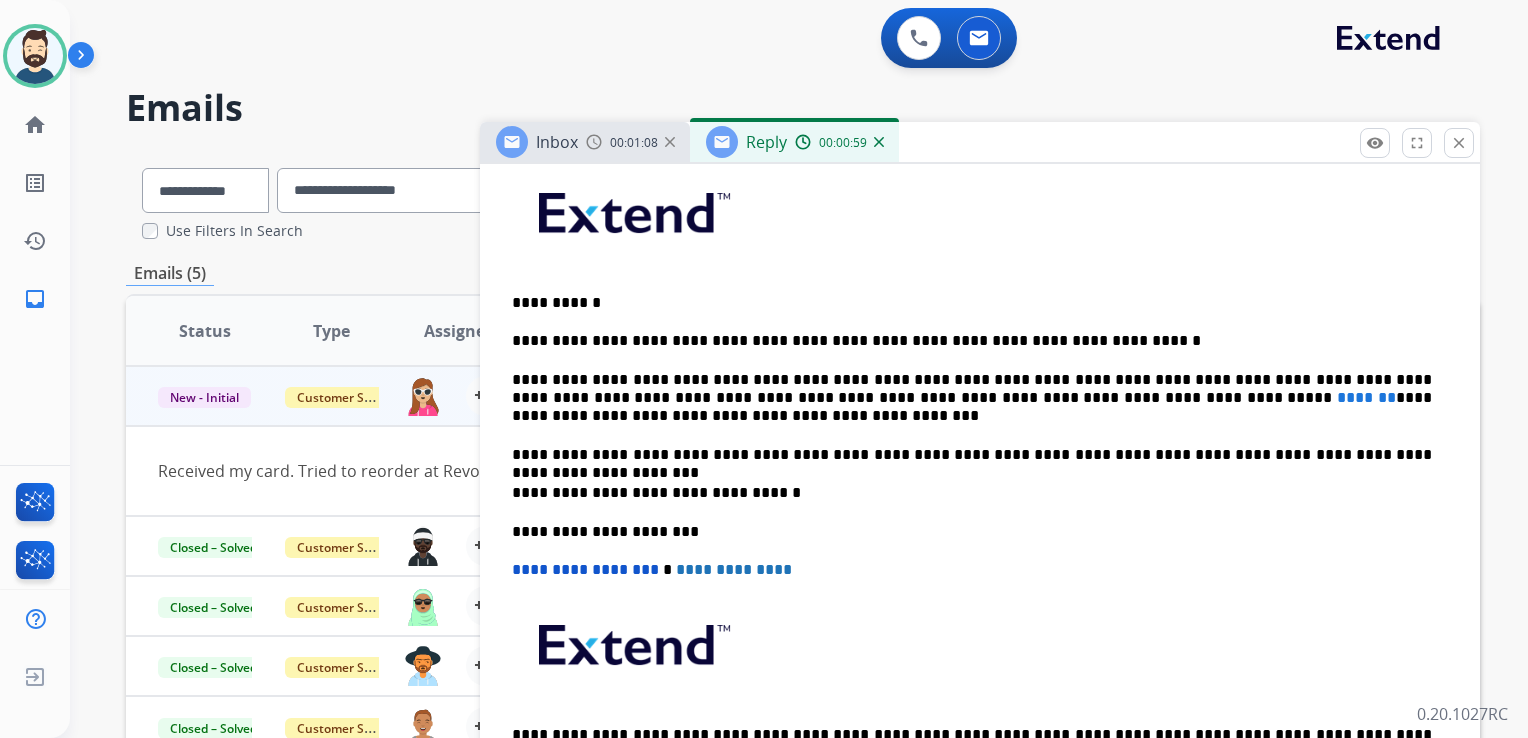 click on "**********" at bounding box center [972, 398] 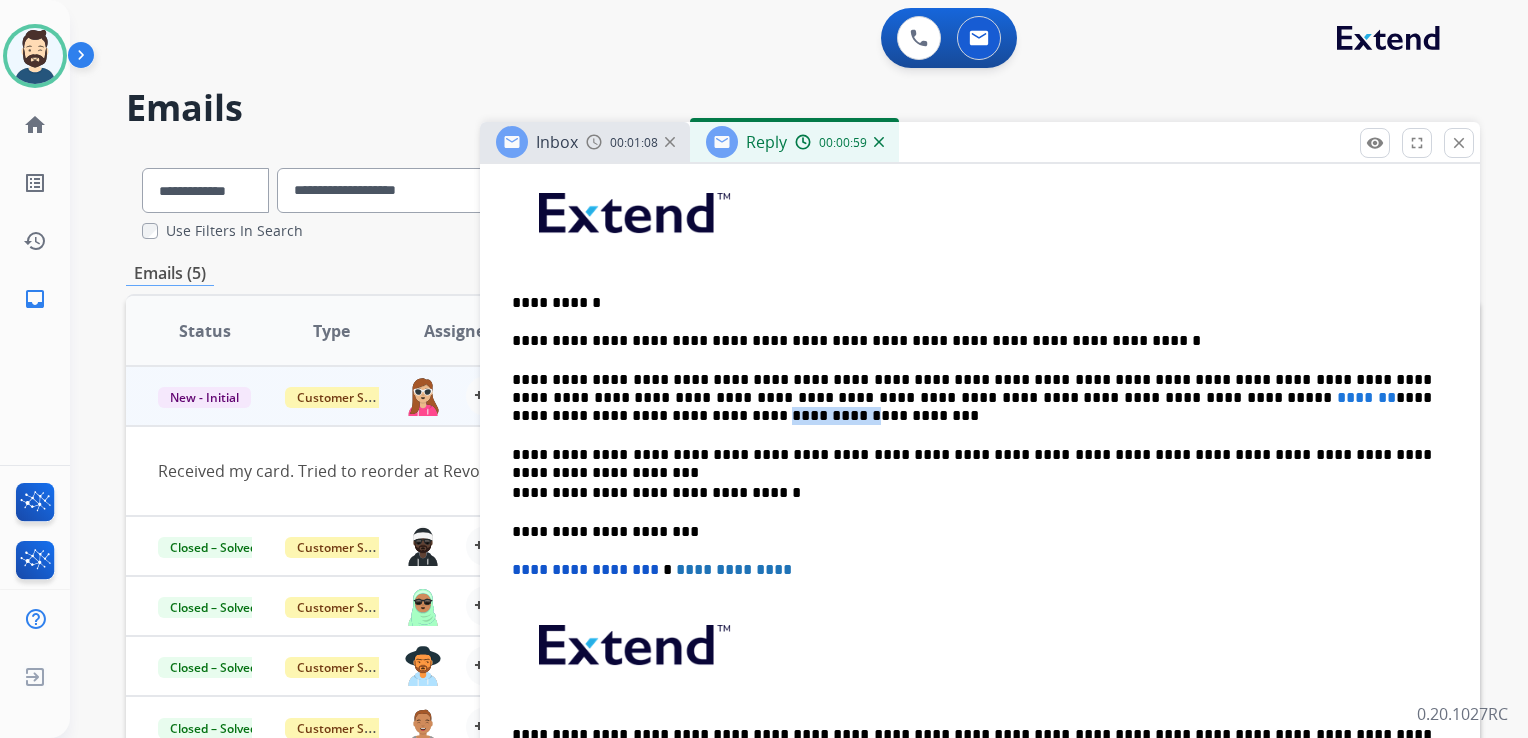 click on "**********" at bounding box center [972, 398] 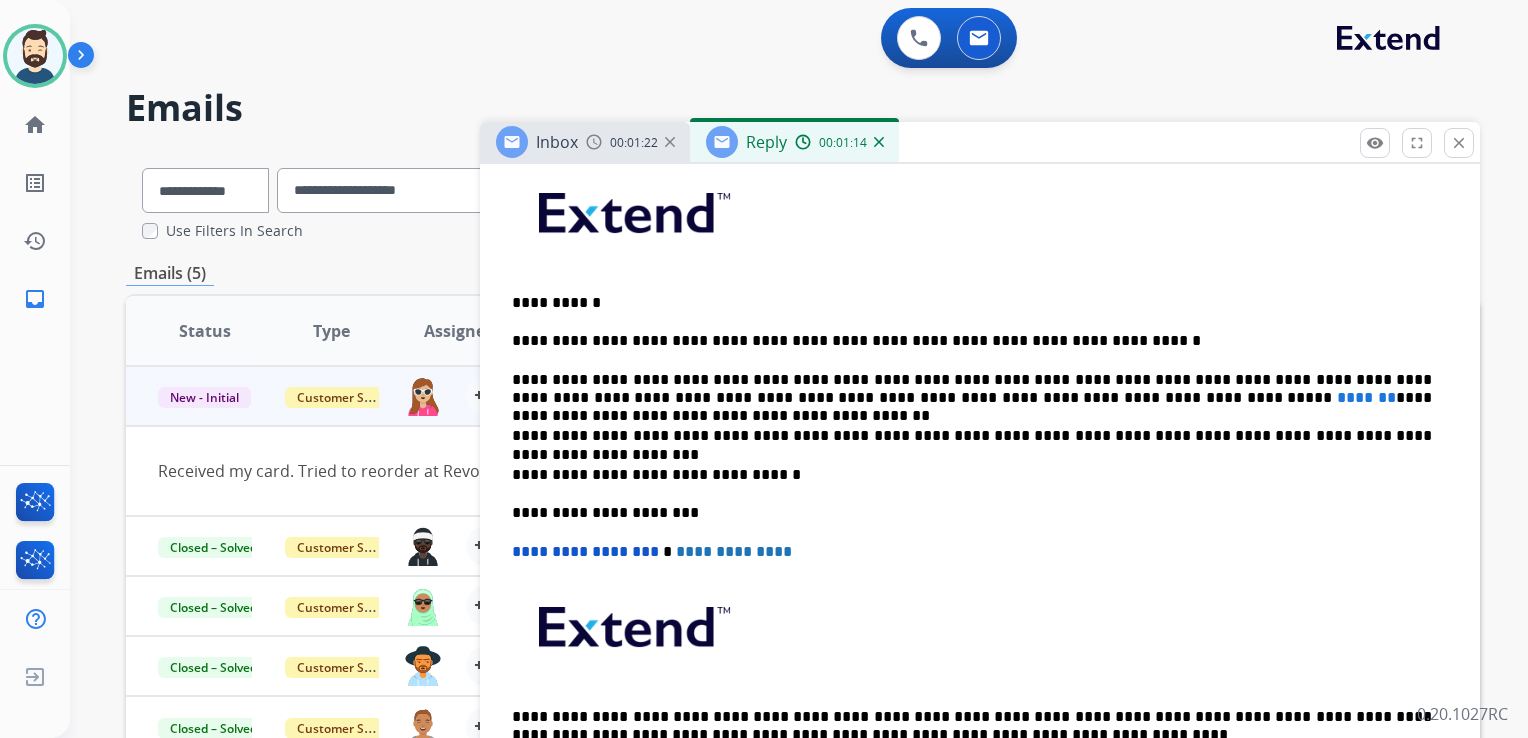 drag, startPoint x: 788, startPoint y: 478, endPoint x: 996, endPoint y: 464, distance: 208.47063 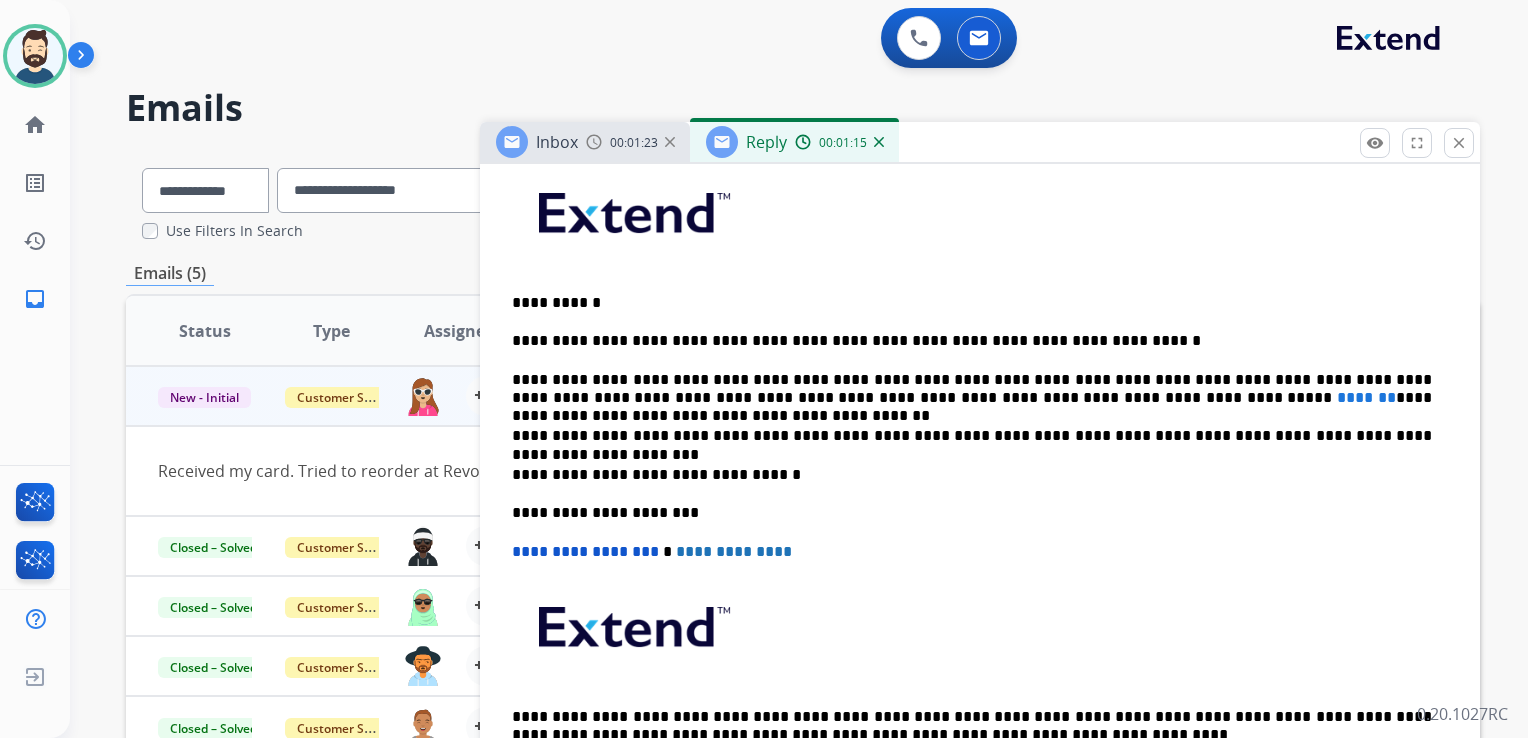 drag, startPoint x: 1384, startPoint y: 432, endPoint x: 1399, endPoint y: 440, distance: 17 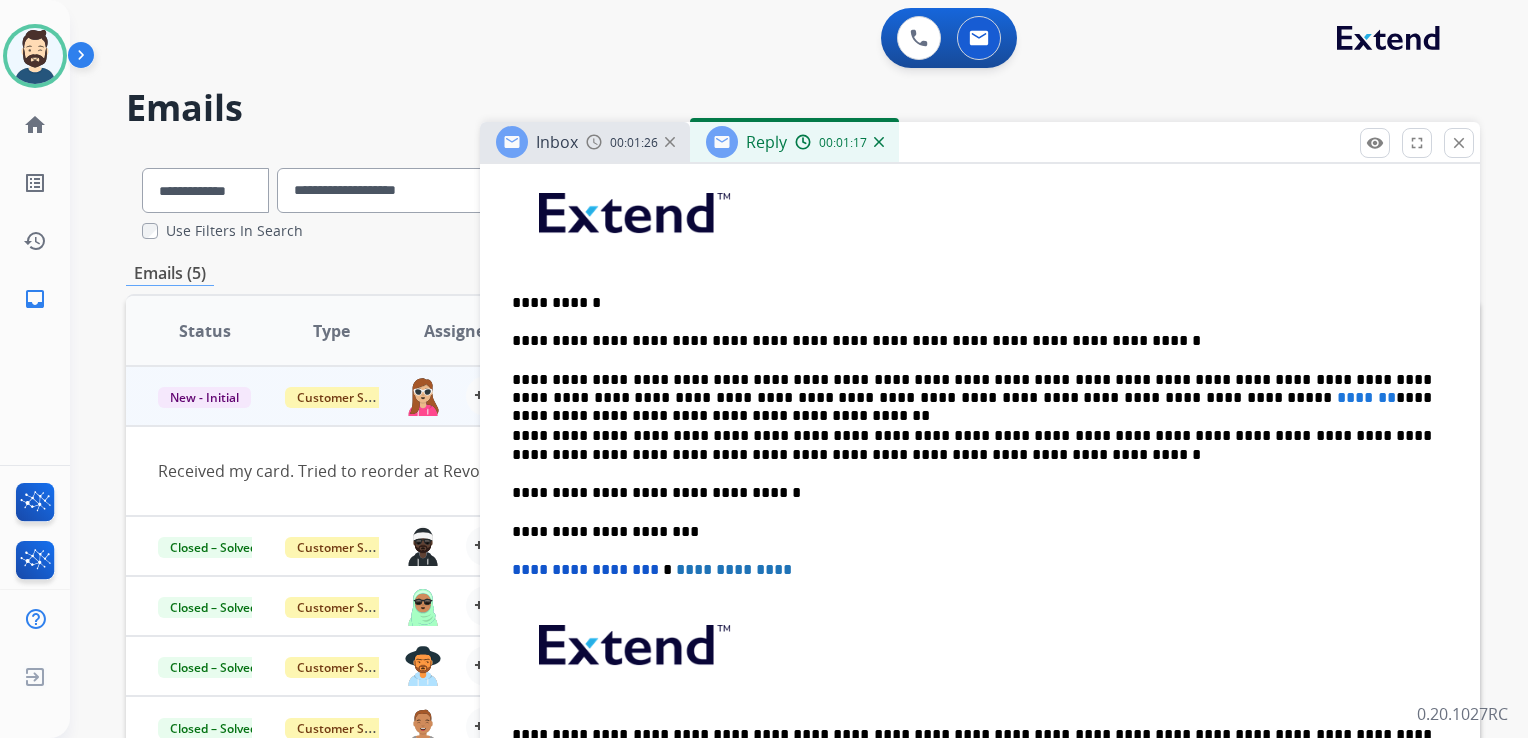 click on "**********" at bounding box center [972, 493] 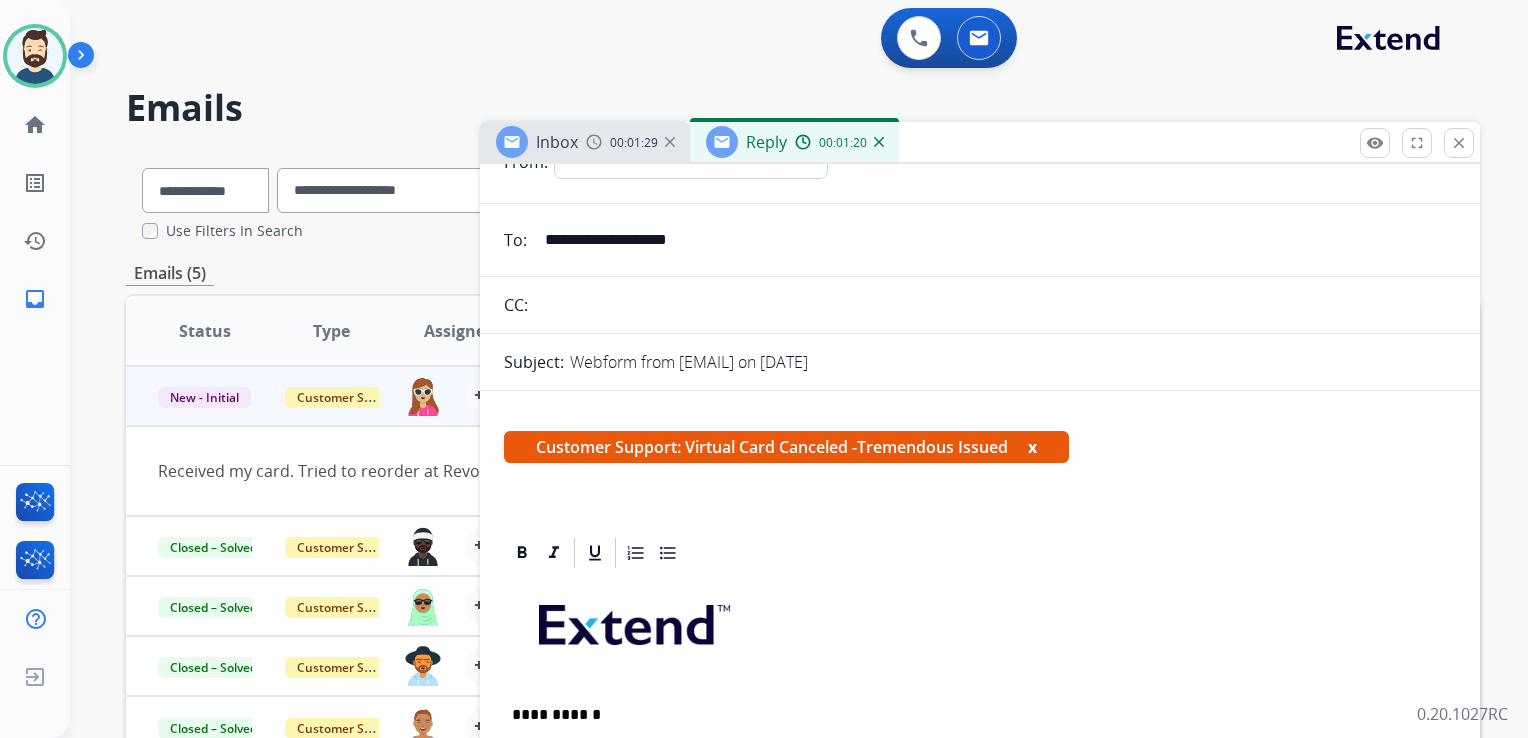scroll, scrollTop: 0, scrollLeft: 0, axis: both 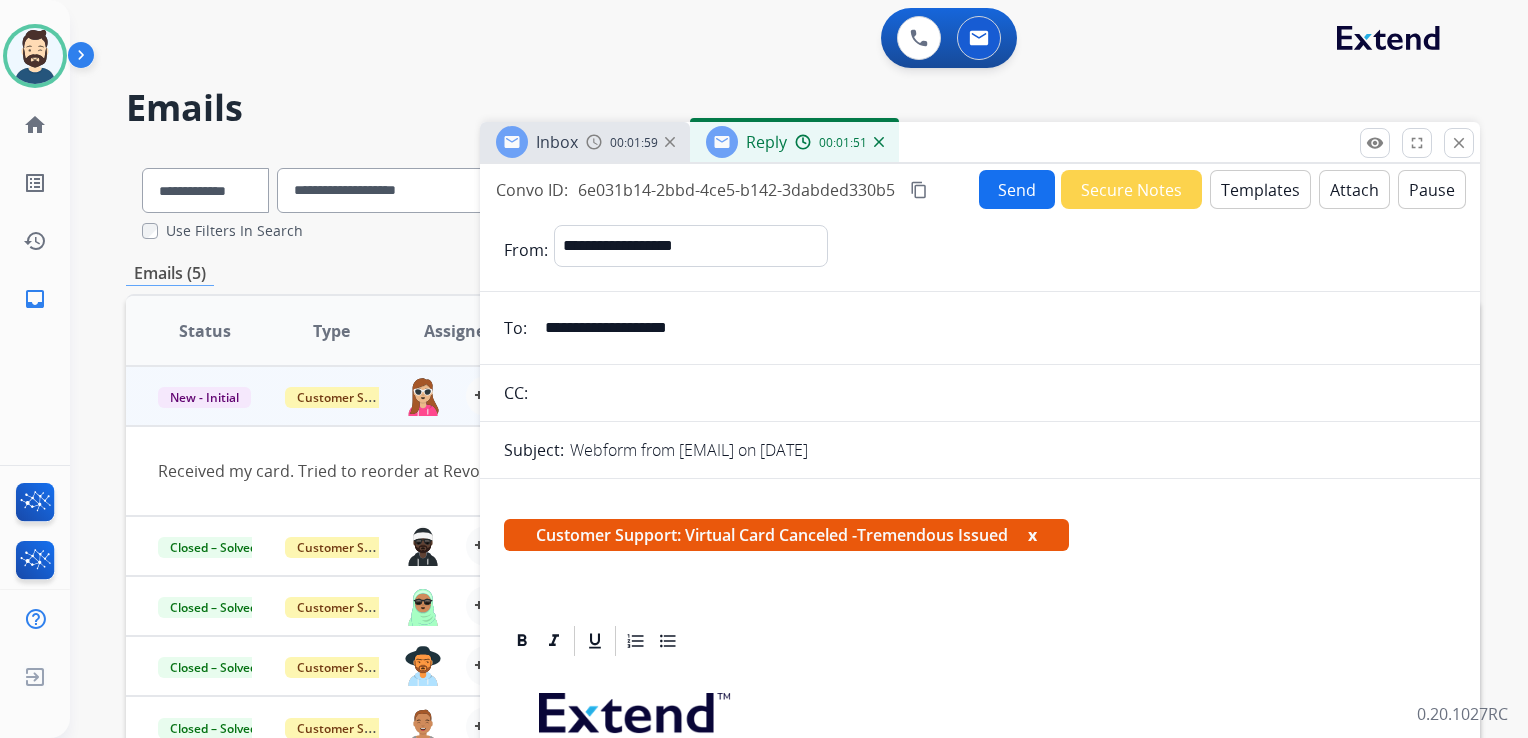 click on "Send" at bounding box center (1017, 189) 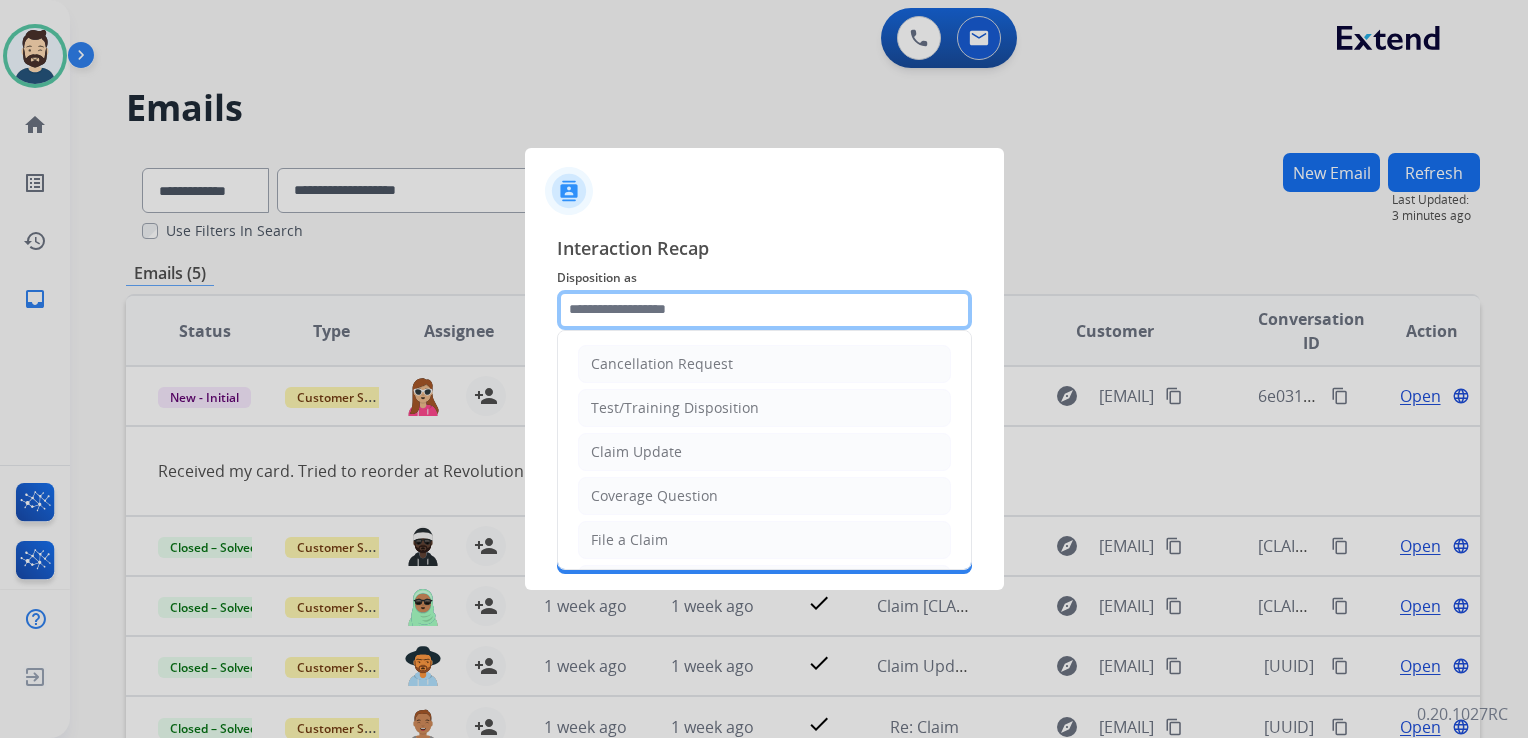 click 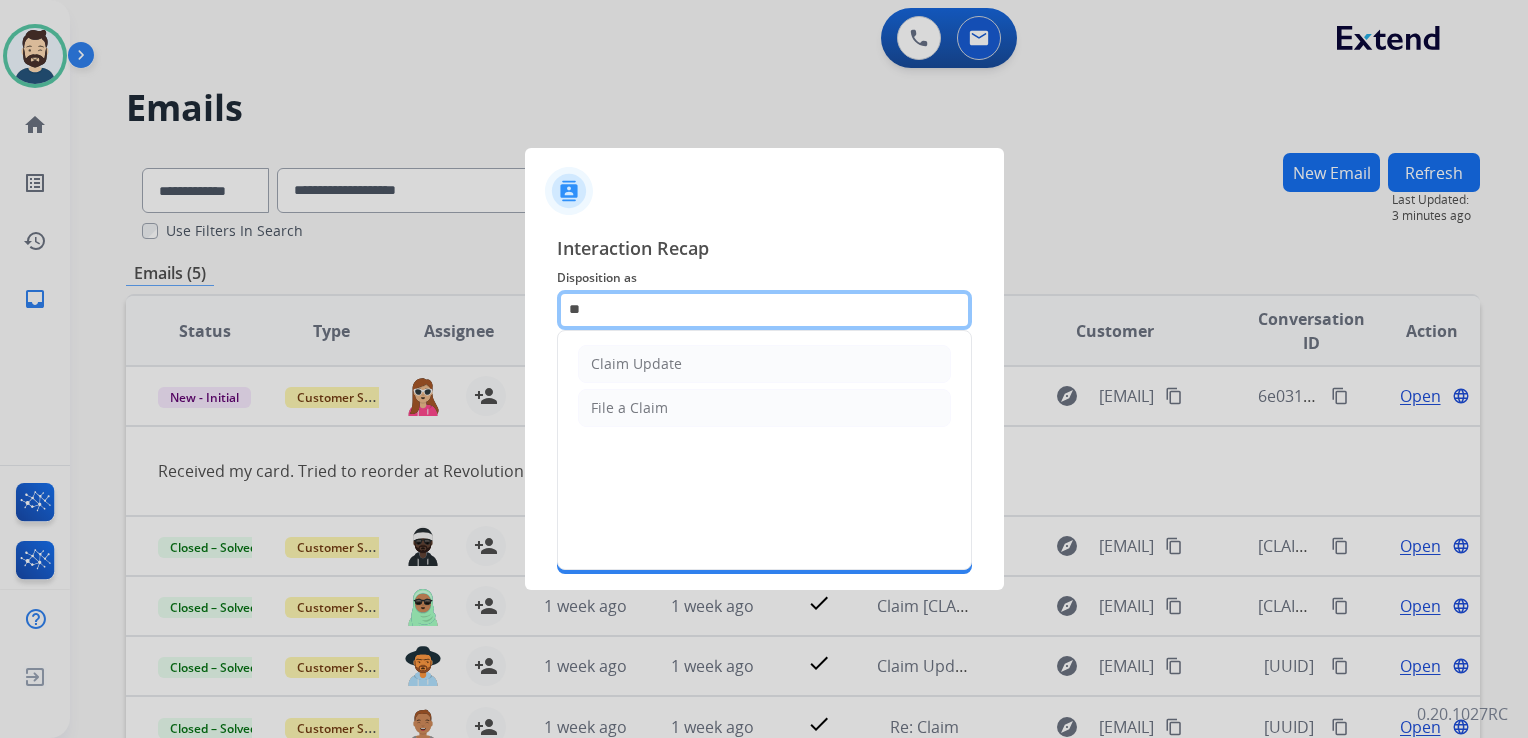 type on "*" 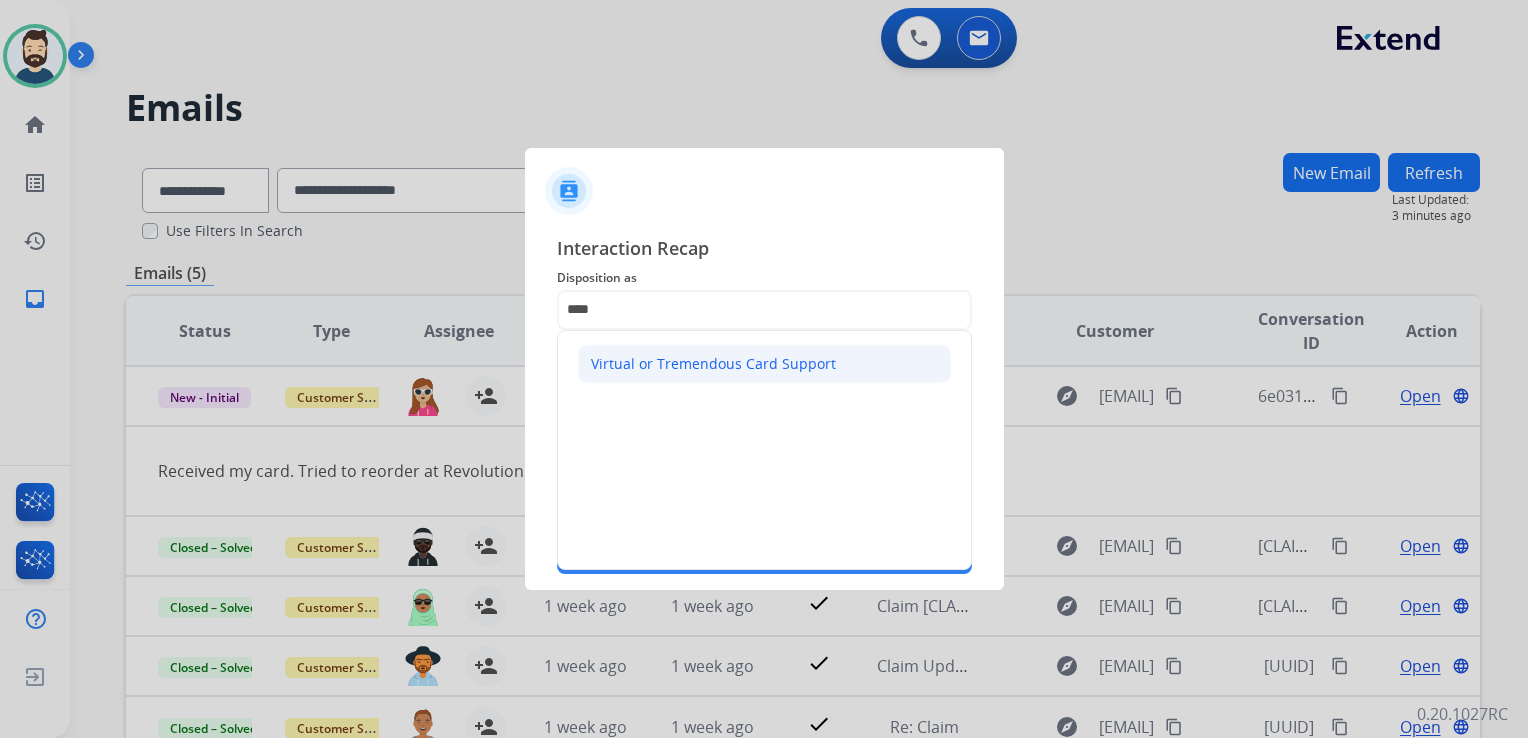 click on "Virtual or Tremendous Card Support" 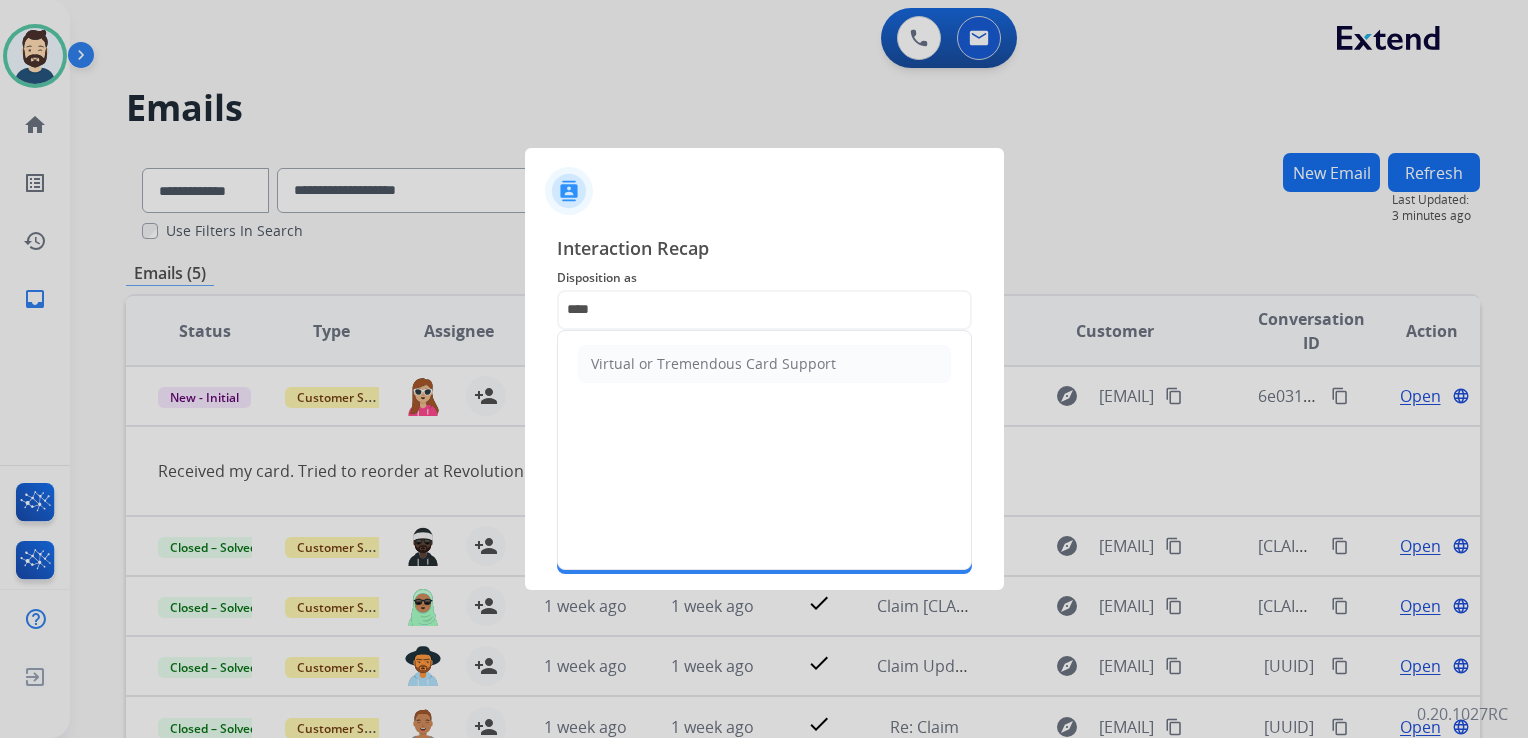 type on "**********" 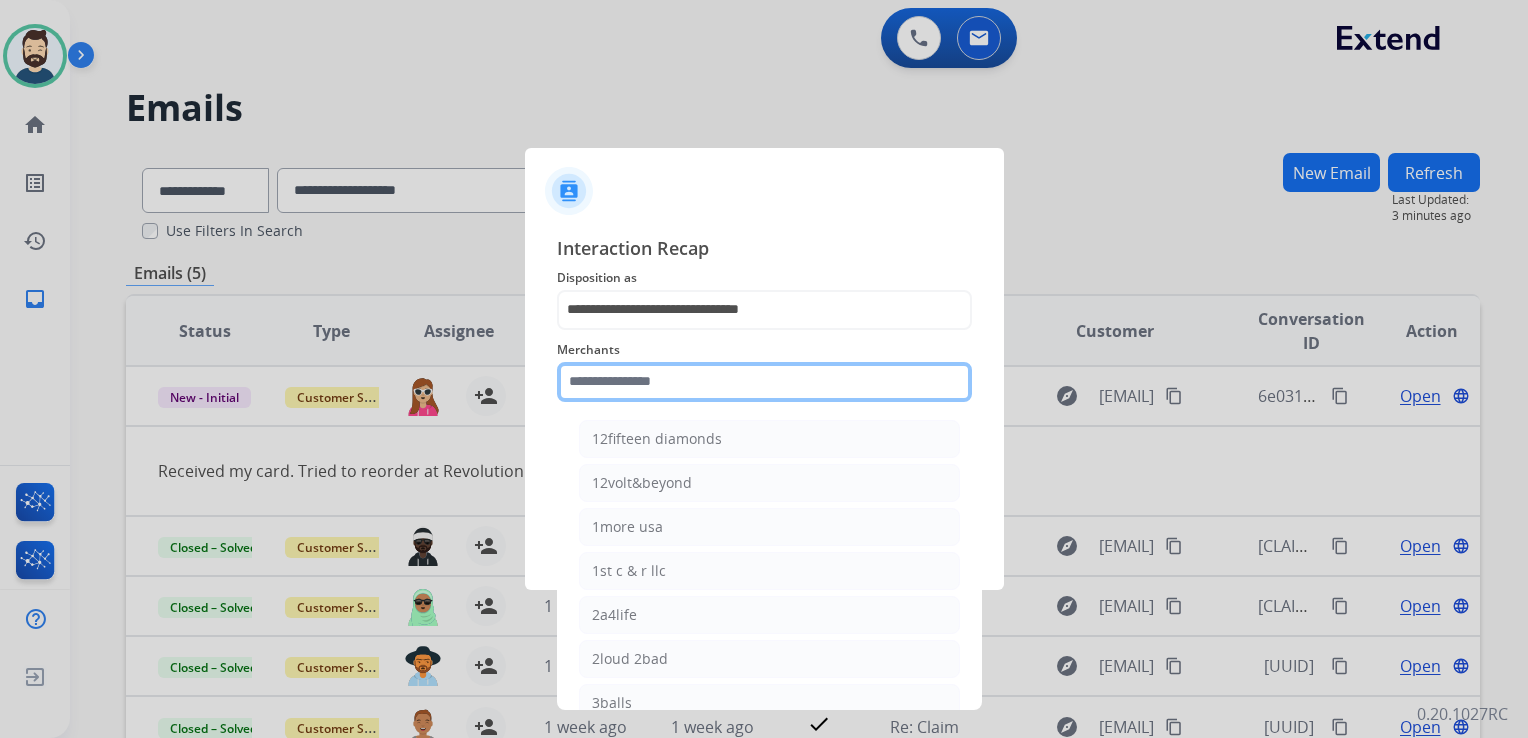 click 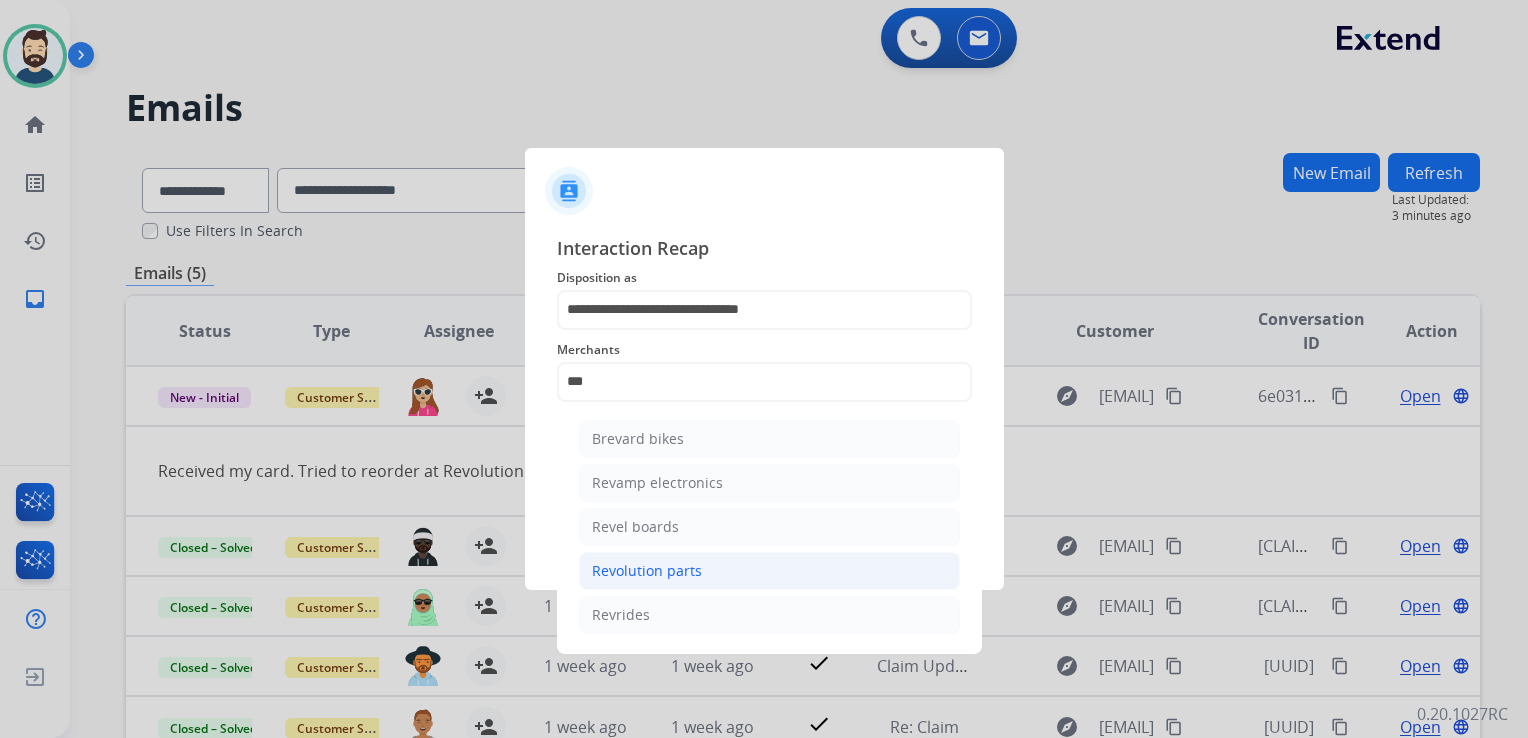 click on "Revolution parts" 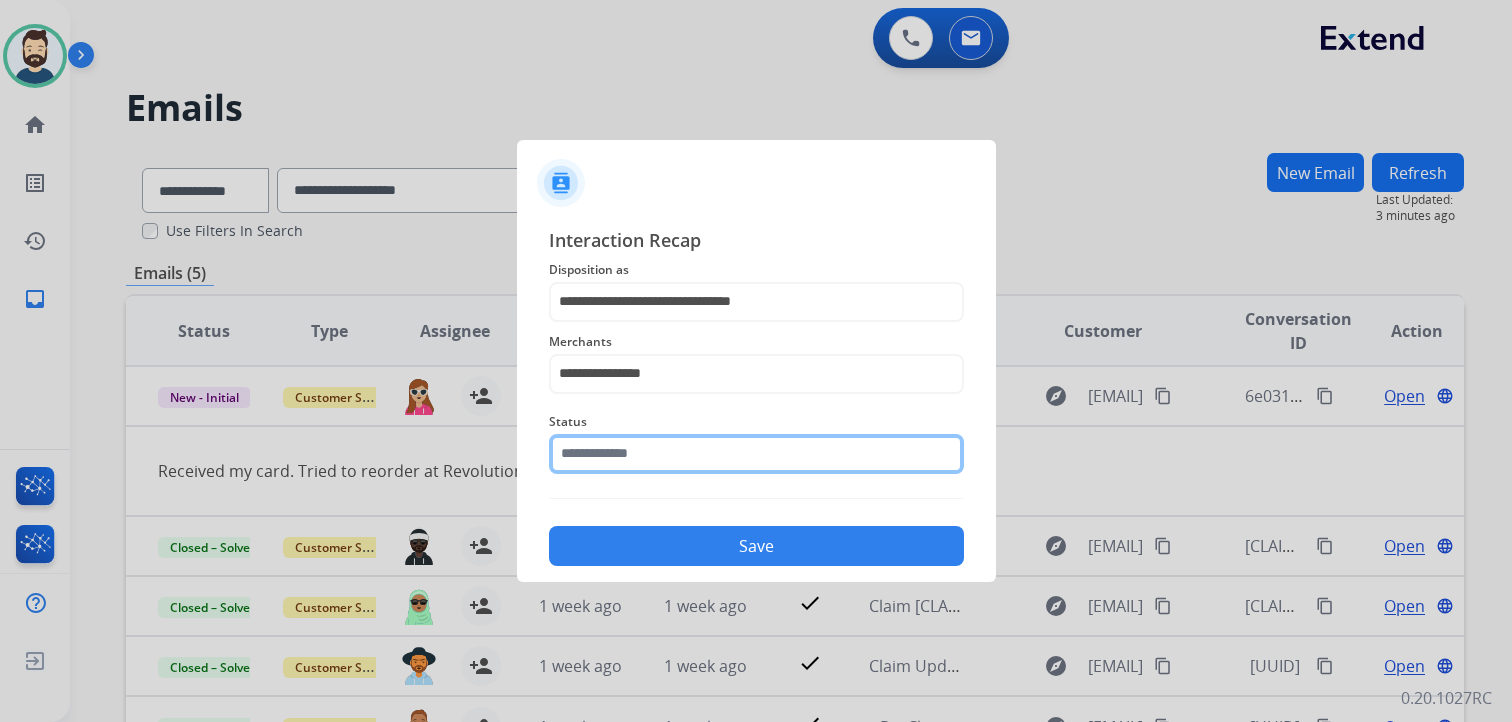 click on "Status" 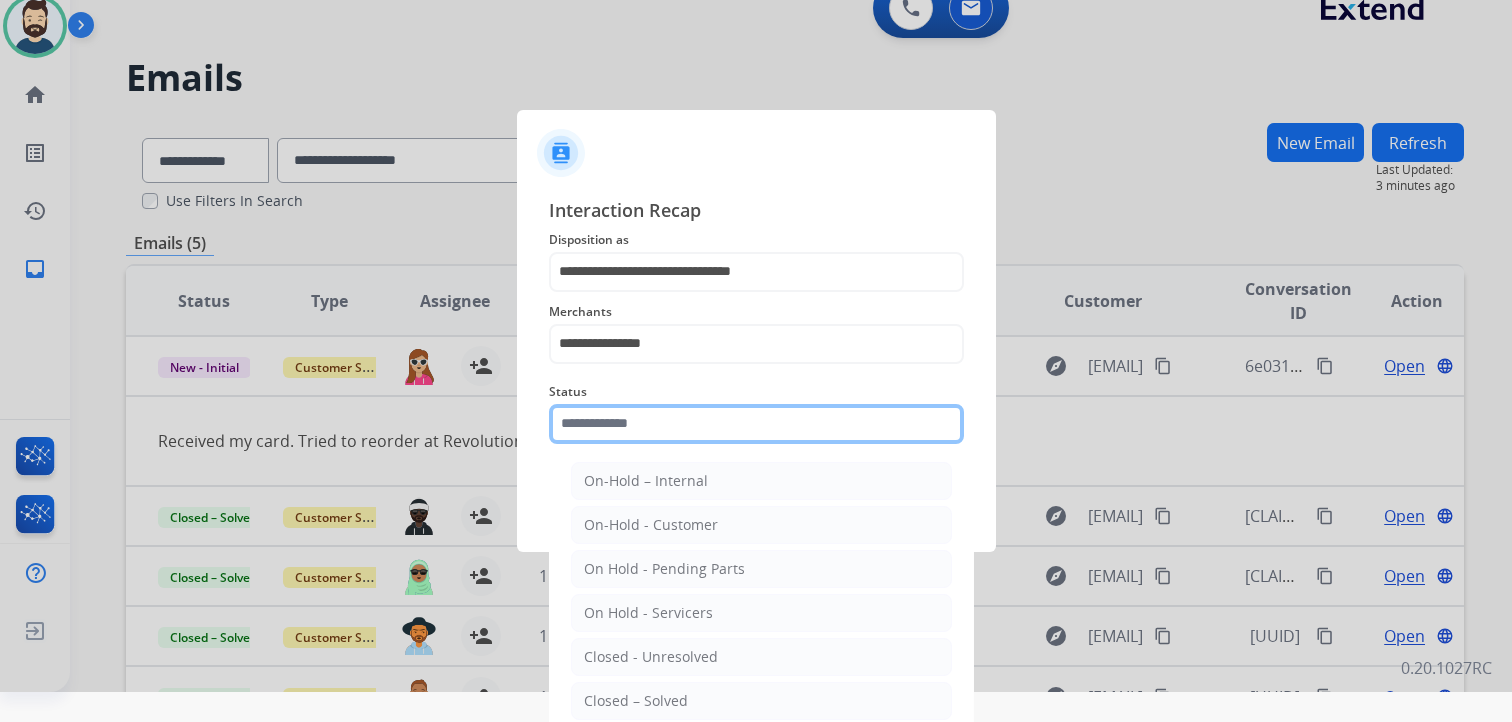 scroll, scrollTop: 59, scrollLeft: 0, axis: vertical 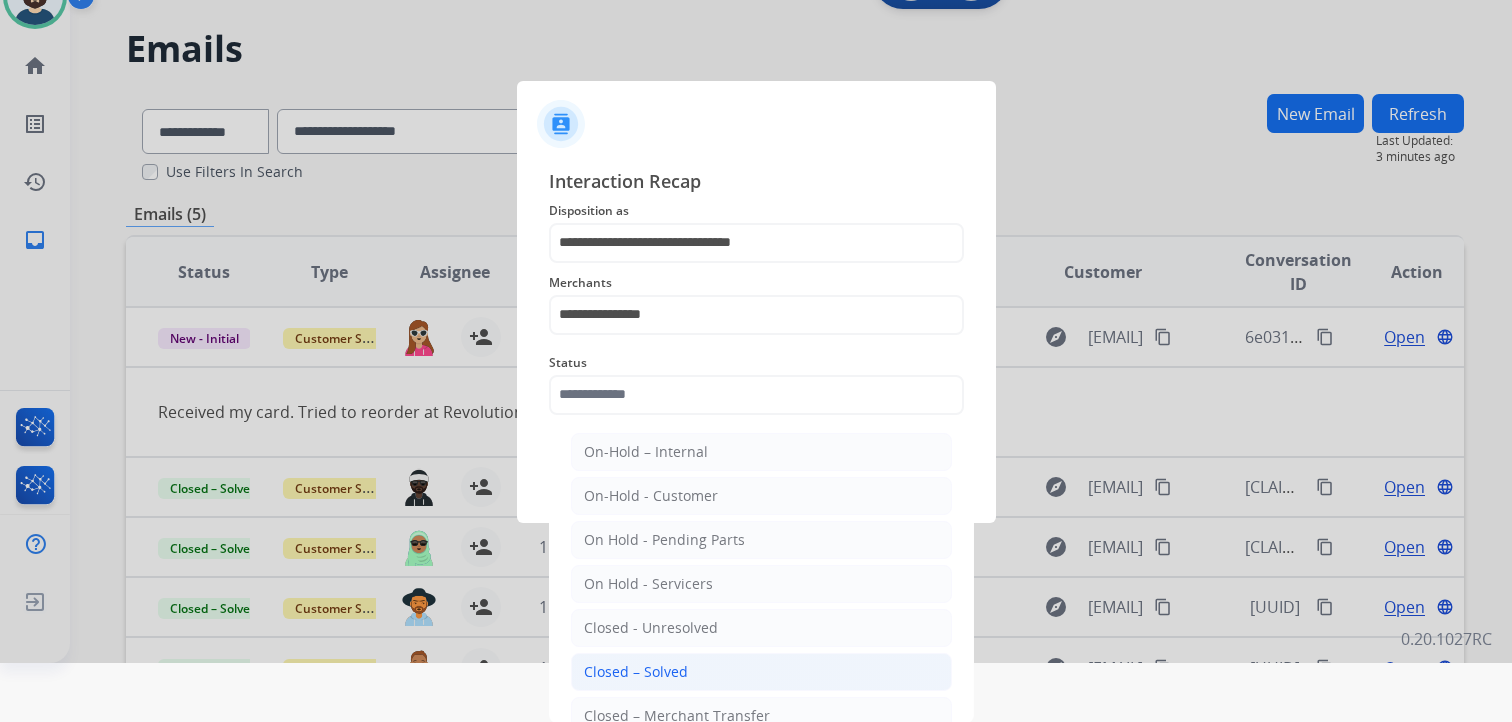 click on "Closed – Solved" 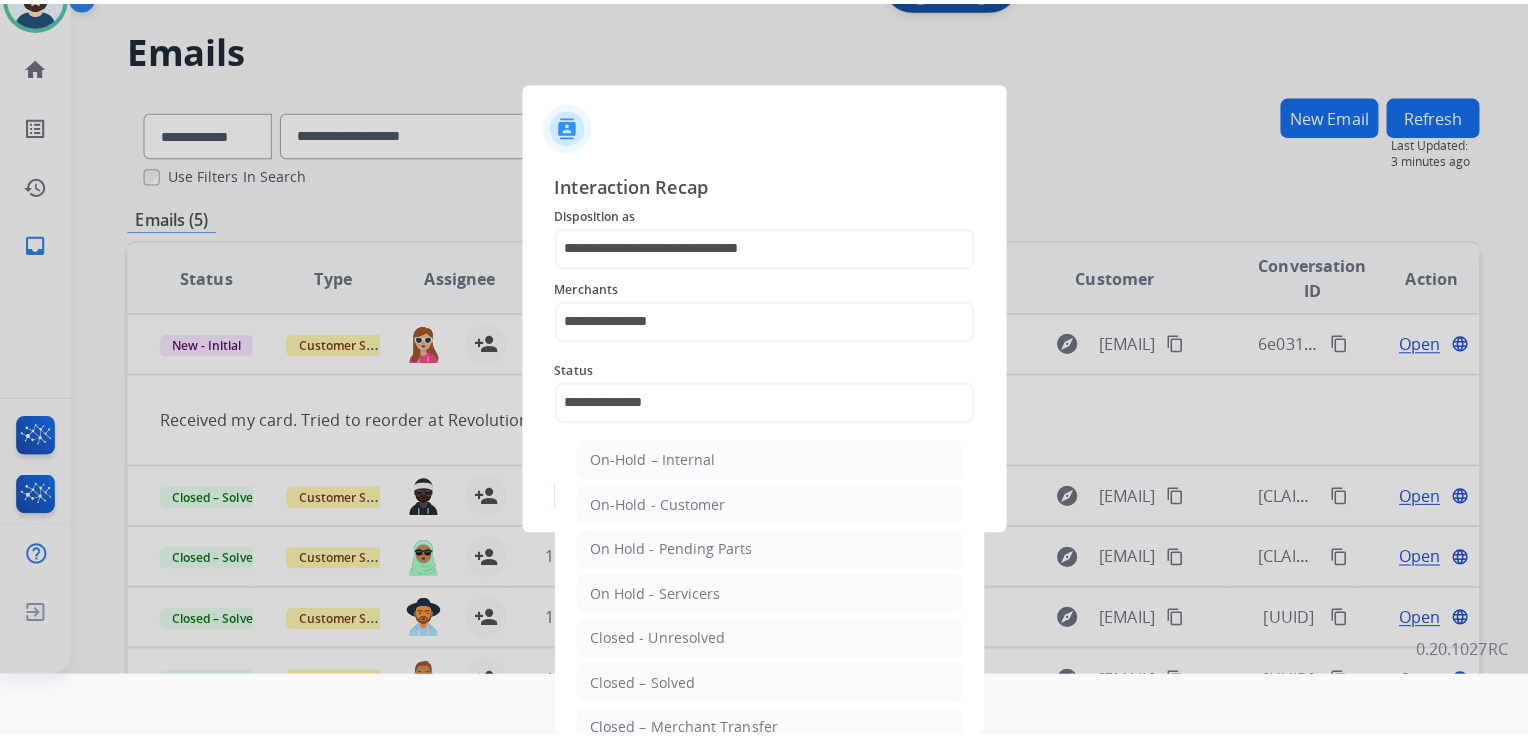 scroll, scrollTop: 0, scrollLeft: 0, axis: both 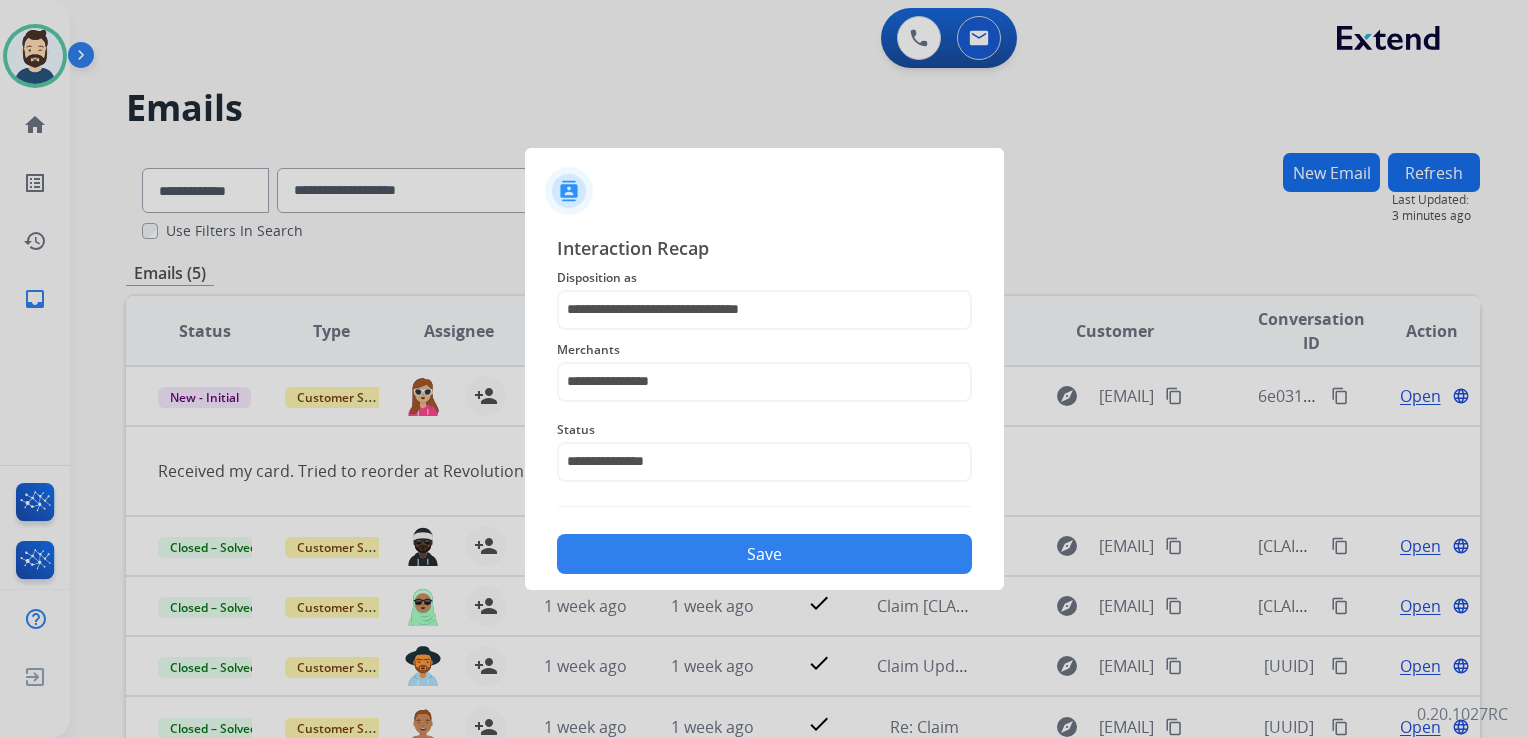 click on "Save" 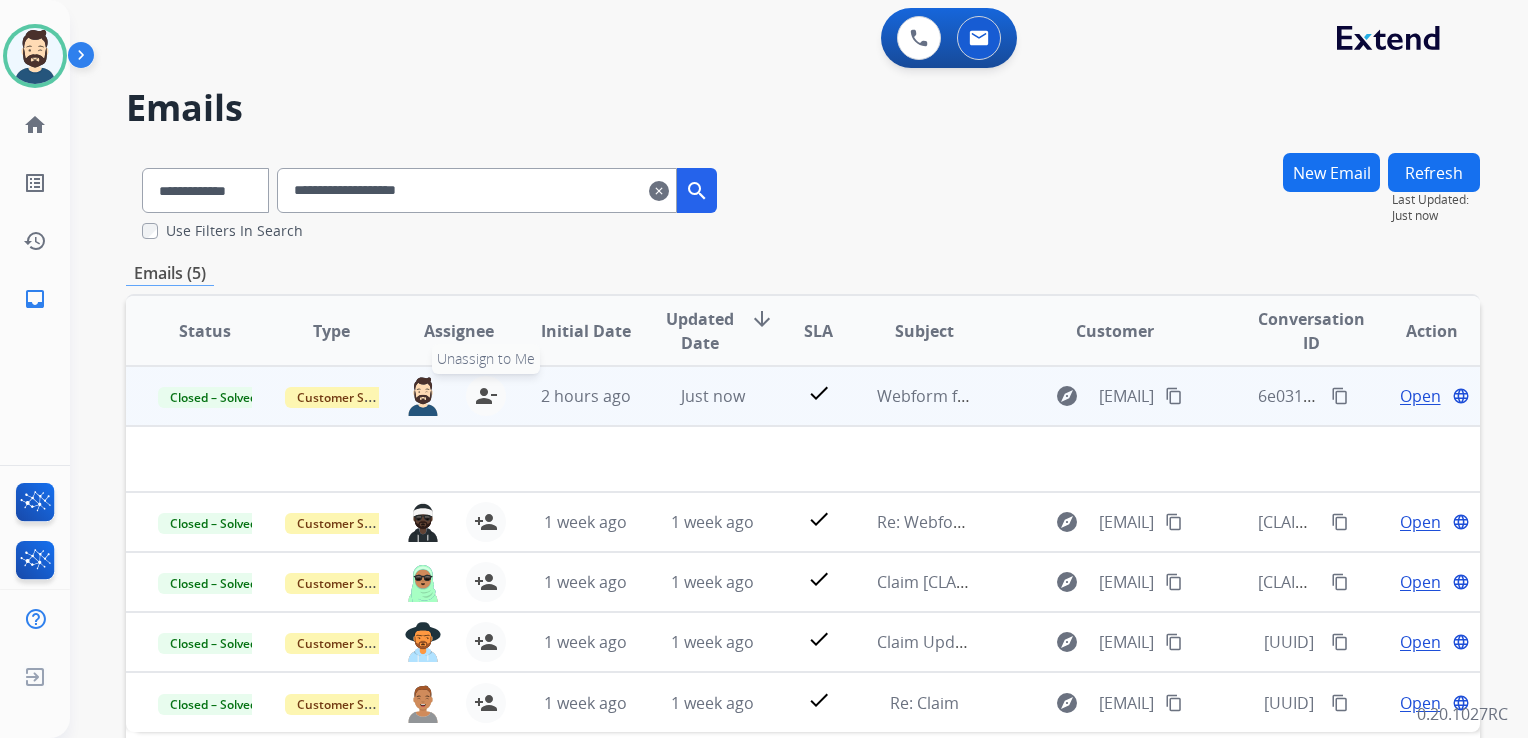 drag, startPoint x: 486, startPoint y: 401, endPoint x: 460, endPoint y: 403, distance: 26.076809 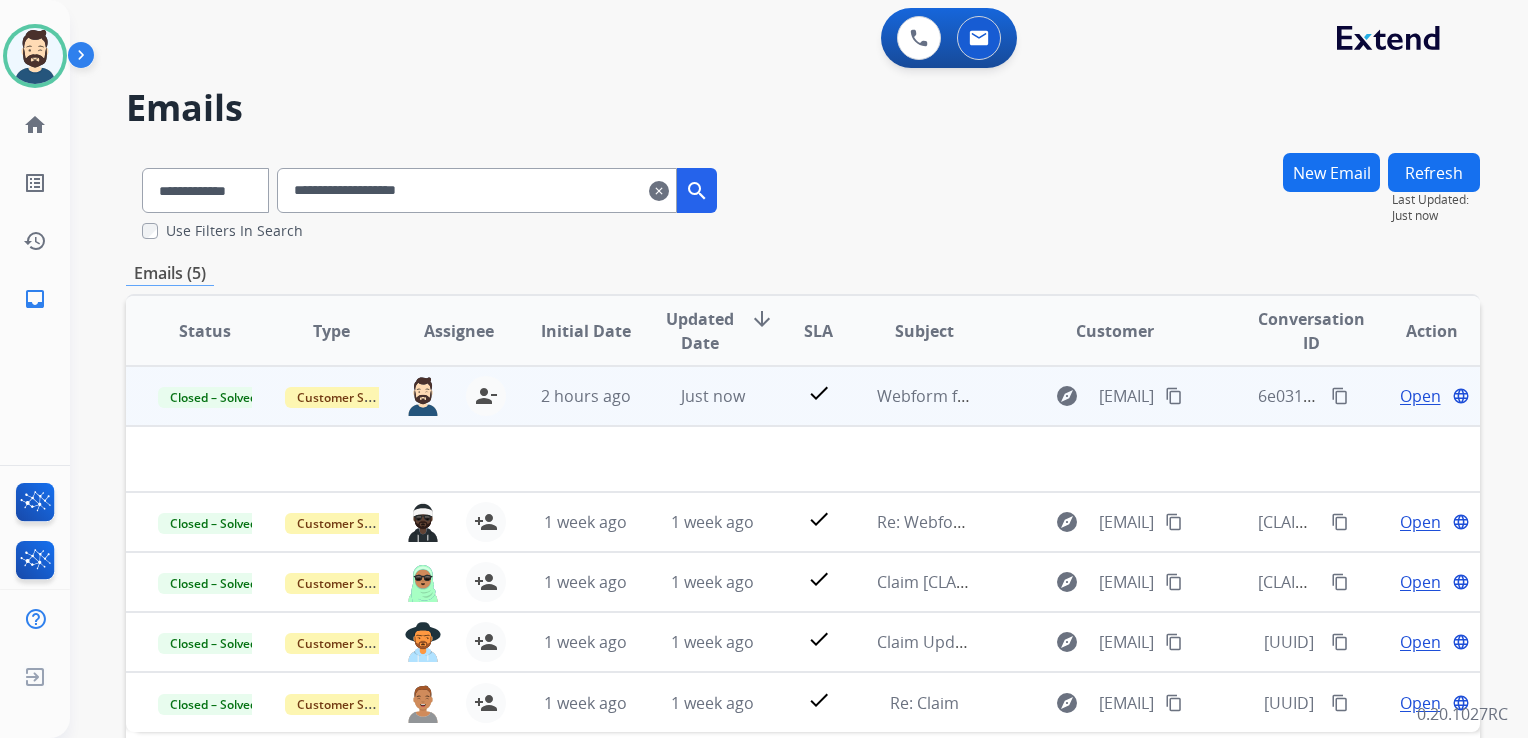 click on "person_remove" at bounding box center [486, 396] 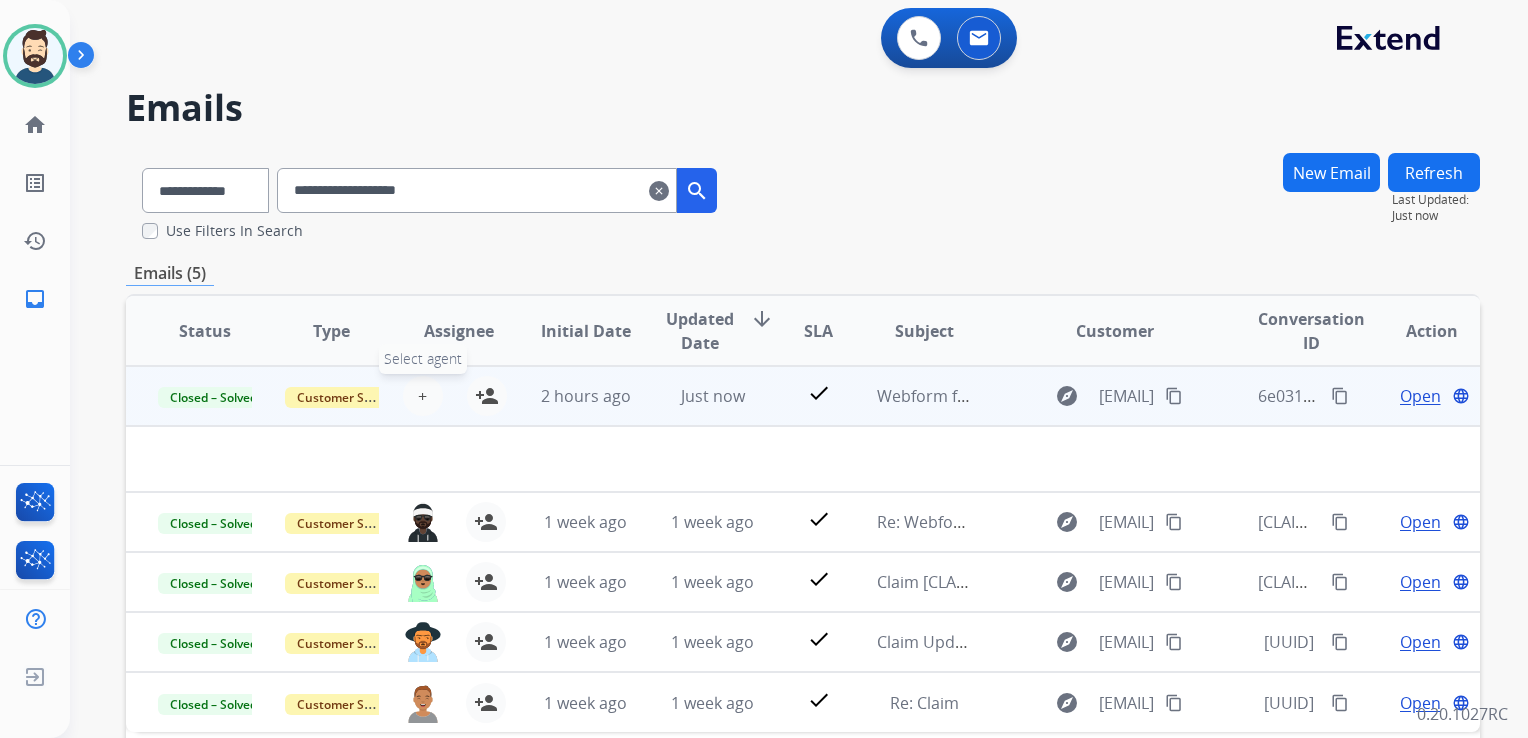 click on "+ Select agent" at bounding box center [423, 396] 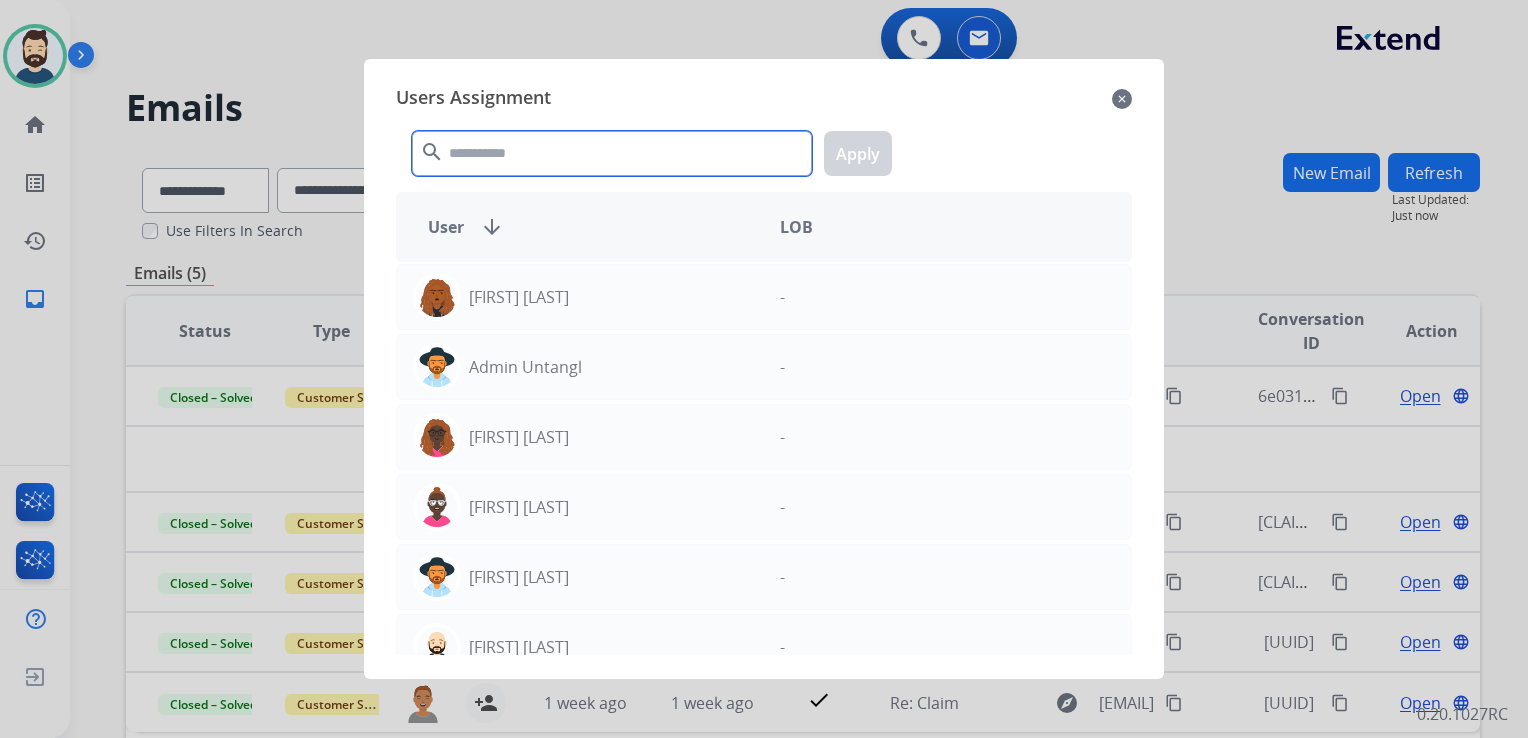 click 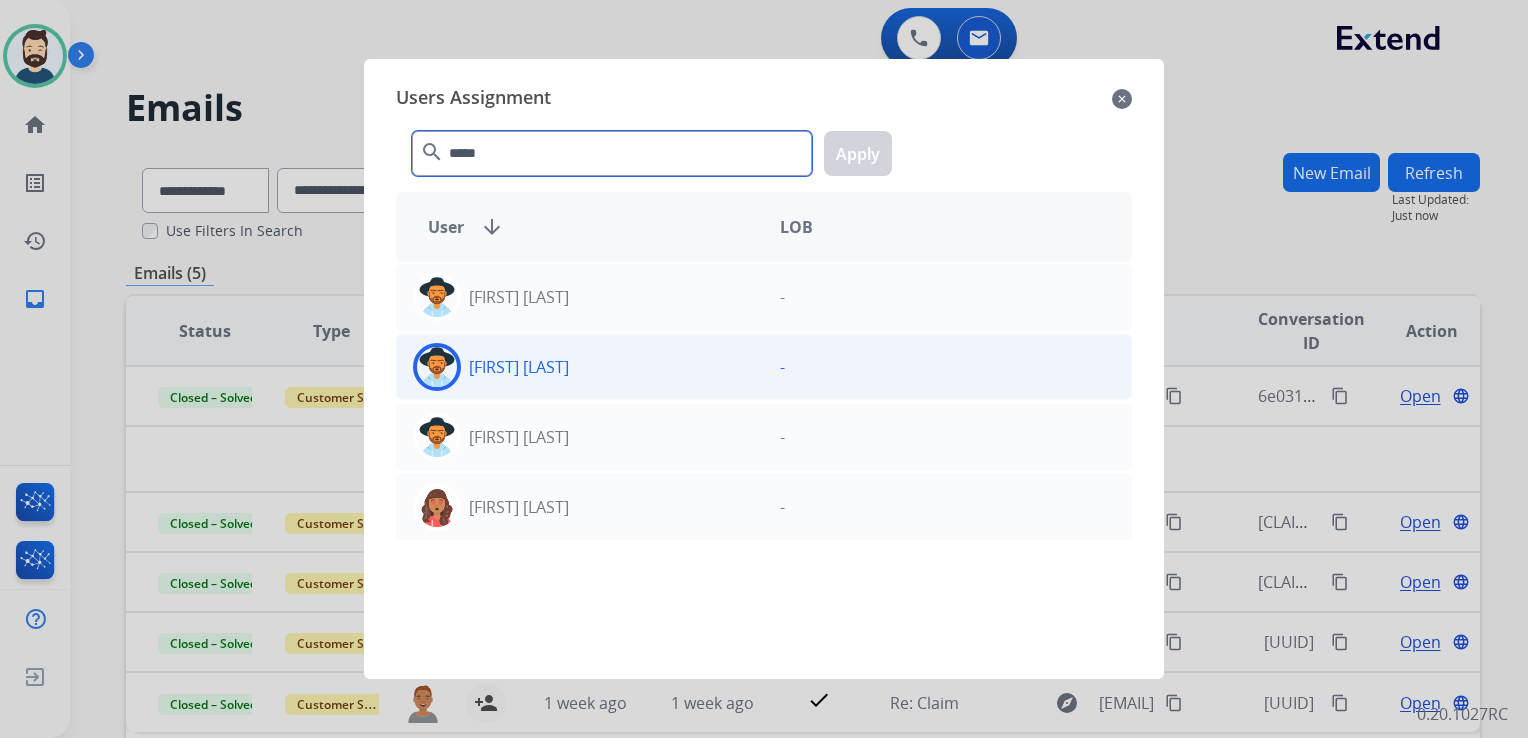 type on "*****" 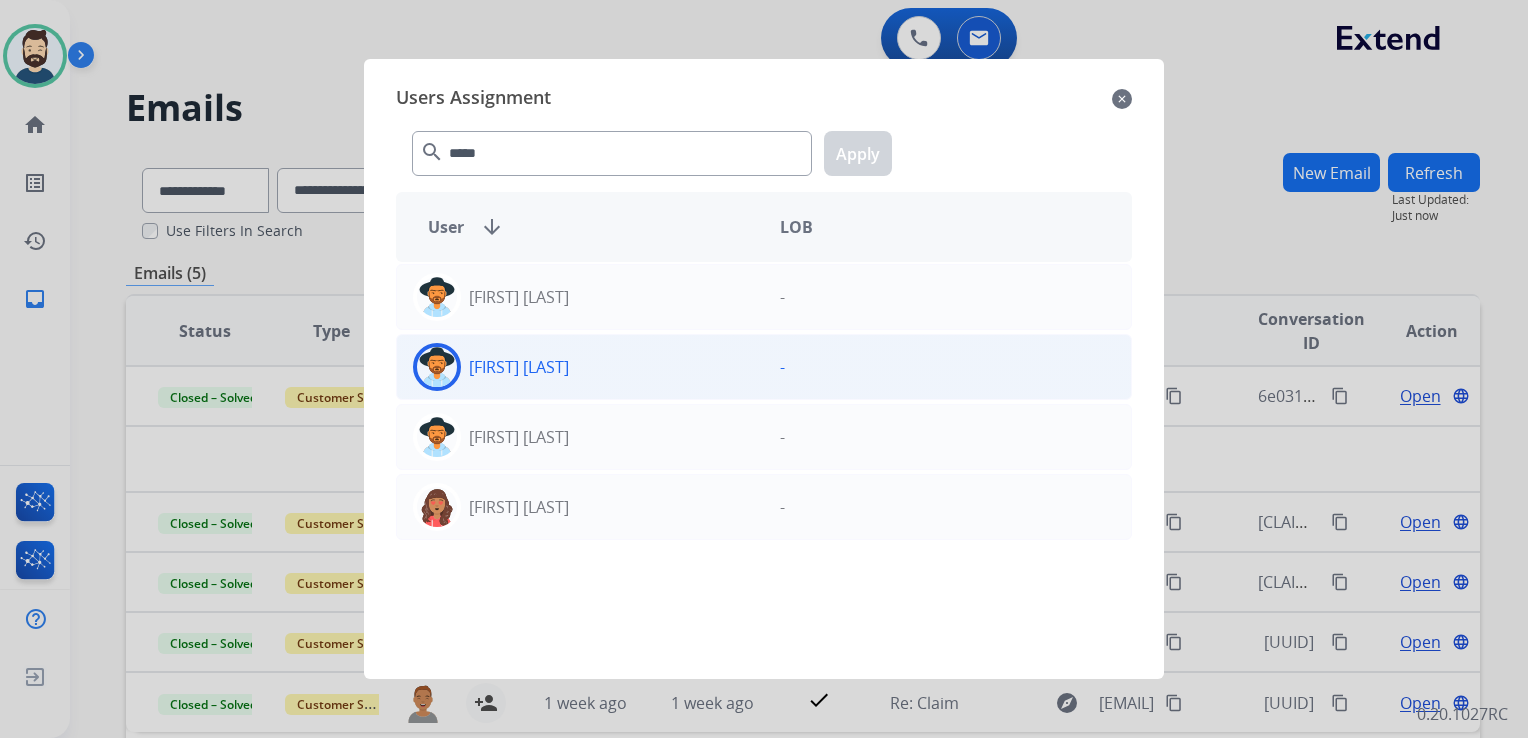 click 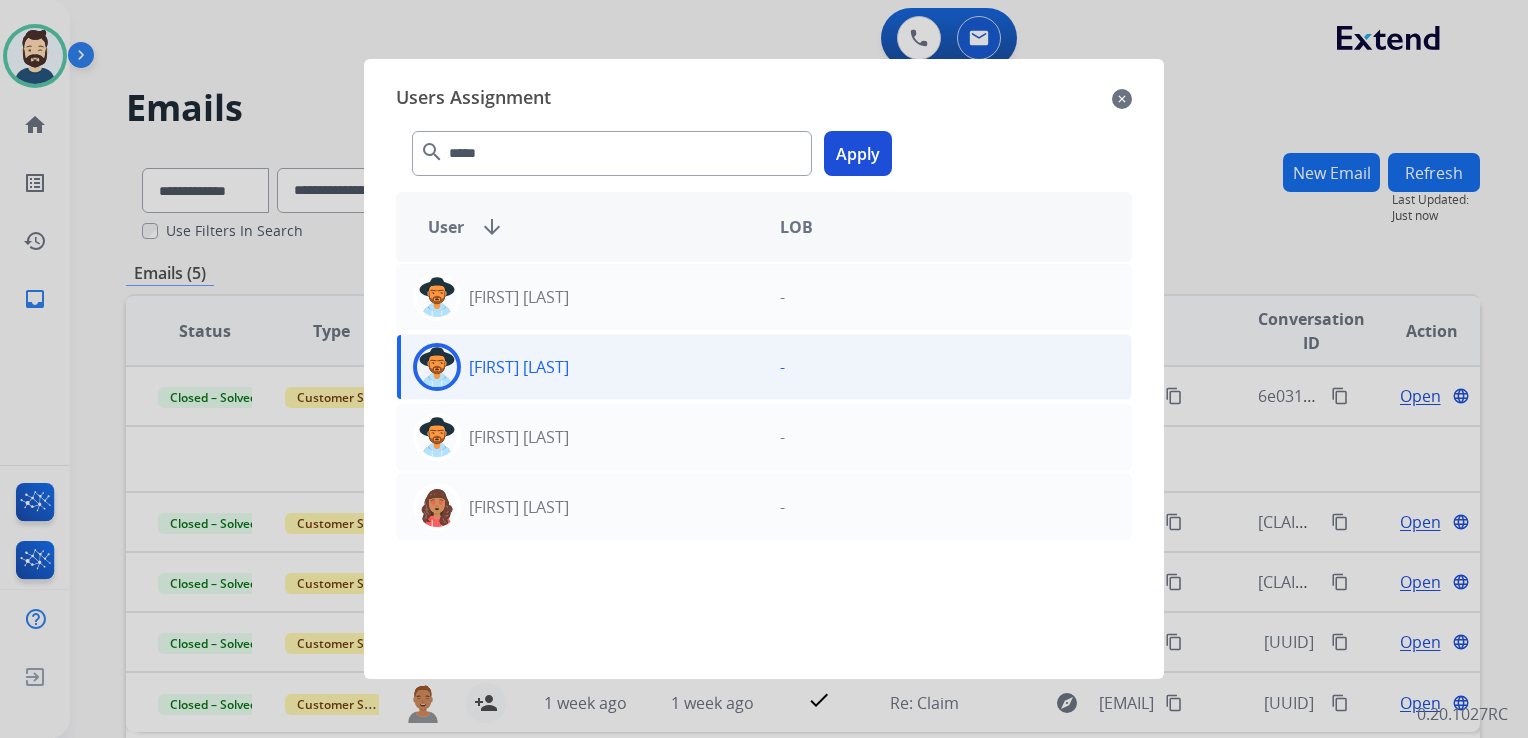 click on "Apply" 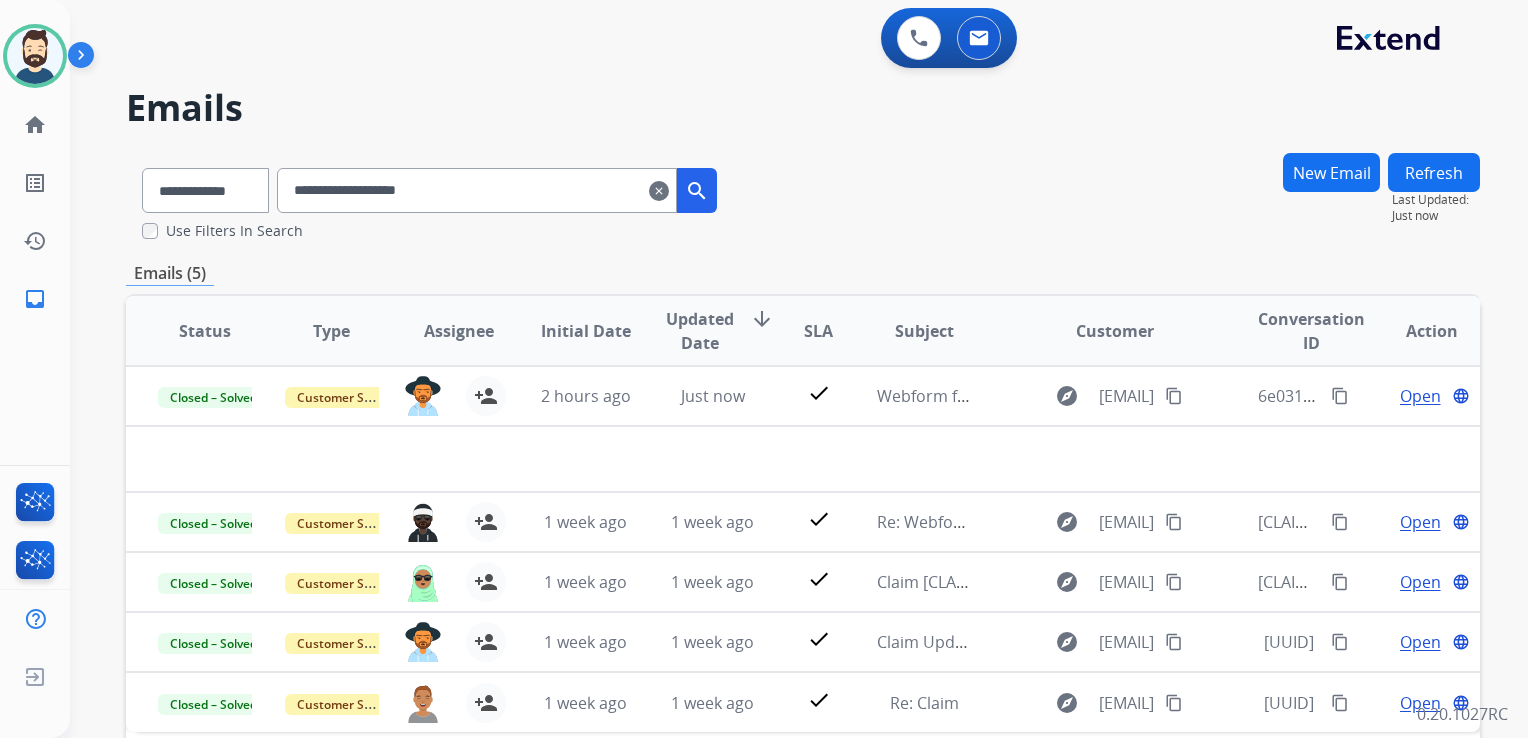click on "clear" at bounding box center (659, 191) 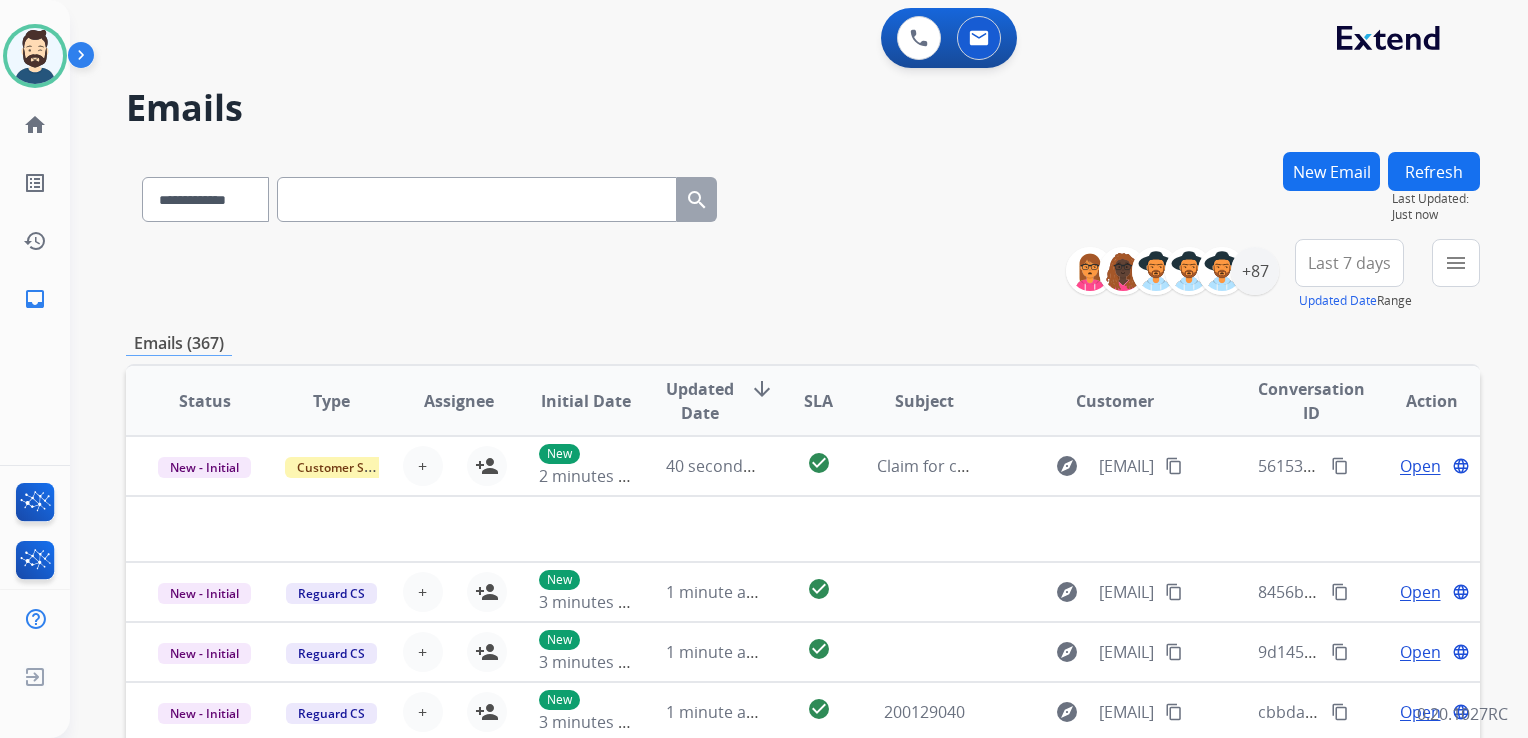 click at bounding box center (477, 199) 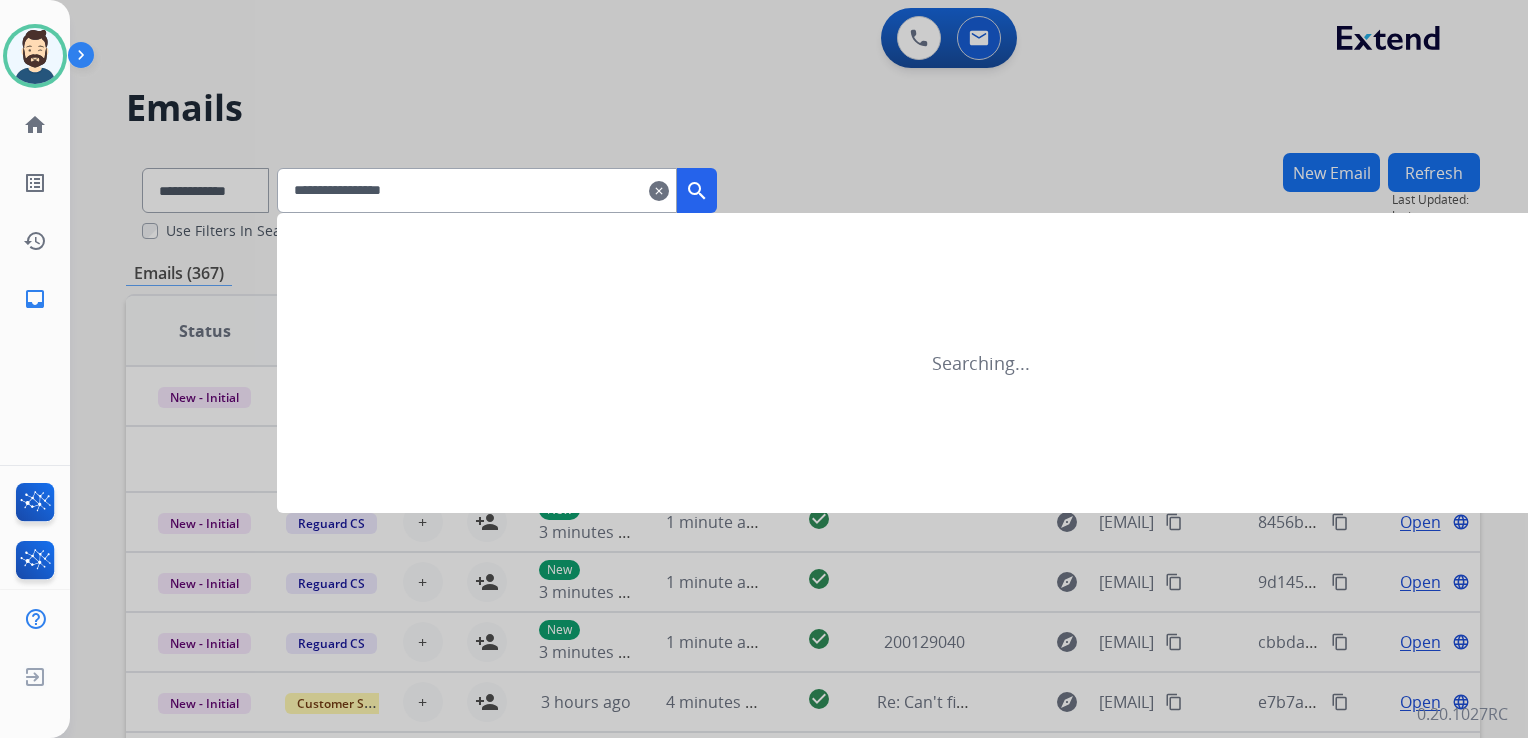 type on "**********" 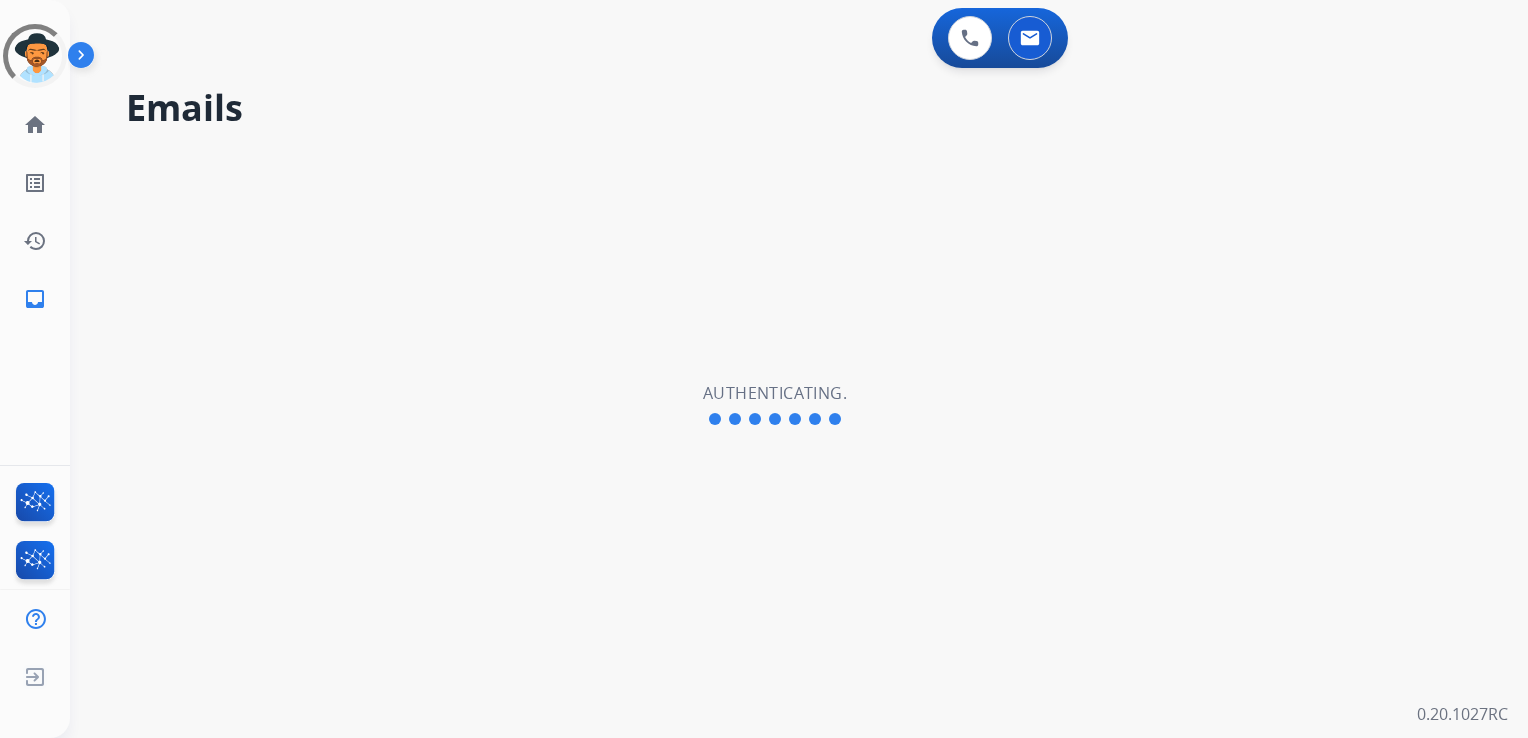 scroll, scrollTop: 0, scrollLeft: 0, axis: both 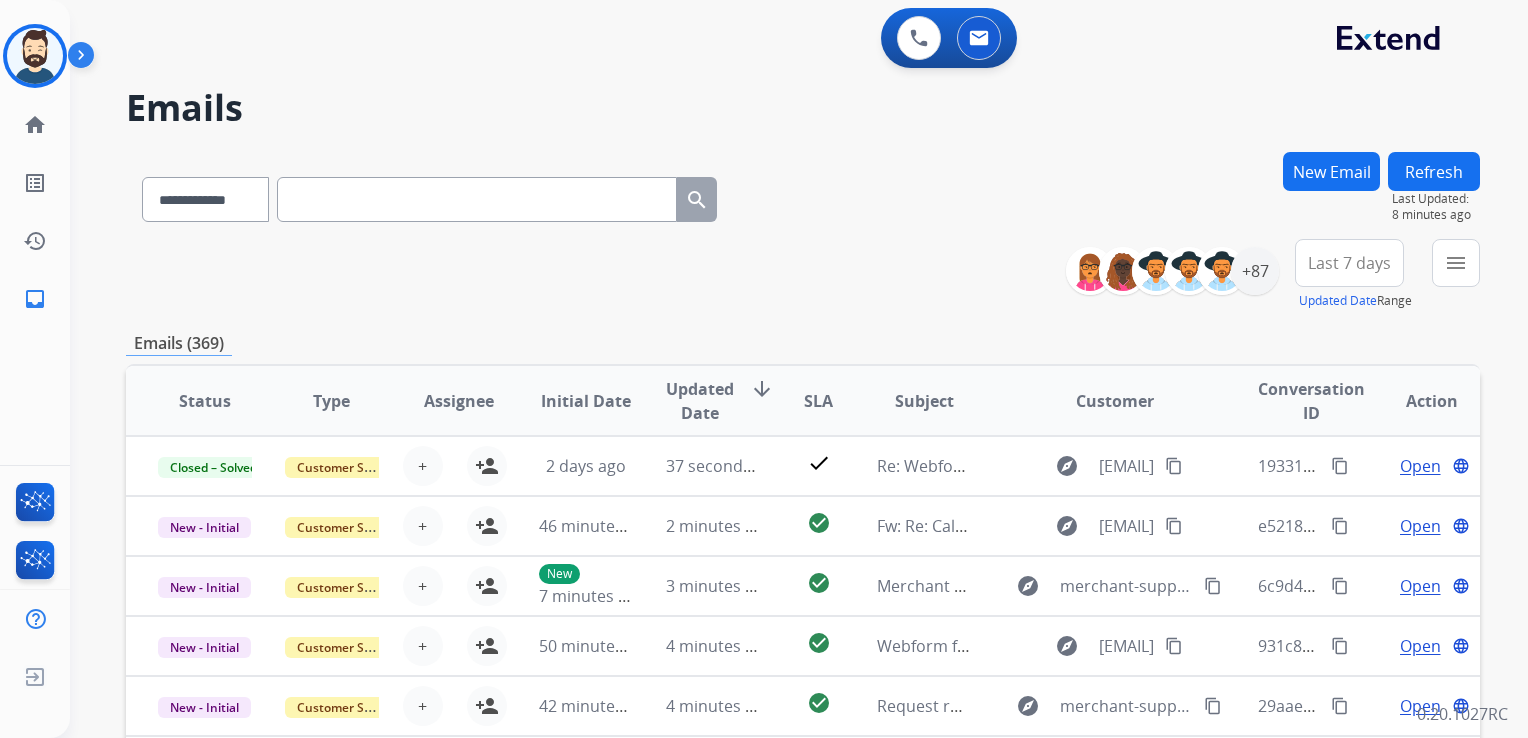 click at bounding box center [477, 199] 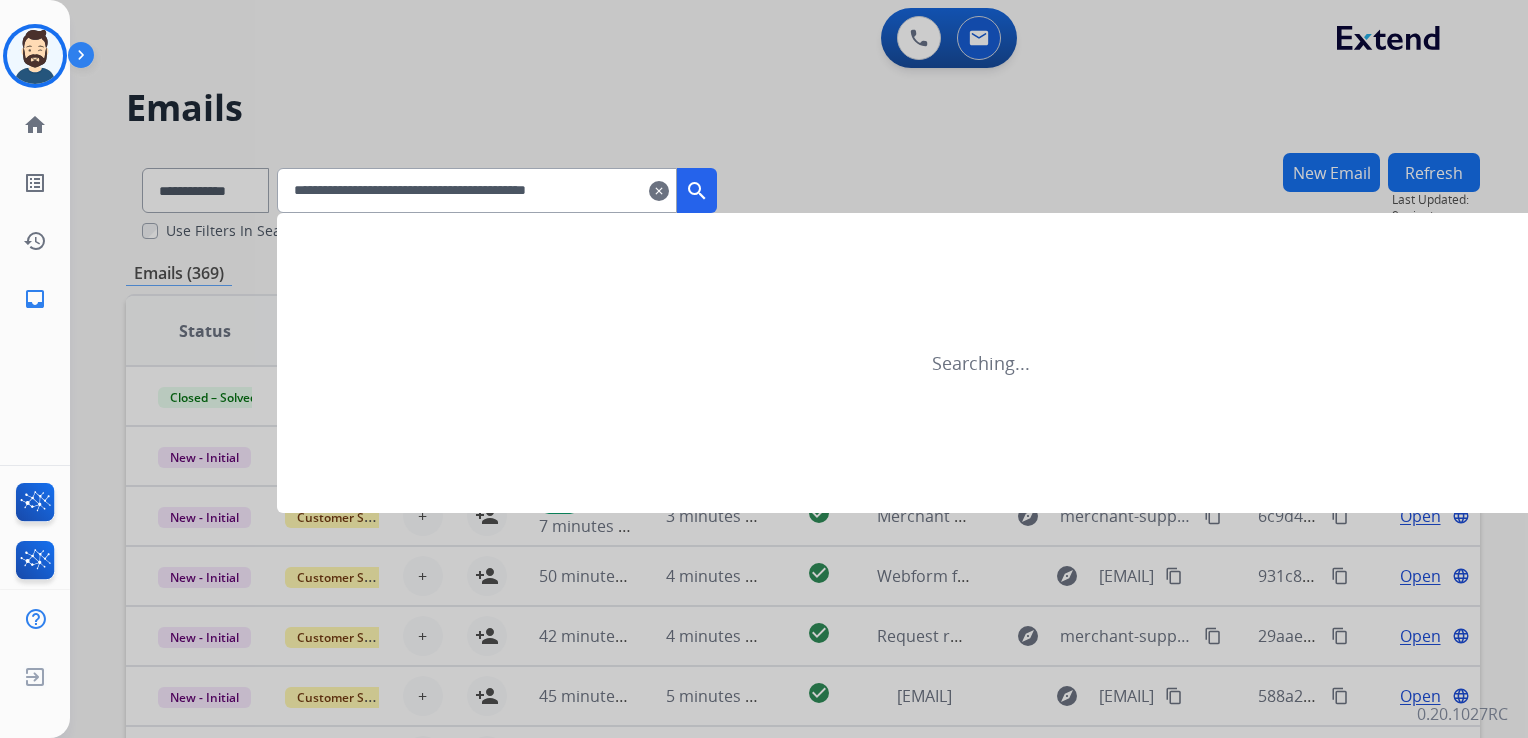 click on "**********" at bounding box center (477, 190) 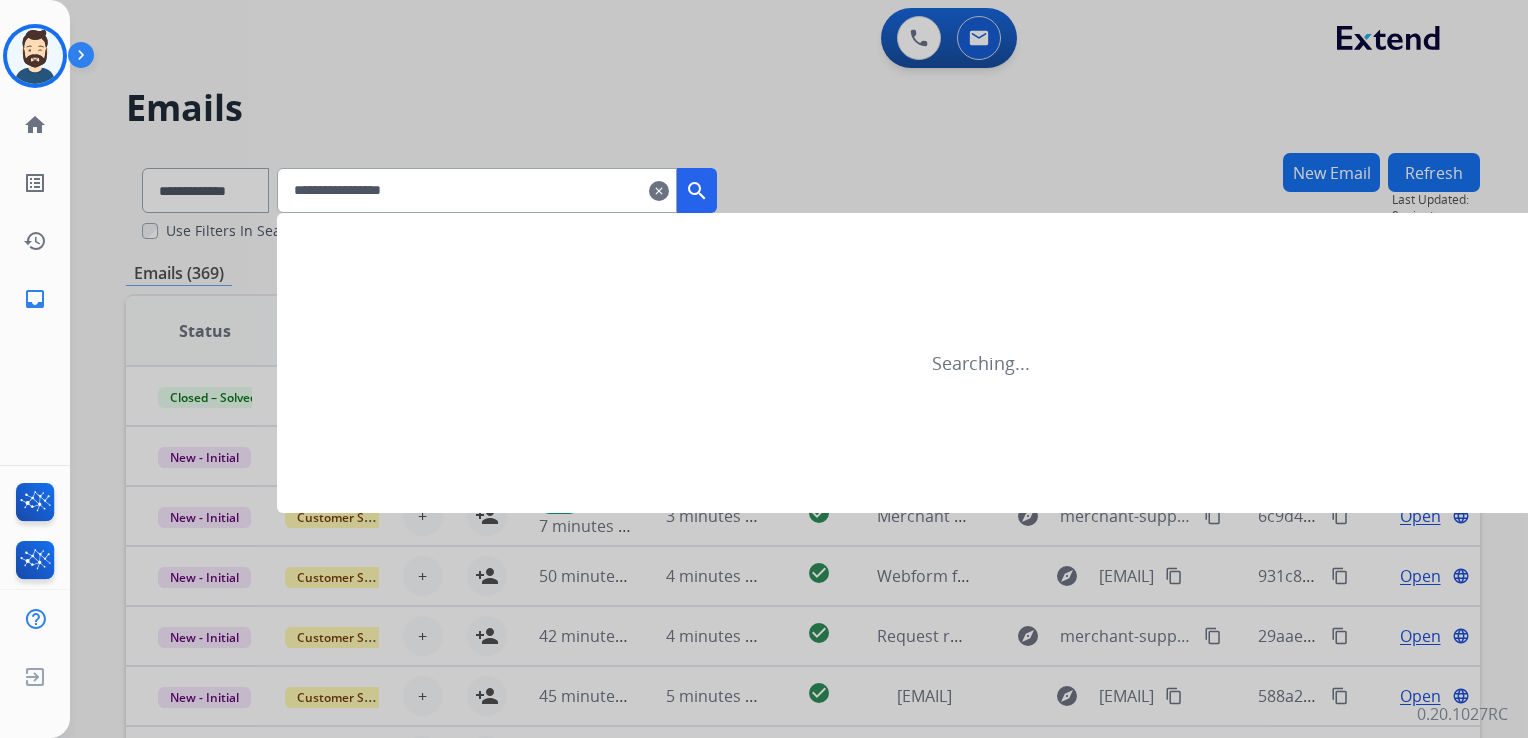 type on "**********" 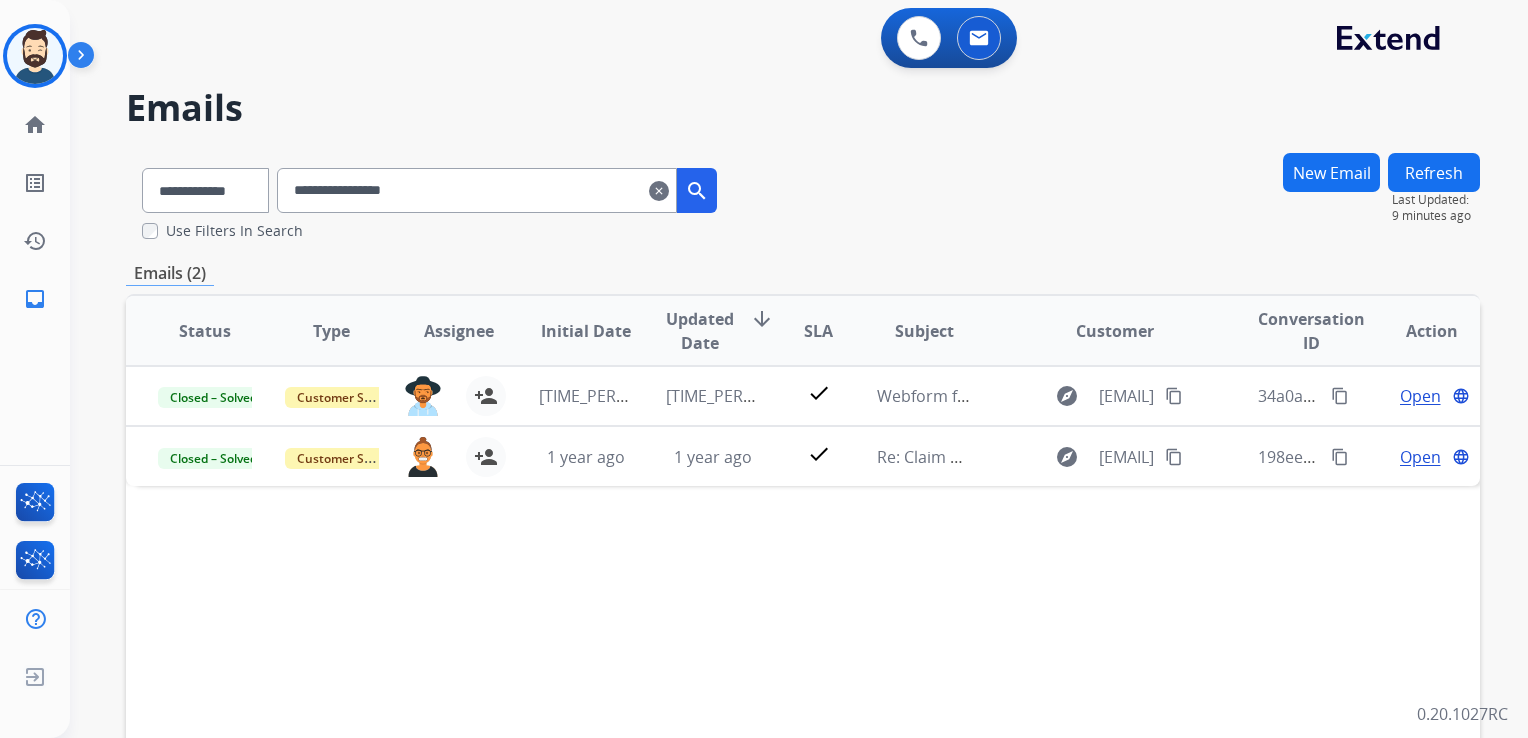 click on "clear" at bounding box center [659, 191] 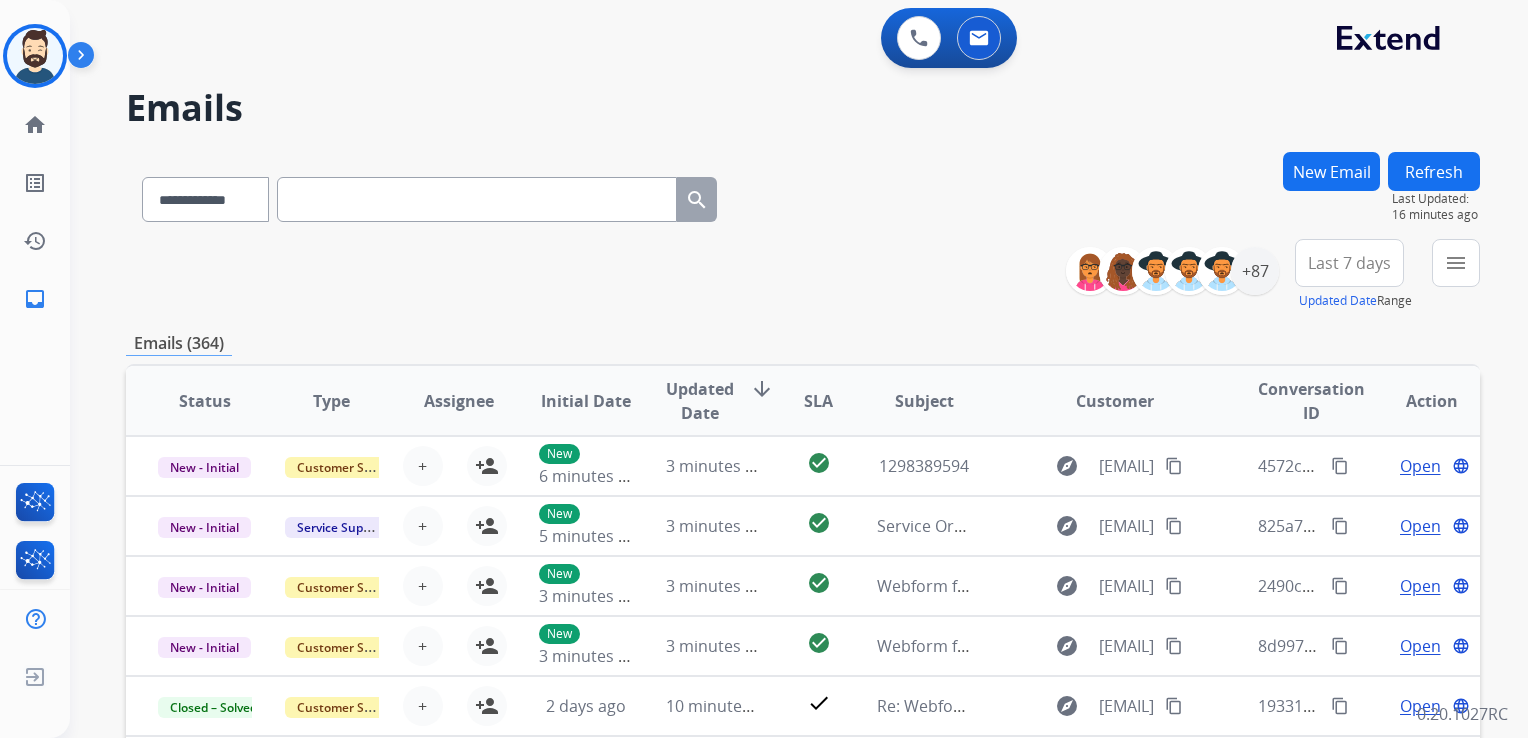 click at bounding box center [477, 199] 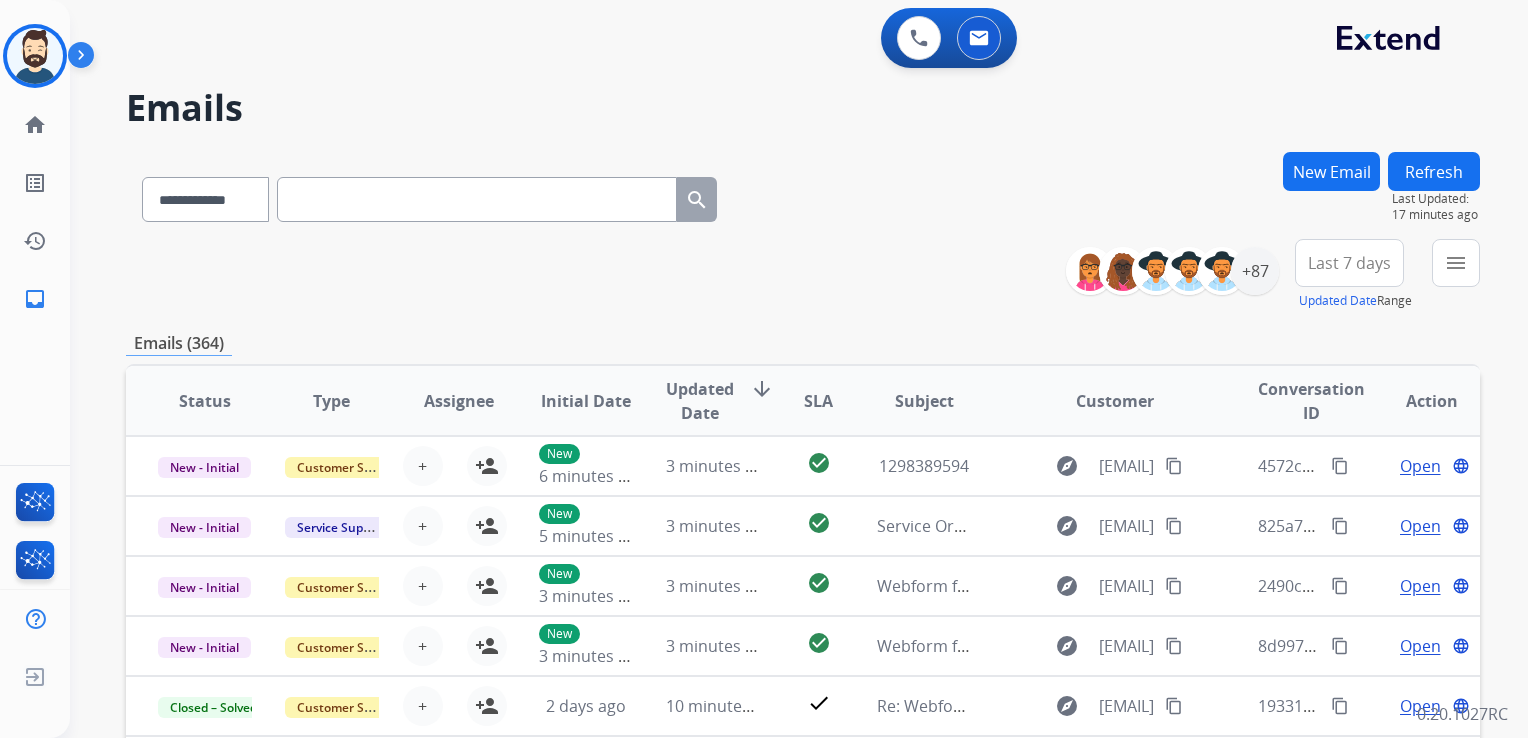 paste on "**********" 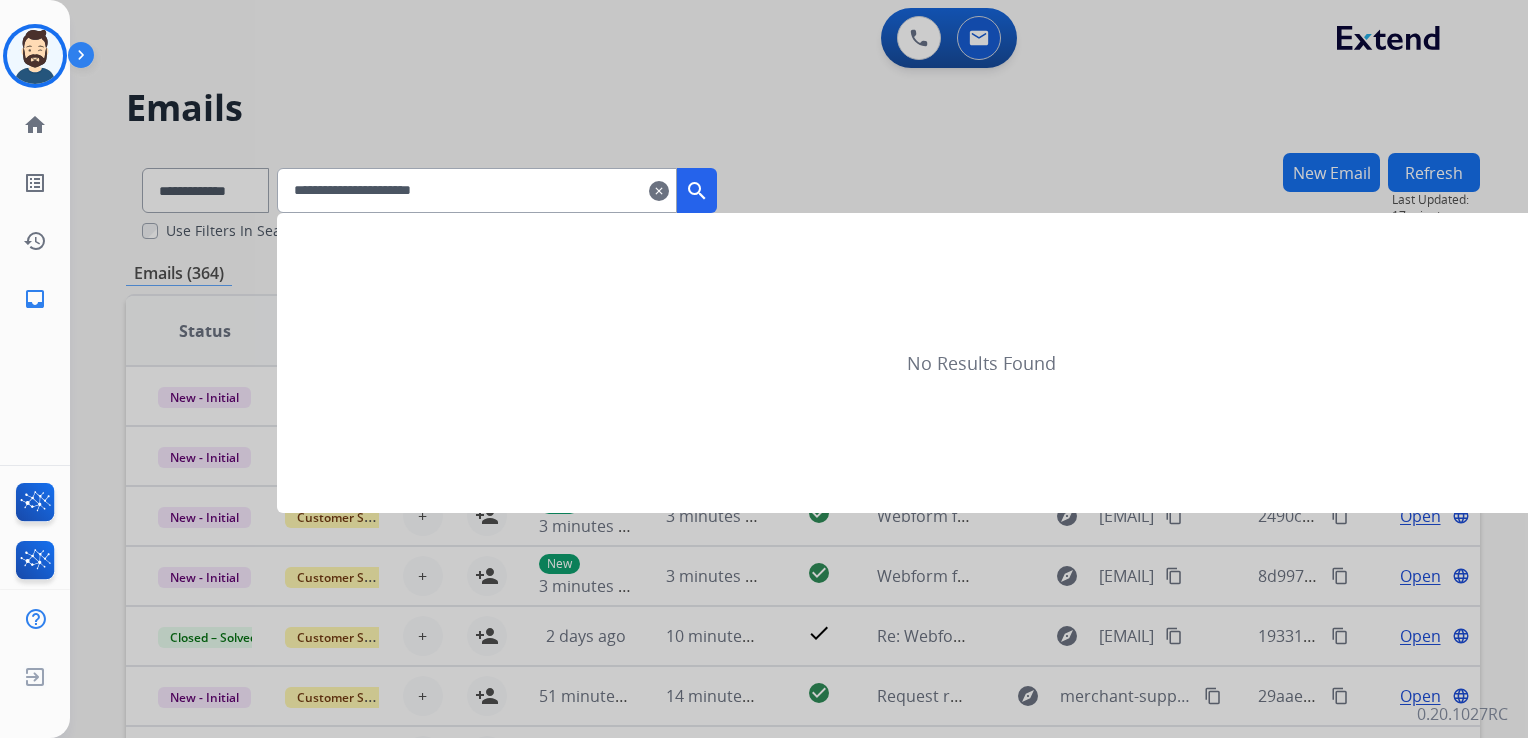 type on "**********" 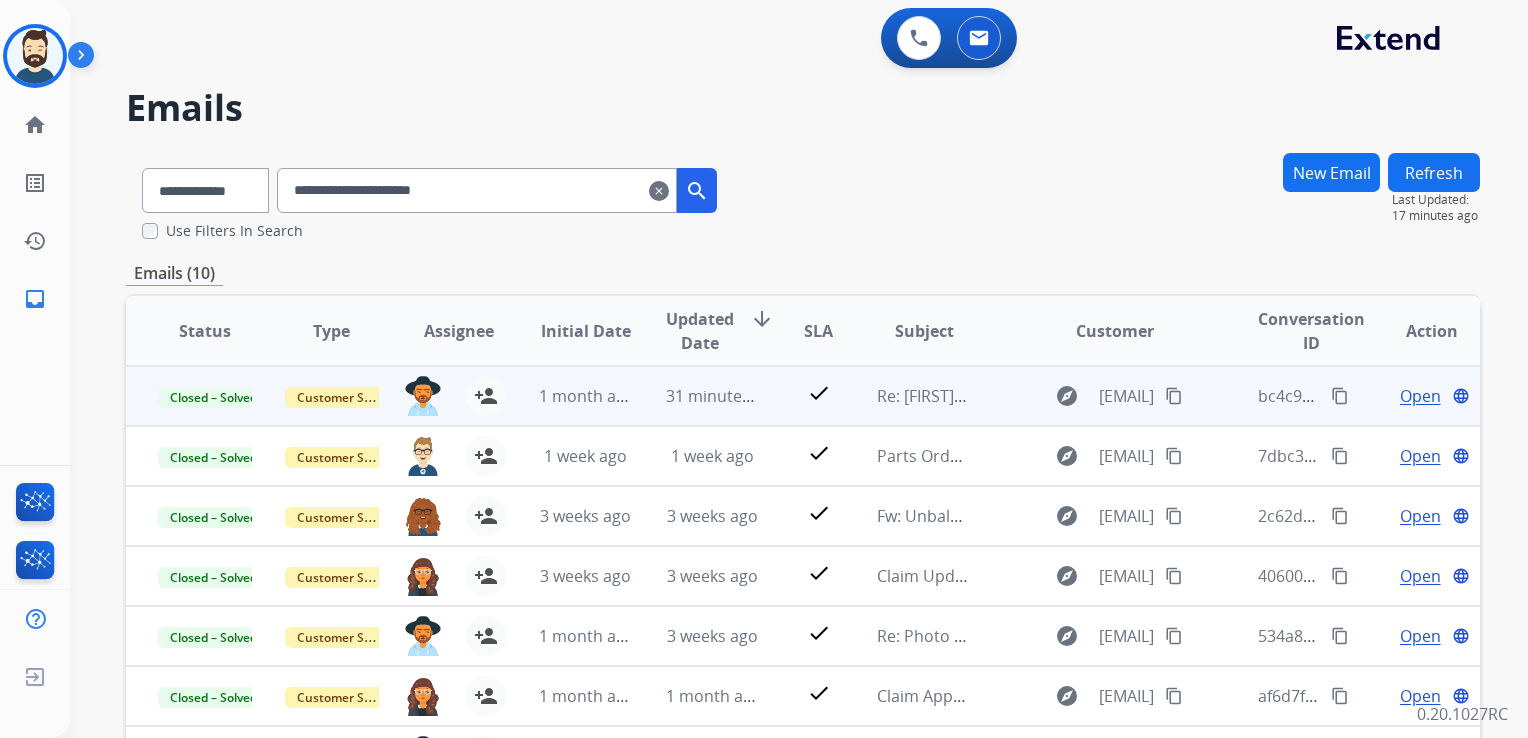click on "31 minutes ago" at bounding box center (697, 396) 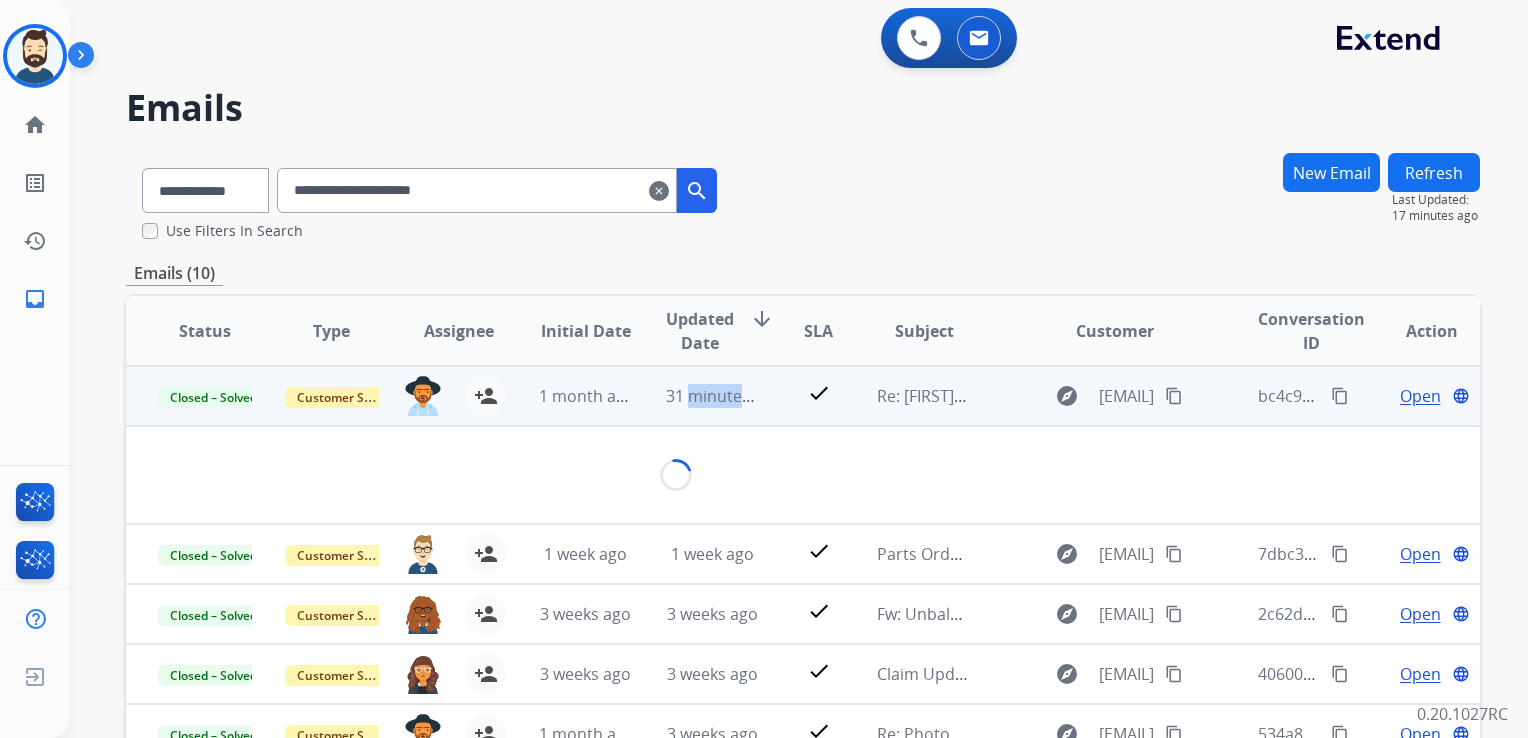click on "31 minutes ago" at bounding box center (697, 396) 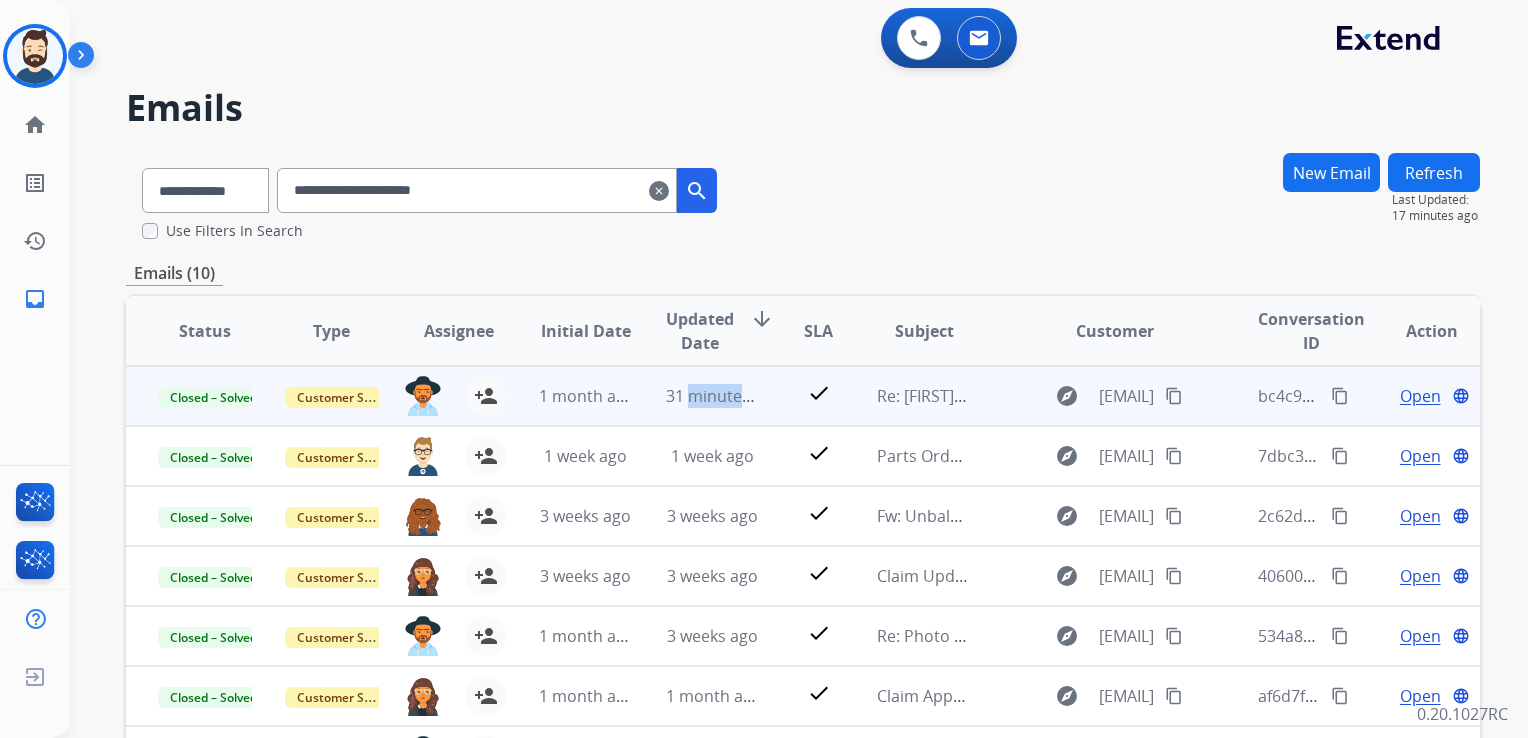 click on "31 minutes ago" at bounding box center (697, 396) 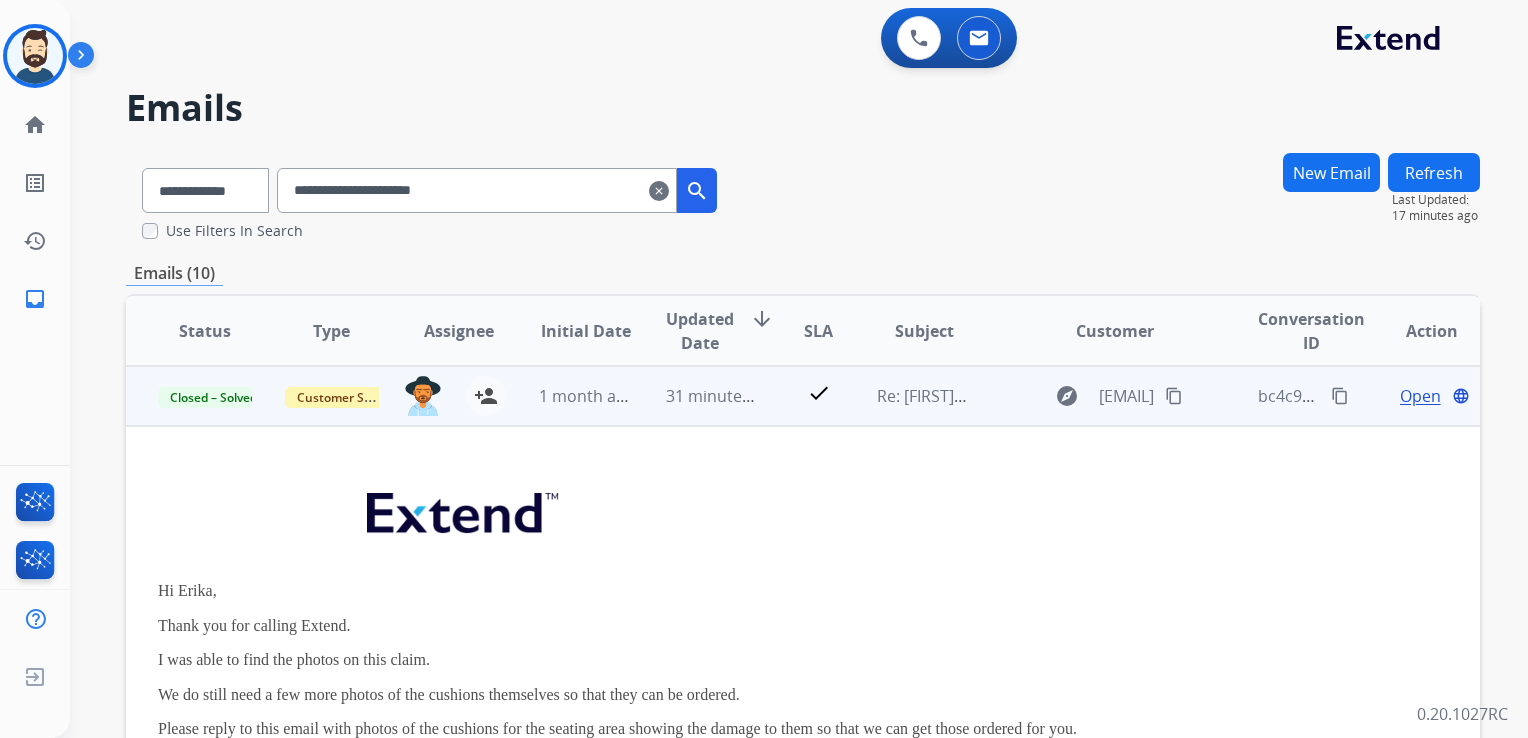 click on "Open" at bounding box center [1420, 396] 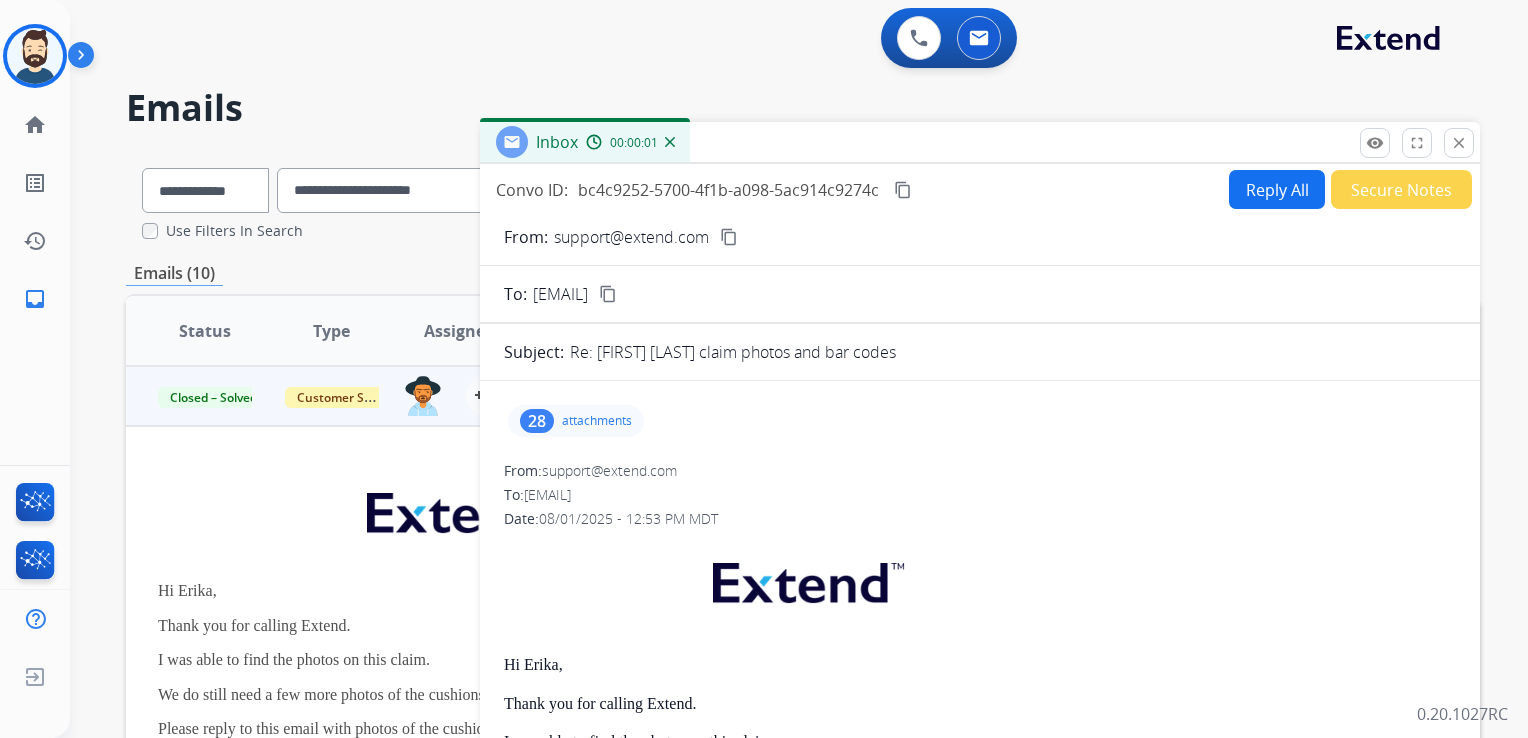 click on "28 attachments" at bounding box center [576, 421] 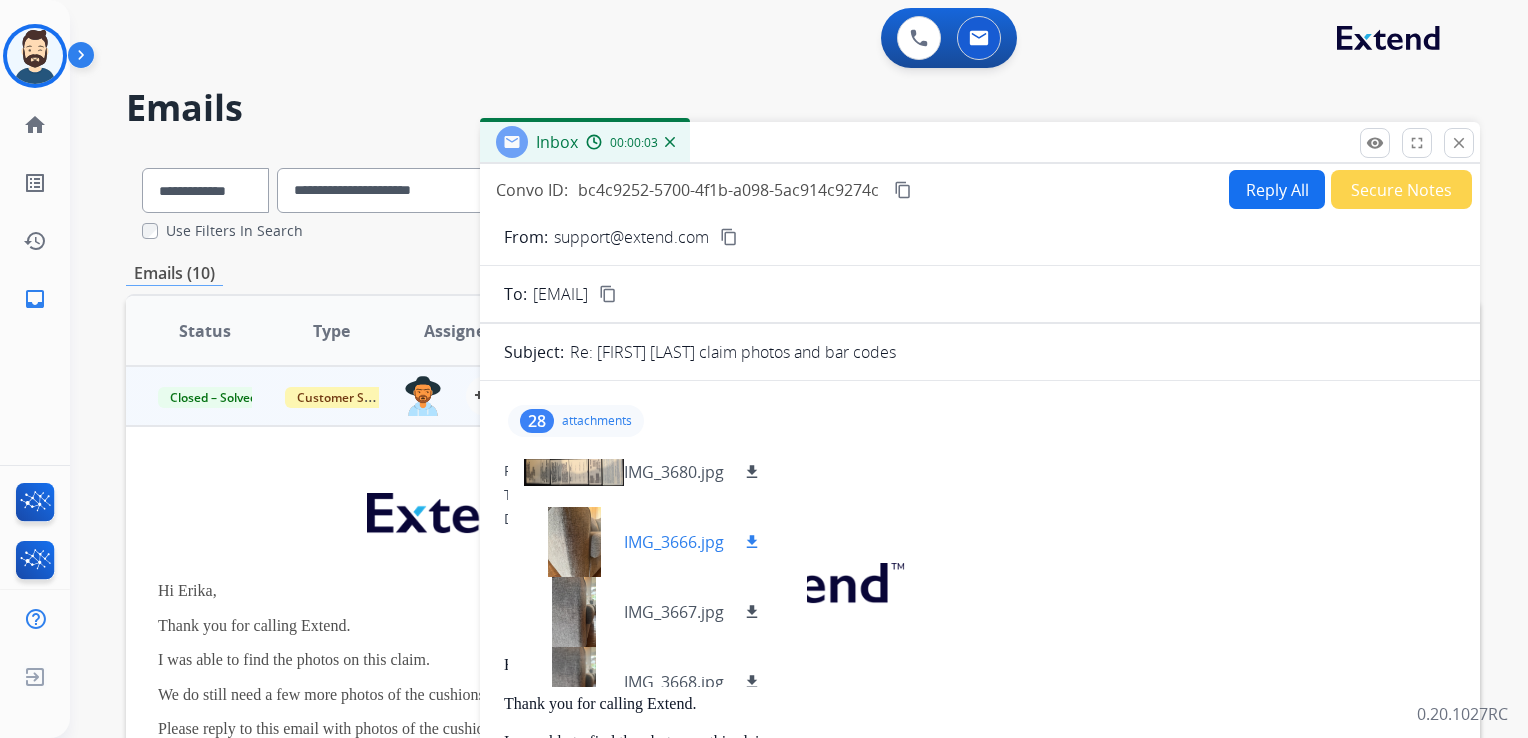 click on "IMG_3666.jpg" at bounding box center [674, 542] 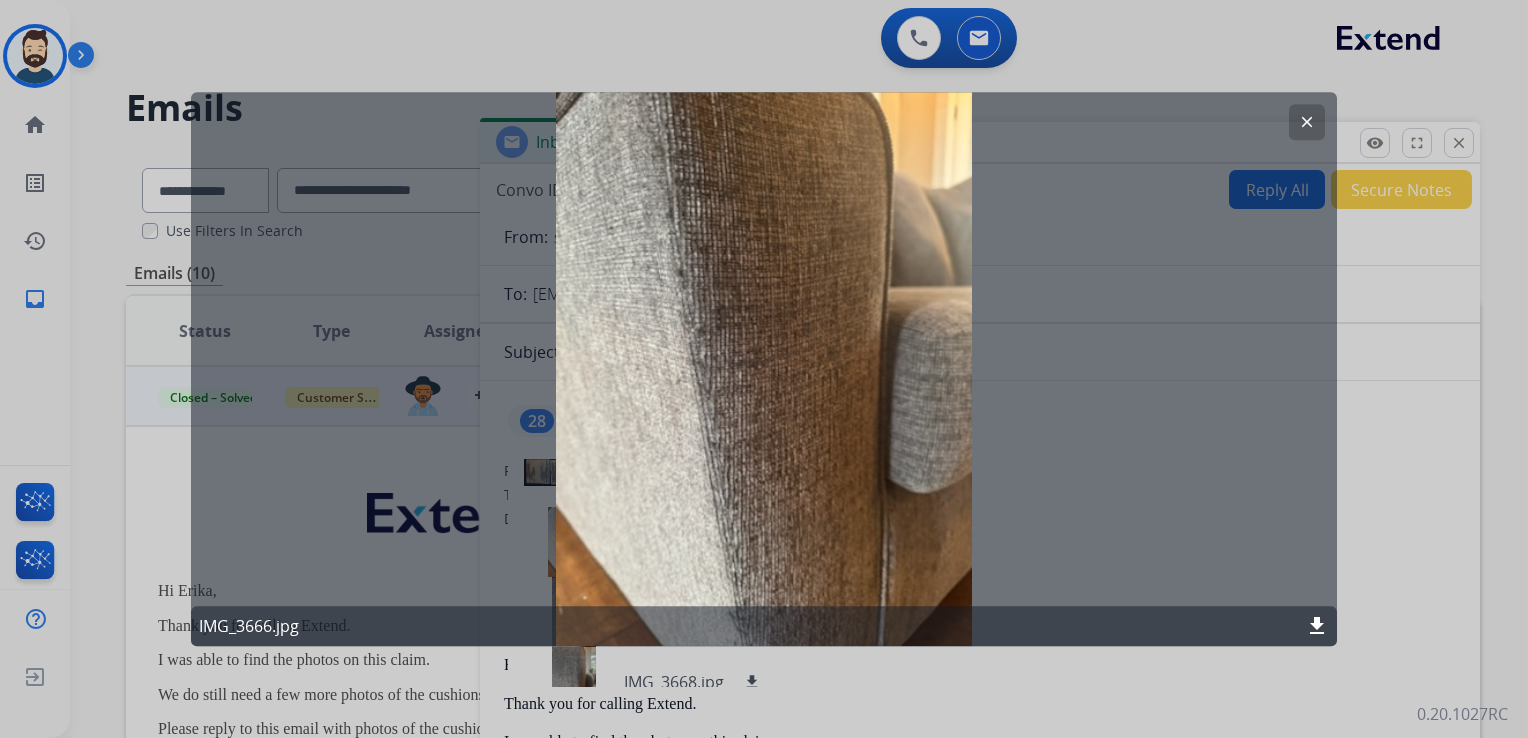 click on "clear" 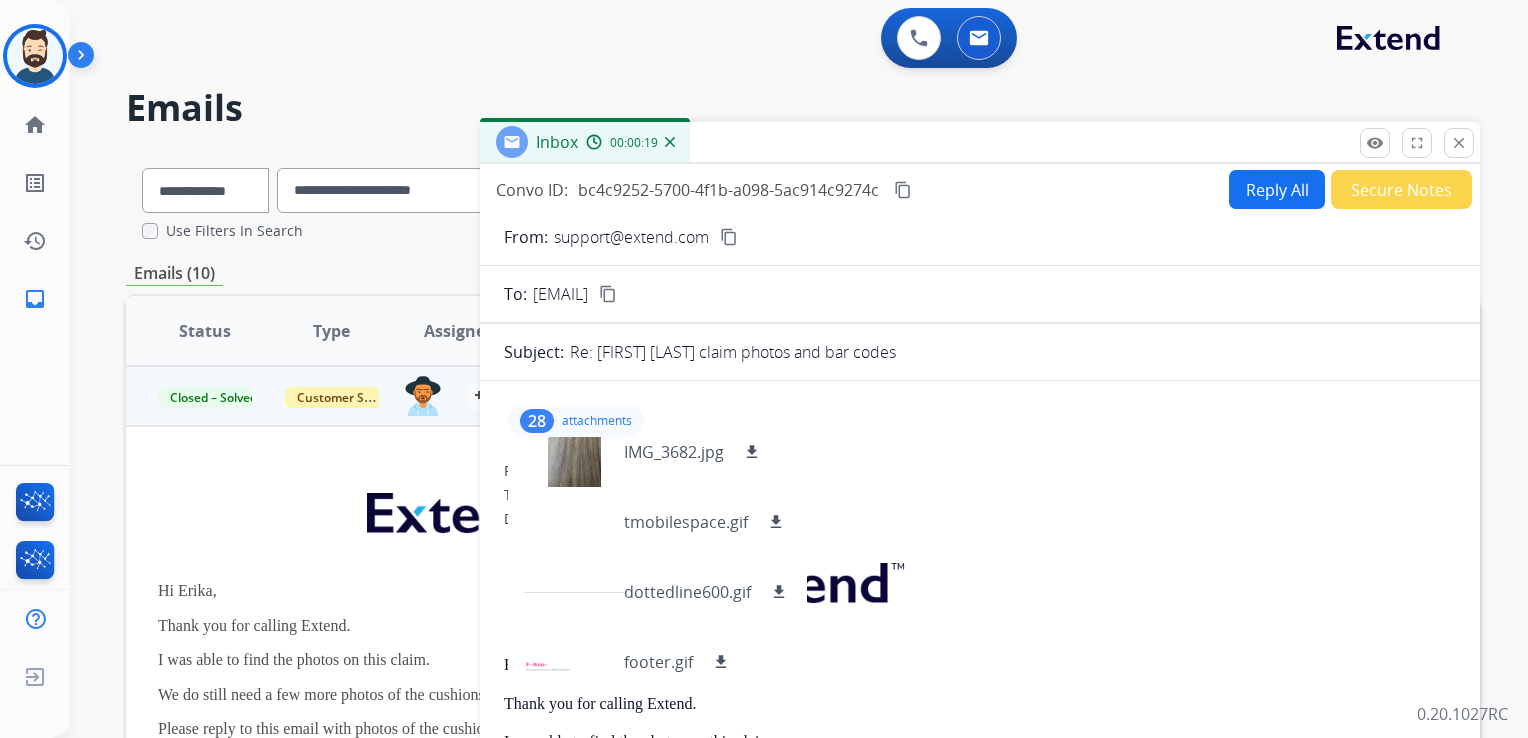 scroll, scrollTop: 1709, scrollLeft: 0, axis: vertical 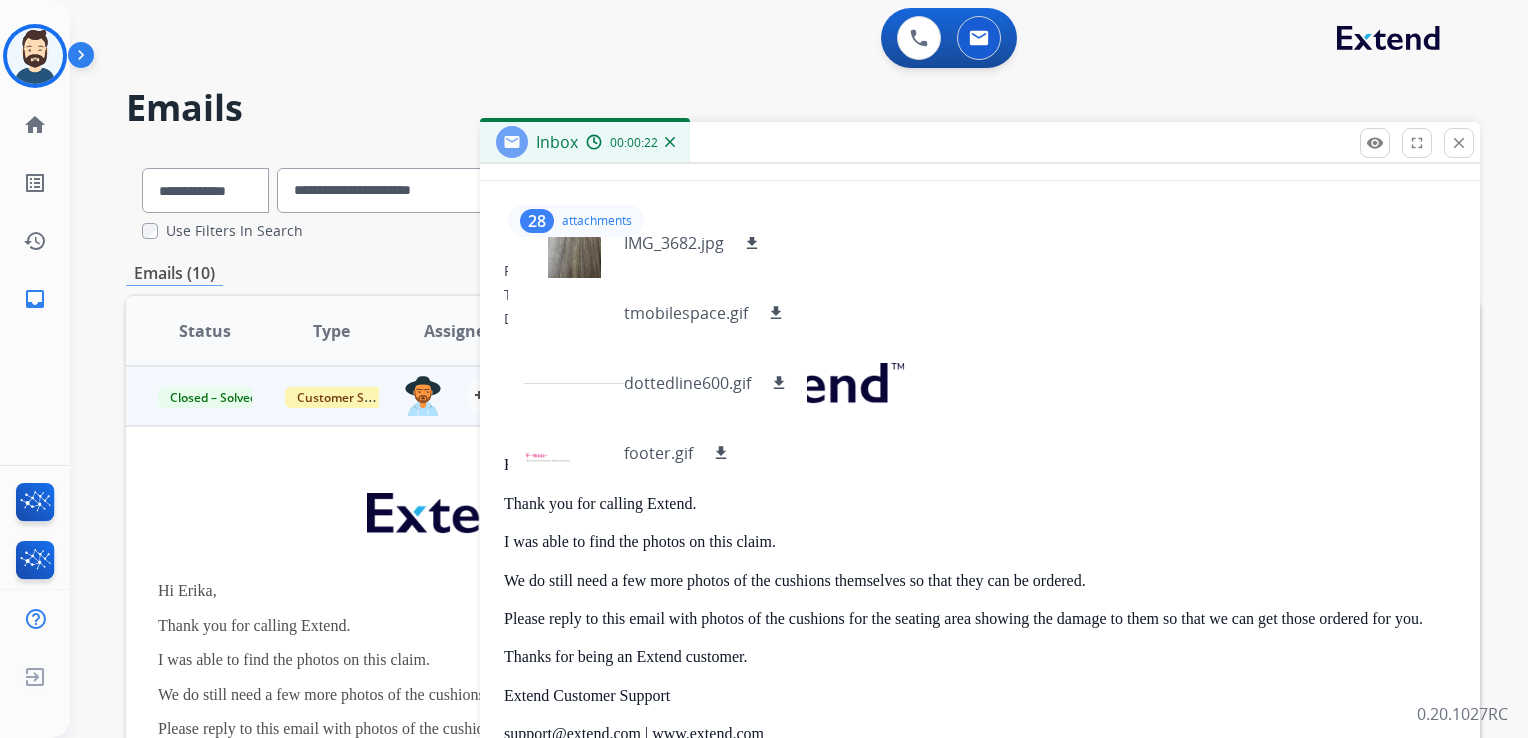 click on "attachments" at bounding box center [597, 221] 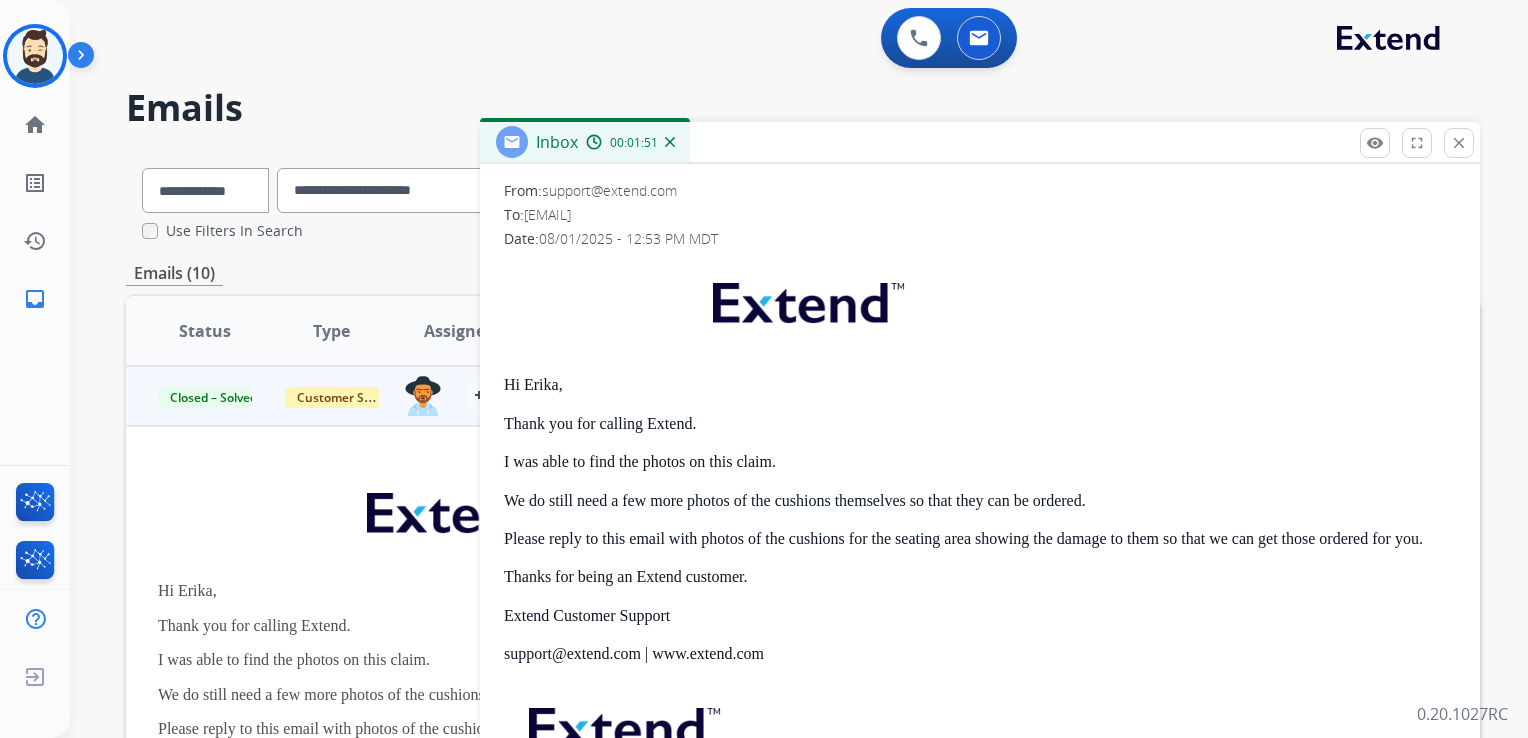 scroll, scrollTop: 0, scrollLeft: 0, axis: both 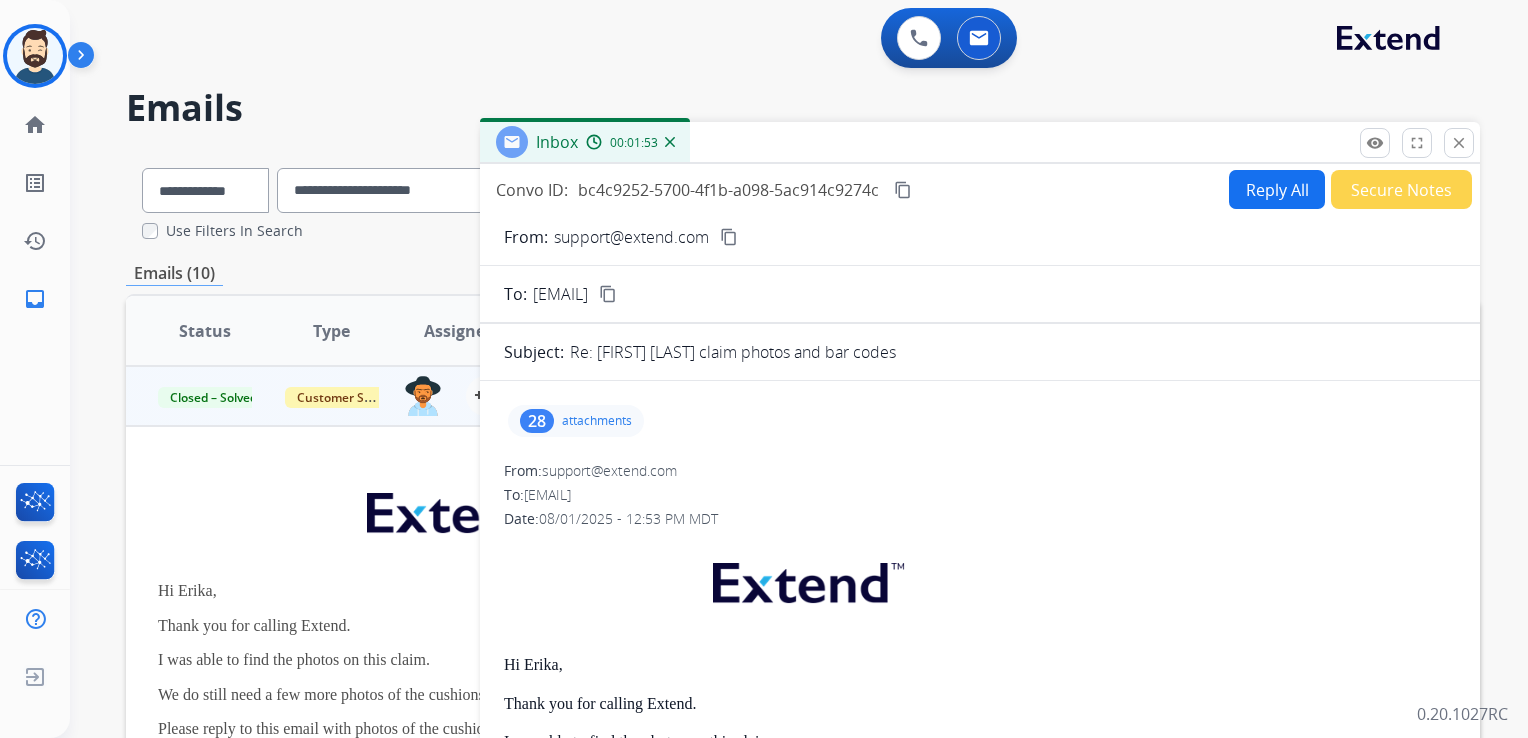 click on "close Close" at bounding box center [1459, 143] 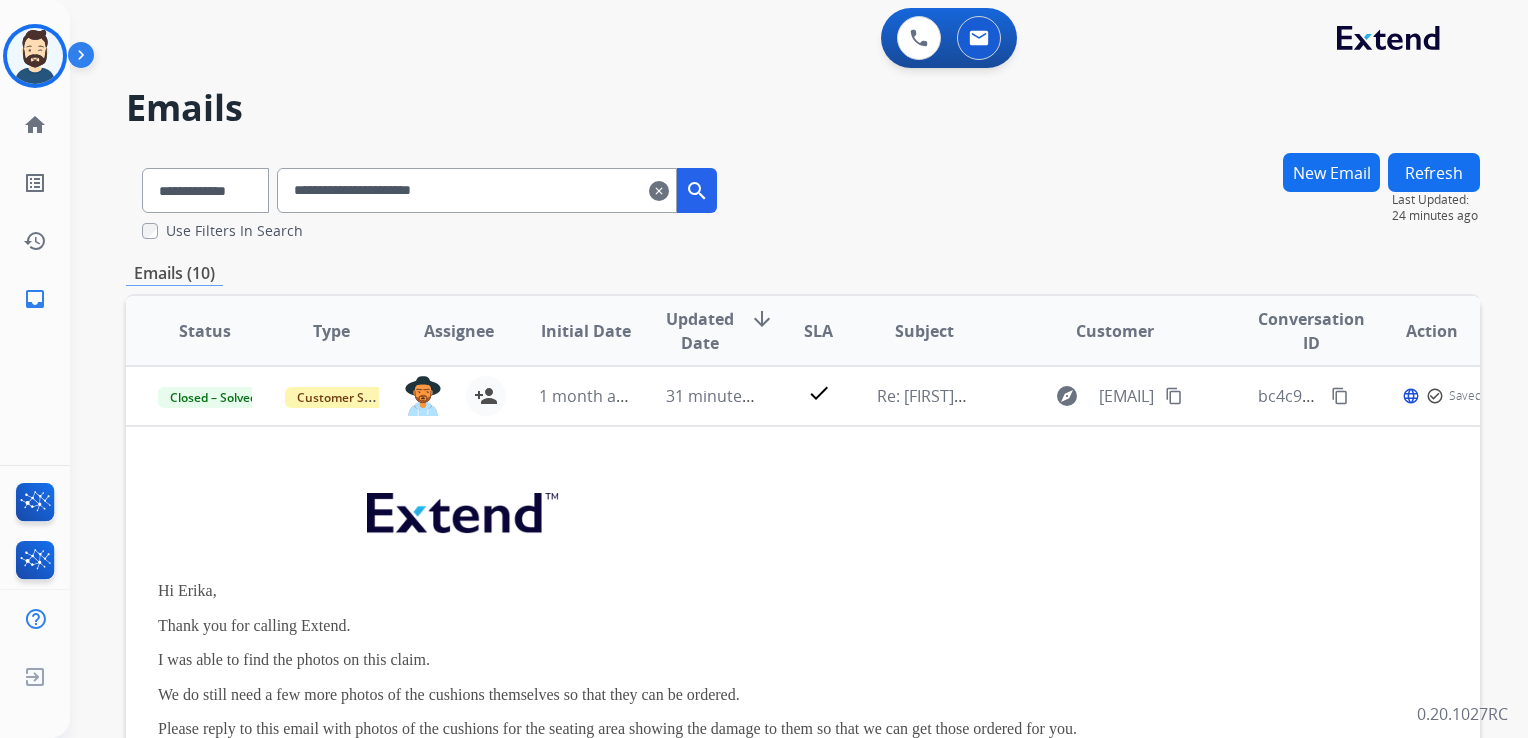 click on "clear" at bounding box center (659, 191) 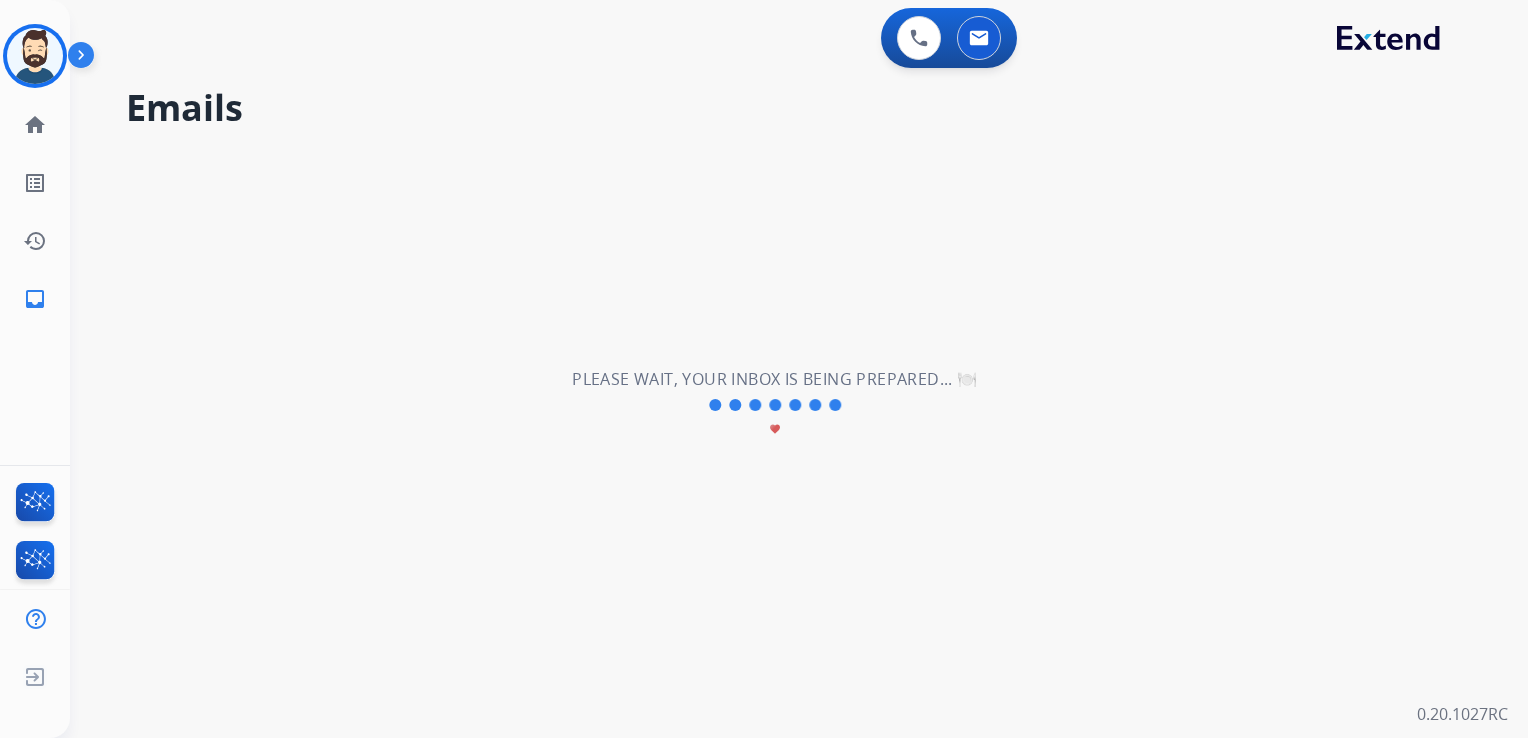 type 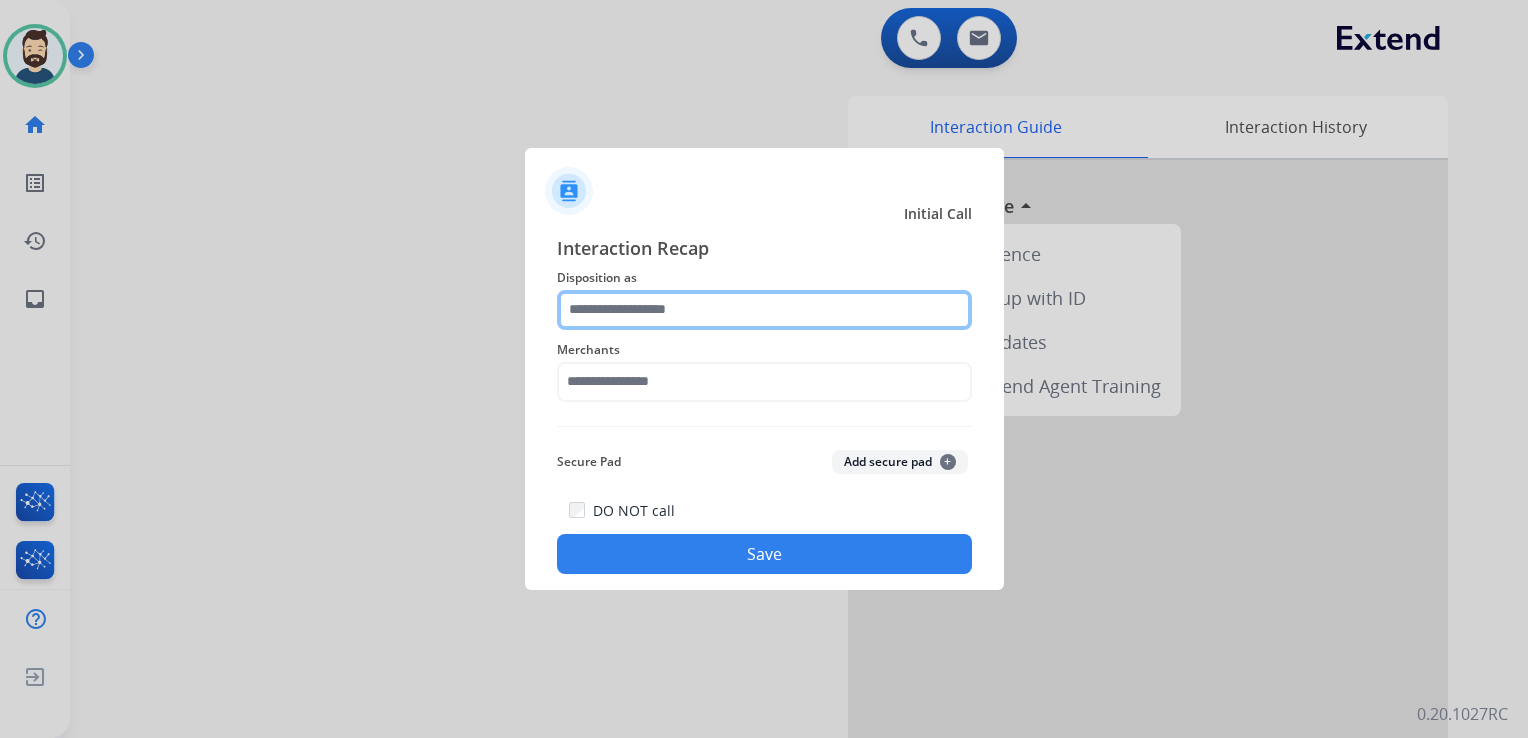 click 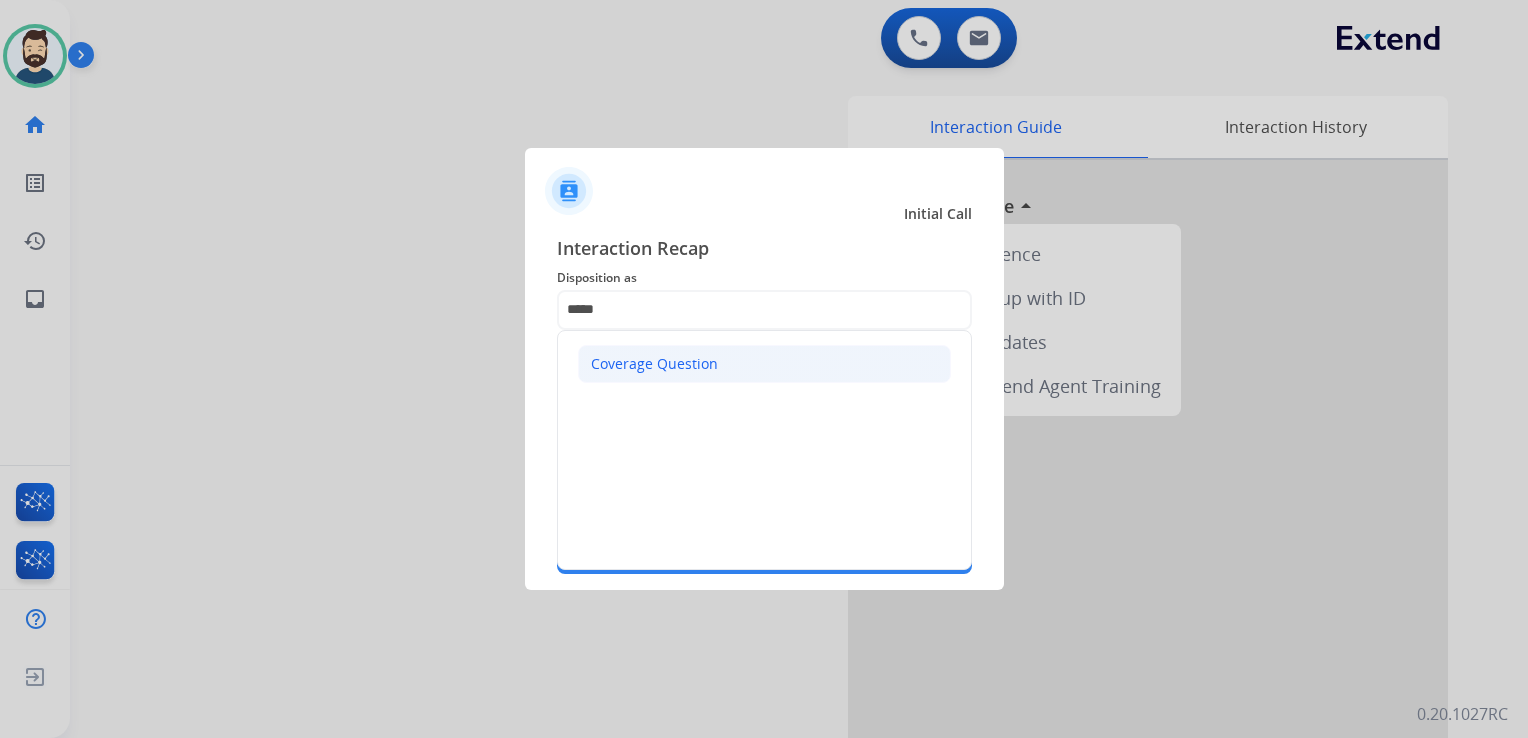 click on "Coverage Question" 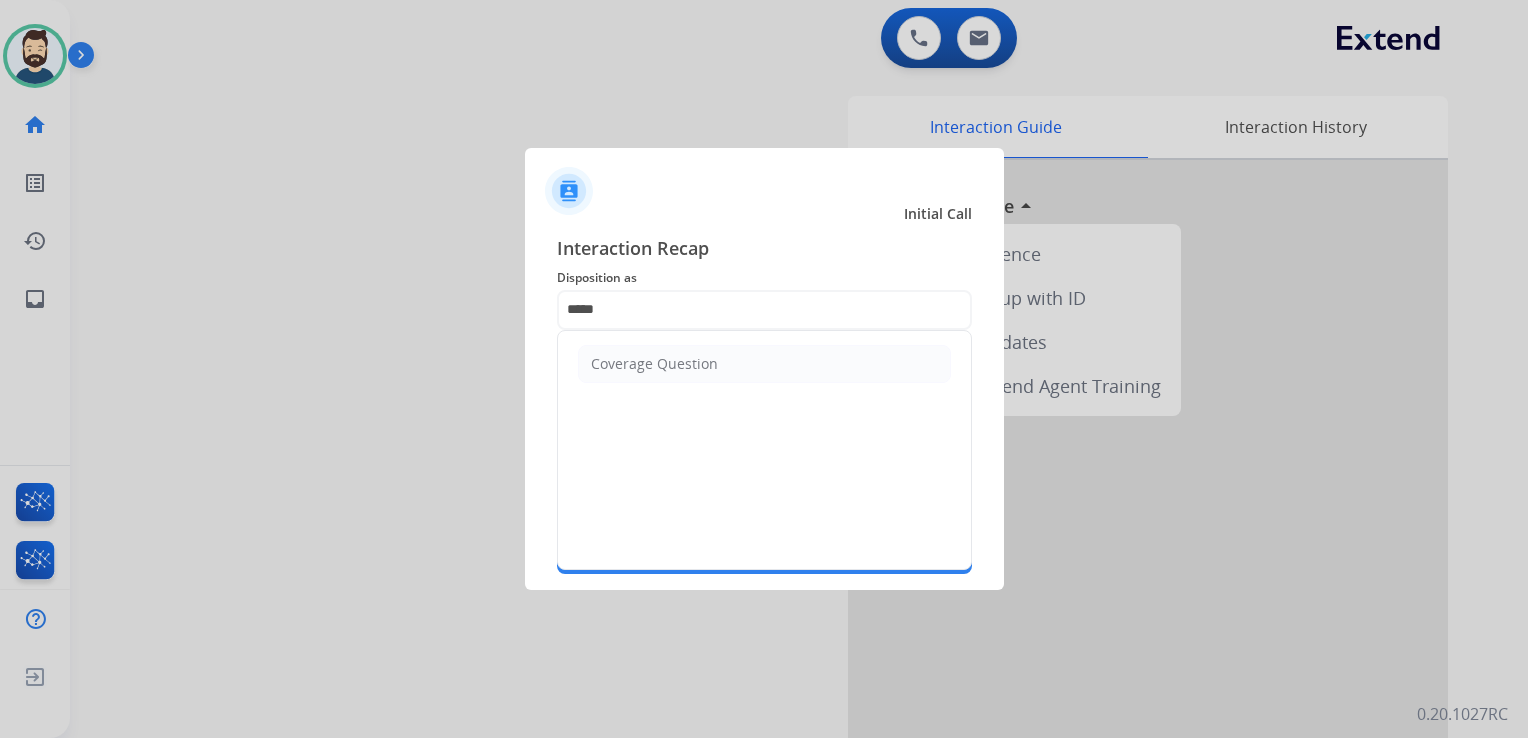 type on "**********" 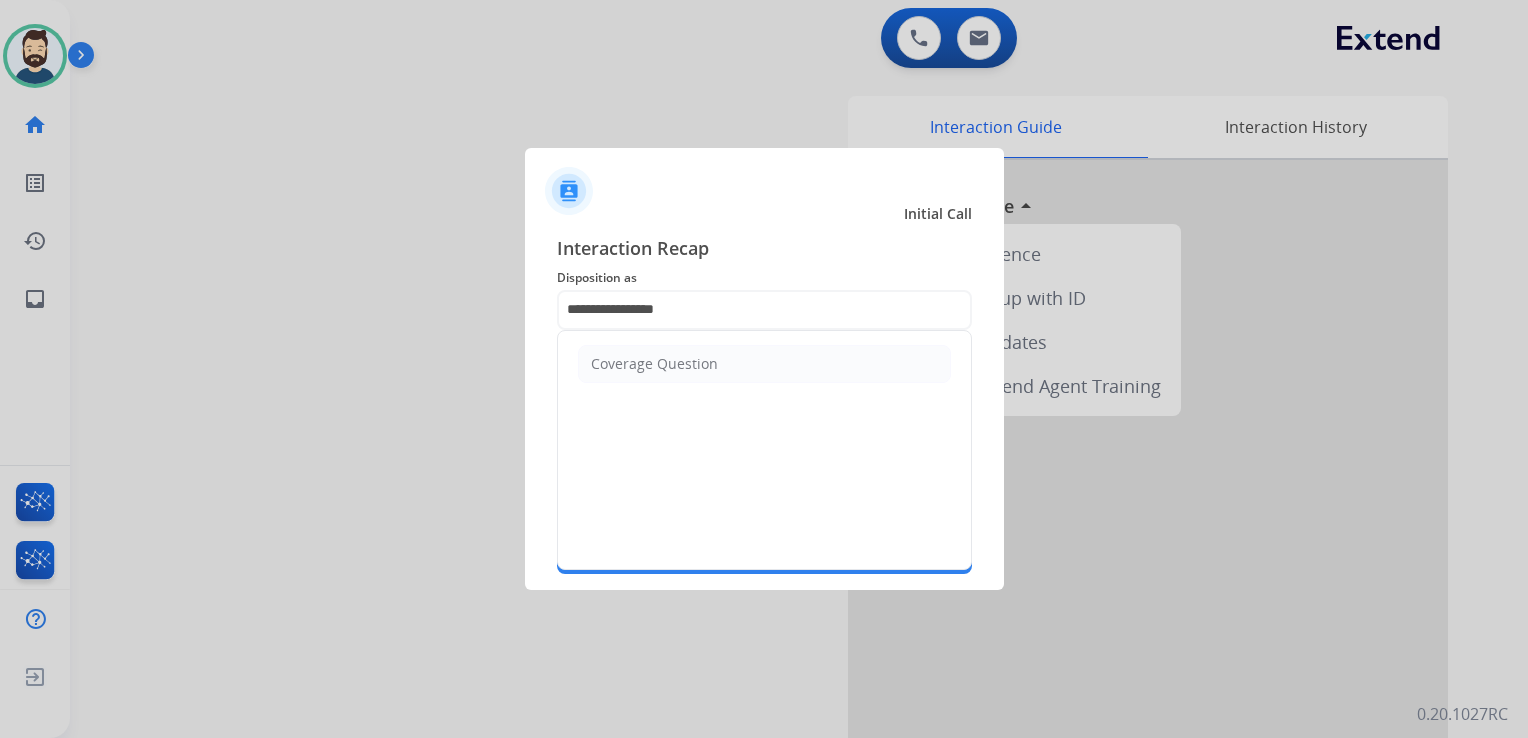 click 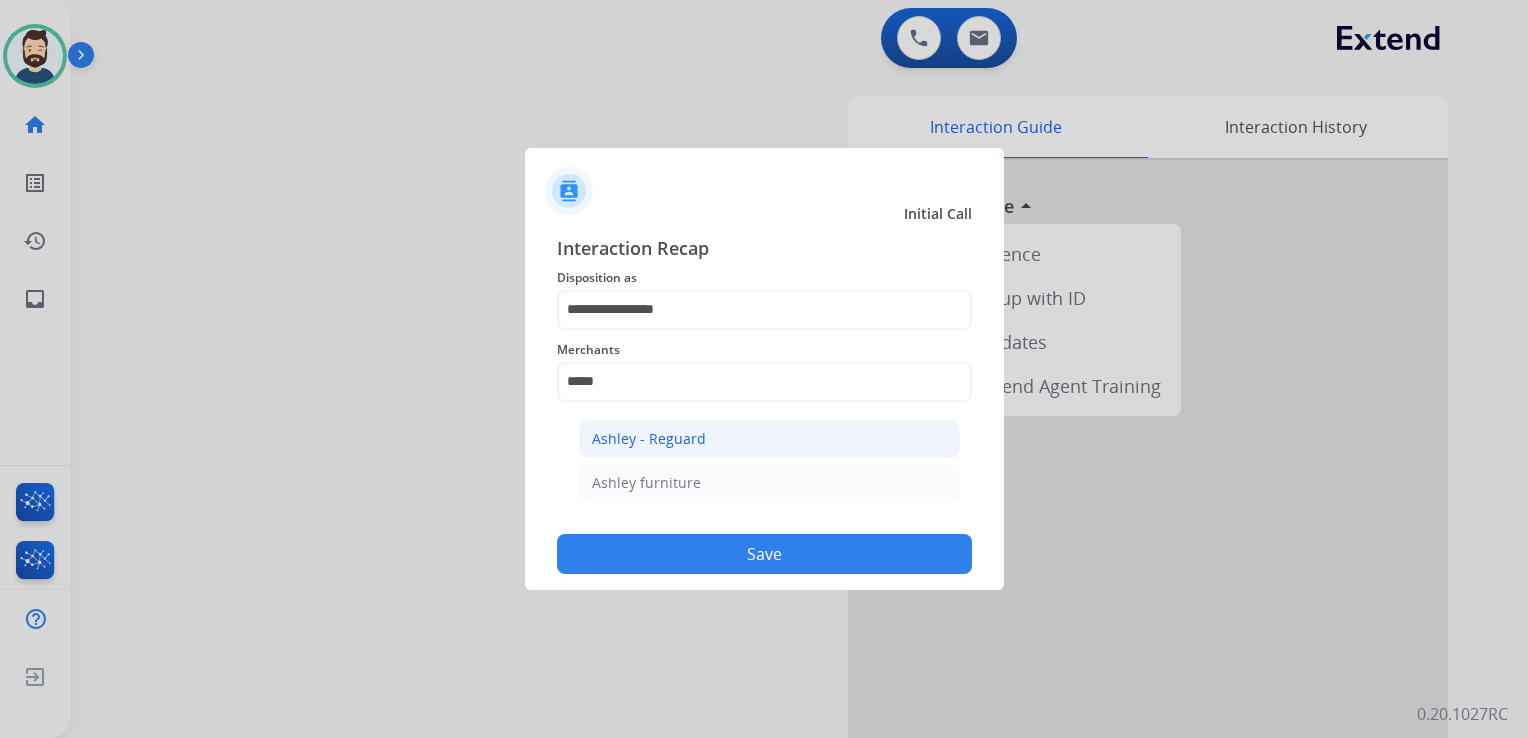 click on "Ashley - Reguard" 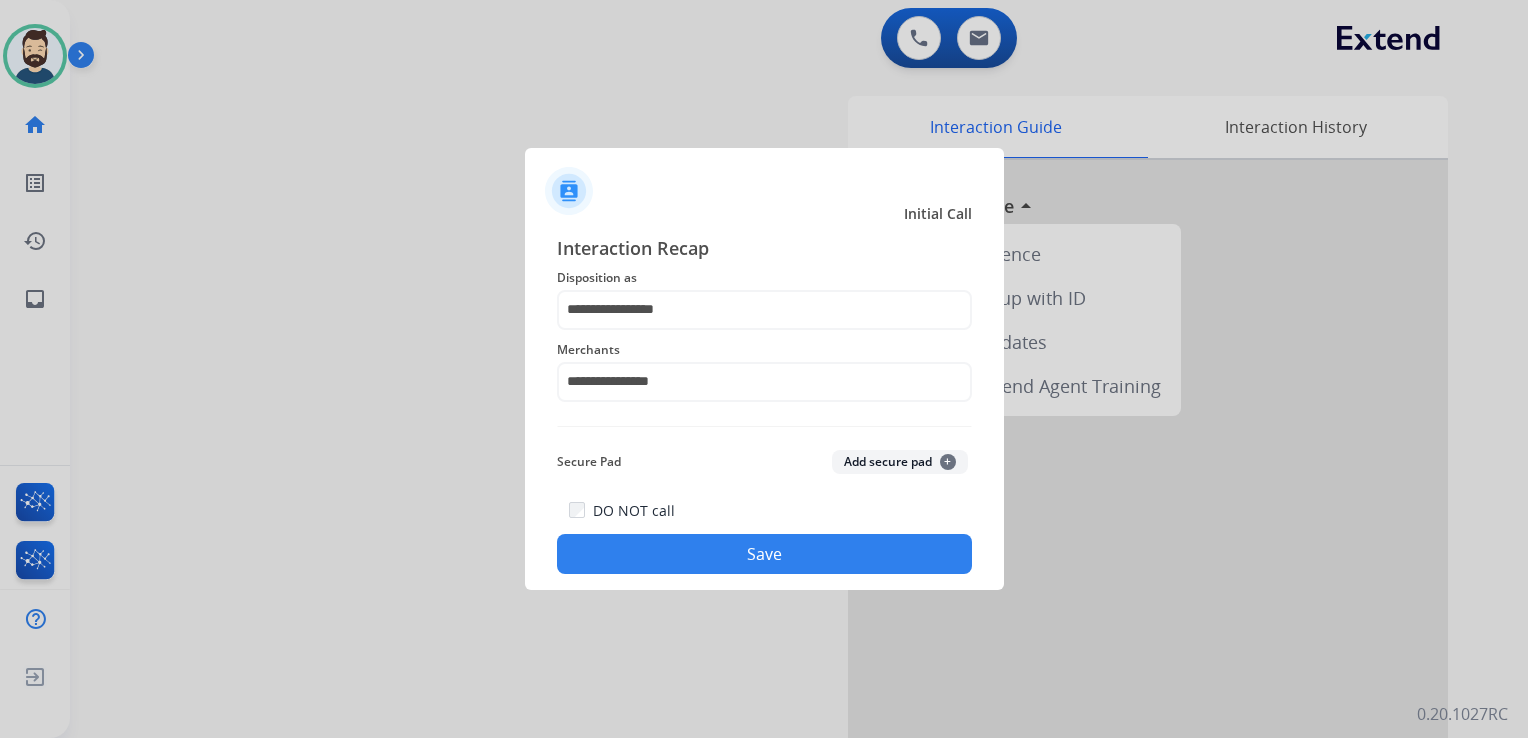 click on "DO NOT call   Save" 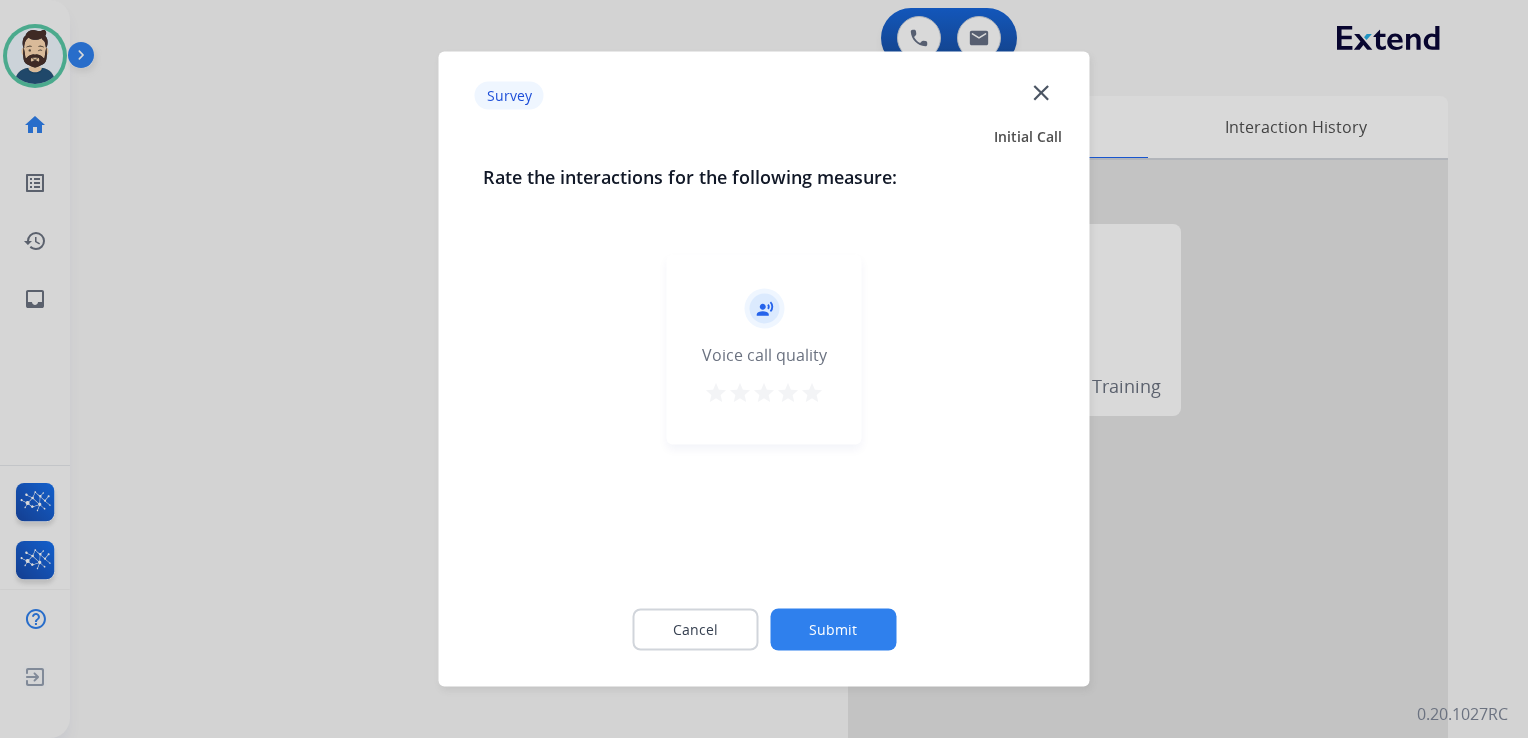 click on "star" at bounding box center [812, 393] 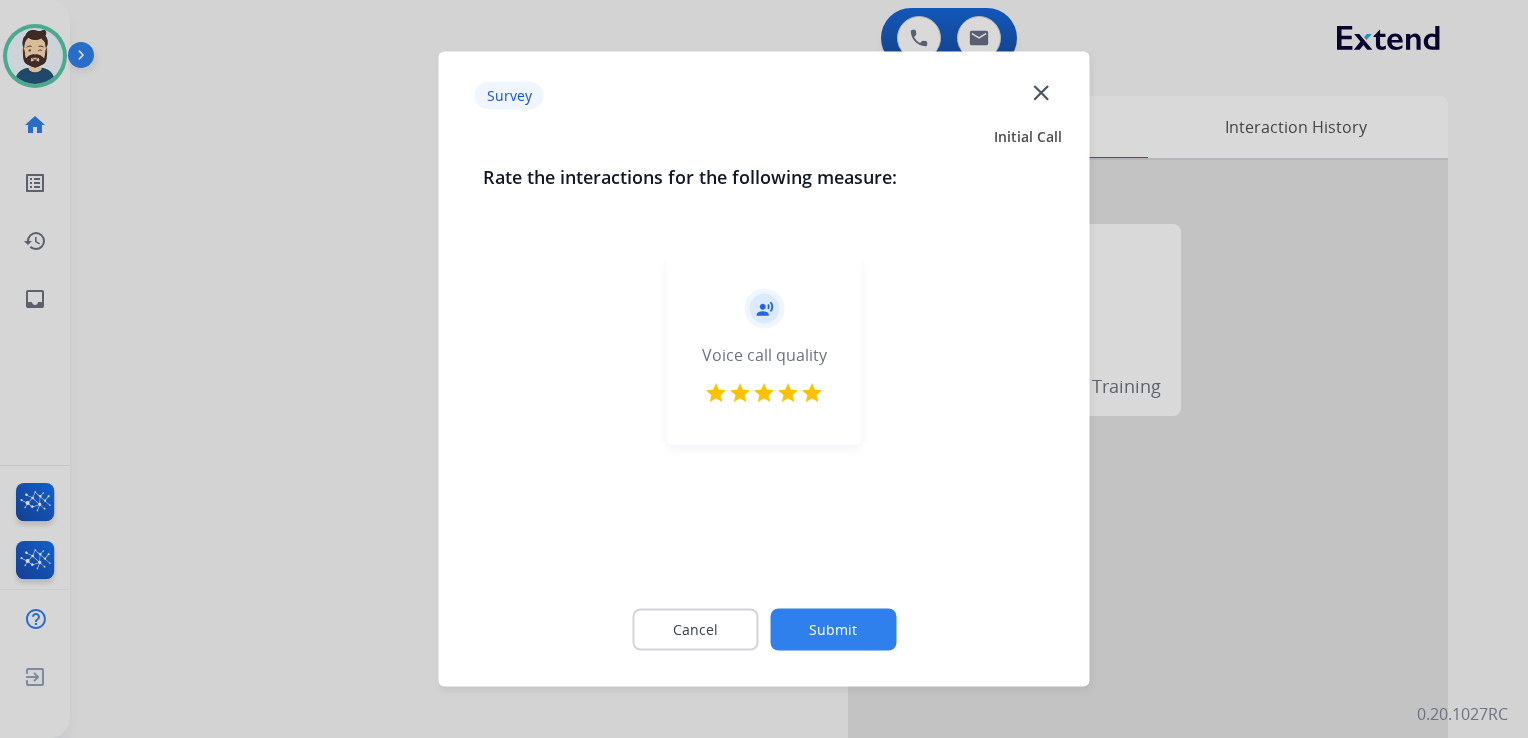 click on "Submit" 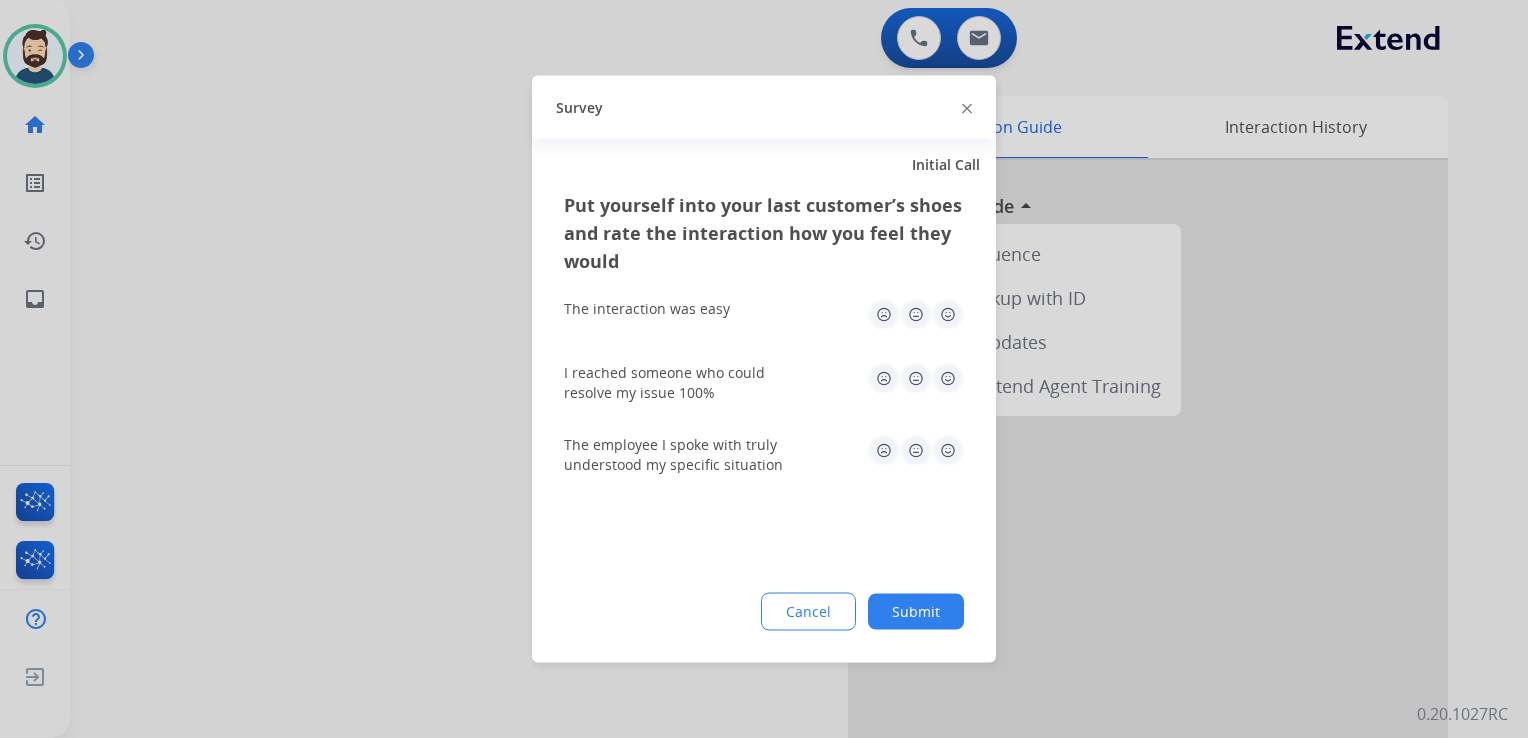 click 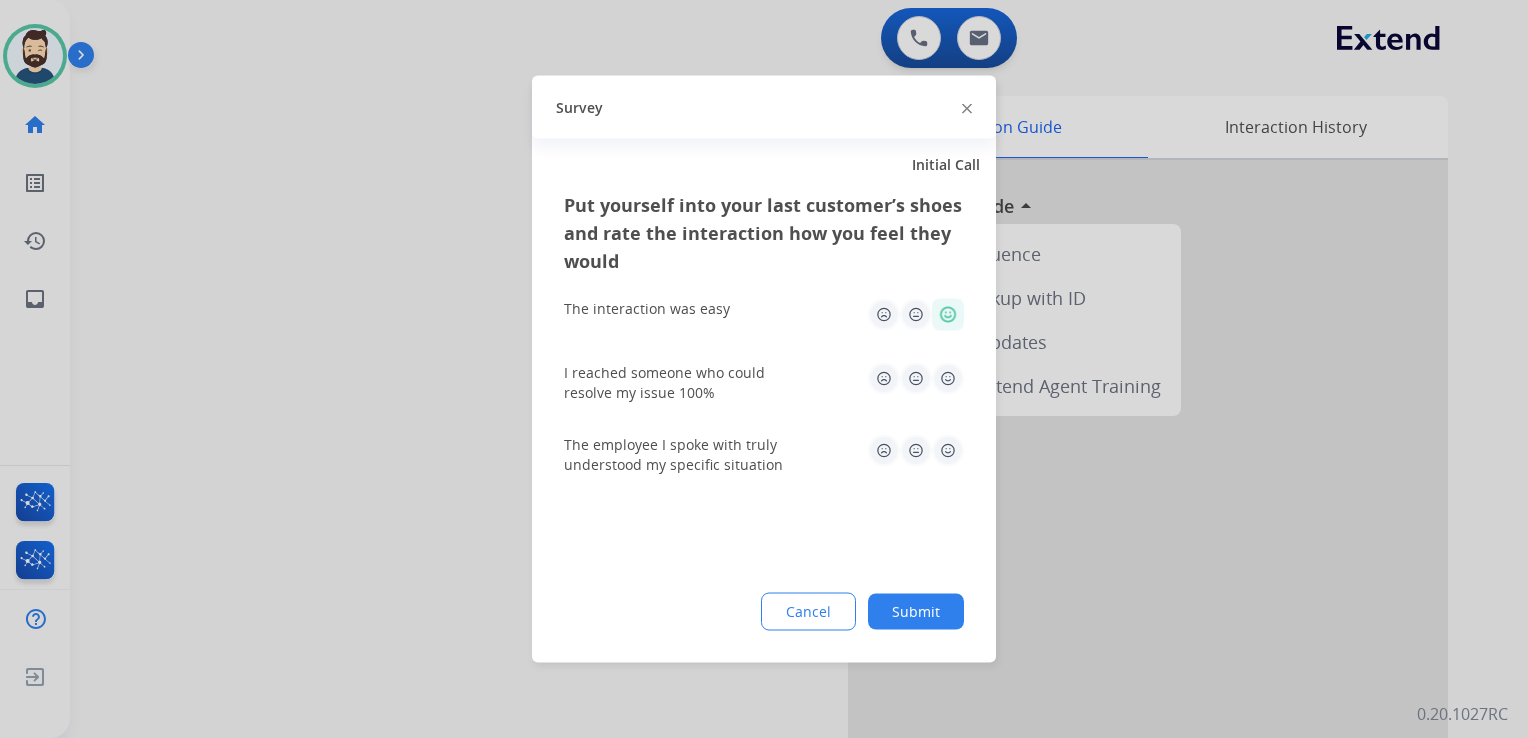 click 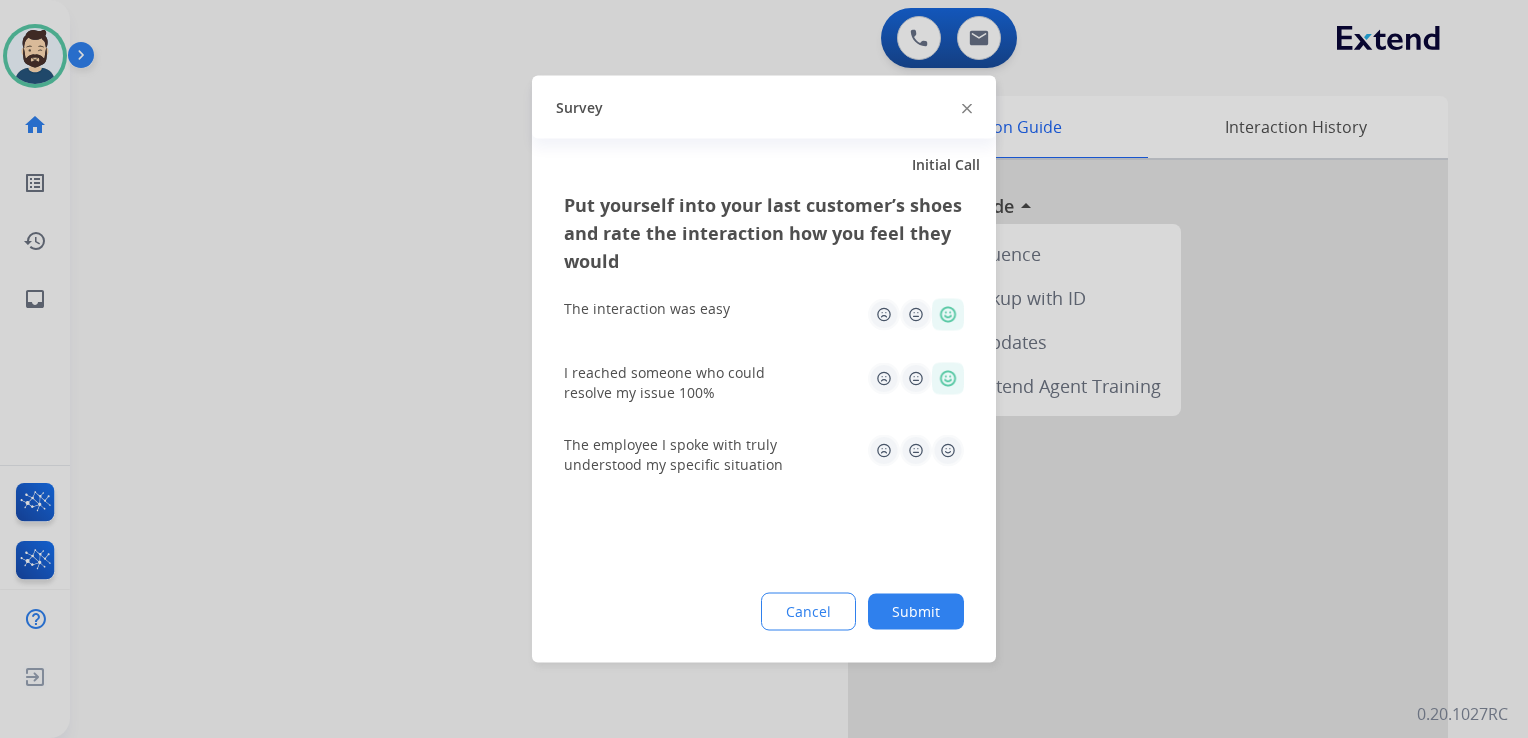 click 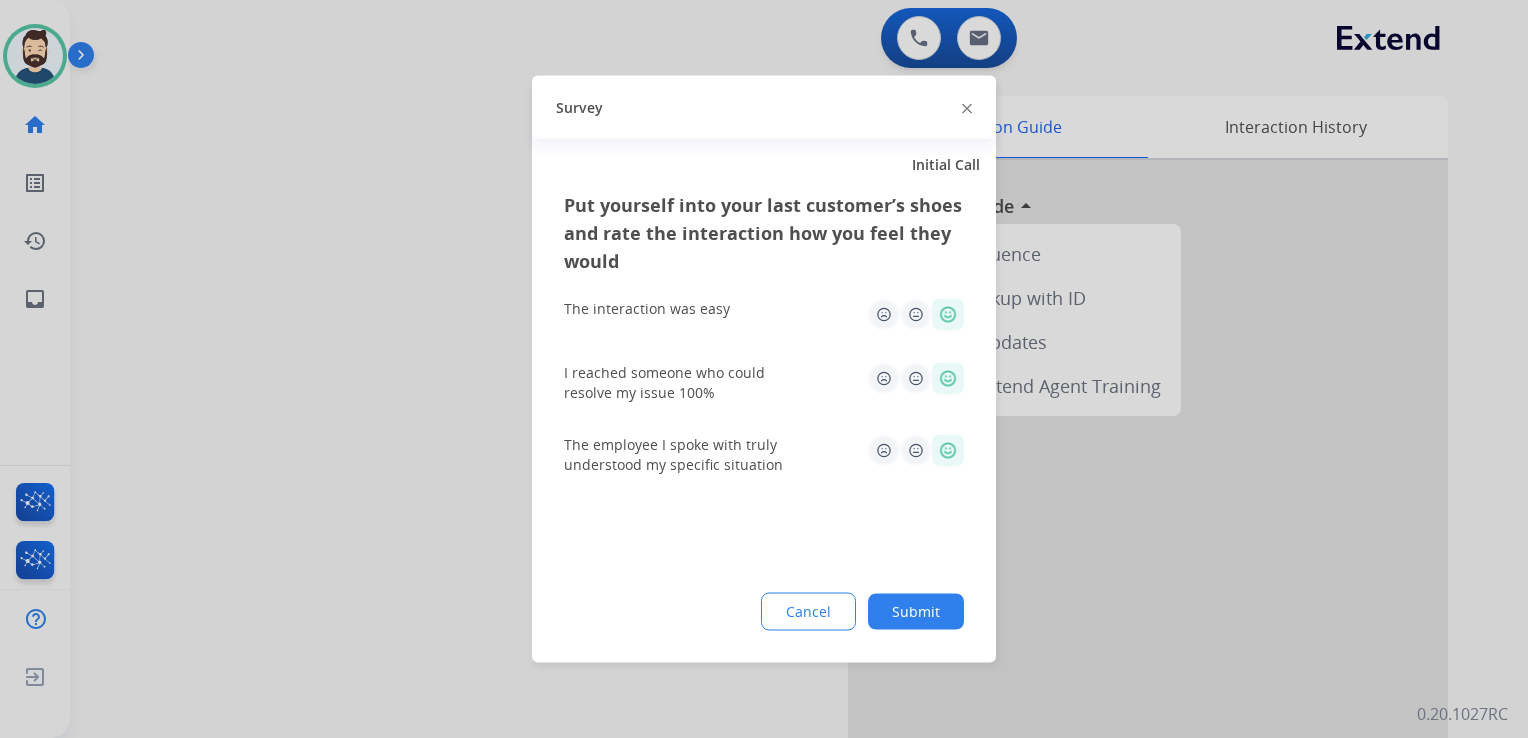 click on "Submit" 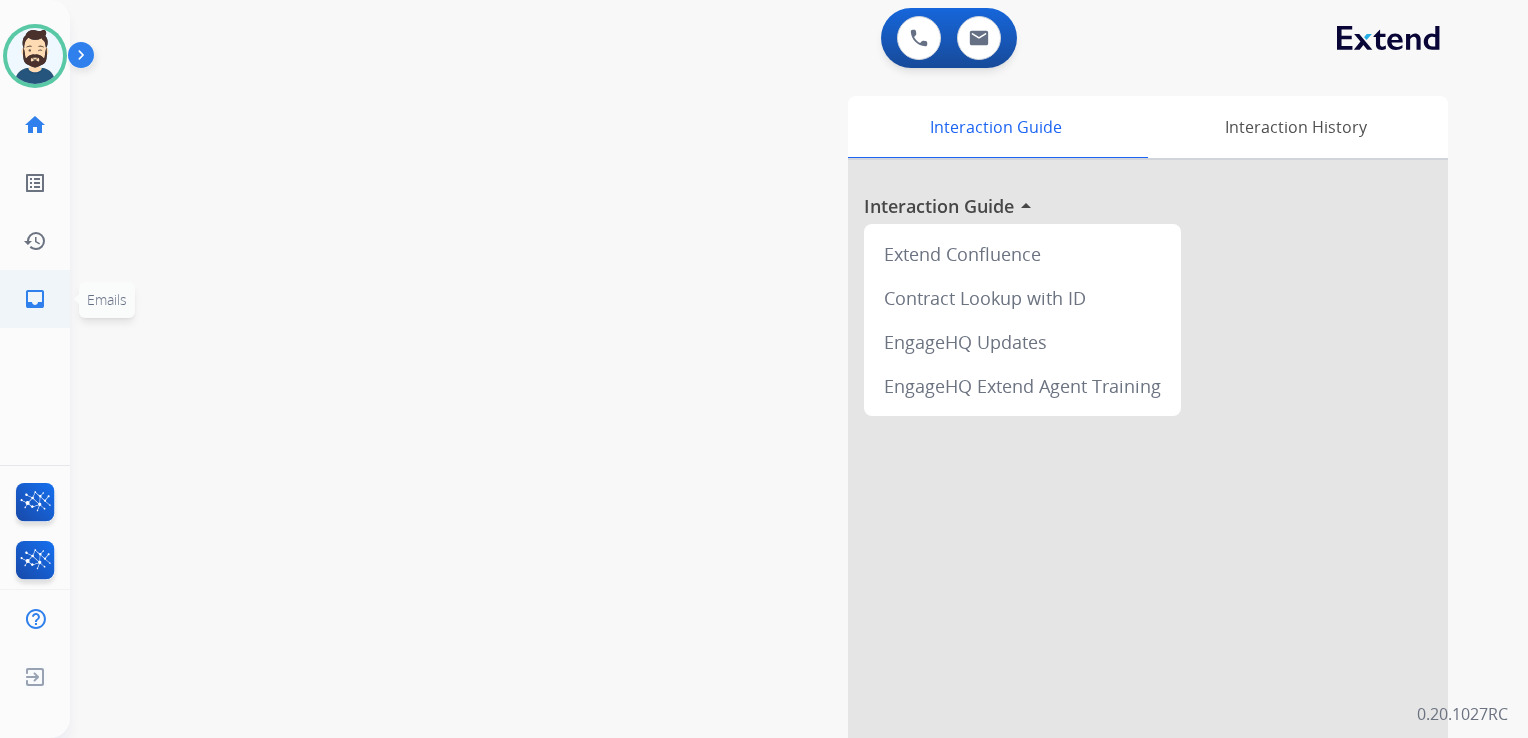 click on "inbox" 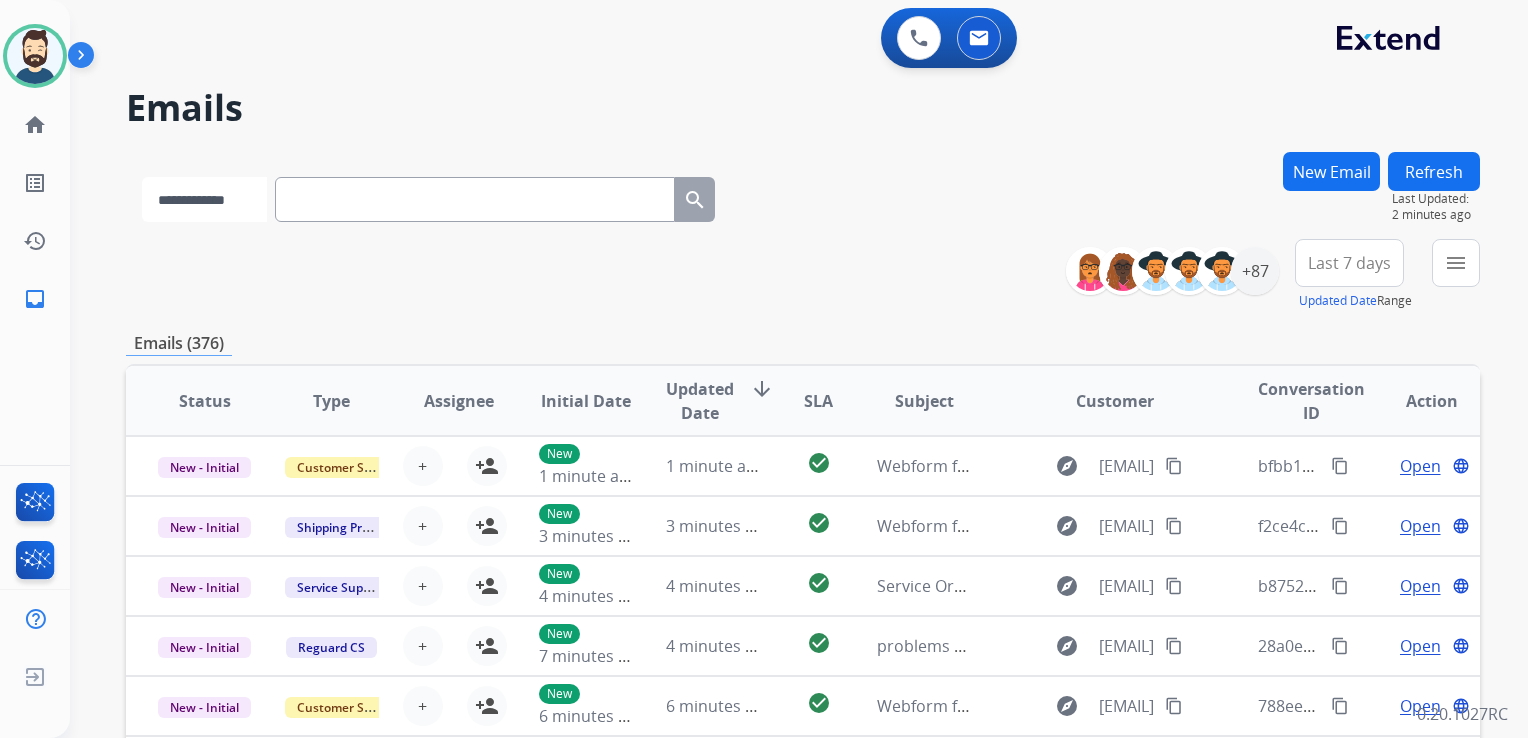 drag, startPoint x: 216, startPoint y: 209, endPoint x: 218, endPoint y: 224, distance: 15.132746 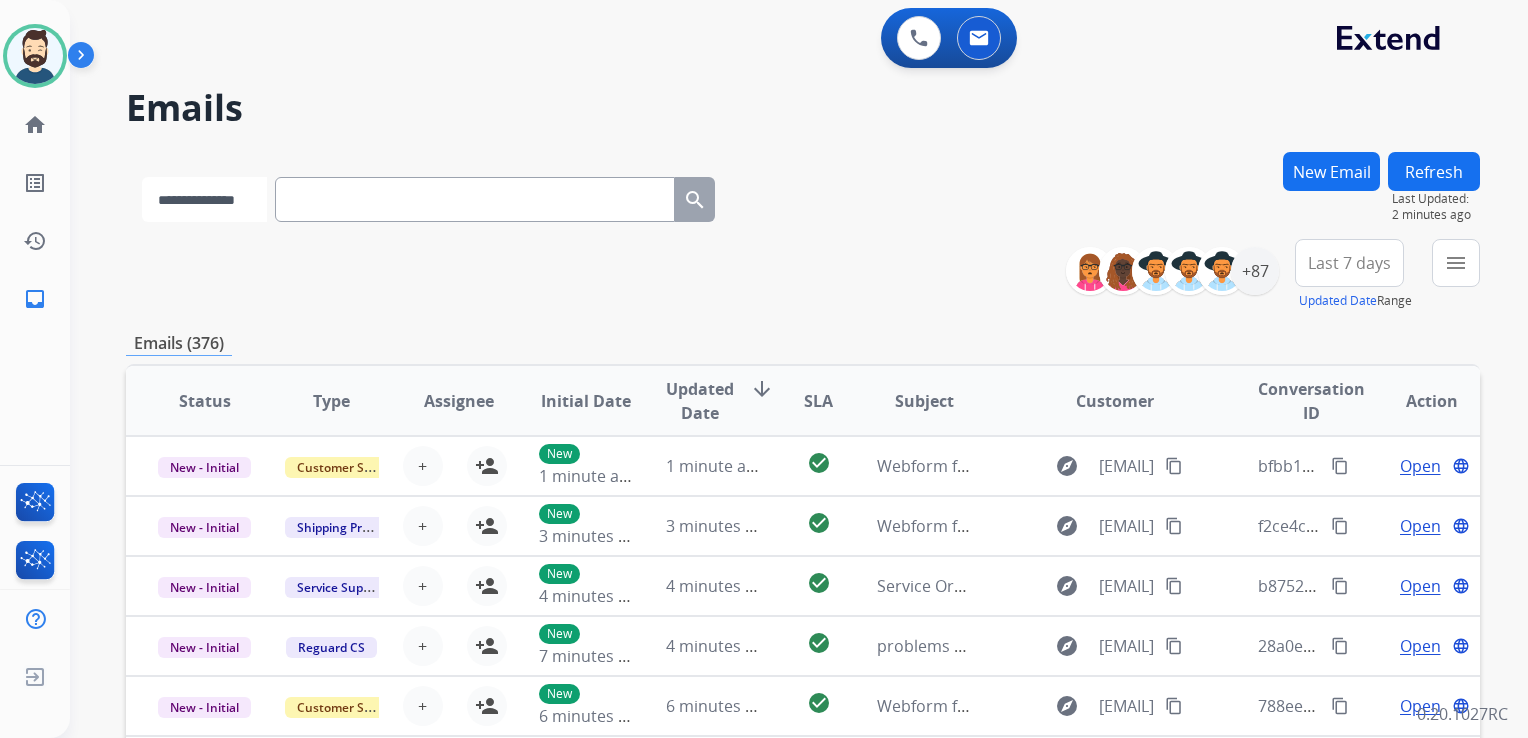 click on "**********" at bounding box center [204, 199] 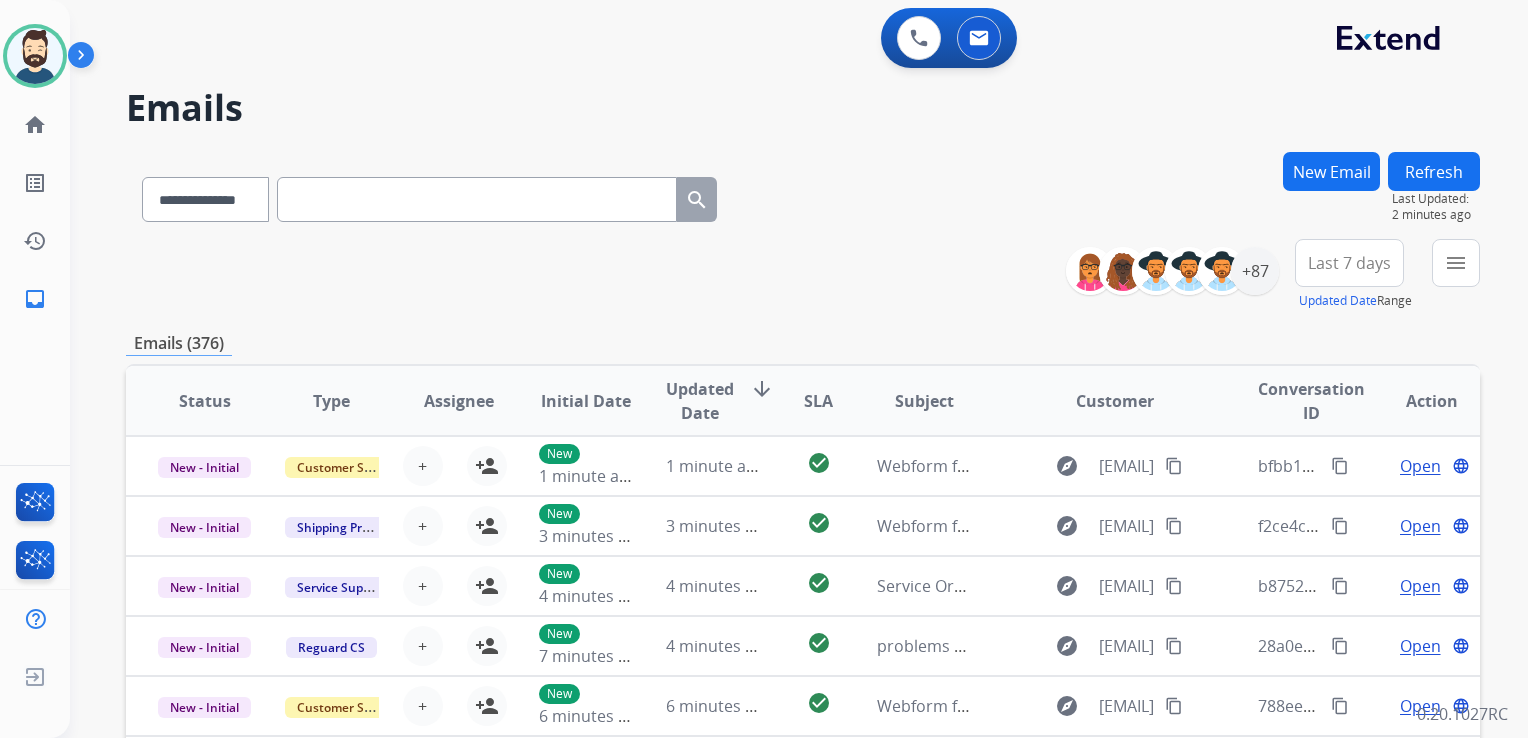 drag, startPoint x: 388, startPoint y: 222, endPoint x: 407, endPoint y: 207, distance: 24.207438 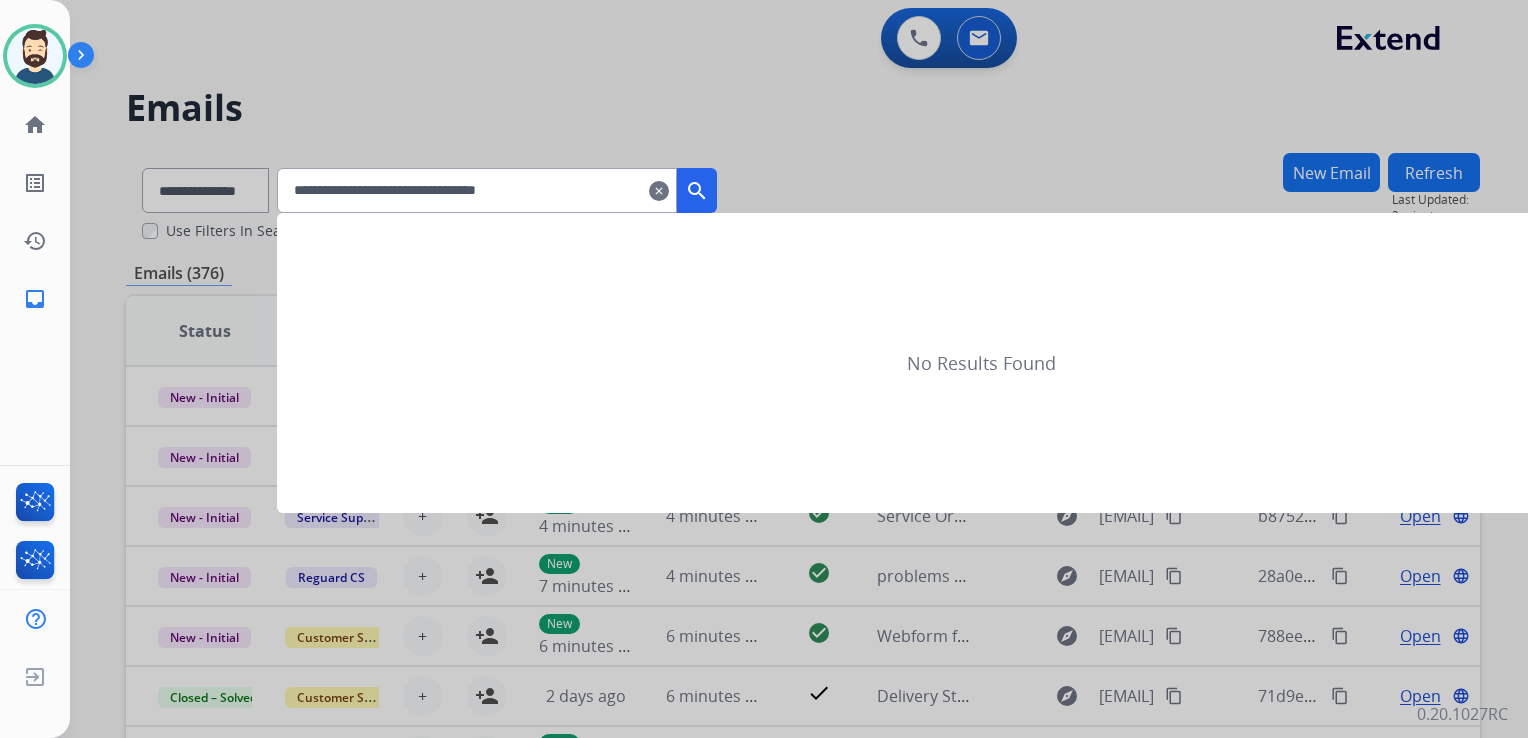type on "**********" 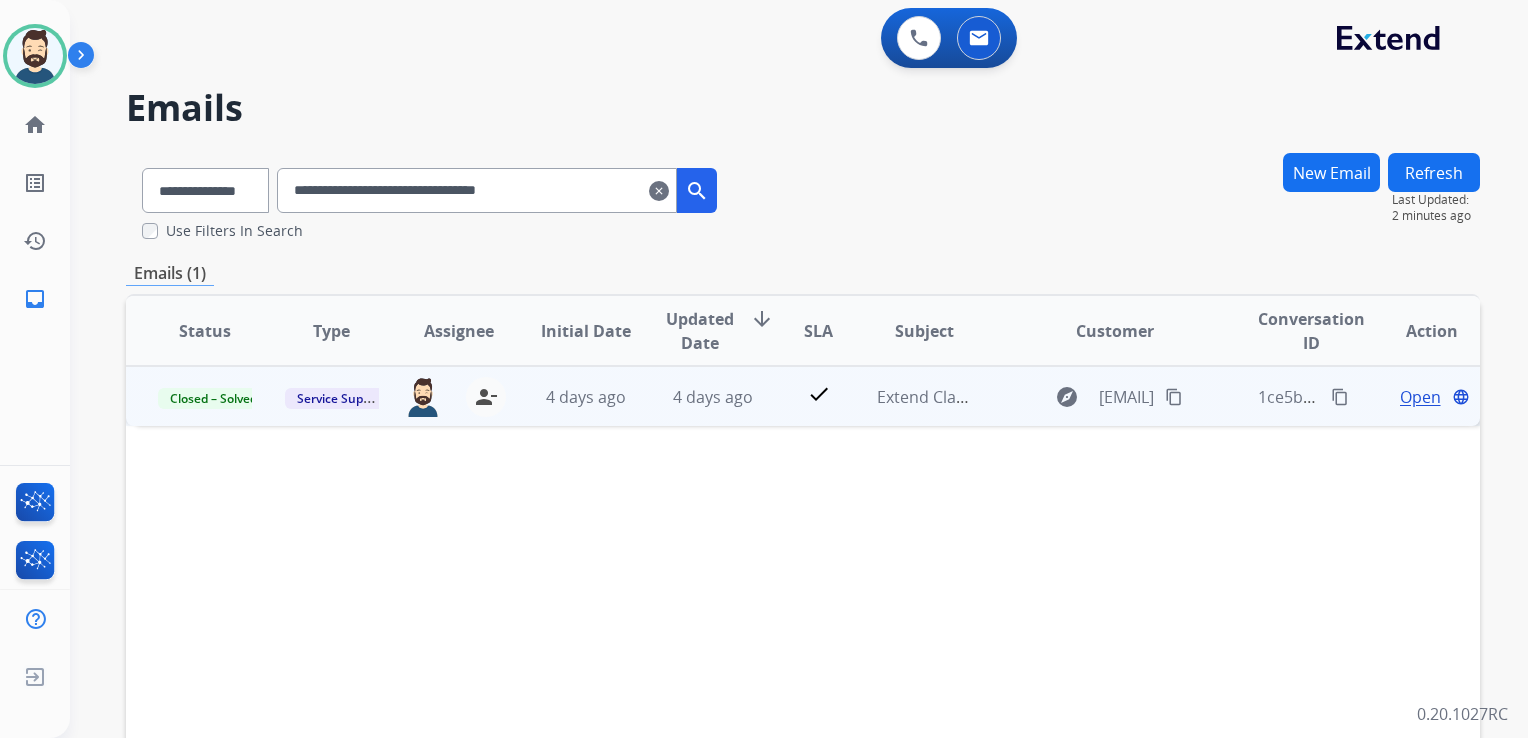 click on "4 days ago" at bounding box center [697, 396] 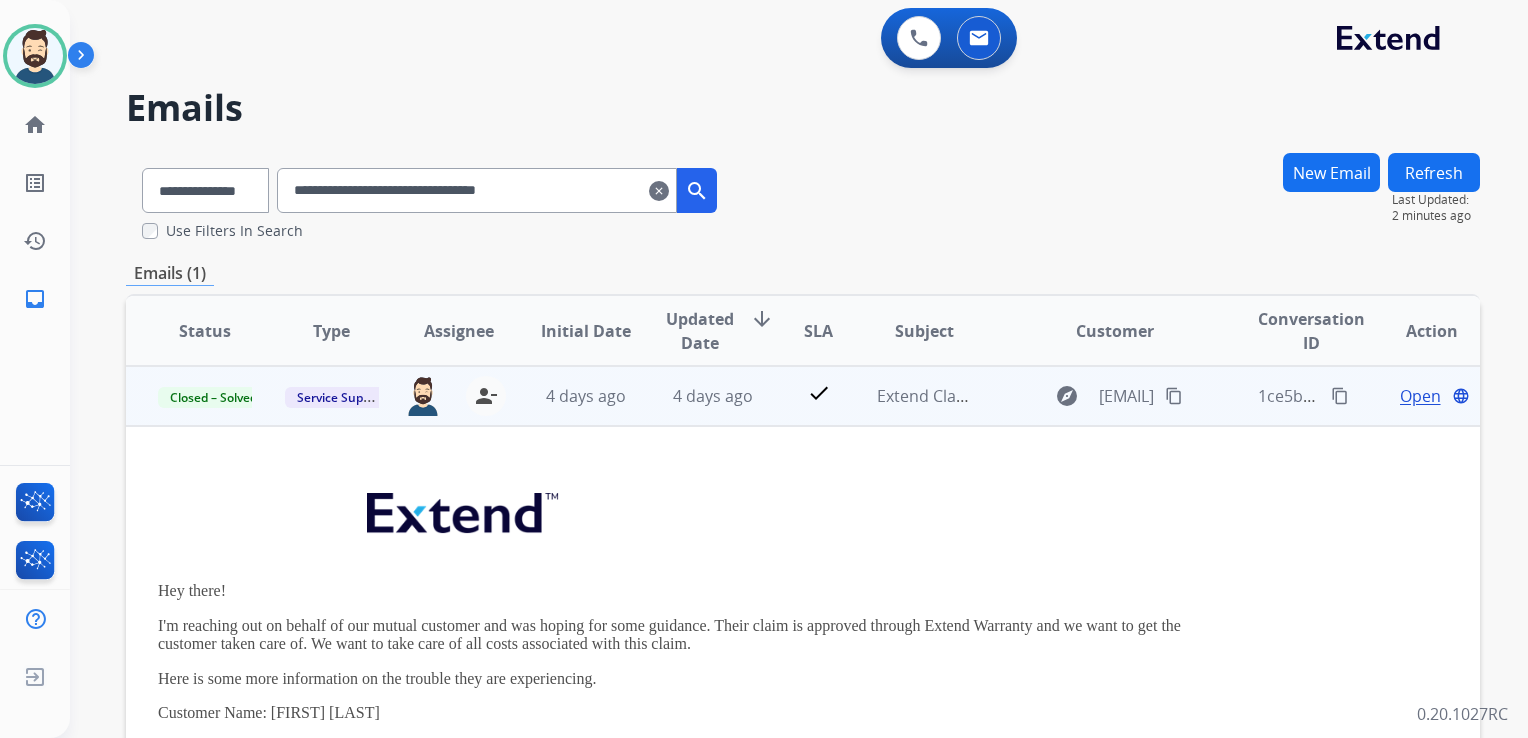 click on "Open" at bounding box center [1420, 396] 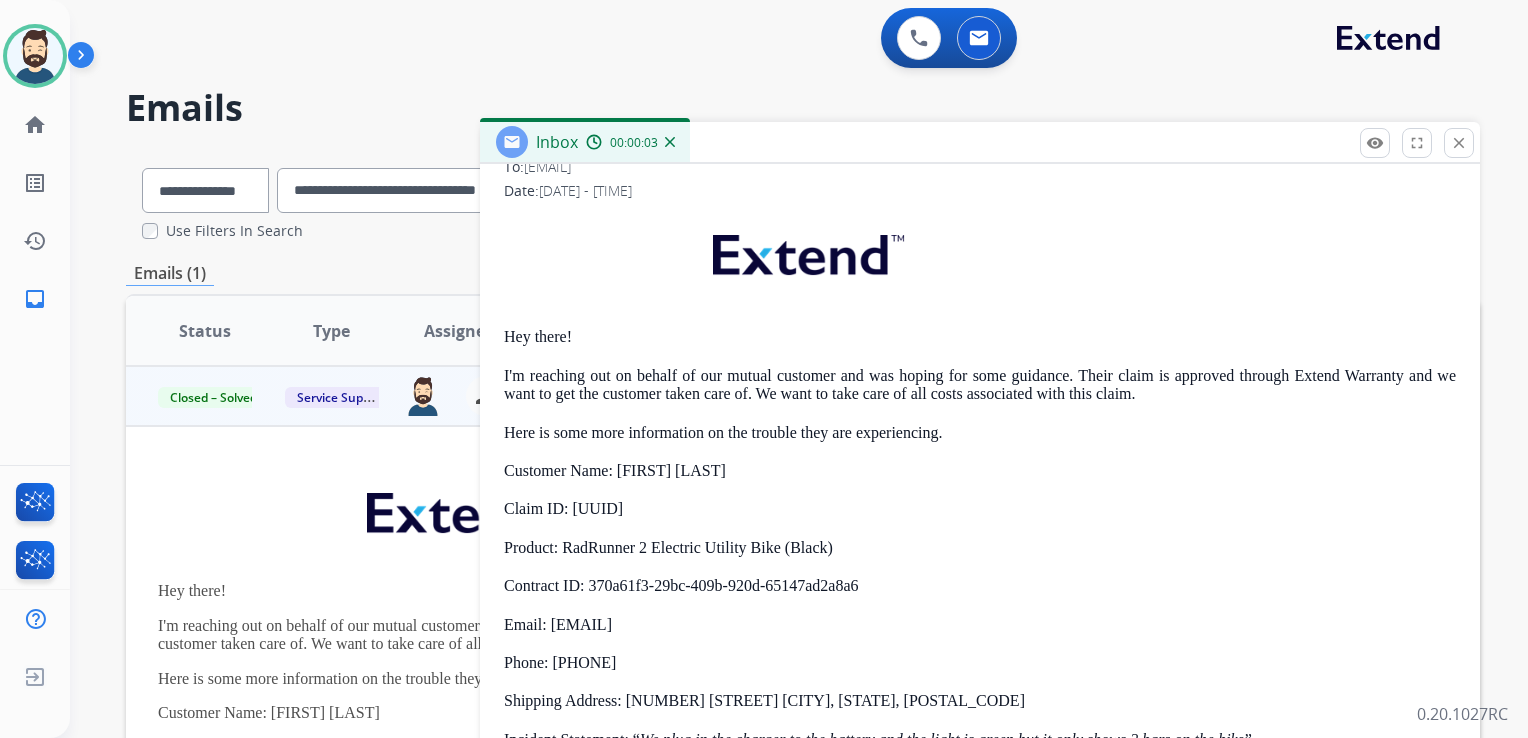 scroll, scrollTop: 0, scrollLeft: 0, axis: both 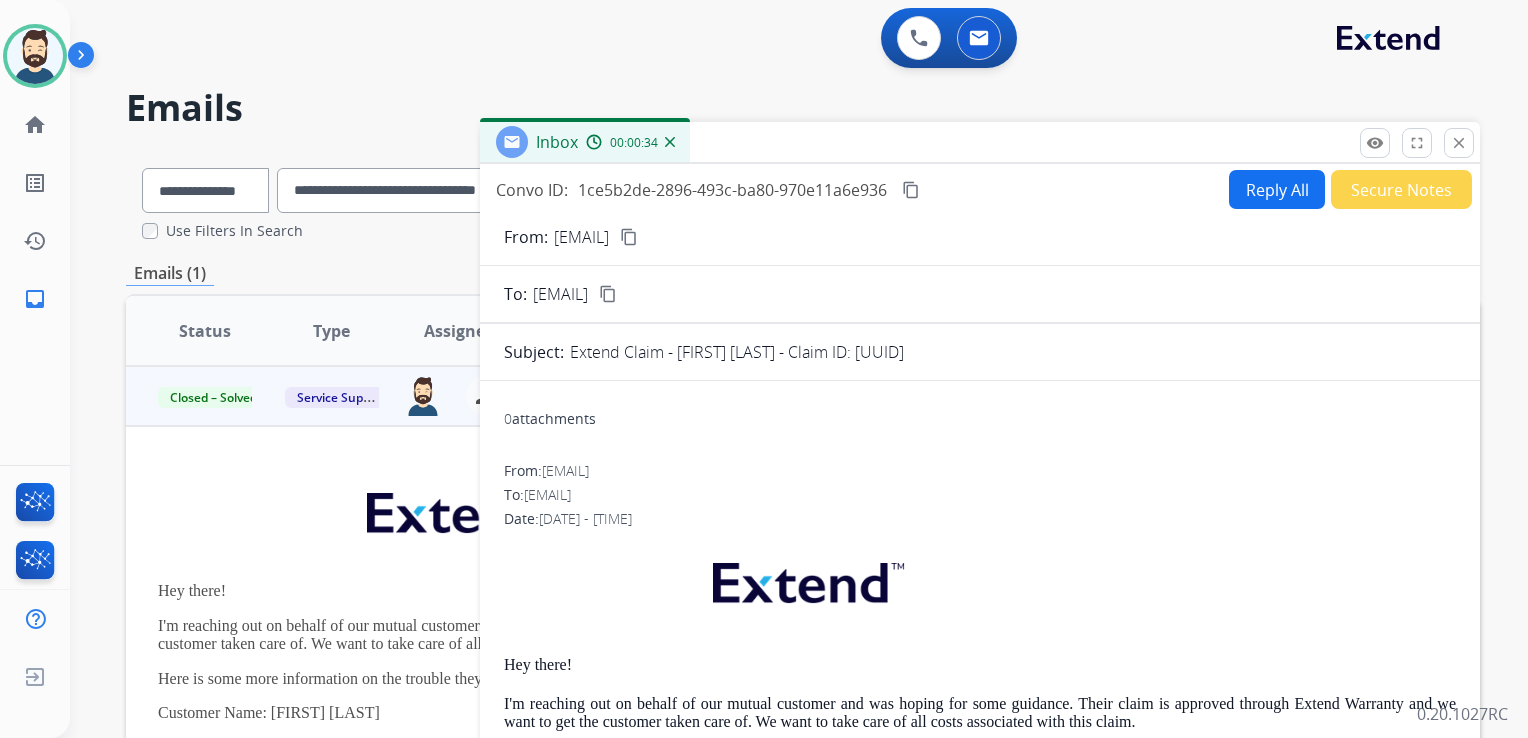 click on "Reply All" at bounding box center (1277, 189) 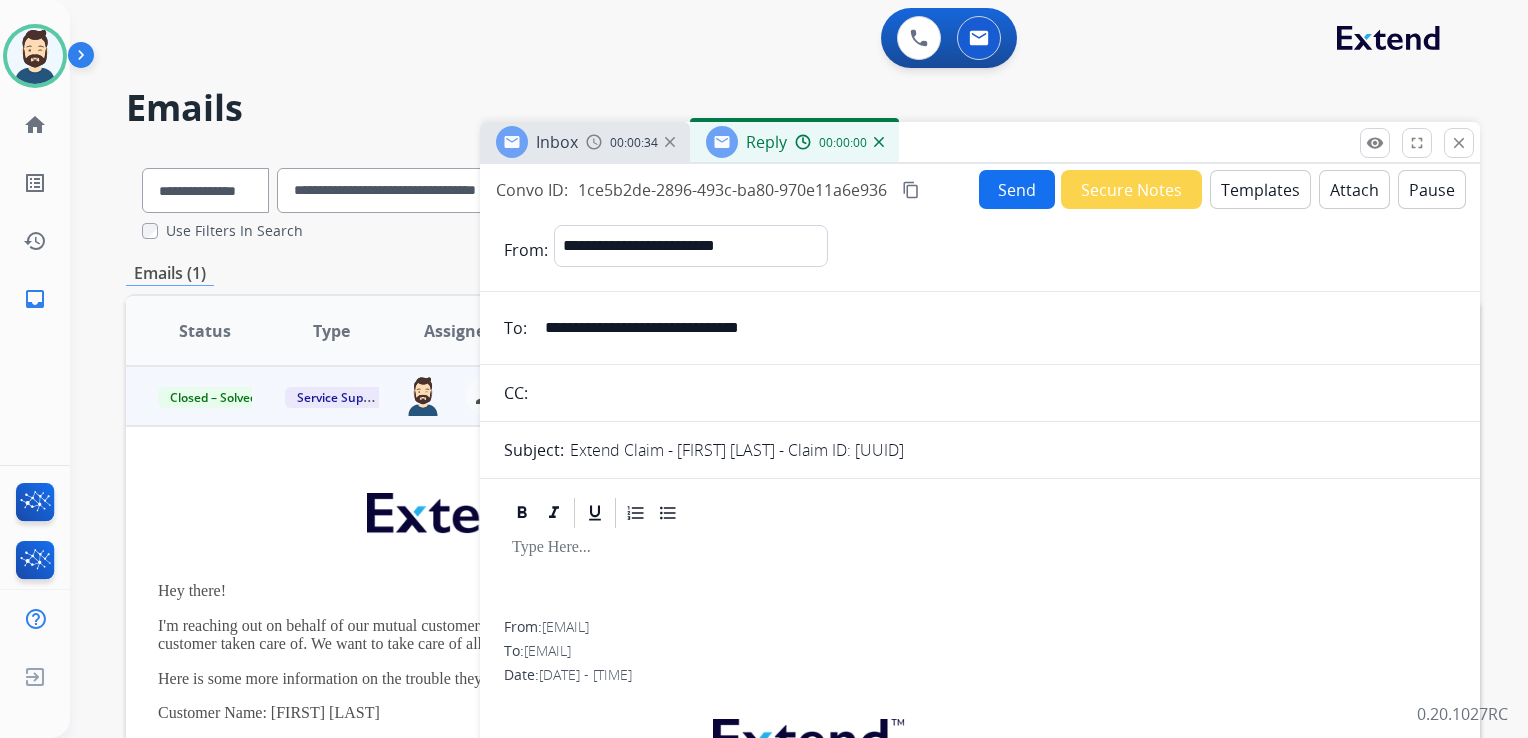 click on "Templates" at bounding box center [1260, 189] 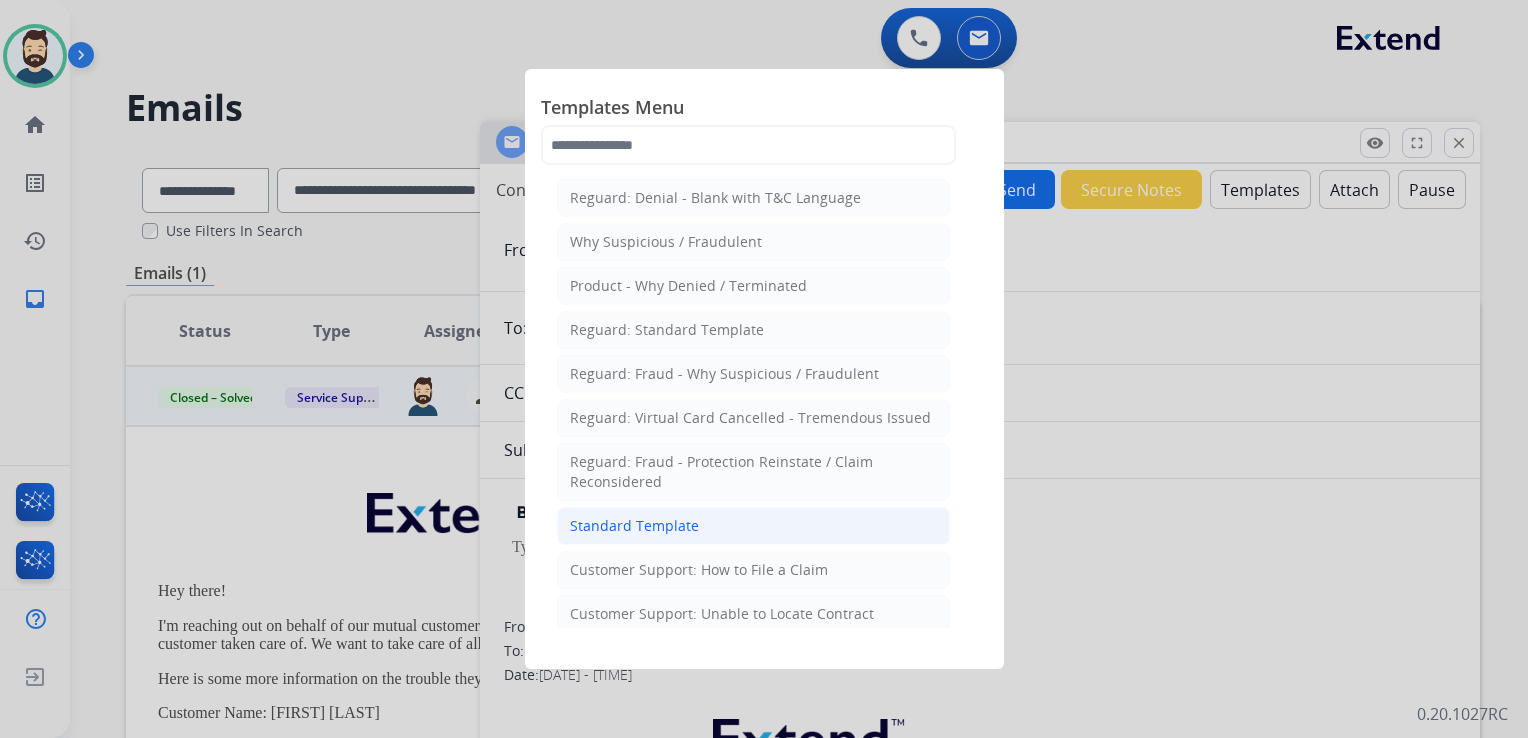 click on "Standard Template" 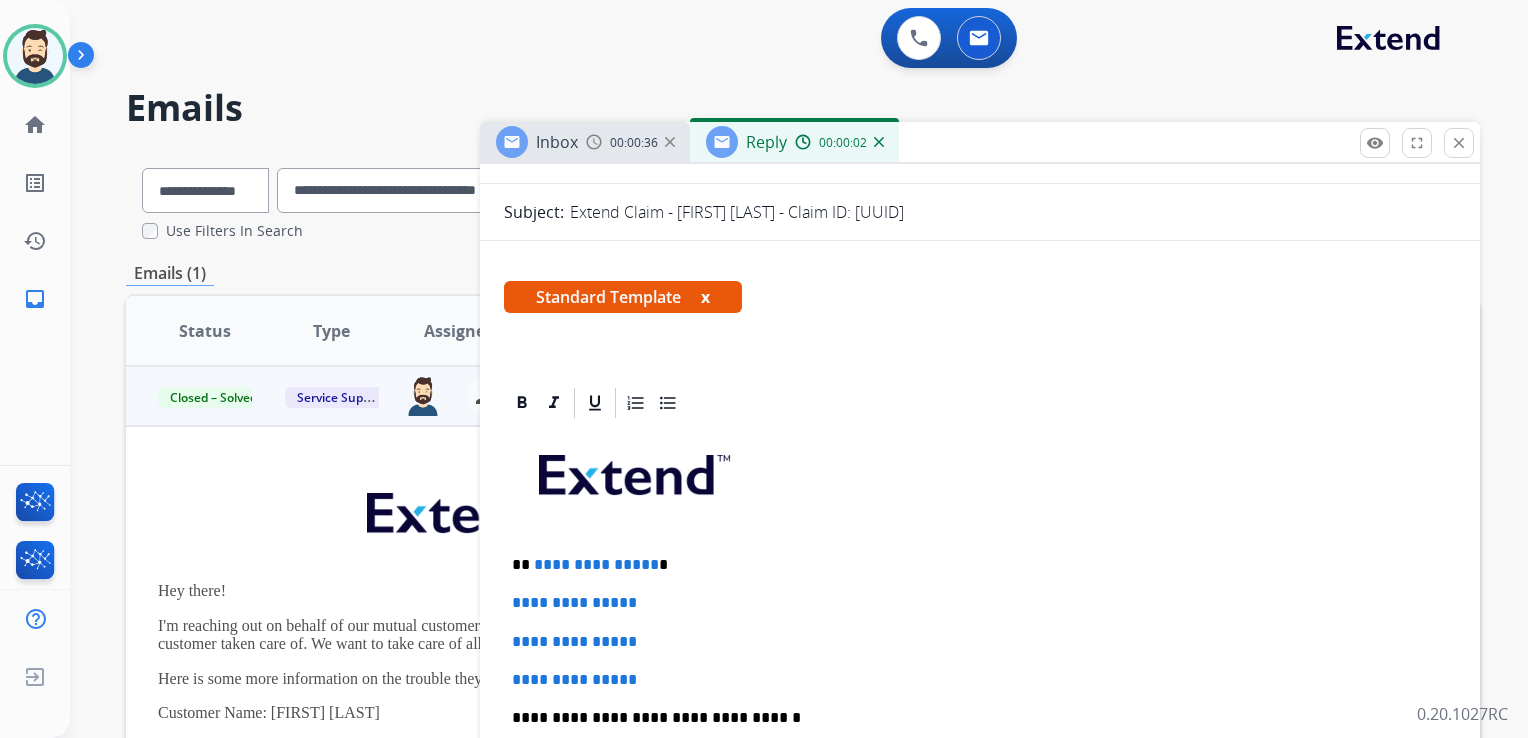 scroll, scrollTop: 500, scrollLeft: 0, axis: vertical 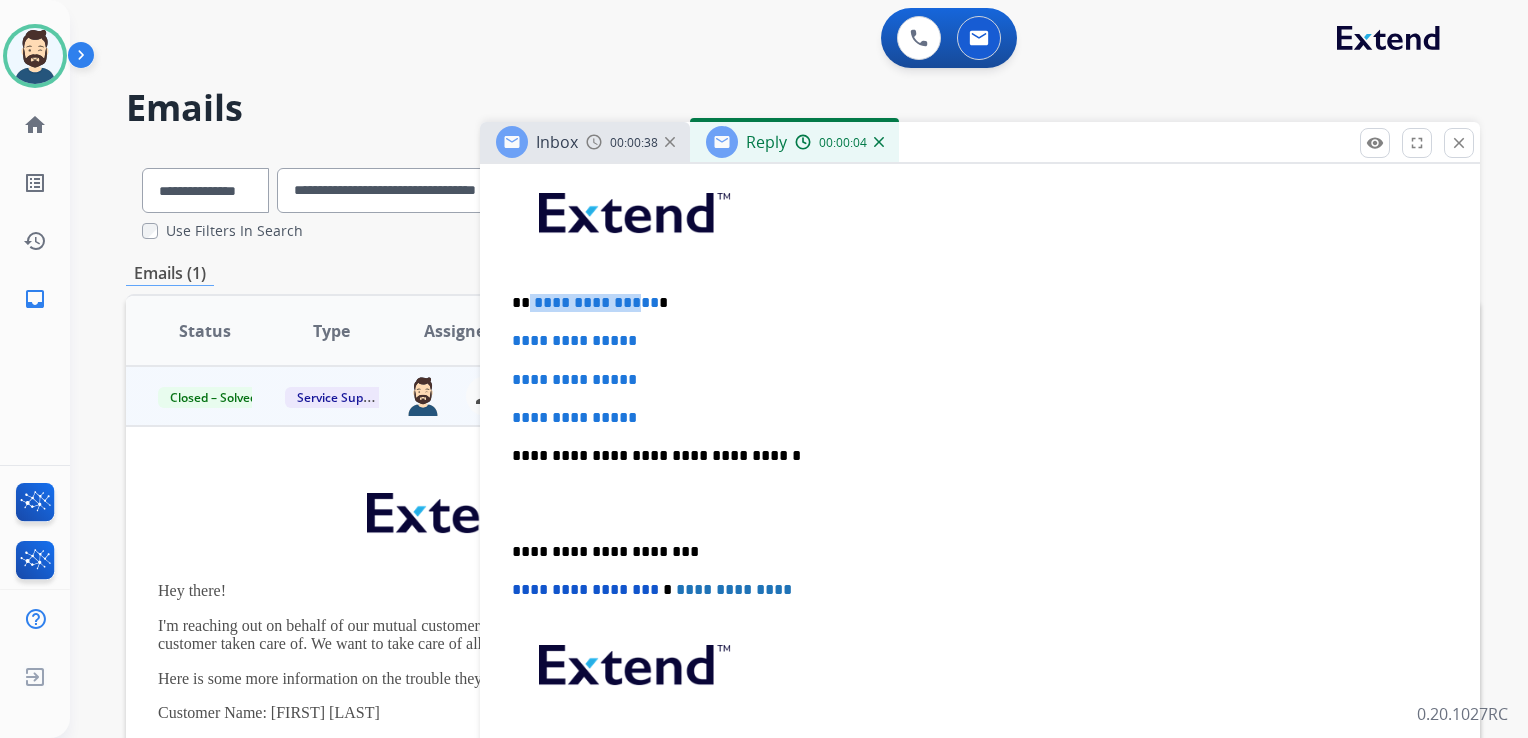 drag, startPoint x: 529, startPoint y: 306, endPoint x: 633, endPoint y: 305, distance: 104.00481 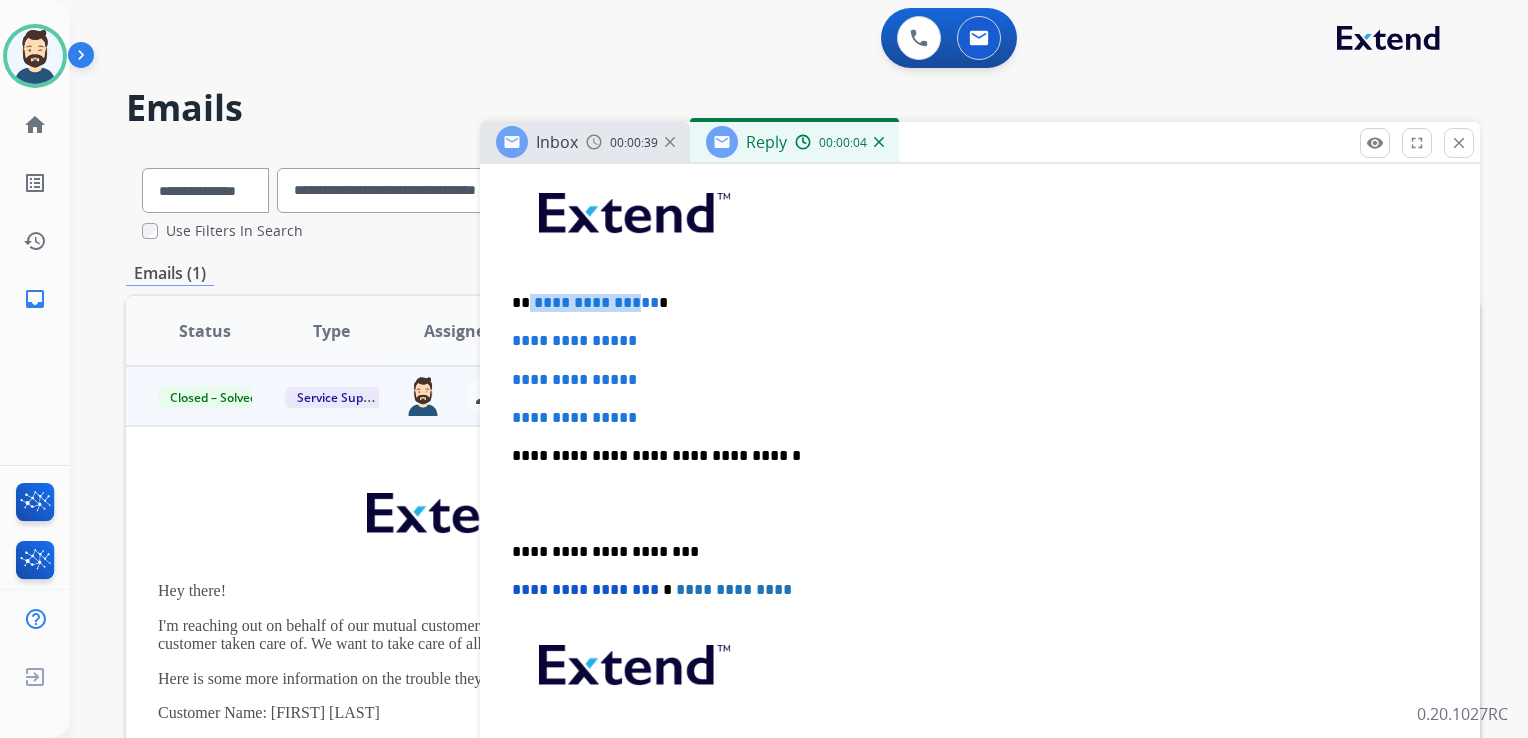 click on "**********" at bounding box center [596, 302] 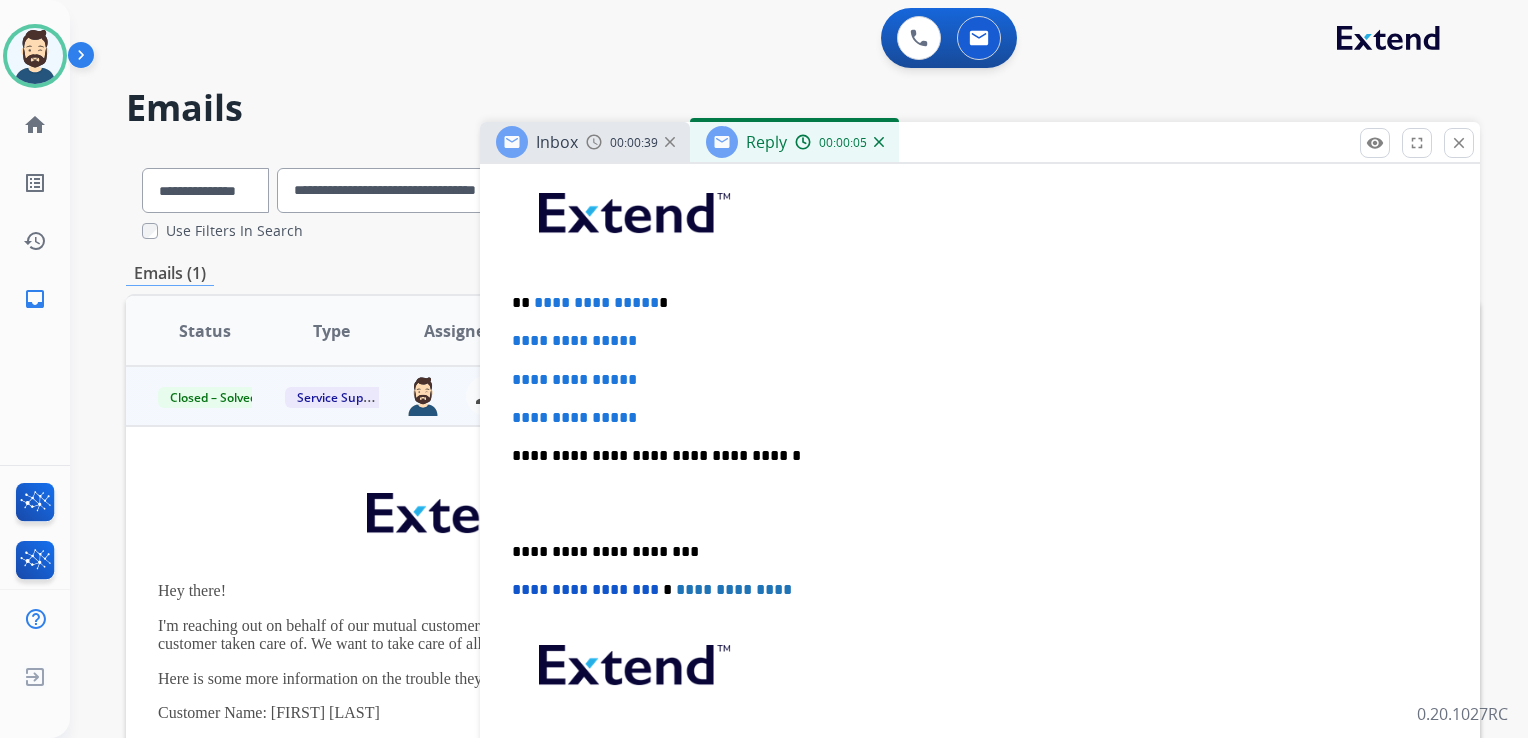 click on "**********" at bounding box center (596, 302) 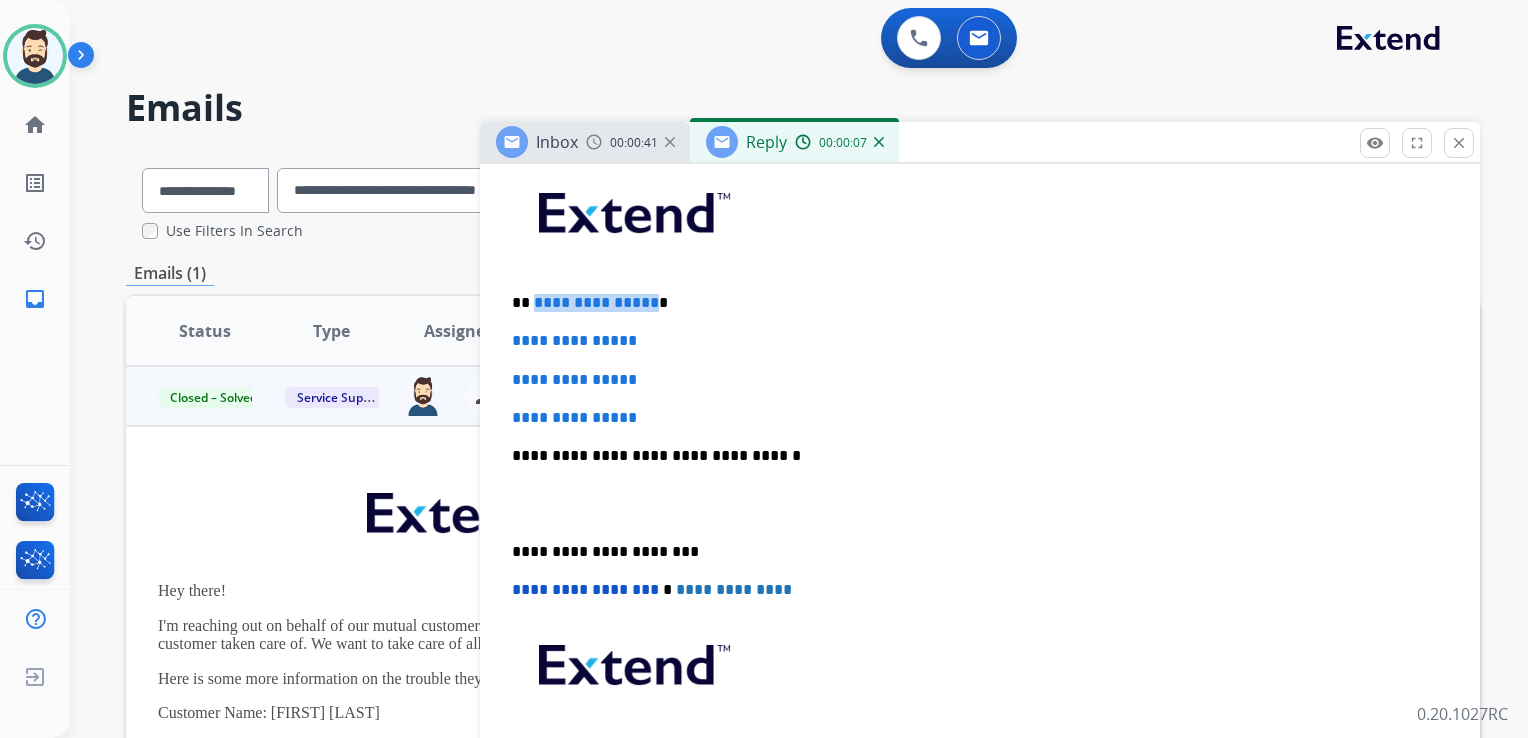 drag, startPoint x: 532, startPoint y: 302, endPoint x: 645, endPoint y: 295, distance: 113.216606 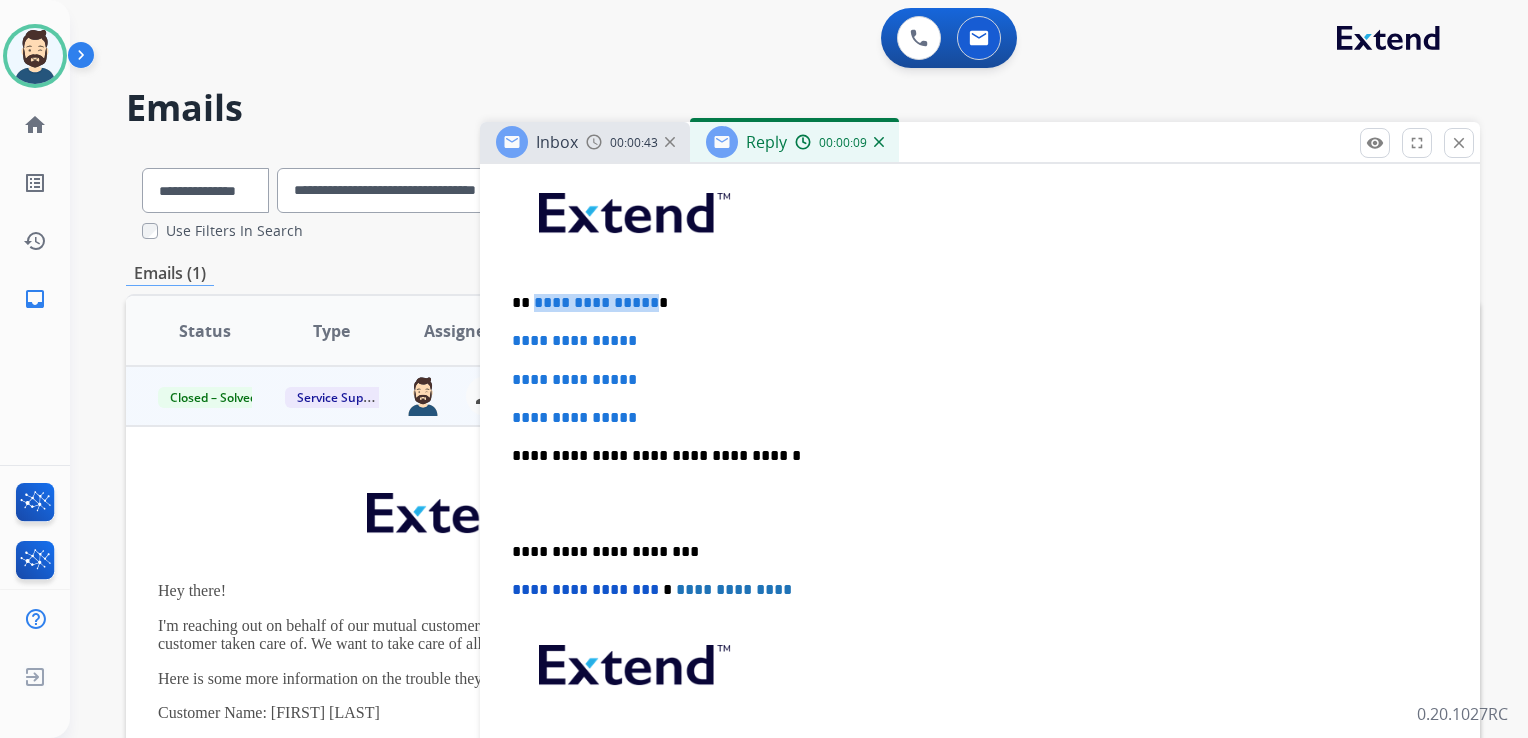 type 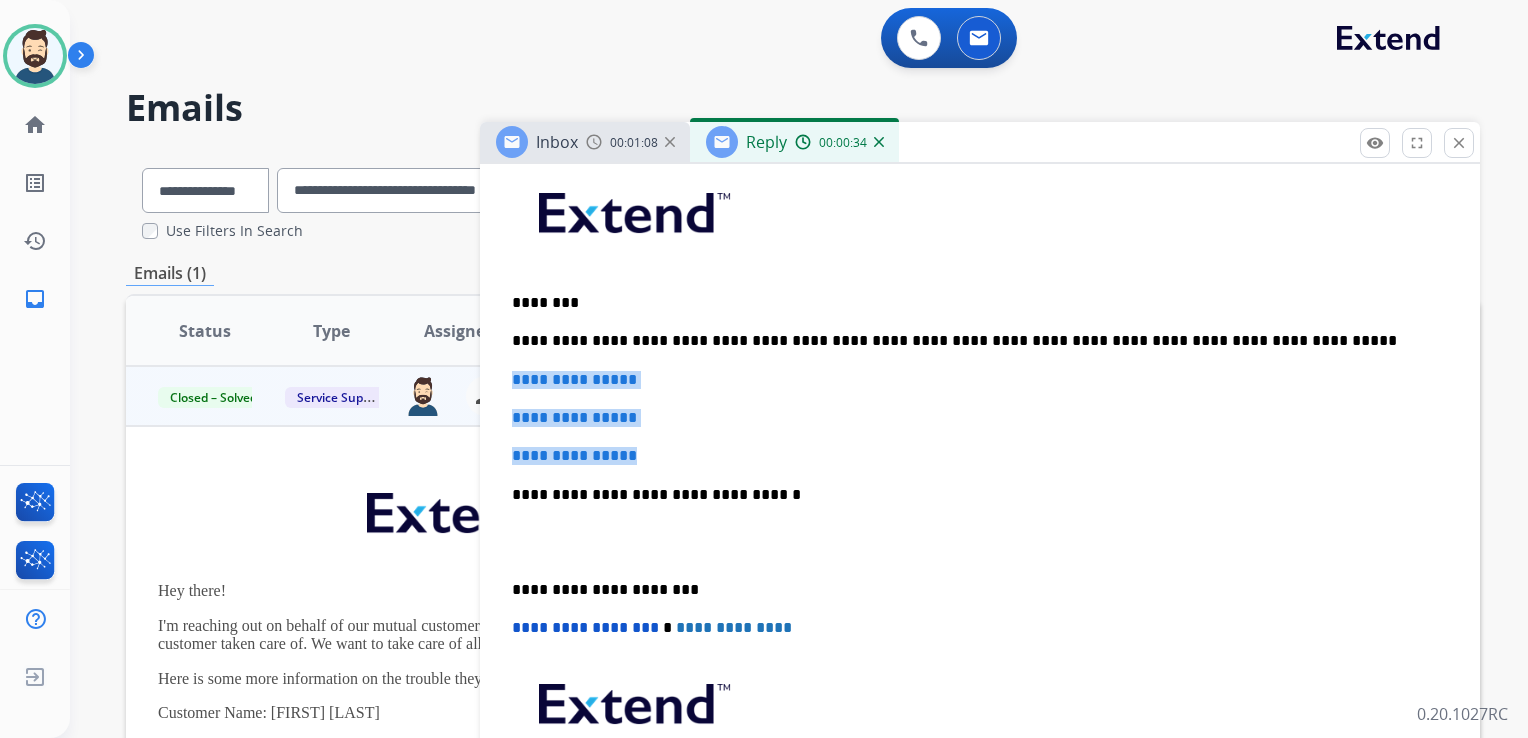 drag, startPoint x: 520, startPoint y: 377, endPoint x: 654, endPoint y: 436, distance: 146.4138 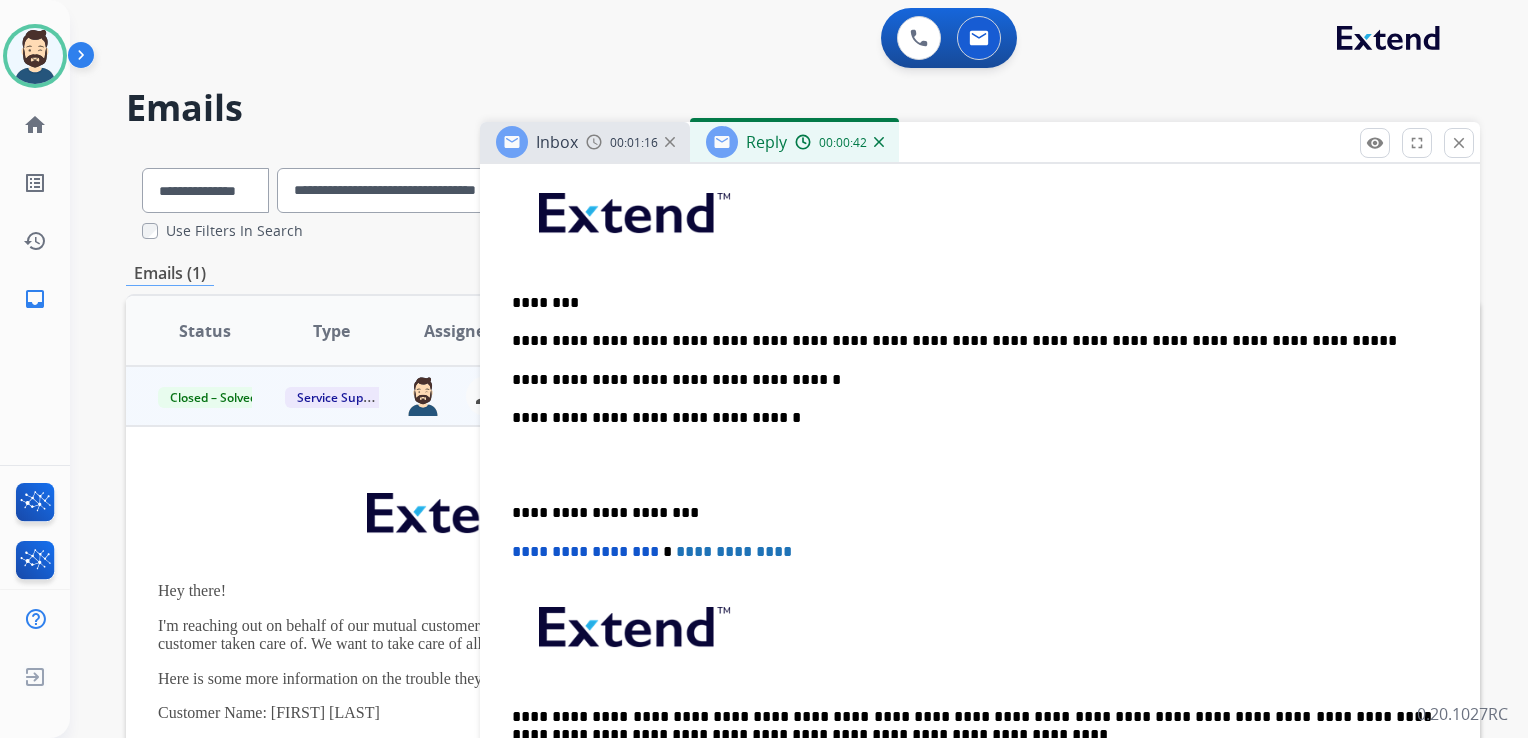 click on "**********" at bounding box center (972, 418) 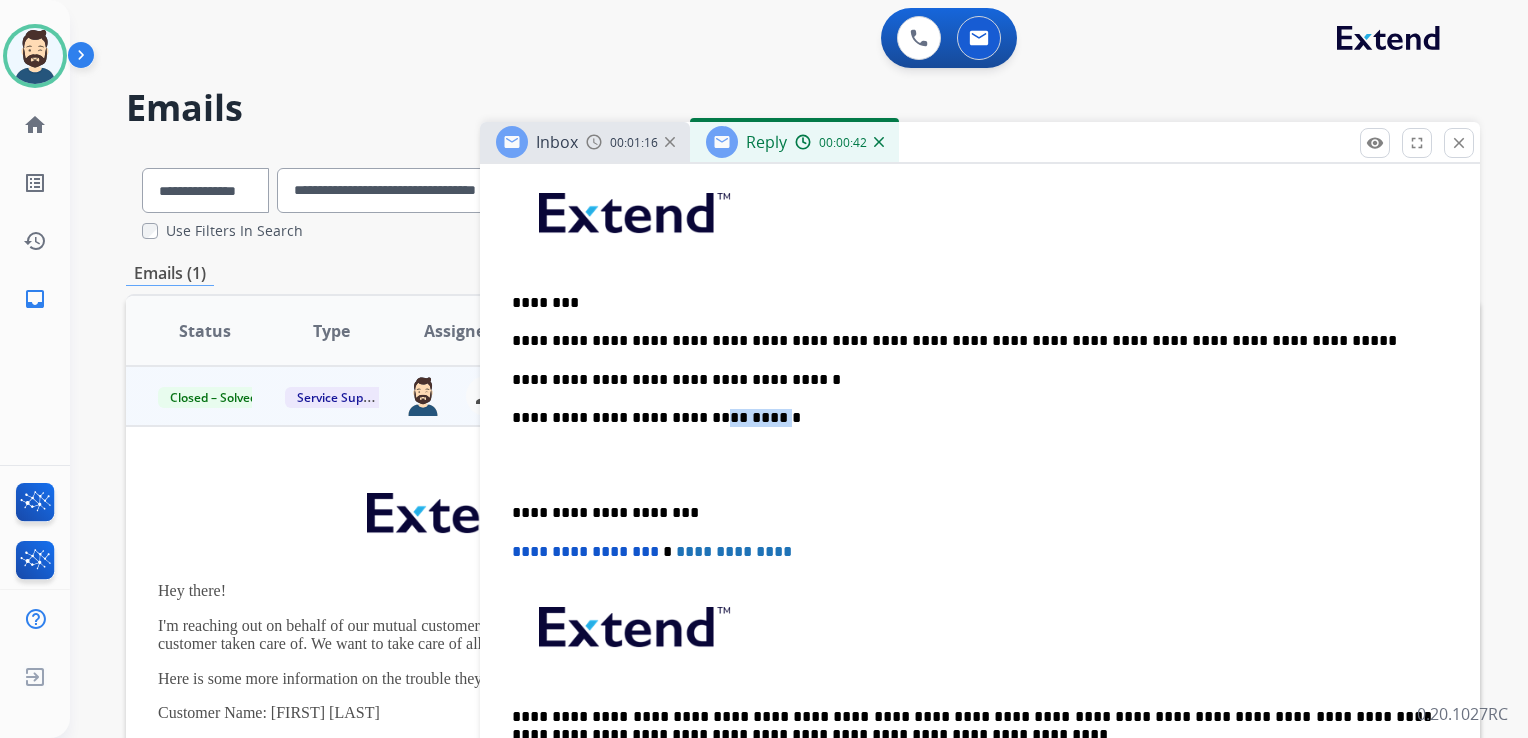 click on "**********" at bounding box center [972, 418] 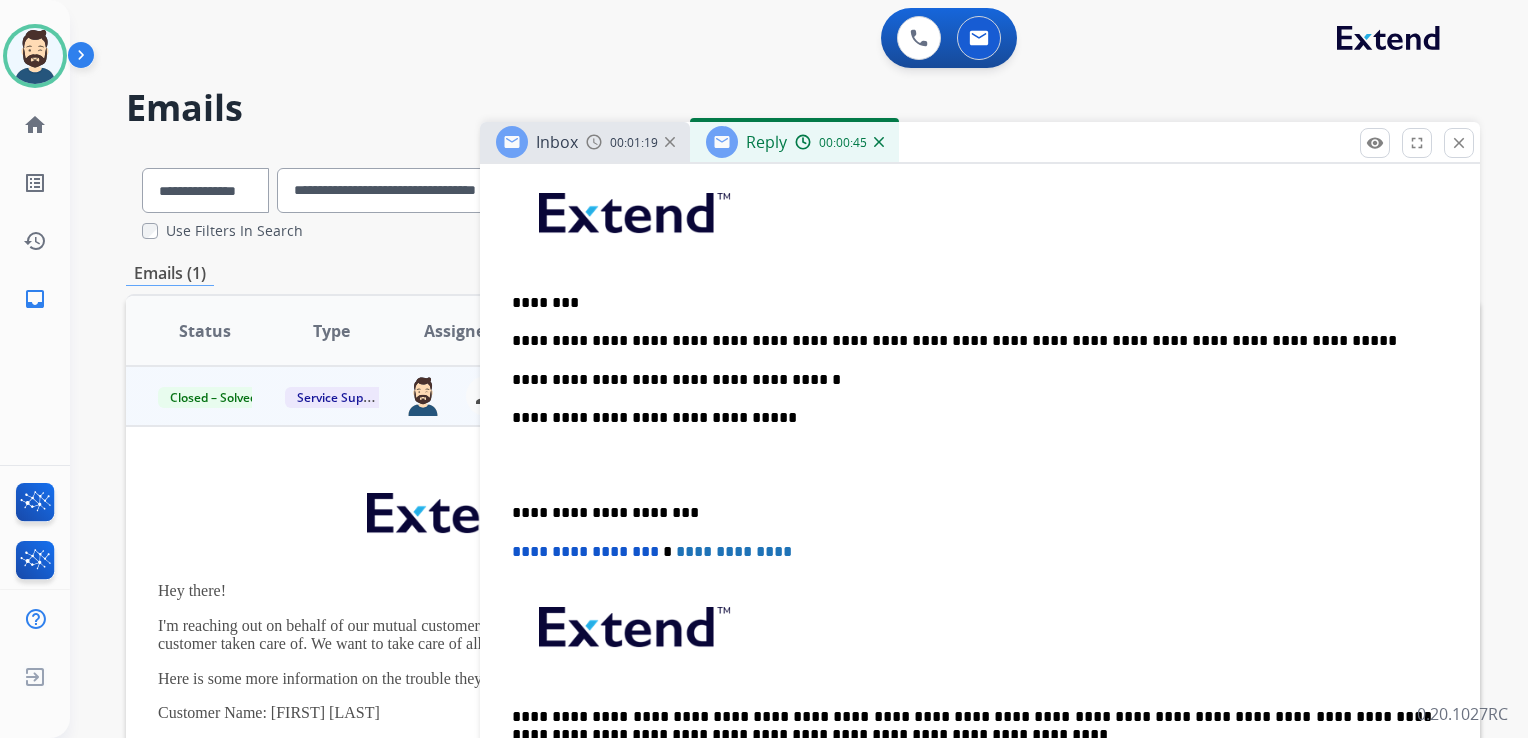 click on "**********" at bounding box center (972, 513) 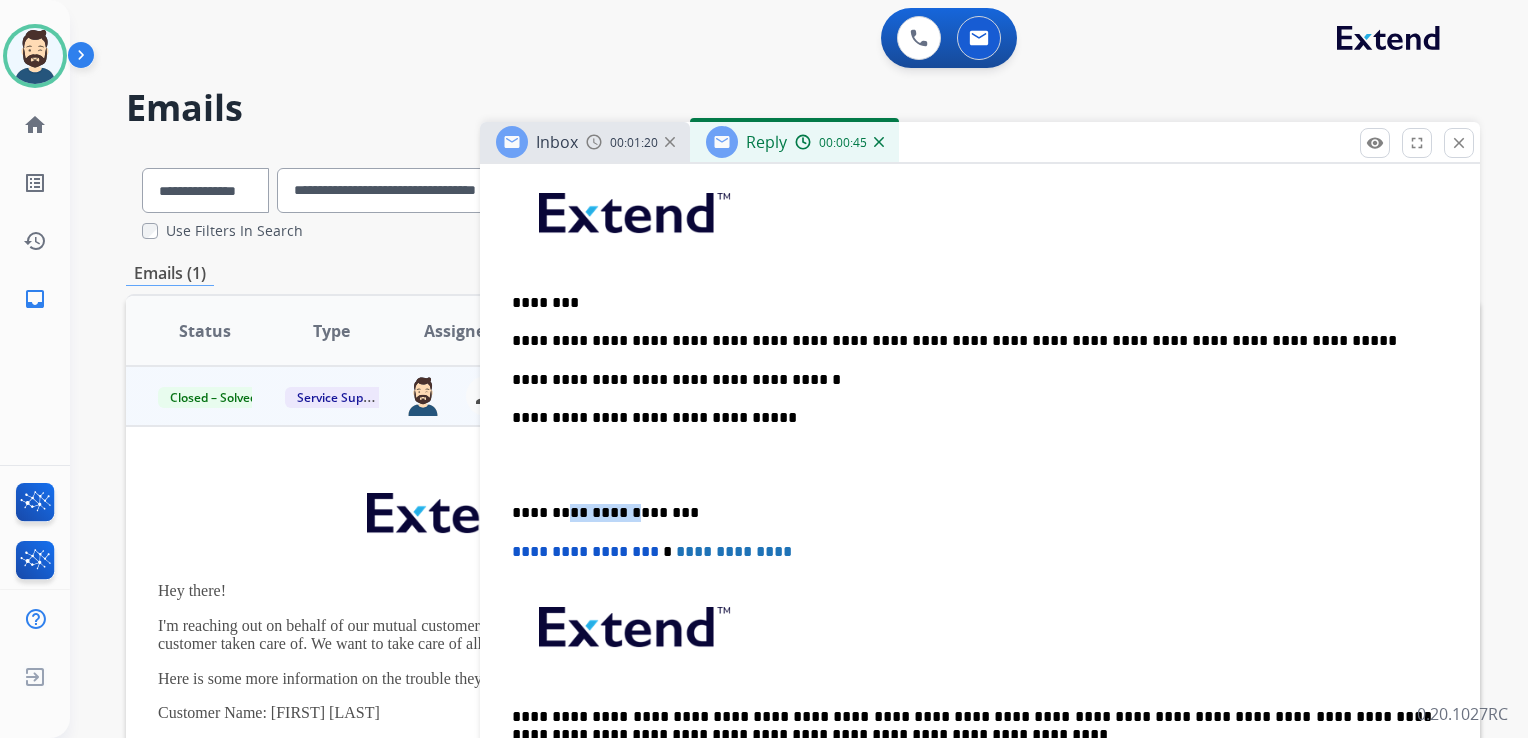 click on "**********" at bounding box center [972, 513] 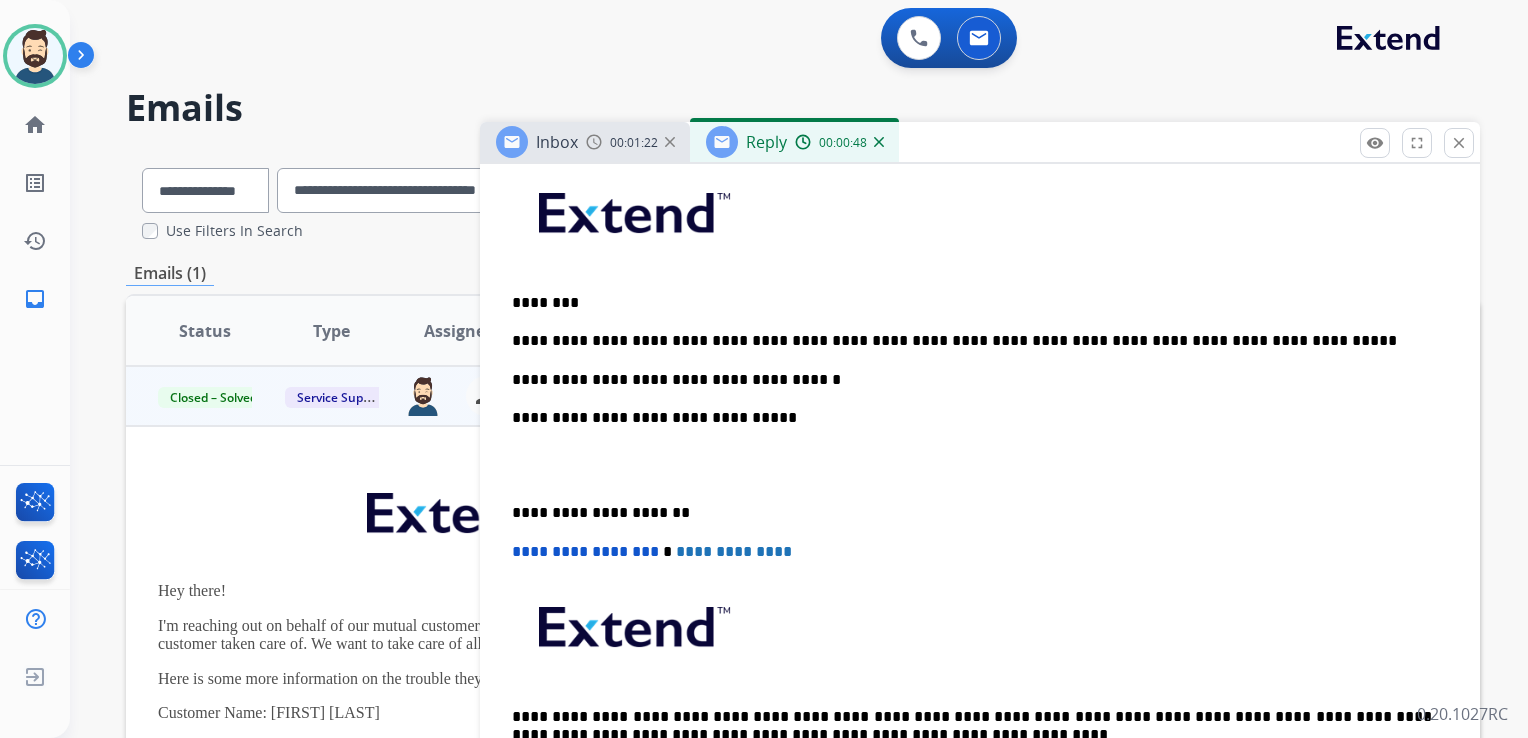 click on "**********" at bounding box center [585, 551] 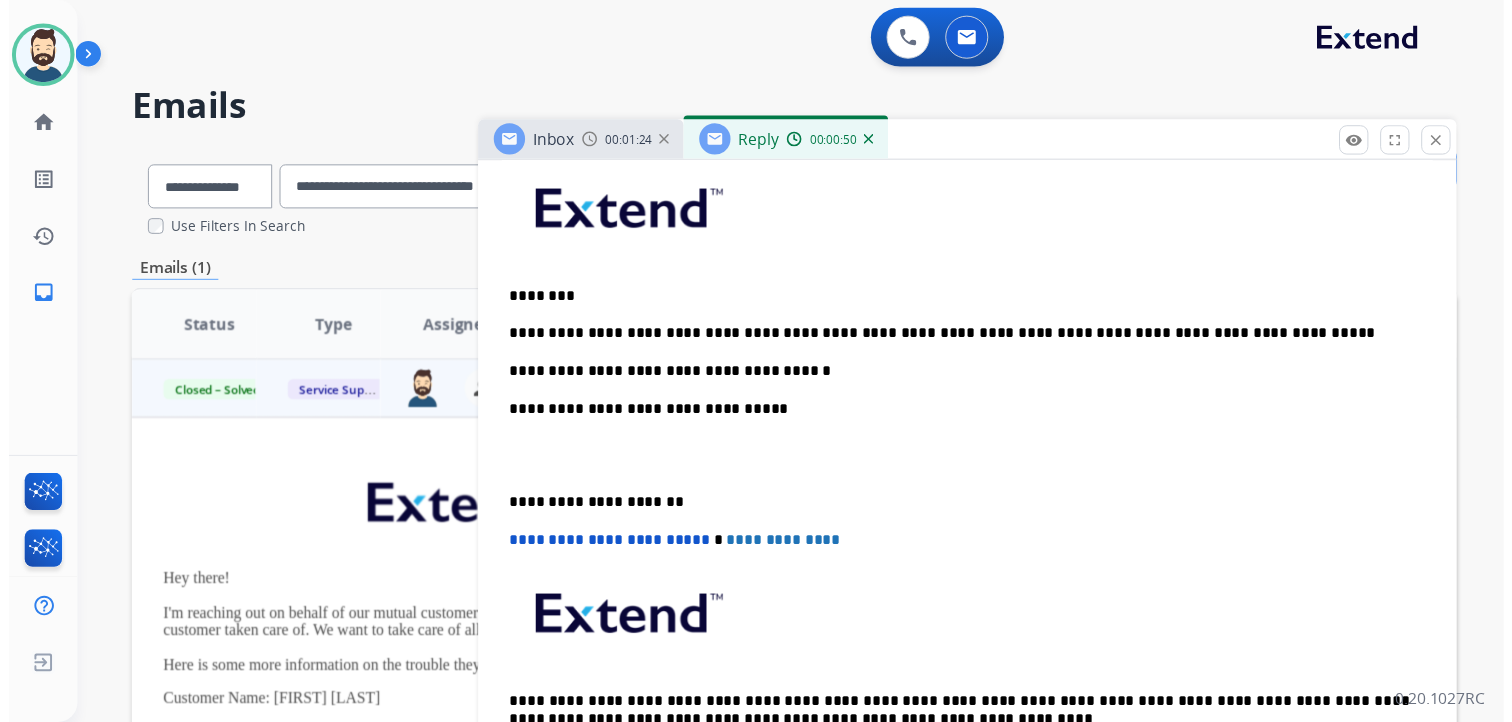 scroll, scrollTop: 0, scrollLeft: 0, axis: both 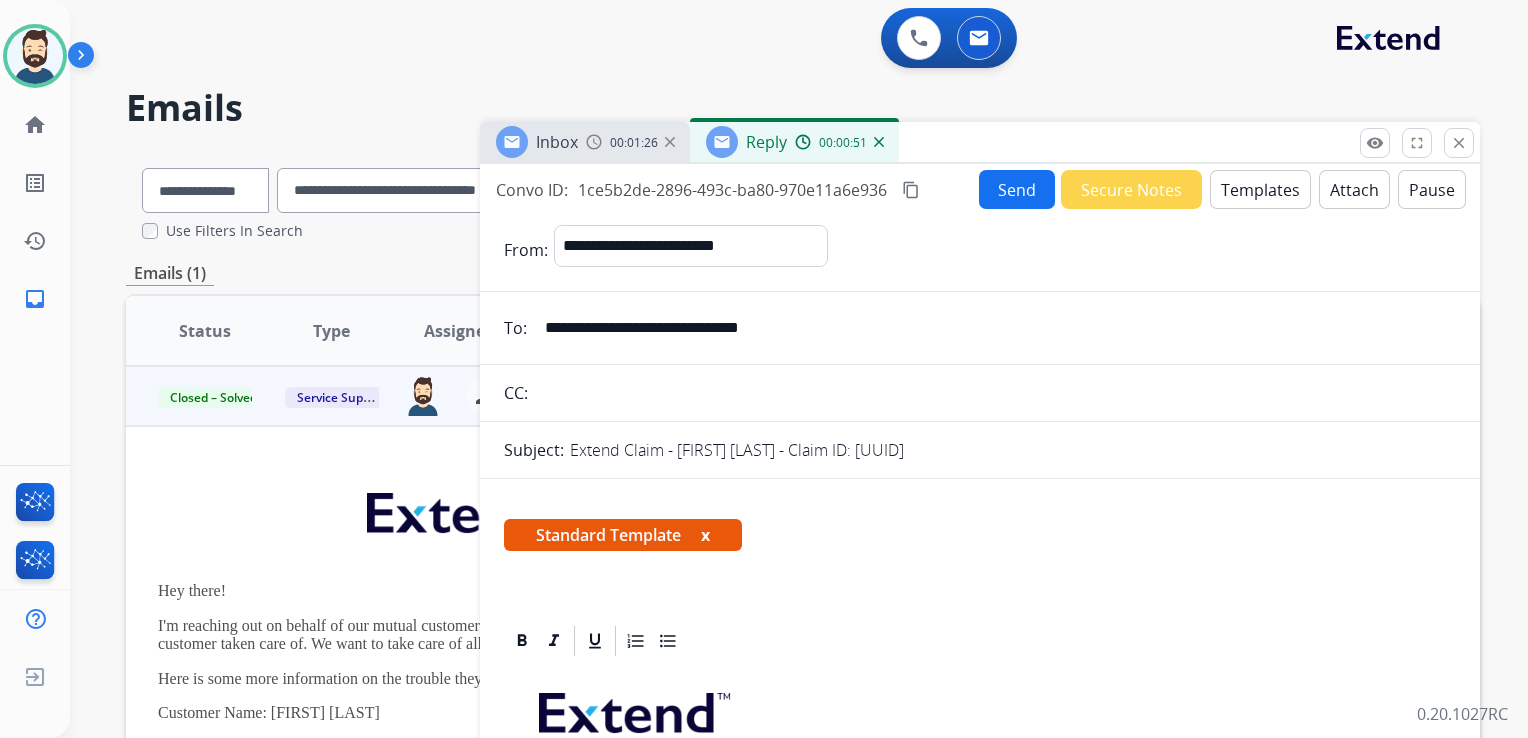 click on "Send" at bounding box center (1017, 189) 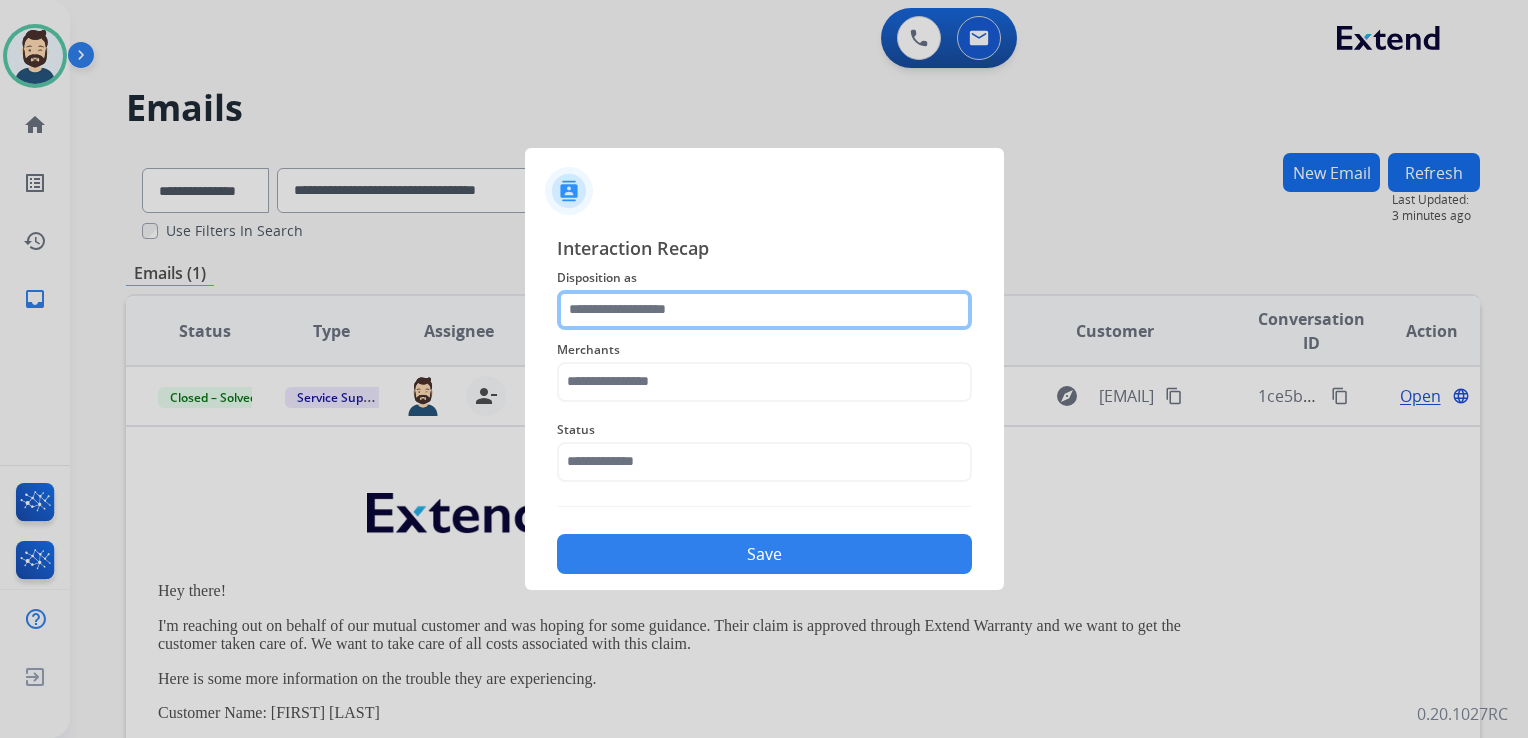 click 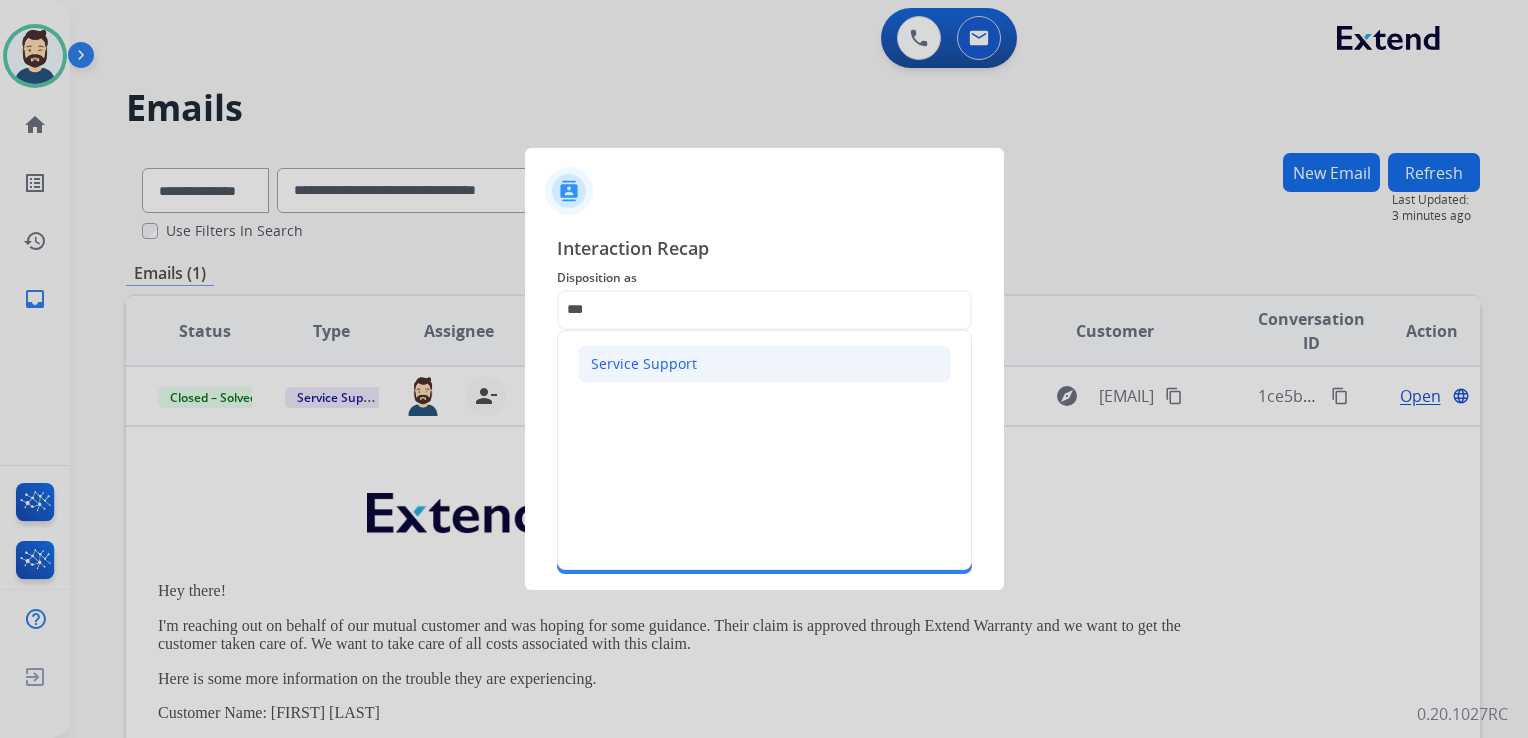 click on "Service Support" 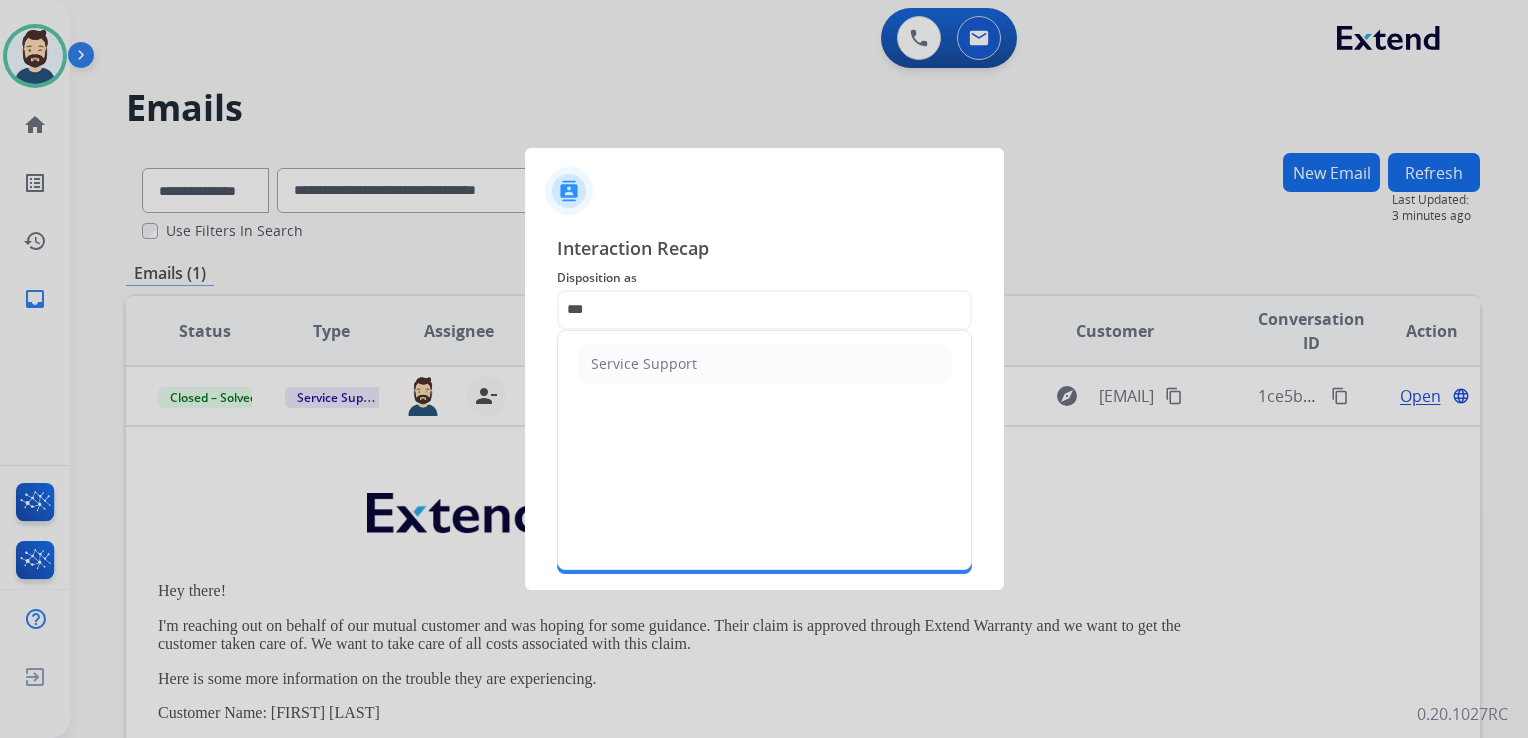 type on "**********" 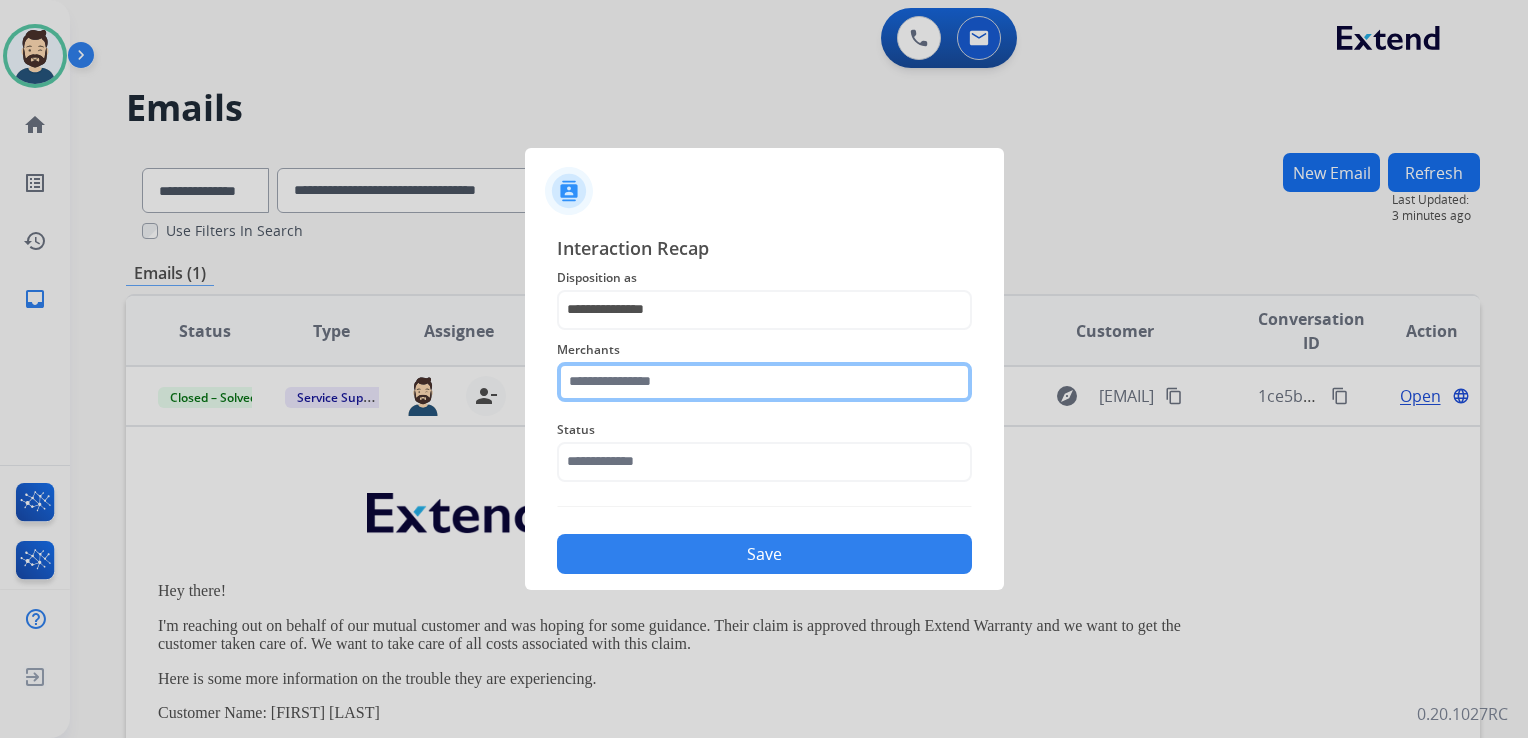 click 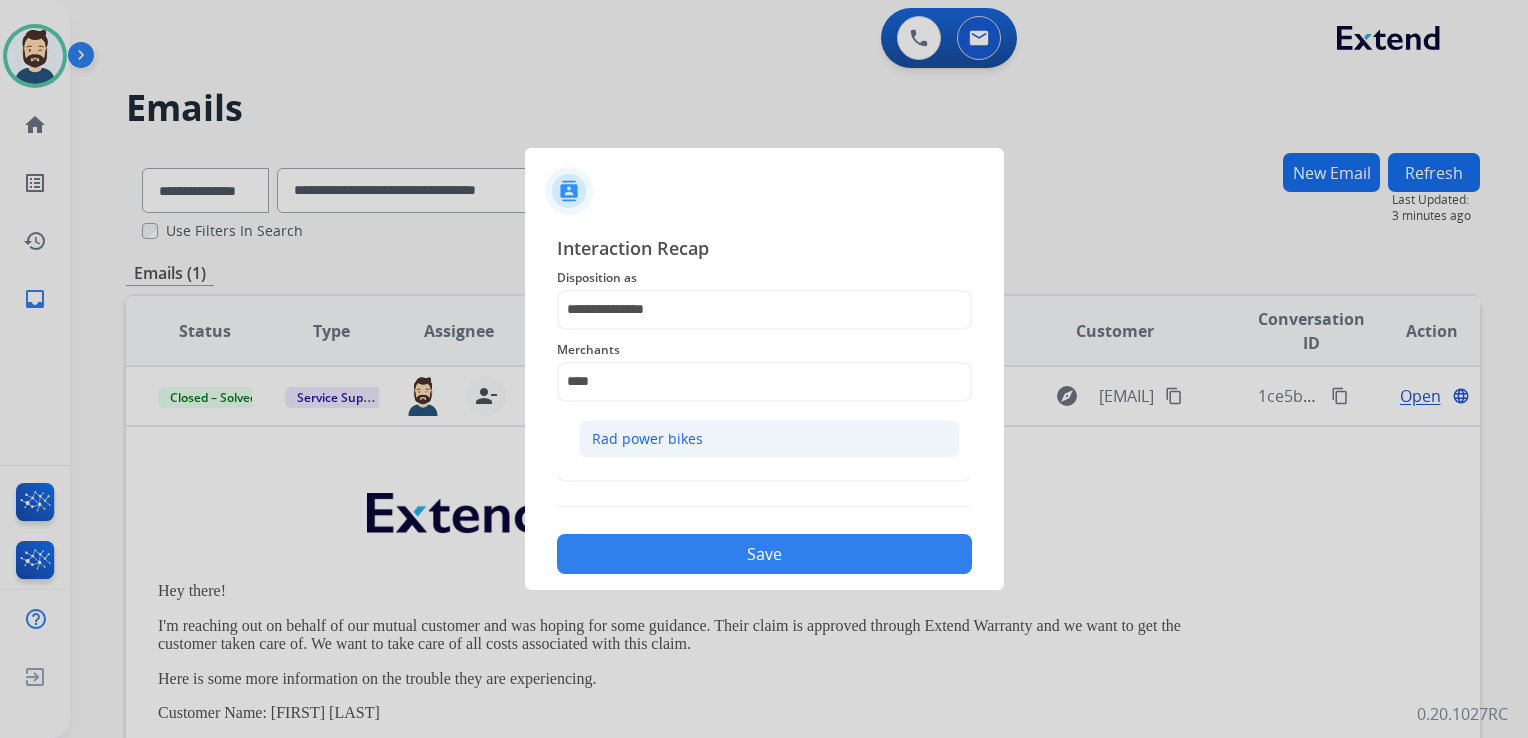 click on "Rad power bikes" 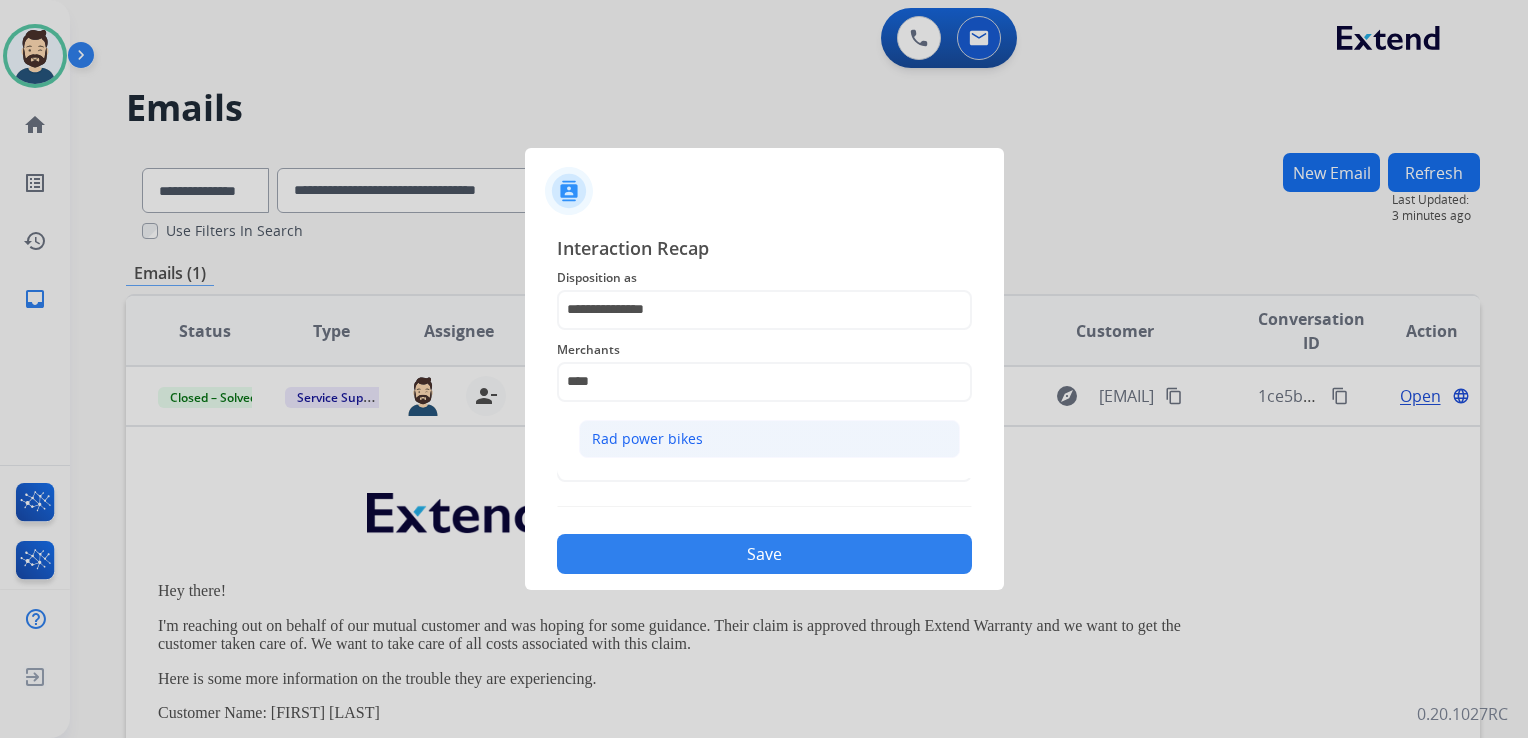 type on "**********" 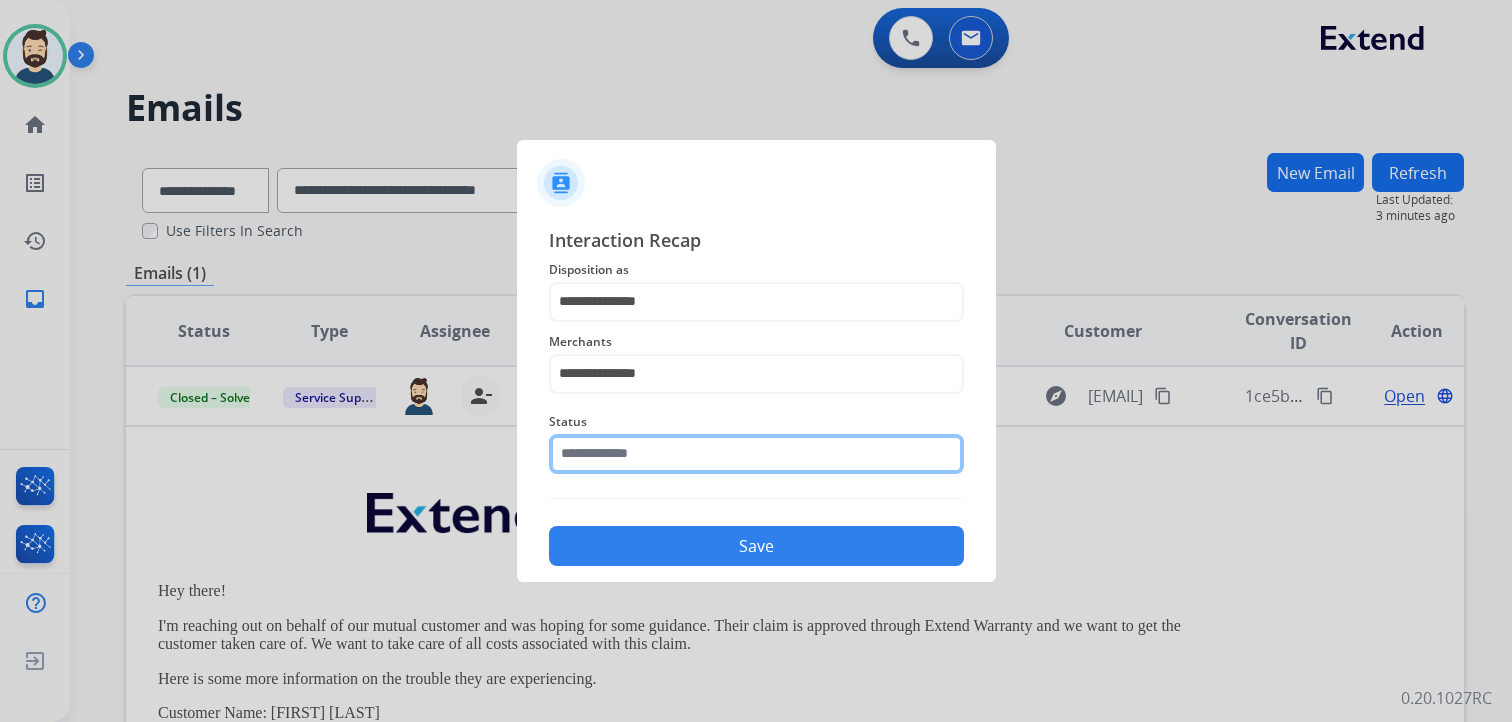 click 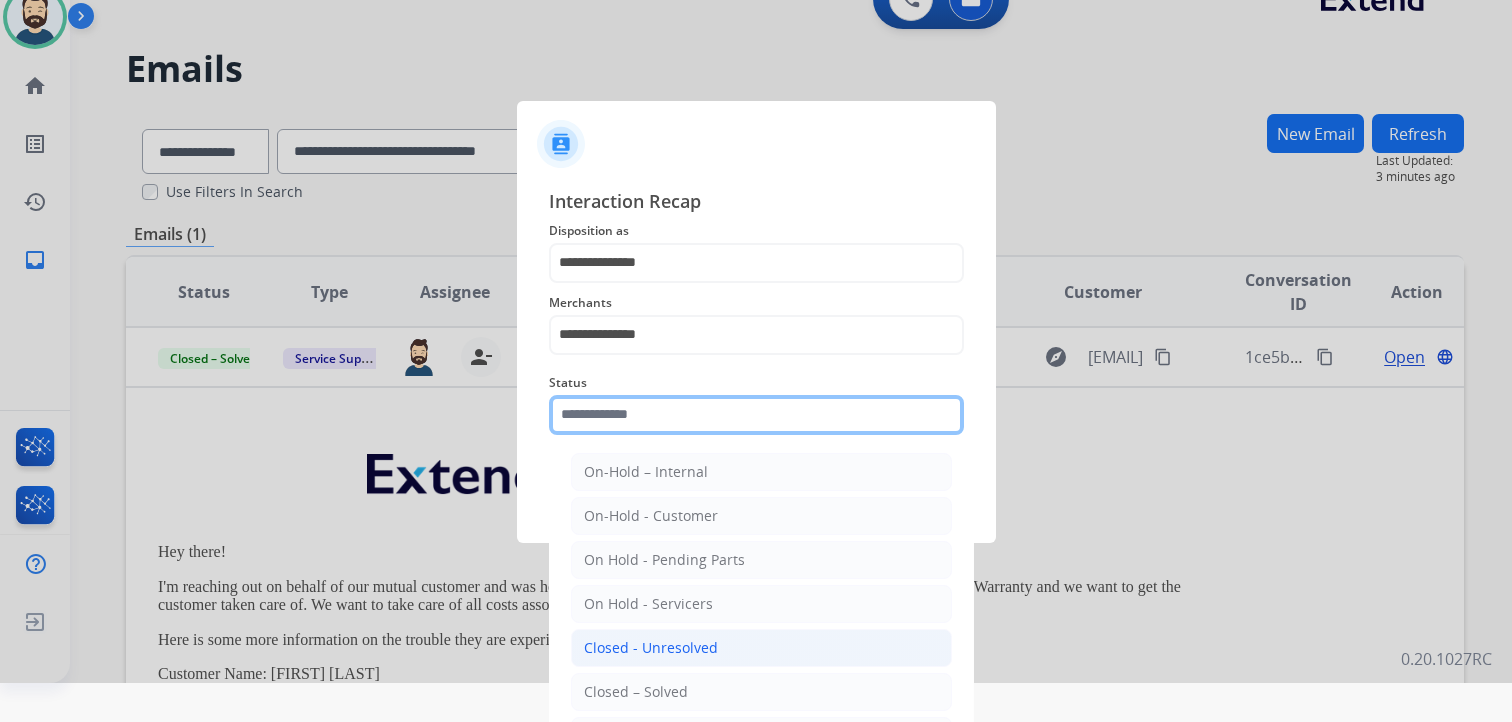 scroll, scrollTop: 59, scrollLeft: 0, axis: vertical 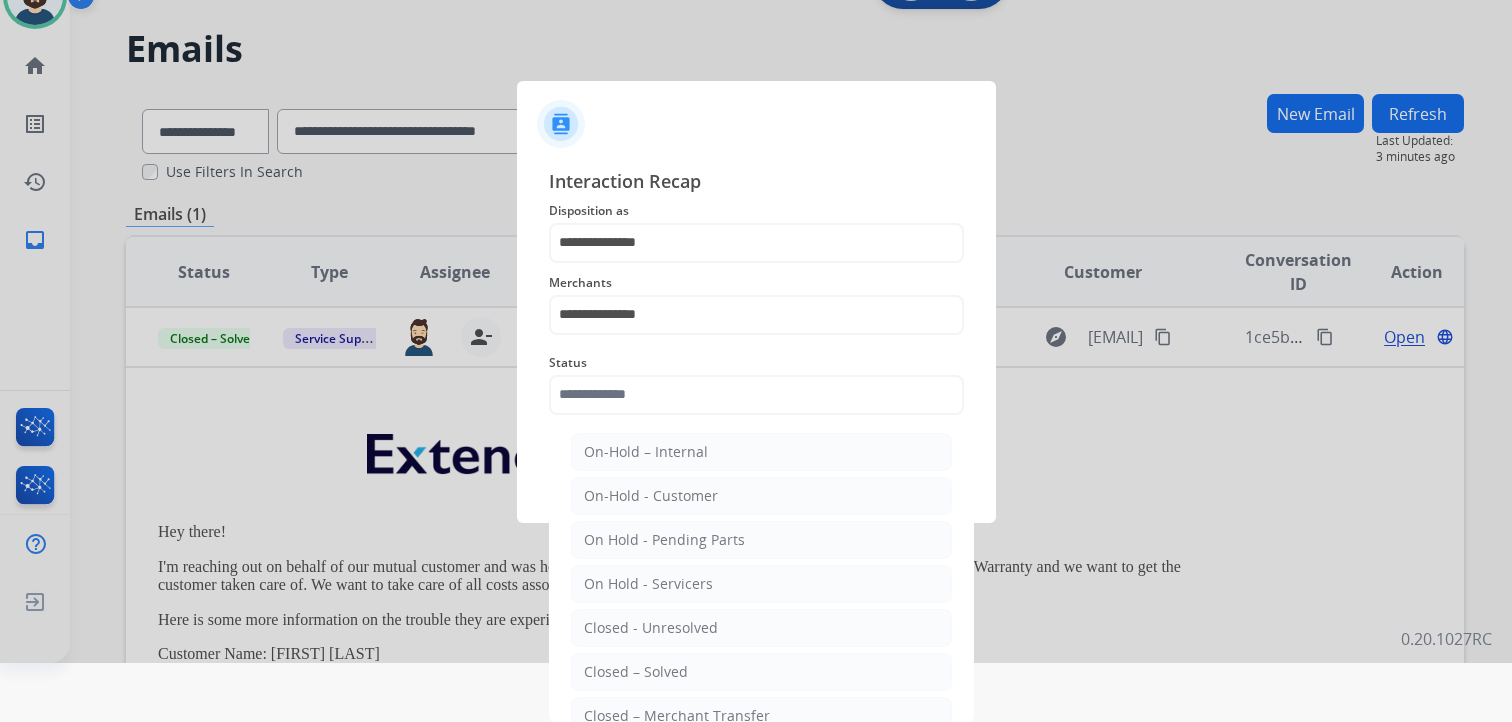 click on "Closed – Solved" 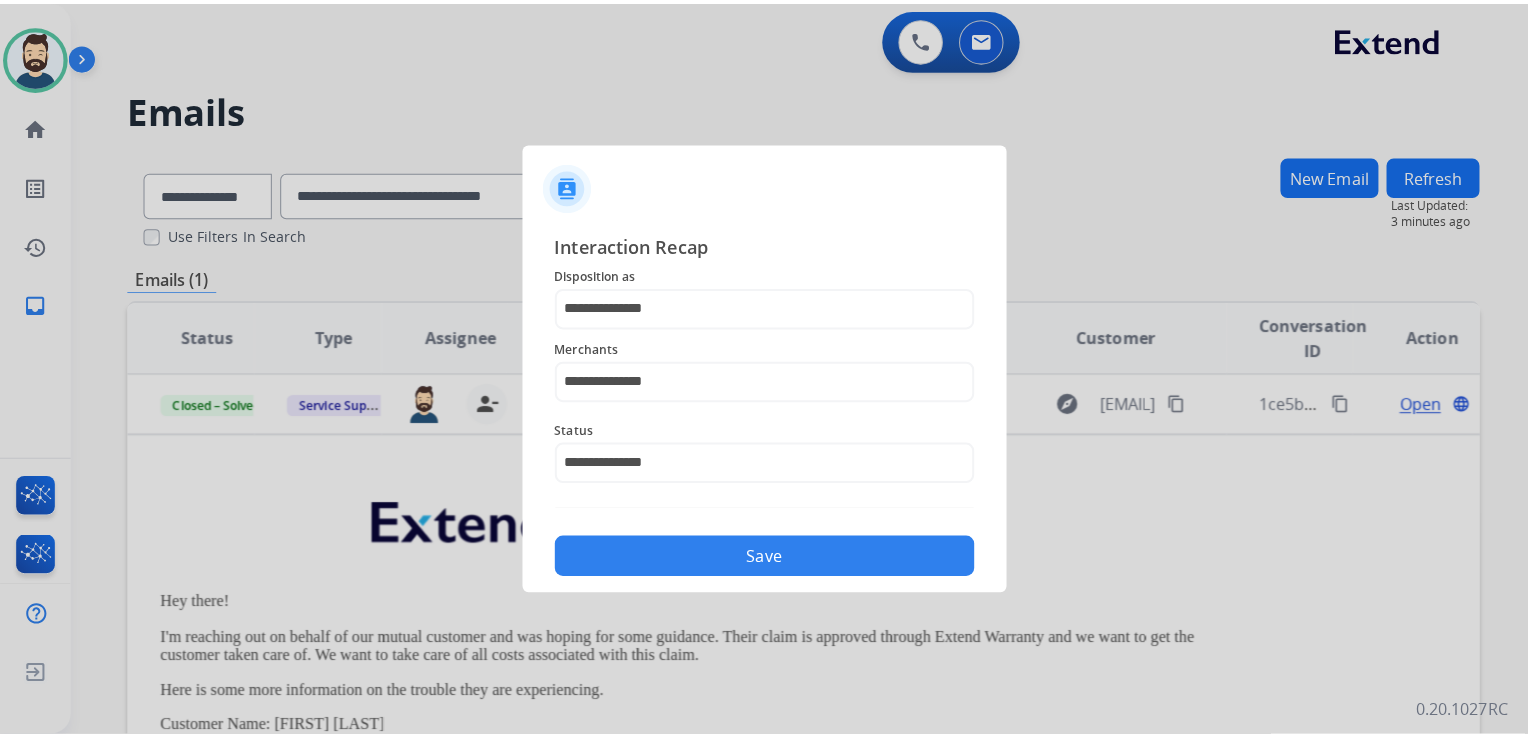 scroll, scrollTop: 0, scrollLeft: 0, axis: both 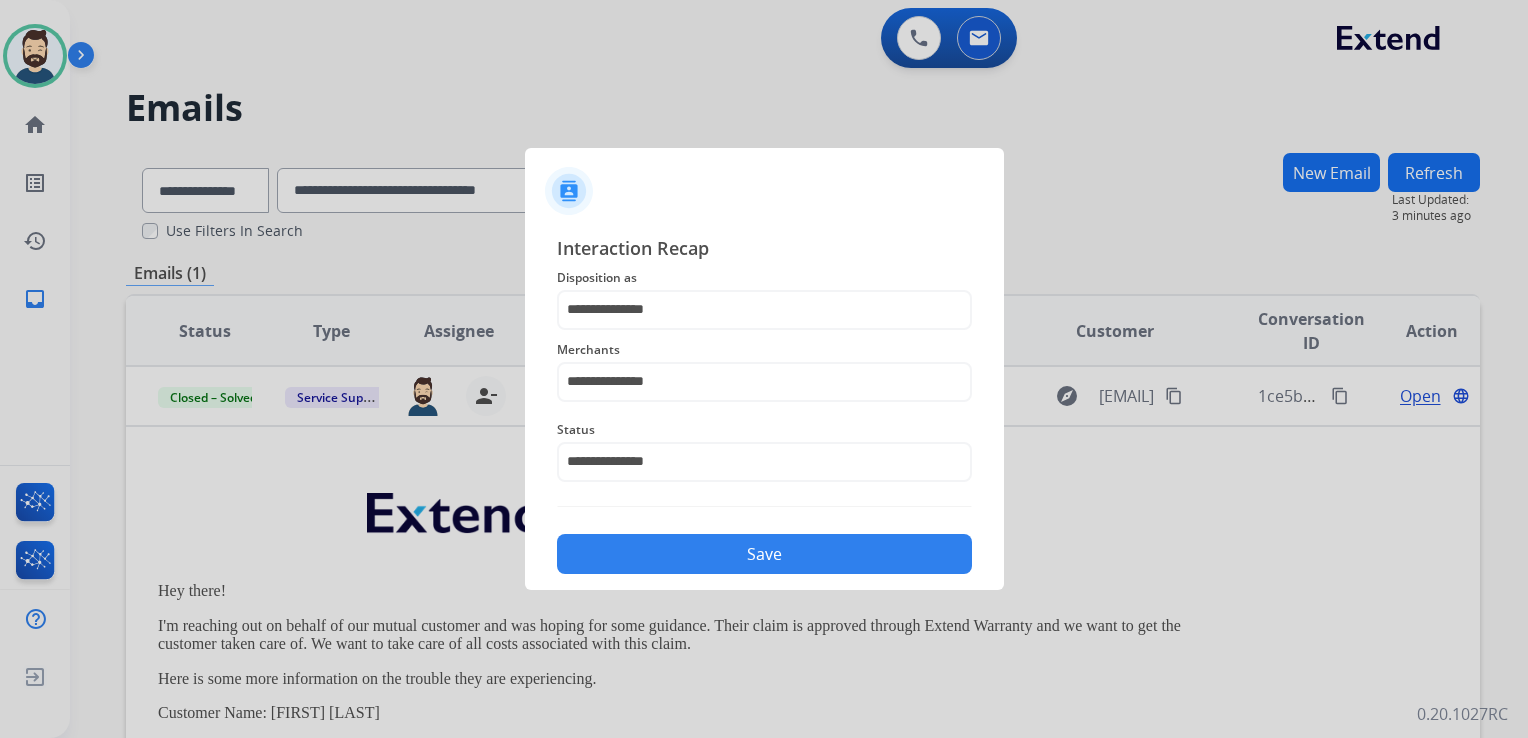 click on "Save" 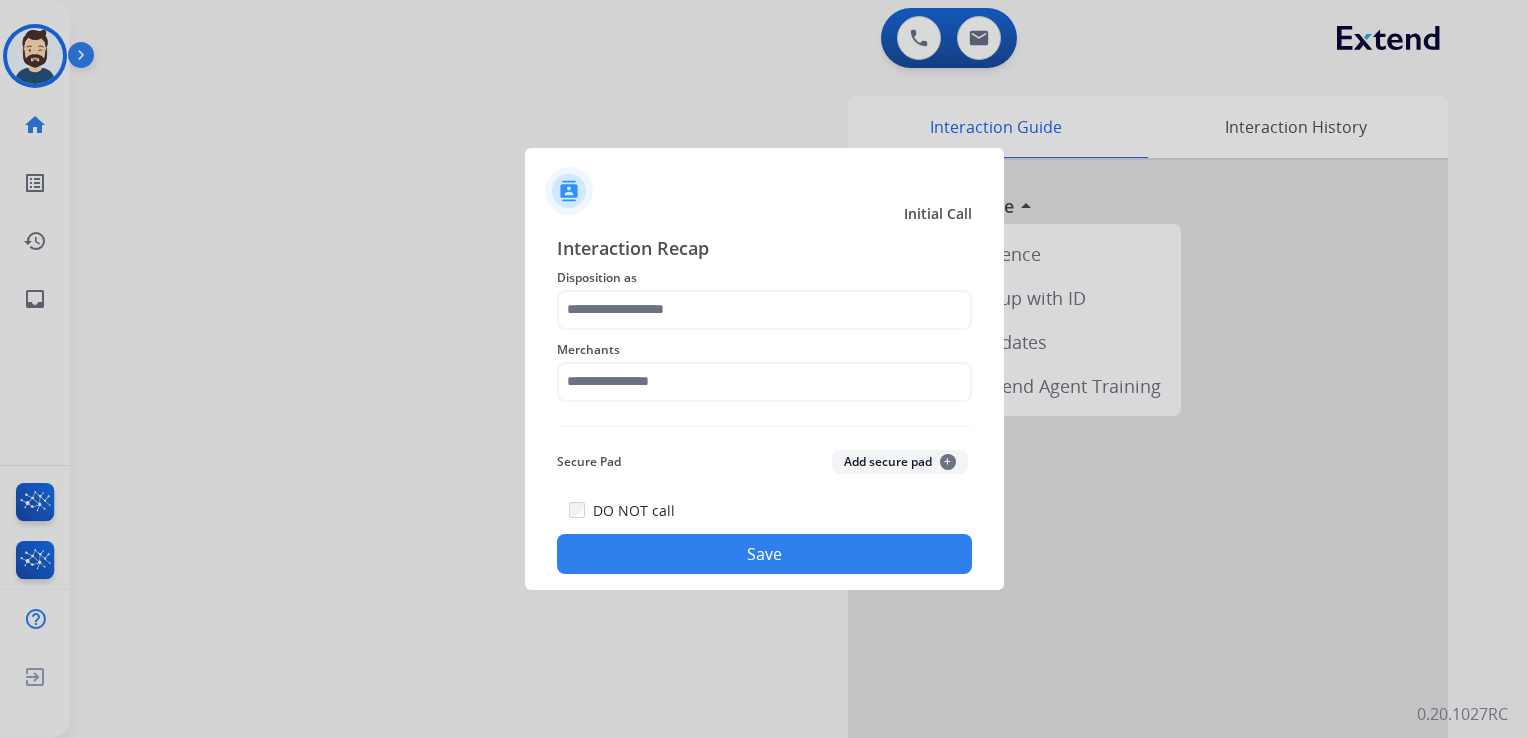 scroll, scrollTop: 0, scrollLeft: 0, axis: both 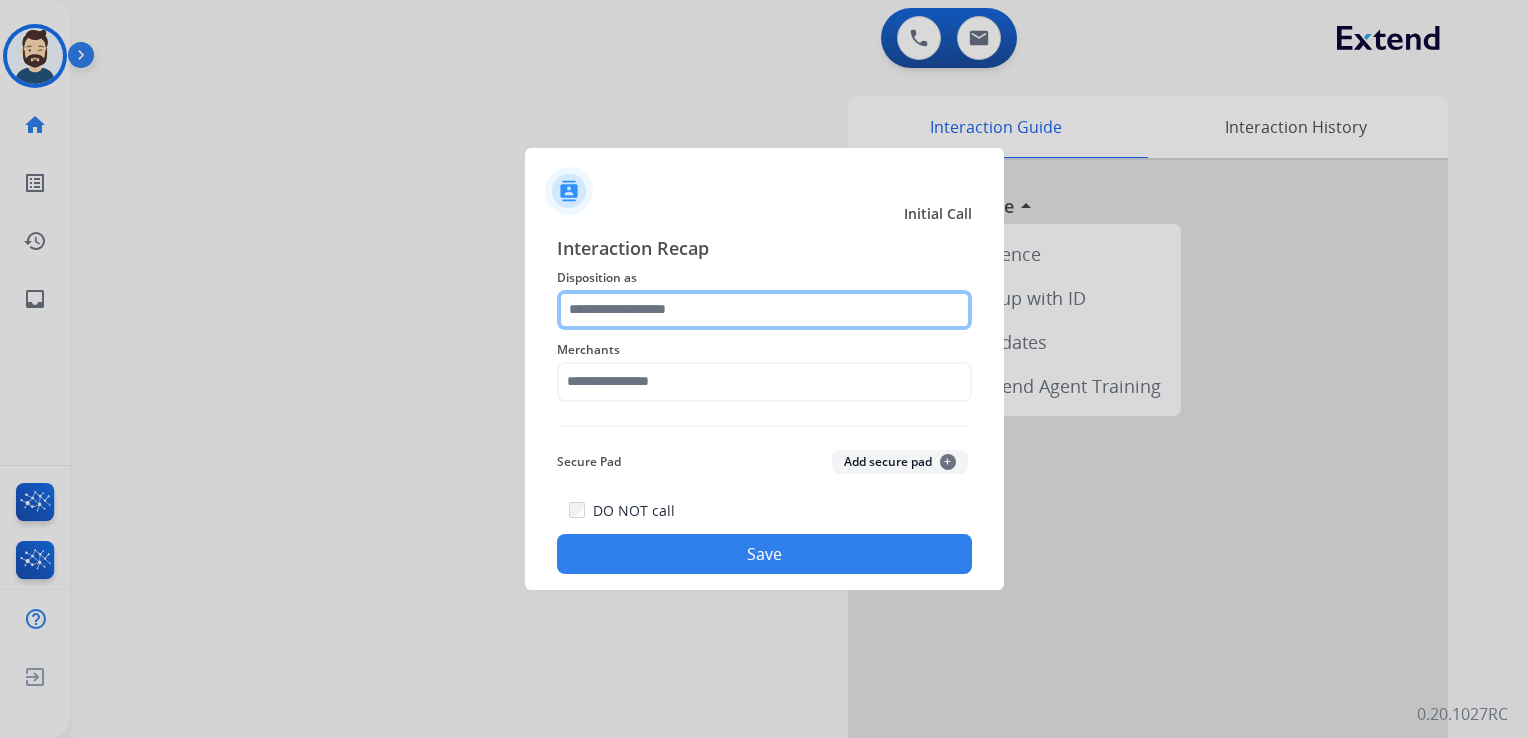 click 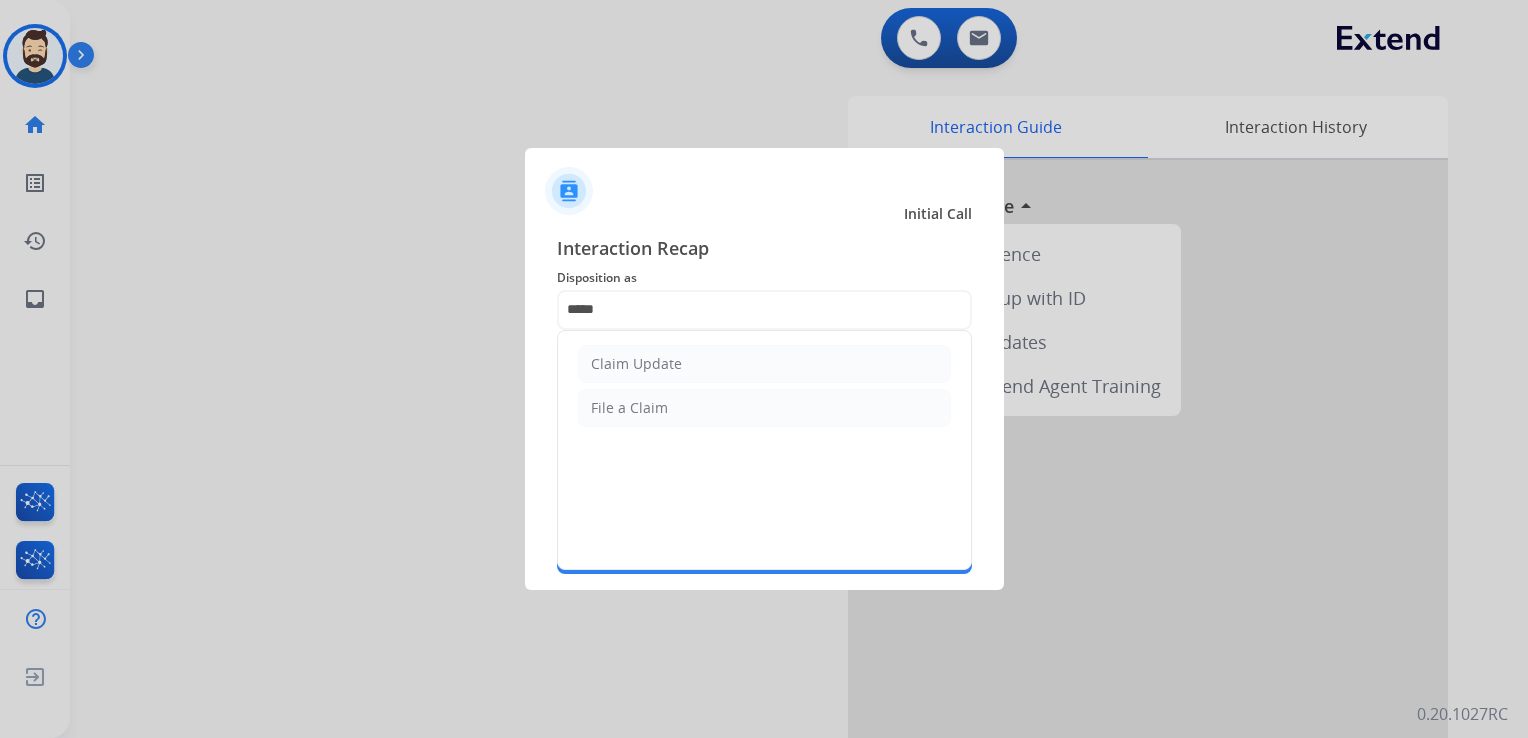 click on "Claim Update" 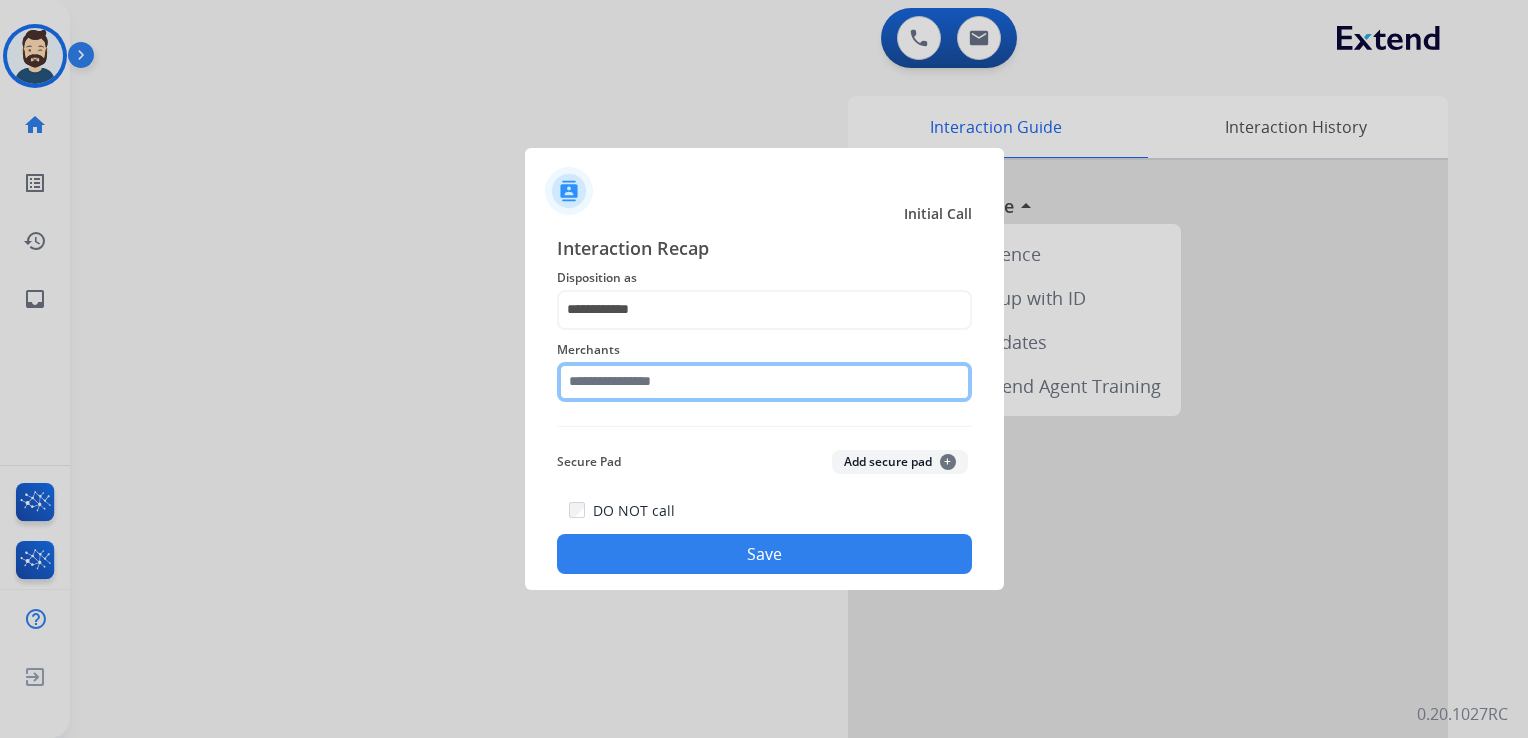 click 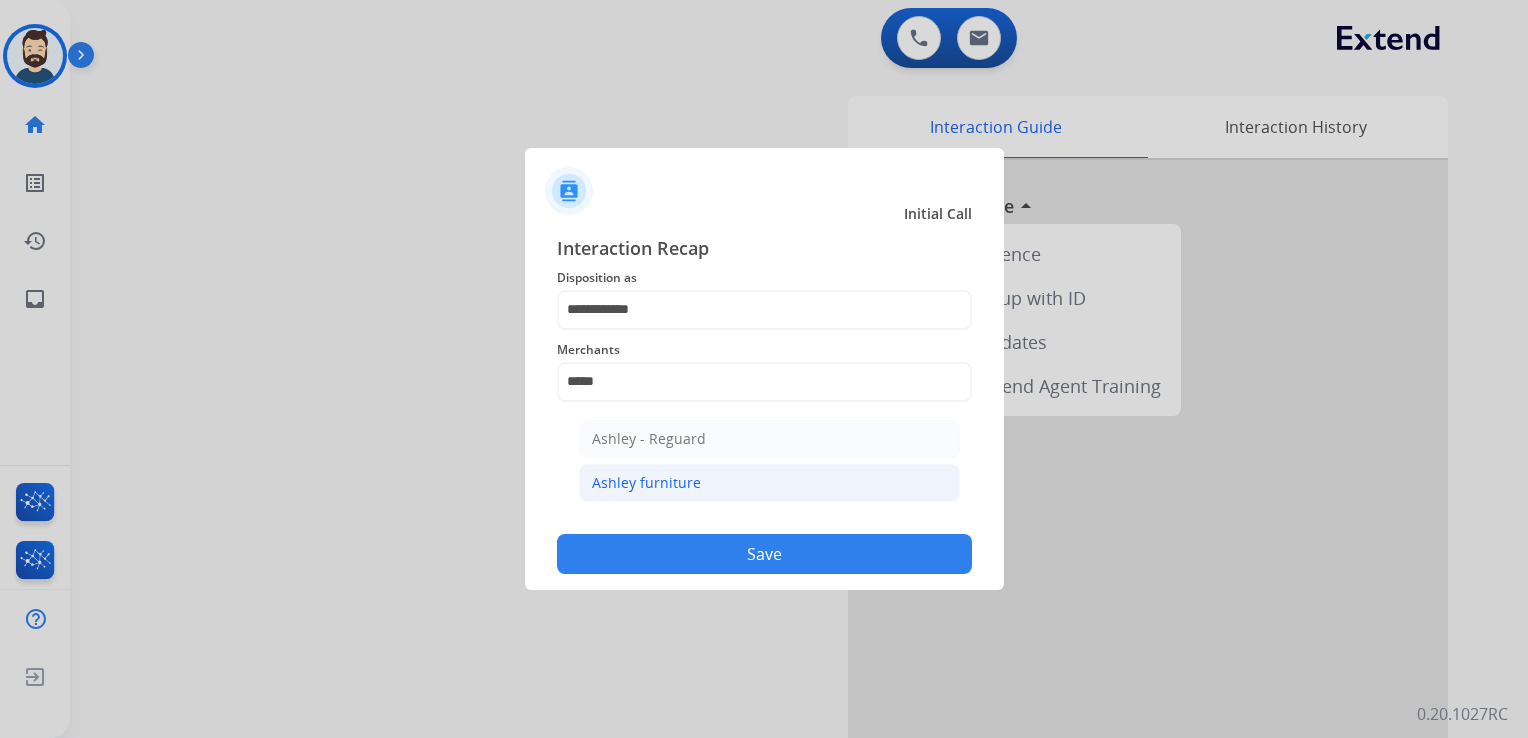 click on "Ashley furniture" 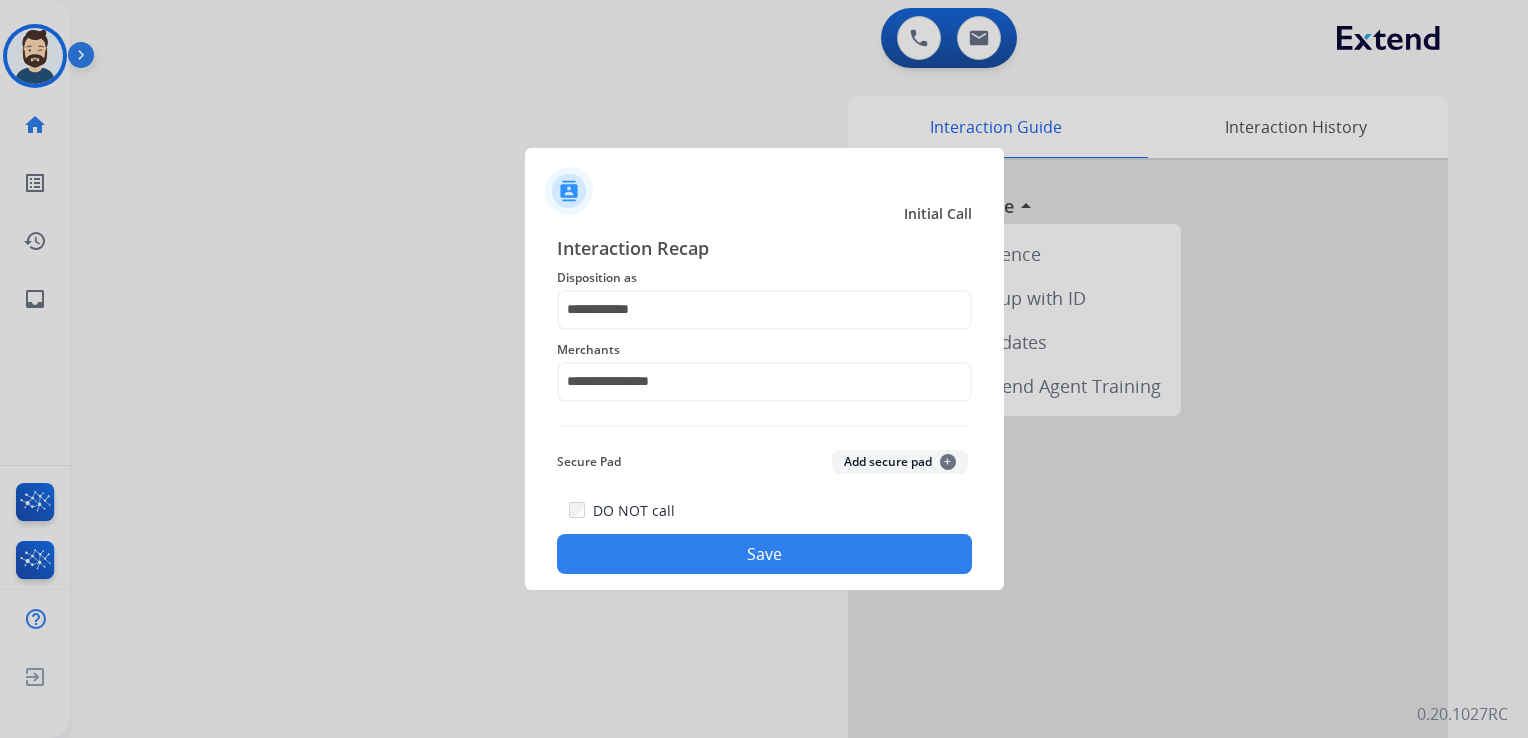 click on "Save" 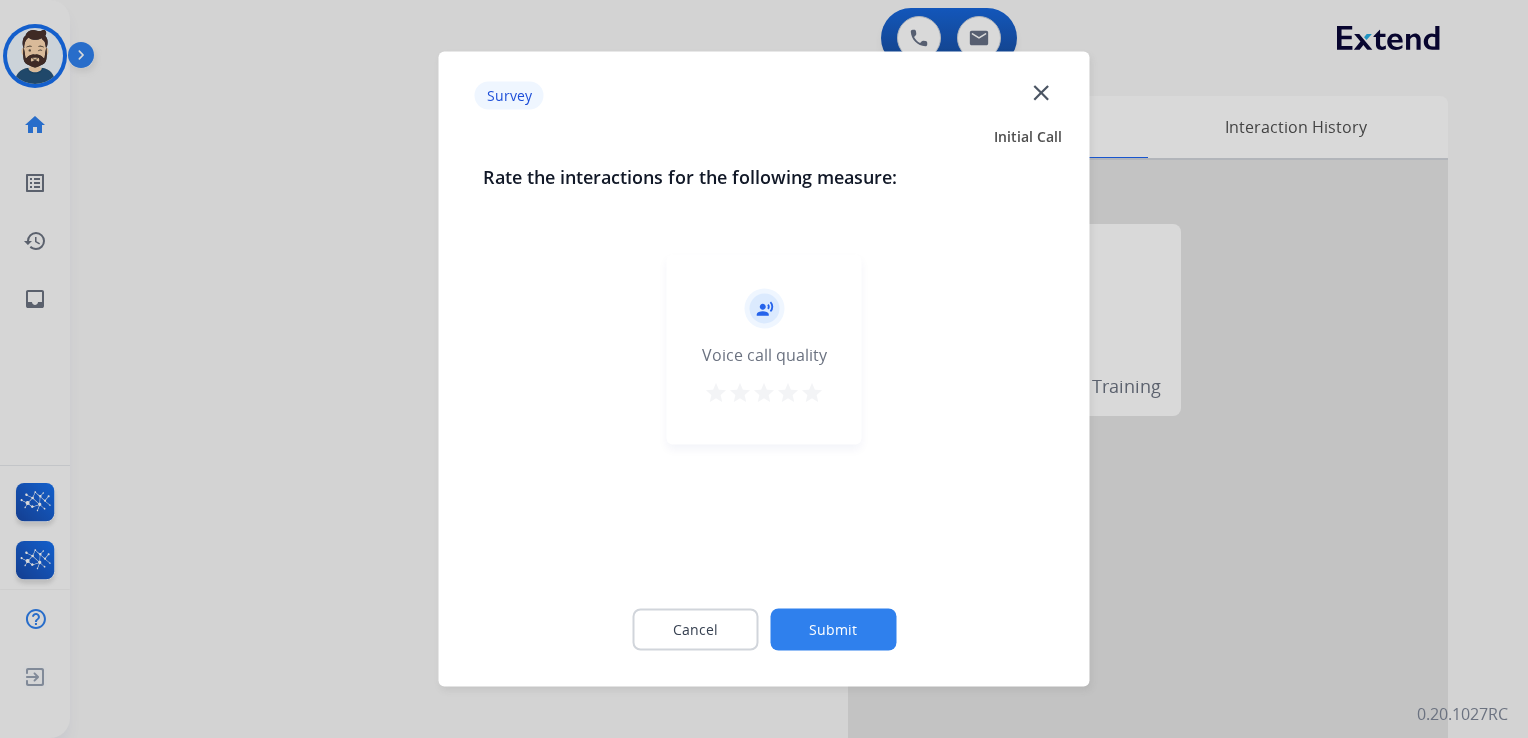 click on "star" at bounding box center (812, 393) 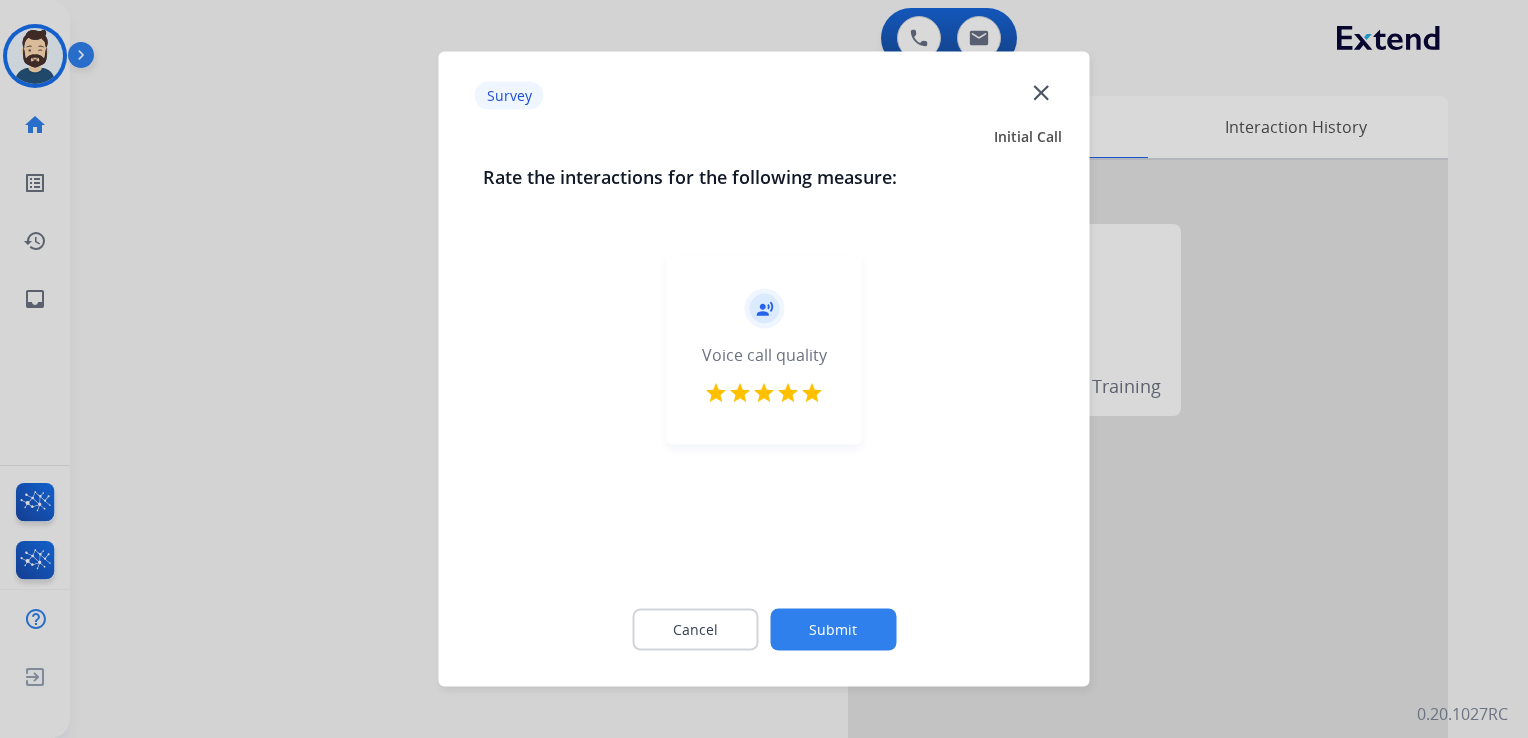 click on "Submit" 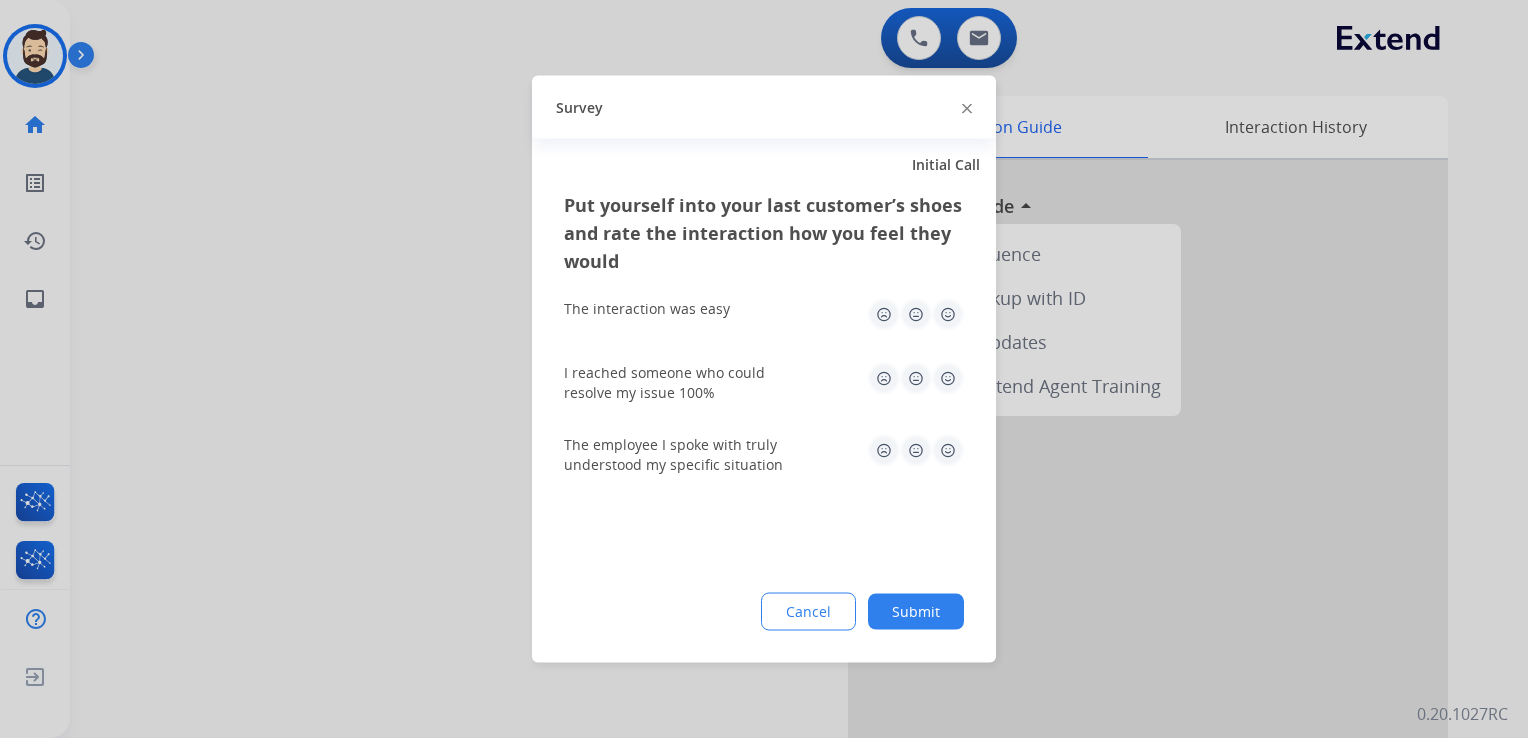 click 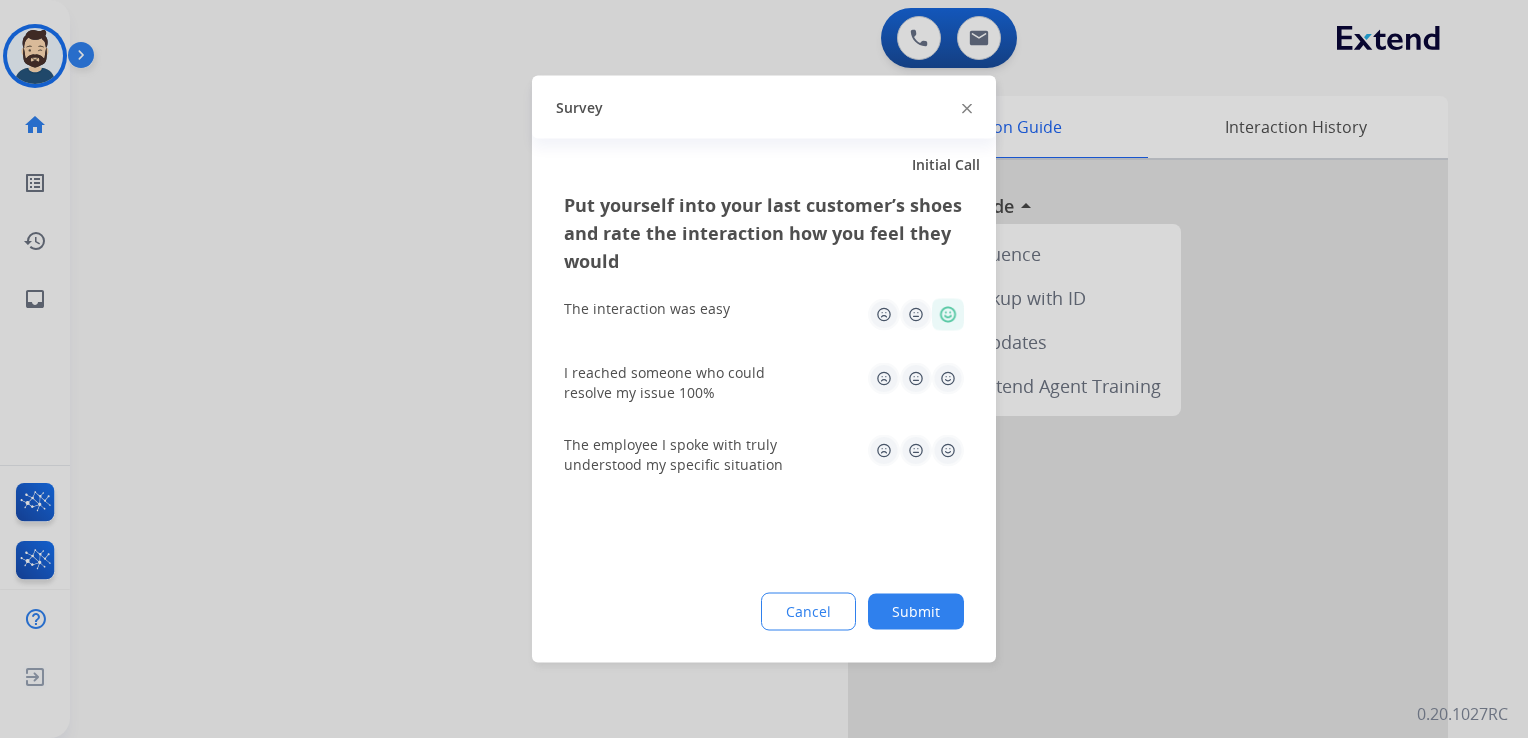 click 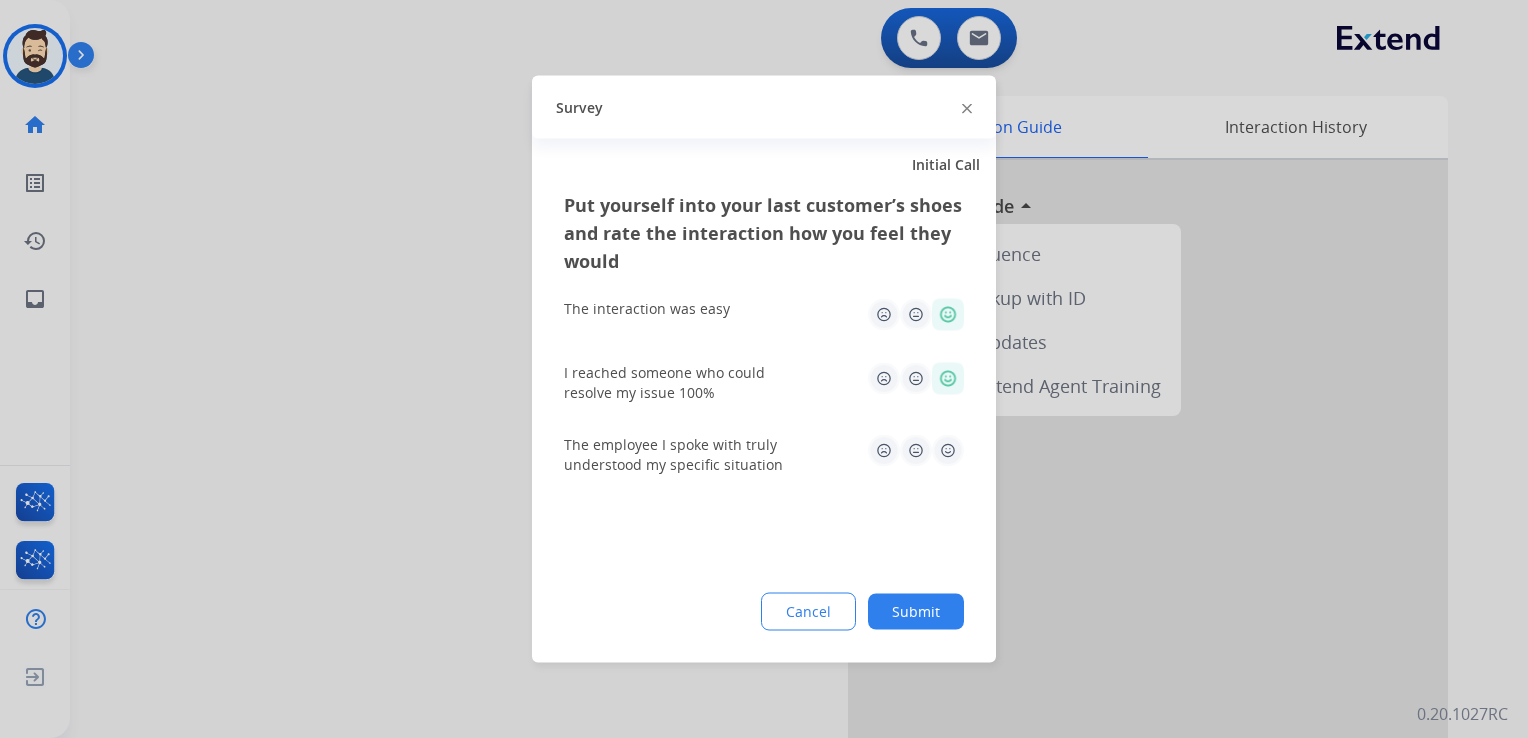 click 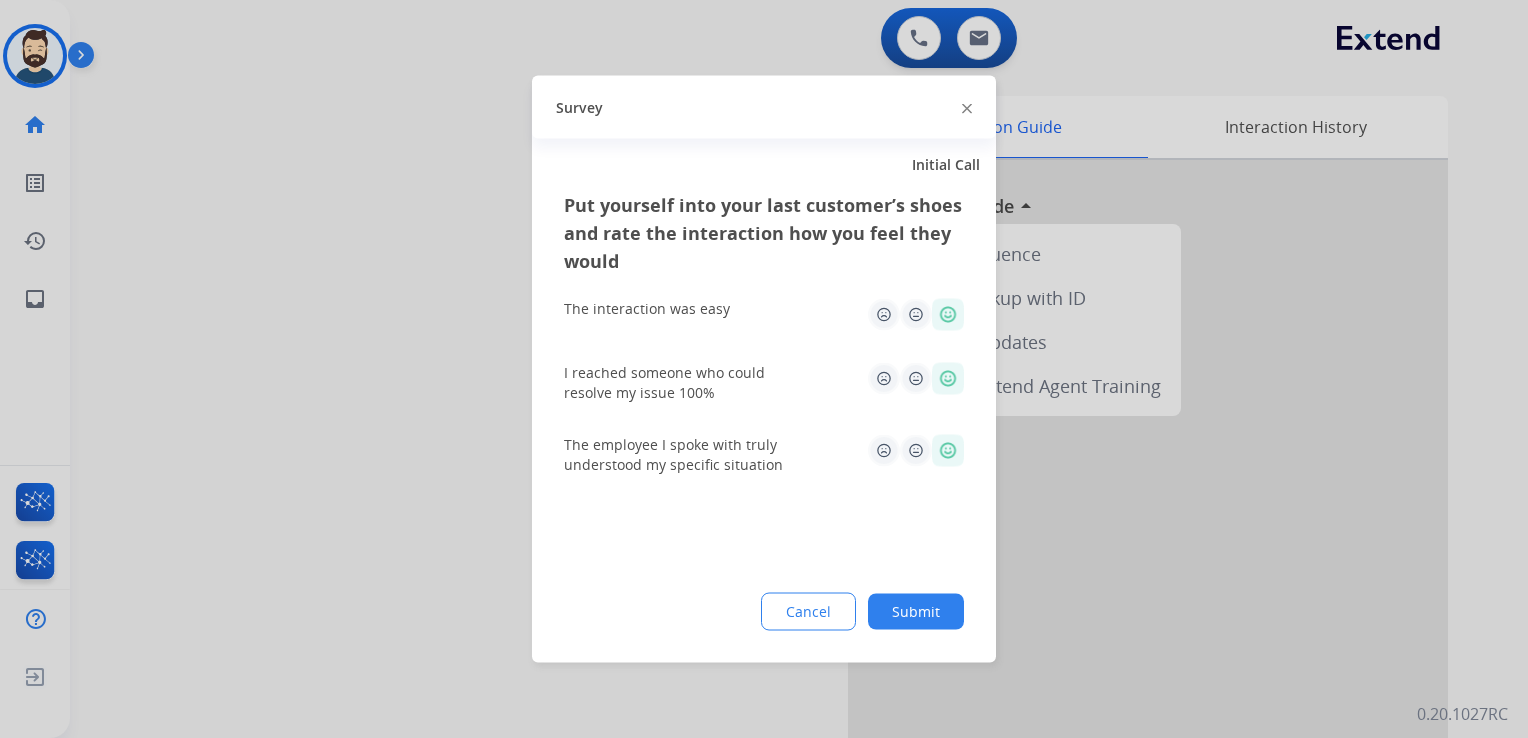 click on "Submit" 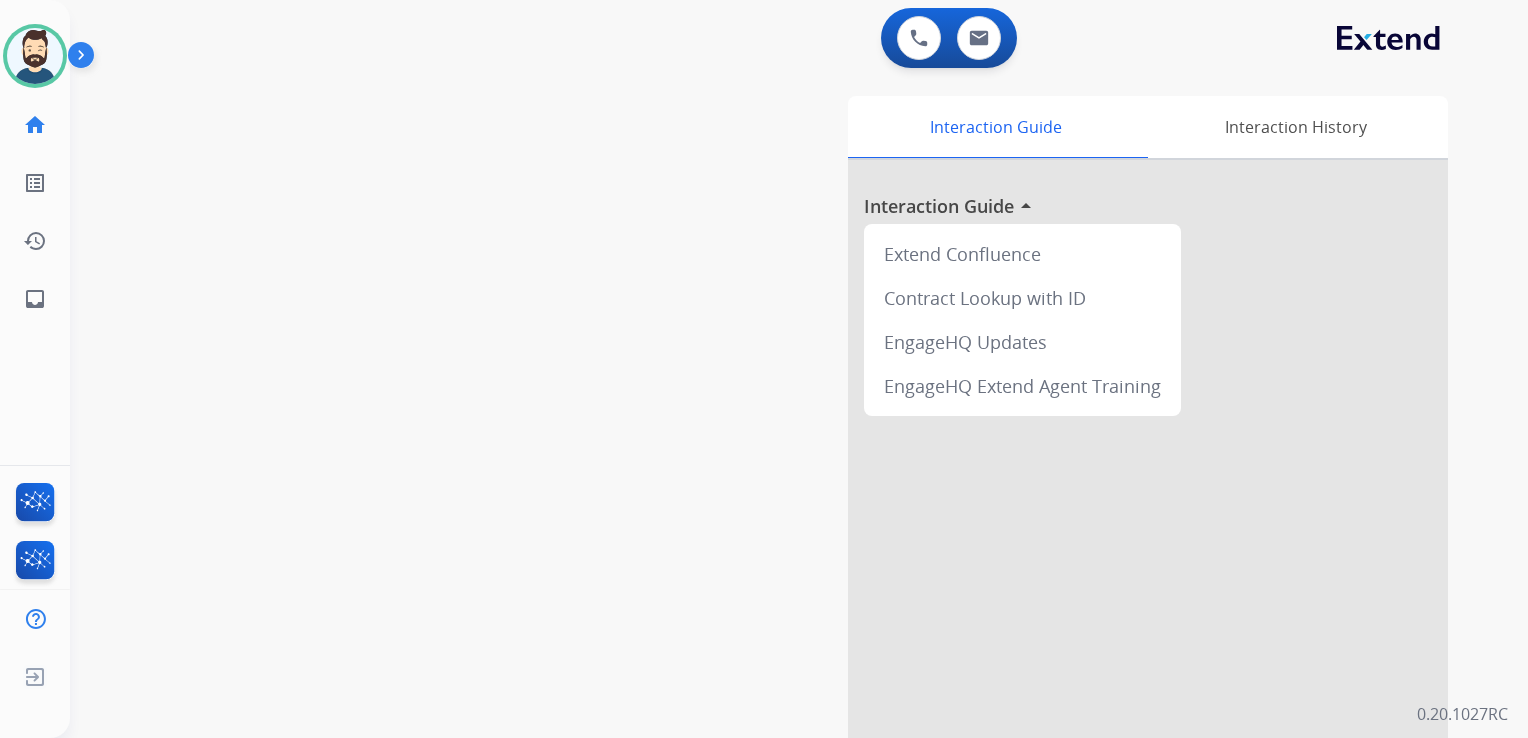 drag, startPoint x: 468, startPoint y: 317, endPoint x: 277, endPoint y: 308, distance: 191.21193 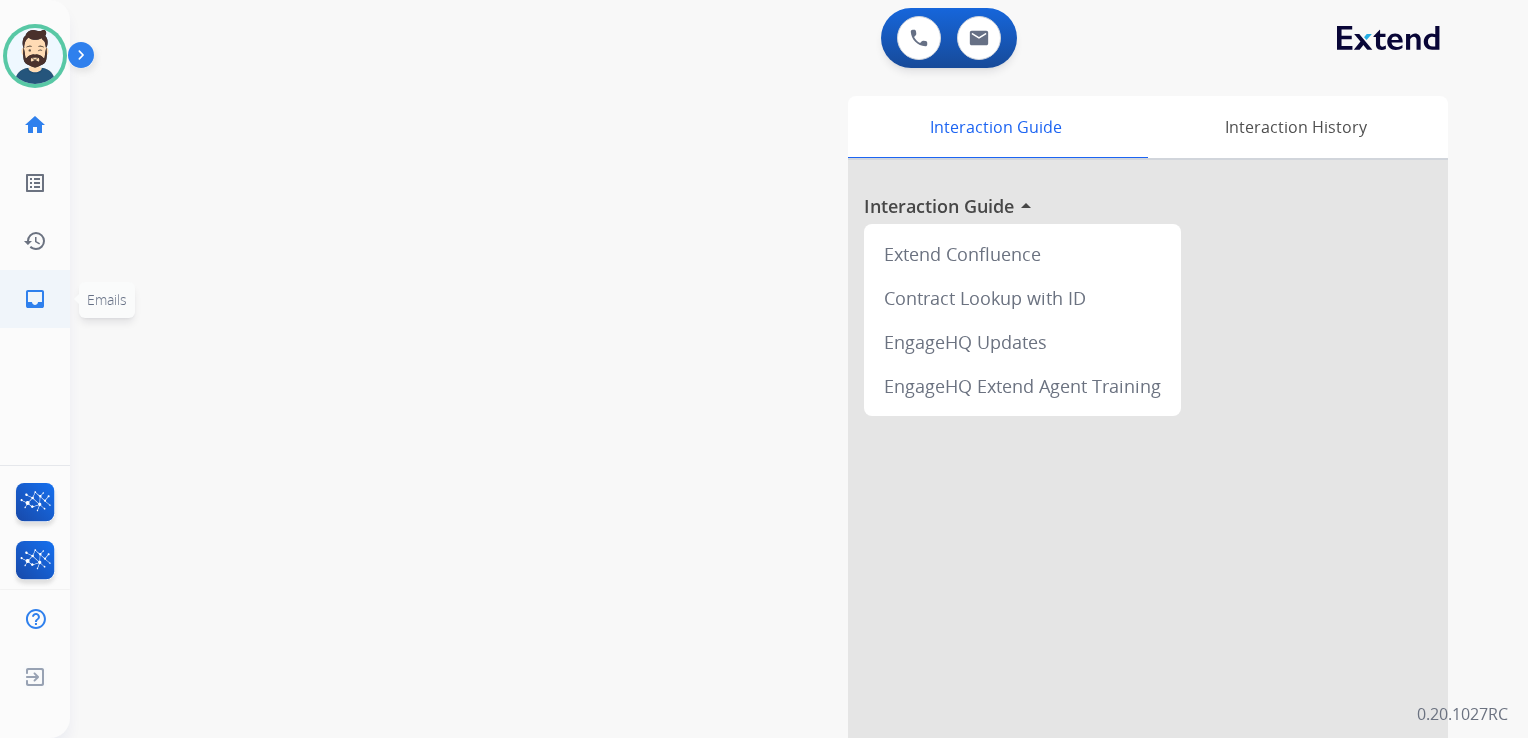 click on "inbox" 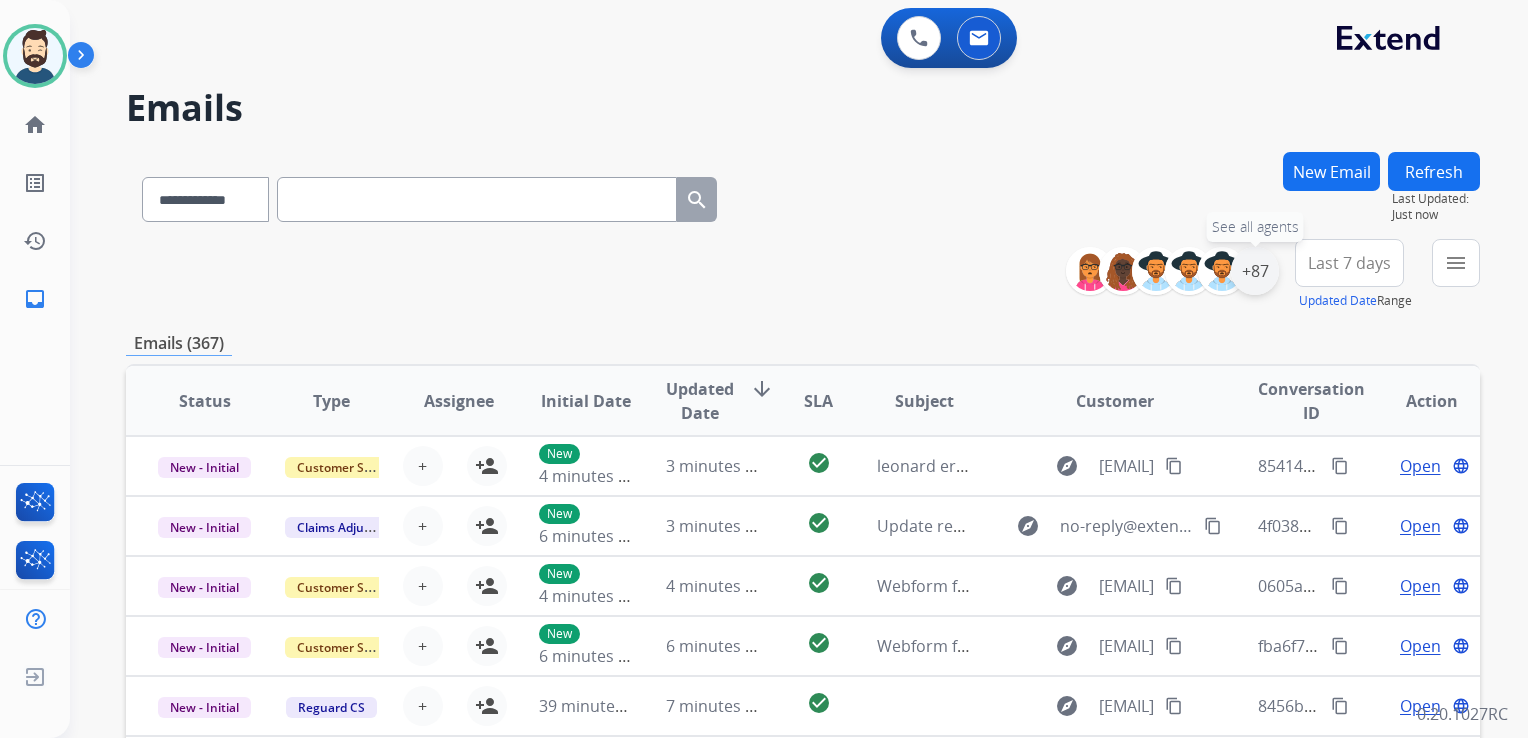click on "+87" at bounding box center [1255, 271] 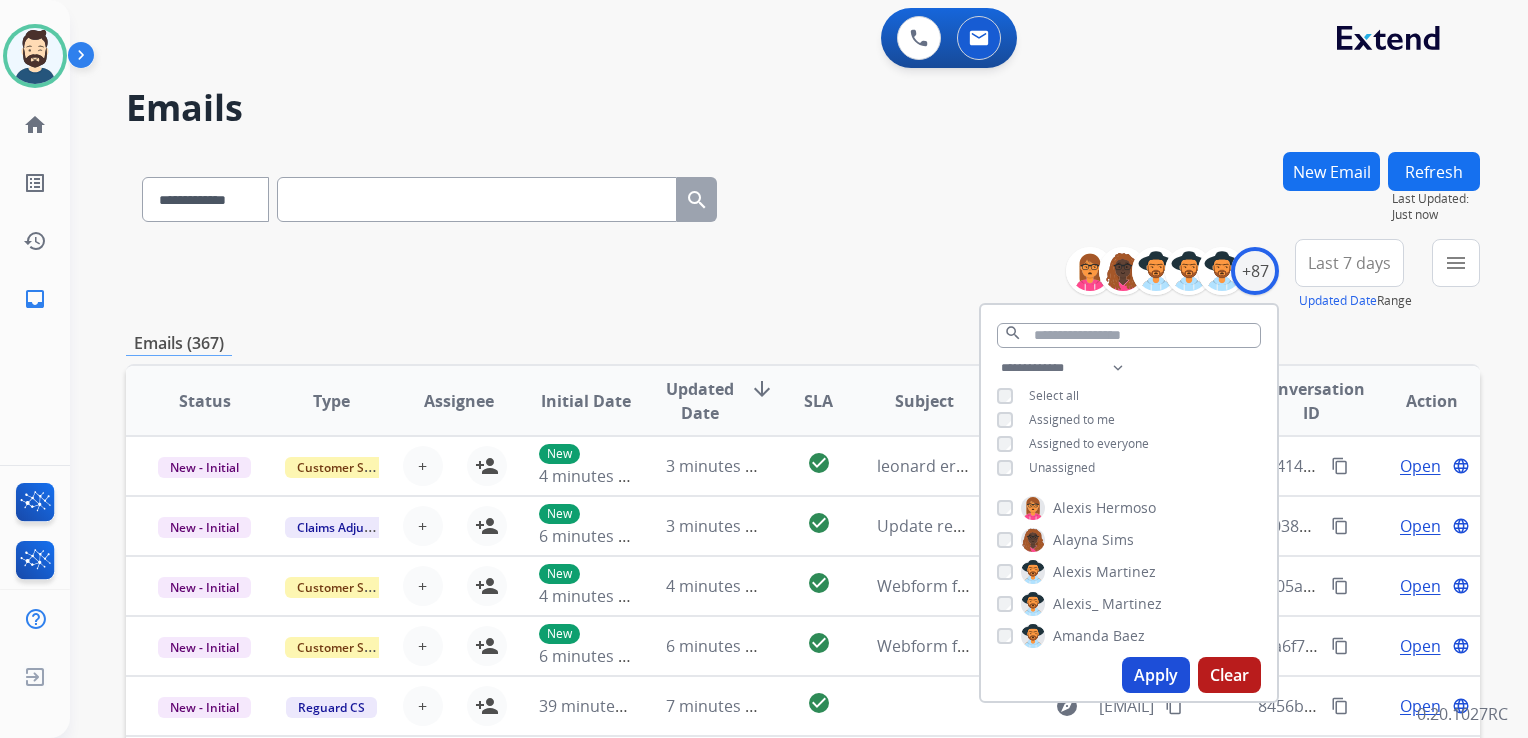 click on "Baez" at bounding box center (1129, 636) 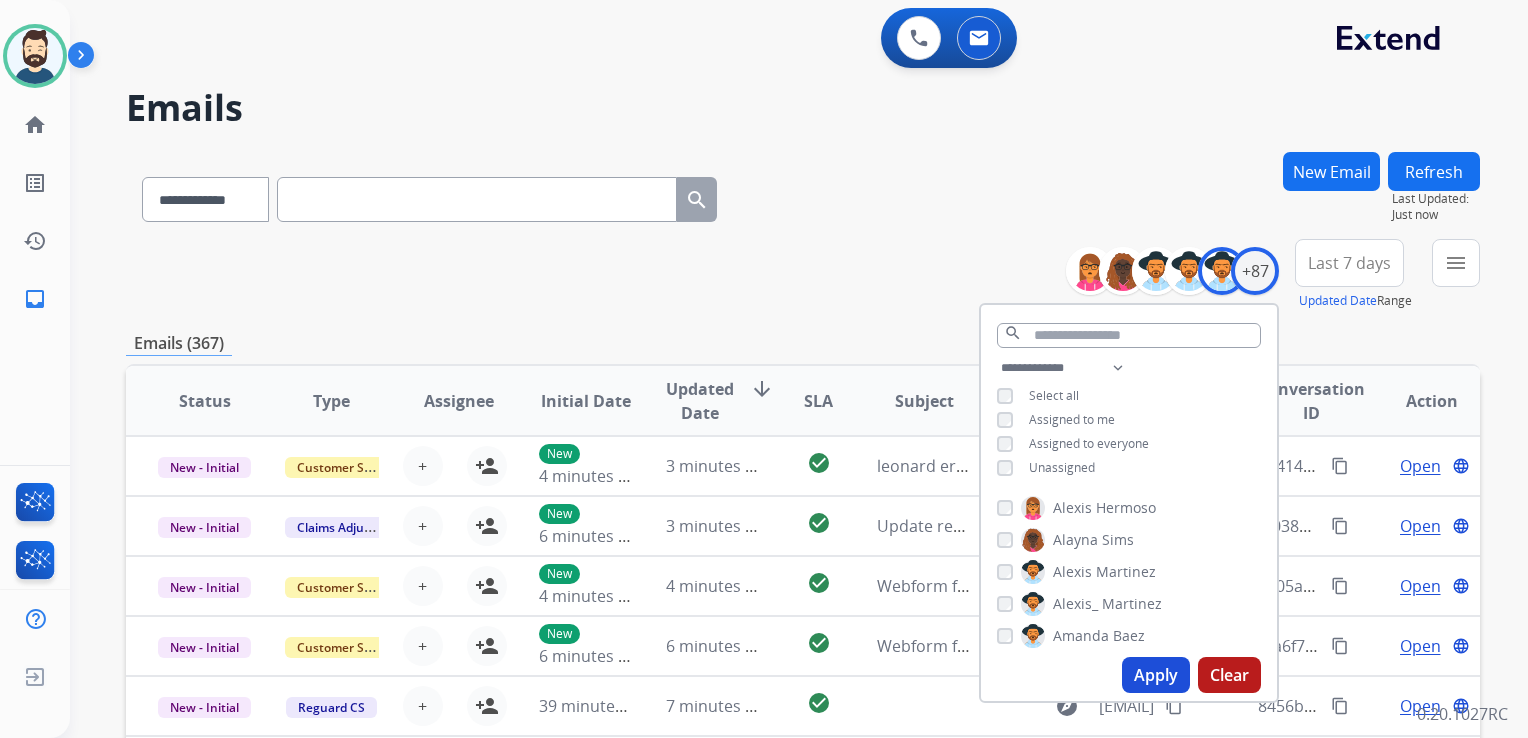 click on "Apply" at bounding box center [1156, 675] 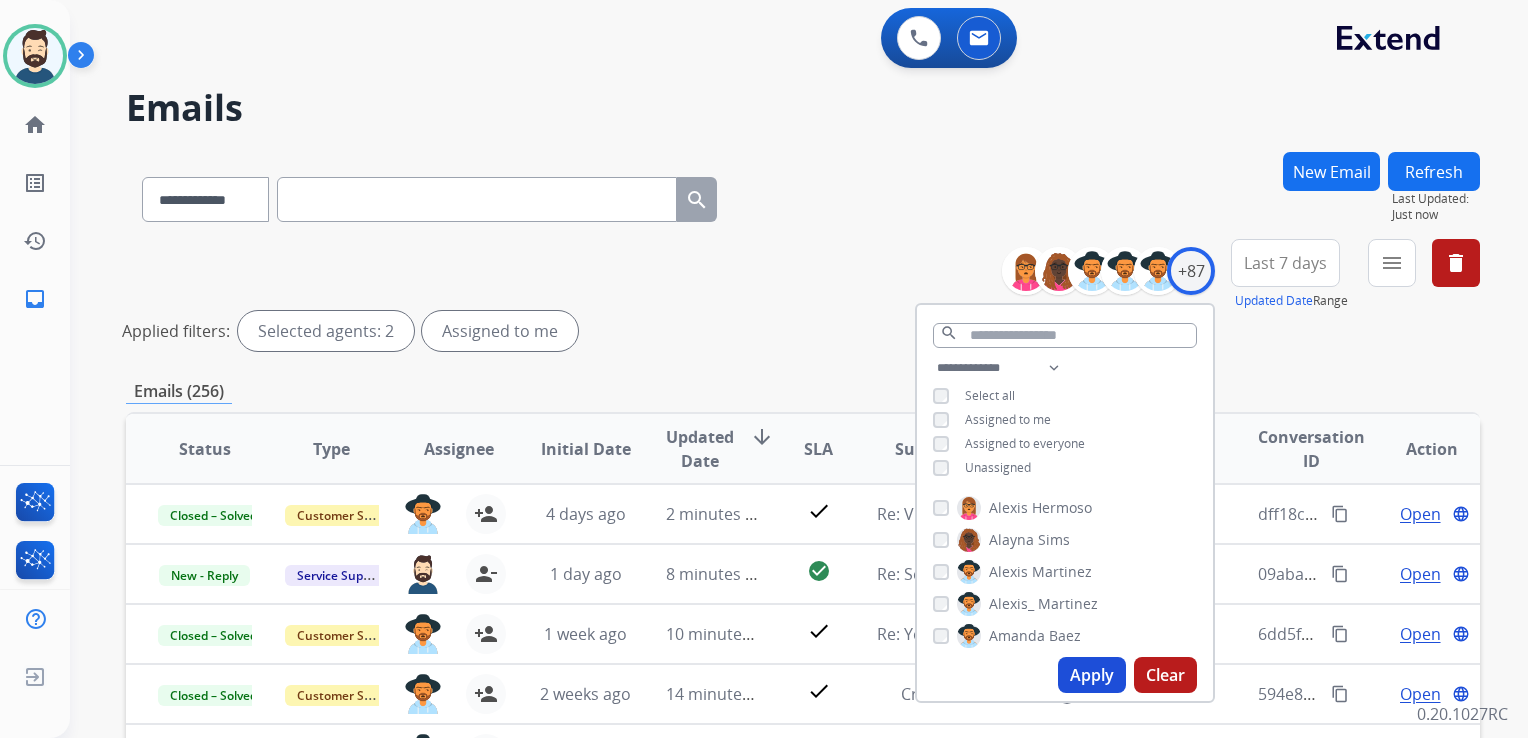 click on "Apply" at bounding box center (1092, 675) 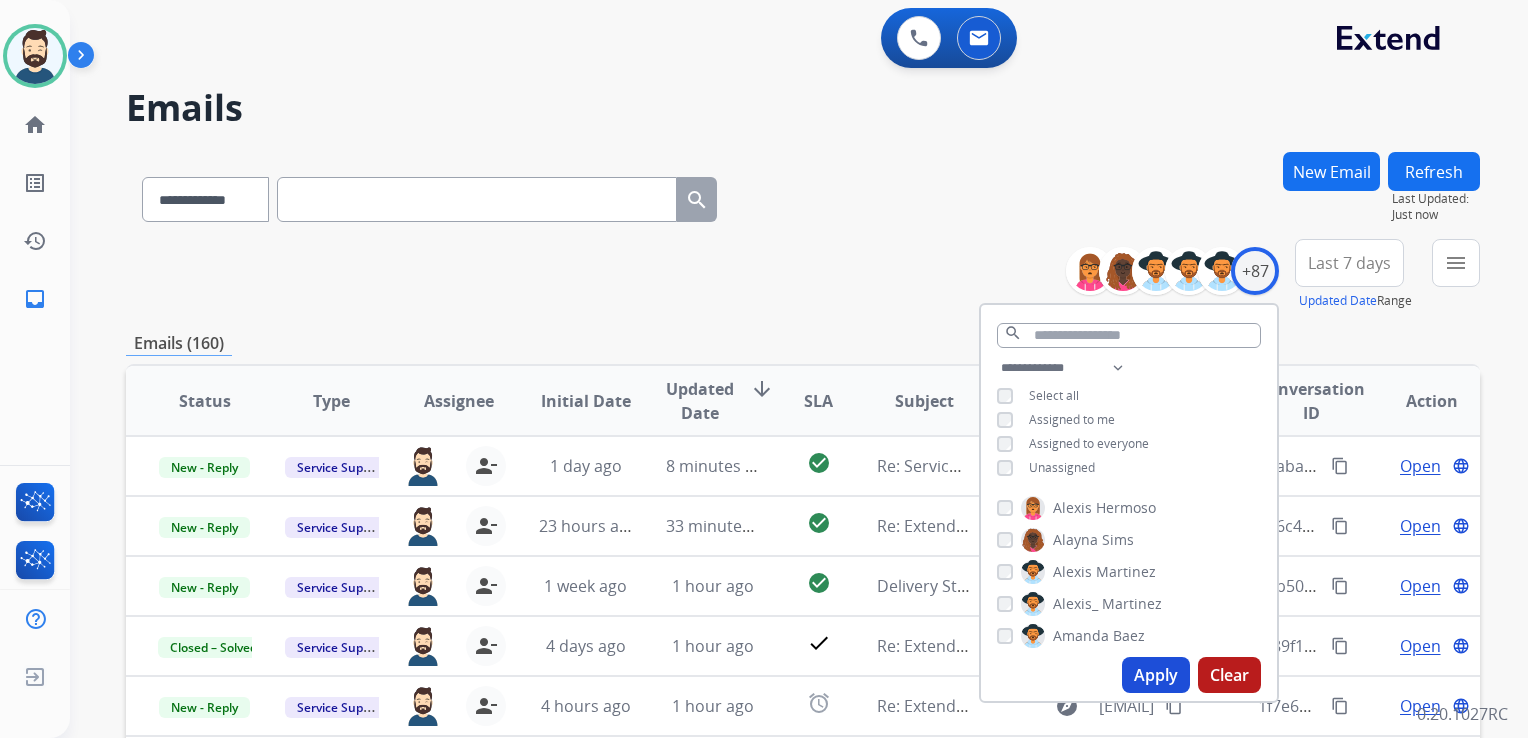click on "Last 7 days" at bounding box center [1349, 263] 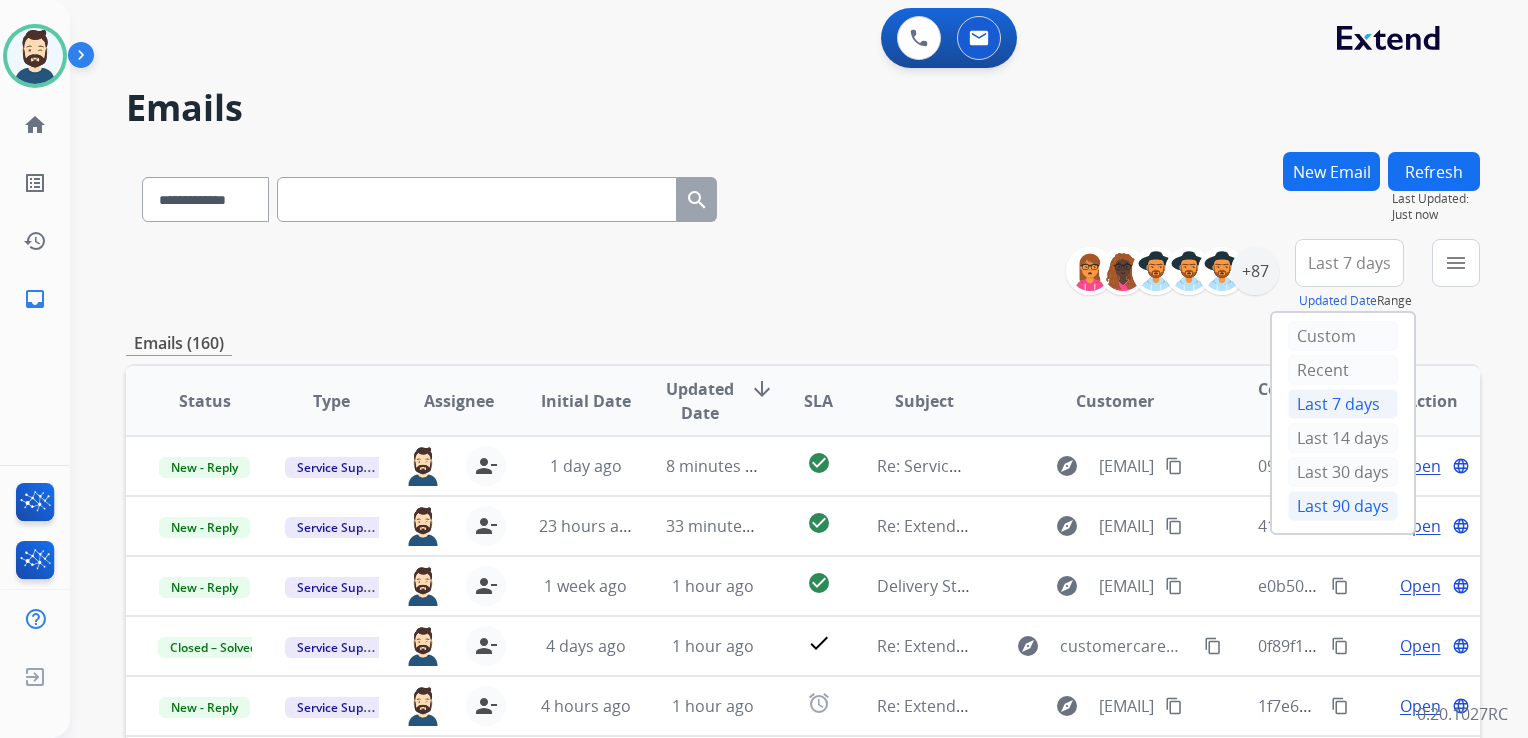 click on "Last 90 days" at bounding box center (1343, 506) 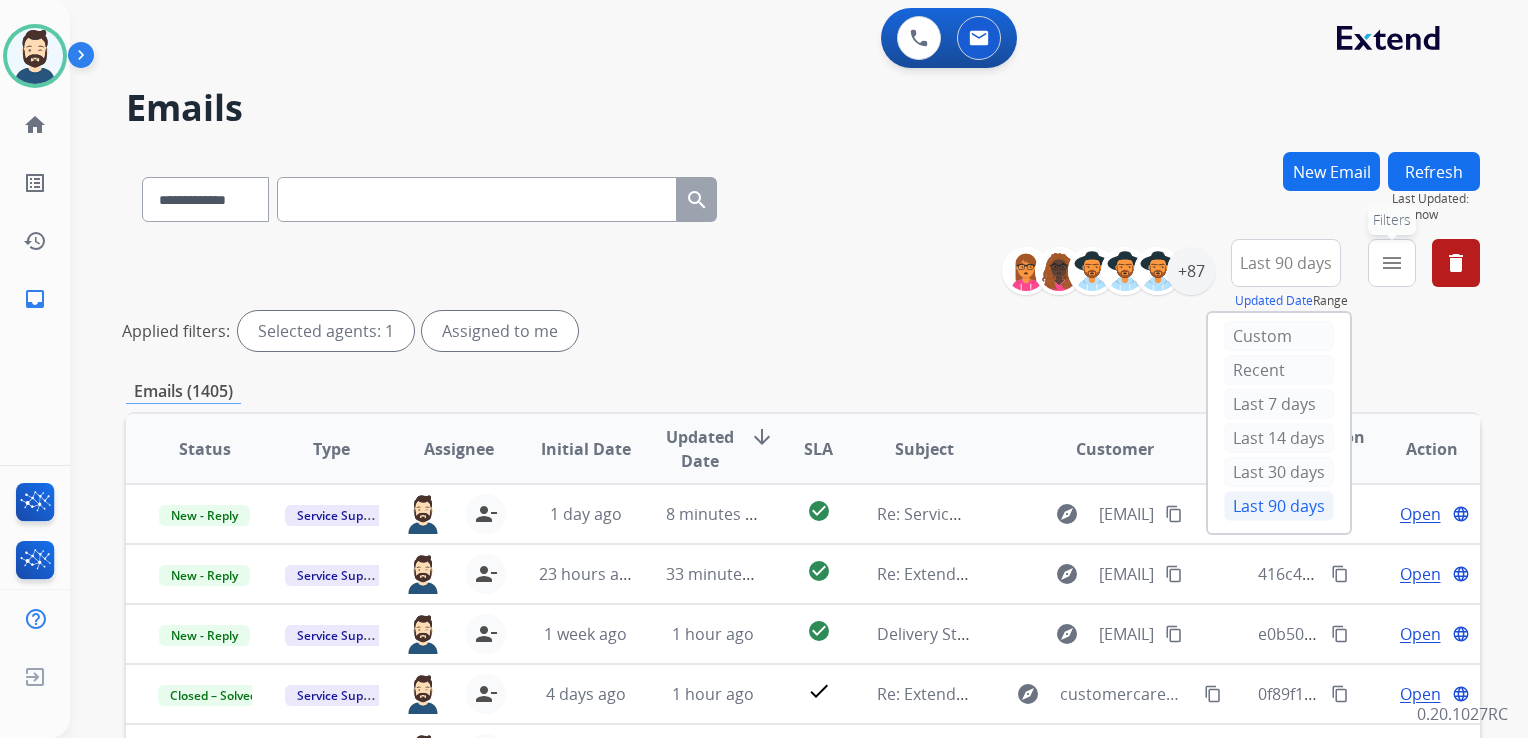 click on "menu  Filters" at bounding box center (1392, 263) 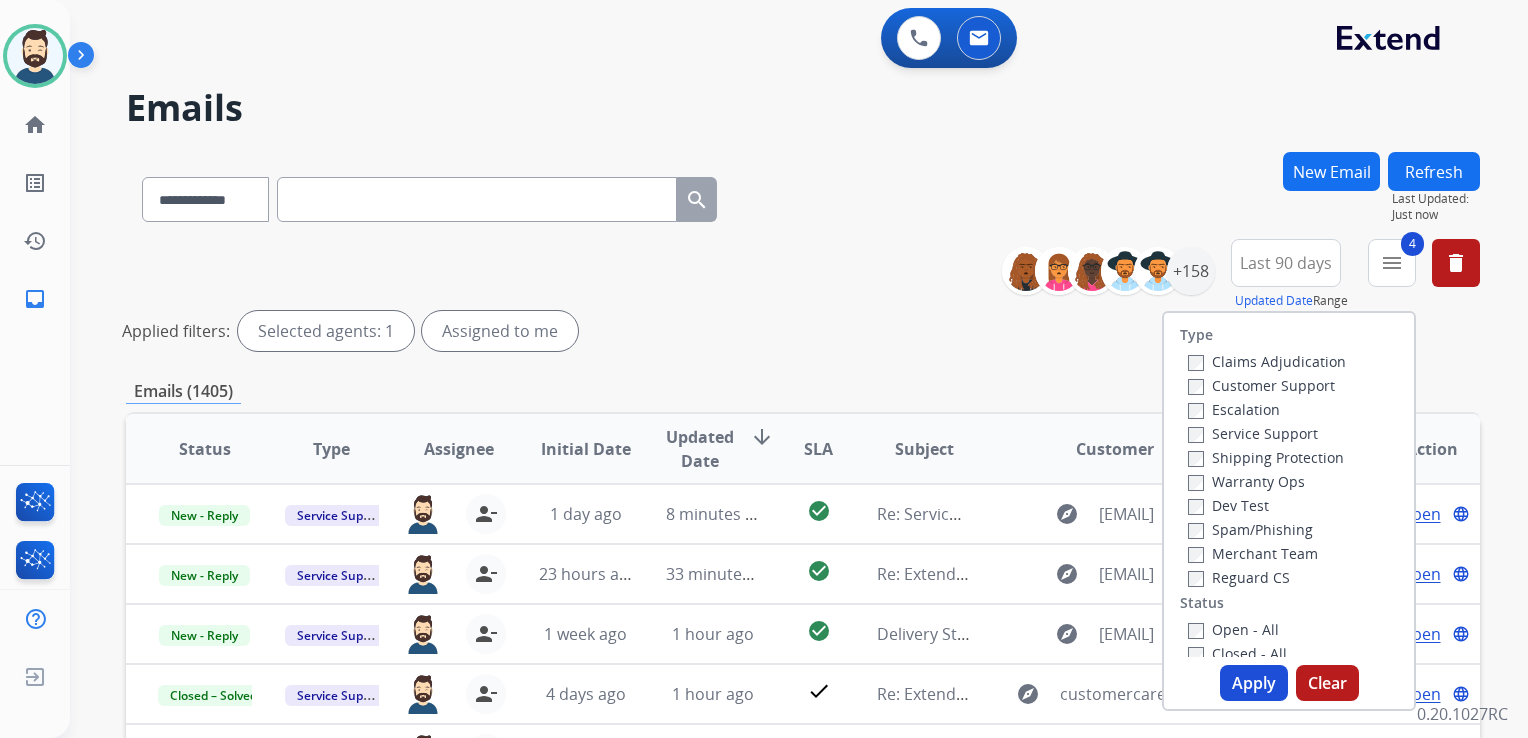 click on "Apply" at bounding box center [1254, 683] 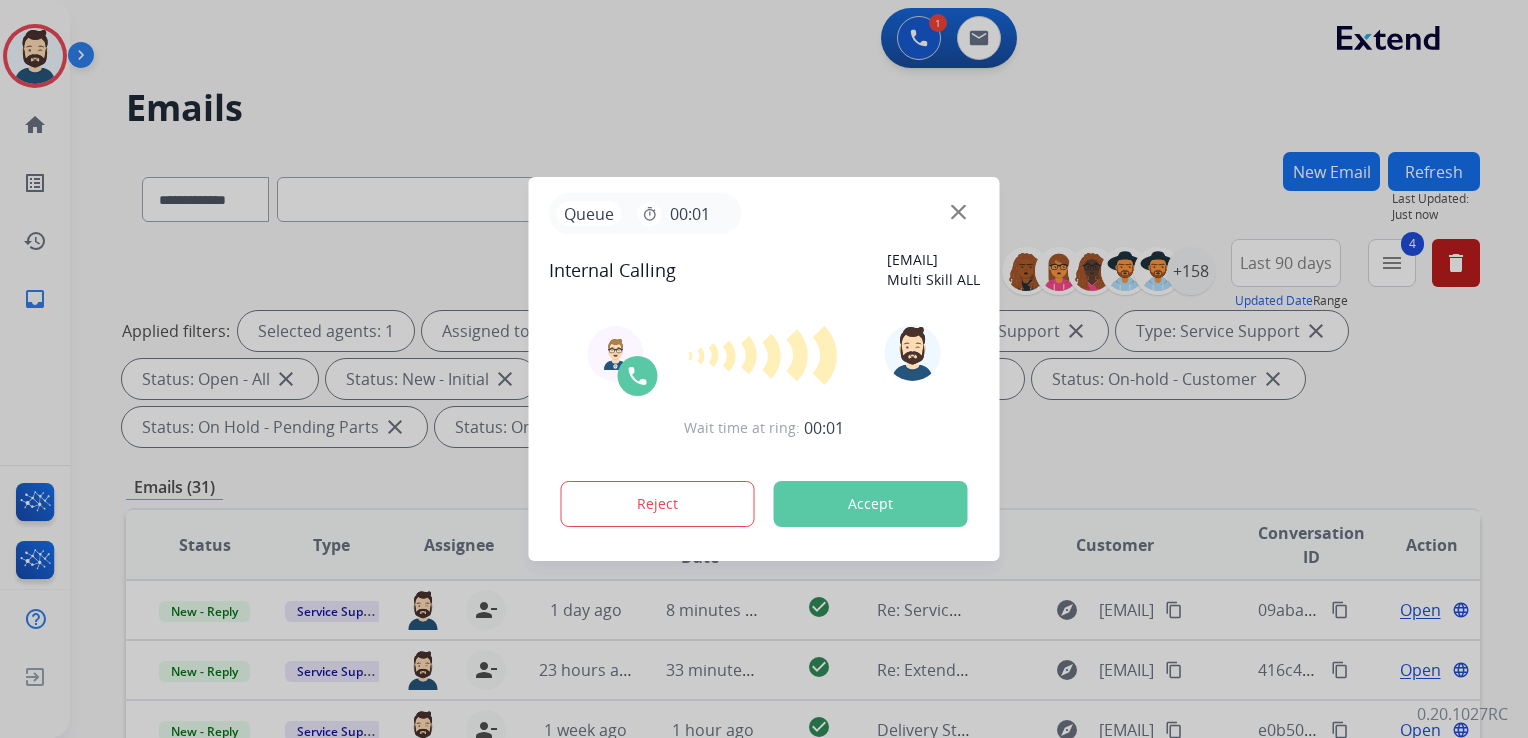 click on "Accept" at bounding box center [871, 504] 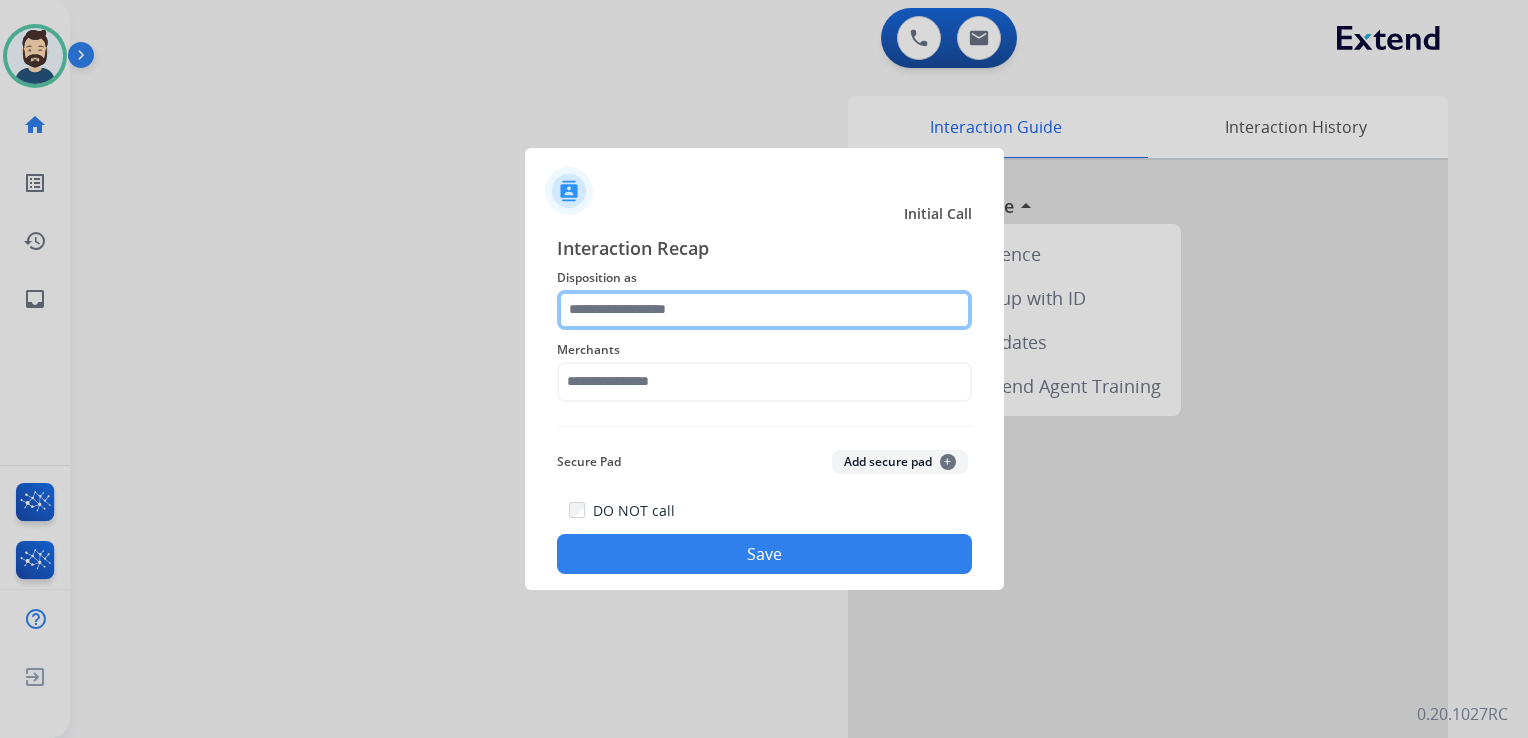 click 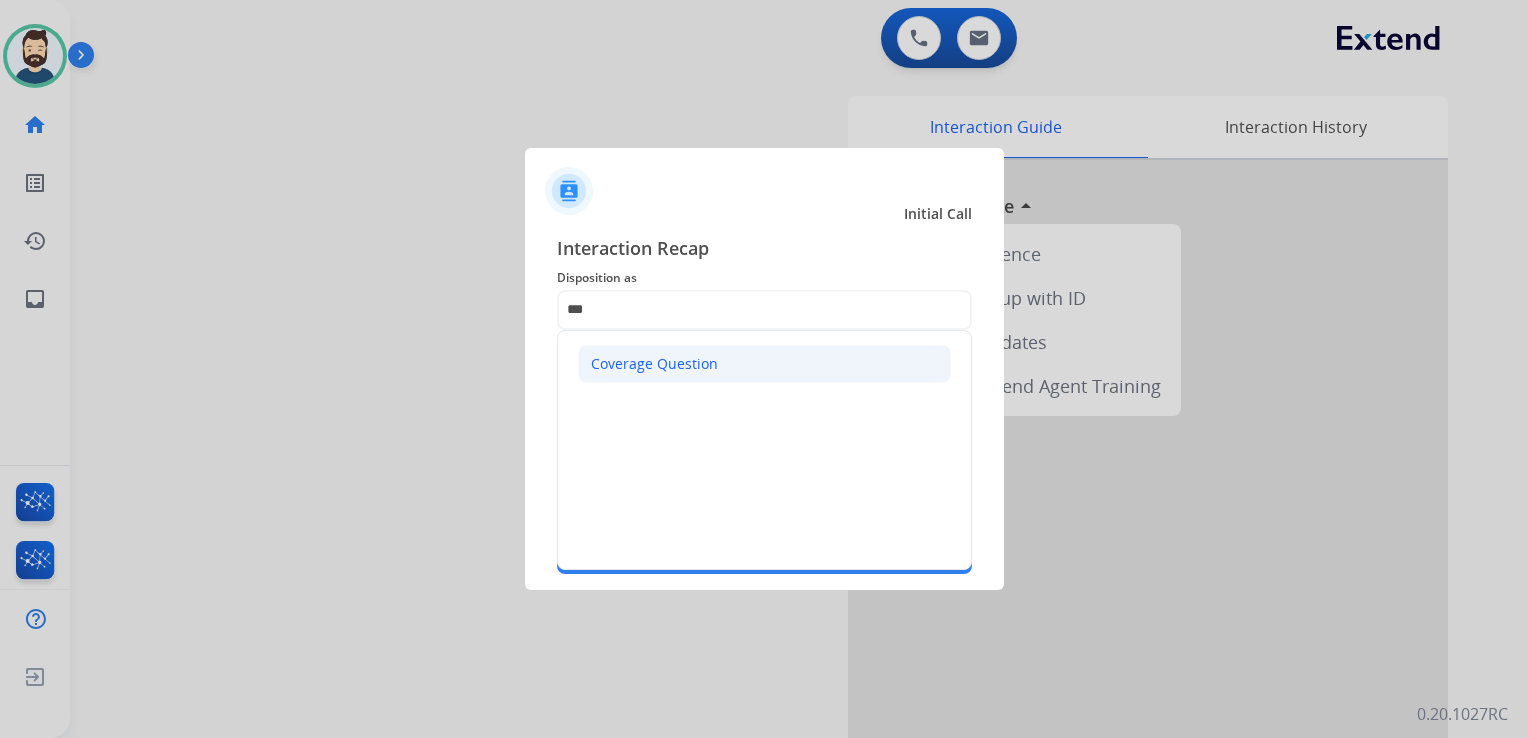 click on "Coverage Question" 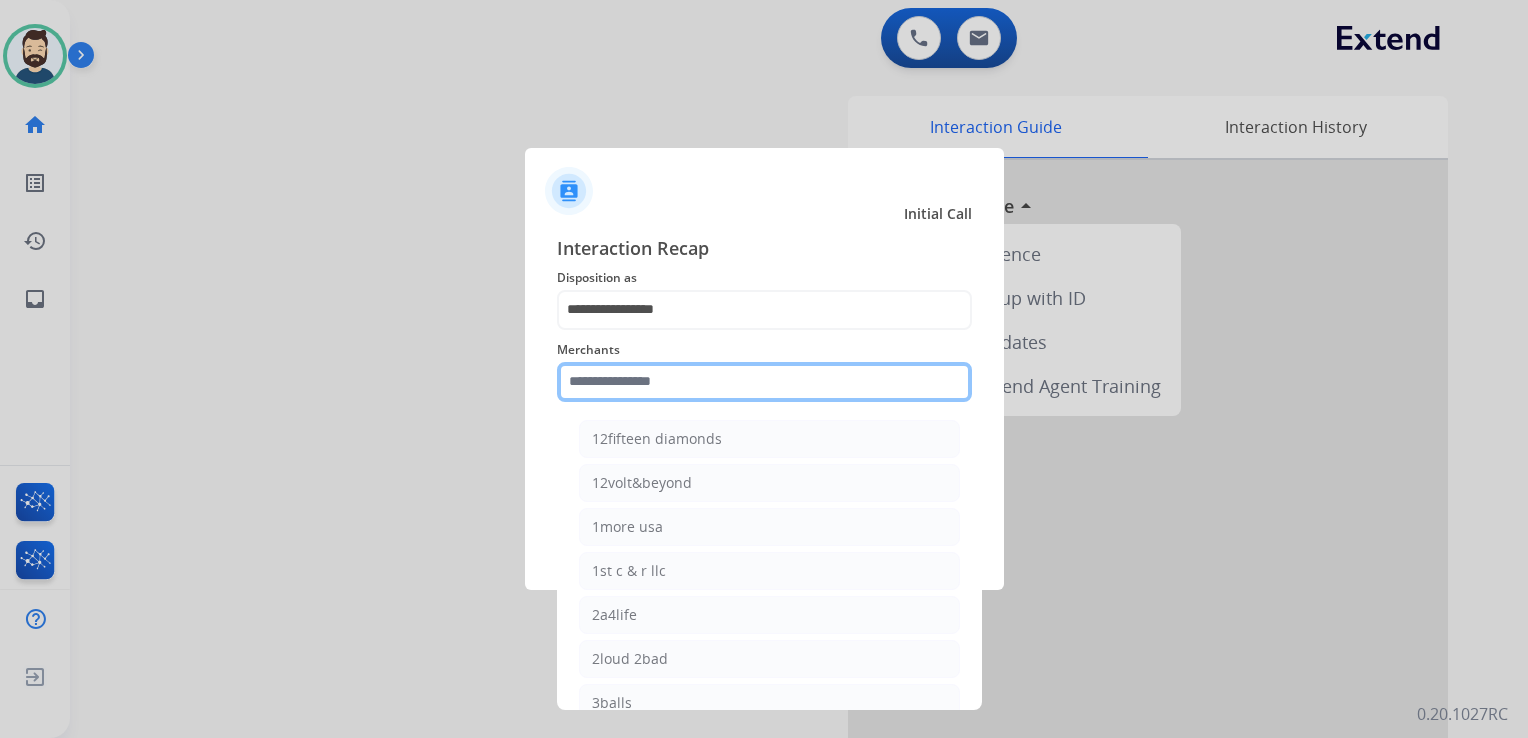 click 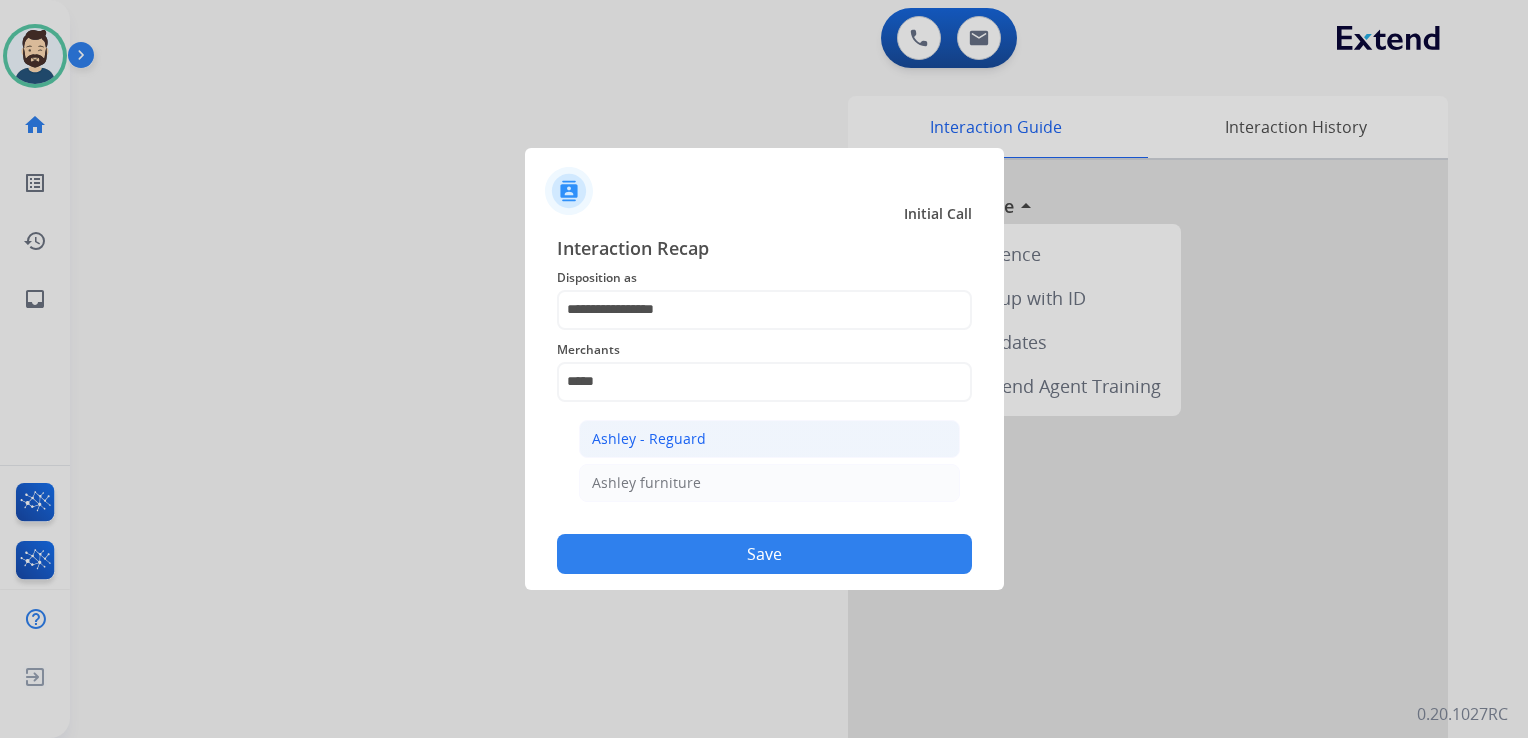 click on "Ashley - Reguard" 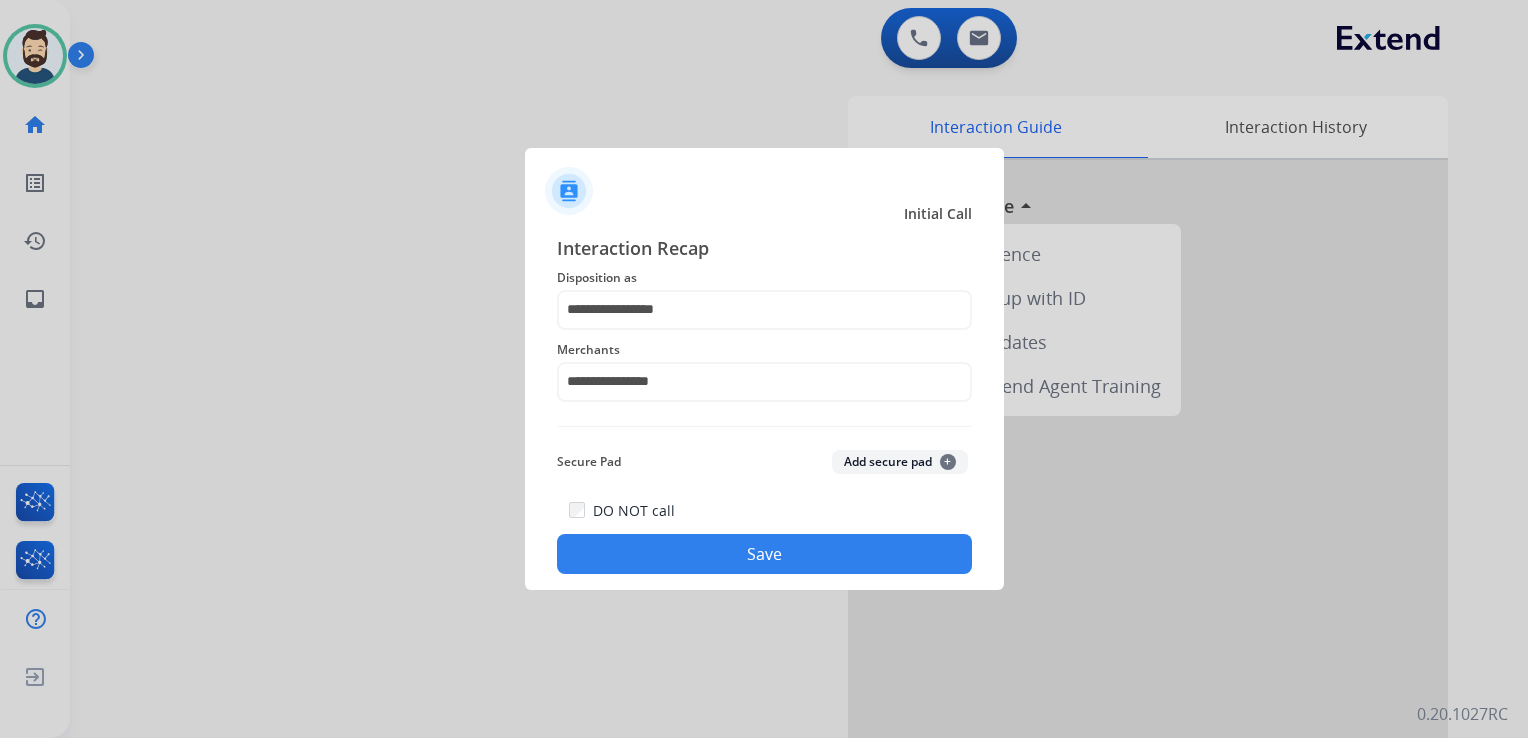 click on "Save" 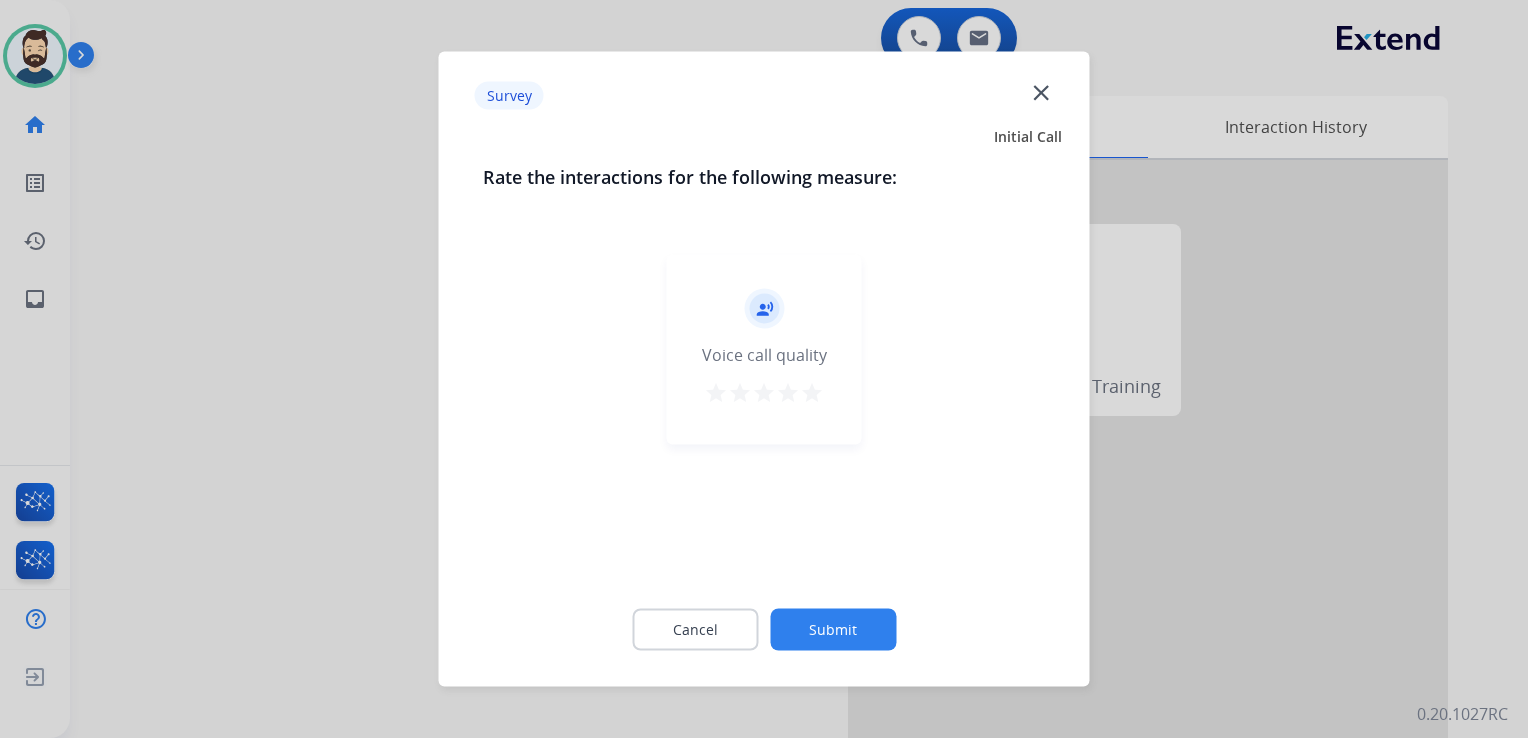 drag, startPoint x: 811, startPoint y: 398, endPoint x: 824, endPoint y: 619, distance: 221.38202 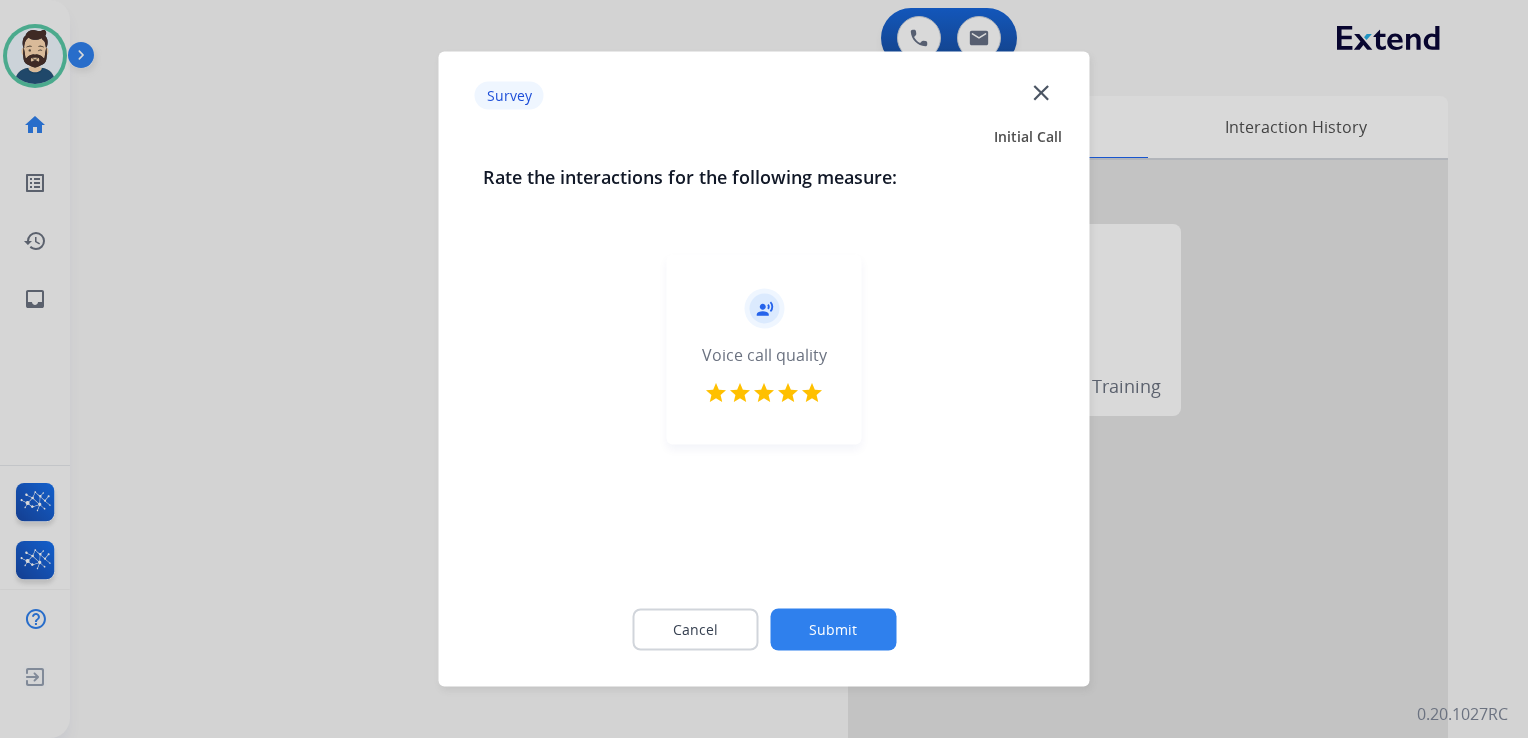 click on "Submit" 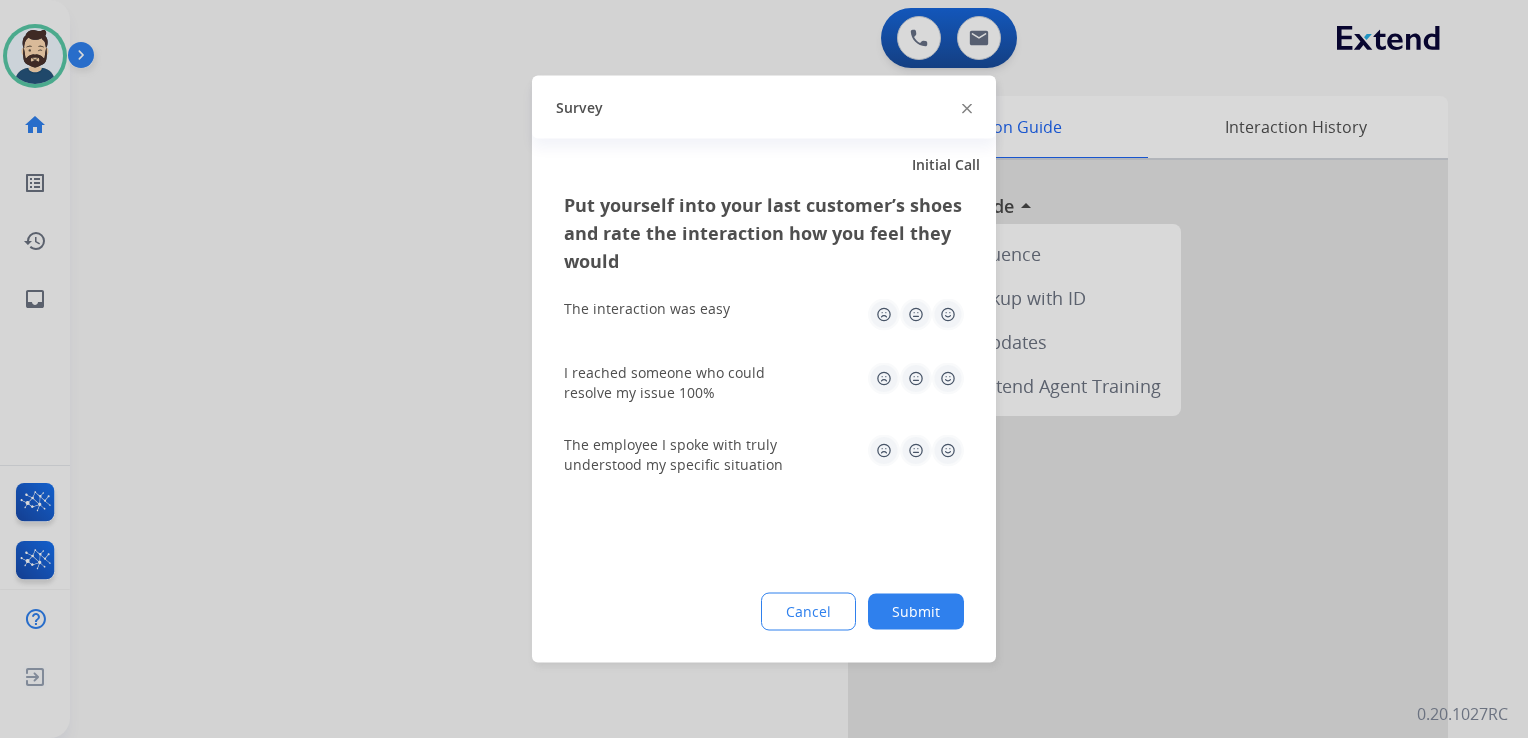 drag, startPoint x: 952, startPoint y: 310, endPoint x: 953, endPoint y: 344, distance: 34.0147 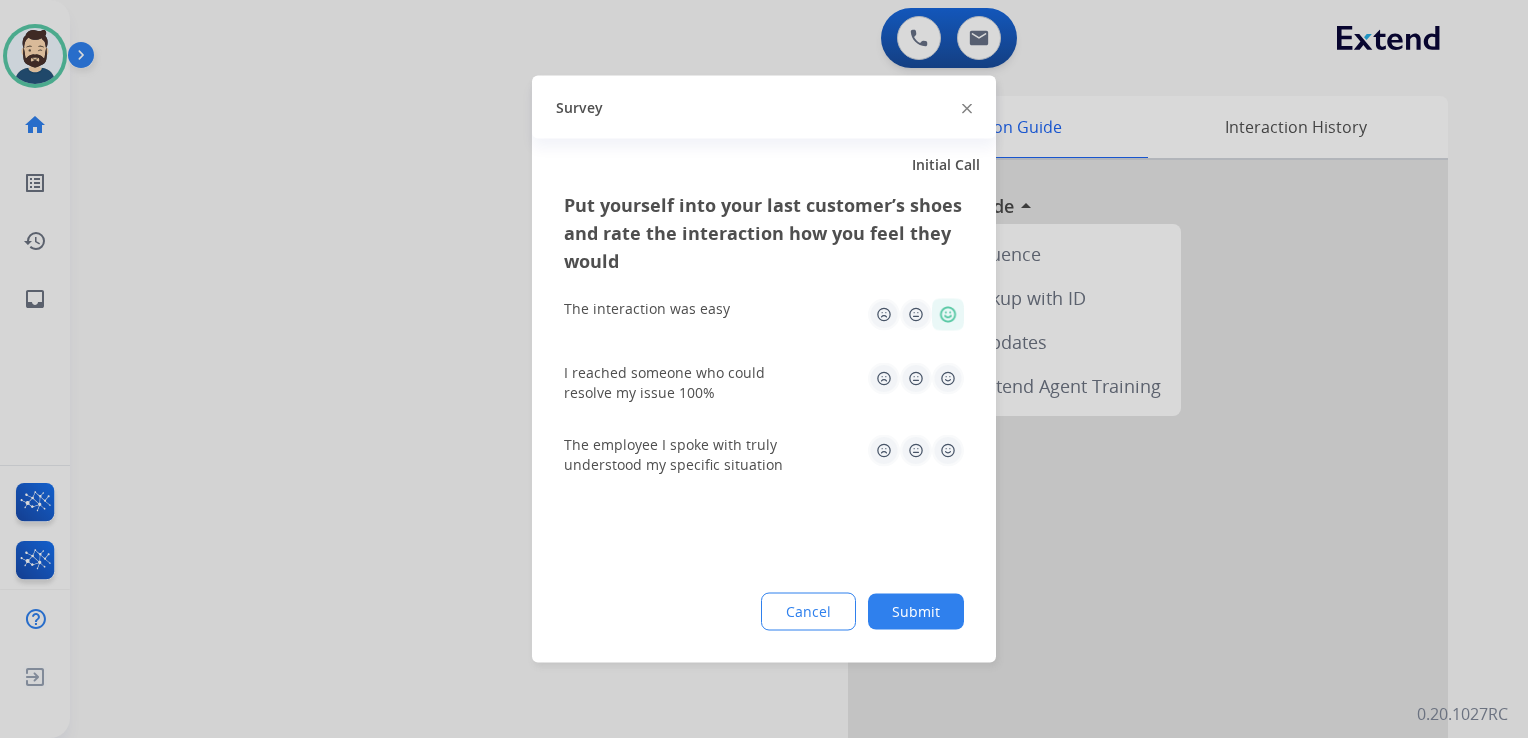 drag, startPoint x: 953, startPoint y: 369, endPoint x: 948, endPoint y: 418, distance: 49.25444 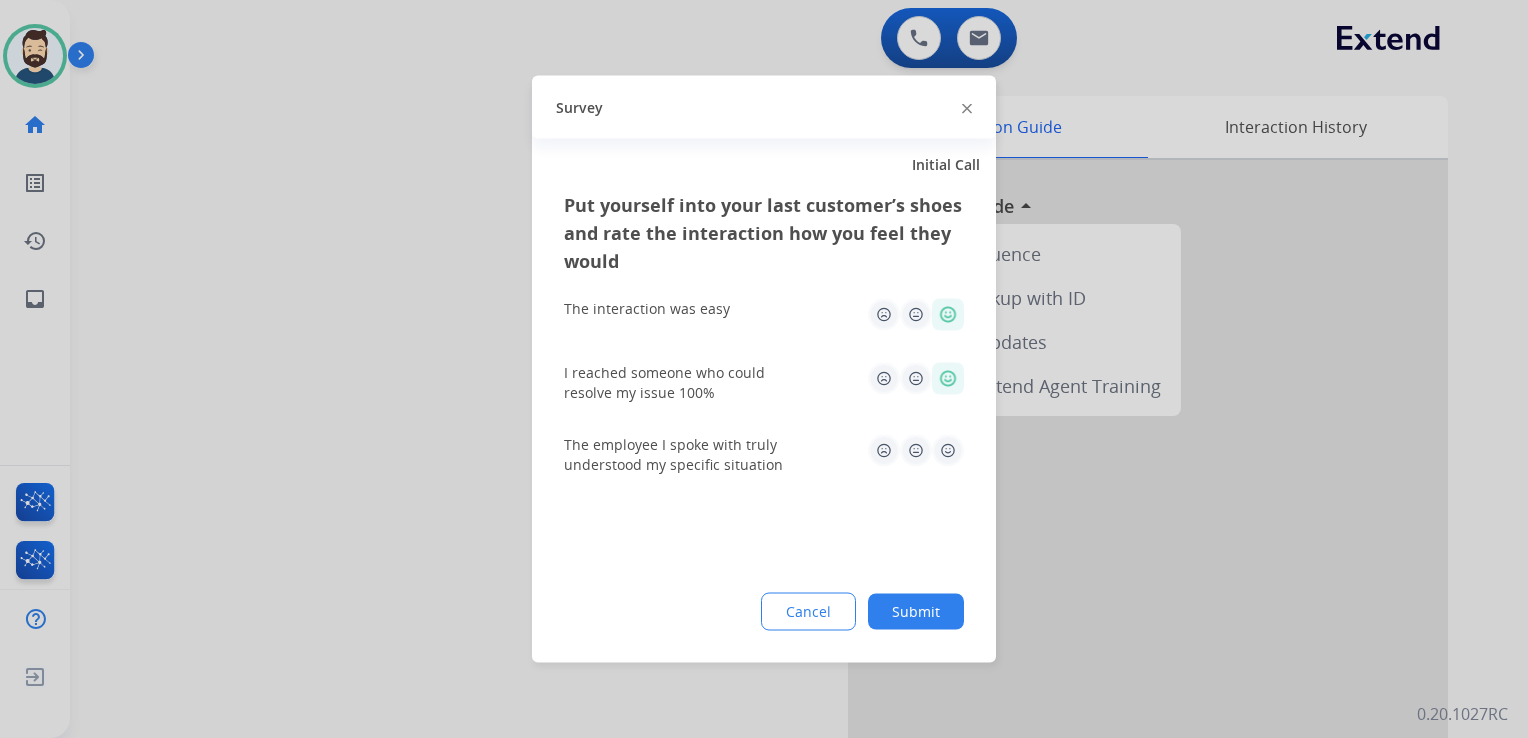 click 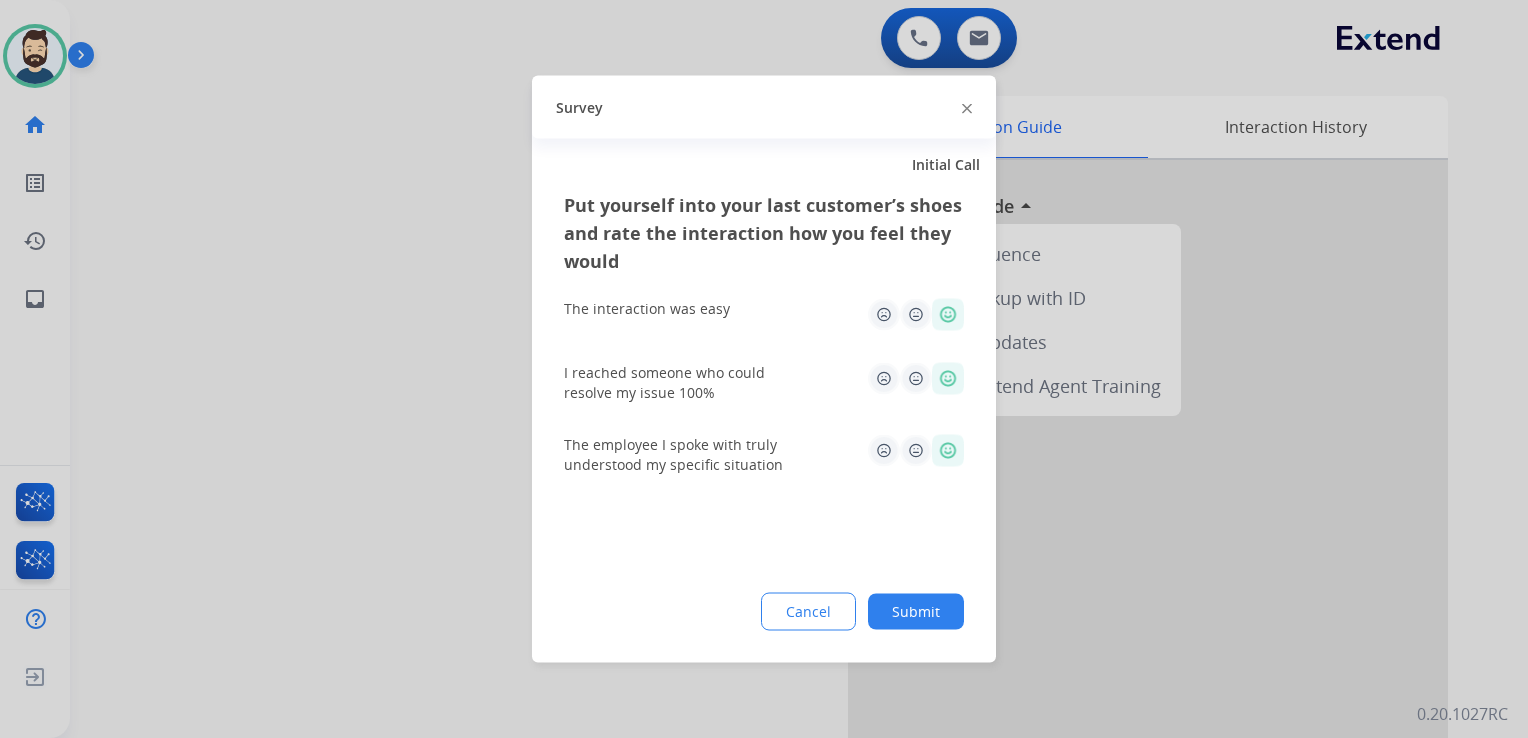 click on "Submit" 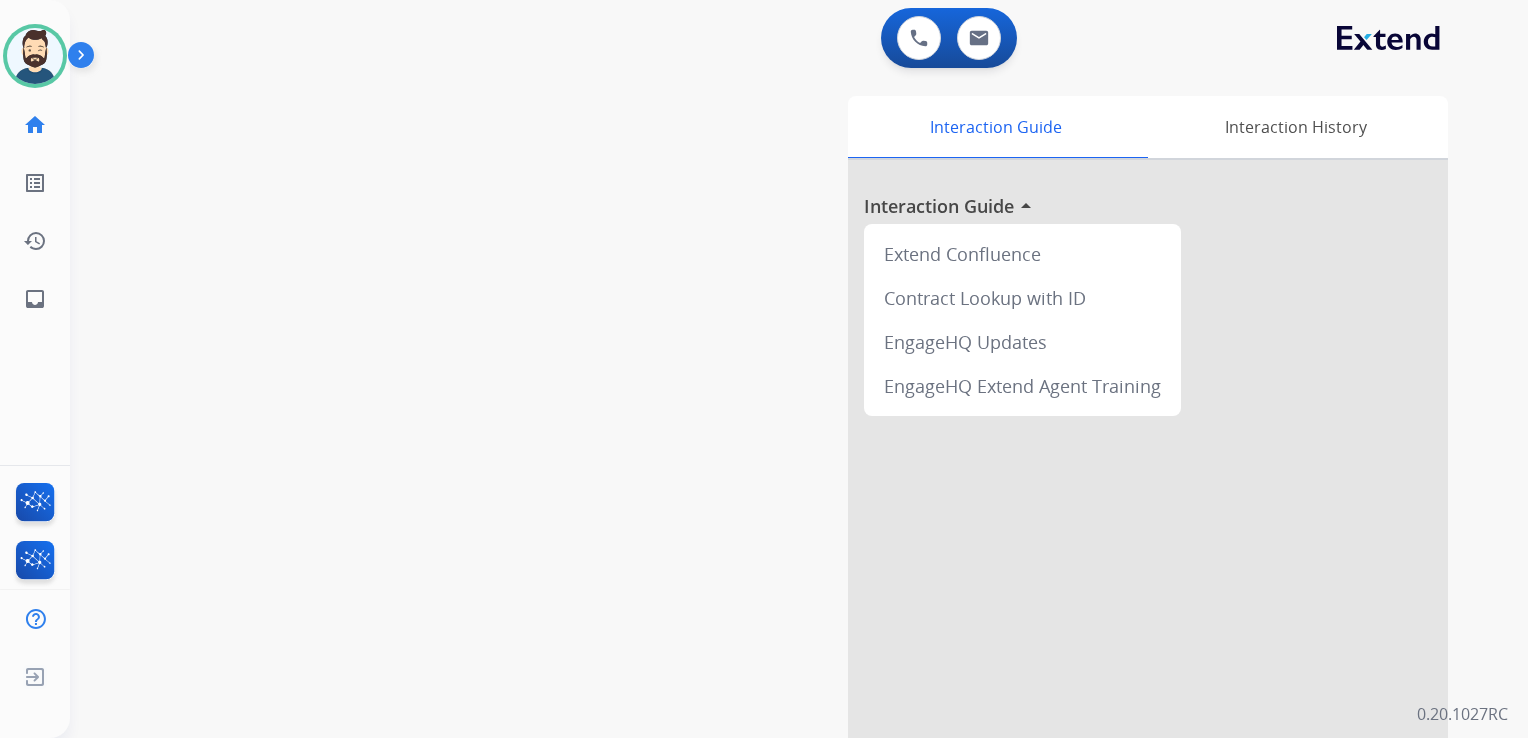 click on "Available  Edit Avatar  Agent:   [FIRST]  Routing Profile:  Extend_Claims home  Home  Home list_alt  Outbound Leads  Outbound Leads history  Interaction Log  Interaction Log inbox  Emails  Emails  FocalPoints   Interaction Analytics  Help Center  Help Center  Log out  Log out" 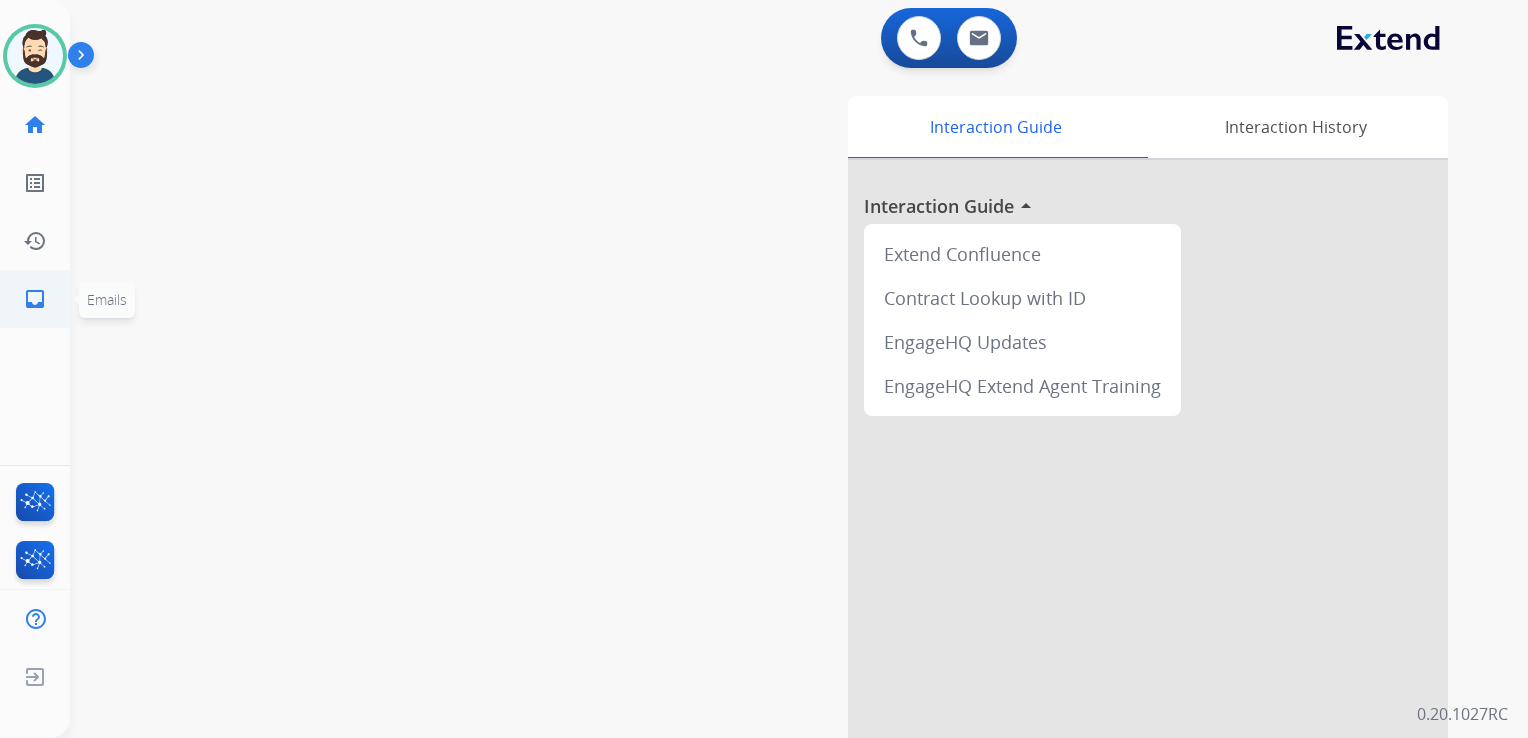 click on "inbox" 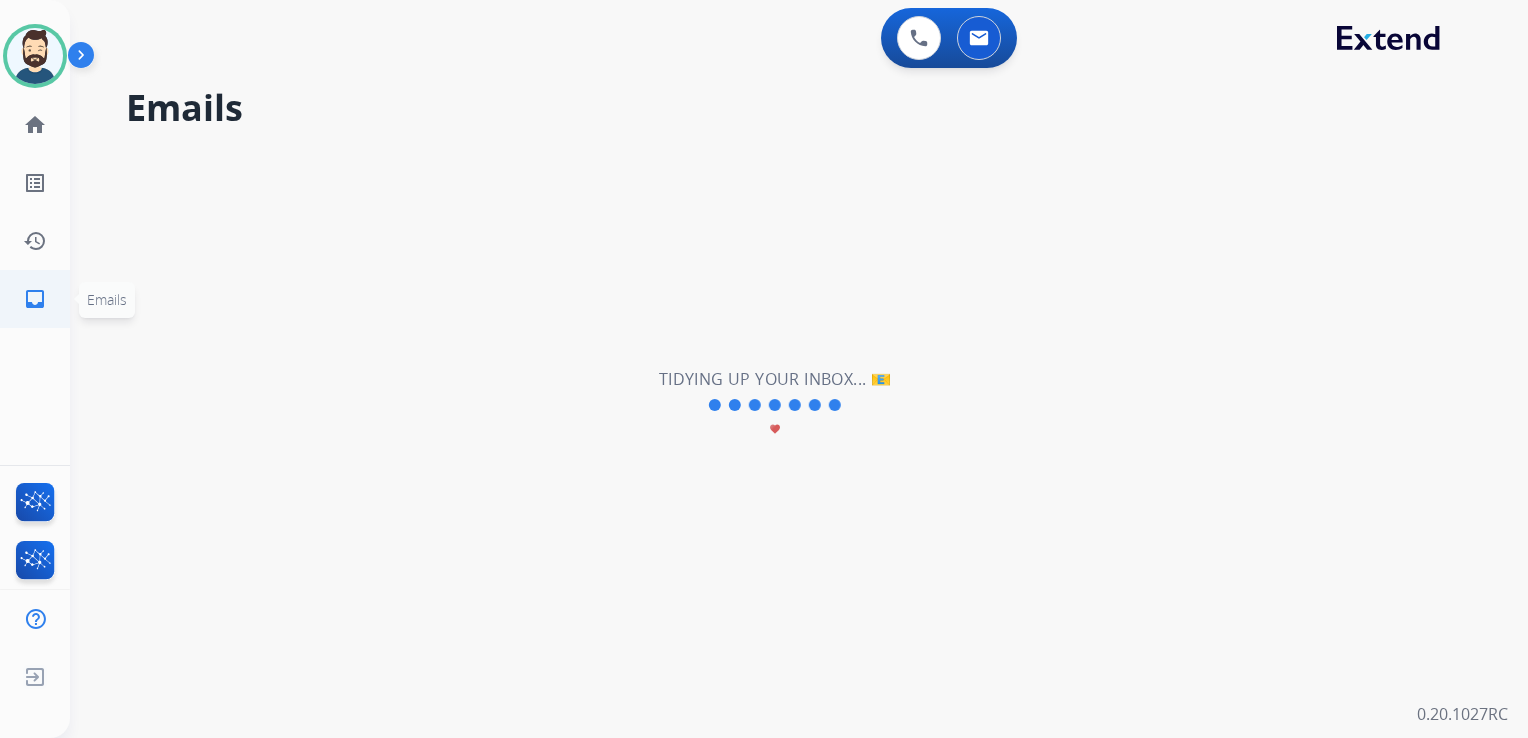 click on "inbox" 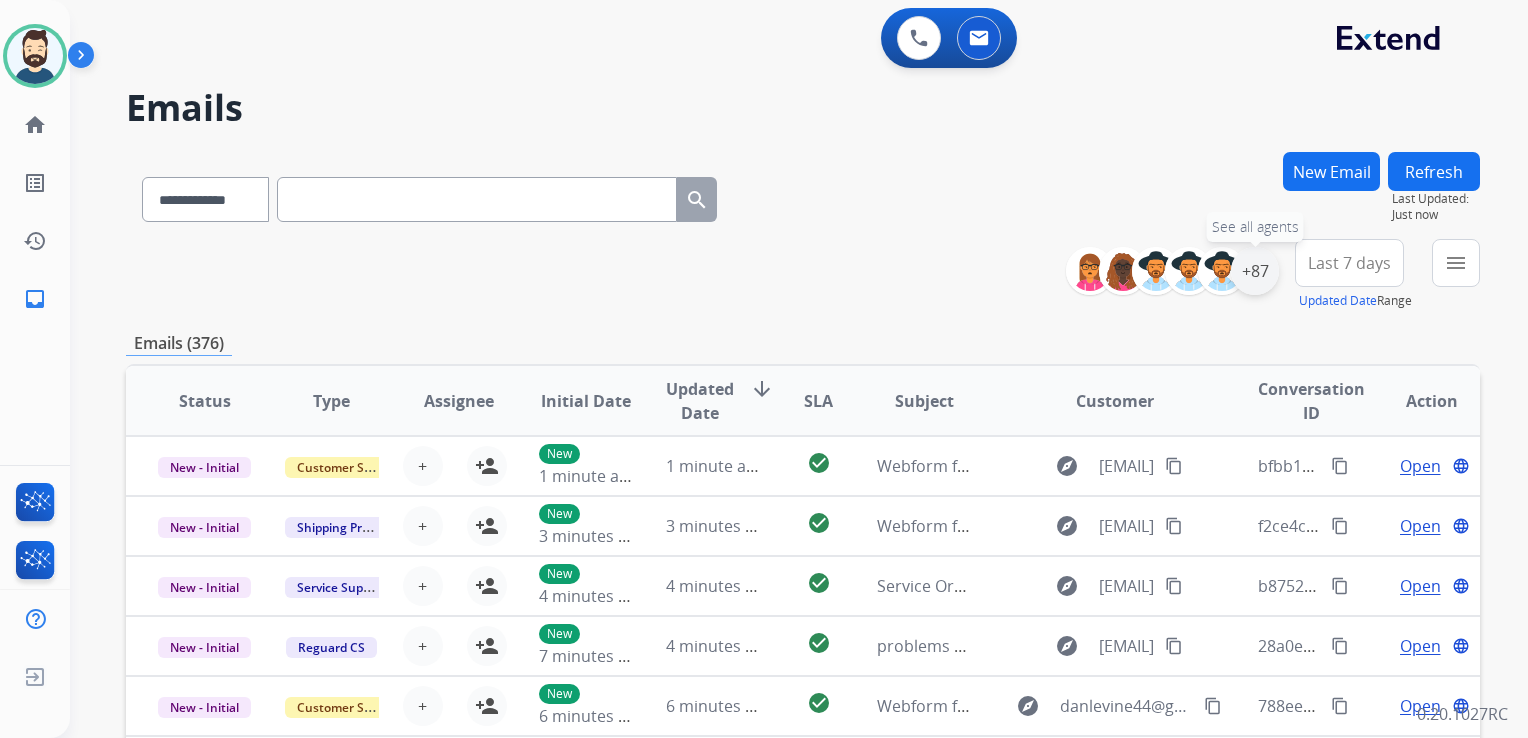click on "+87" at bounding box center (1255, 271) 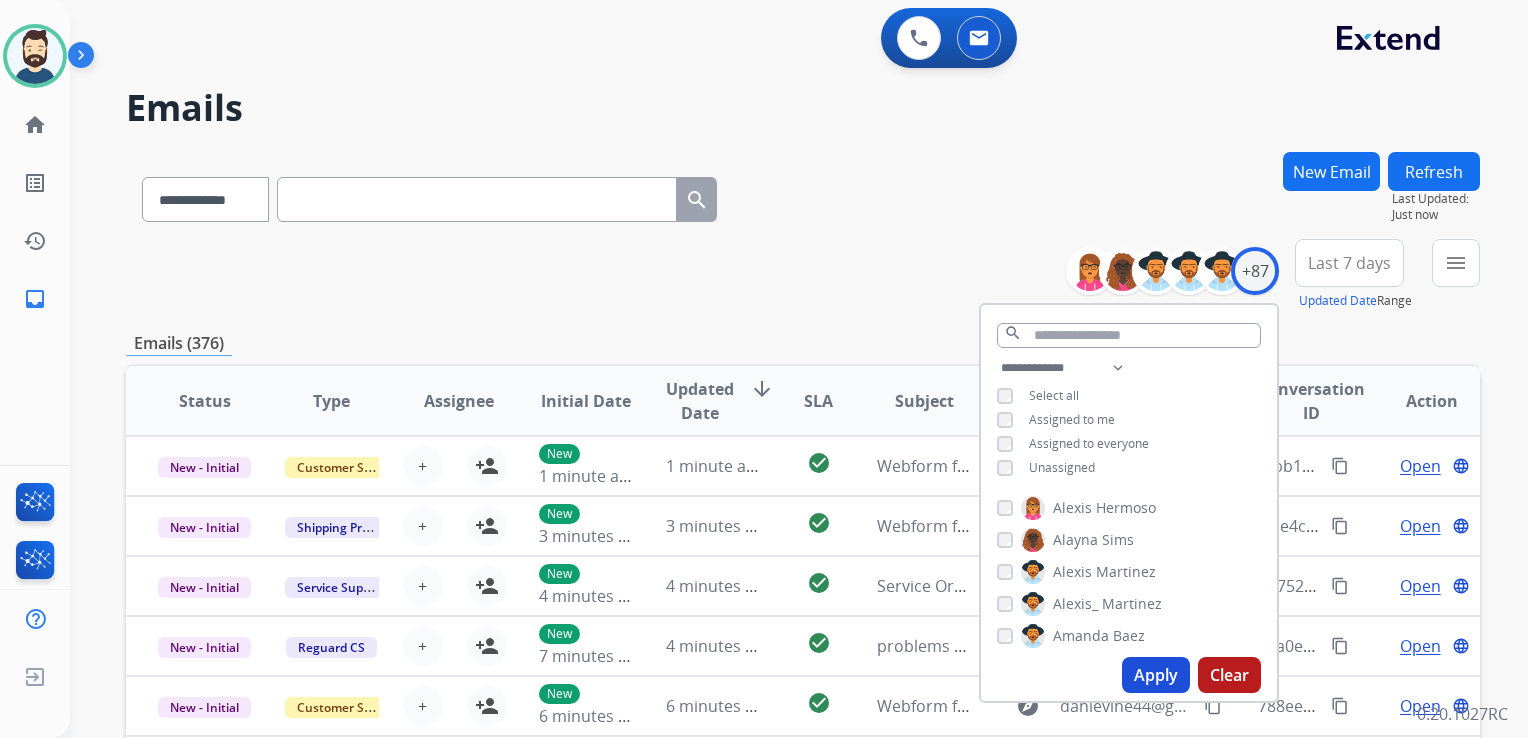 click on "**********" at bounding box center [1129, 420] 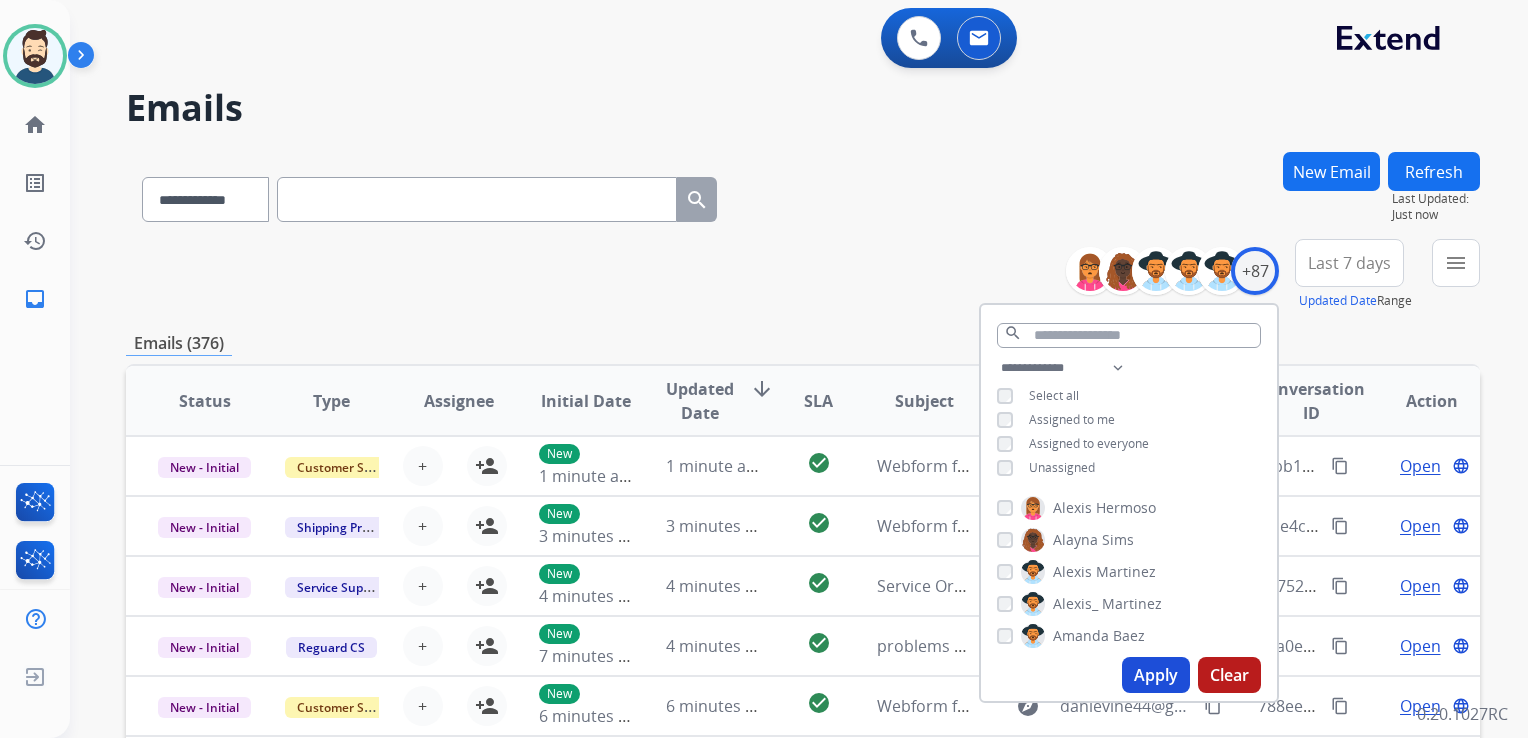 click on "Apply" at bounding box center [1156, 675] 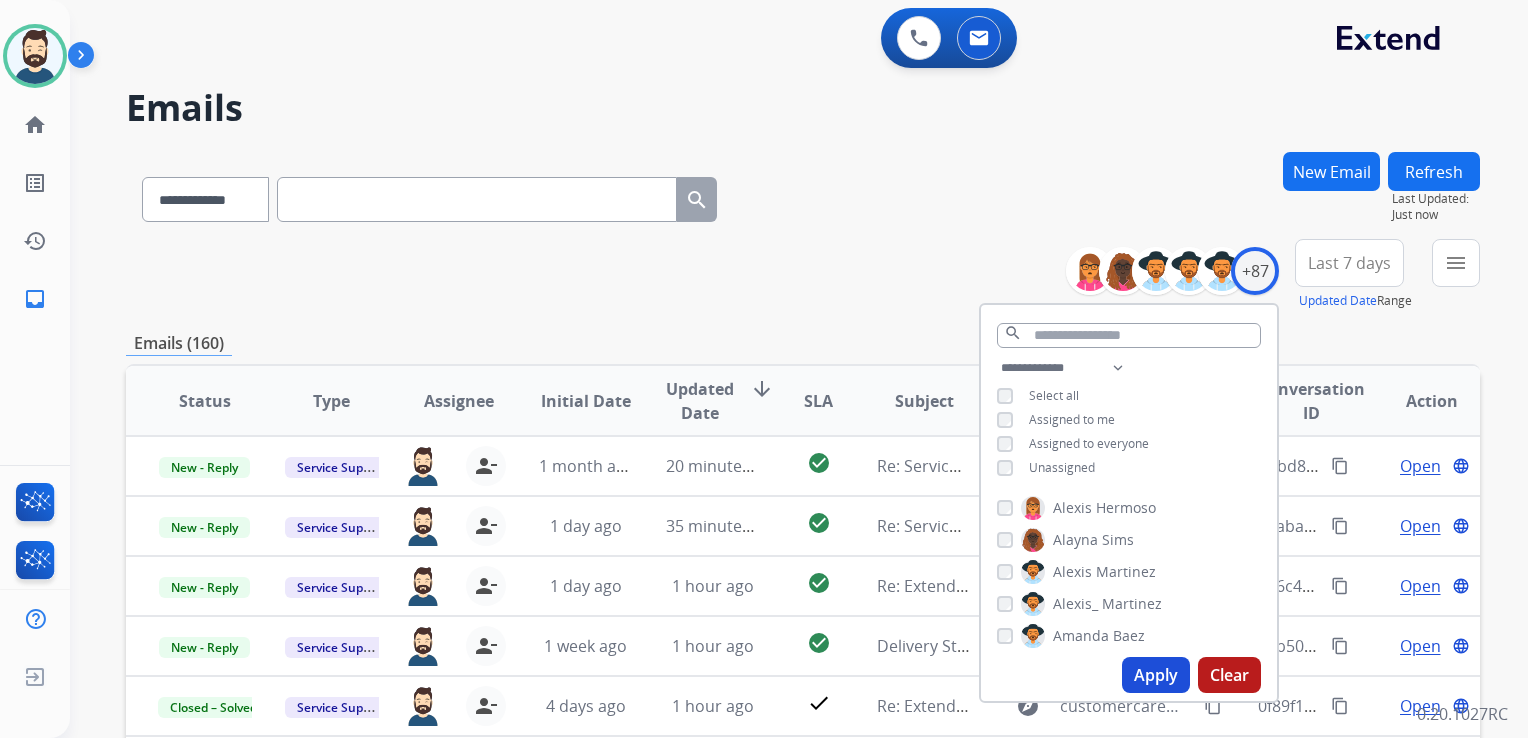 click on "Last 7 days" at bounding box center (1349, 263) 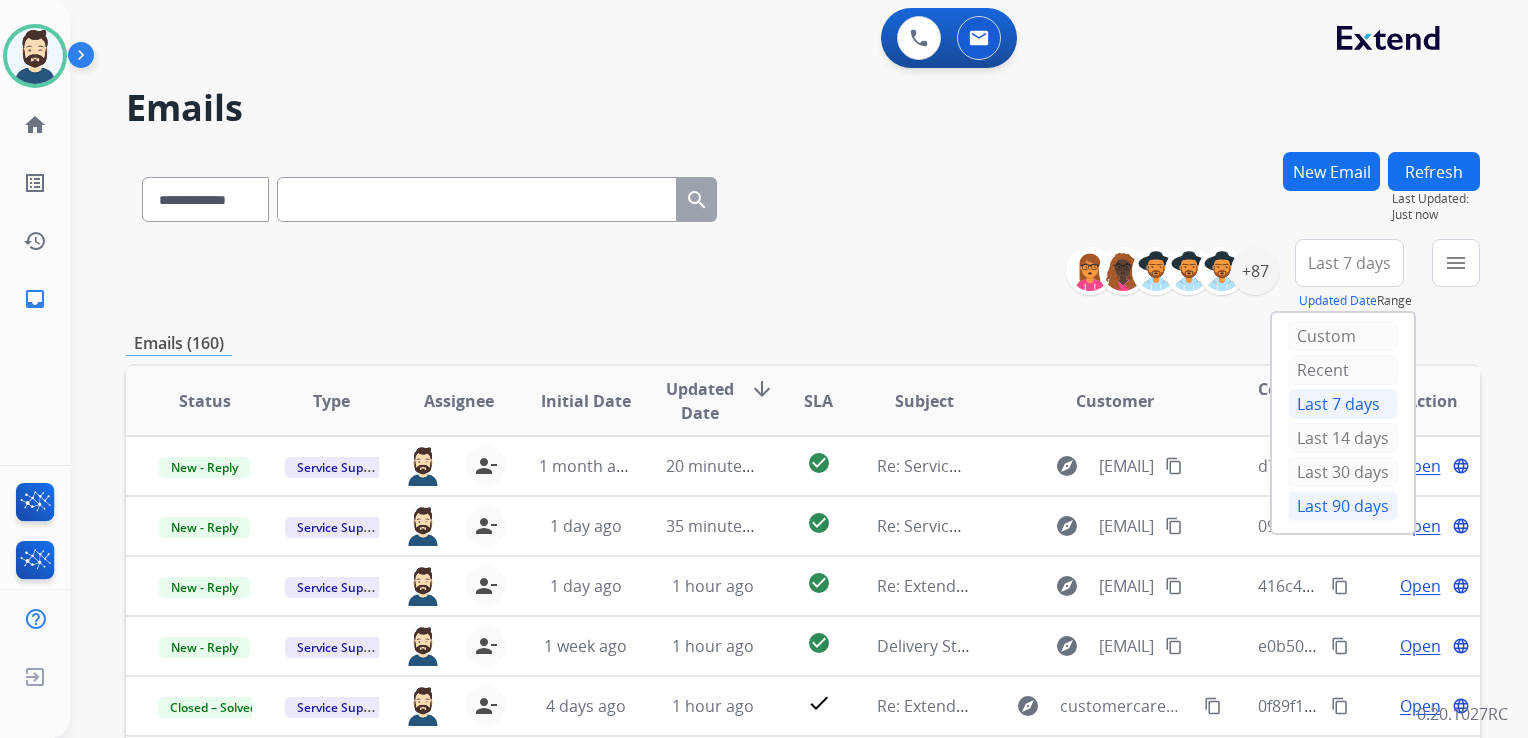 click on "Last 90 days" at bounding box center [1343, 506] 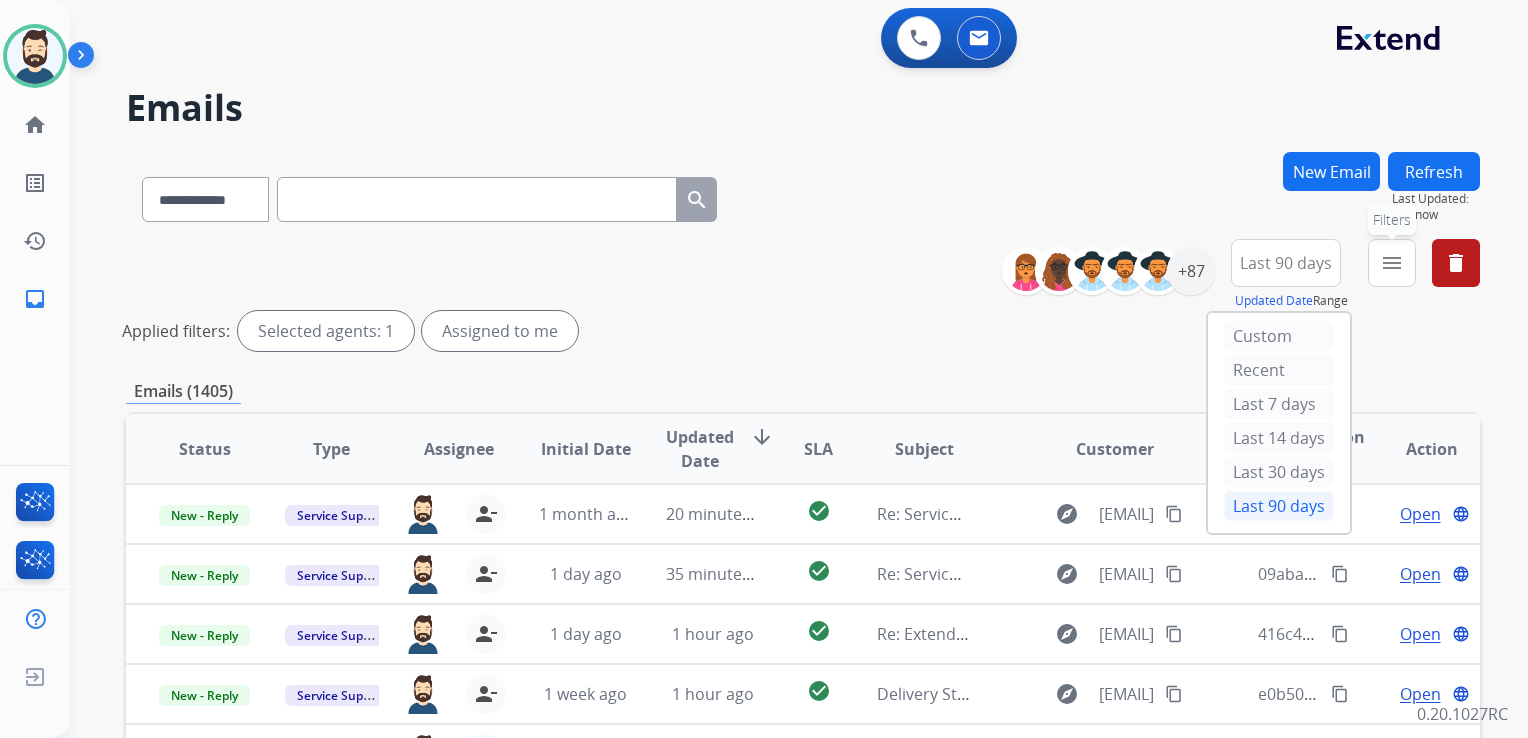 click on "menu" at bounding box center [1392, 263] 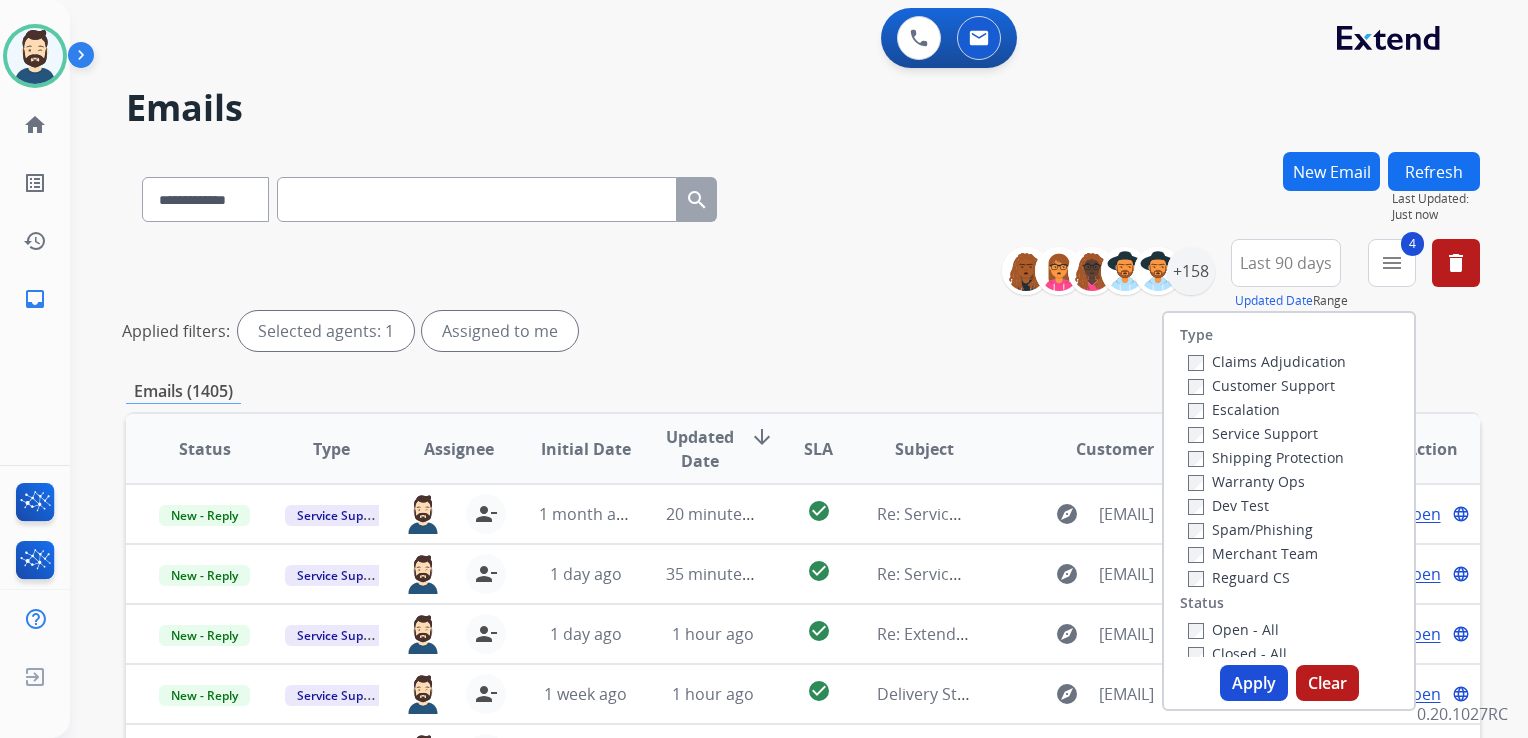 click on "Apply" at bounding box center [1254, 683] 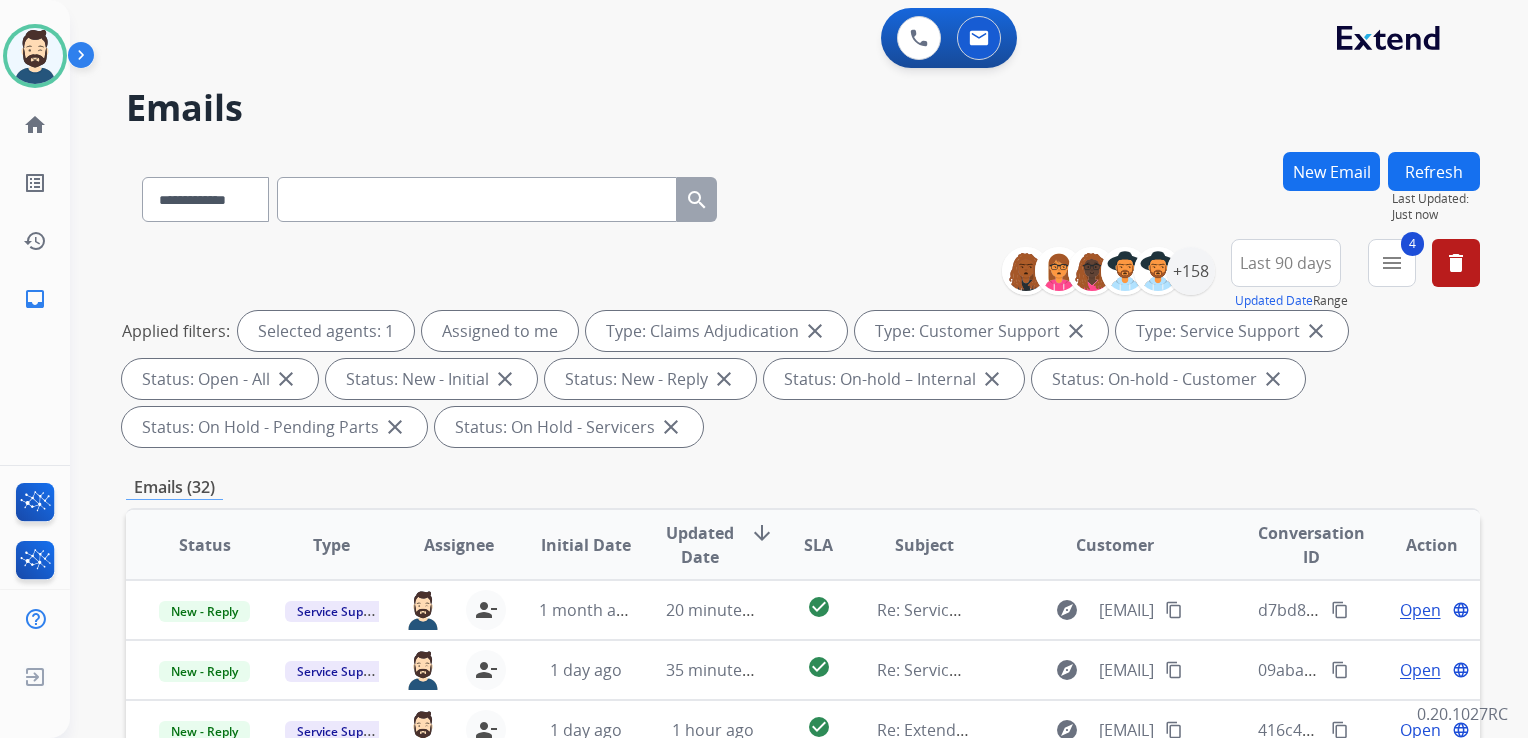 click on "Updated Date arrow_downward" at bounding box center (697, 545) 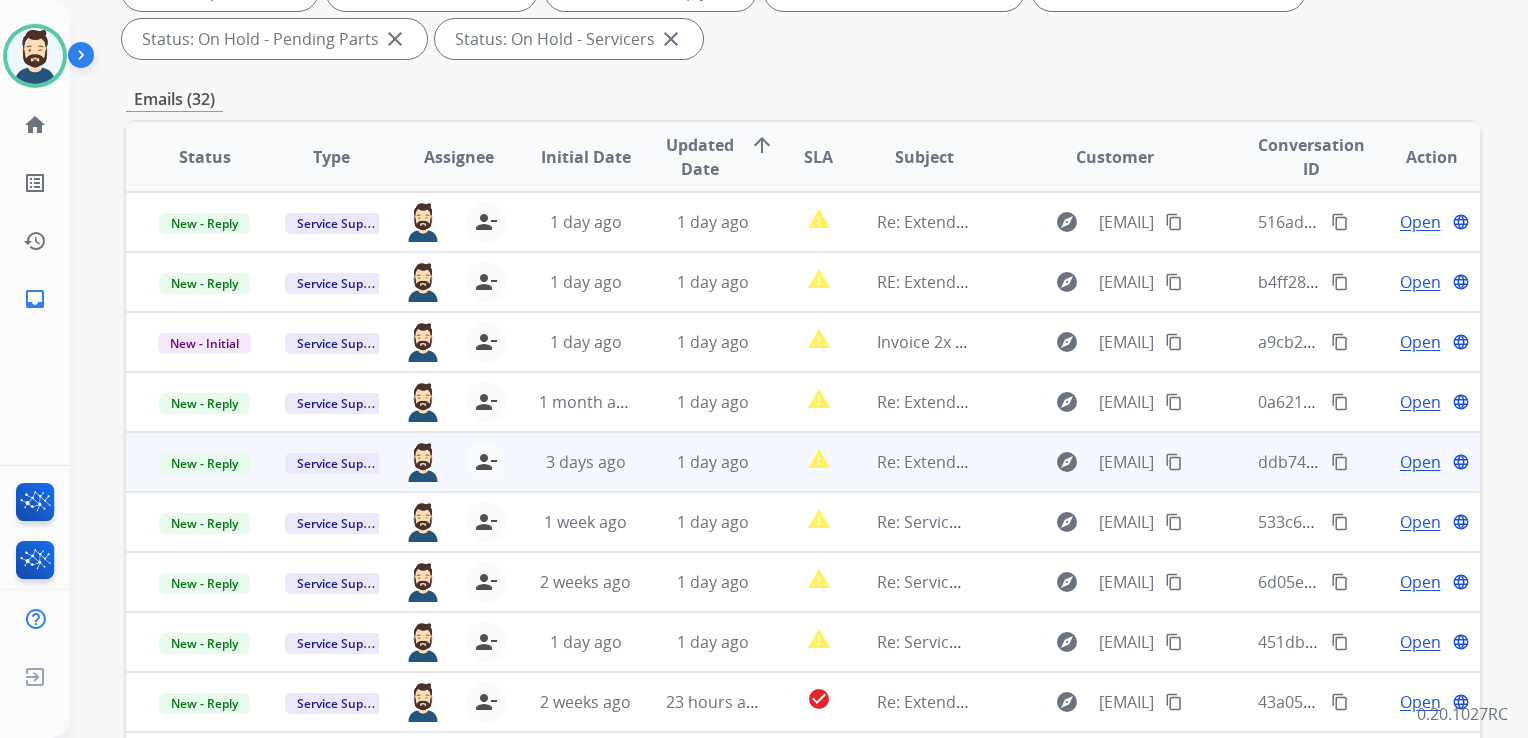 scroll, scrollTop: 343, scrollLeft: 0, axis: vertical 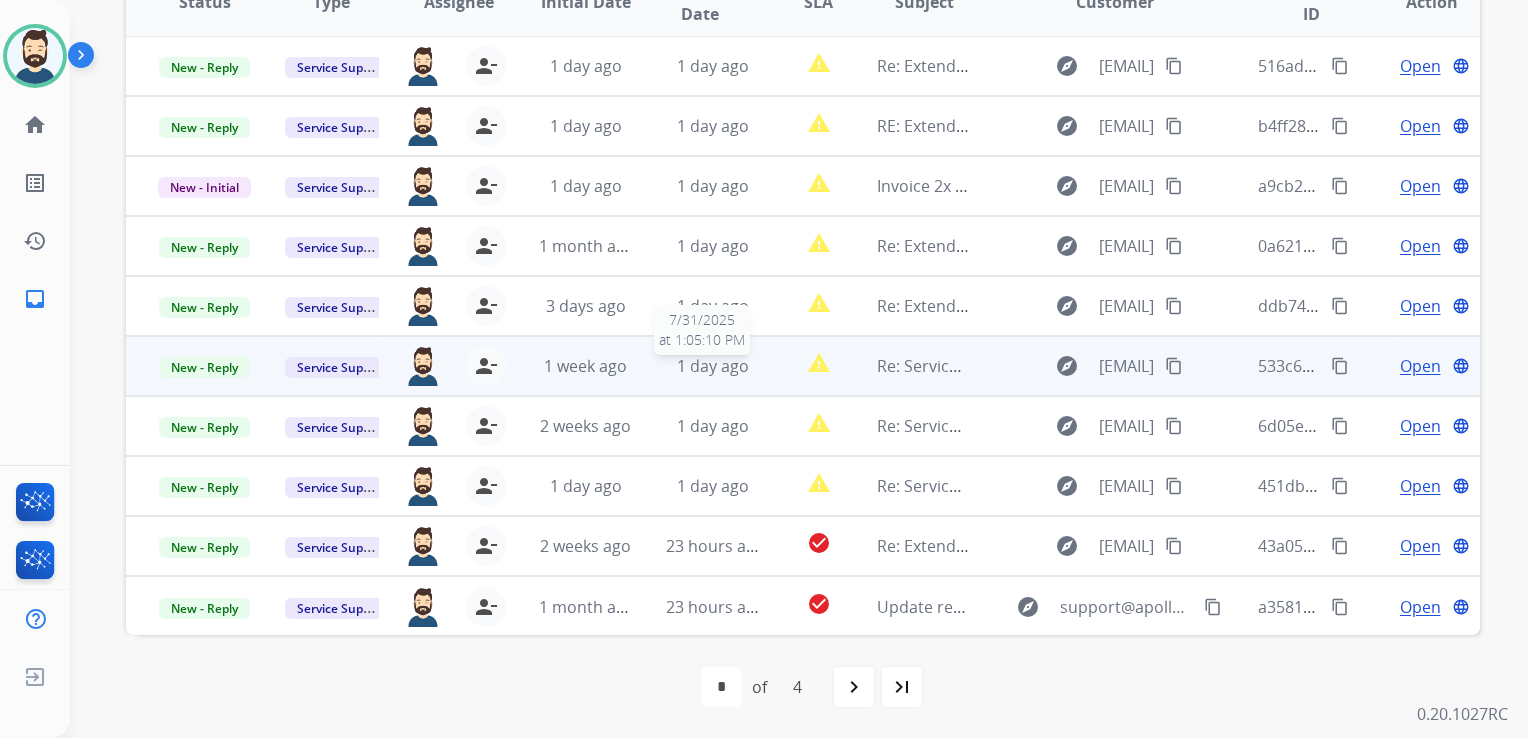click on "1 day ago" at bounding box center (713, 366) 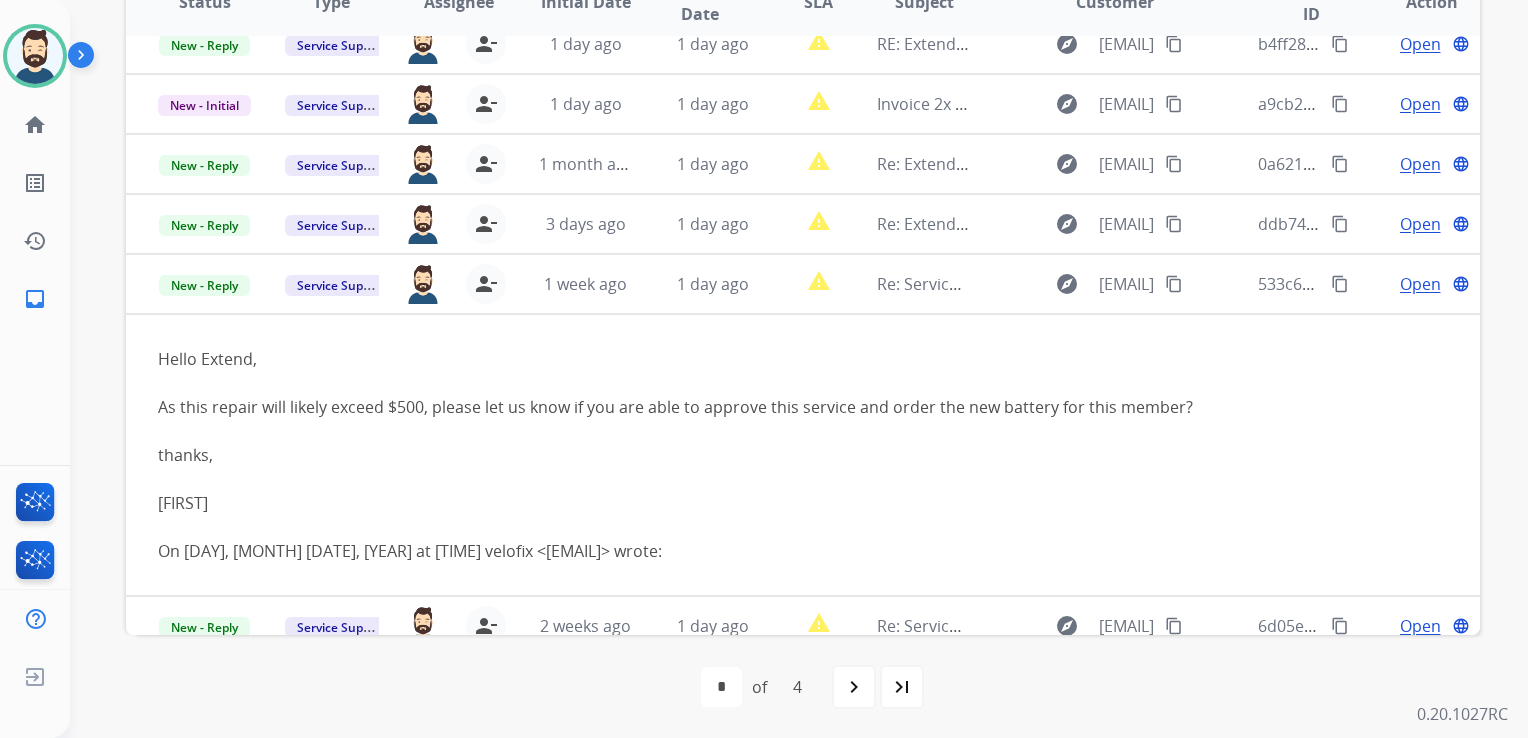 scroll, scrollTop: 300, scrollLeft: 0, axis: vertical 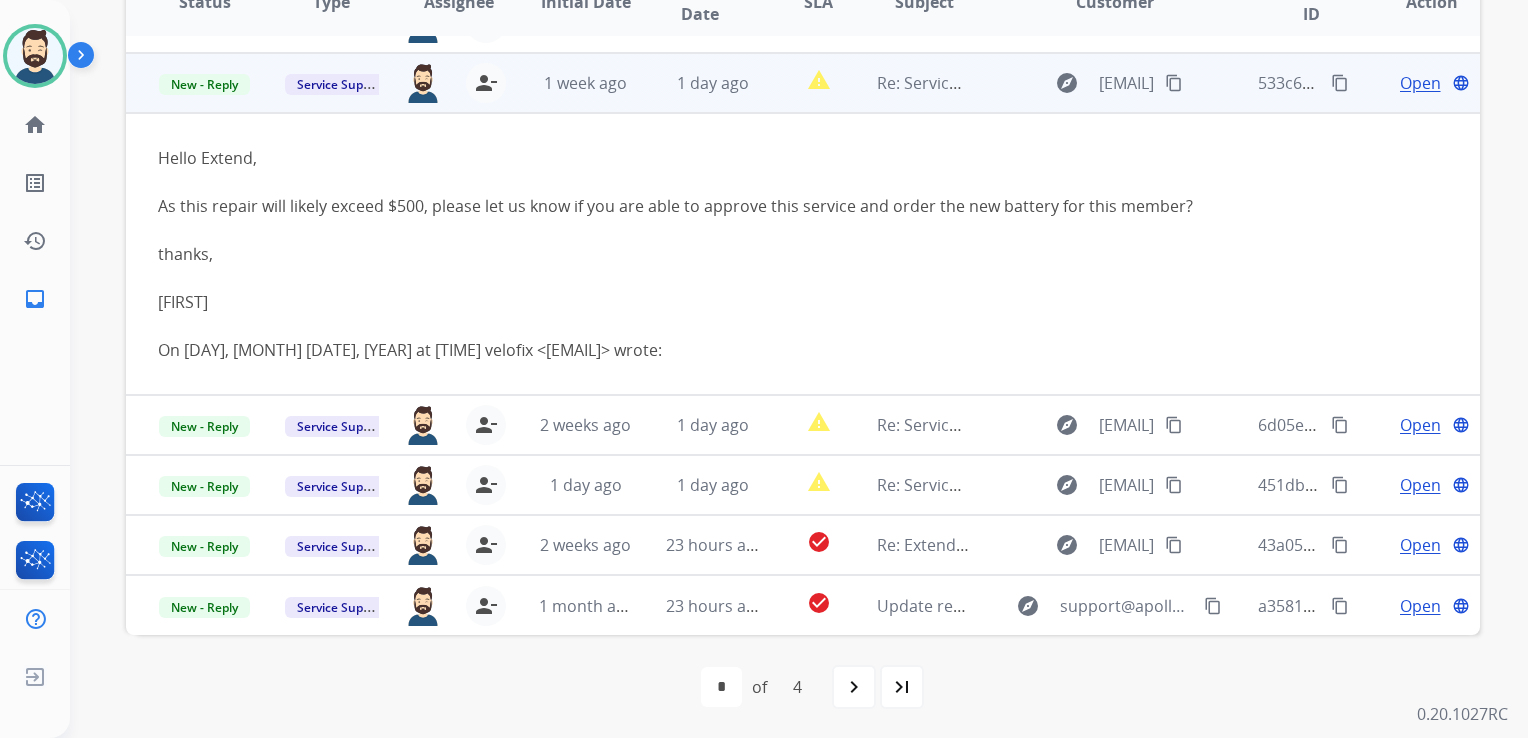 click on "Open" at bounding box center (1420, 83) 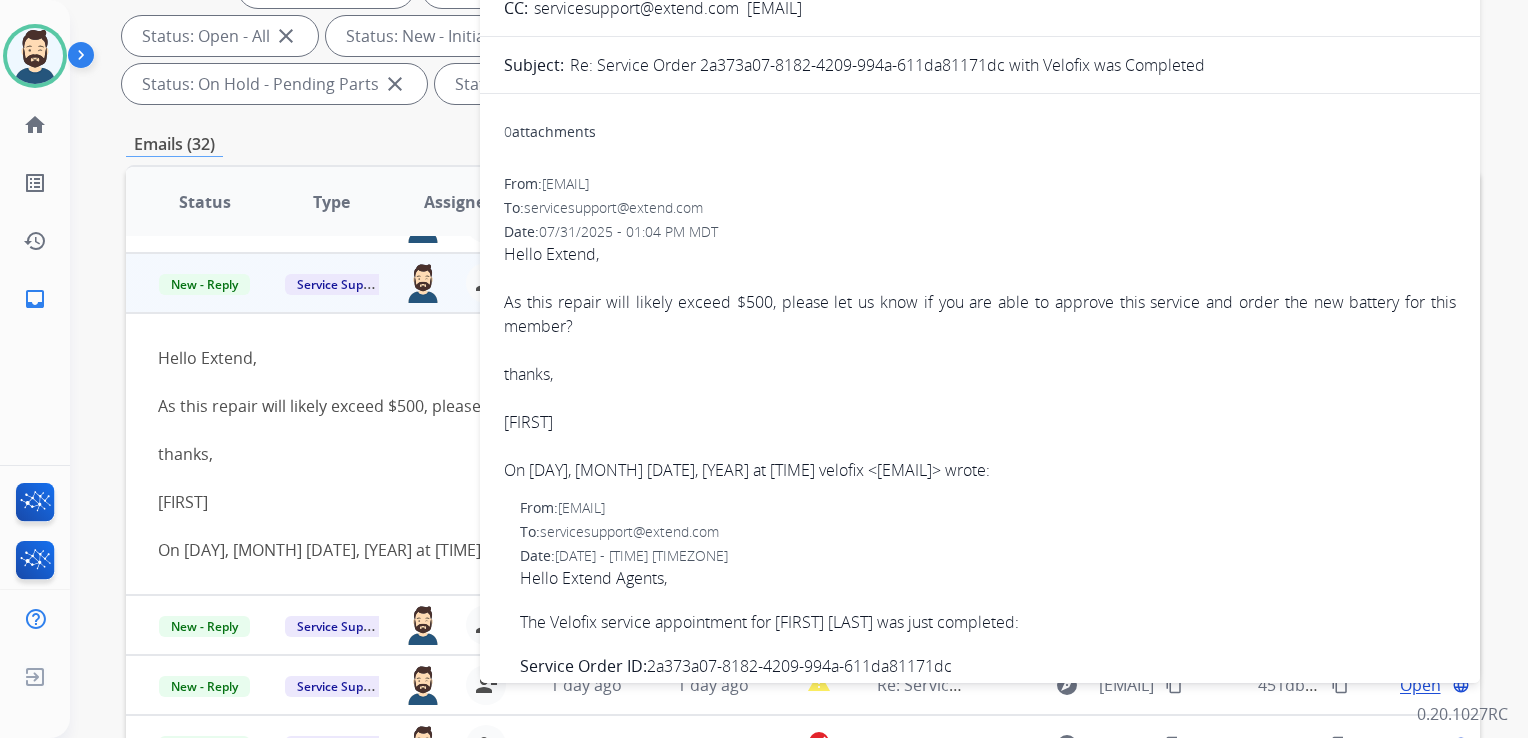 scroll, scrollTop: 243, scrollLeft: 0, axis: vertical 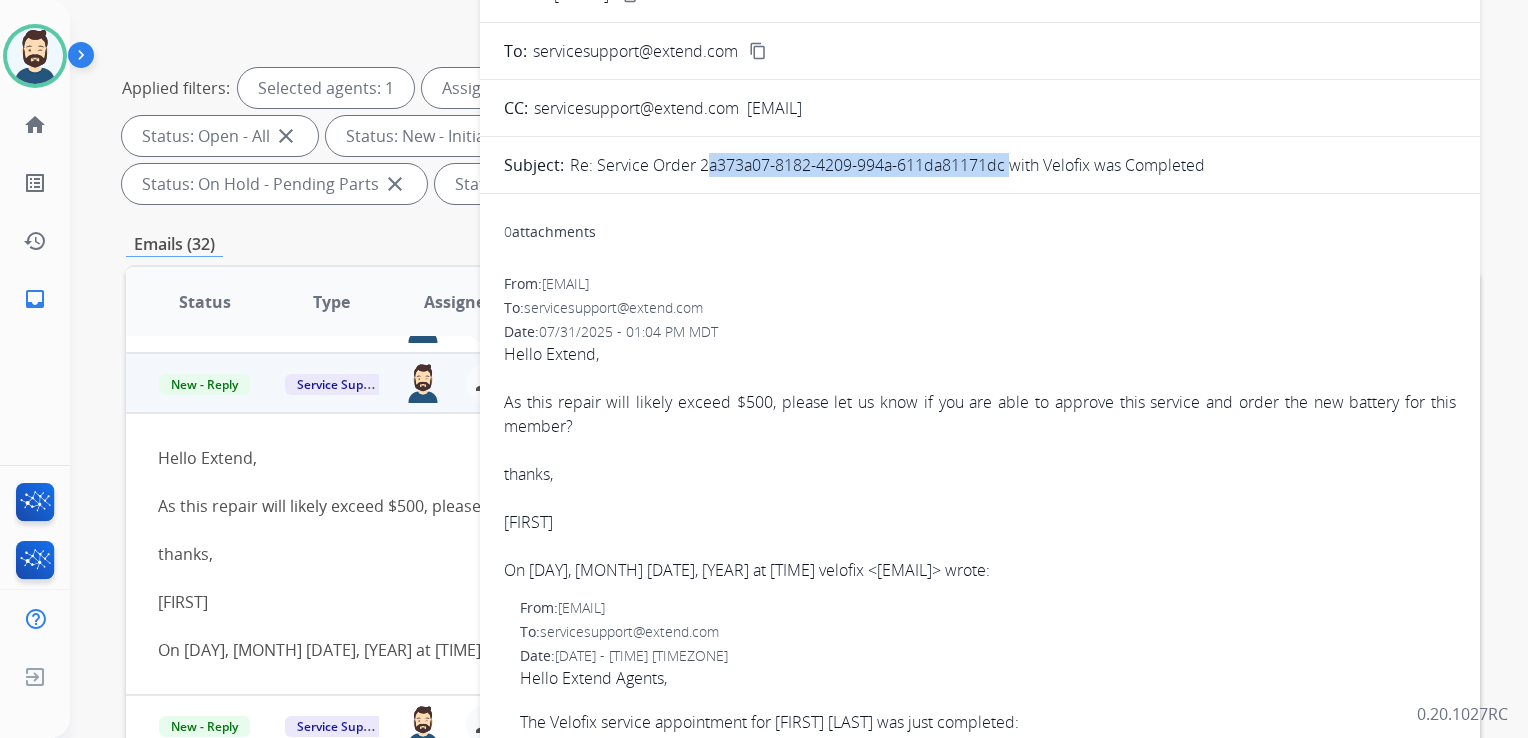 drag, startPoint x: 705, startPoint y: 160, endPoint x: 1005, endPoint y: 158, distance: 300.00665 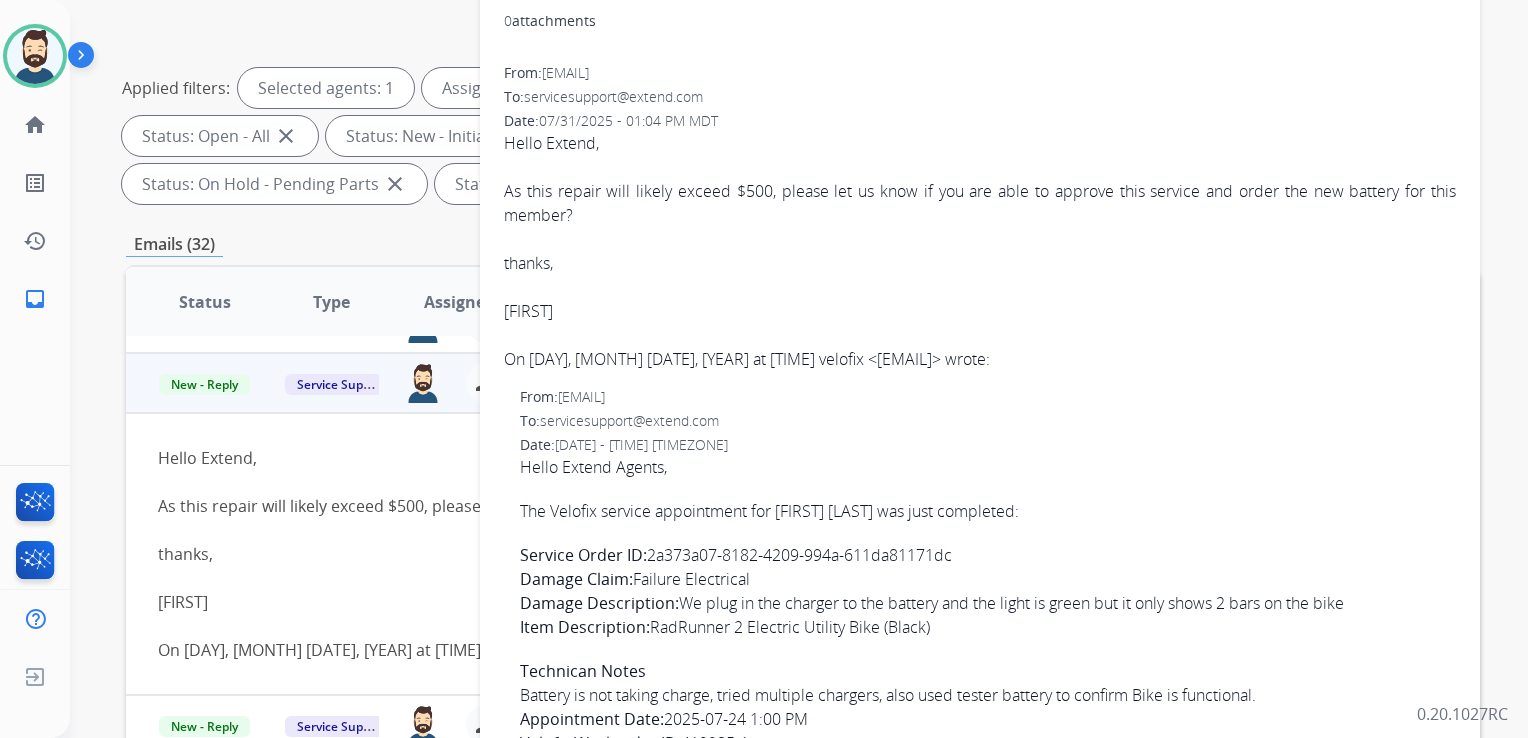 scroll, scrollTop: 0, scrollLeft: 0, axis: both 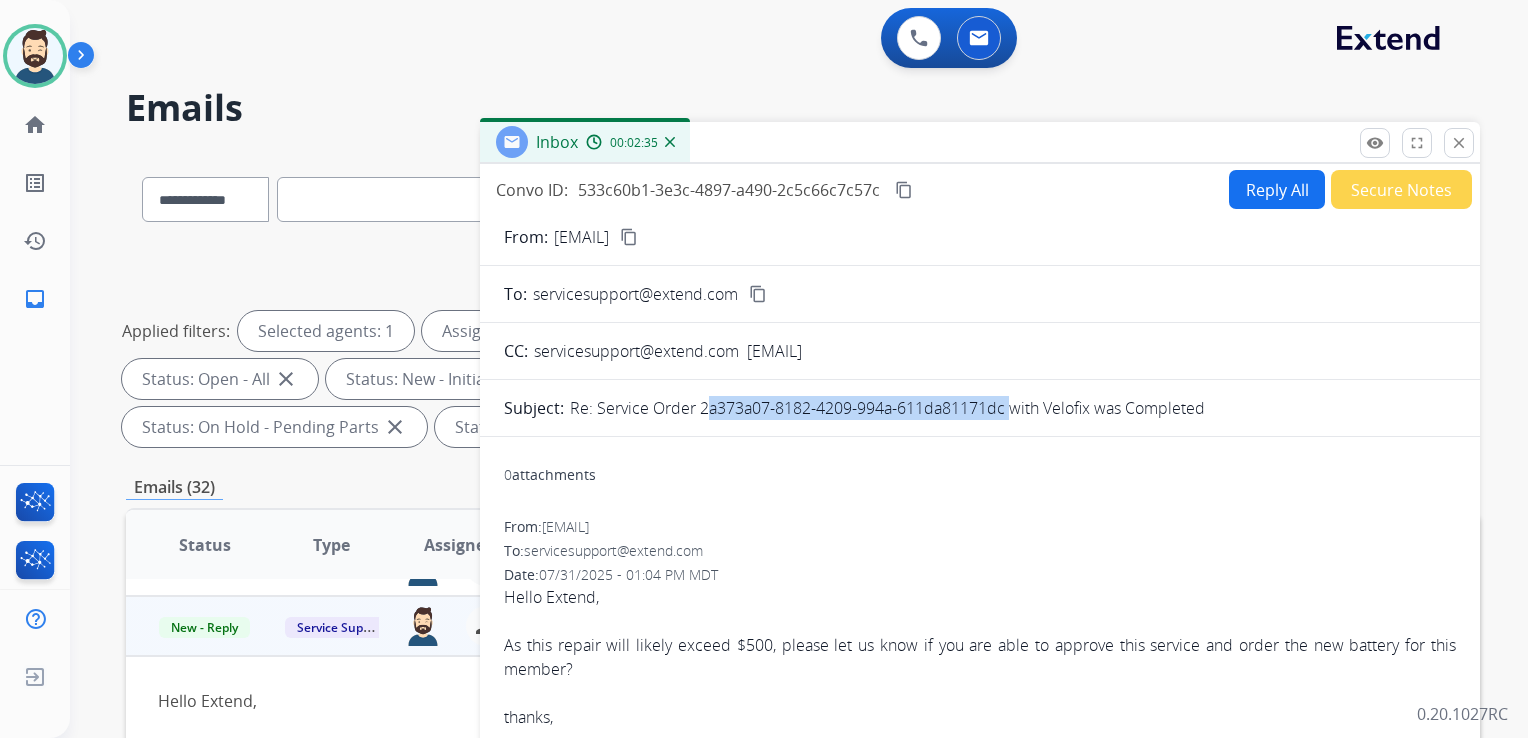 click on "Reply All" at bounding box center (1277, 189) 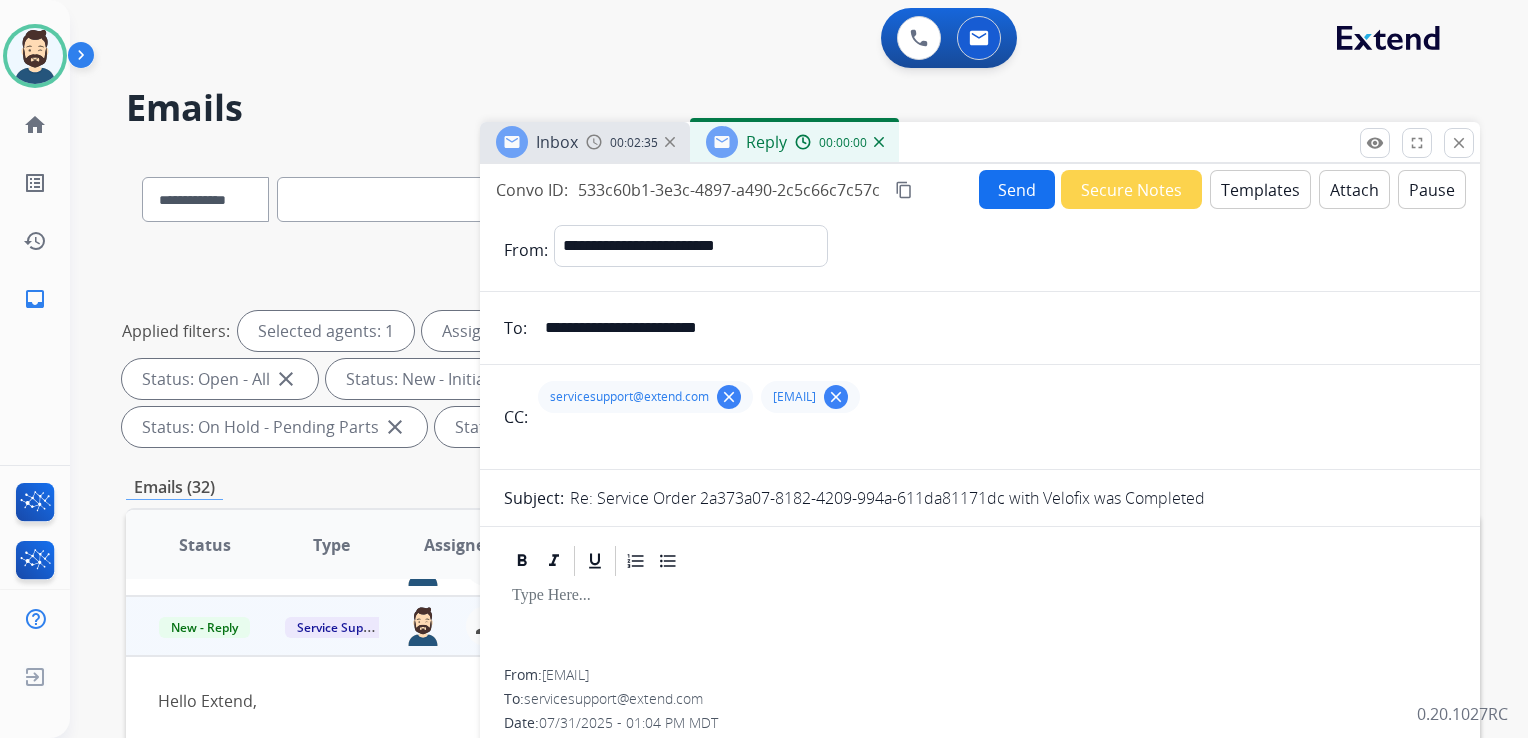 click on "Templates" at bounding box center [1260, 189] 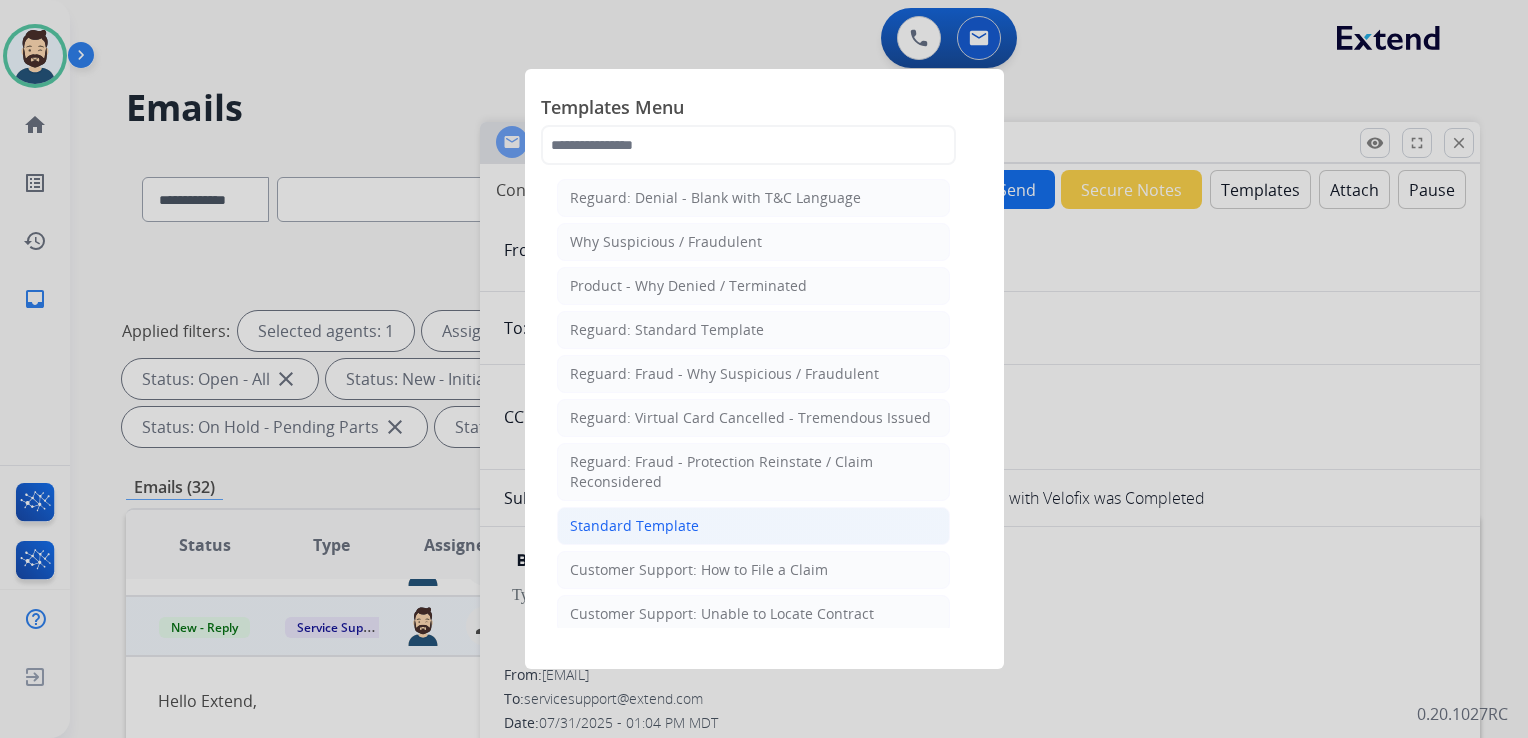 click on "Standard Template" 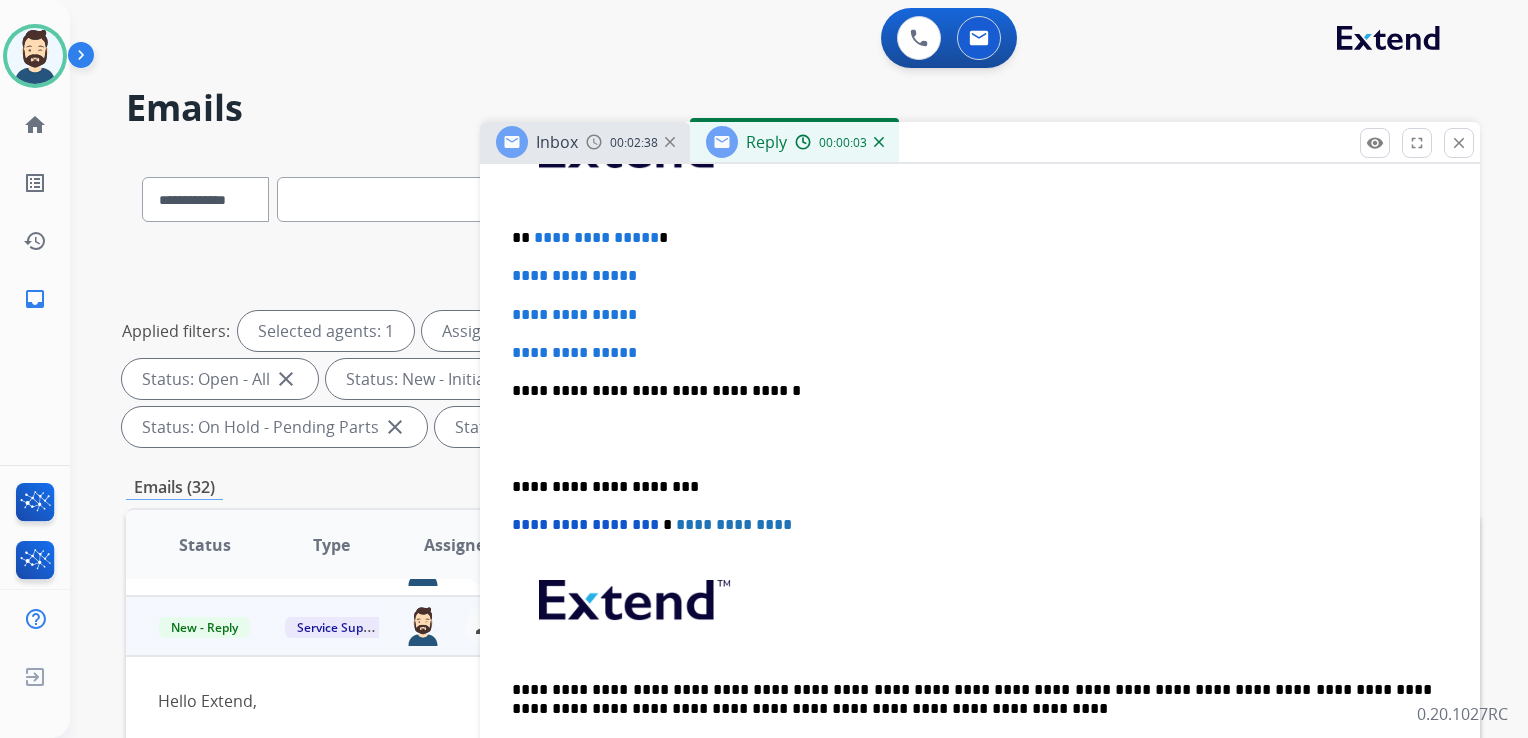 scroll, scrollTop: 600, scrollLeft: 0, axis: vertical 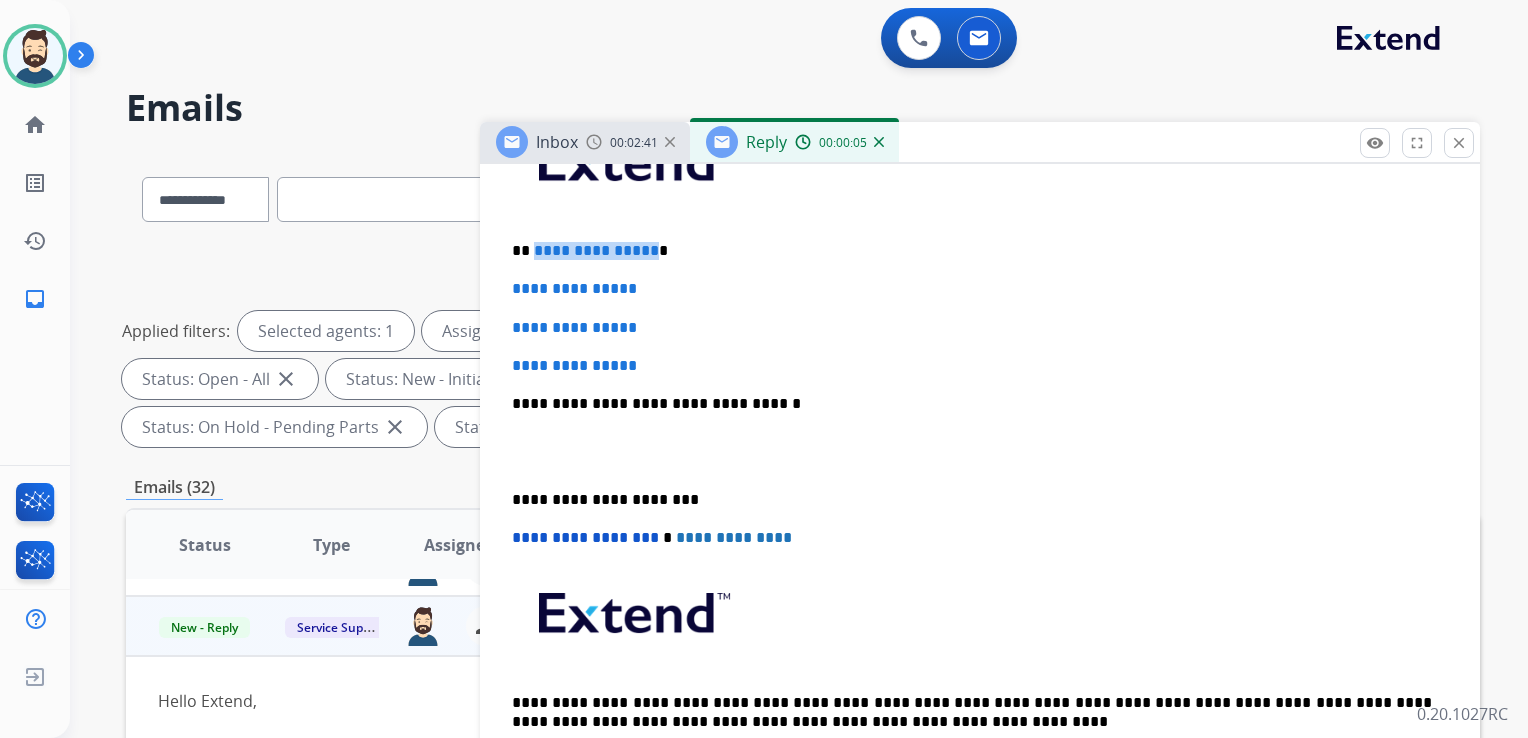 drag, startPoint x: 532, startPoint y: 247, endPoint x: 644, endPoint y: 252, distance: 112.11155 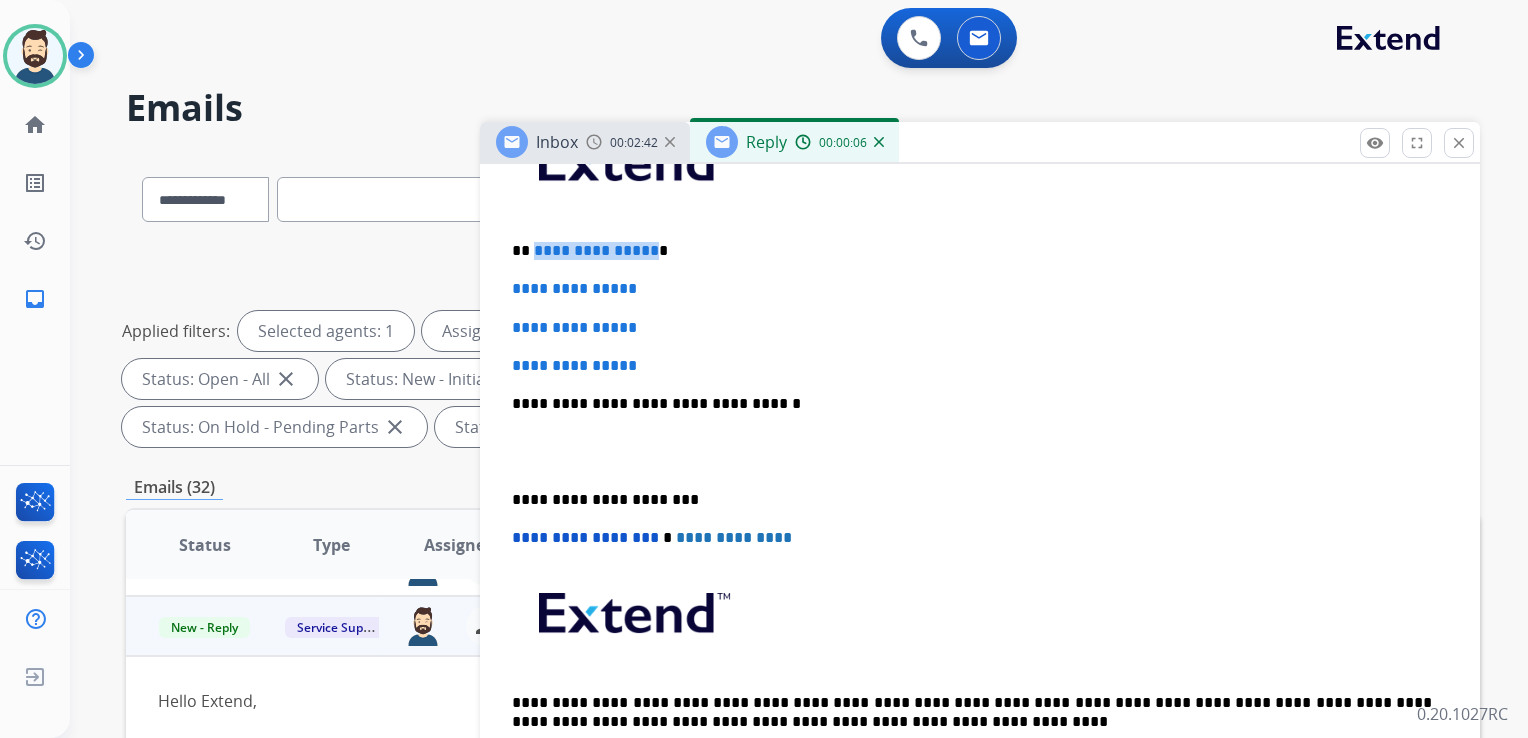 type 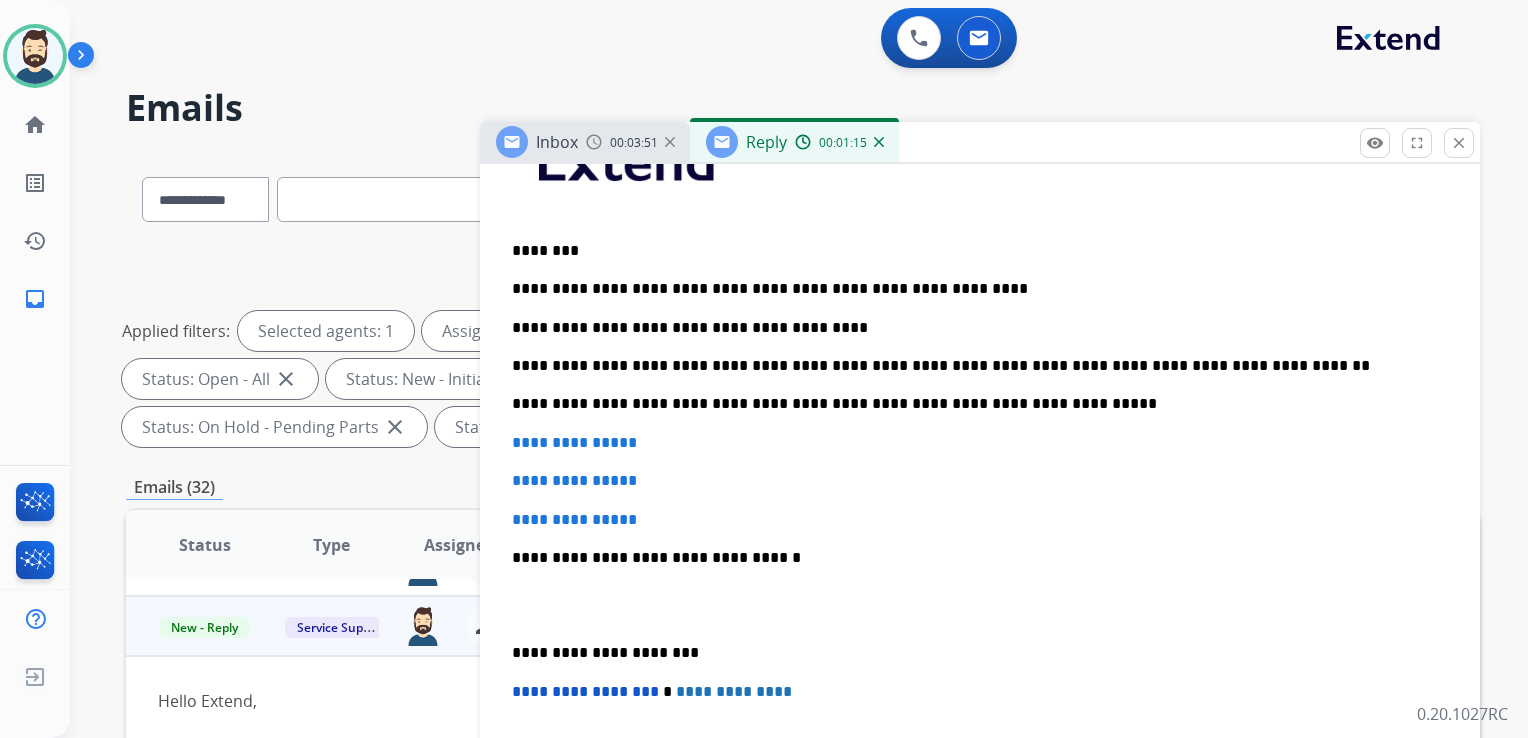 scroll, scrollTop: 700, scrollLeft: 0, axis: vertical 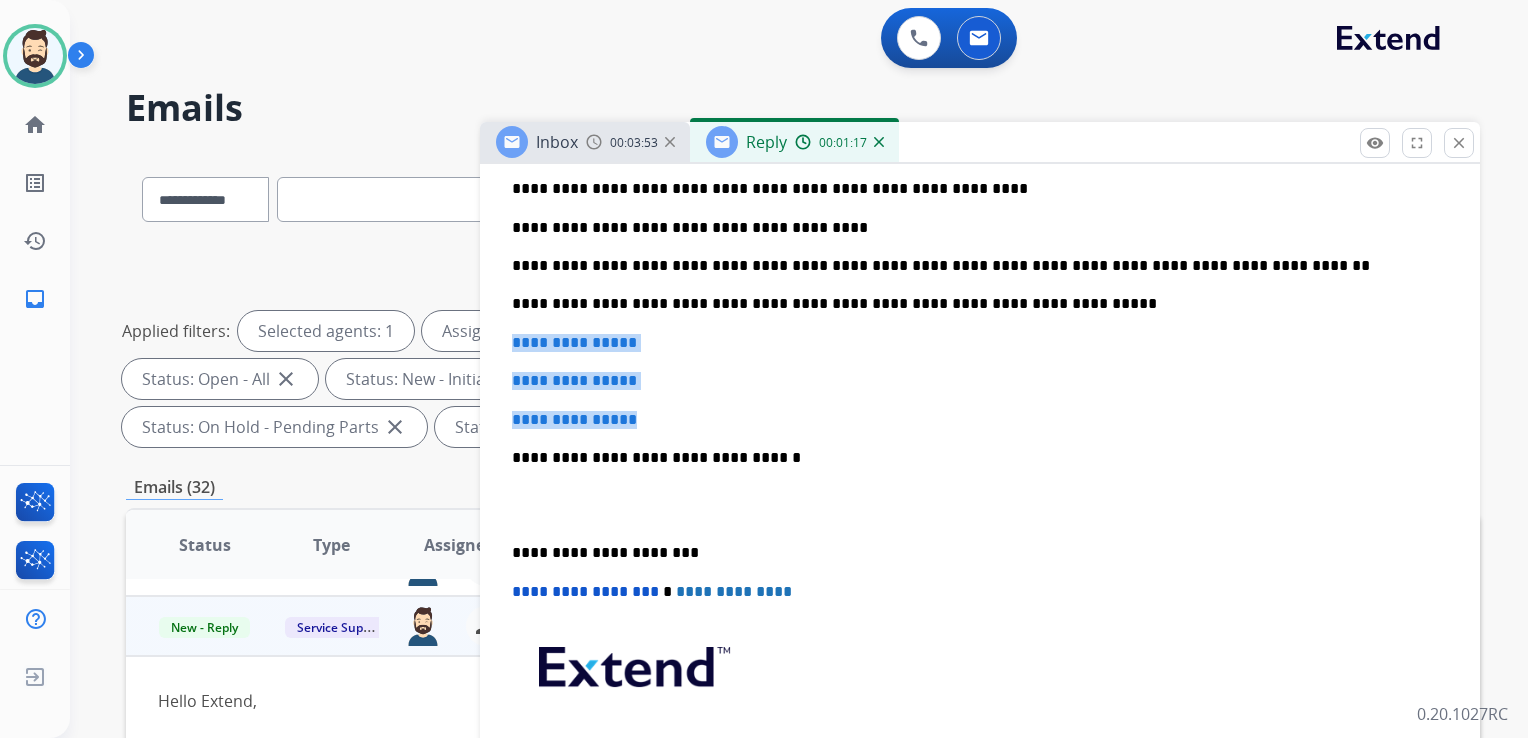 drag, startPoint x: 586, startPoint y: 363, endPoint x: 656, endPoint y: 401, distance: 79.64923 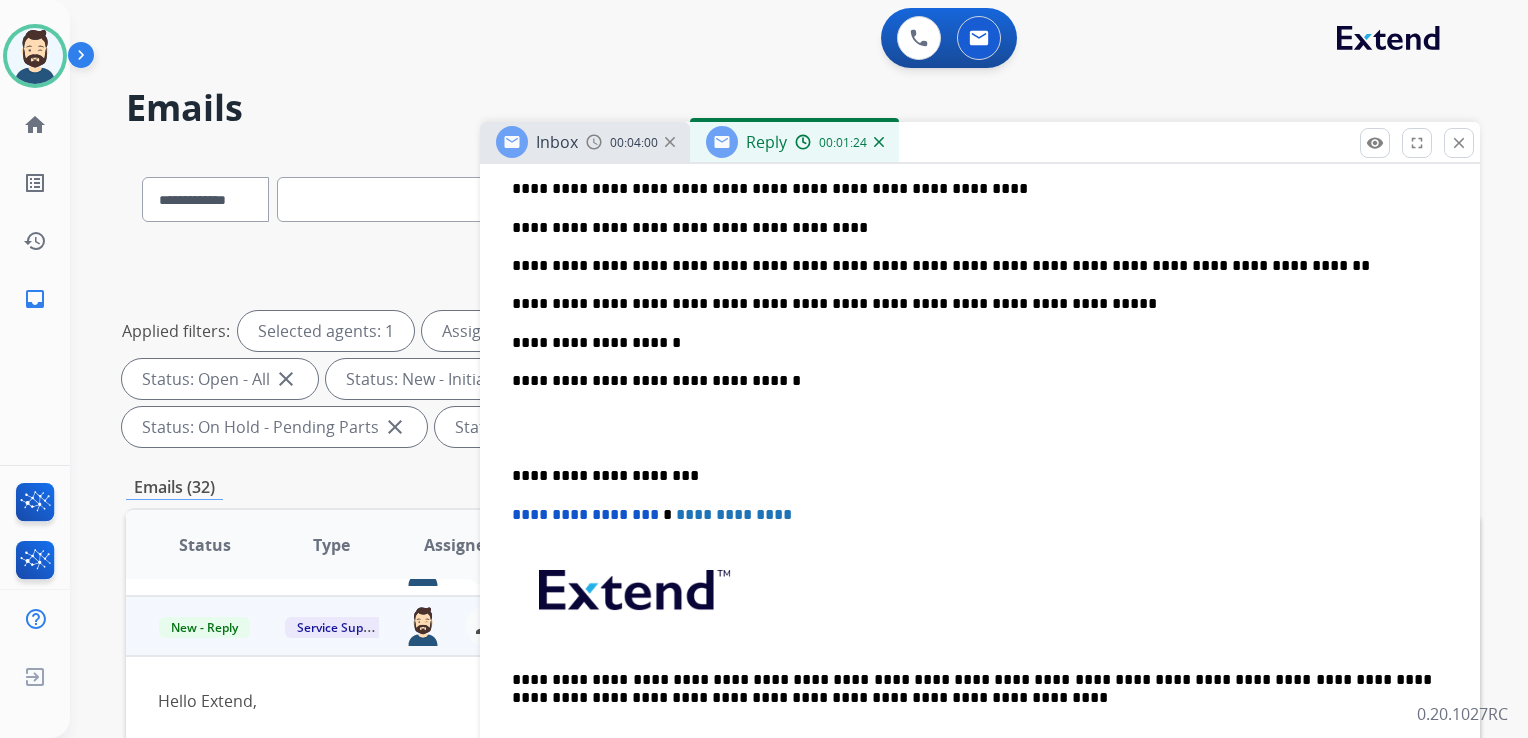 click on "**********" at bounding box center (972, 381) 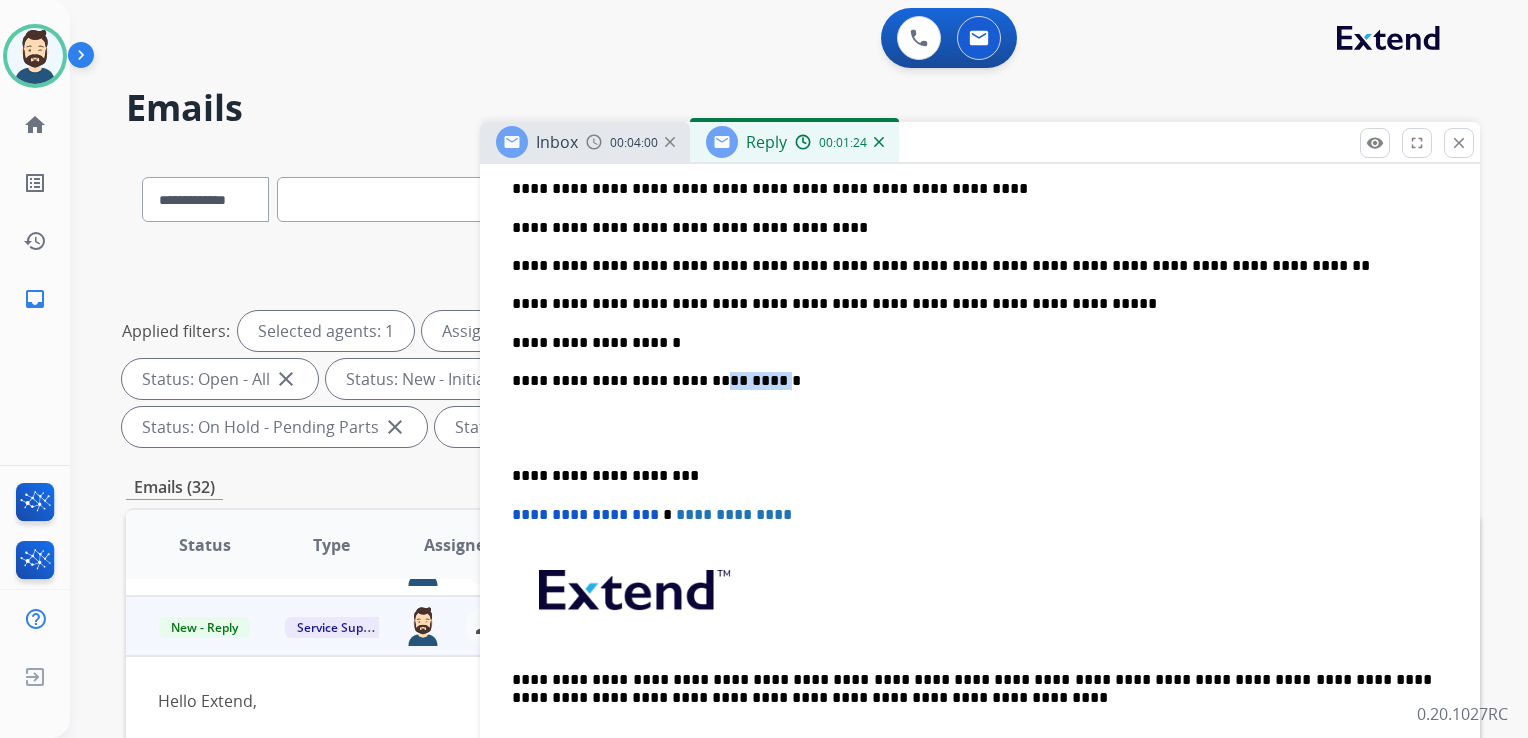 click on "**********" at bounding box center (972, 381) 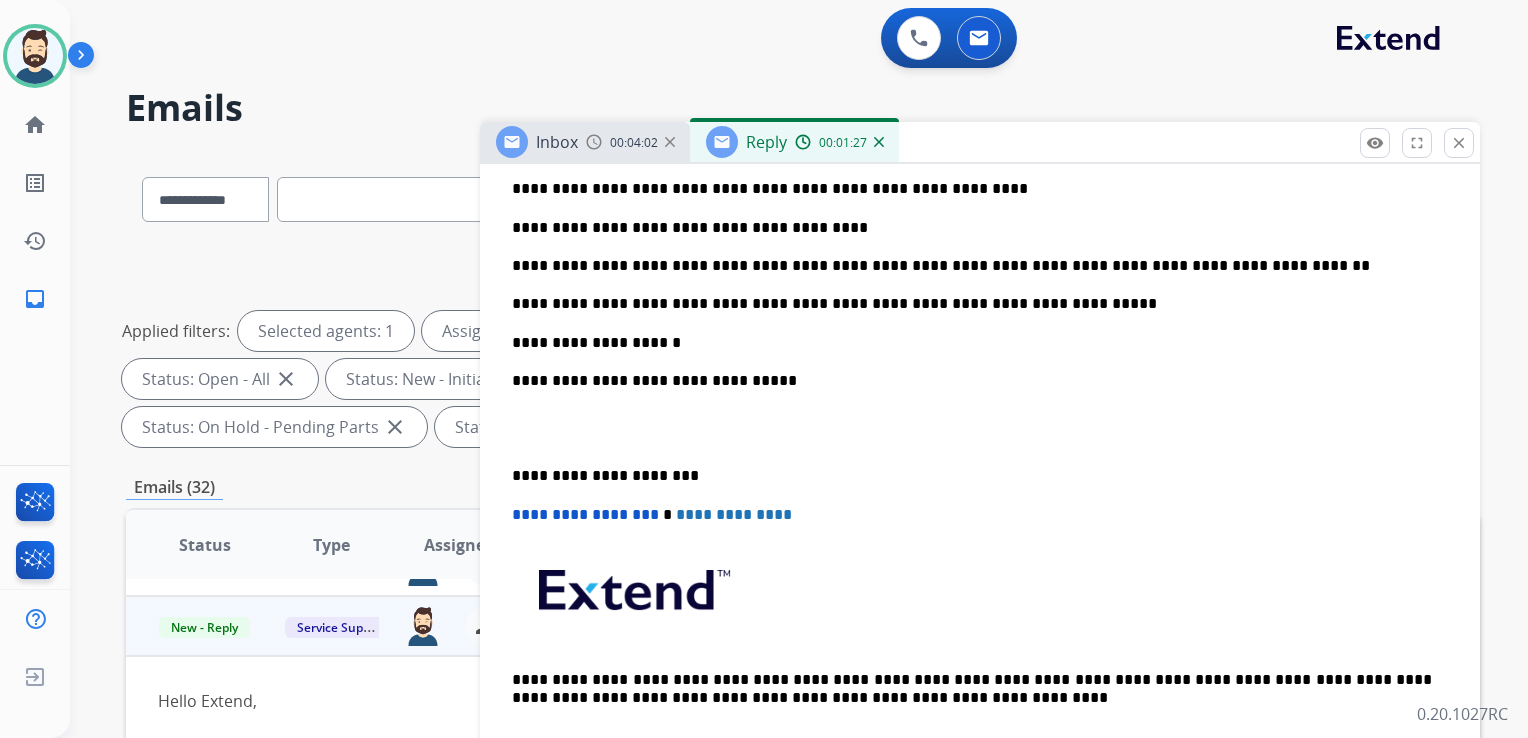 click on "**********" at bounding box center [972, 476] 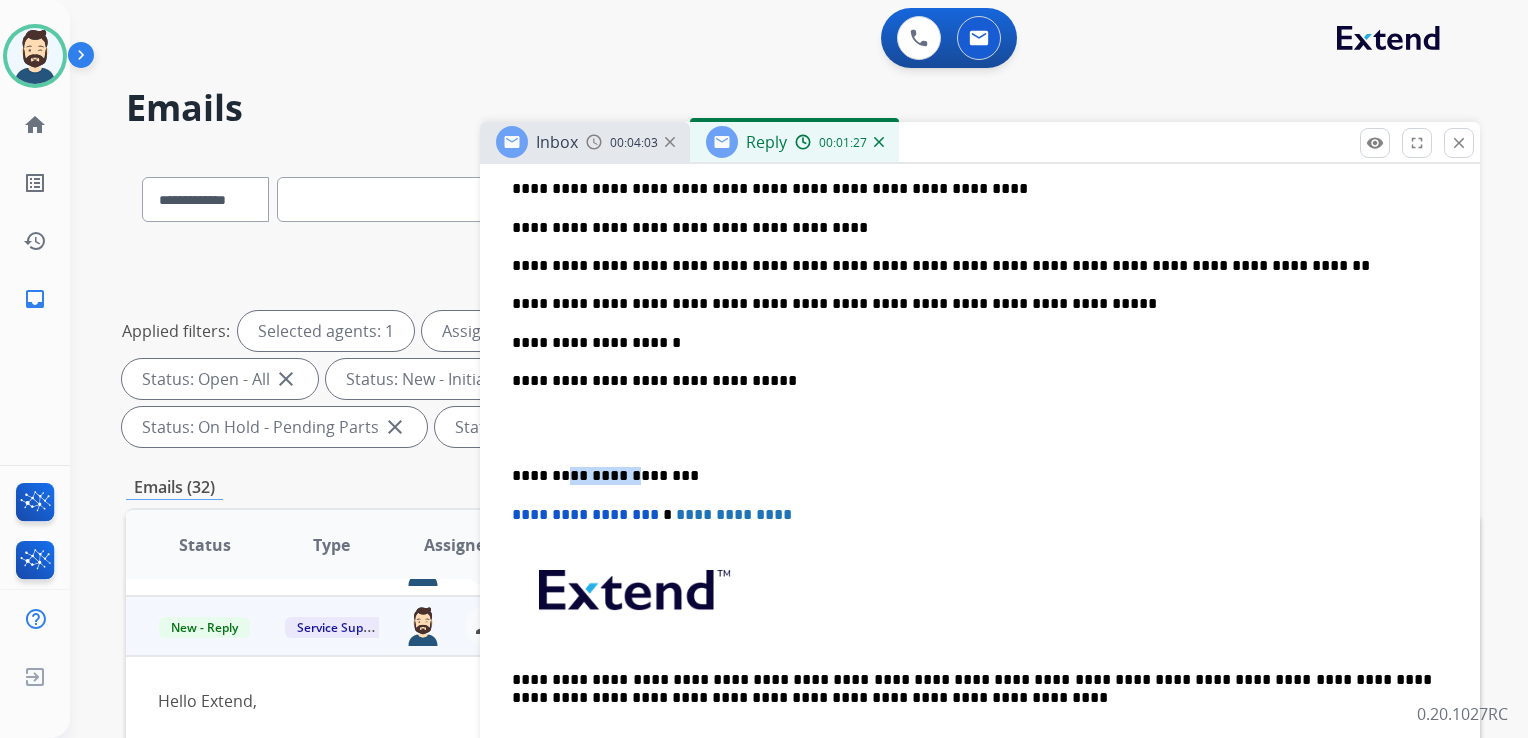 click on "**********" at bounding box center [972, 476] 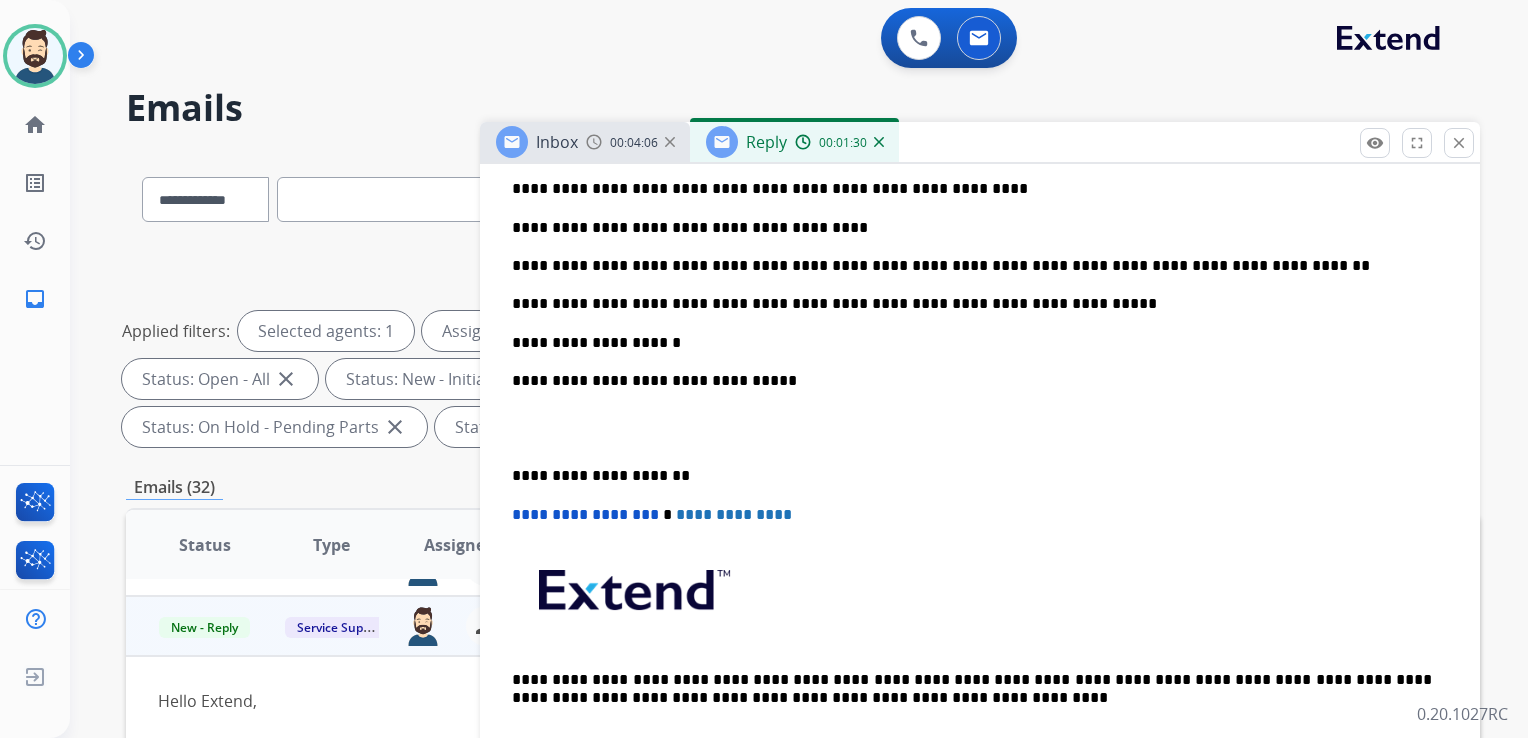 click on "**********" at bounding box center [585, 514] 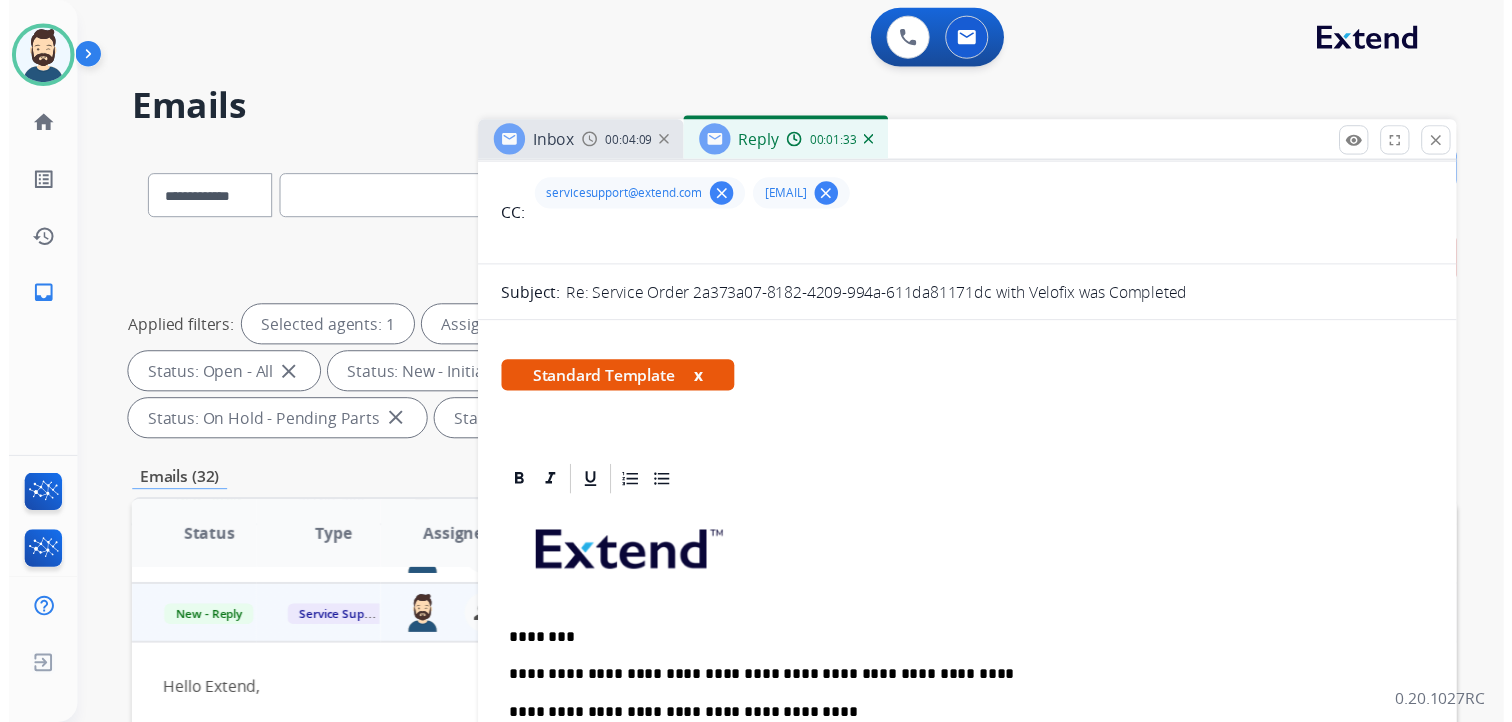 scroll, scrollTop: 0, scrollLeft: 0, axis: both 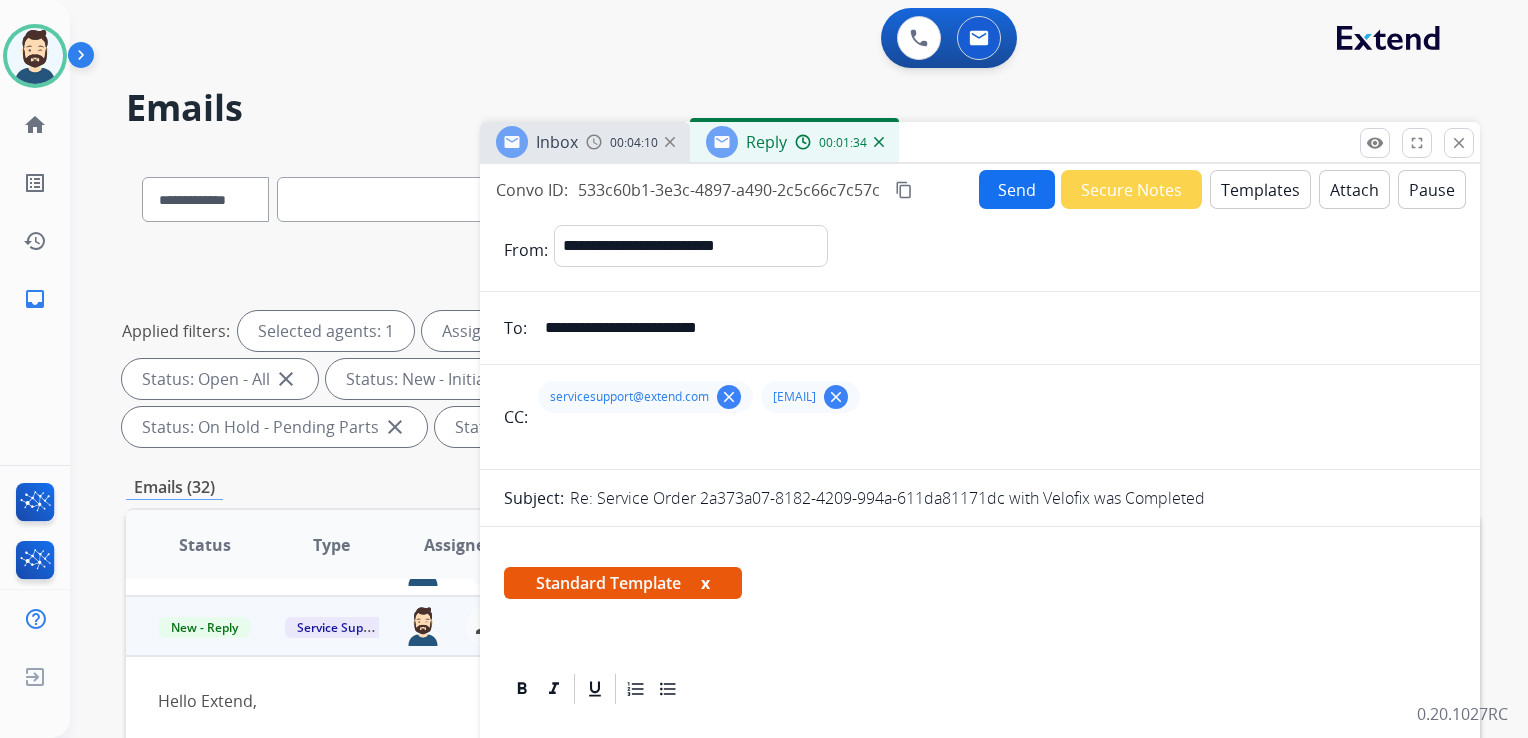 click on "Send" at bounding box center (1017, 189) 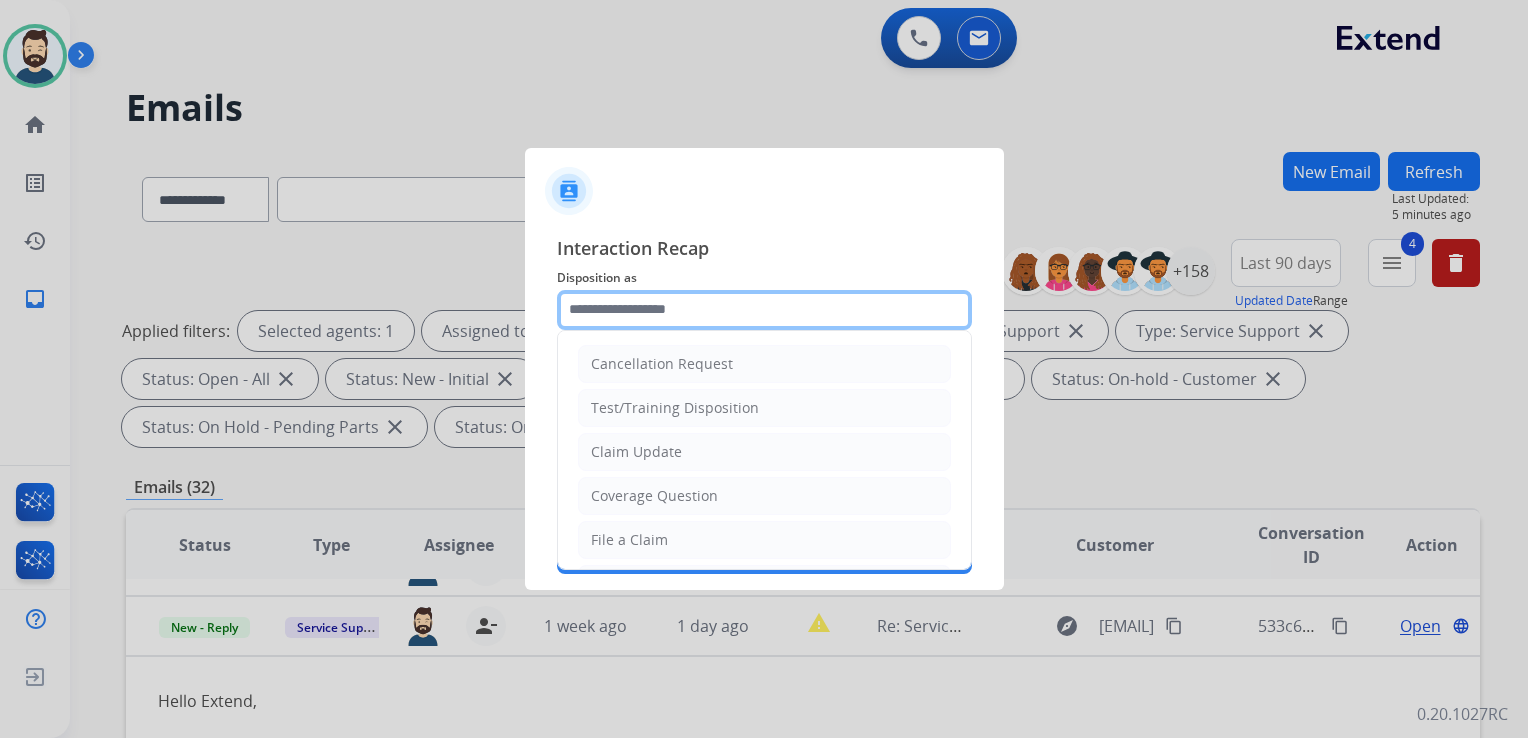 drag, startPoint x: 675, startPoint y: 298, endPoint x: 675, endPoint y: 320, distance: 22 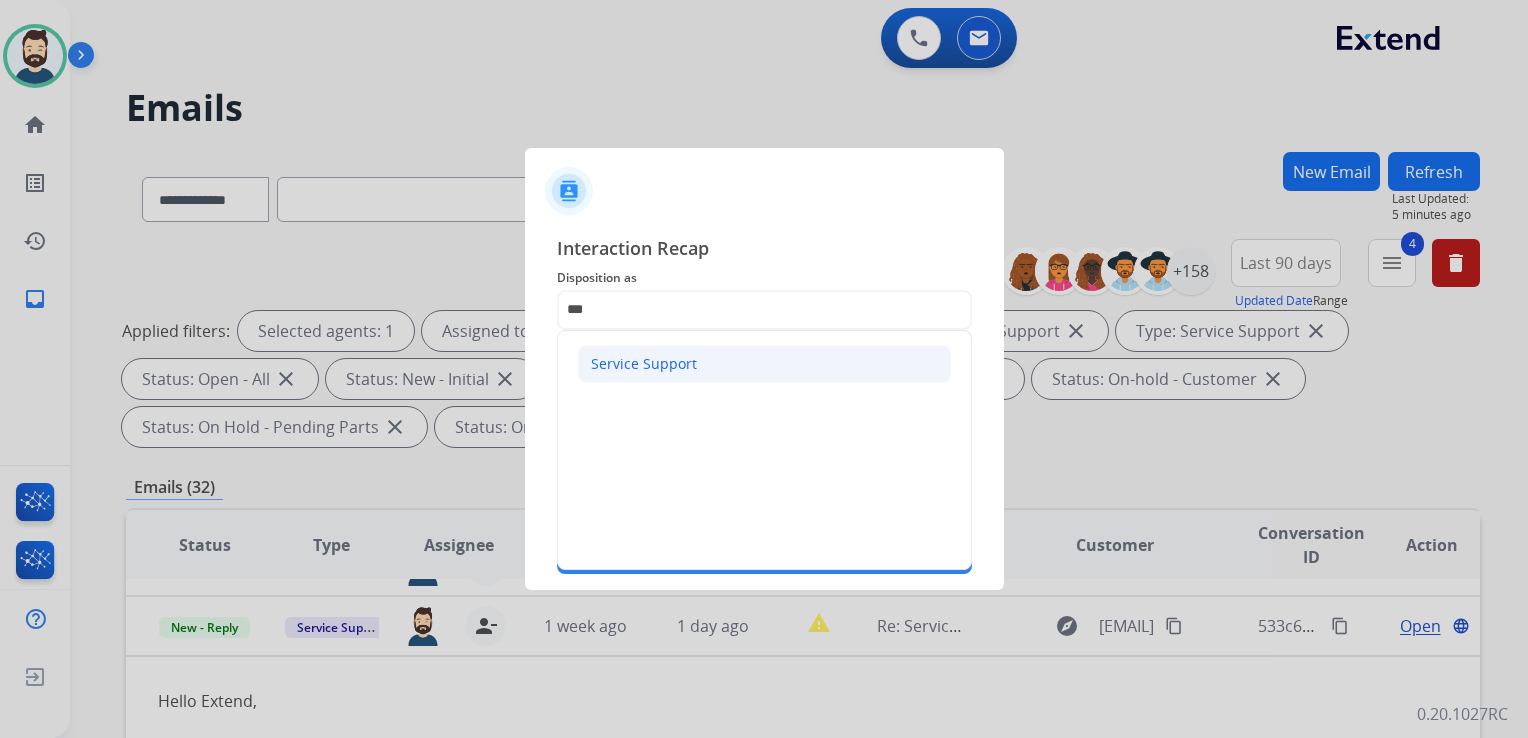 click on "Service Support" 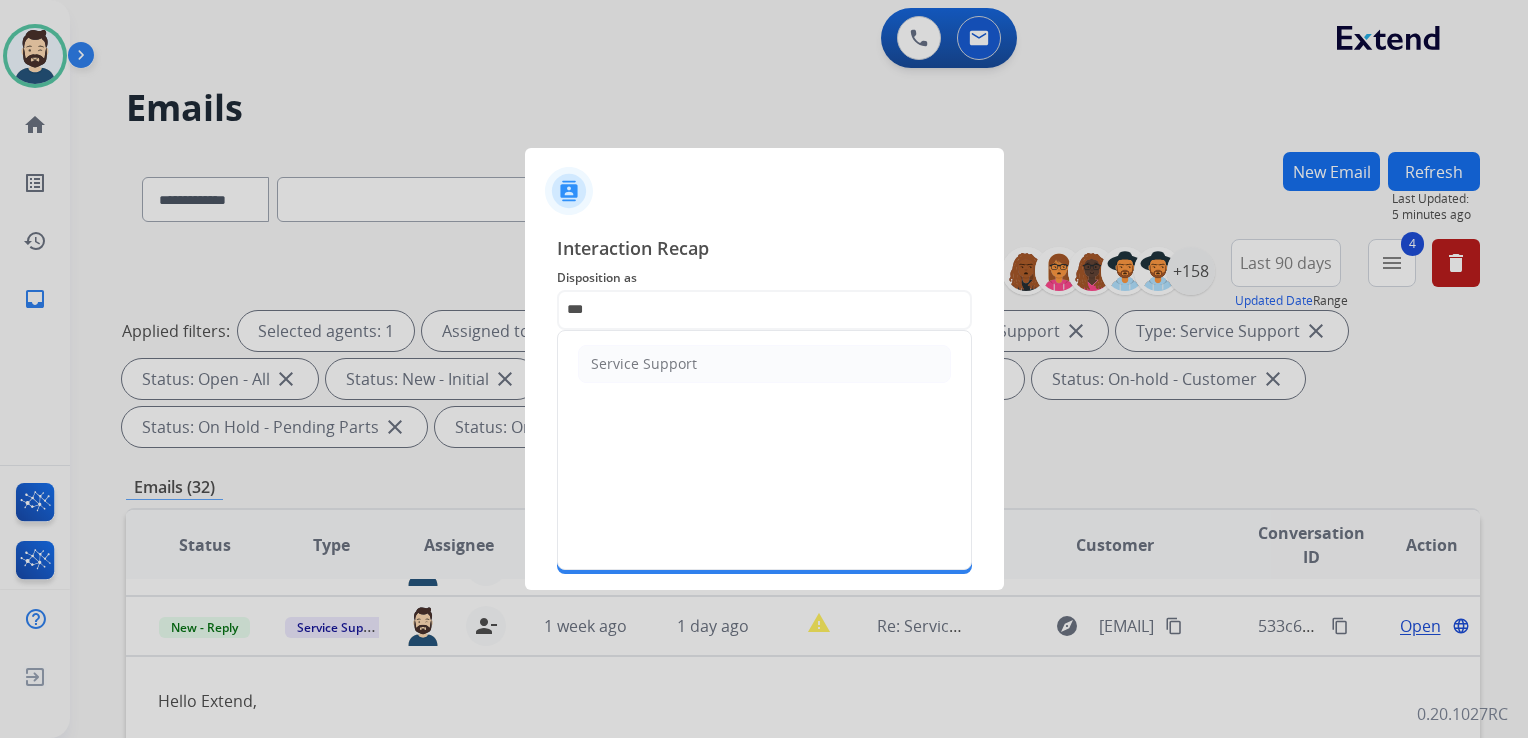type on "**********" 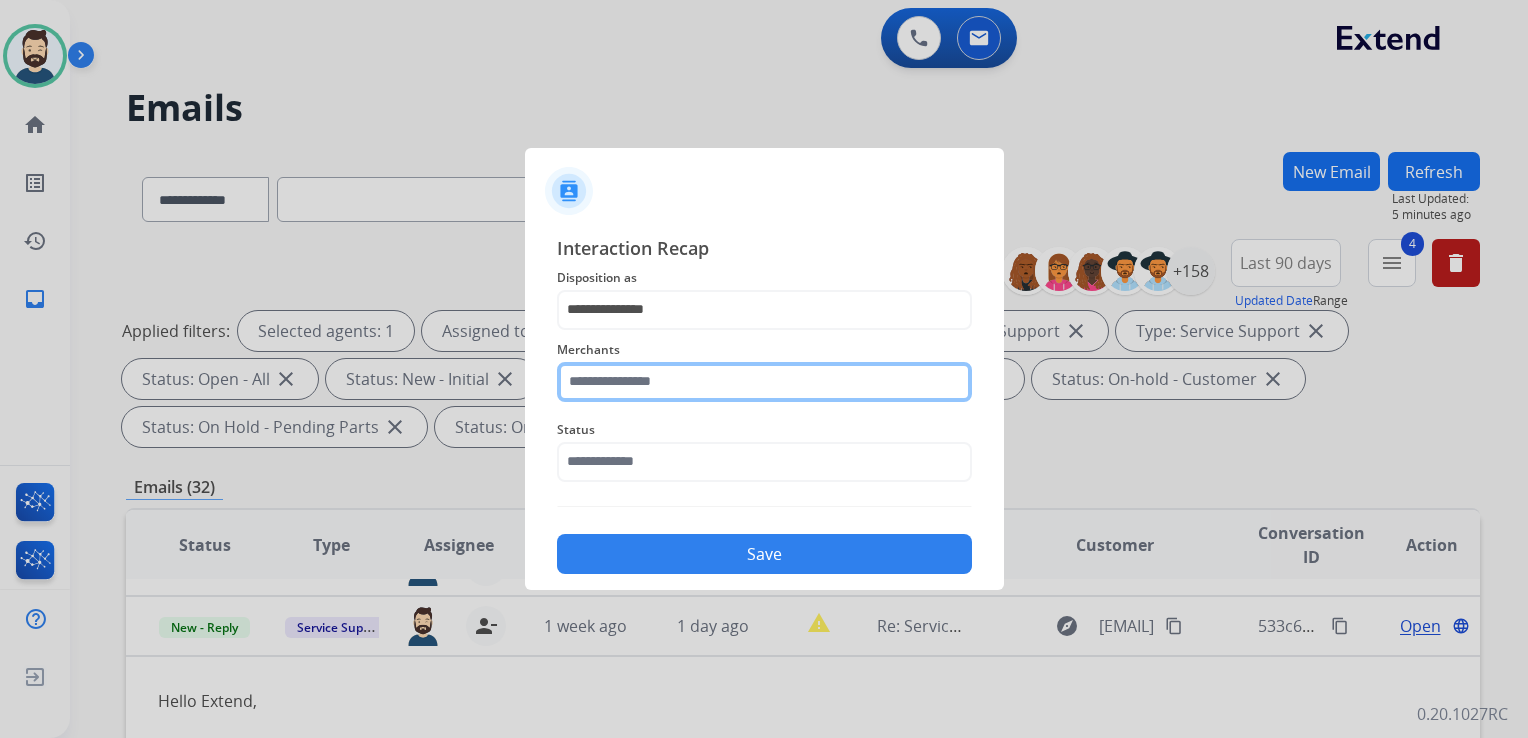 click 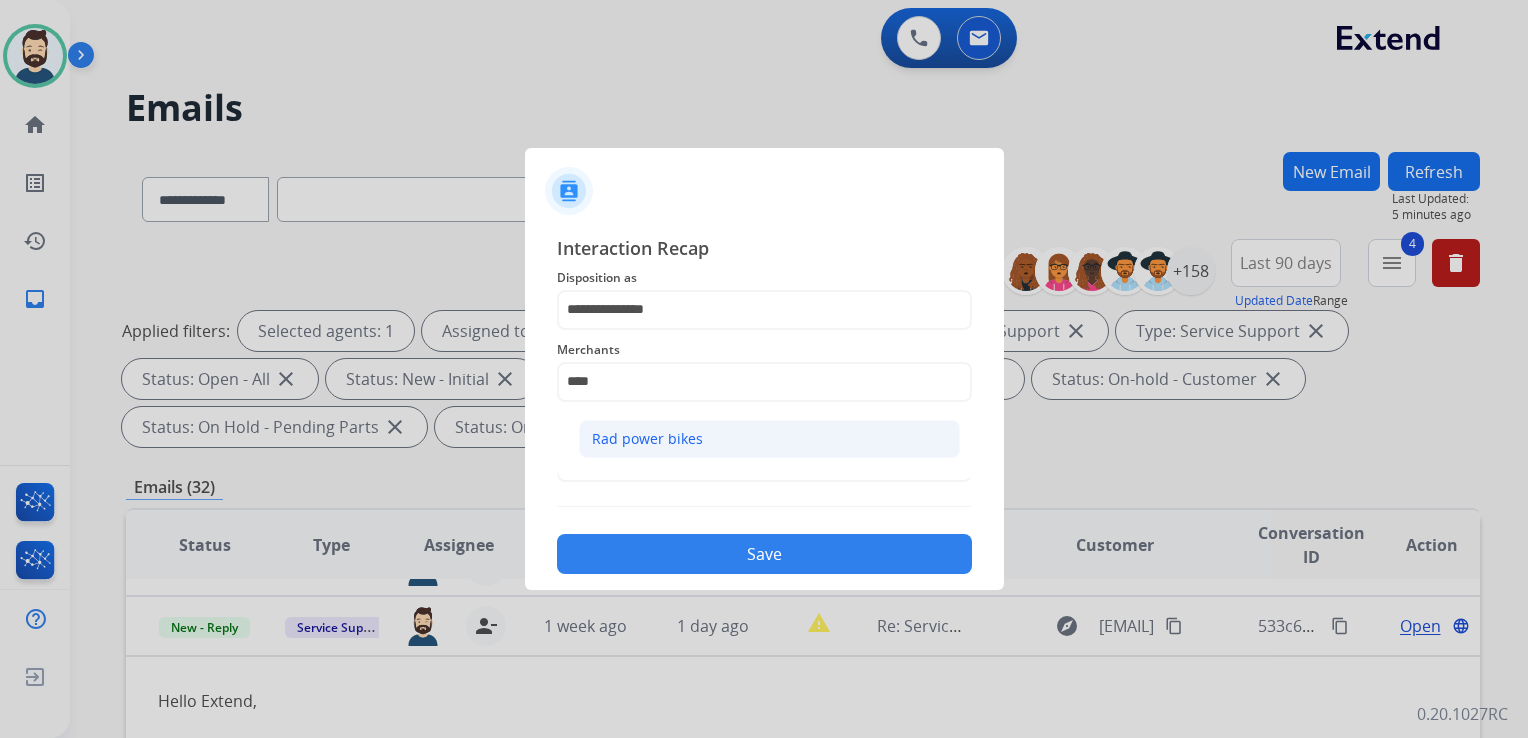 click on "Rad power bikes" 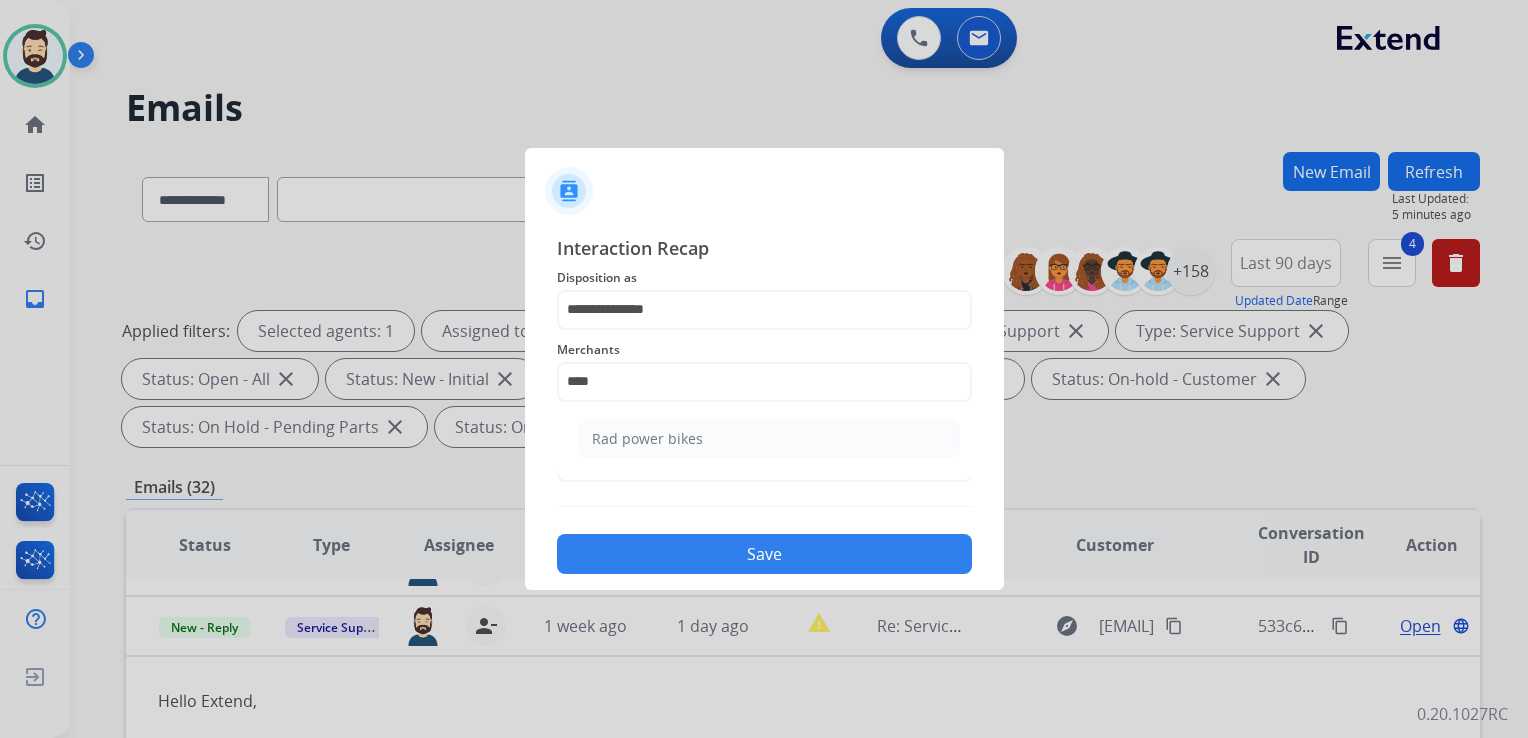 type on "**********" 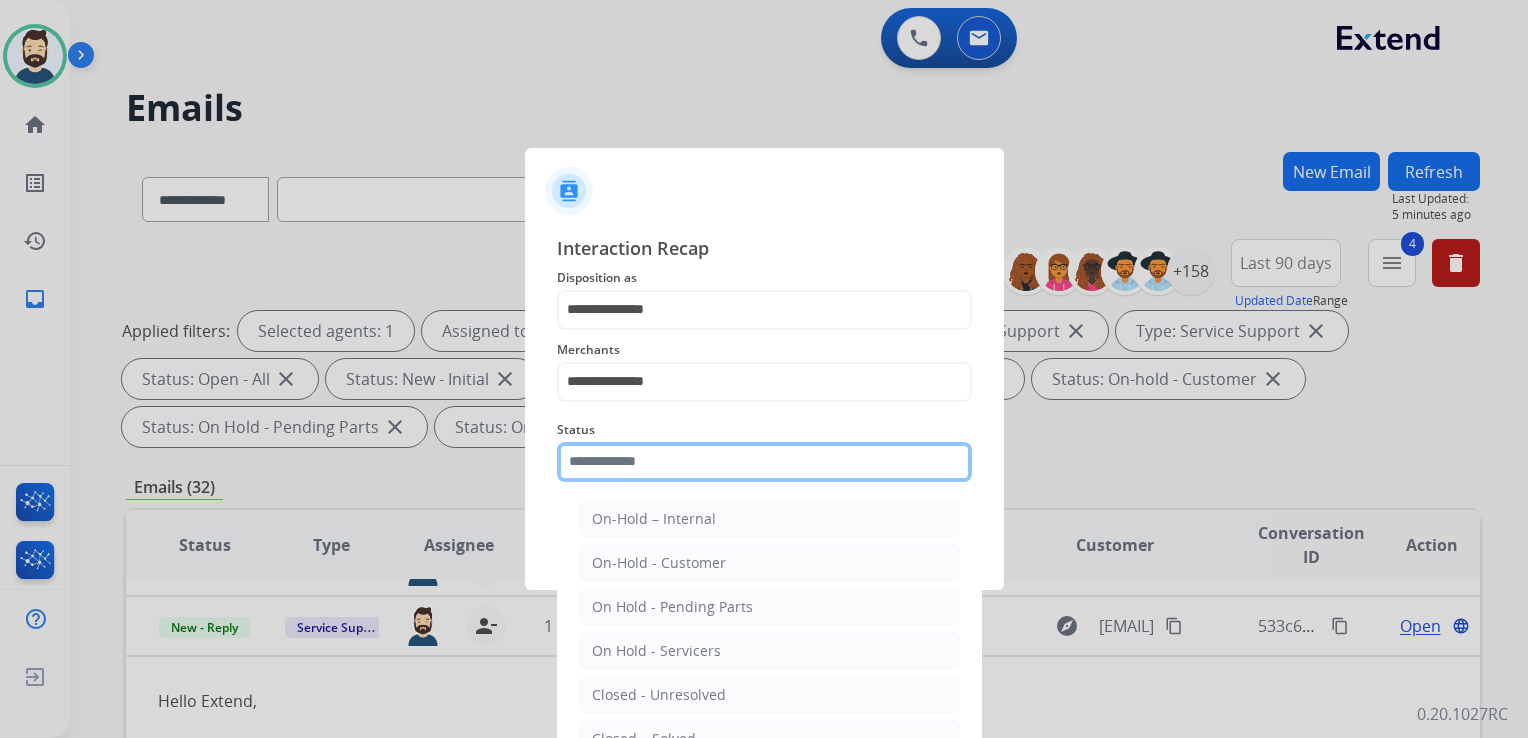 click 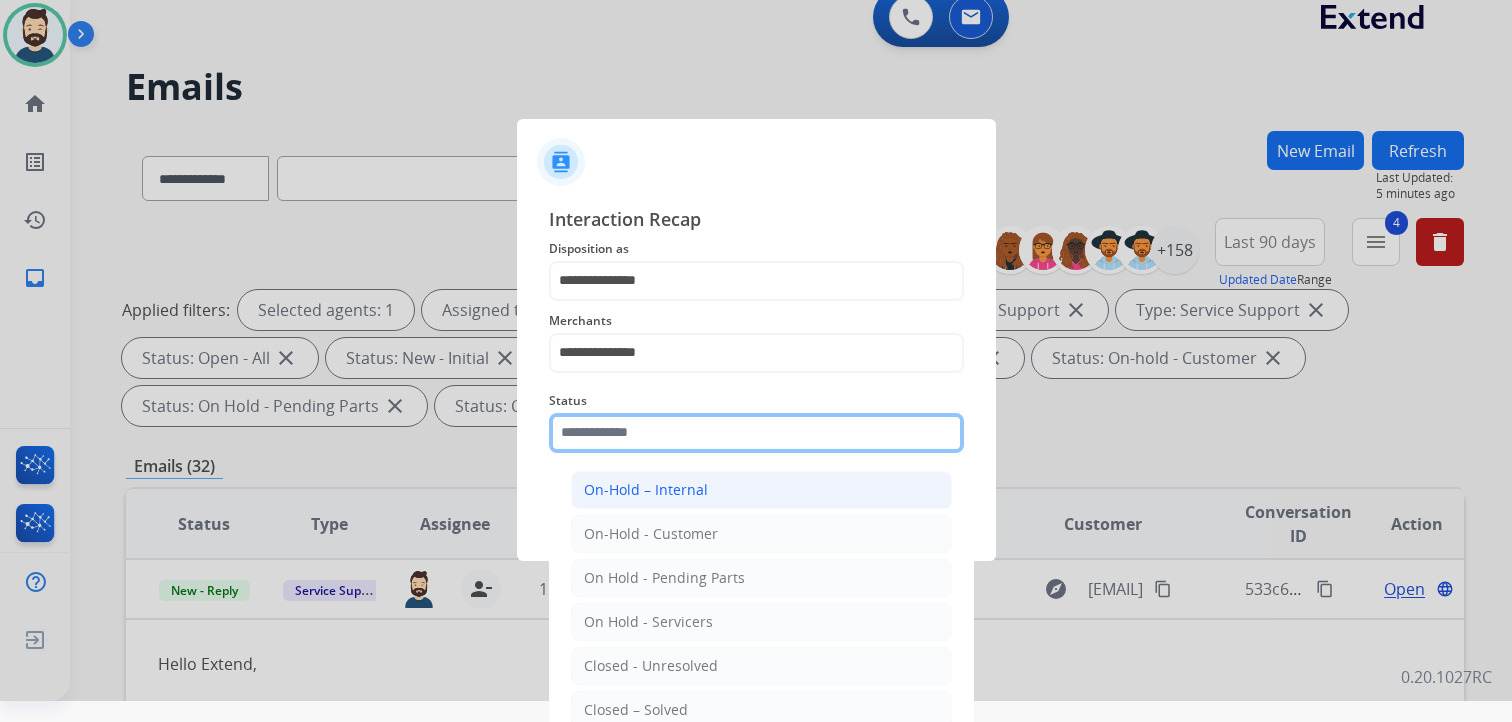 scroll, scrollTop: 59, scrollLeft: 0, axis: vertical 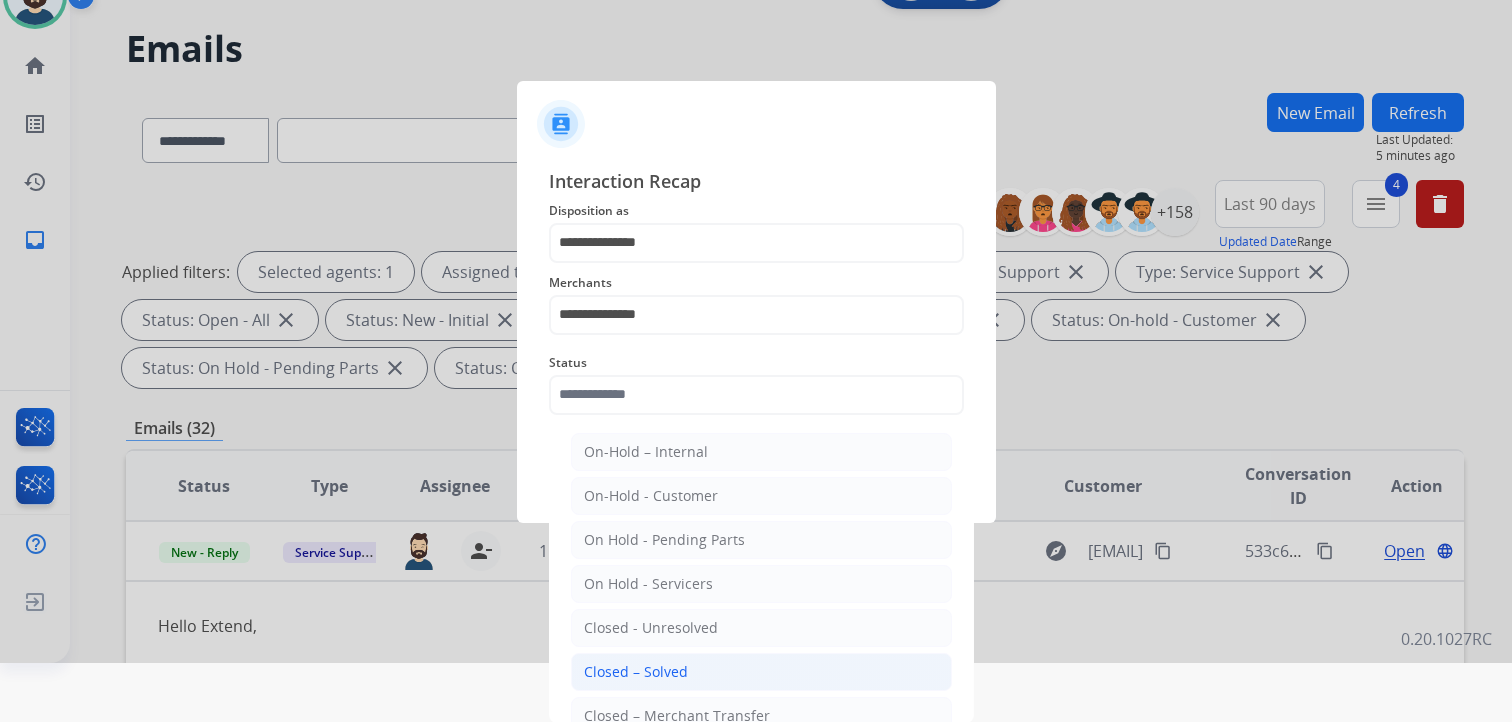 click on "Closed – Solved" 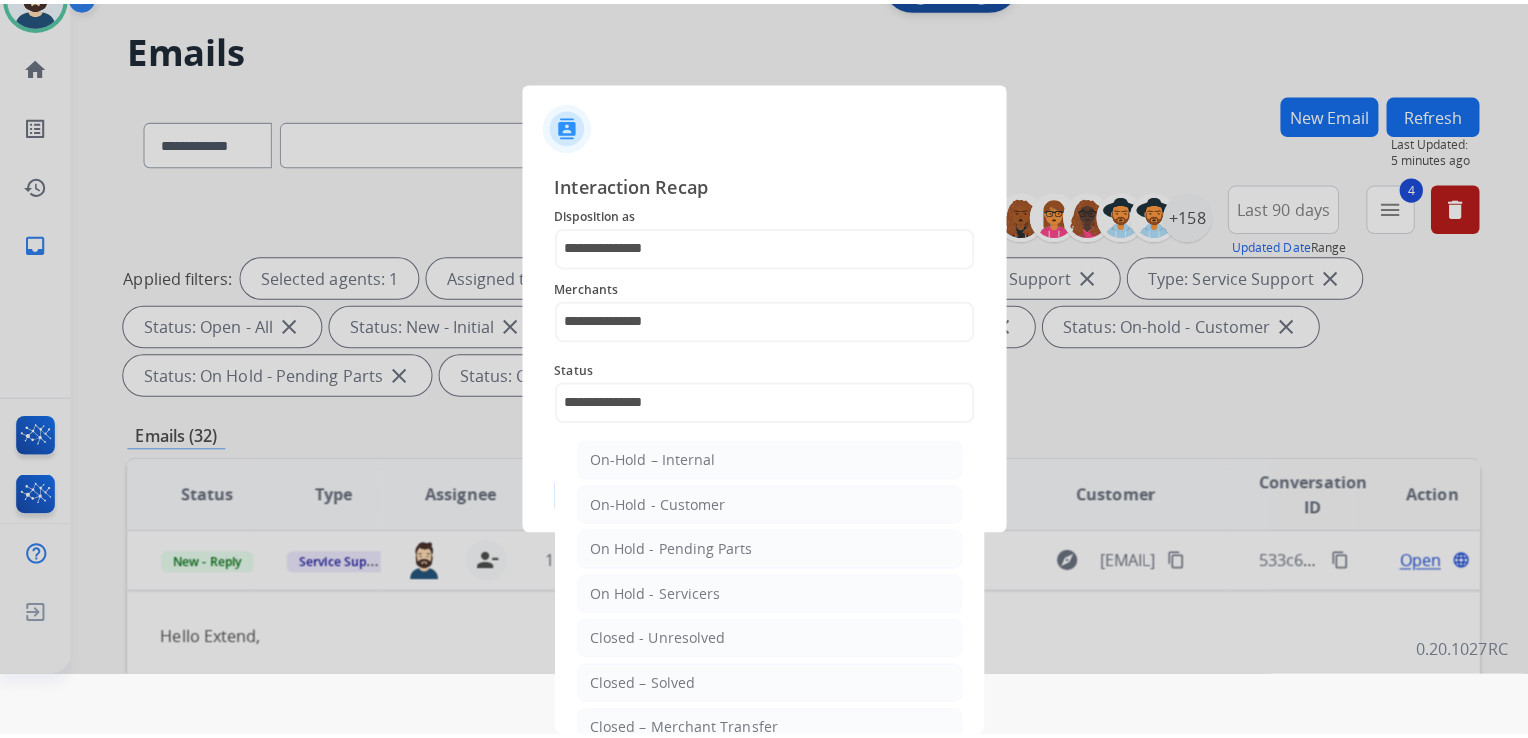 scroll, scrollTop: 0, scrollLeft: 0, axis: both 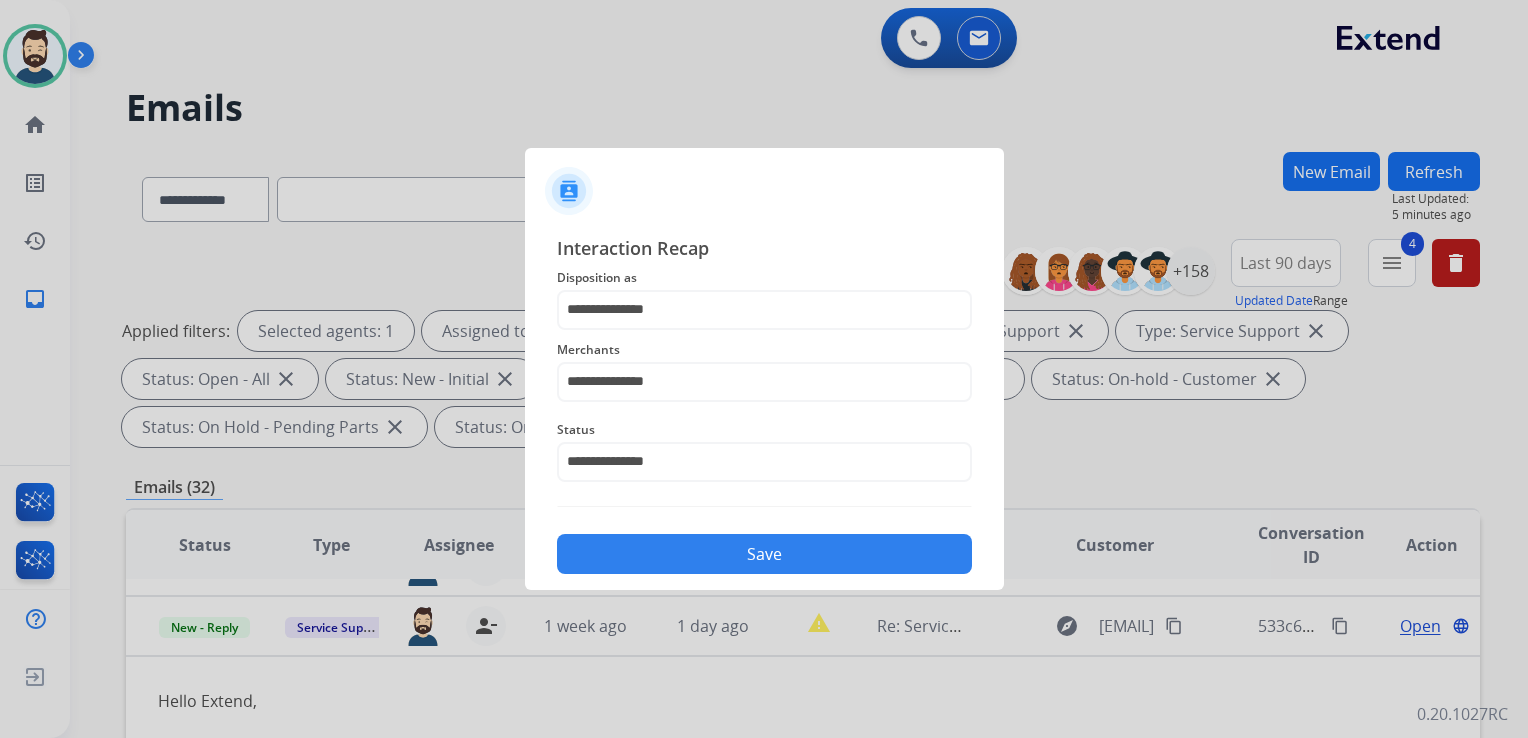 click on "Save" 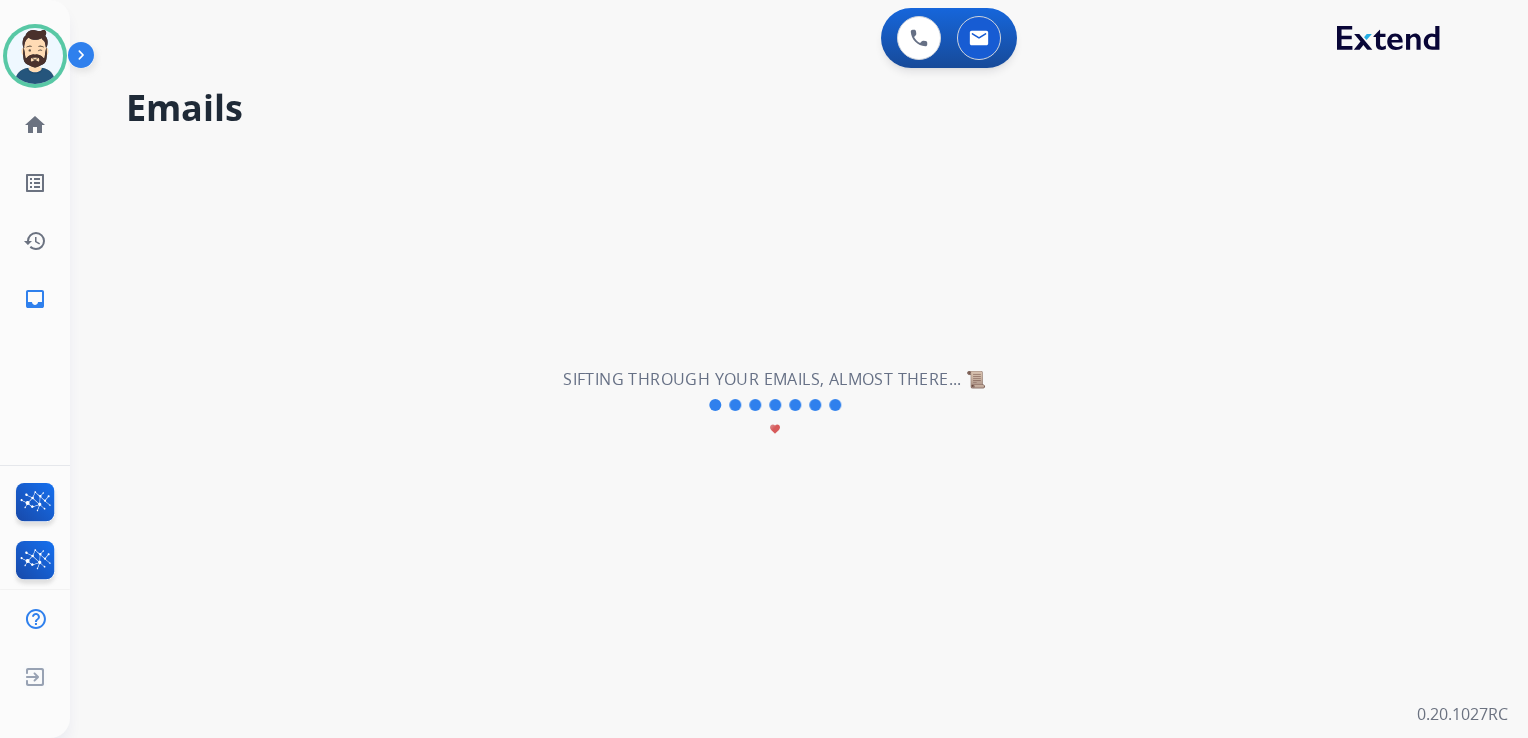 scroll, scrollTop: 67, scrollLeft: 0, axis: vertical 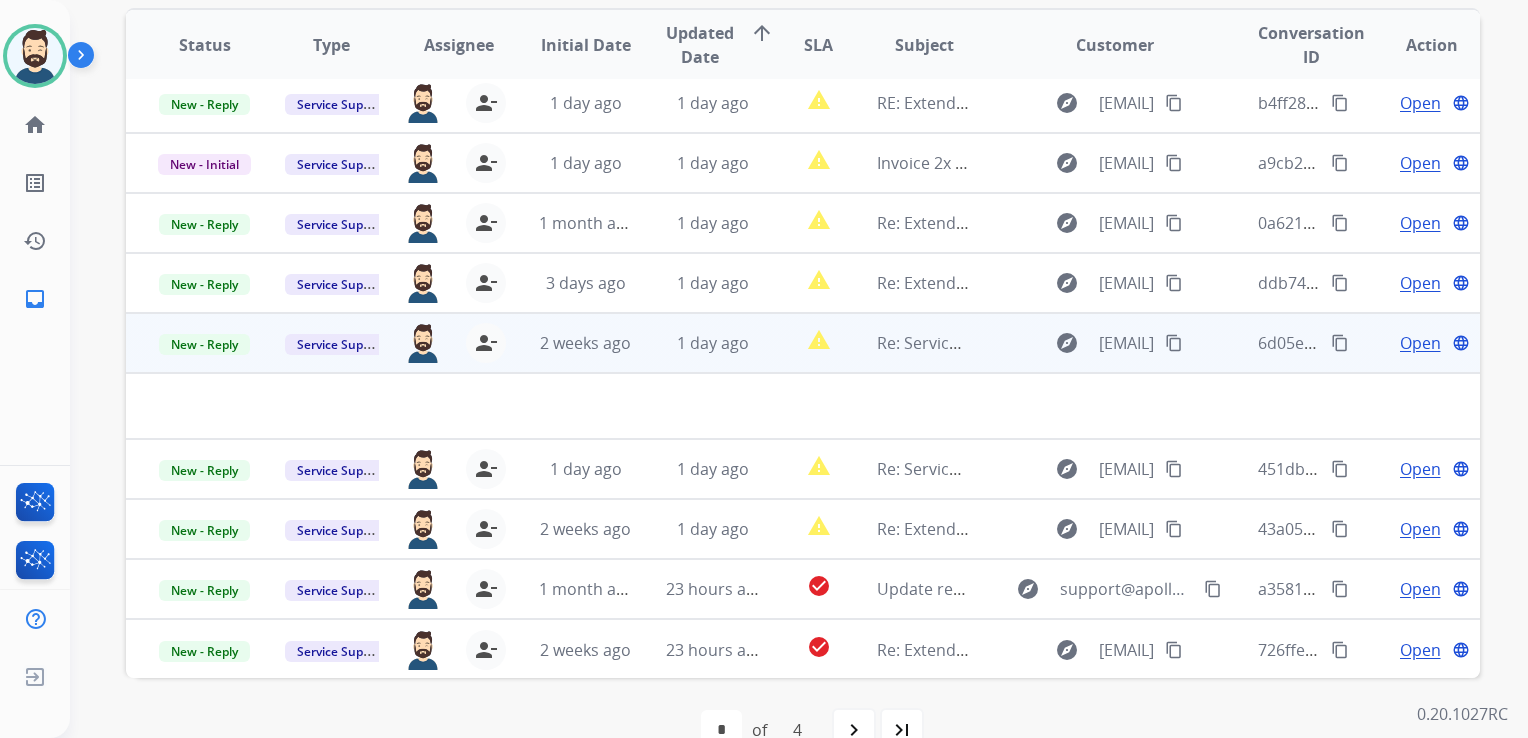 click on "1 day ago" at bounding box center (697, 343) 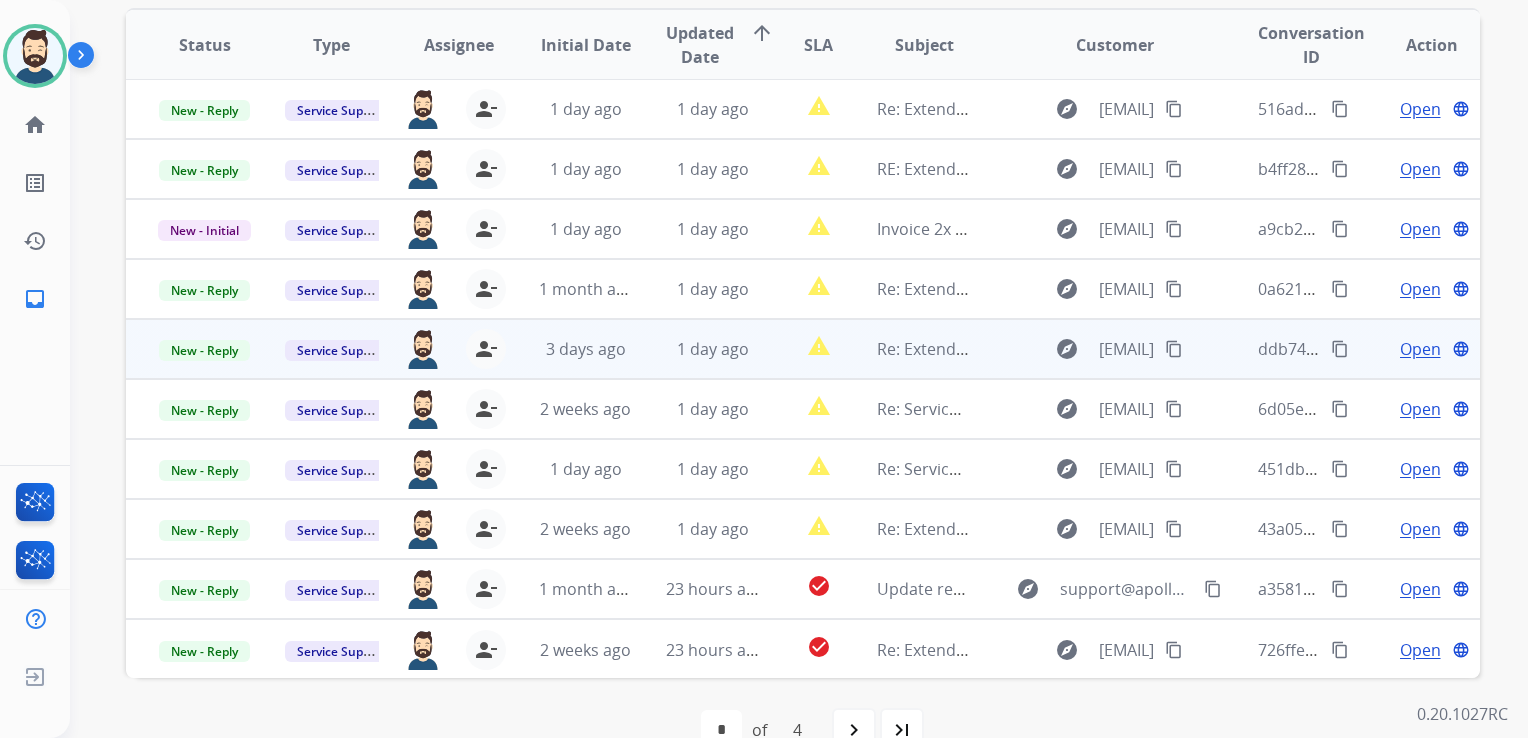 scroll, scrollTop: 0, scrollLeft: 0, axis: both 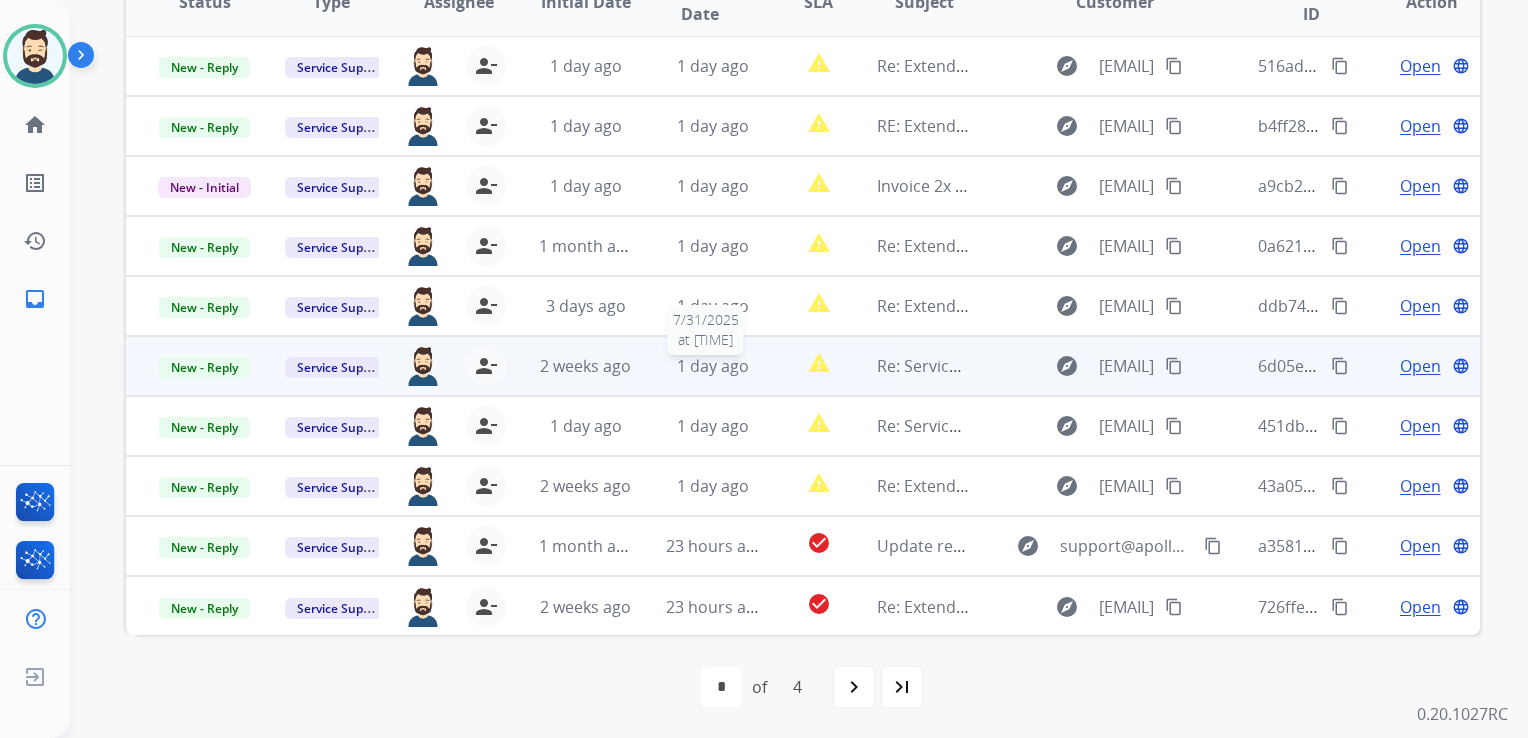 click on "1 day ago" at bounding box center [713, 366] 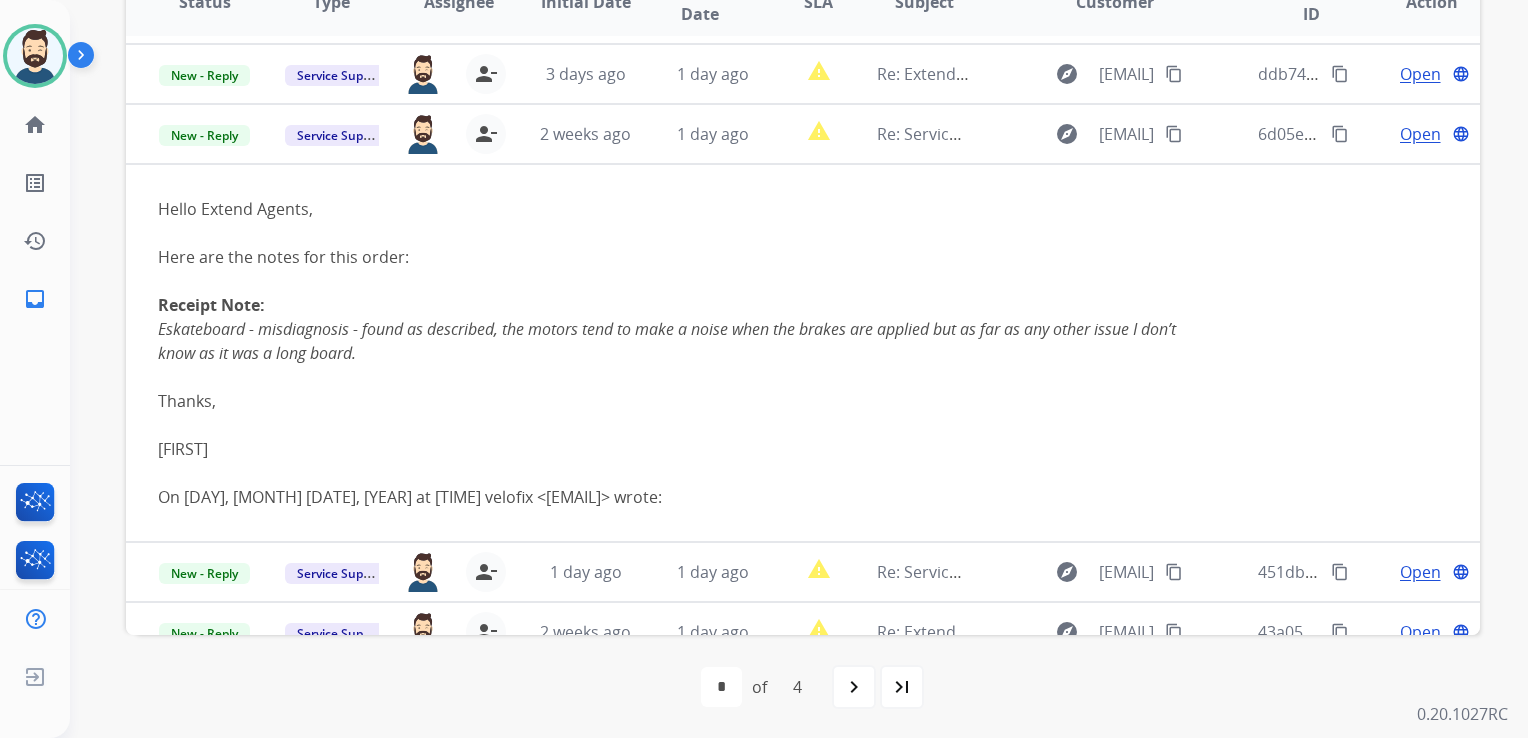 scroll, scrollTop: 300, scrollLeft: 0, axis: vertical 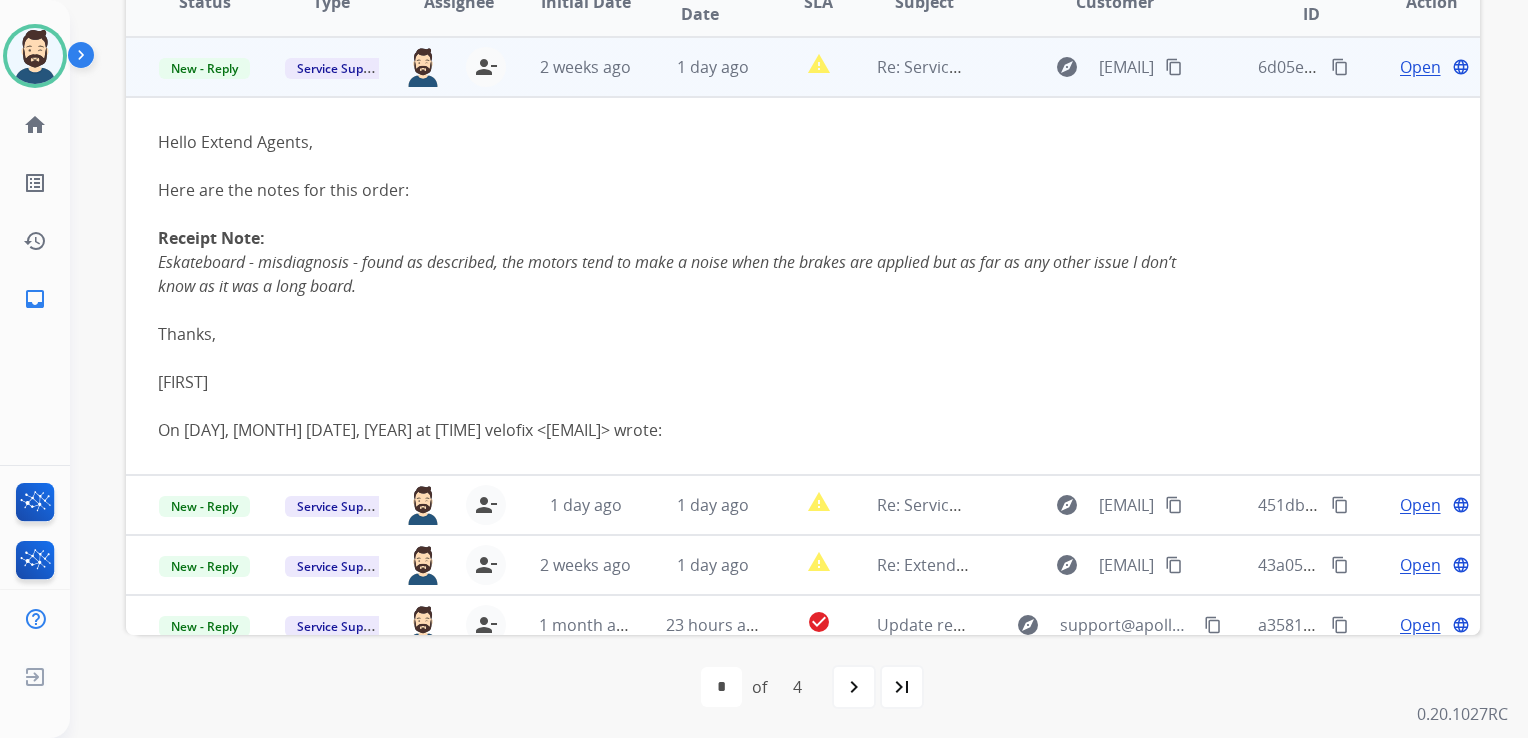 click on "Open" at bounding box center (1420, 67) 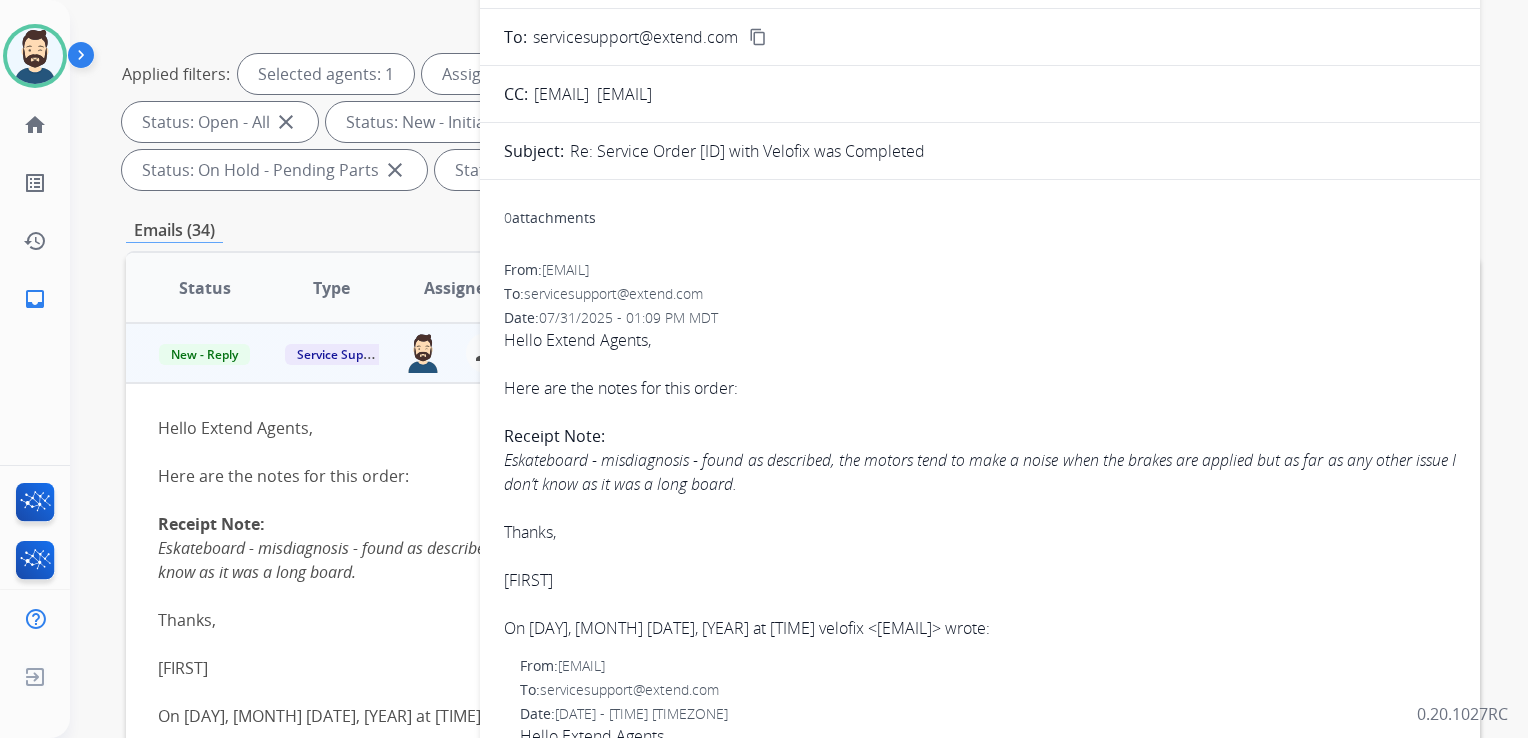 scroll, scrollTop: 243, scrollLeft: 0, axis: vertical 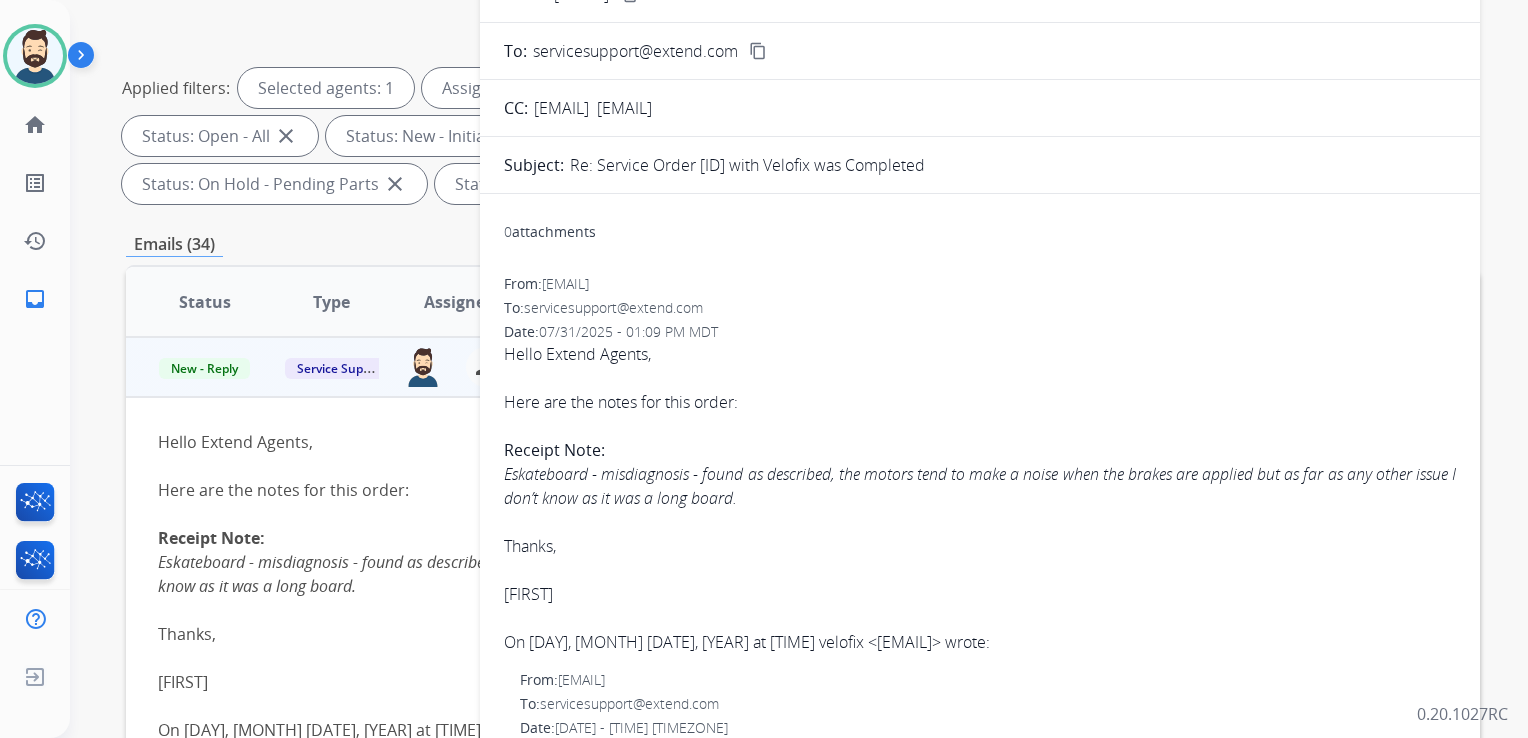 drag, startPoint x: 701, startPoint y: 162, endPoint x: 992, endPoint y: 162, distance: 291 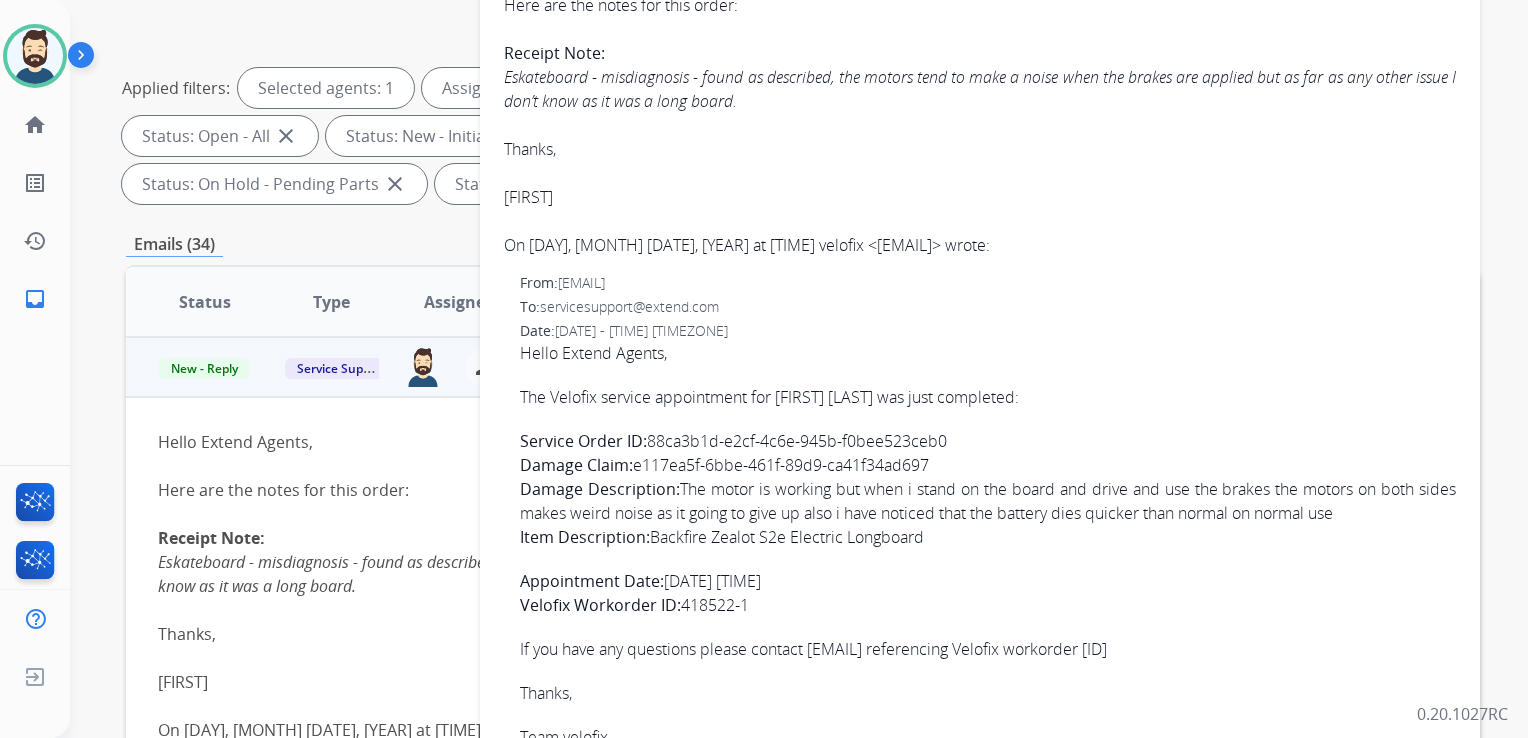 scroll, scrollTop: 0, scrollLeft: 0, axis: both 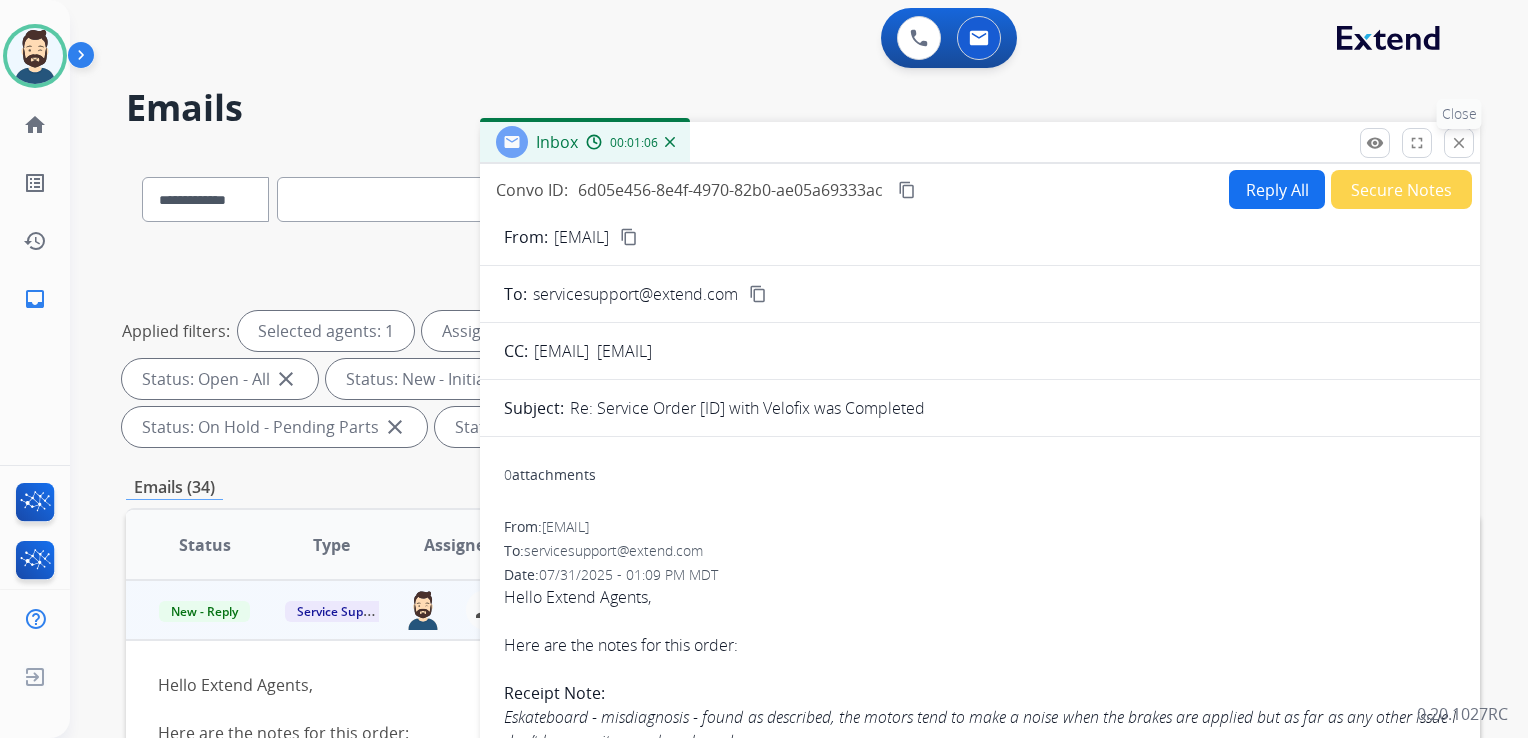 click on "close" at bounding box center (1459, 143) 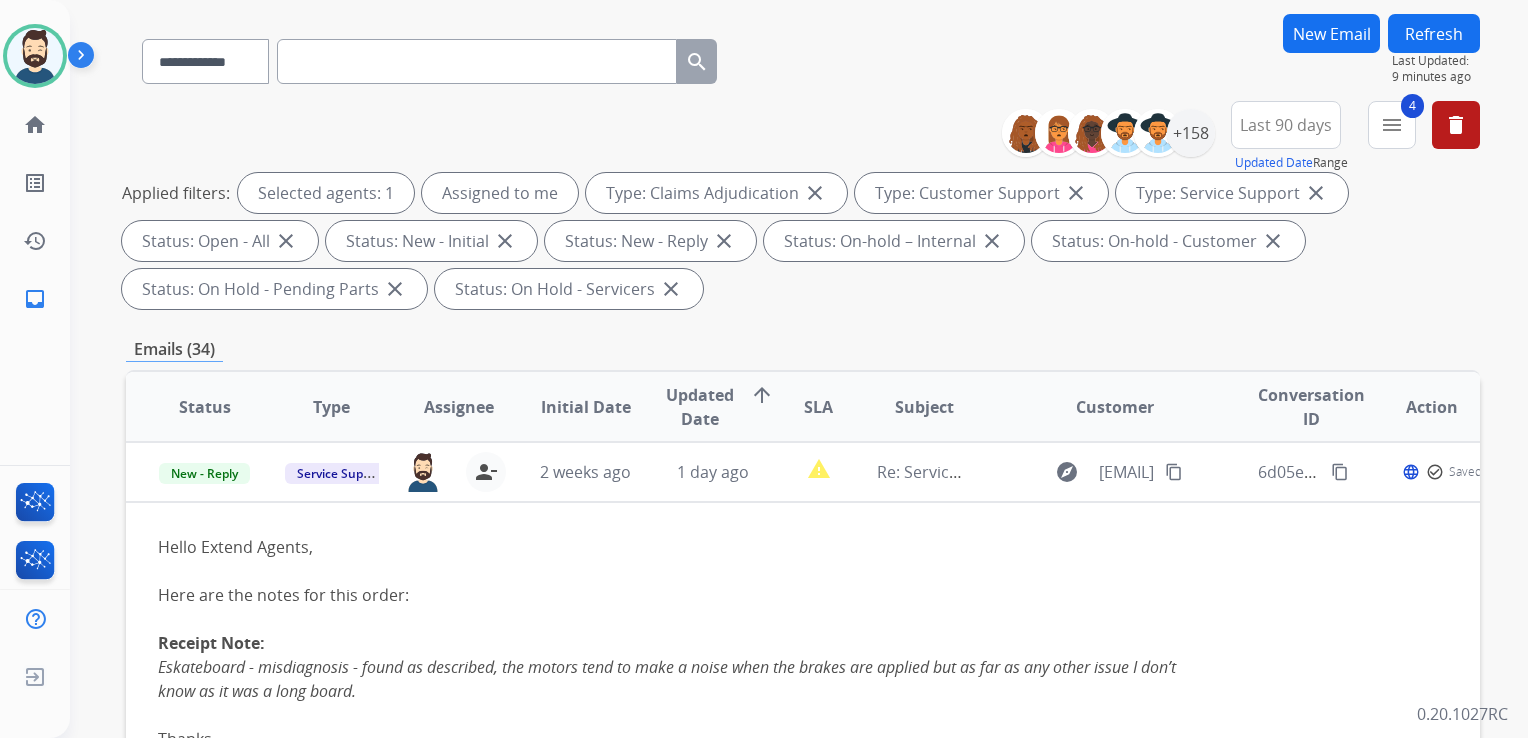 scroll, scrollTop: 200, scrollLeft: 0, axis: vertical 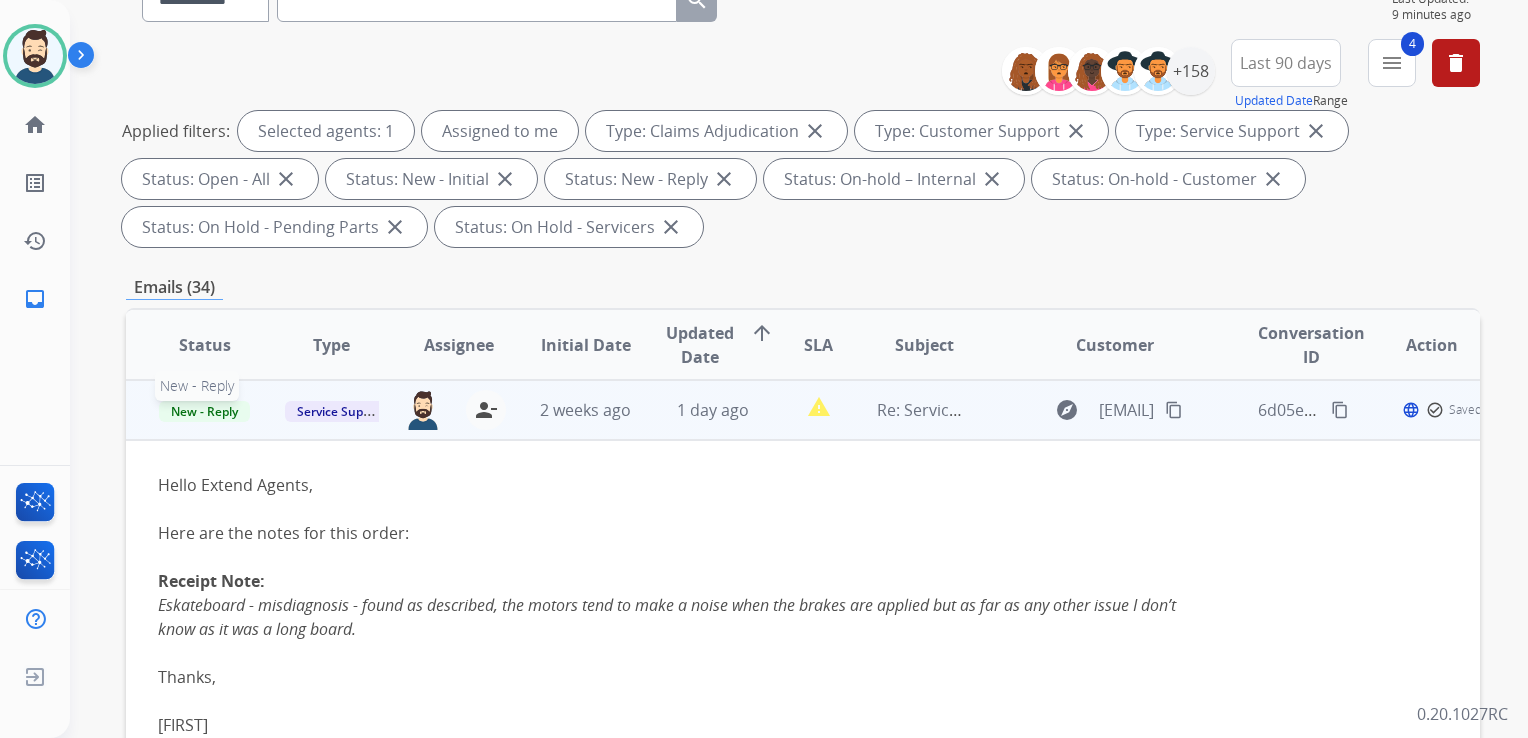 click on "New - Reply" at bounding box center (204, 411) 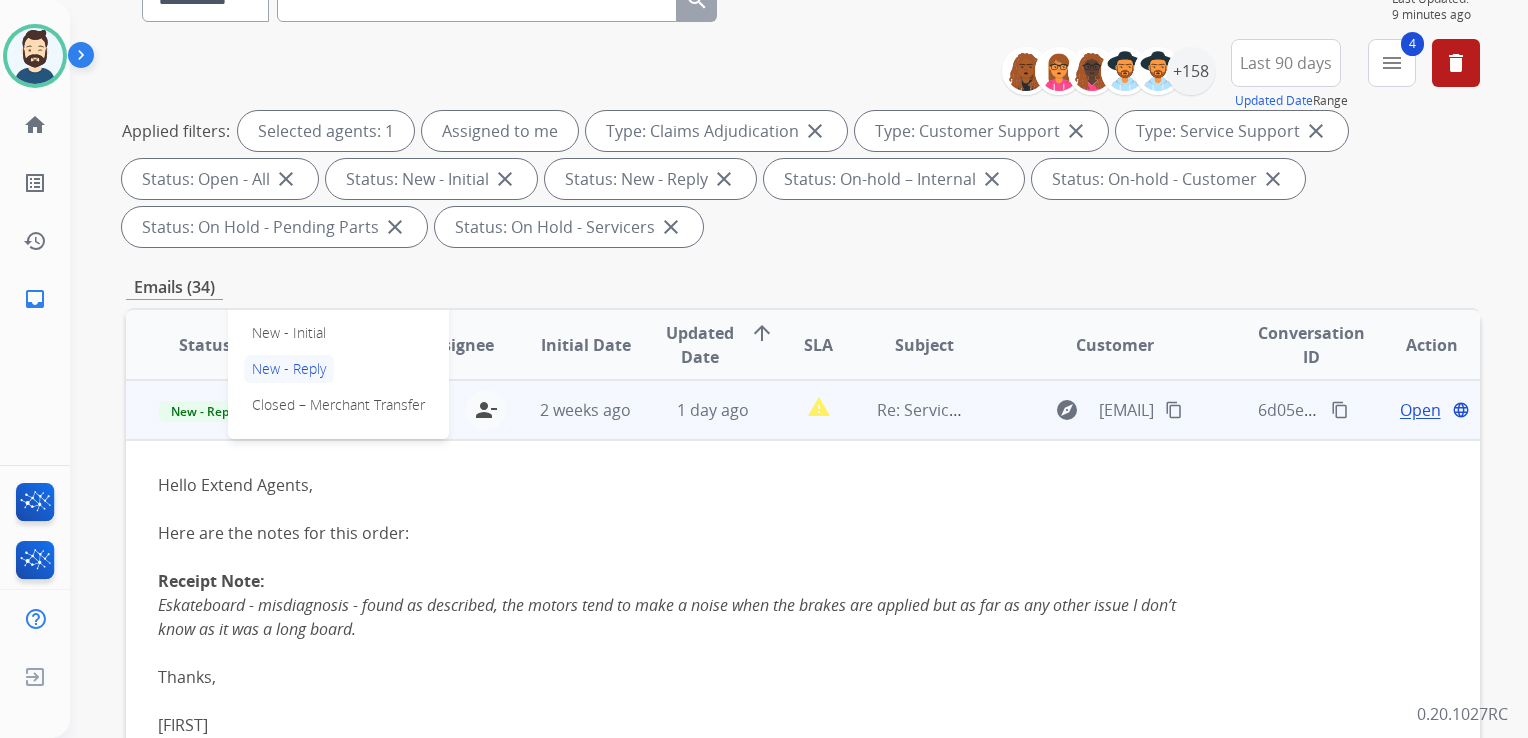 scroll, scrollTop: 100, scrollLeft: 0, axis: vertical 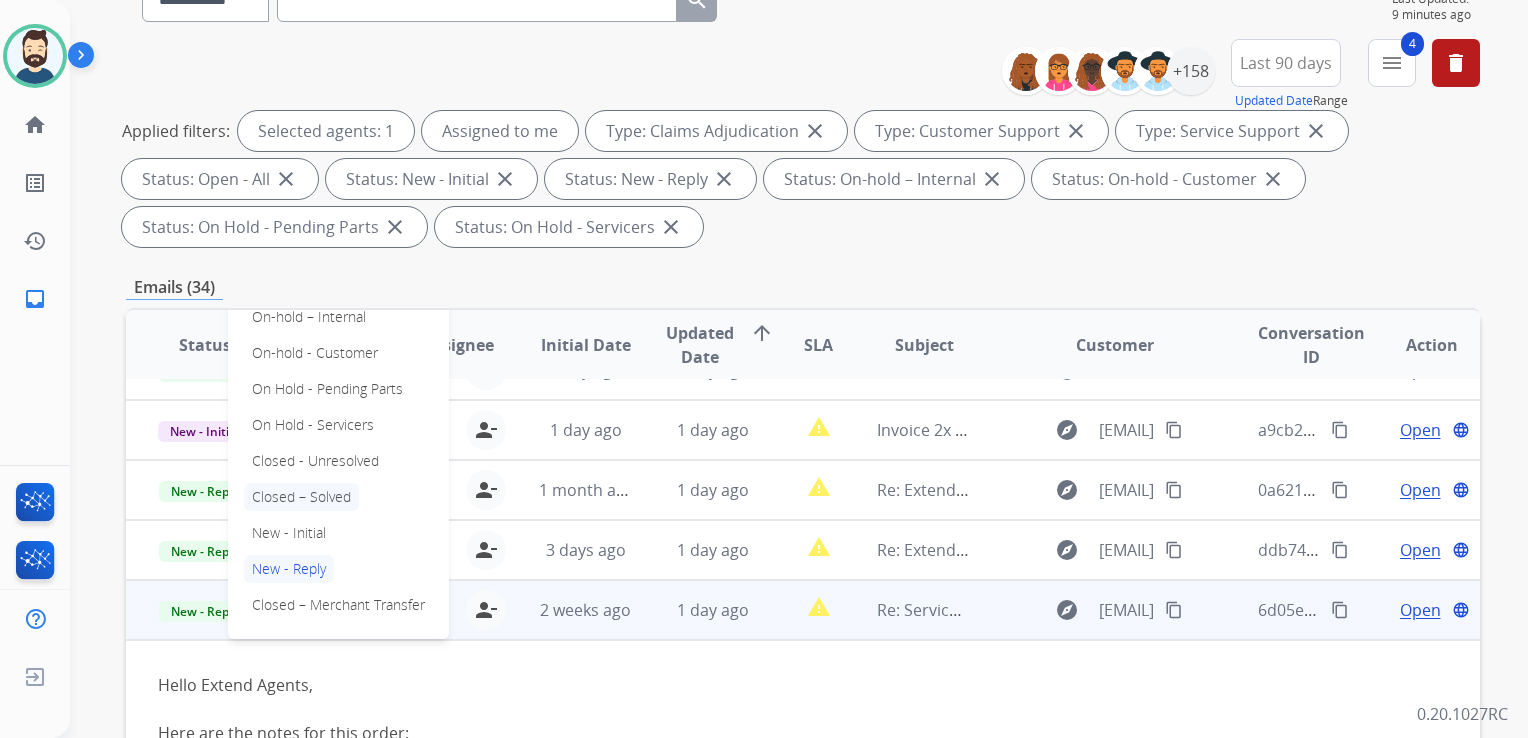 click on "Closed – Solved" at bounding box center [301, 497] 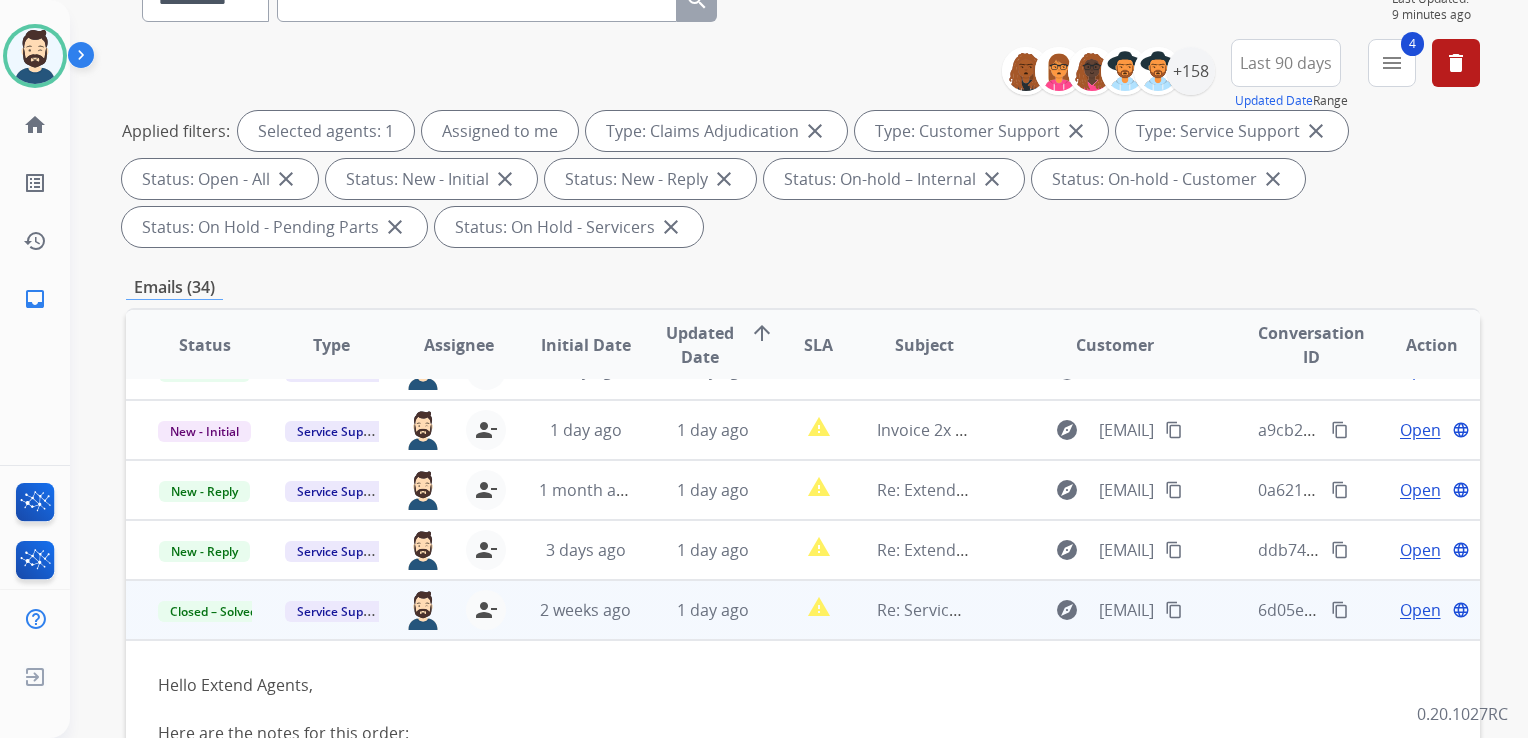 click on "2 weeks ago" at bounding box center (570, 610) 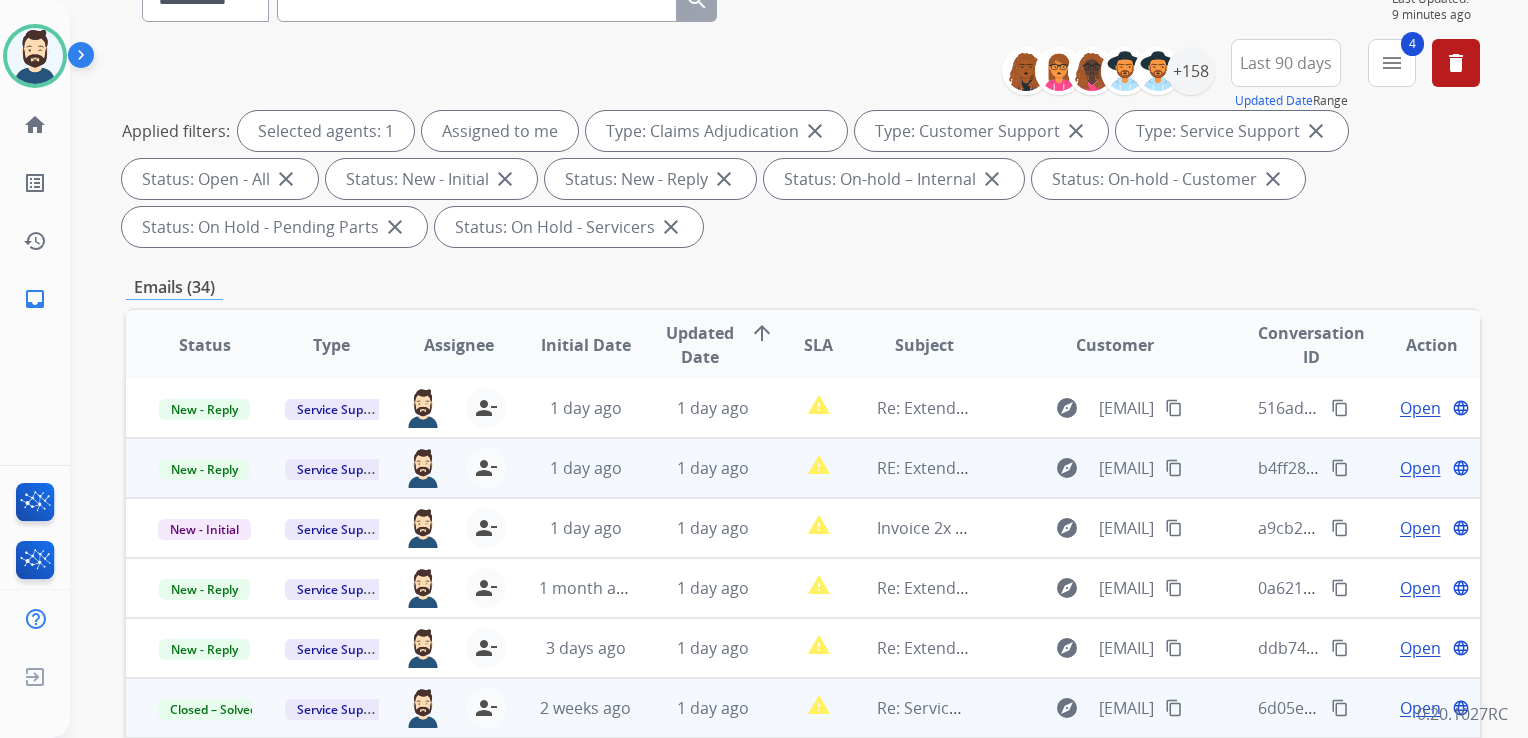 scroll, scrollTop: 1, scrollLeft: 0, axis: vertical 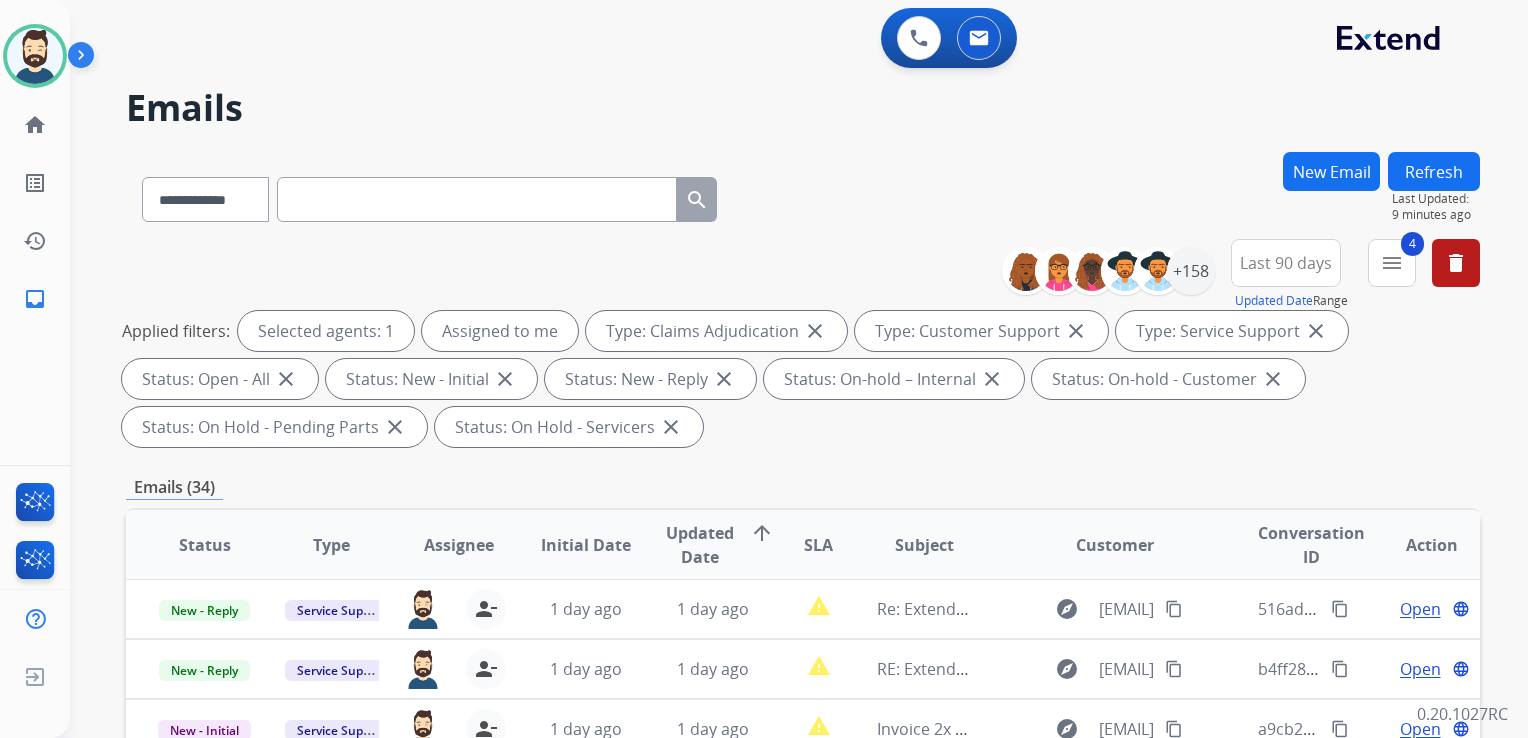 click on "Refresh" at bounding box center (1434, 171) 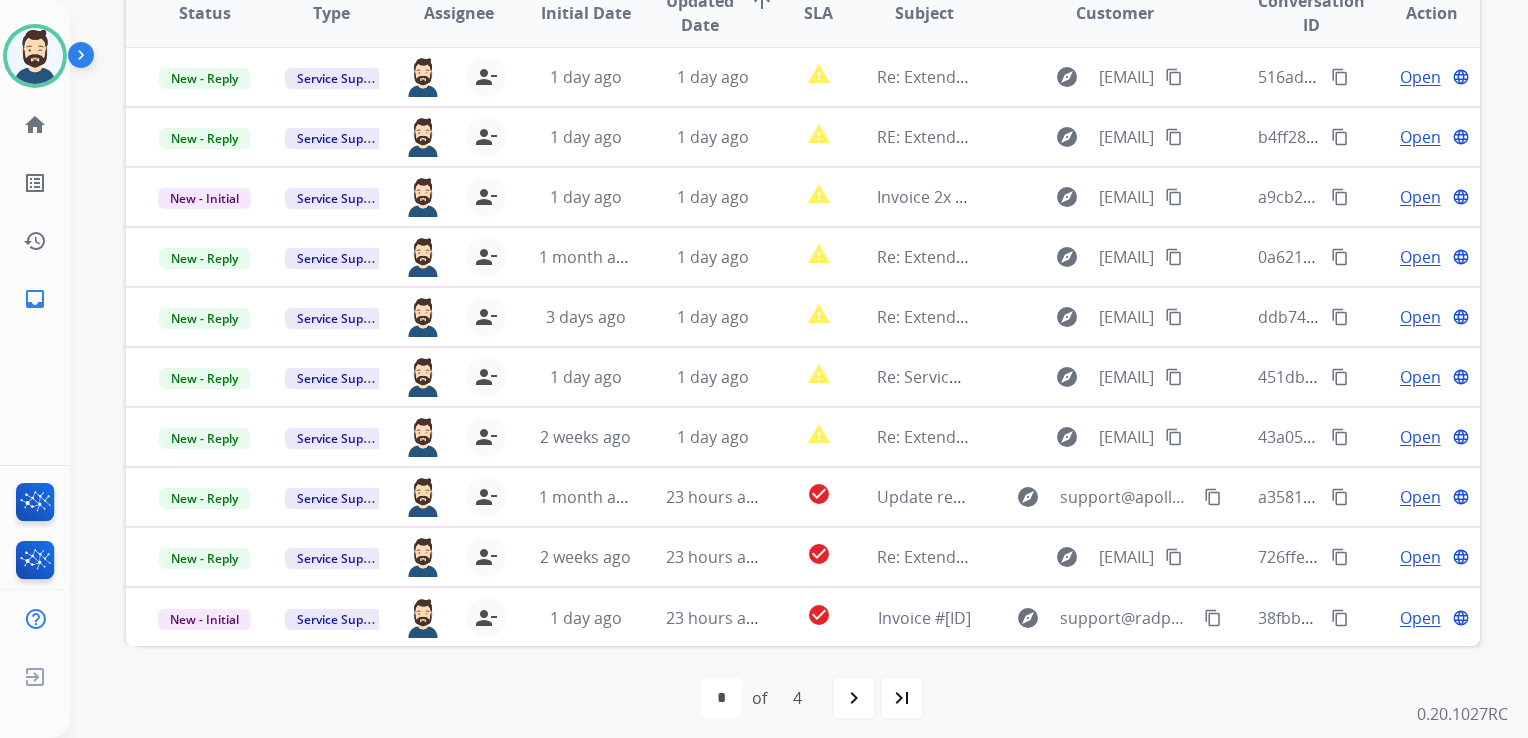 scroll, scrollTop: 543, scrollLeft: 0, axis: vertical 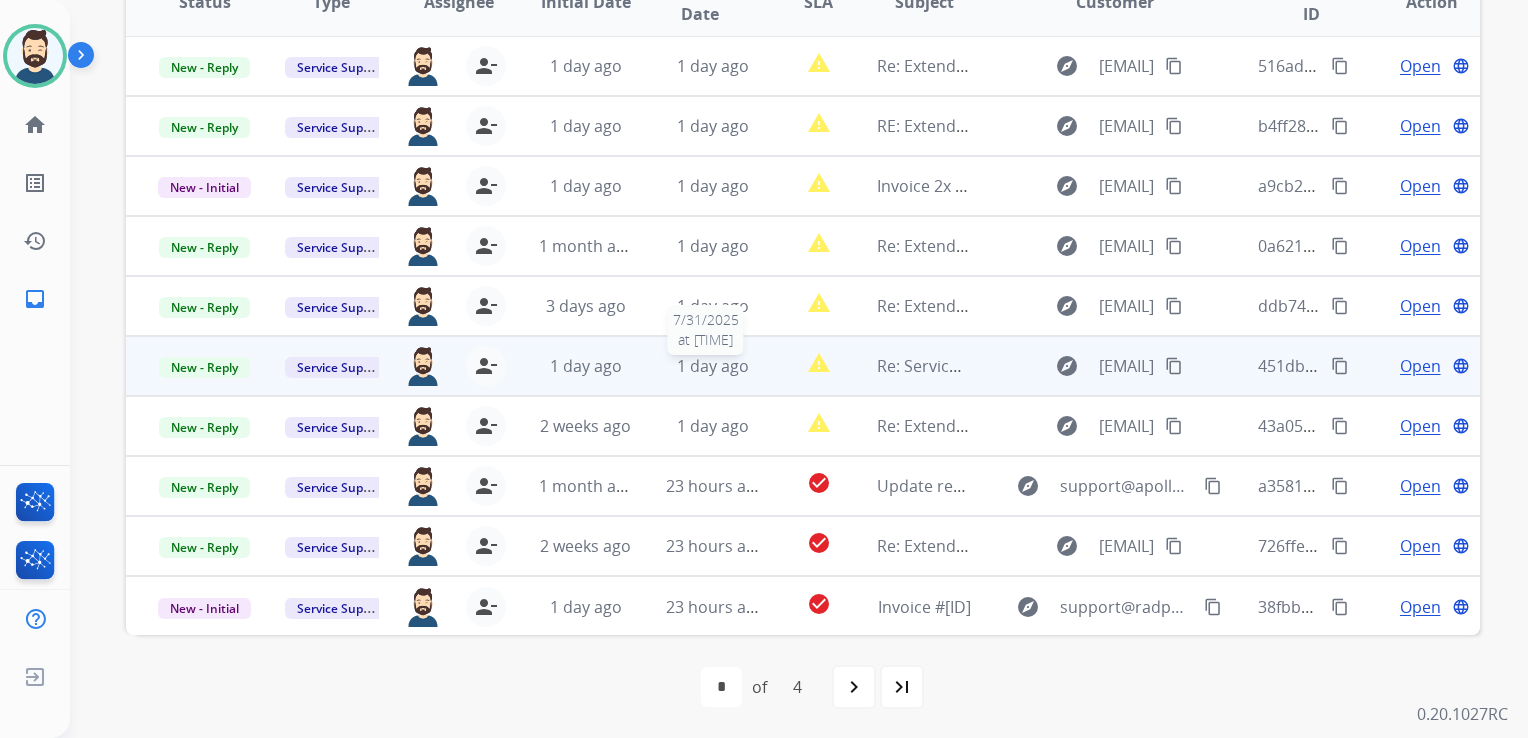 click on "1 day ago" at bounding box center (713, 366) 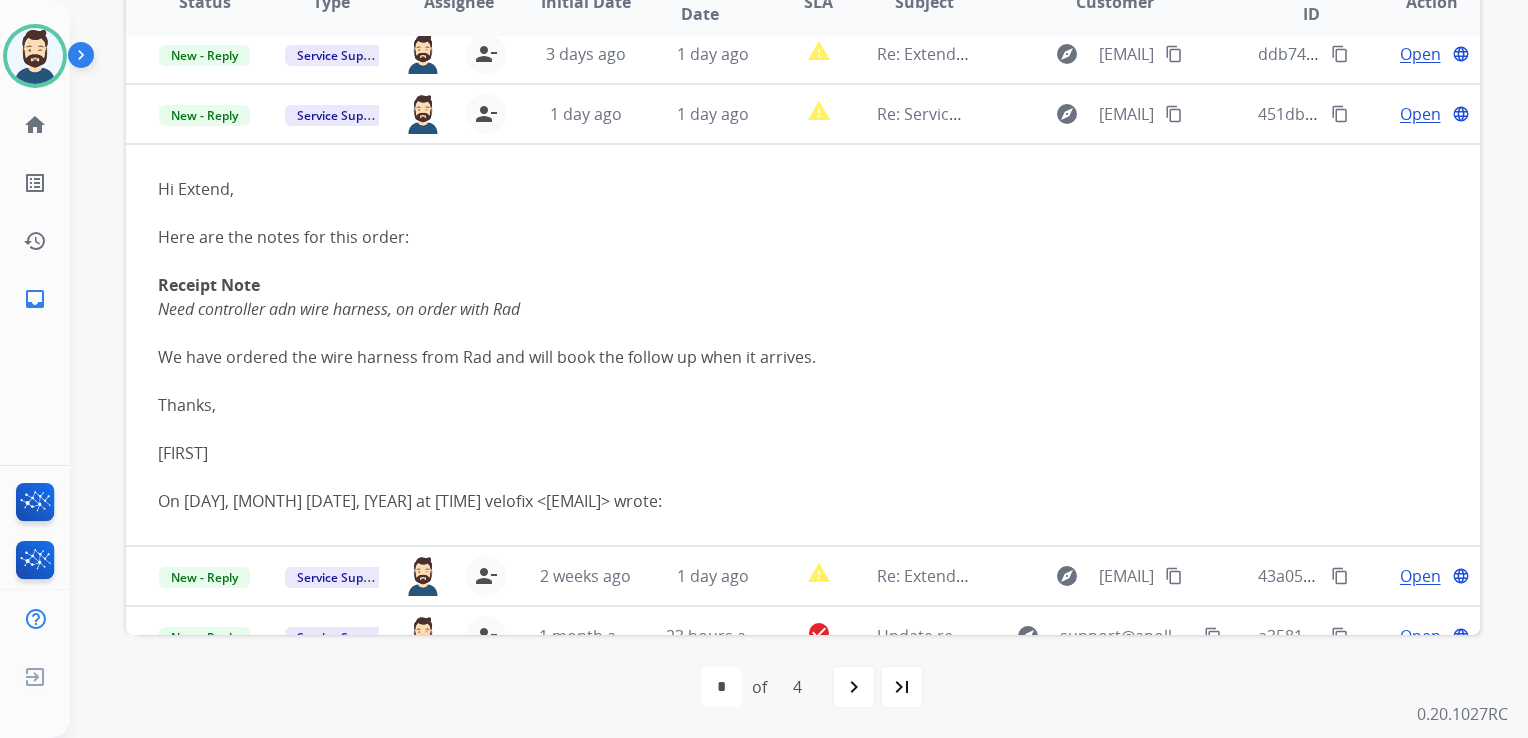scroll, scrollTop: 300, scrollLeft: 0, axis: vertical 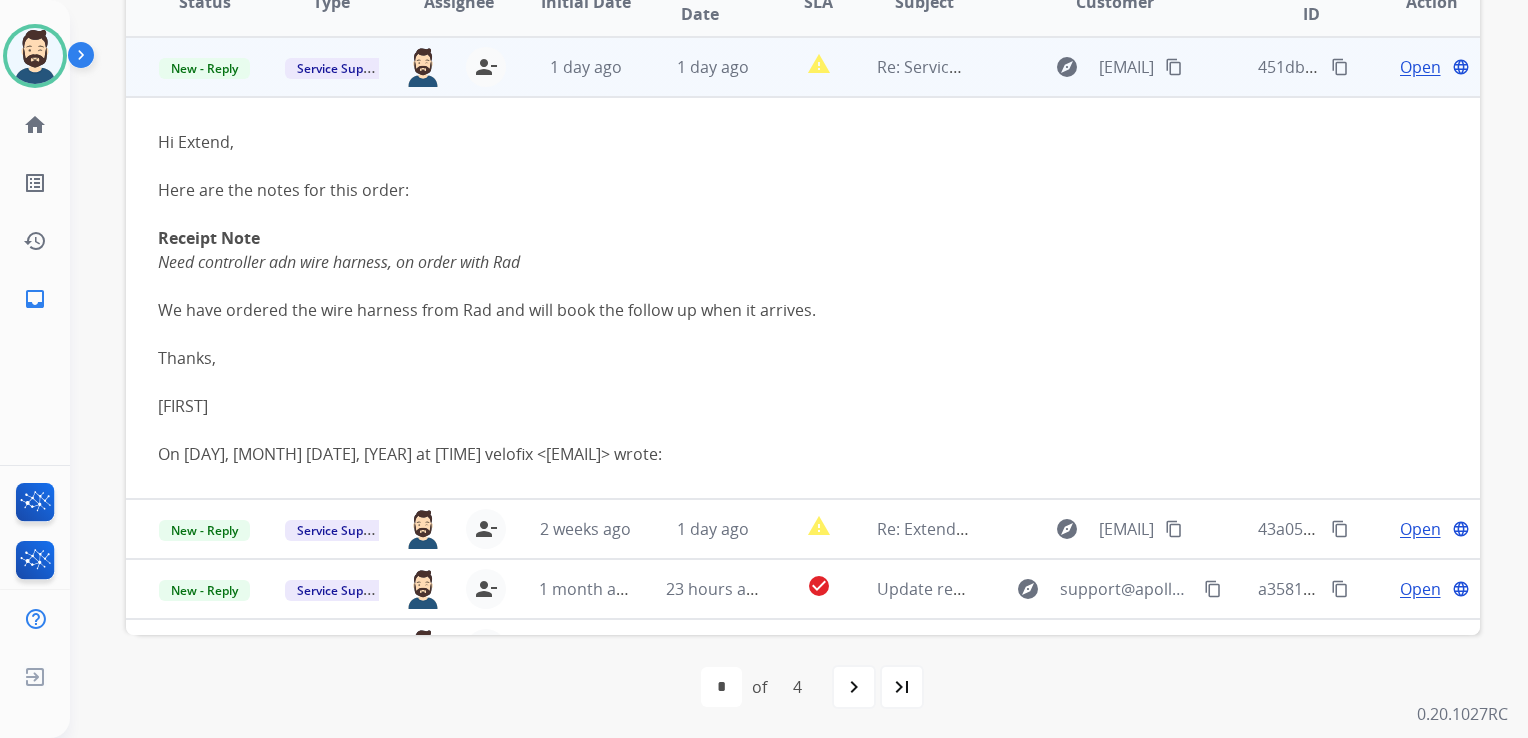 click on "Open" at bounding box center (1420, 67) 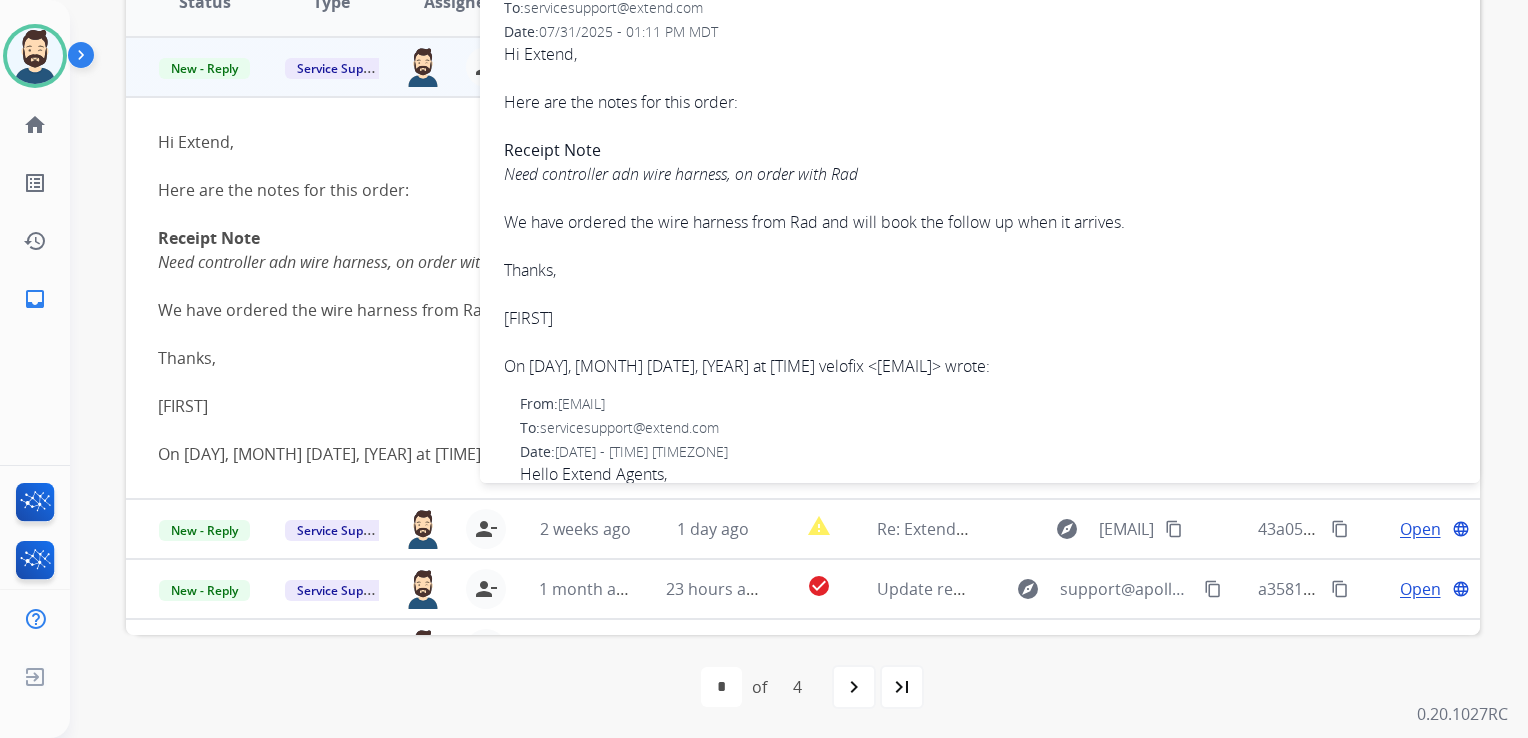 scroll, scrollTop: 143, scrollLeft: 0, axis: vertical 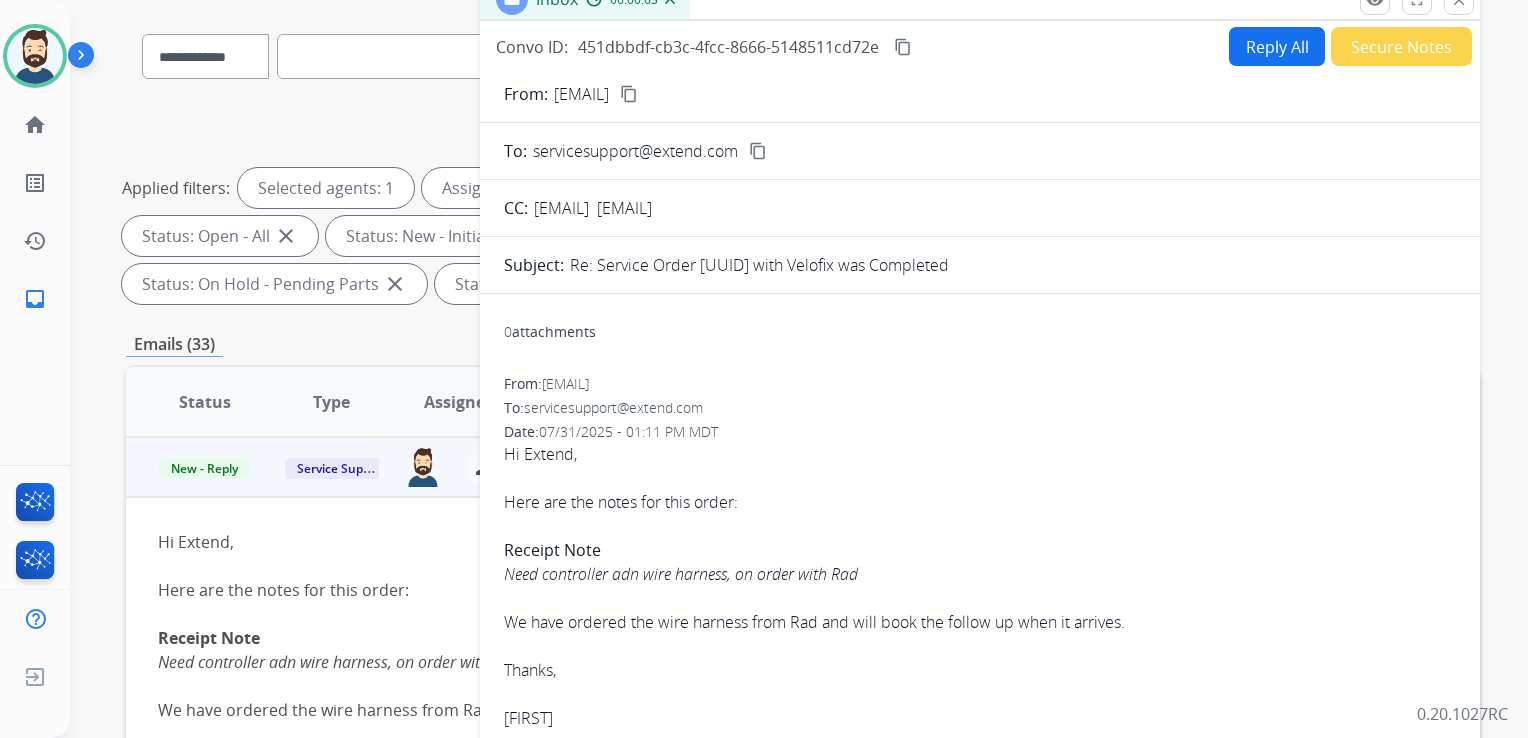 drag, startPoint x: 700, startPoint y: 265, endPoint x: 991, endPoint y: 257, distance: 291.10995 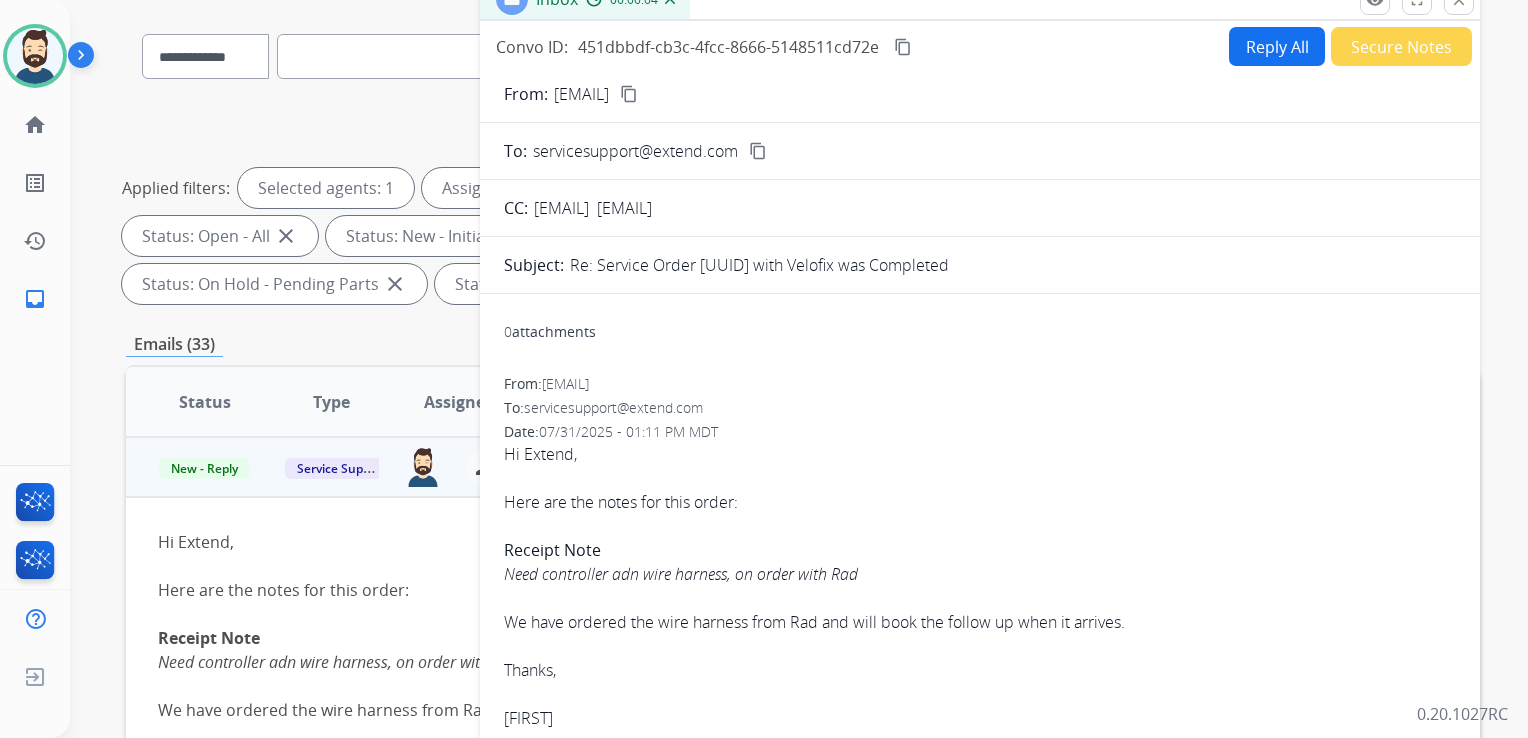 drag, startPoint x: 991, startPoint y: 257, endPoint x: 965, endPoint y: 264, distance: 26.925823 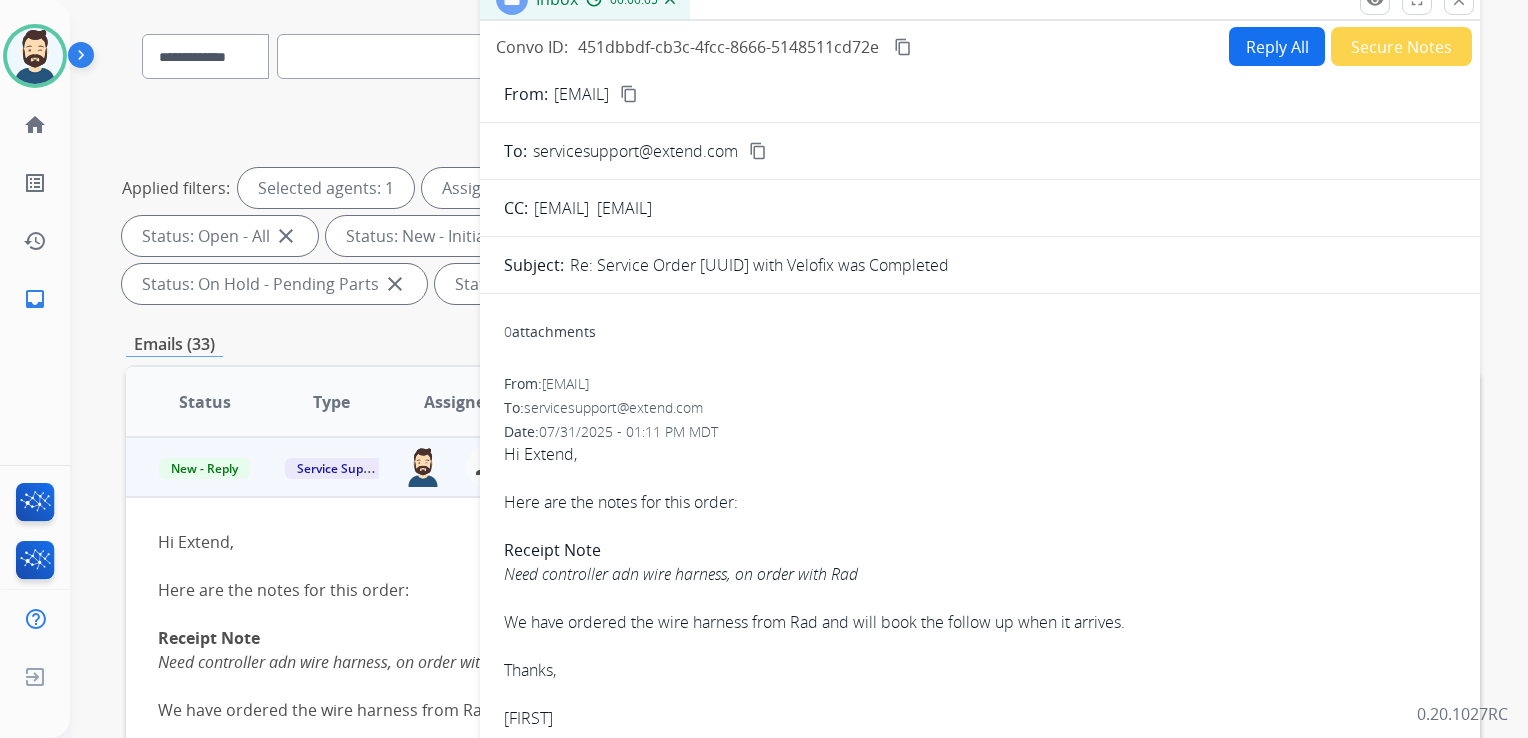 copy on "e84083af-7db4-4a84-a4d8-2b13fe70af56" 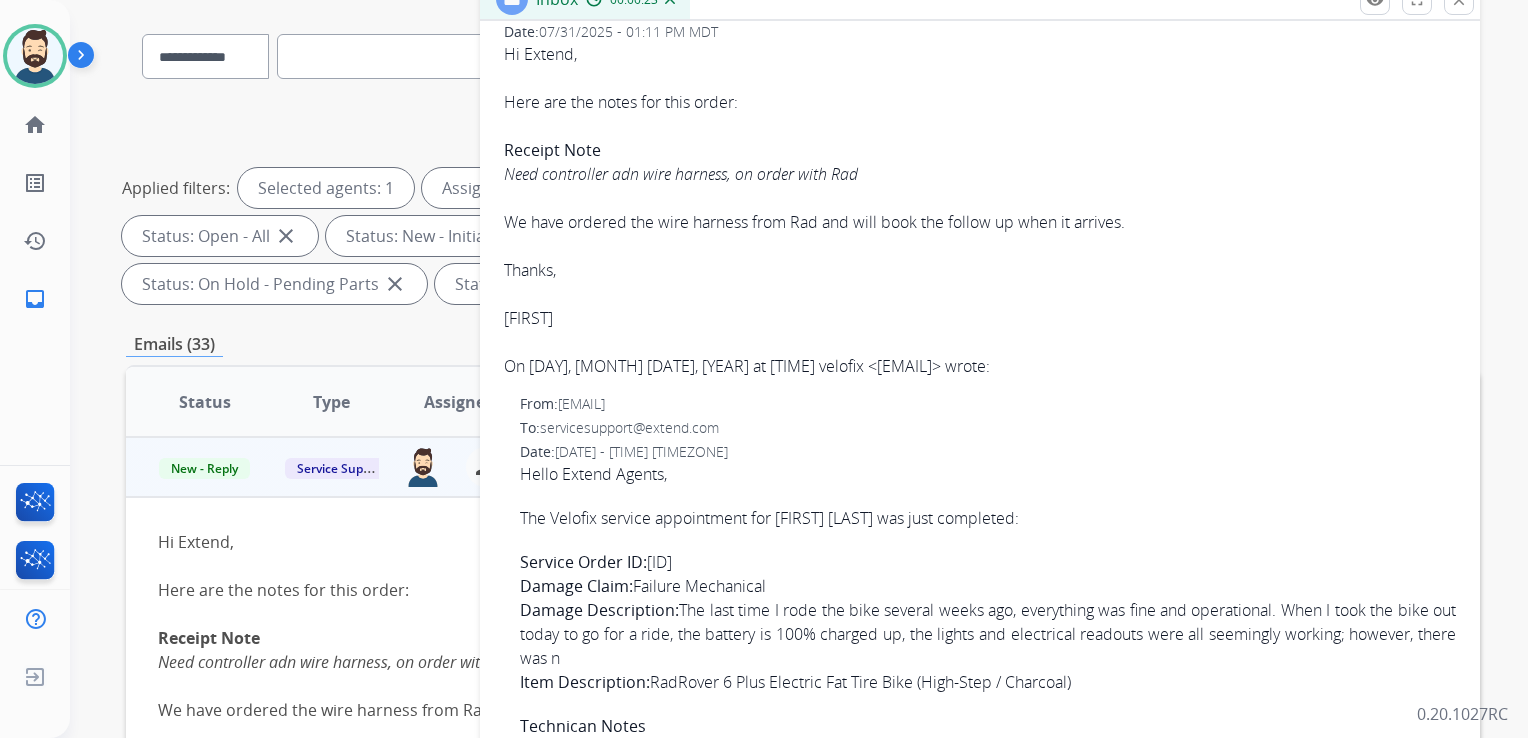 scroll, scrollTop: 469, scrollLeft: 0, axis: vertical 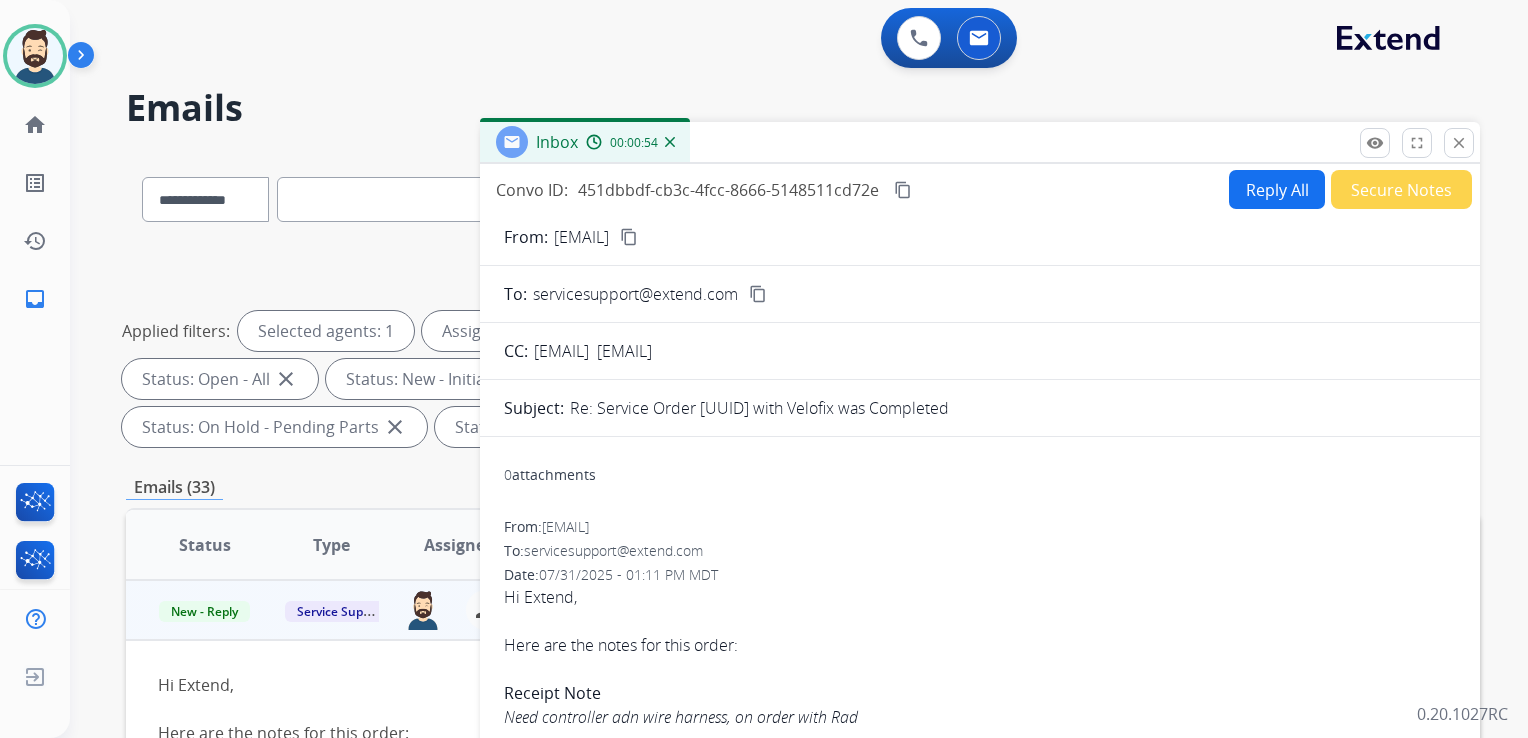 click on "content_copy" at bounding box center [903, 190] 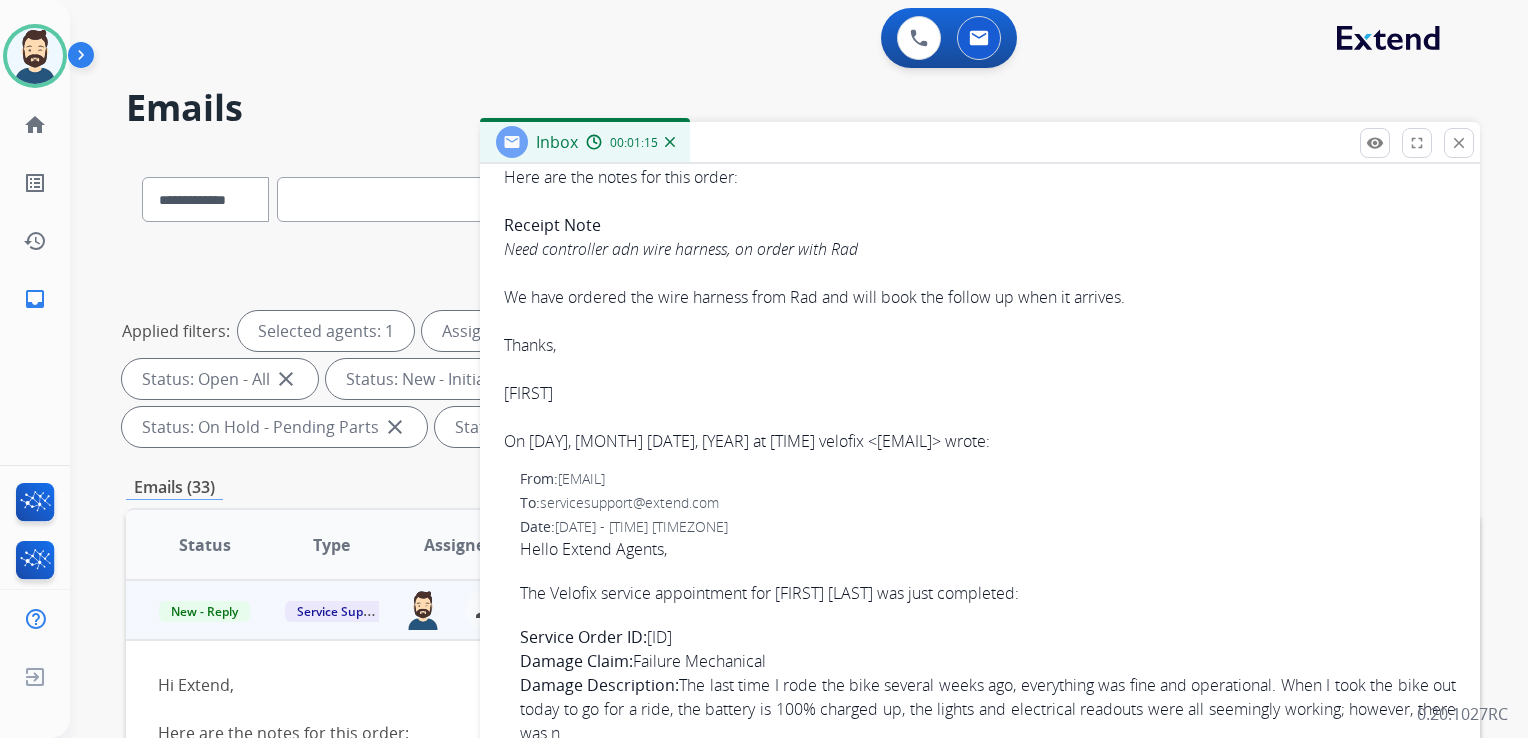 scroll, scrollTop: 469, scrollLeft: 0, axis: vertical 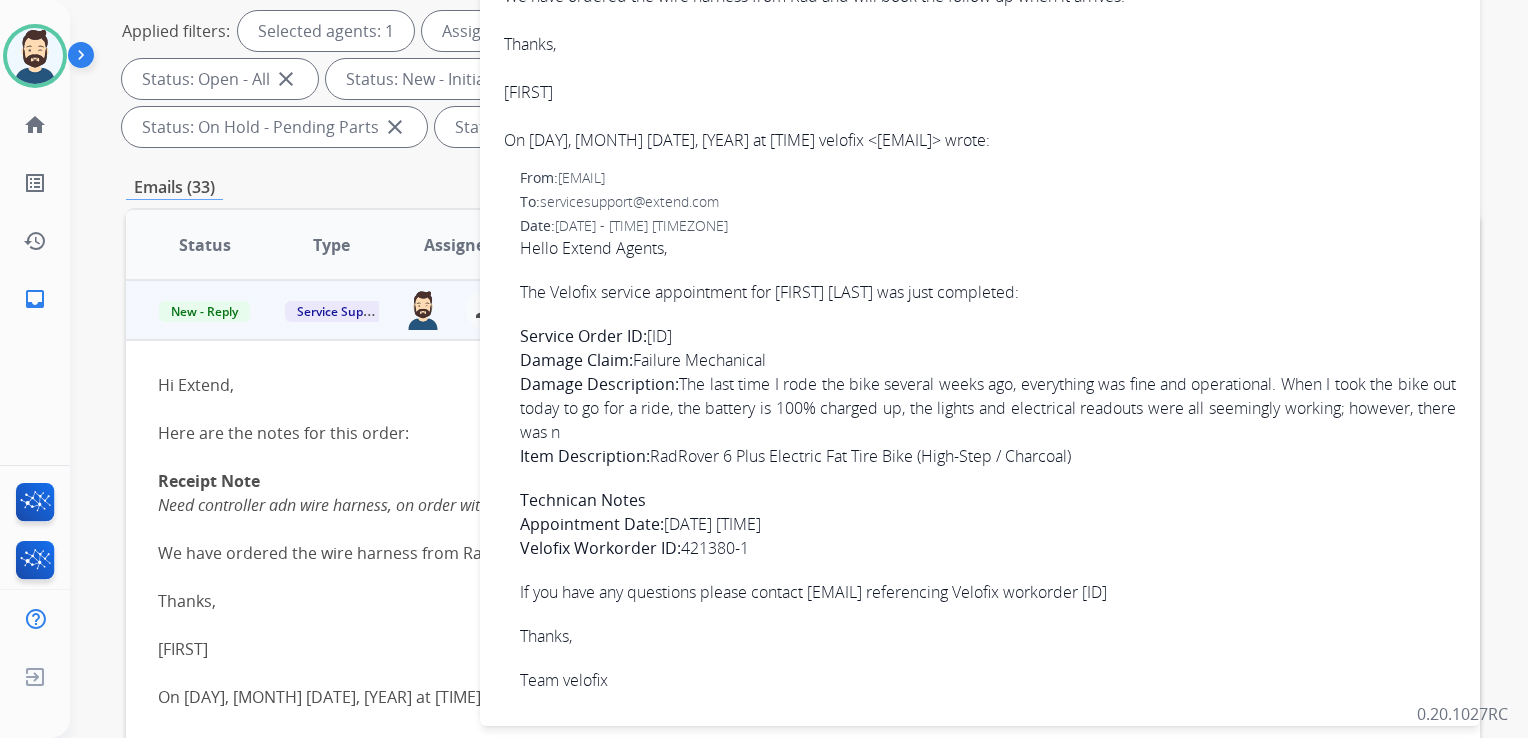 drag, startPoint x: 523, startPoint y: 290, endPoint x: 781, endPoint y: 545, distance: 362.75198 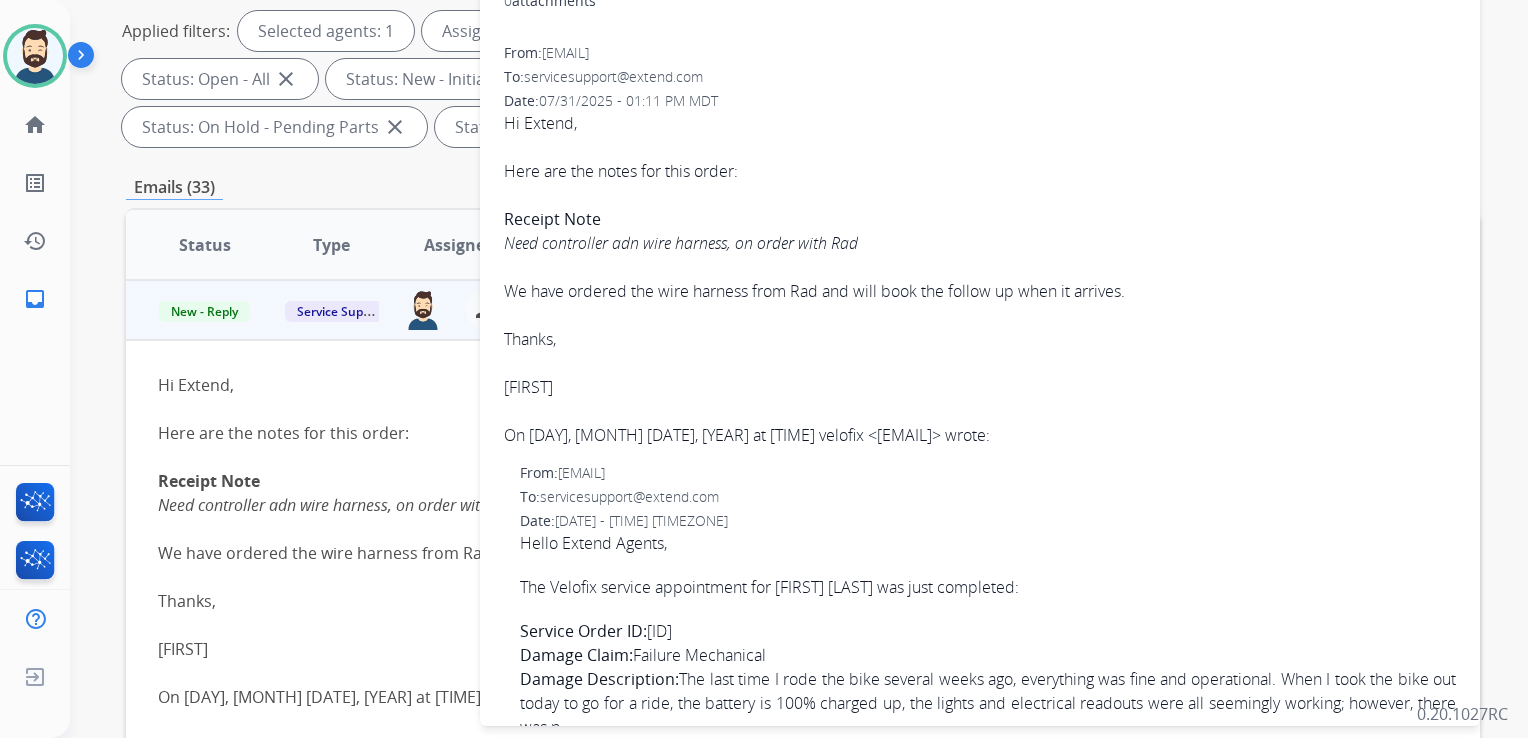 scroll, scrollTop: 169, scrollLeft: 0, axis: vertical 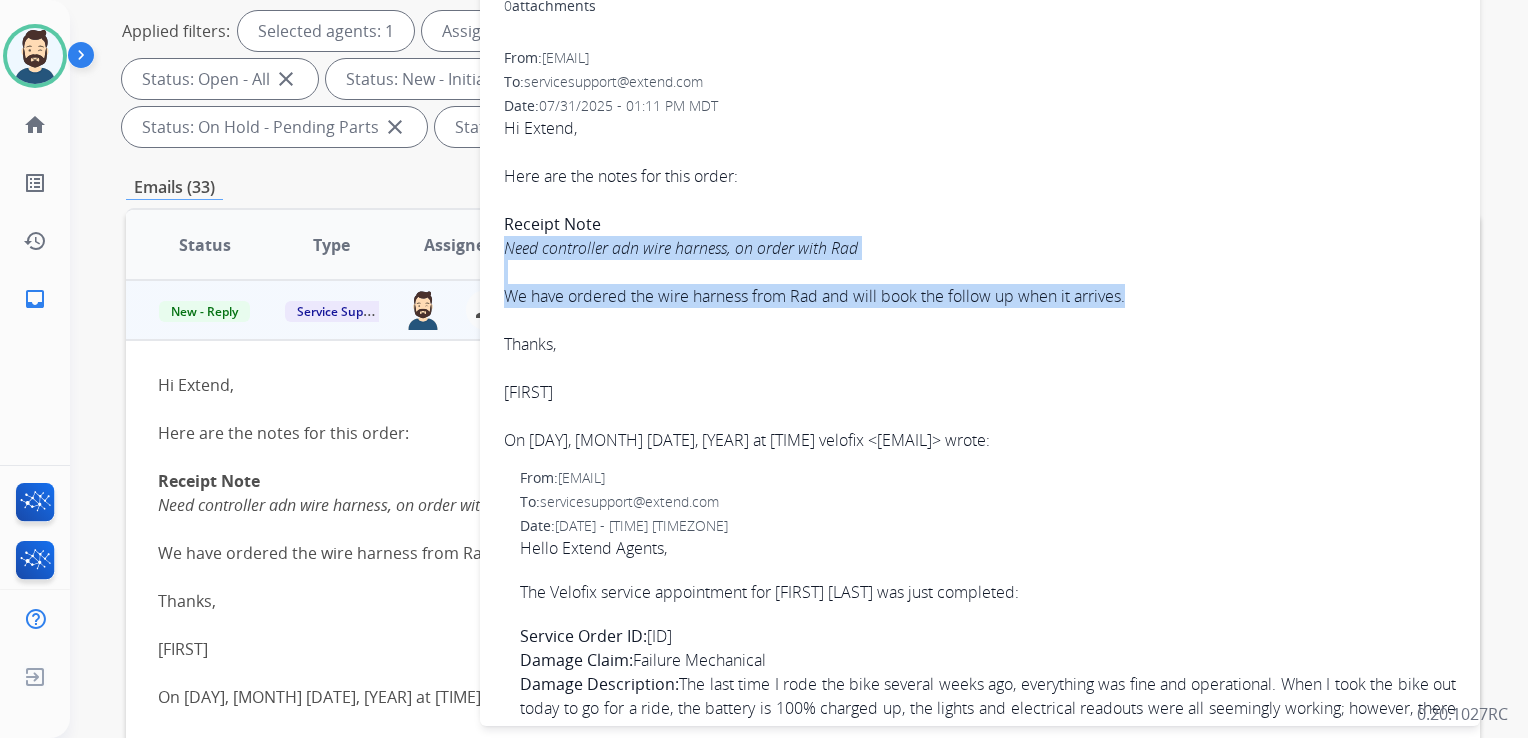 drag, startPoint x: 505, startPoint y: 244, endPoint x: 1132, endPoint y: 291, distance: 628.7591 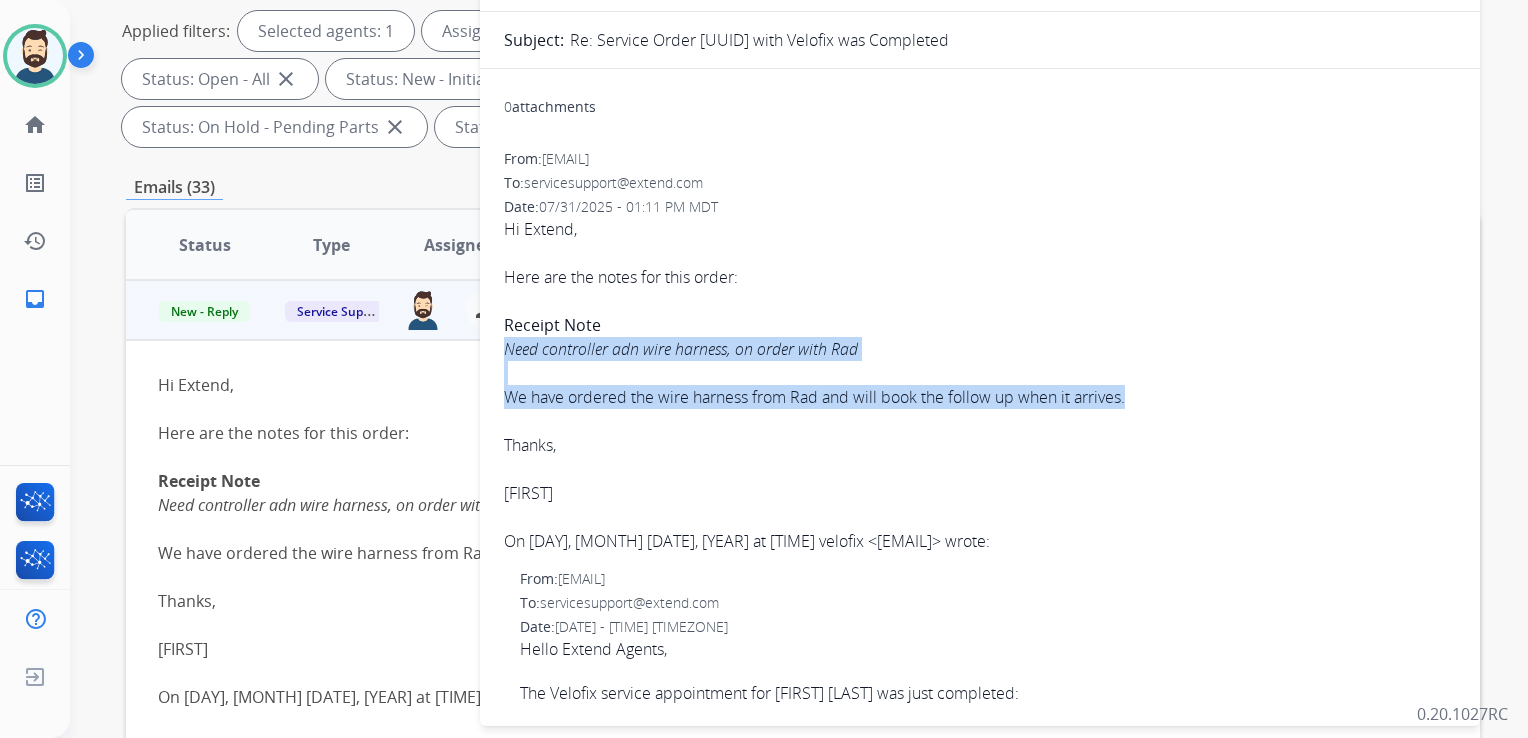 scroll, scrollTop: 0, scrollLeft: 0, axis: both 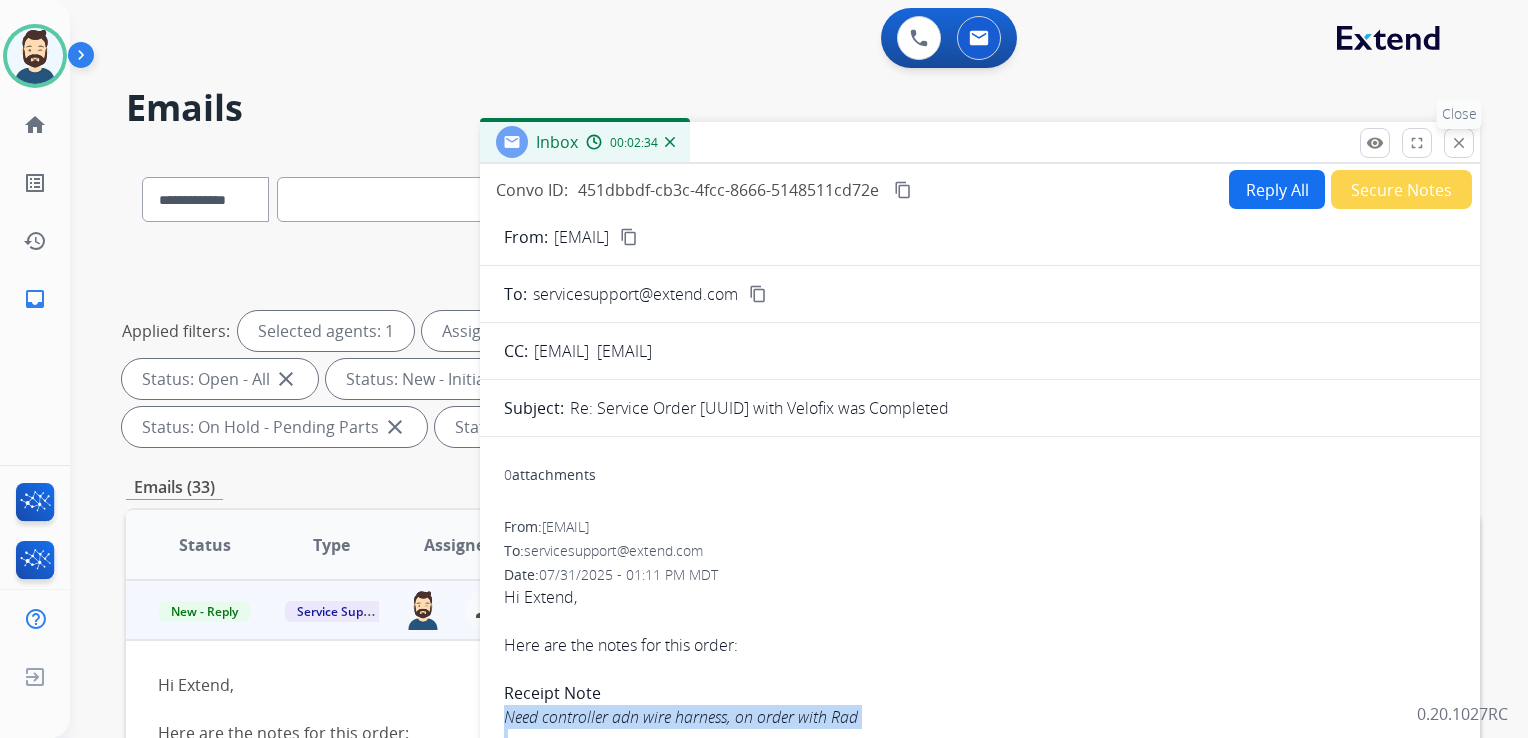 click on "close" at bounding box center (1459, 143) 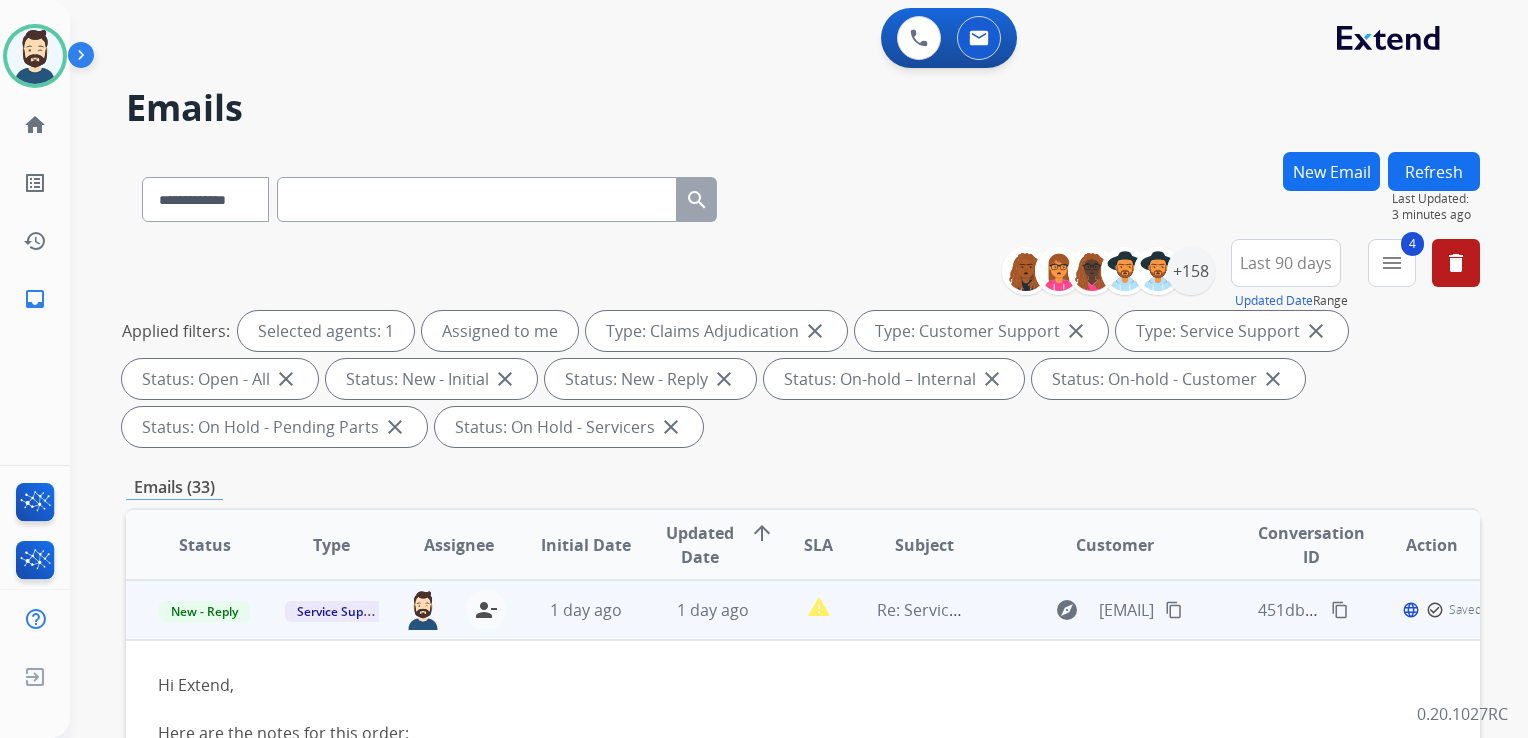 scroll, scrollTop: 200, scrollLeft: 0, axis: vertical 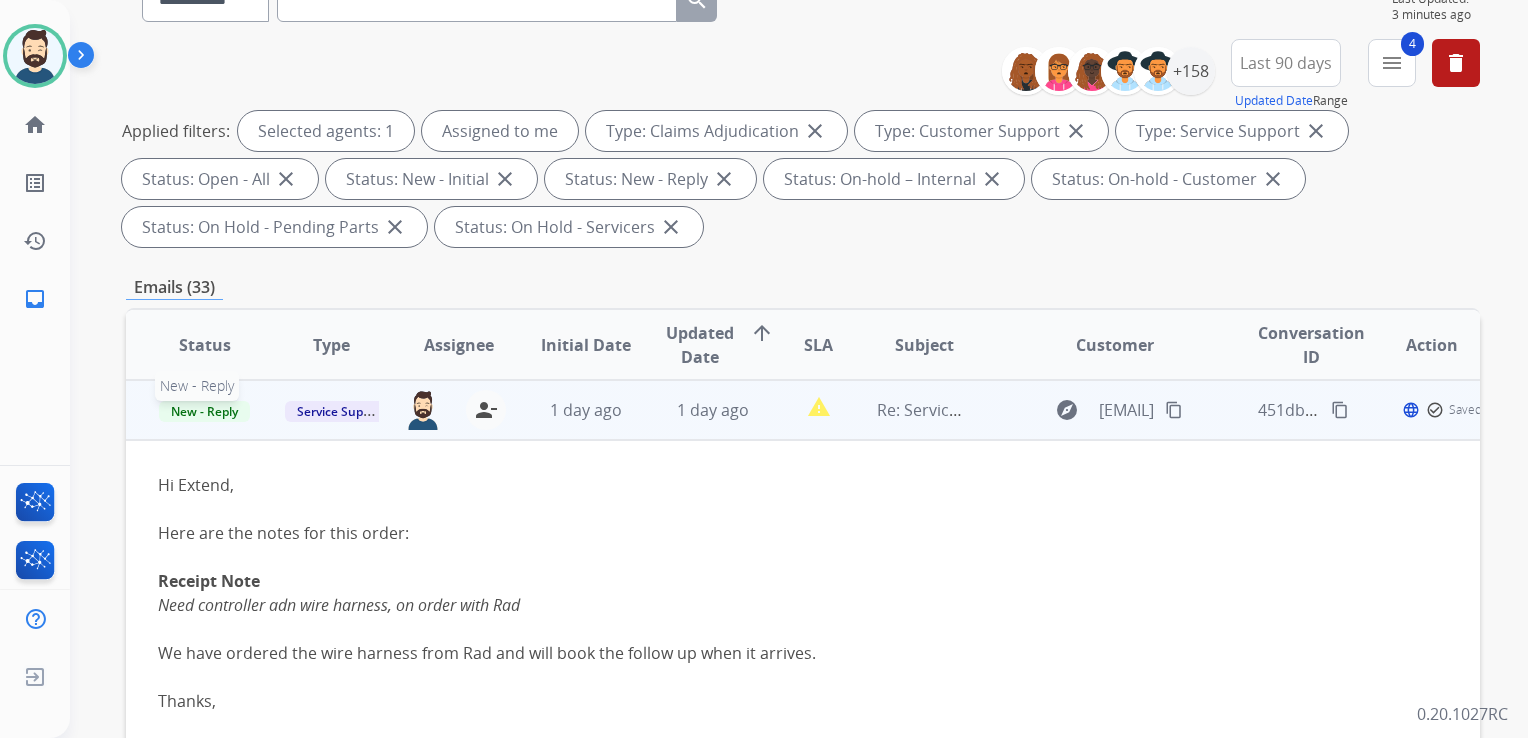 click on "New - Reply" at bounding box center (204, 411) 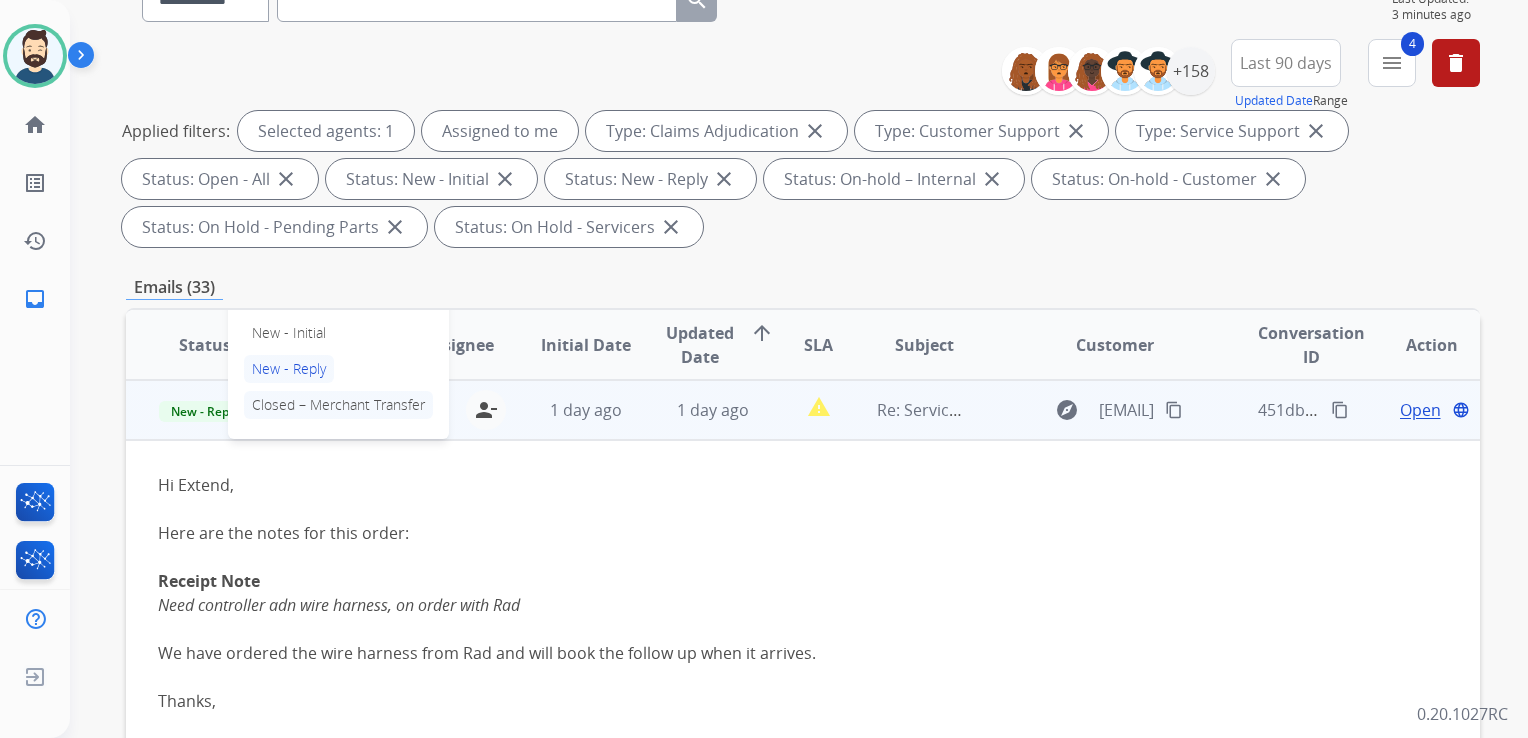 scroll, scrollTop: 200, scrollLeft: 0, axis: vertical 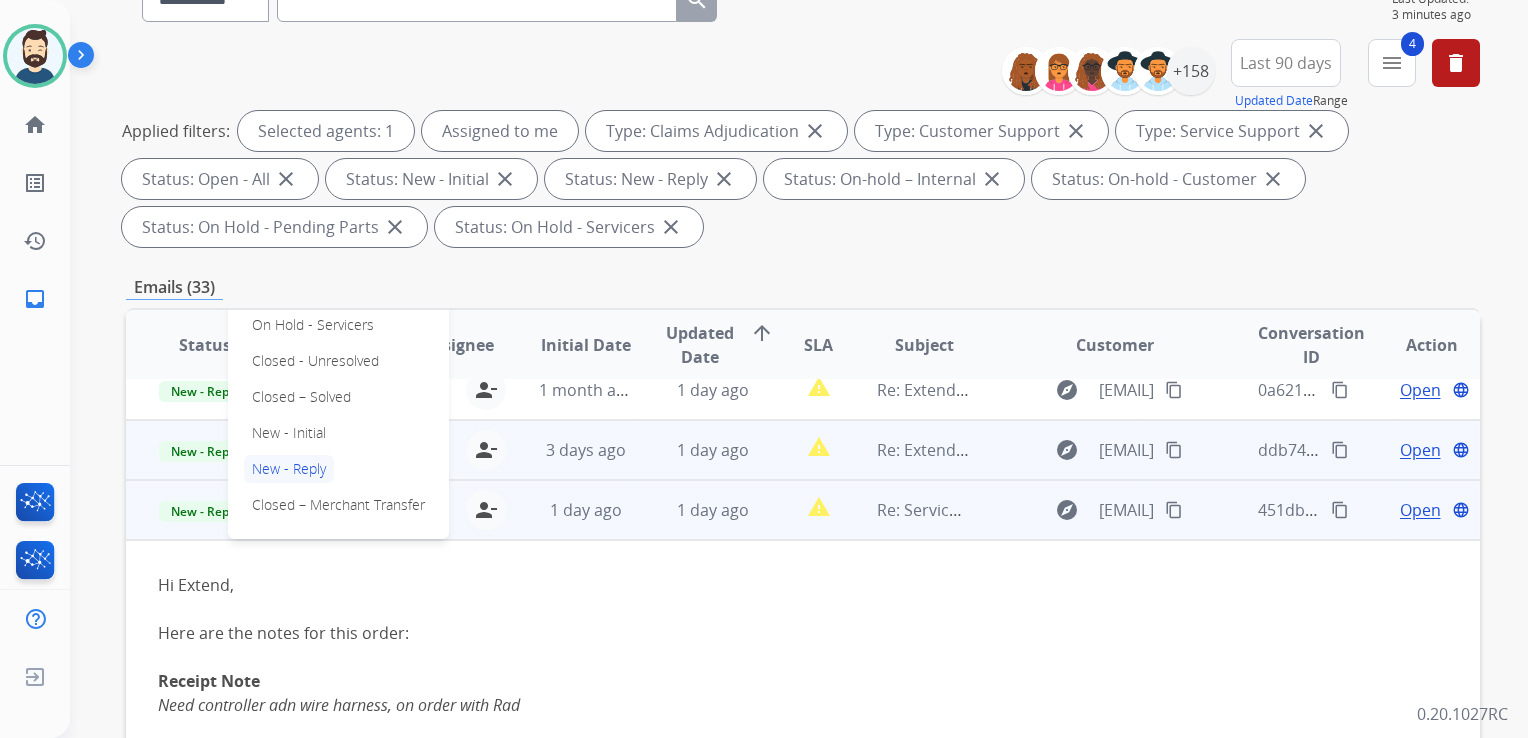 drag, startPoint x: 319, startPoint y: 400, endPoint x: 335, endPoint y: 422, distance: 27.202942 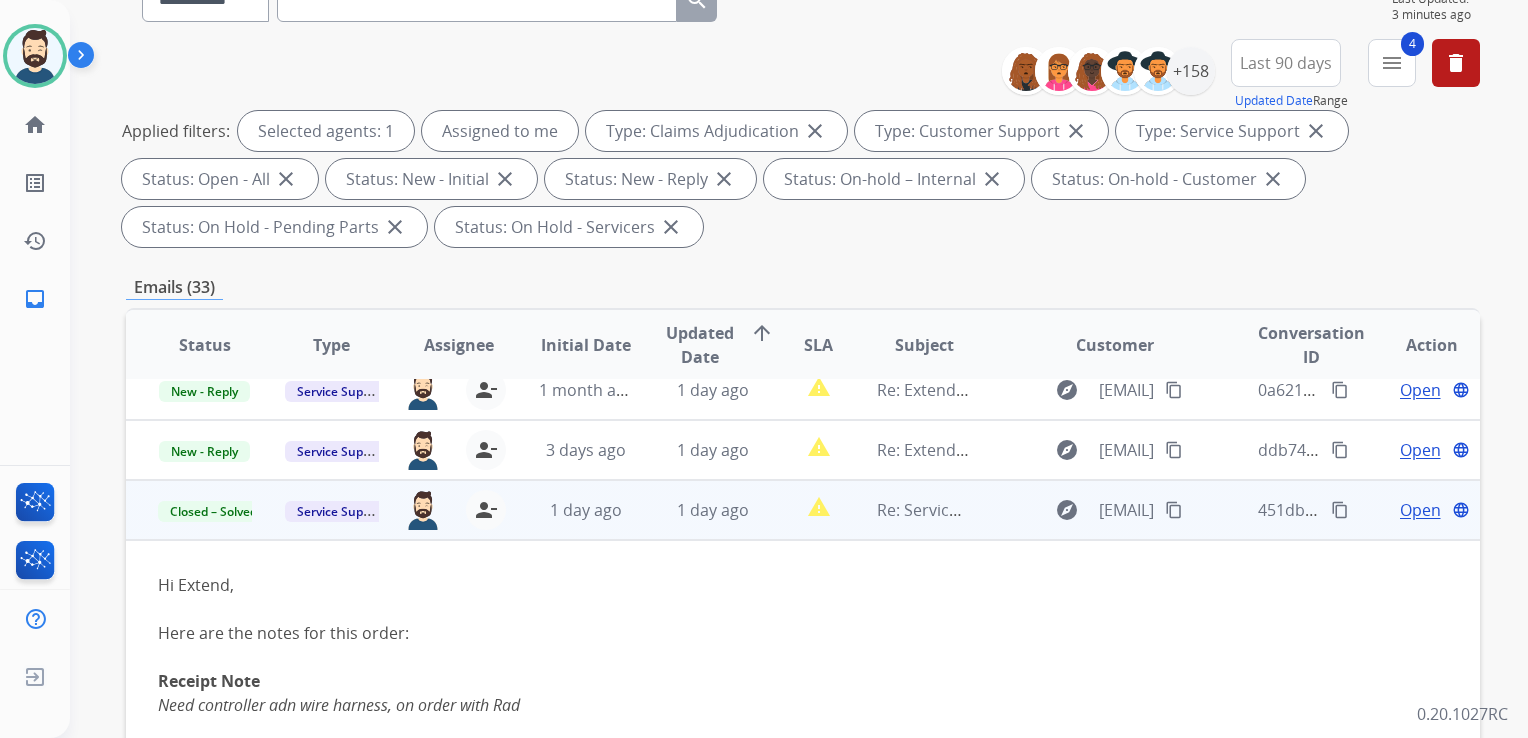 click on "1 day ago" at bounding box center (570, 510) 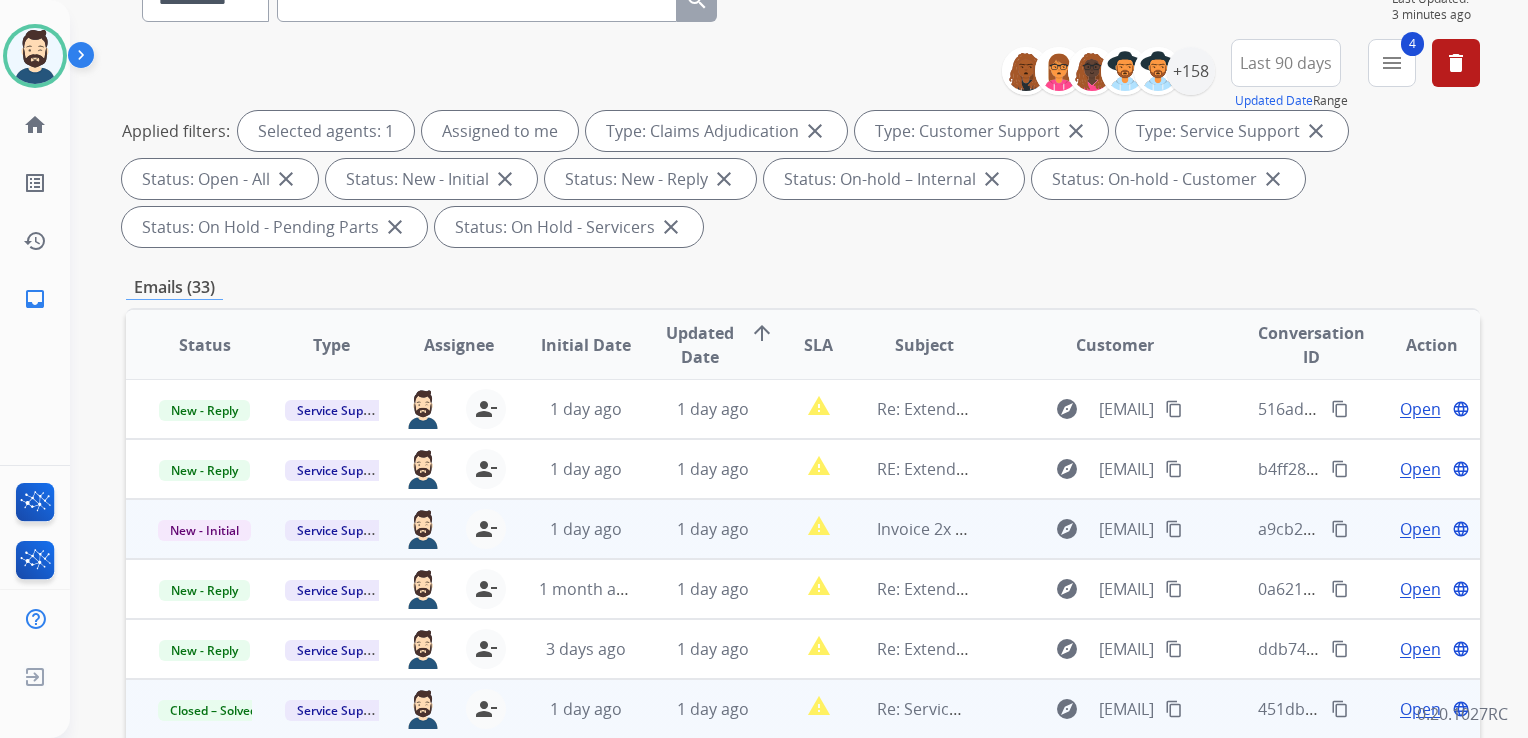 scroll, scrollTop: 0, scrollLeft: 0, axis: both 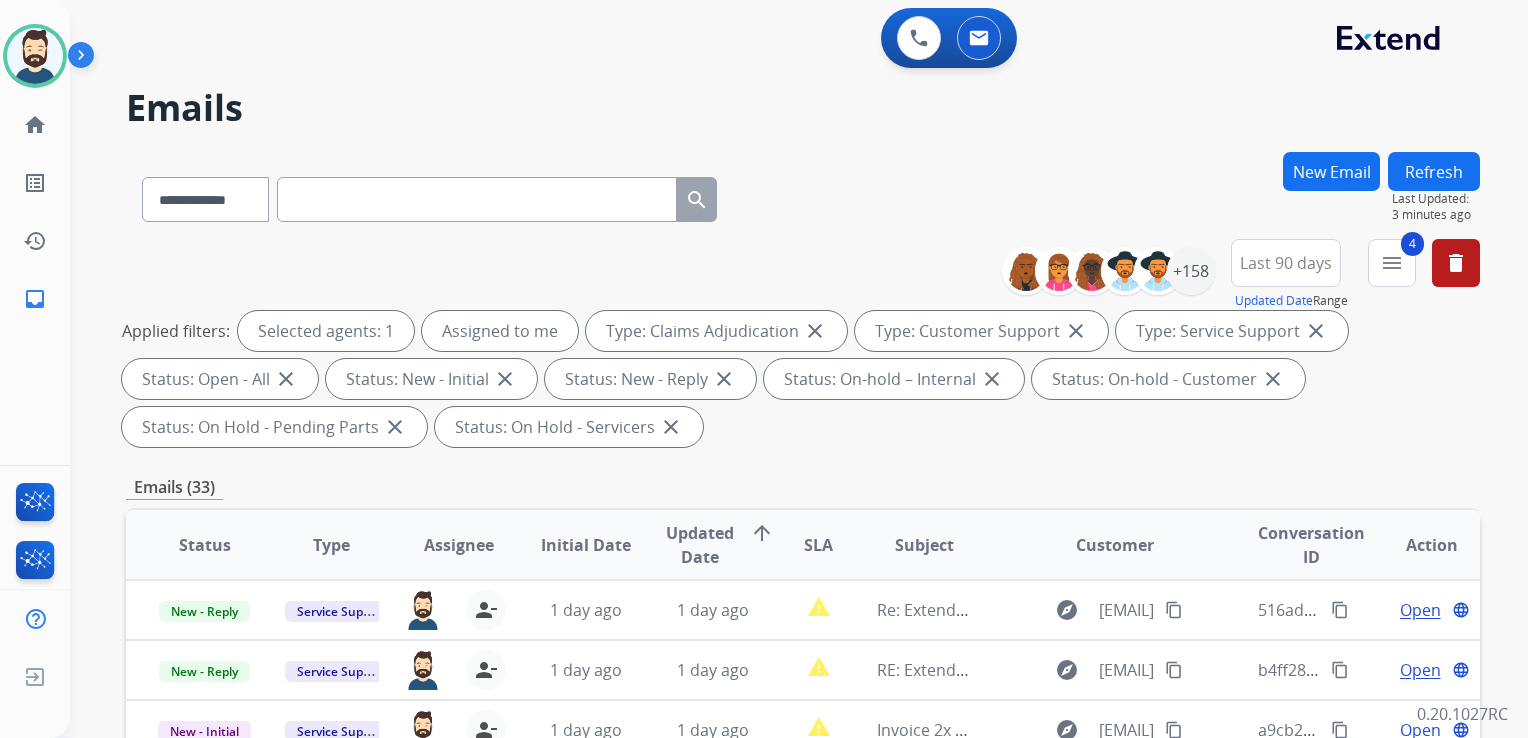click on "Refresh" at bounding box center [1434, 171] 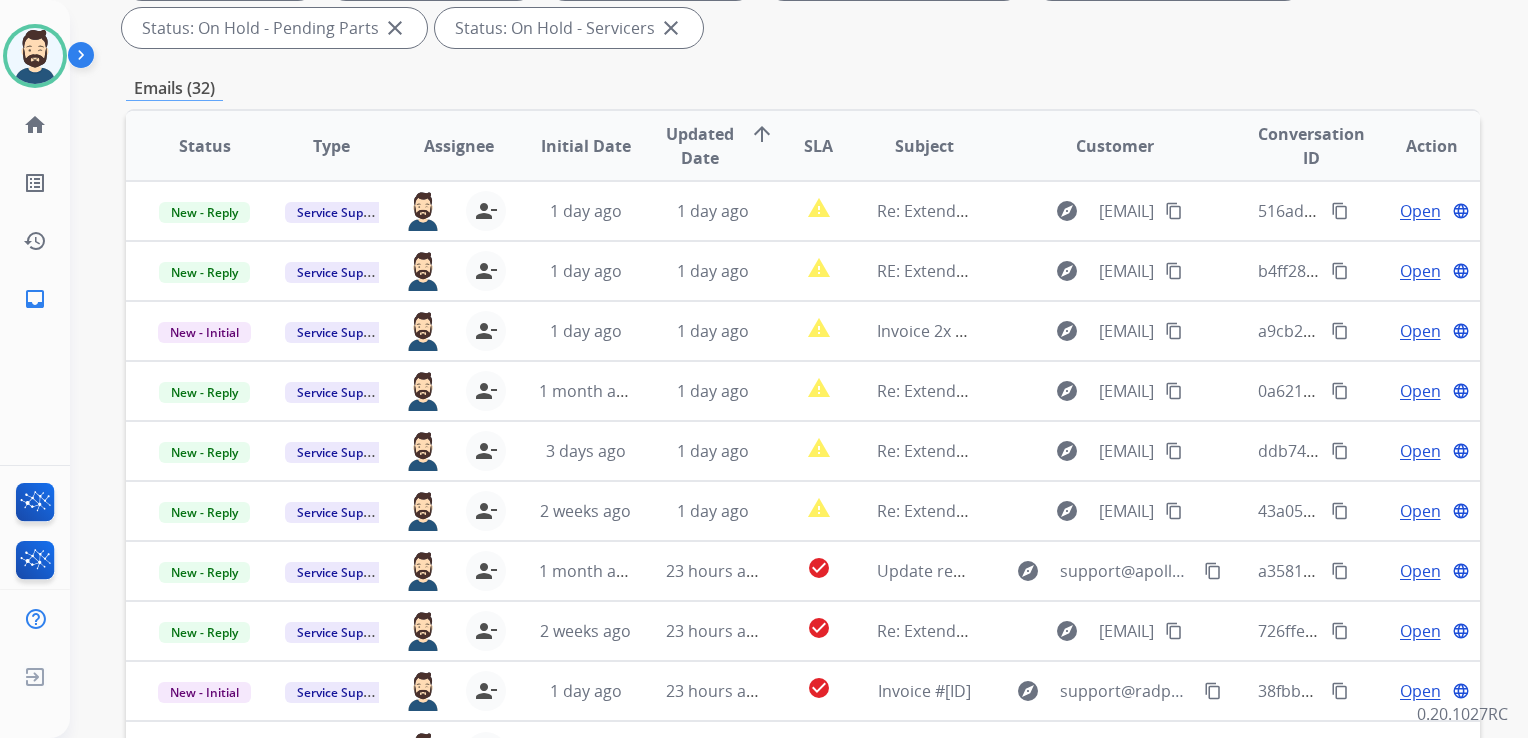 scroll, scrollTop: 500, scrollLeft: 0, axis: vertical 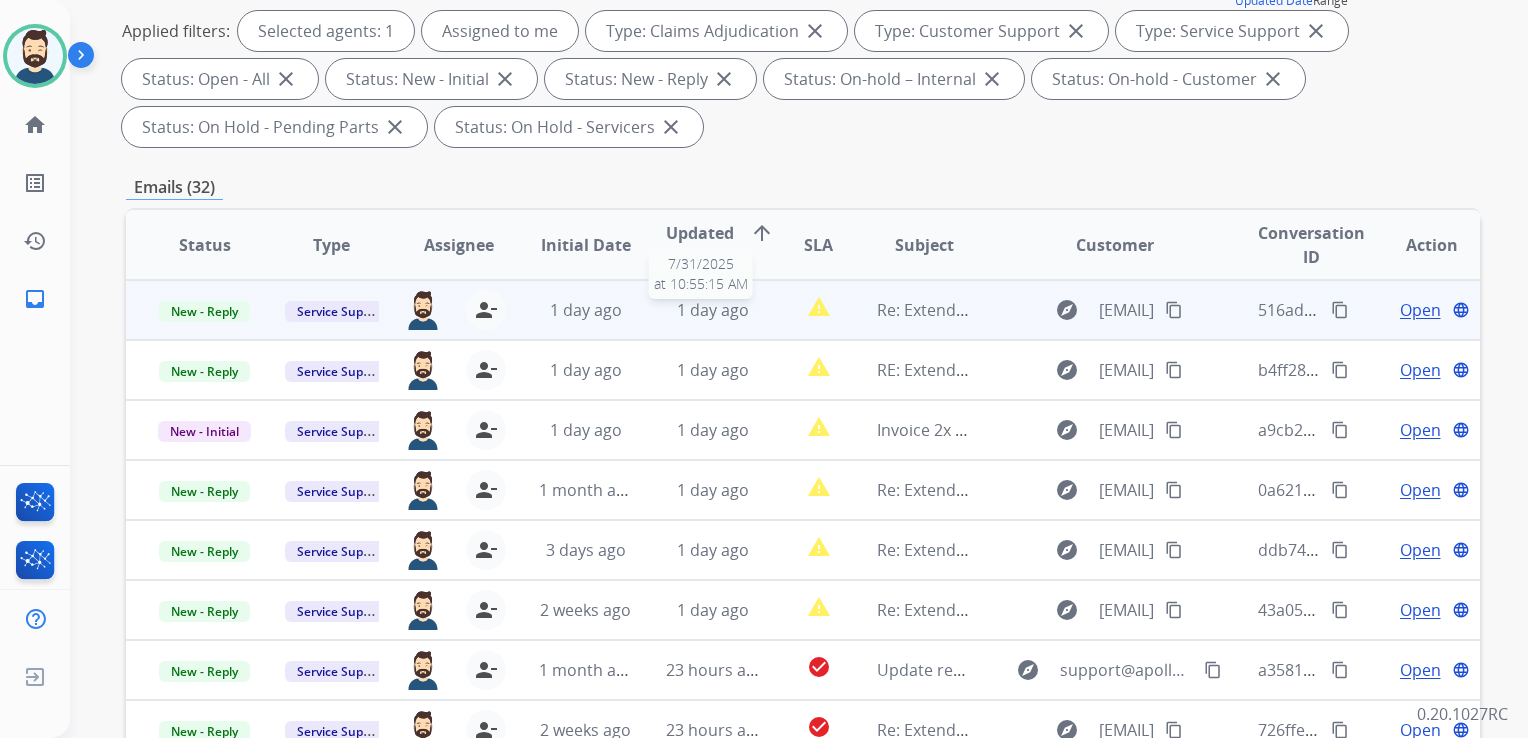 click on "1 day ago" at bounding box center [713, 310] 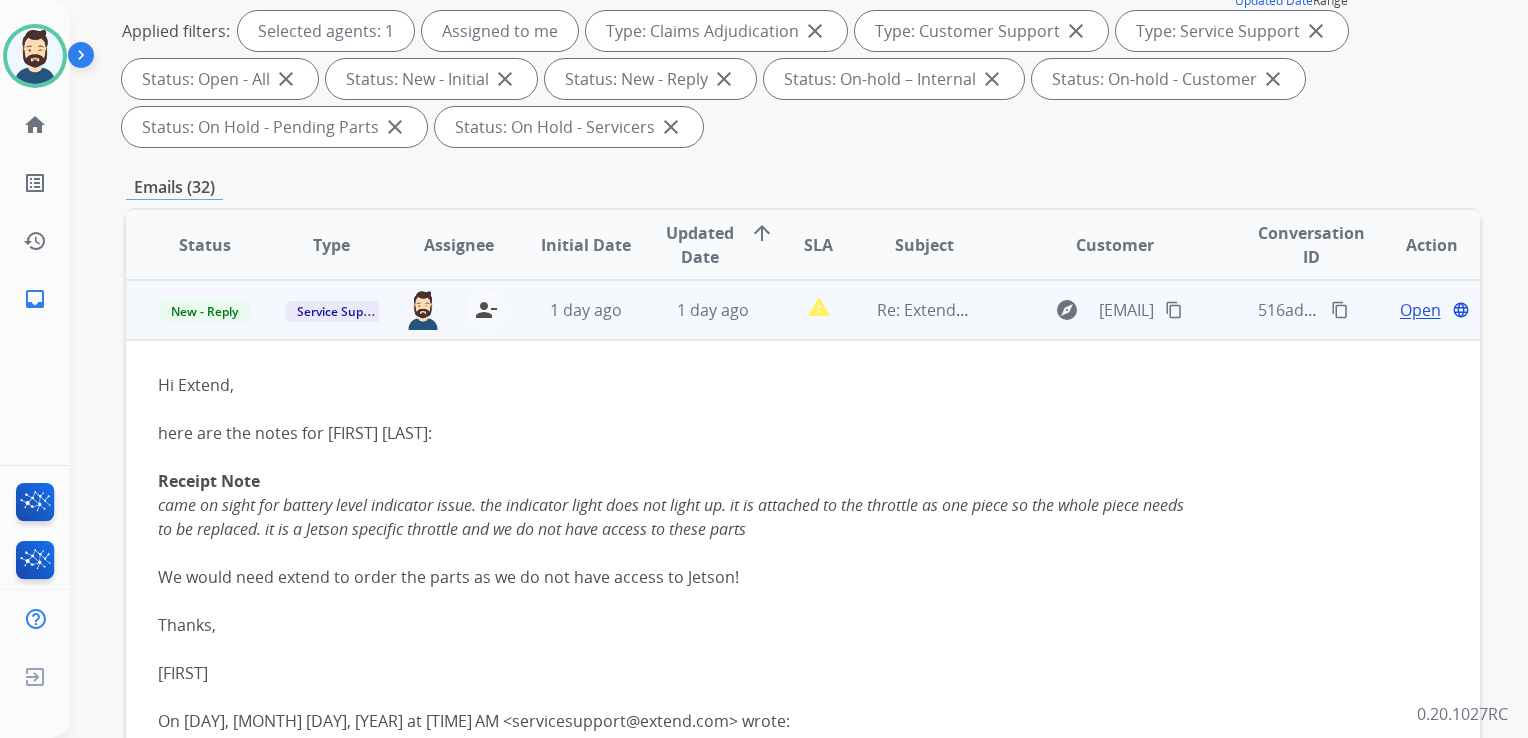 click on "Open" at bounding box center [1420, 310] 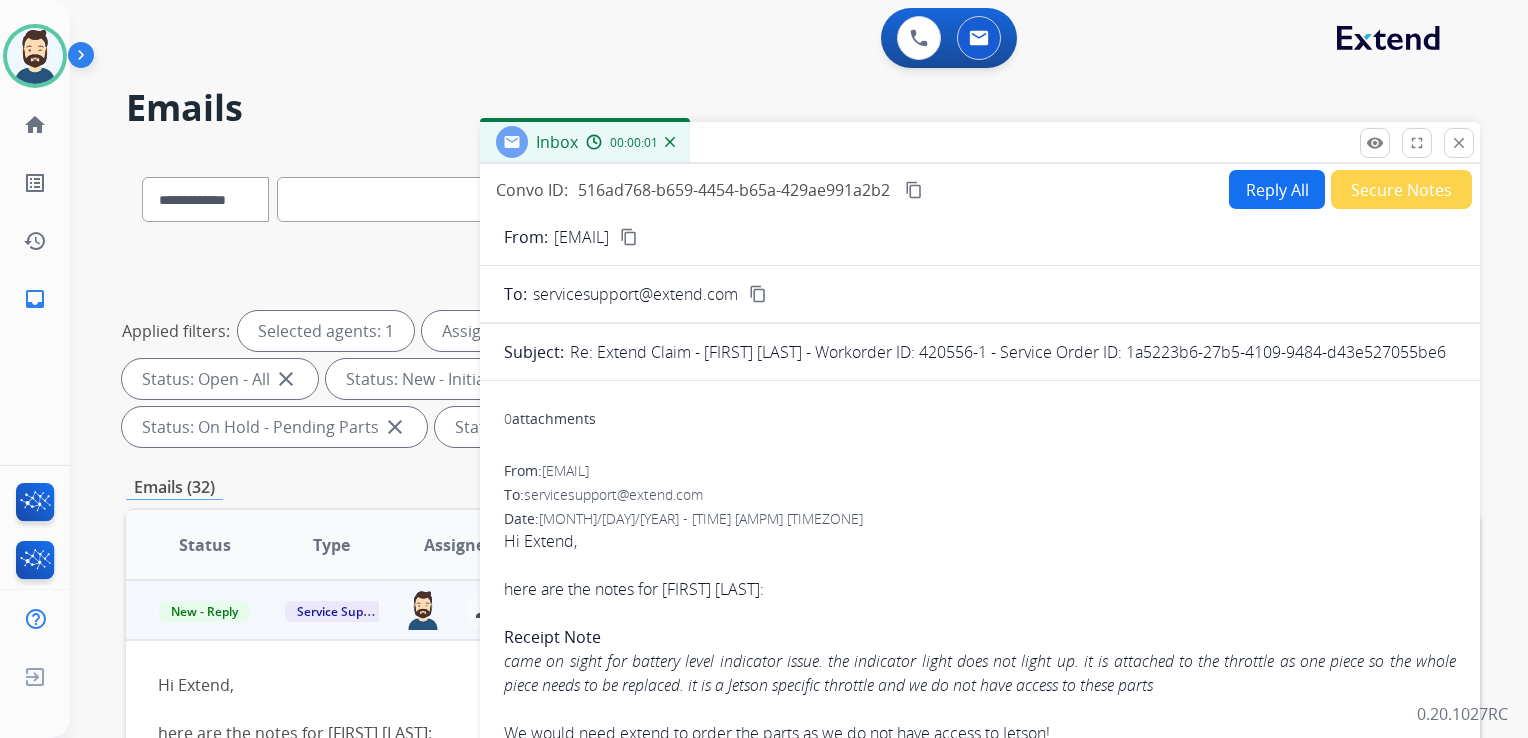 scroll, scrollTop: 0, scrollLeft: 0, axis: both 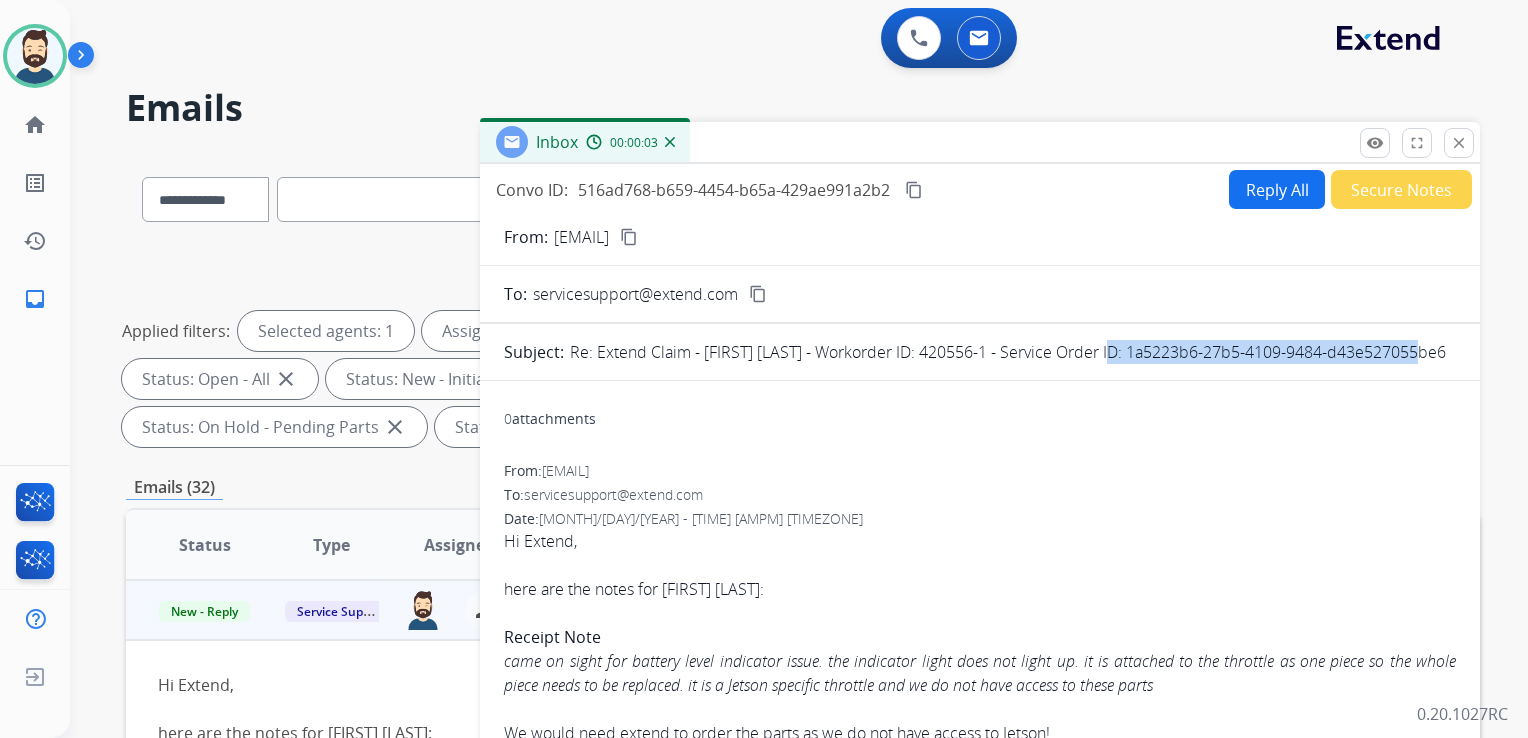 drag, startPoint x: 1116, startPoint y: 350, endPoint x: 1442, endPoint y: 346, distance: 326.02454 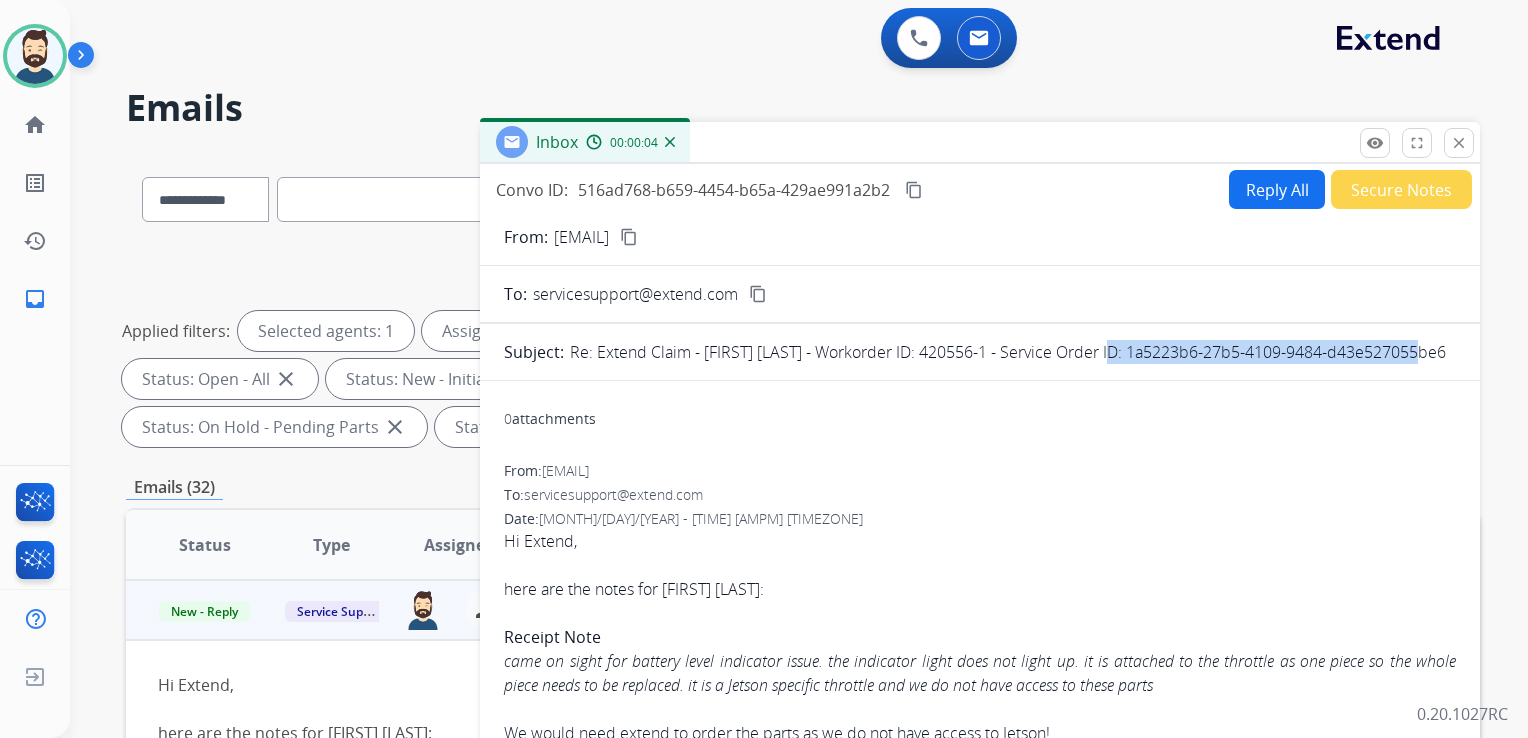 drag, startPoint x: 1442, startPoint y: 346, endPoint x: 1363, endPoint y: 344, distance: 79.025314 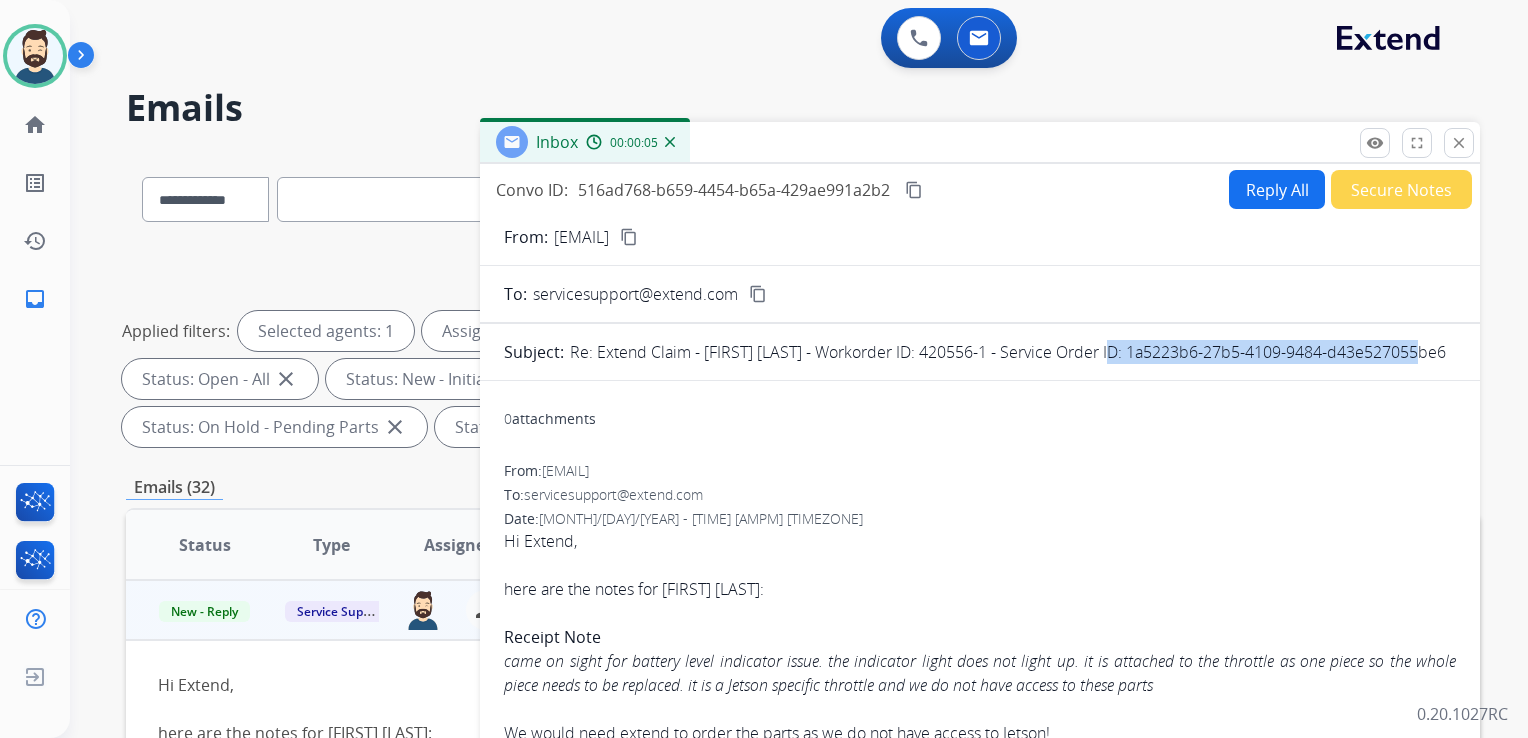 copy on "1a5223b6-27b5-4109-9484-d43e527055be6" 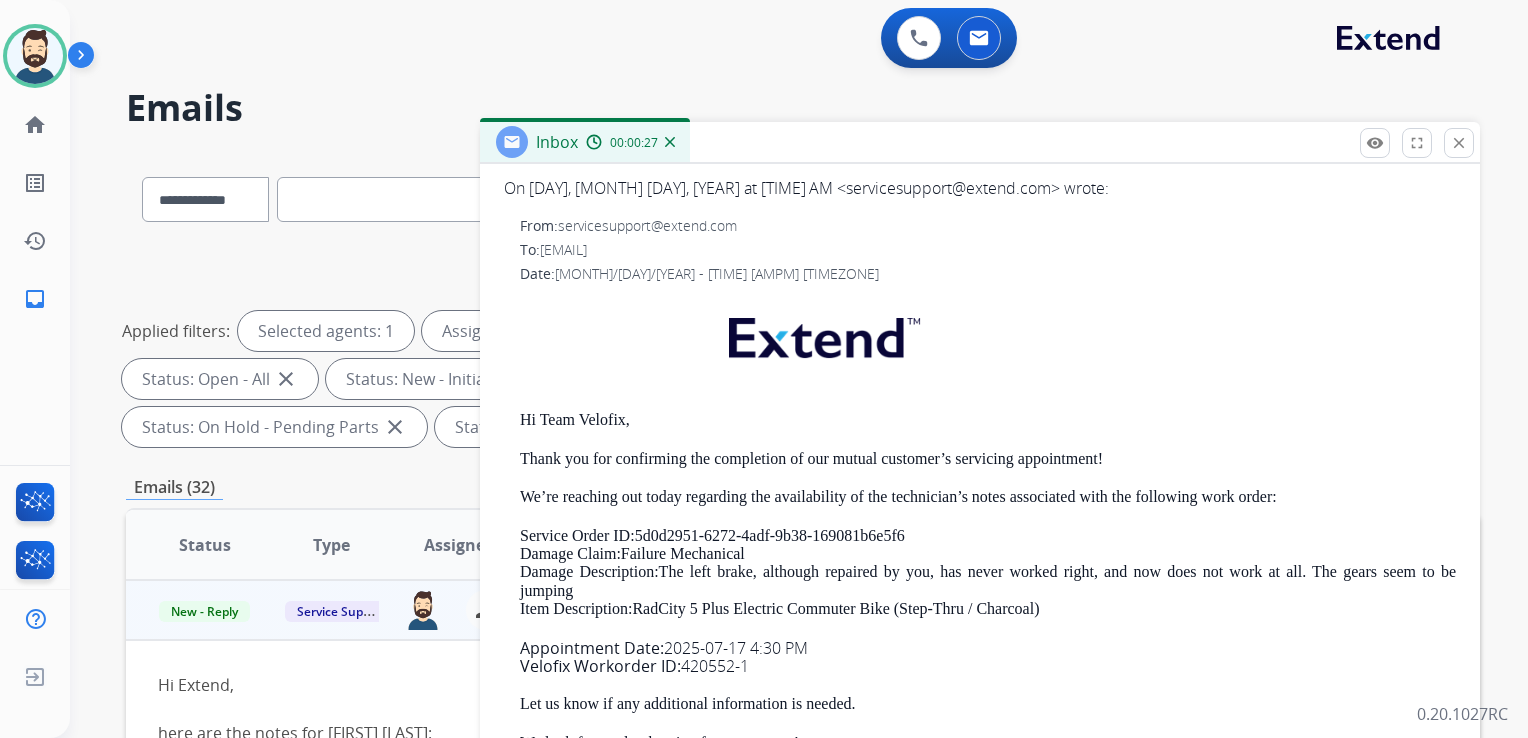 scroll, scrollTop: 800, scrollLeft: 0, axis: vertical 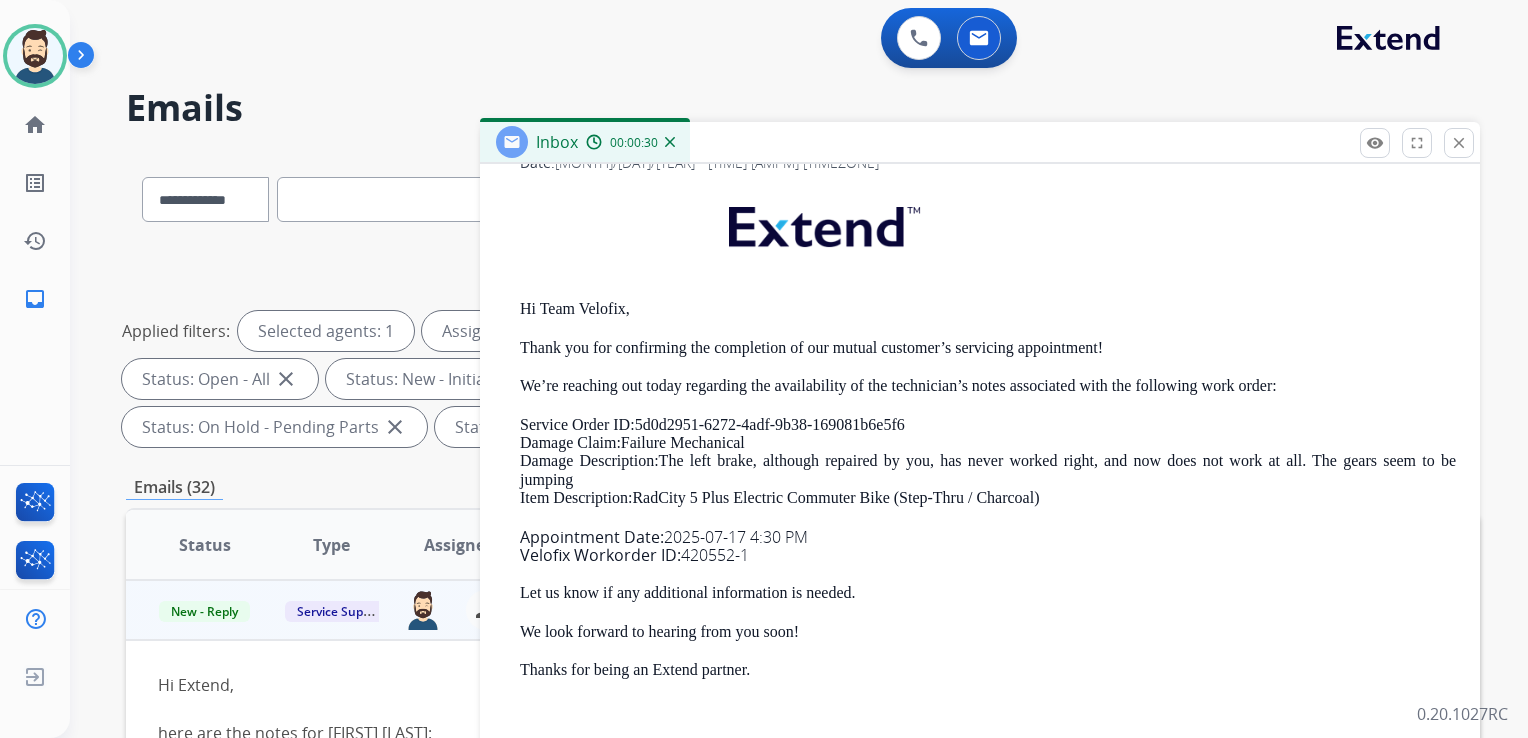 drag, startPoint x: 640, startPoint y: 424, endPoint x: 908, endPoint y: 428, distance: 268.02985 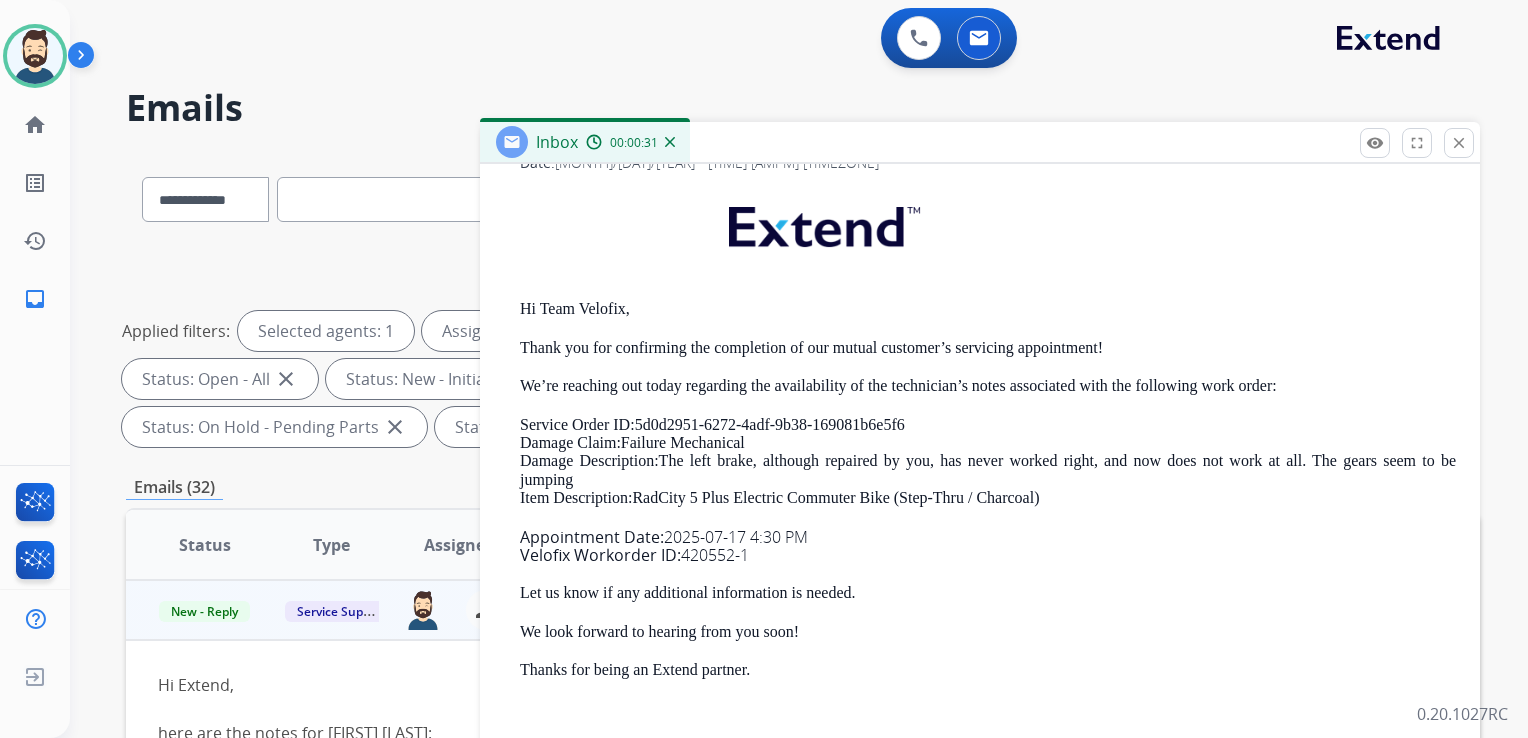 copy on "5d0d2951-6272-4adf-9b38-169081b6e5f6" 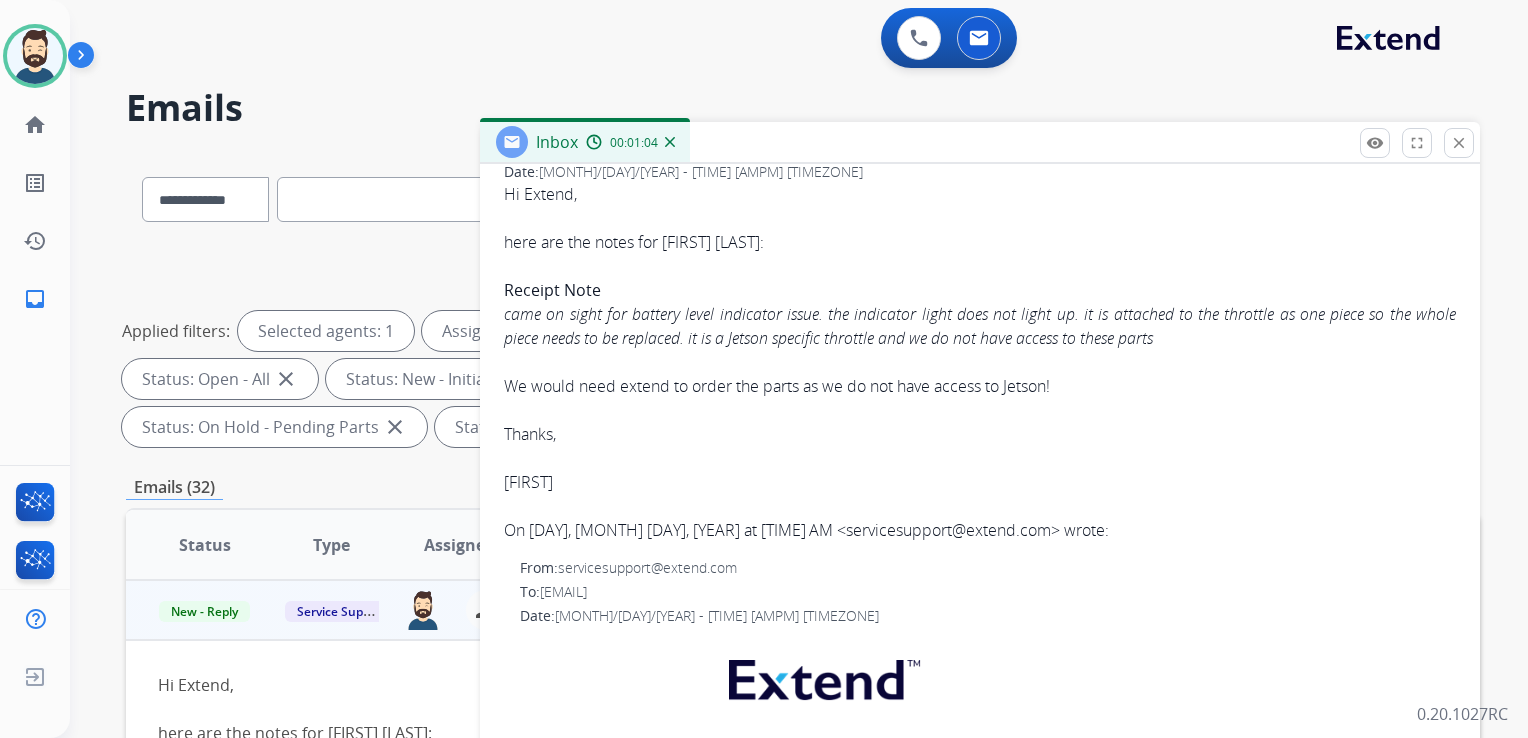 scroll, scrollTop: 300, scrollLeft: 0, axis: vertical 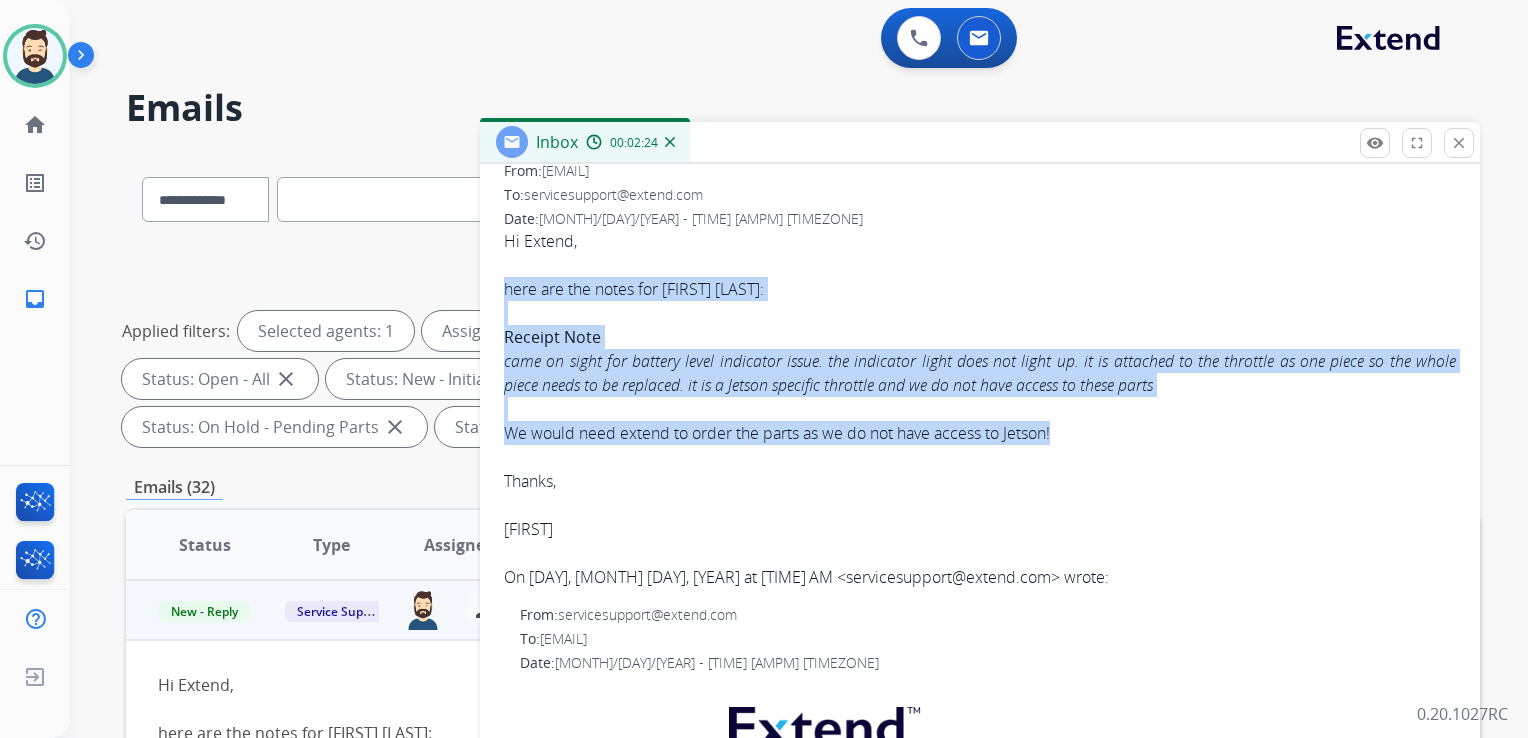 drag, startPoint x: 513, startPoint y: 287, endPoint x: 1092, endPoint y: 424, distance: 594.98737 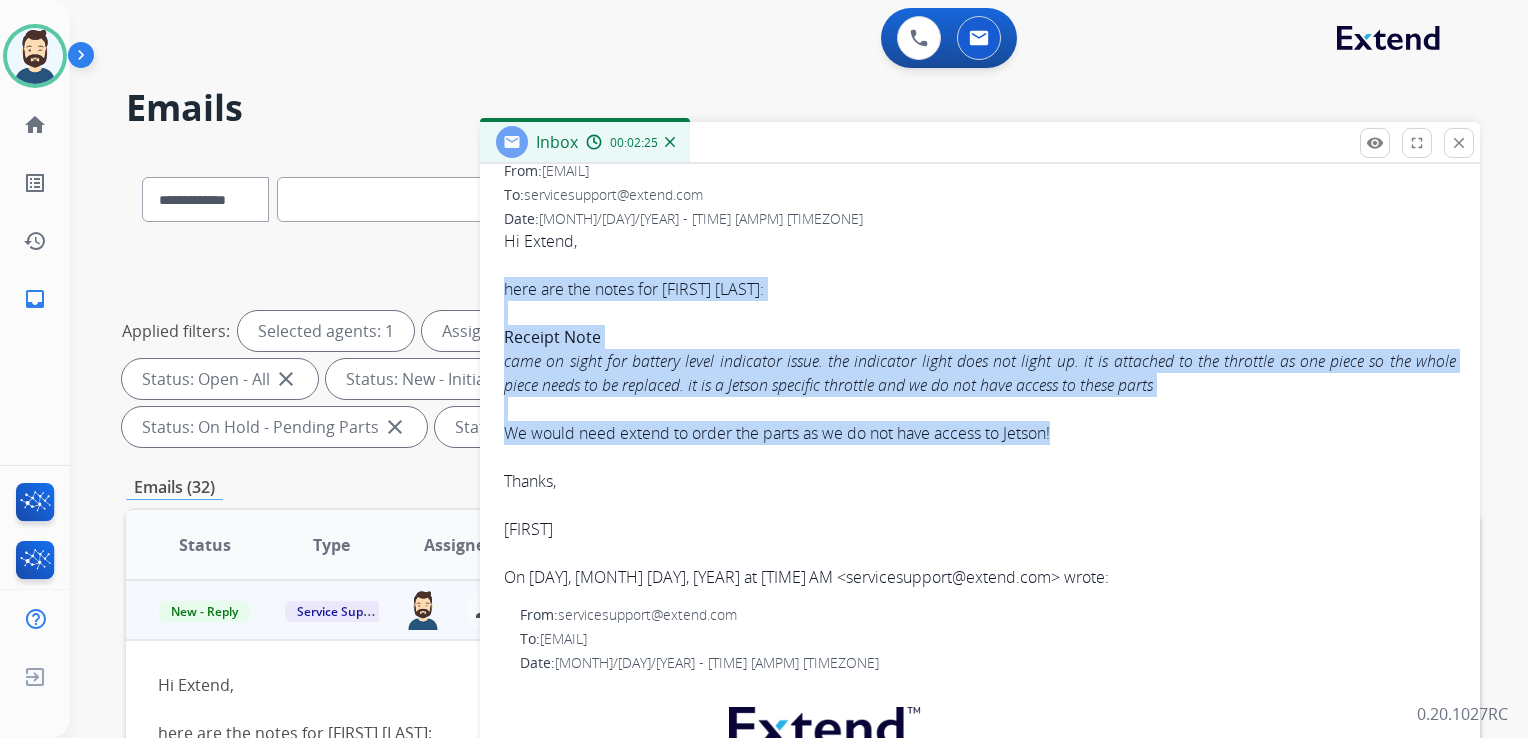 copy on "here are the notes for Becki Wood: Receipt Note came on sight for battery level indicator issue. the indicator light does not light up. it is attached to the throttle as one piece so the whole piece needs to be replaced. it is a Jetson specific throttle and we do not have access to these parts  We would need extend to order the parts as we do not have access to Jetson!" 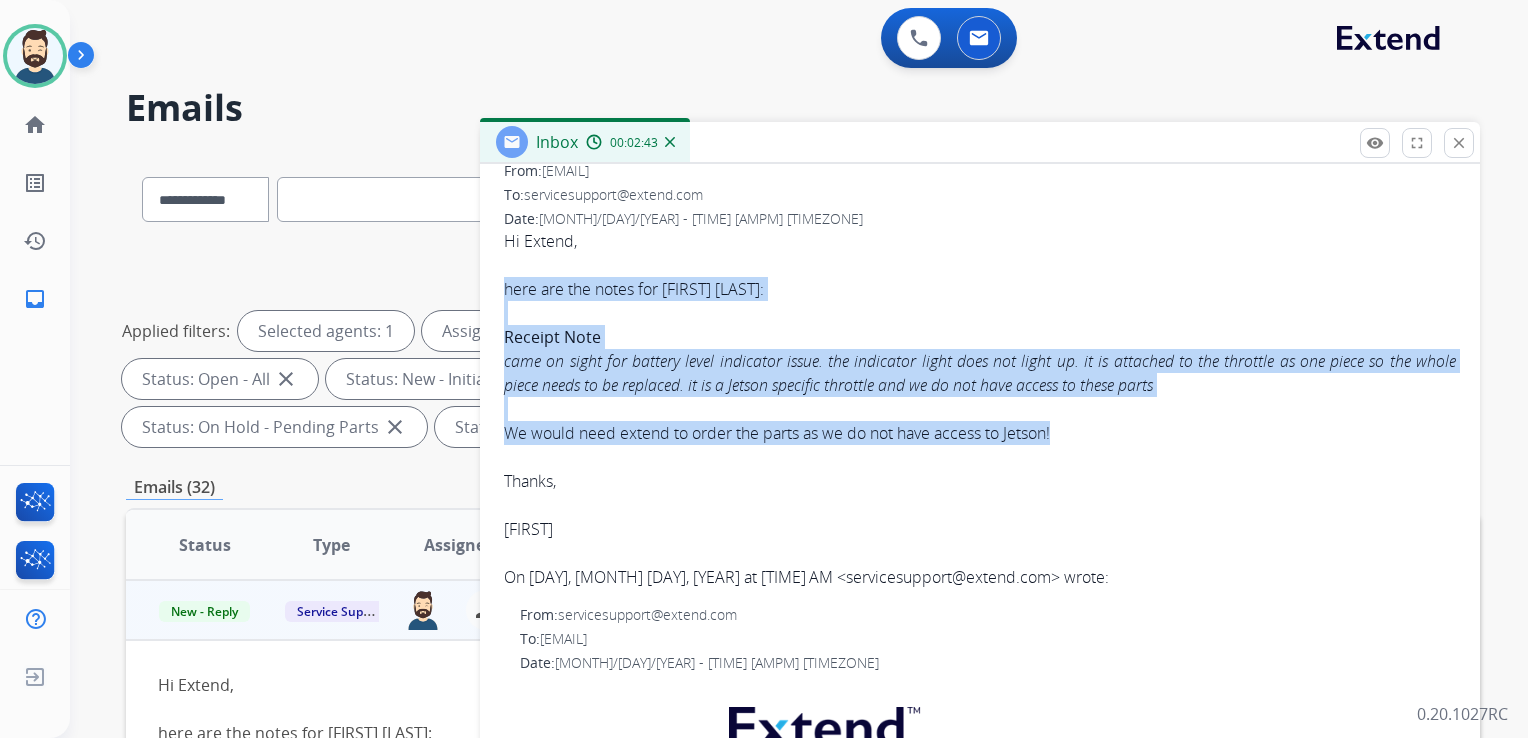 click at bounding box center (980, 313) 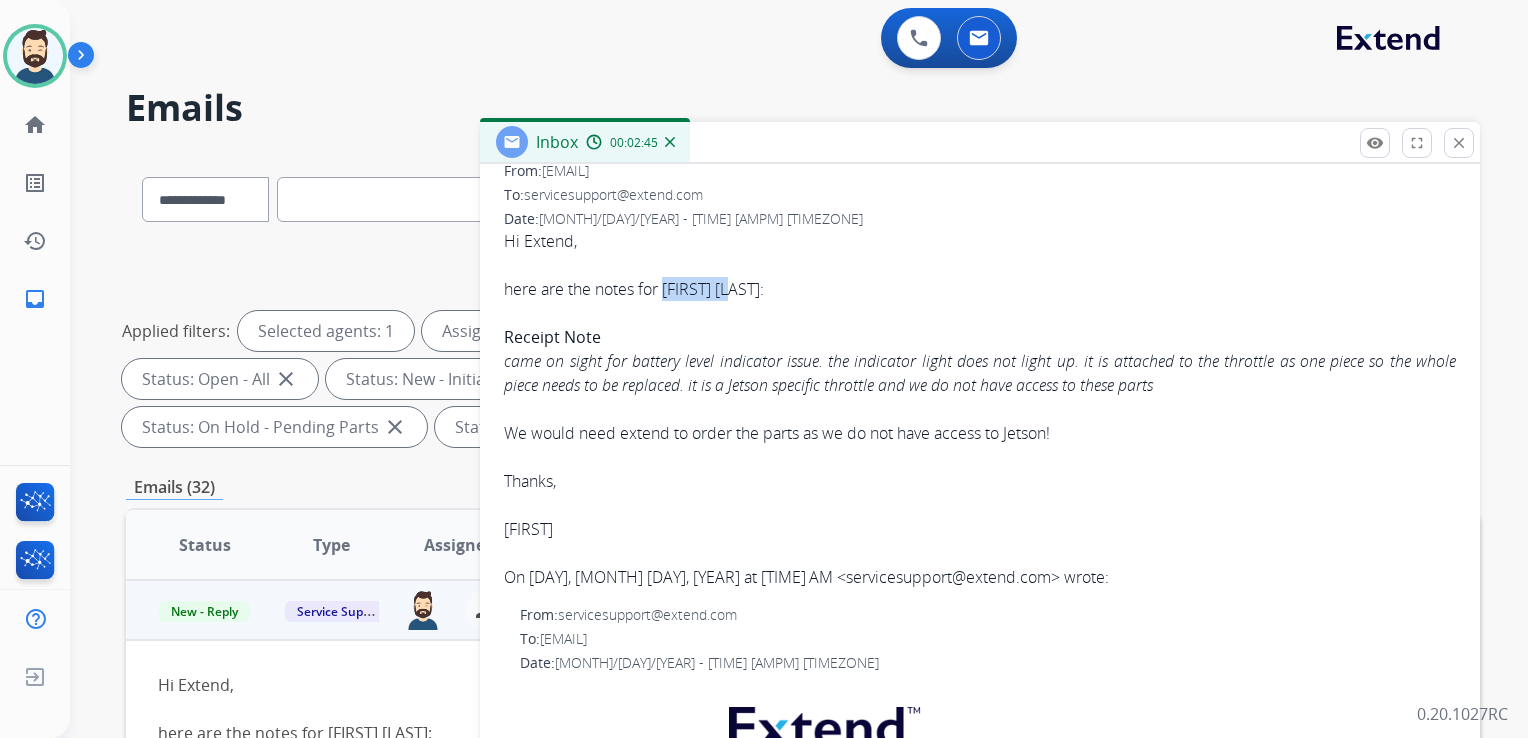 drag, startPoint x: 668, startPoint y: 288, endPoint x: 749, endPoint y: 292, distance: 81.09871 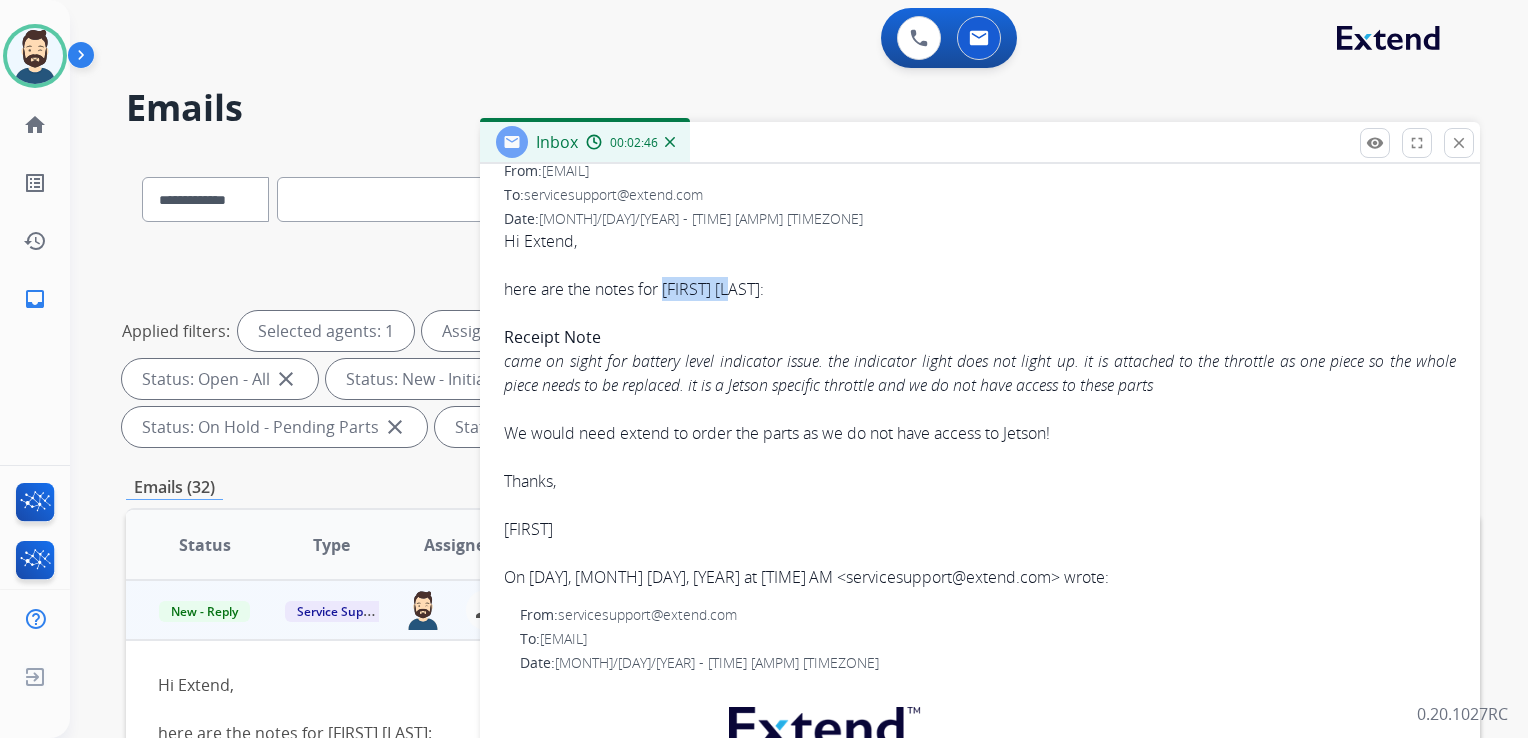 copy on "Becki Wood" 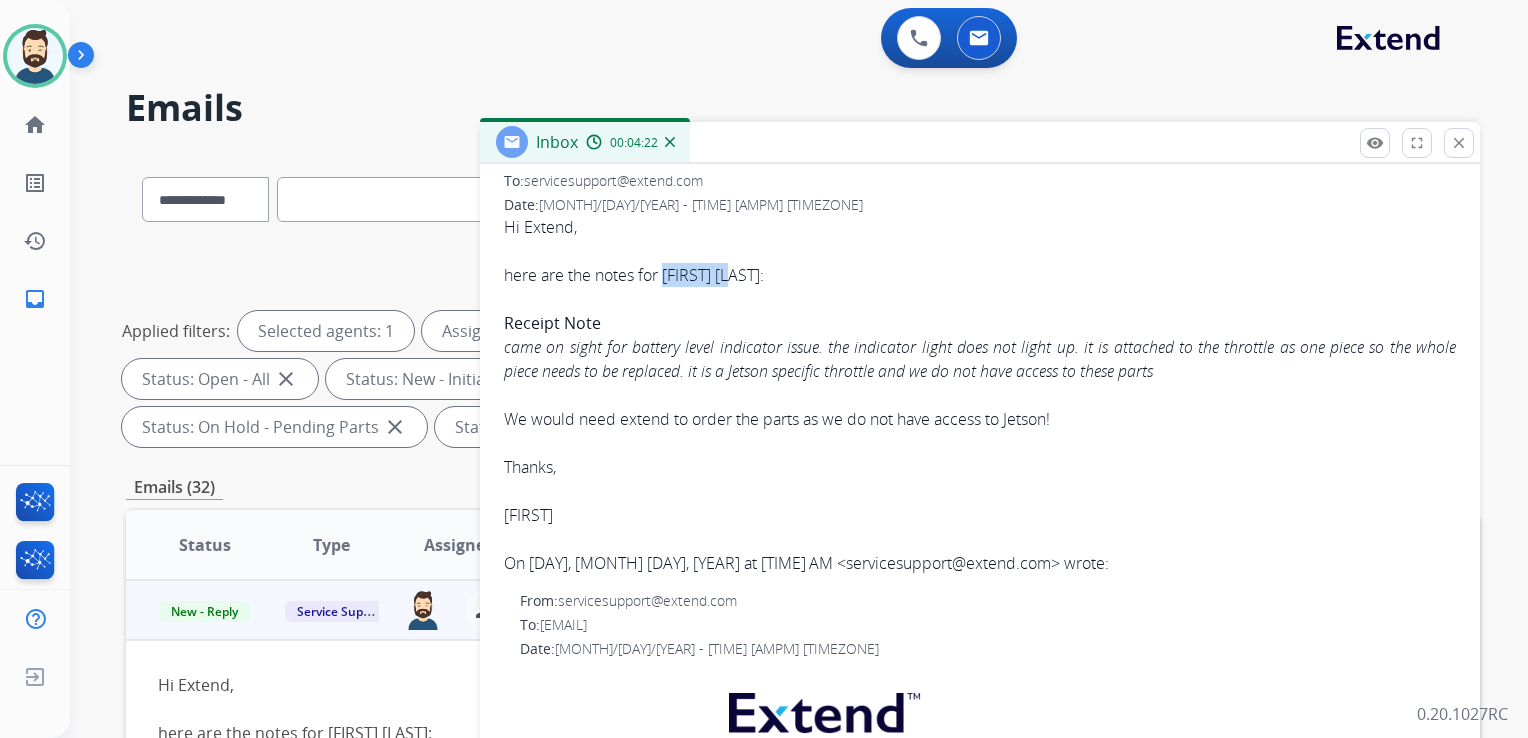 scroll, scrollTop: 200, scrollLeft: 0, axis: vertical 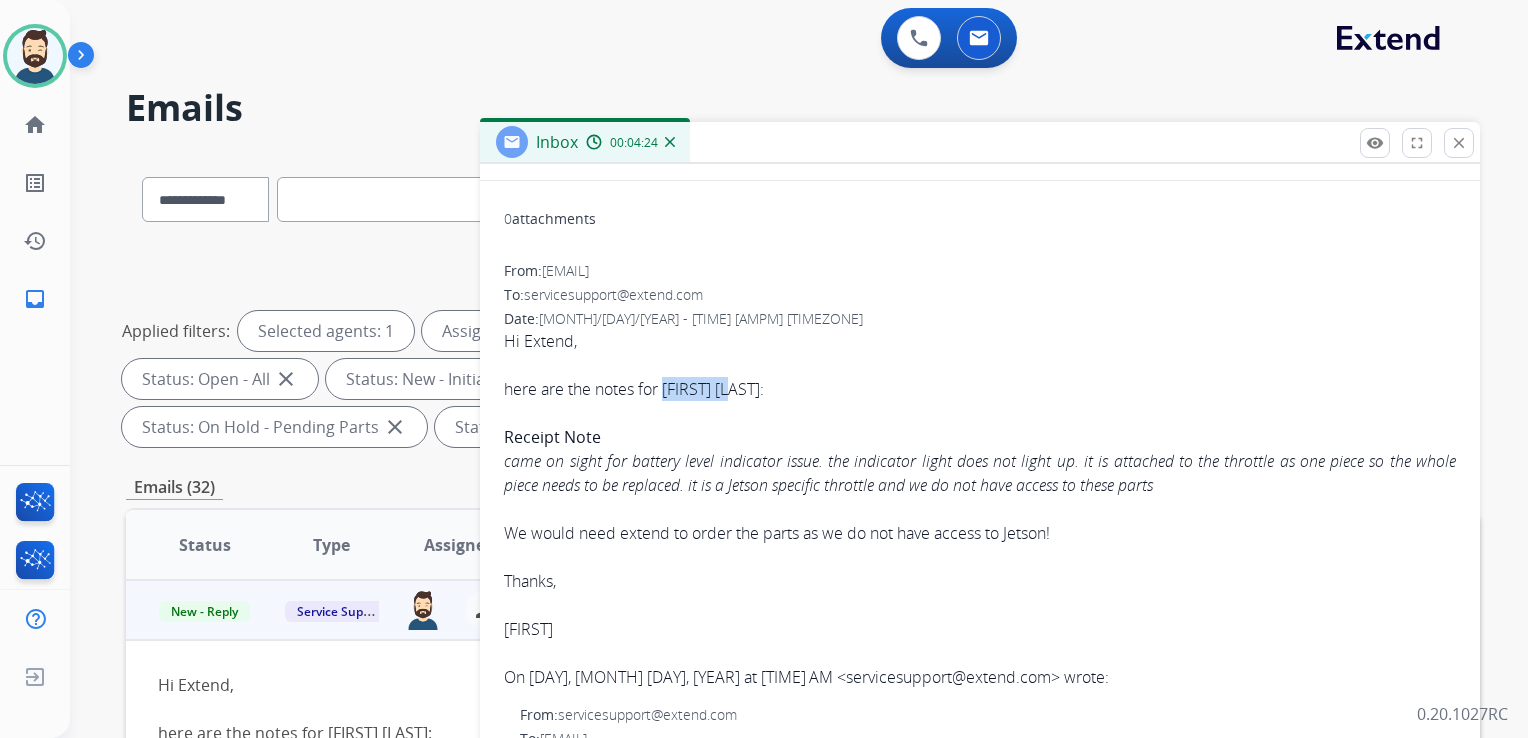 copy on "Becki Wood" 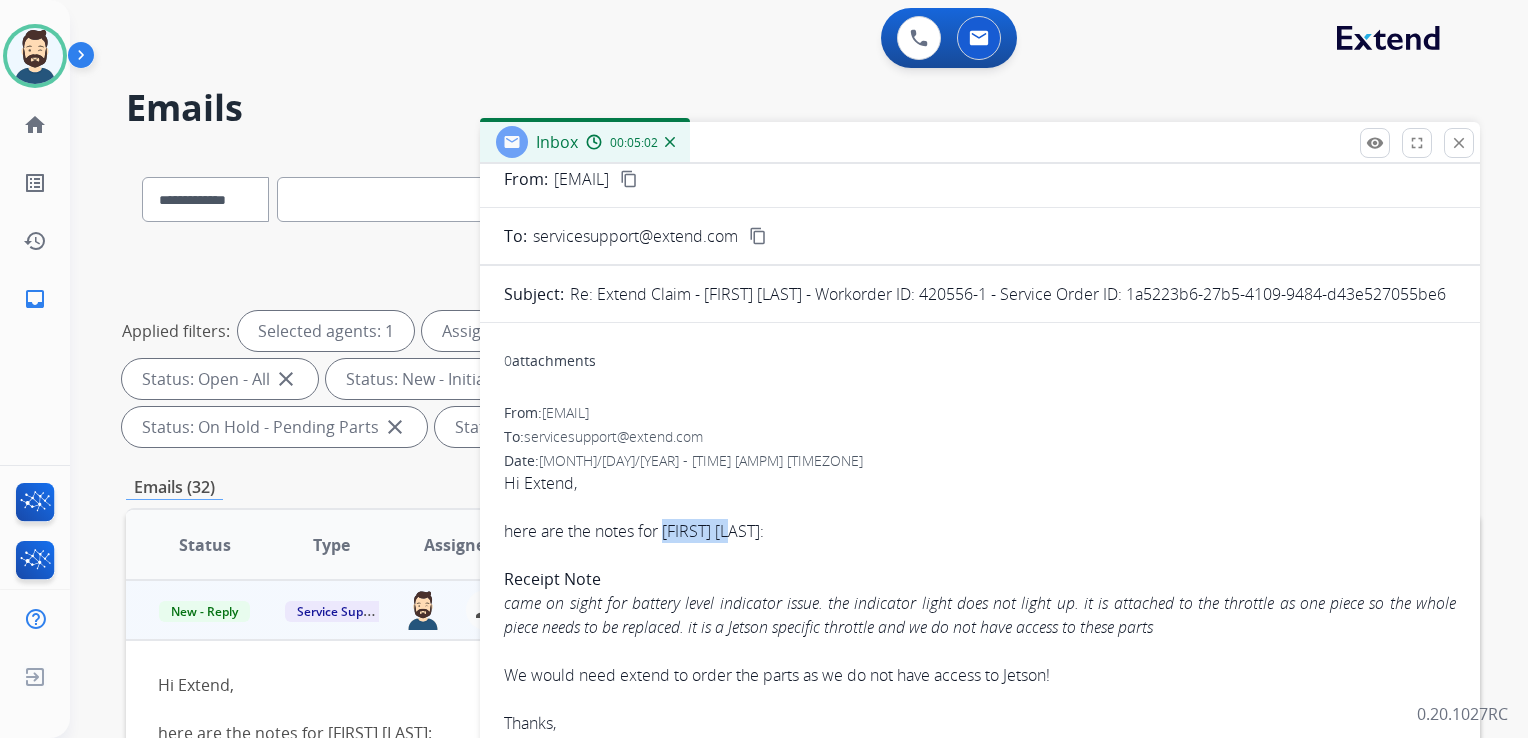 scroll, scrollTop: 24, scrollLeft: 0, axis: vertical 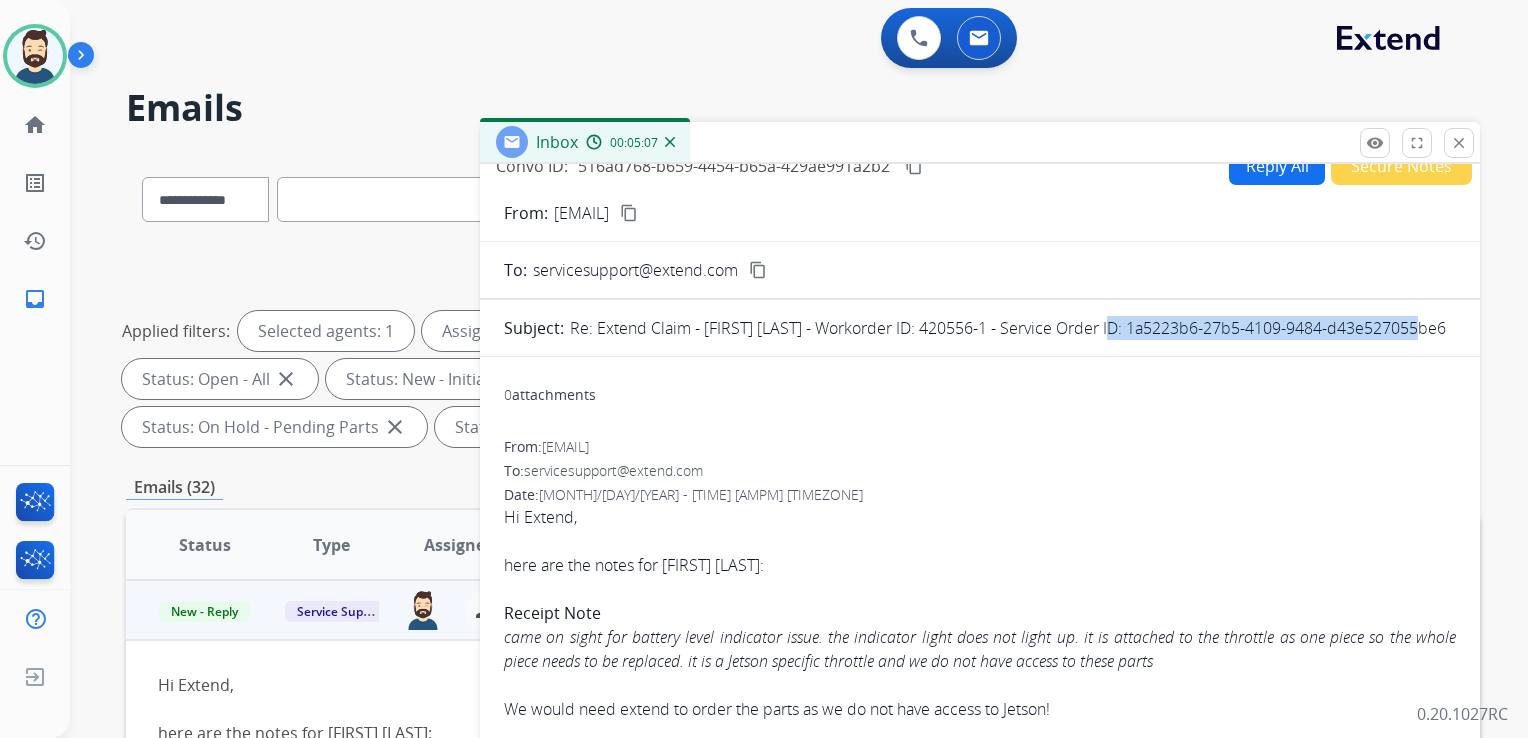 drag, startPoint x: 1116, startPoint y: 327, endPoint x: 1436, endPoint y: 339, distance: 320.2249 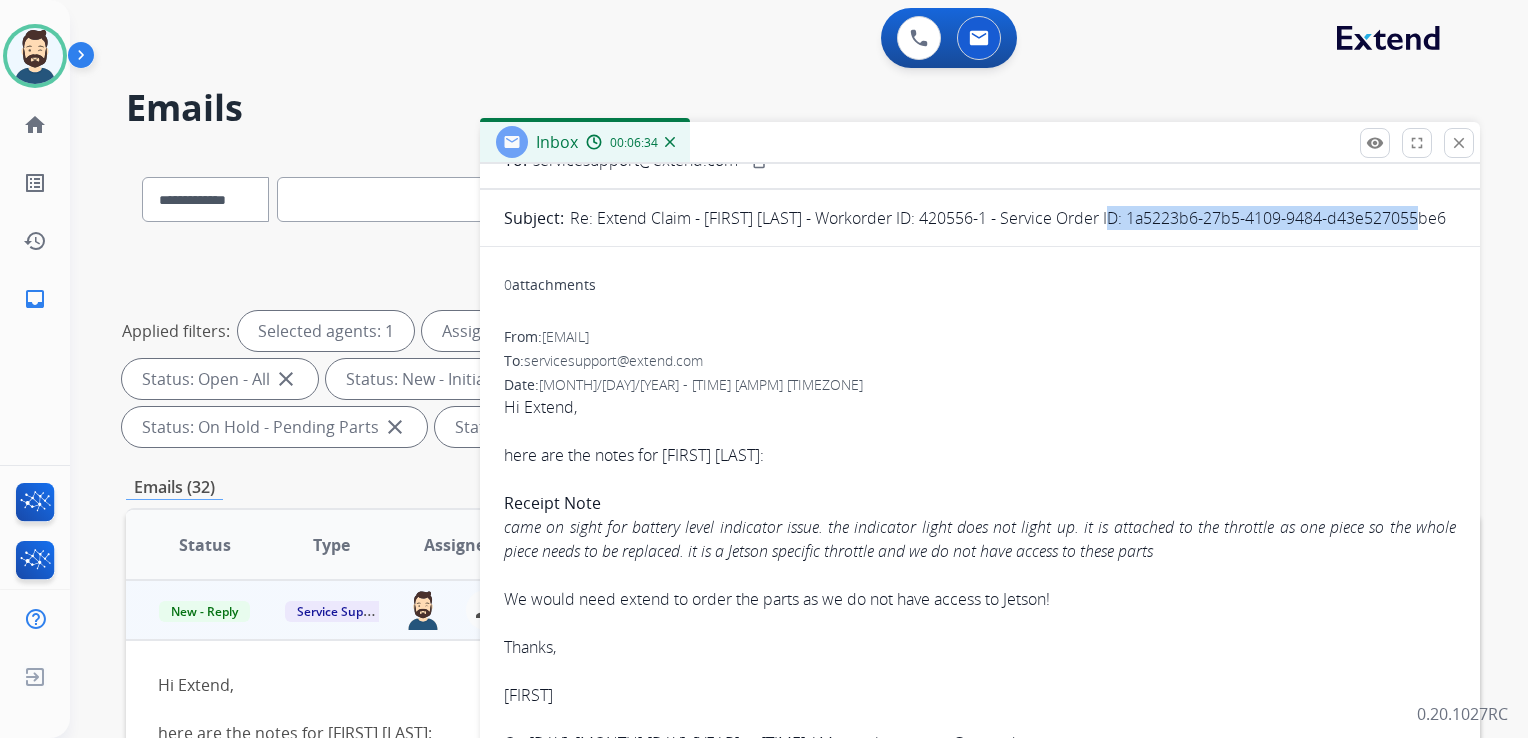scroll, scrollTop: 100, scrollLeft: 0, axis: vertical 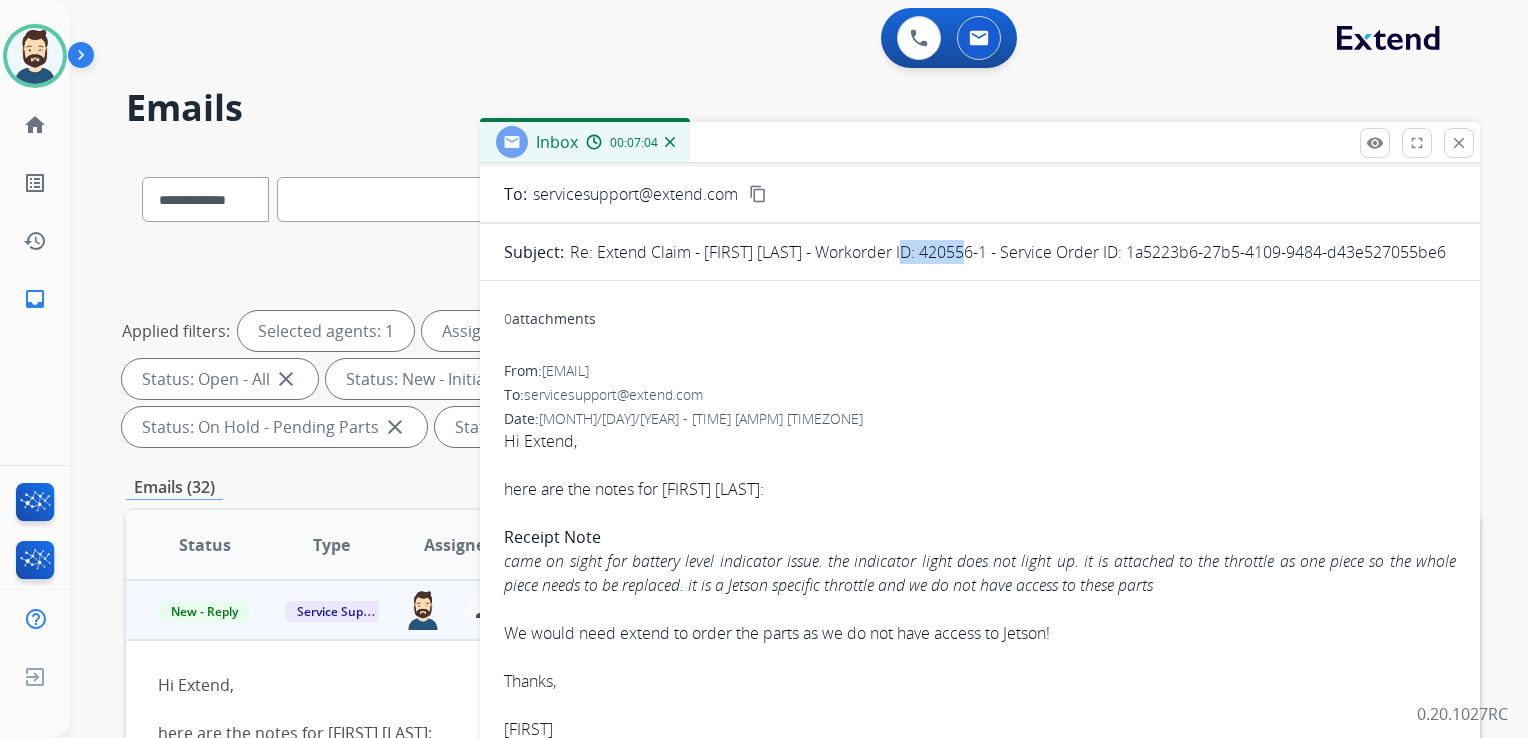 drag, startPoint x: 908, startPoint y: 250, endPoint x: 970, endPoint y: 248, distance: 62.03225 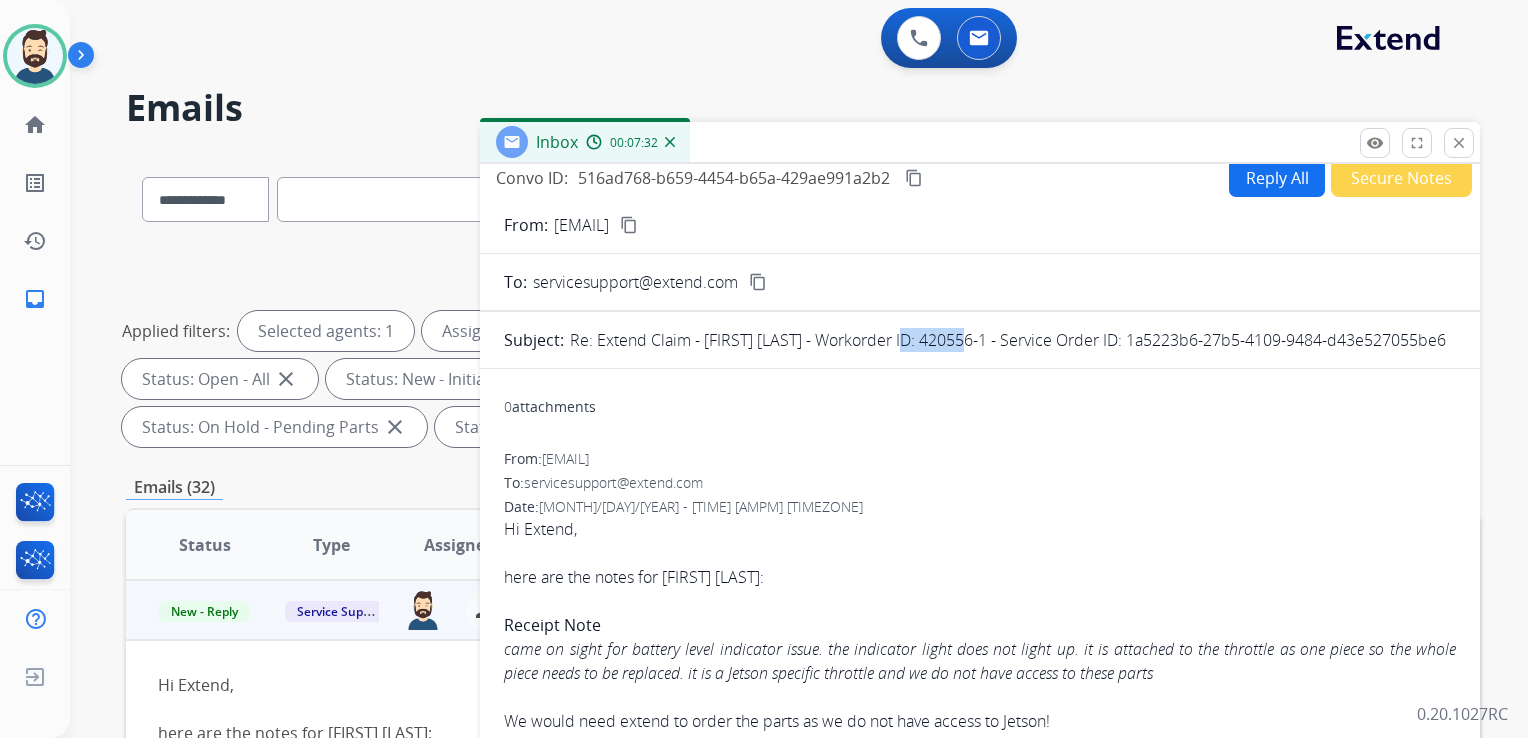 scroll, scrollTop: 0, scrollLeft: 0, axis: both 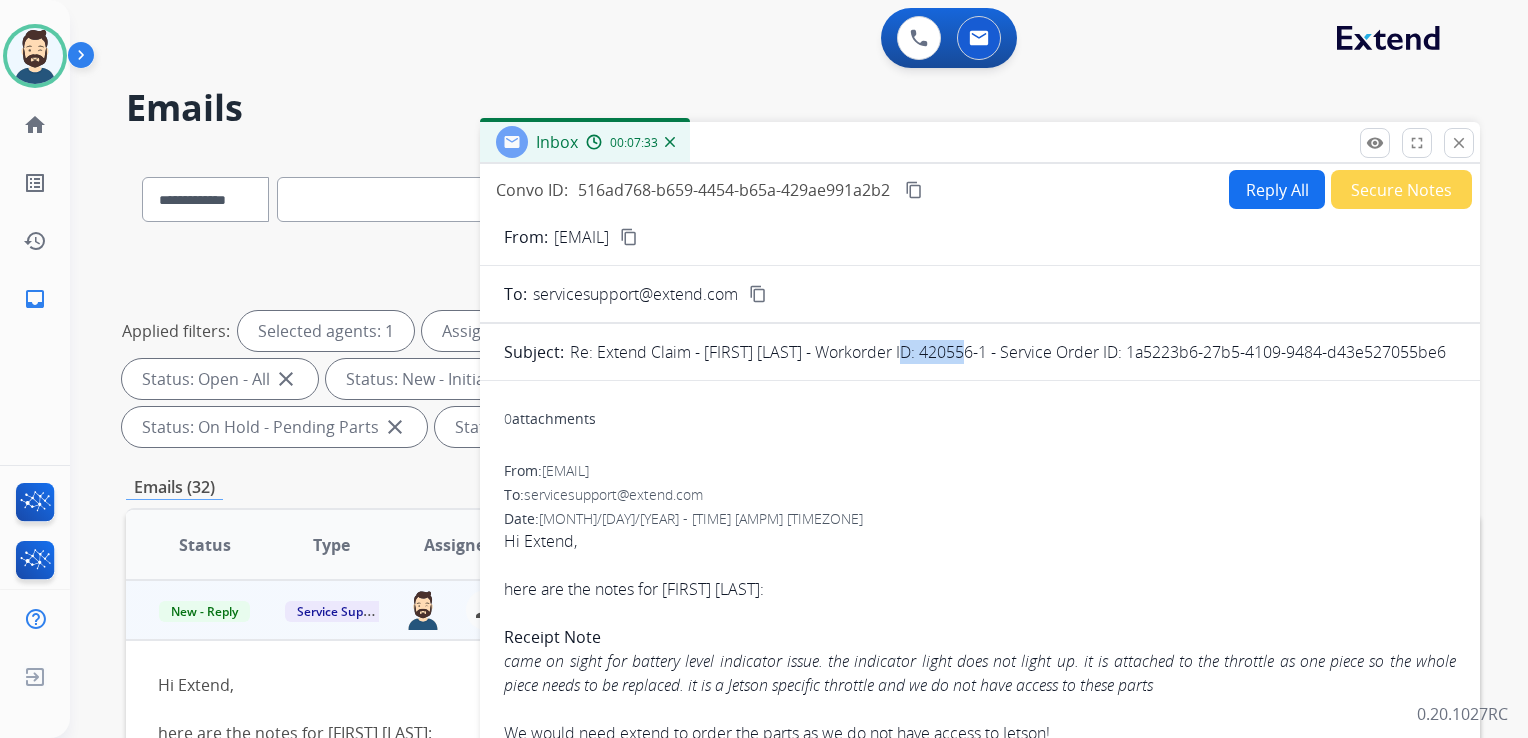 click on "Reply All" at bounding box center [1277, 189] 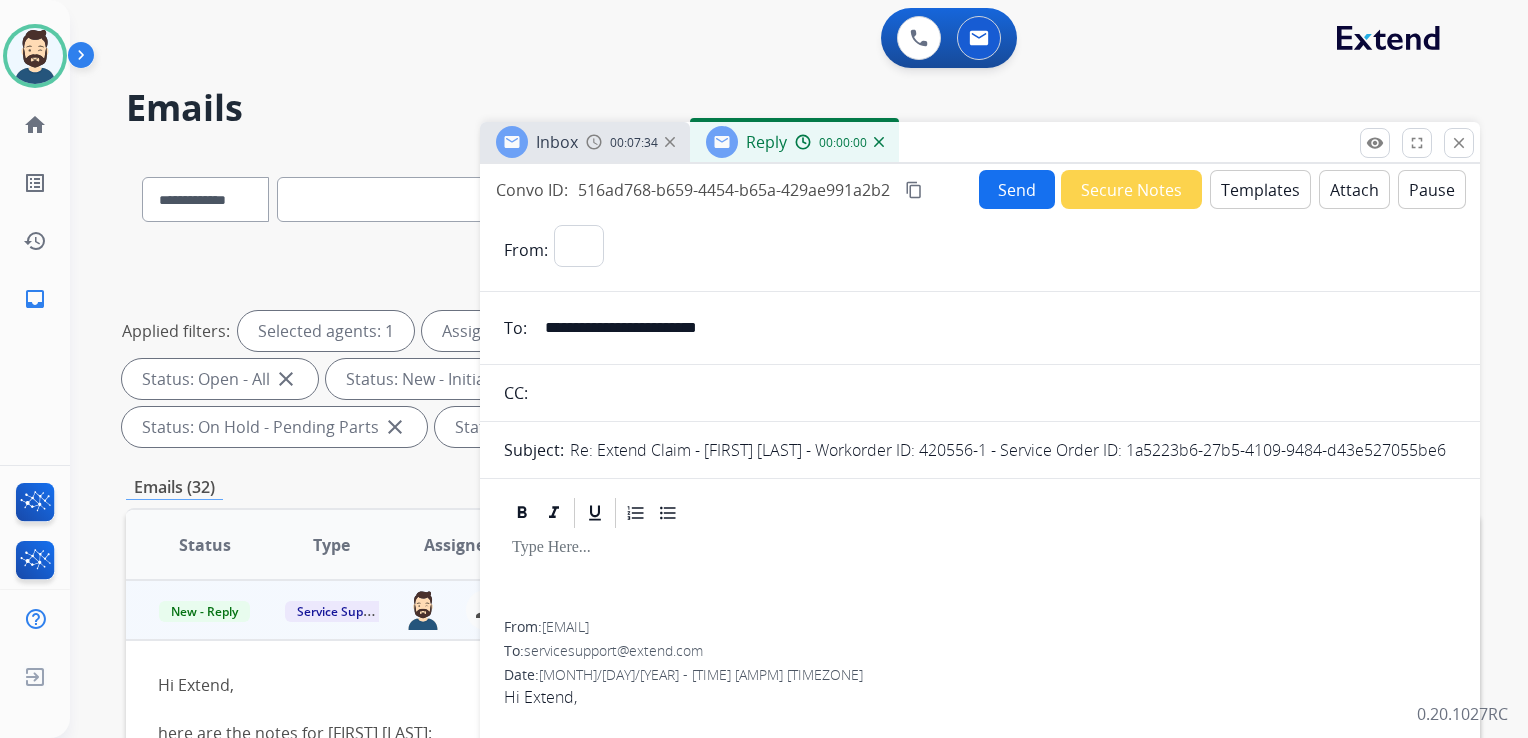 click on "Templates" at bounding box center (1260, 189) 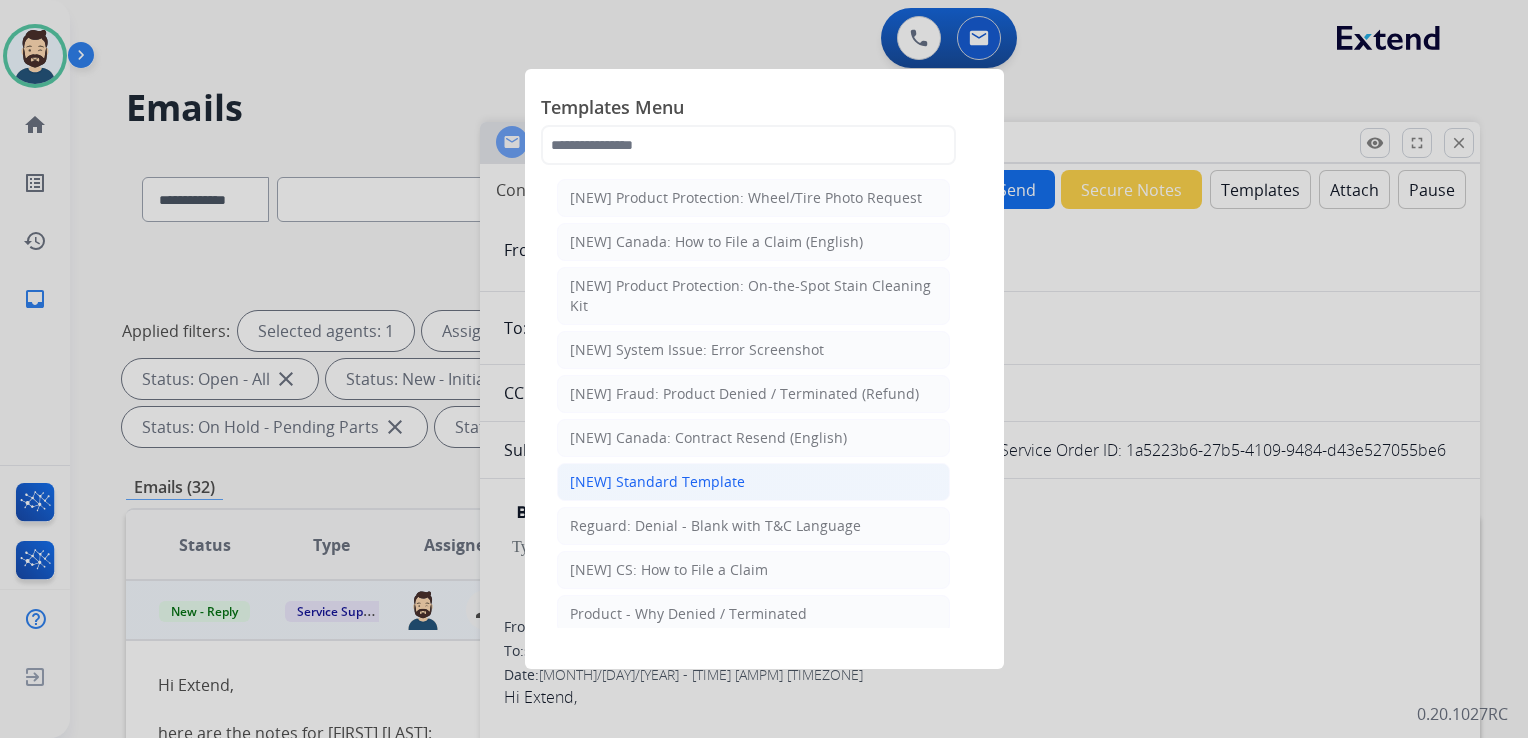 click on "[NEW] Standard Template" 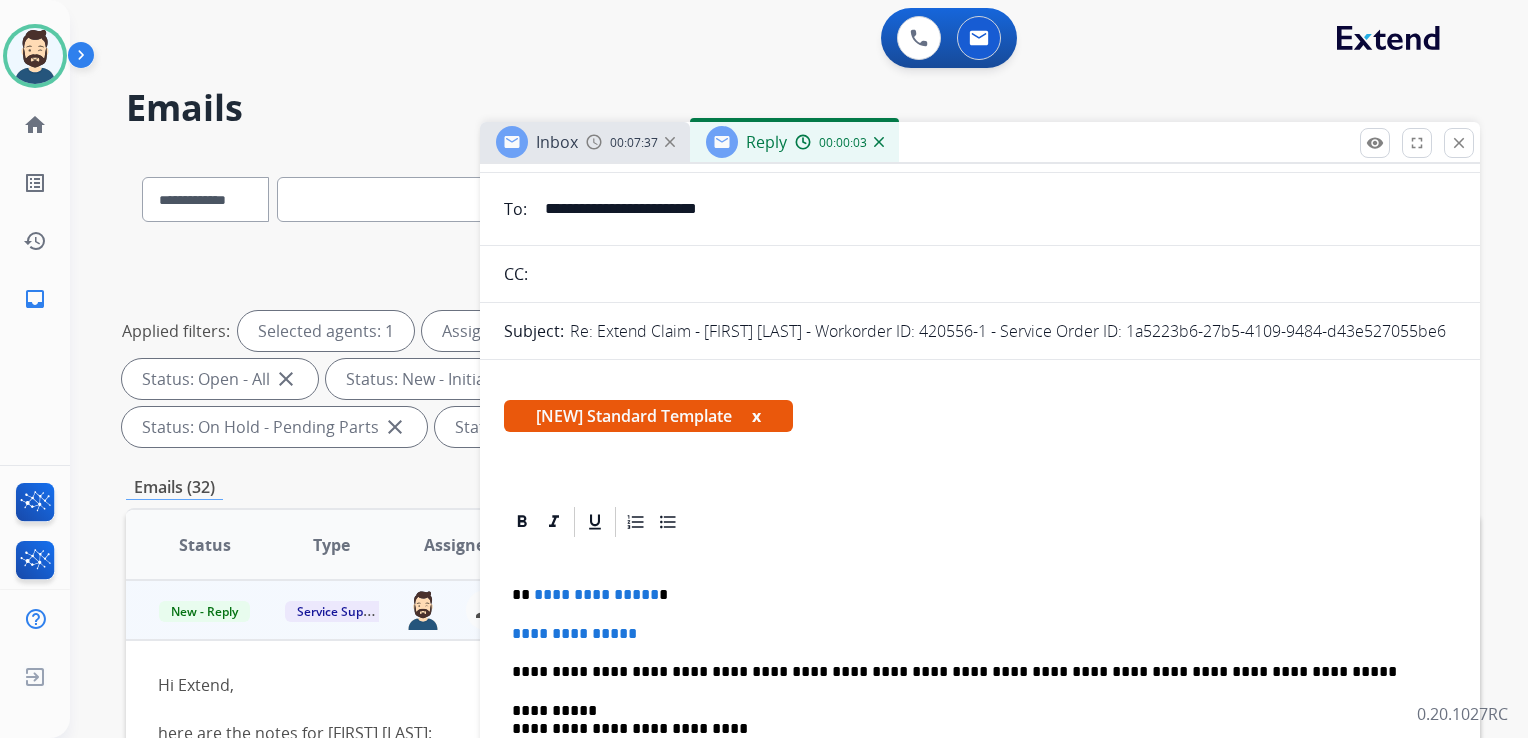 scroll, scrollTop: 300, scrollLeft: 0, axis: vertical 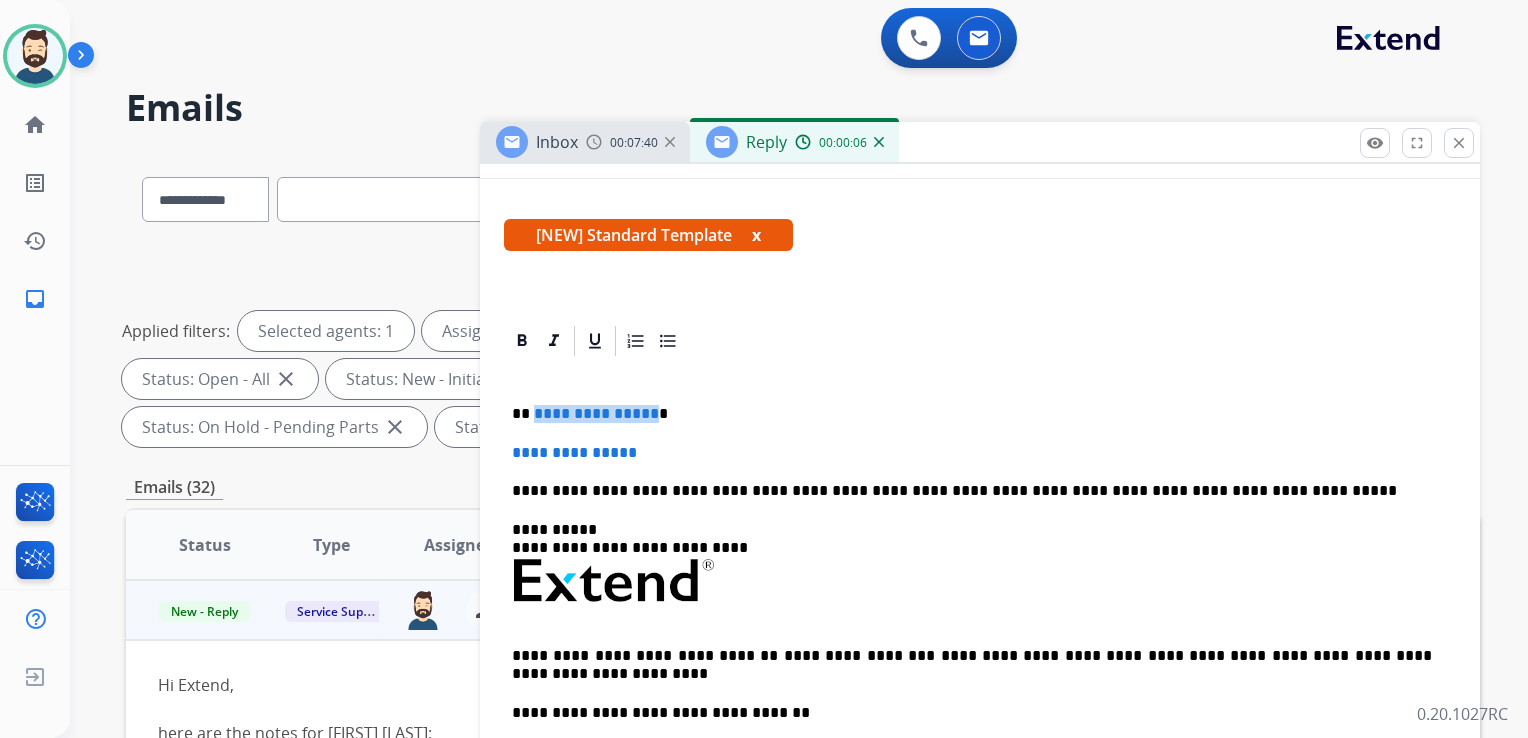 drag, startPoint x: 535, startPoint y: 414, endPoint x: 645, endPoint y: 417, distance: 110.0409 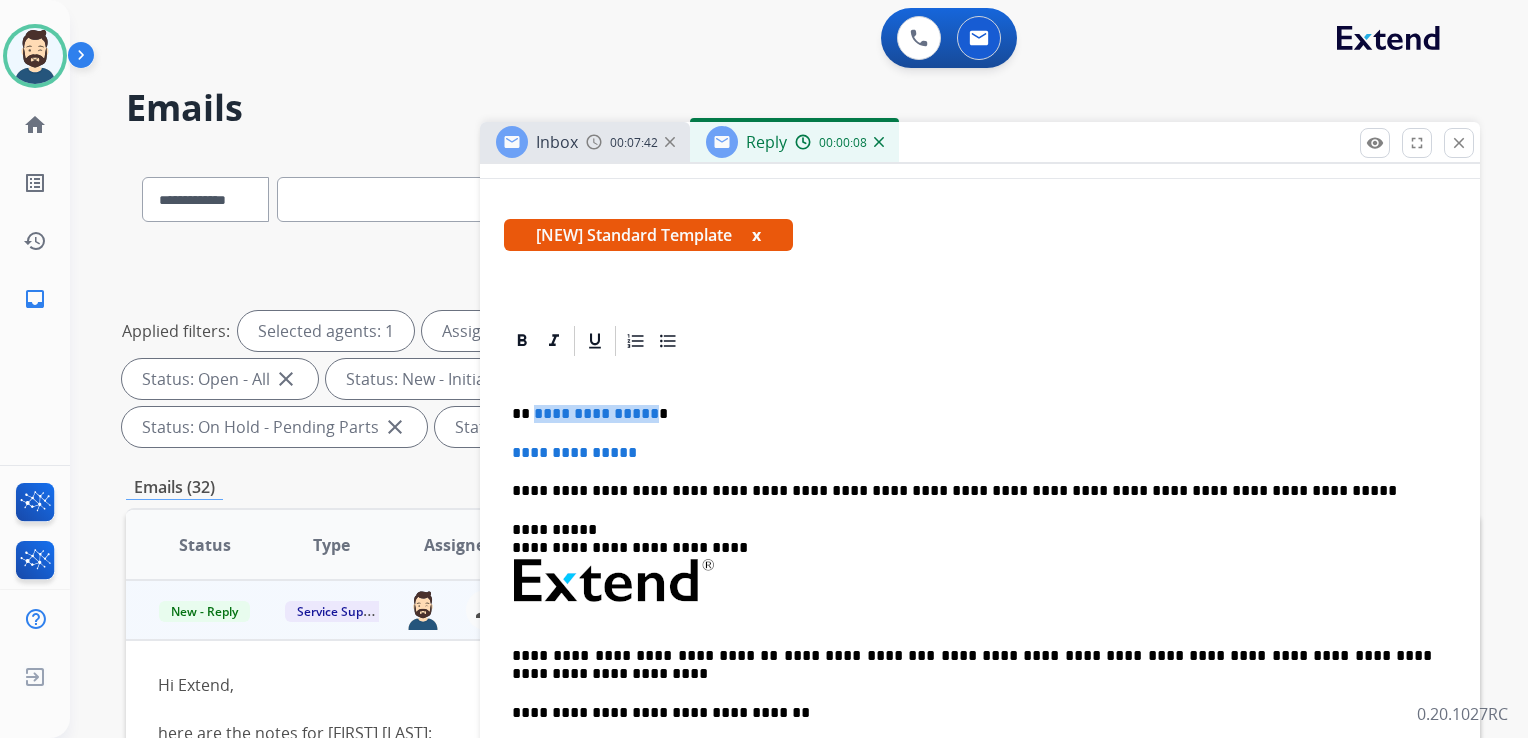 type 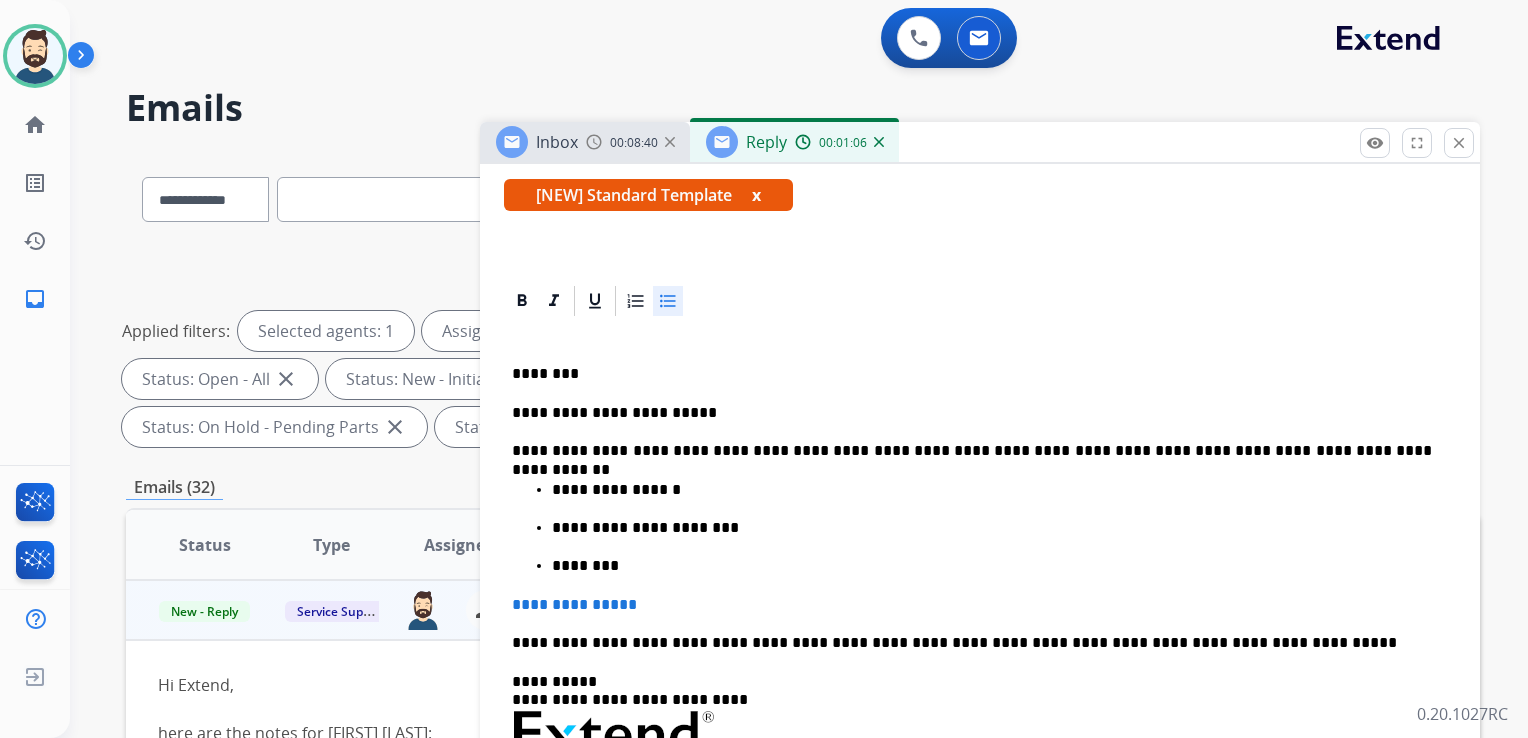 scroll, scrollTop: 400, scrollLeft: 0, axis: vertical 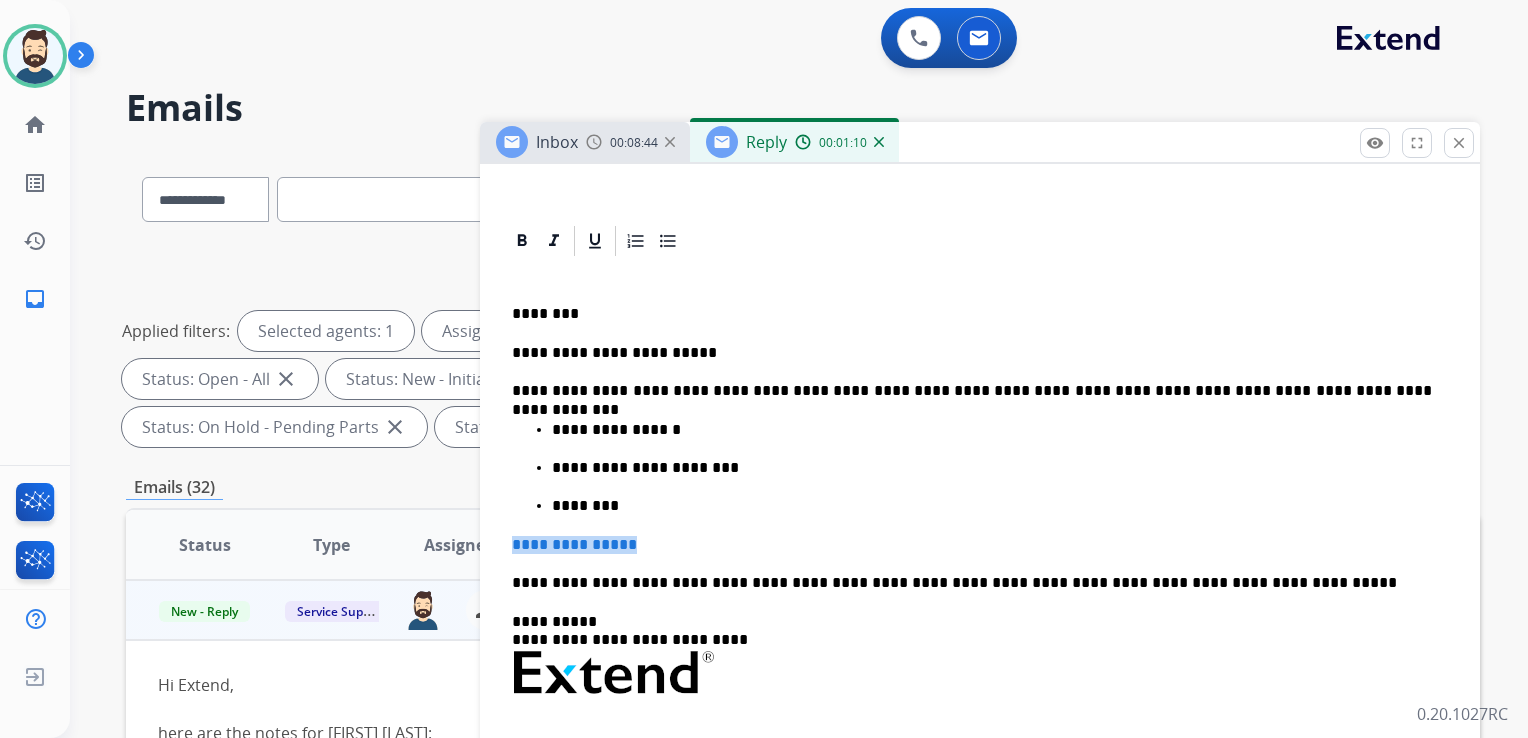 drag, startPoint x: 513, startPoint y: 542, endPoint x: 660, endPoint y: 547, distance: 147.085 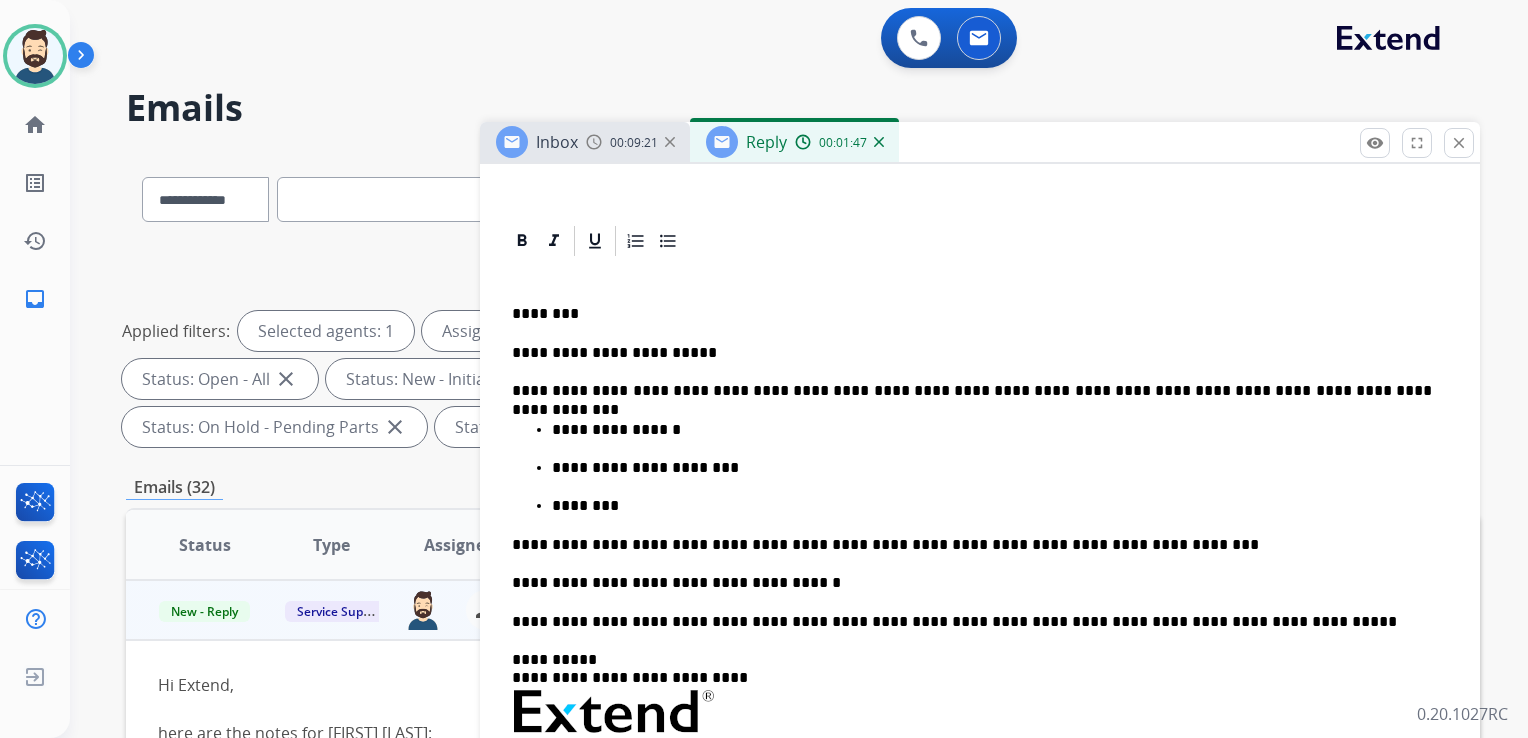 click on "**********" at bounding box center [972, 622] 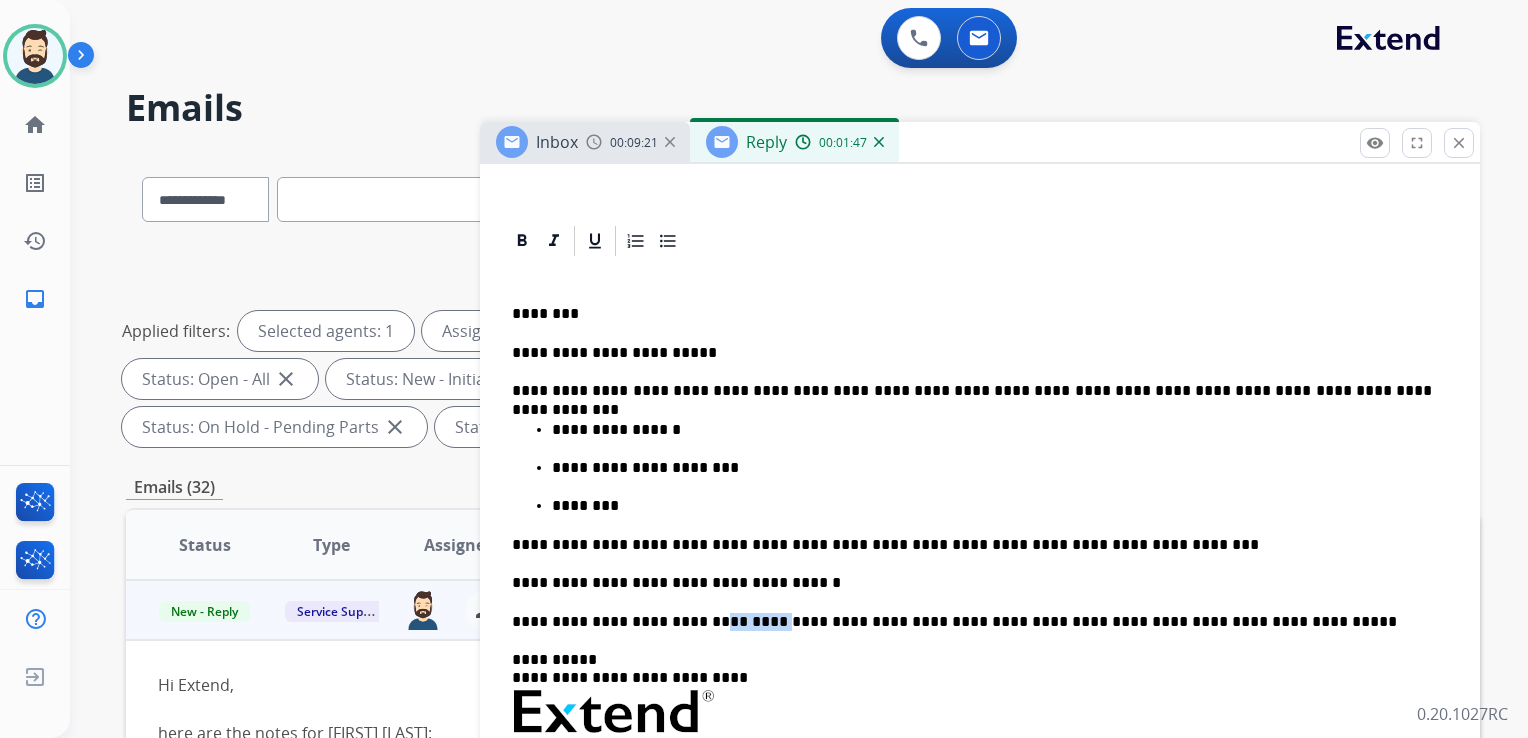 click on "**********" at bounding box center [972, 622] 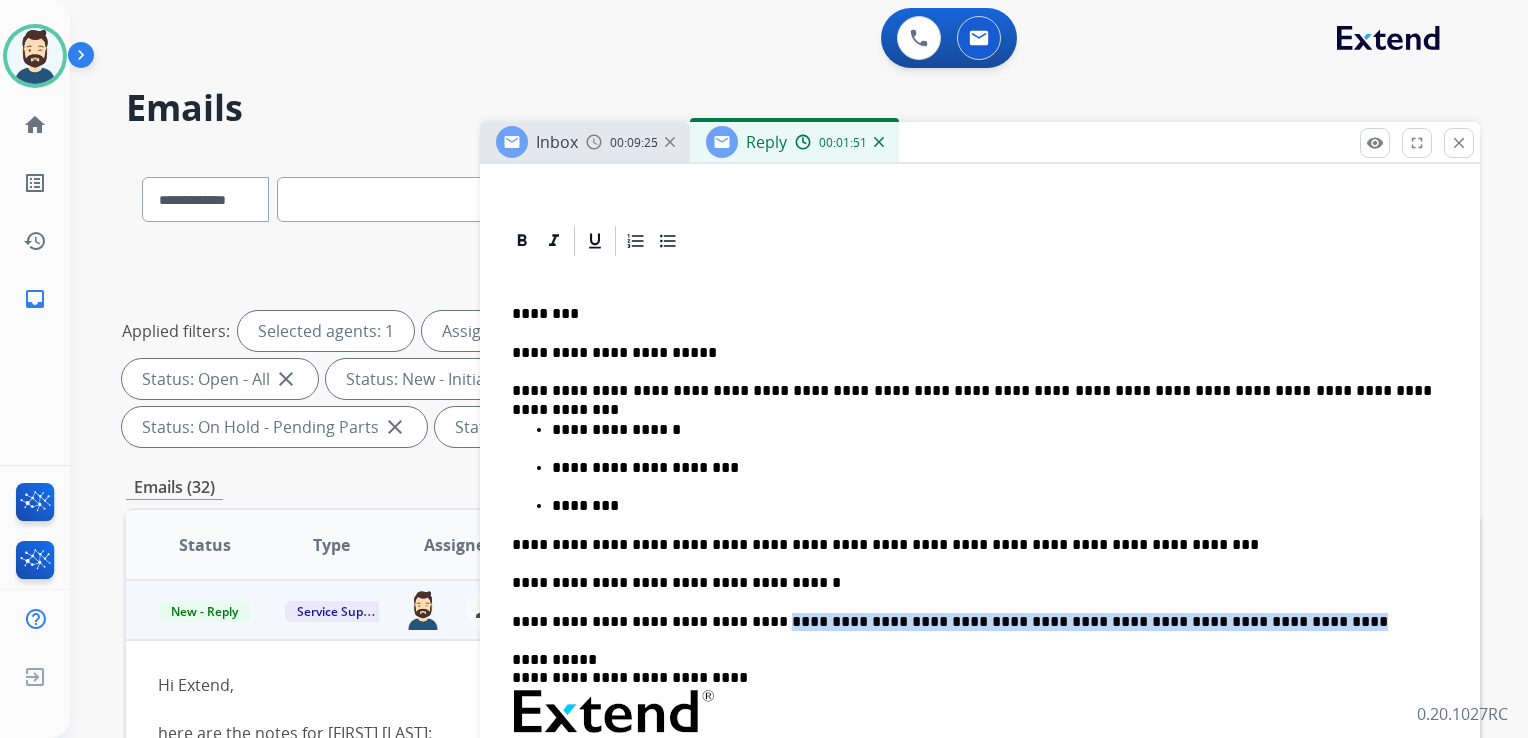 drag, startPoint x: 744, startPoint y: 621, endPoint x: 1232, endPoint y: 627, distance: 488.0369 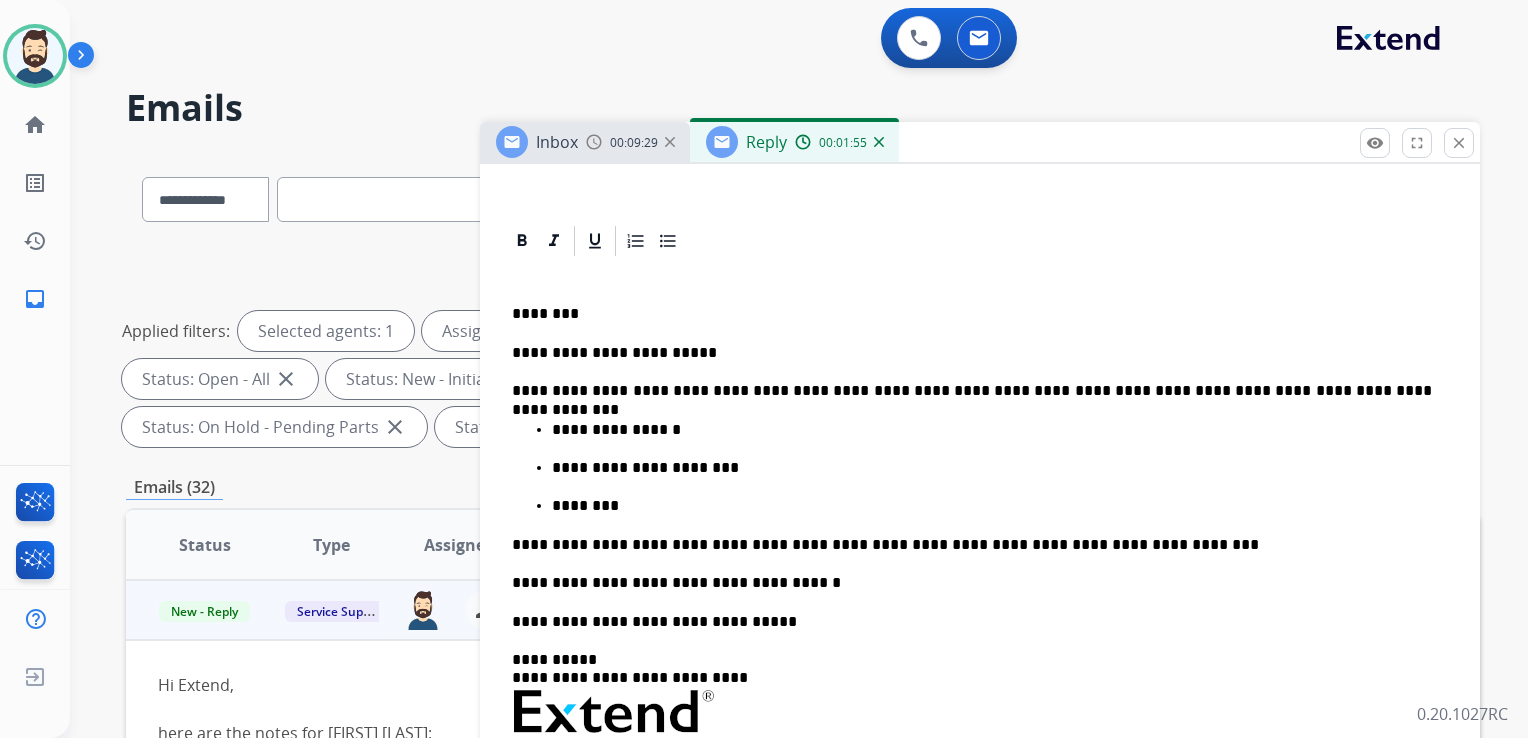 click on "**********" at bounding box center [972, 704] 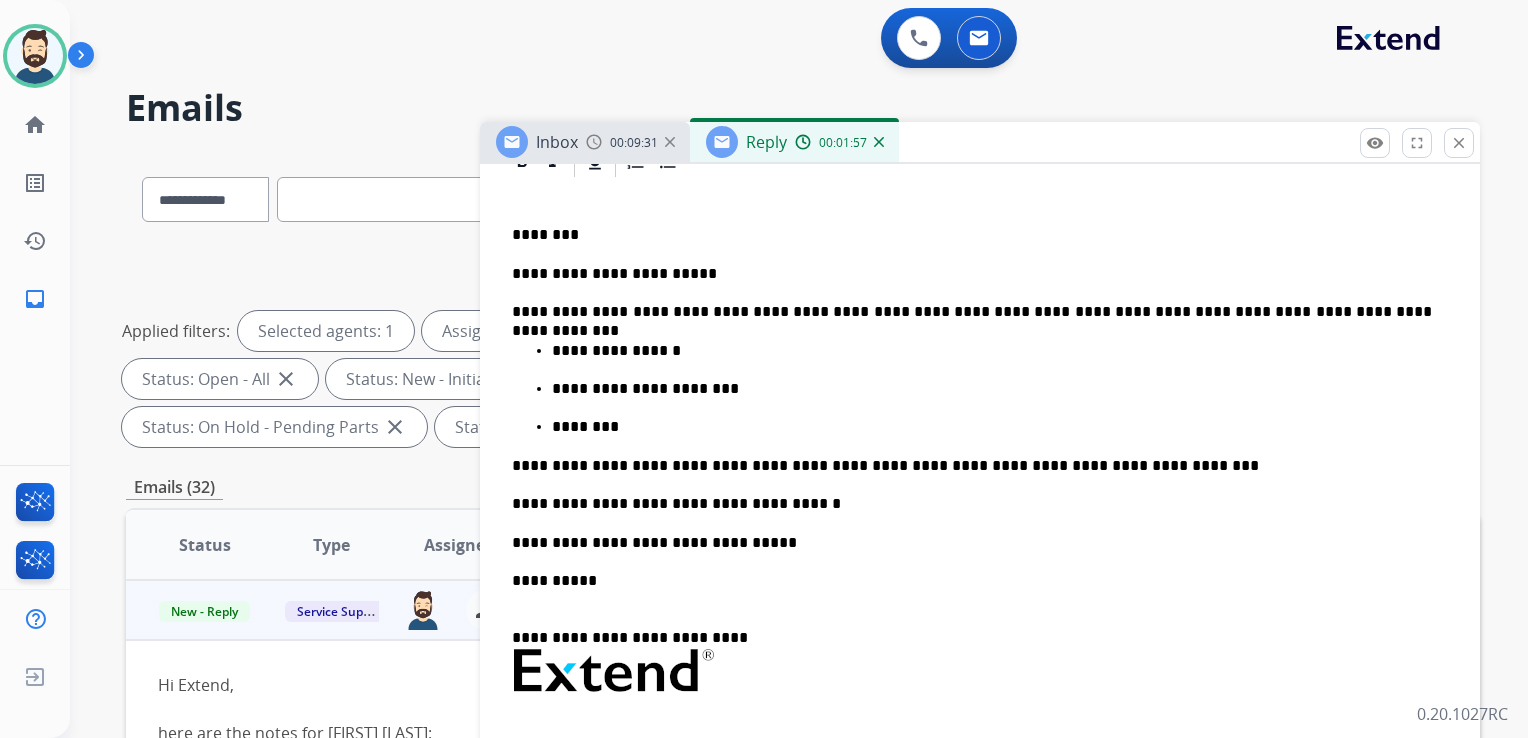 scroll, scrollTop: 600, scrollLeft: 0, axis: vertical 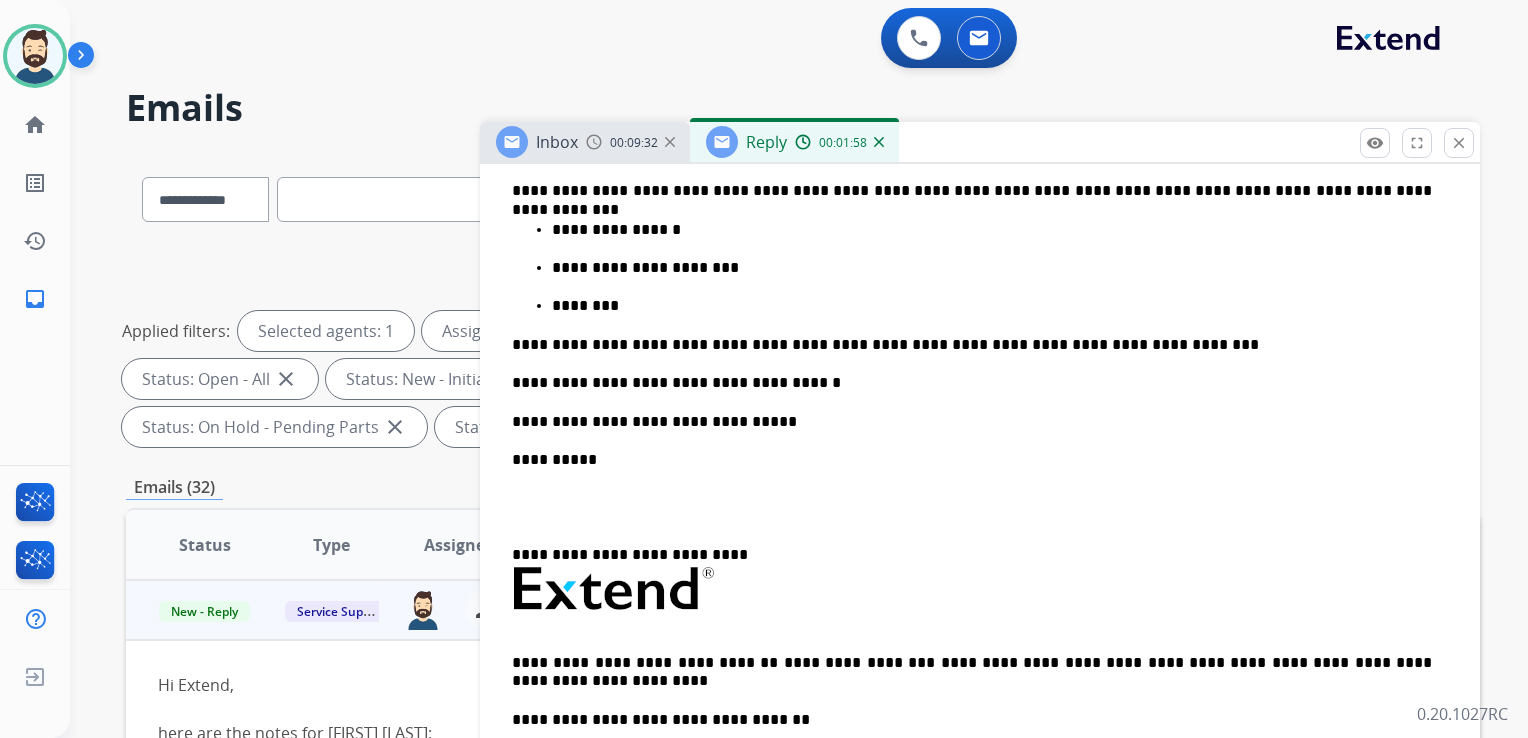 click on "**********" at bounding box center (972, 581) 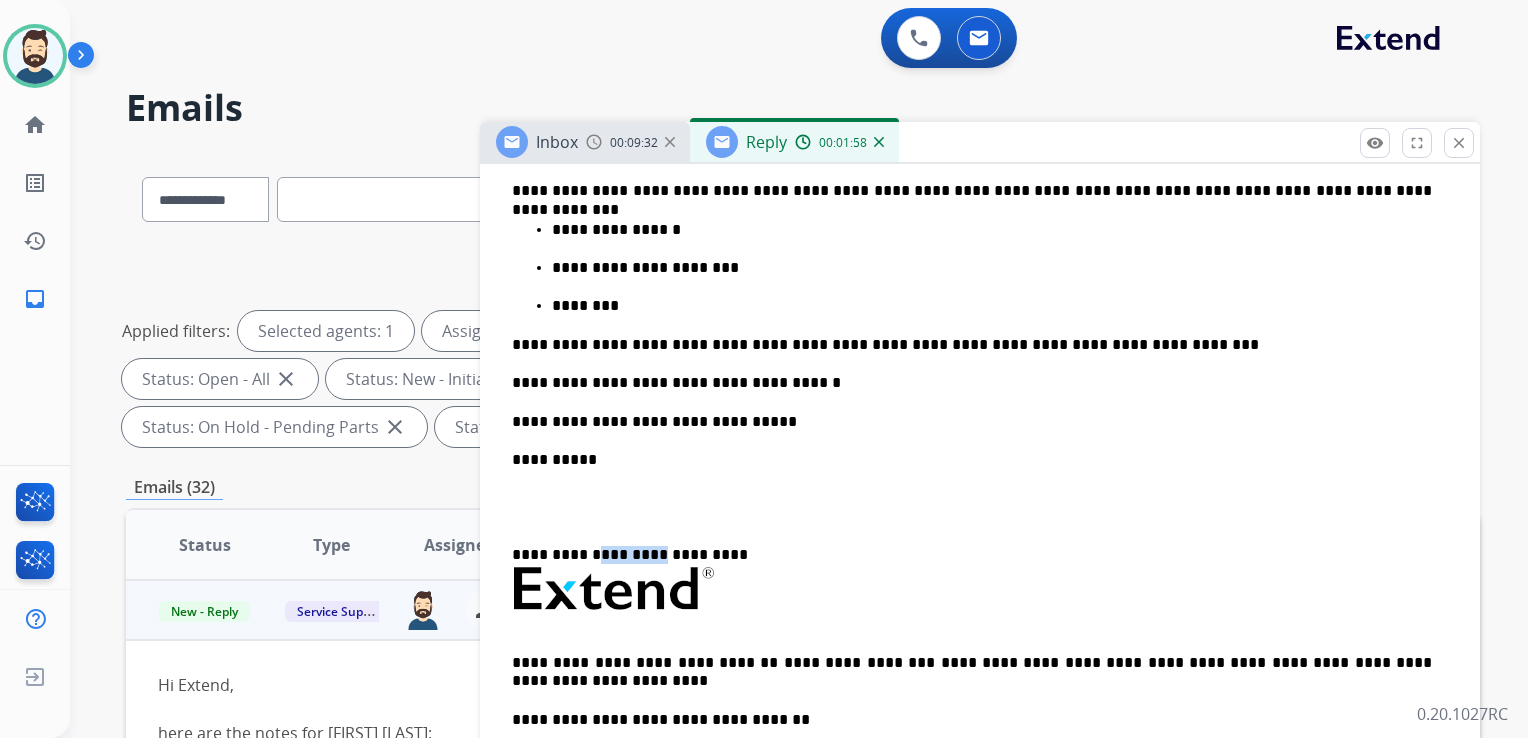 click on "**********" at bounding box center [972, 581] 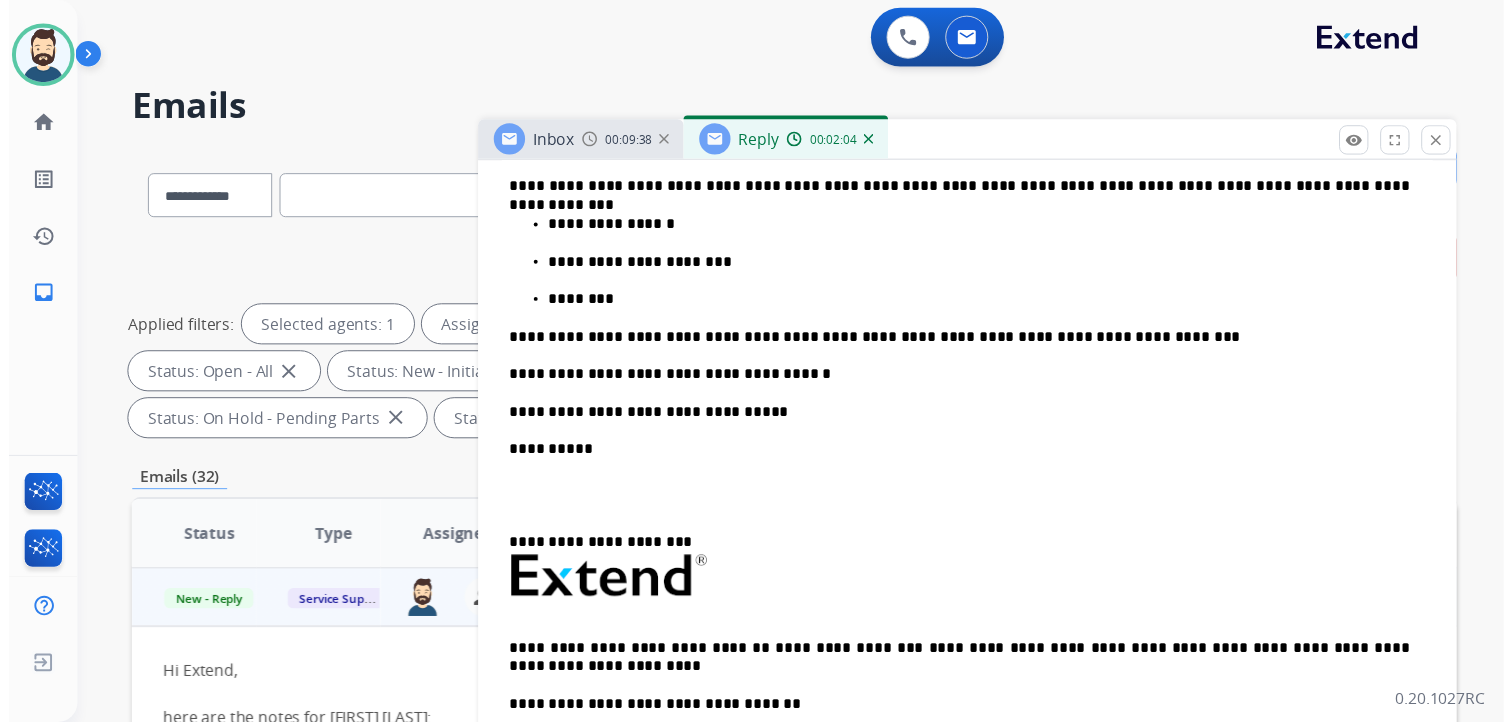 scroll, scrollTop: 0, scrollLeft: 0, axis: both 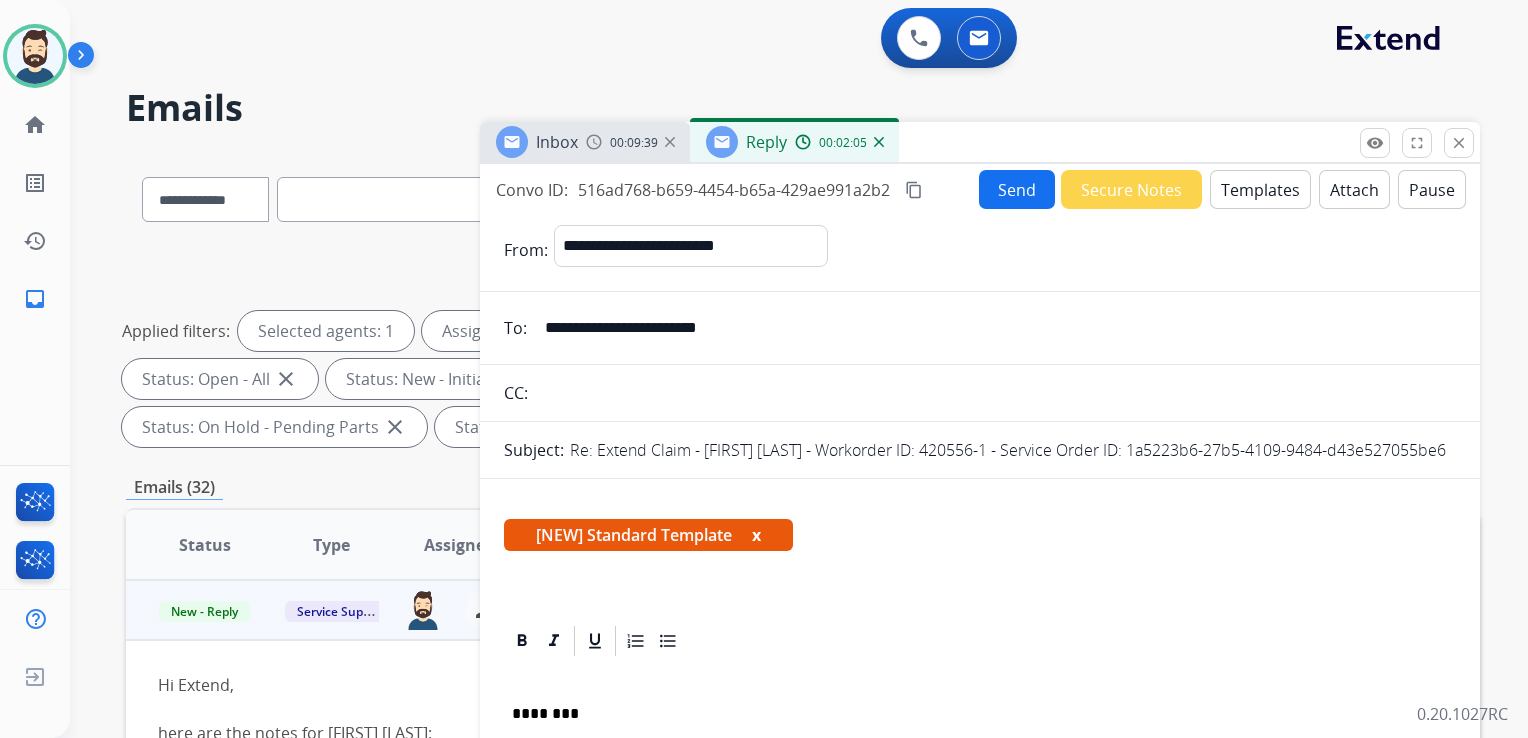 click on "Send" at bounding box center [1017, 189] 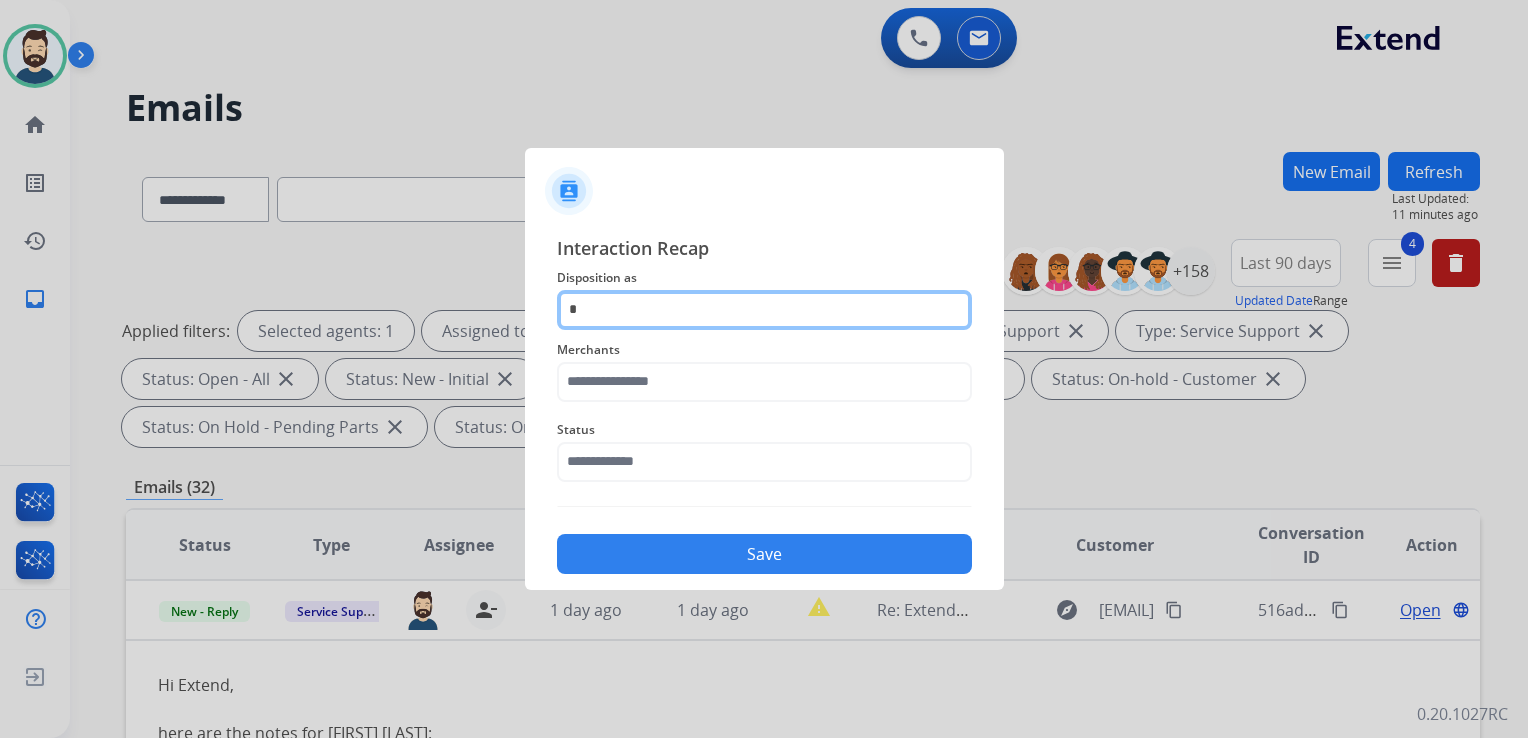 click on "*" 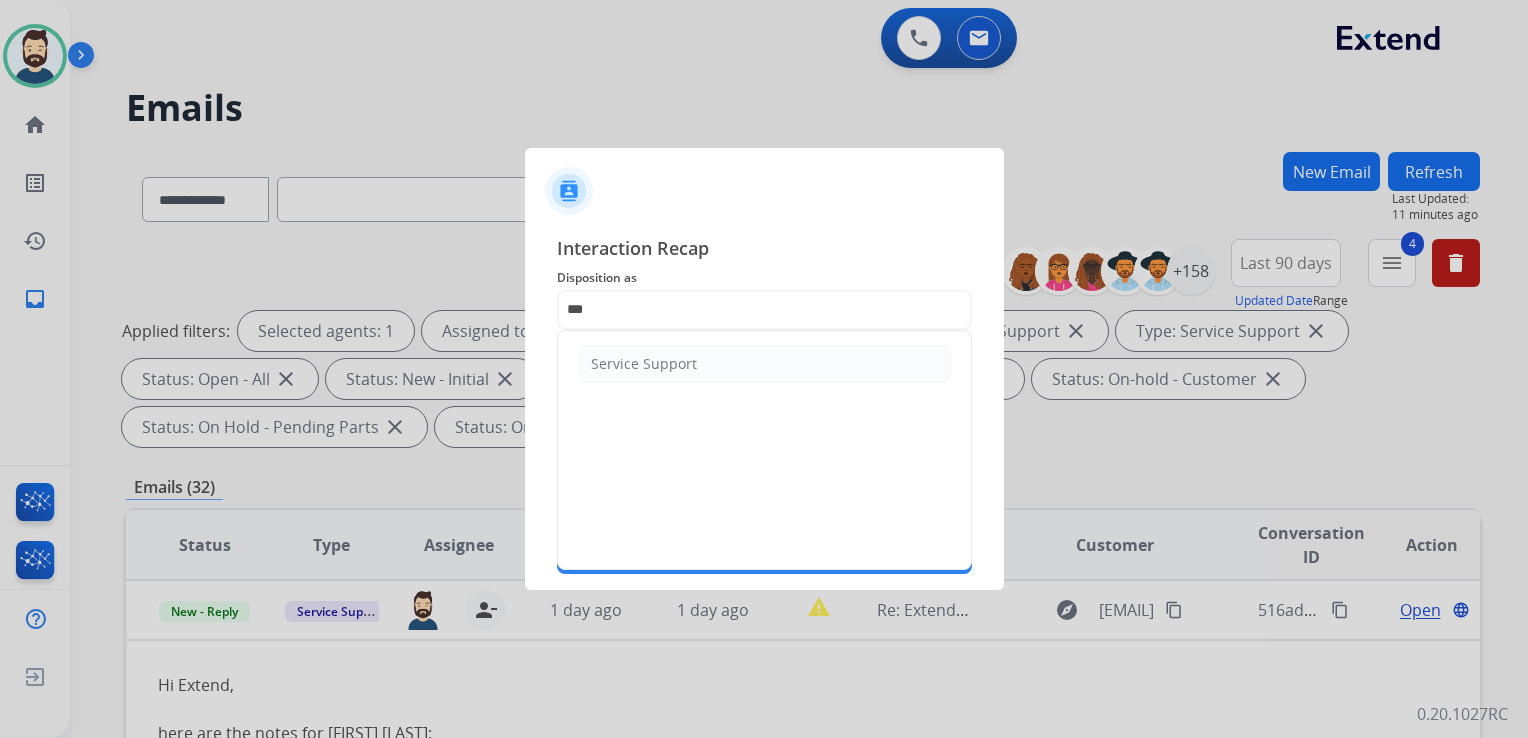 click on "Service Support" 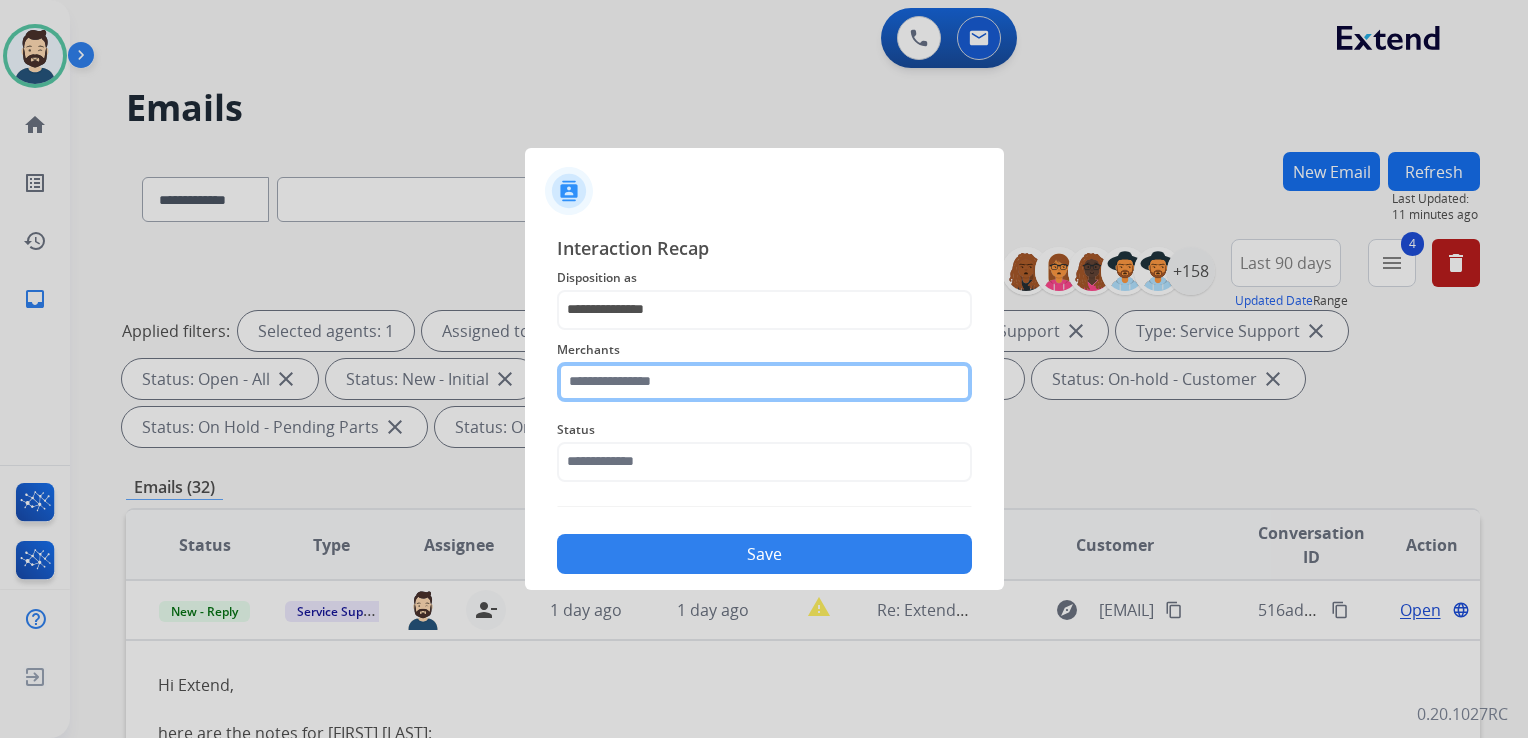 click 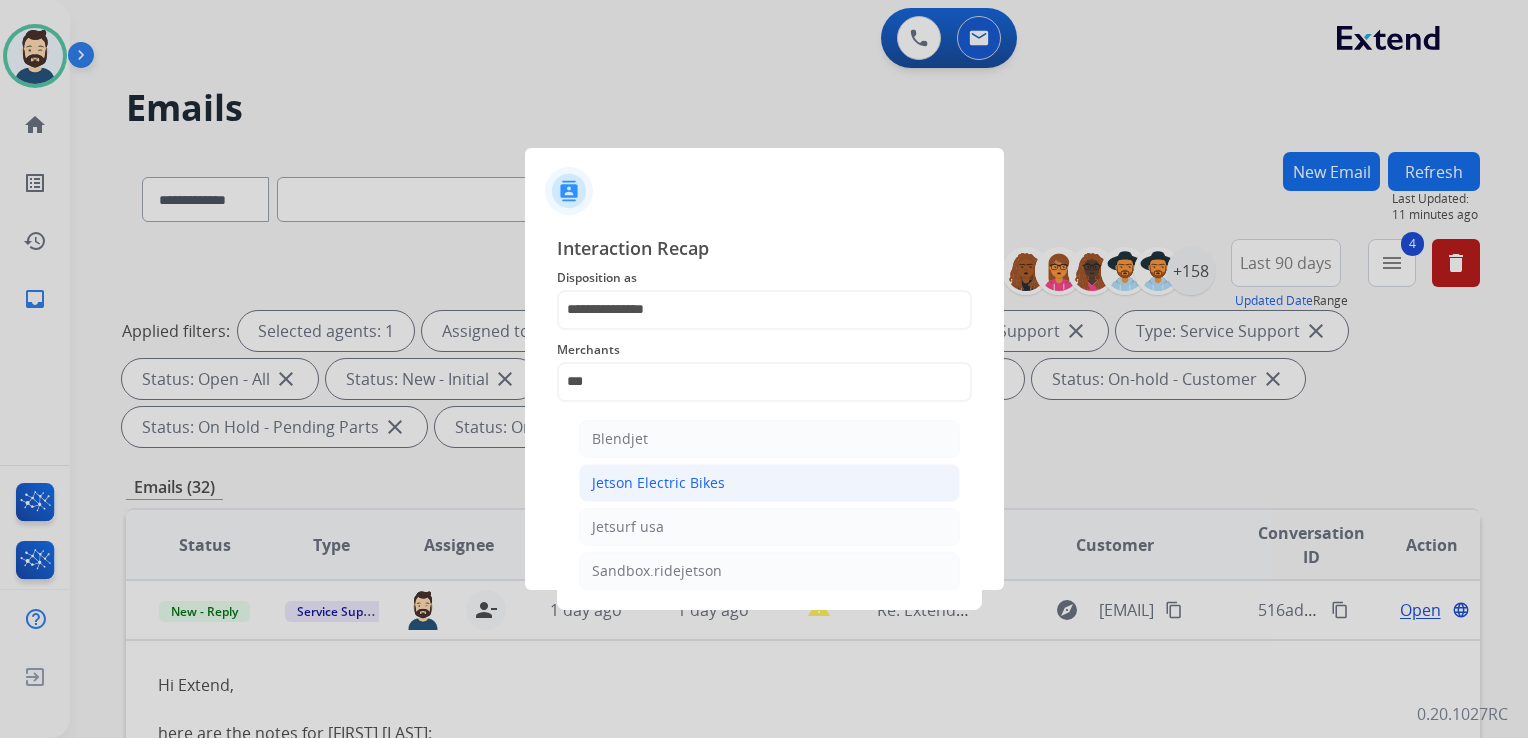 click on "Jetson Electric Bikes" 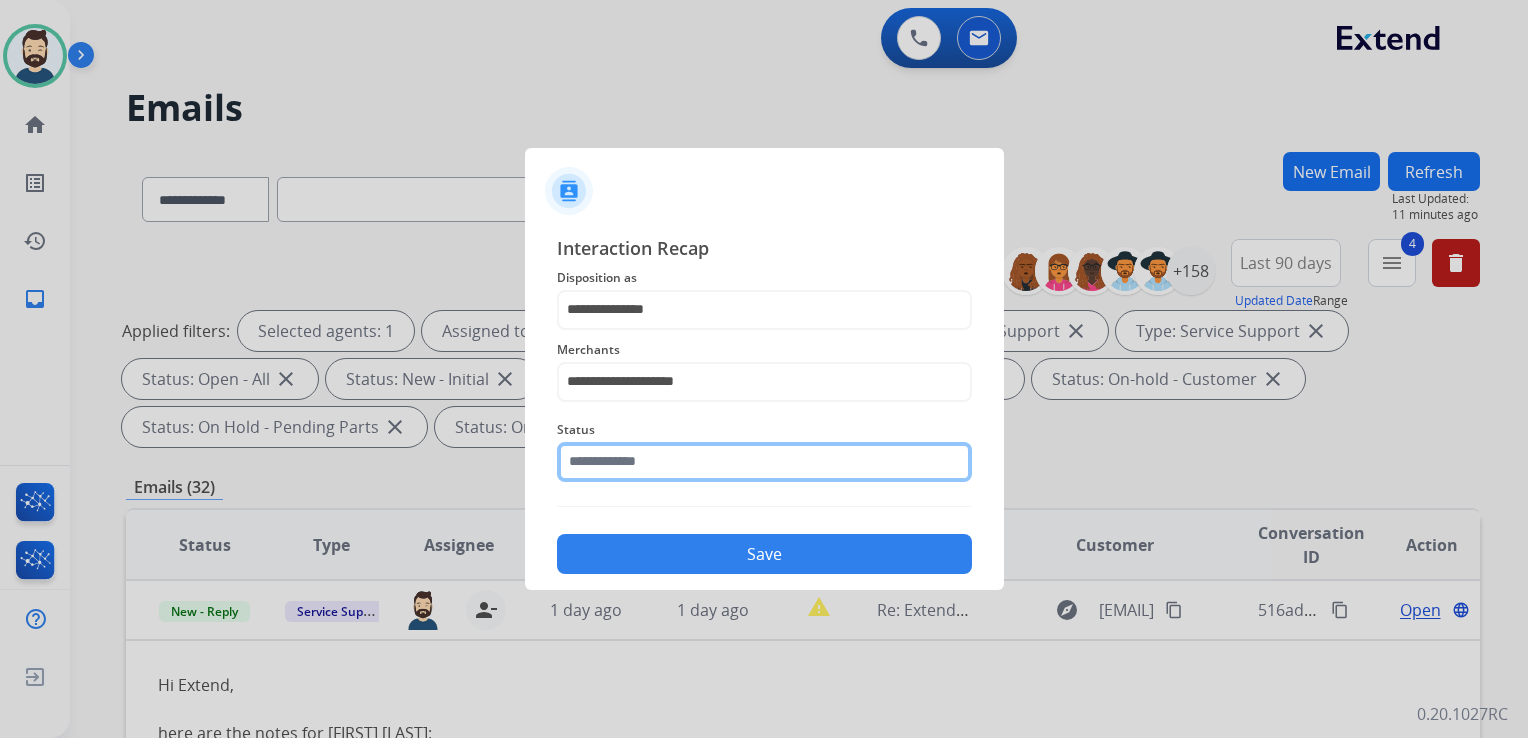 click 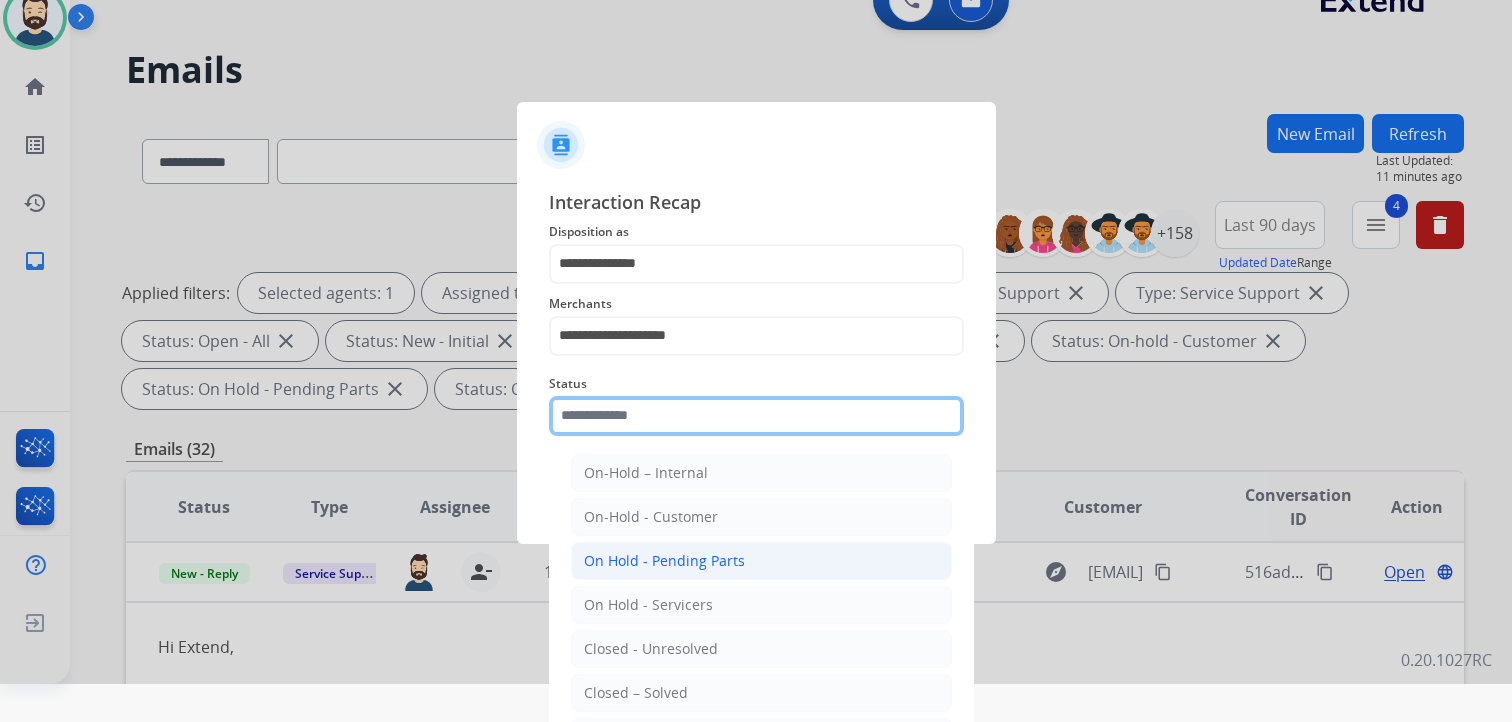 scroll, scrollTop: 59, scrollLeft: 0, axis: vertical 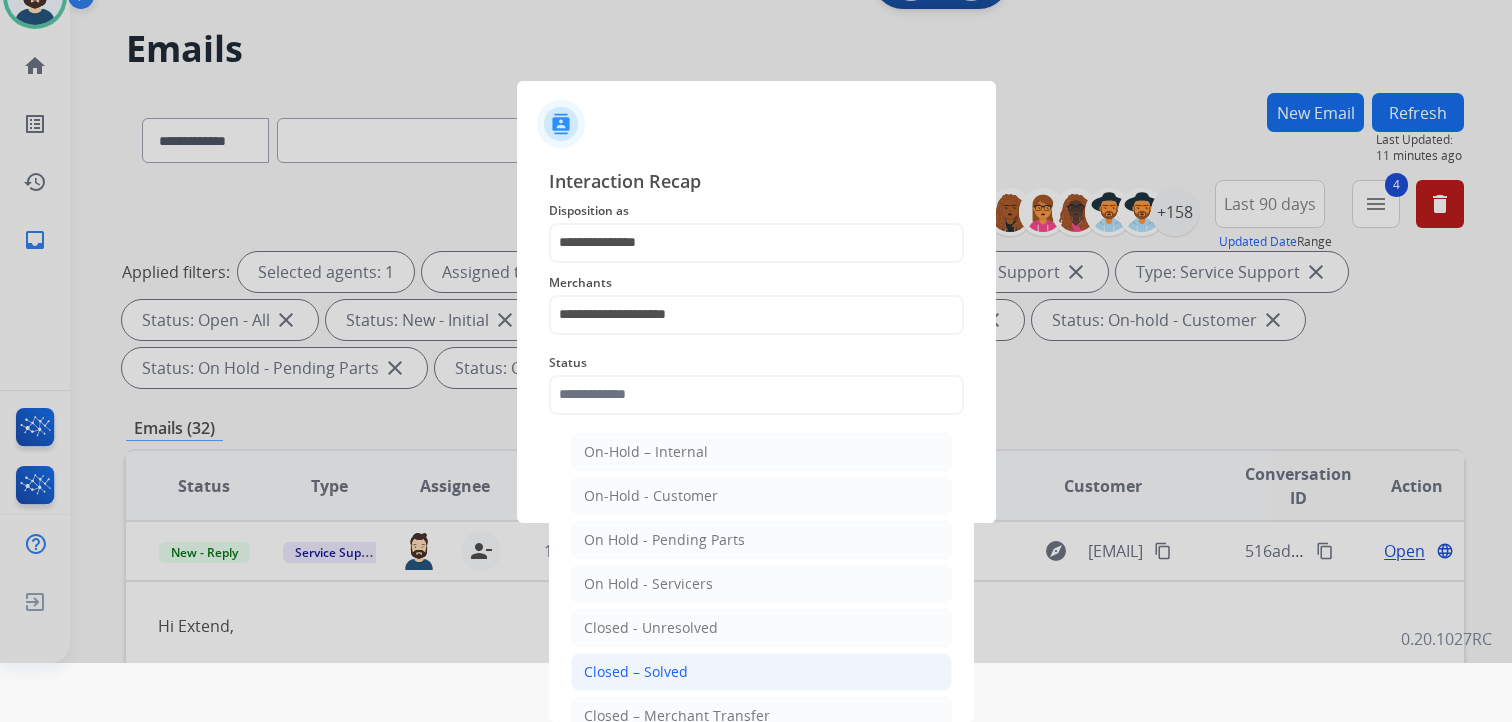 click on "Closed – Solved" 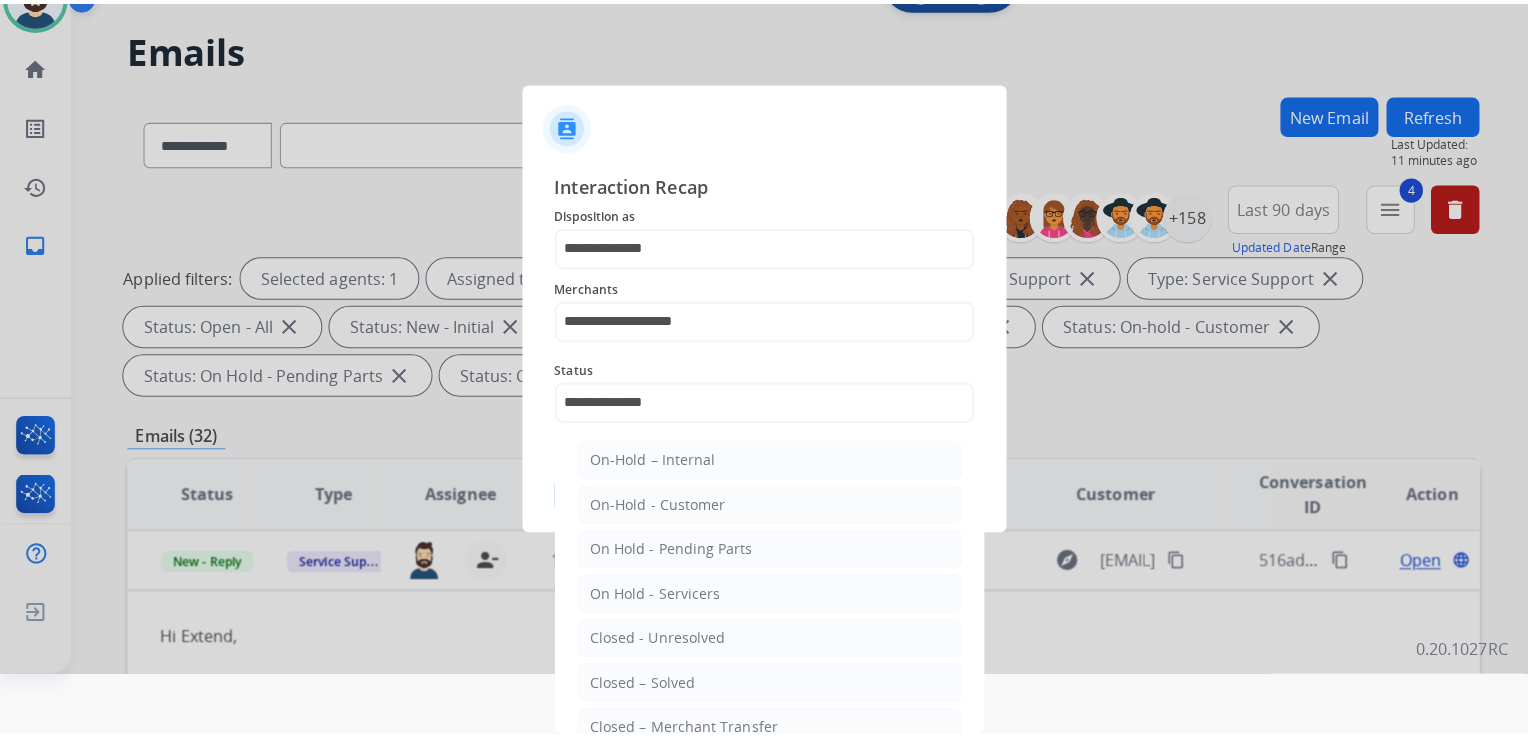 scroll, scrollTop: 0, scrollLeft: 0, axis: both 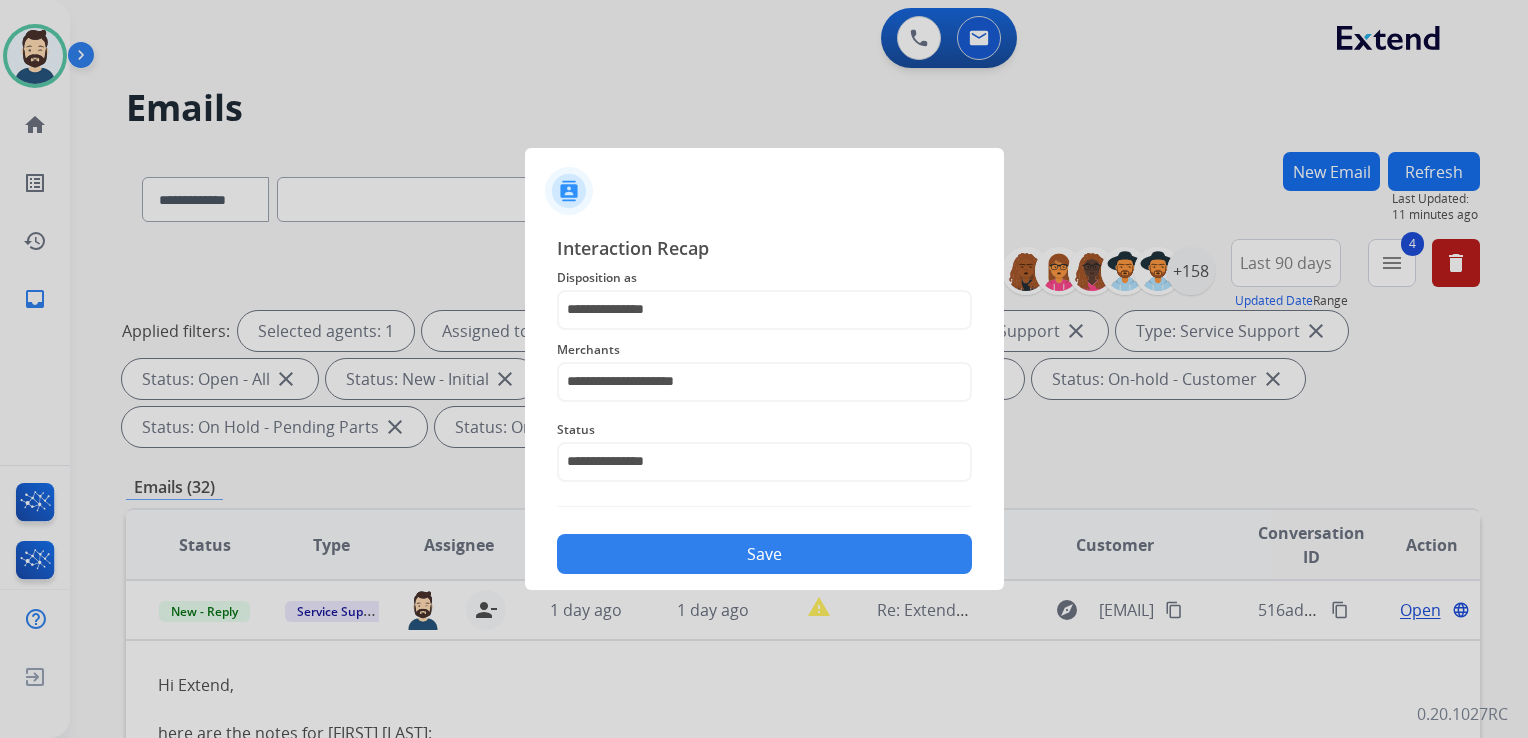 click on "Save" 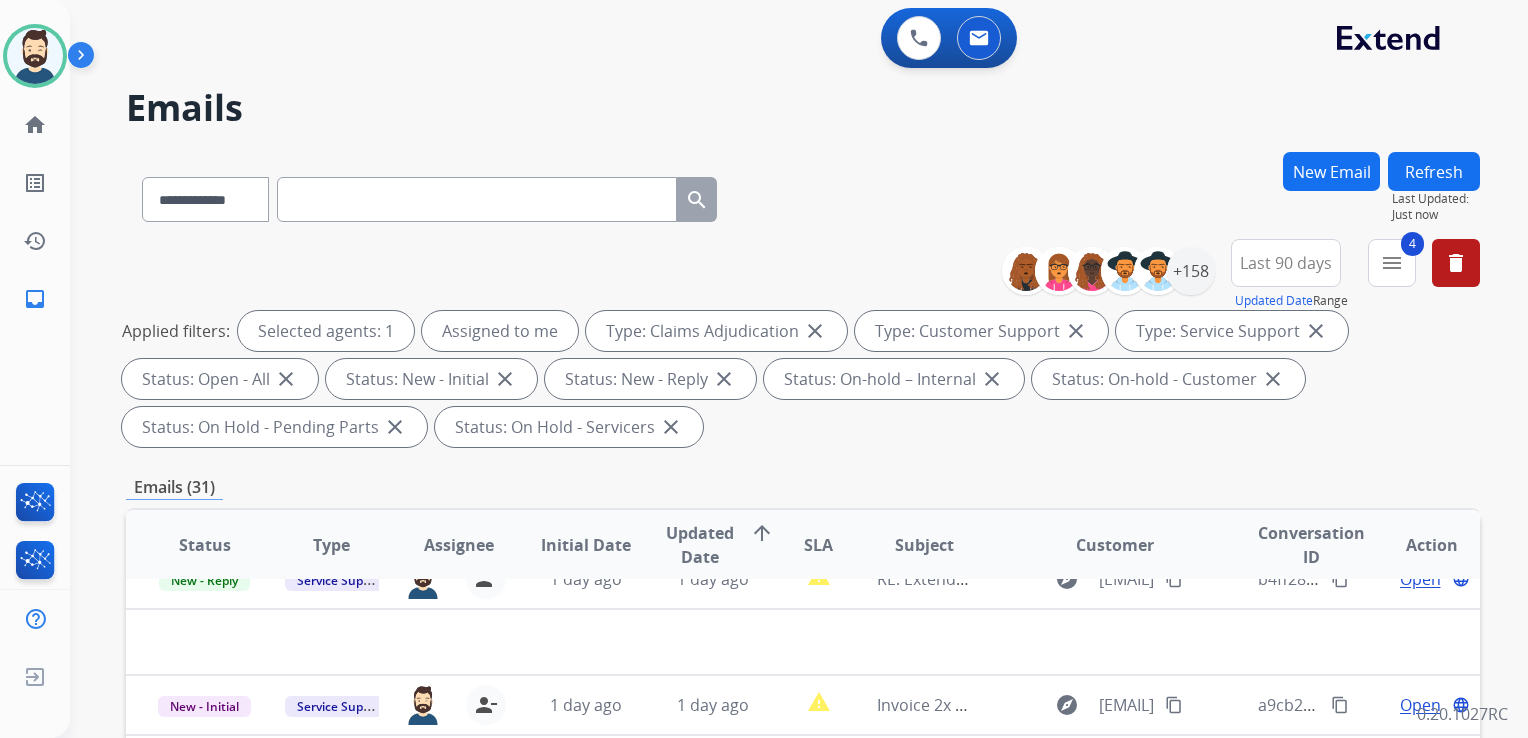 scroll, scrollTop: 0, scrollLeft: 0, axis: both 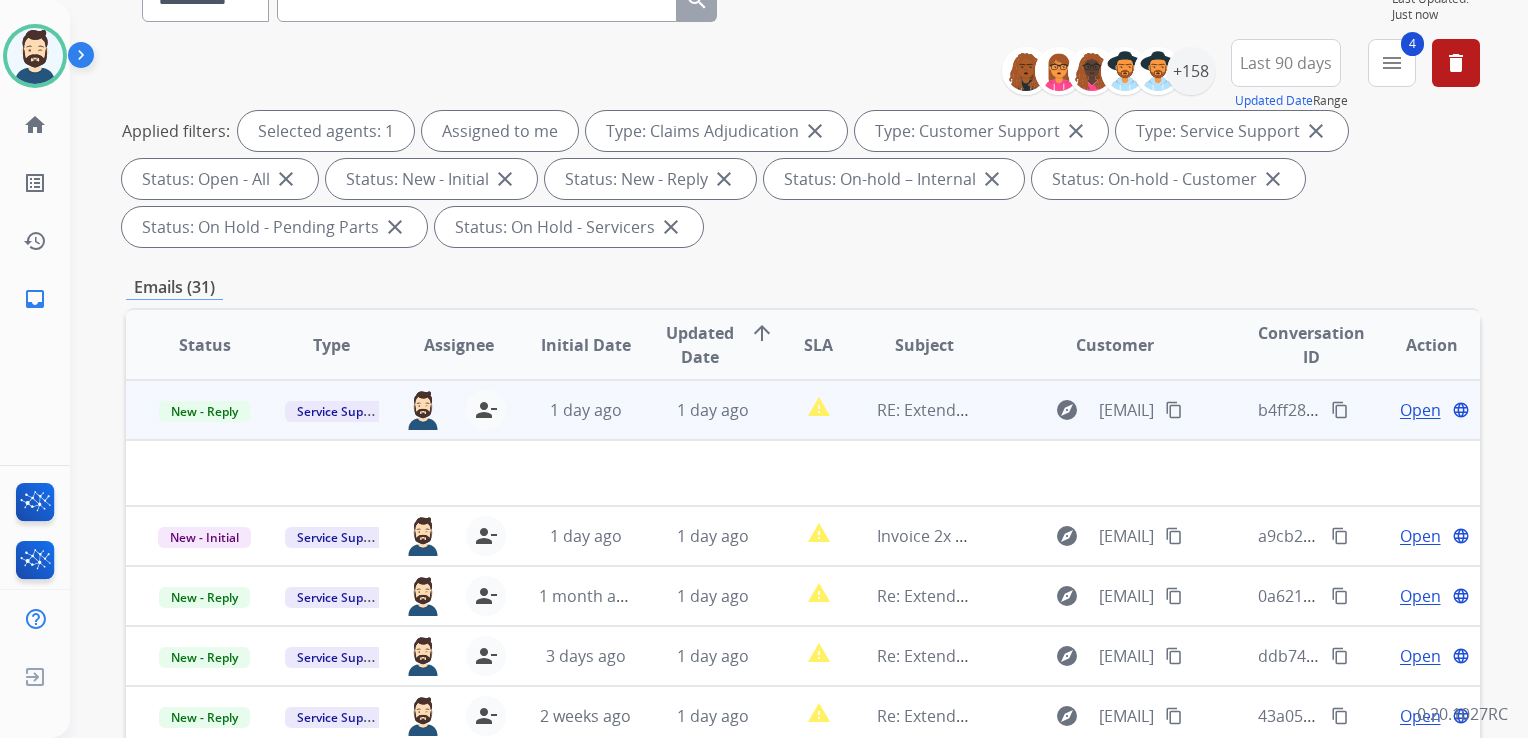 click on "1 day ago" at bounding box center [697, 410] 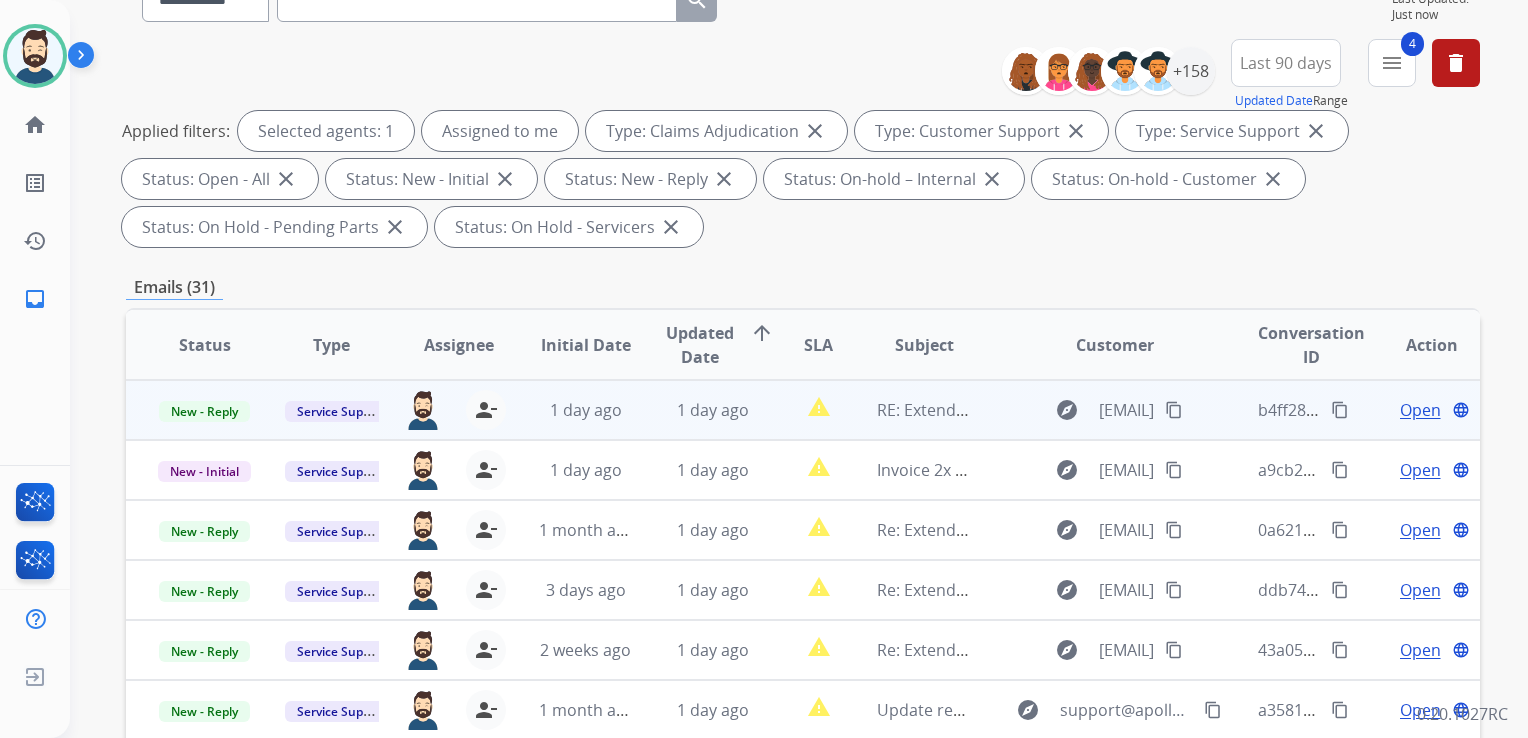 scroll, scrollTop: 1, scrollLeft: 0, axis: vertical 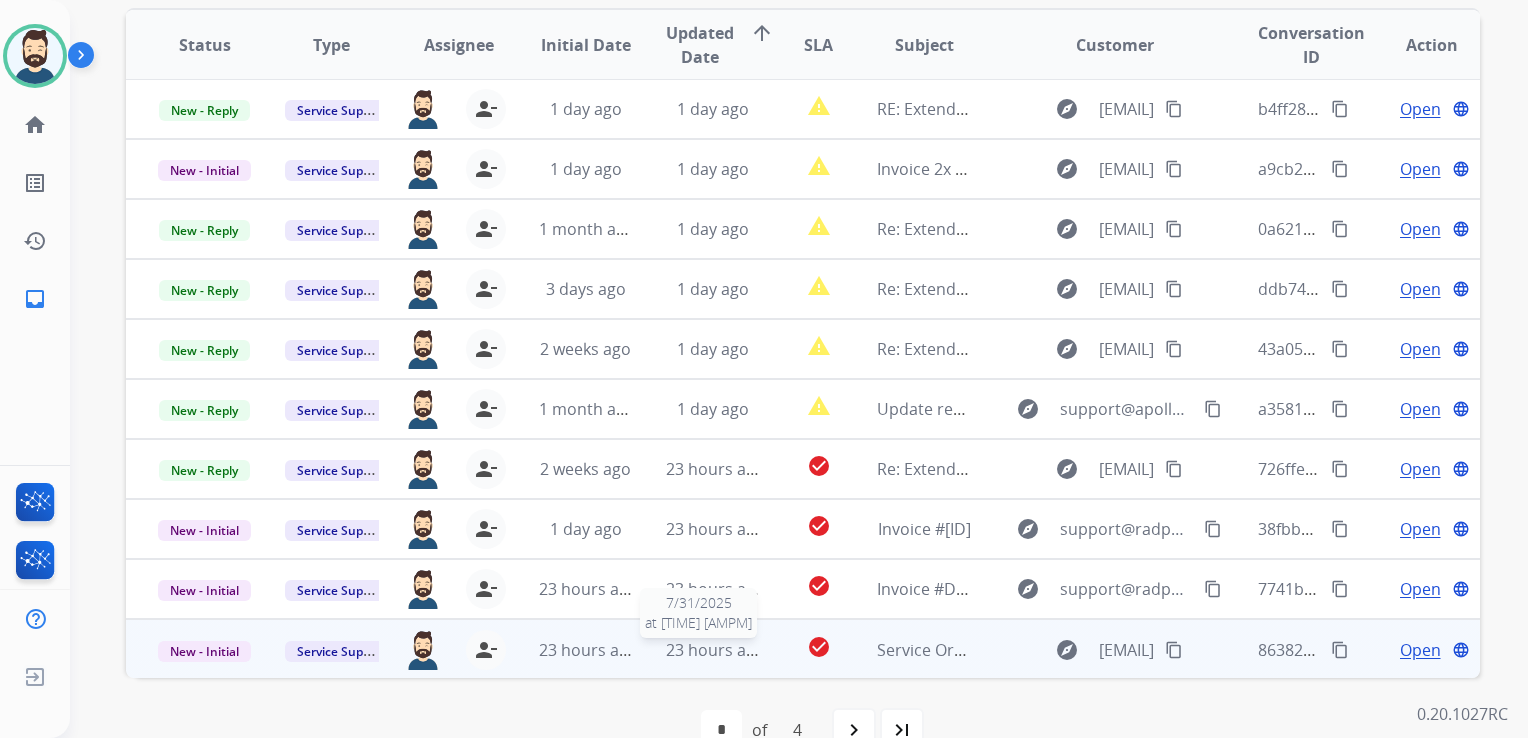 click on "23 hours ago" at bounding box center (715, 650) 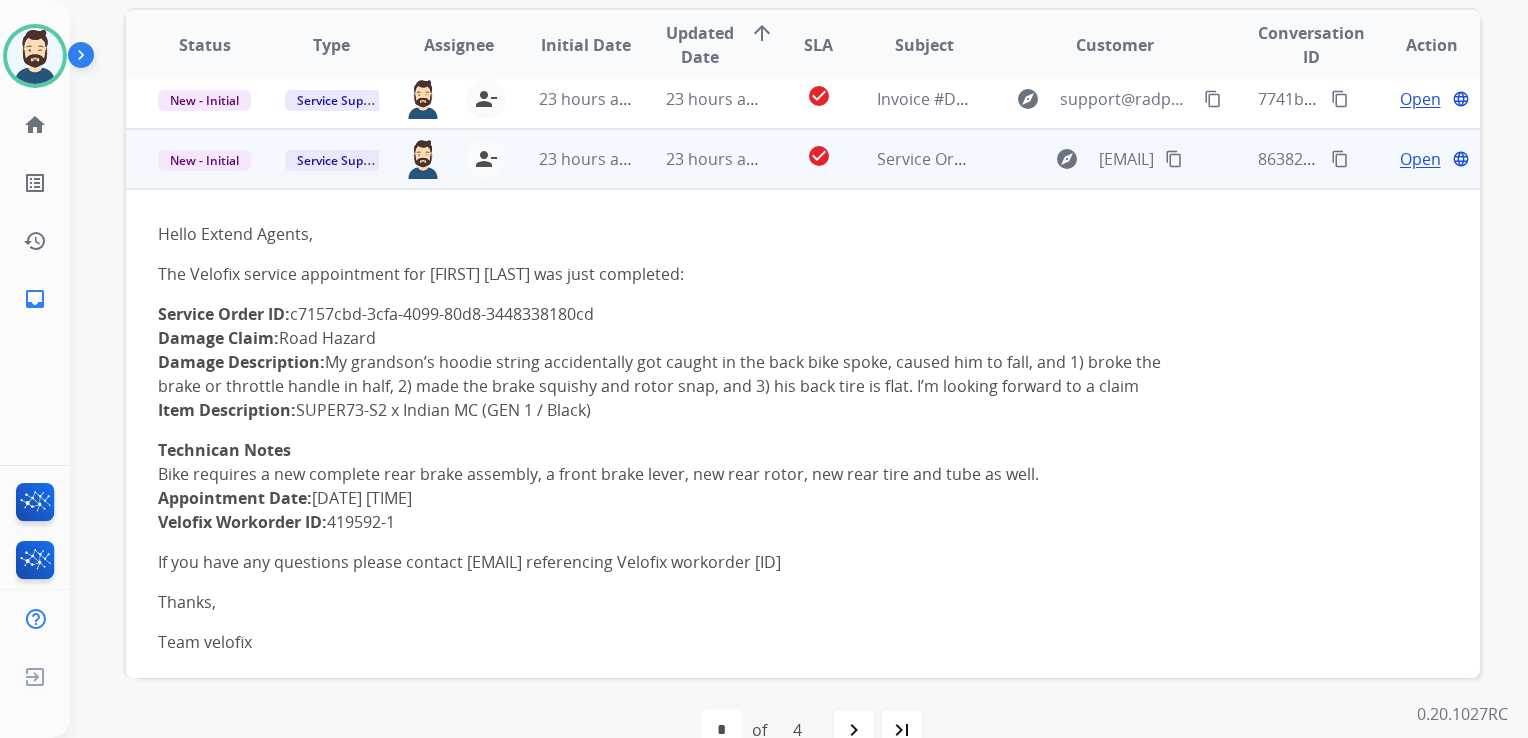 scroll, scrollTop: 514, scrollLeft: 0, axis: vertical 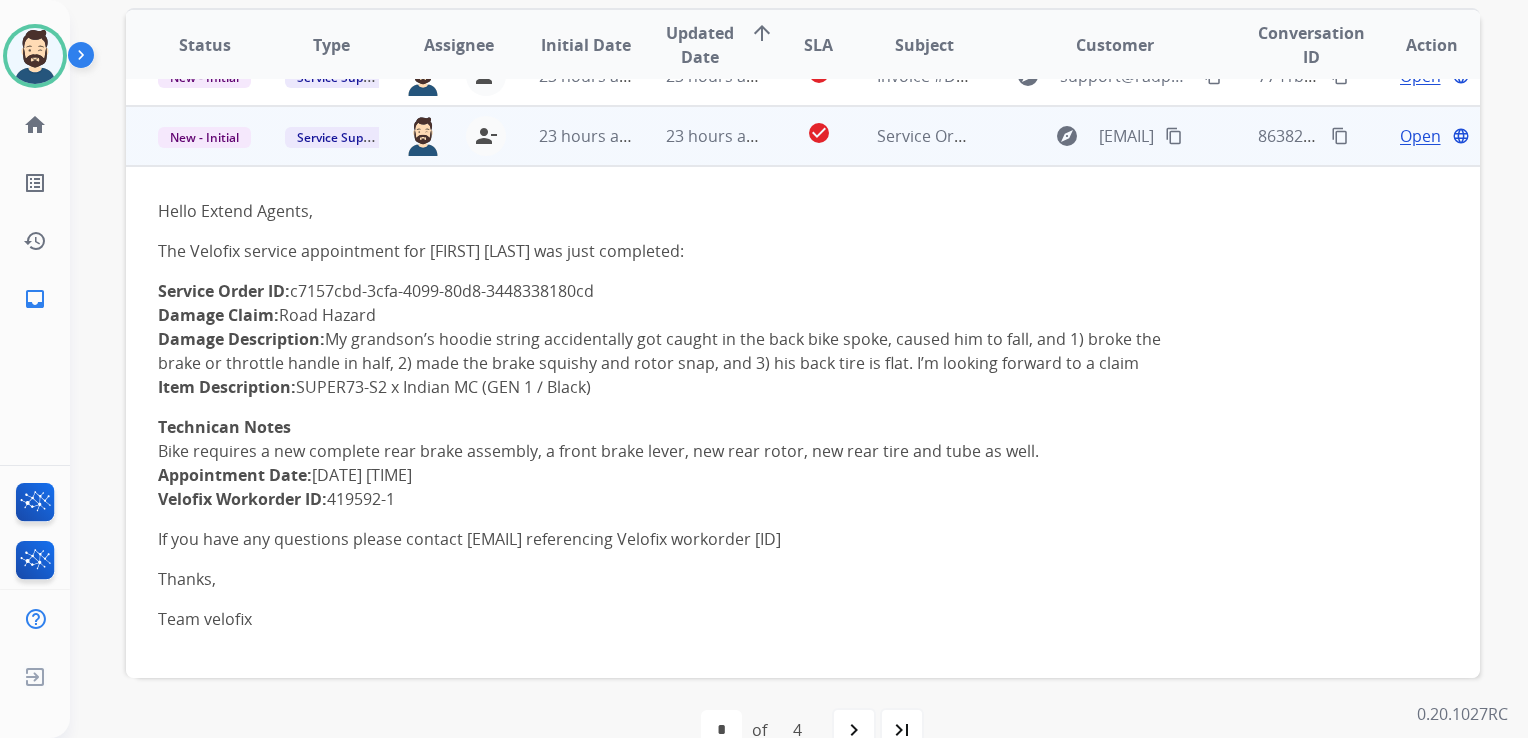click on "Open" at bounding box center (1420, 136) 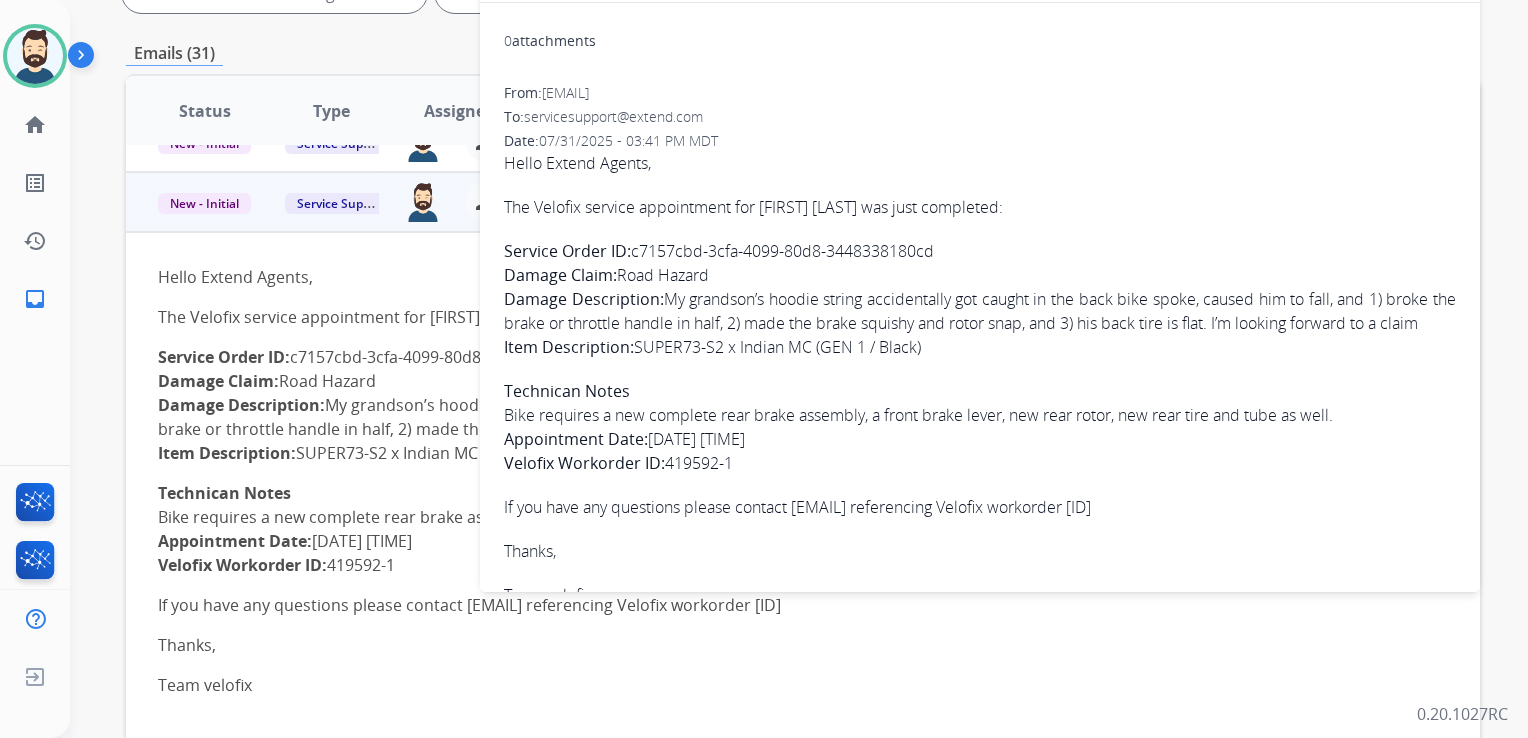scroll, scrollTop: 400, scrollLeft: 0, axis: vertical 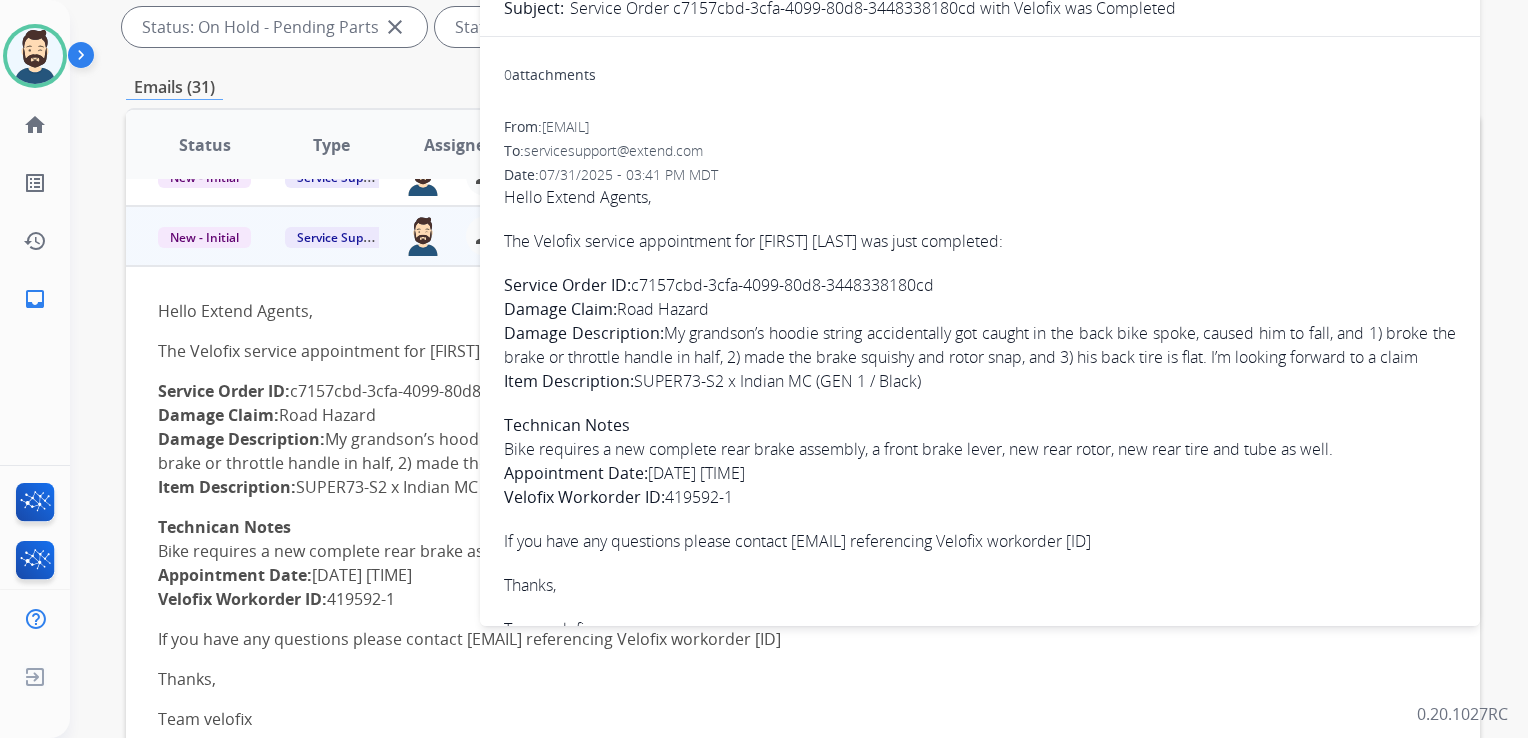 drag, startPoint x: 636, startPoint y: 286, endPoint x: 935, endPoint y: 285, distance: 299.00168 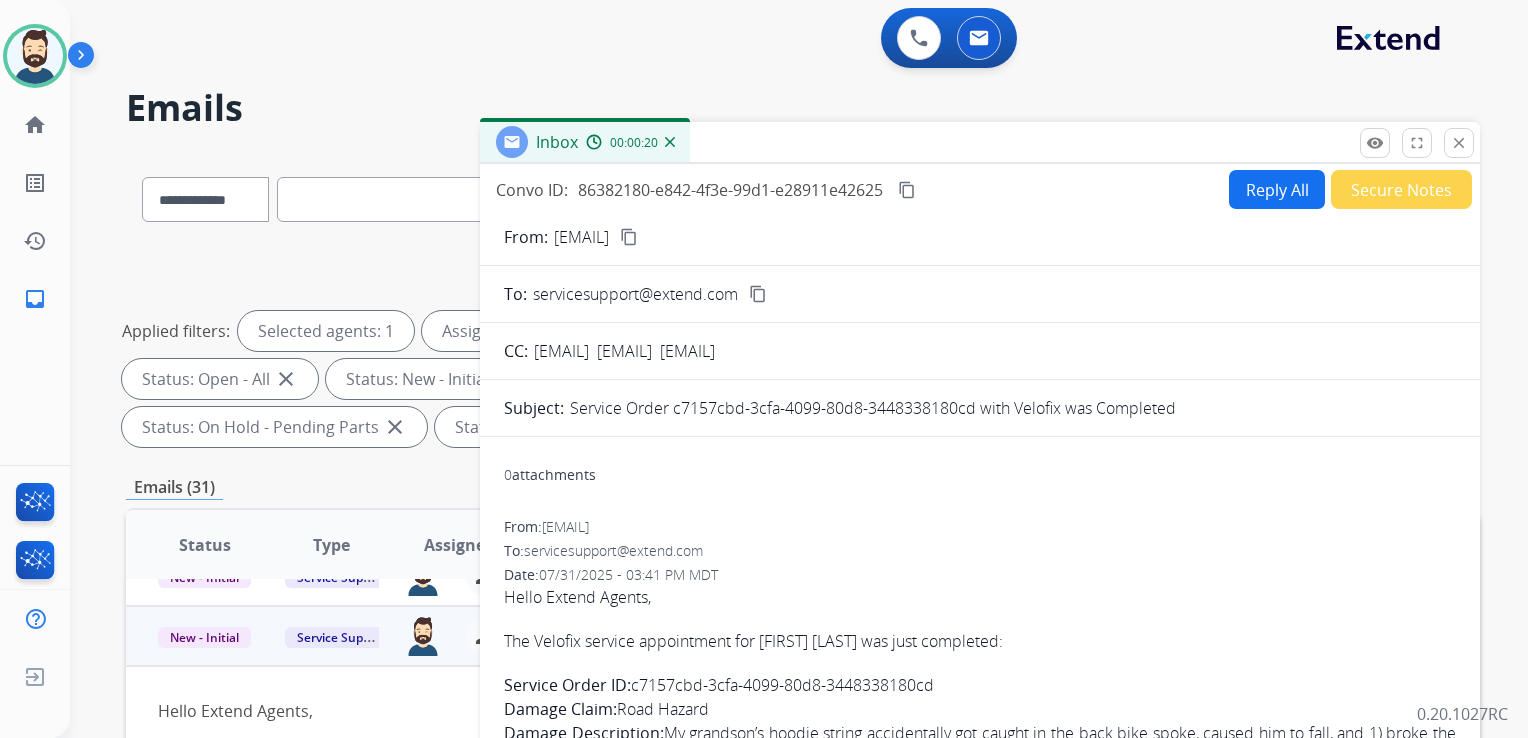 click on "content_copy" at bounding box center (907, 190) 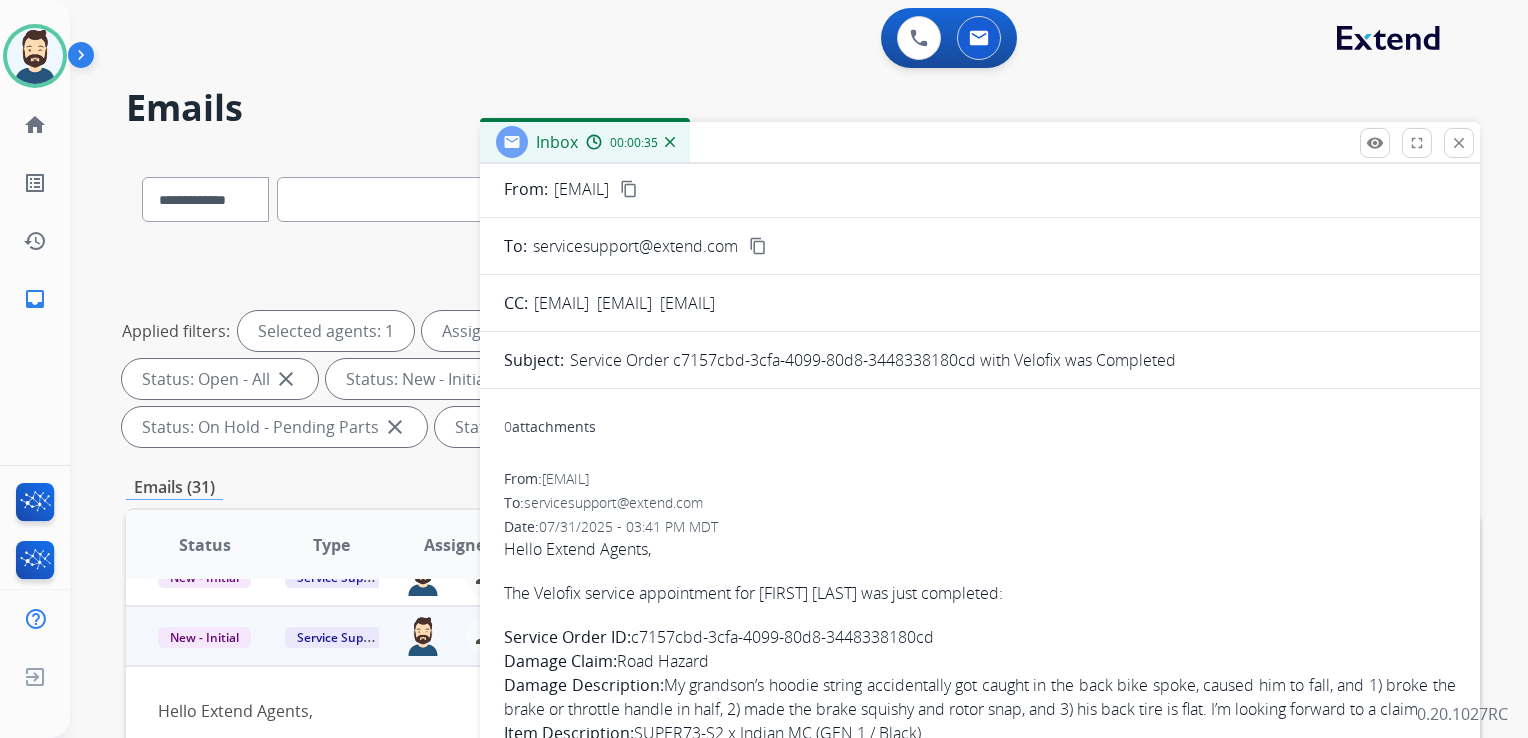 scroll, scrollTop: 73, scrollLeft: 0, axis: vertical 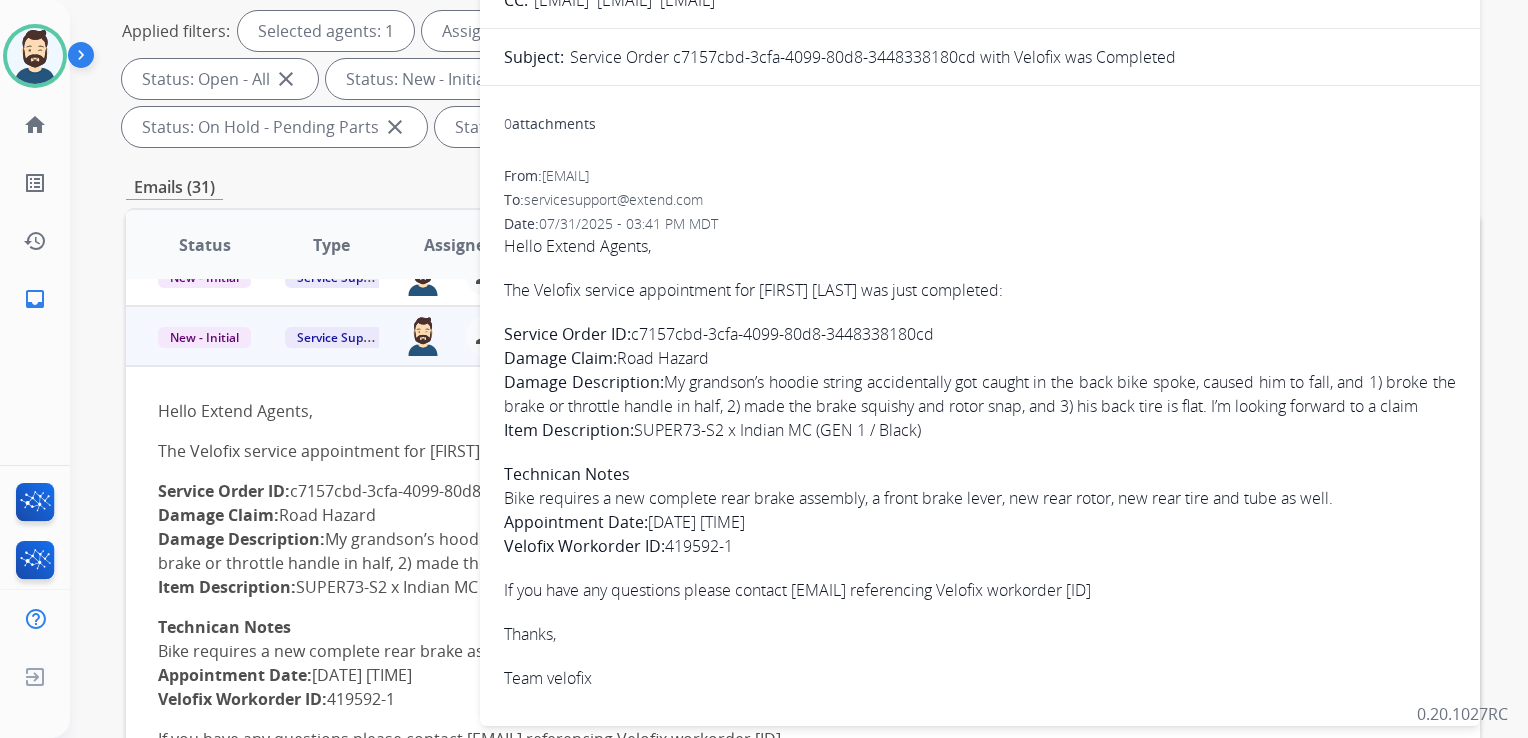 drag, startPoint x: 501, startPoint y: 263, endPoint x: 752, endPoint y: 535, distance: 370.11484 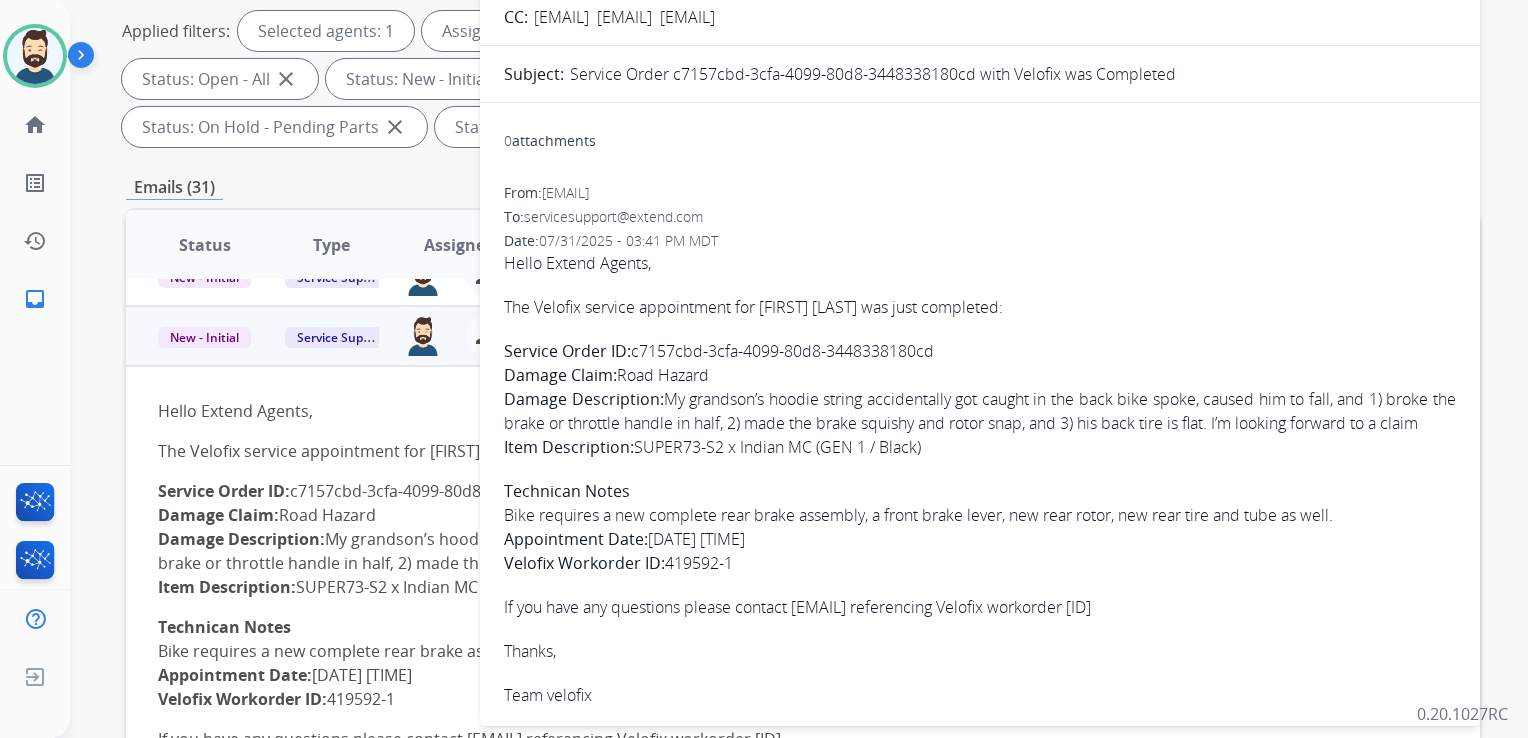 scroll, scrollTop: 0, scrollLeft: 0, axis: both 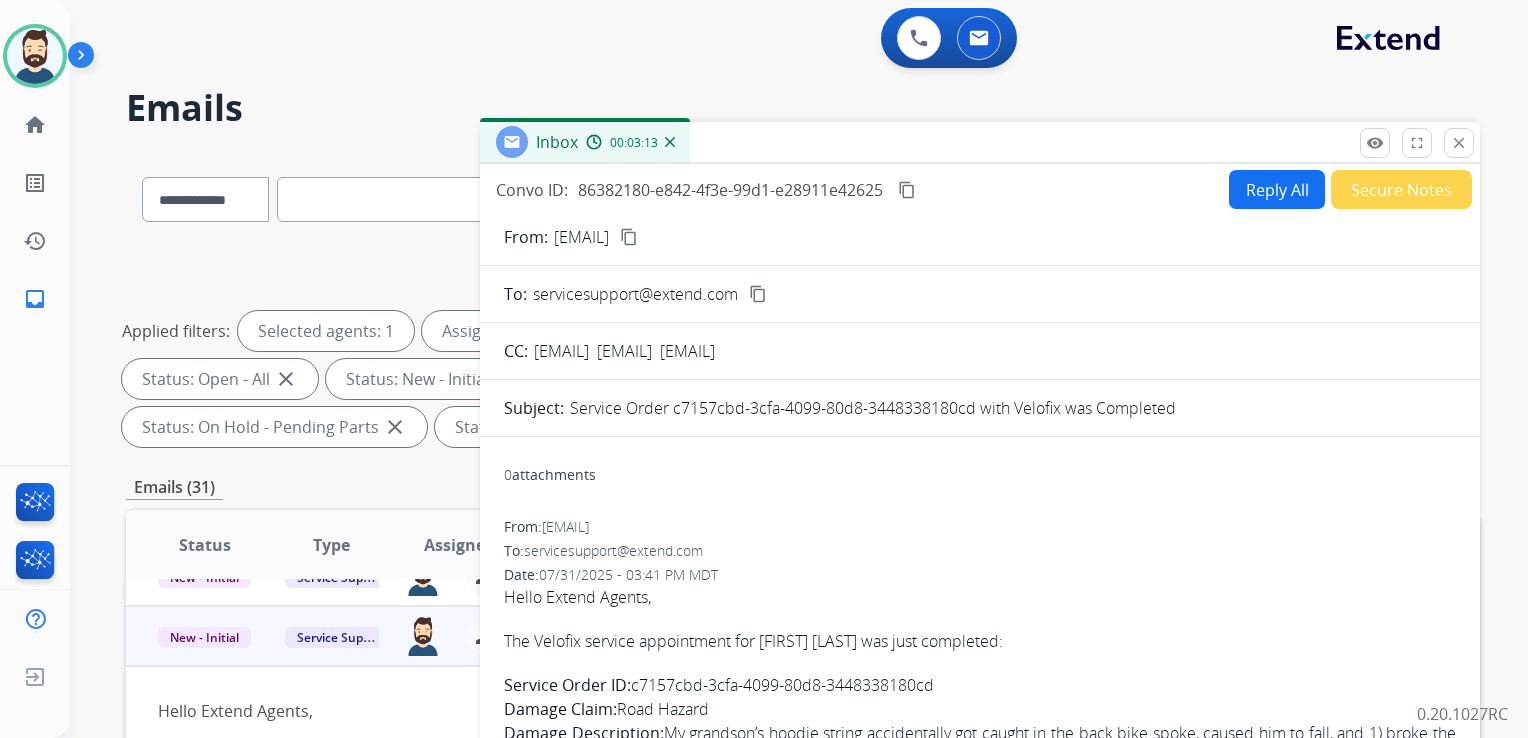 click on "Reply All" at bounding box center [1277, 189] 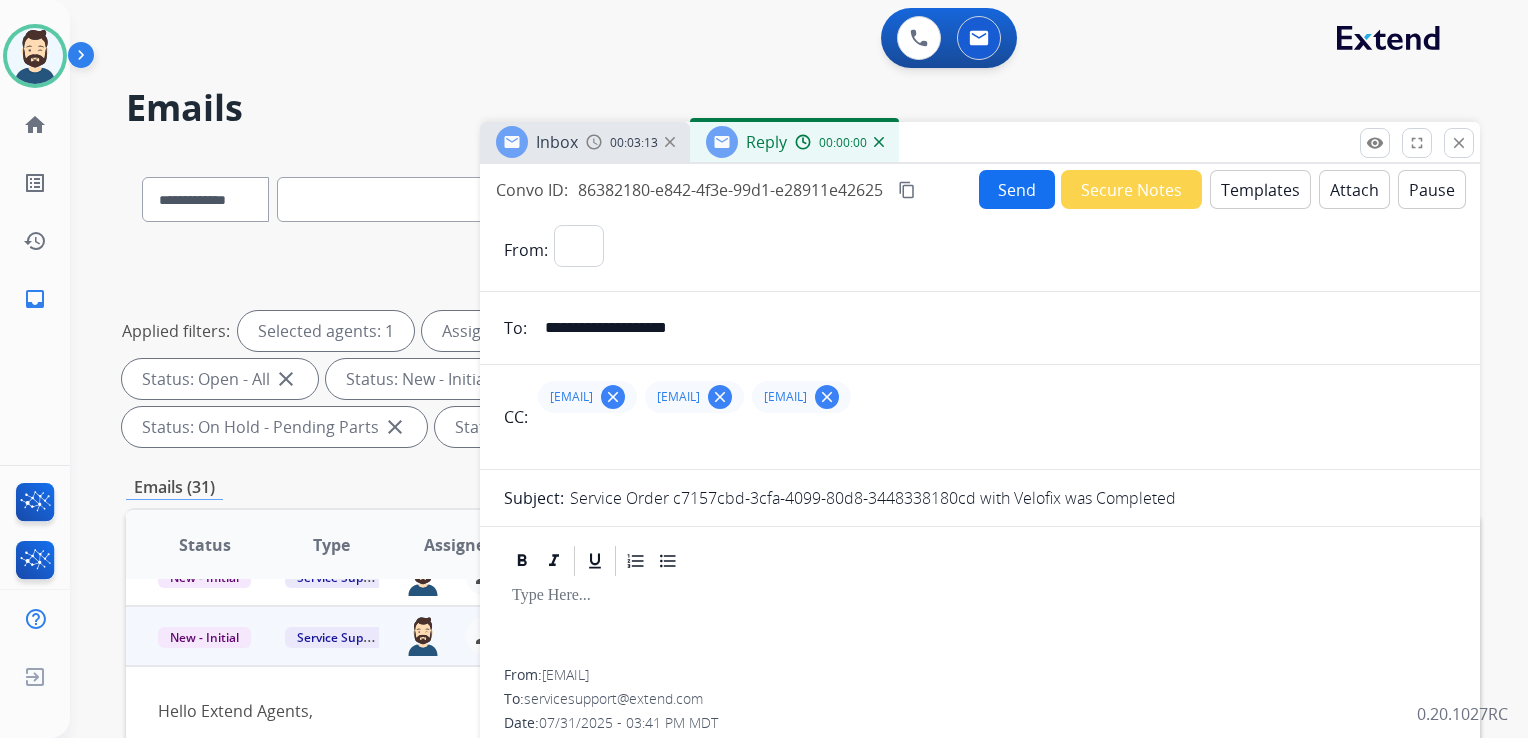 click on "Templates" at bounding box center [1260, 189] 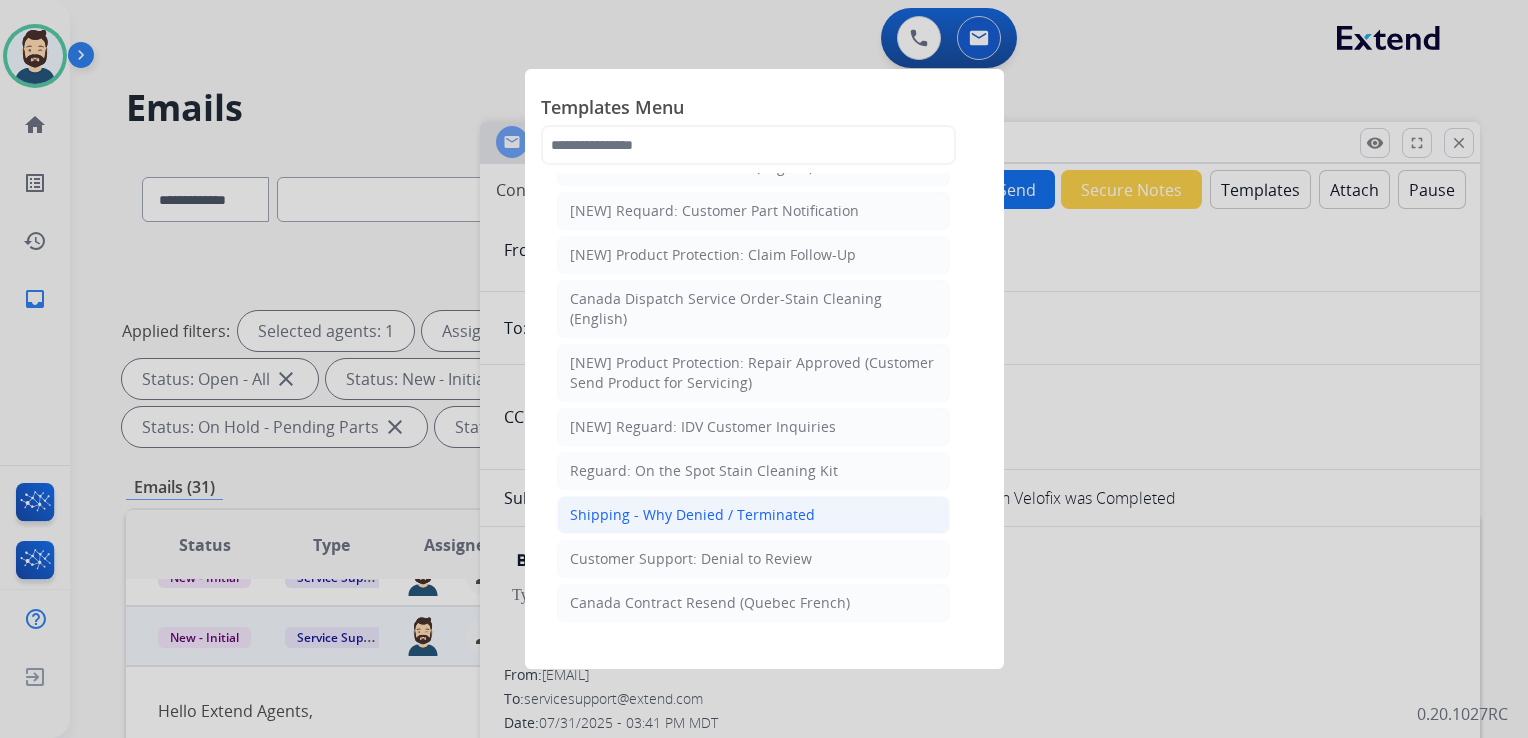 scroll, scrollTop: 1800, scrollLeft: 0, axis: vertical 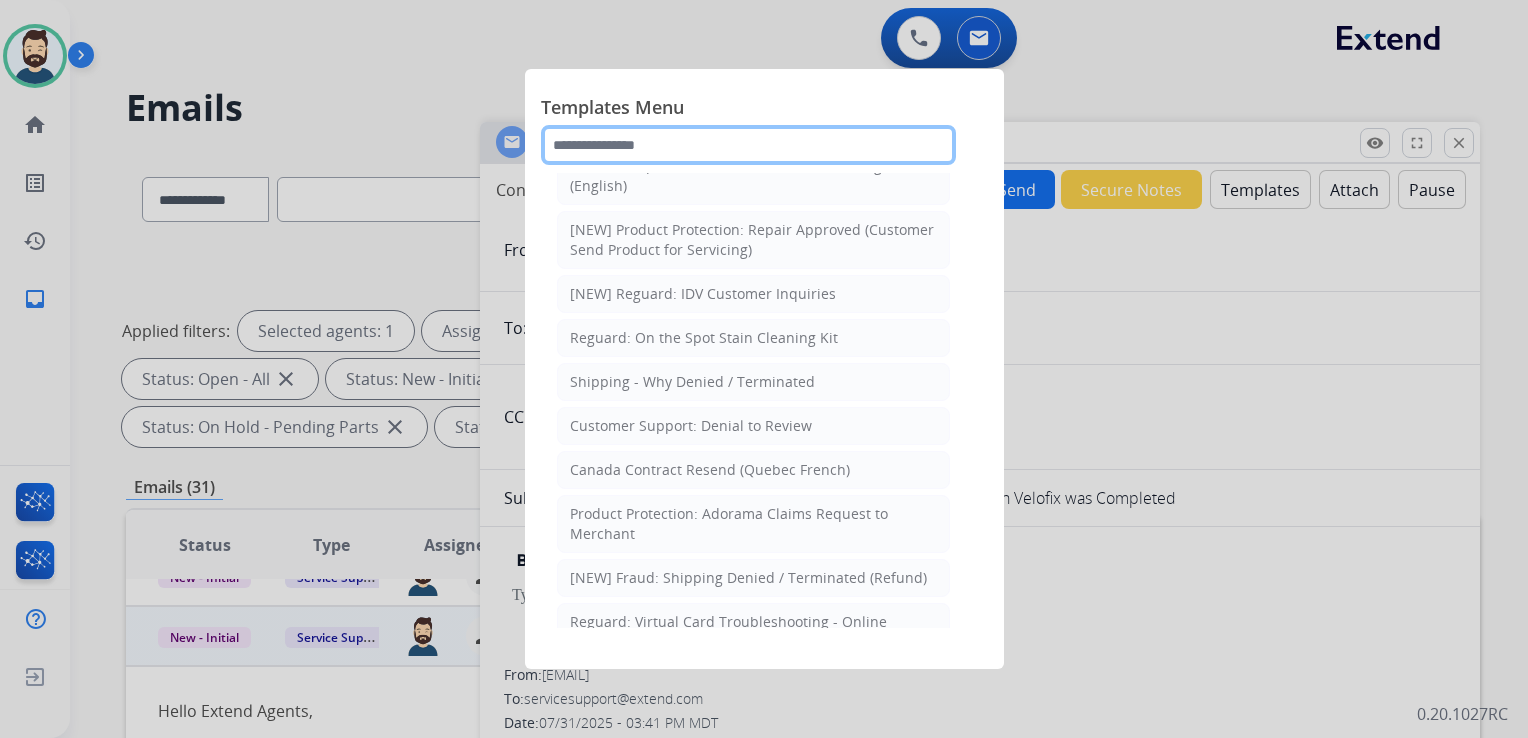 click 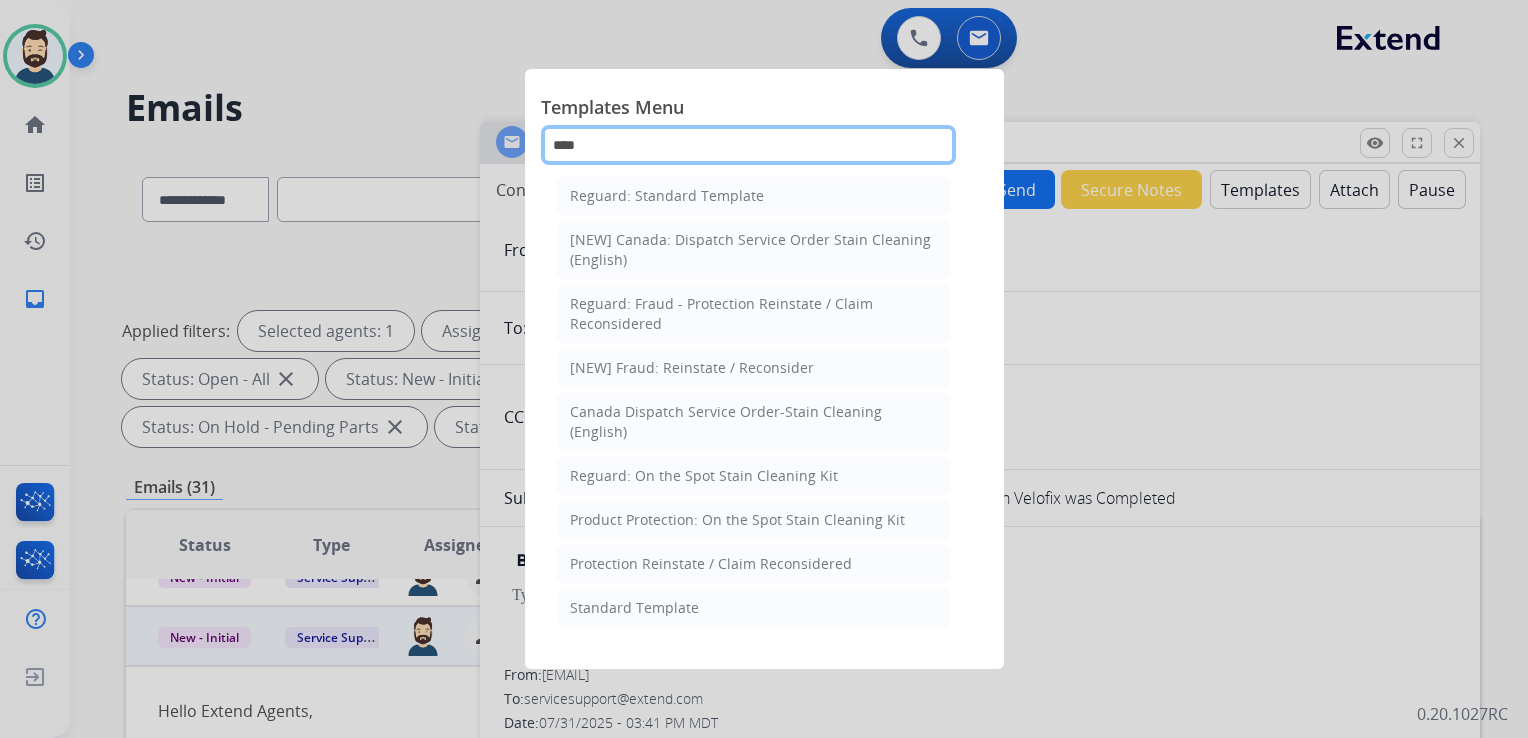 scroll, scrollTop: 0, scrollLeft: 0, axis: both 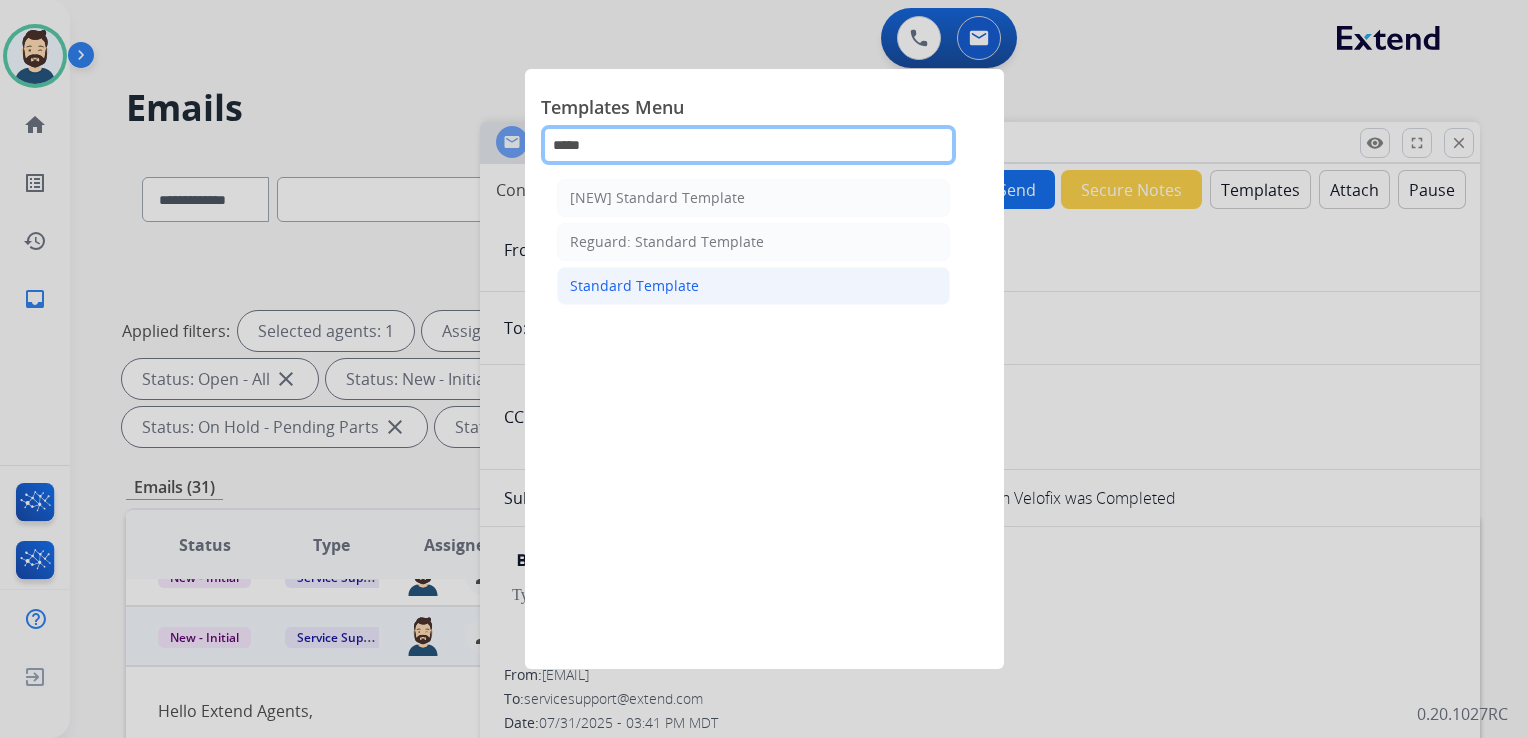 type on "*****" 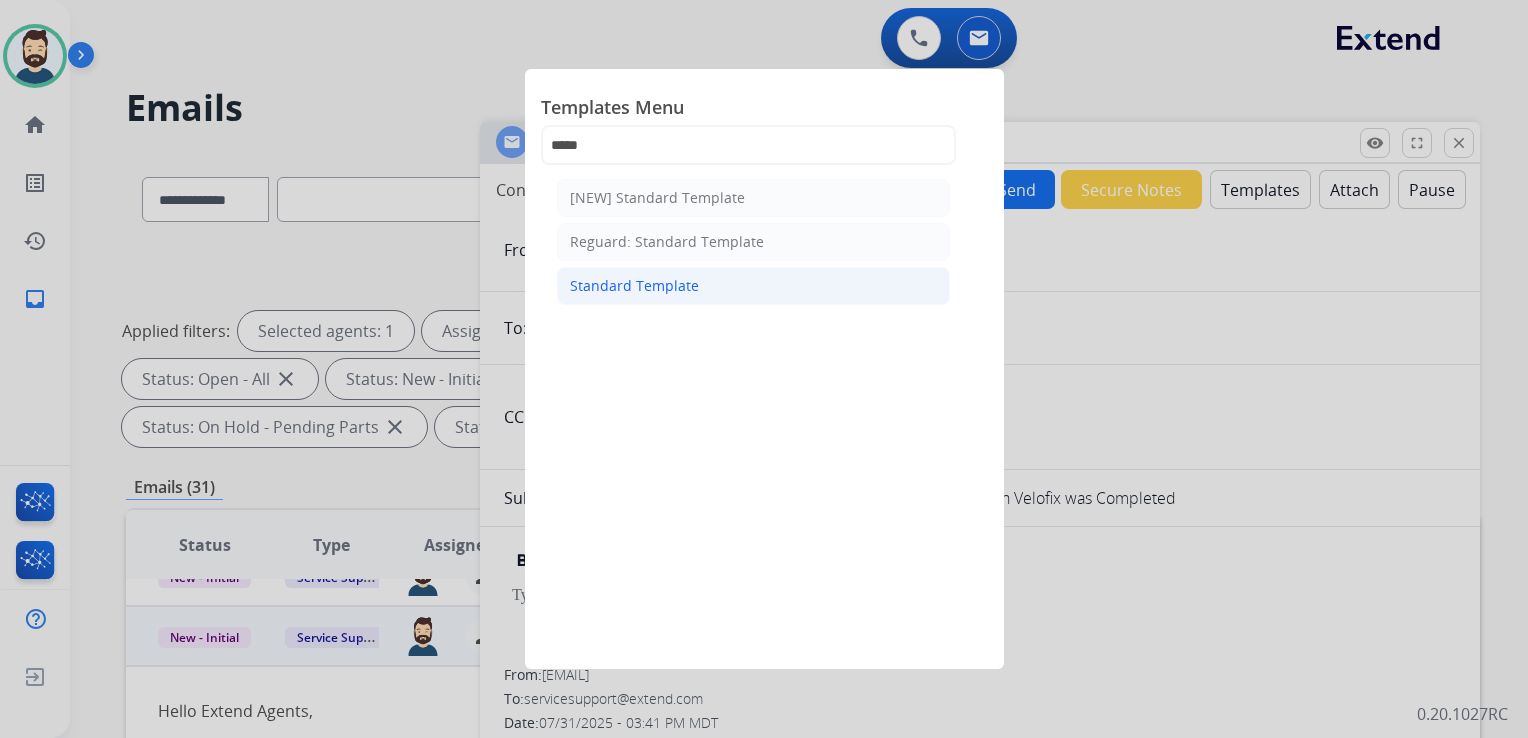 click on "Standard Template" 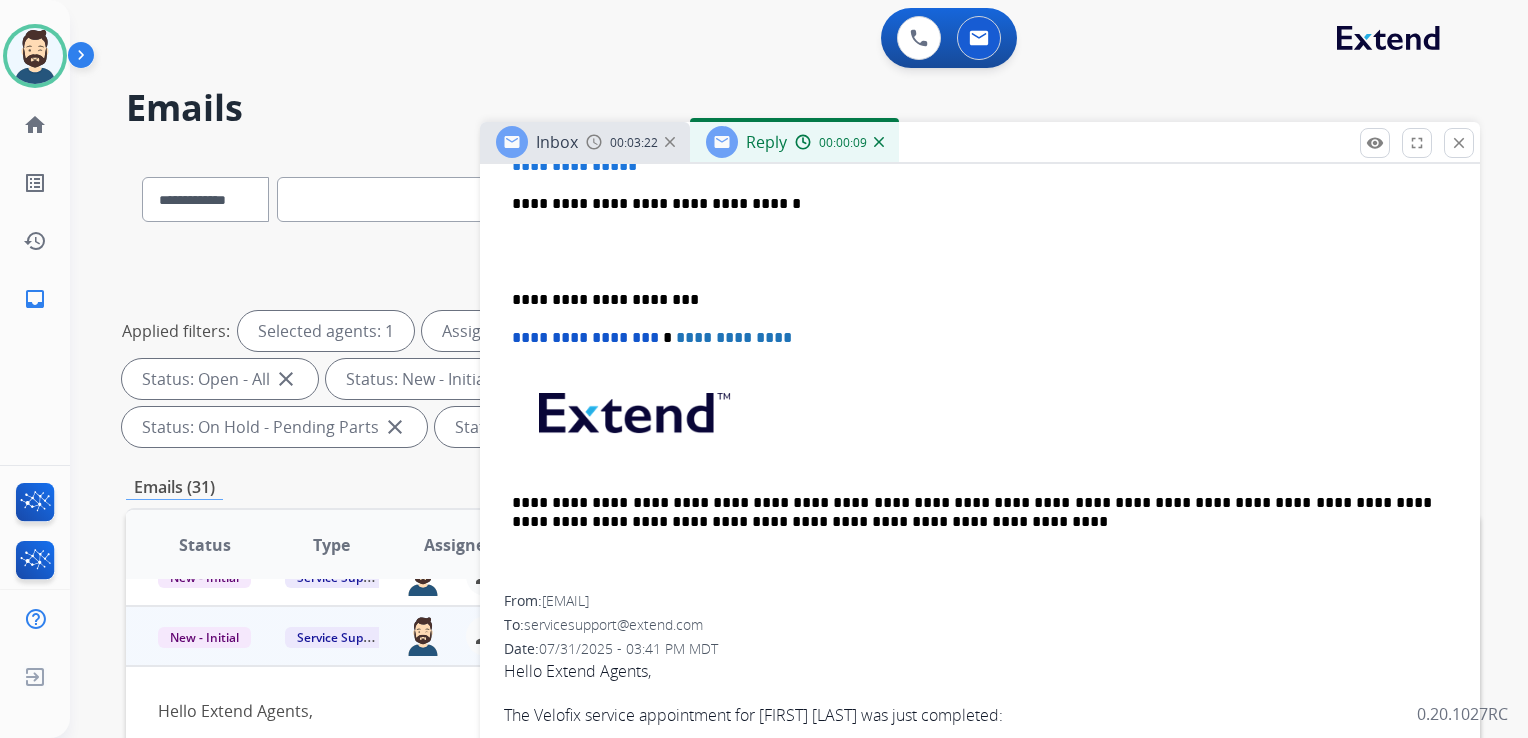 scroll, scrollTop: 944, scrollLeft: 0, axis: vertical 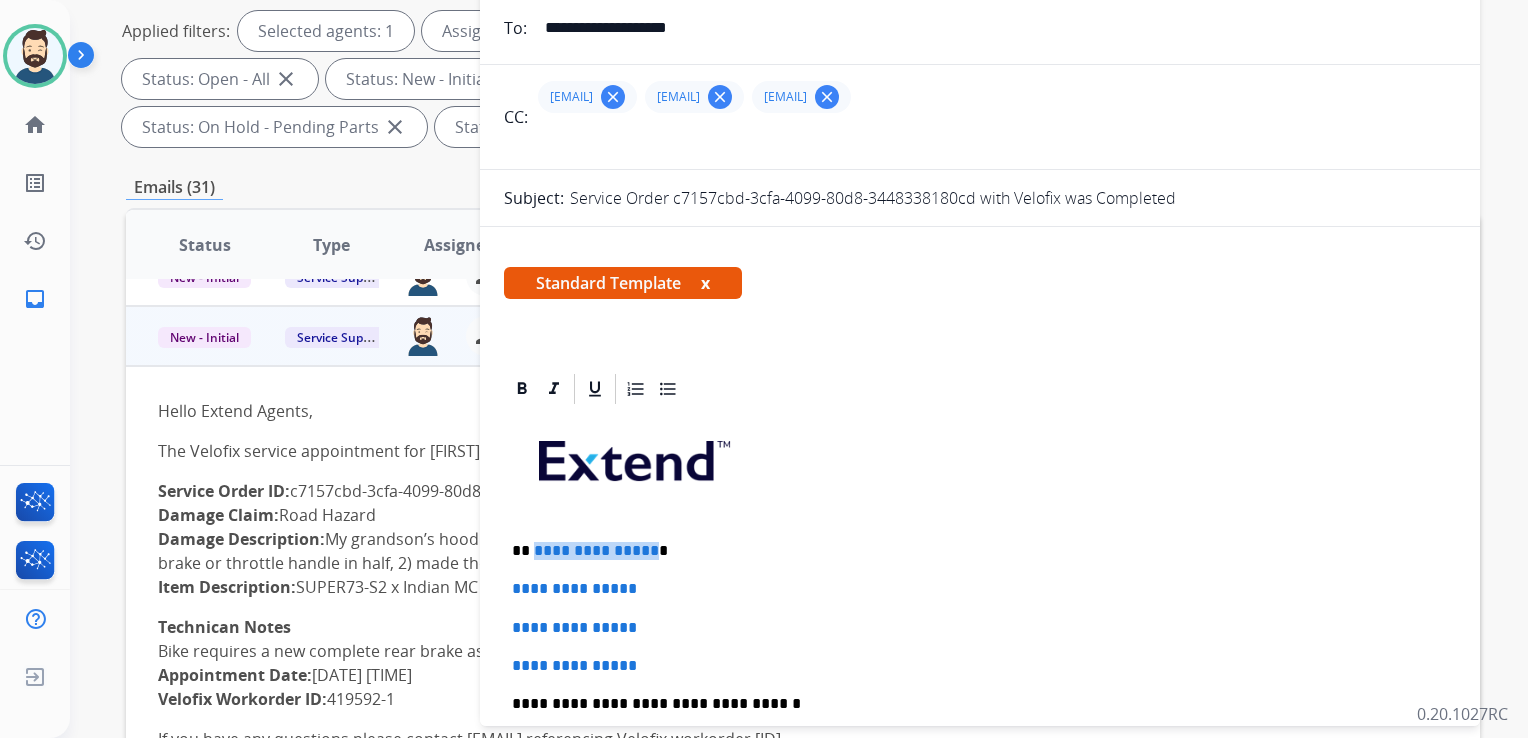 drag, startPoint x: 530, startPoint y: 546, endPoint x: 644, endPoint y: 545, distance: 114.00439 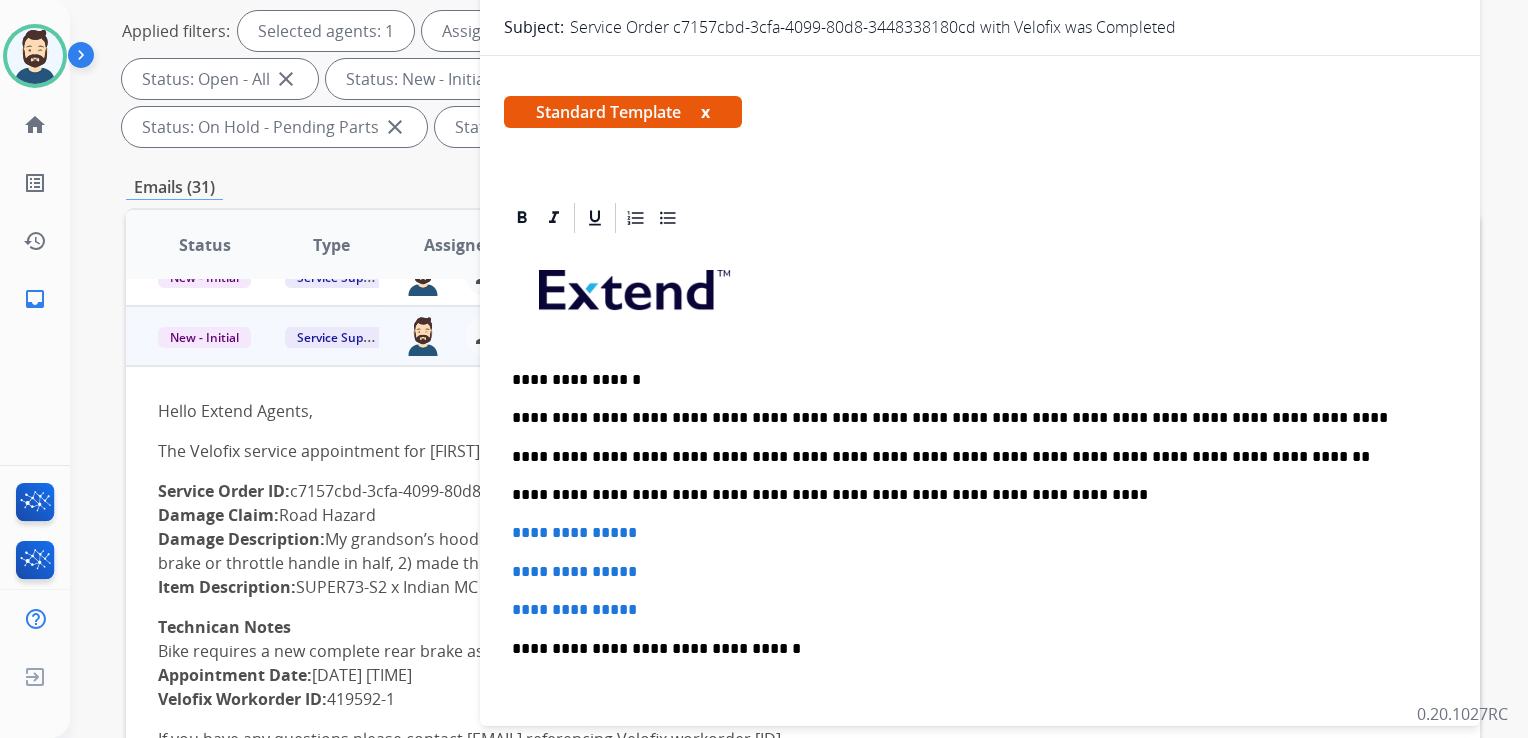 scroll, scrollTop: 400, scrollLeft: 0, axis: vertical 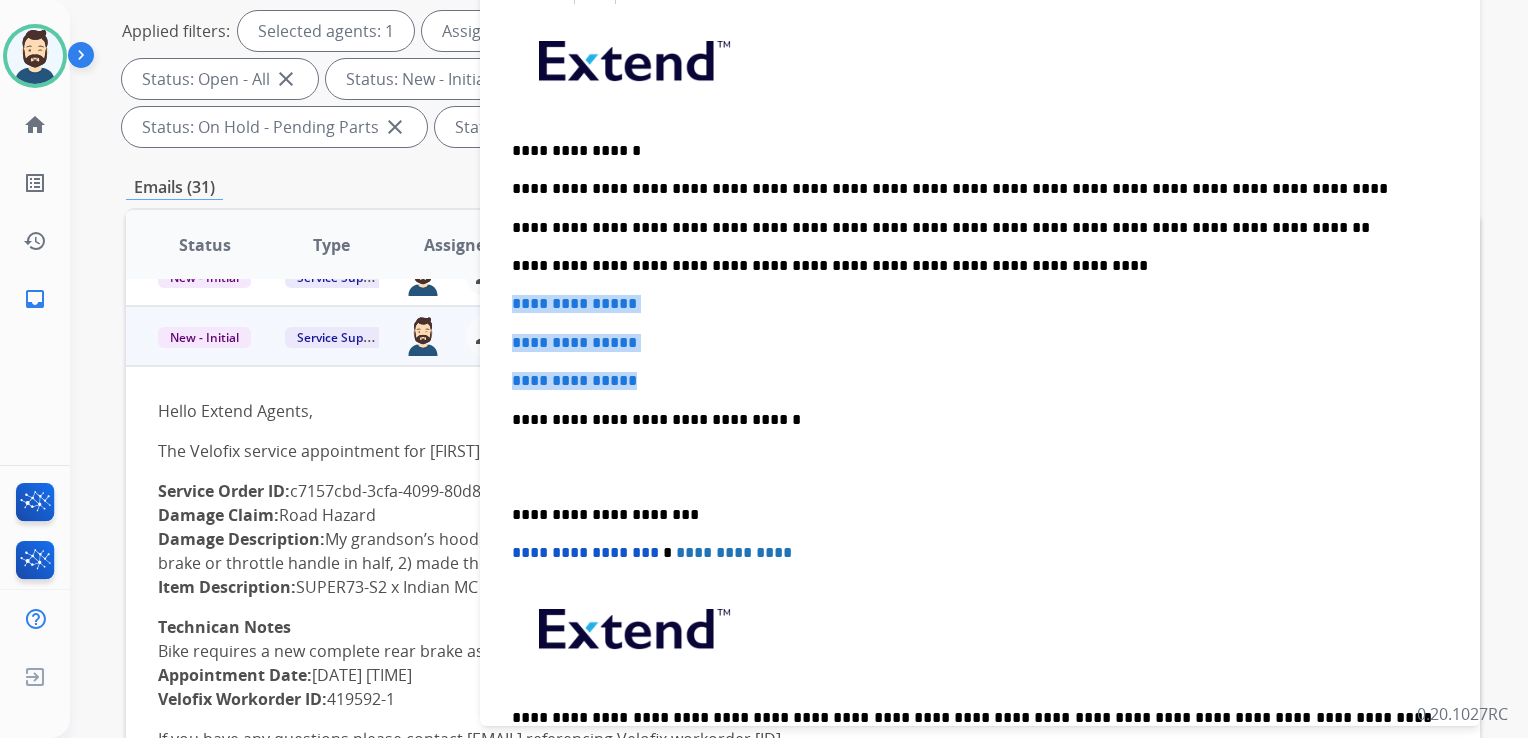 drag, startPoint x: 562, startPoint y: 310, endPoint x: 662, endPoint y: 383, distance: 123.81034 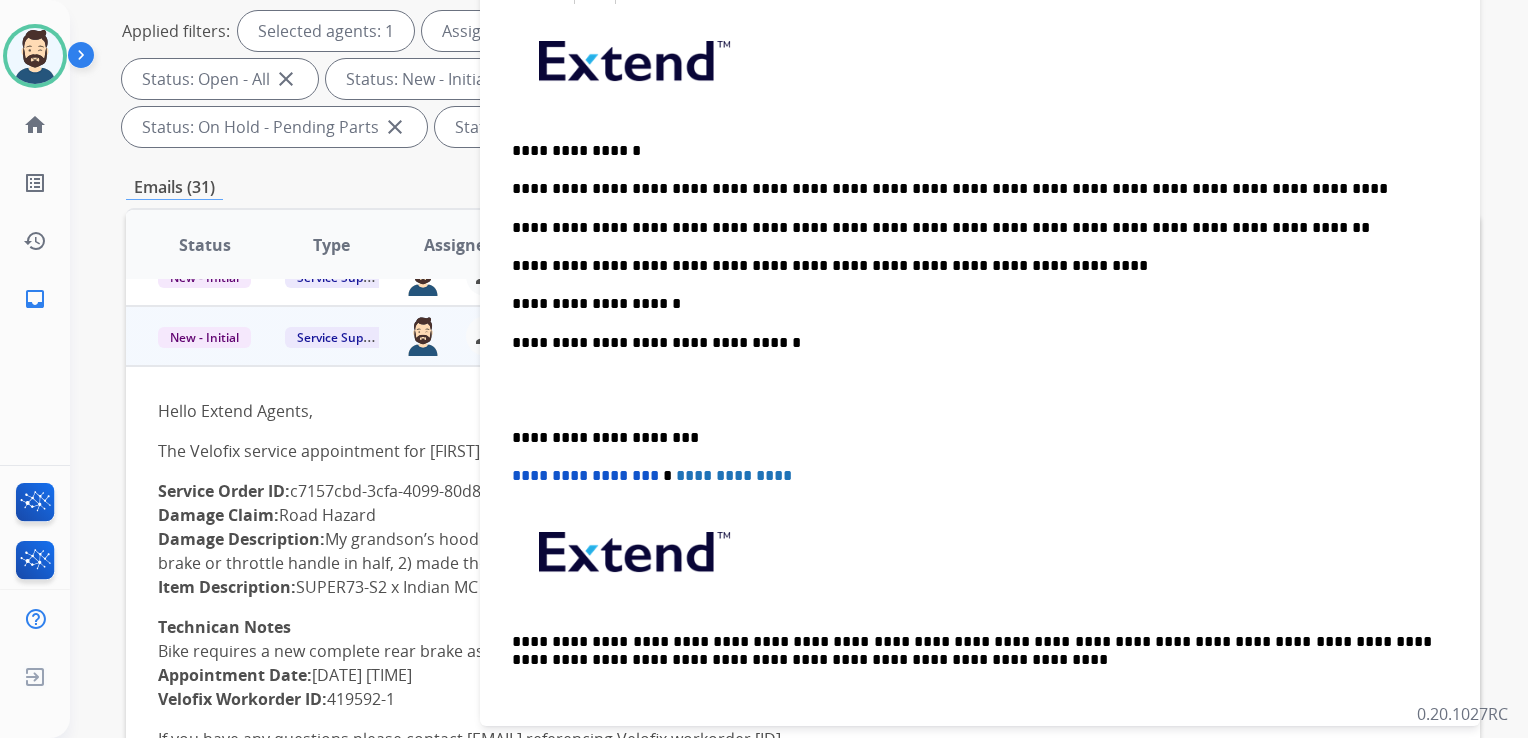 click on "**********" at bounding box center (972, 343) 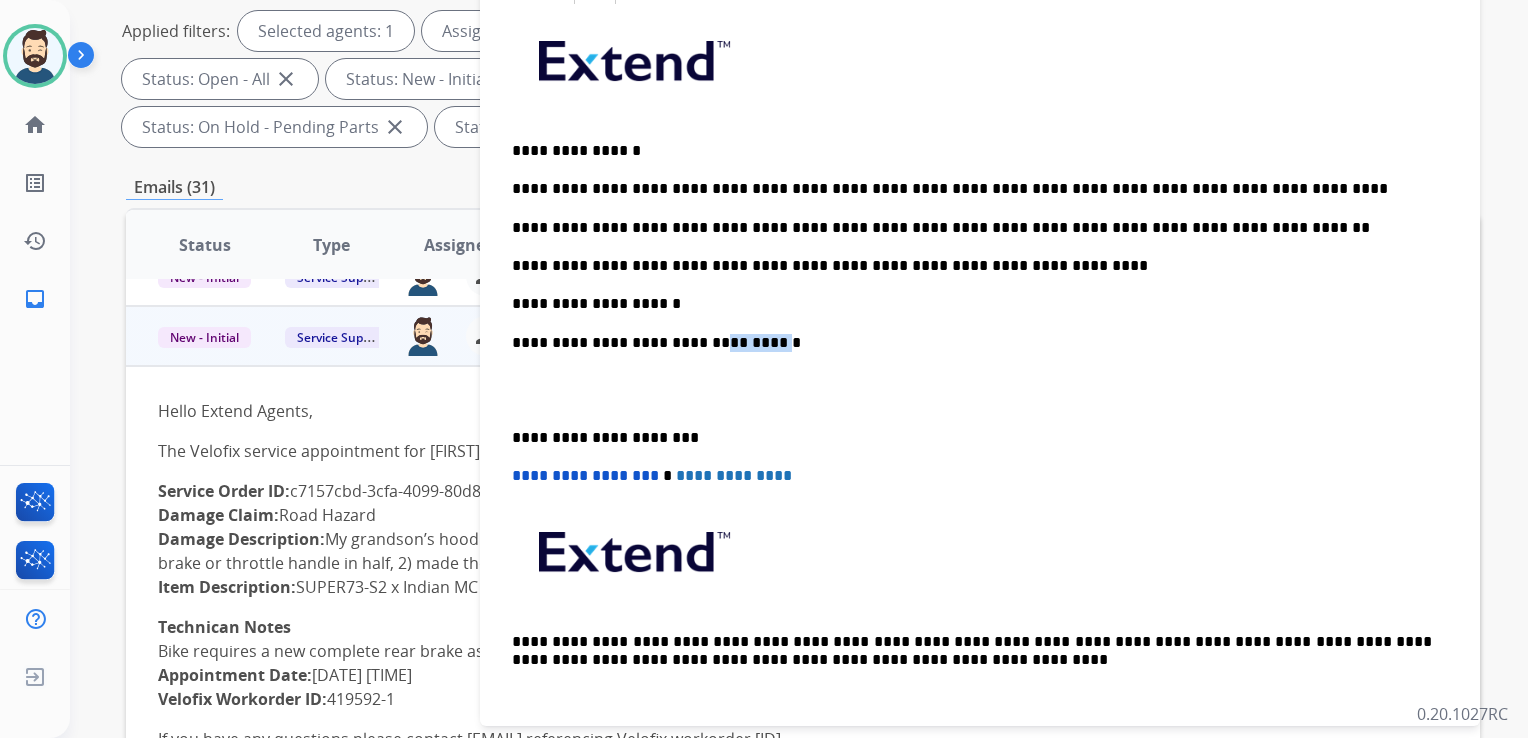 click on "**********" at bounding box center [972, 343] 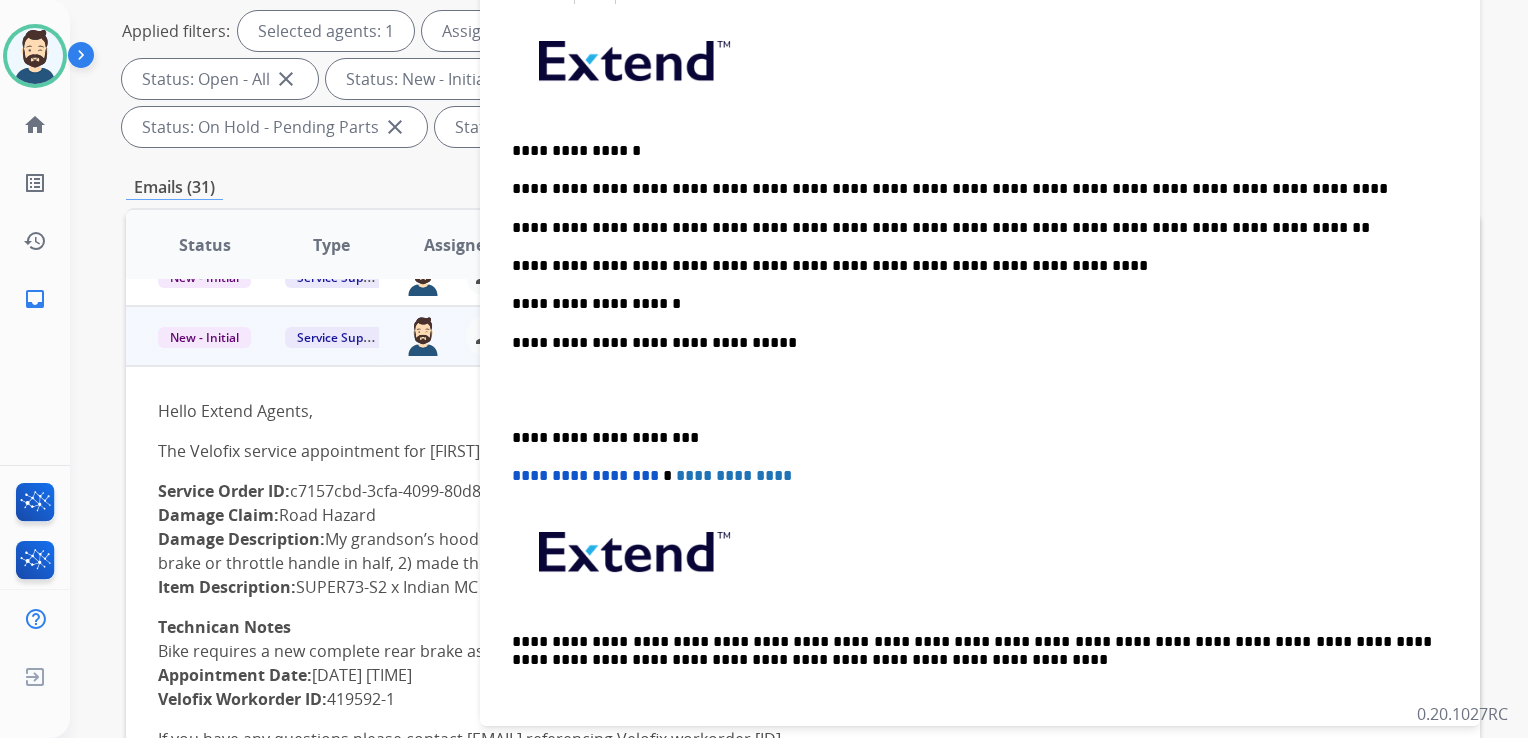 click on "**********" at bounding box center [972, 438] 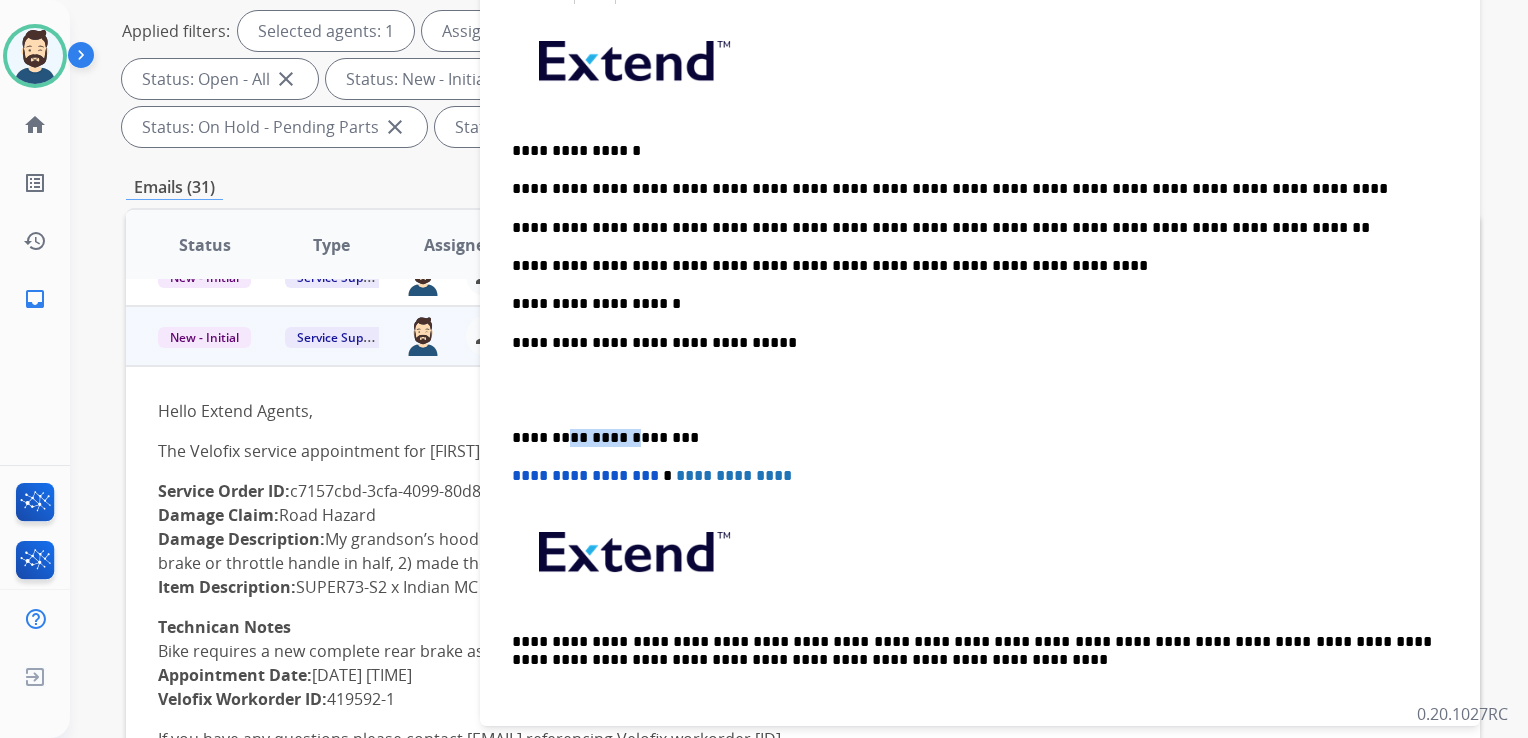 click on "**********" at bounding box center [972, 438] 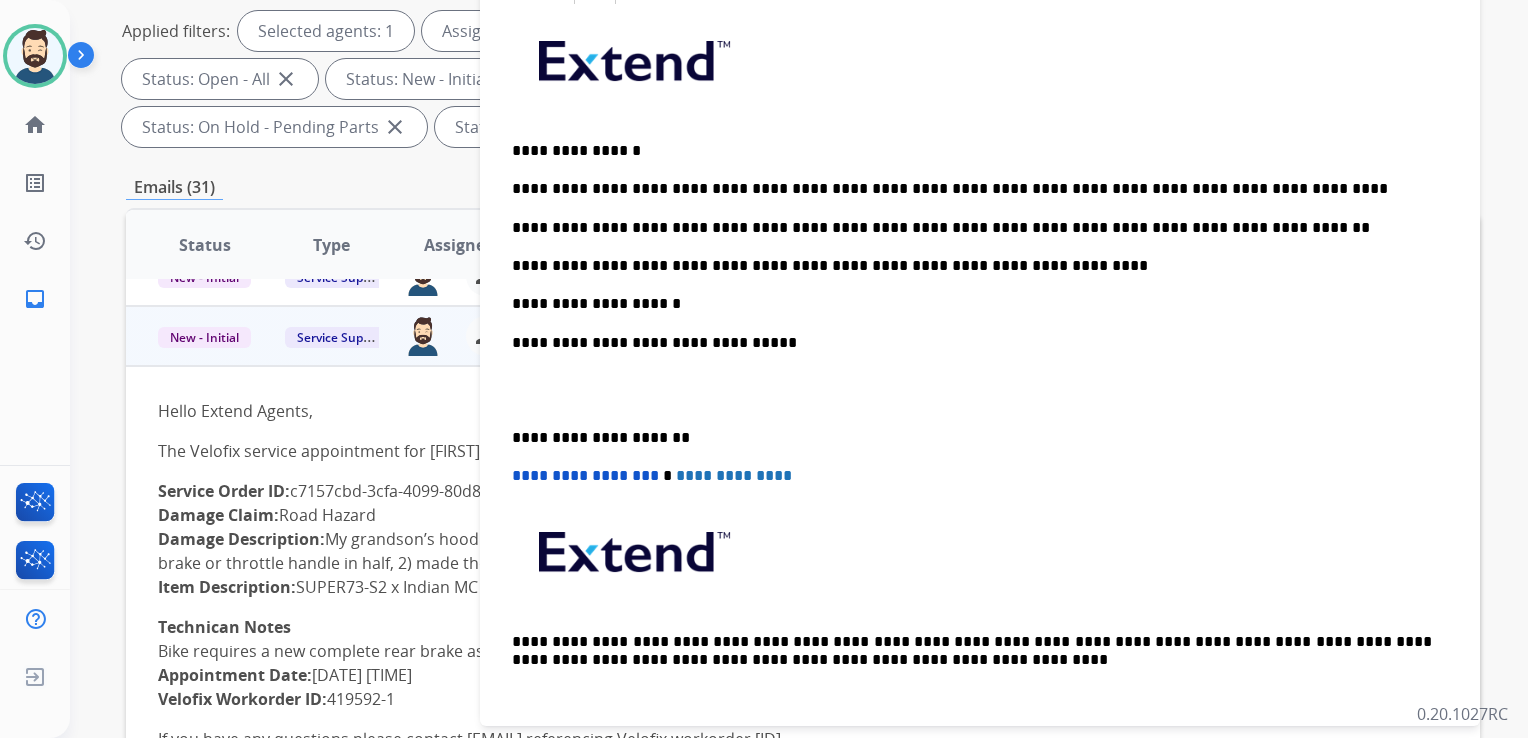 click on "**********" at bounding box center (585, 475) 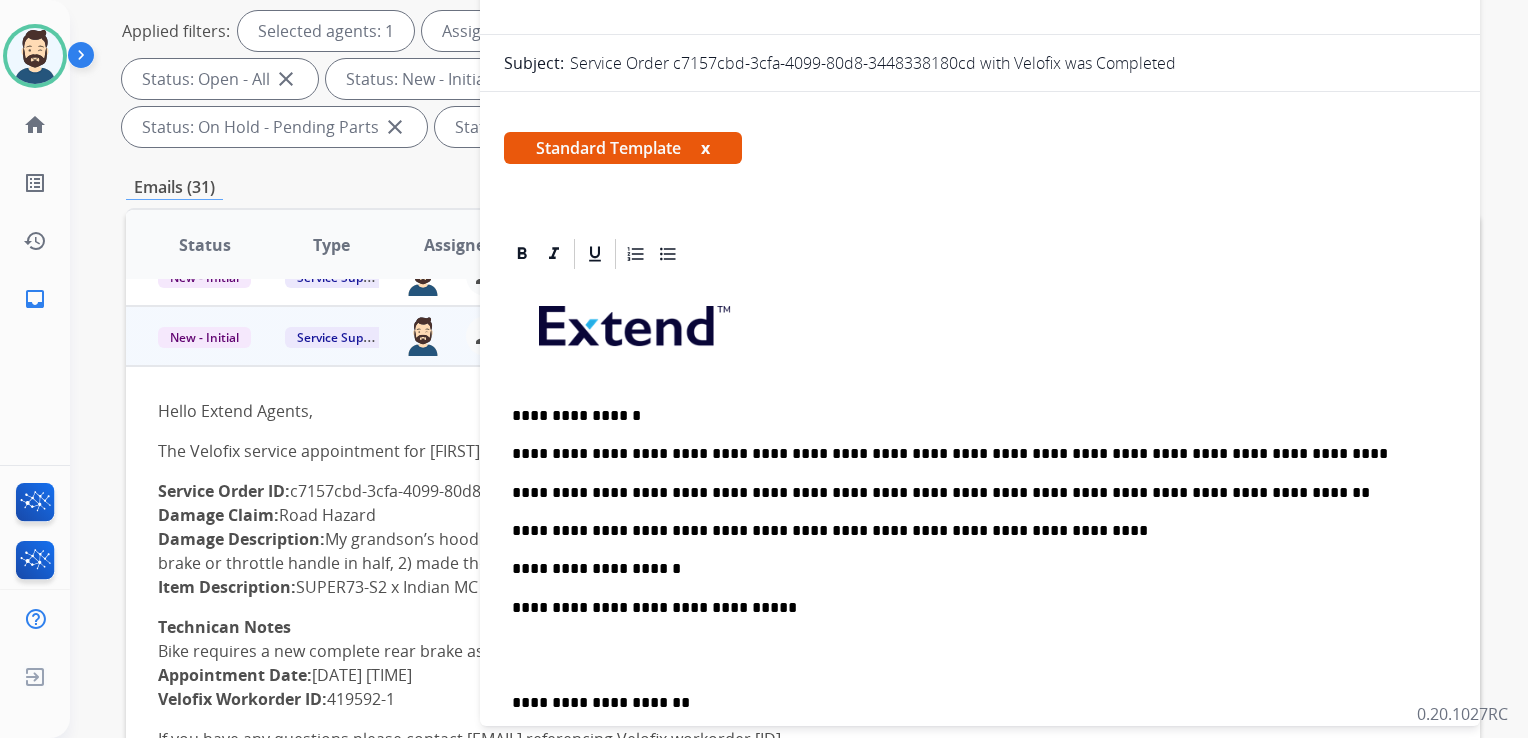 scroll, scrollTop: 0, scrollLeft: 0, axis: both 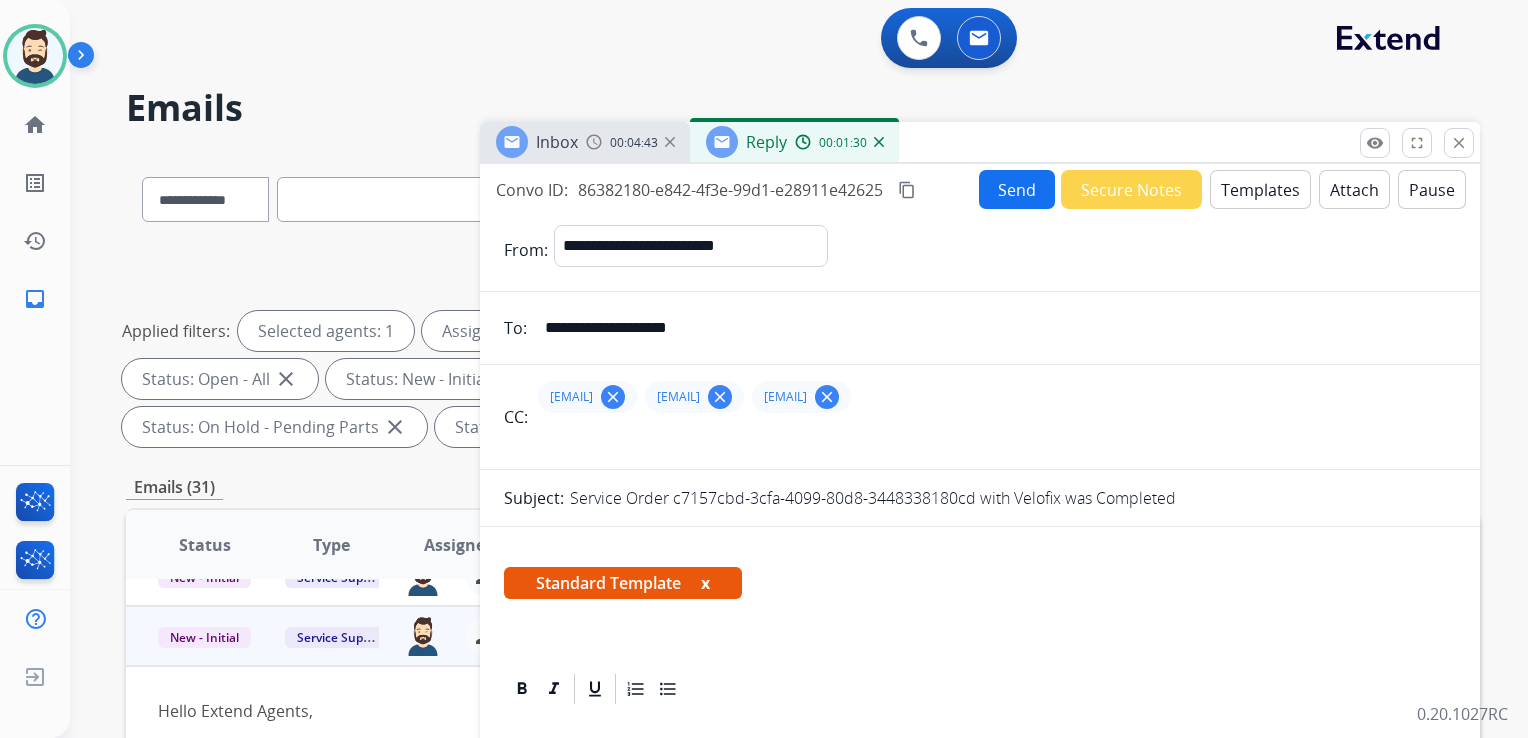 click on "Send" at bounding box center (1017, 189) 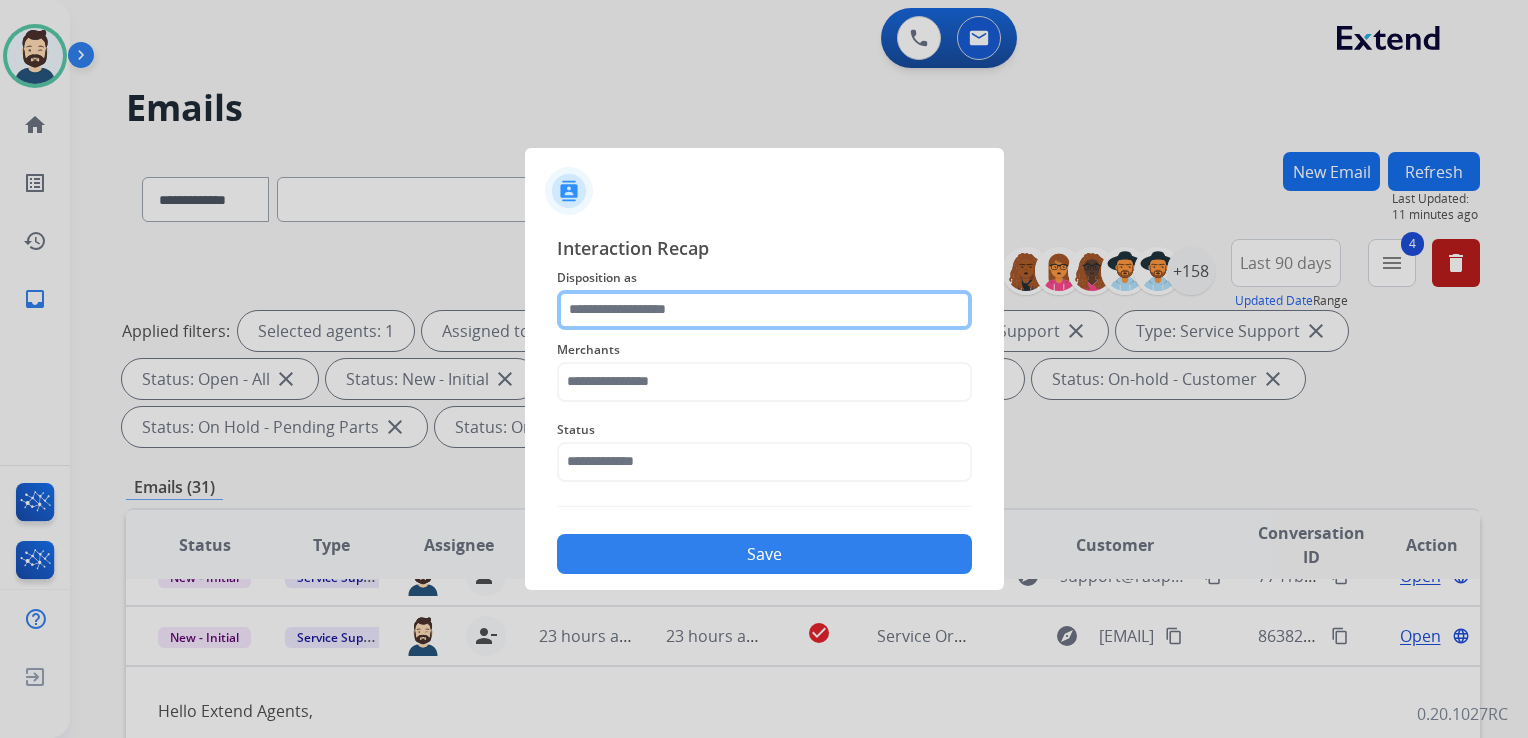 click 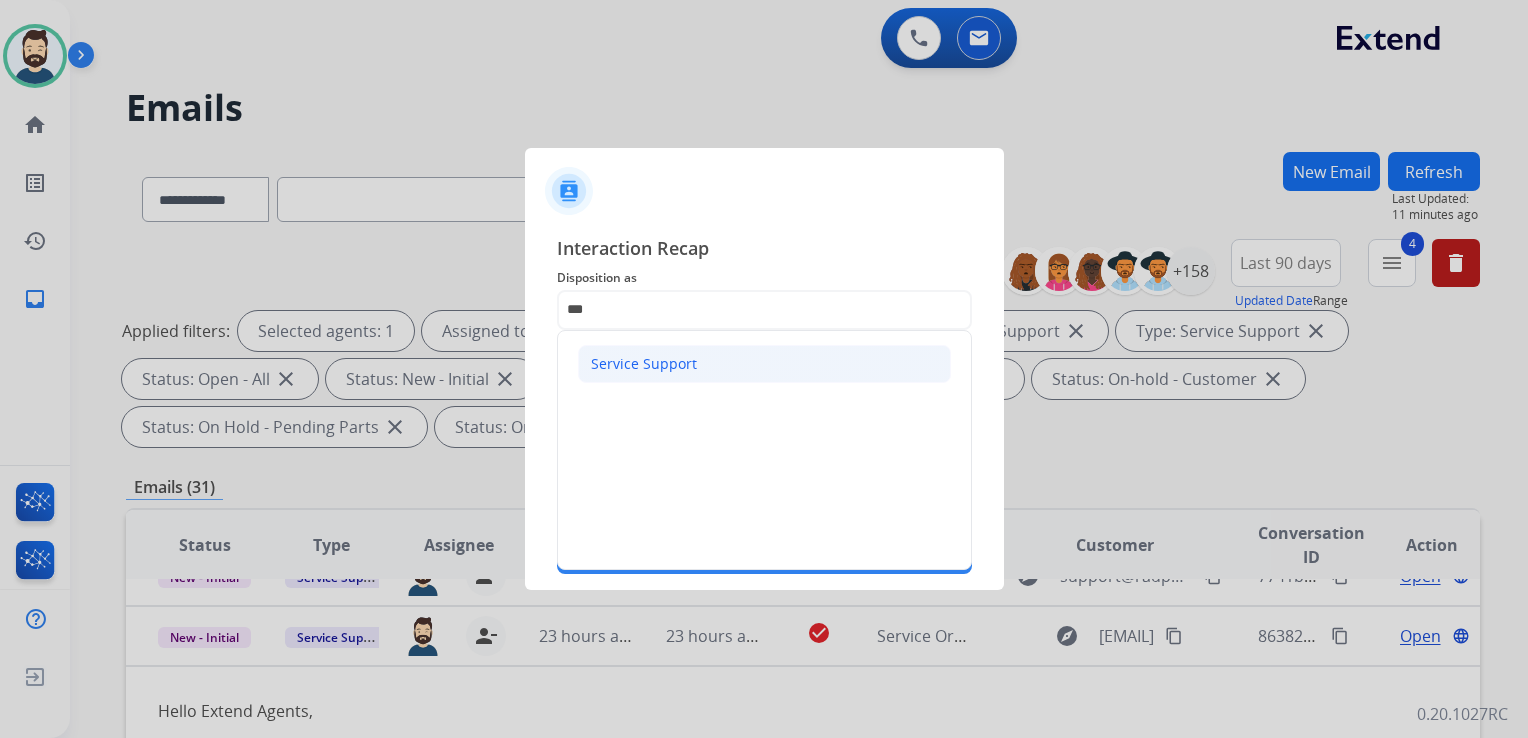 click on "Service Support" 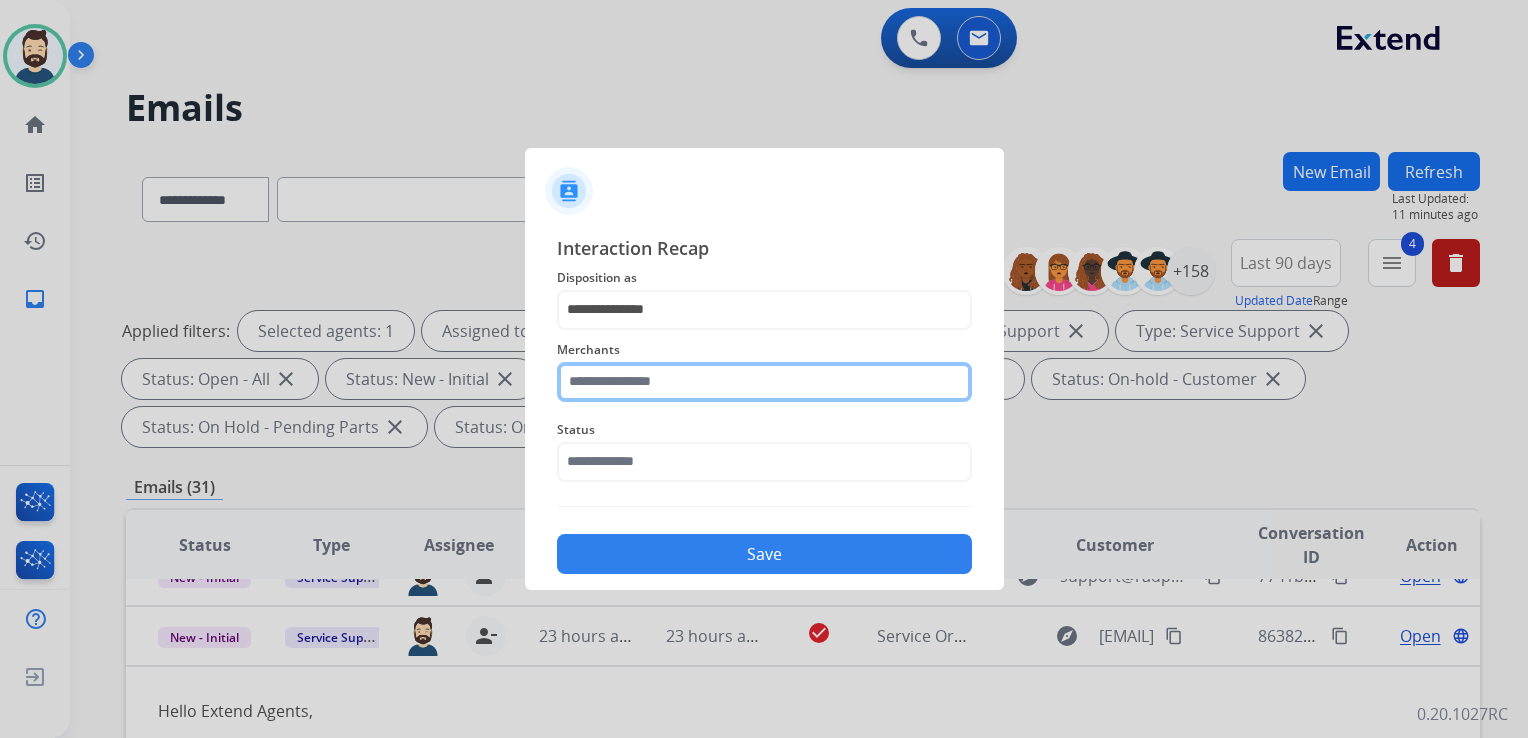 click 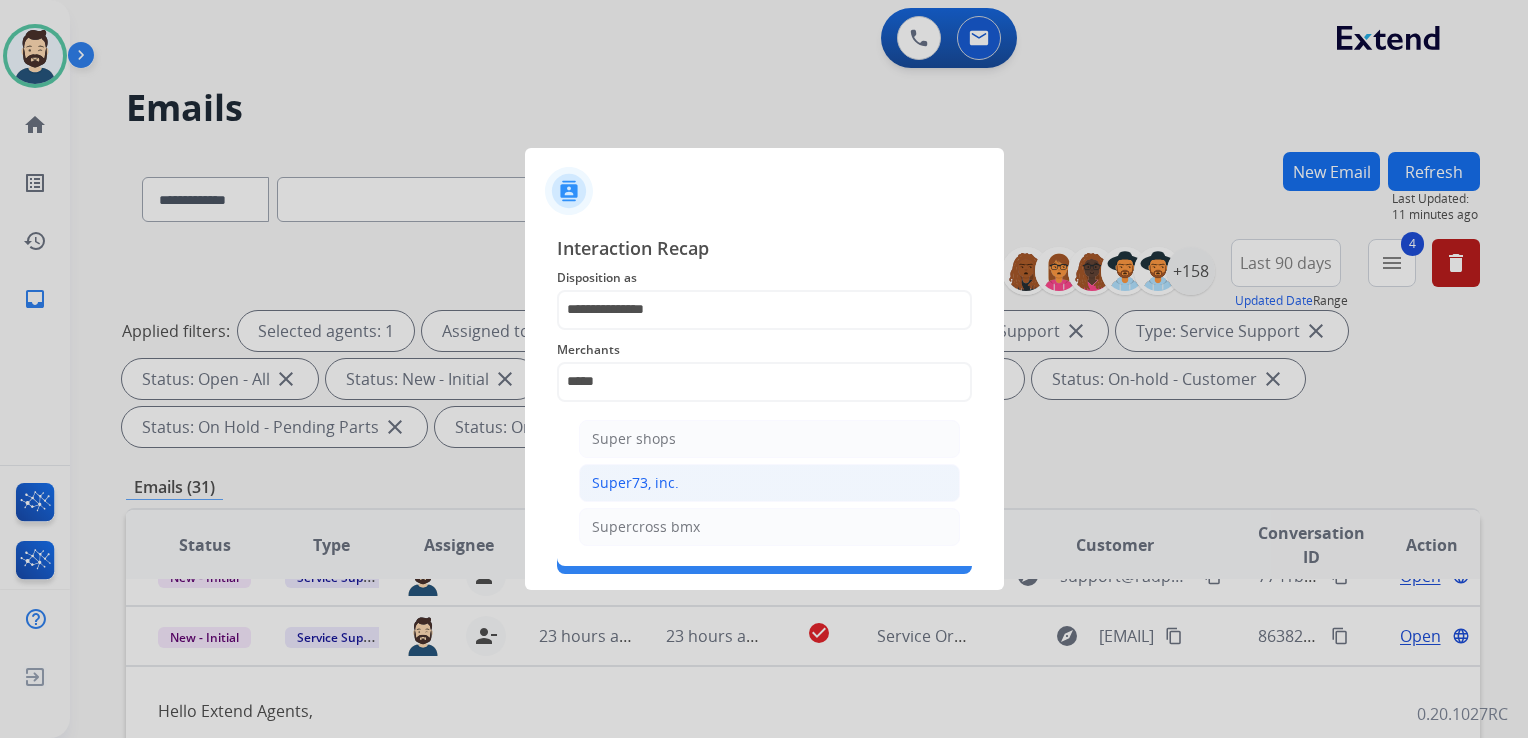 click on "Super73, inc." 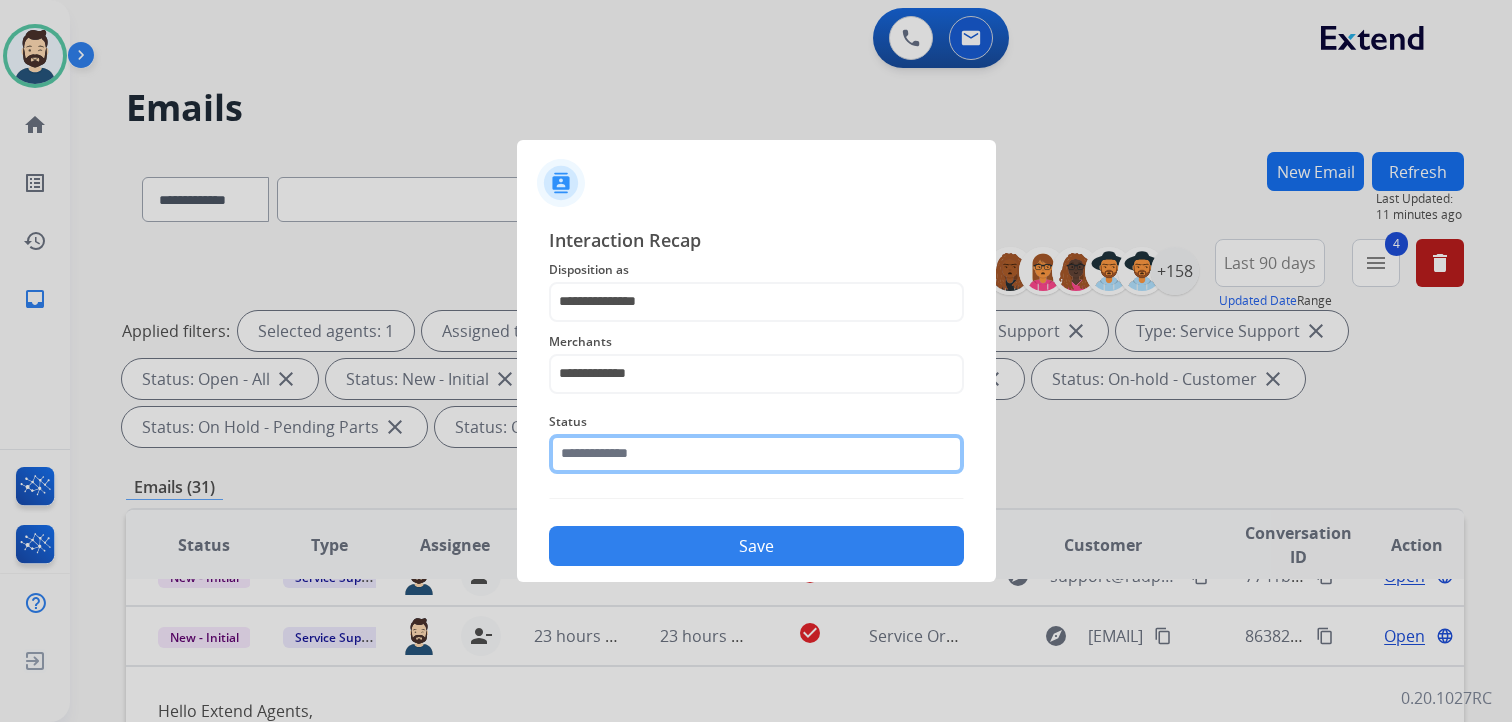 click 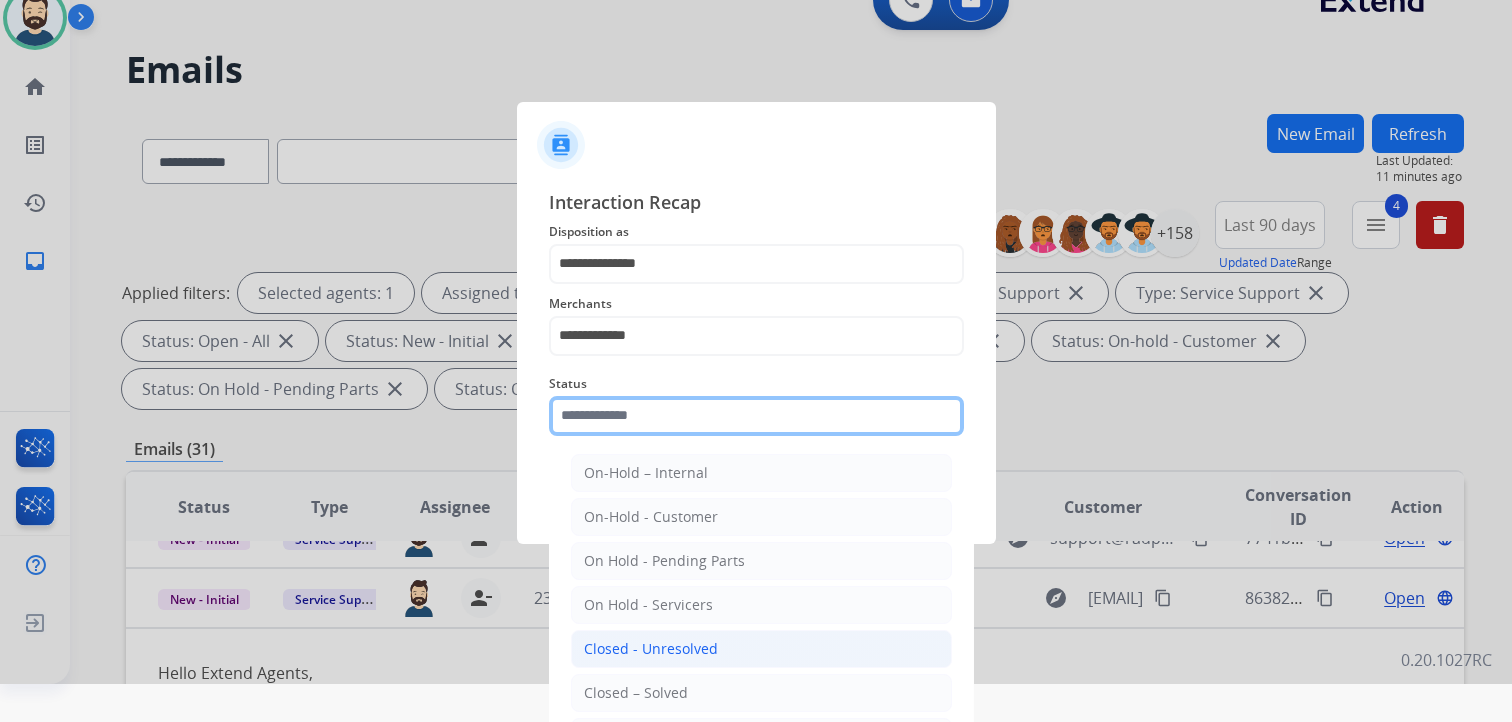 scroll, scrollTop: 59, scrollLeft: 0, axis: vertical 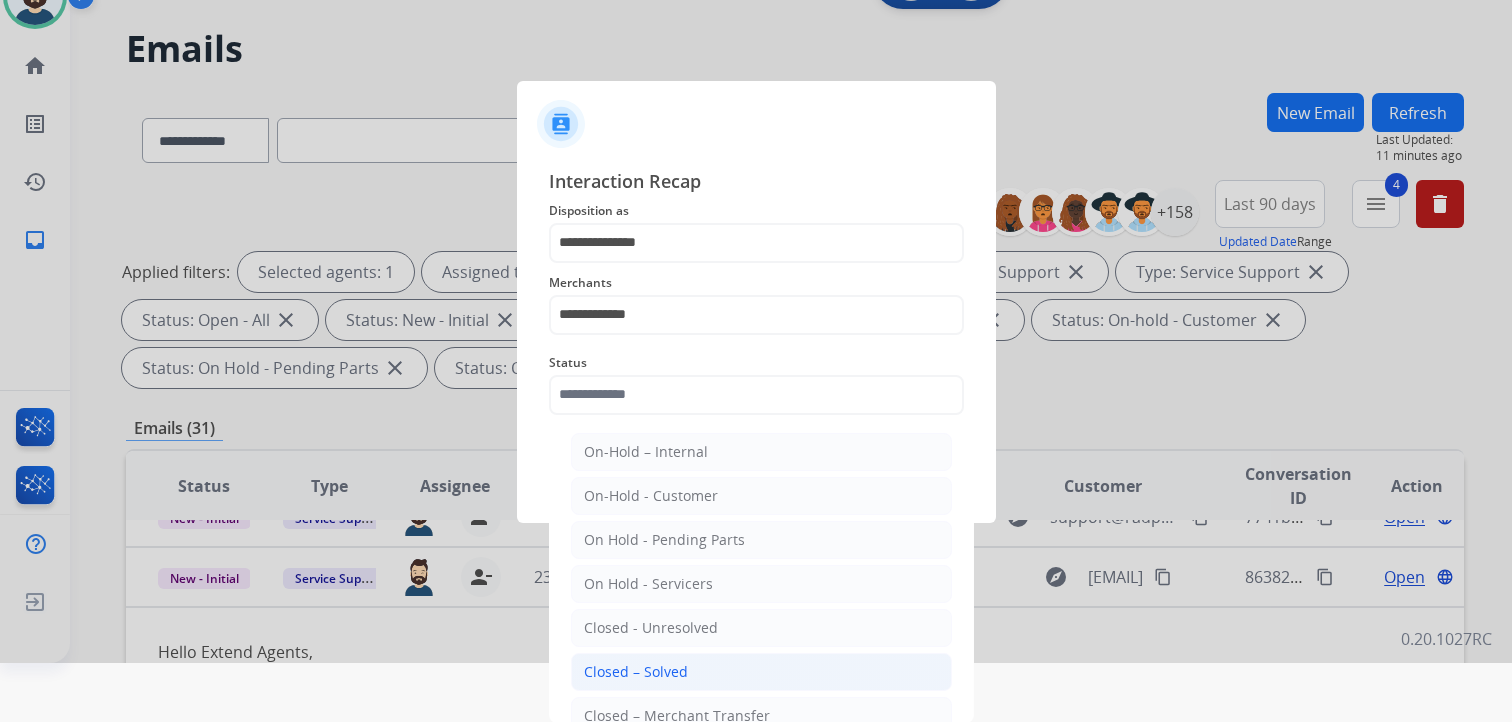 drag, startPoint x: 644, startPoint y: 670, endPoint x: 672, endPoint y: 573, distance: 100.96039 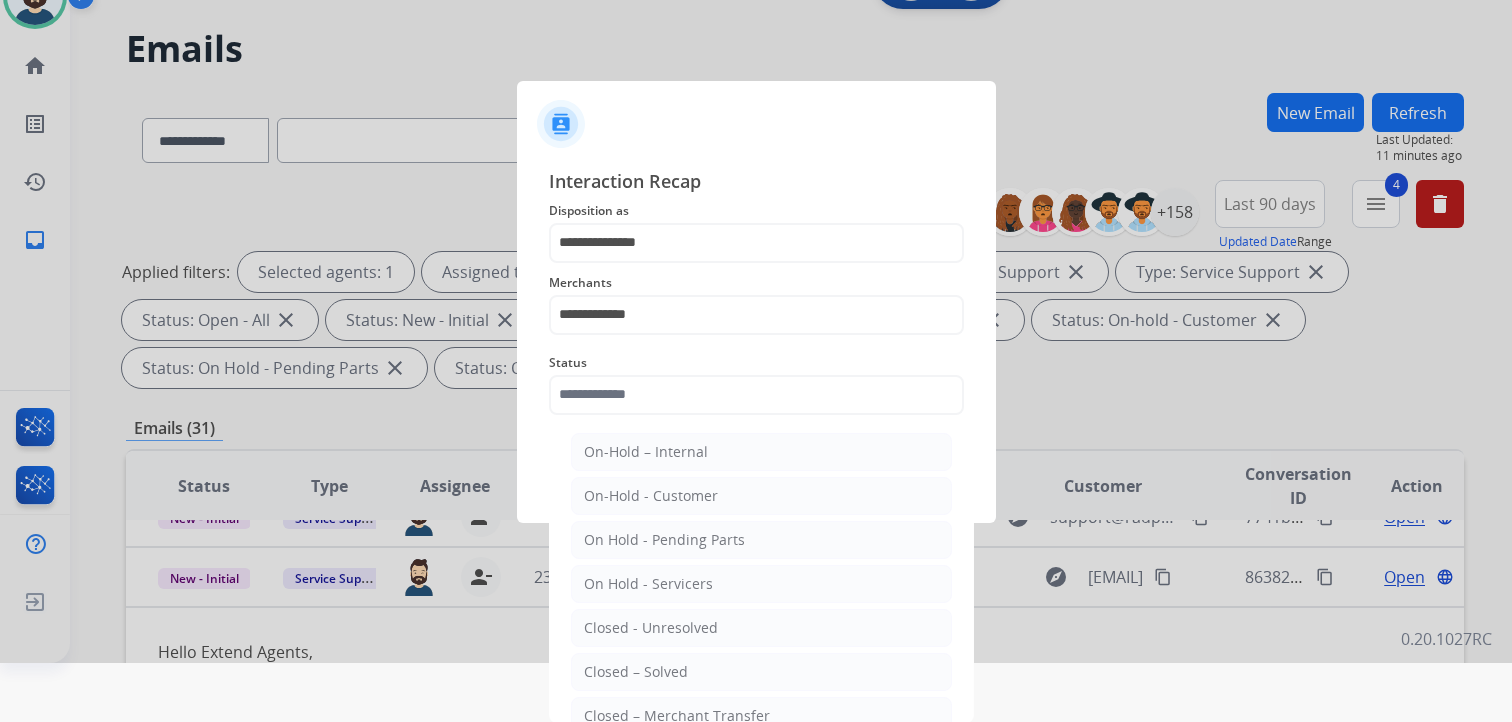 type on "**********" 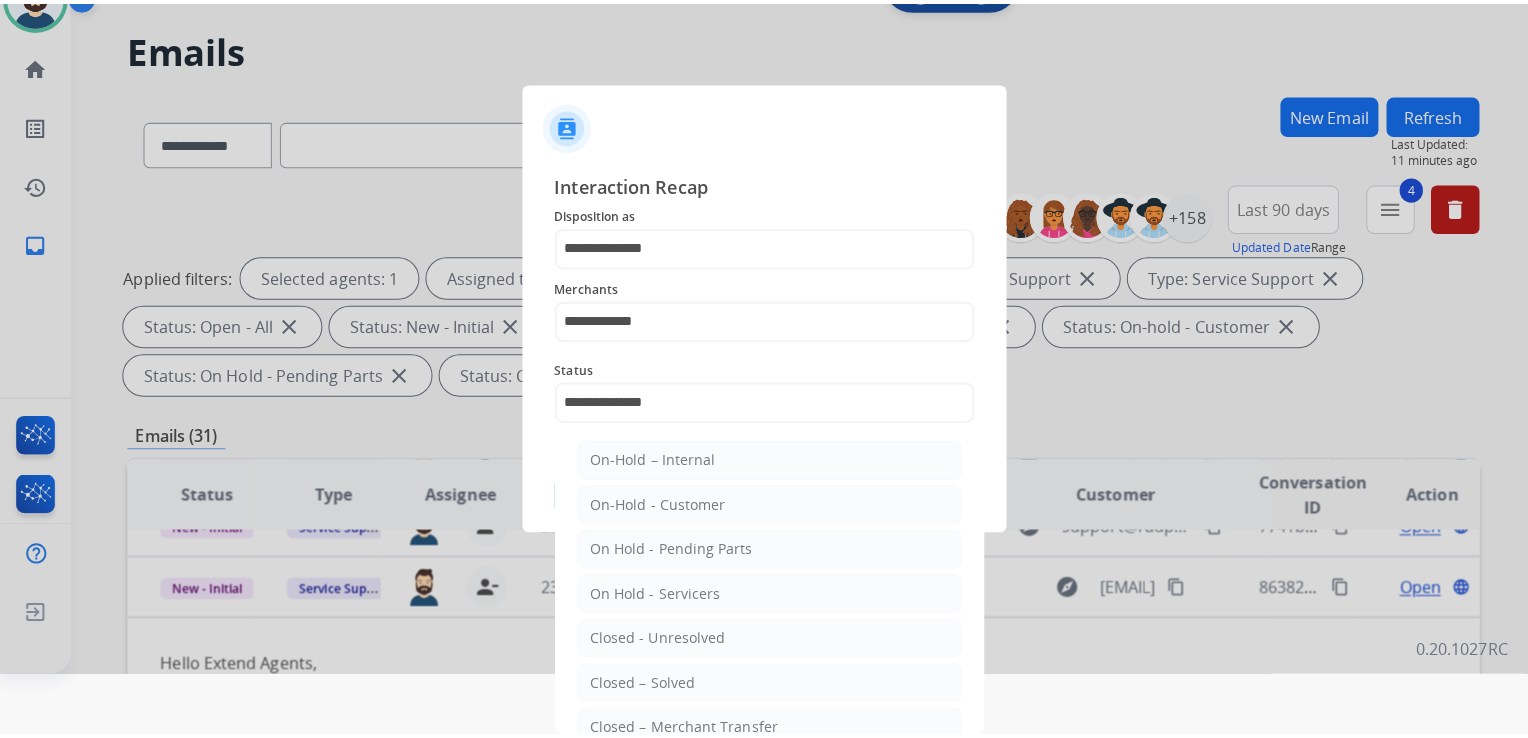 scroll, scrollTop: 0, scrollLeft: 0, axis: both 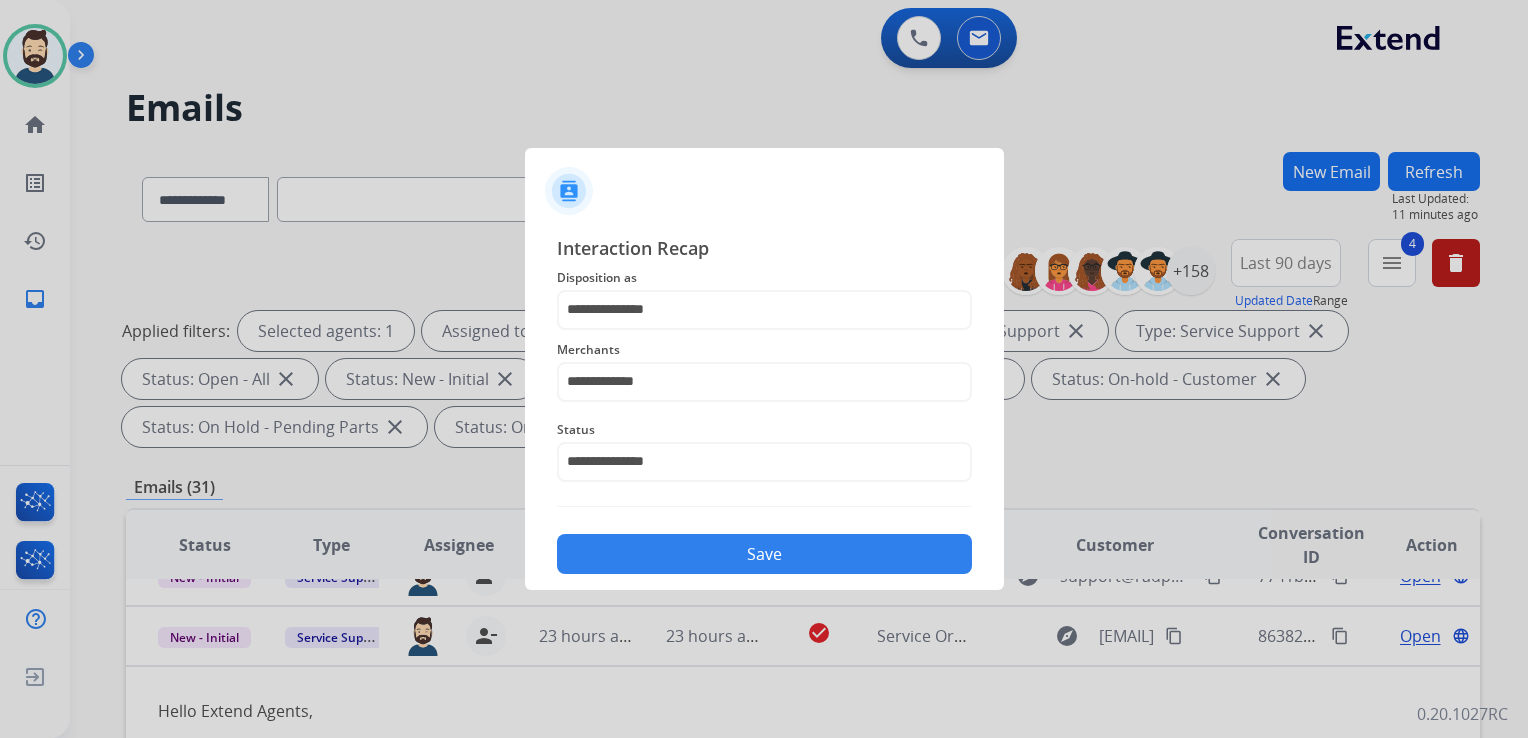 click on "Save" 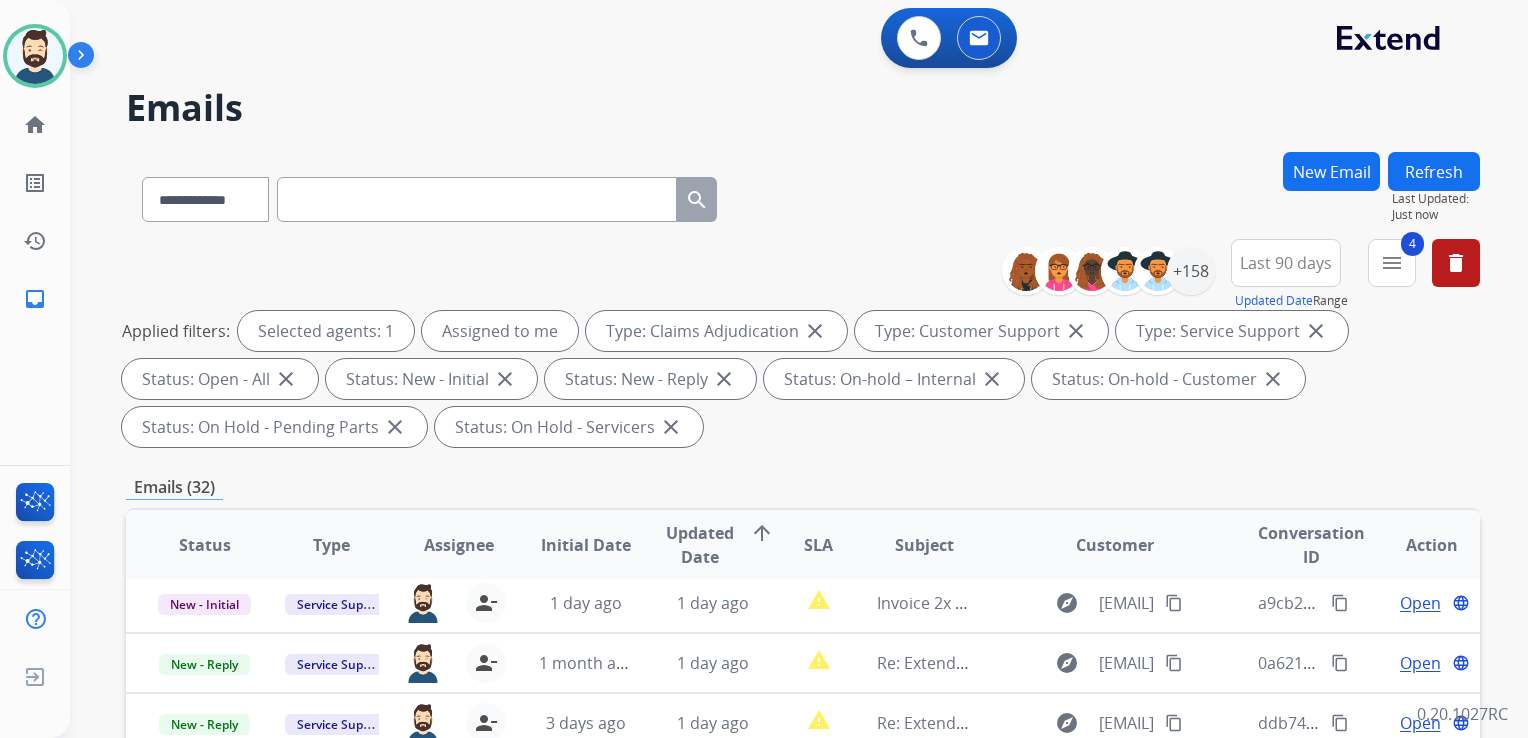 scroll, scrollTop: 66, scrollLeft: 0, axis: vertical 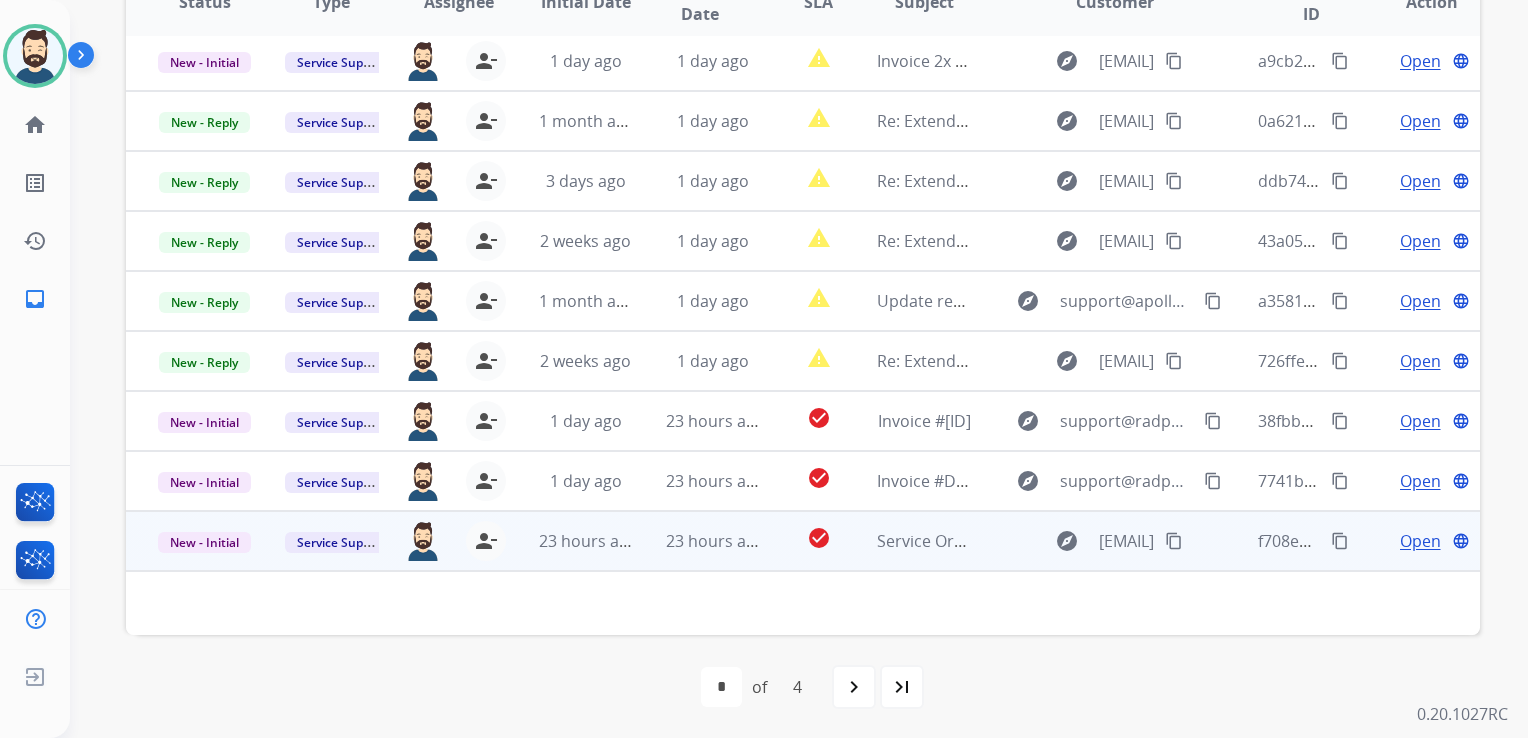 click on "23 hours ago" at bounding box center (697, 541) 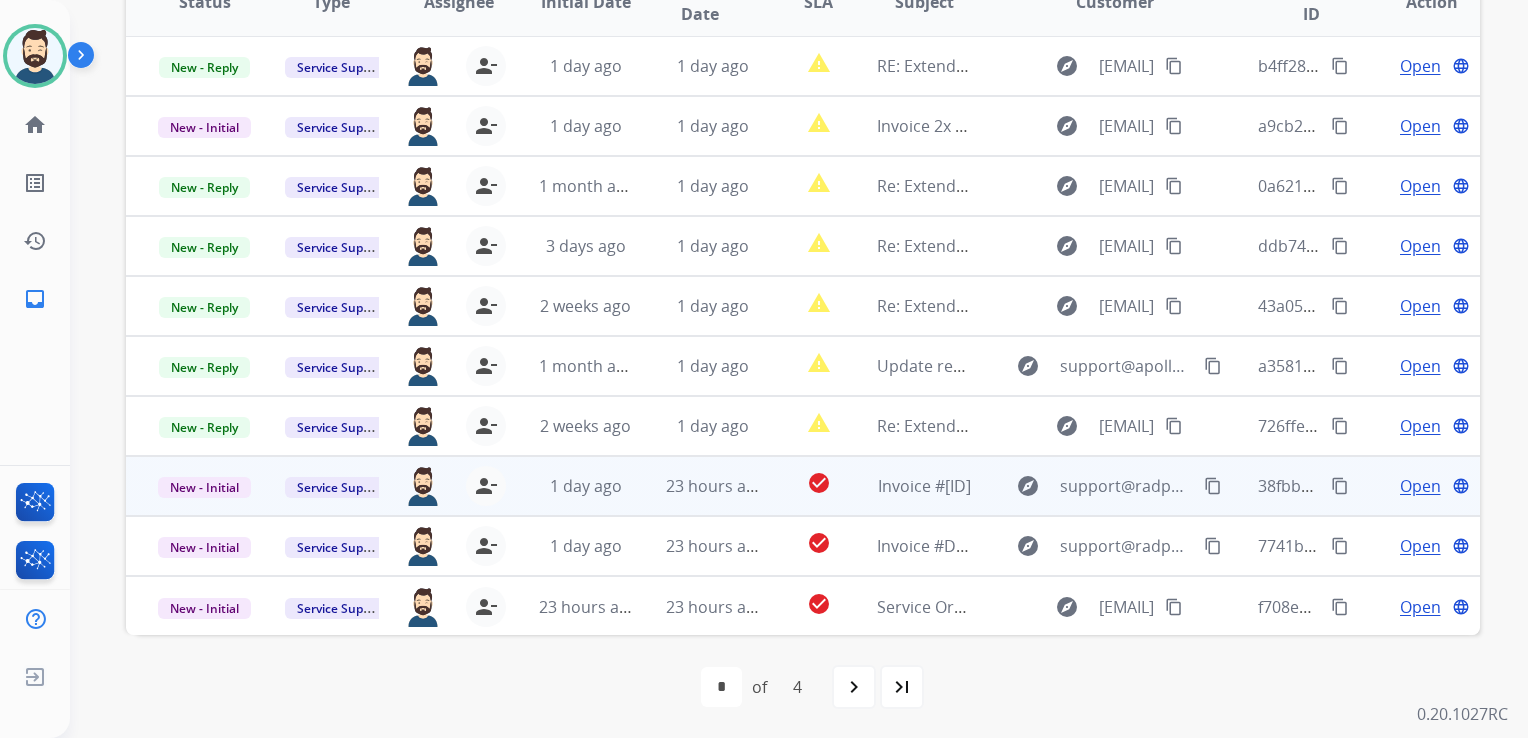 scroll, scrollTop: 0, scrollLeft: 0, axis: both 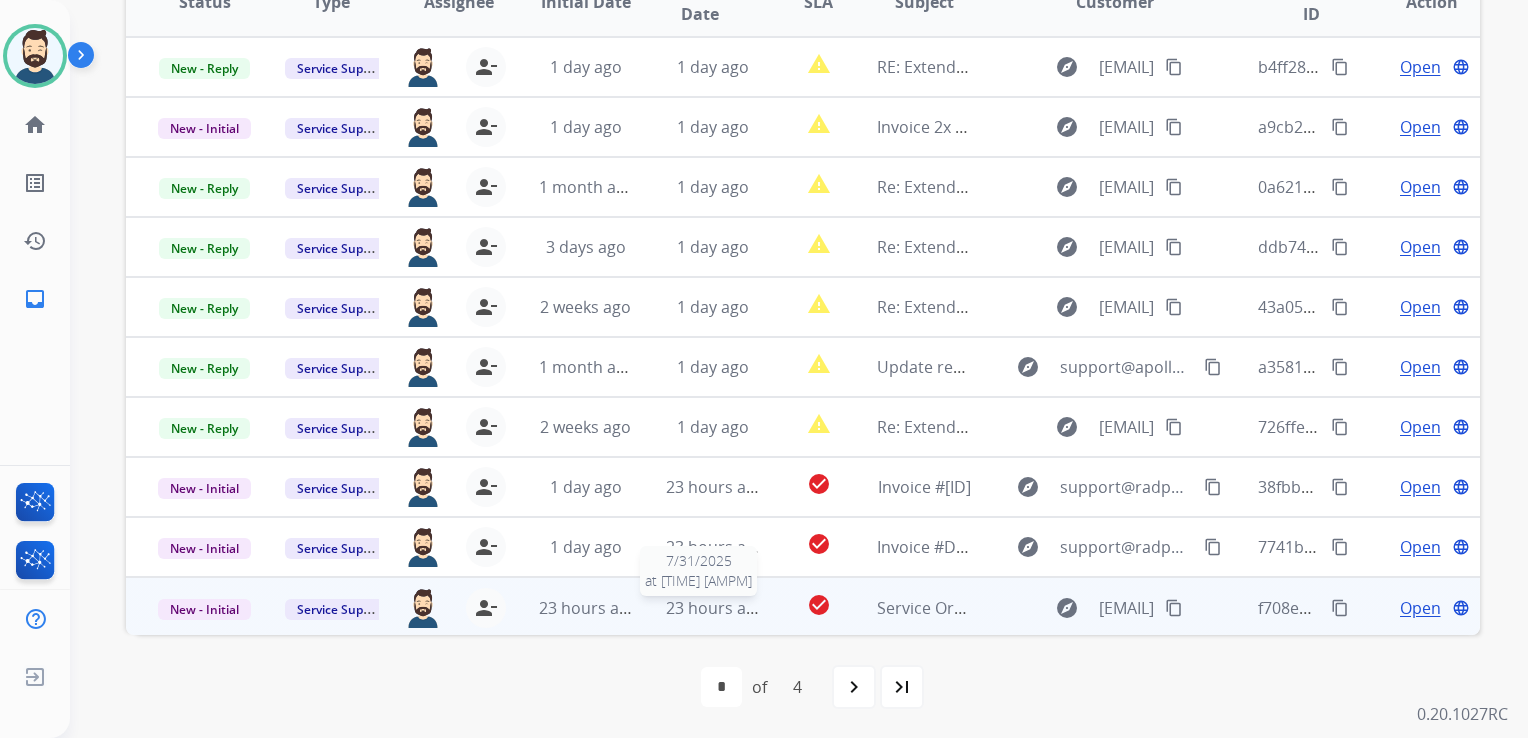 click on "23 hours ago" at bounding box center (715, 608) 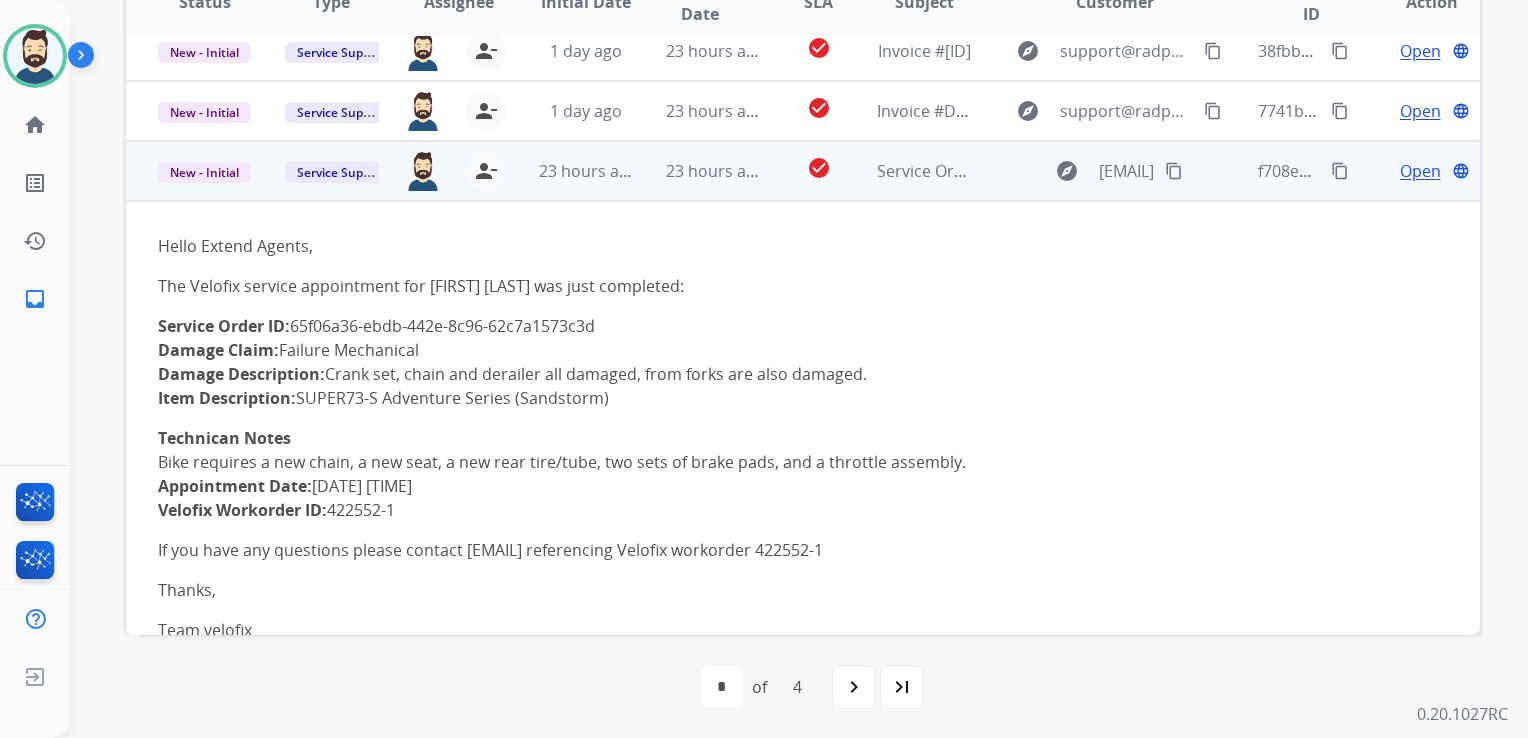 scroll, scrollTop: 490, scrollLeft: 0, axis: vertical 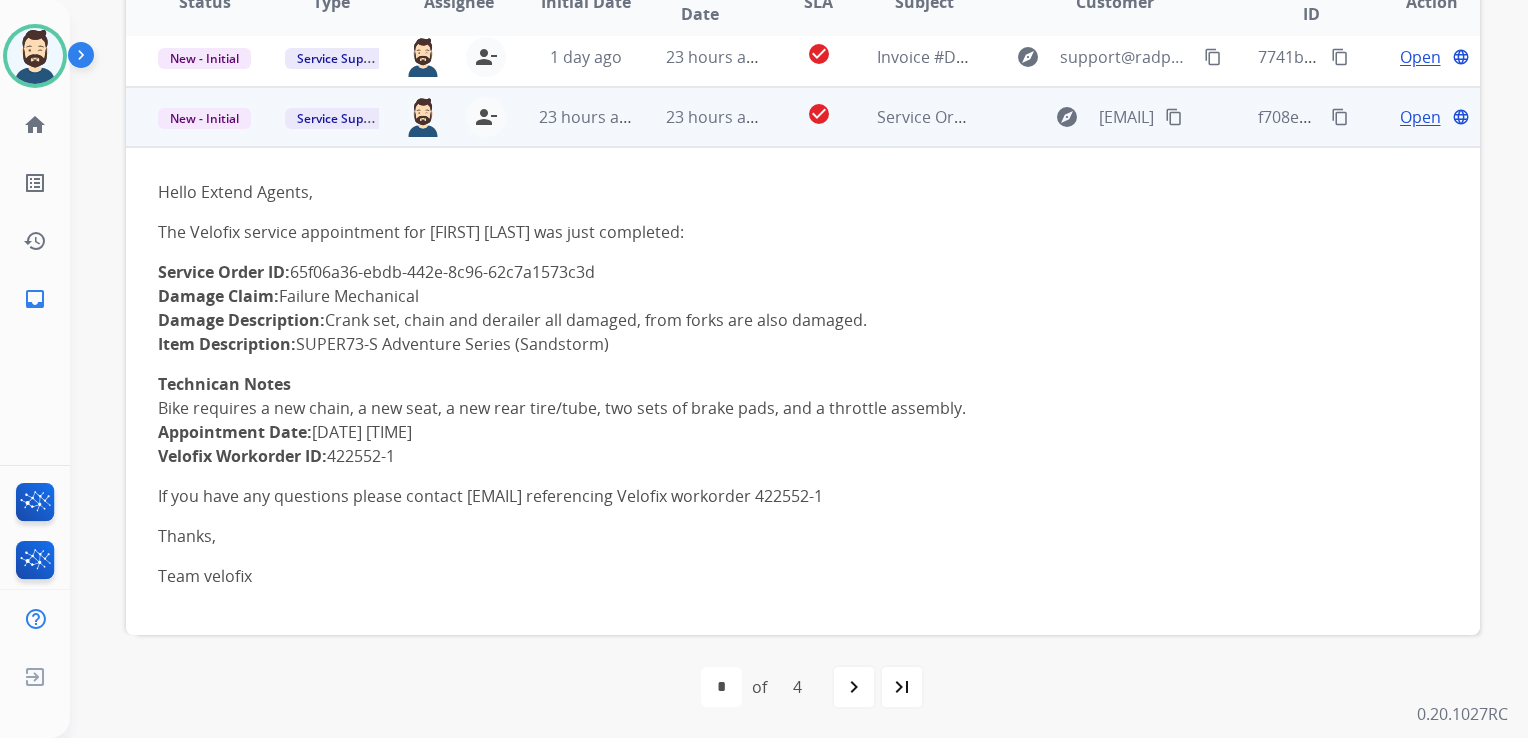 click on "Open" at bounding box center [1420, 117] 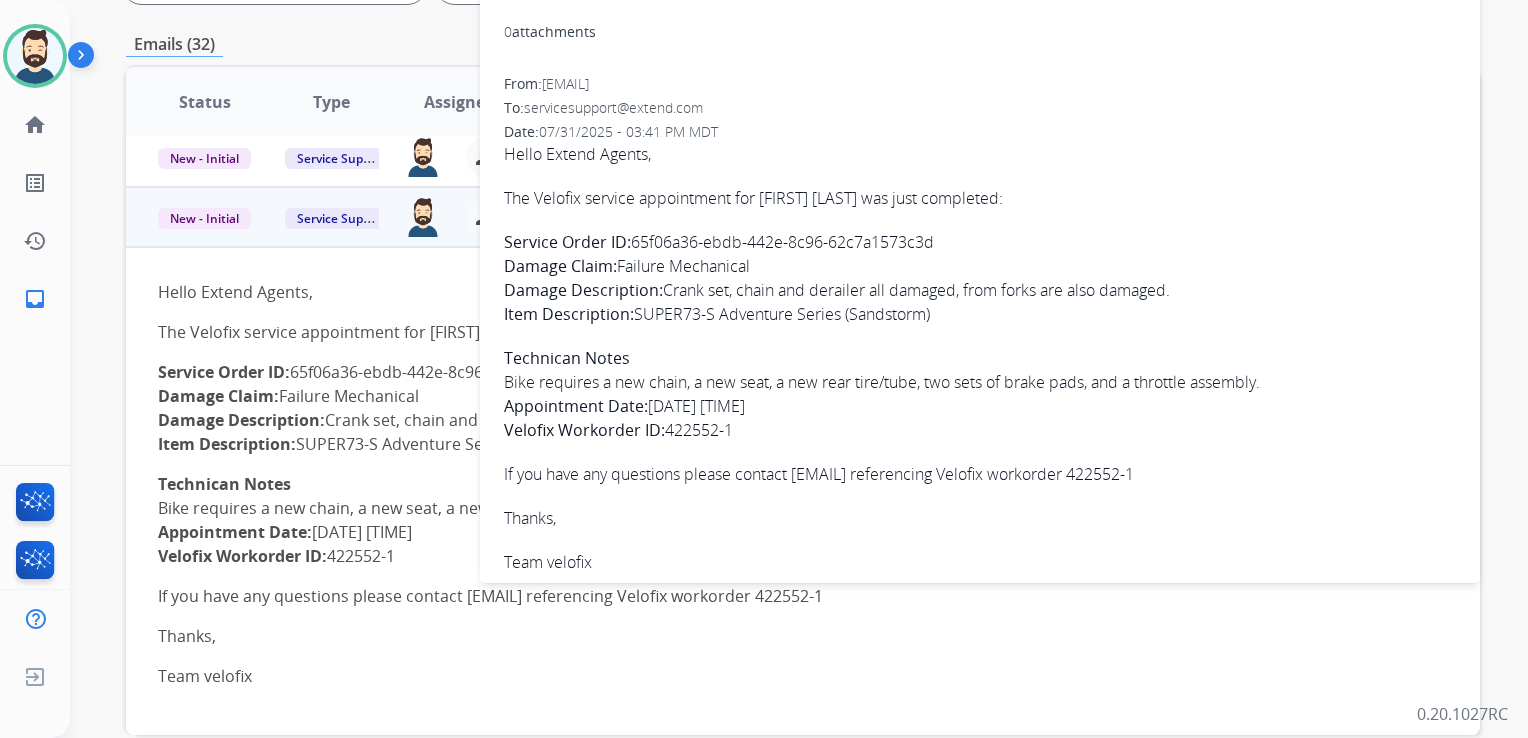 scroll, scrollTop: 343, scrollLeft: 0, axis: vertical 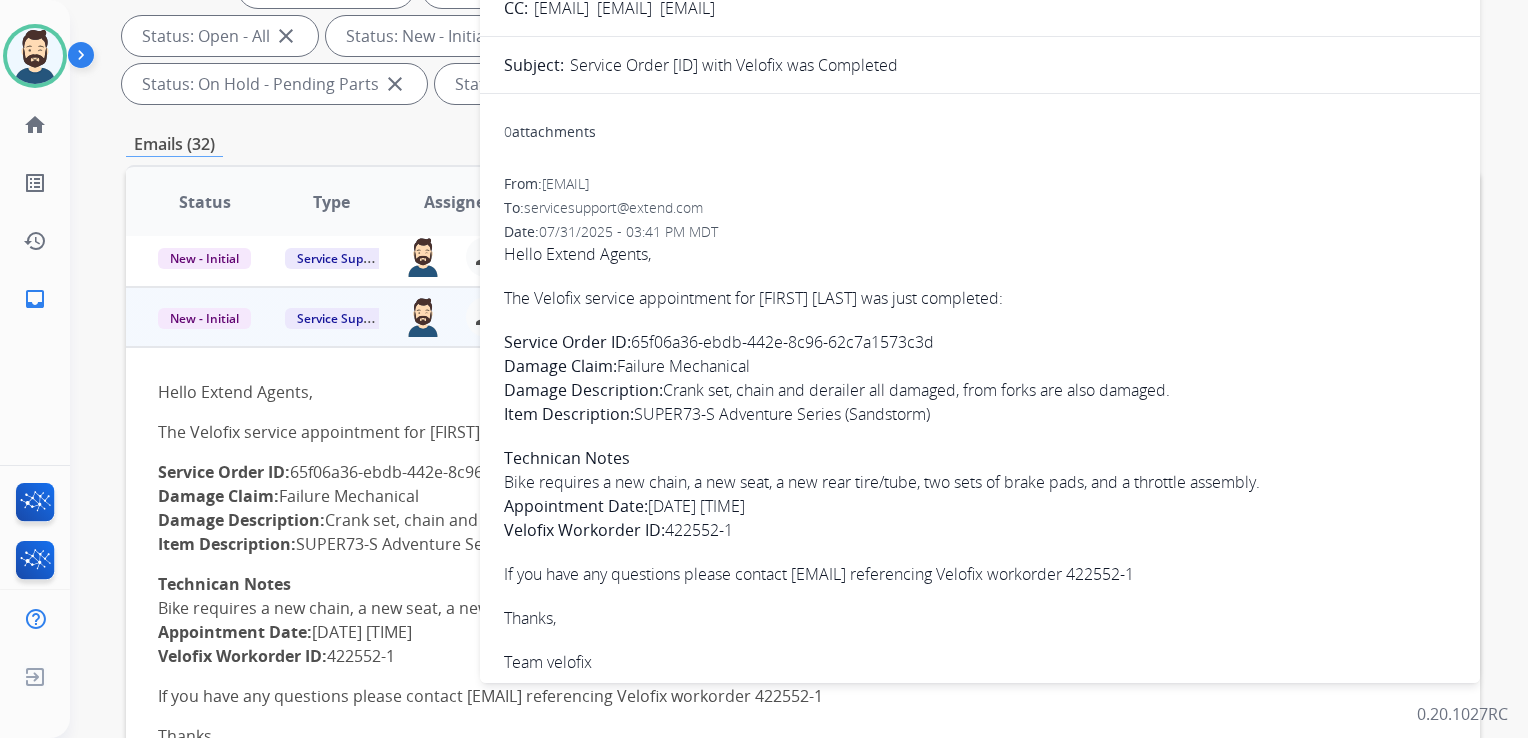 drag, startPoint x: 635, startPoint y: 337, endPoint x: 935, endPoint y: 337, distance: 300 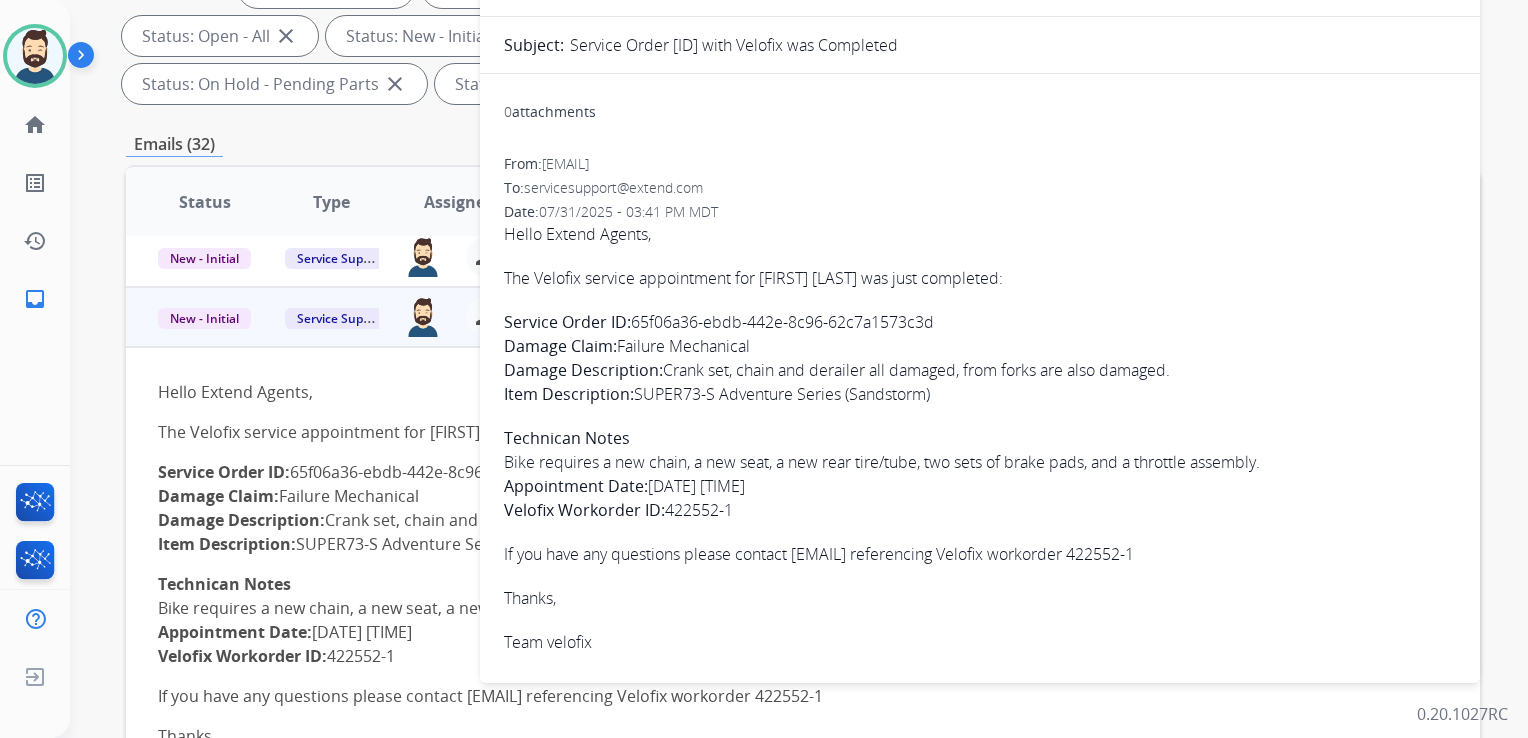 scroll, scrollTop: 25, scrollLeft: 0, axis: vertical 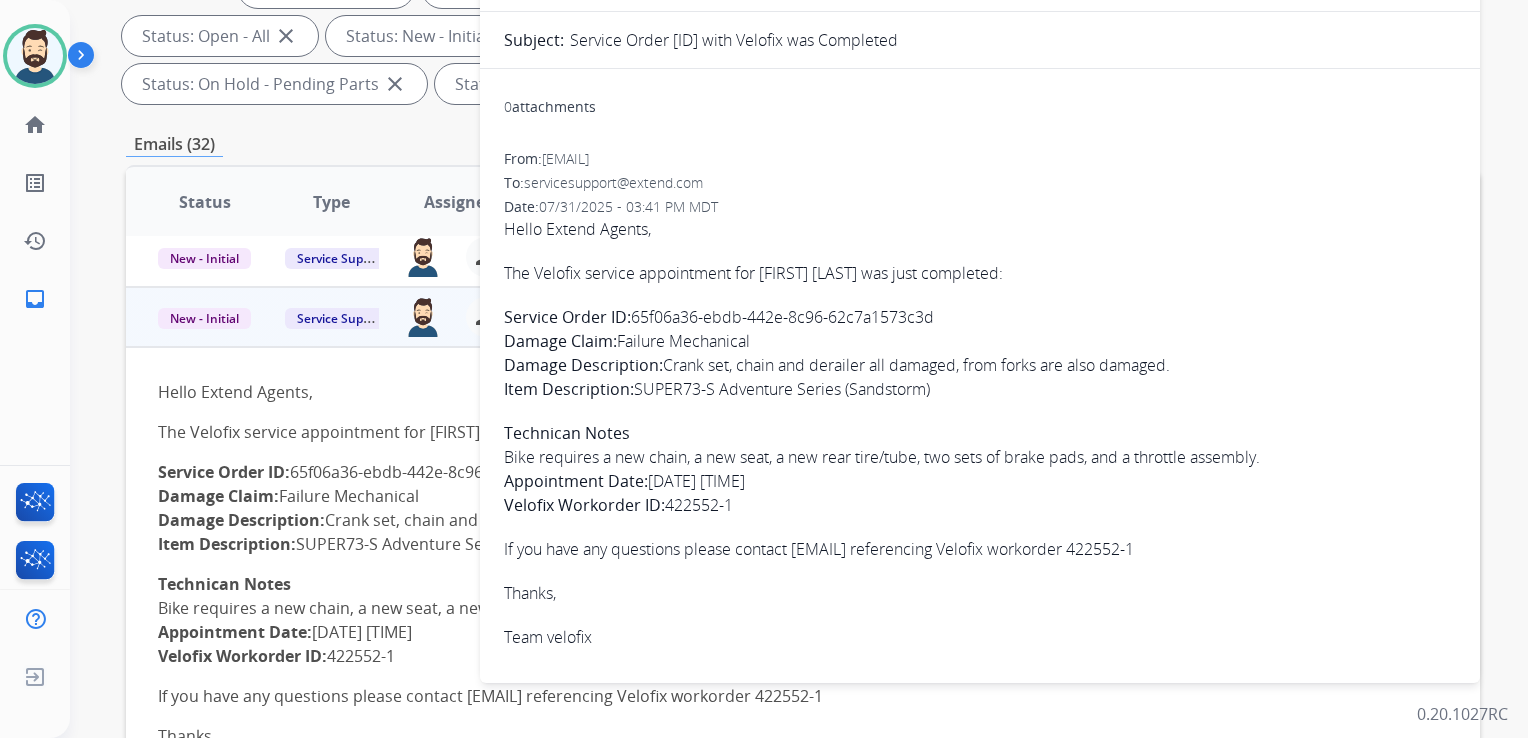 drag, startPoint x: 508, startPoint y: 273, endPoint x: 791, endPoint y: 493, distance: 358.4536 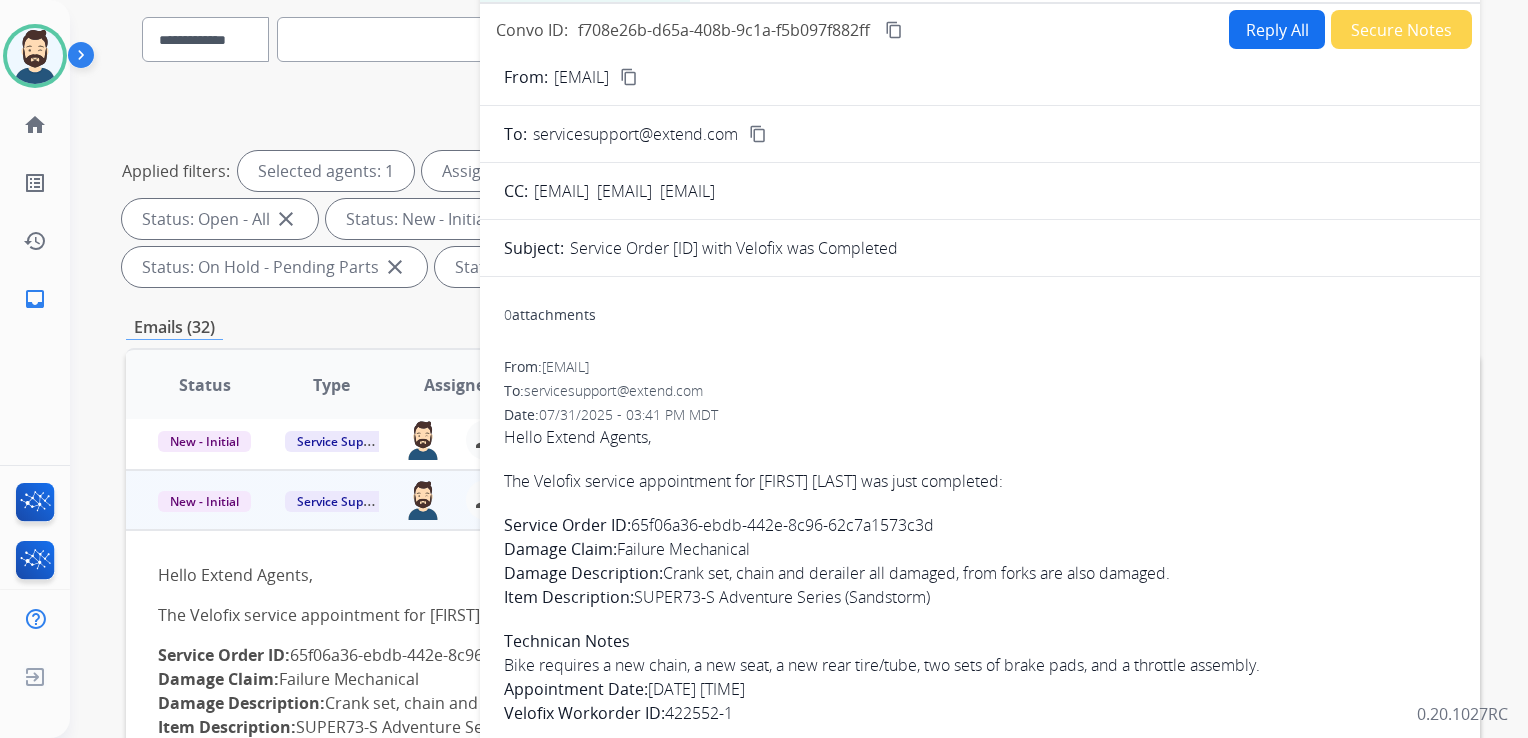 scroll, scrollTop: 0, scrollLeft: 0, axis: both 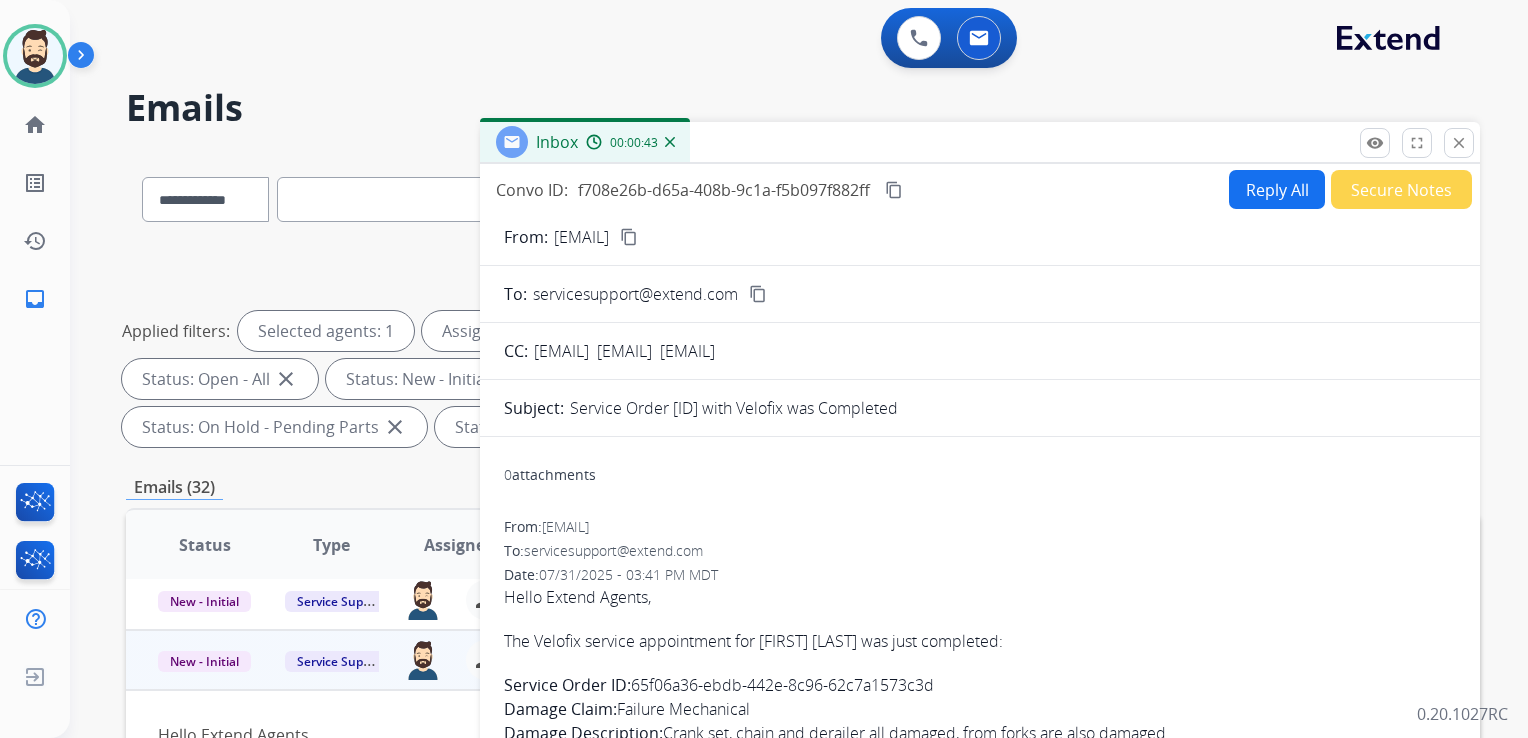 drag, startPoint x: 904, startPoint y: 184, endPoint x: 868, endPoint y: 177, distance: 36.67424 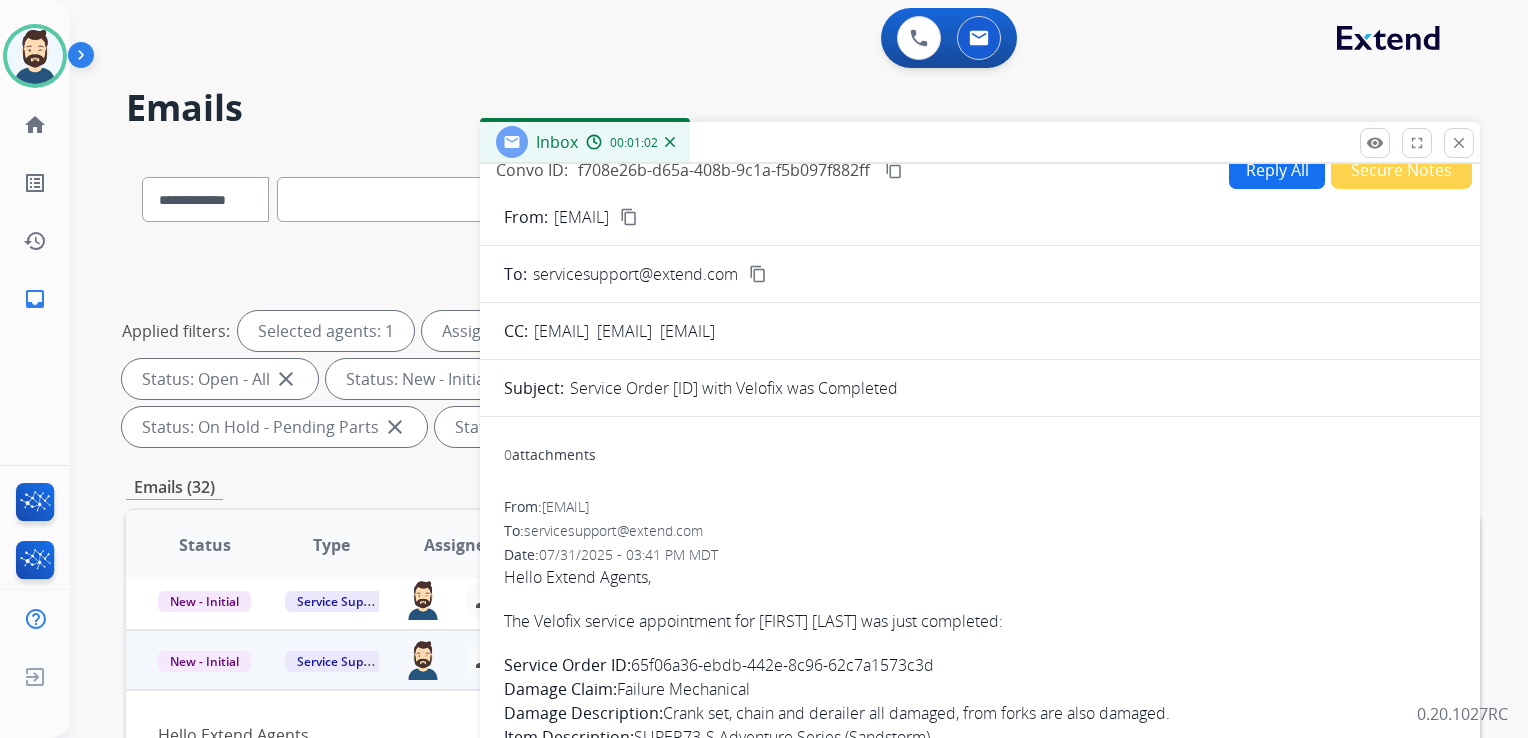 scroll, scrollTop: 25, scrollLeft: 0, axis: vertical 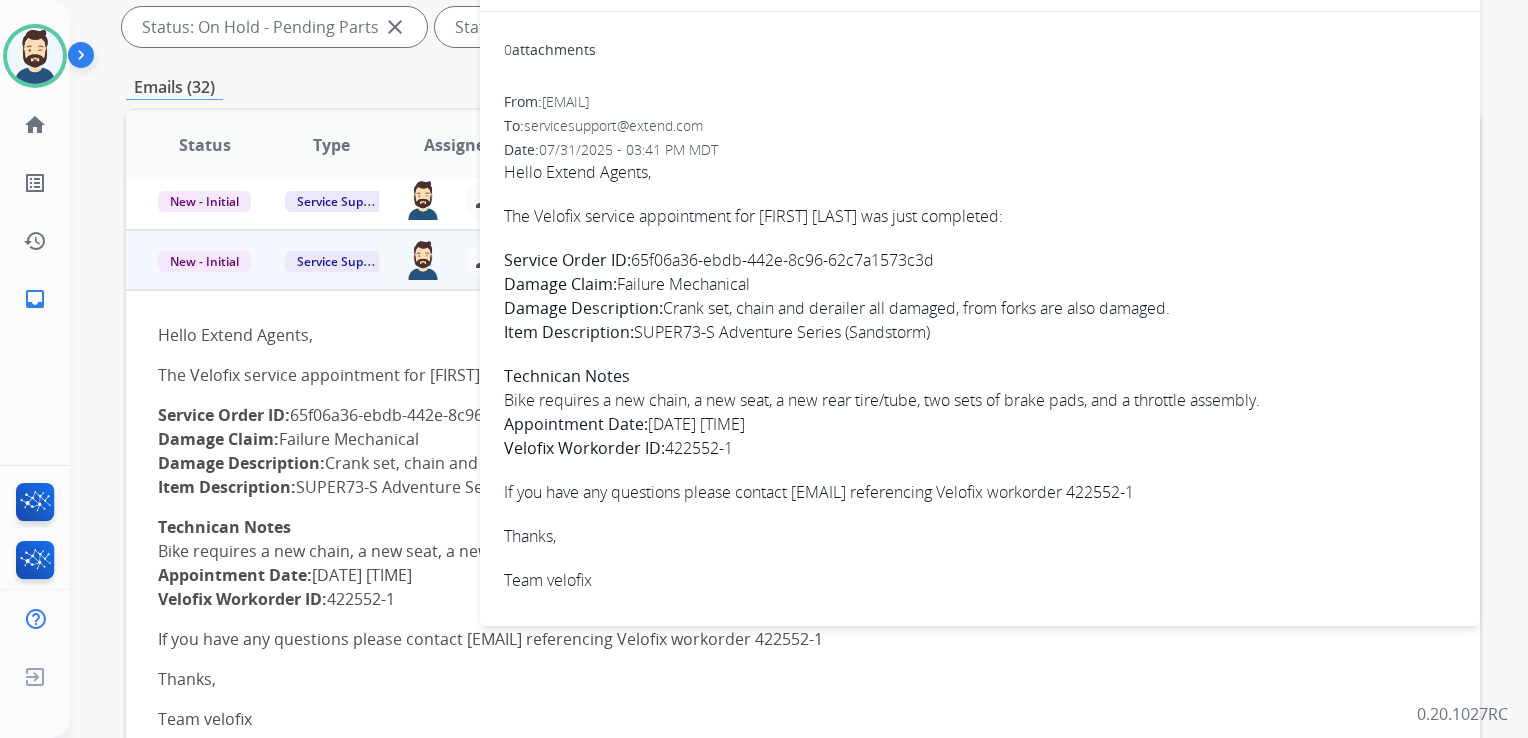 drag, startPoint x: 506, startPoint y: 211, endPoint x: 755, endPoint y: 436, distance: 335.59796 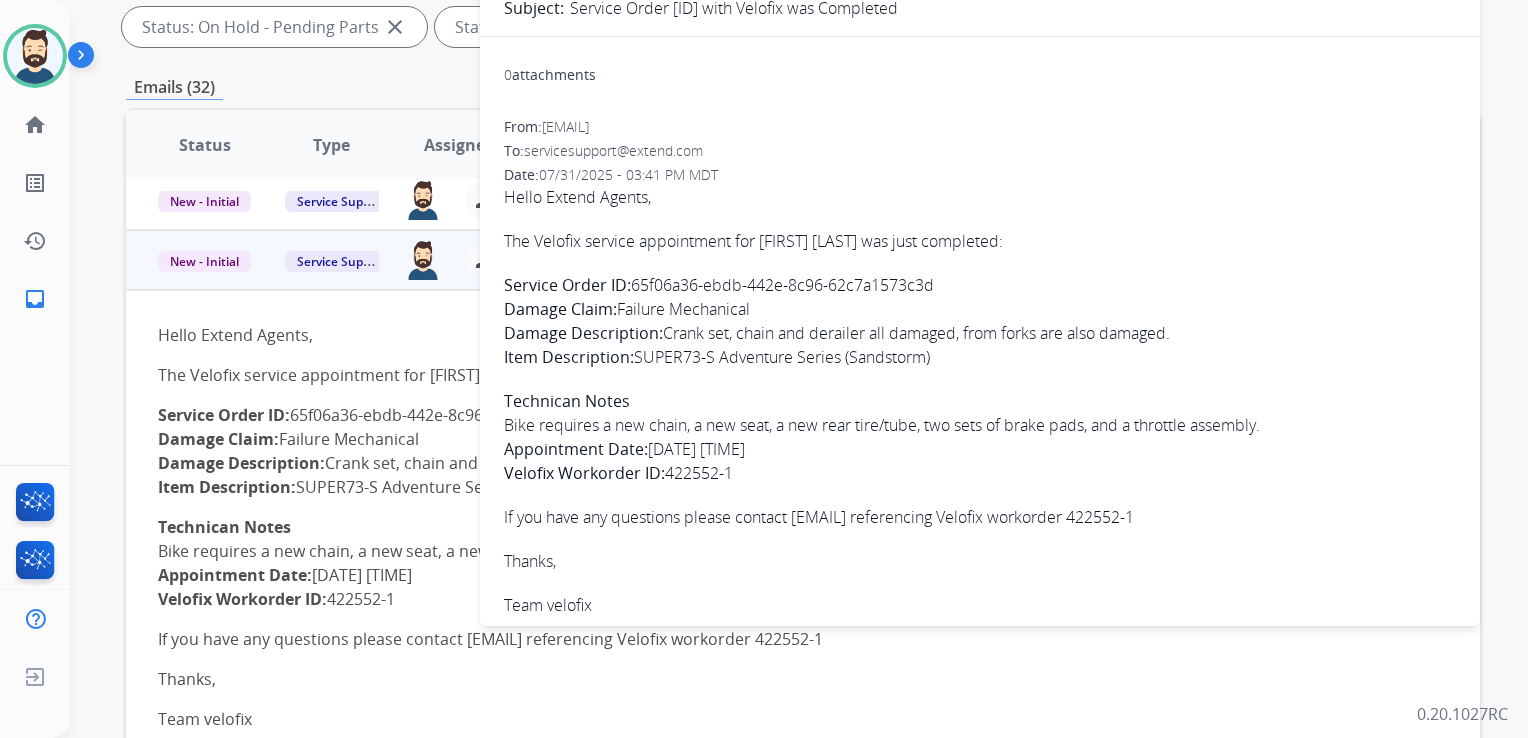 click on "Technican Notes" at bounding box center [567, 401] 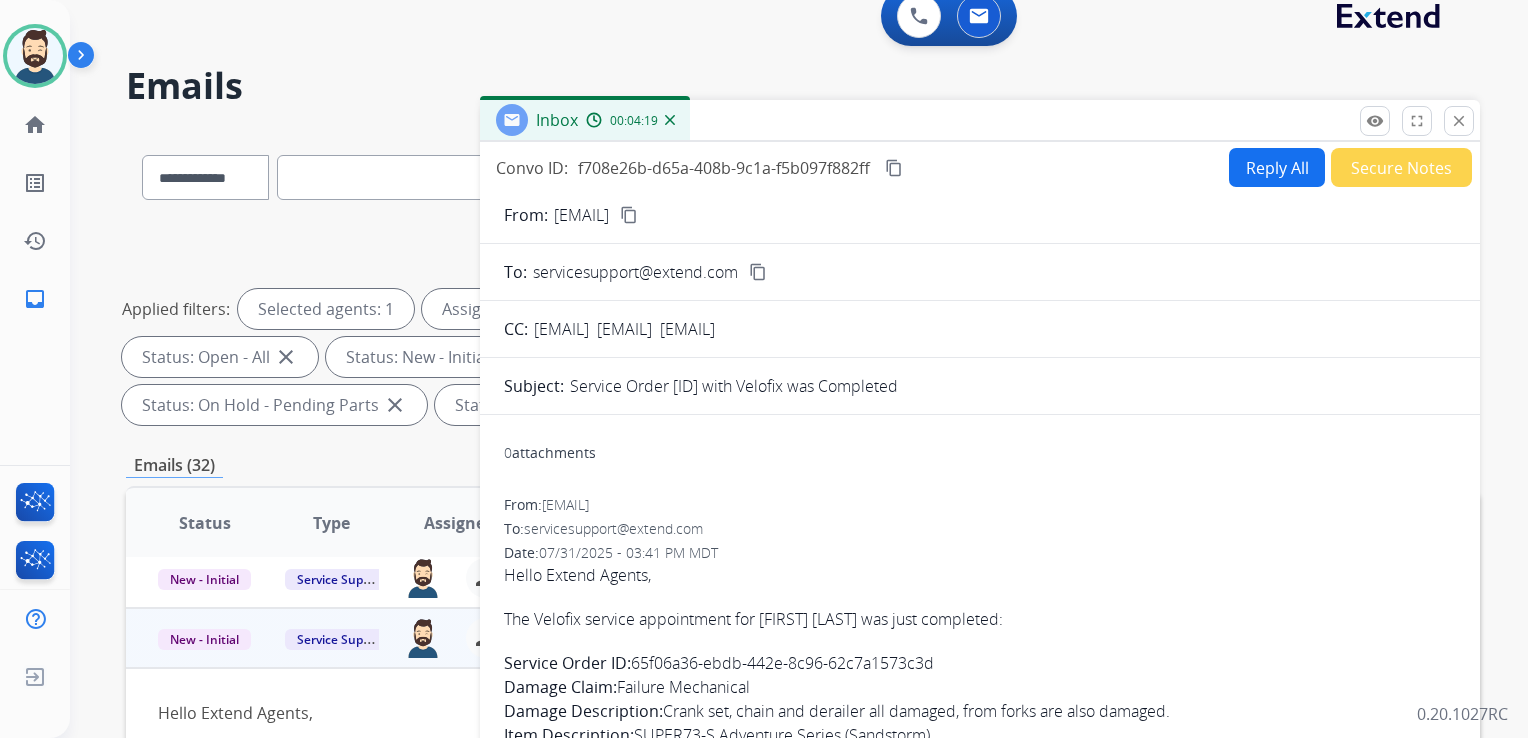 scroll, scrollTop: 0, scrollLeft: 0, axis: both 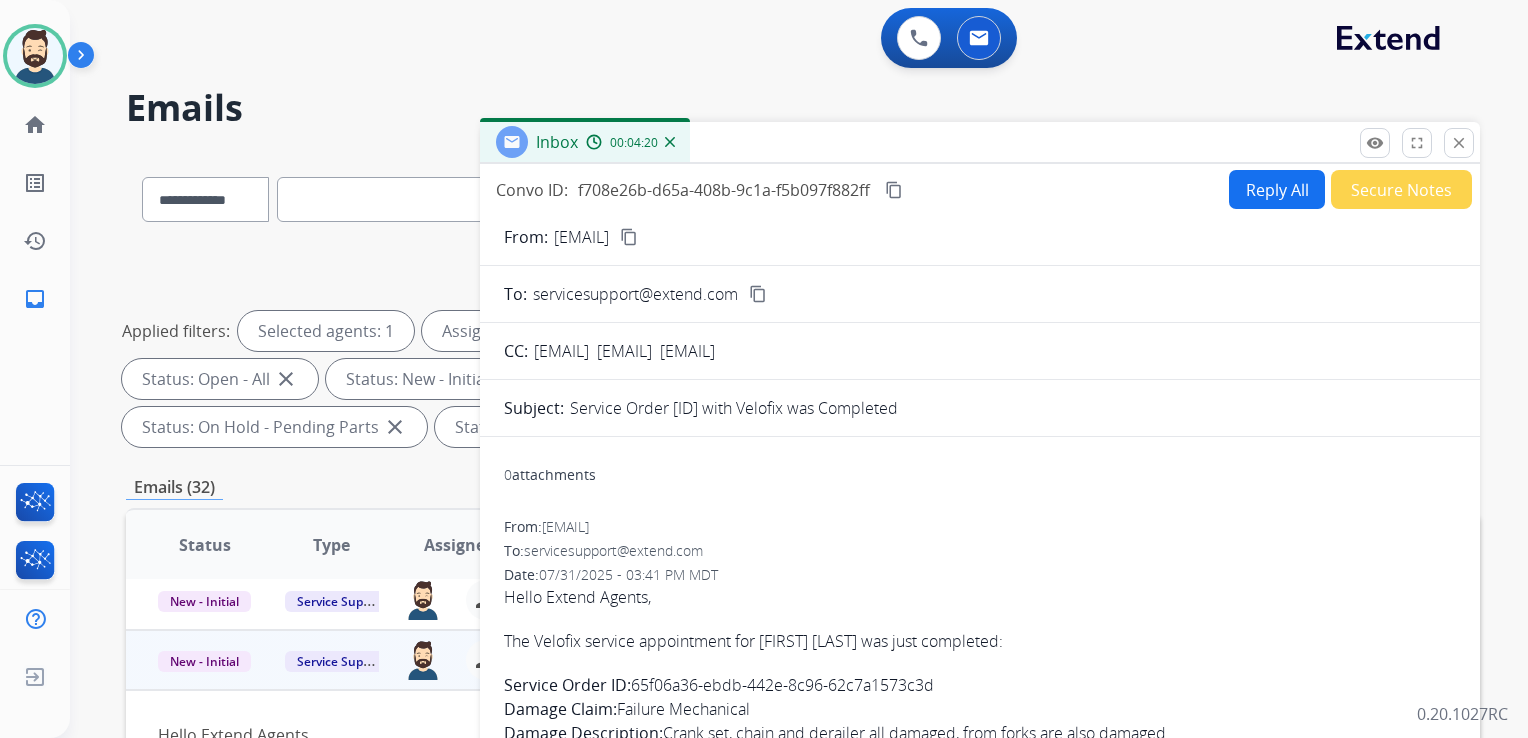 click on "Reply All" at bounding box center [1277, 189] 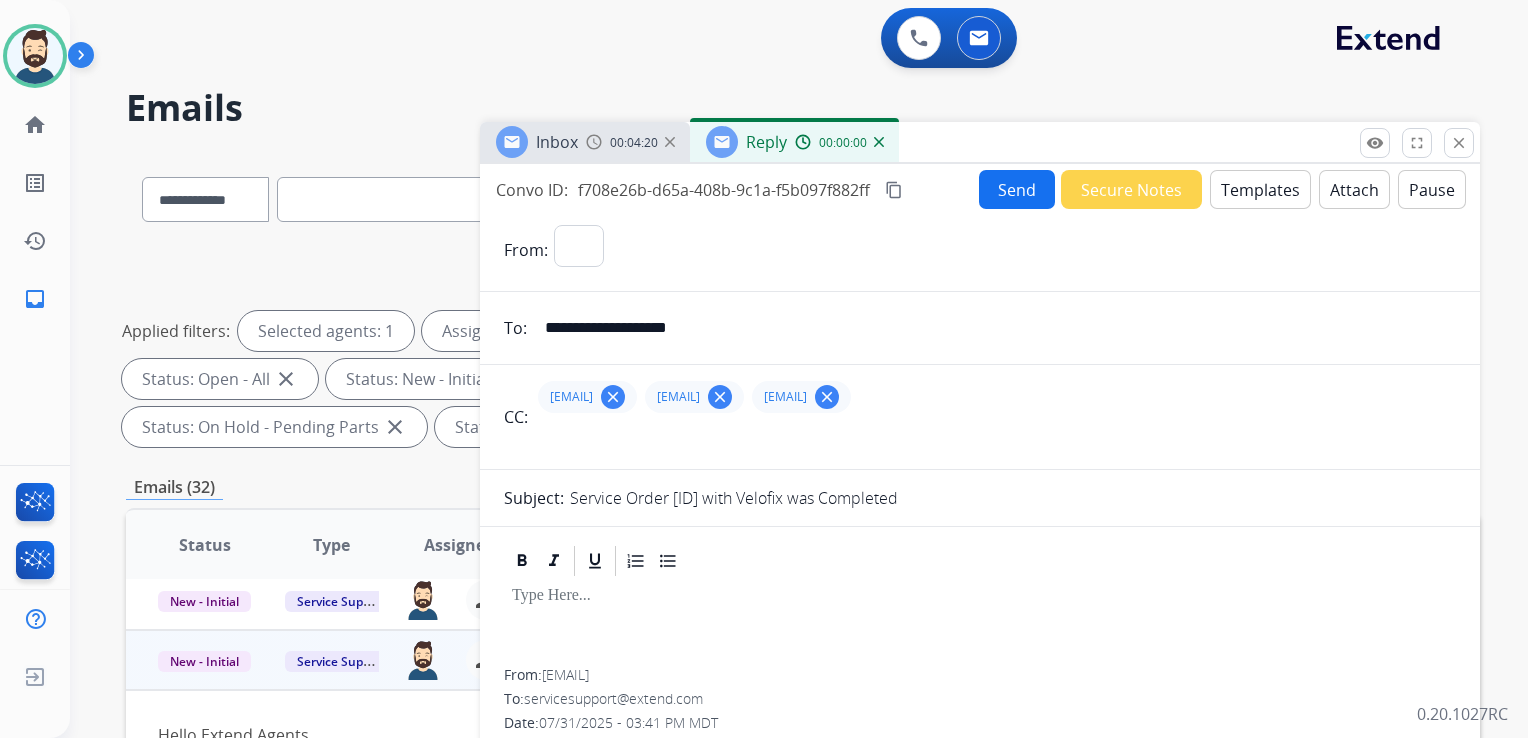 click on "Templates" at bounding box center [1260, 189] 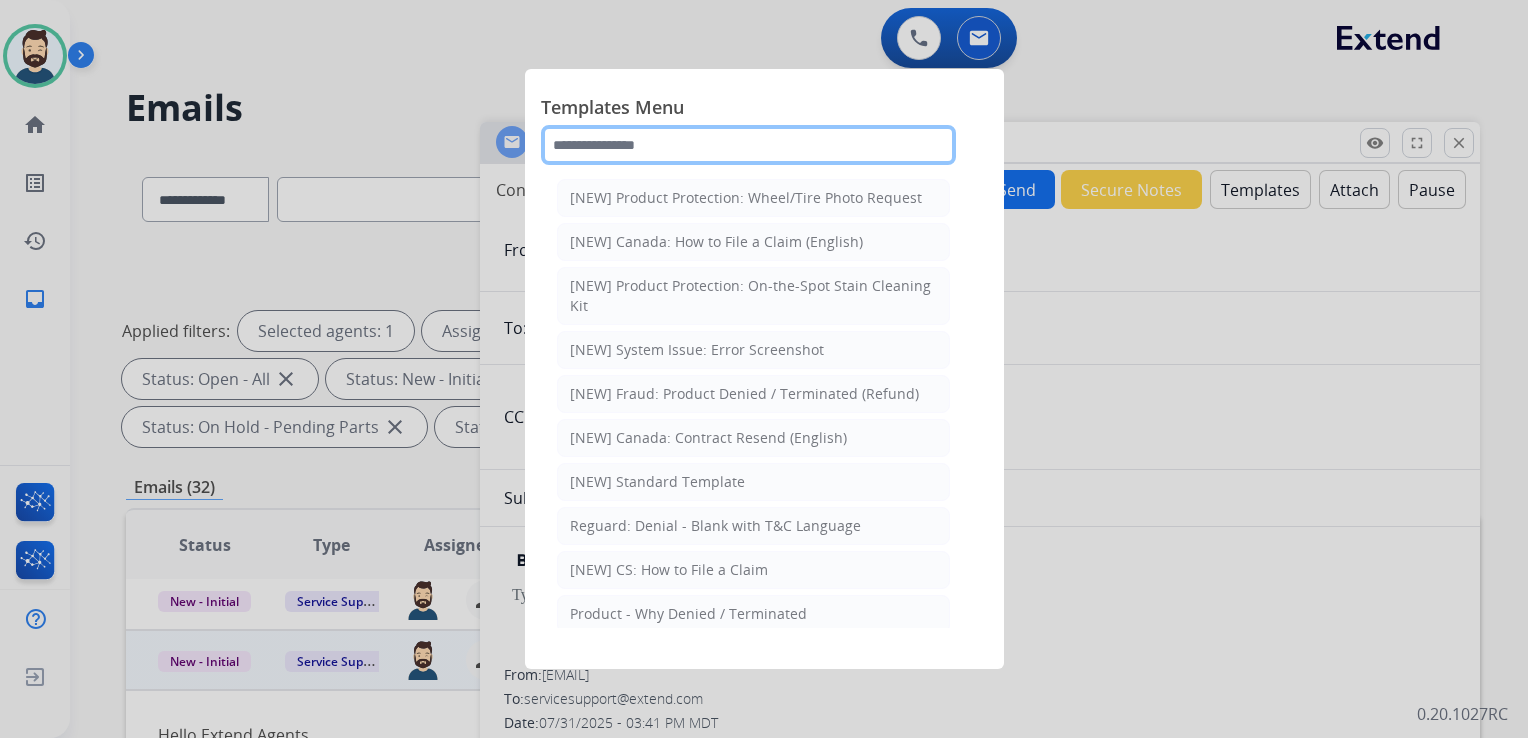 click 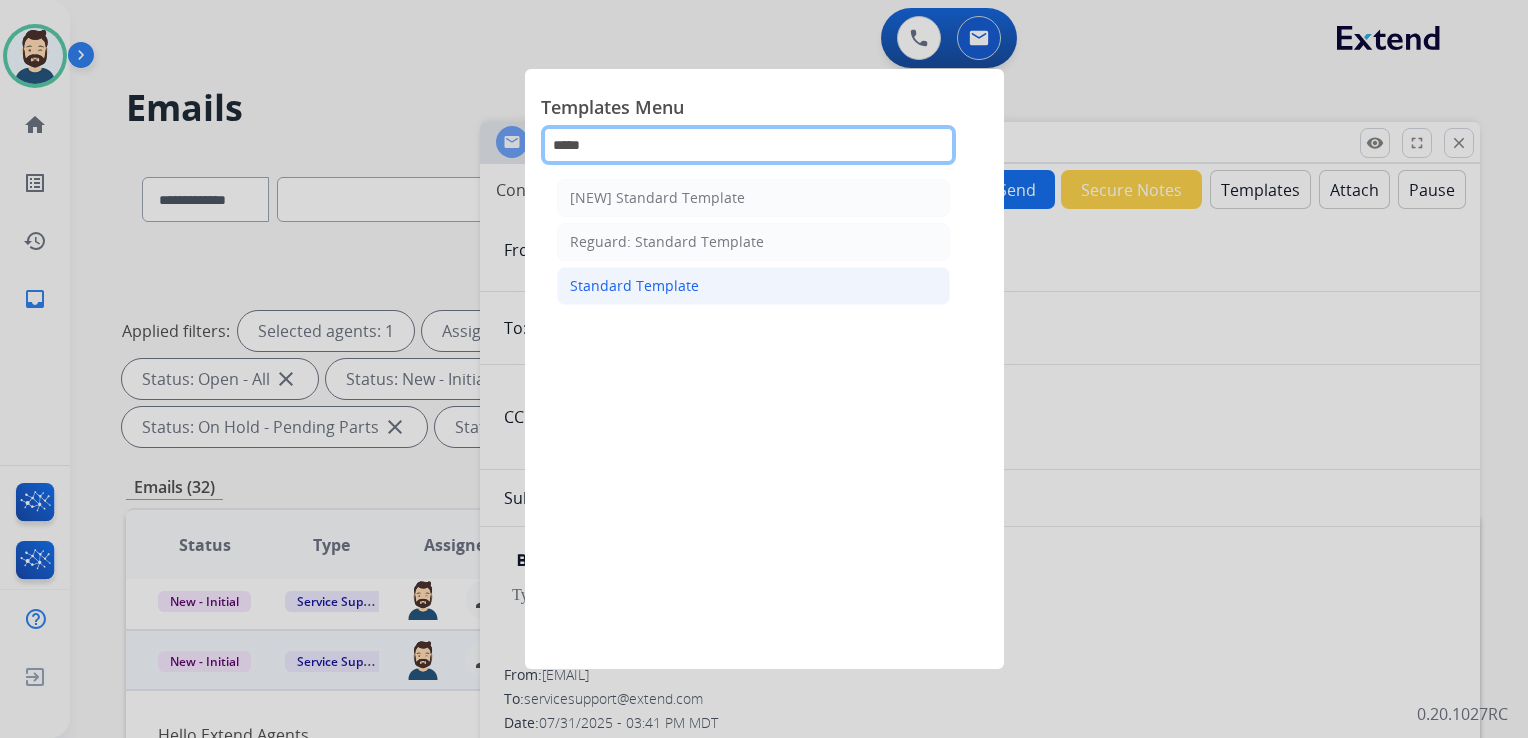 type on "*****" 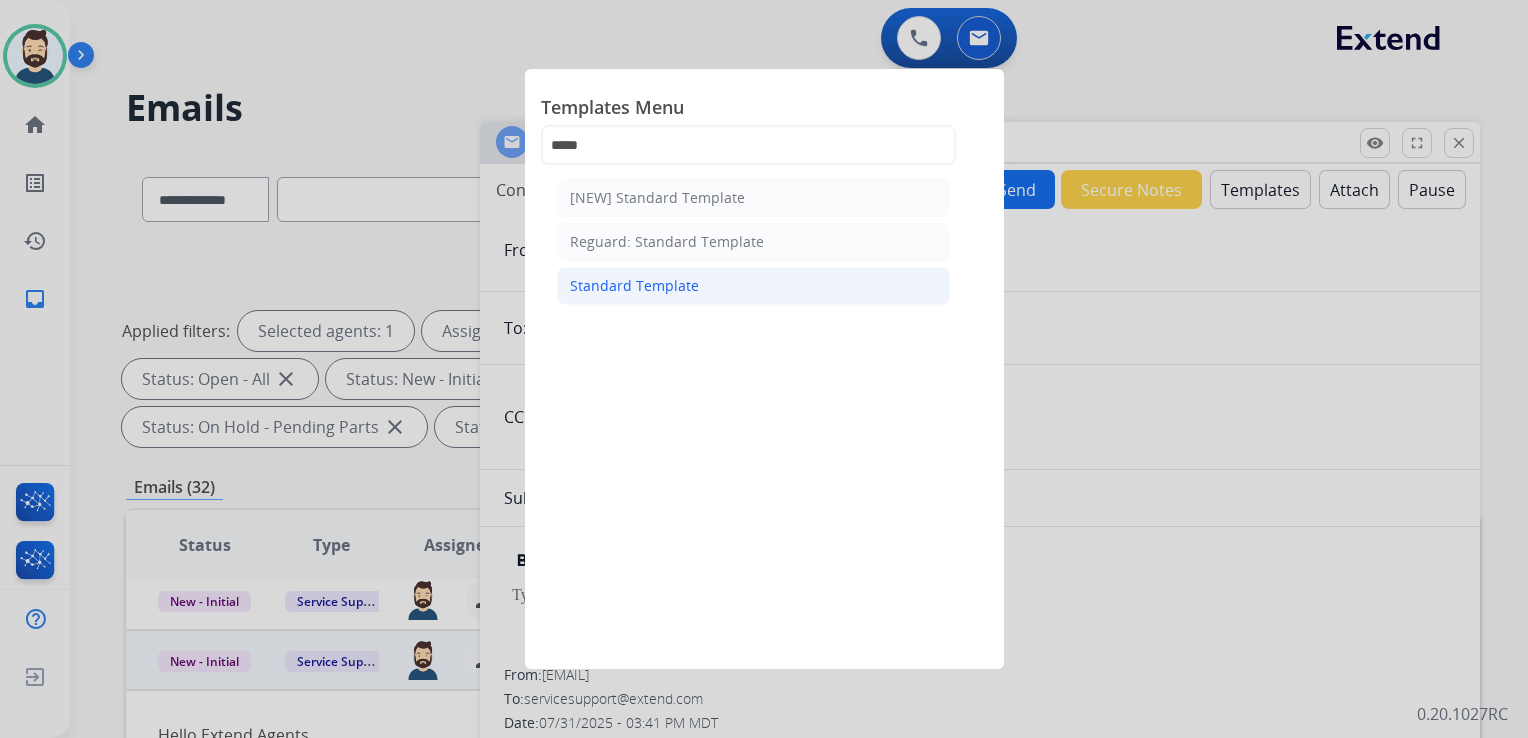 click on "Standard Template" 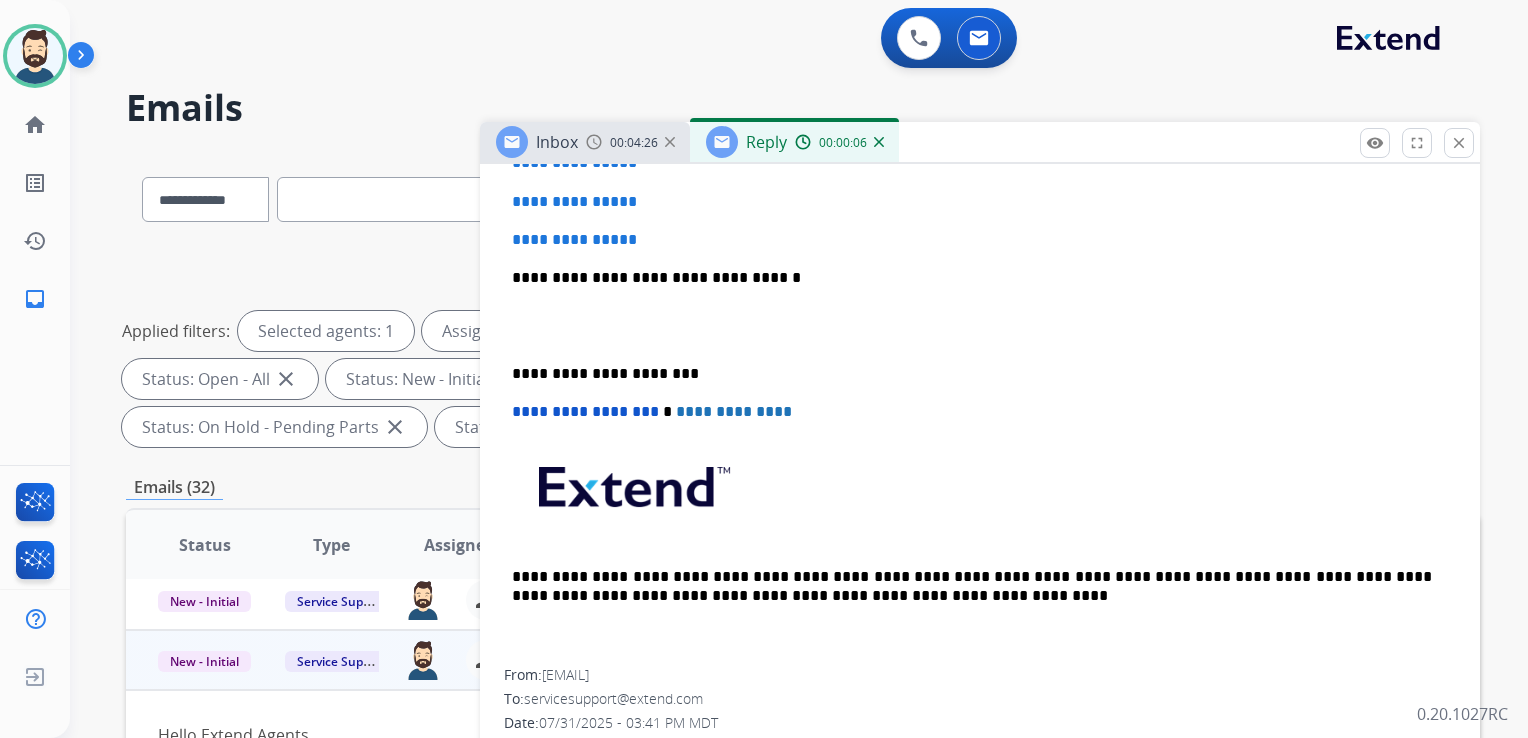 scroll, scrollTop: 896, scrollLeft: 0, axis: vertical 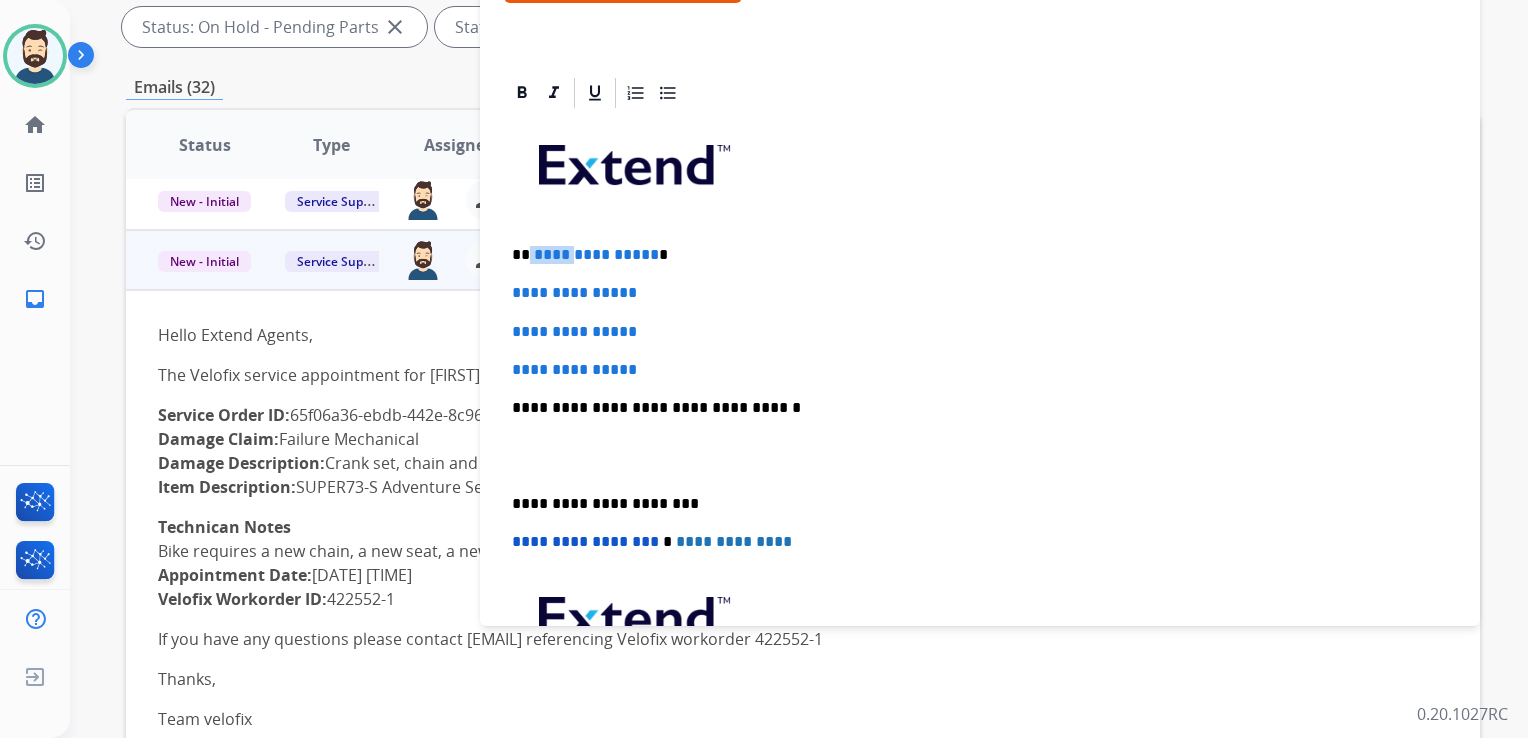 drag, startPoint x: 529, startPoint y: 257, endPoint x: 568, endPoint y: 250, distance: 39.623226 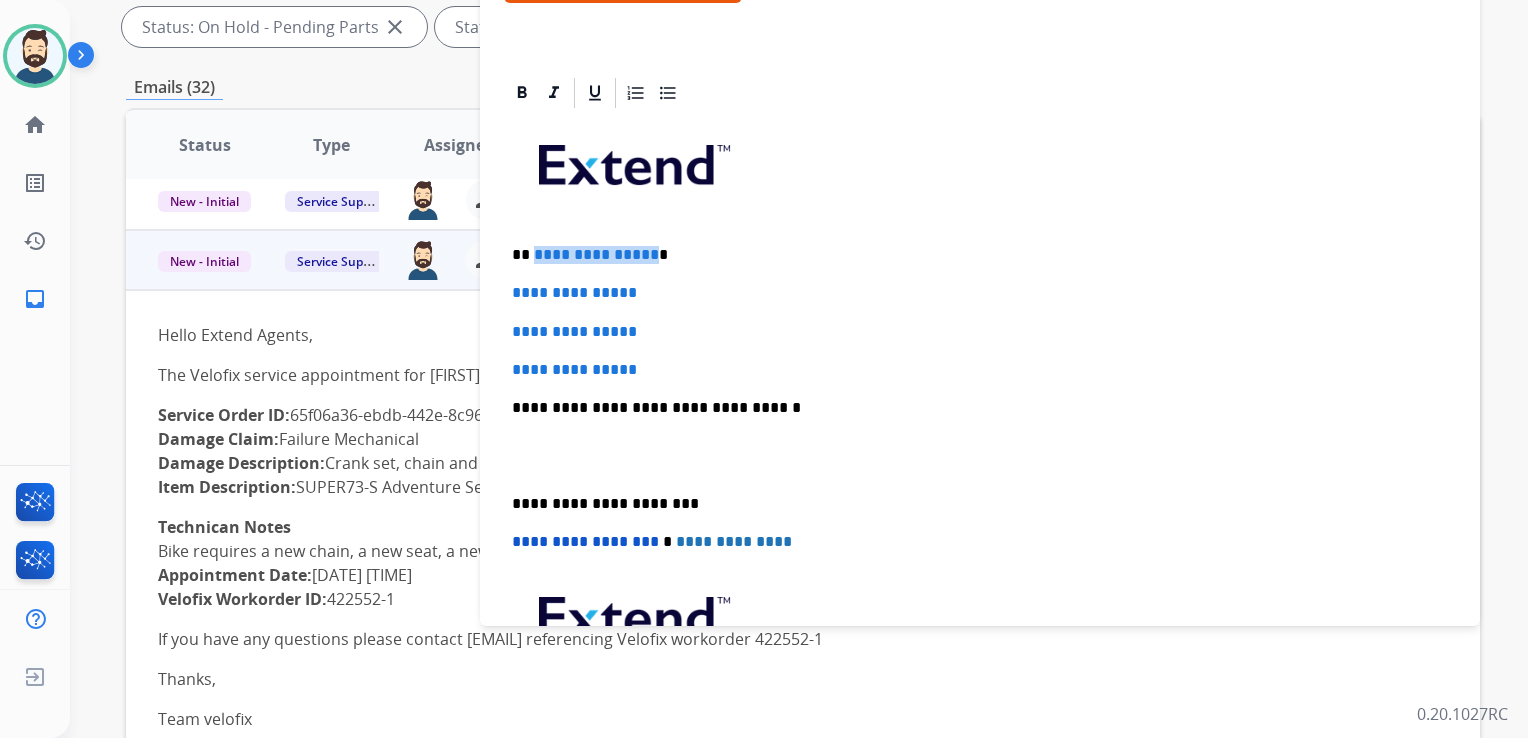 drag, startPoint x: 533, startPoint y: 255, endPoint x: 645, endPoint y: 257, distance: 112.01785 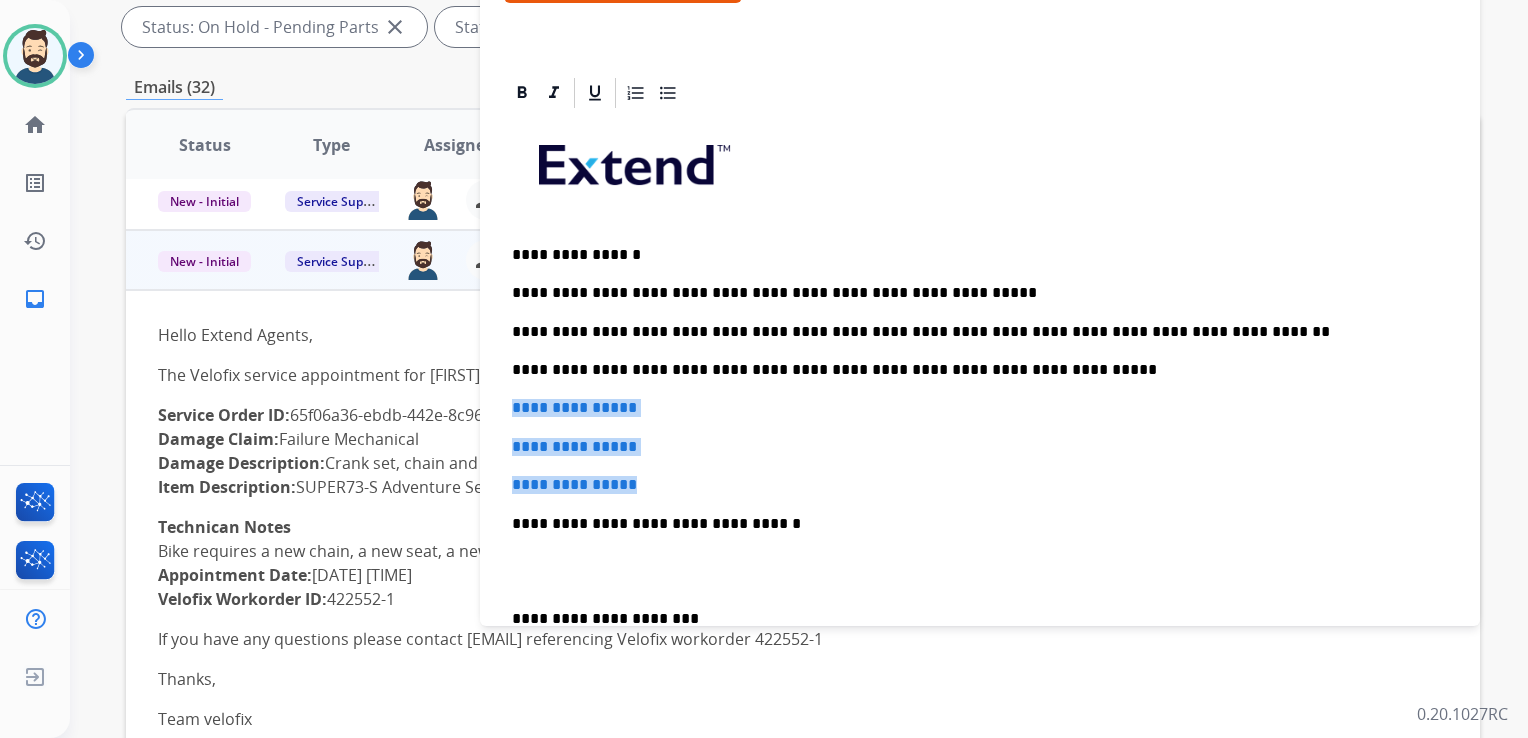 drag, startPoint x: 506, startPoint y: 404, endPoint x: 694, endPoint y: 478, distance: 202.0396 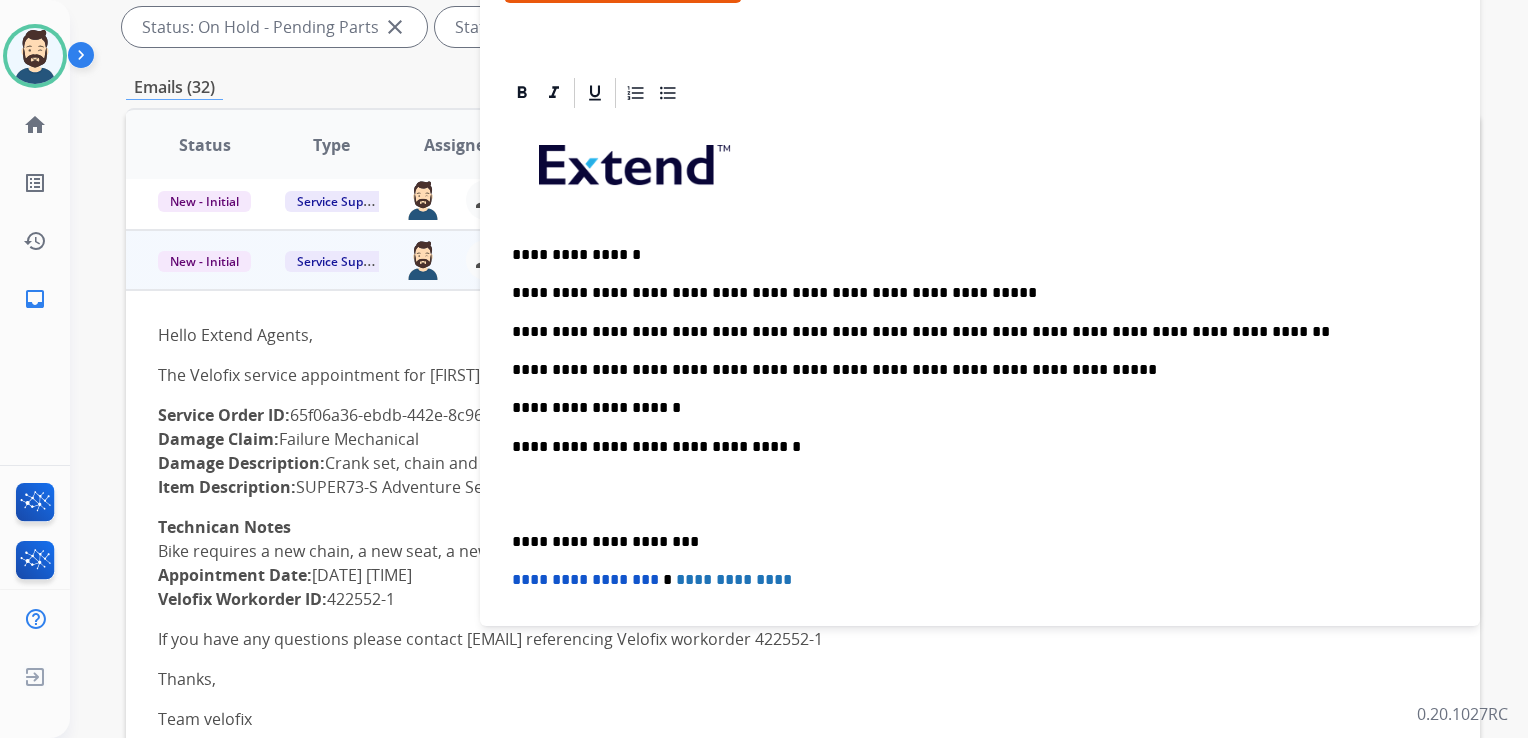click on "**********" at bounding box center (972, 447) 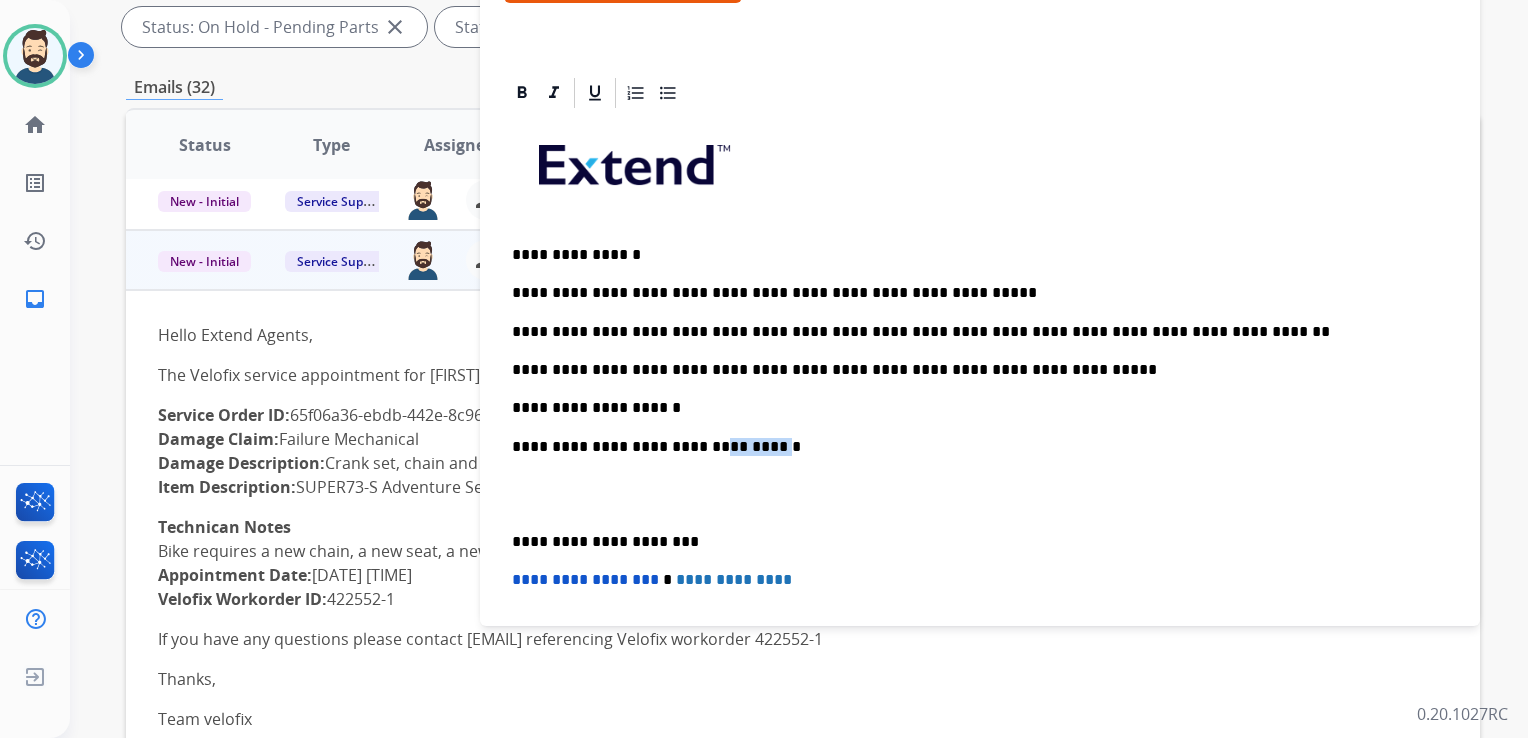 click on "**********" at bounding box center (972, 447) 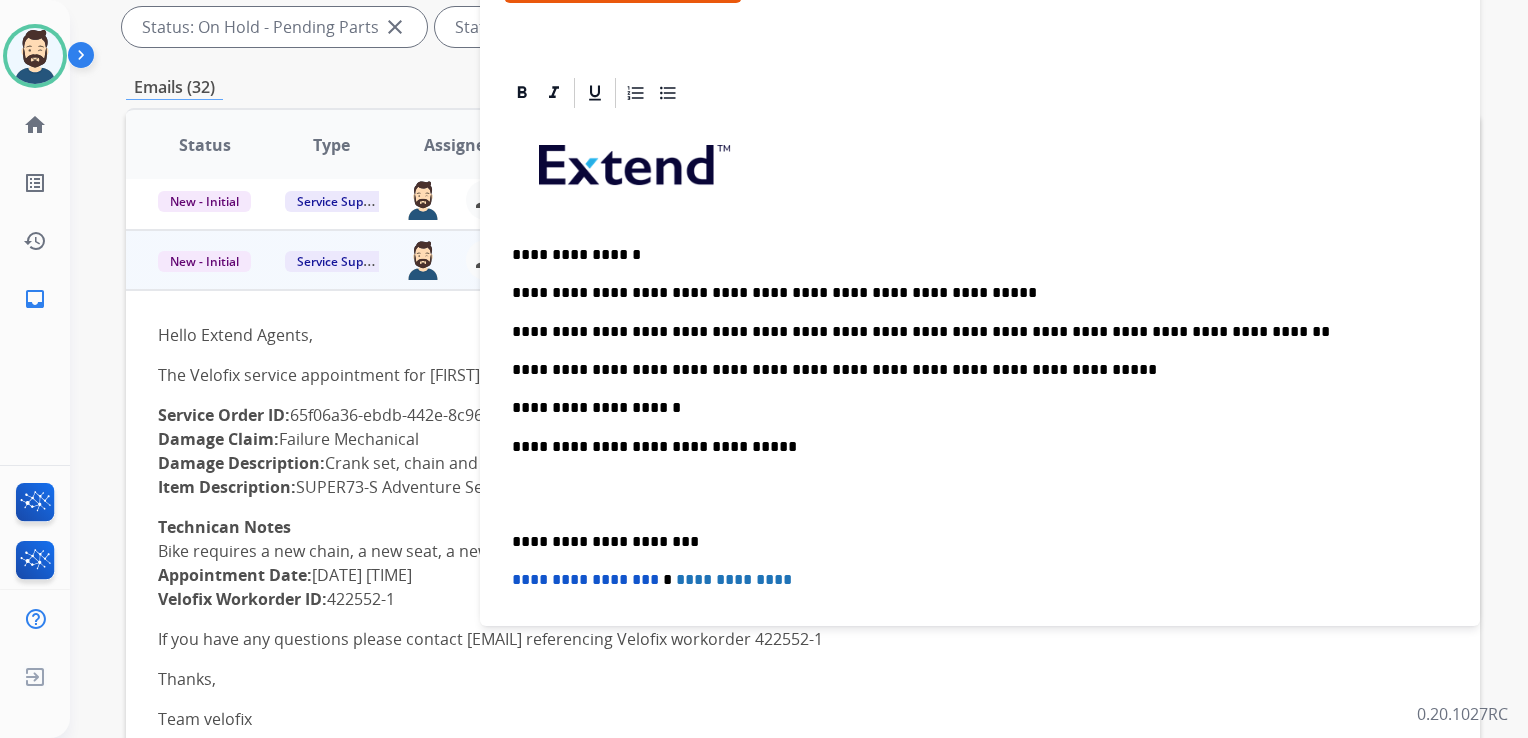 click on "**********" at bounding box center (972, 542) 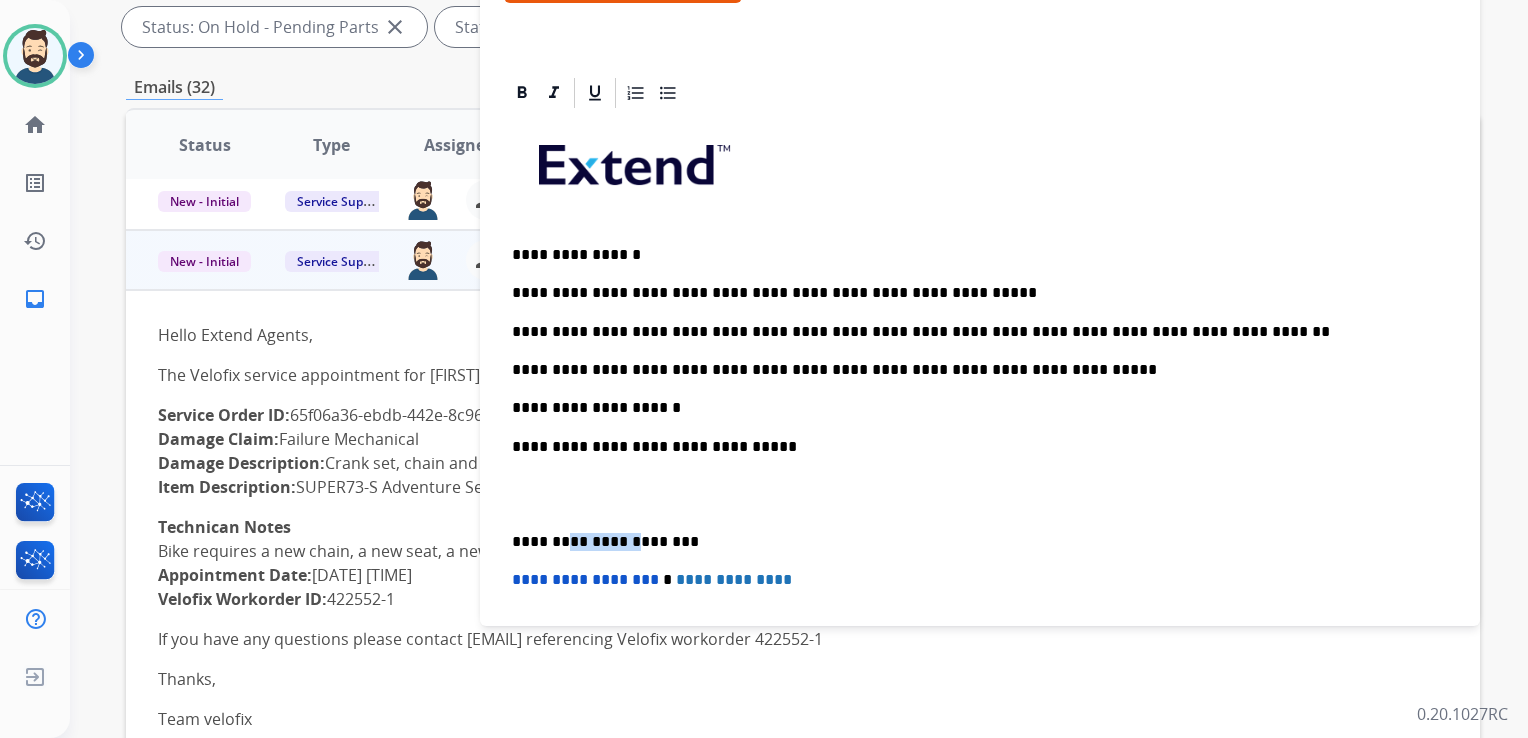 click on "**********" at bounding box center (972, 542) 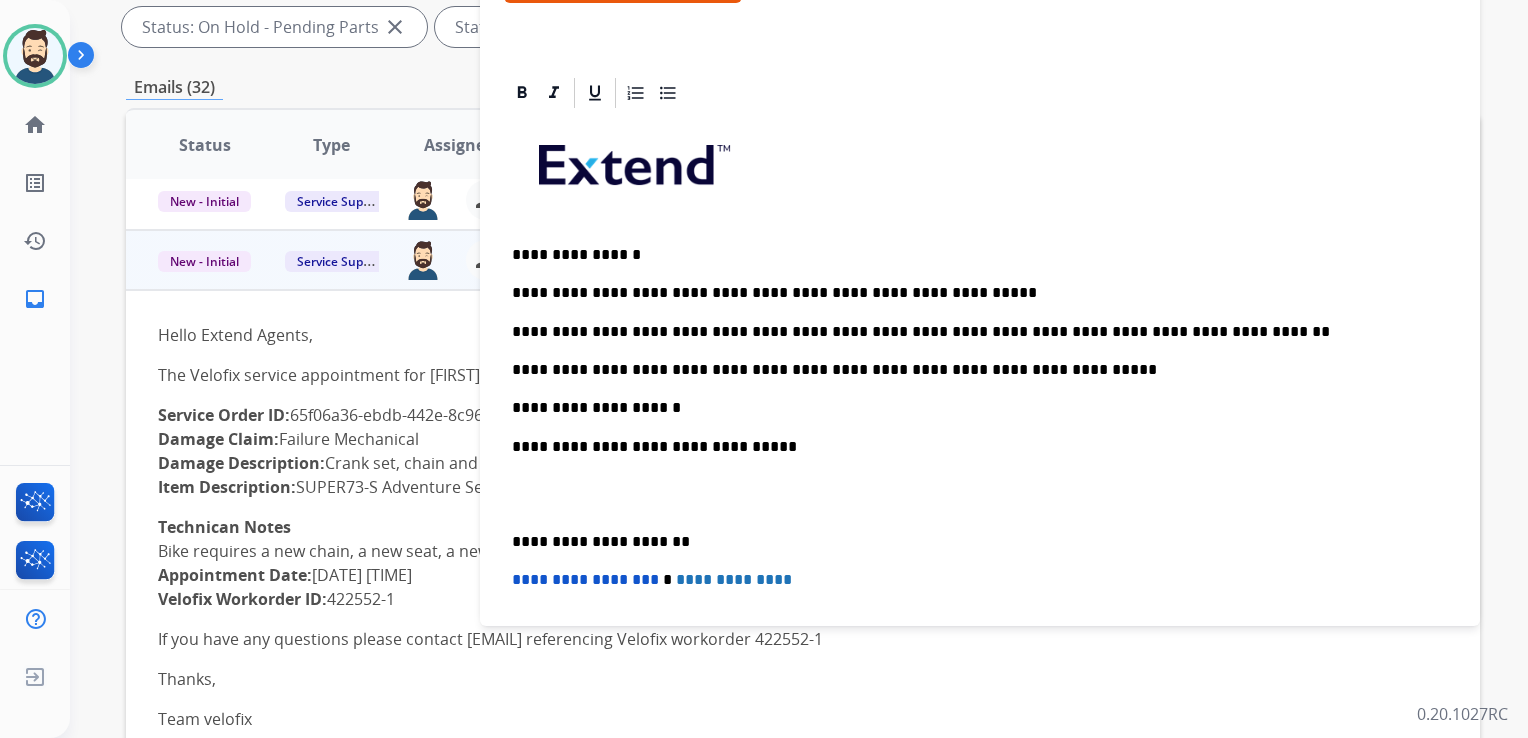 click on "**********" at bounding box center (585, 579) 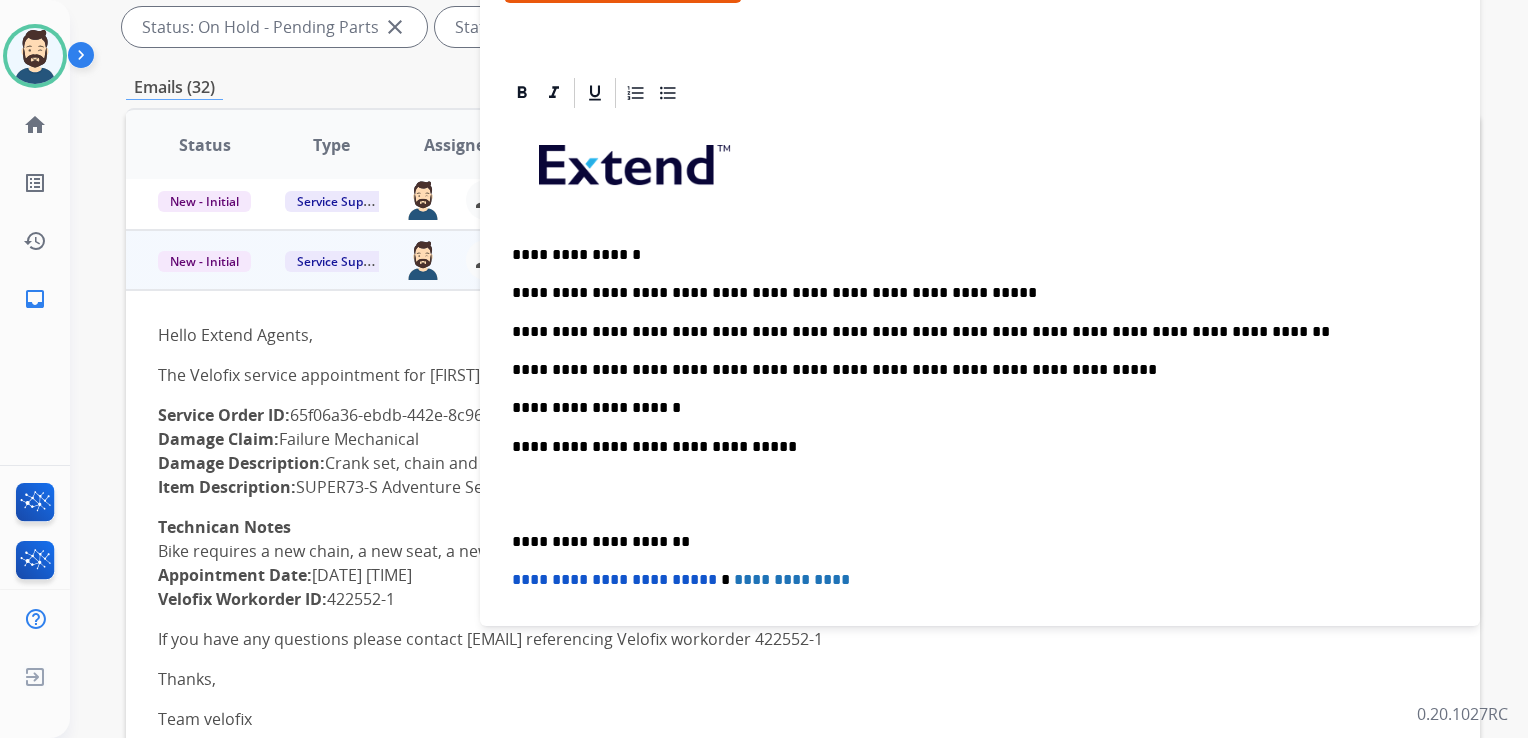 scroll, scrollTop: 0, scrollLeft: 0, axis: both 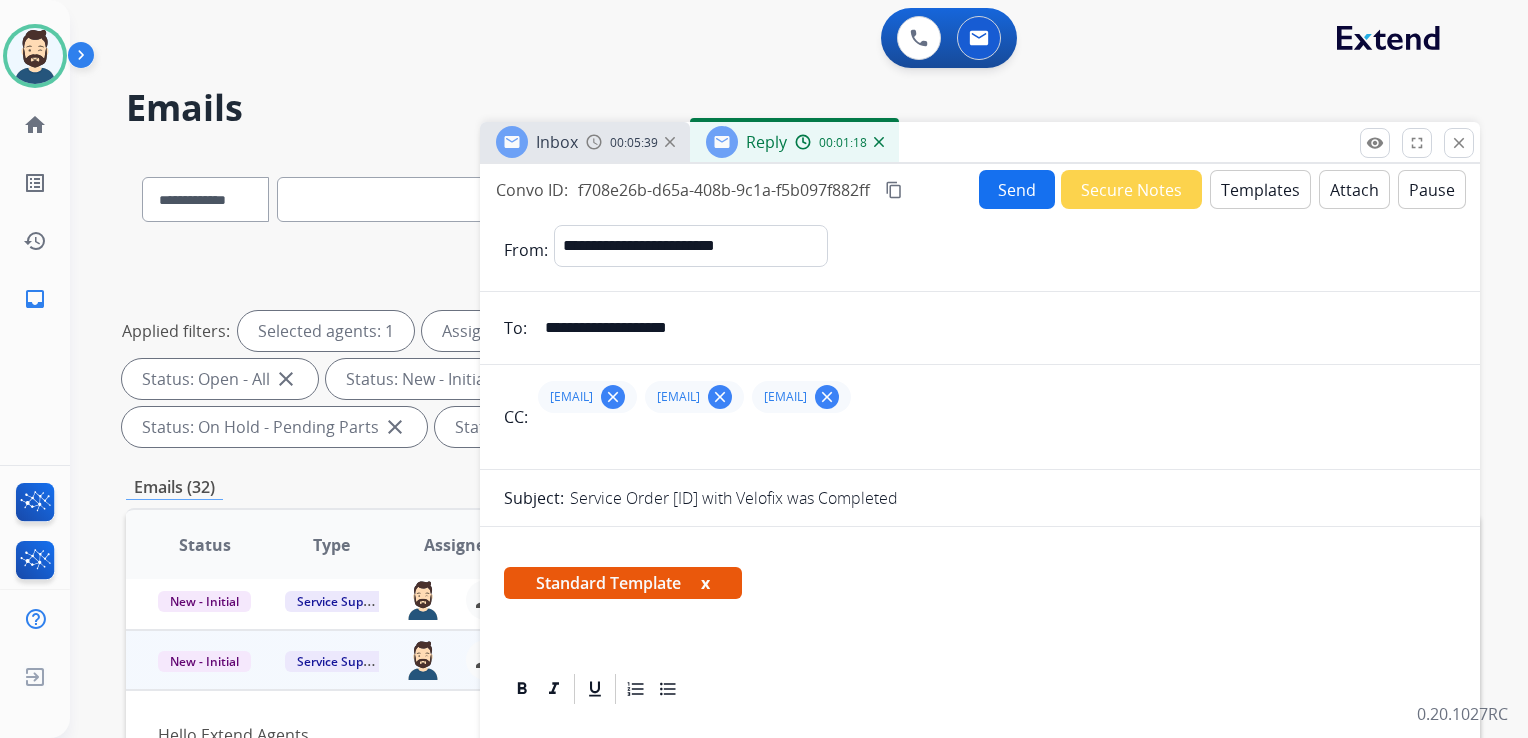 click on "Send" at bounding box center [1017, 189] 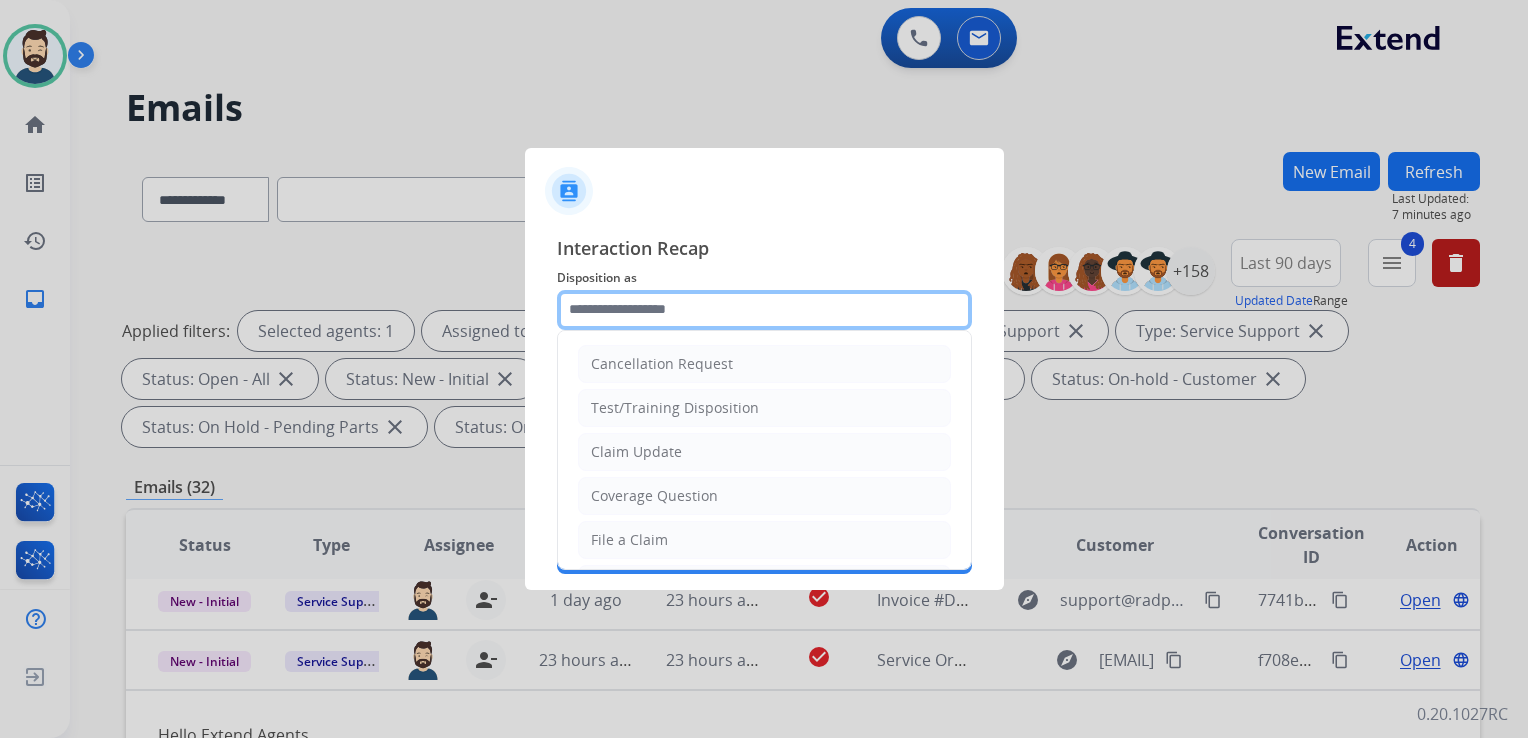 click 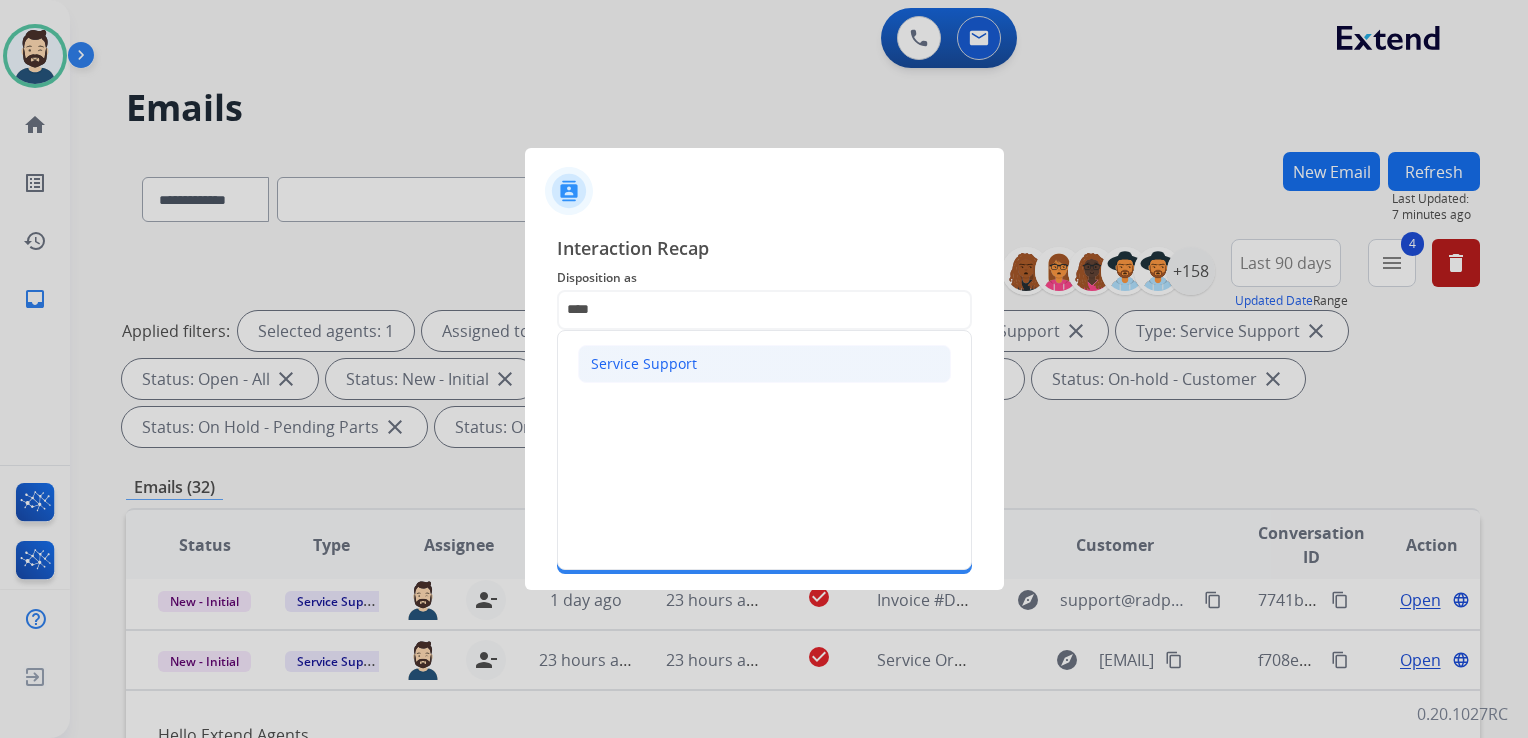 click on "Service Support" 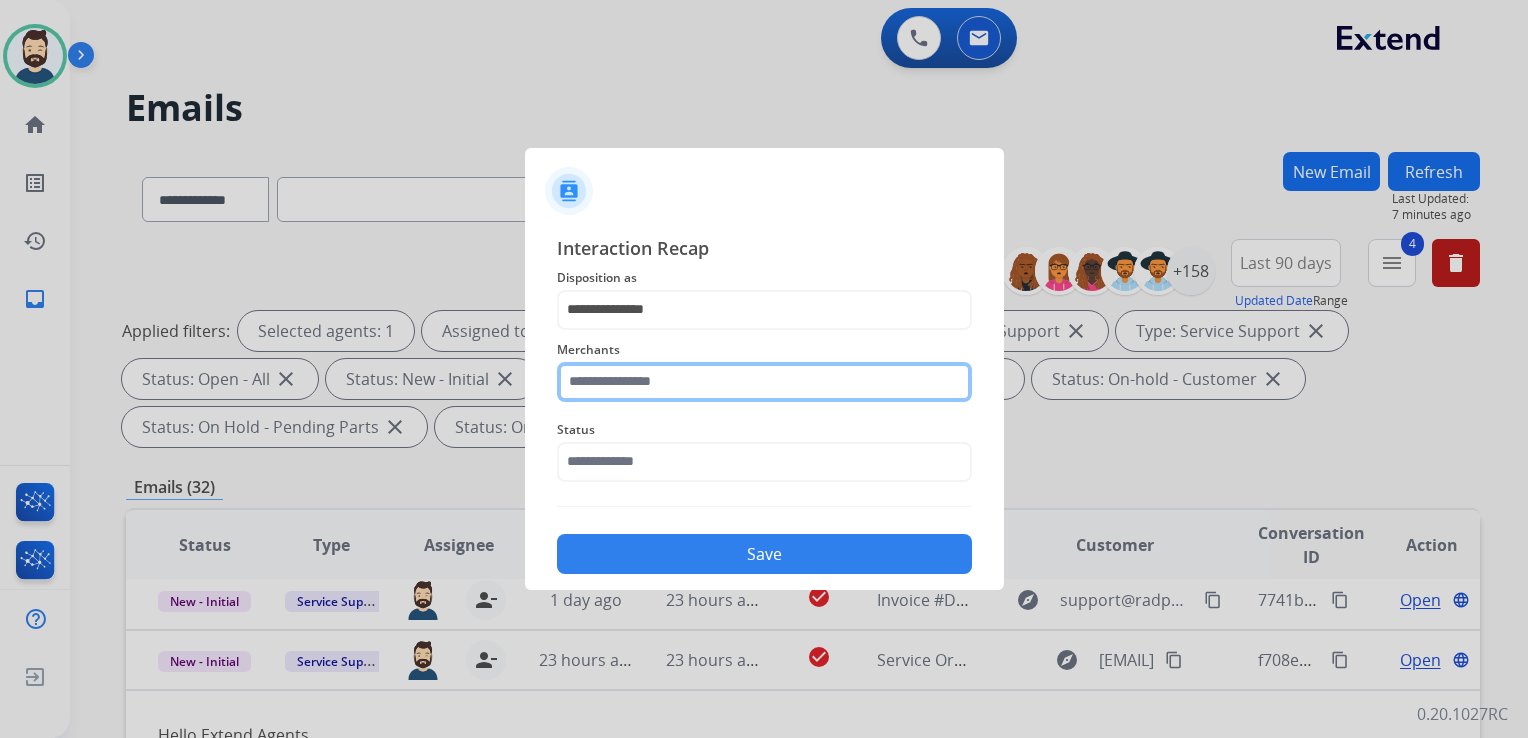 click 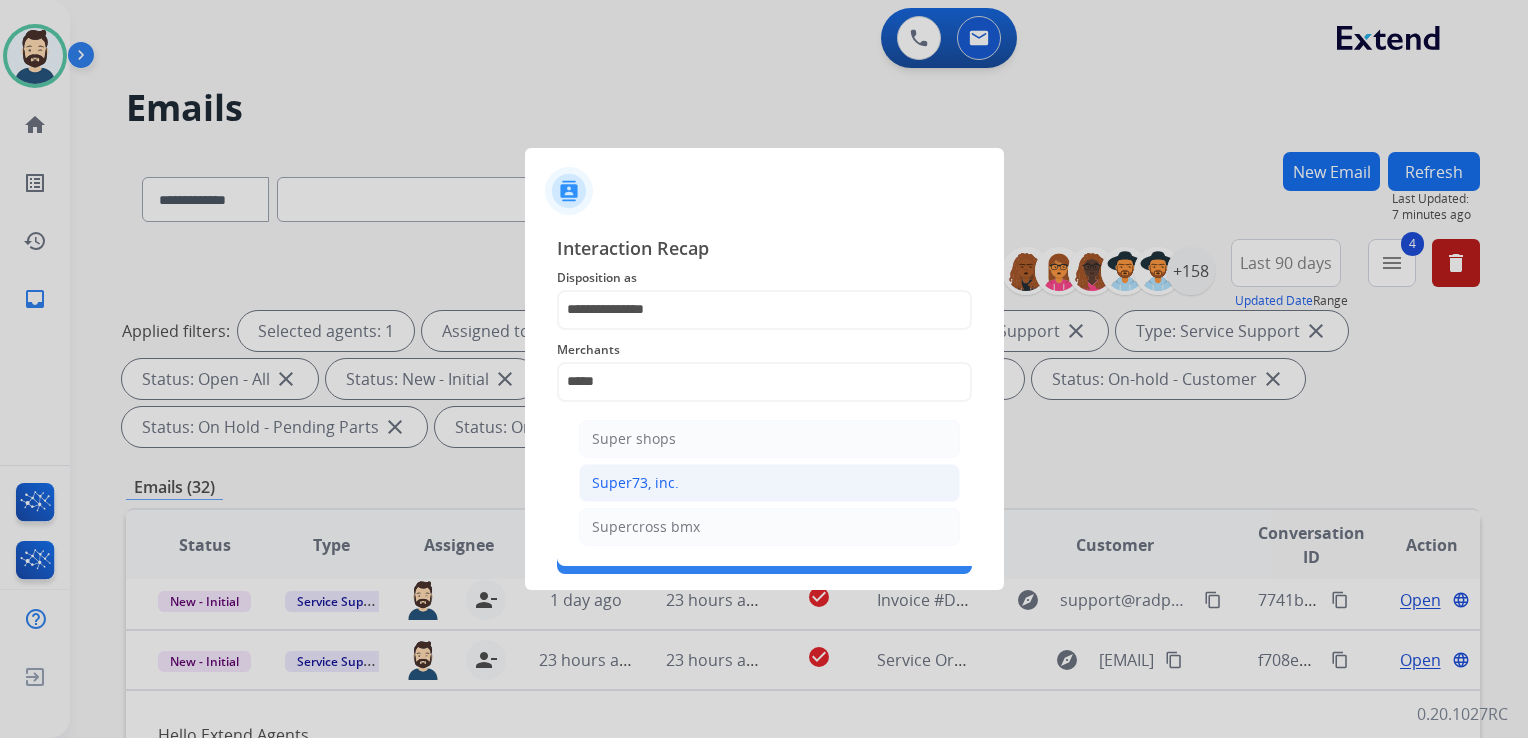 click on "Super73, inc." 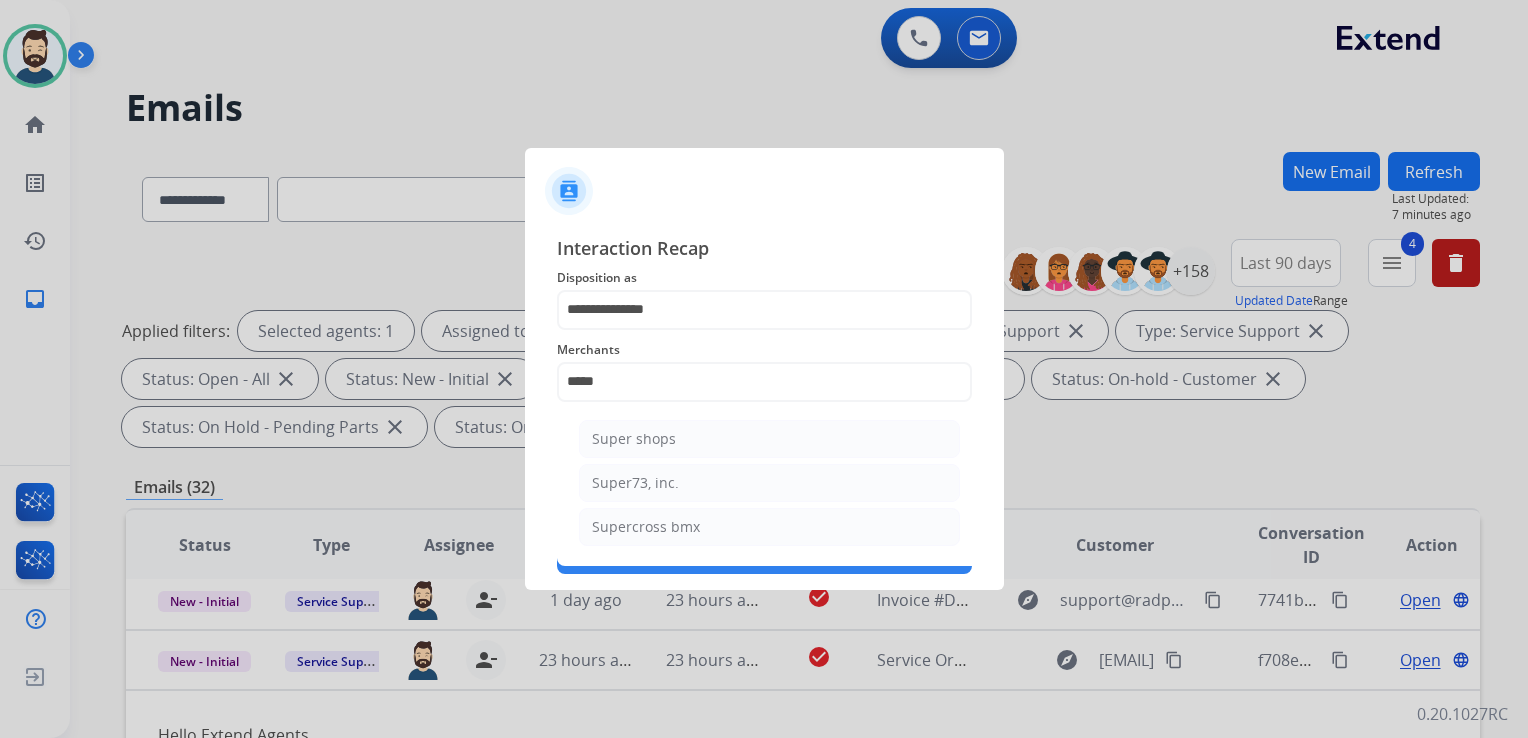 type on "**********" 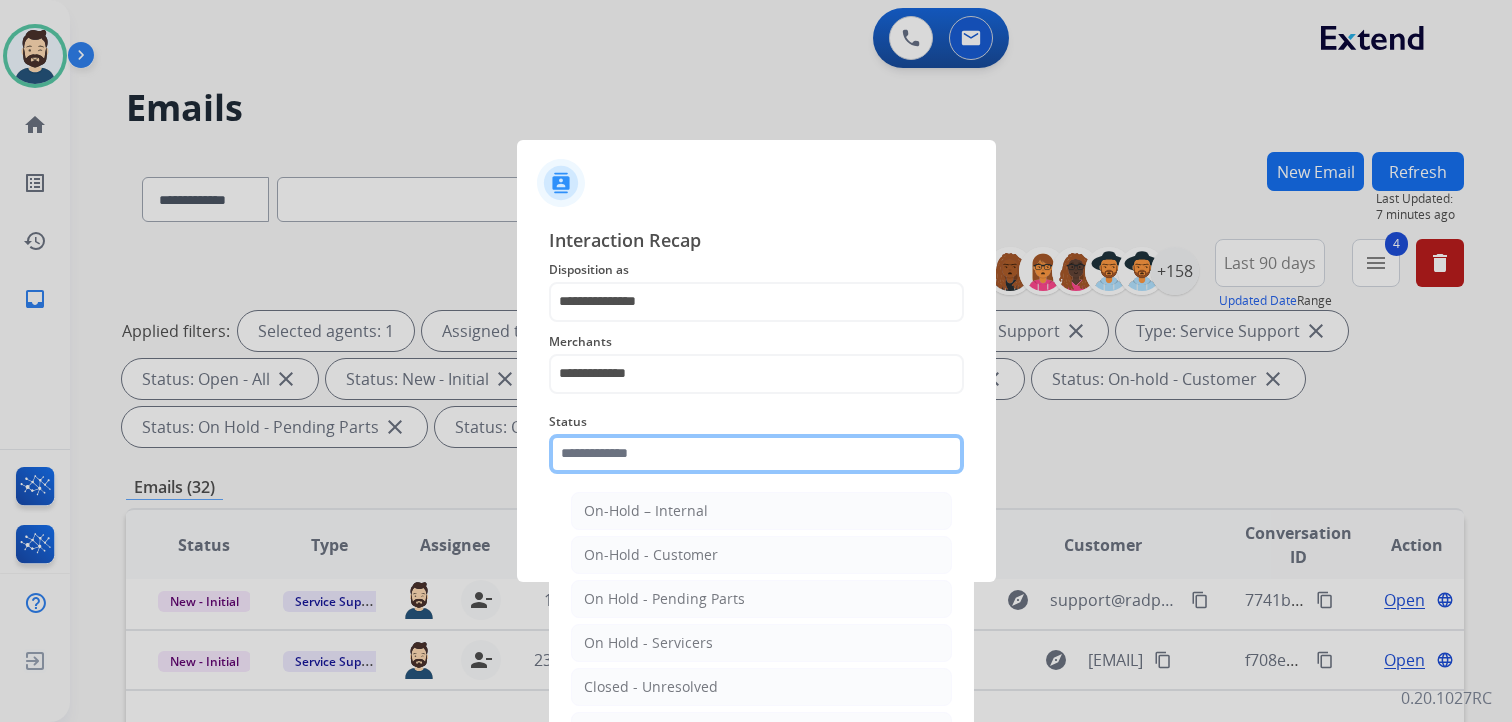 click 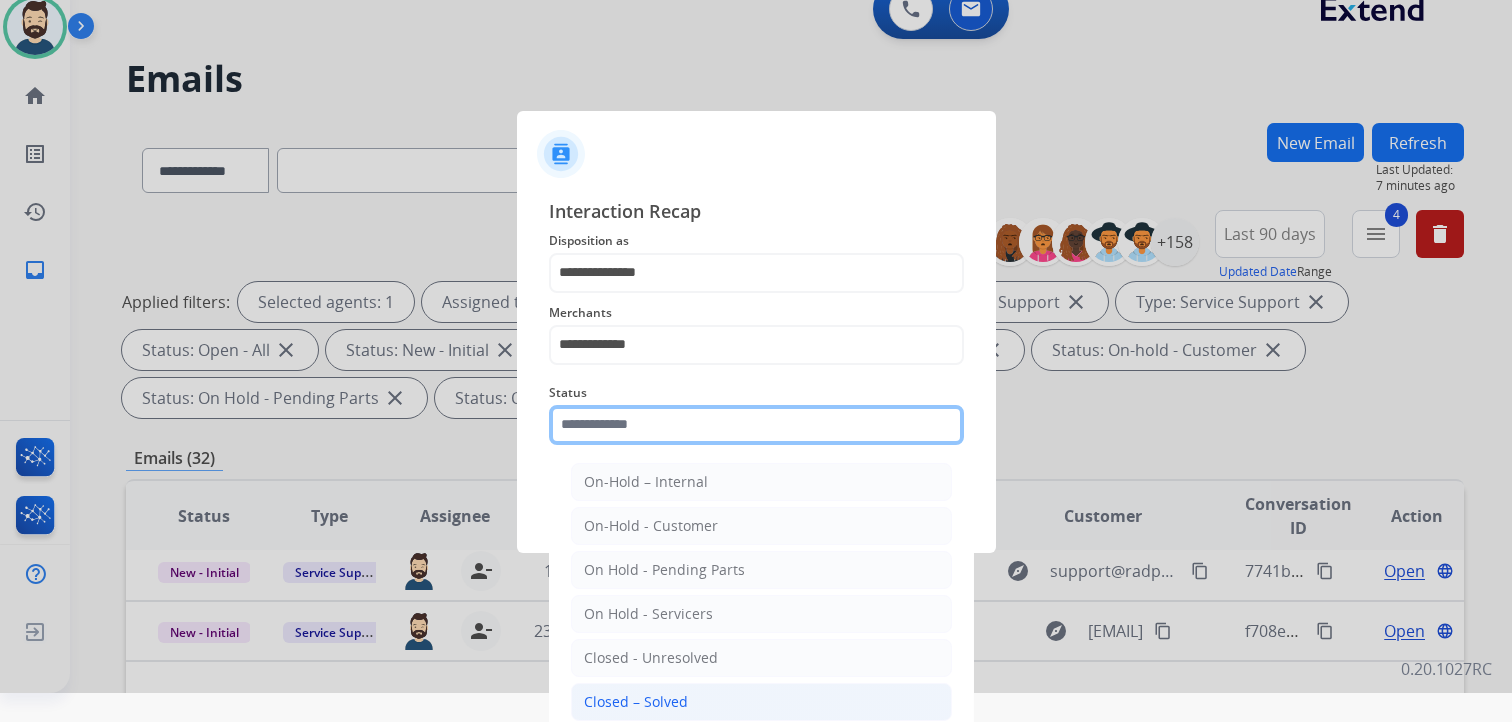 scroll, scrollTop: 59, scrollLeft: 0, axis: vertical 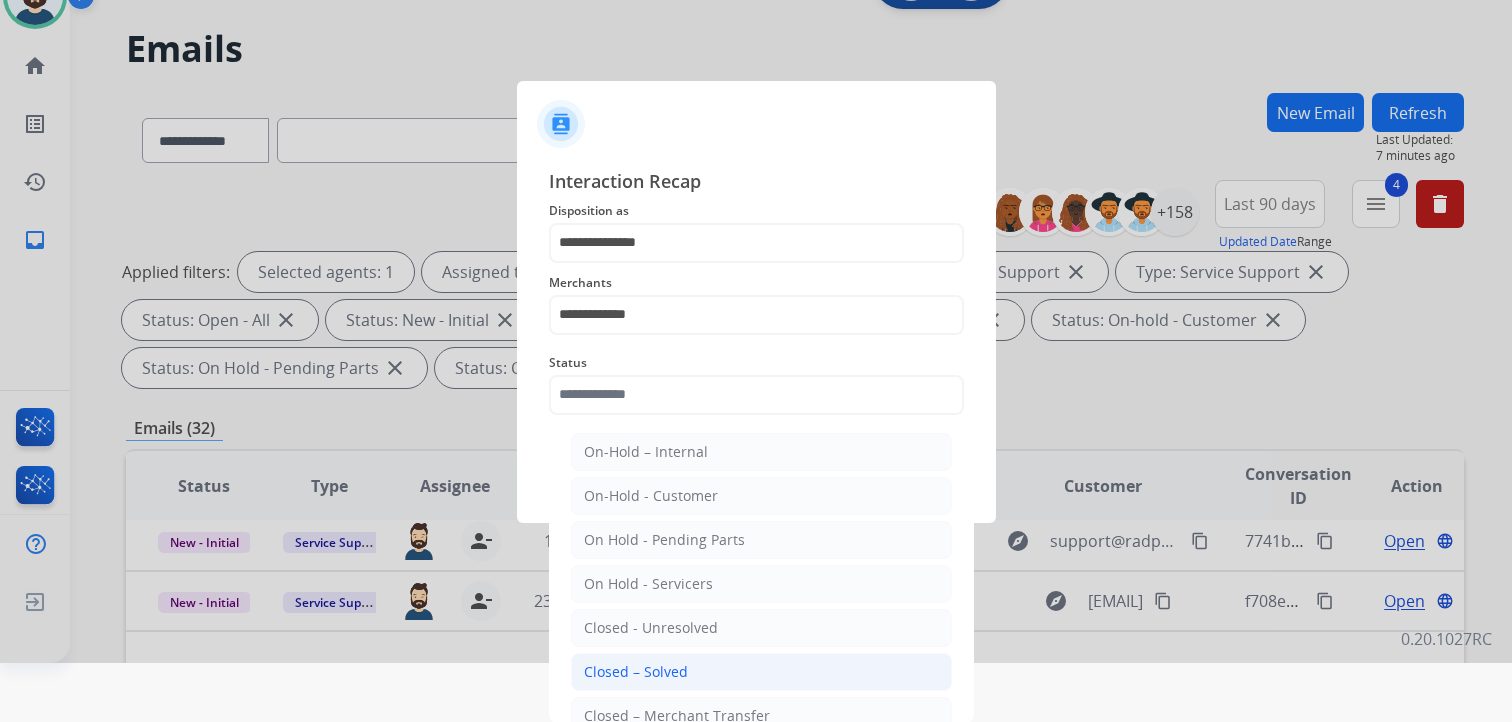 click on "Closed – Solved" 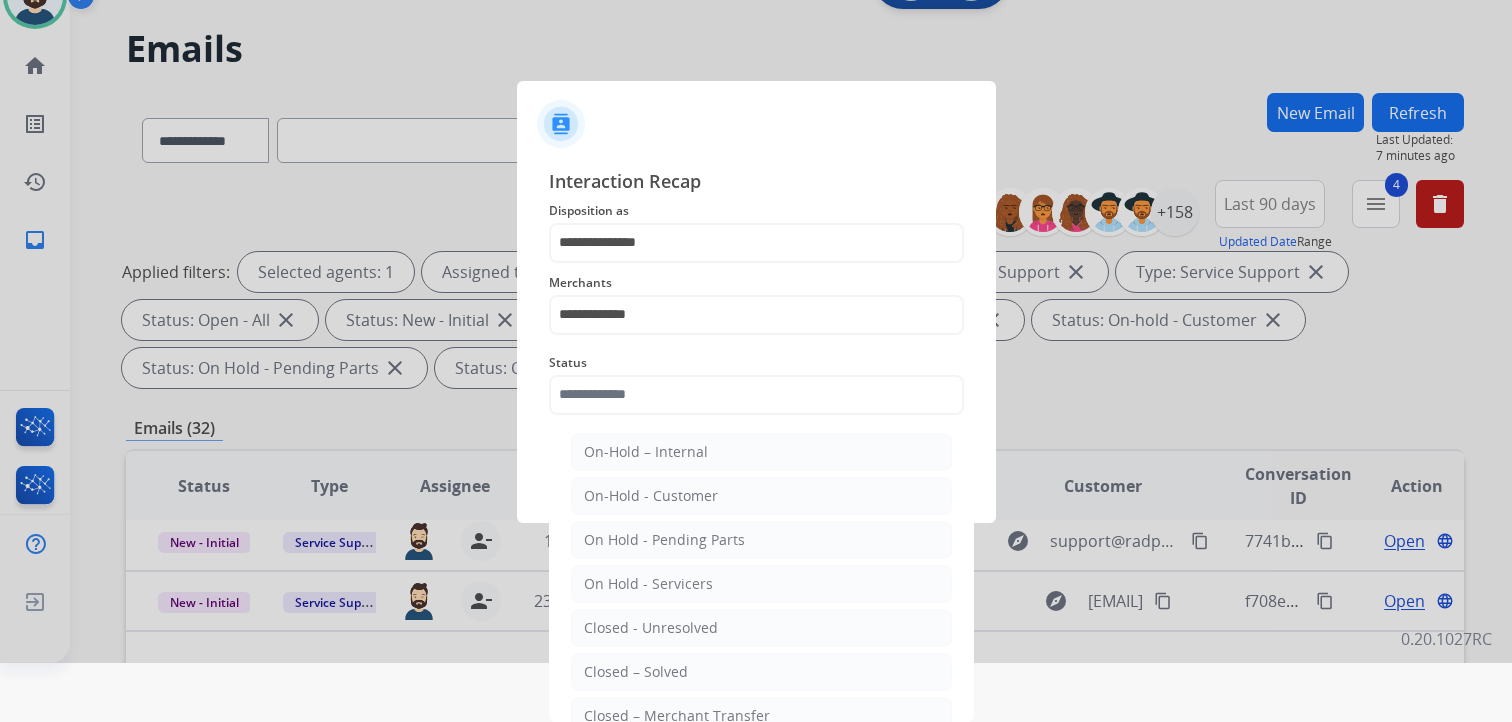 type on "**********" 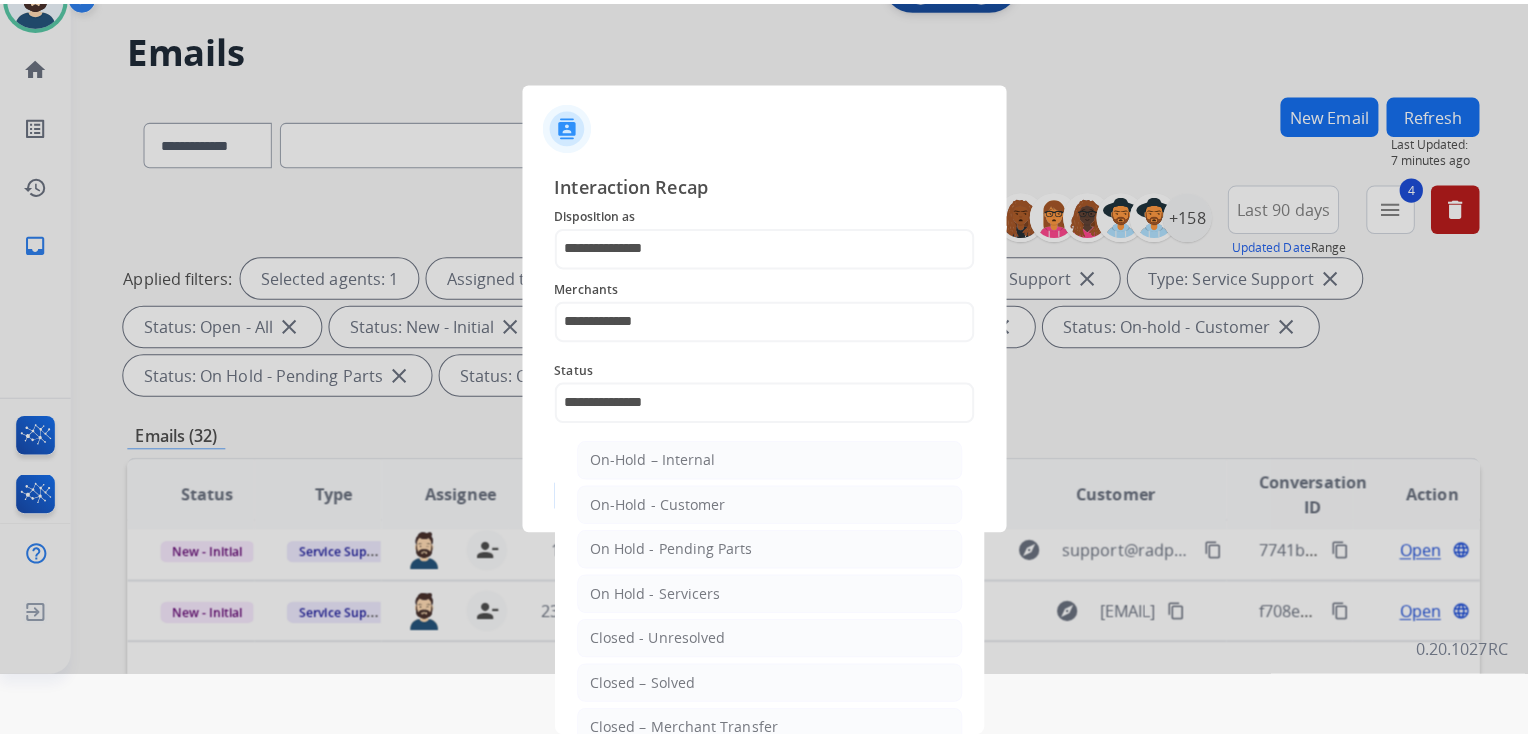 scroll, scrollTop: 0, scrollLeft: 0, axis: both 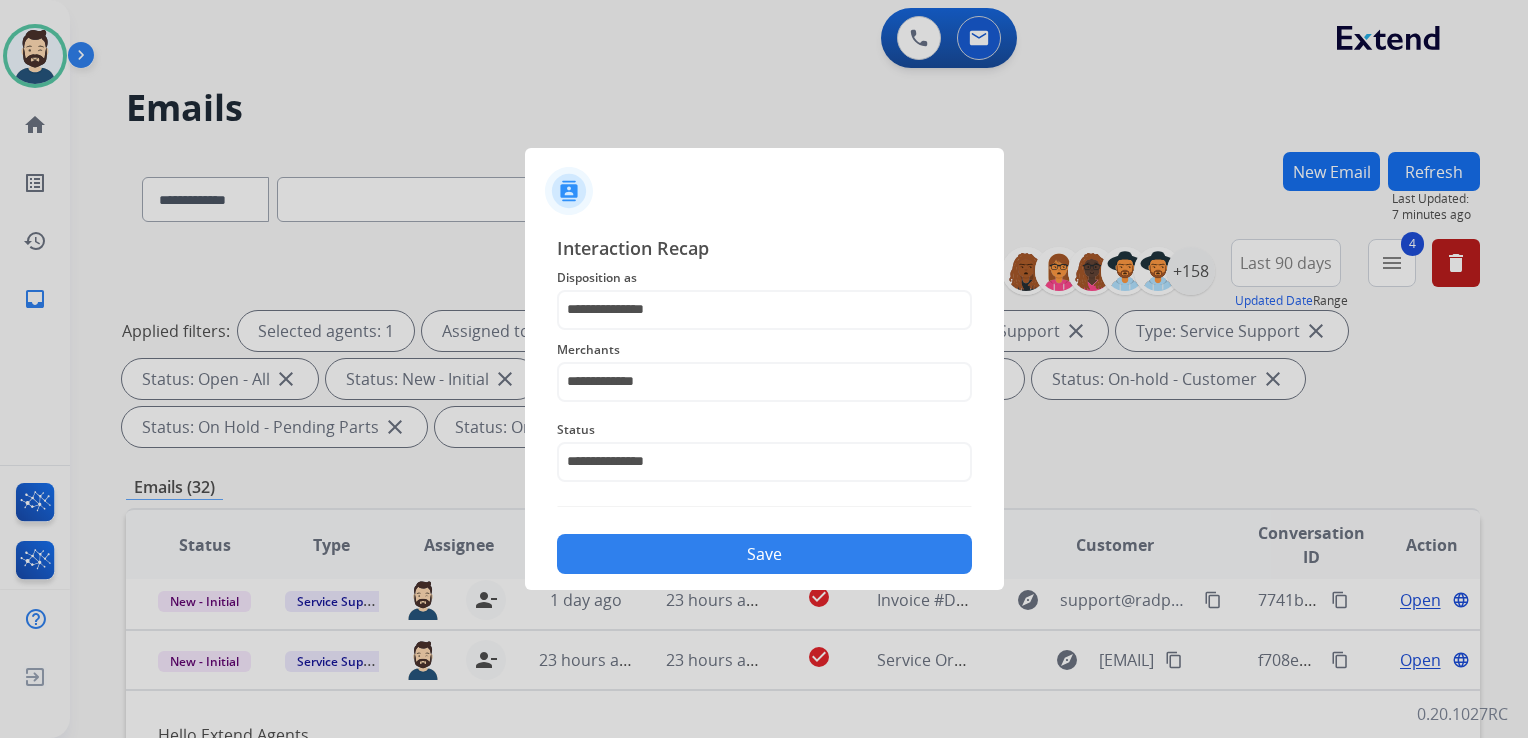 click on "Save" 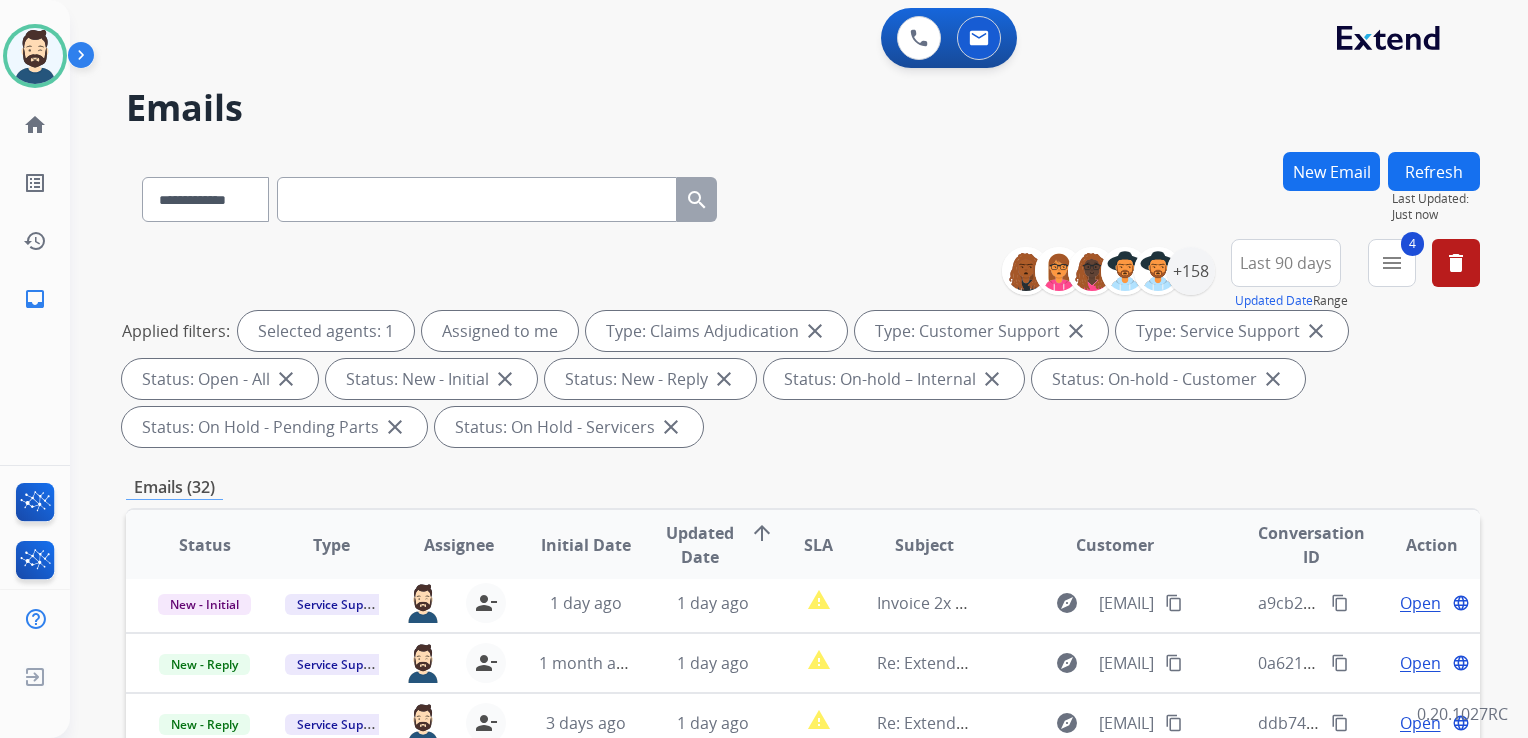 scroll, scrollTop: 66, scrollLeft: 0, axis: vertical 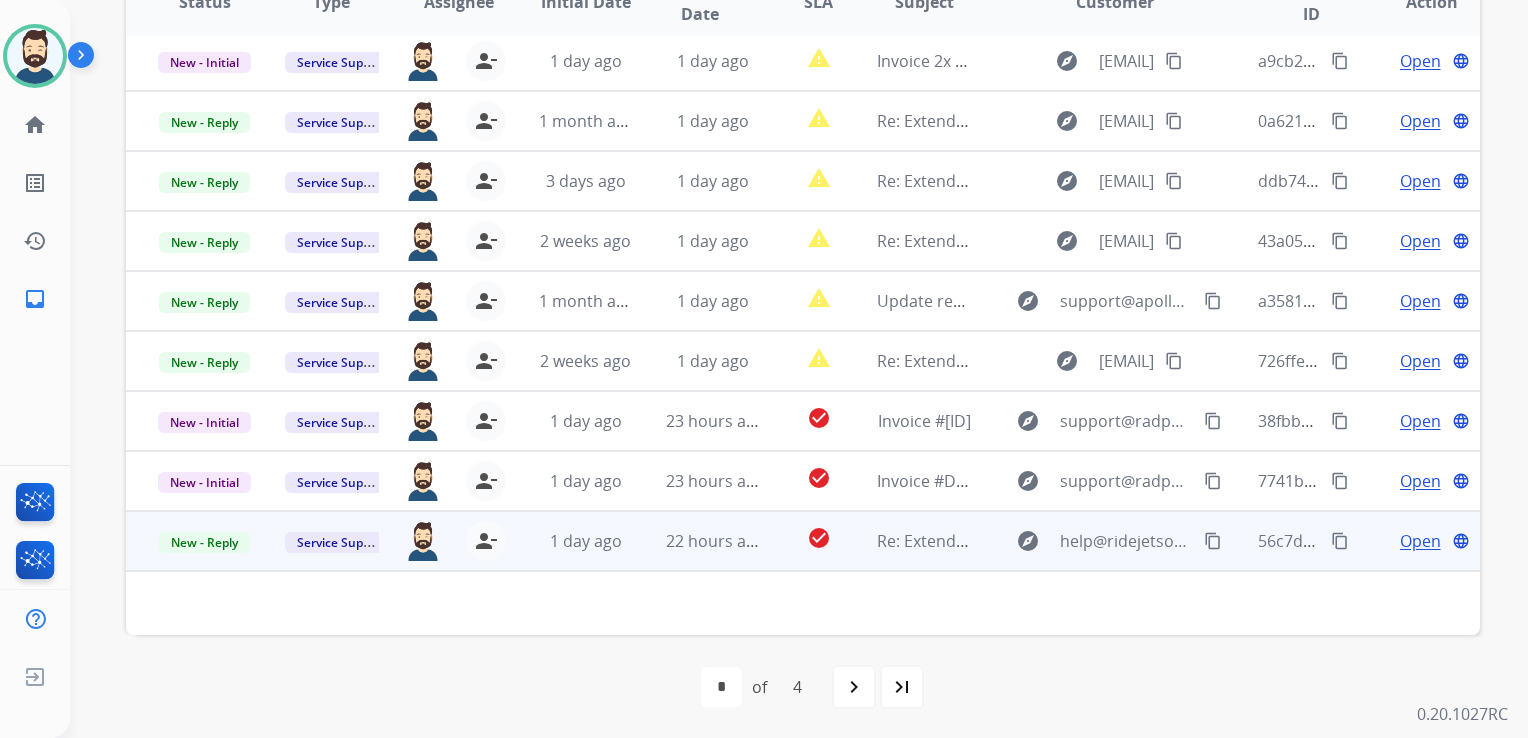 click on "22 hours ago" at bounding box center [697, 541] 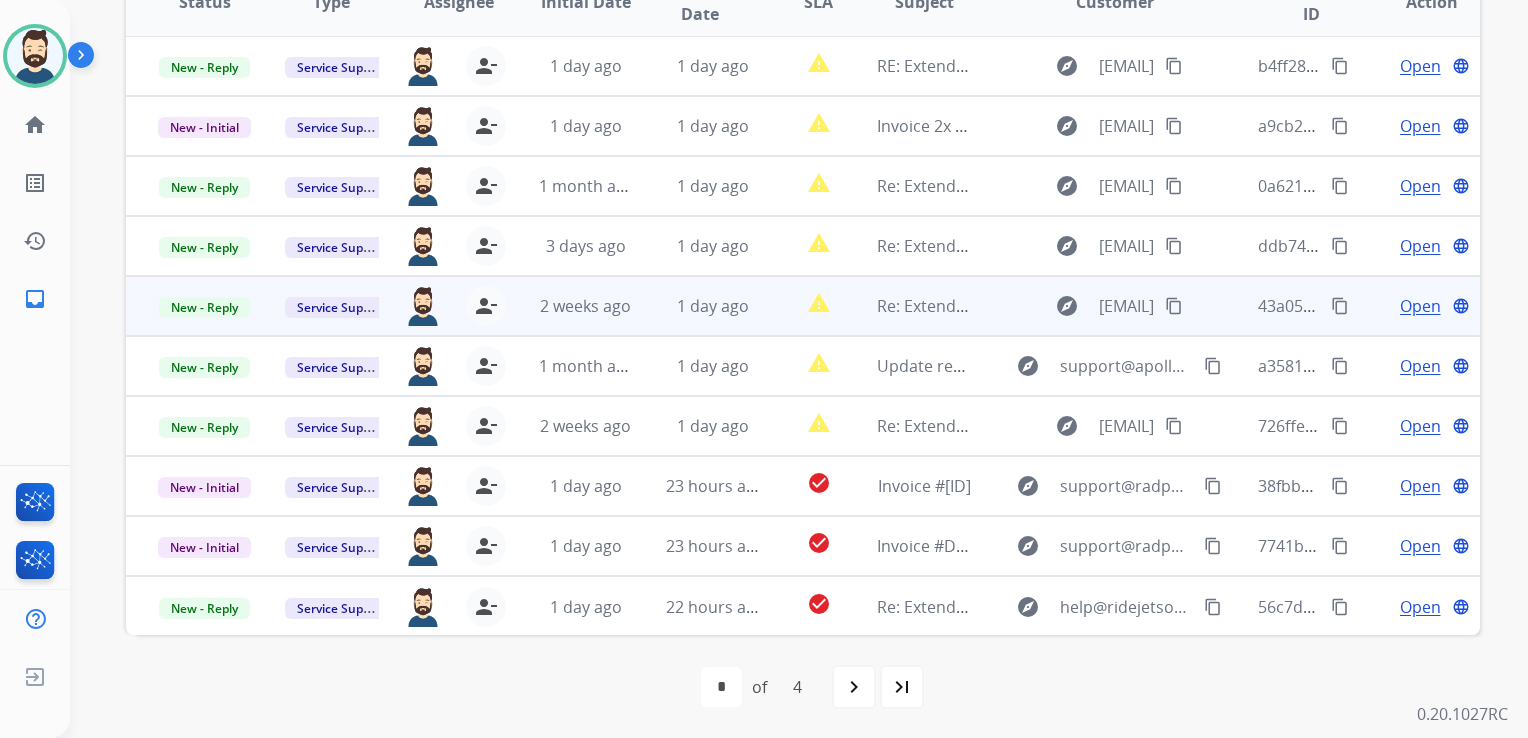 scroll, scrollTop: 0, scrollLeft: 0, axis: both 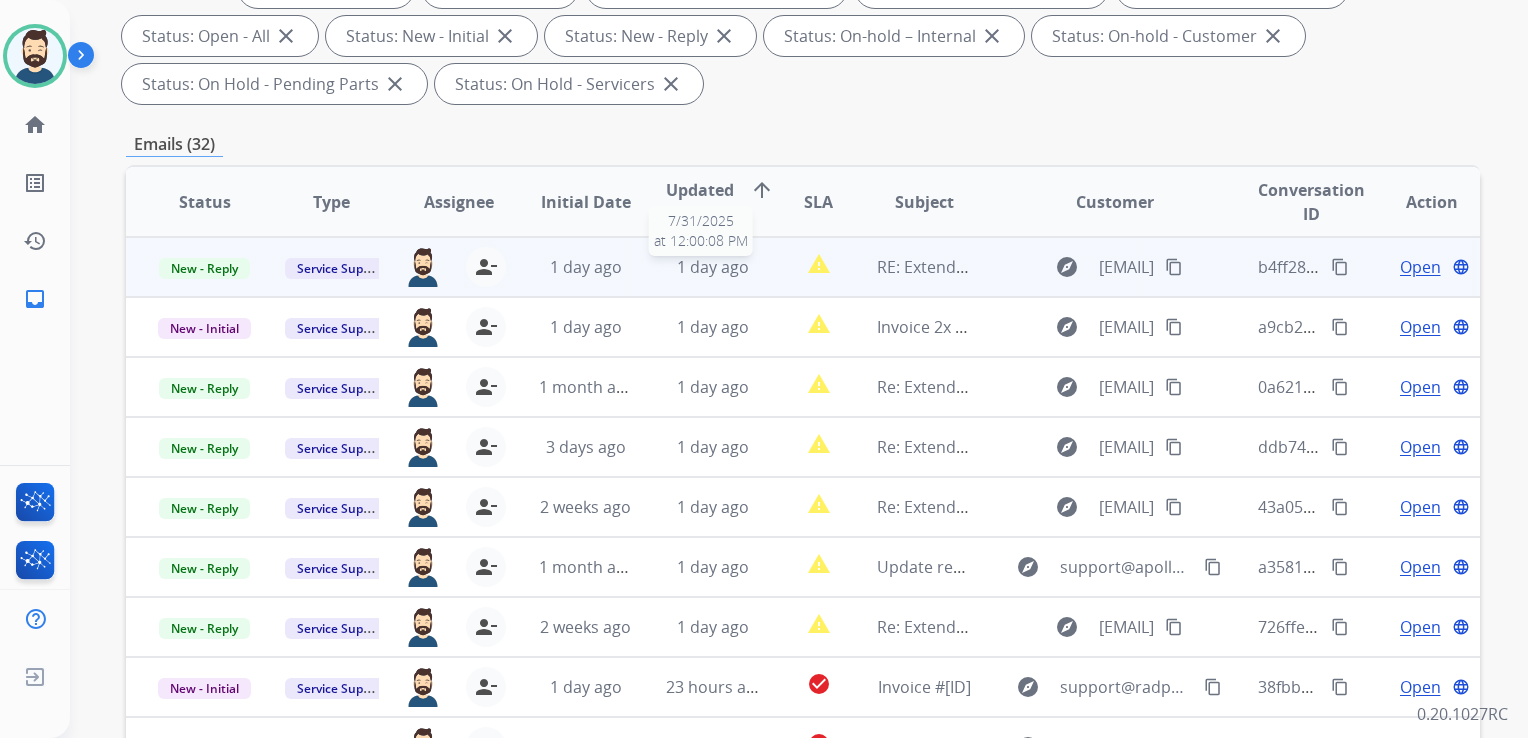 click on "1 day ago" at bounding box center [713, 267] 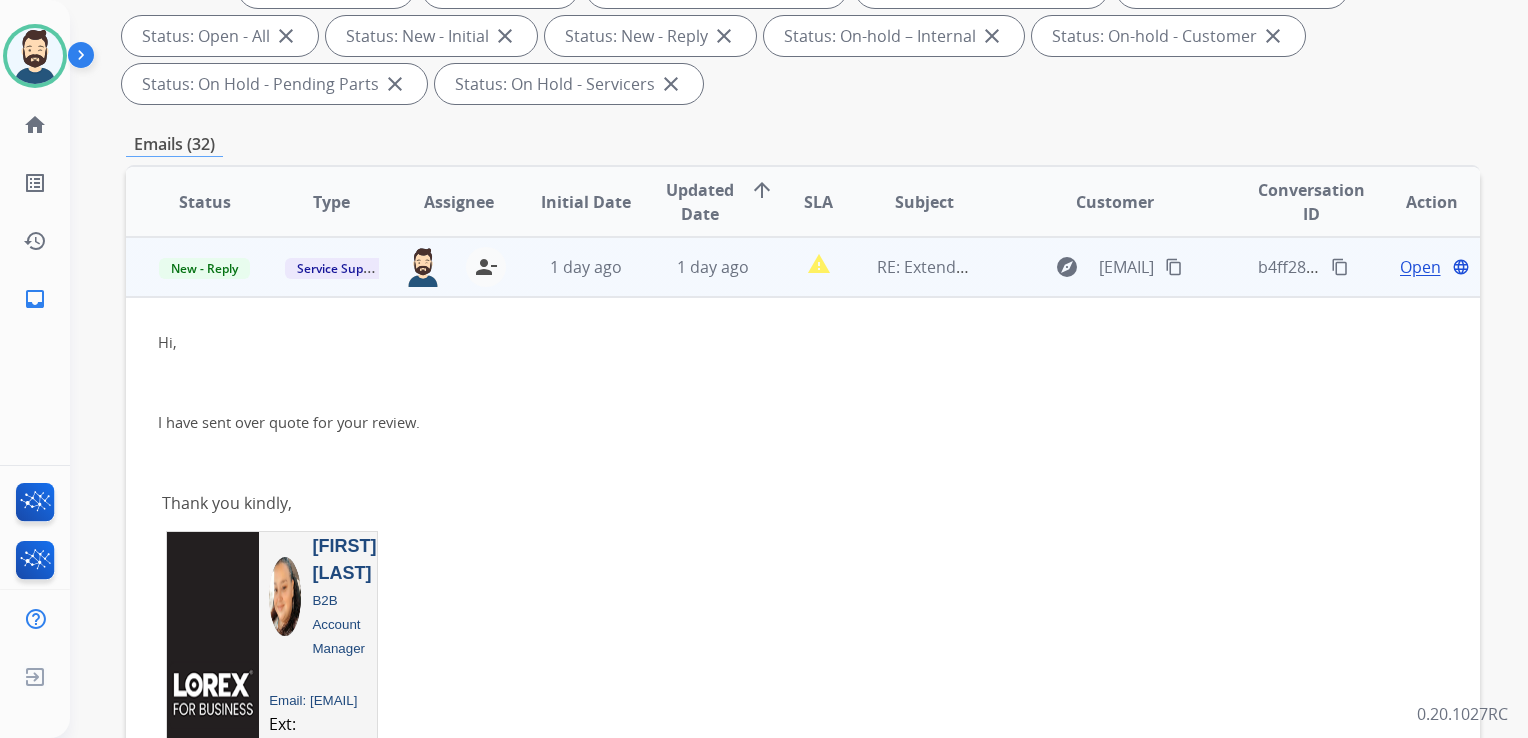 drag, startPoint x: 1384, startPoint y: 263, endPoint x: 1351, endPoint y: 266, distance: 33.13608 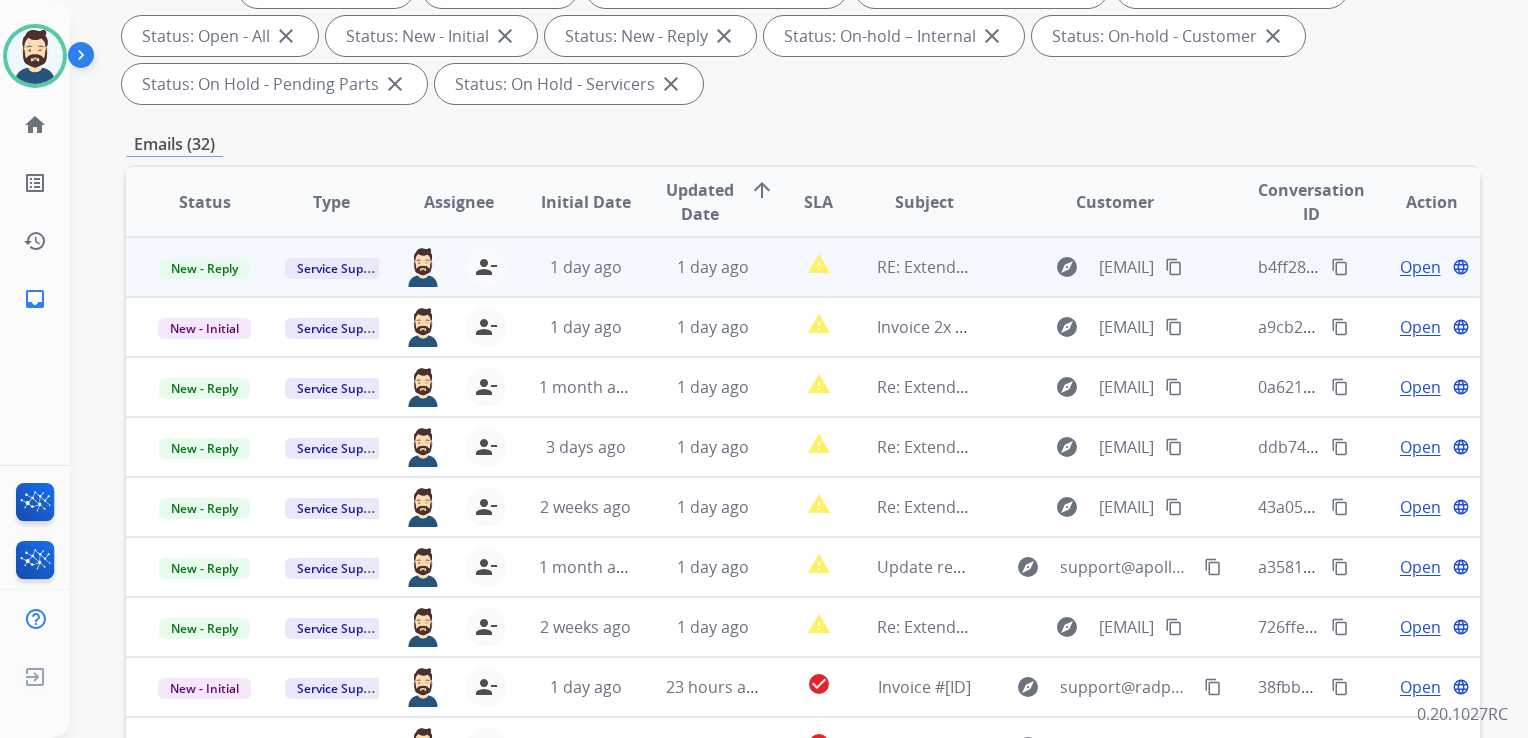 click on "1 day ago" at bounding box center [713, 267] 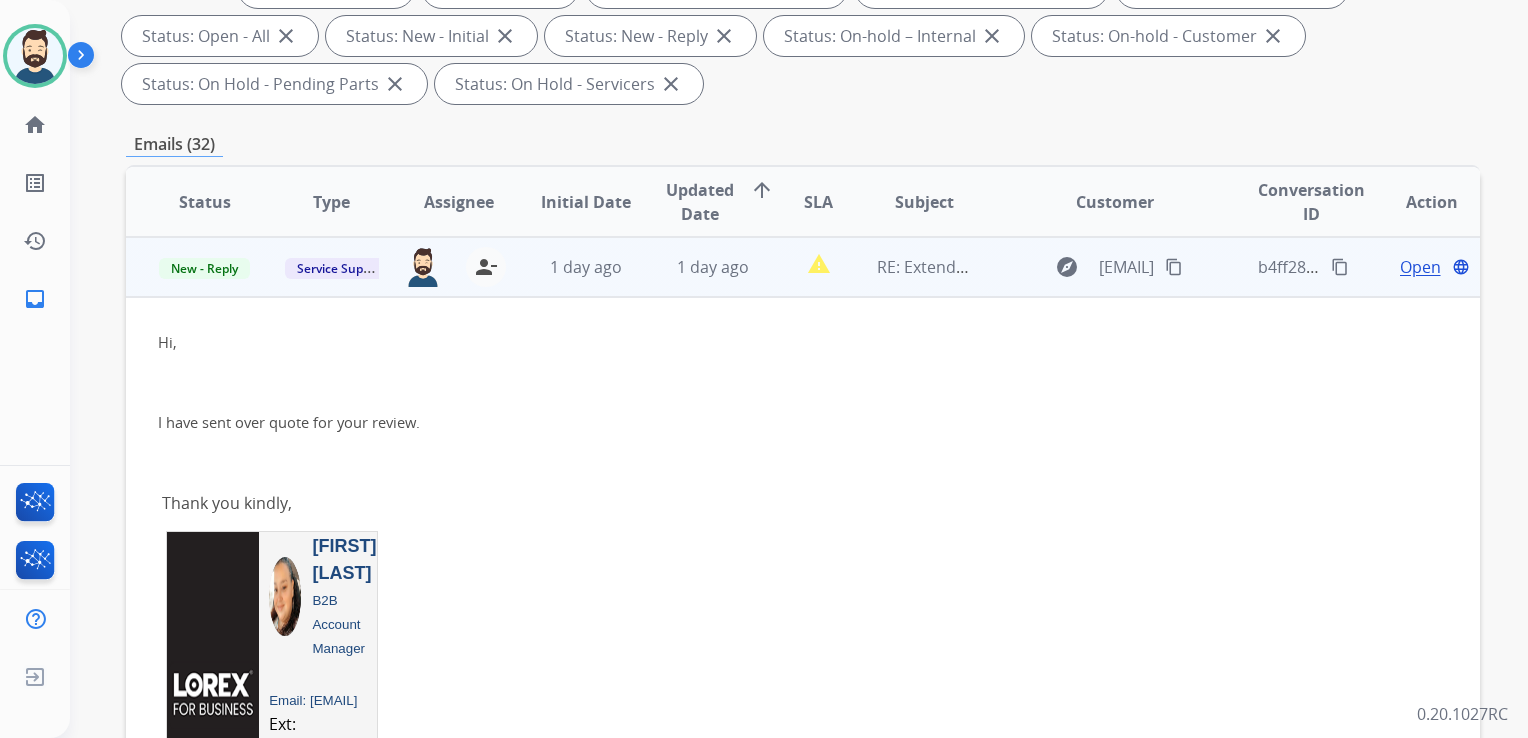 click on "Open" at bounding box center [1420, 267] 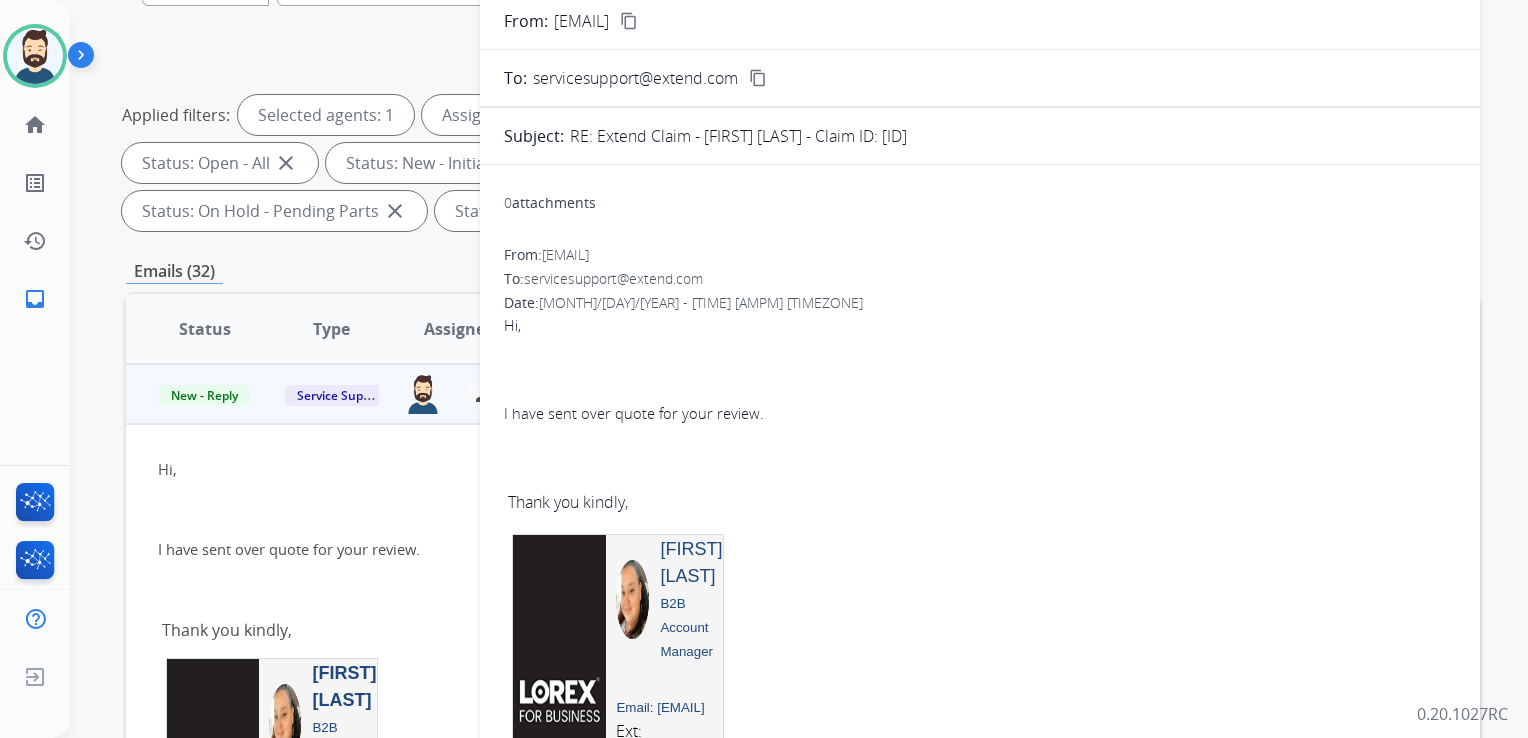 scroll, scrollTop: 43, scrollLeft: 0, axis: vertical 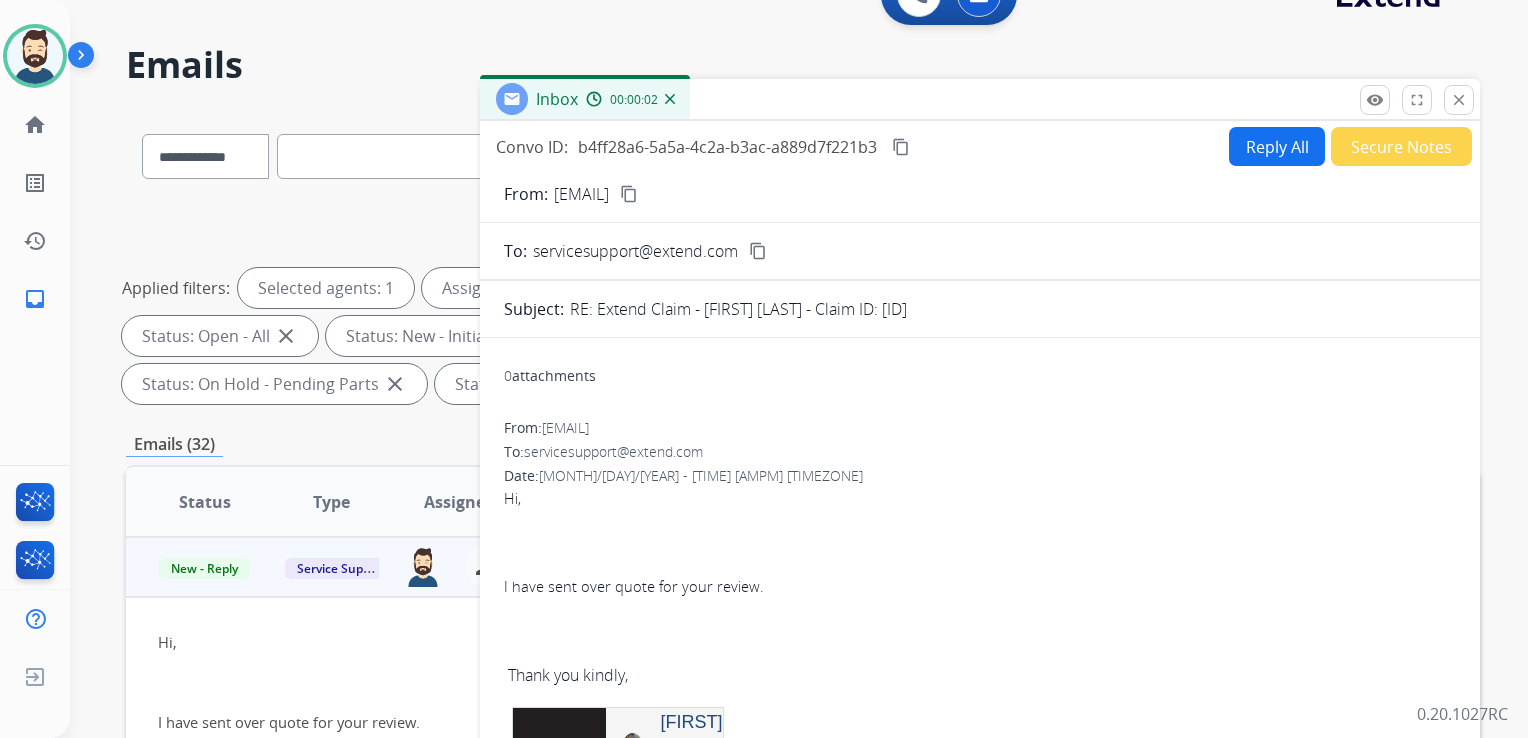 drag, startPoint x: 897, startPoint y: 310, endPoint x: 1245, endPoint y: 300, distance: 348.14365 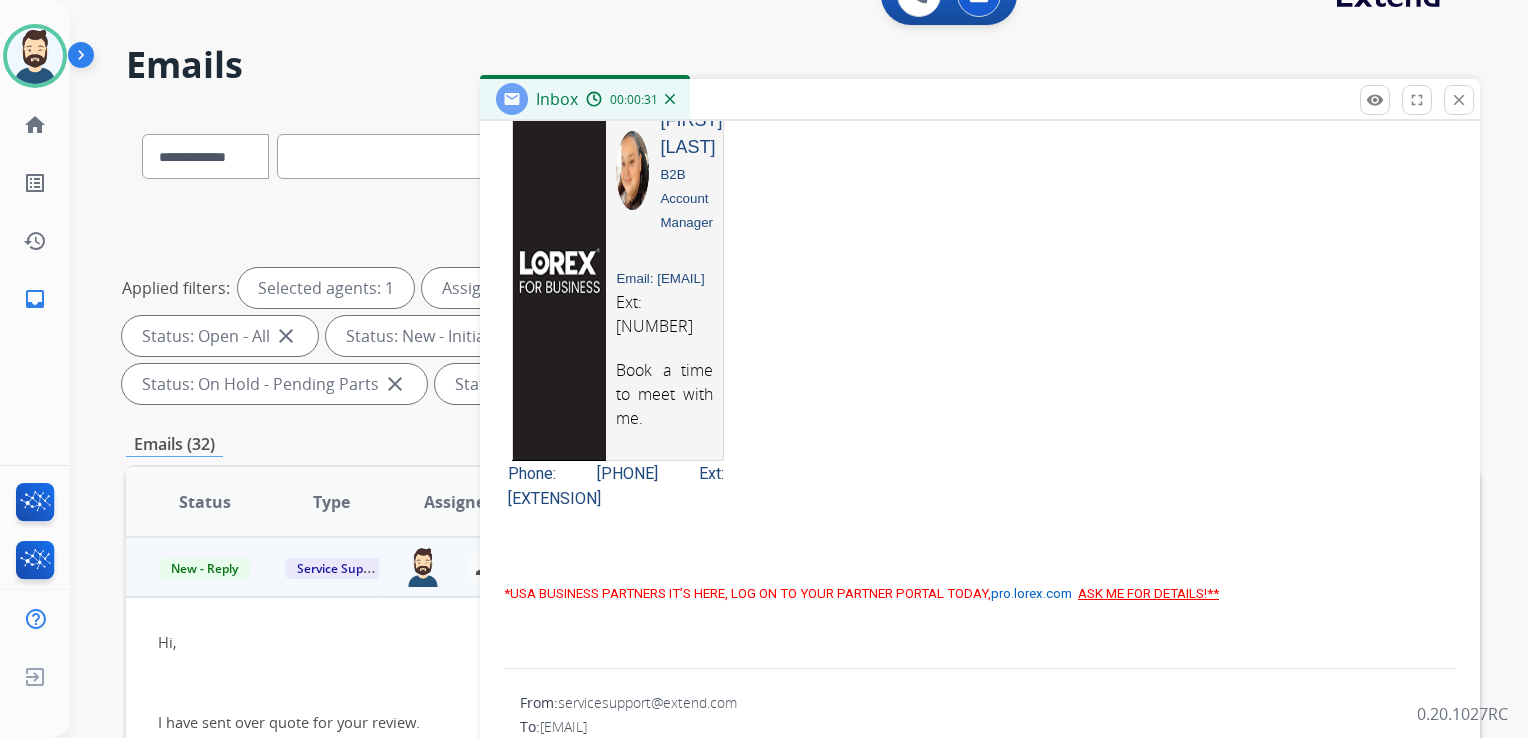 scroll, scrollTop: 0, scrollLeft: 0, axis: both 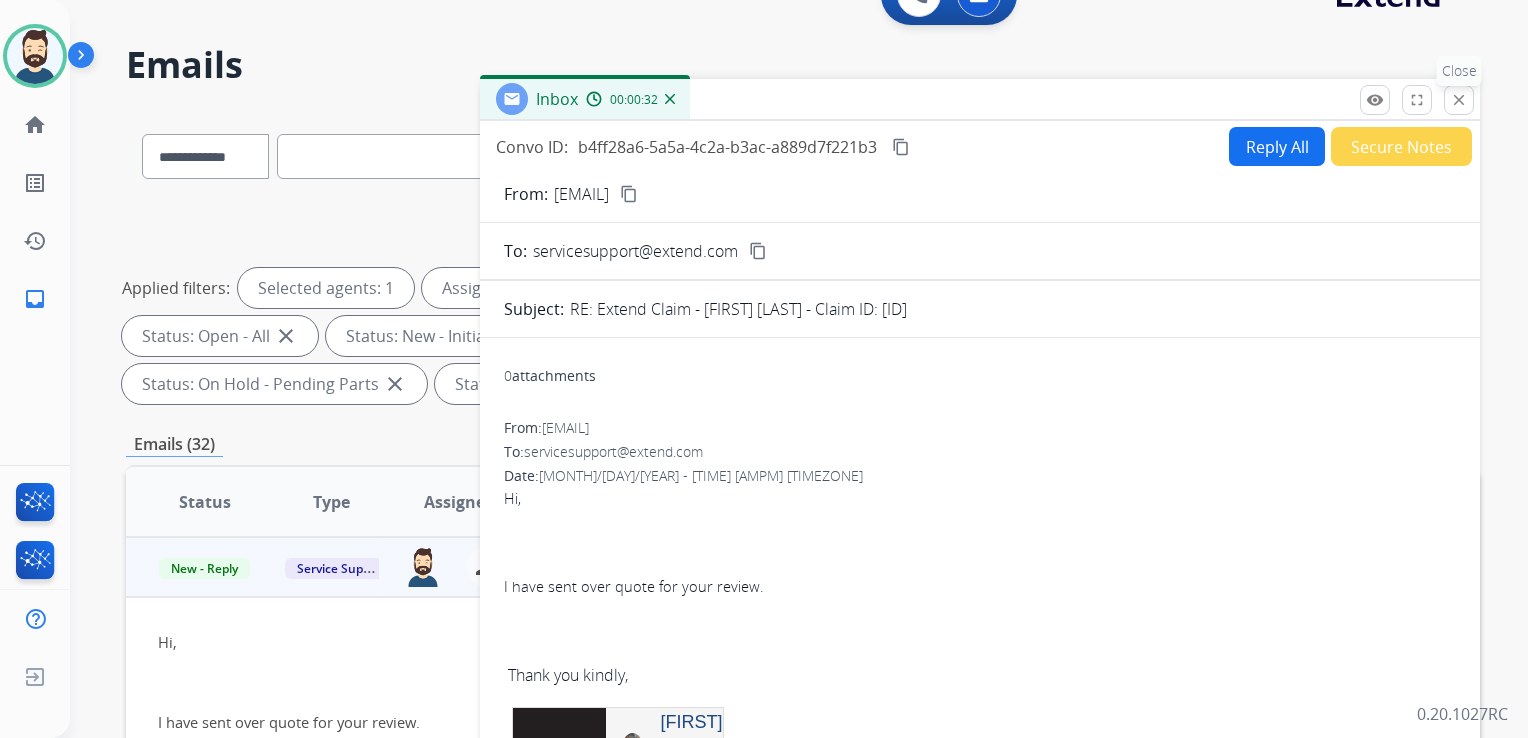 click on "close" at bounding box center (1459, 100) 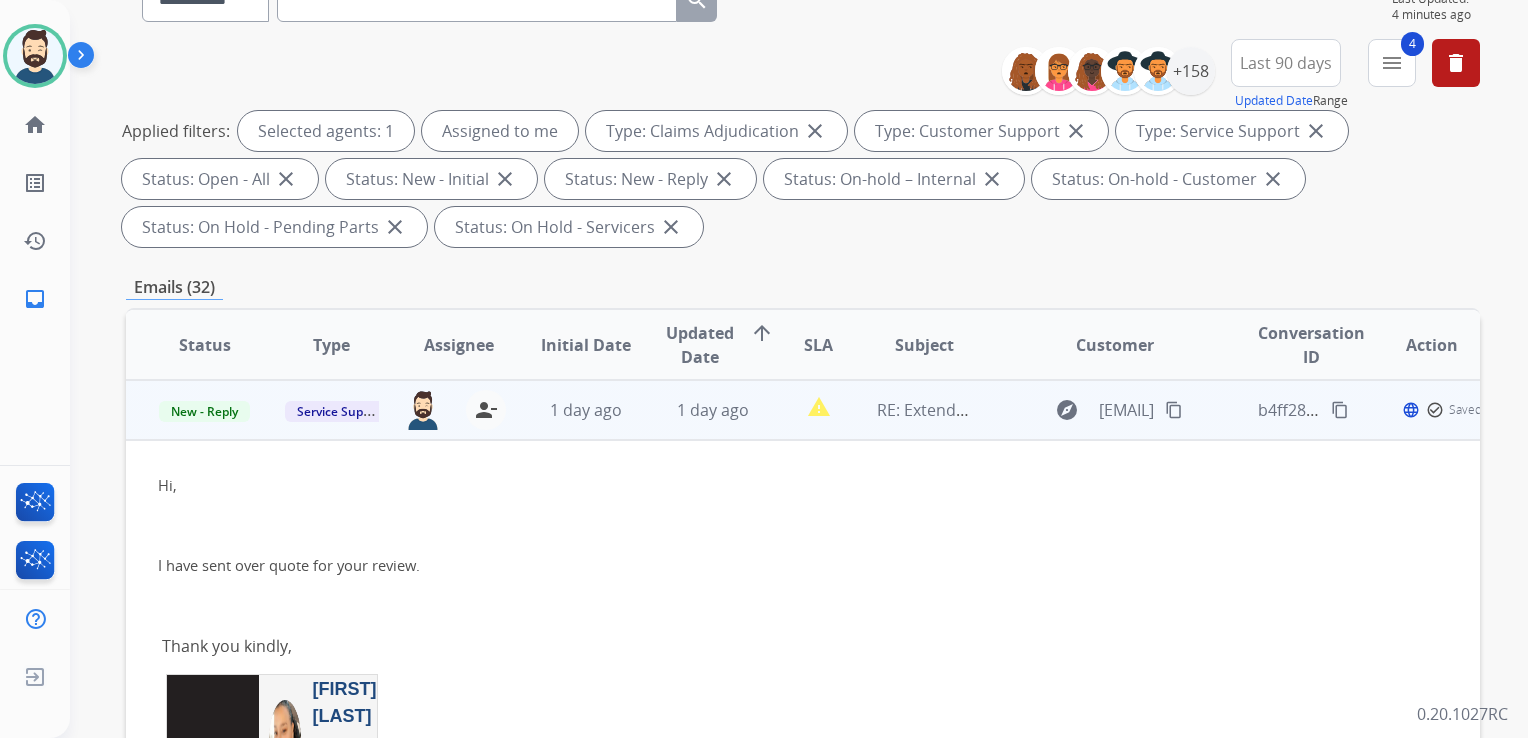 scroll, scrollTop: 343, scrollLeft: 0, axis: vertical 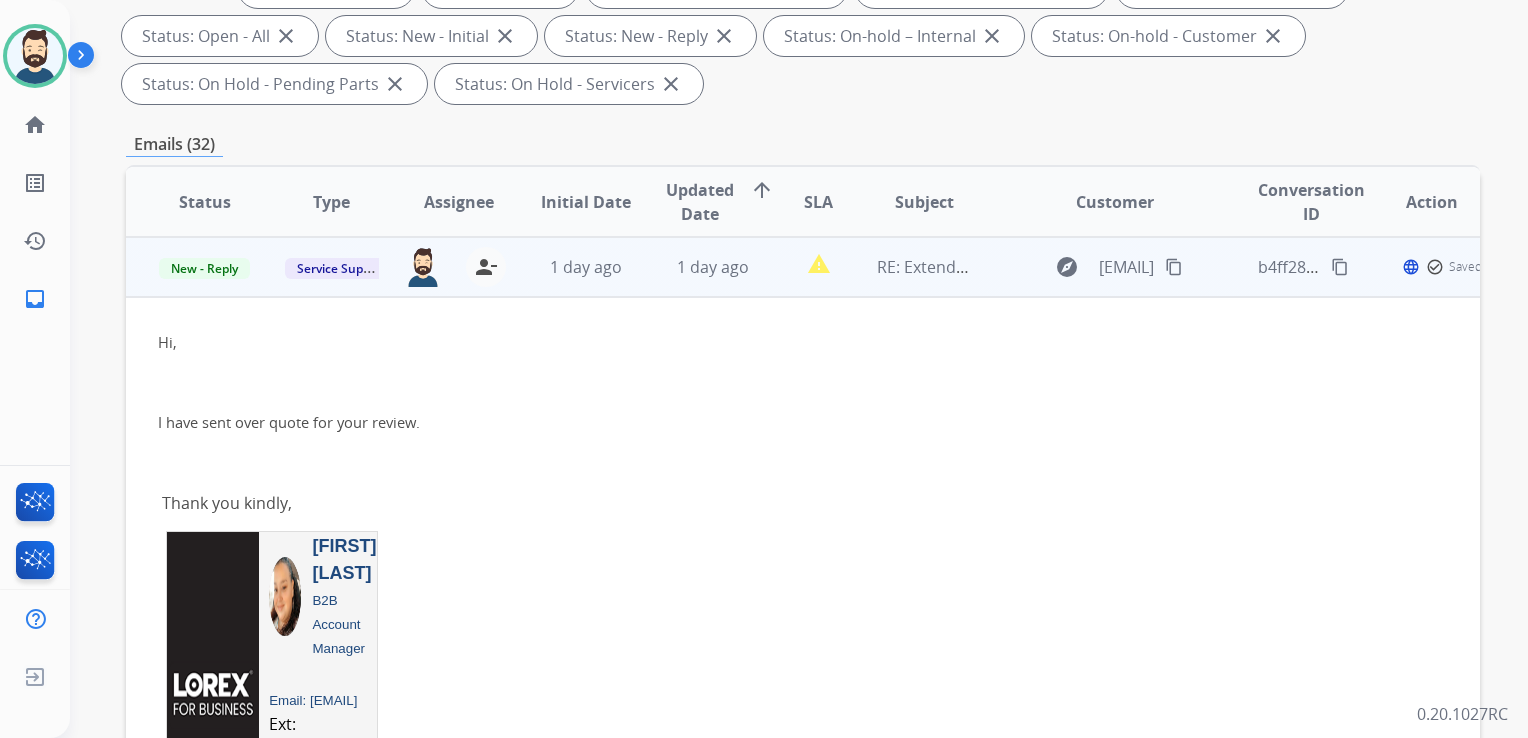 click on "1 day ago" at bounding box center (697, 267) 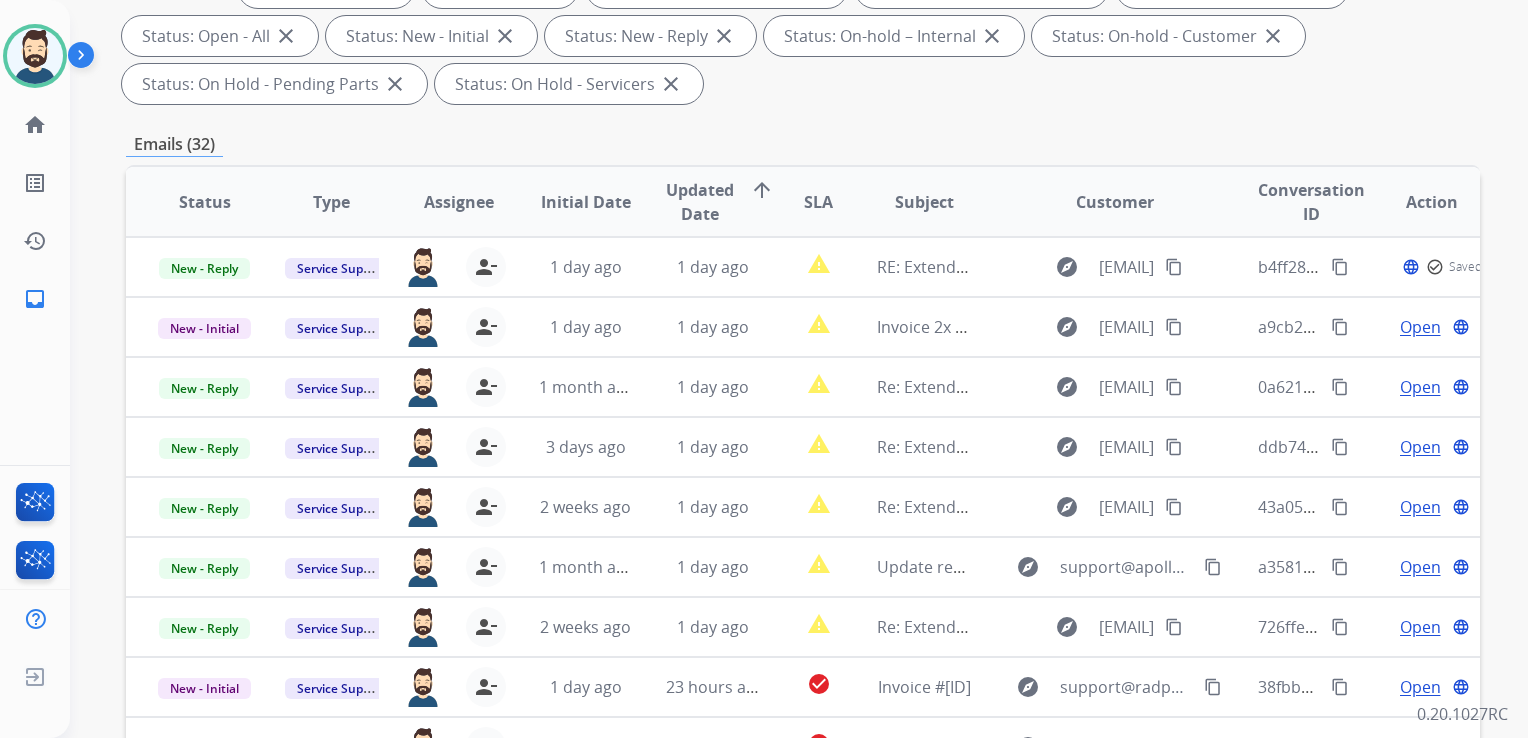 scroll, scrollTop: 443, scrollLeft: 0, axis: vertical 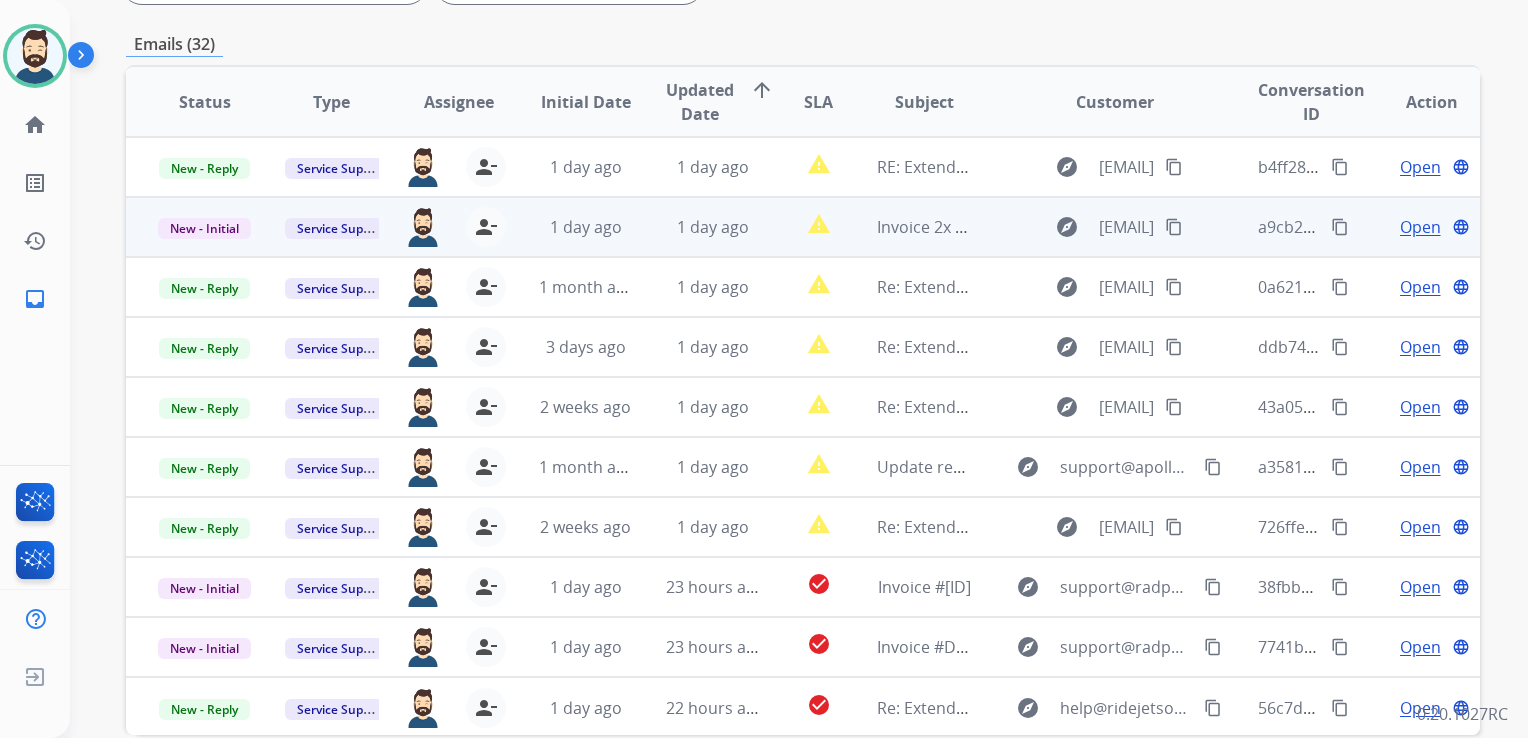 click on "1 day ago" at bounding box center [697, 227] 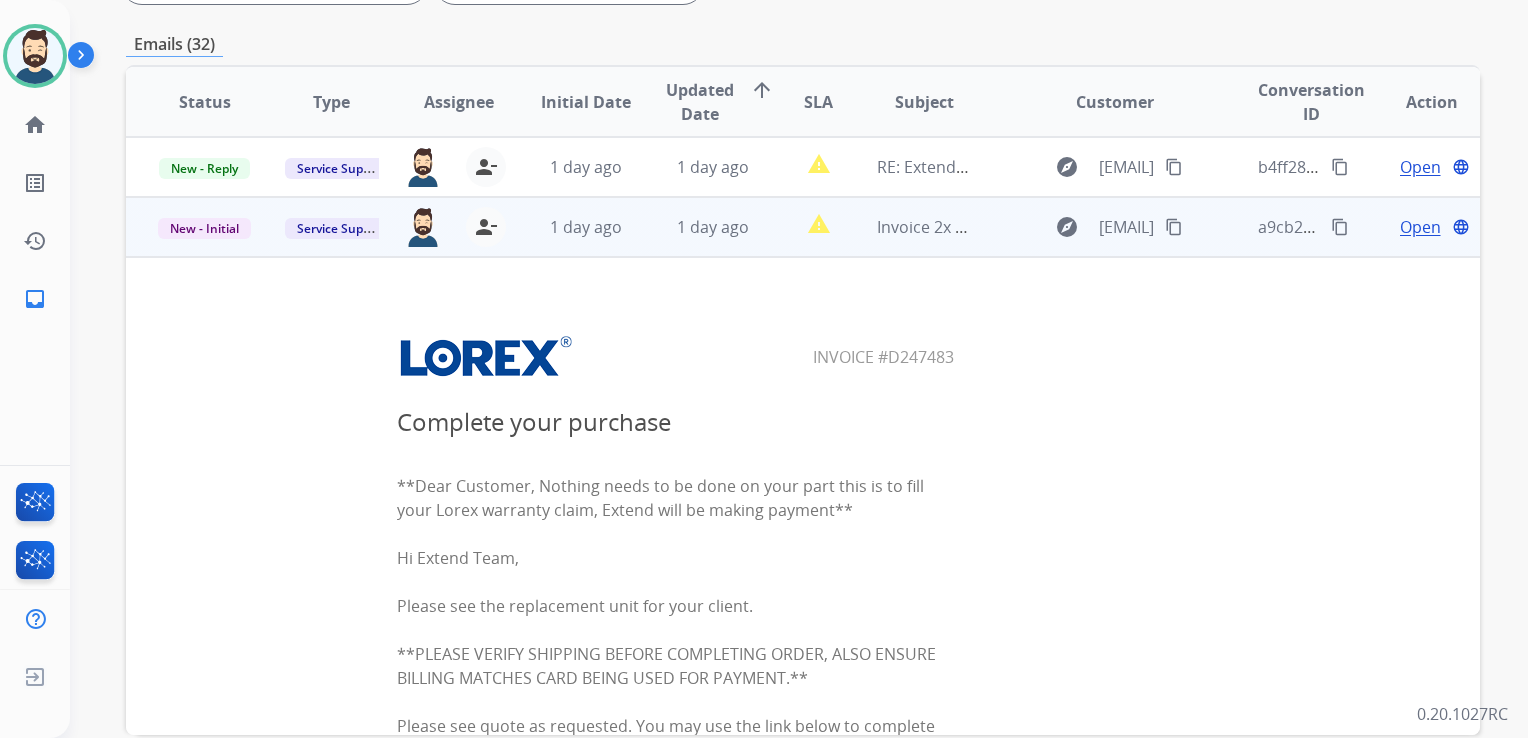 scroll, scrollTop: 60, scrollLeft: 0, axis: vertical 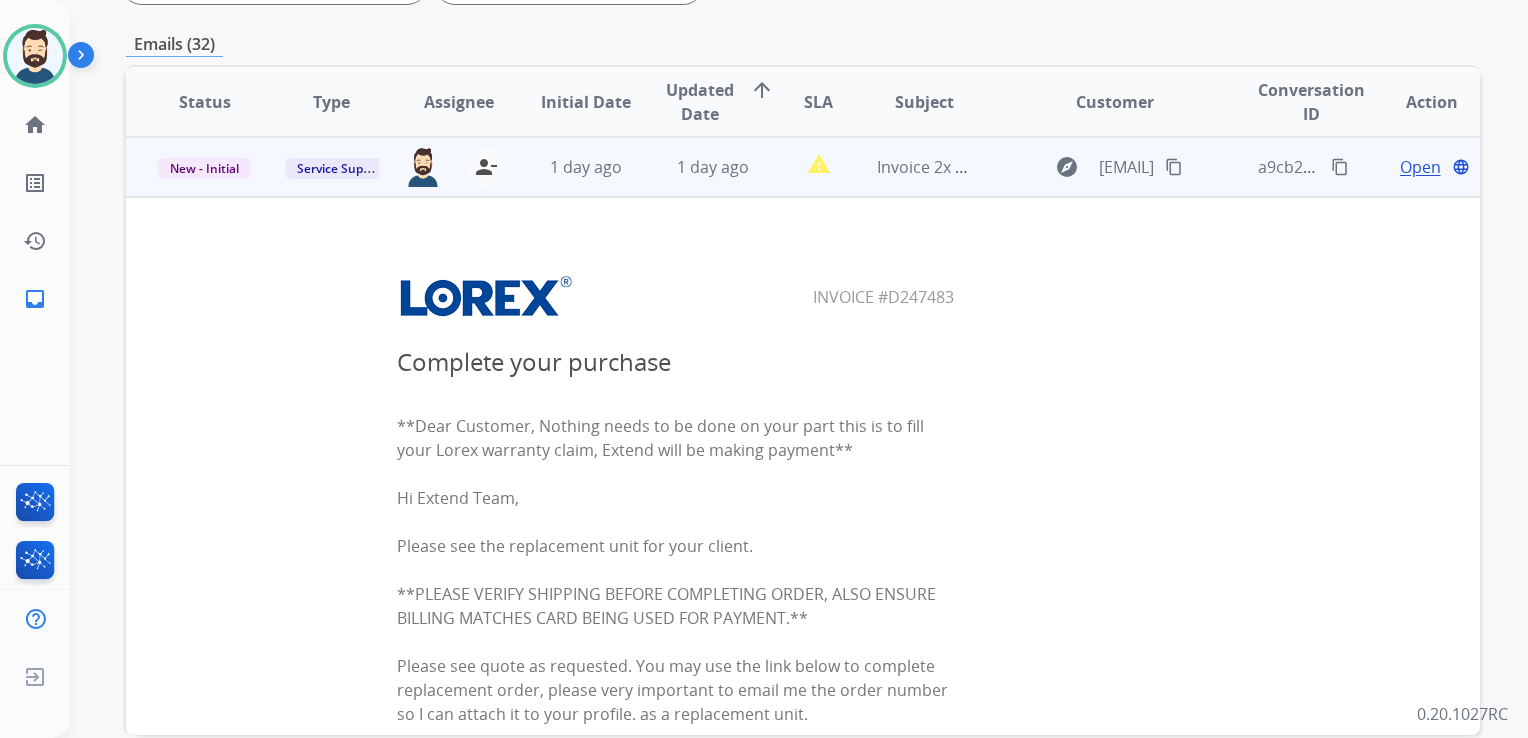 click on "Open" at bounding box center [1420, 167] 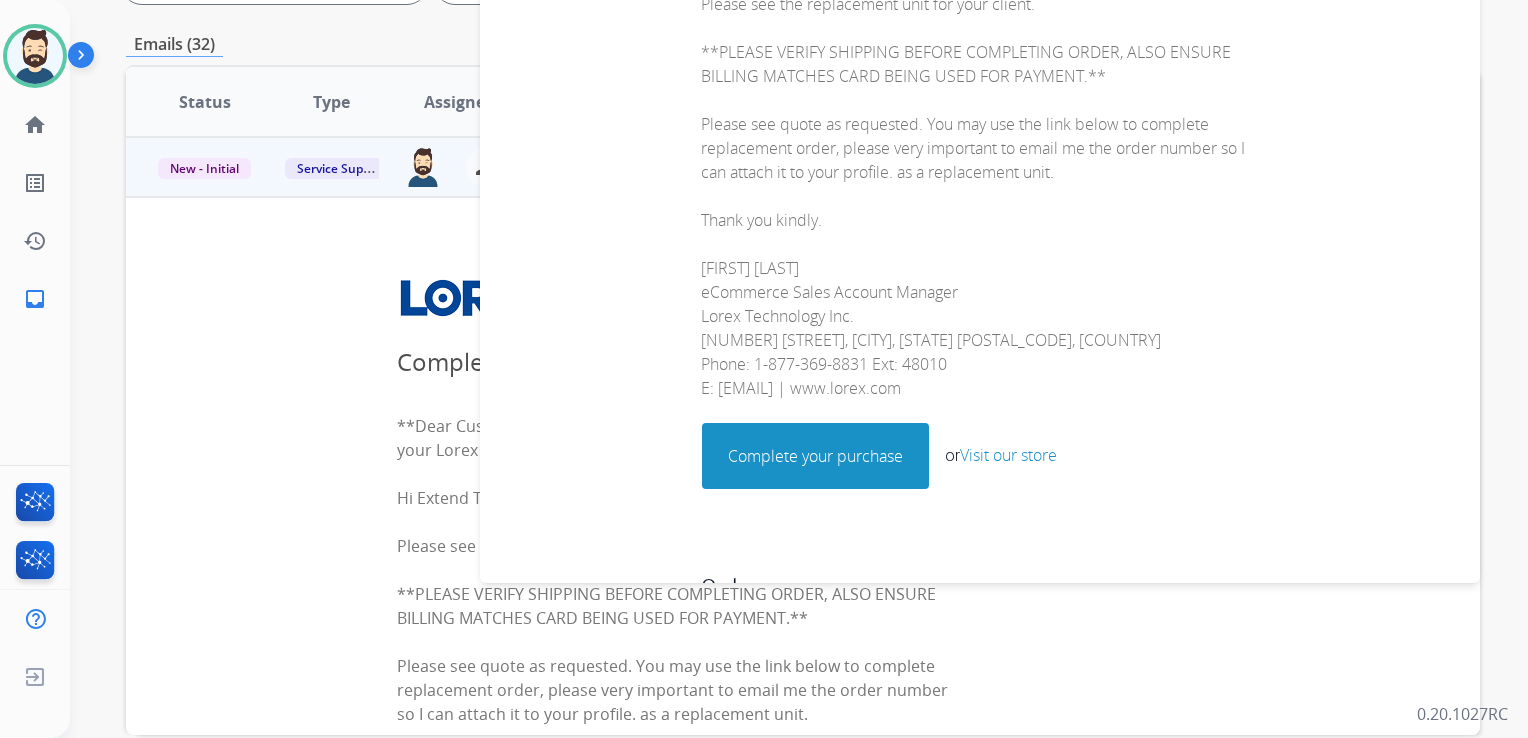 scroll, scrollTop: 47, scrollLeft: 0, axis: vertical 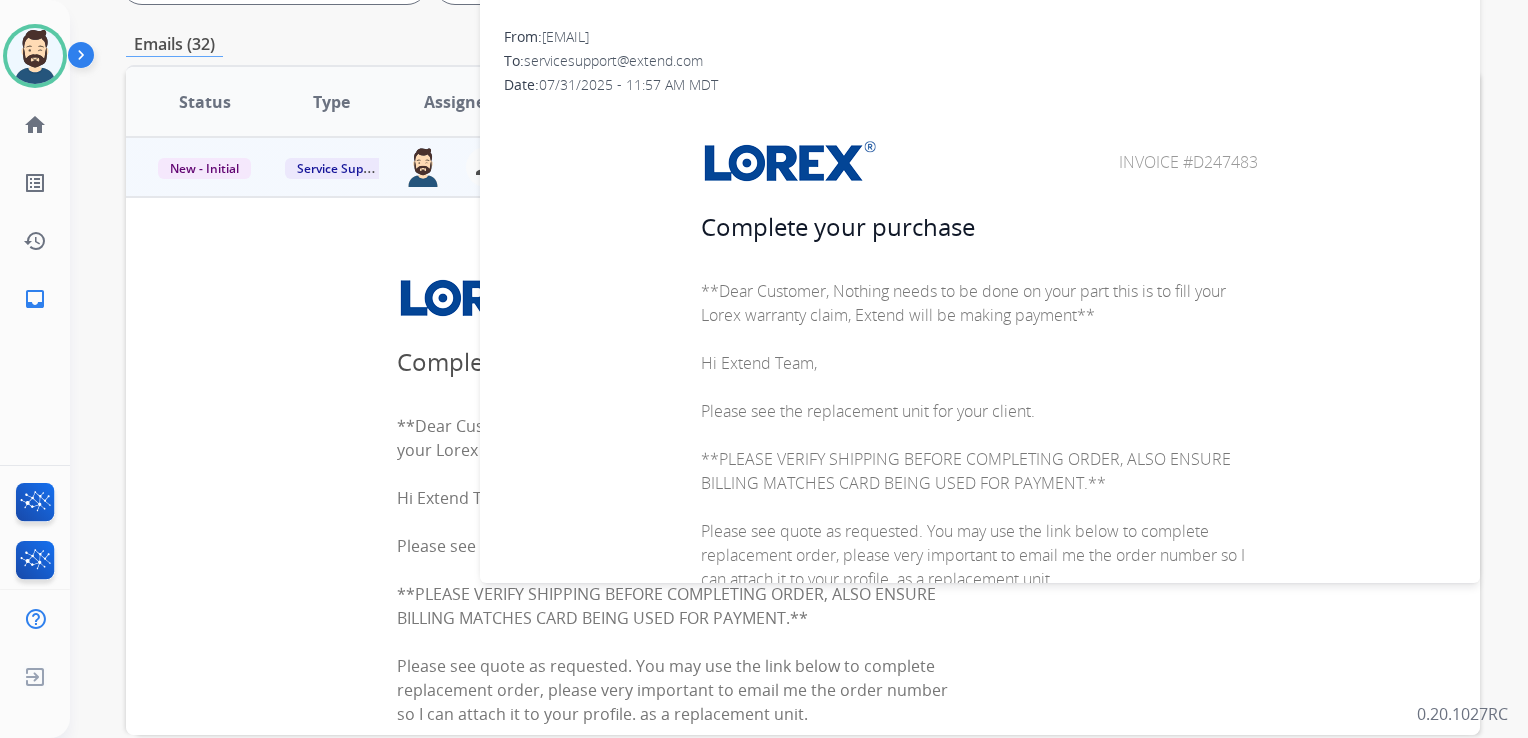 drag, startPoint x: 1108, startPoint y: 161, endPoint x: 1253, endPoint y: 154, distance: 145.16887 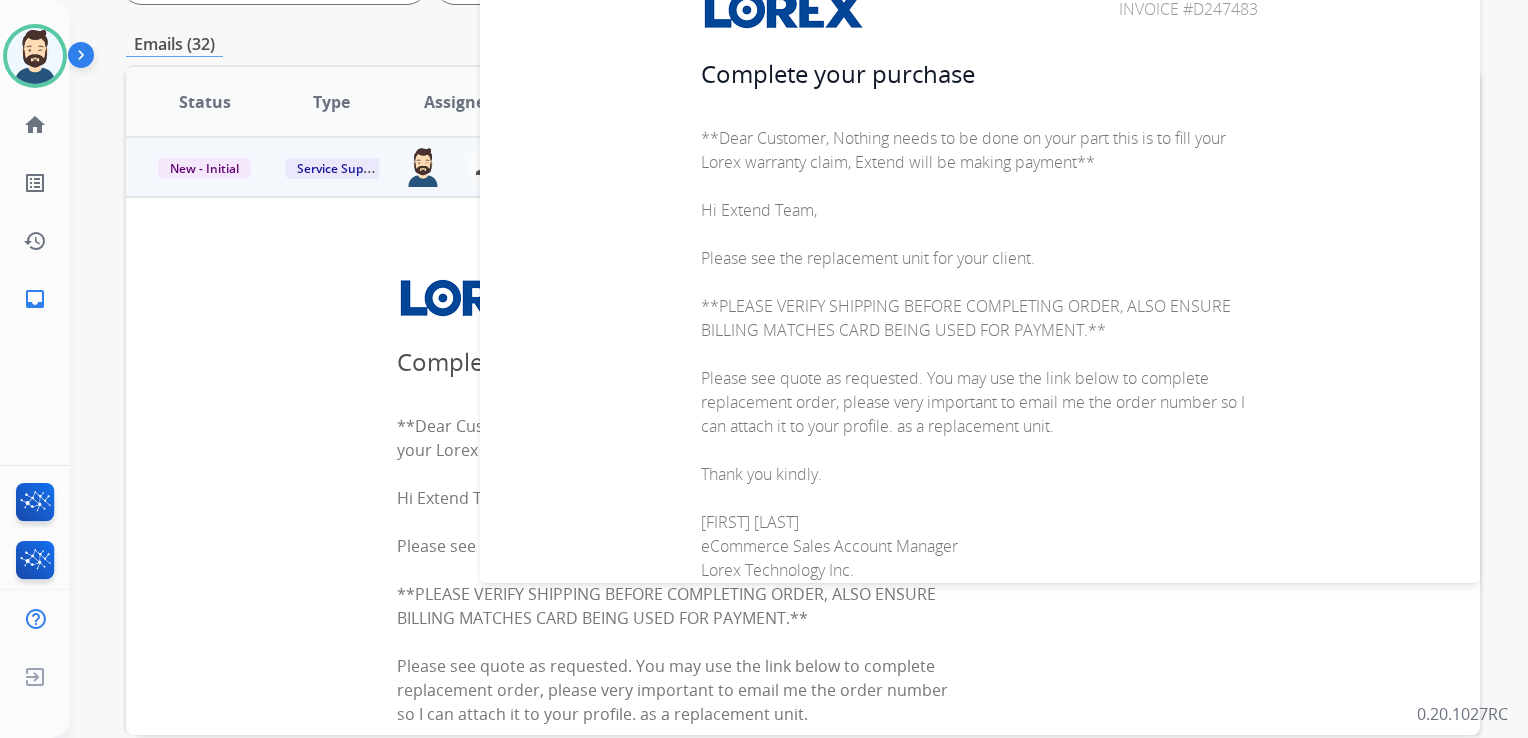 scroll, scrollTop: 0, scrollLeft: 0, axis: both 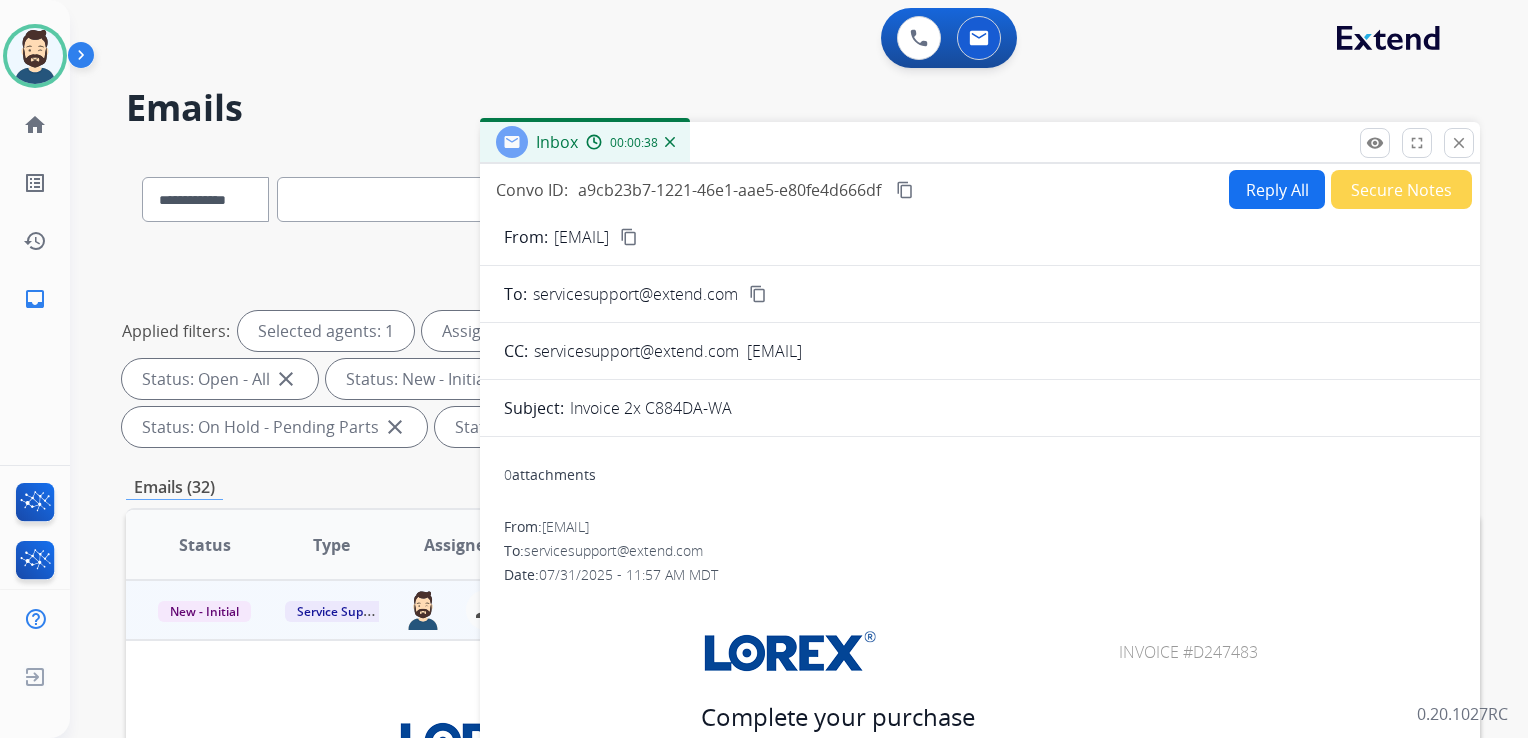 click on "content_copy" at bounding box center [905, 190] 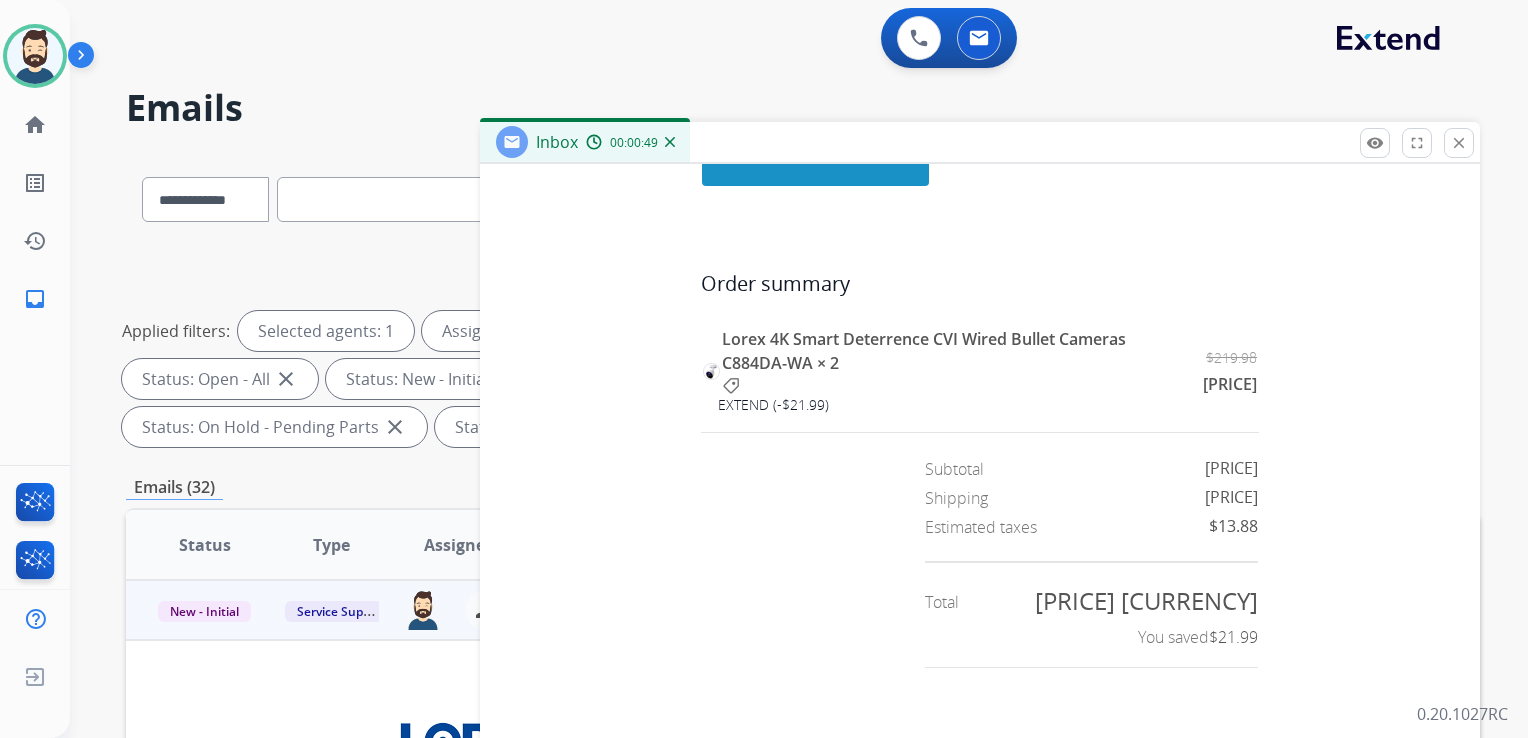 scroll, scrollTop: 1000, scrollLeft: 0, axis: vertical 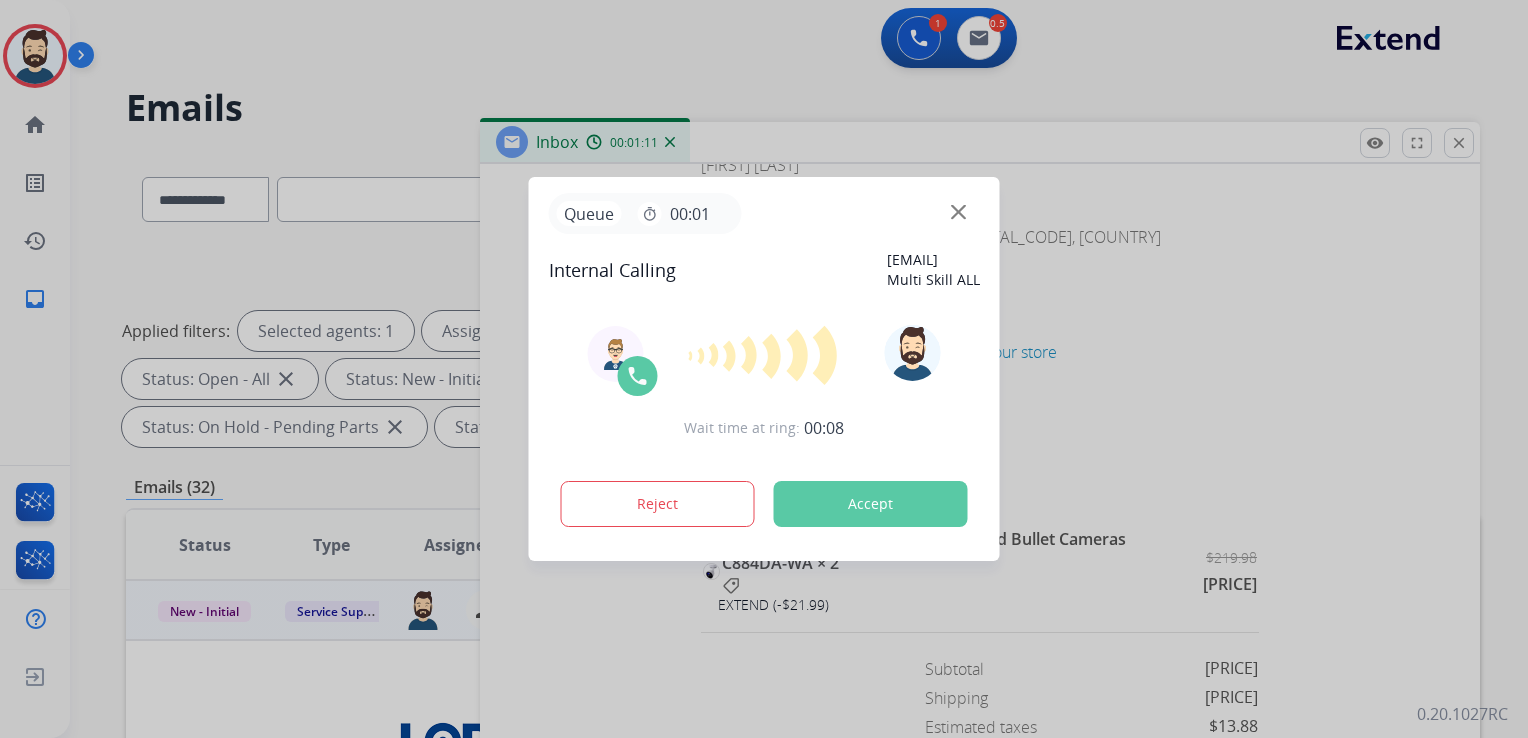 click on "Accept" at bounding box center [871, 504] 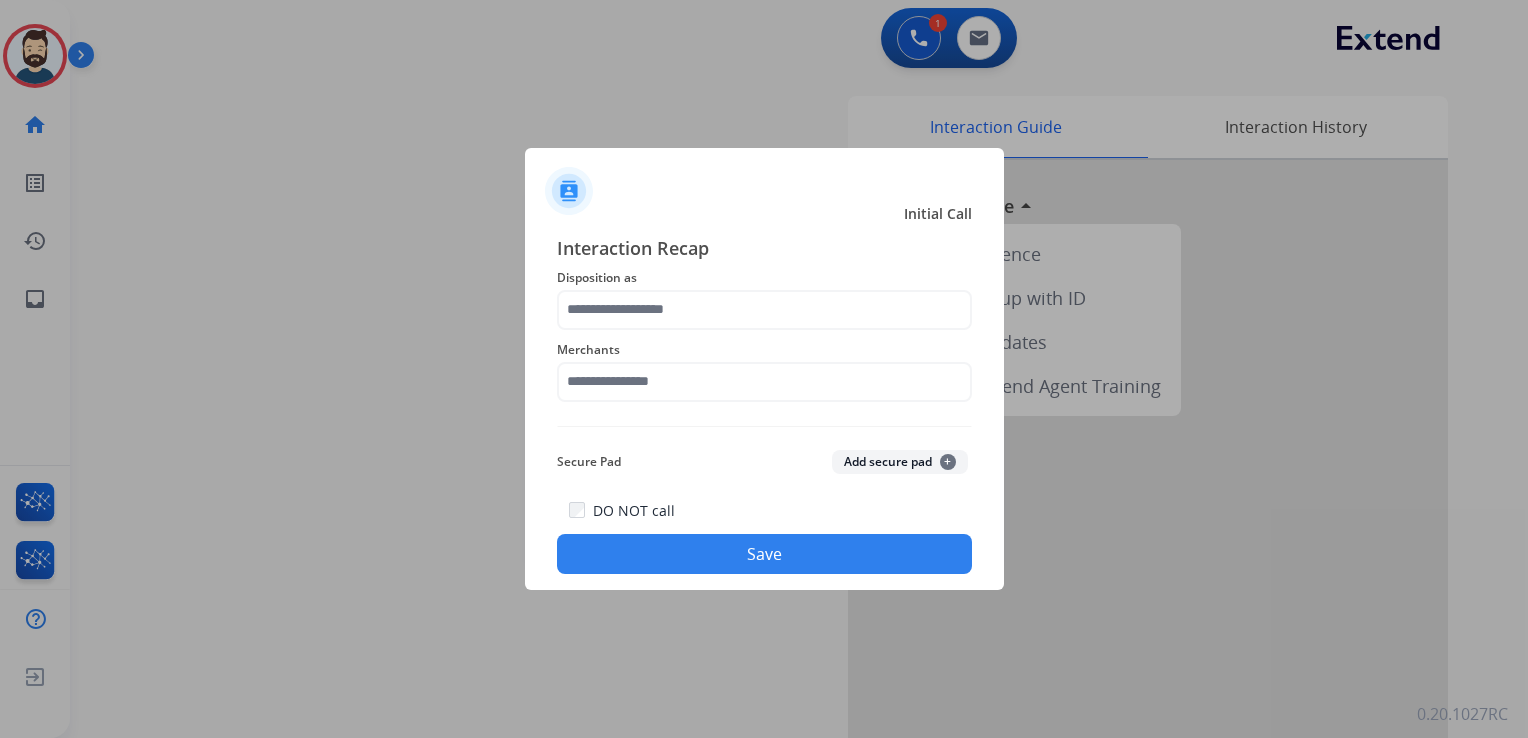 click on "Disposition as" 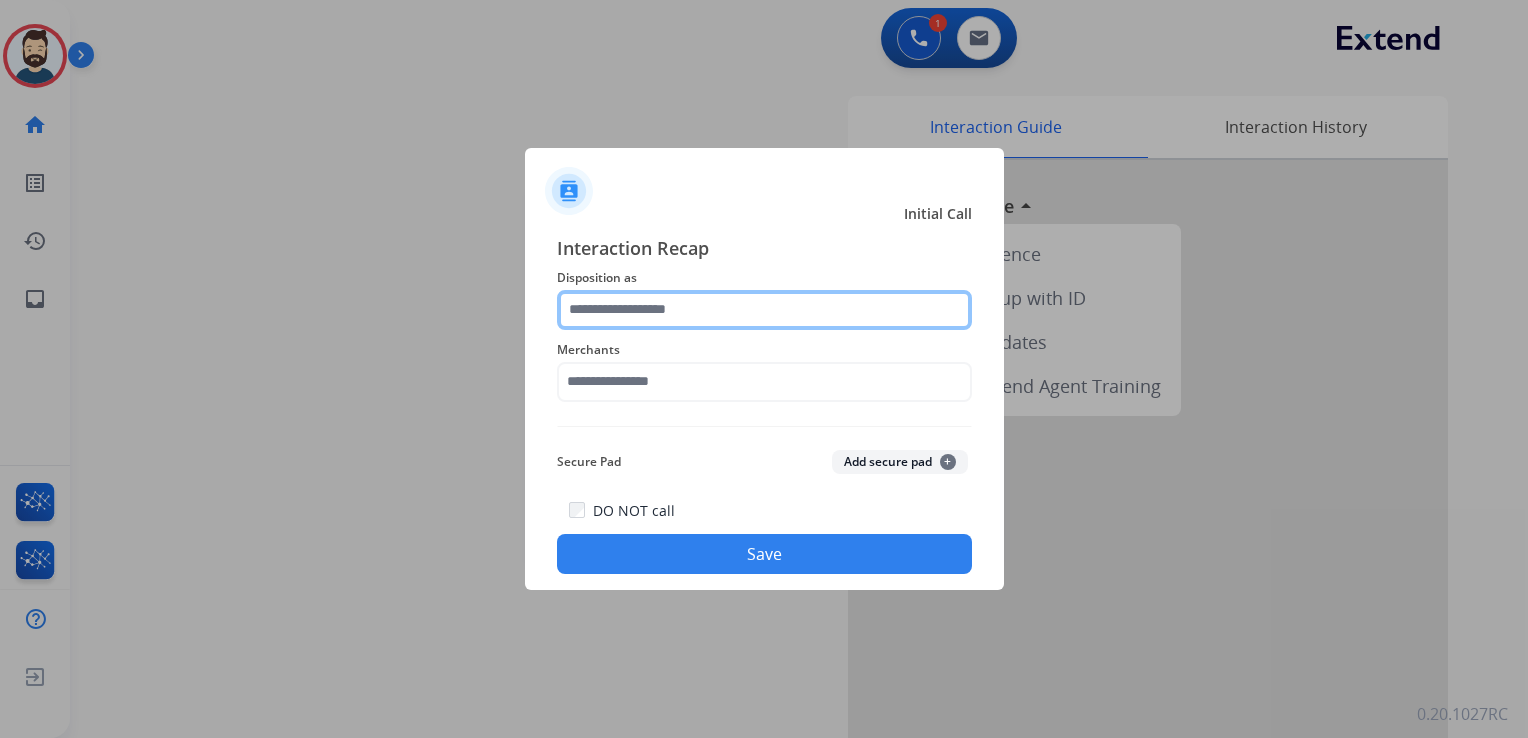 click 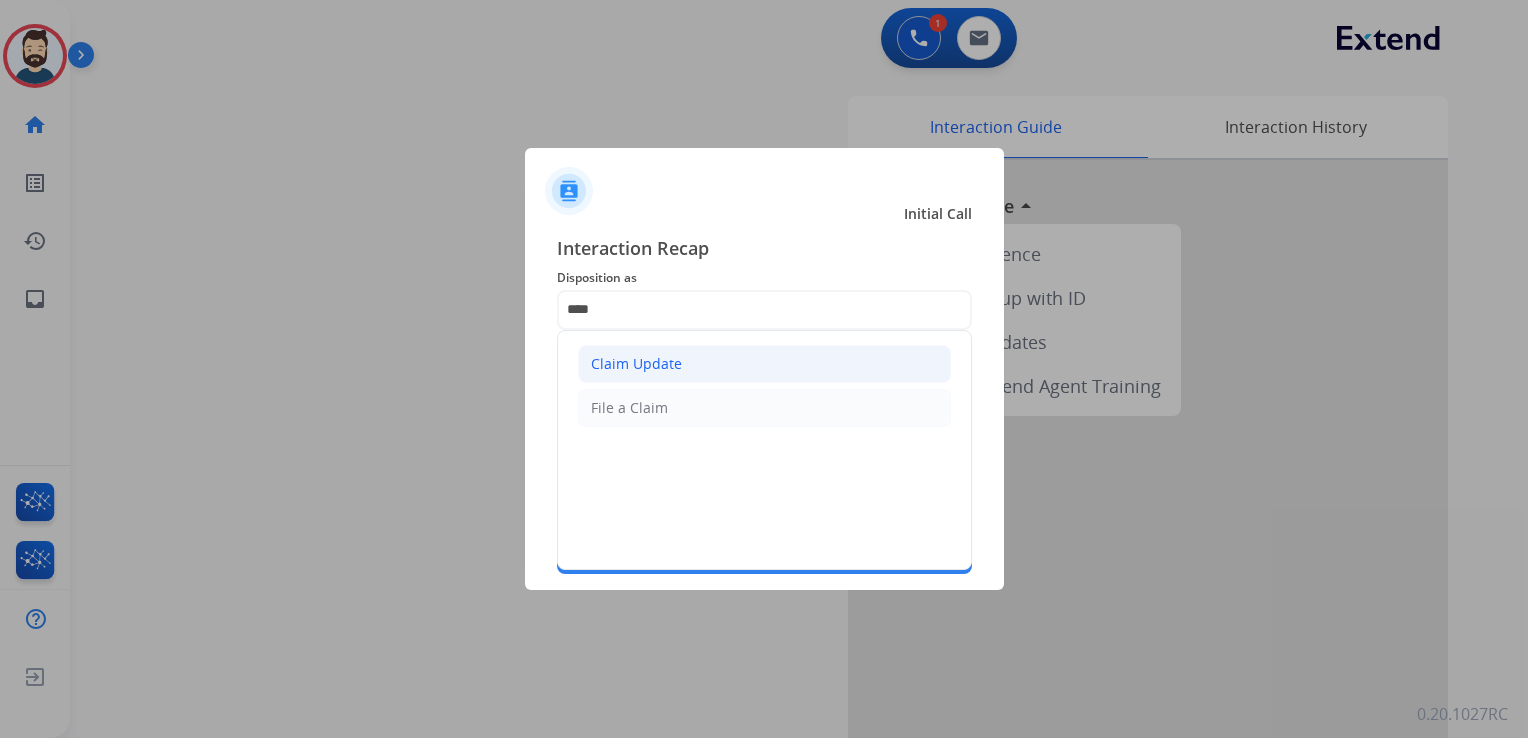 click on "Claim Update" 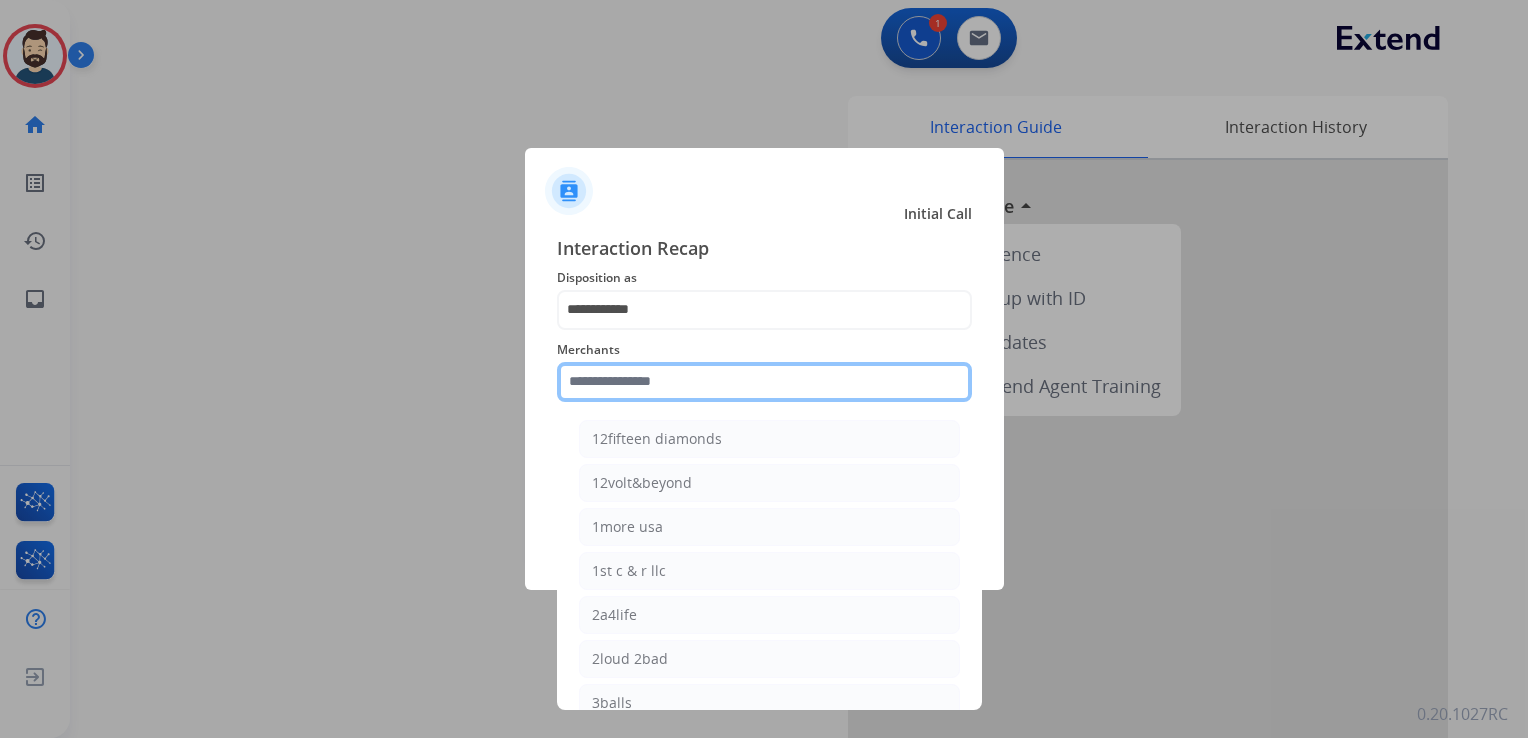 click 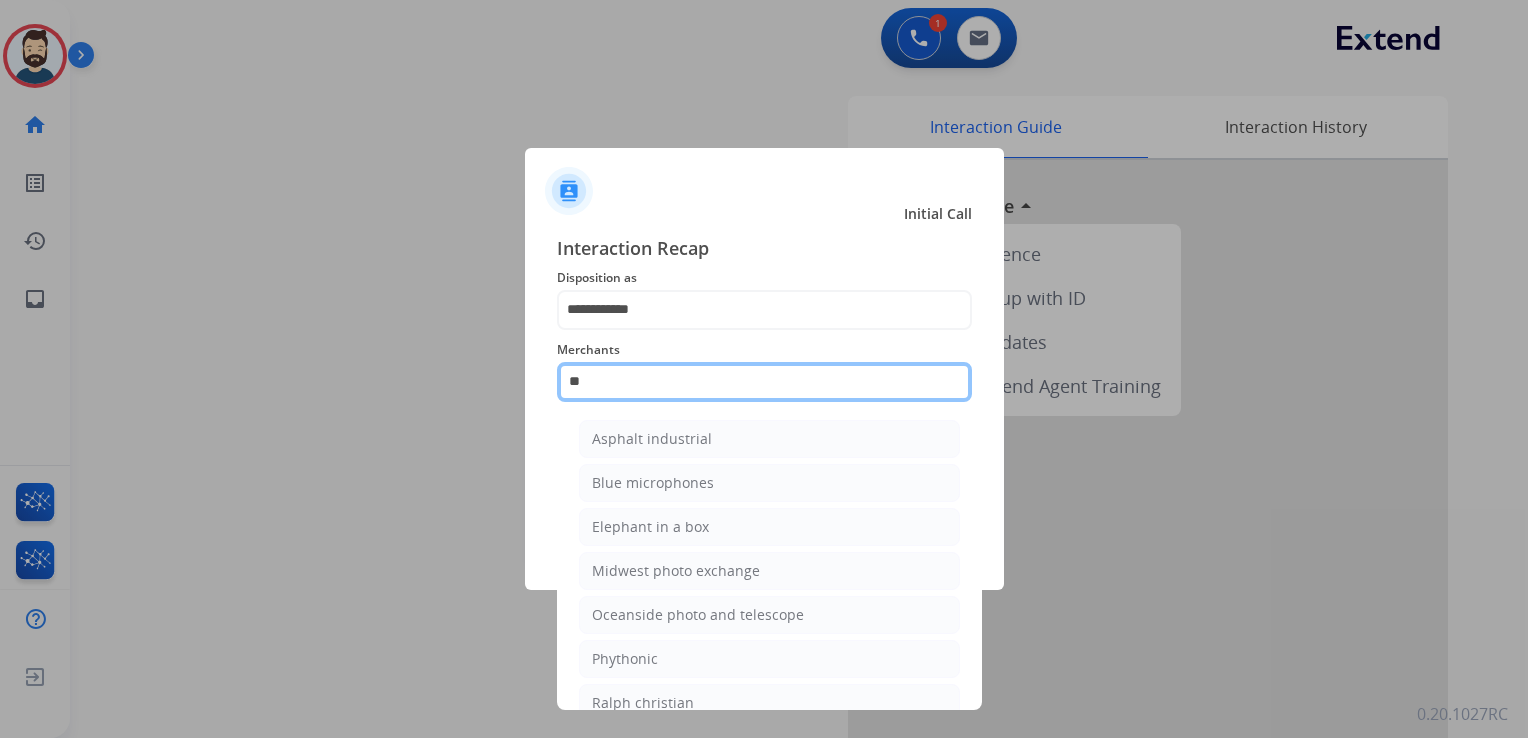 type on "*" 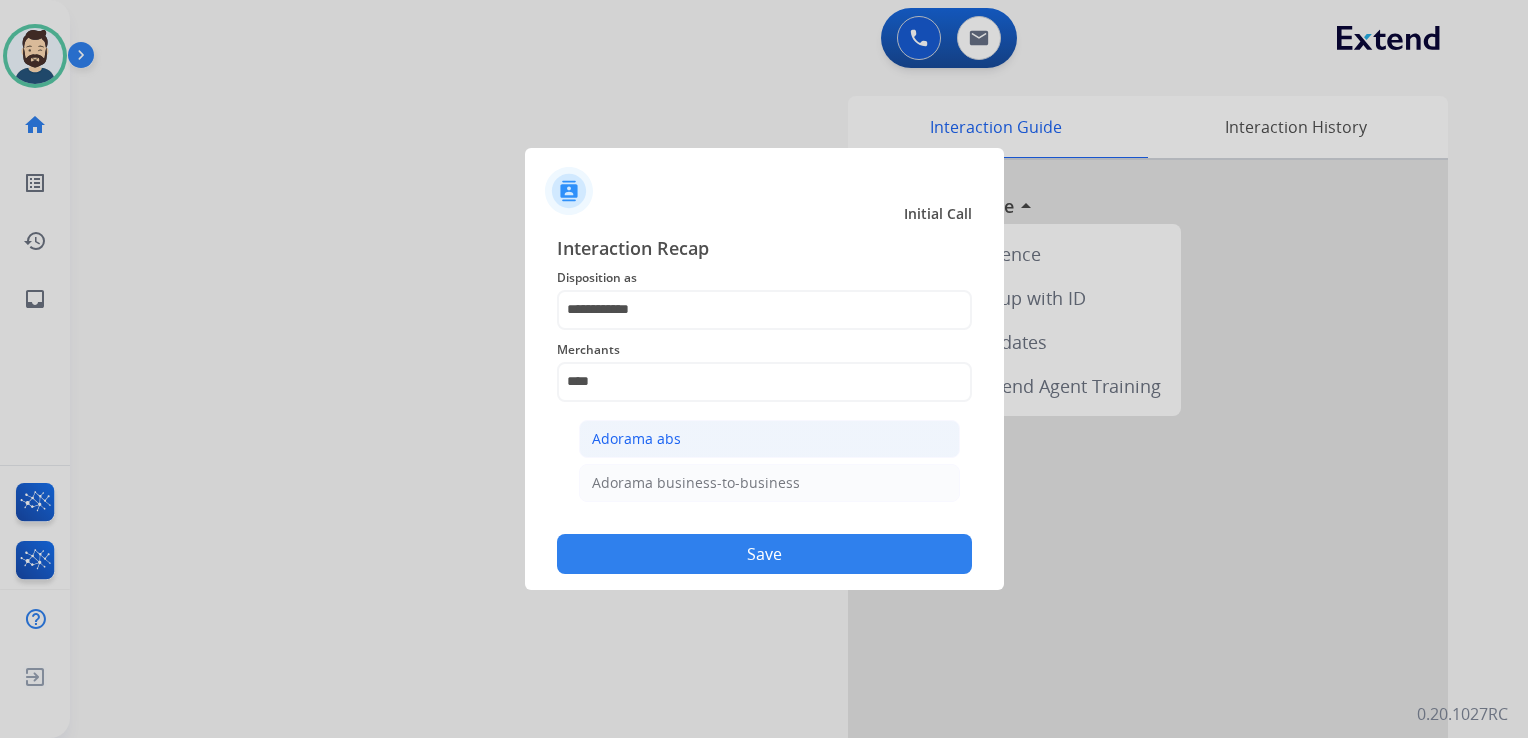 click on "Adorama abs" 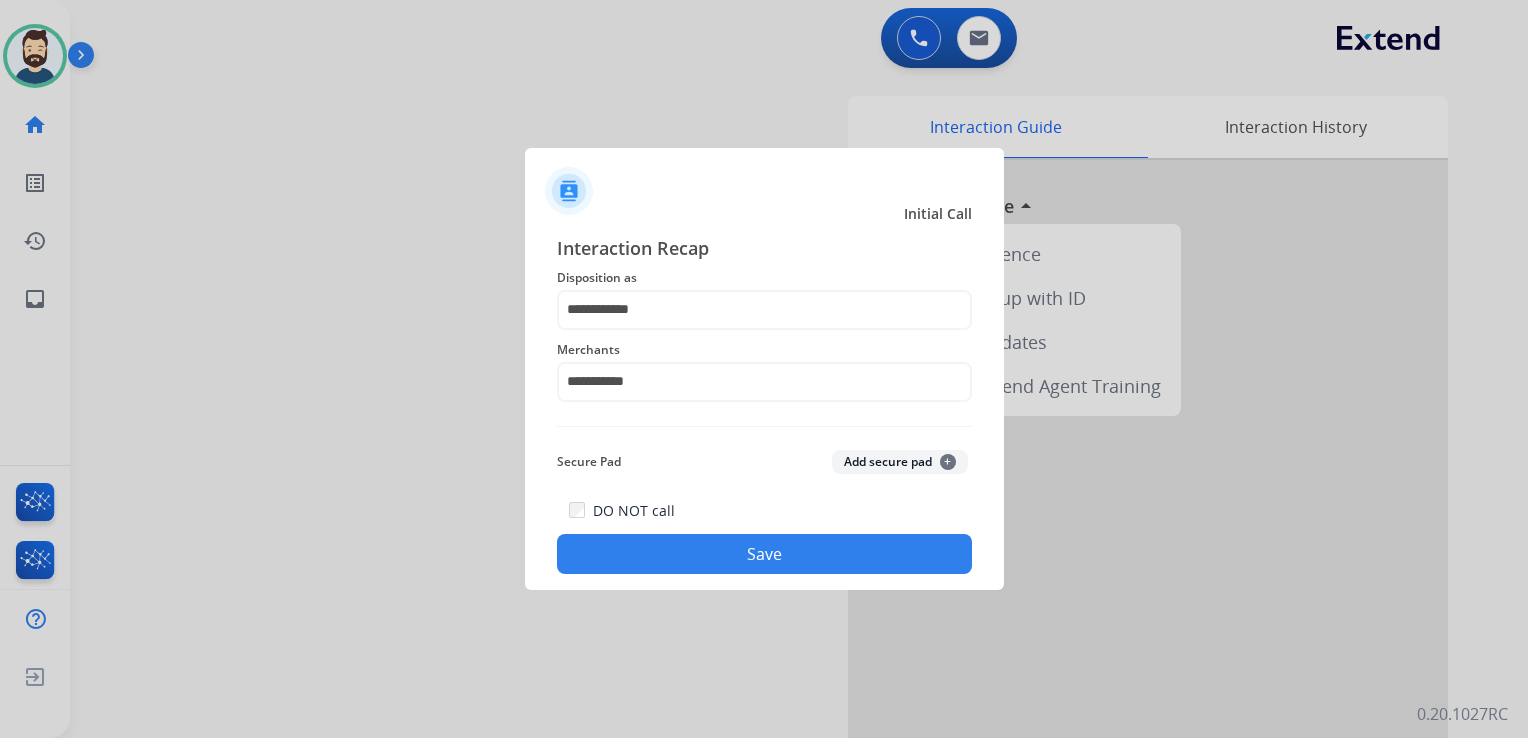 click on "Save" 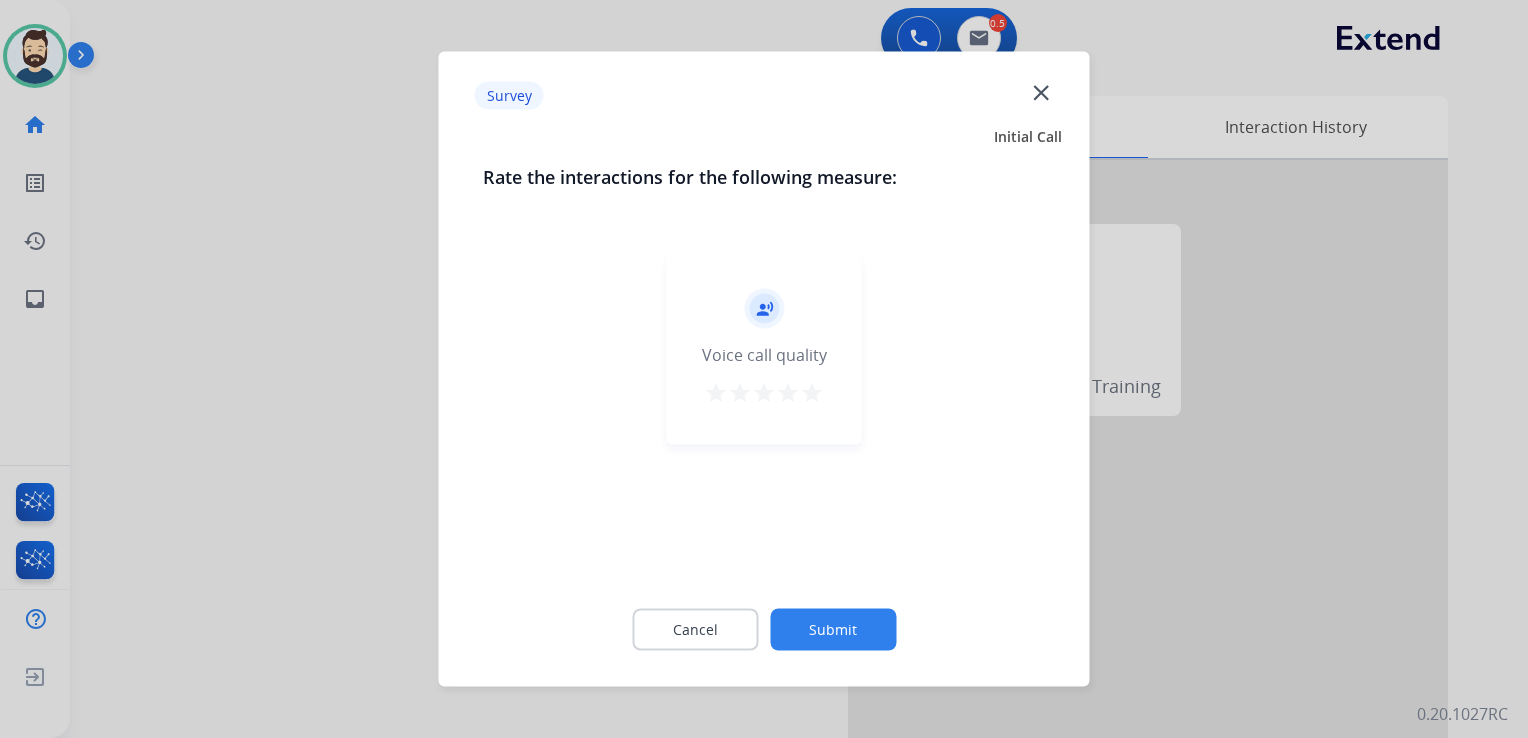 click on "star" at bounding box center (812, 393) 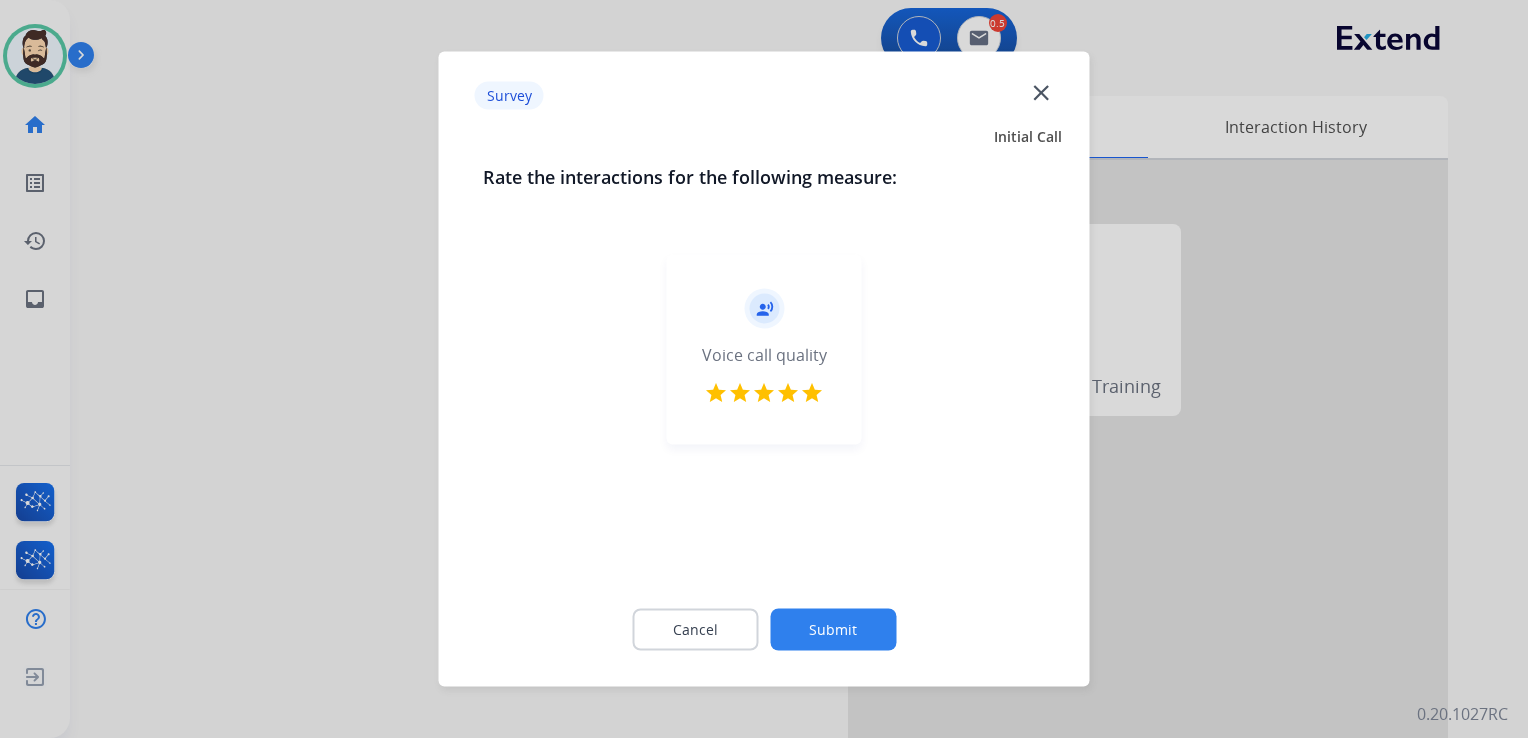 click on "Submit" 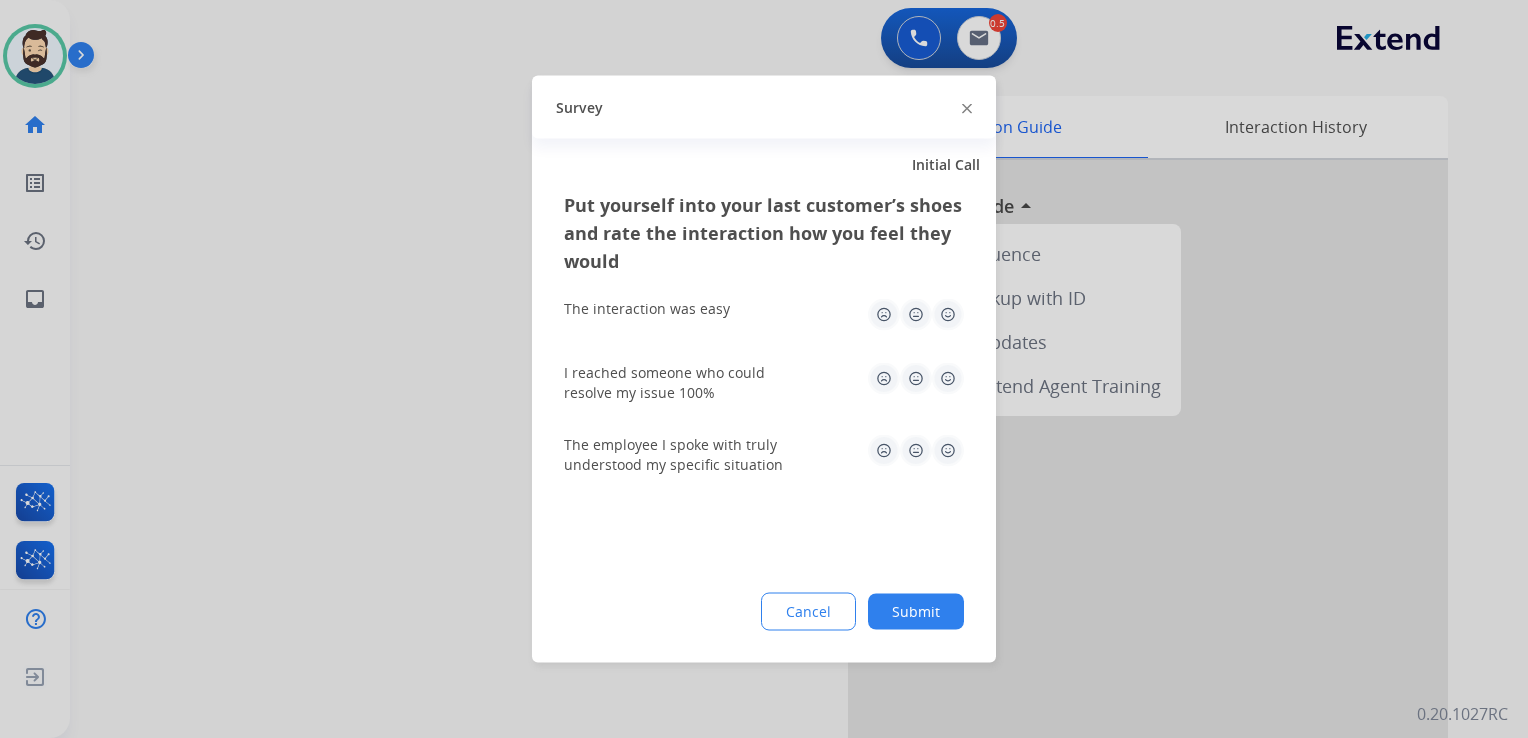 click 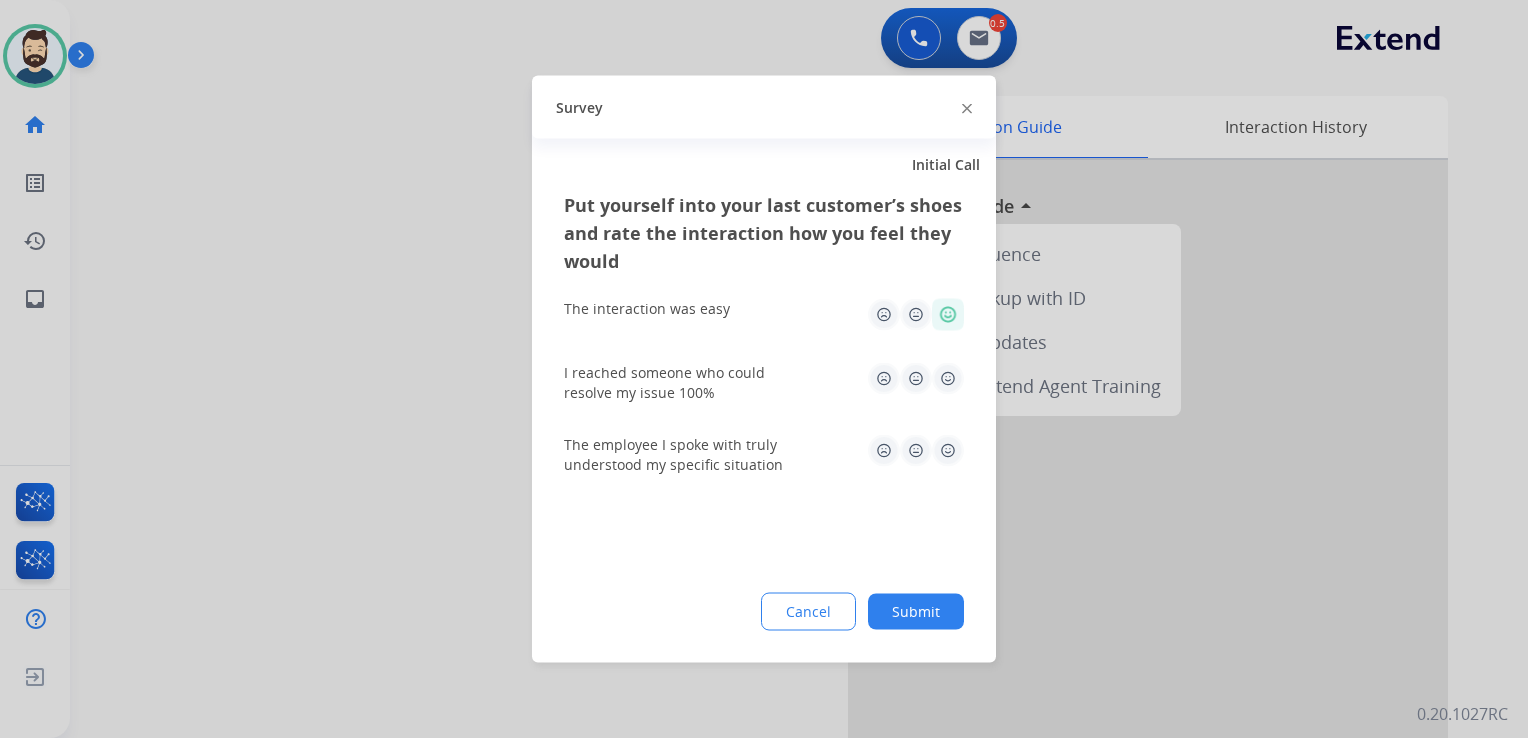 click 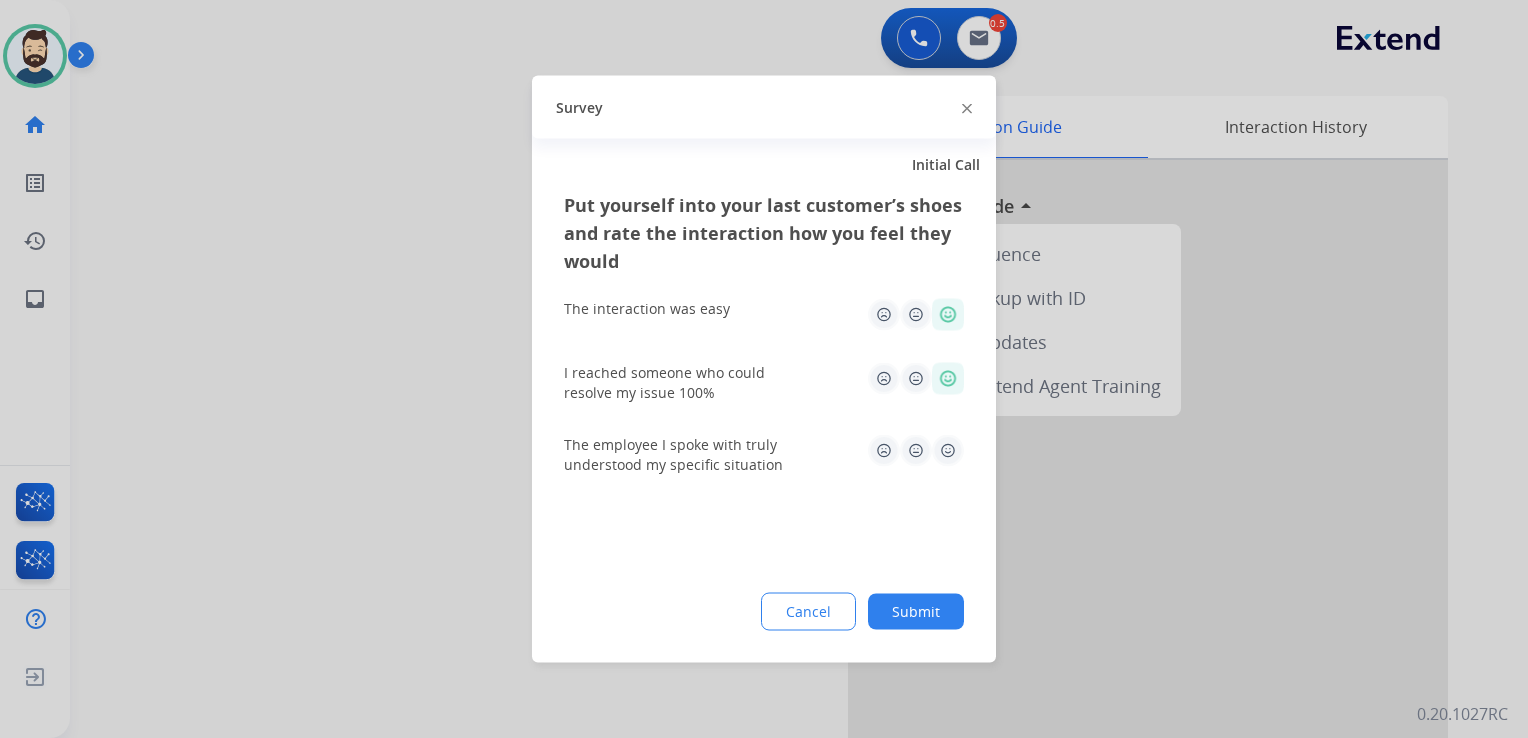 click 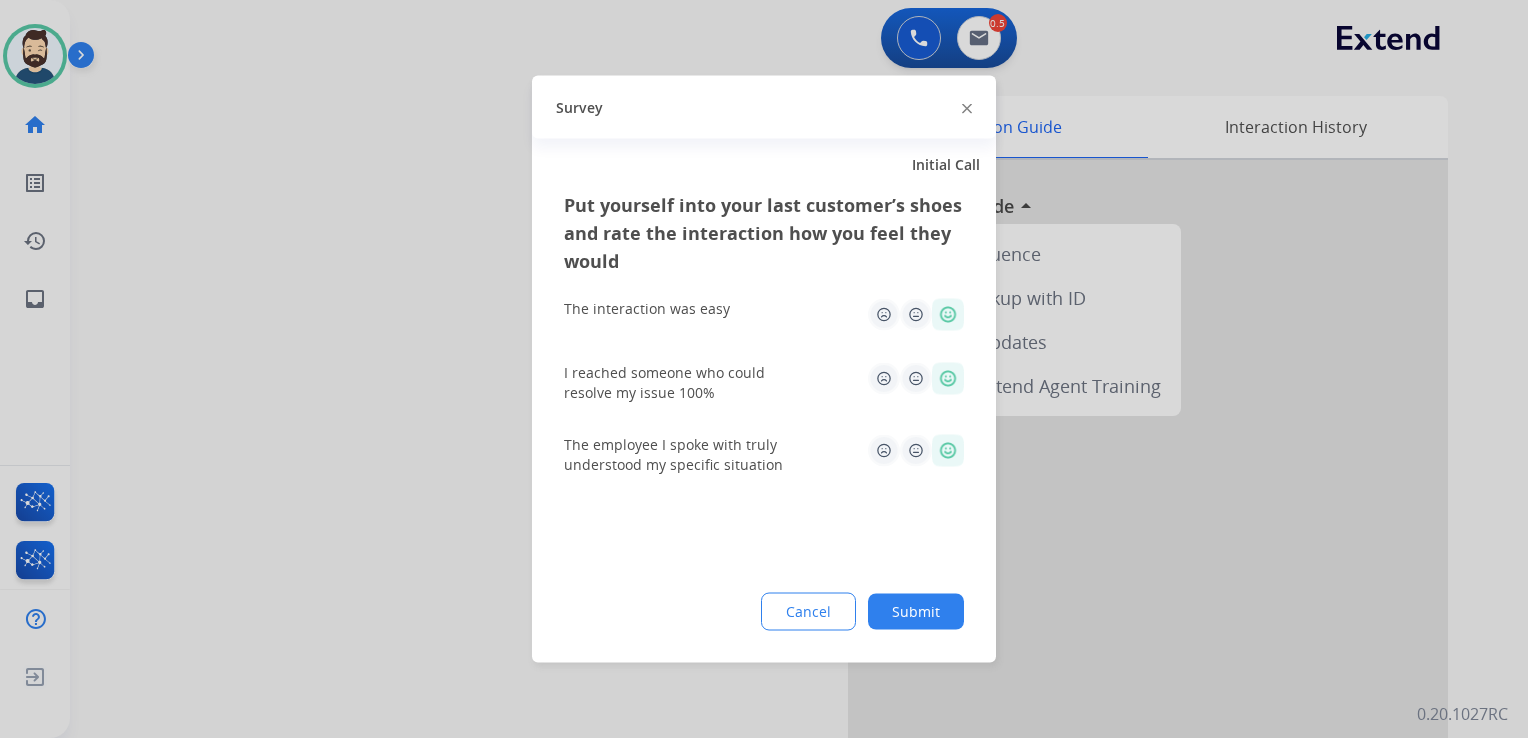 click on "Put yourself into your last customer’s shoes and rate the interaction how you feel they would  The interaction was easy   I reached someone who could resolve my issue 100%   The employee I spoke with truly understood my specific situation  Cancel Submit" 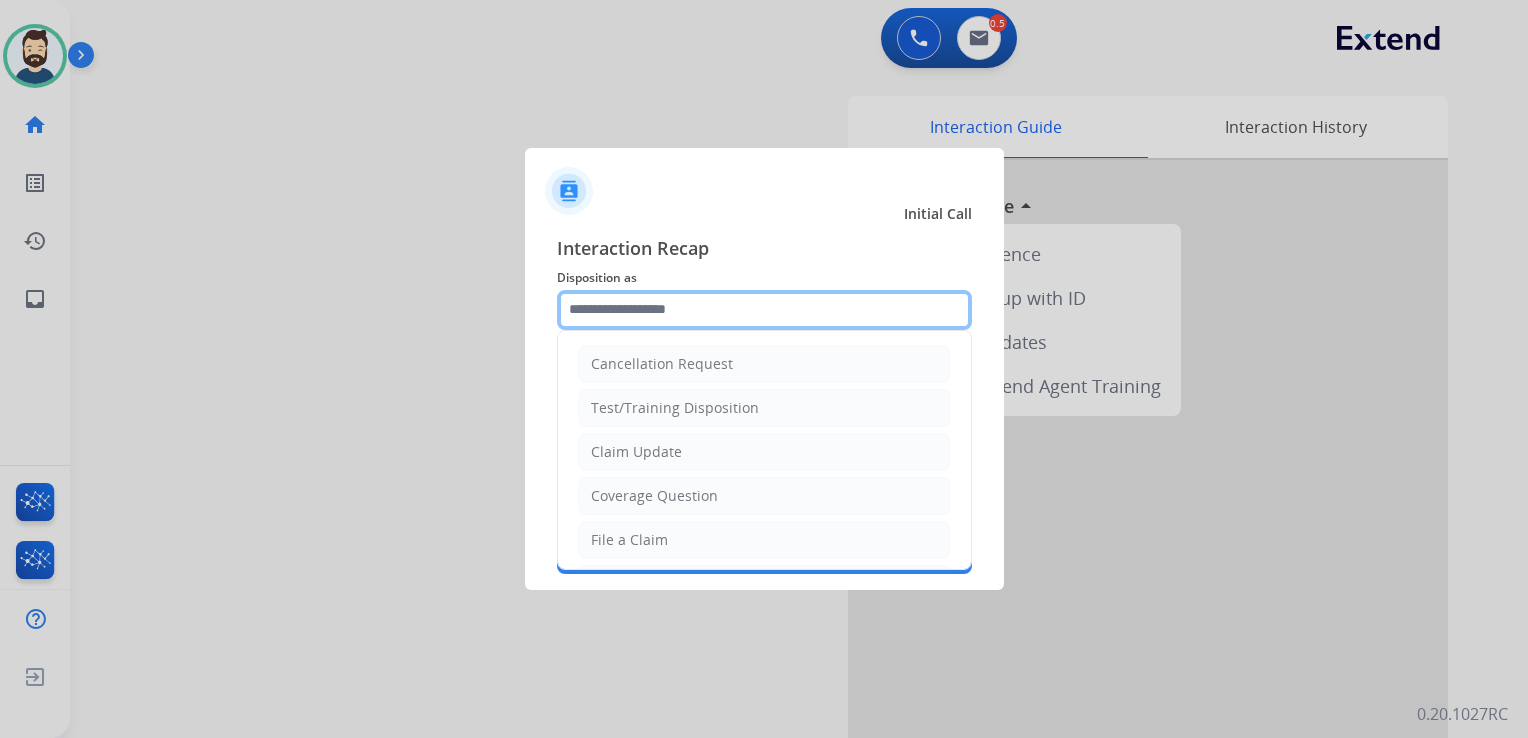 click 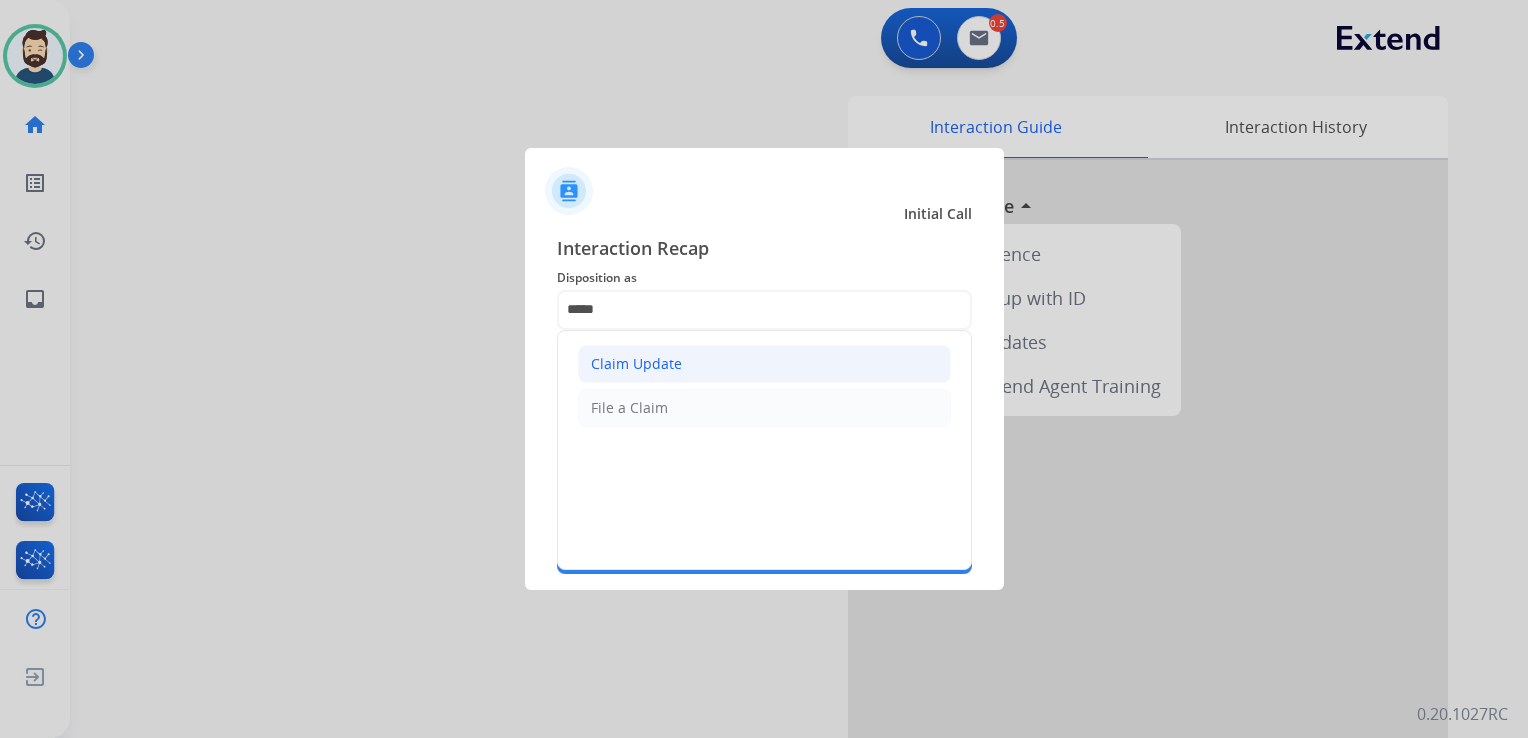 click on "Claim Update" 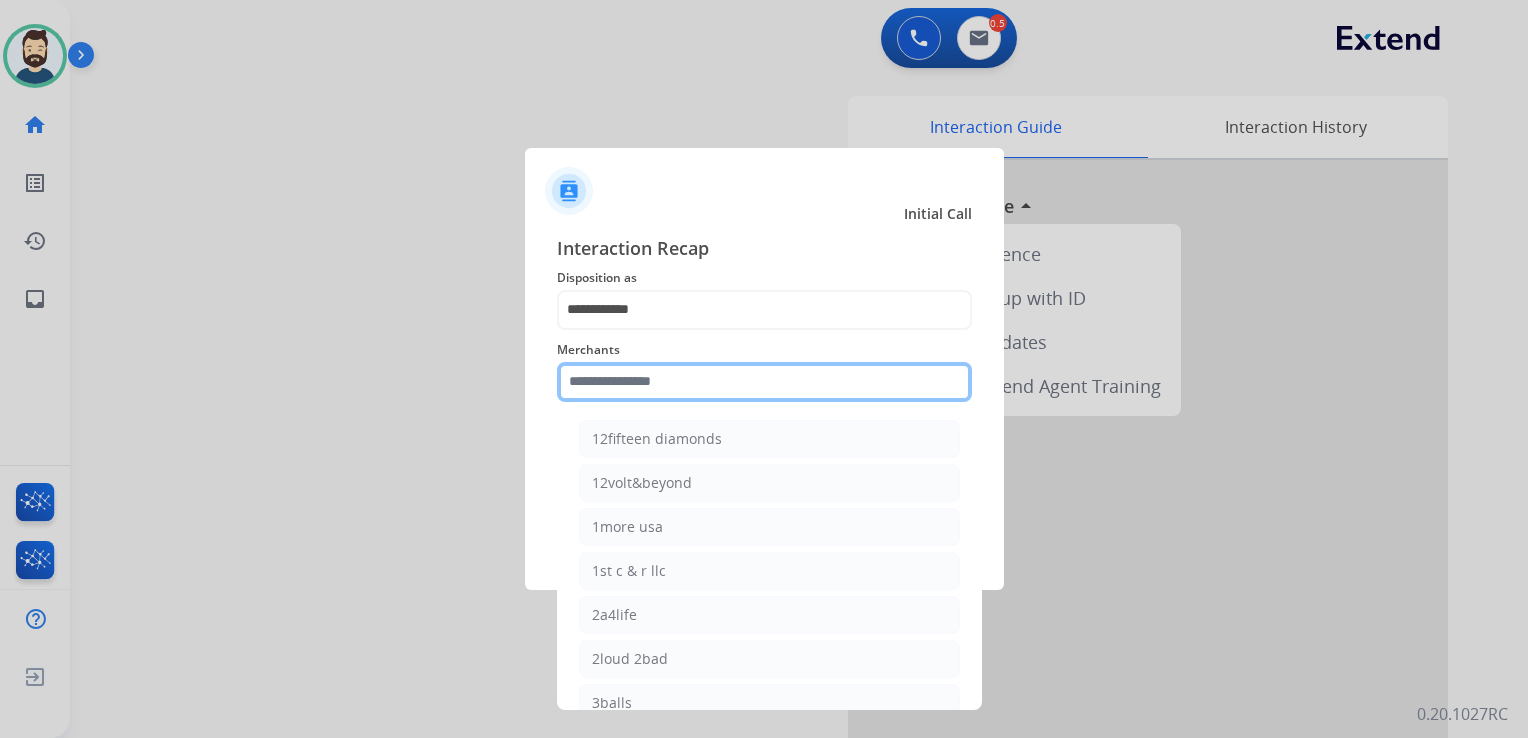 click 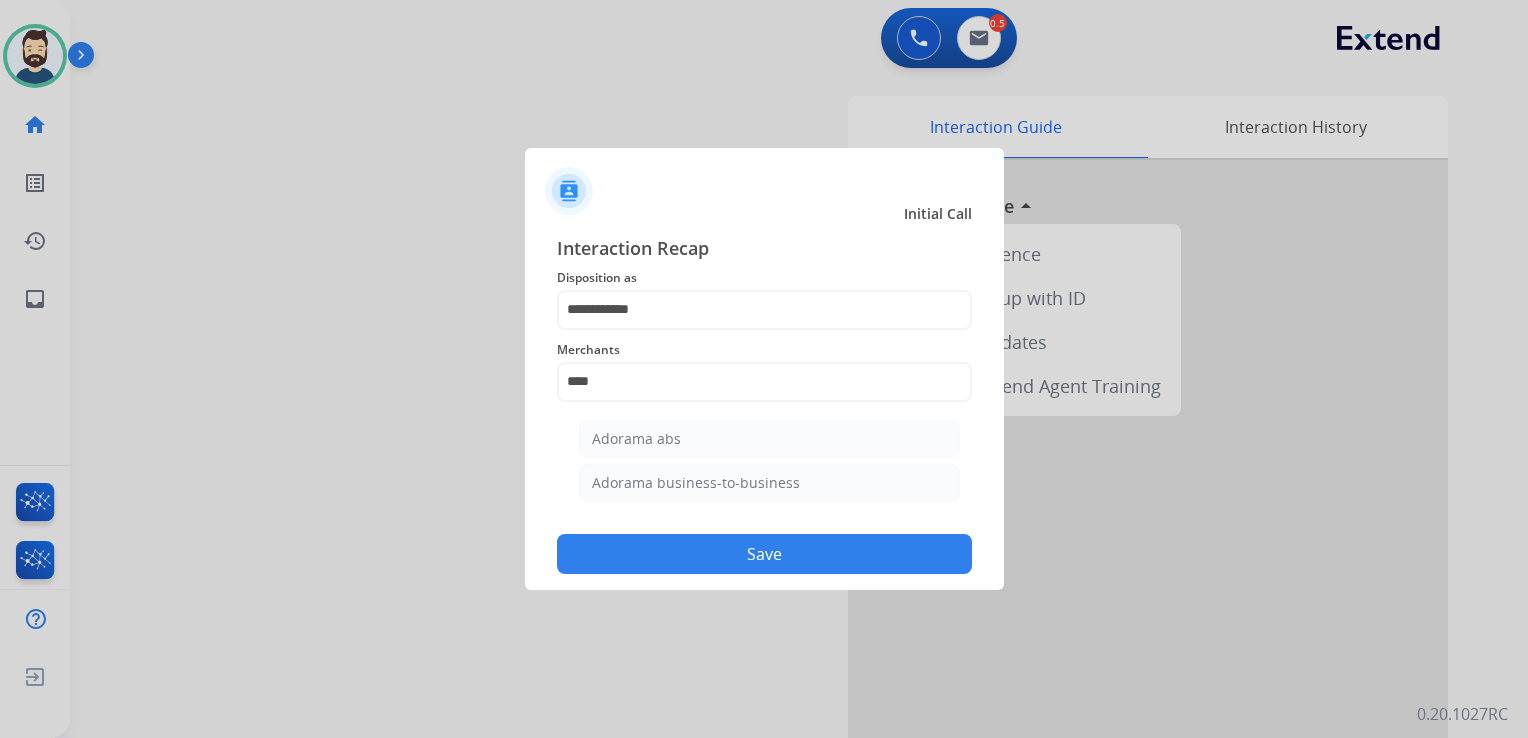 click on "Adorama abs" 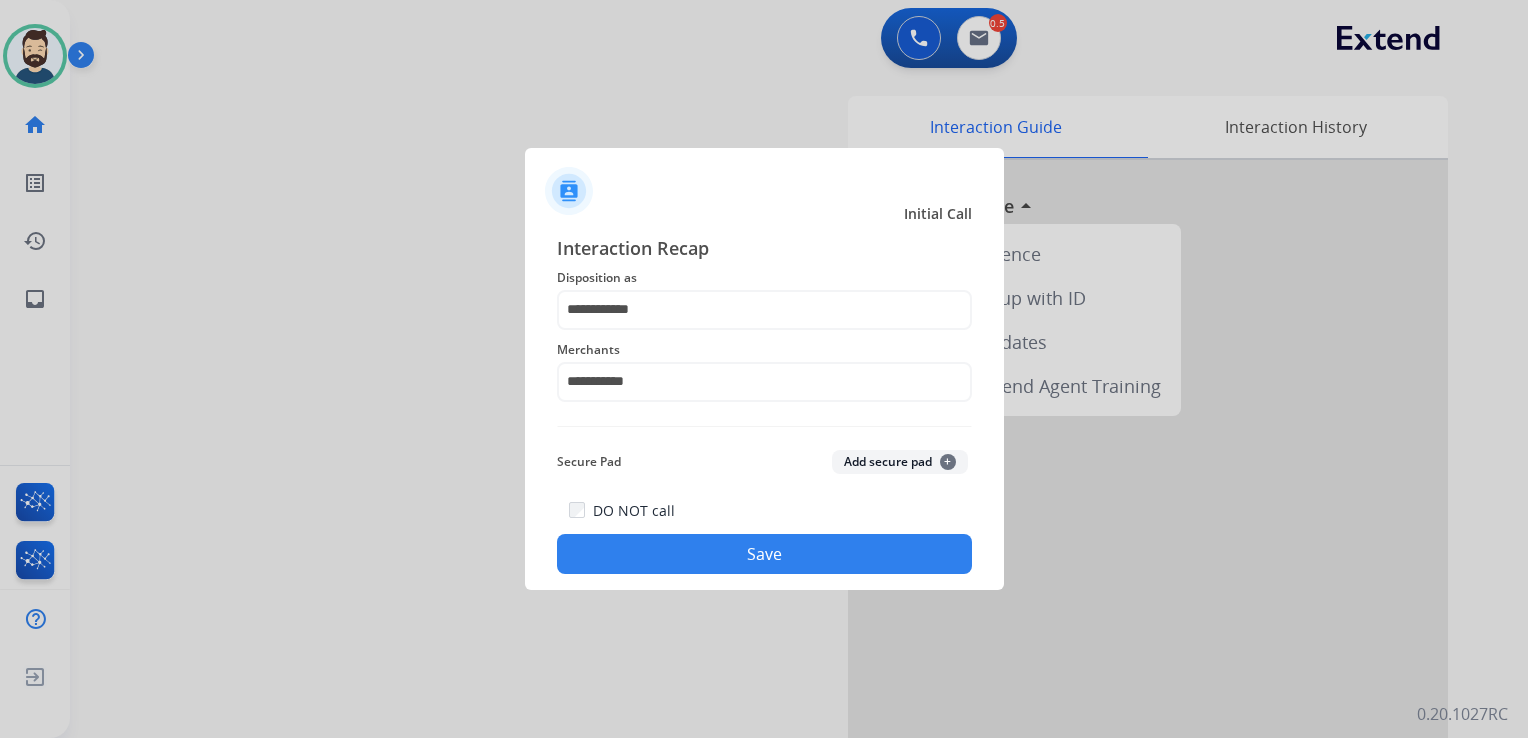click on "Save" 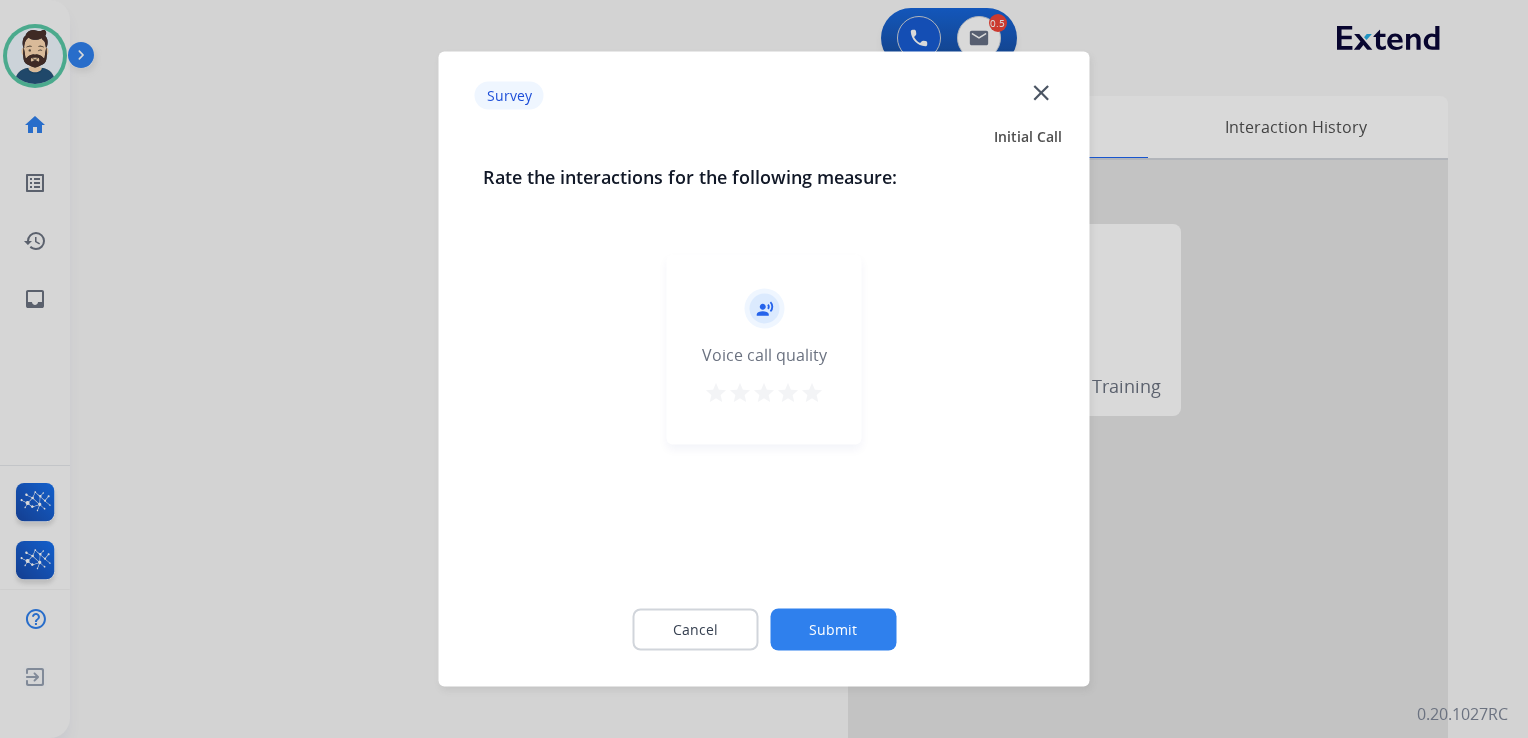 drag, startPoint x: 810, startPoint y: 388, endPoint x: 868, endPoint y: 486, distance: 113.87713 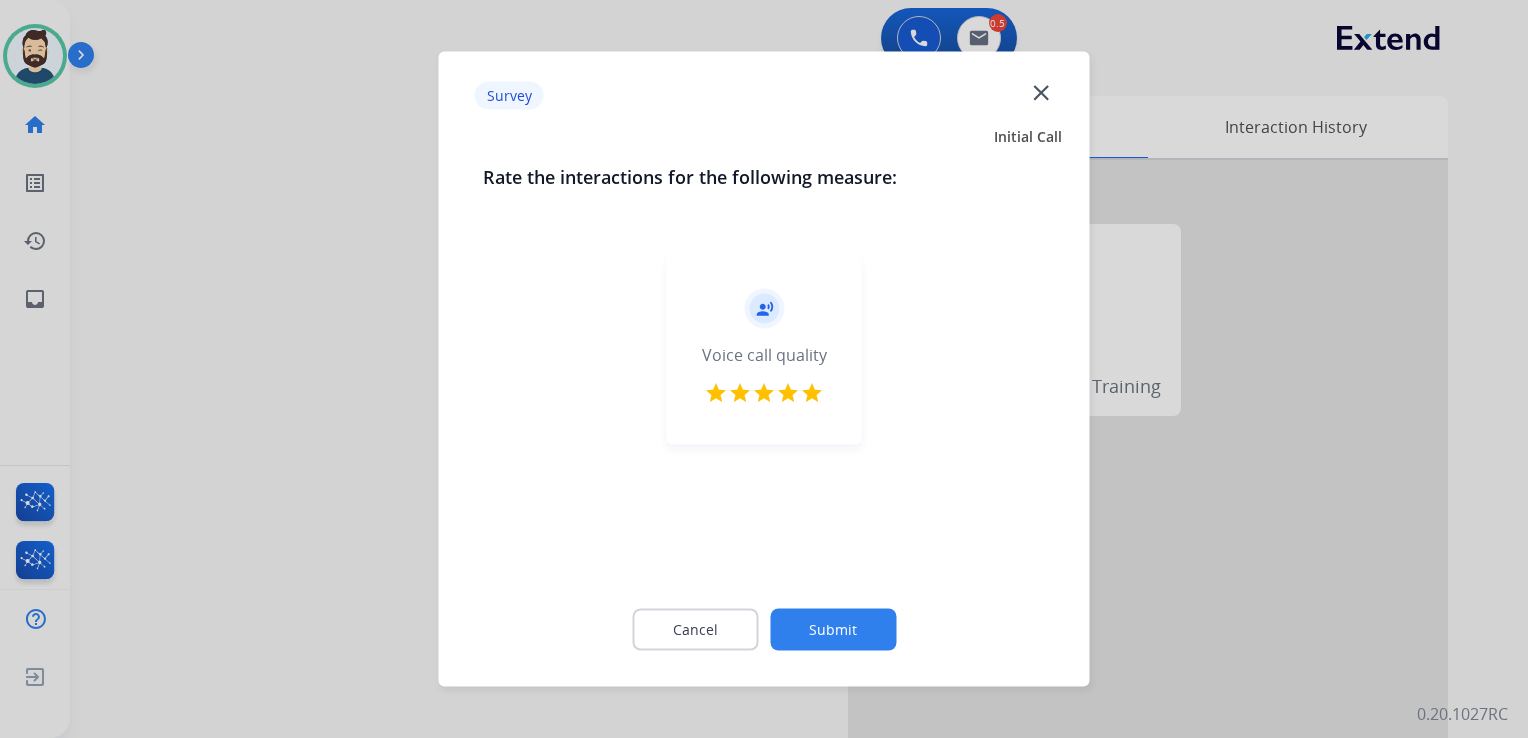 drag, startPoint x: 879, startPoint y: 622, endPoint x: 903, endPoint y: 404, distance: 219.31712 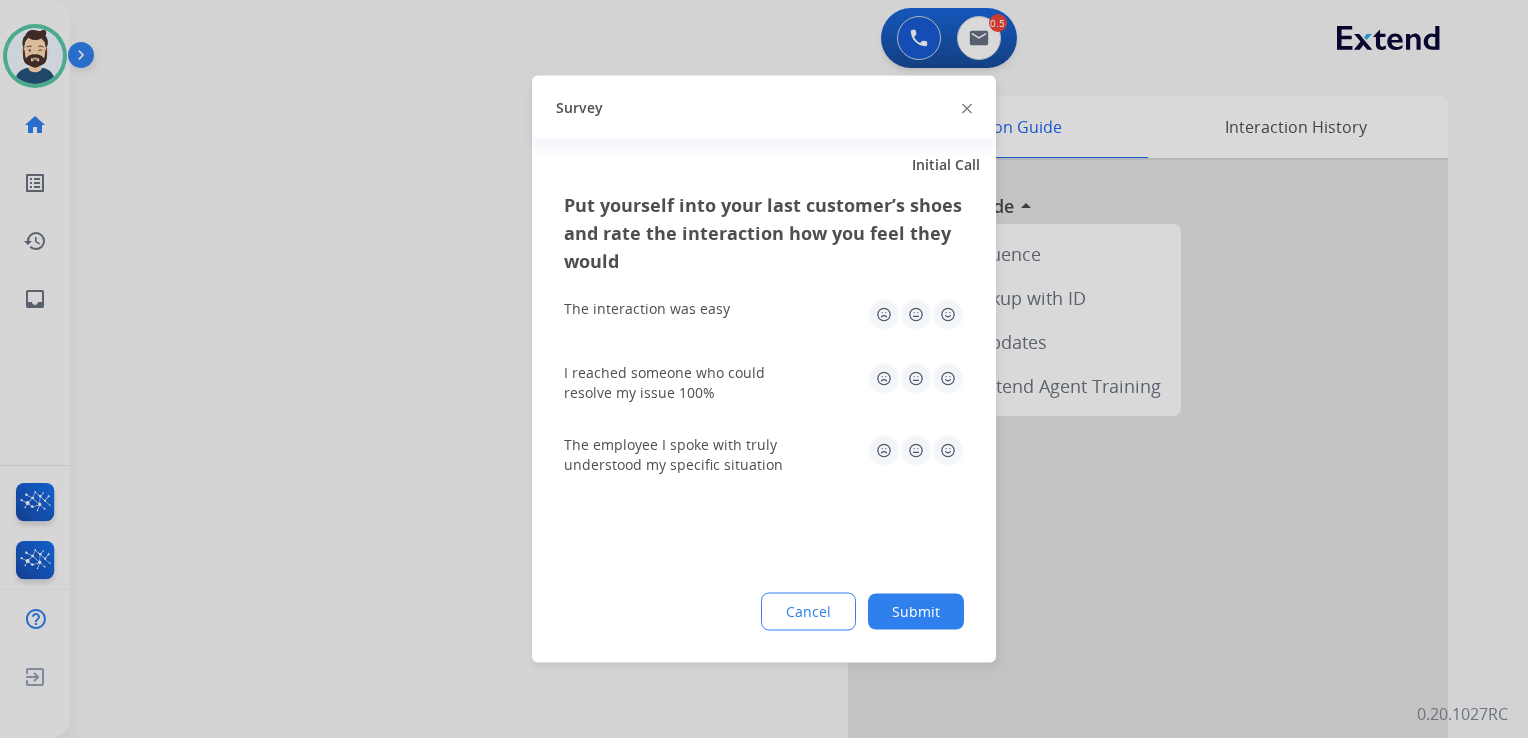 drag, startPoint x: 944, startPoint y: 314, endPoint x: 953, endPoint y: 368, distance: 54.74486 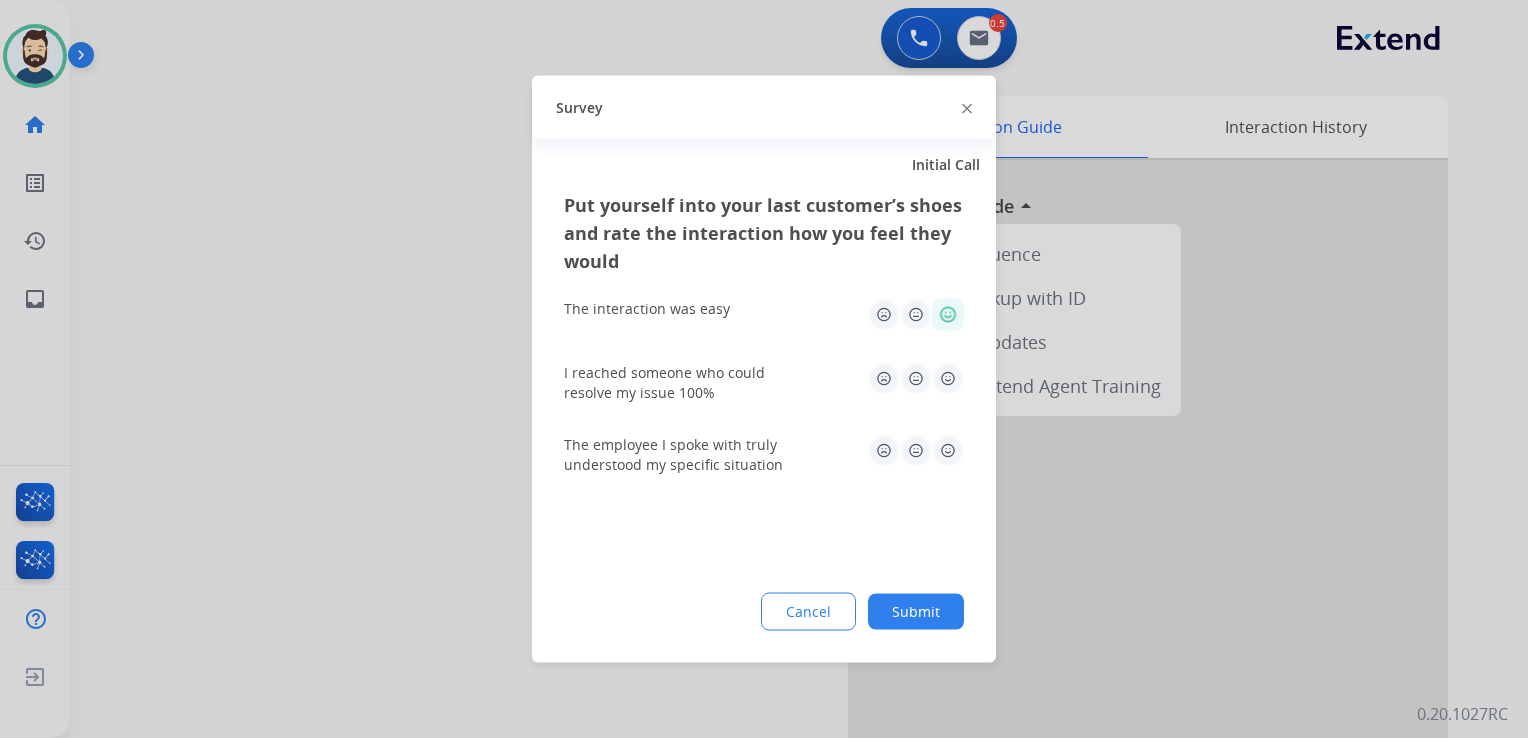 click 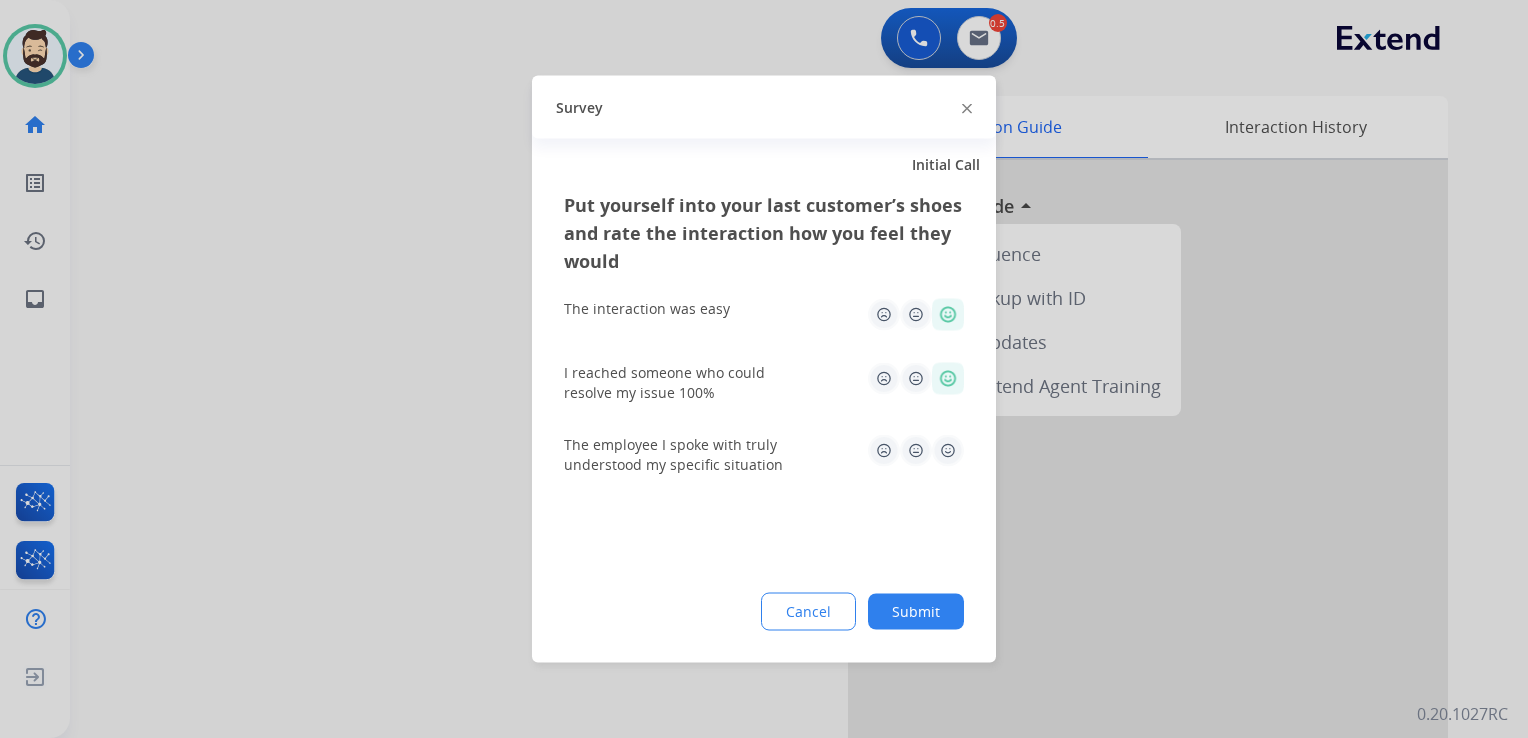 click 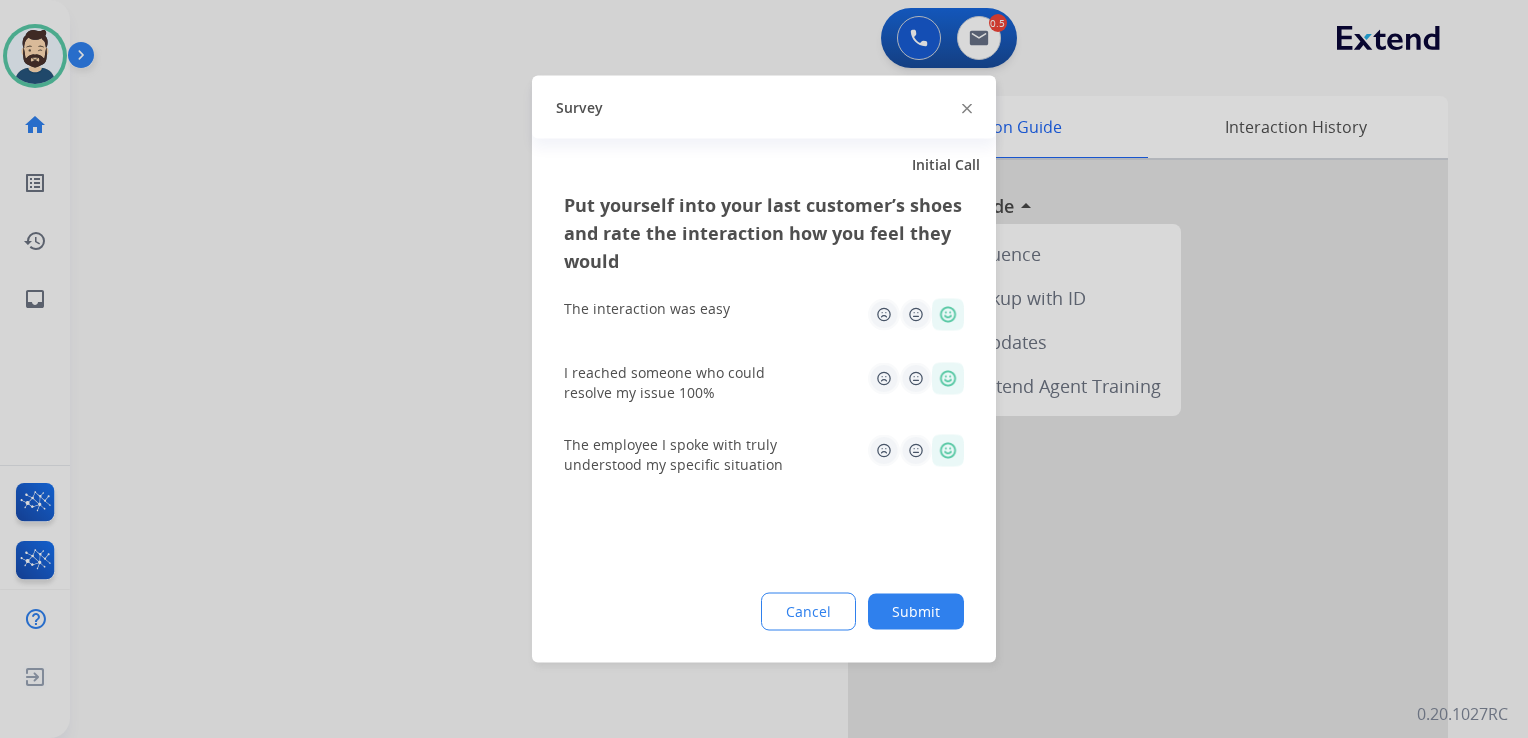 click on "Submit" 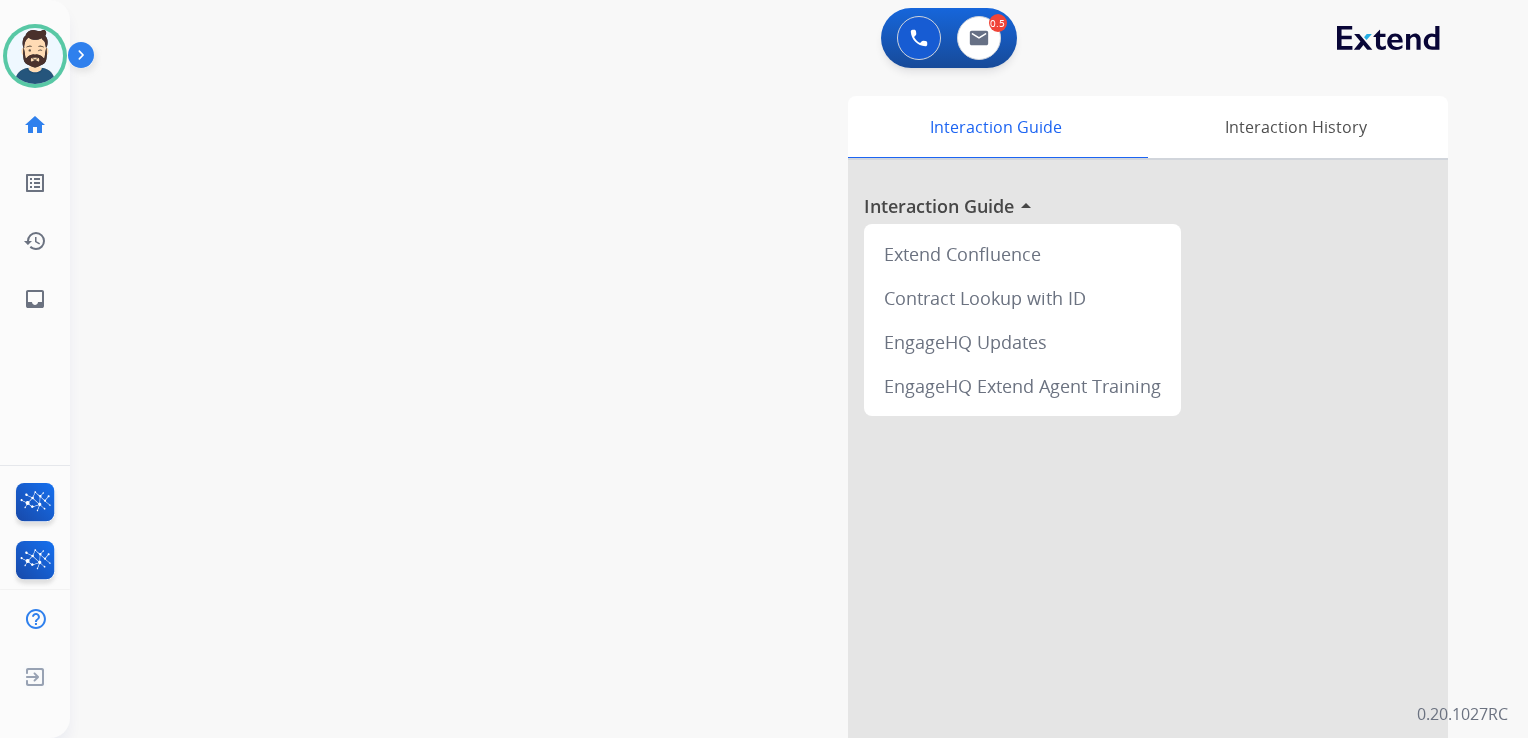 click on "swap_horiz Break voice bridge close_fullscreen Connect 3-Way Call merge_type Separate 3-Way Call  Interaction Guide   Interaction History  Interaction Guide arrow_drop_up  Extend Confluence   Contract Lookup with ID   EngageHQ Updates   EngageHQ Extend Agent Training" at bounding box center [775, 489] 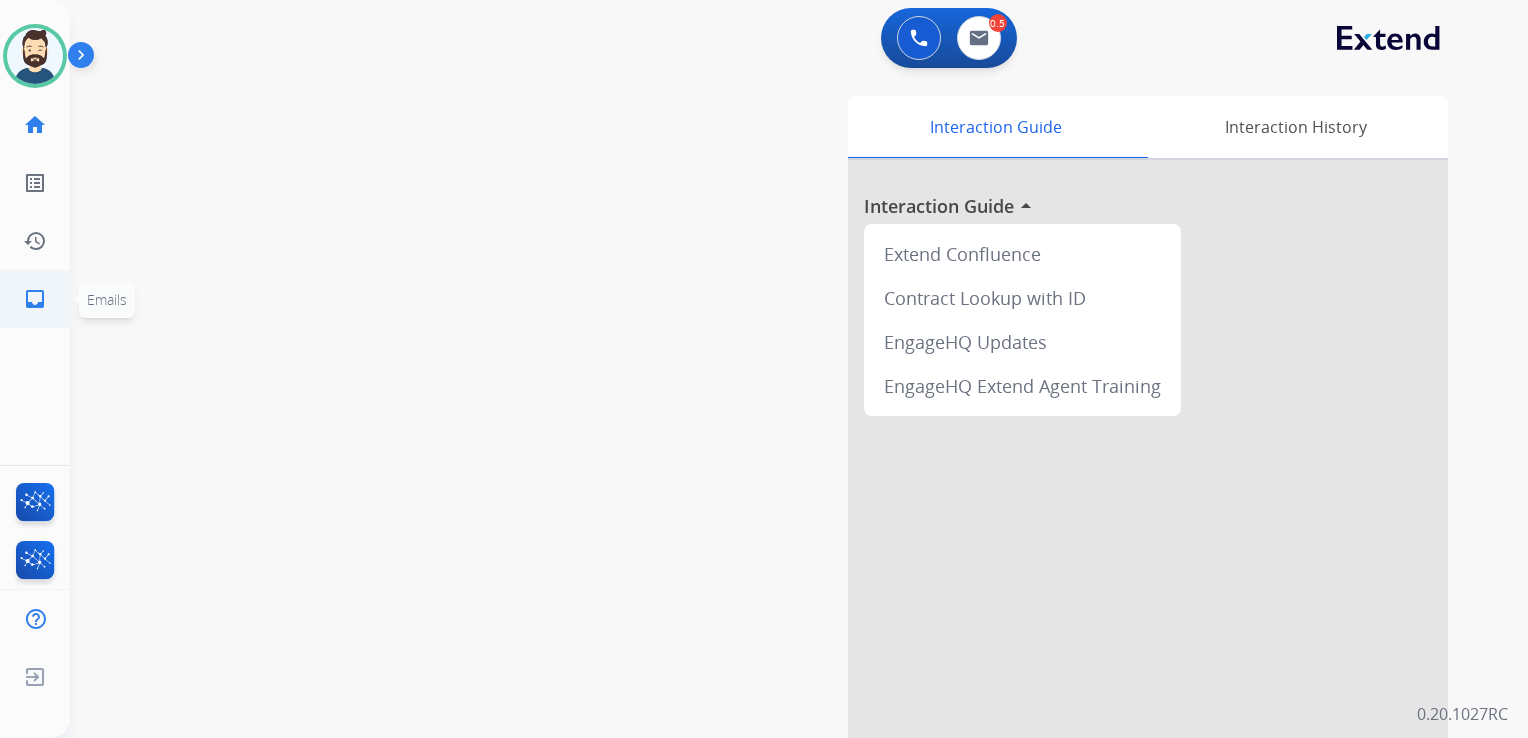 click on "inbox" 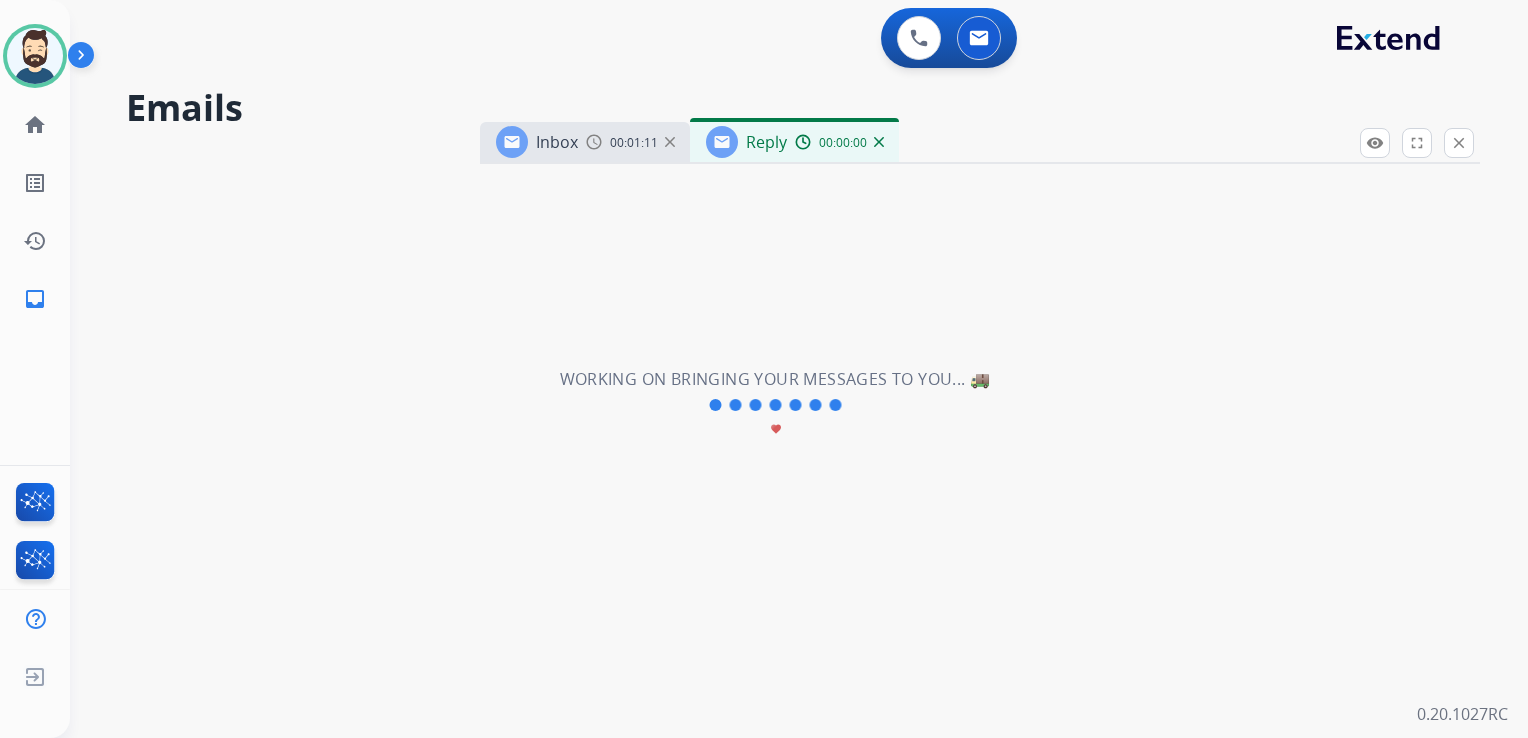 select on "**********" 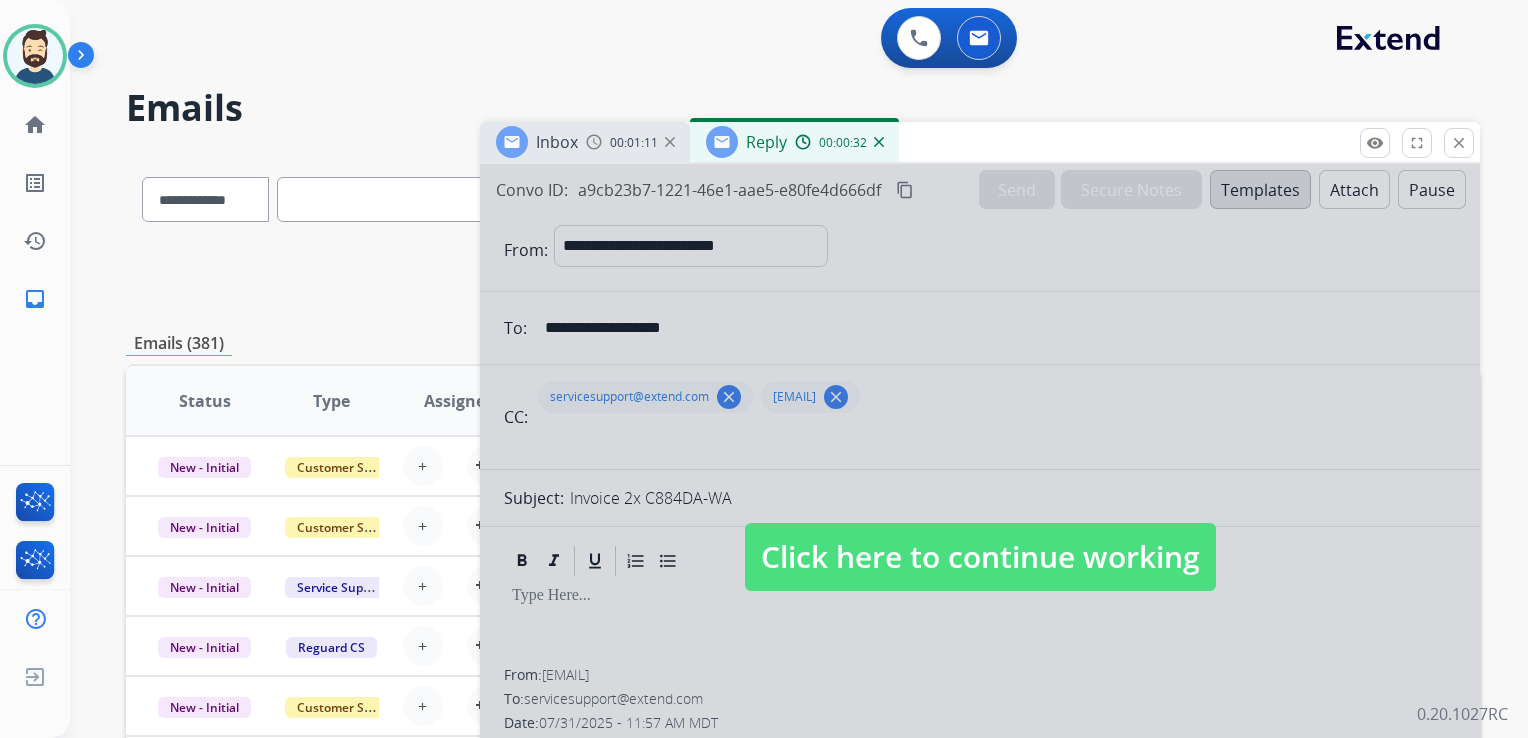click on "Click here to continue working" at bounding box center (980, 557) 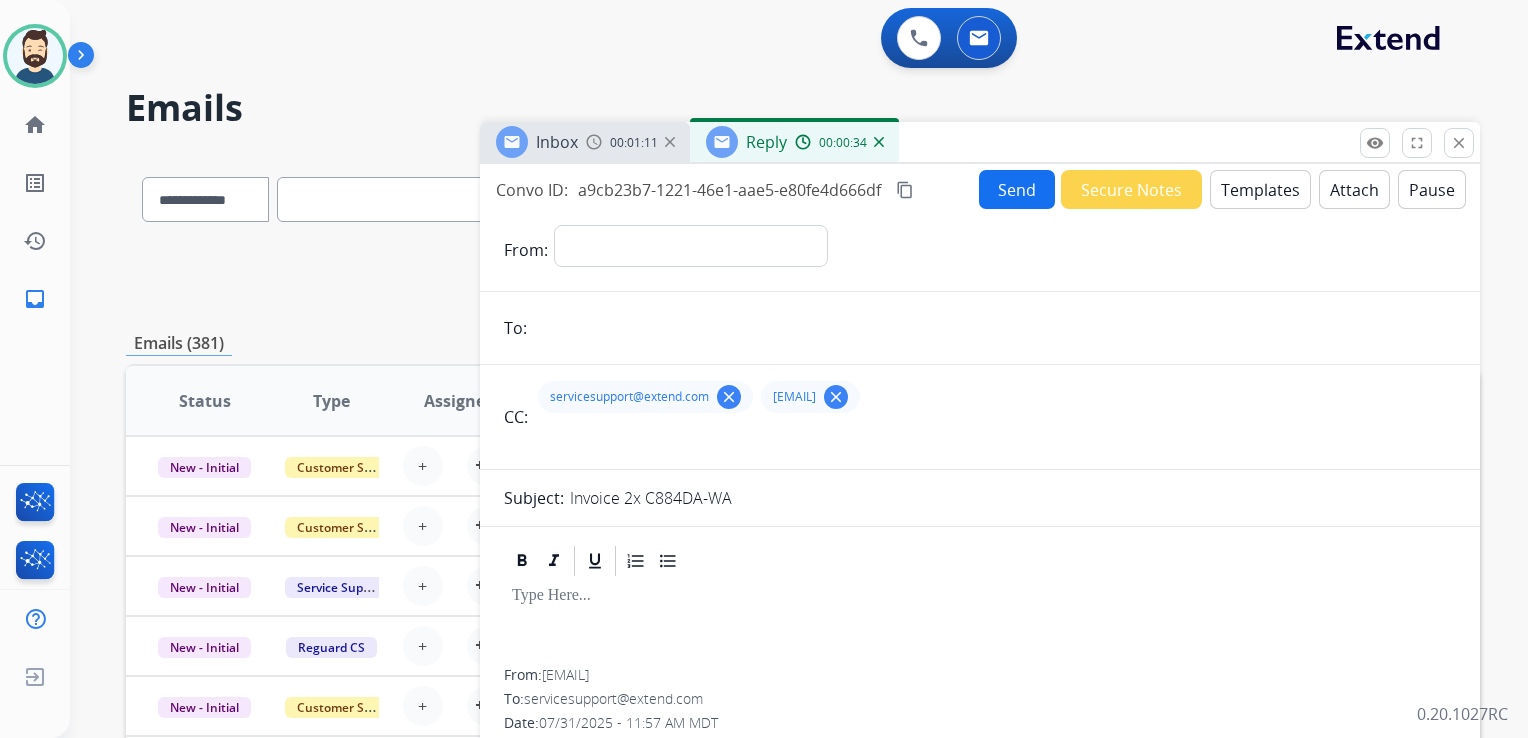 click at bounding box center [879, 142] 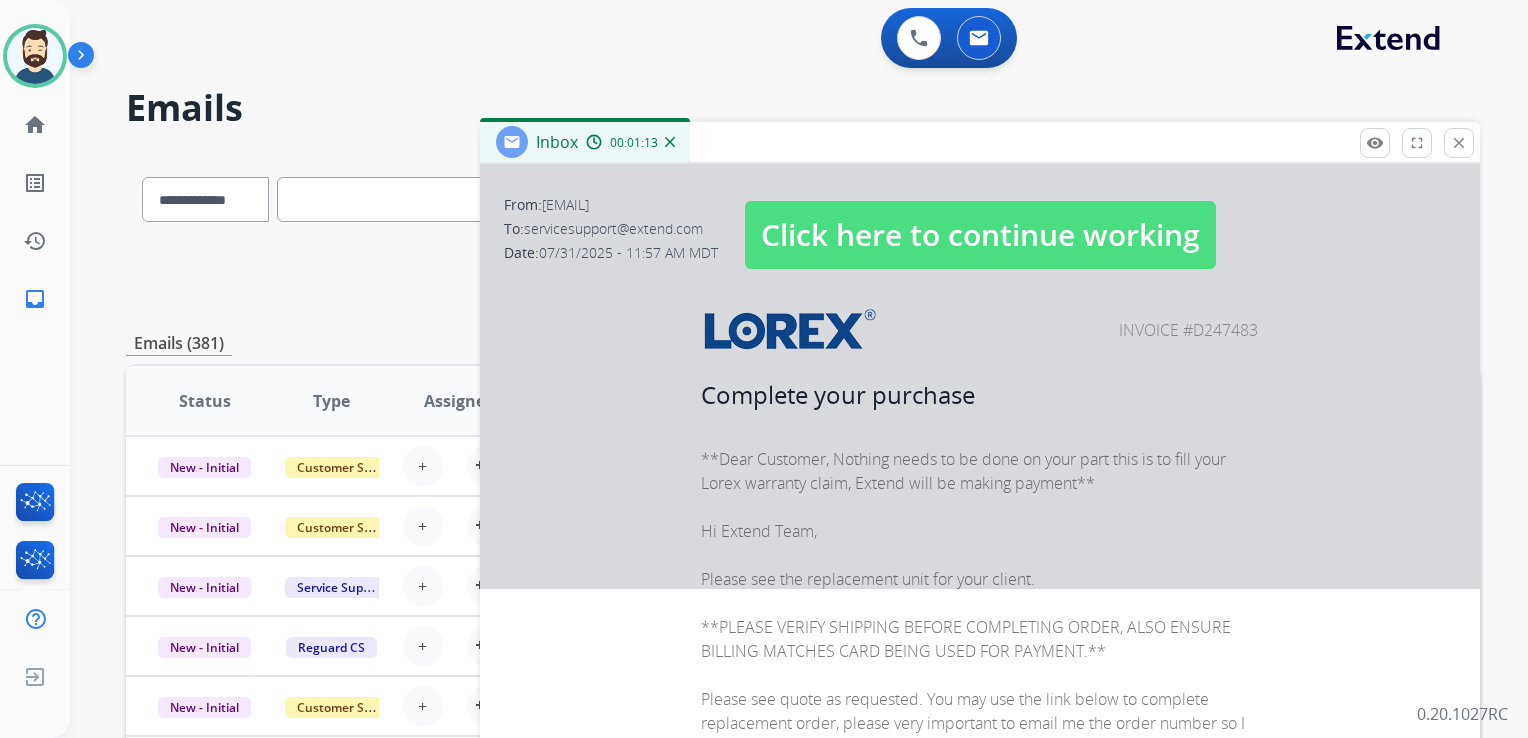 scroll, scrollTop: 200, scrollLeft: 0, axis: vertical 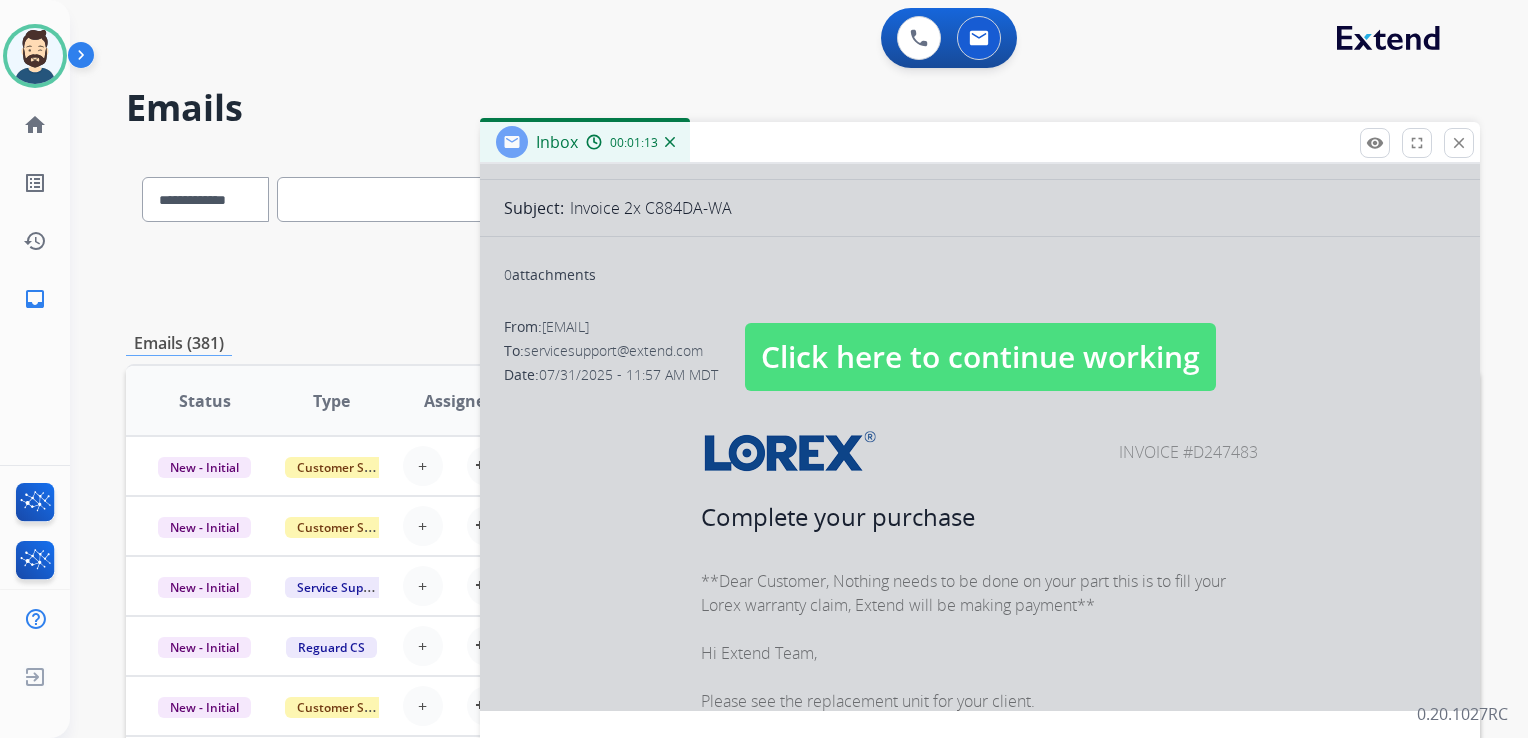 click on "Click here to continue working" at bounding box center (980, 357) 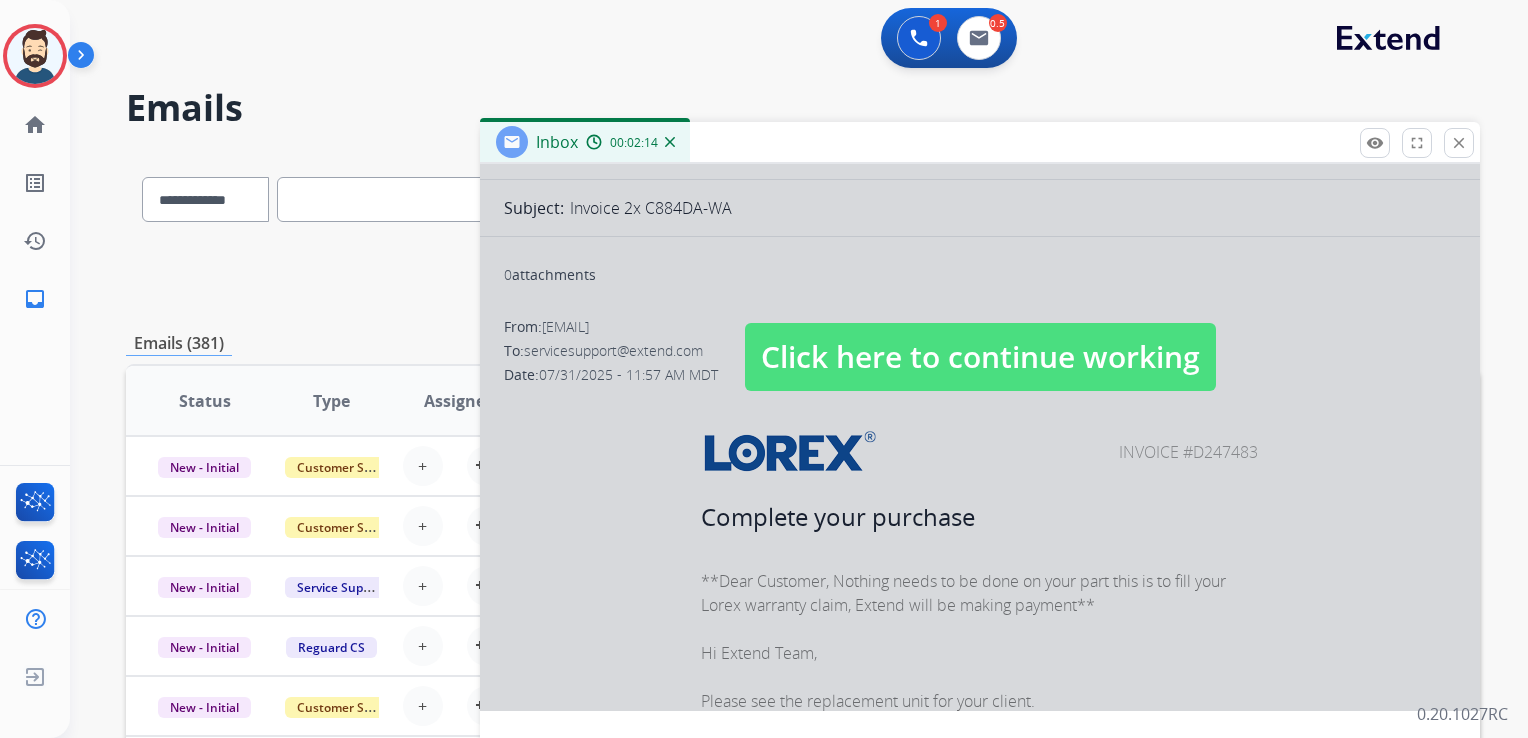 click on "Accept" at bounding box center [871, 504] 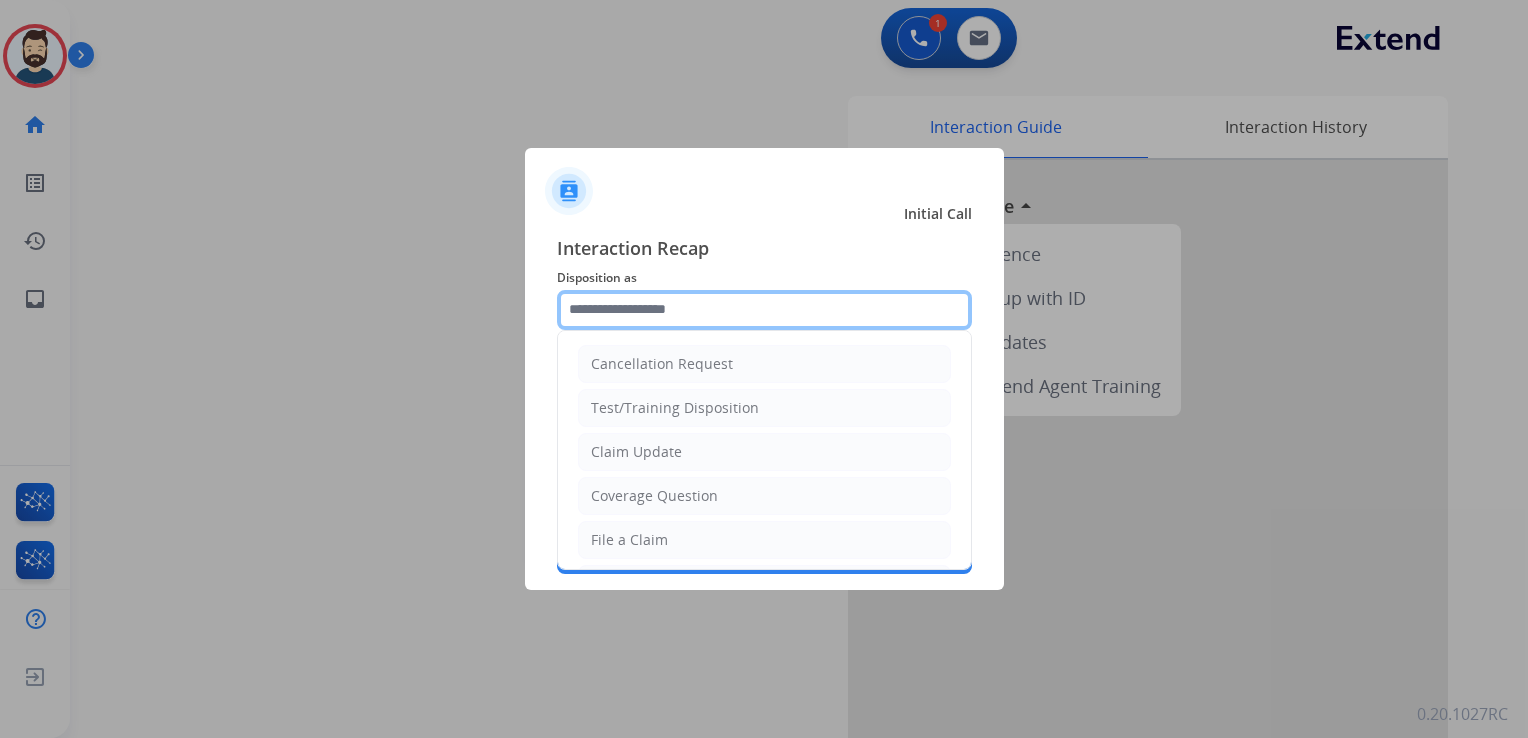 click 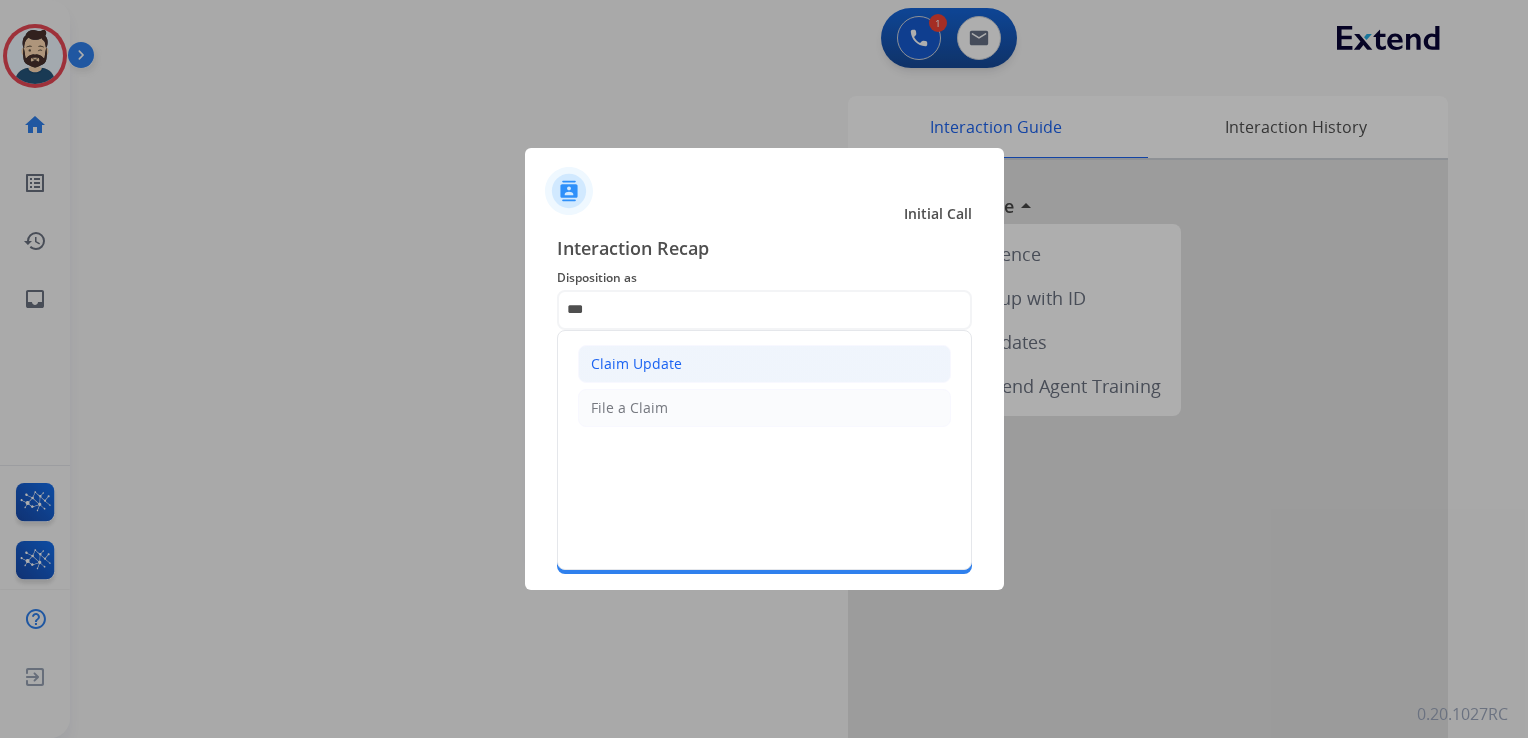 click on "Claim Update" 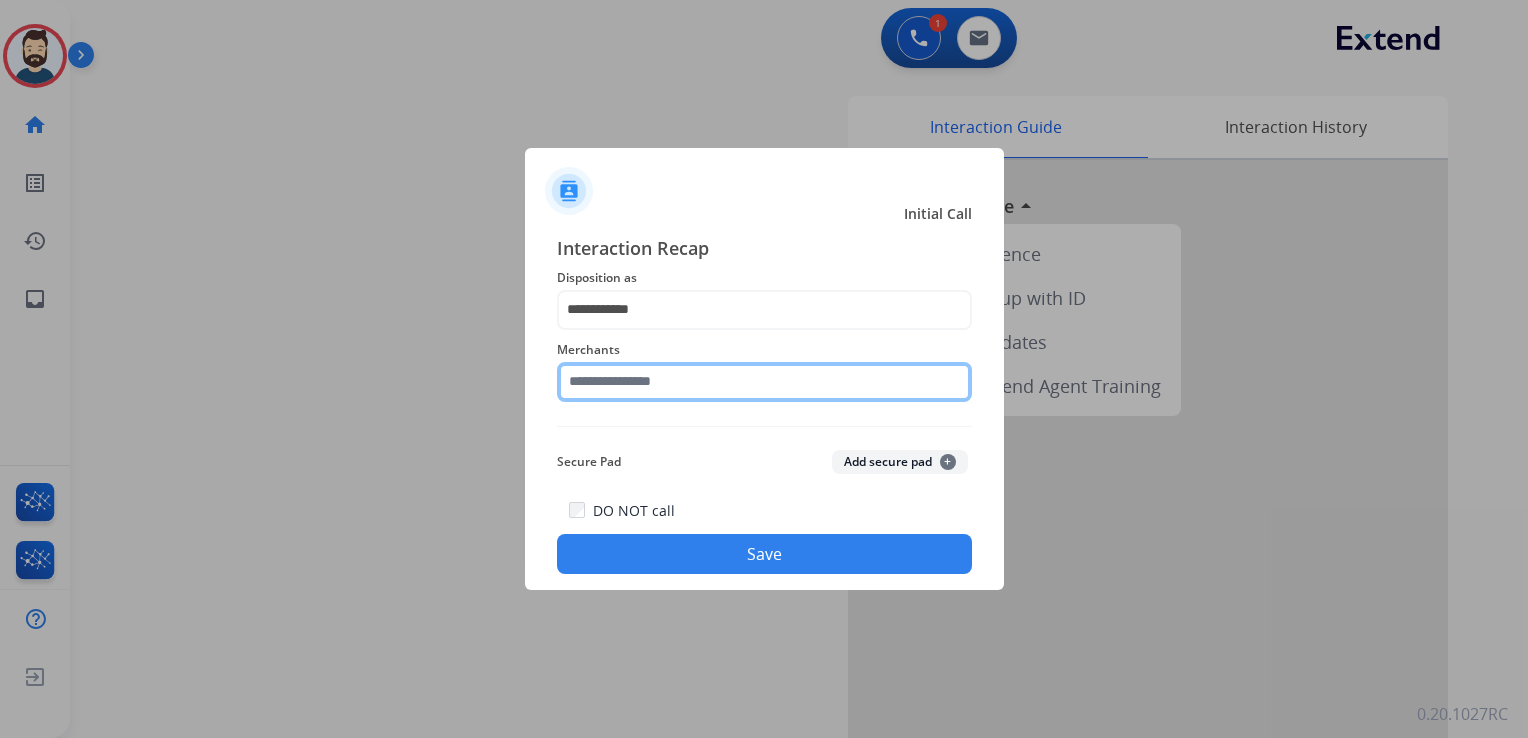 click 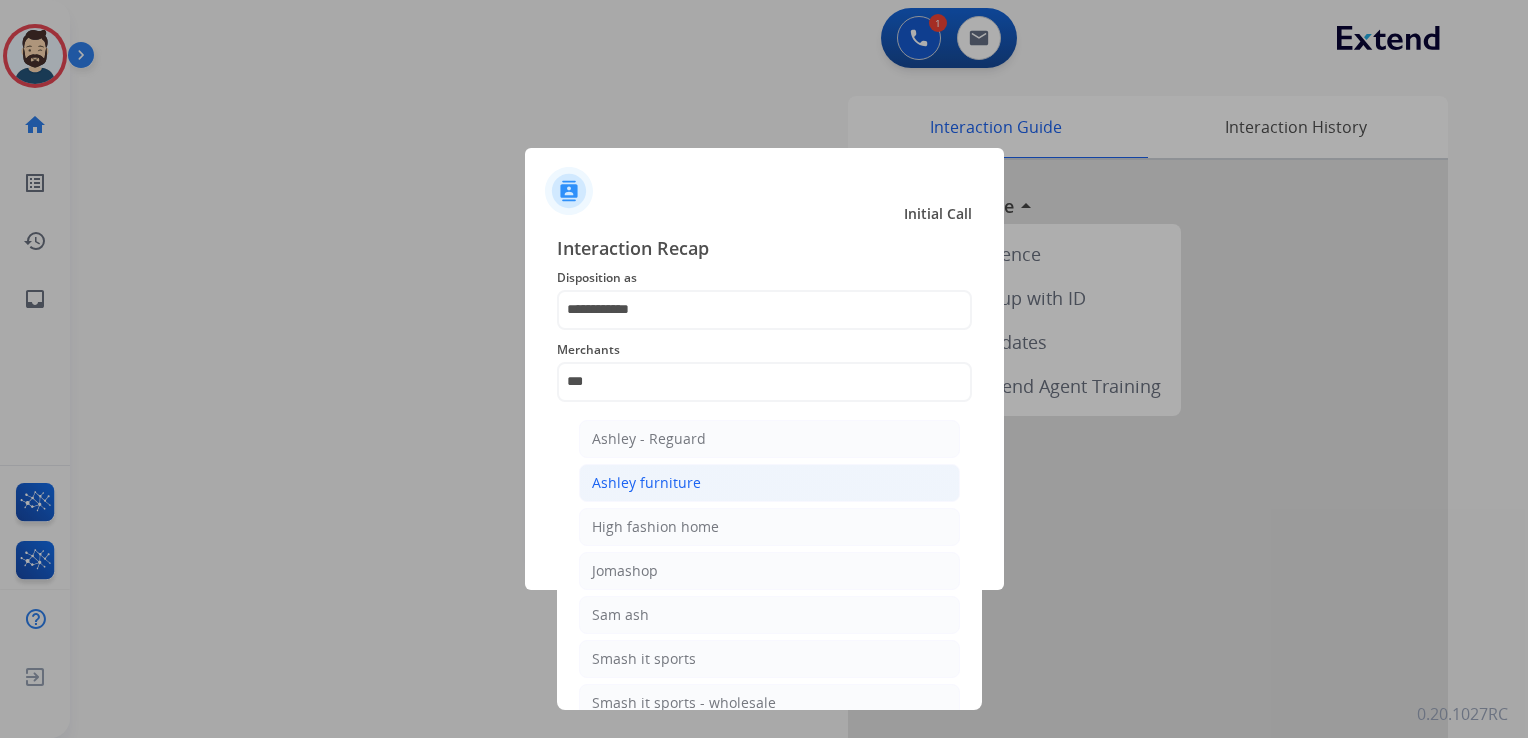click on "Ashley furniture" 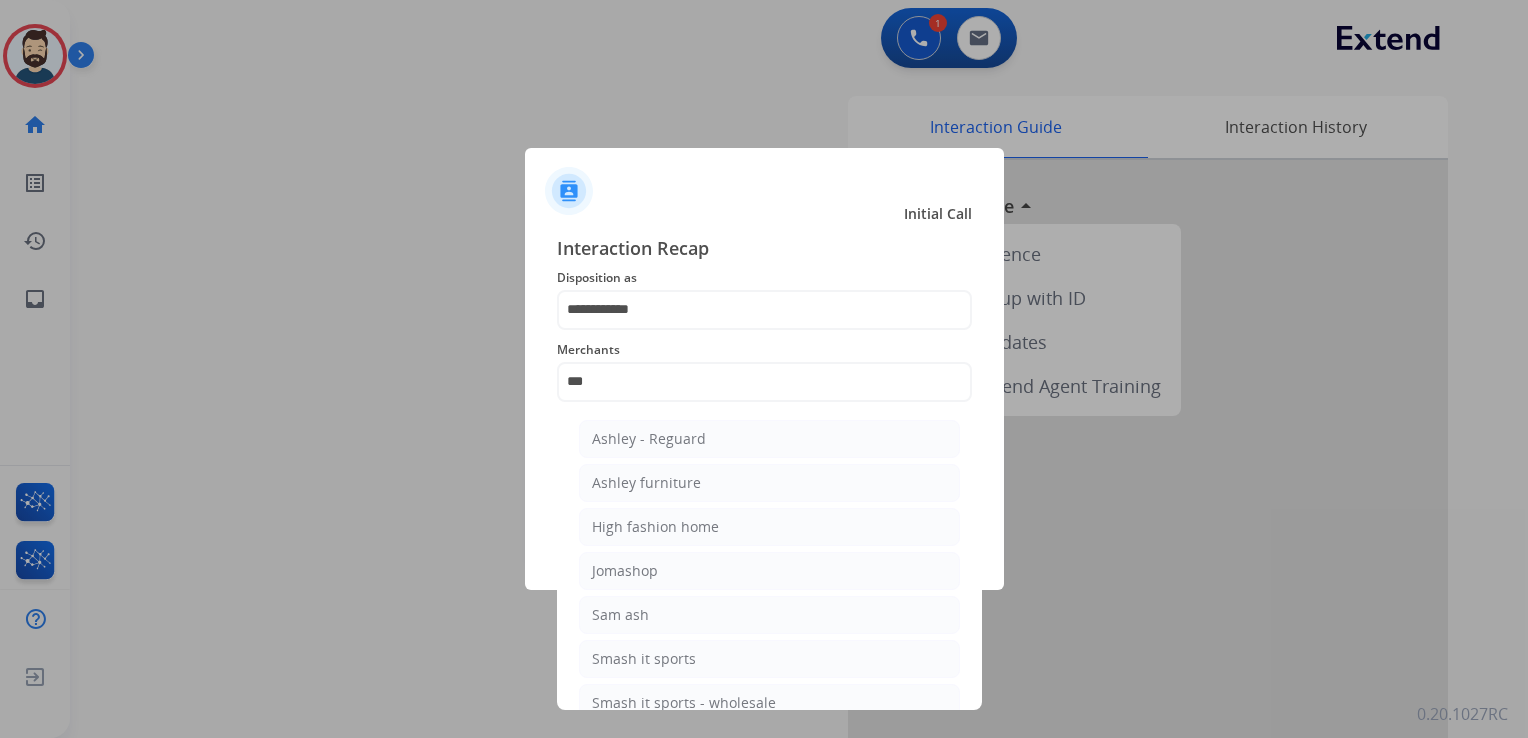 type on "**********" 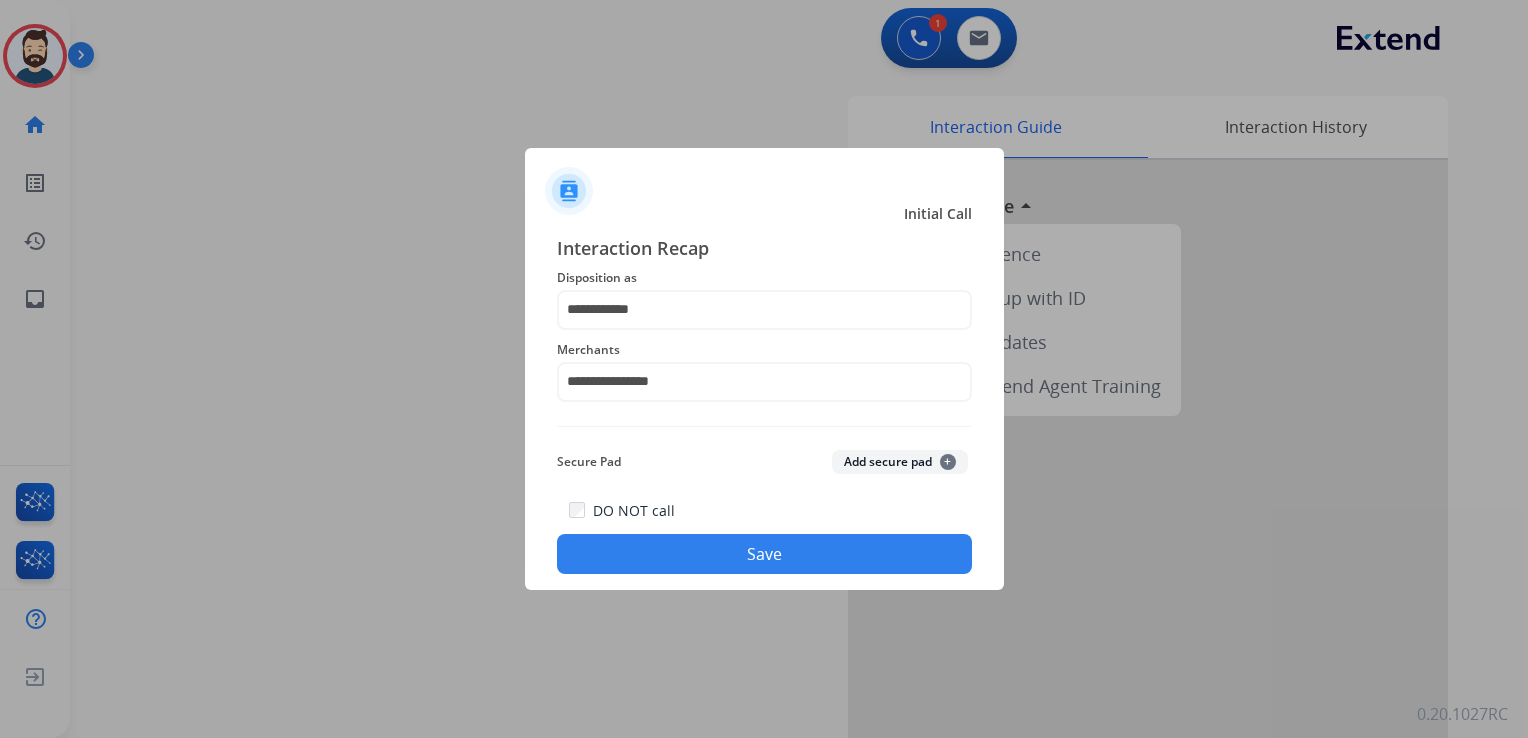 click on "Save" 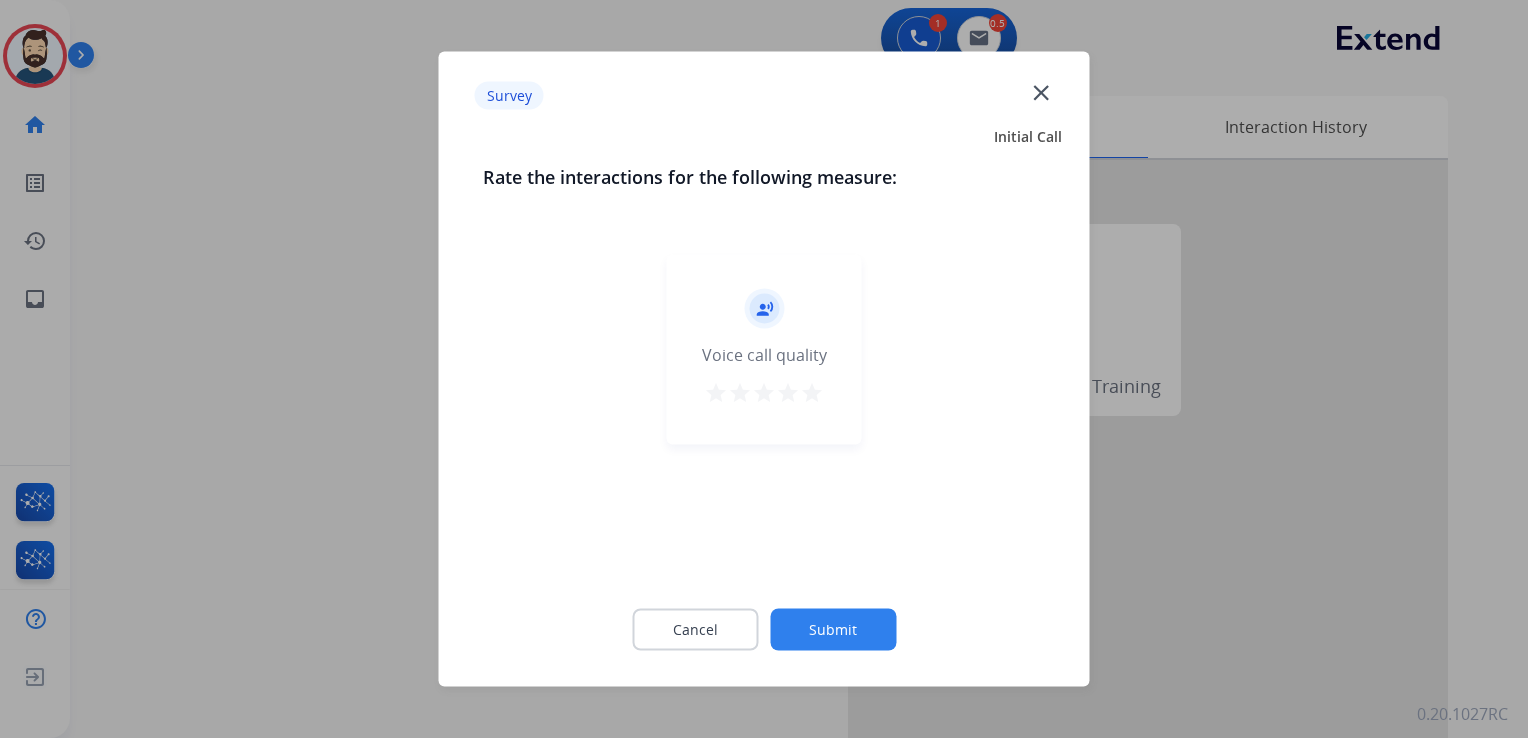drag, startPoint x: 804, startPoint y: 393, endPoint x: 827, endPoint y: 416, distance: 32.526913 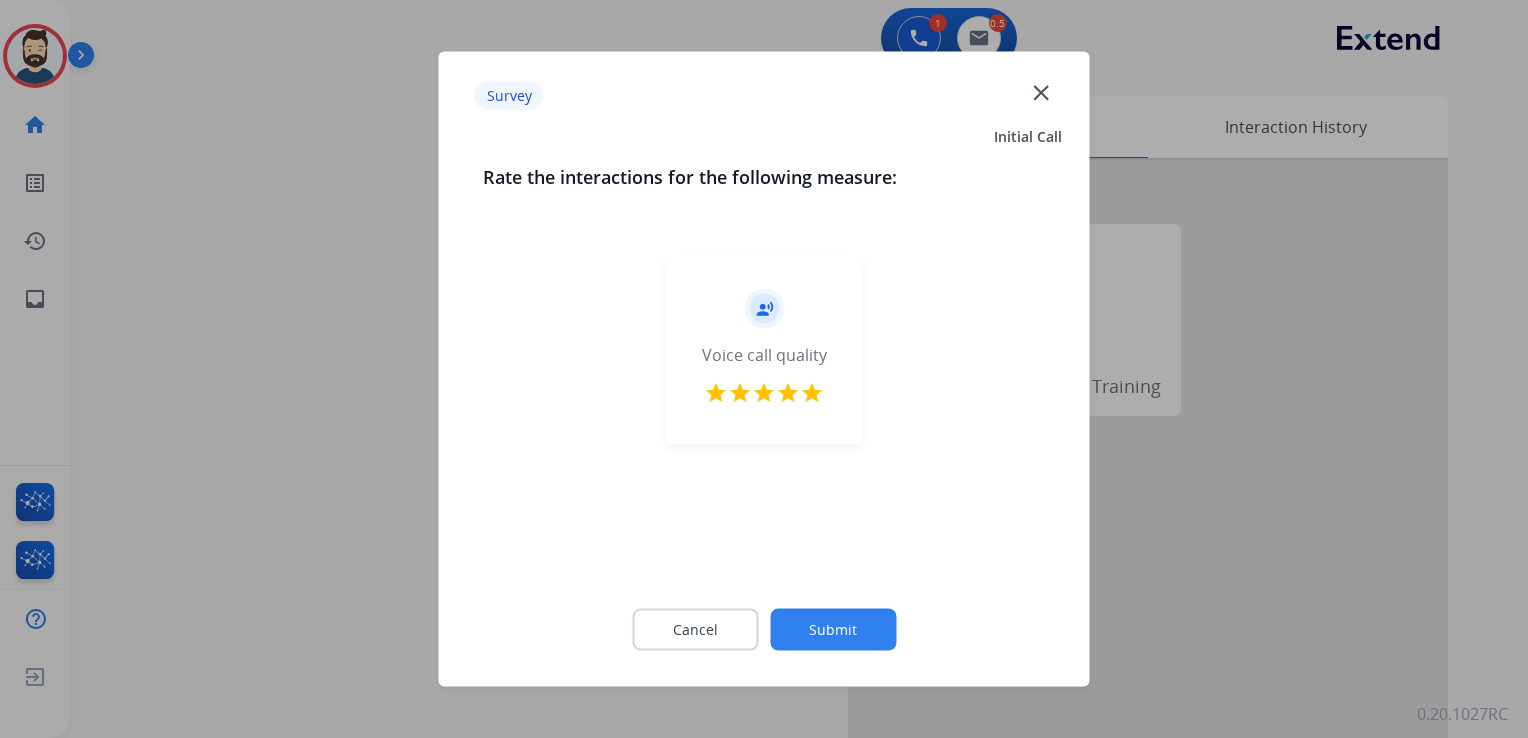 drag, startPoint x: 838, startPoint y: 624, endPoint x: 786, endPoint y: 526, distance: 110.94143 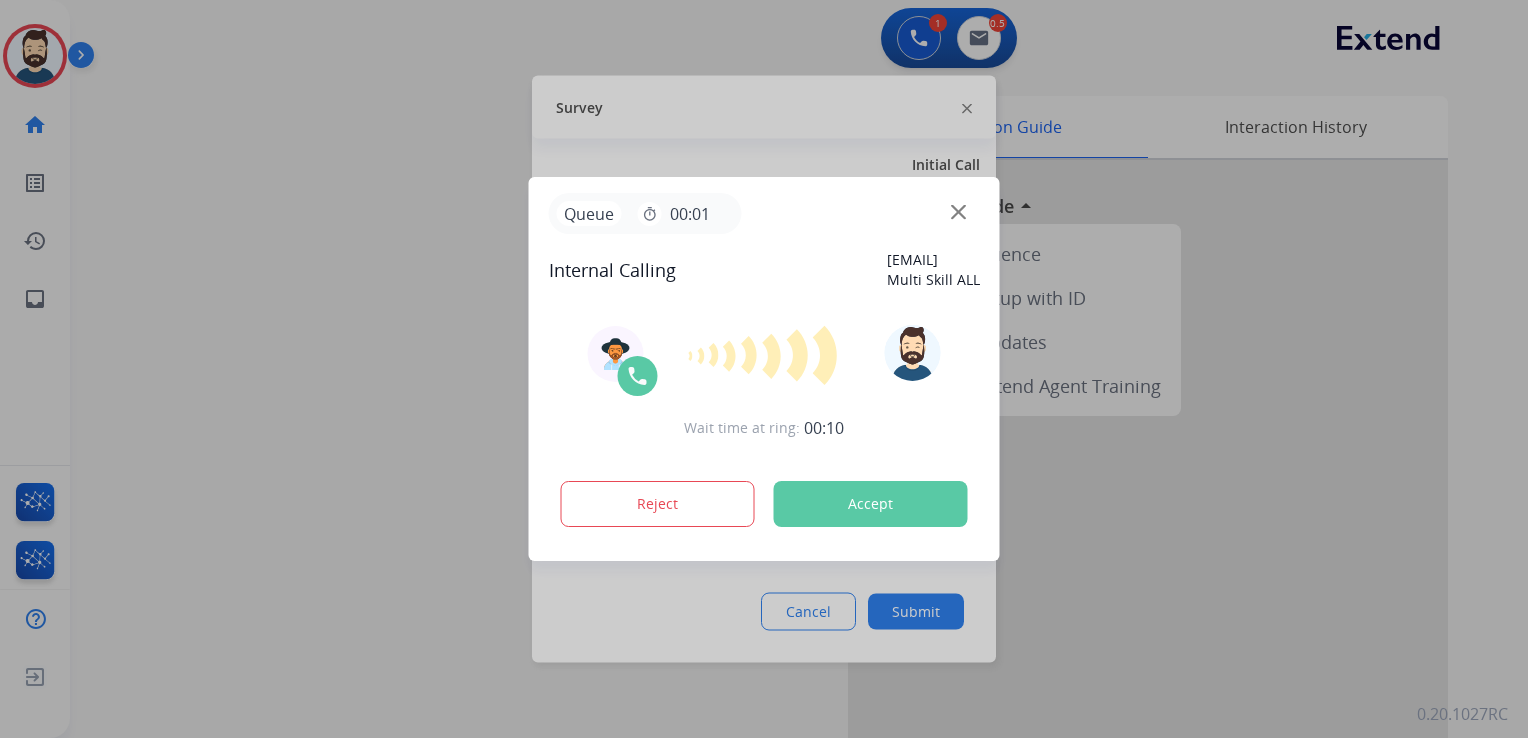 click on "Accept" at bounding box center [871, 504] 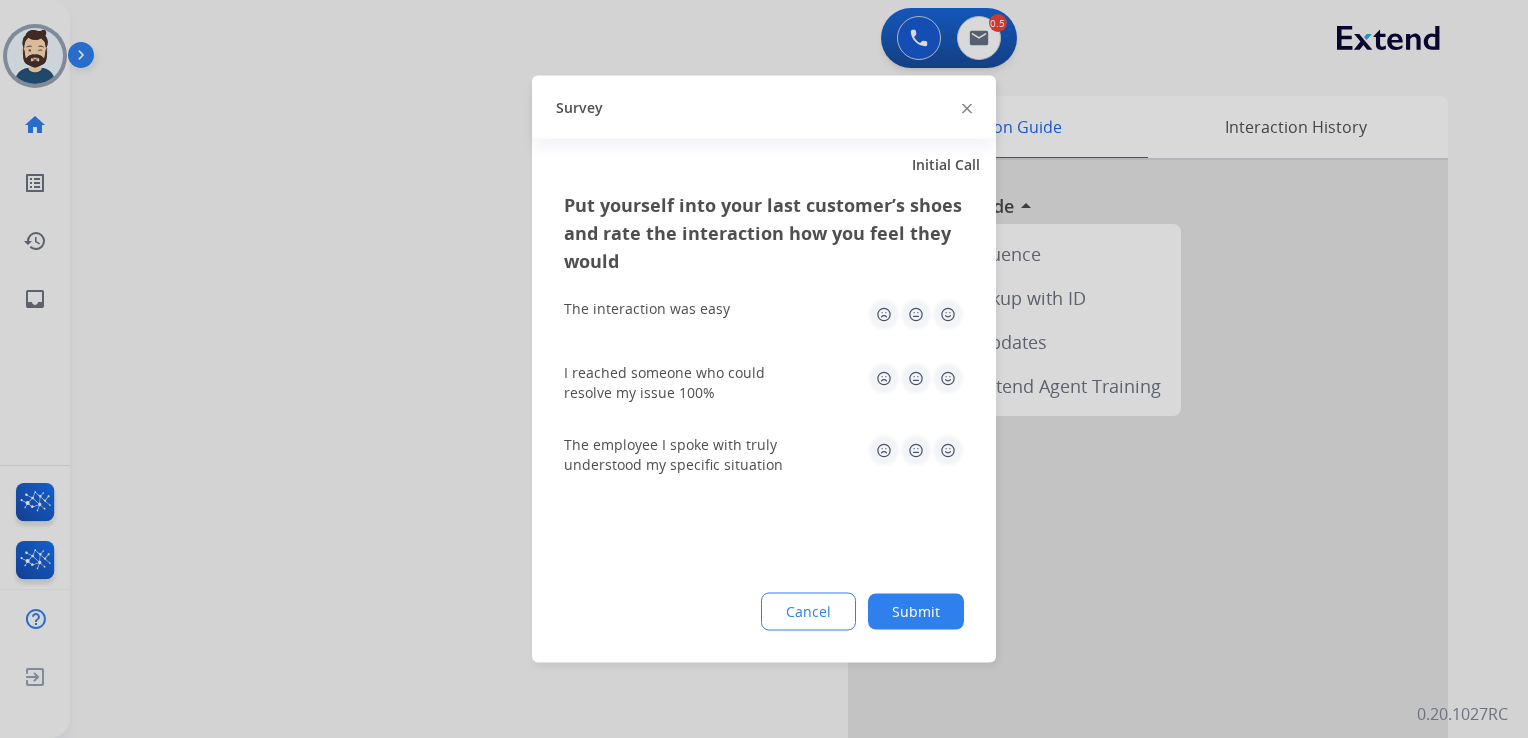 click 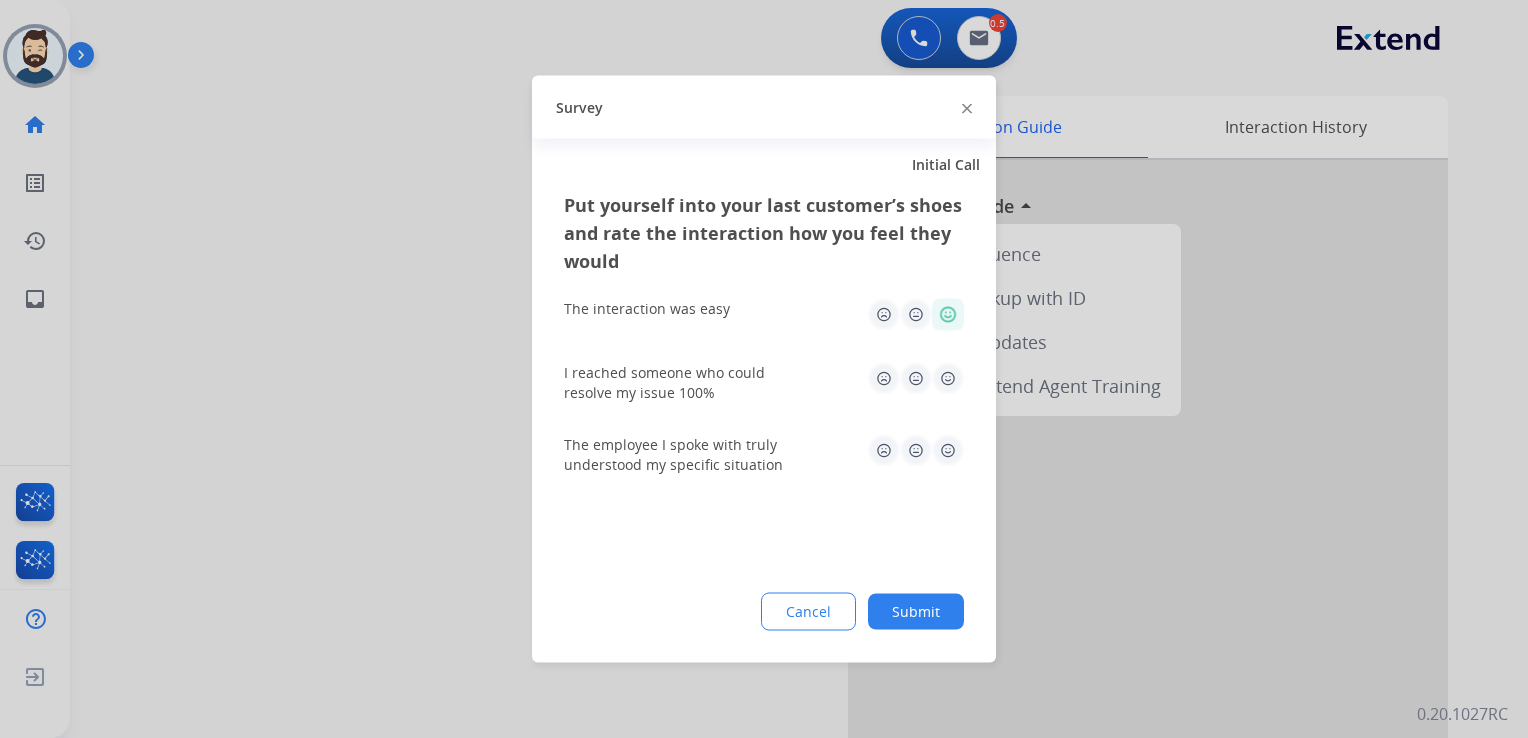 click 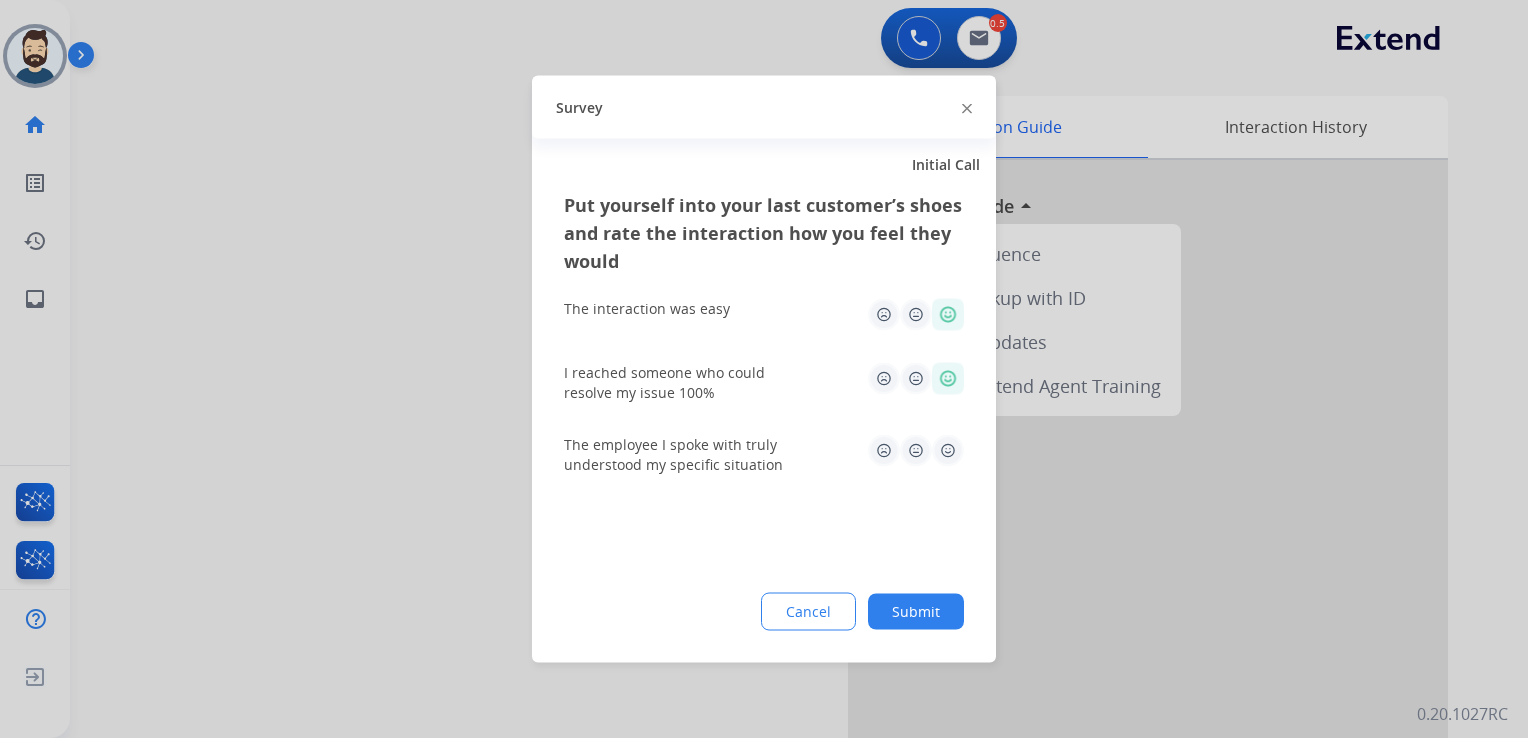 click 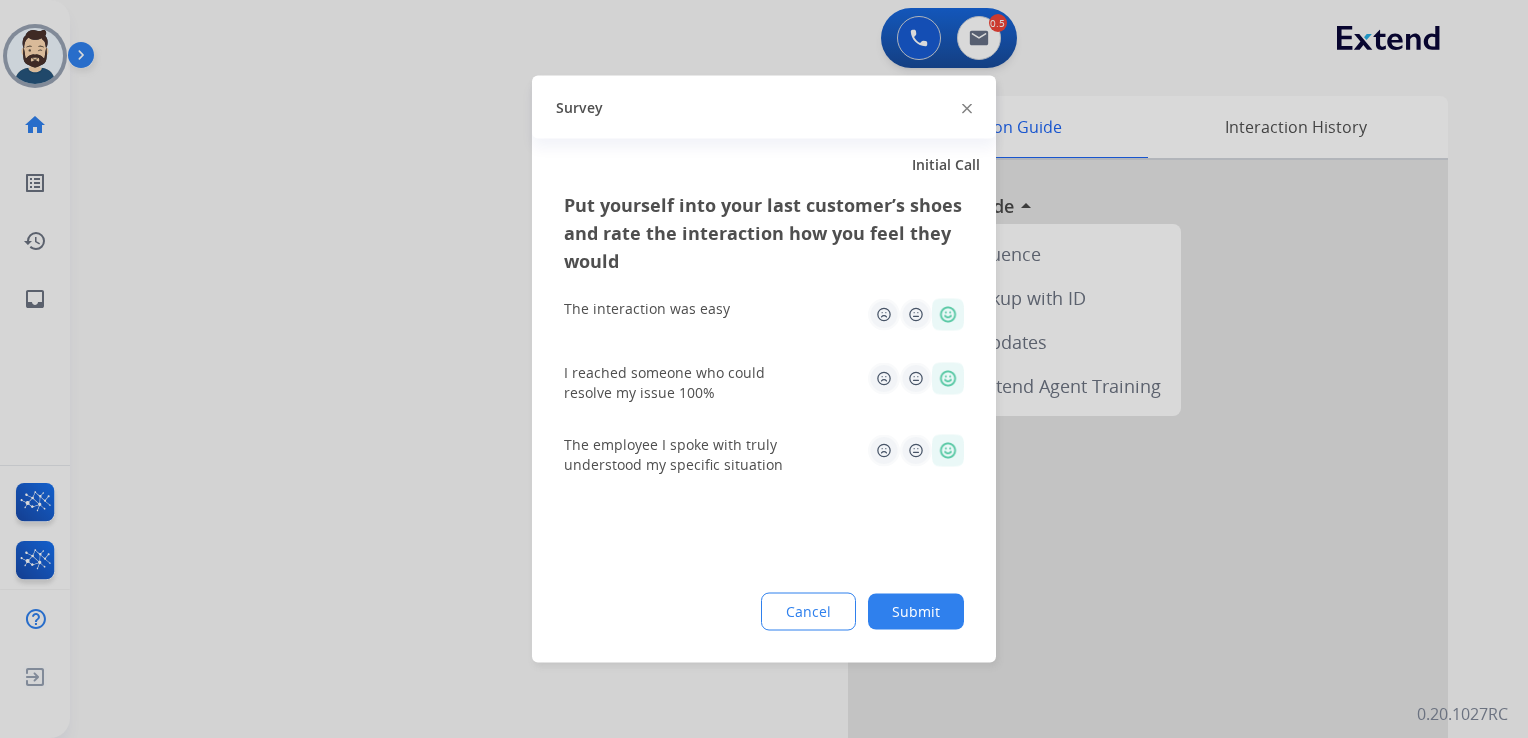 click on "Submit" 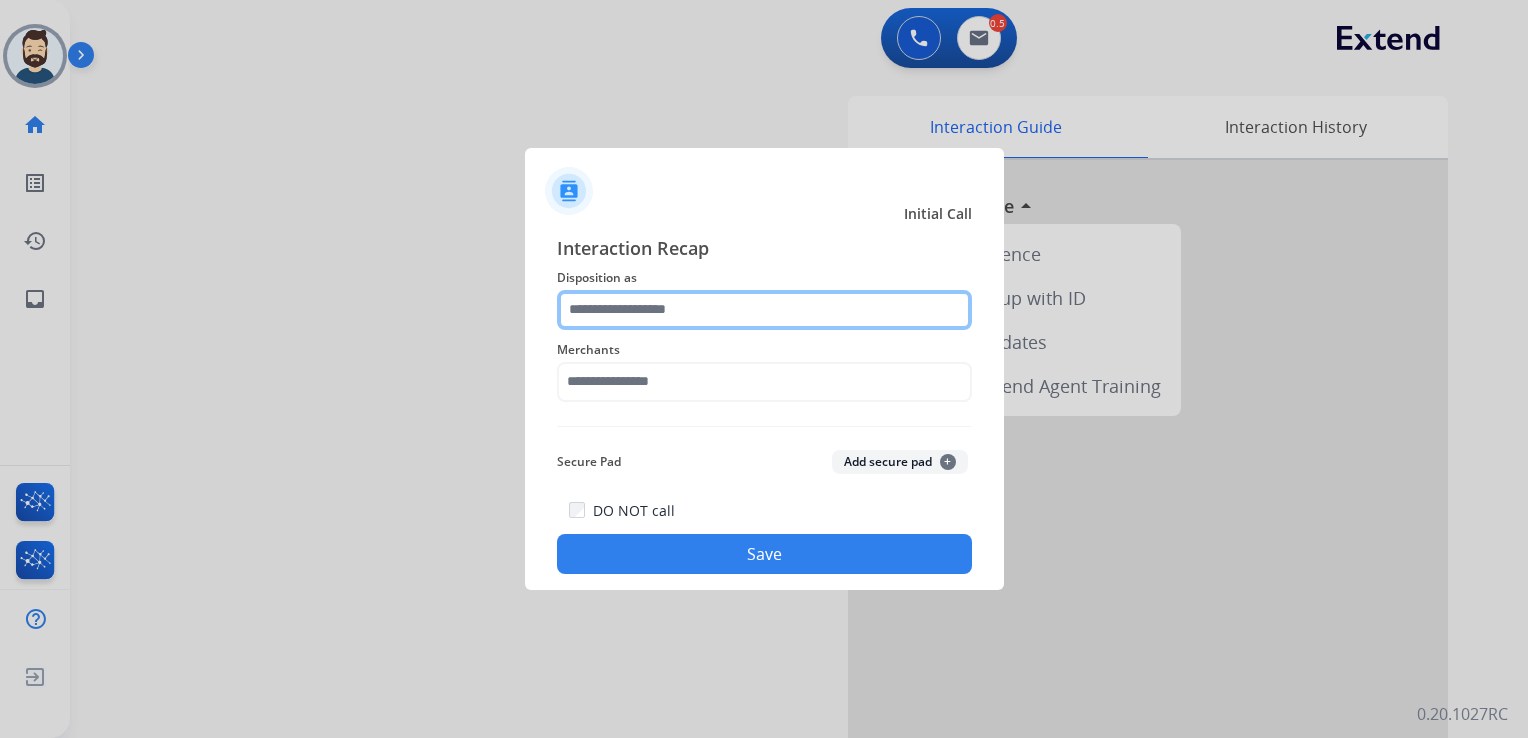 click 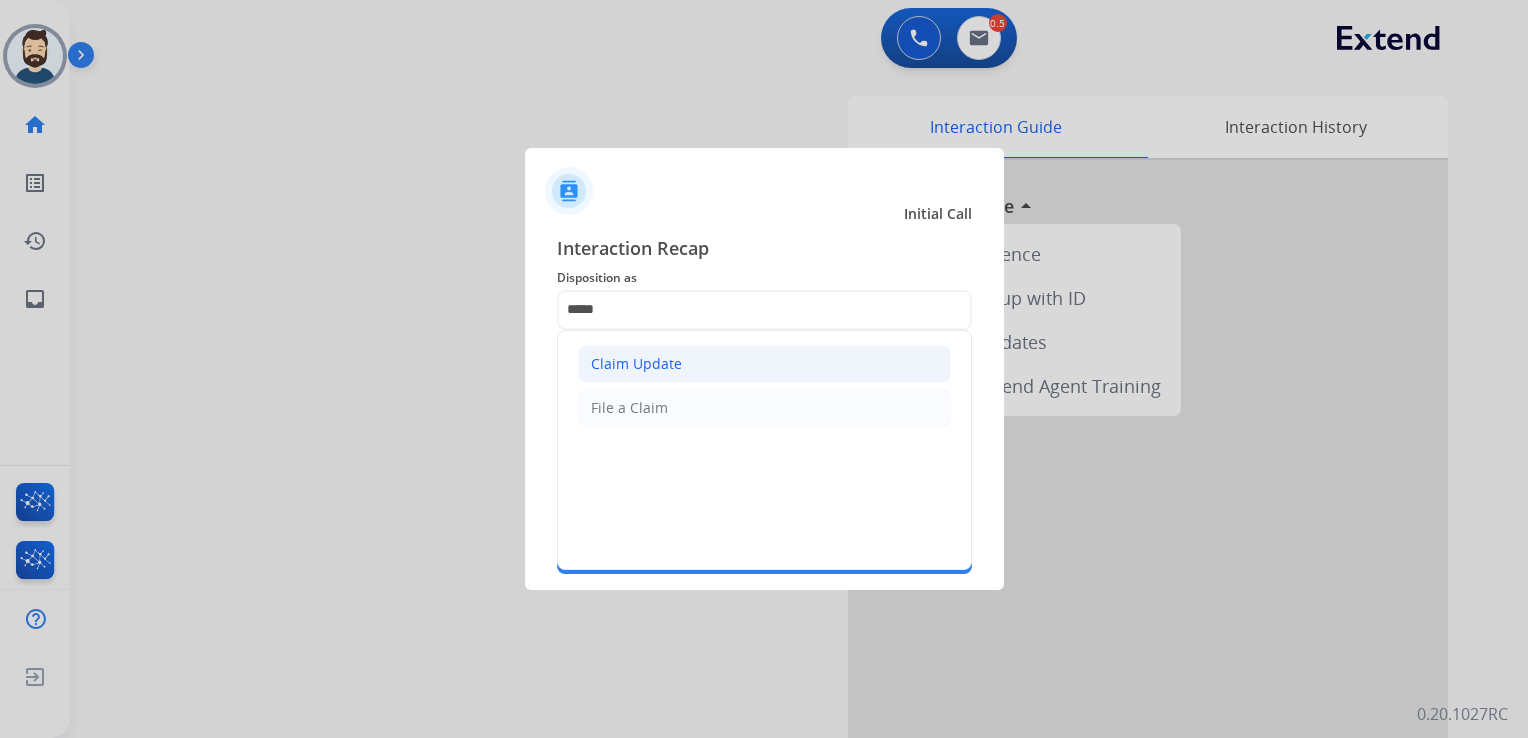 click on "Claim Update" 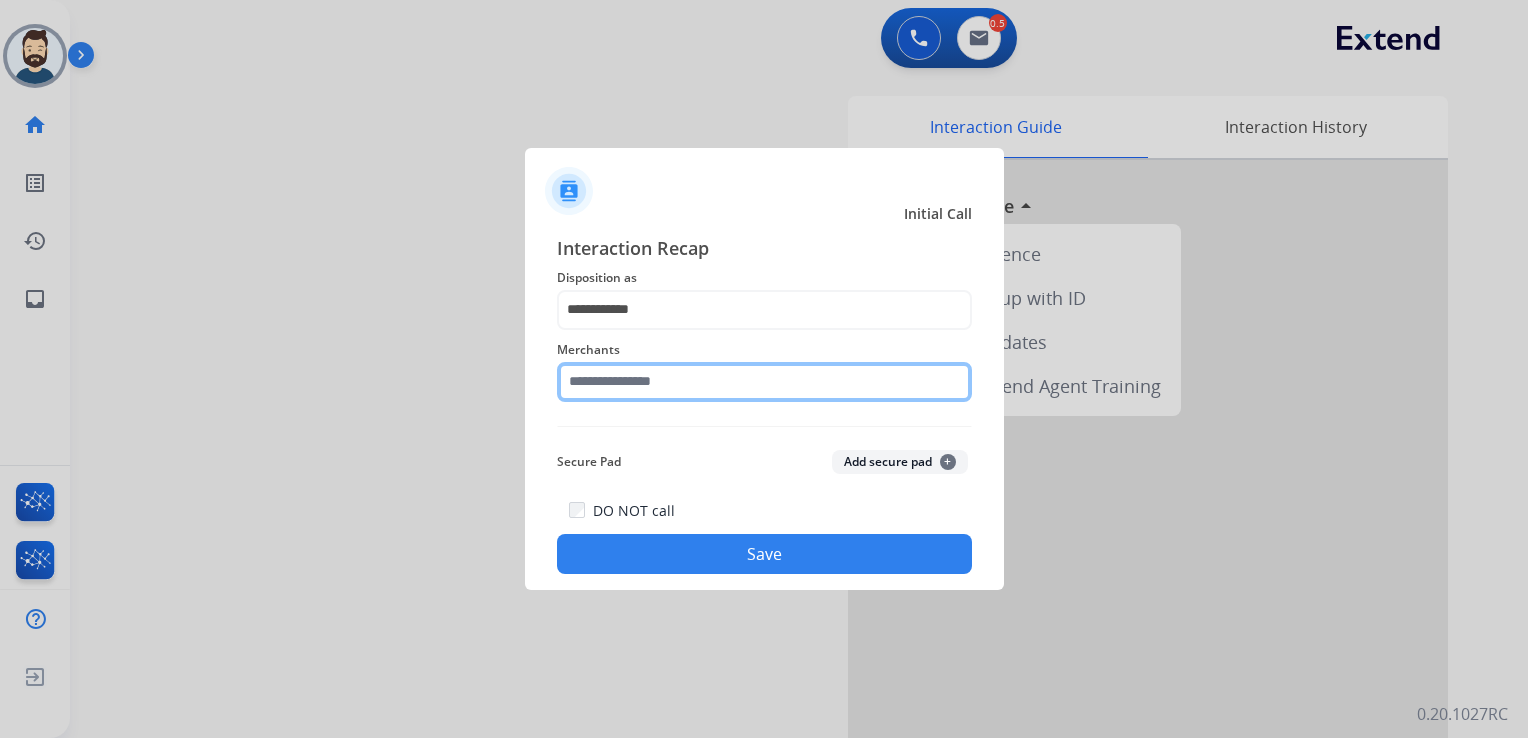 click 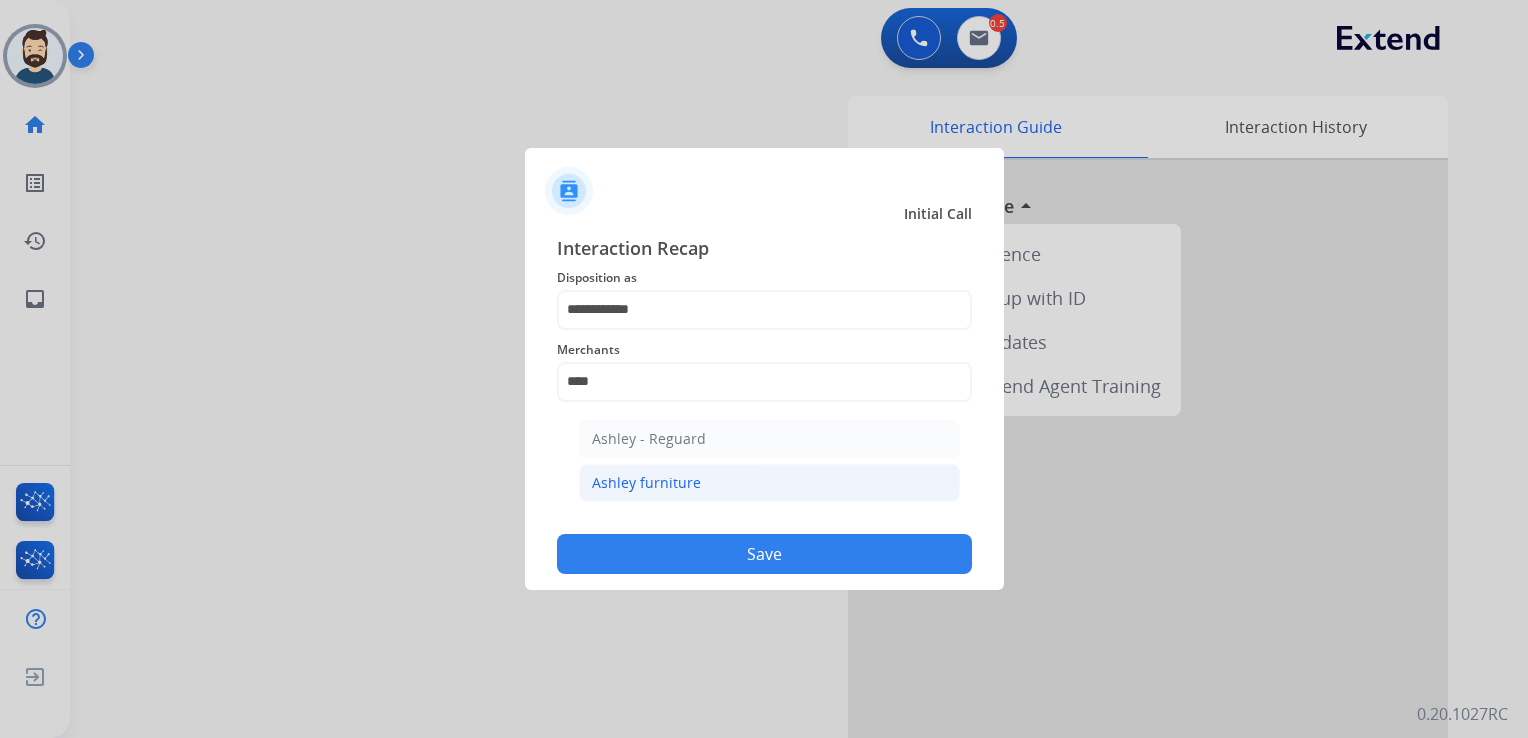 click on "Ashley furniture" 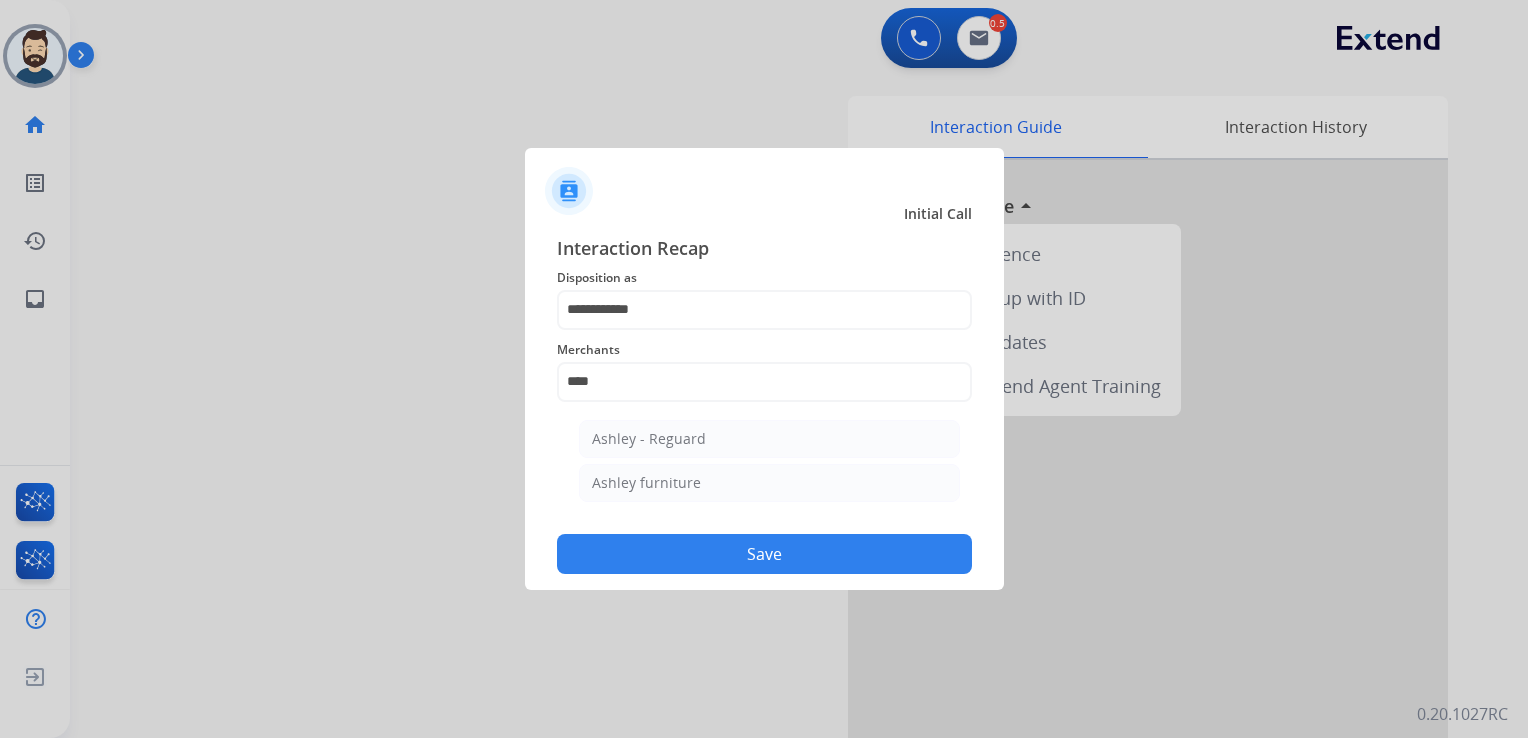 type on "**********" 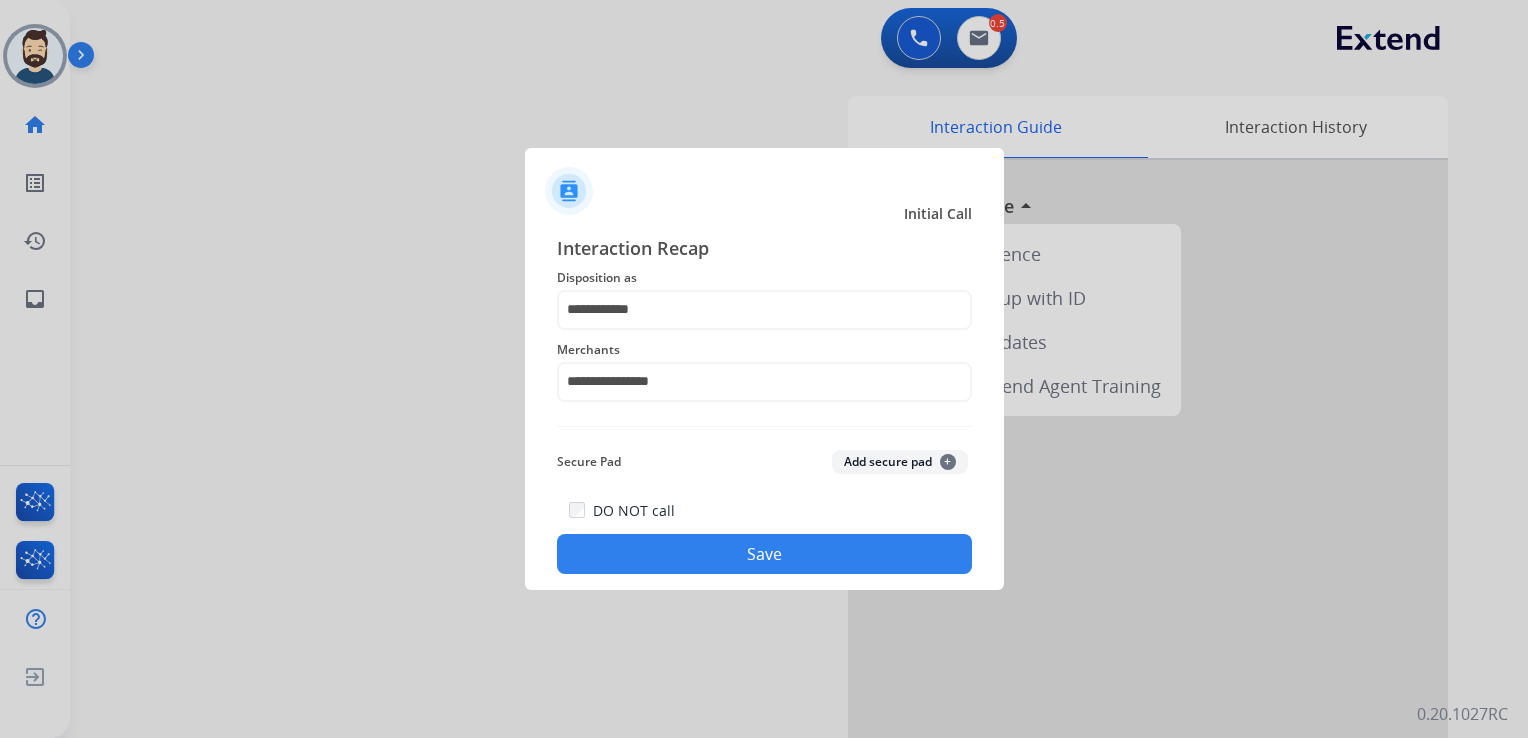 click on "Save" 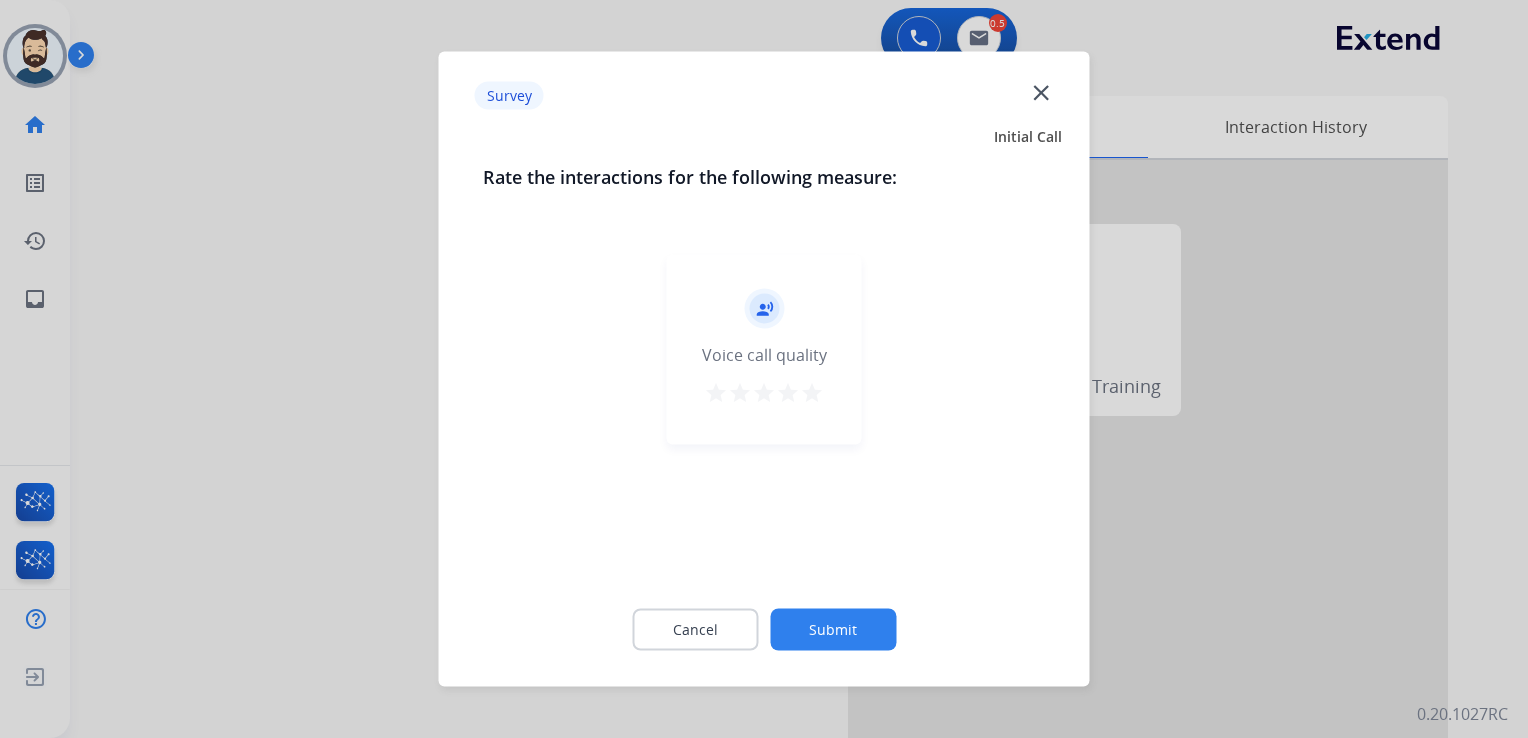 click on "star" at bounding box center (812, 393) 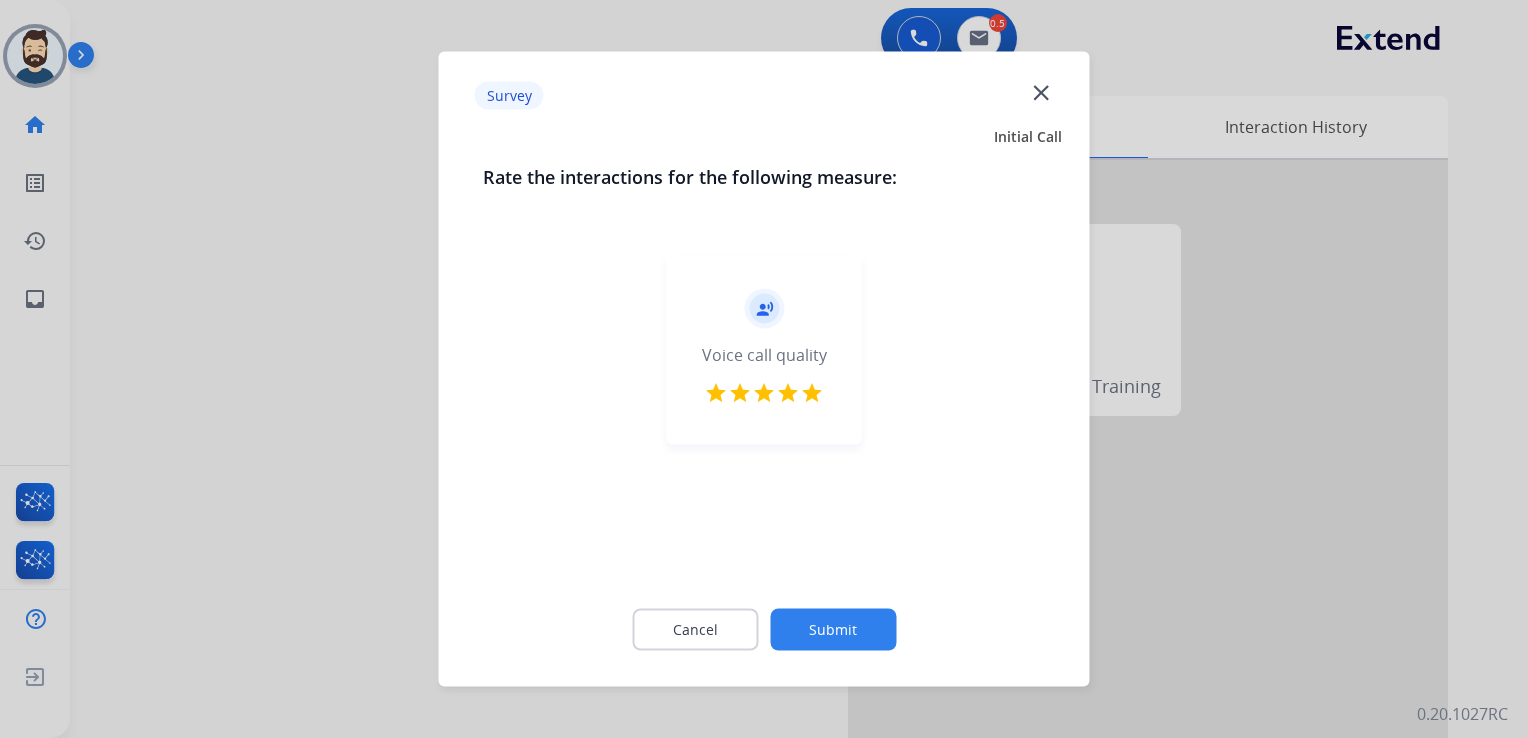 drag, startPoint x: 843, startPoint y: 631, endPoint x: 855, endPoint y: 489, distance: 142.50613 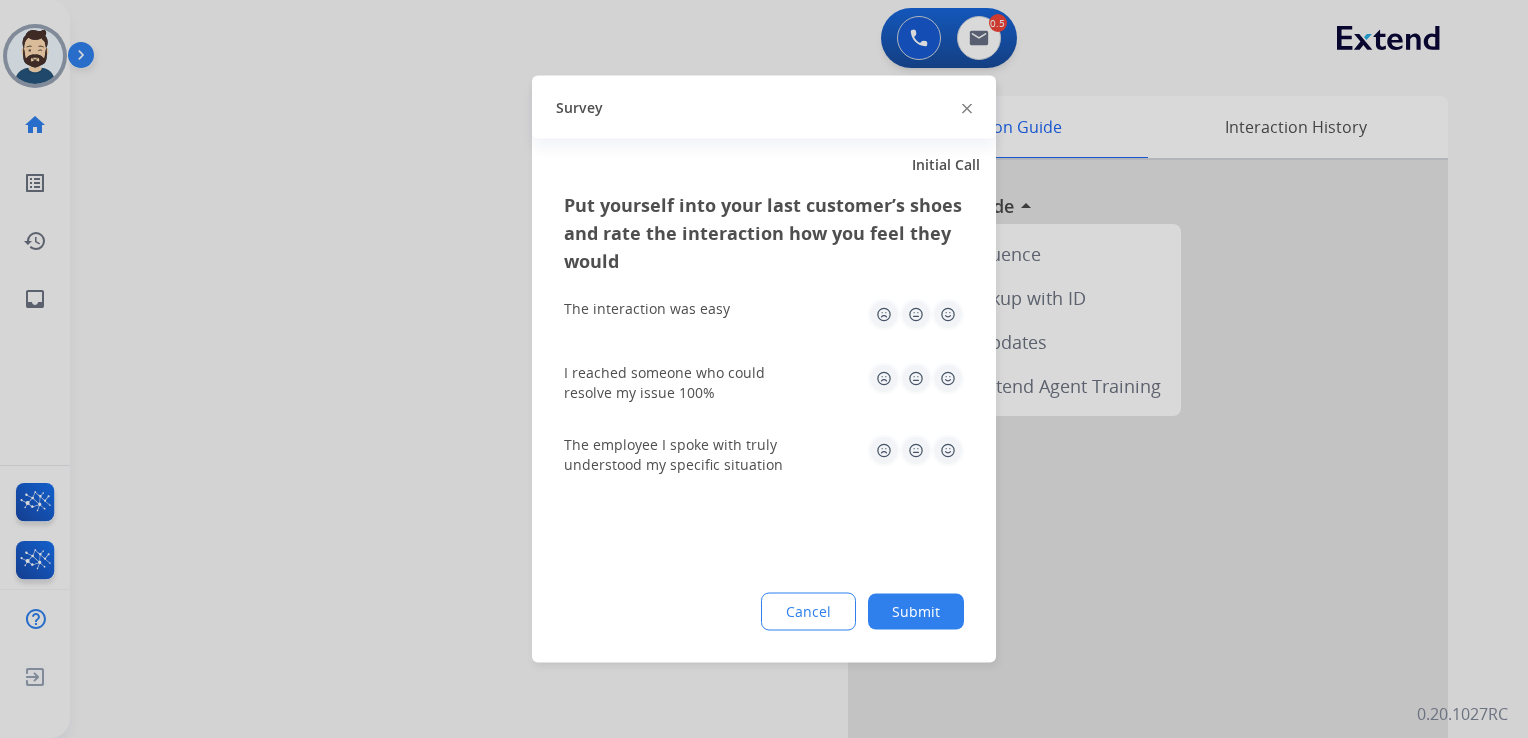 drag, startPoint x: 944, startPoint y: 314, endPoint x: 947, endPoint y: 373, distance: 59.07622 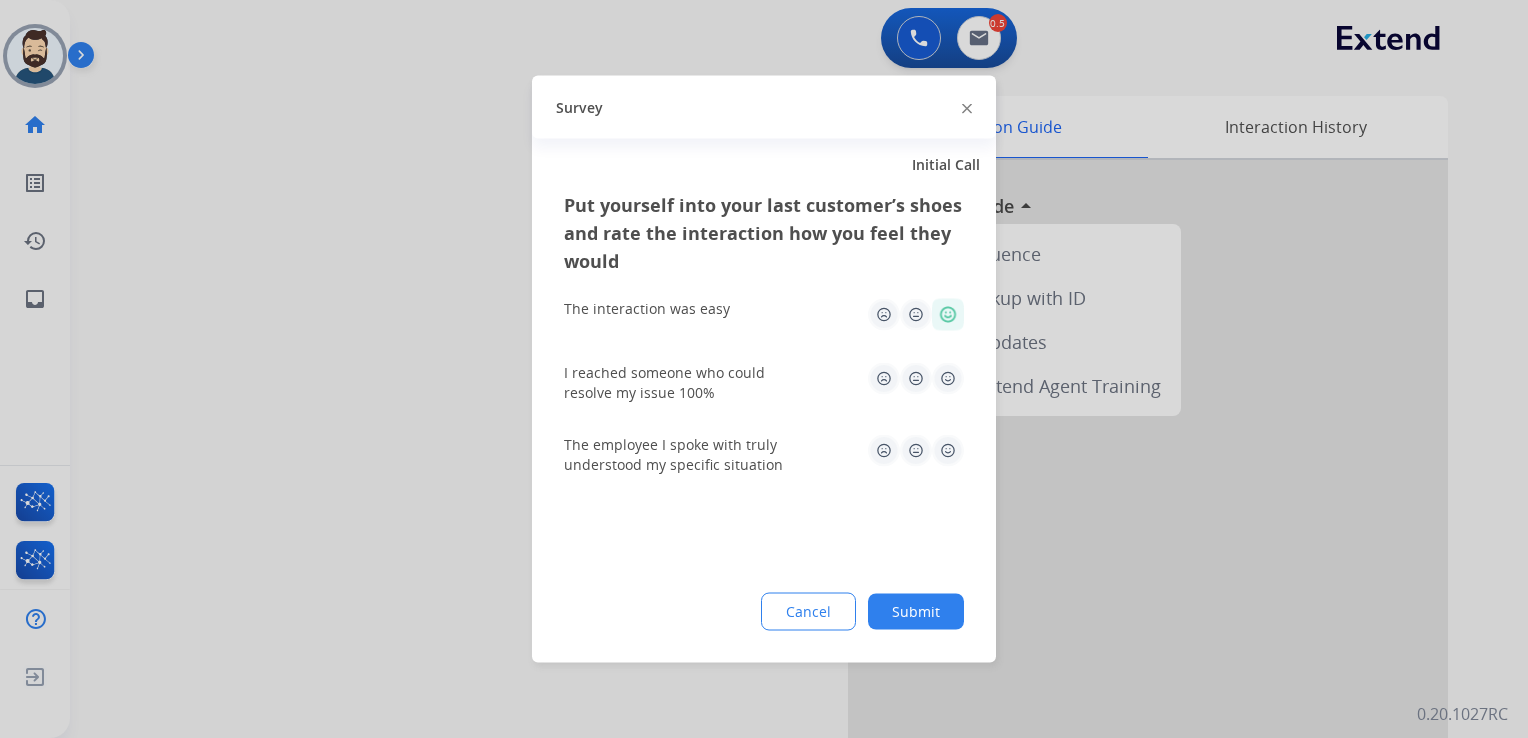 click 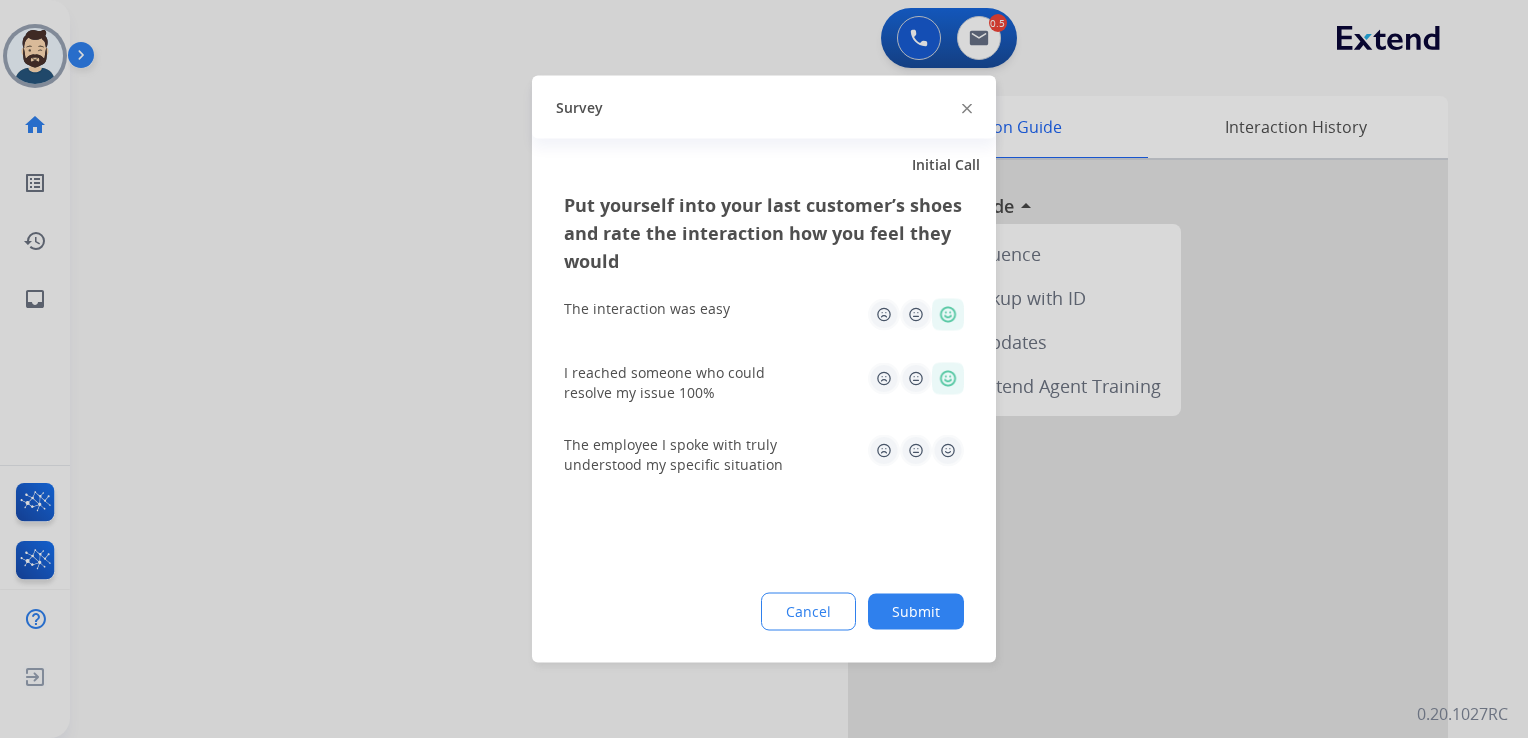 click 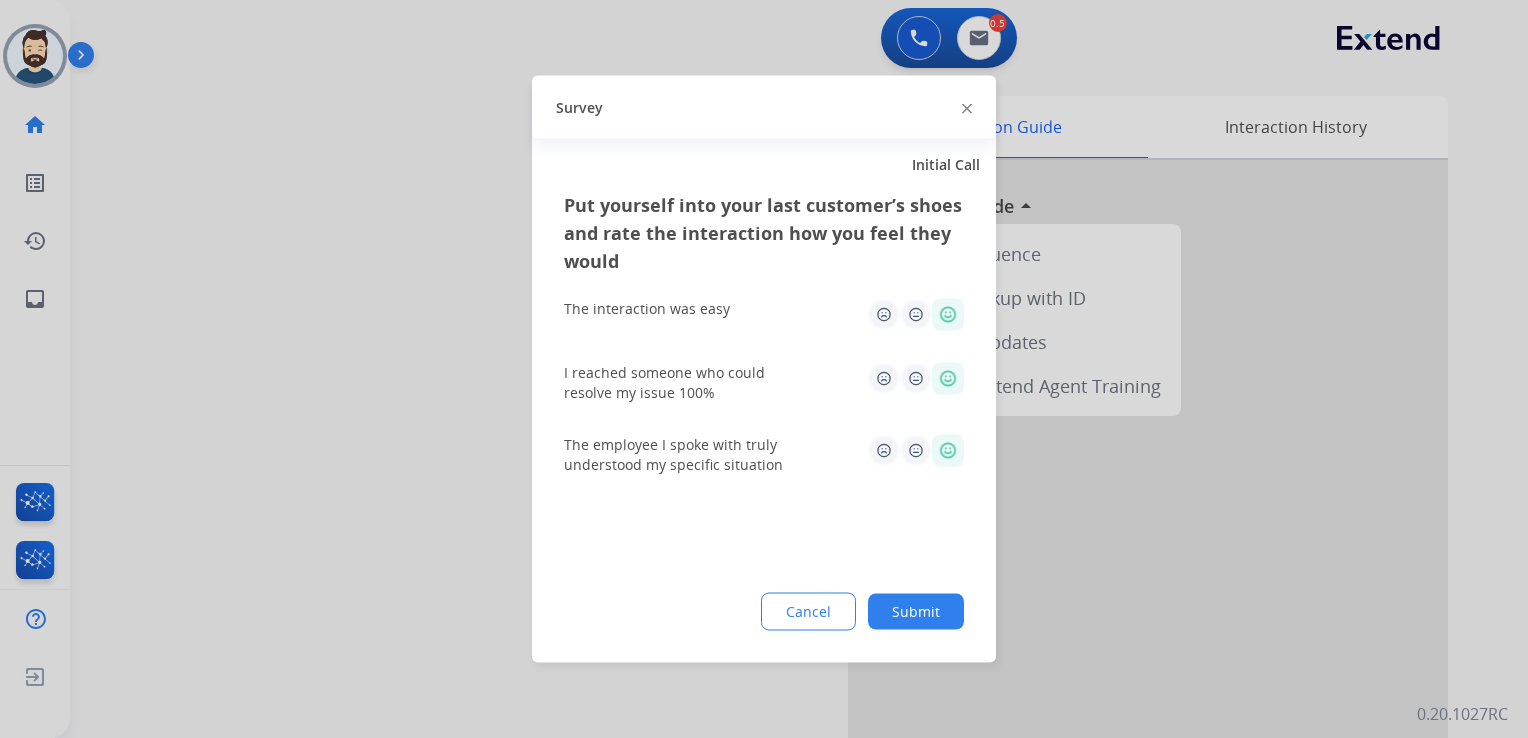 click on "Submit" 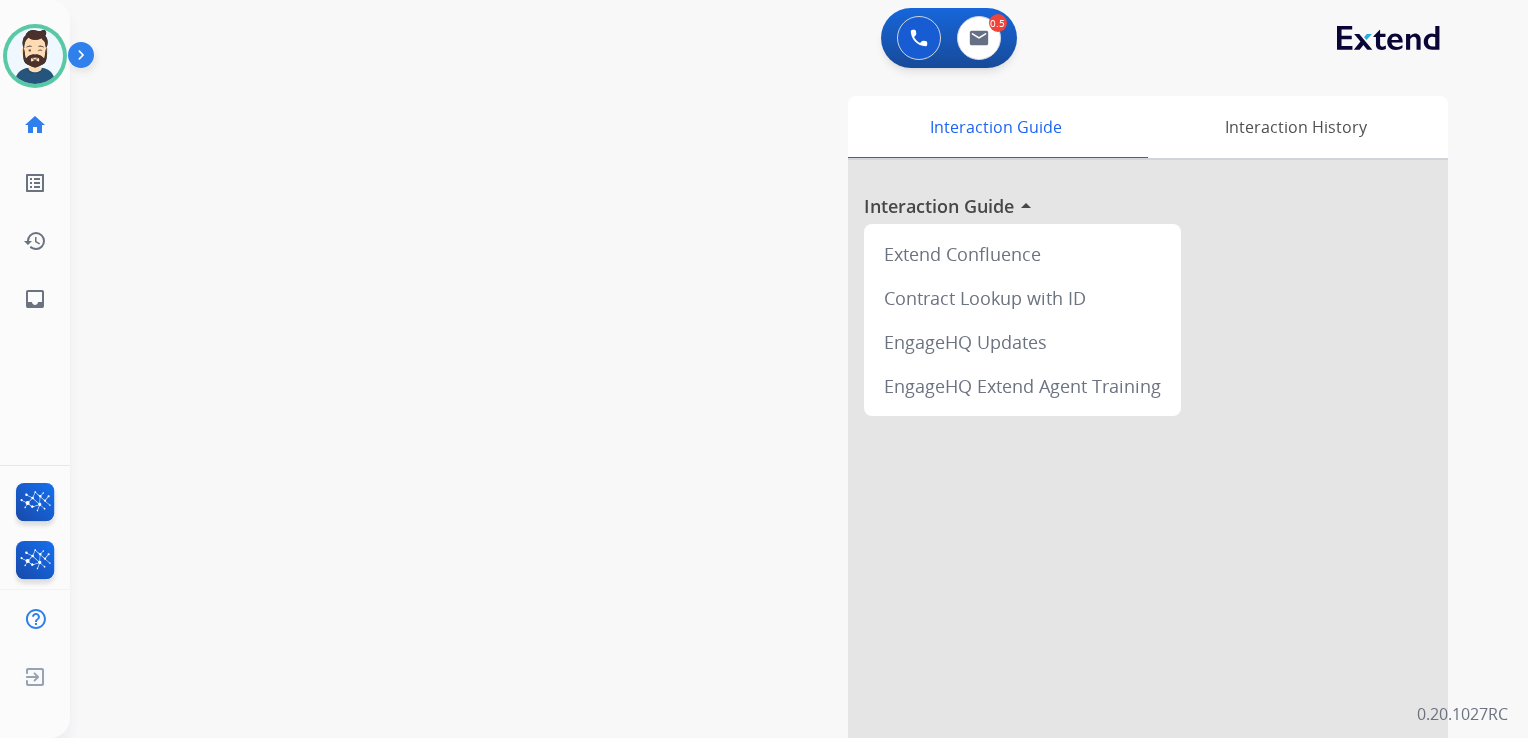 drag, startPoint x: 278, startPoint y: 275, endPoint x: 94, endPoint y: 274, distance: 184.00272 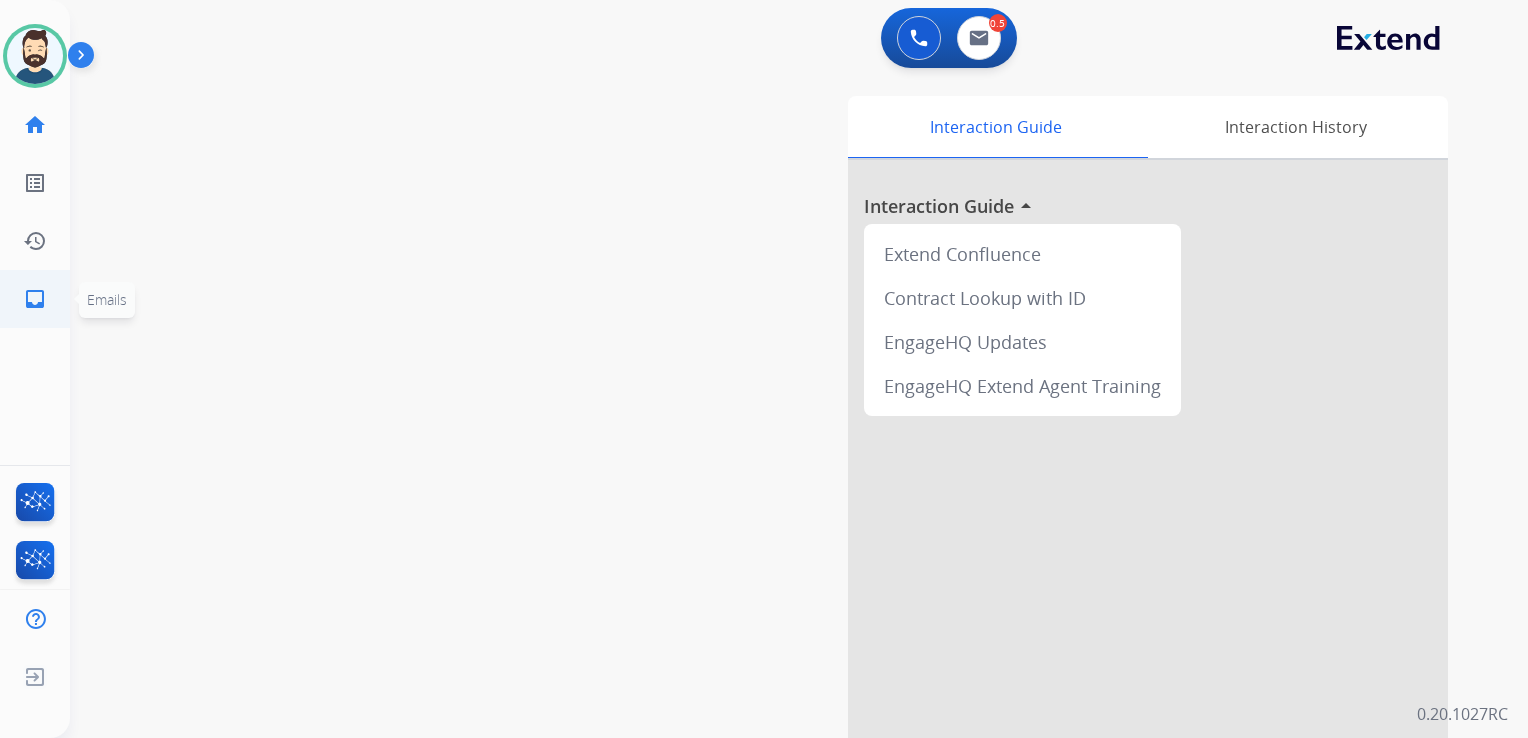 click on "inbox" 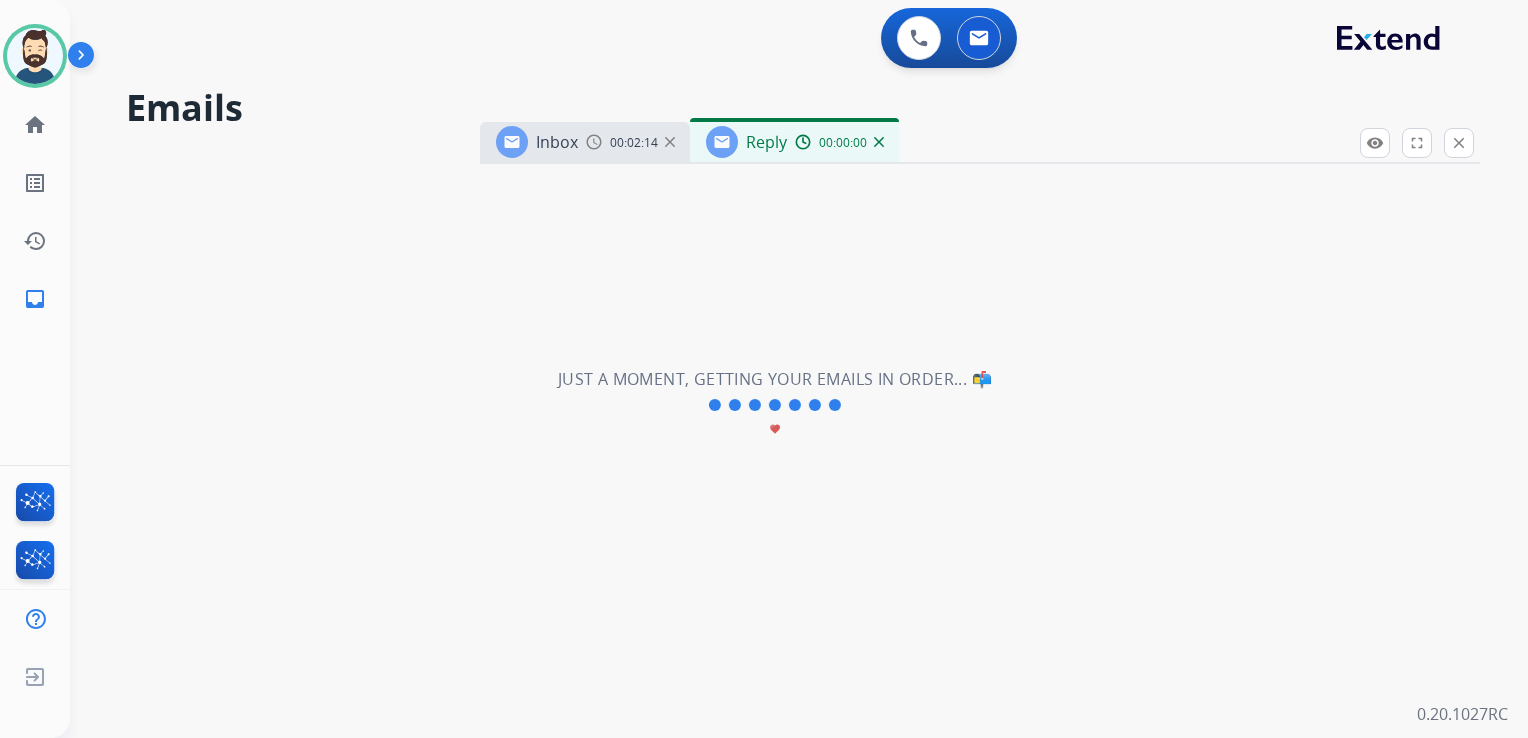 select on "**********" 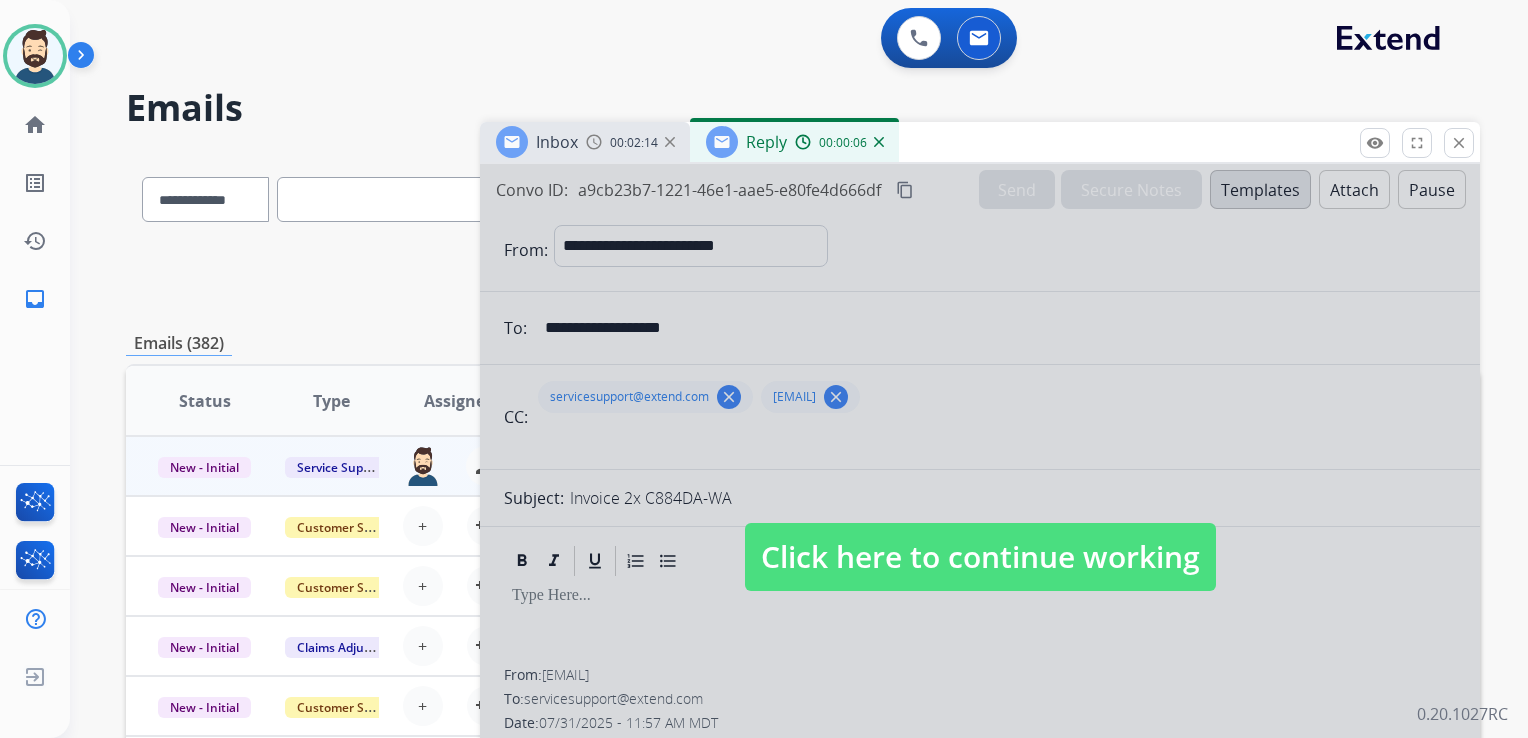 click on "Click here to continue working" at bounding box center [980, 557] 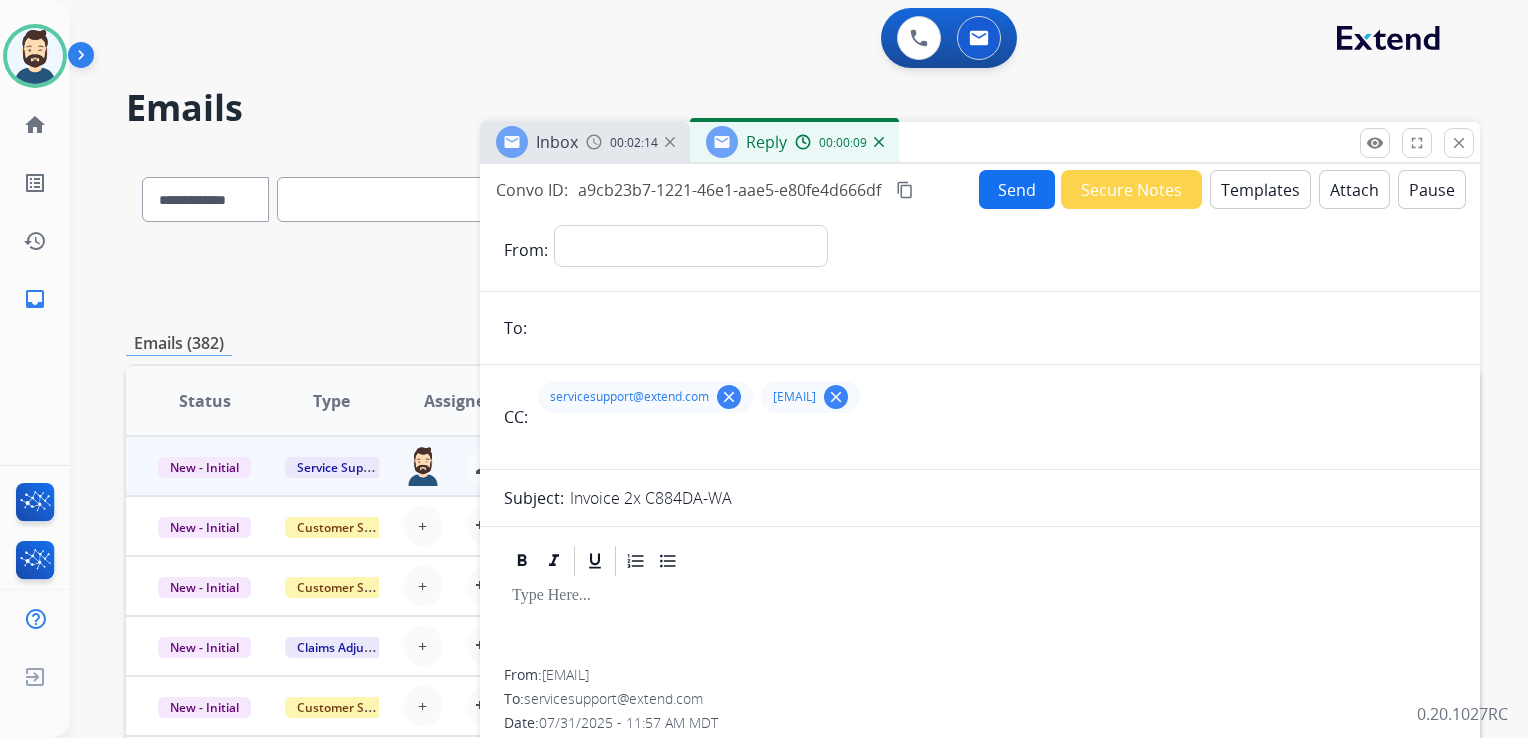 click at bounding box center (879, 142) 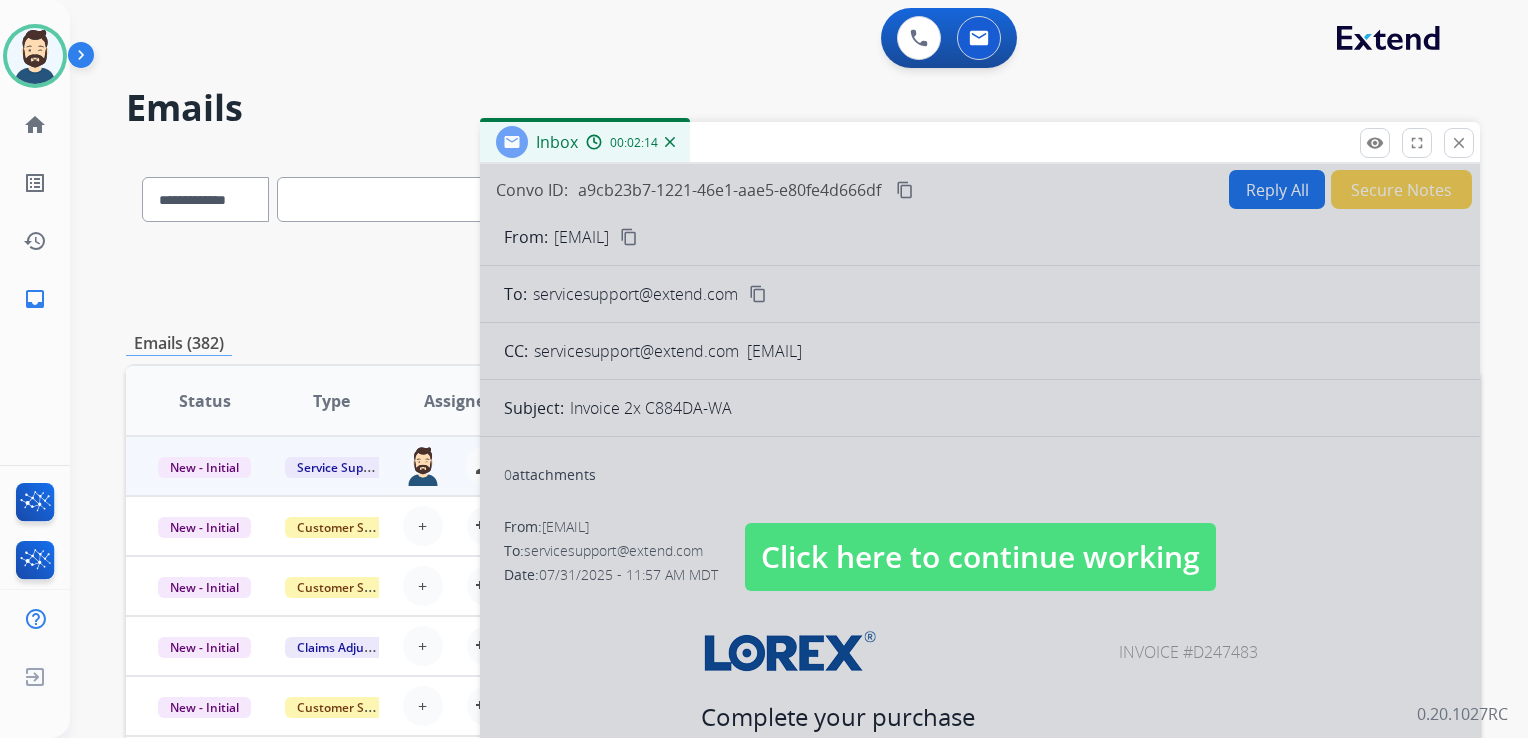click on "Click here to continue working" at bounding box center [980, 557] 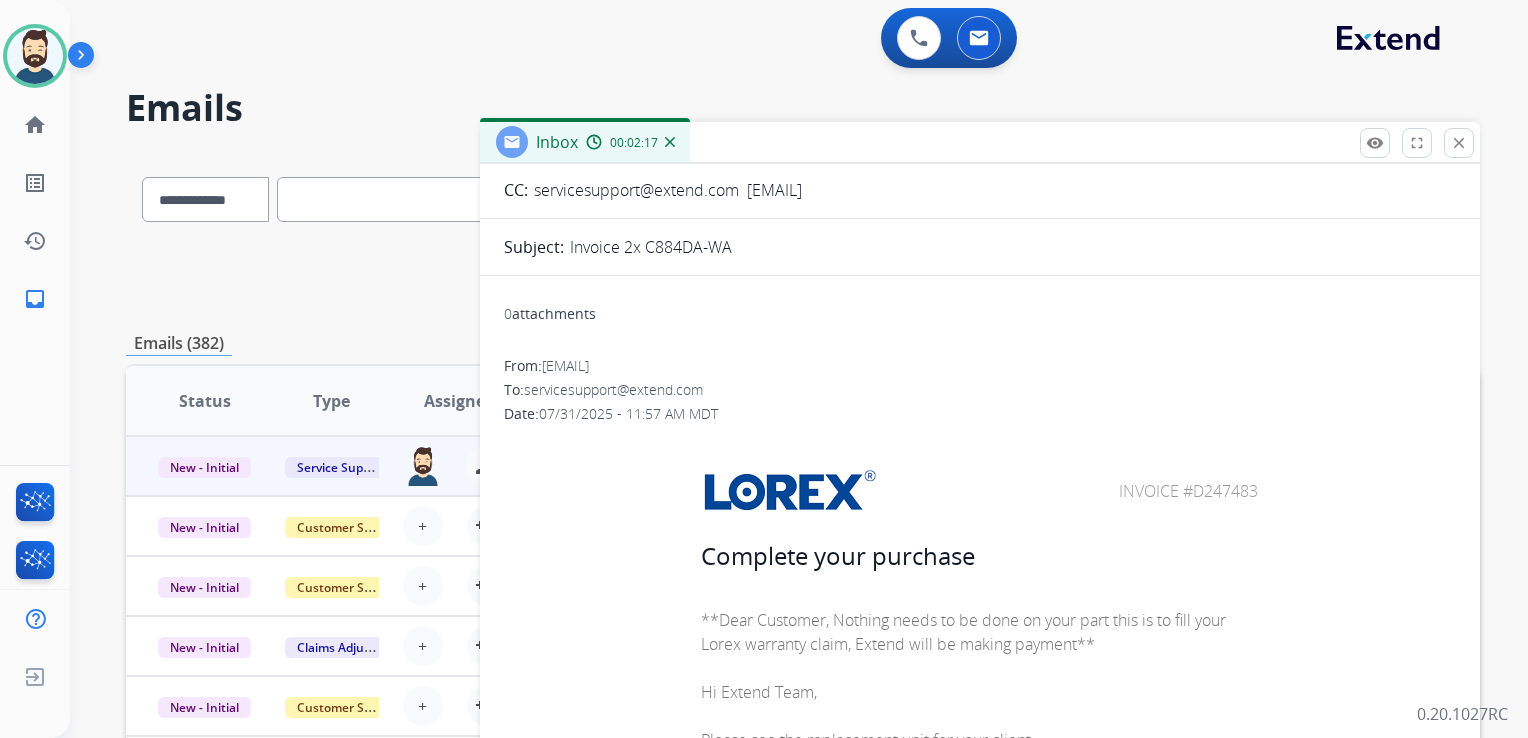 scroll, scrollTop: 0, scrollLeft: 0, axis: both 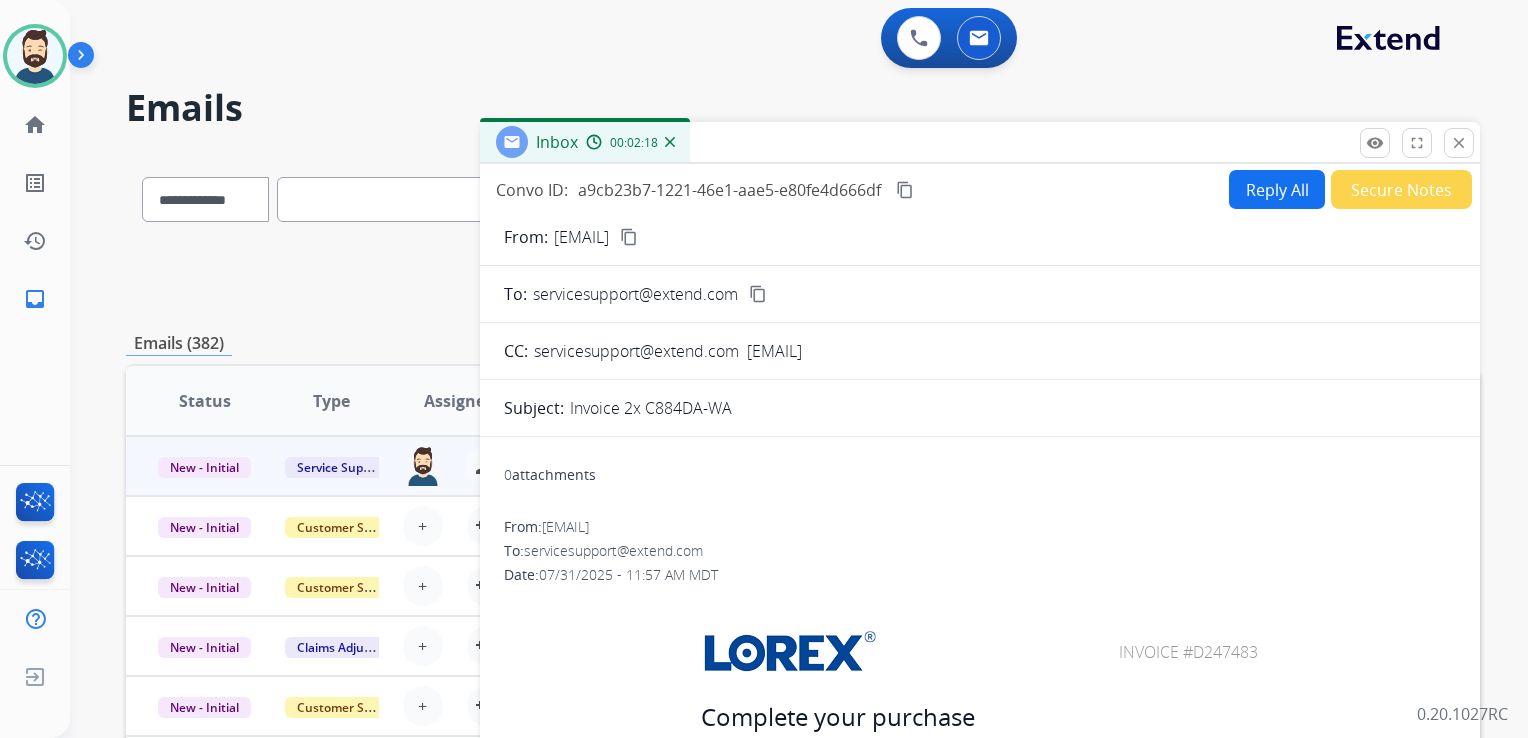 click on "content_copy" at bounding box center (905, 190) 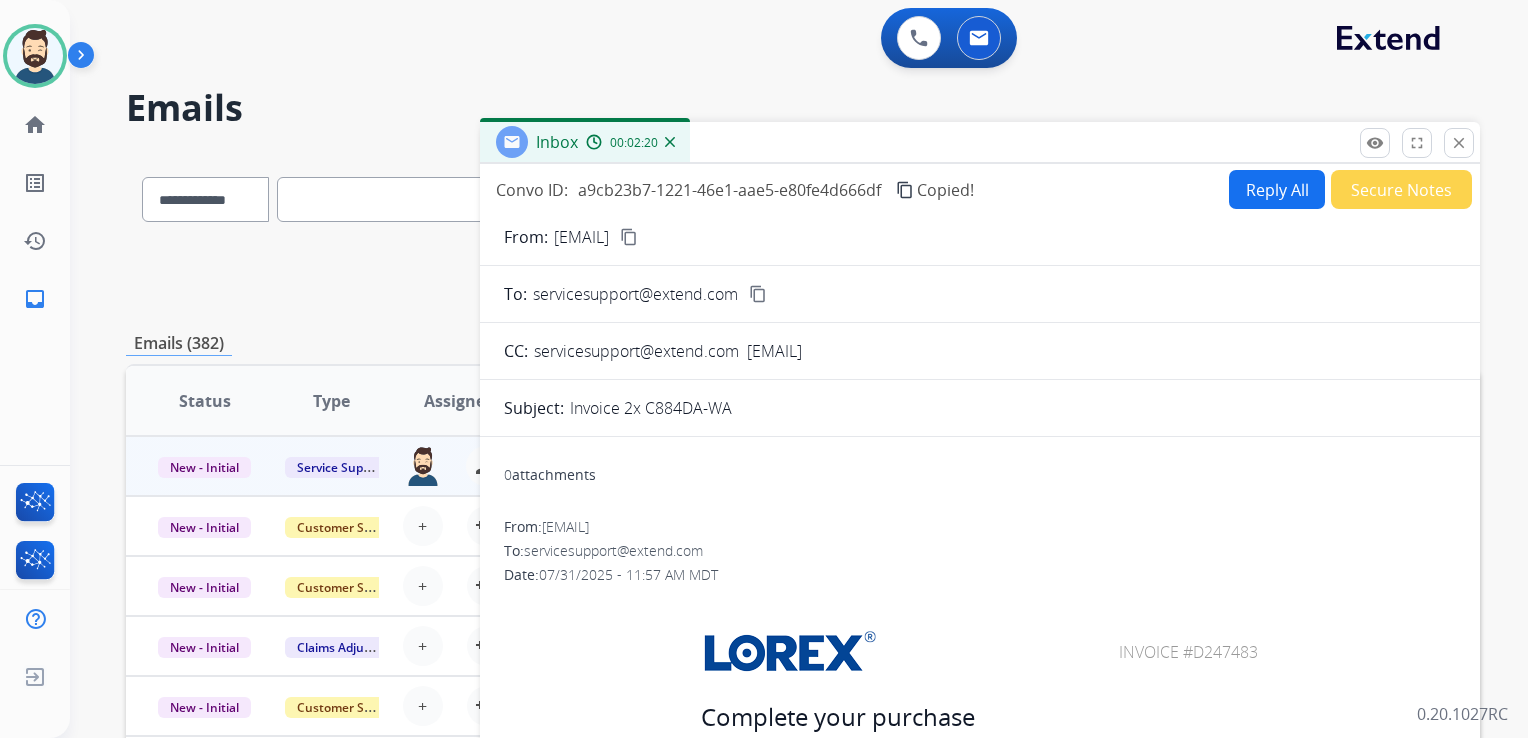 click on "close" at bounding box center (1459, 143) 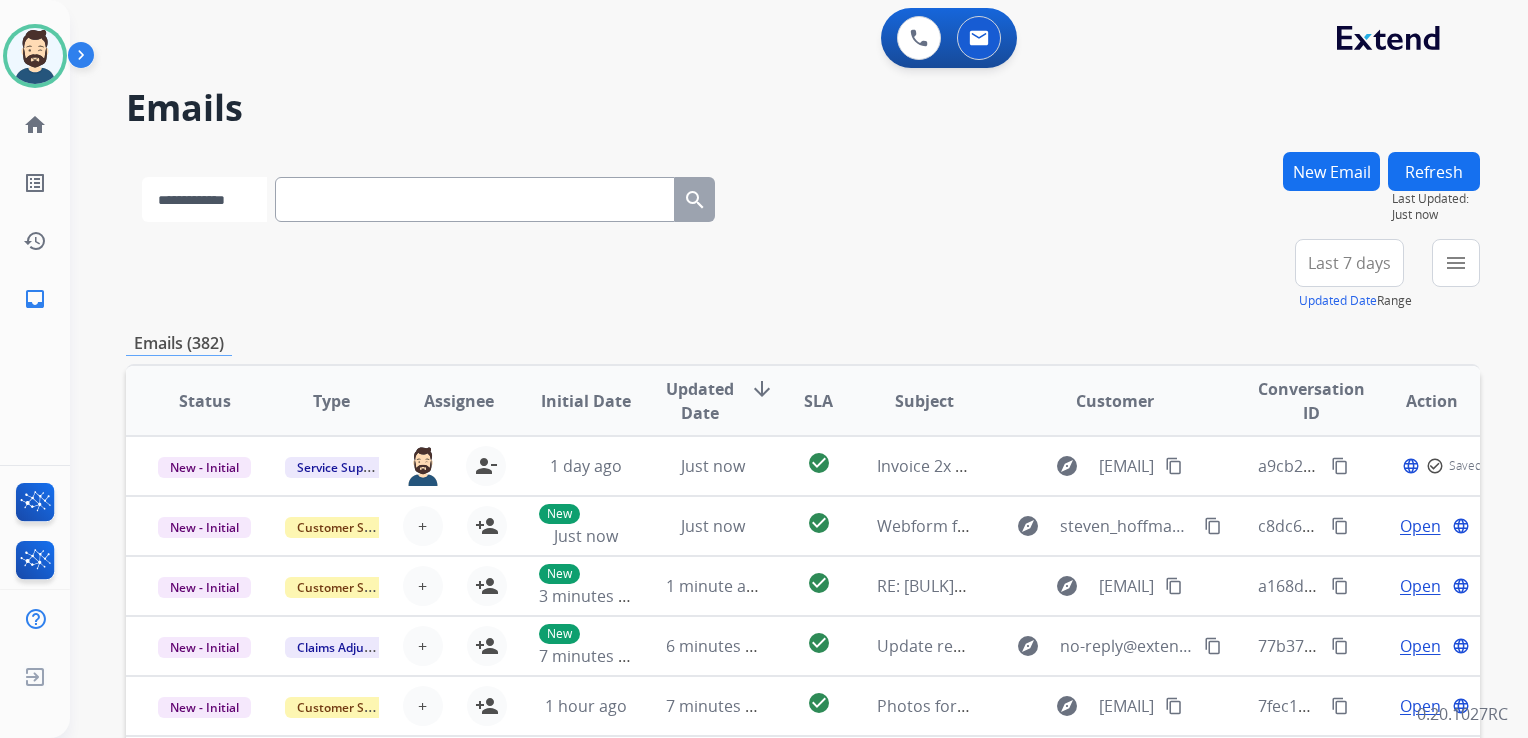 click on "**********" at bounding box center (204, 199) 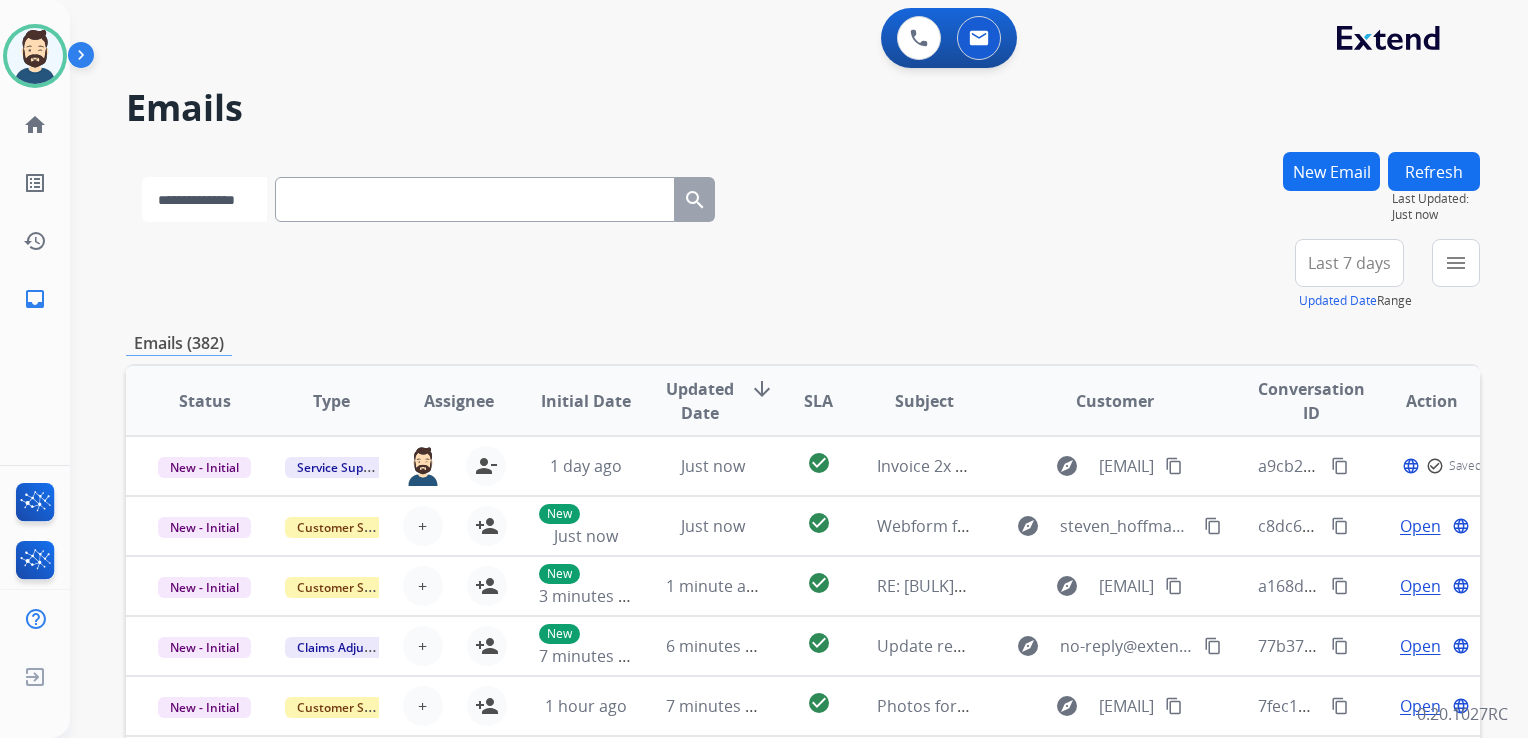click on "**********" at bounding box center [204, 199] 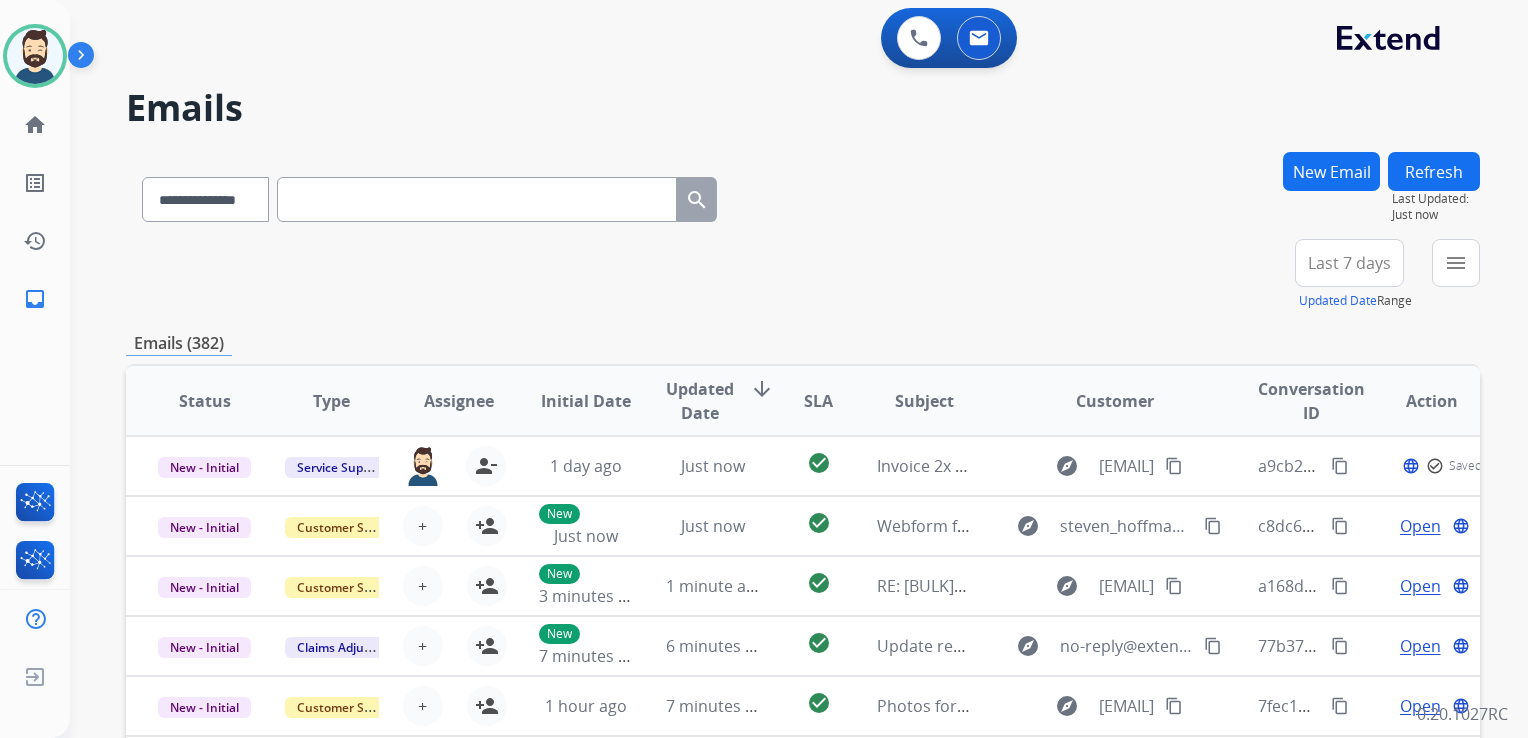 click at bounding box center (477, 199) 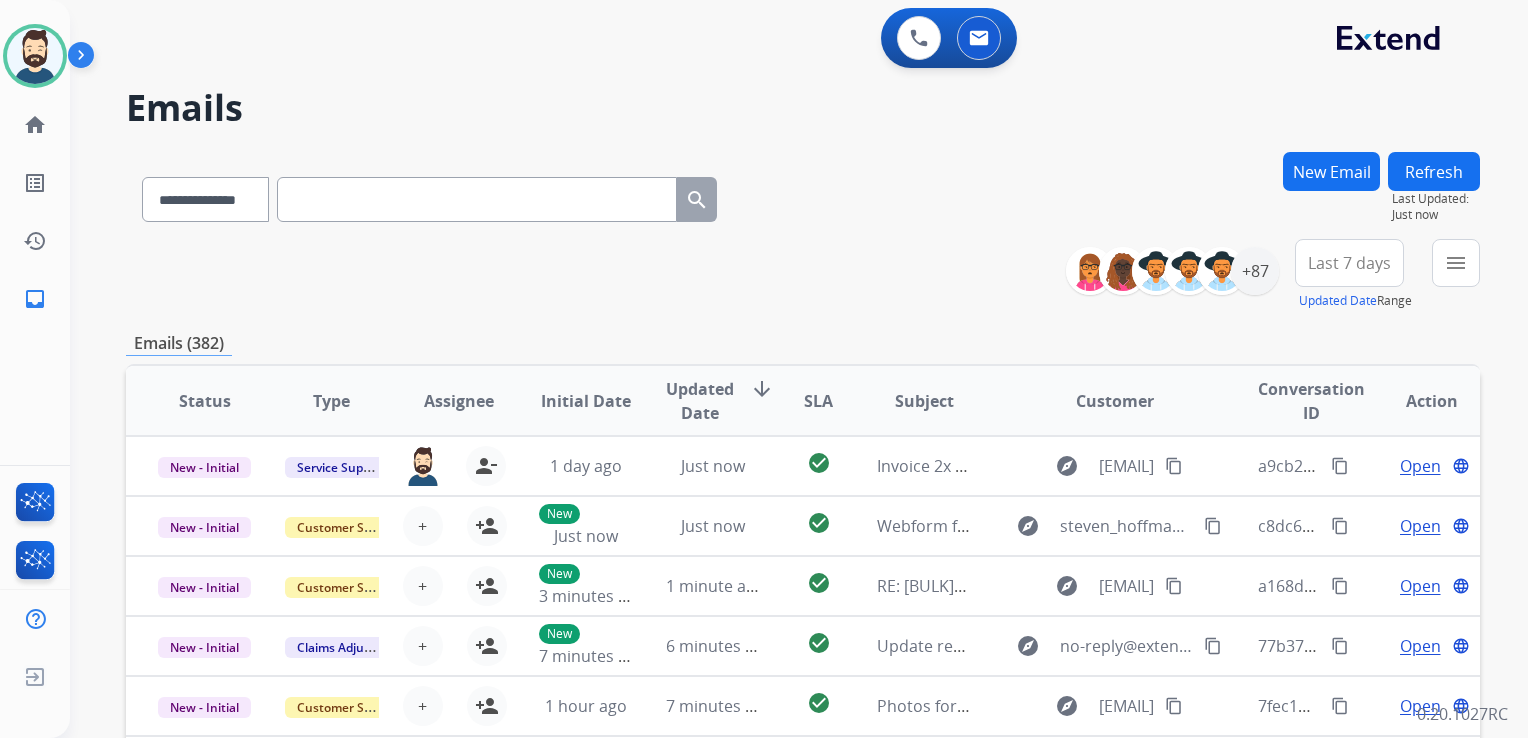 paste on "**********" 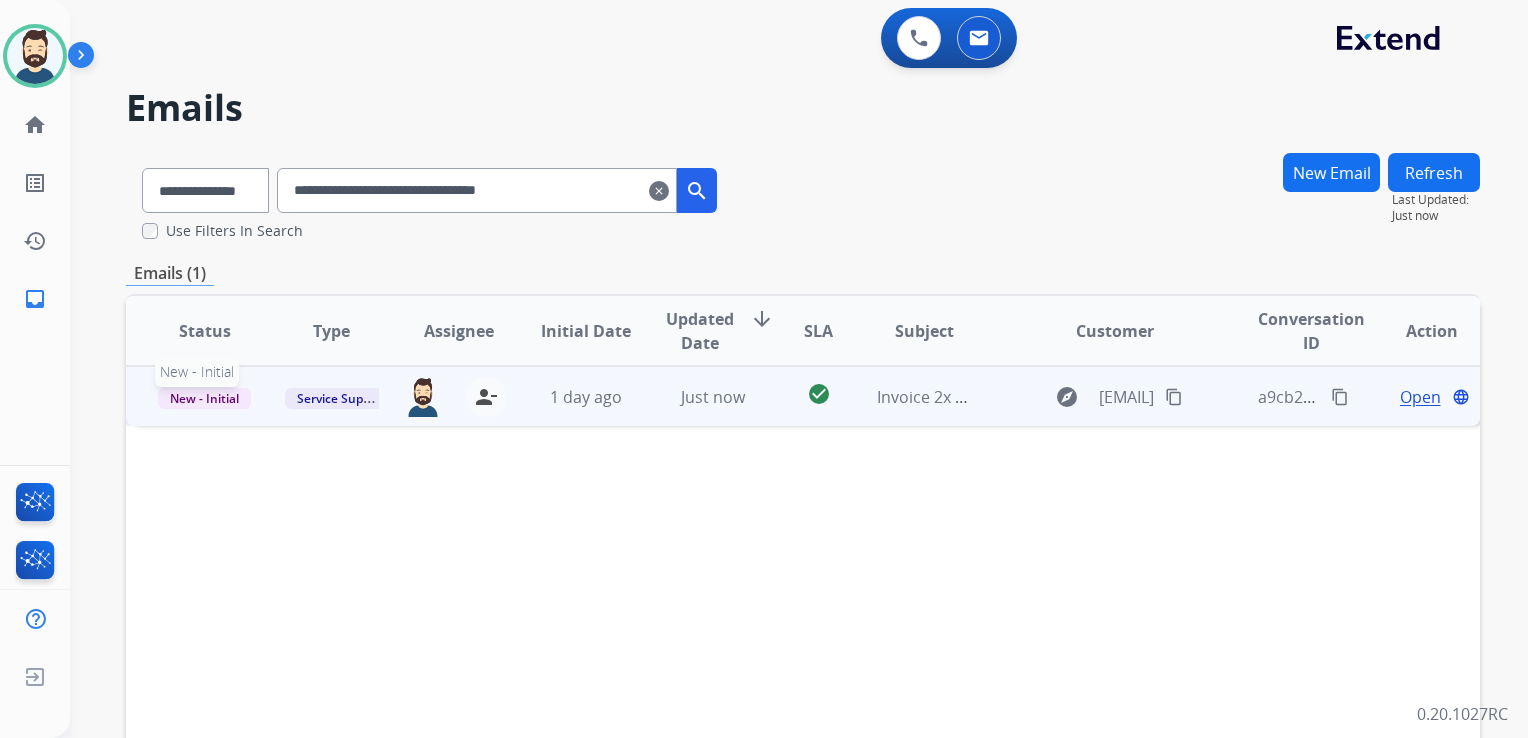 click on "New - Initial" at bounding box center (204, 398) 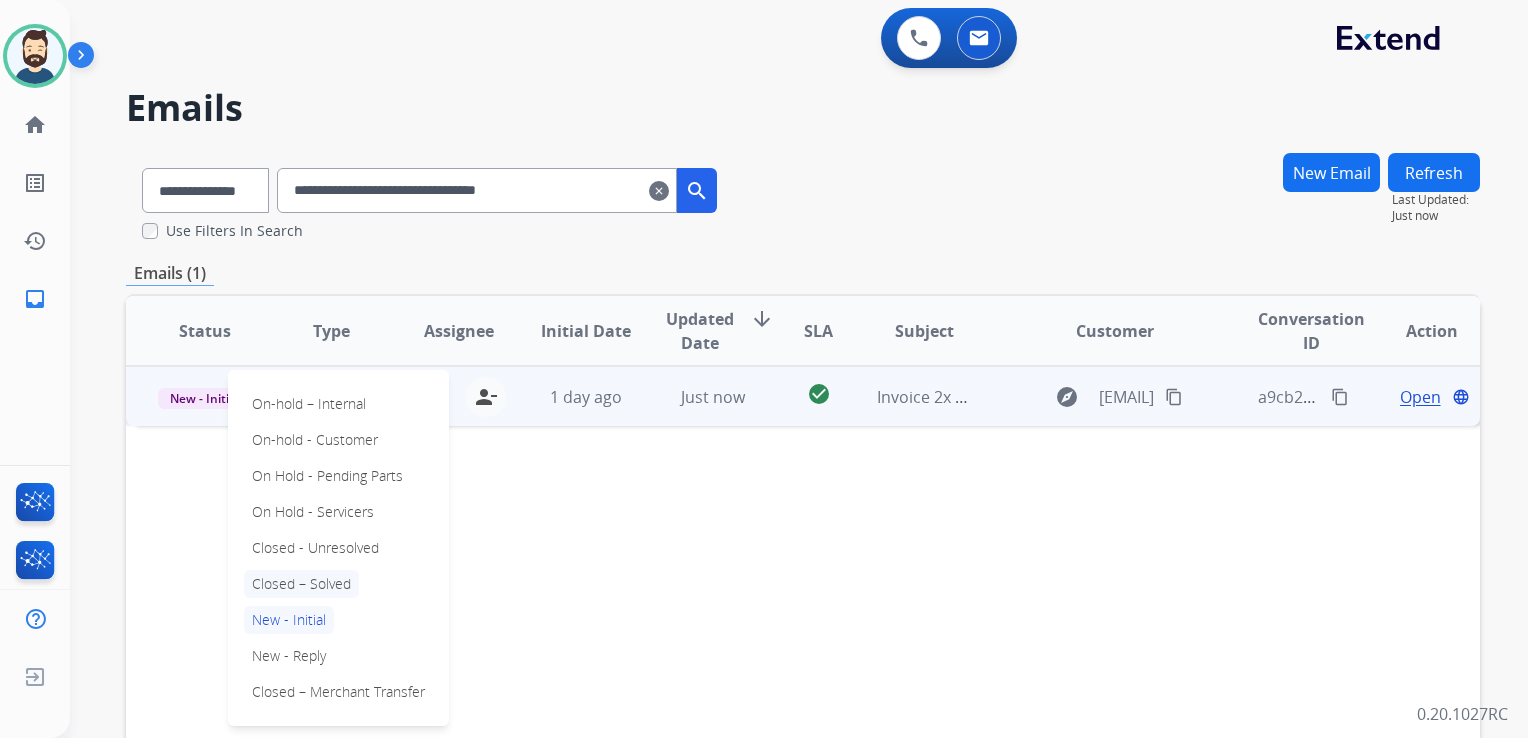 click on "Closed – Solved" at bounding box center [301, 584] 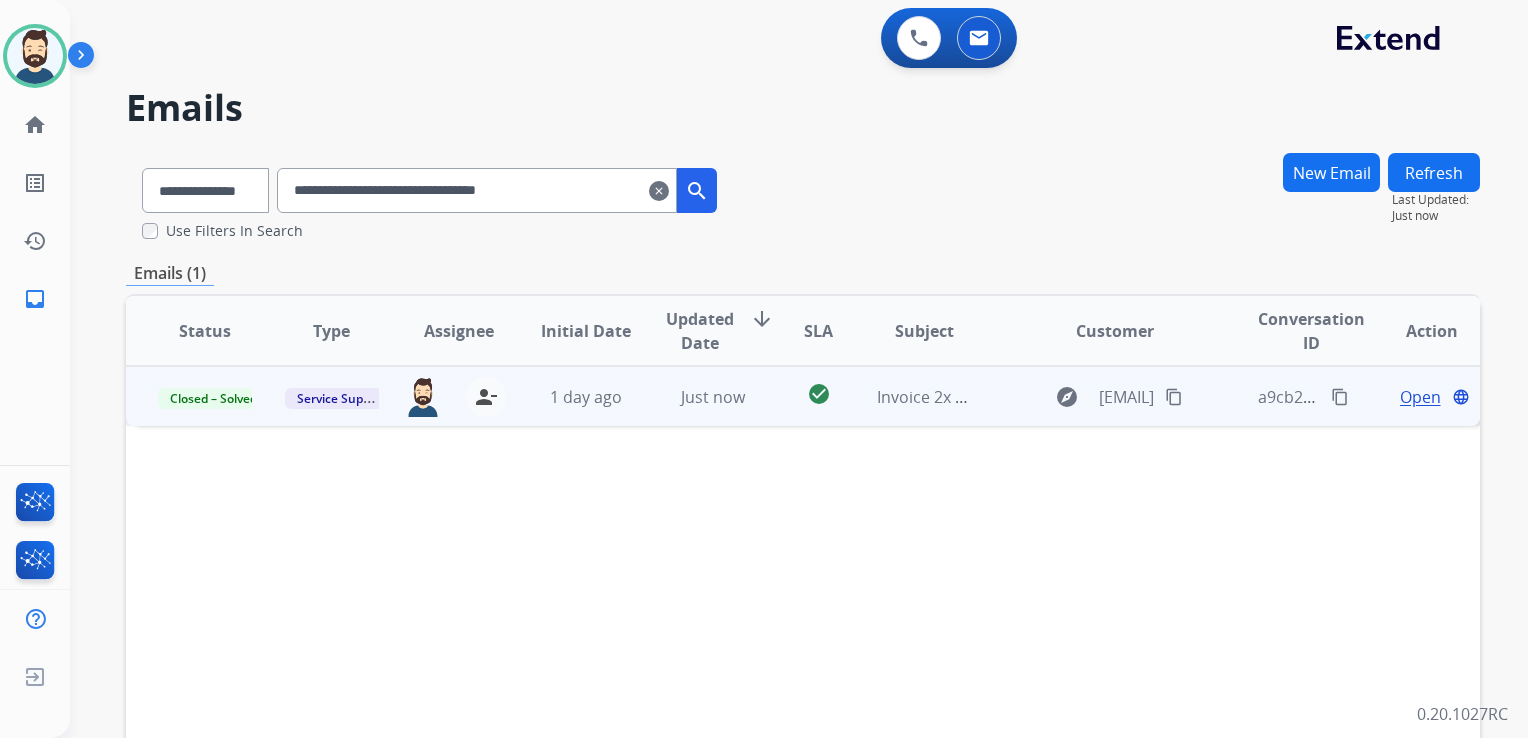 click on "**********" at bounding box center [477, 190] 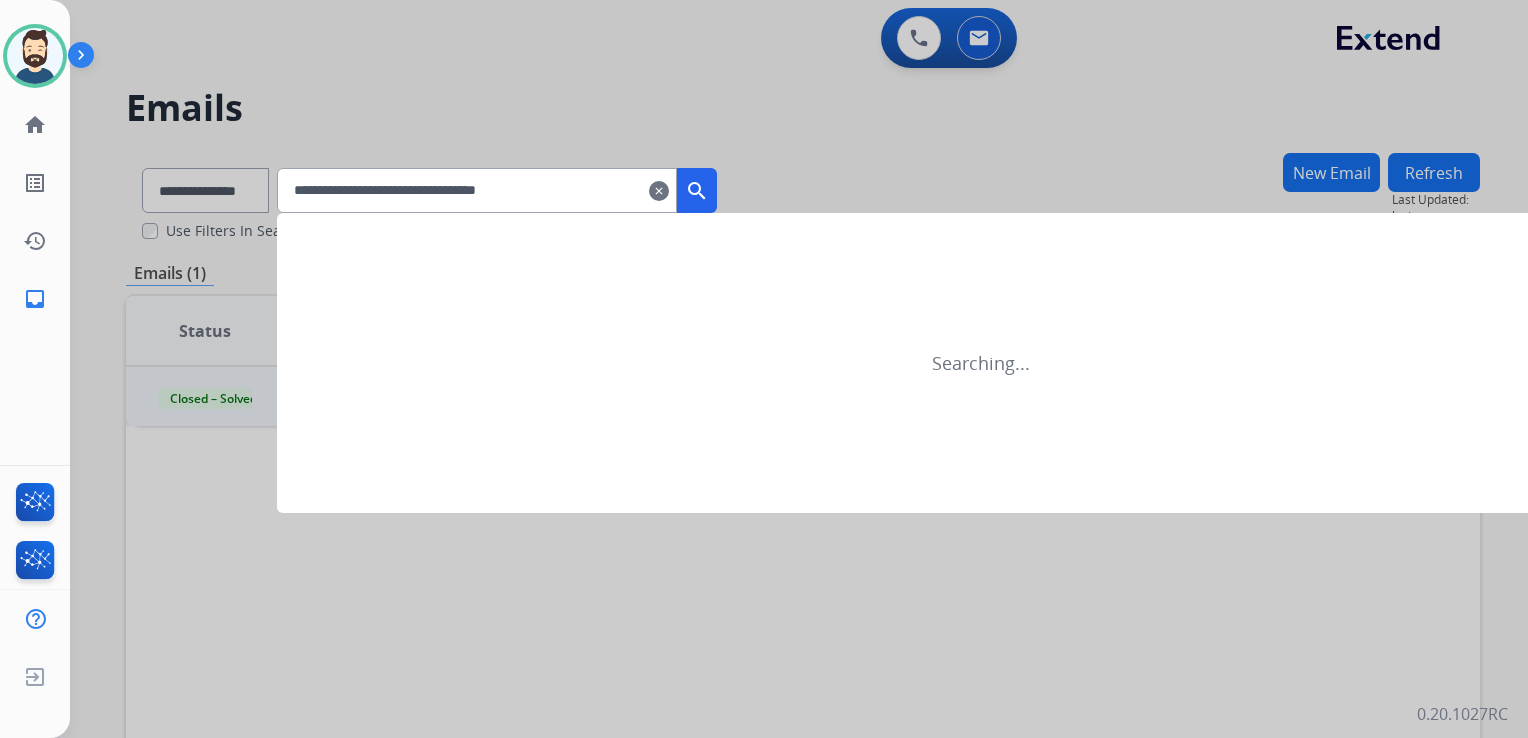 type on "**********" 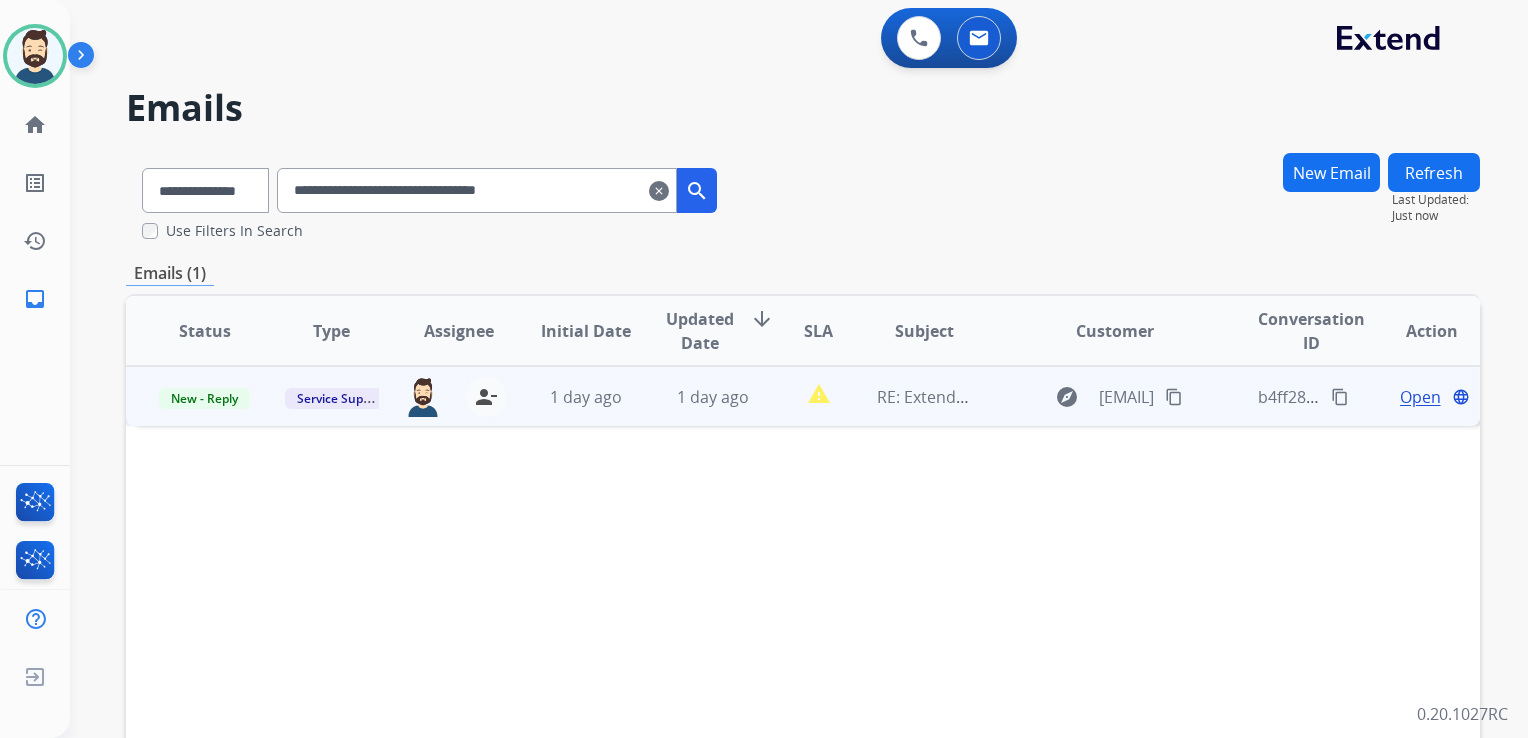 click on "1 day ago" at bounding box center [697, 396] 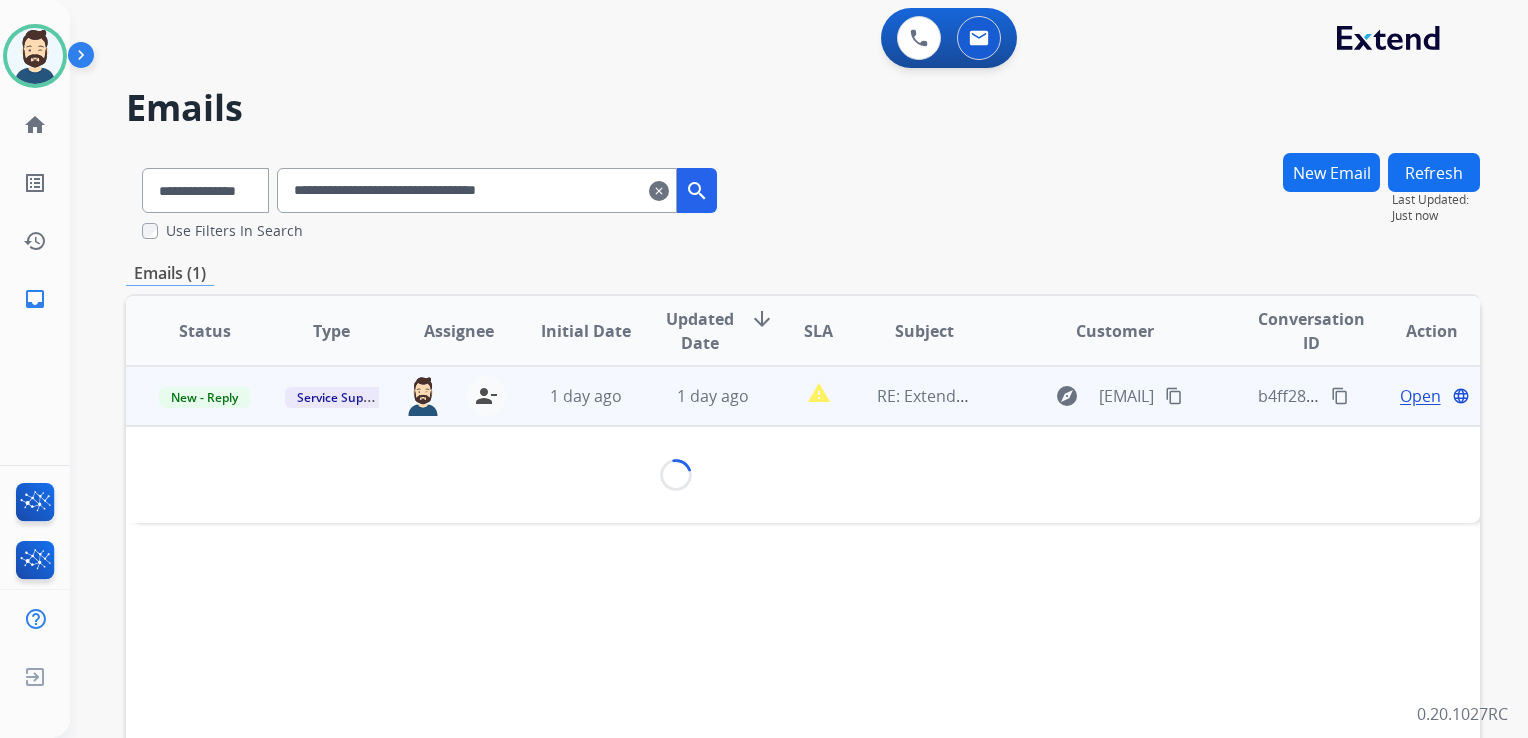 click on "Open" at bounding box center [1420, 396] 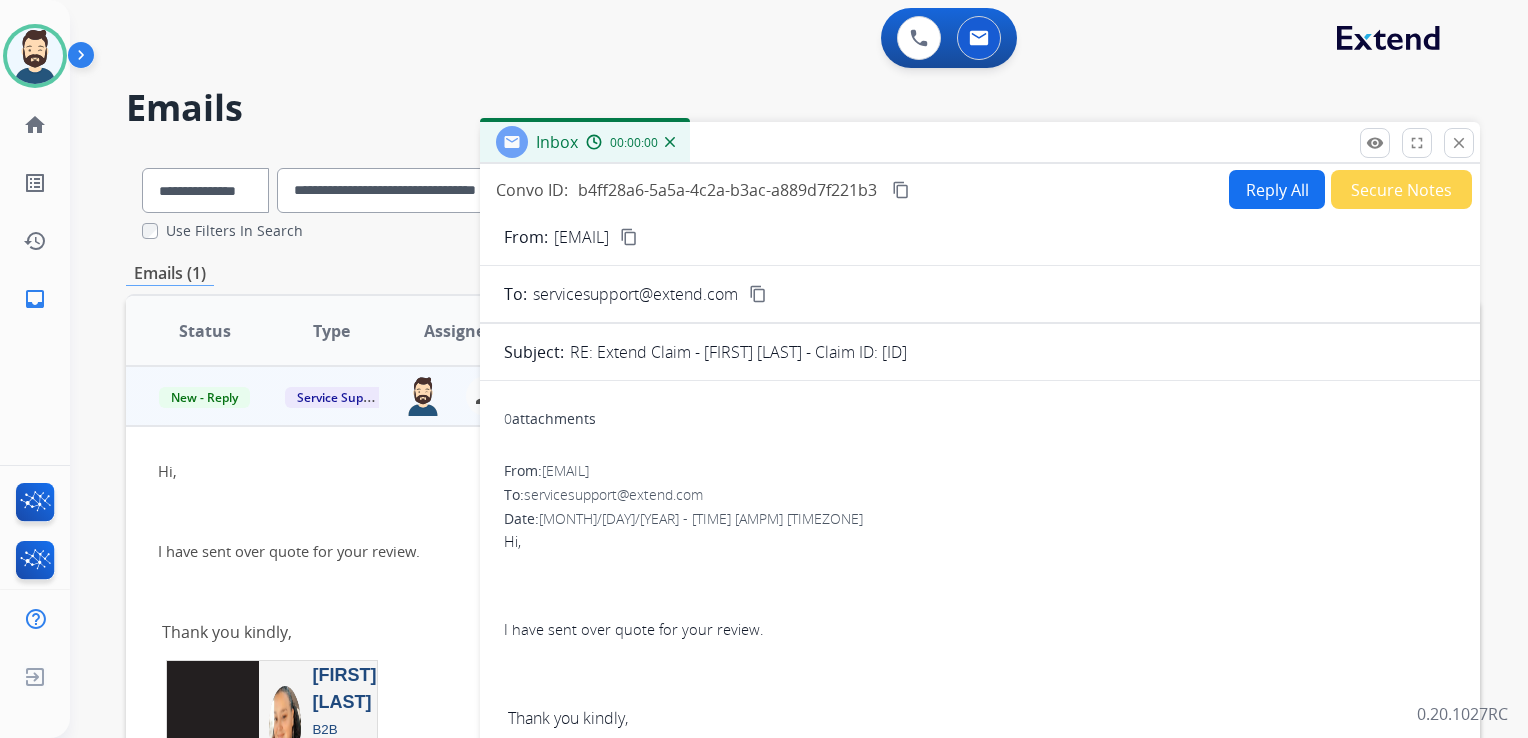 click on "Reply All" at bounding box center (1277, 189) 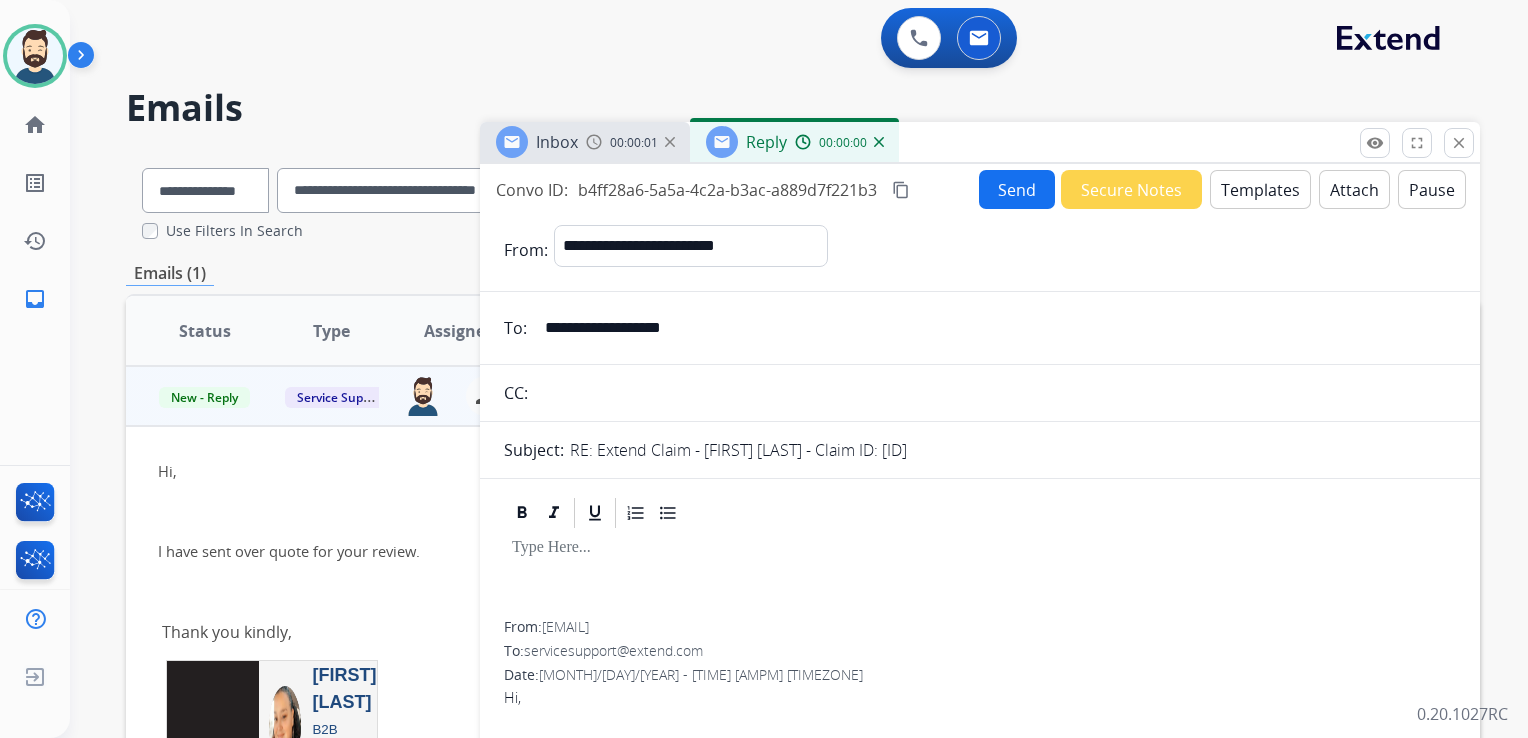 click on "**********" at bounding box center (980, 1423) 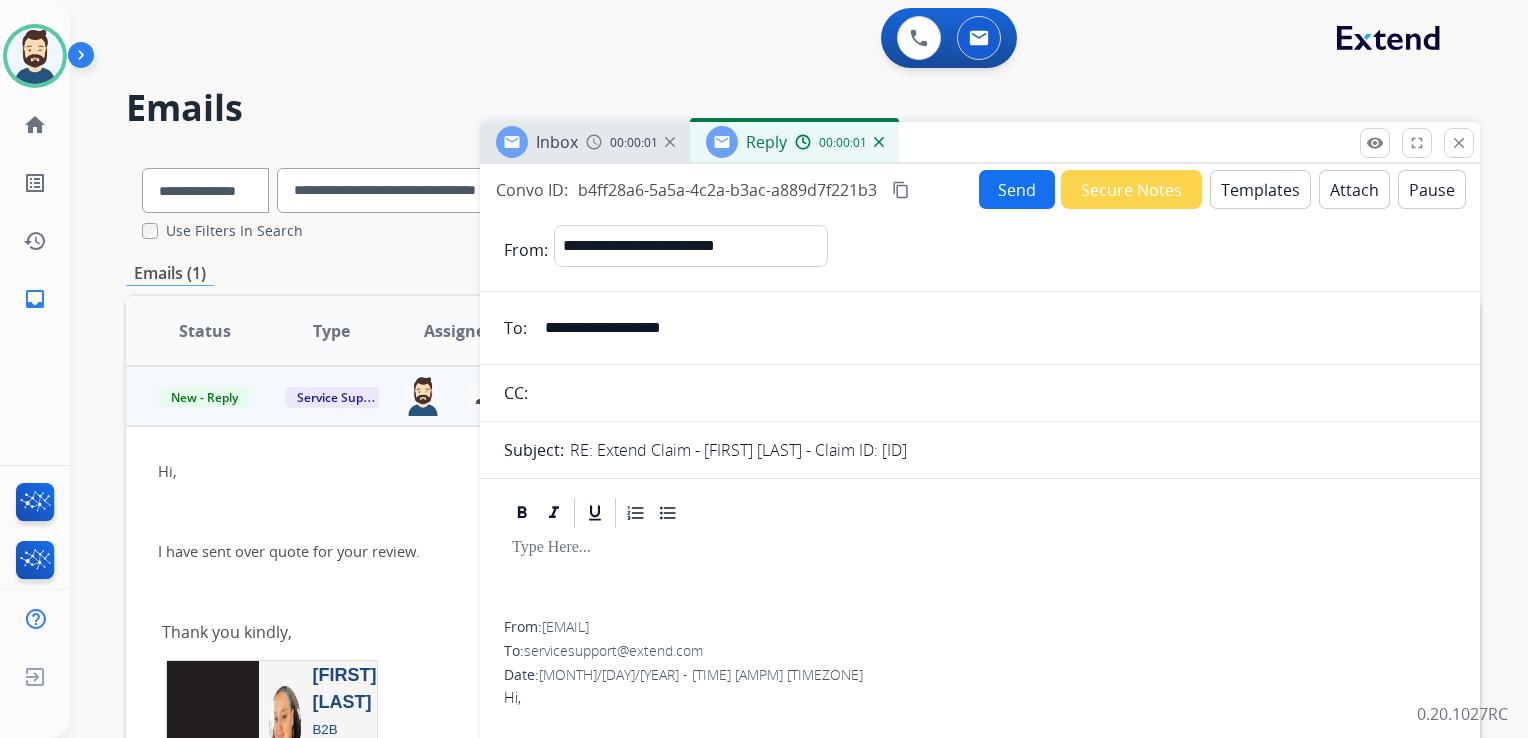 click on "Templates" at bounding box center [1260, 189] 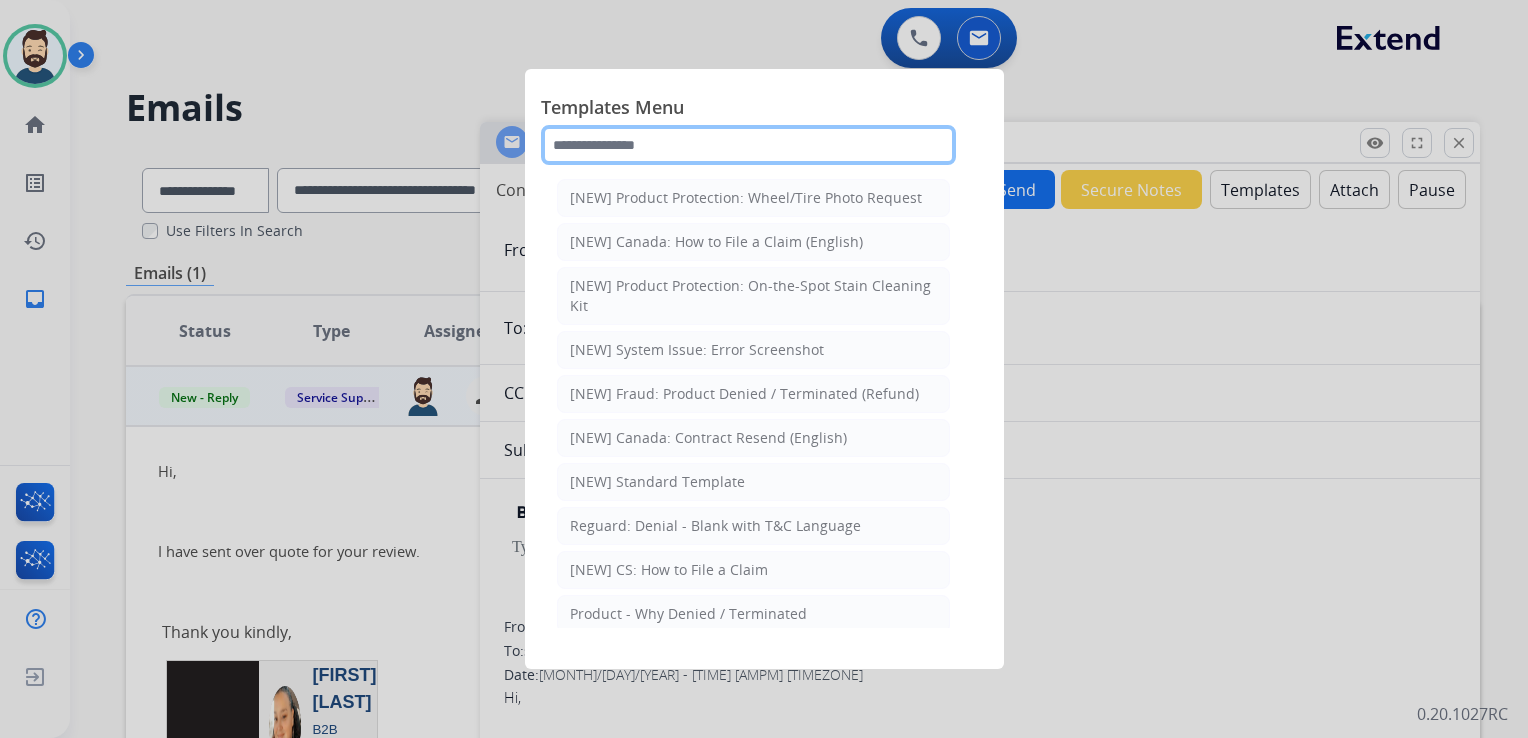 click 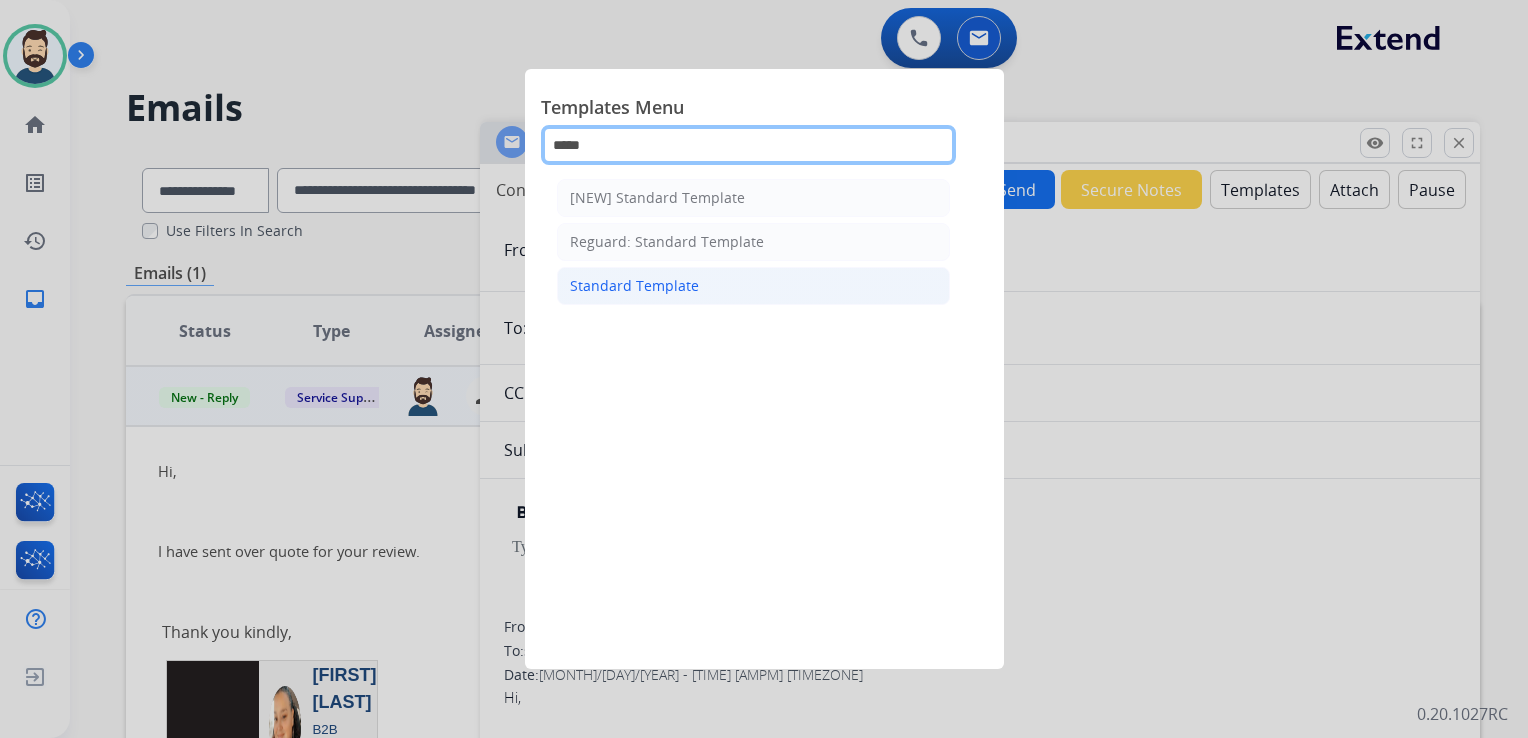 type on "*****" 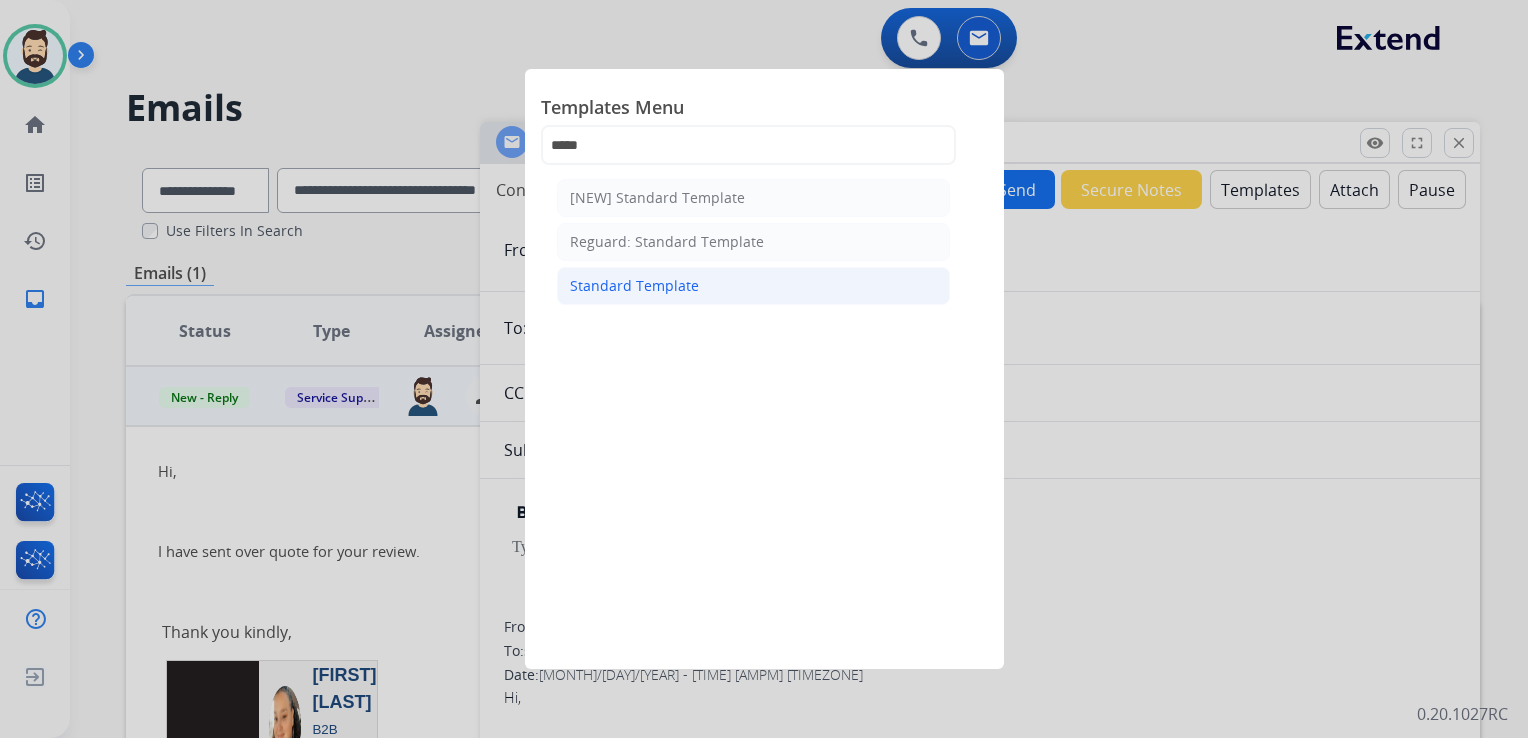 click on "Standard Template" 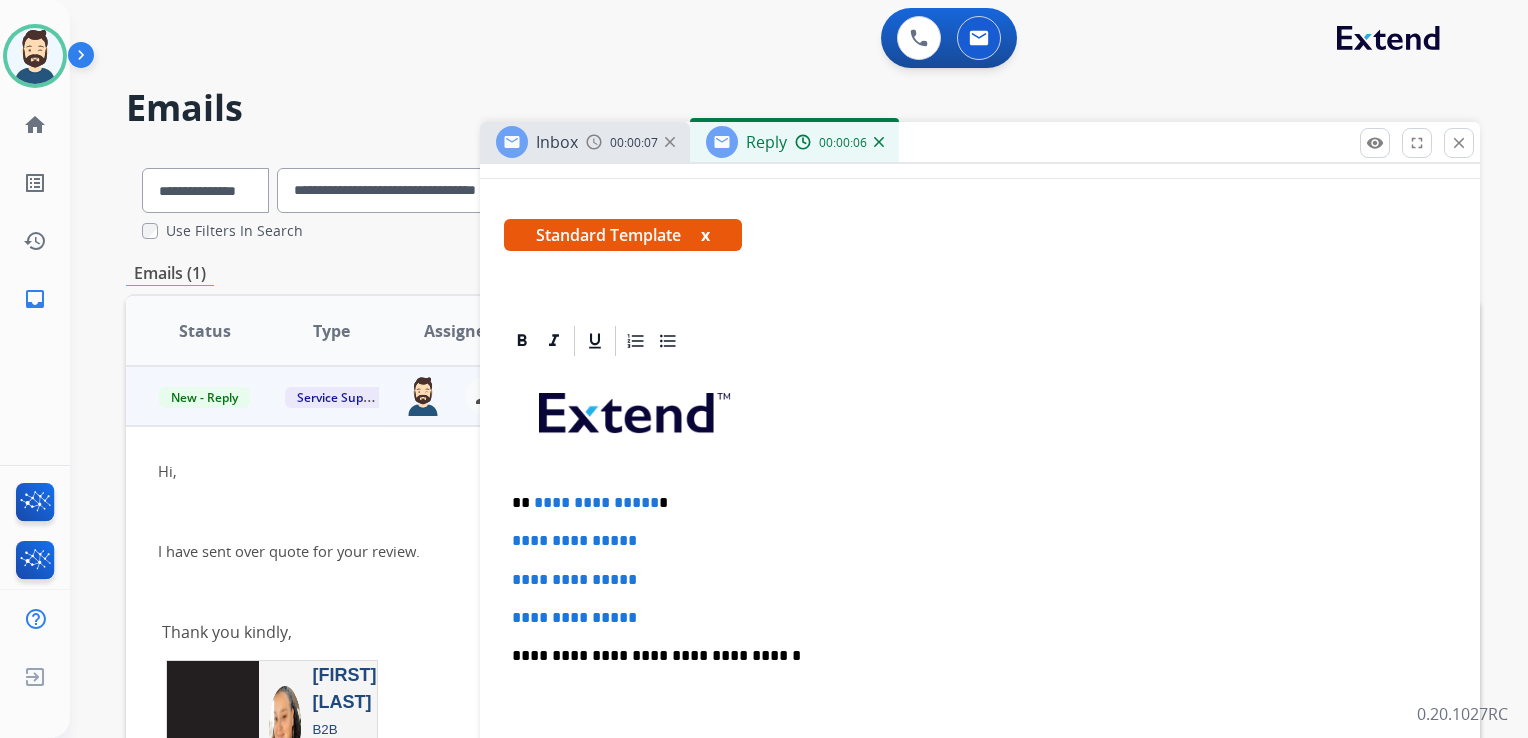 scroll, scrollTop: 400, scrollLeft: 0, axis: vertical 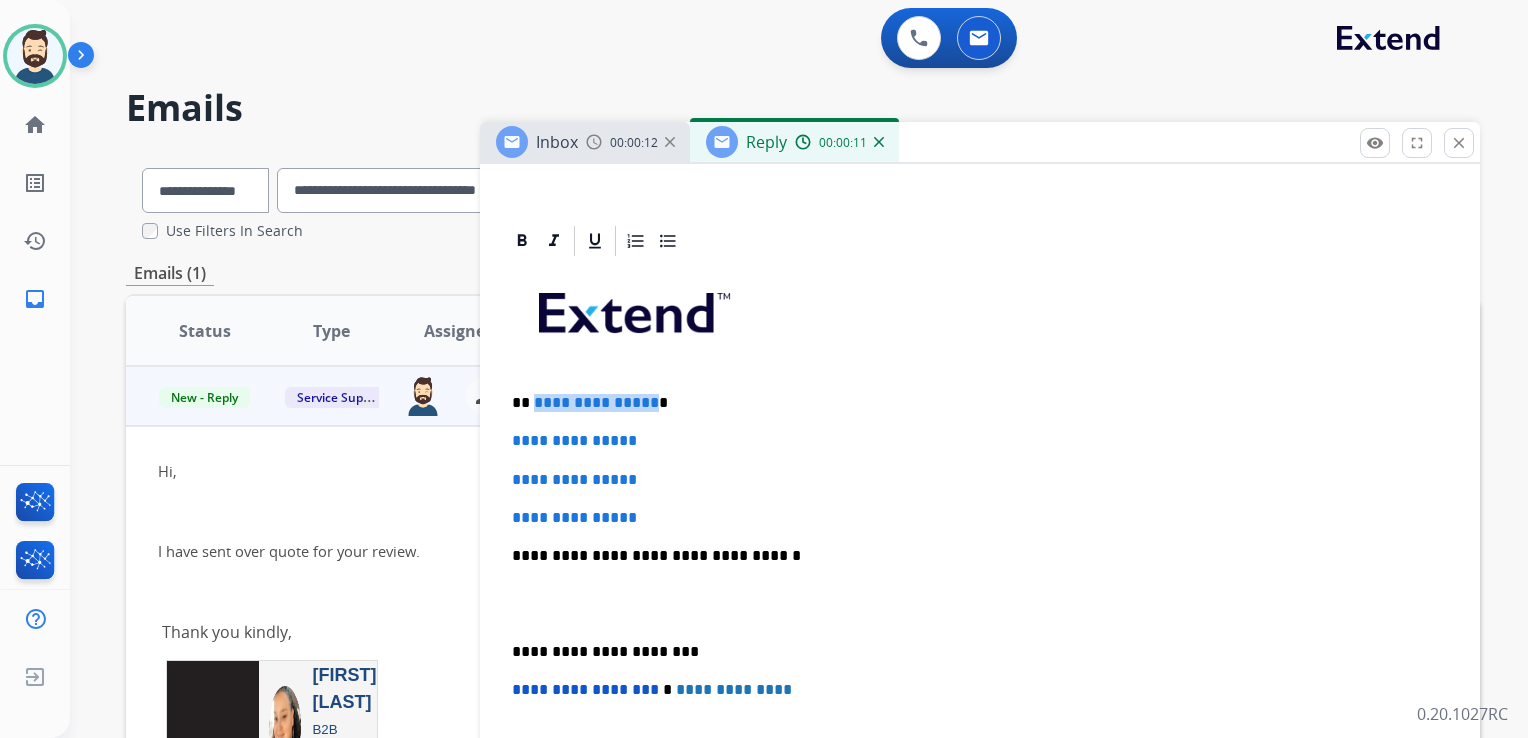drag, startPoint x: 532, startPoint y: 405, endPoint x: 645, endPoint y: 402, distance: 113.03982 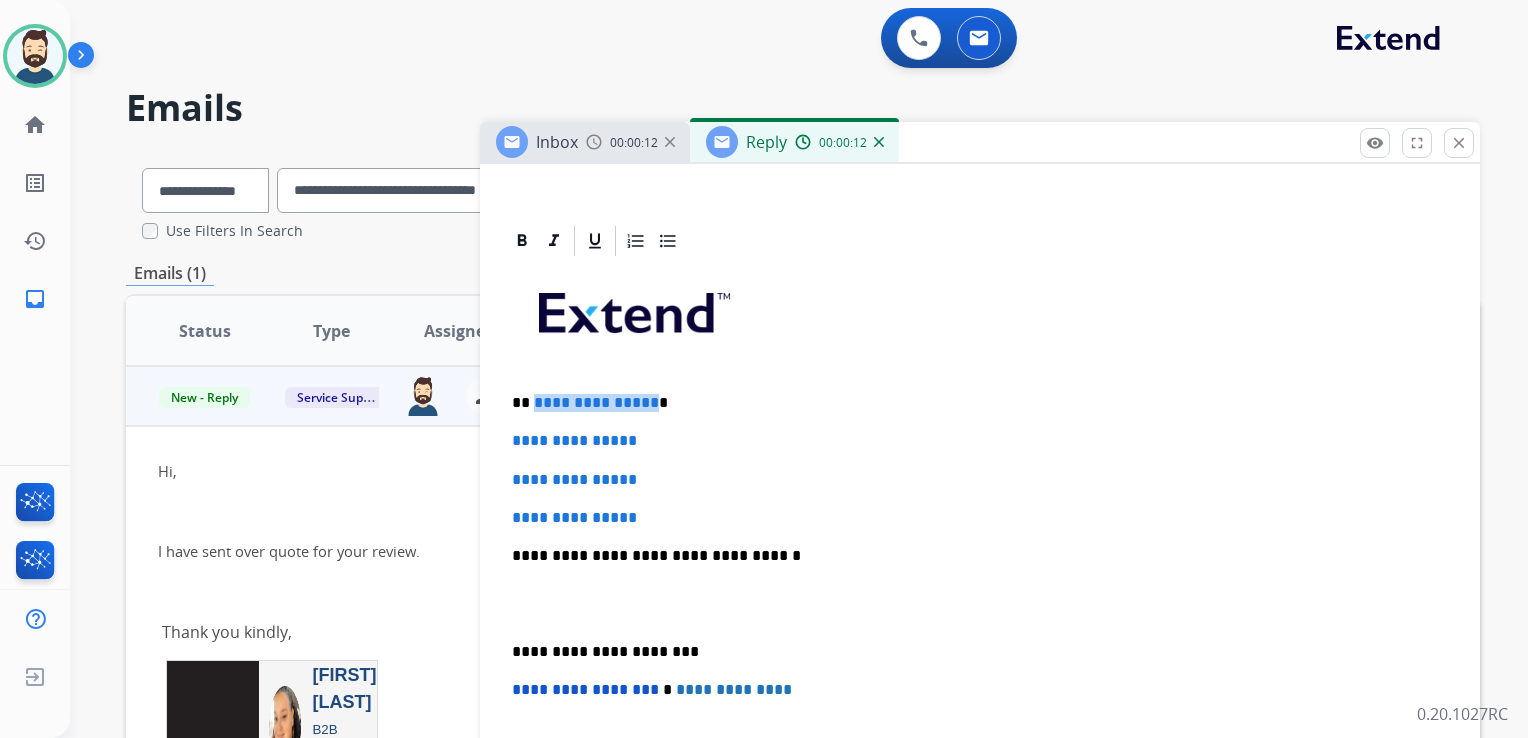 type 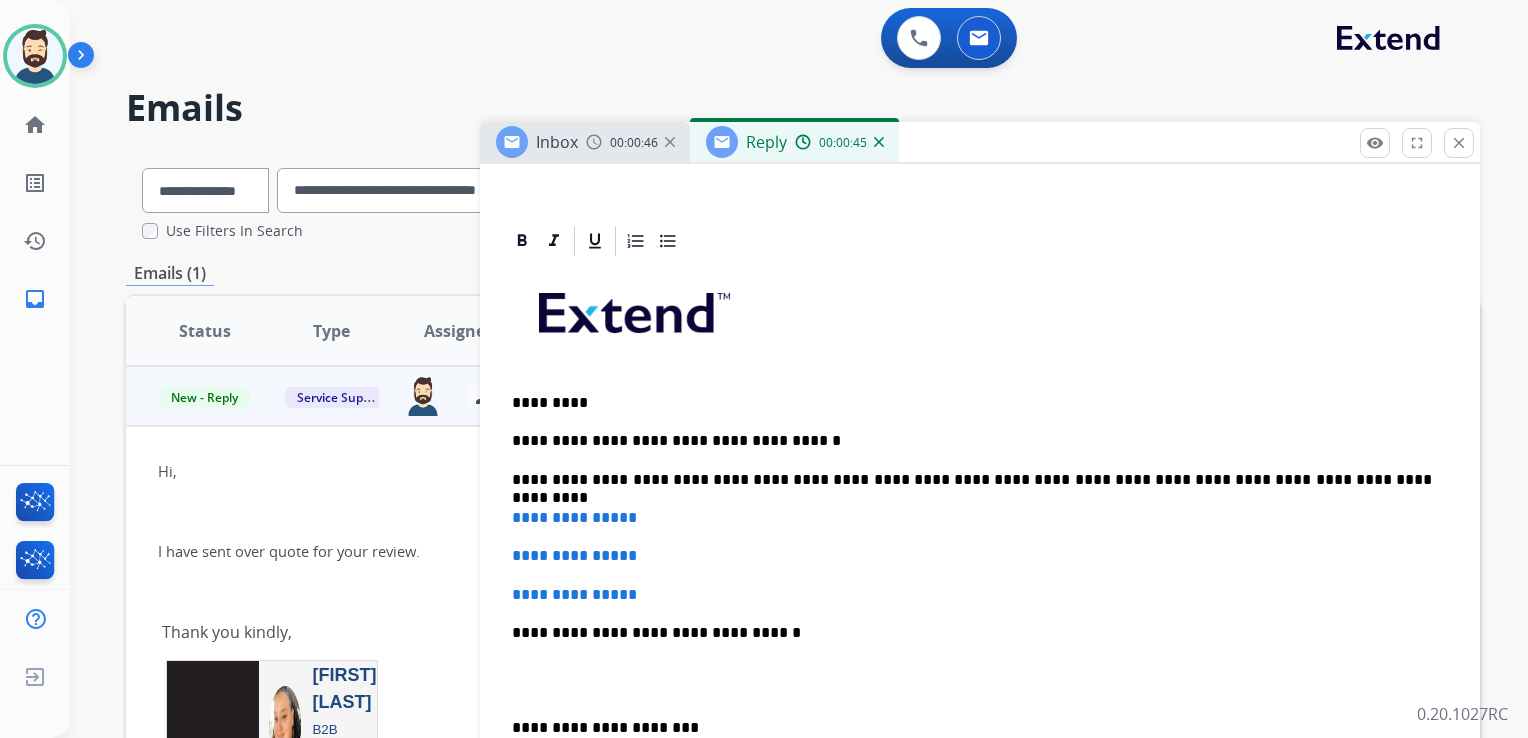 click on "**********" at bounding box center (972, 480) 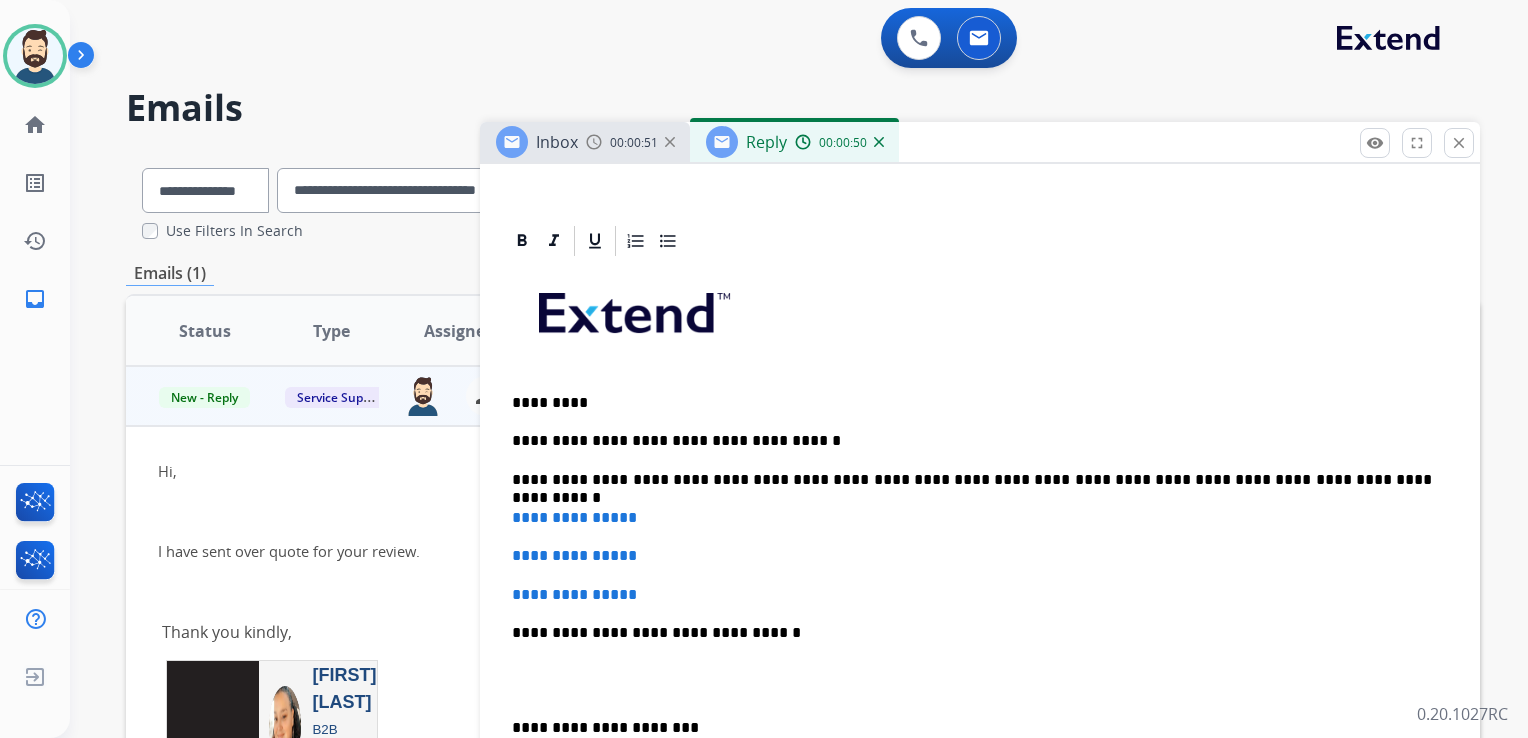 click on "**********" at bounding box center (972, 480) 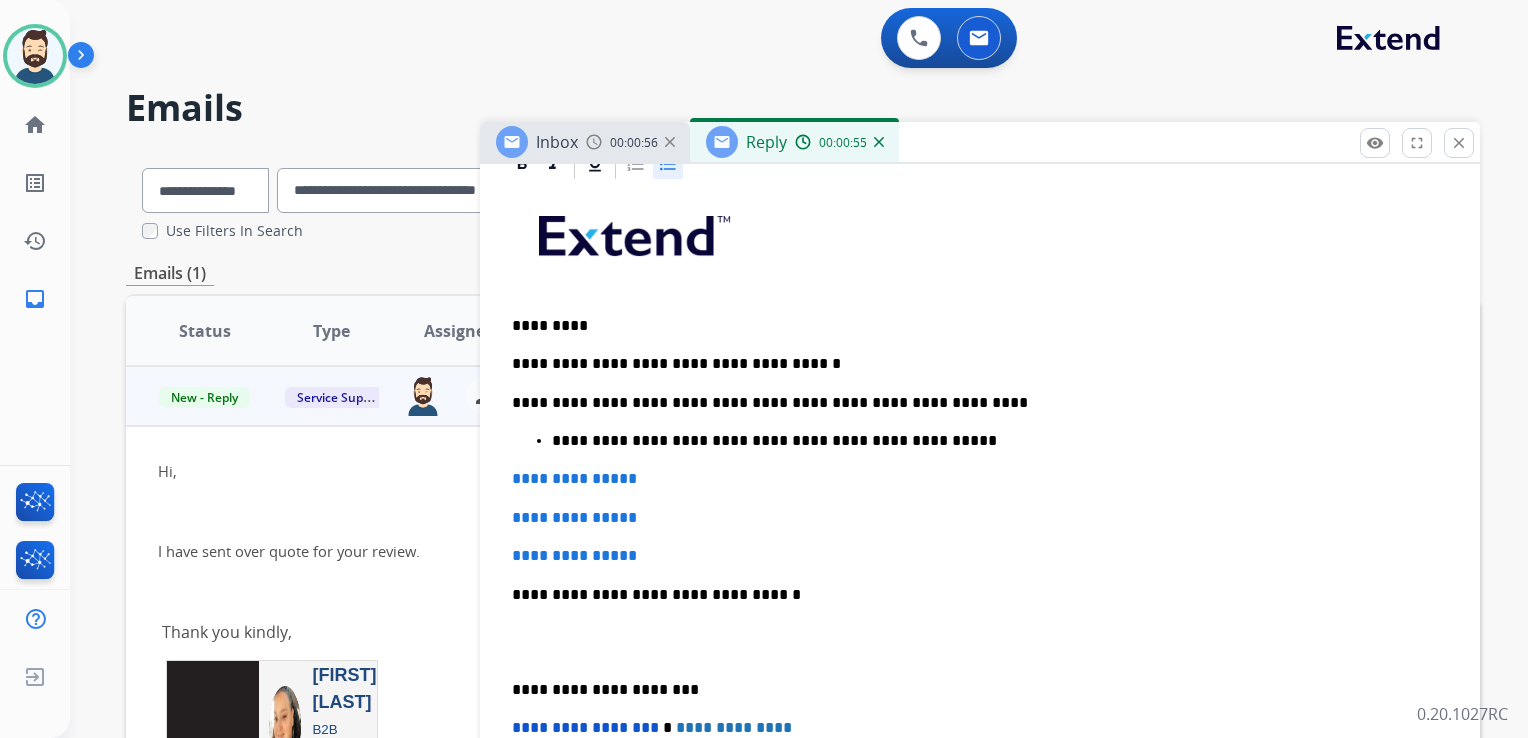 scroll, scrollTop: 500, scrollLeft: 0, axis: vertical 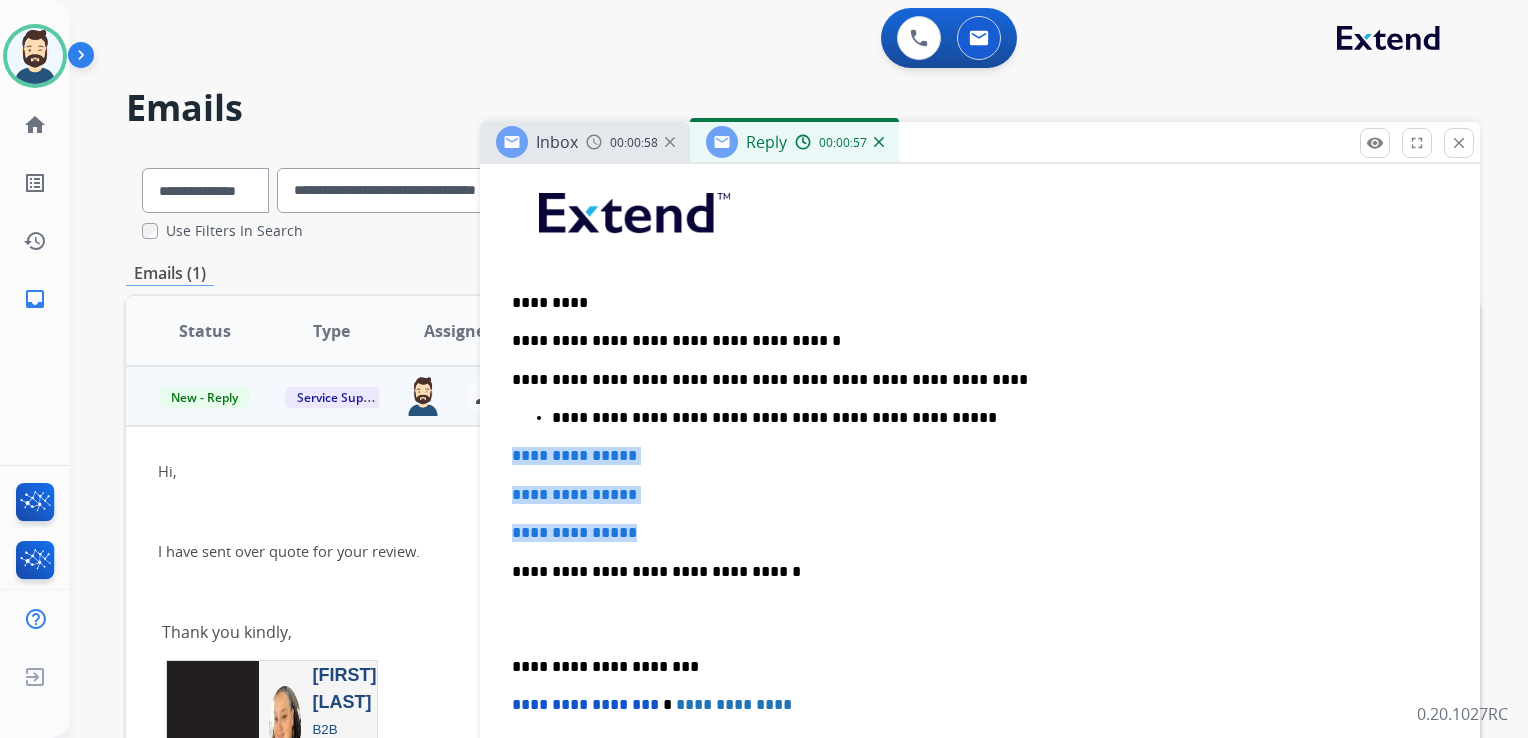 drag, startPoint x: 508, startPoint y: 451, endPoint x: 668, endPoint y: 510, distance: 170.53152 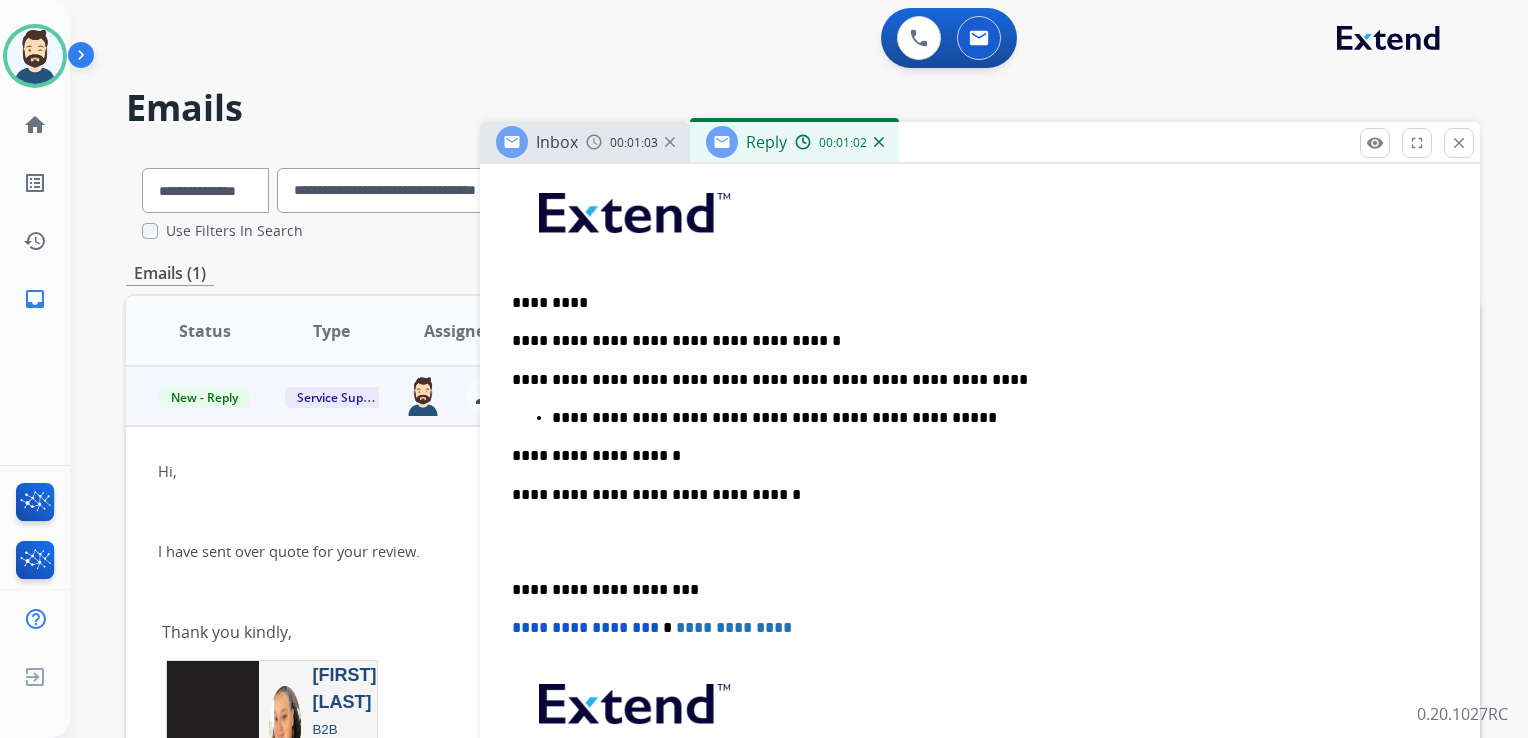 click on "**********" at bounding box center [972, 495] 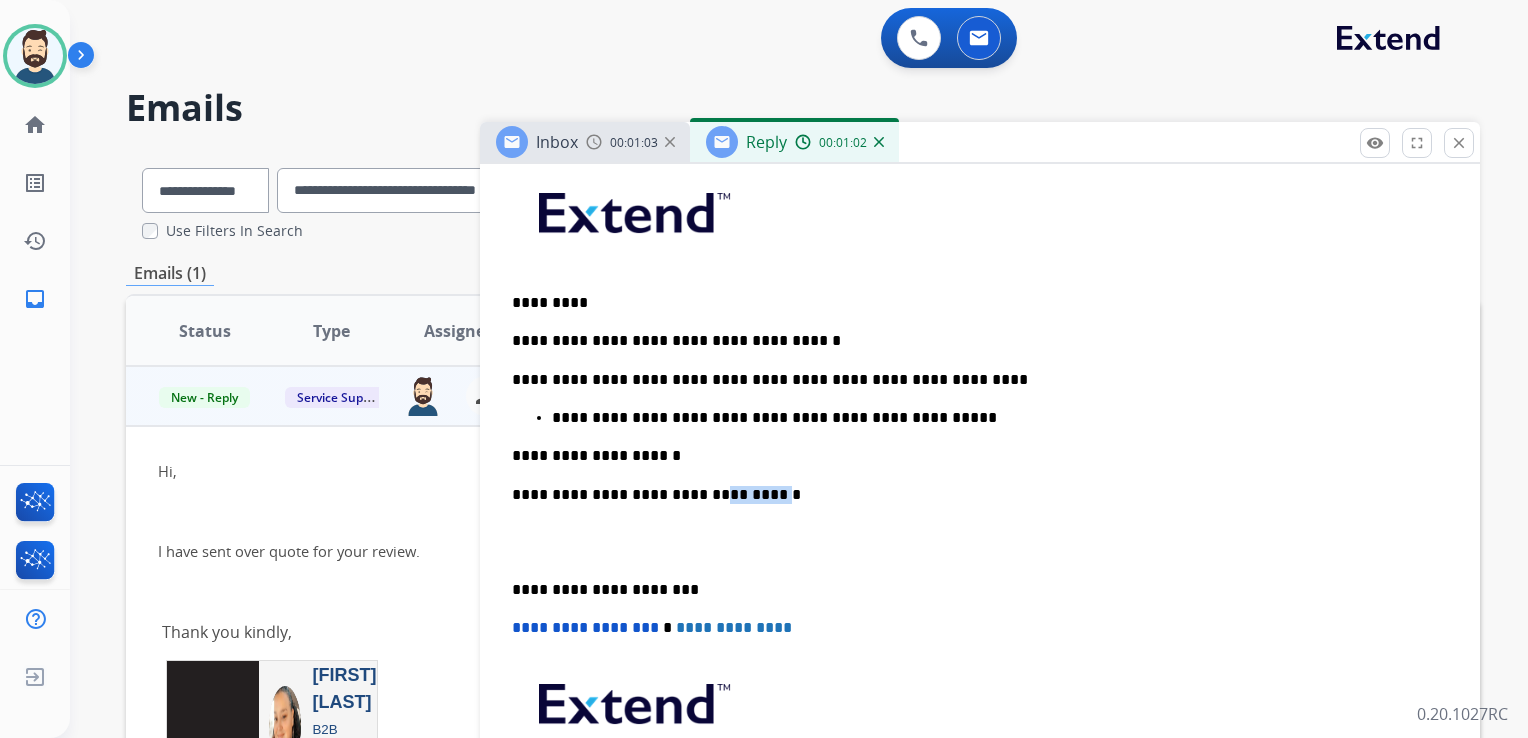 click on "**********" at bounding box center [972, 495] 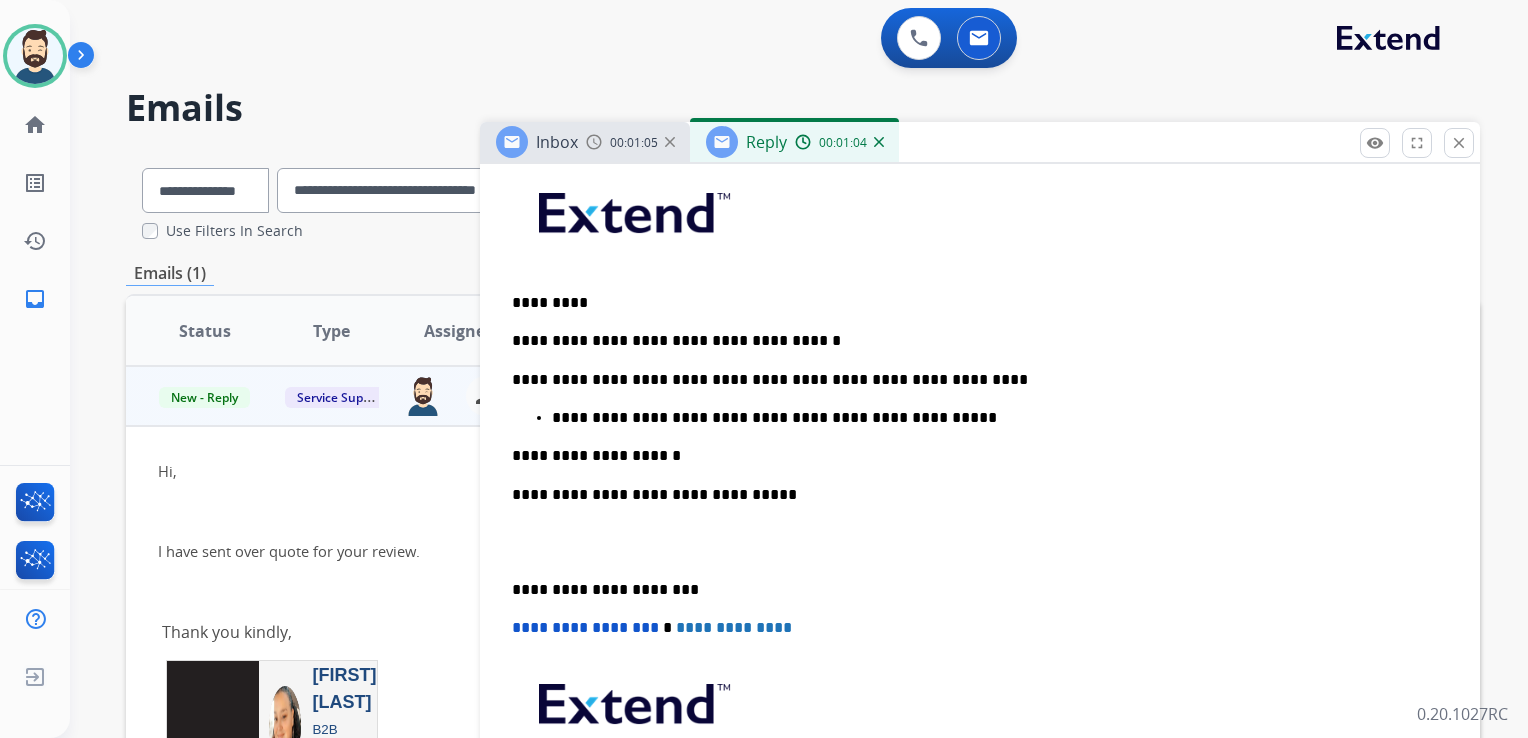 click on "**********" at bounding box center [972, 590] 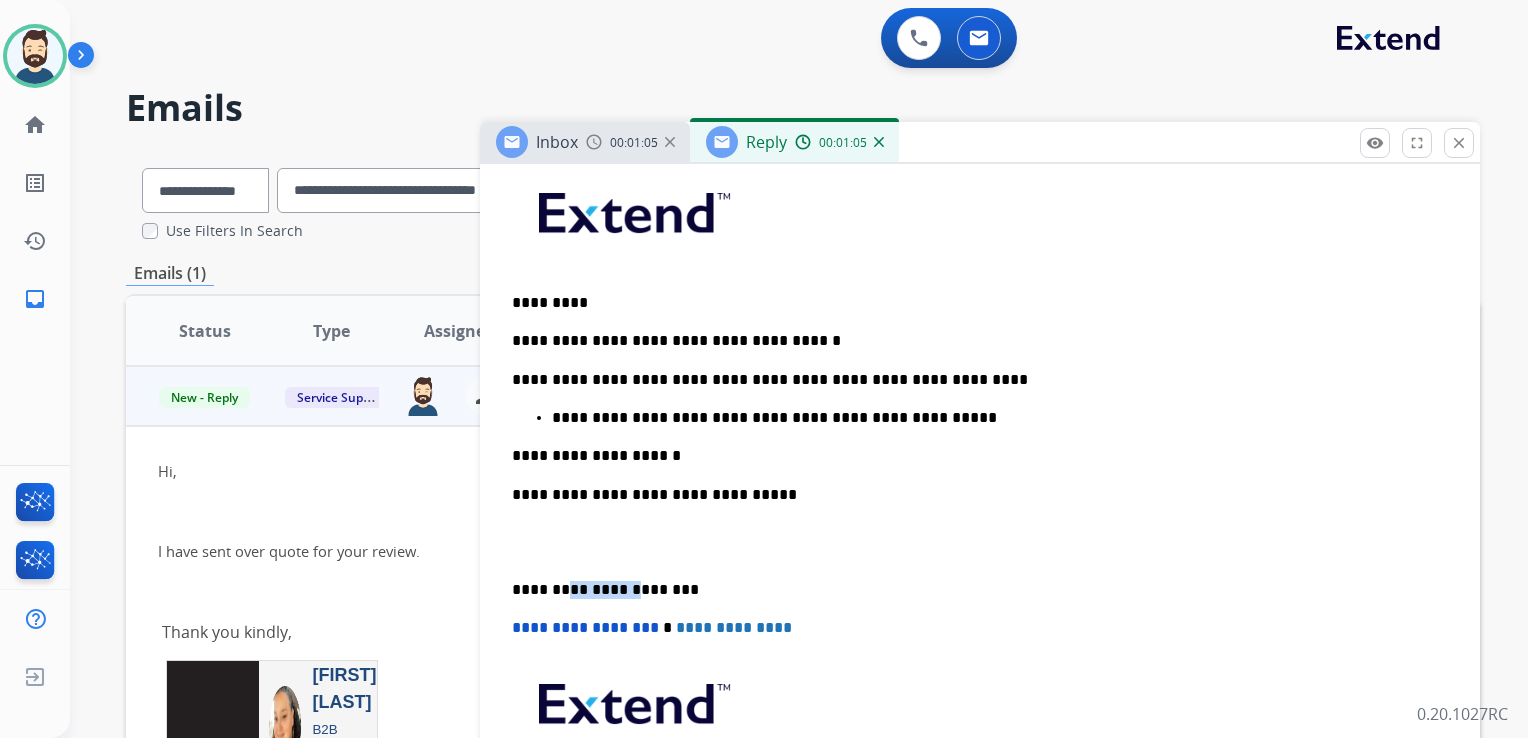click on "**********" at bounding box center [972, 590] 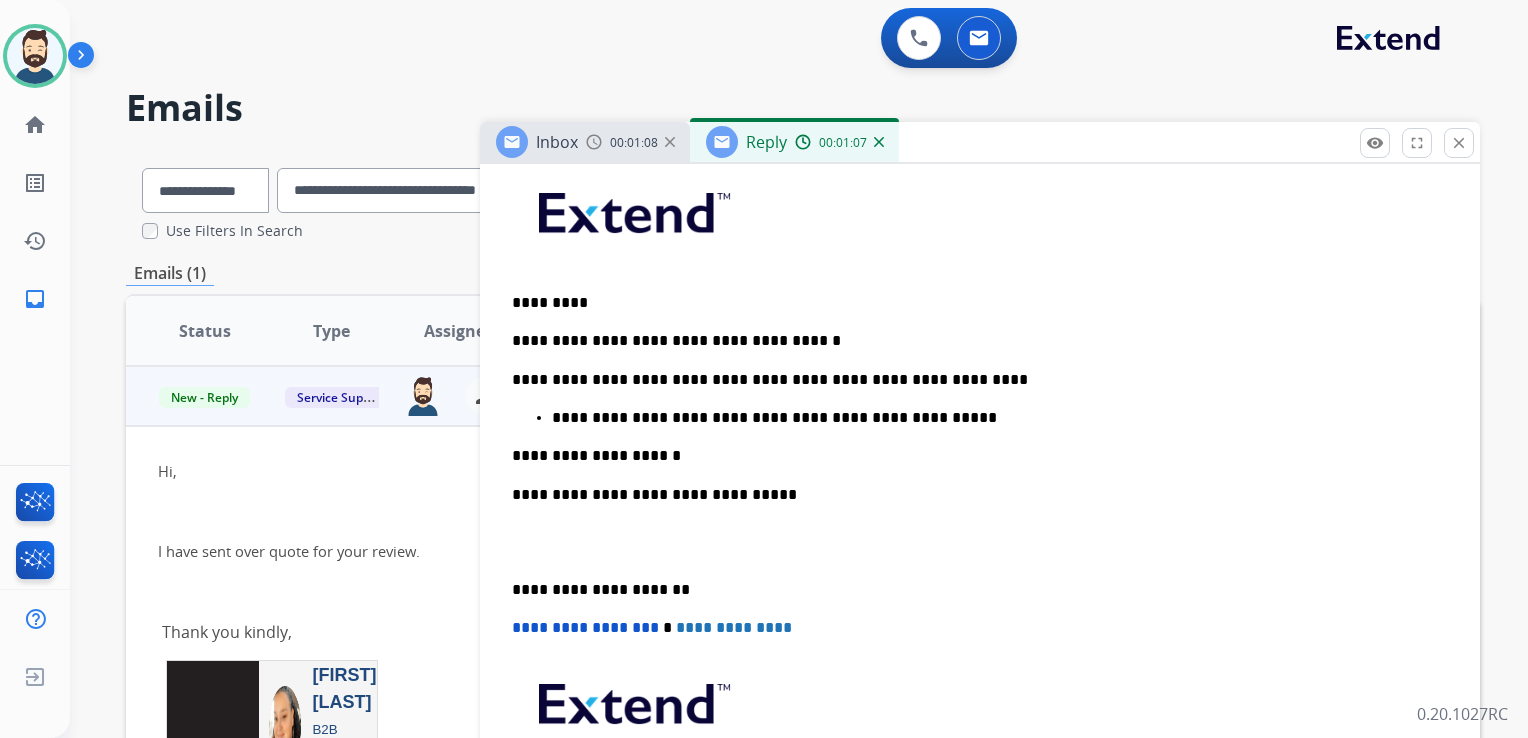 click on "**********" at bounding box center [585, 627] 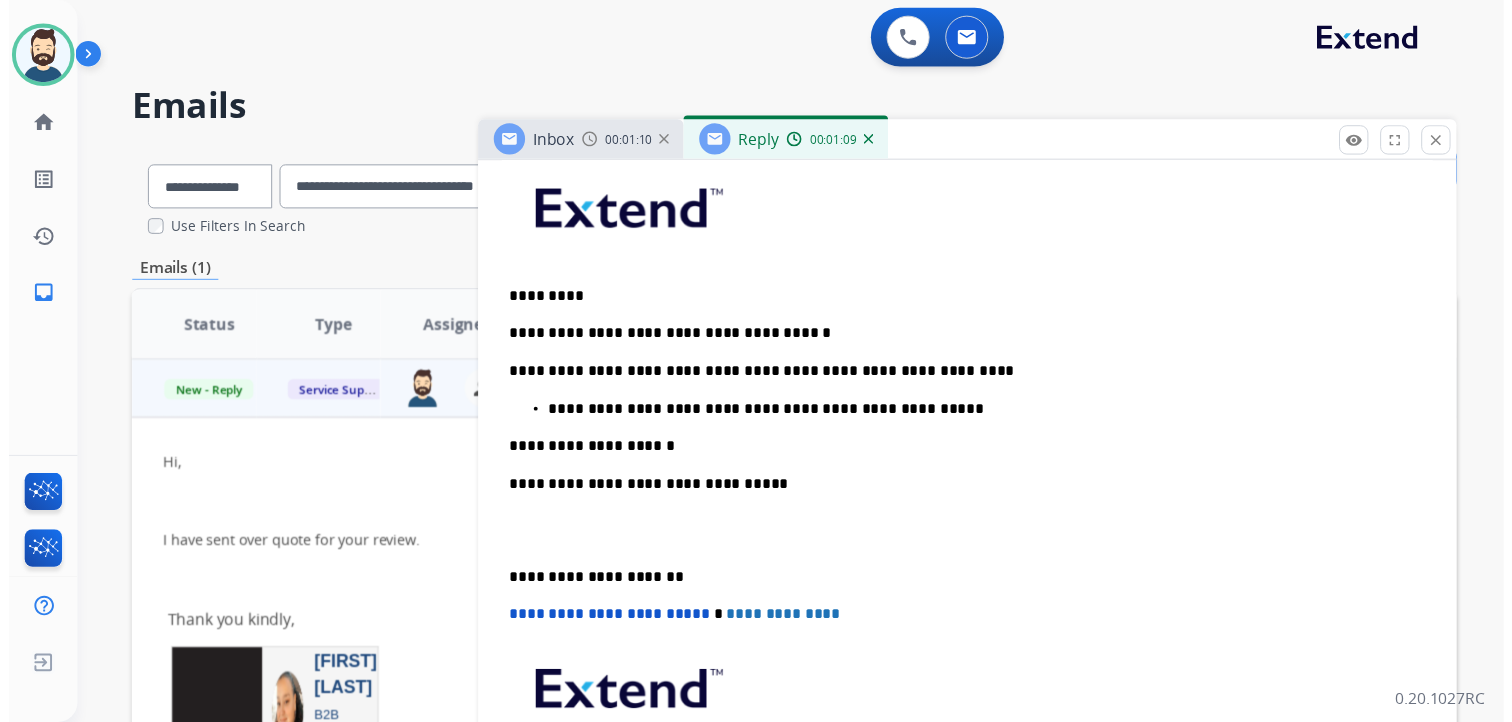 scroll, scrollTop: 0, scrollLeft: 0, axis: both 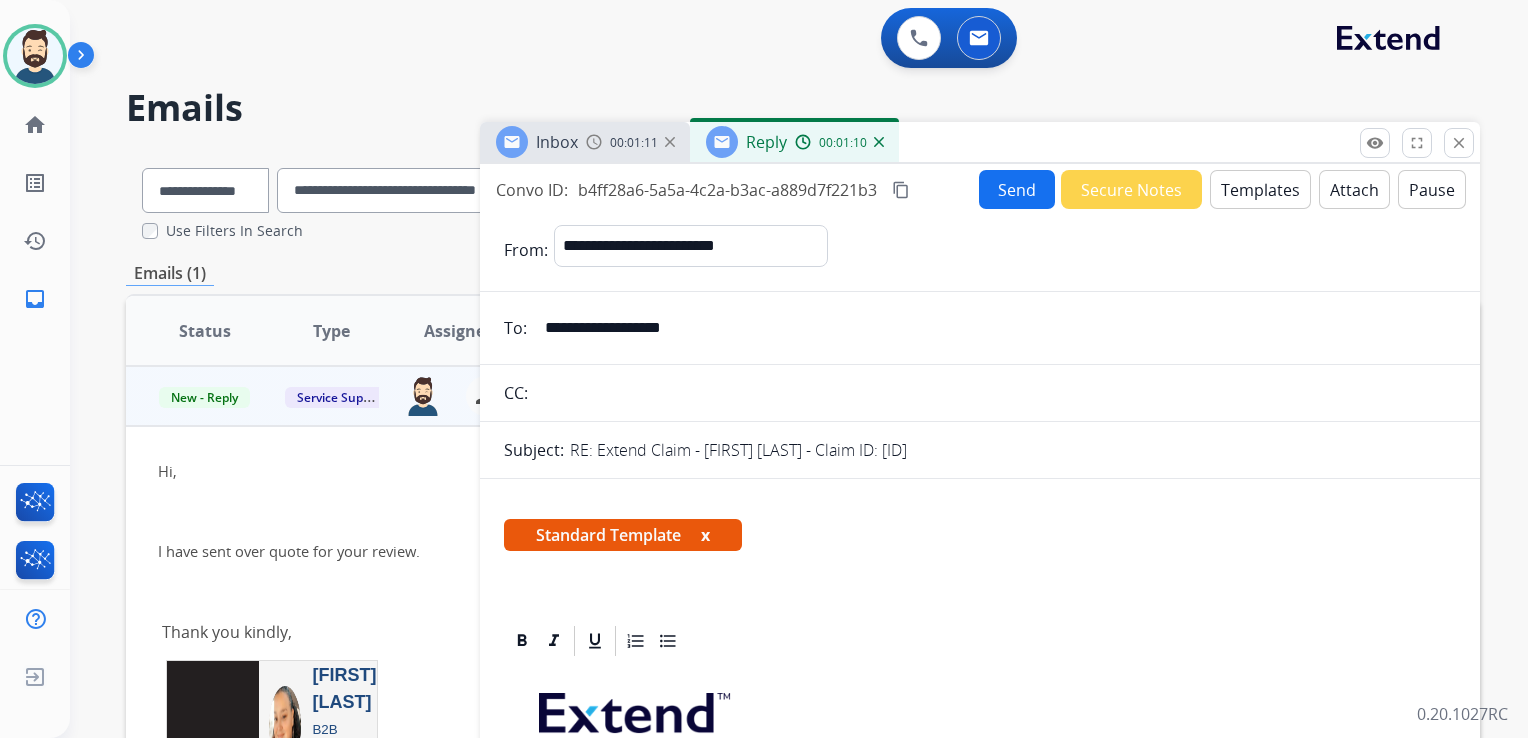 click on "Send" at bounding box center (1017, 189) 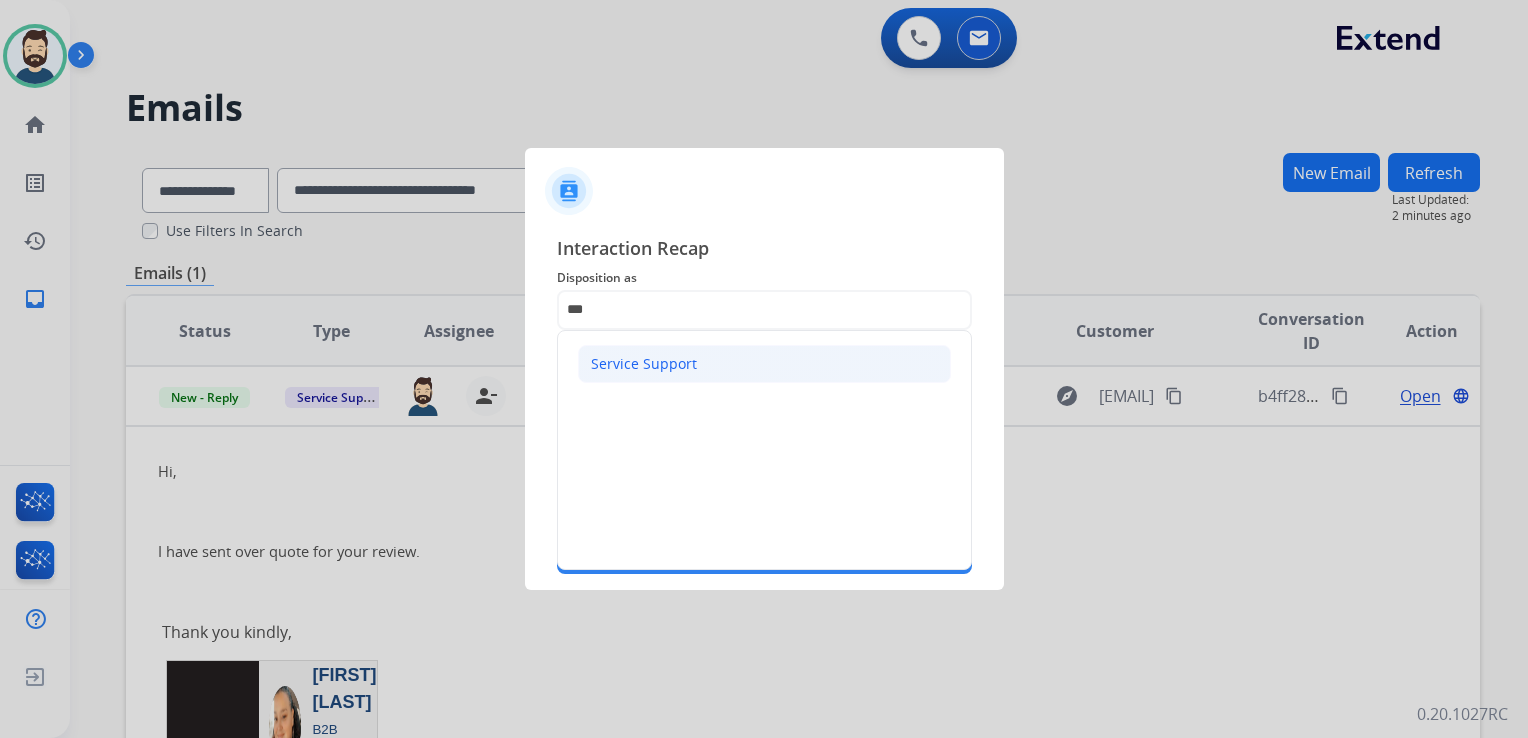 click on "Service Support" 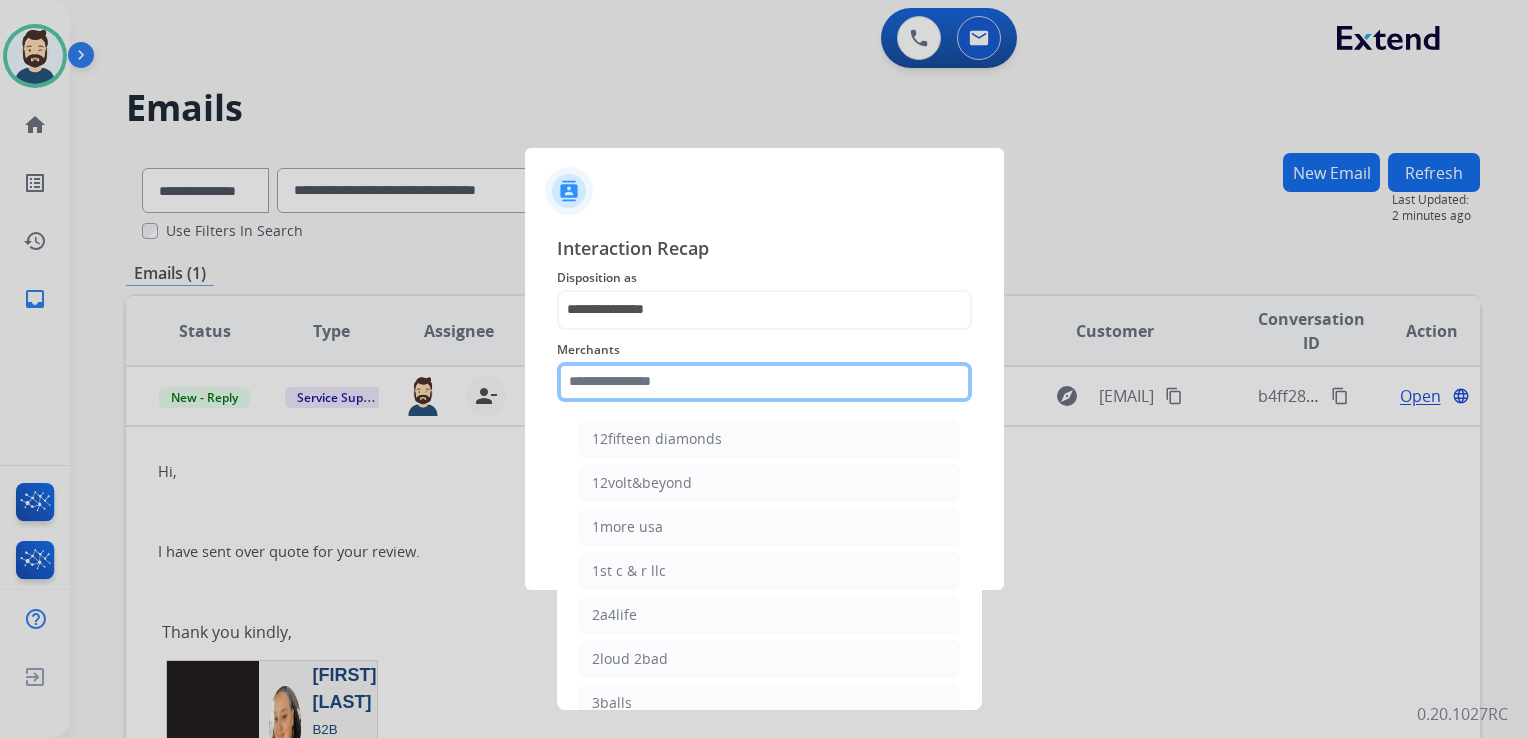 click 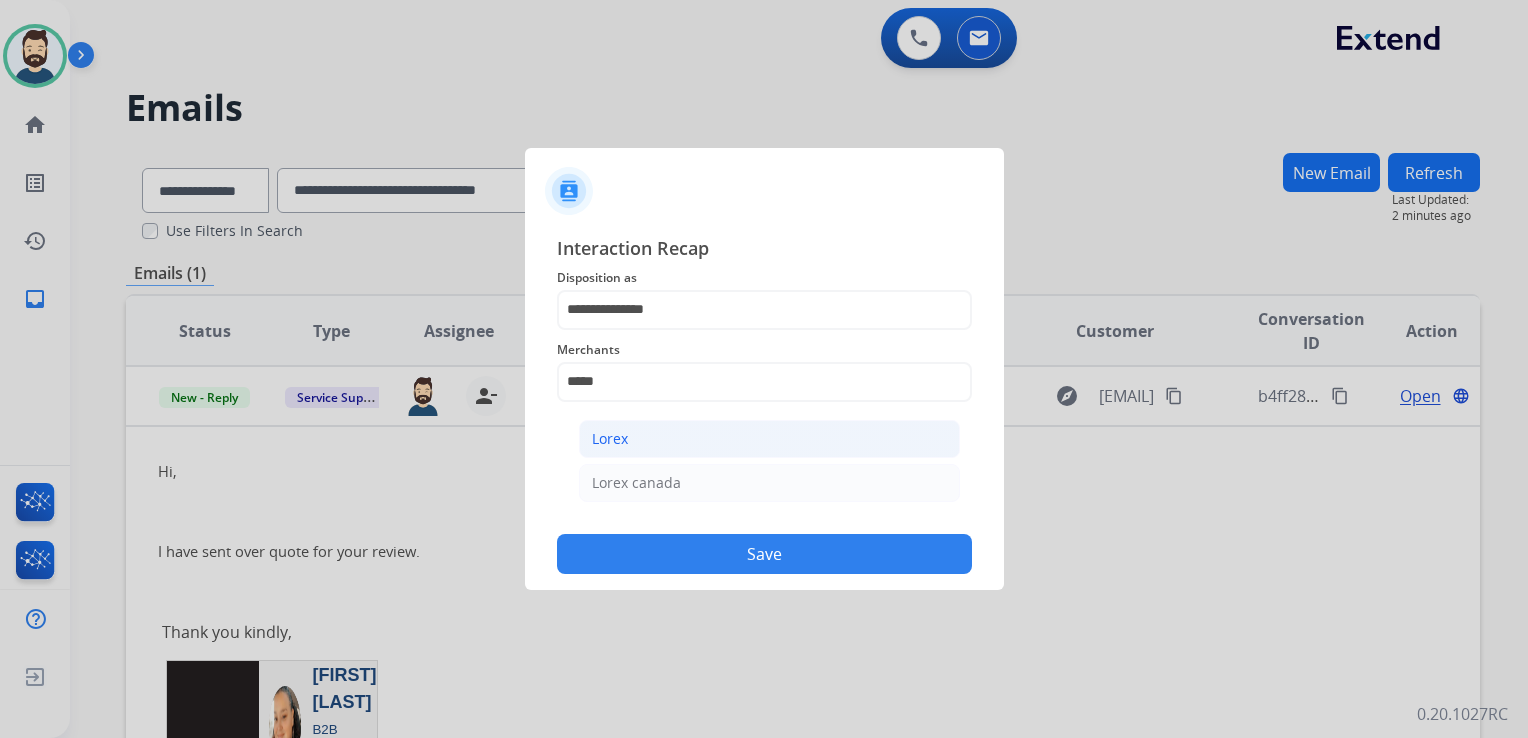 click on "Lorex" 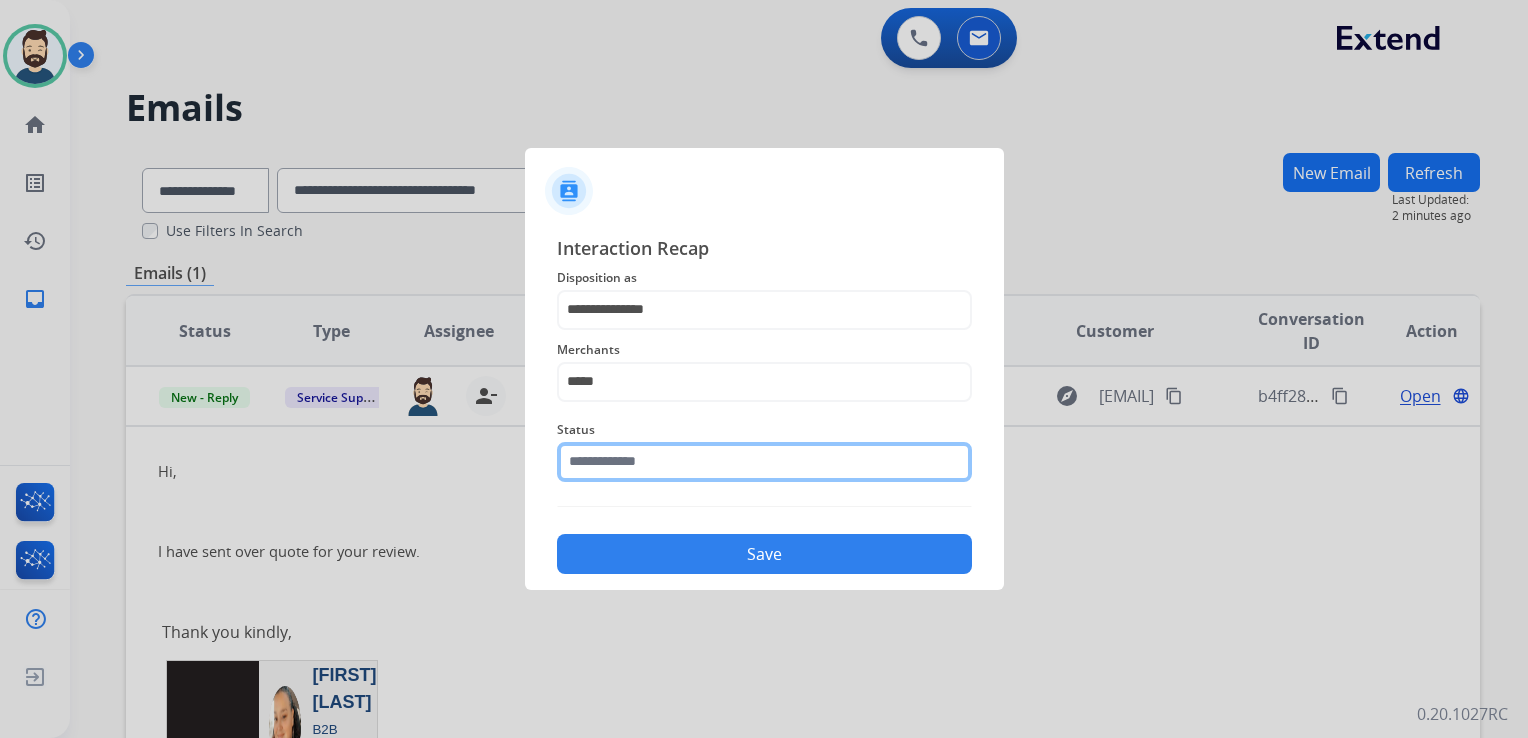 click 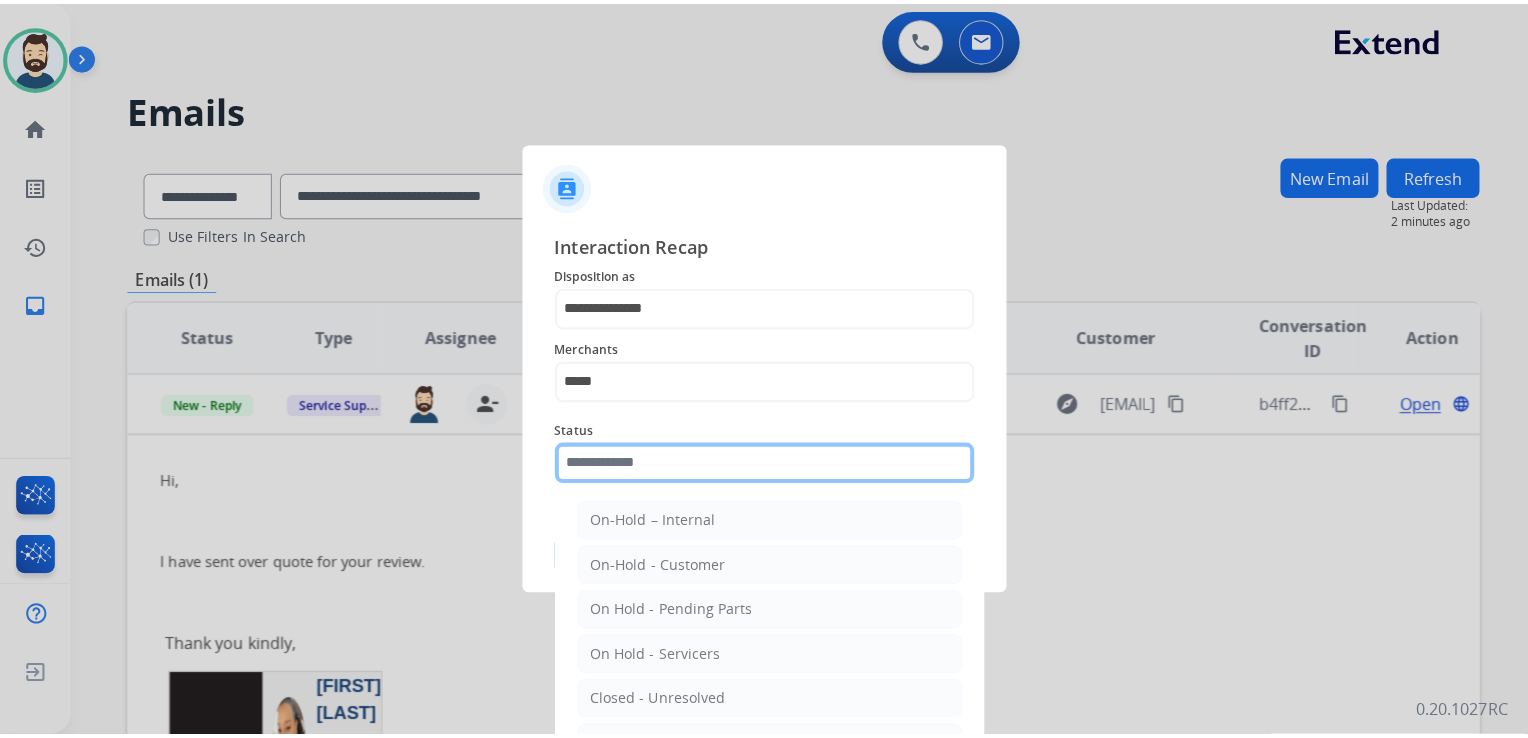 scroll, scrollTop: 116, scrollLeft: 0, axis: vertical 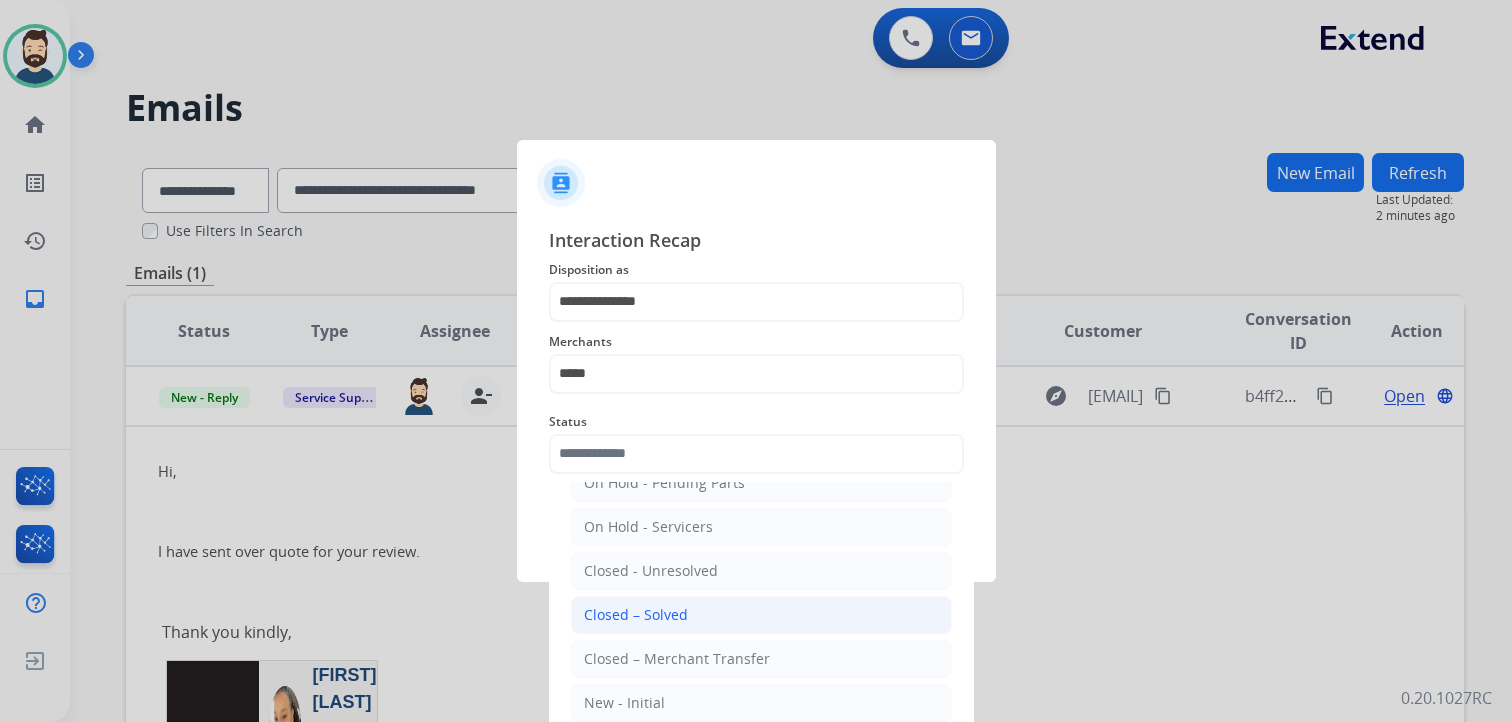 click on "Closed – Solved" 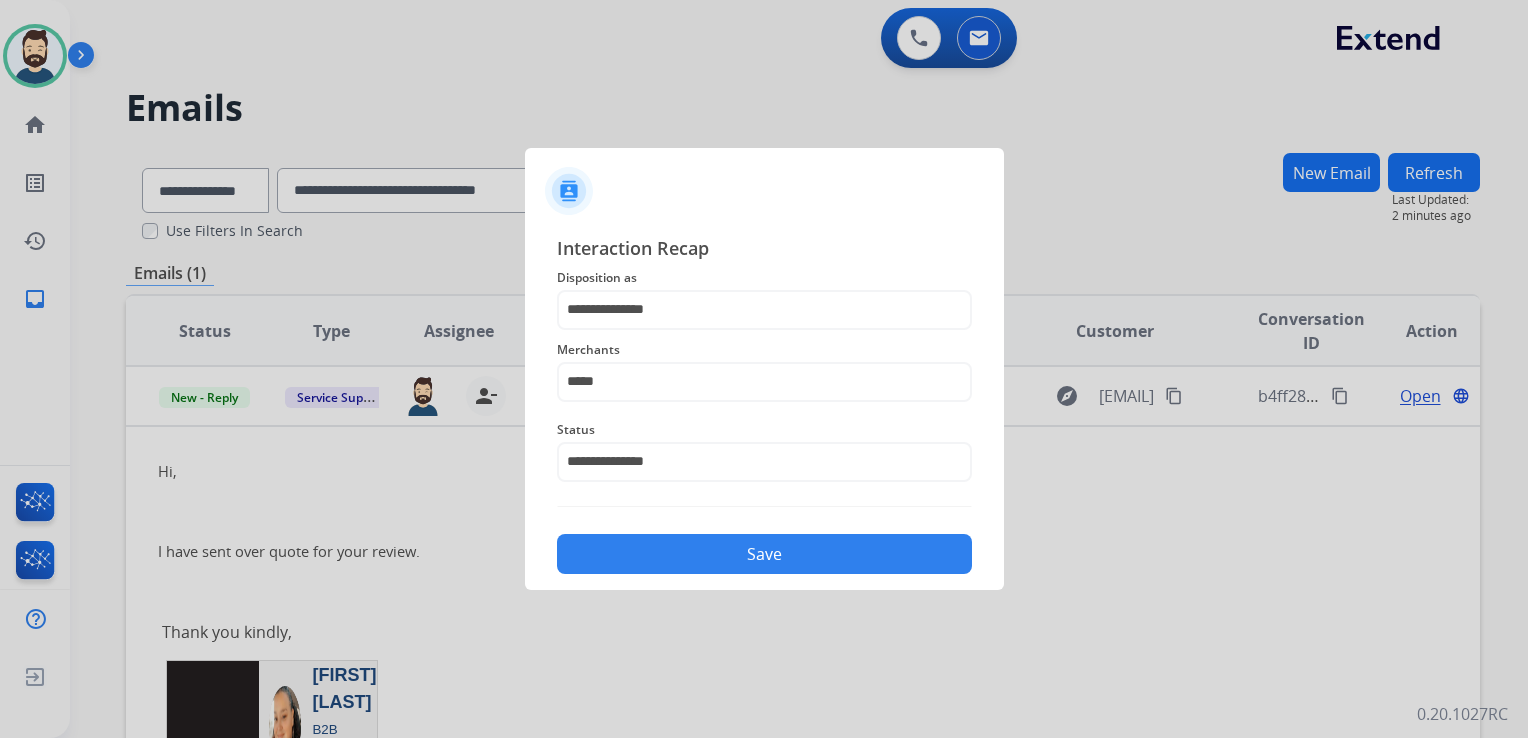 click on "Save" 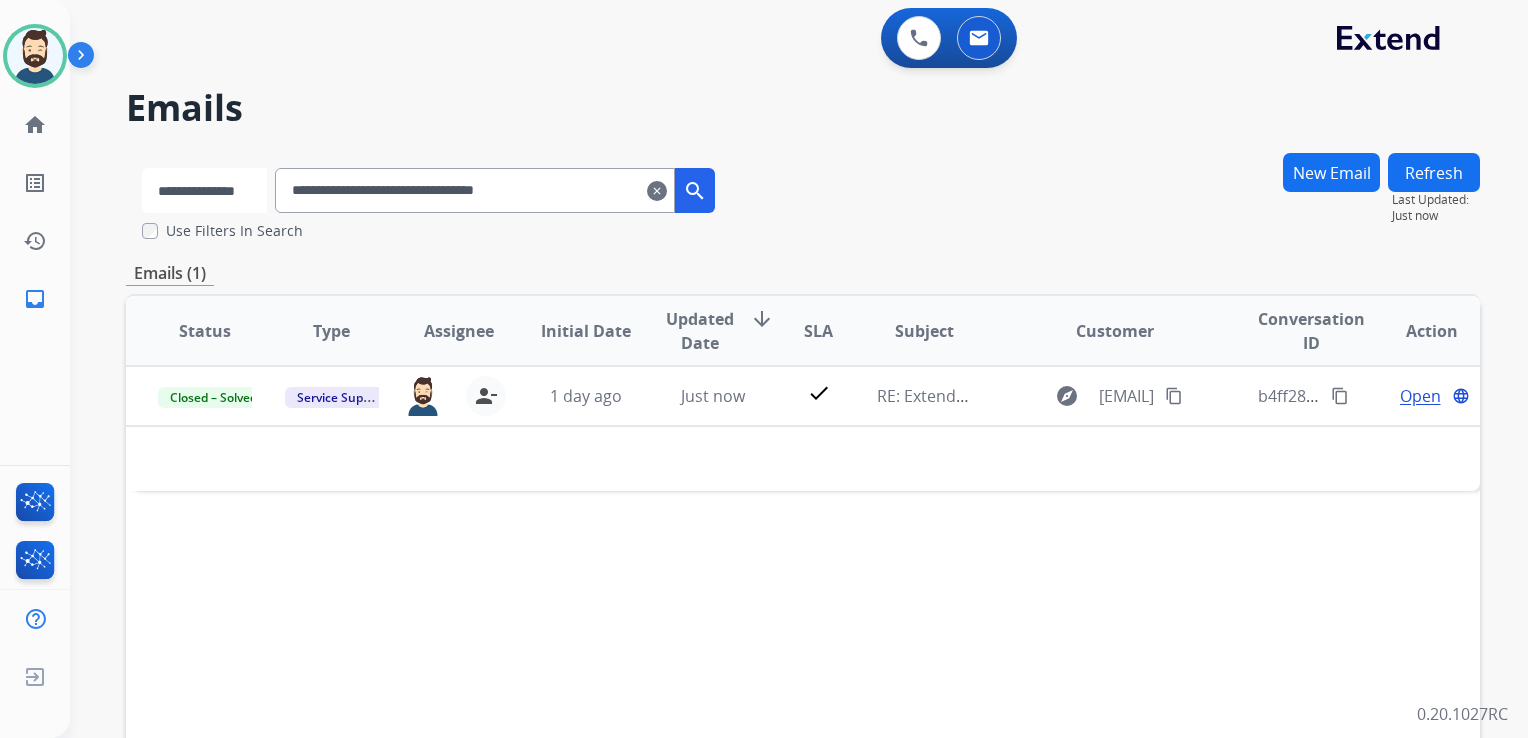 drag, startPoint x: 241, startPoint y: 194, endPoint x: 226, endPoint y: 204, distance: 18.027756 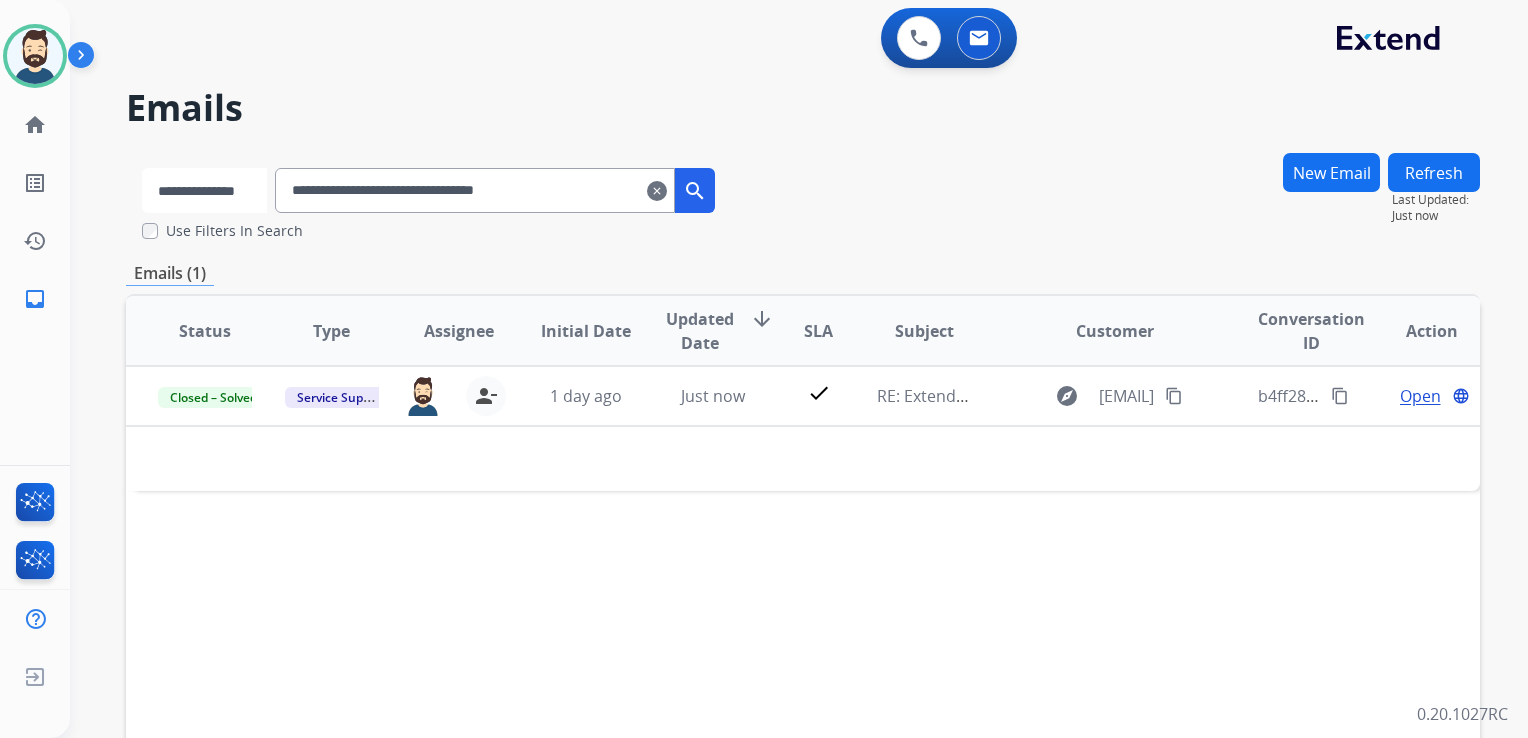 select on "**********" 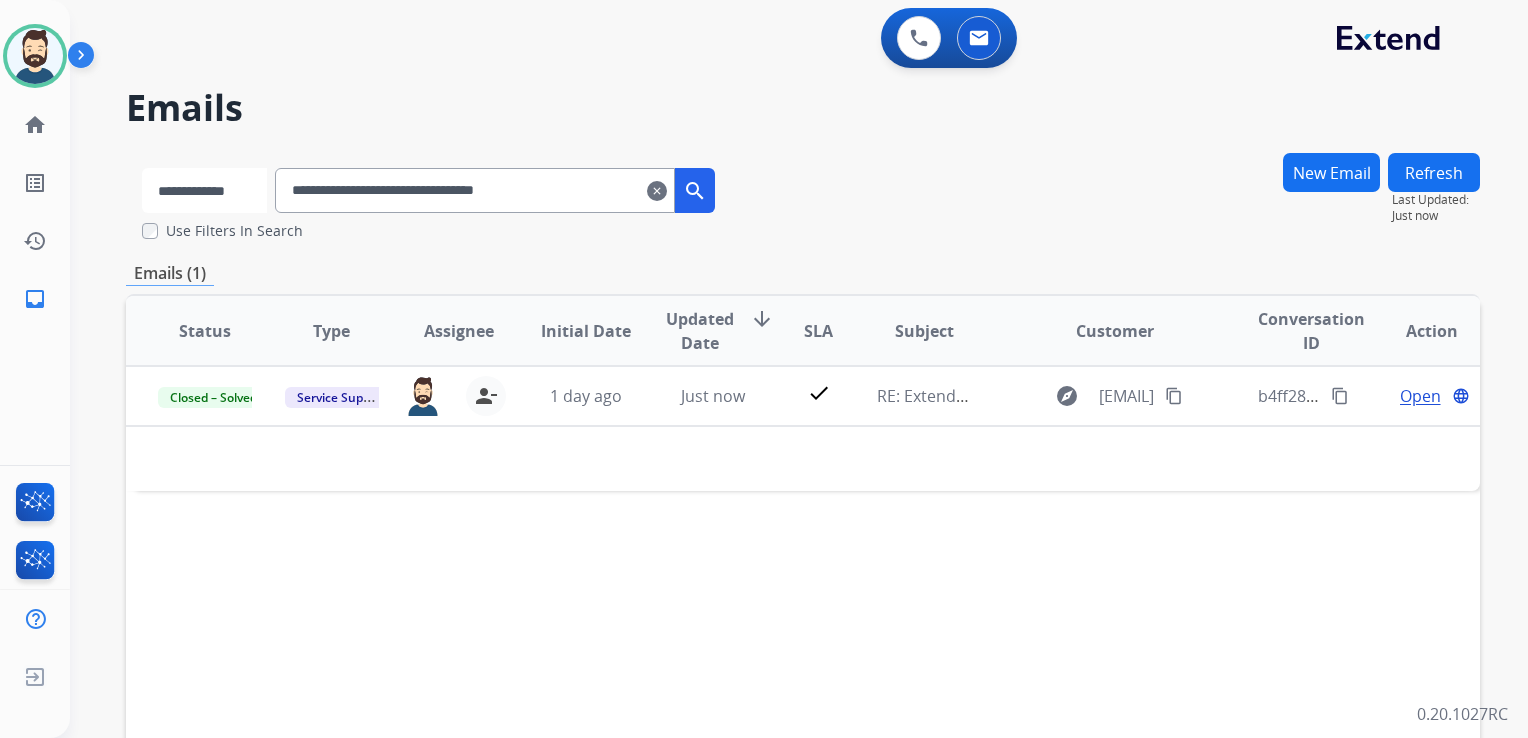 click on "**********" at bounding box center [204, 190] 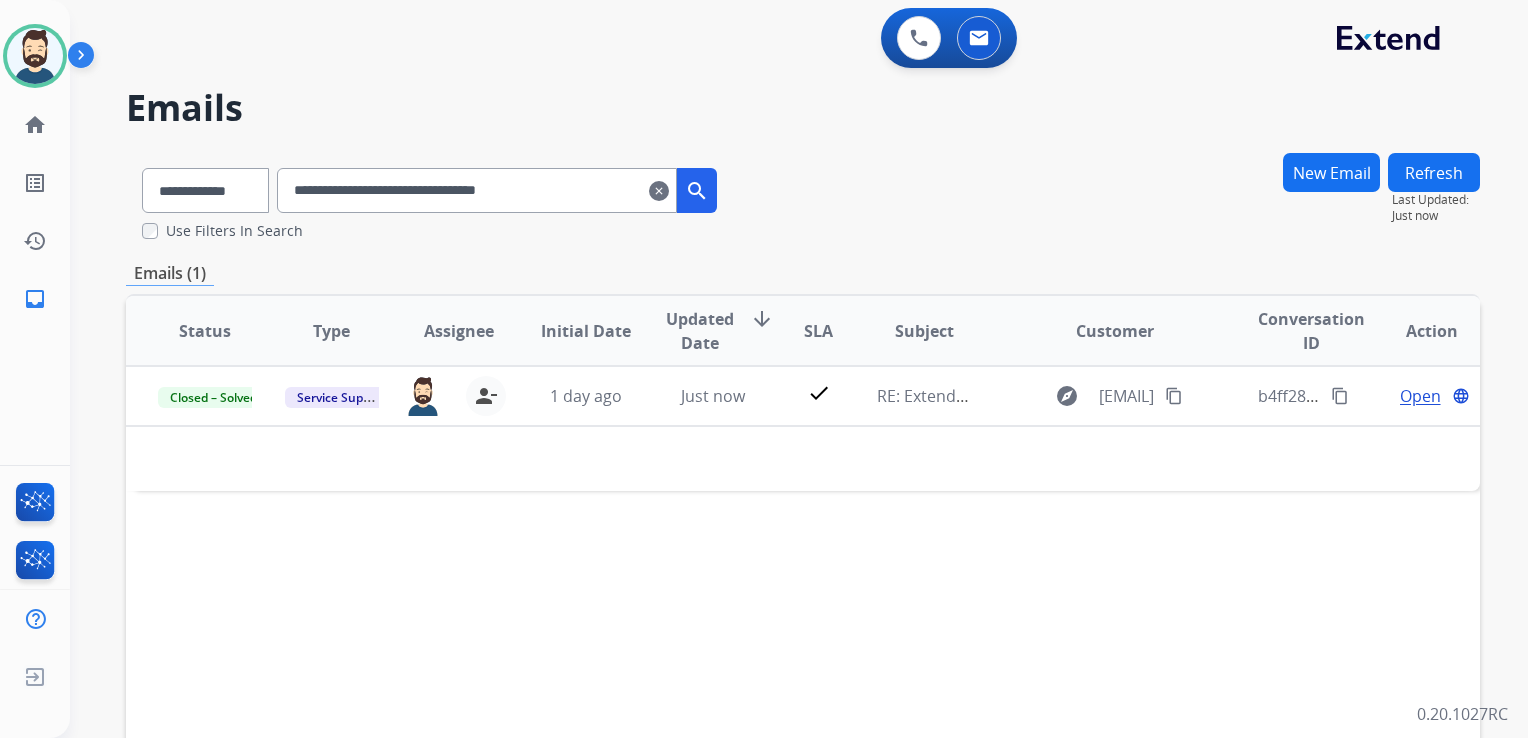 click on "**********" at bounding box center [477, 190] 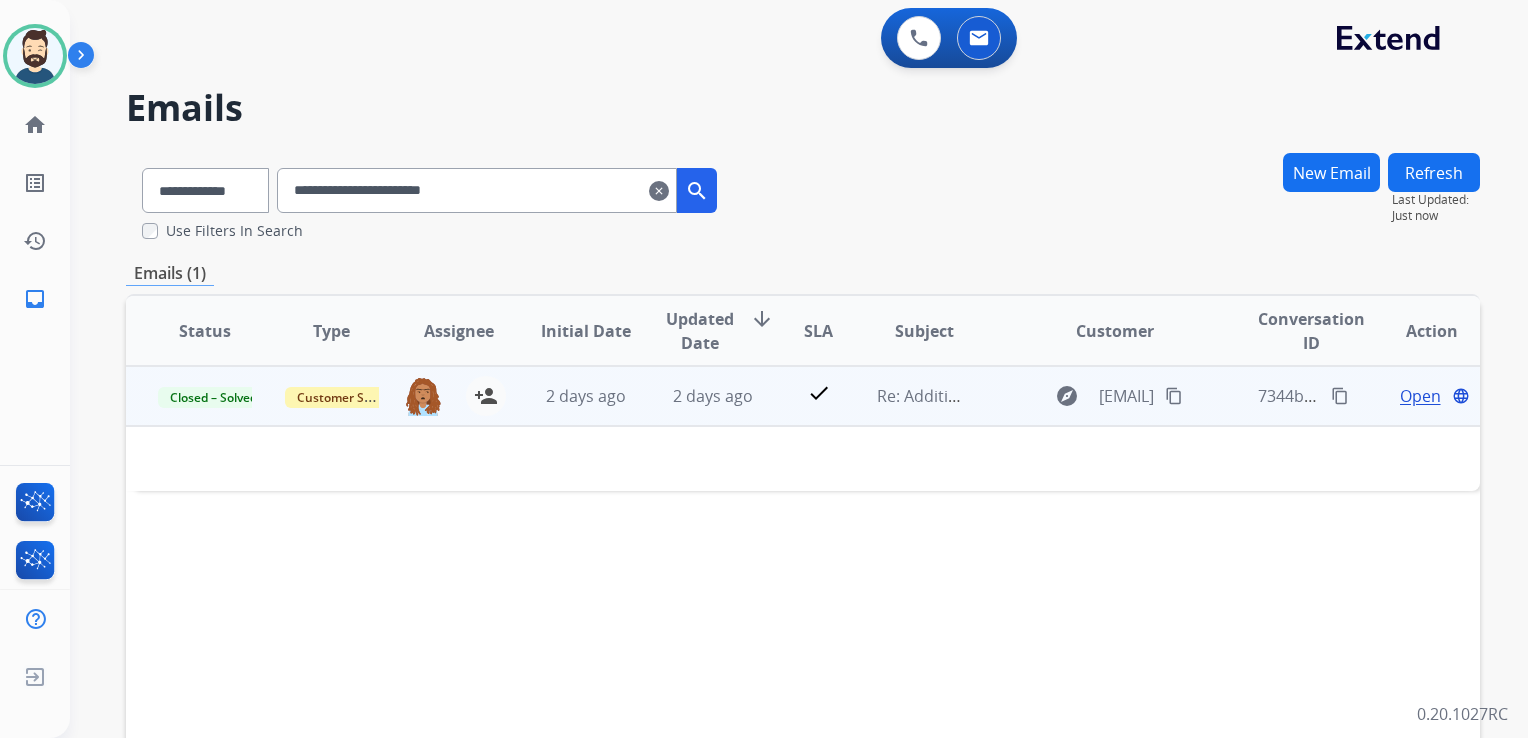 click on "2 days ago" at bounding box center (697, 396) 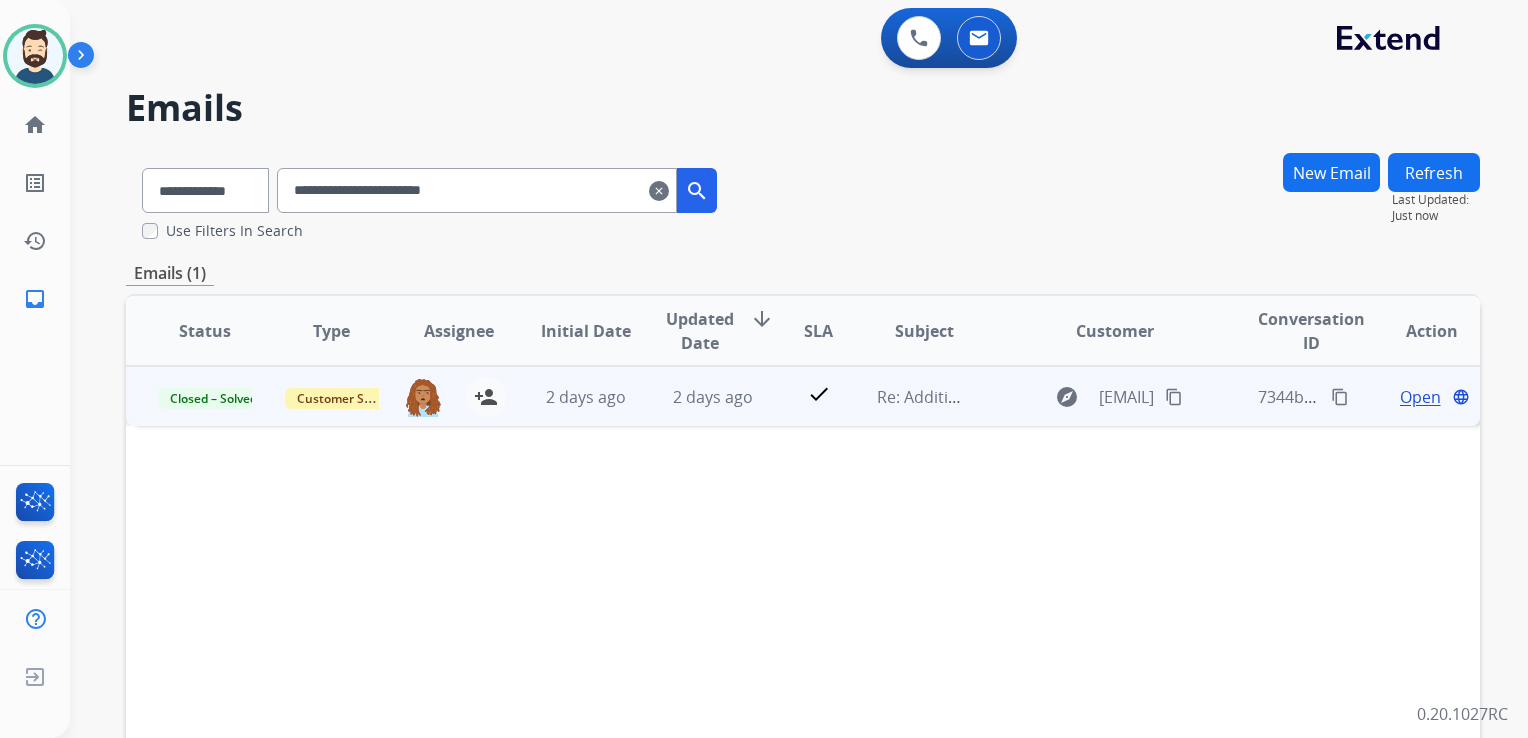 click on "2 days ago" at bounding box center (697, 396) 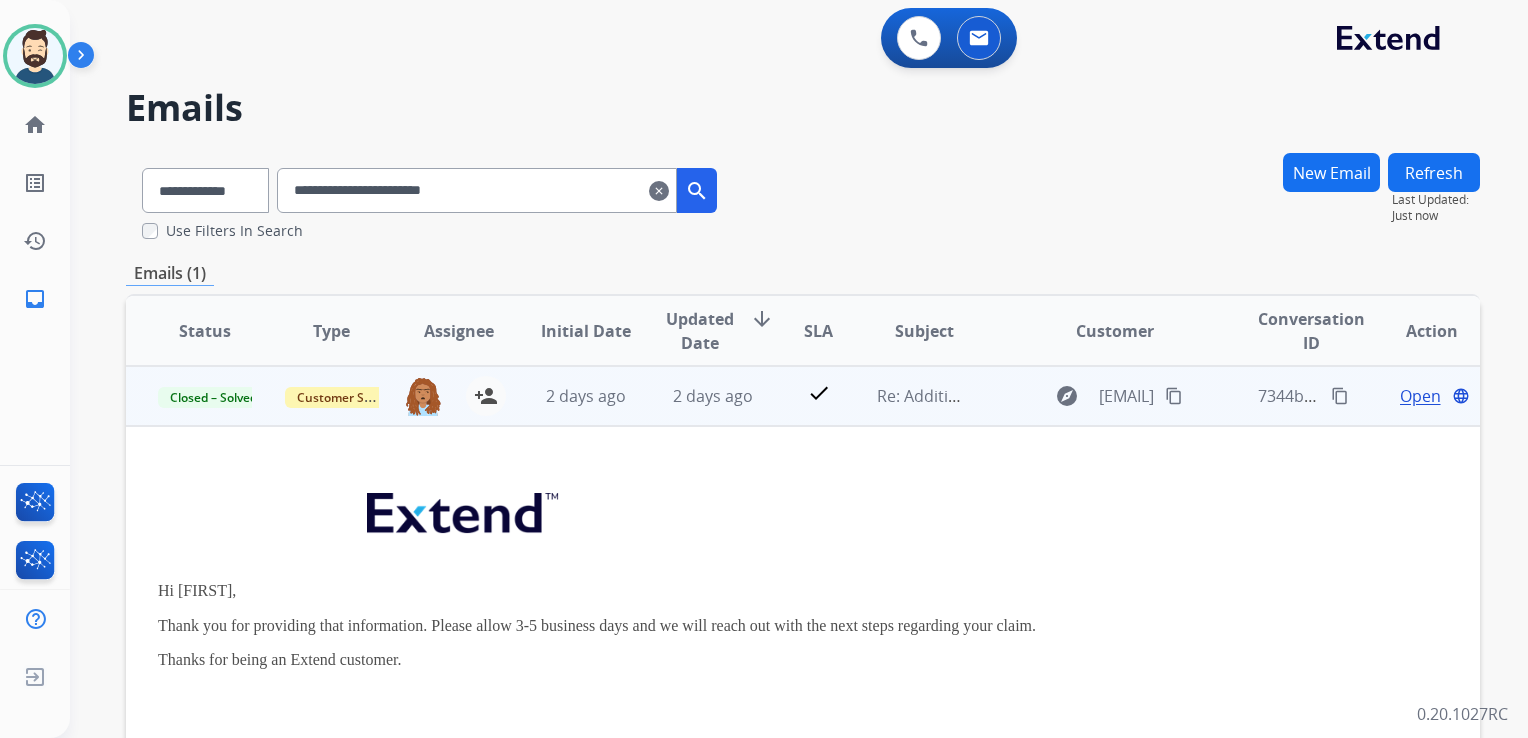click on "Open" at bounding box center [1420, 396] 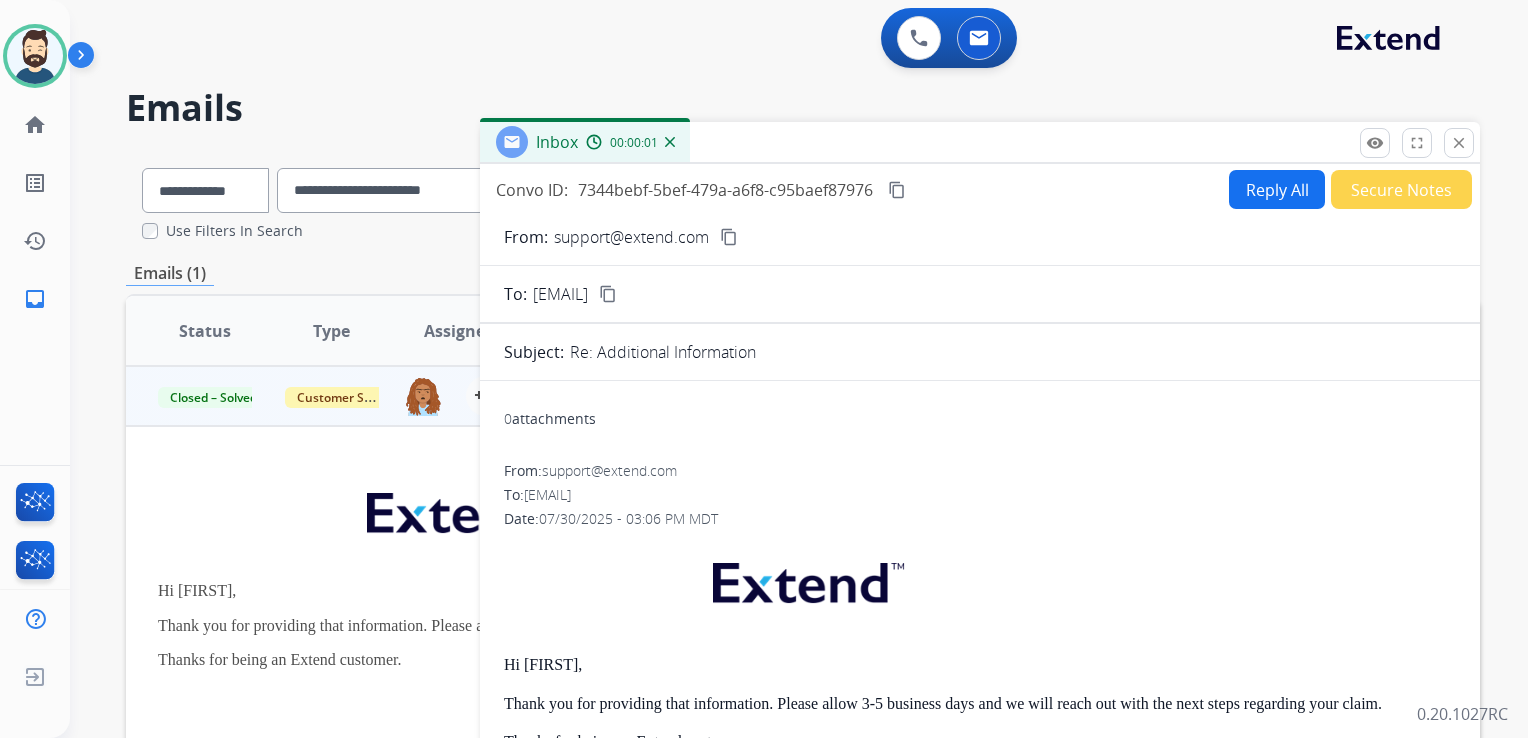 click on "Reply All" at bounding box center (1277, 189) 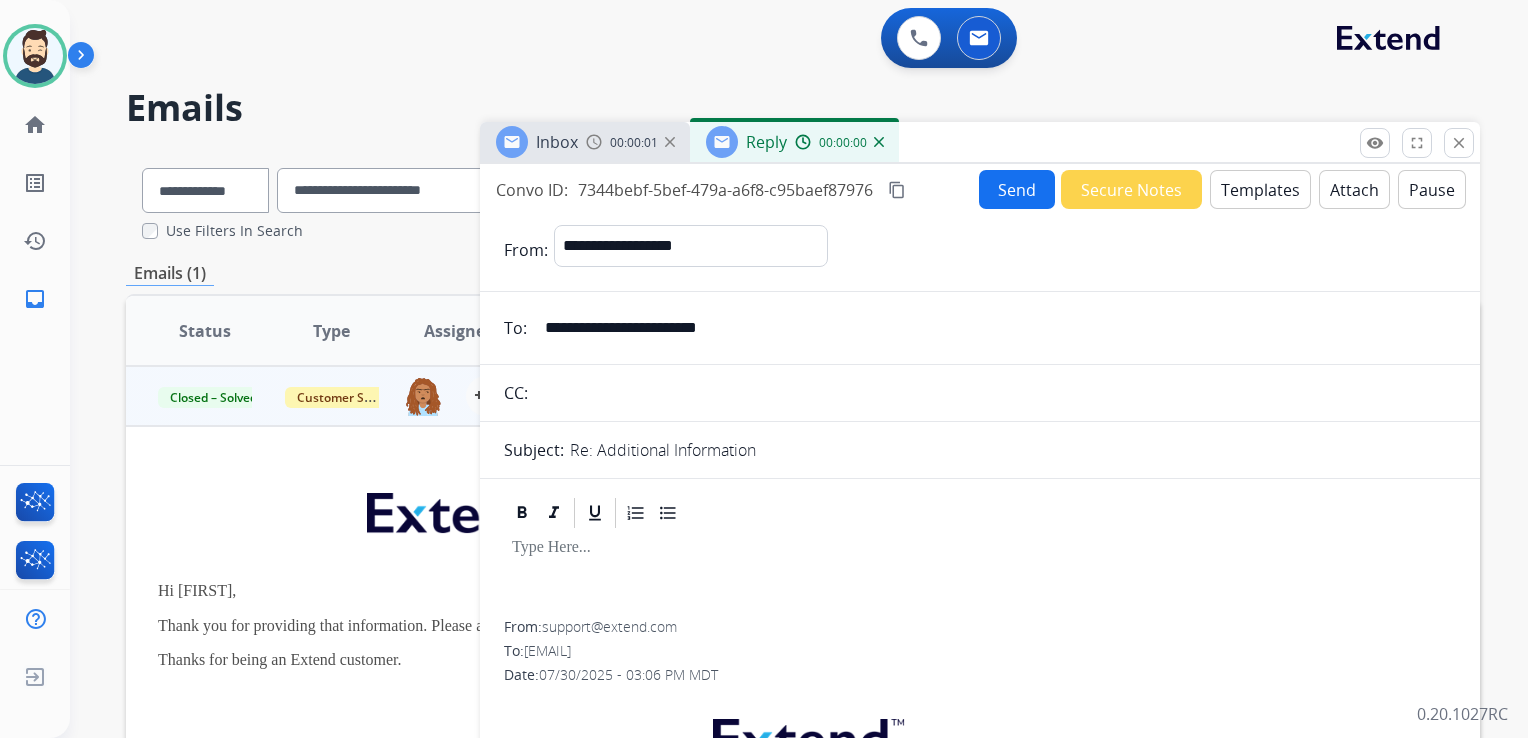 click on "Templates" at bounding box center [1260, 189] 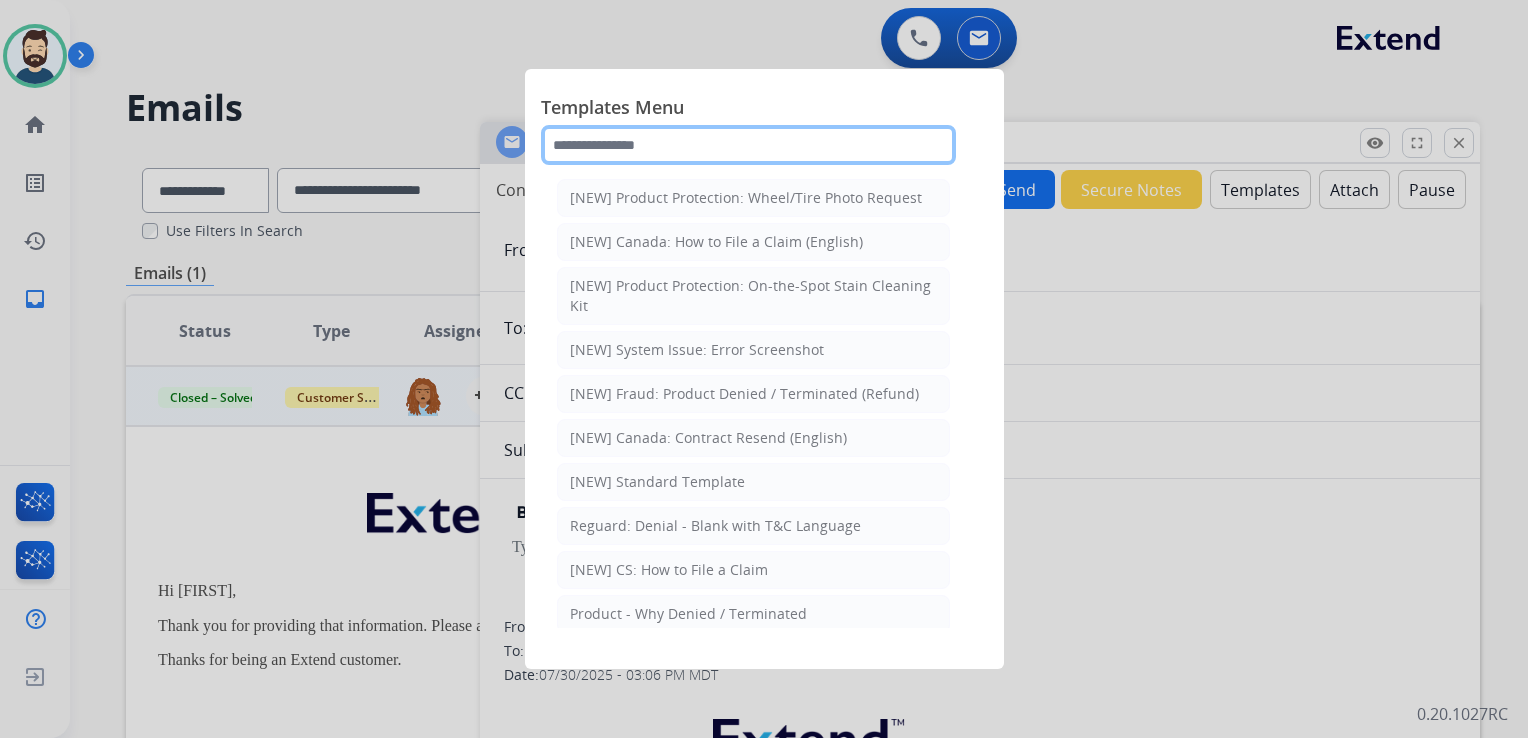 click 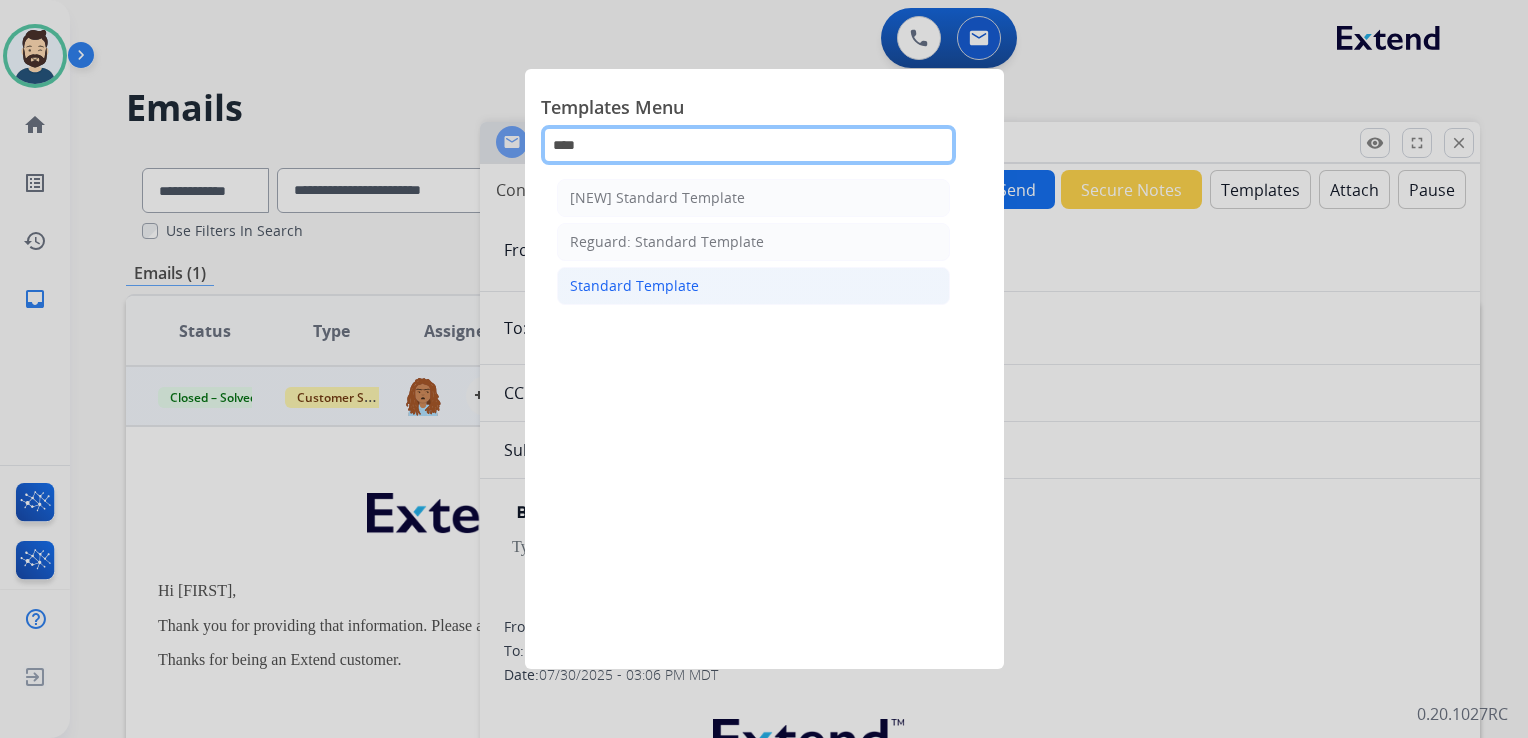type on "****" 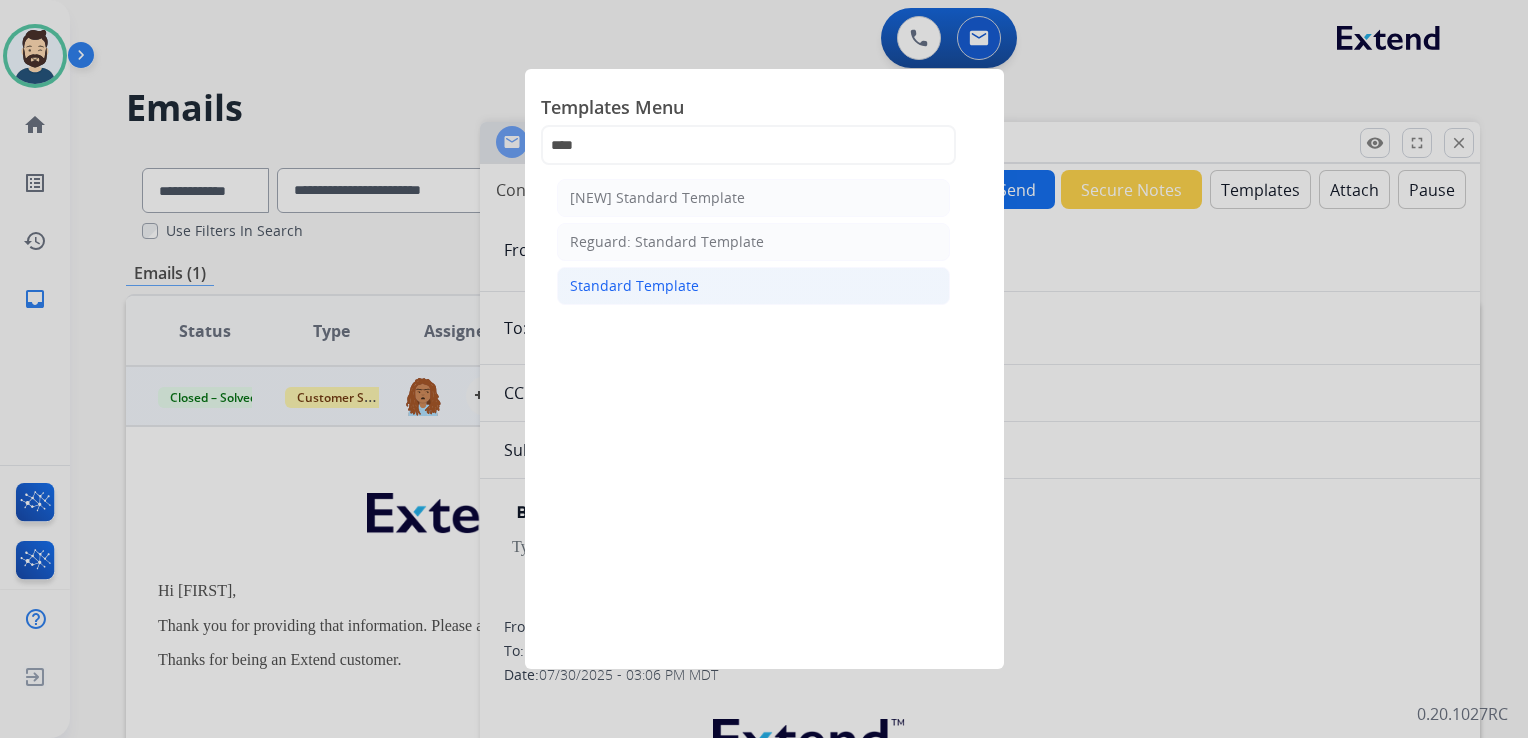 click on "Standard Template" 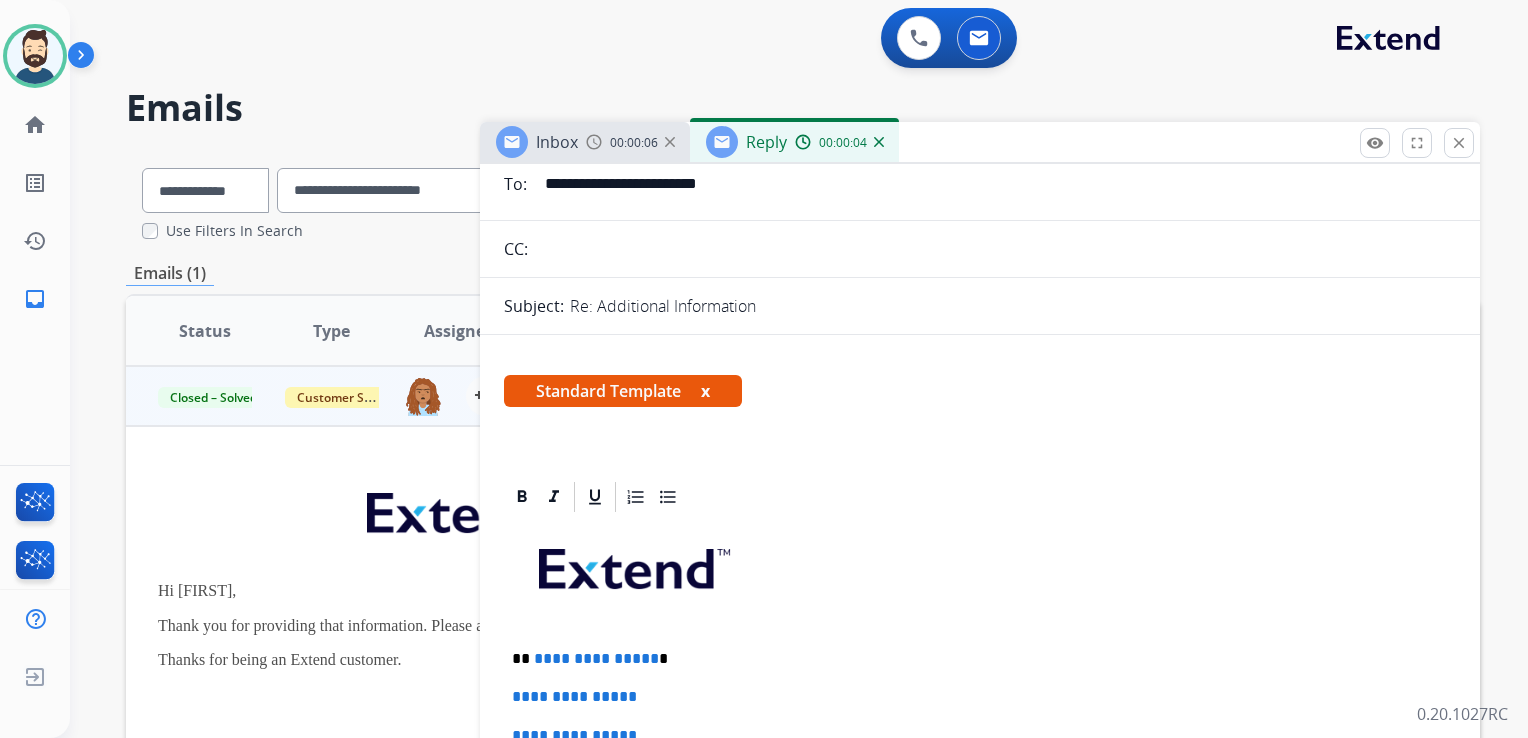 scroll, scrollTop: 400, scrollLeft: 0, axis: vertical 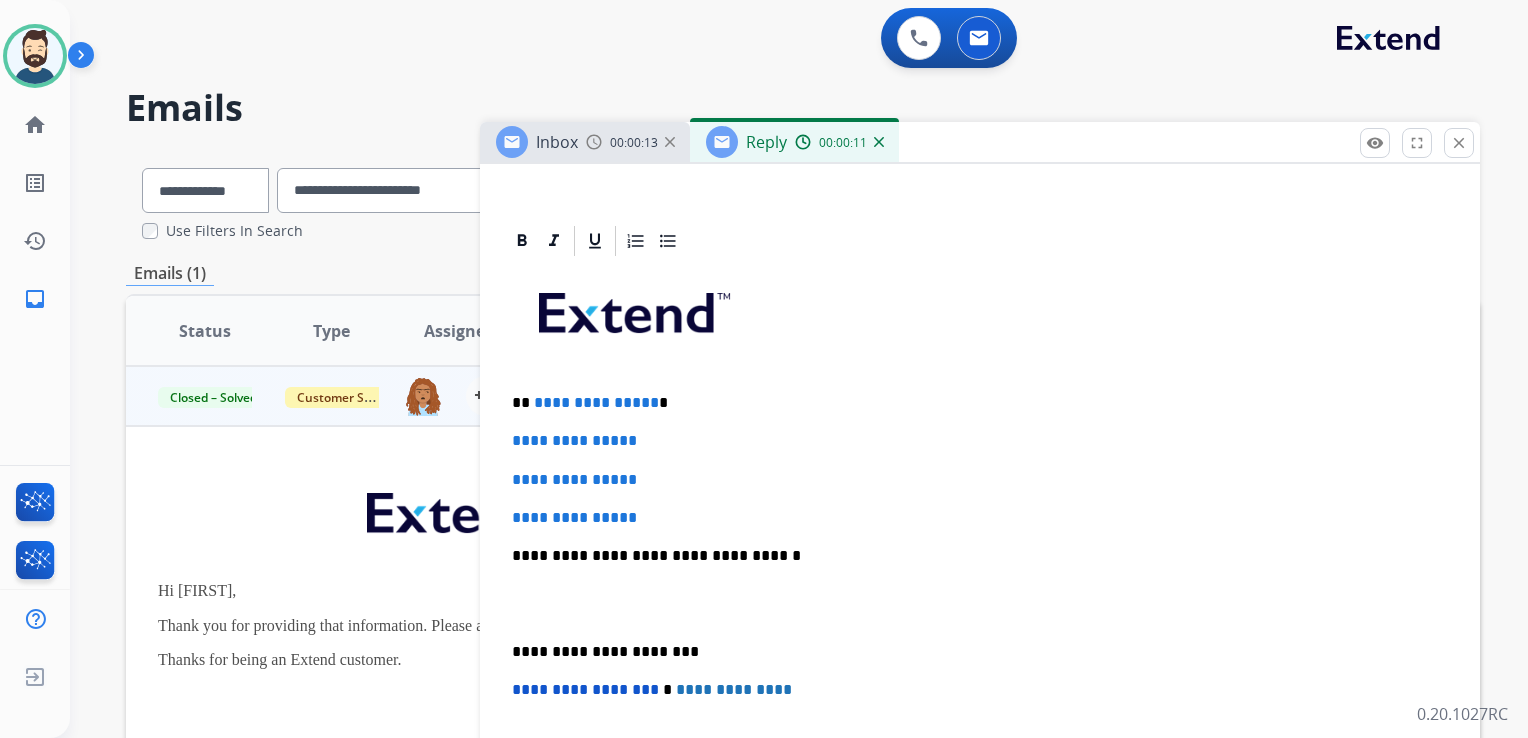 click on "**********" at bounding box center (980, 603) 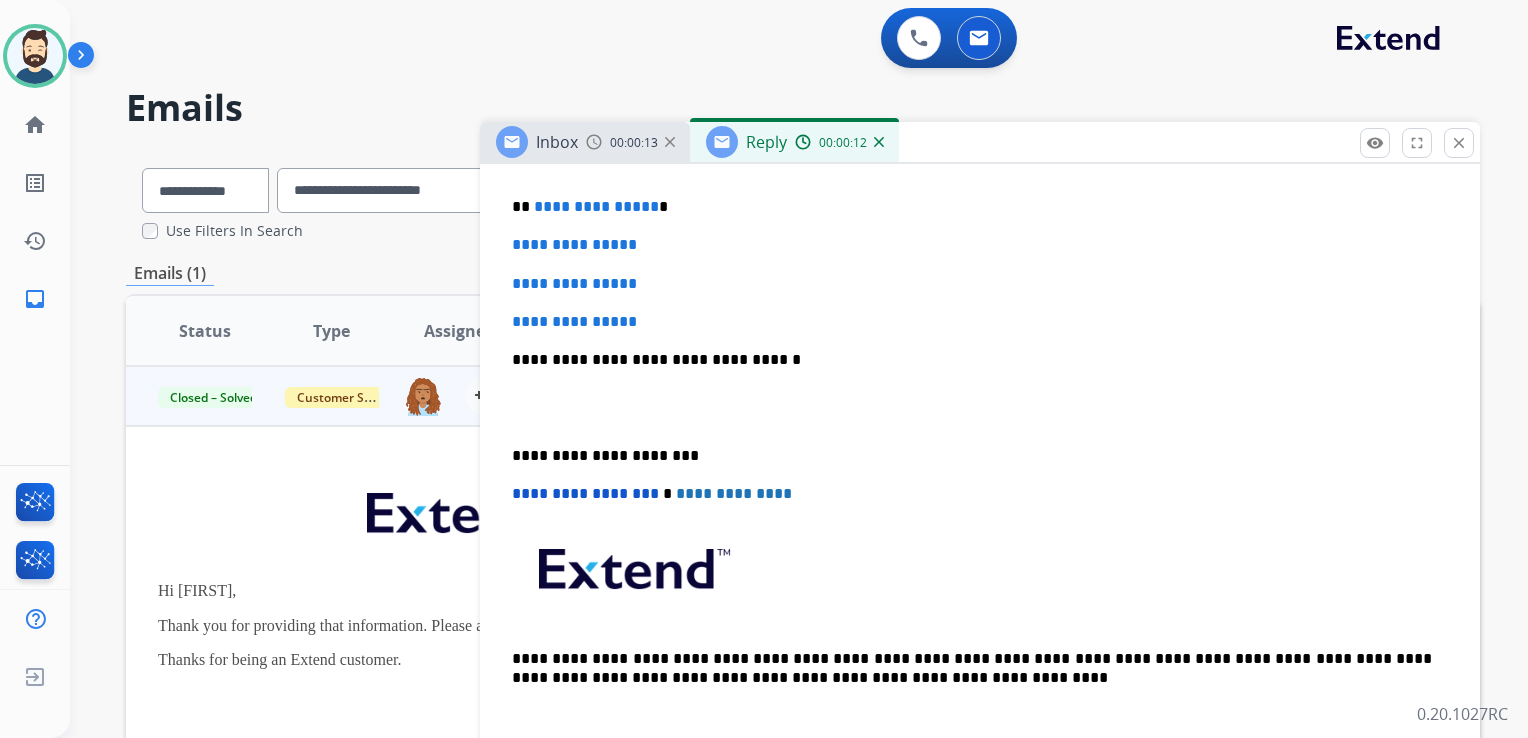 scroll, scrollTop: 600, scrollLeft: 0, axis: vertical 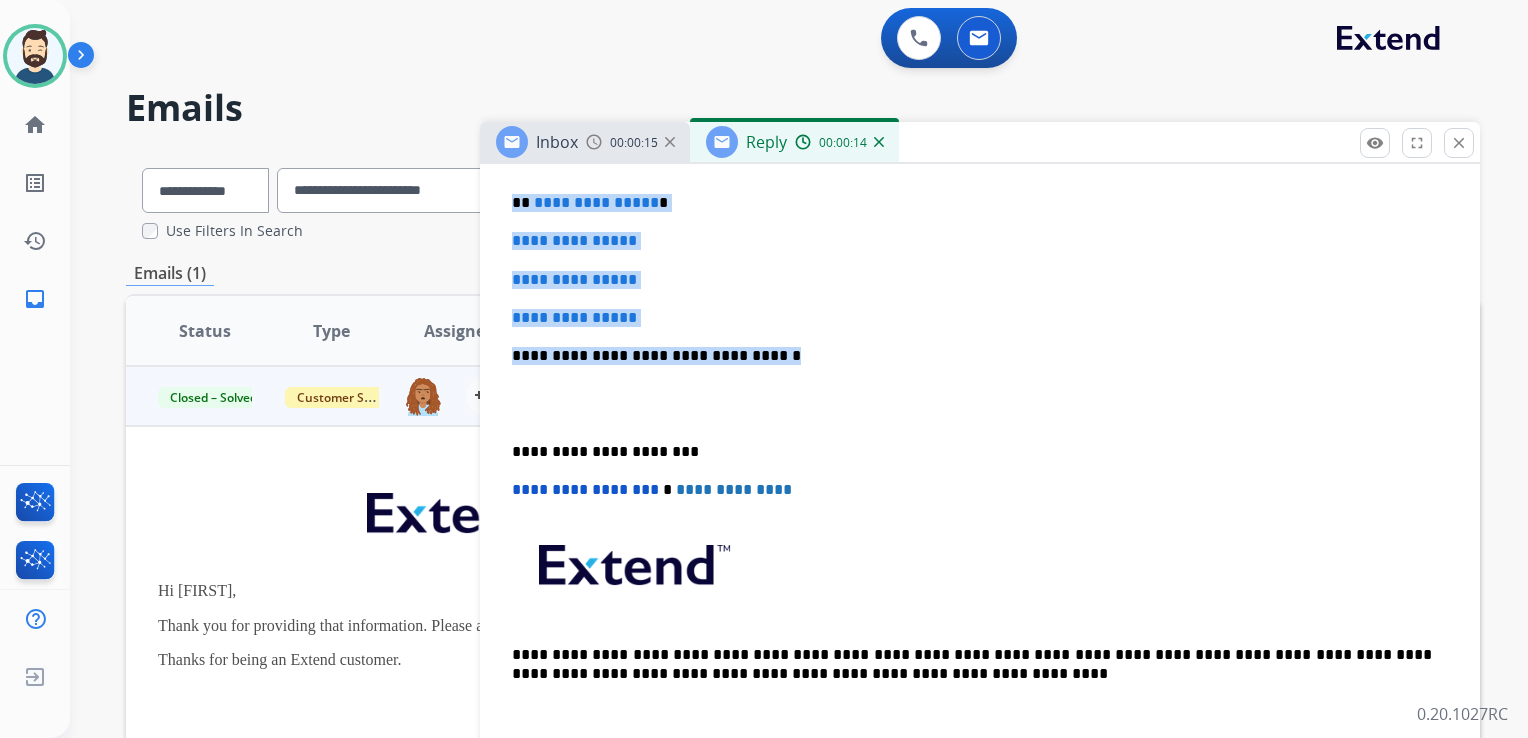 drag, startPoint x: 509, startPoint y: 197, endPoint x: 810, endPoint y: 338, distance: 332.38834 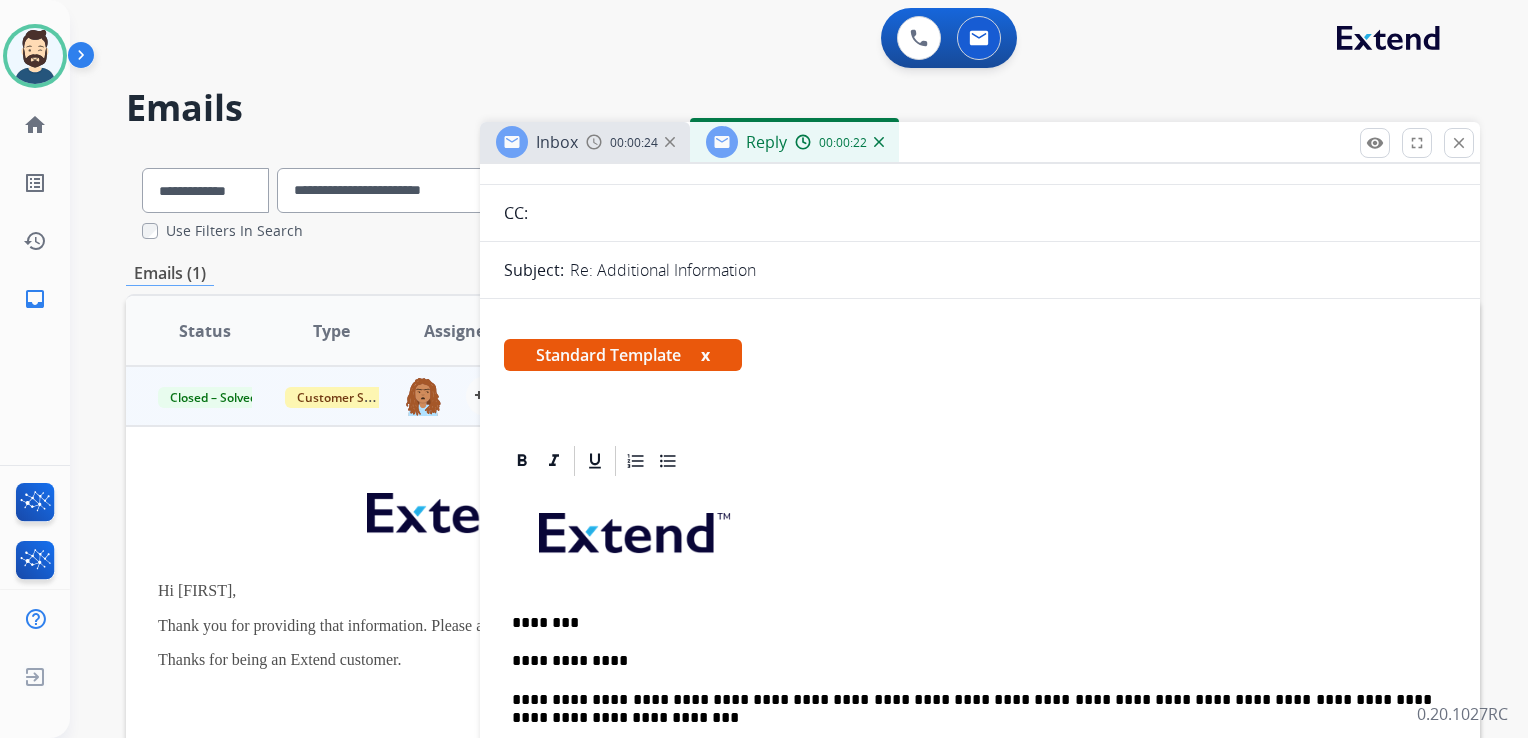 scroll, scrollTop: 400, scrollLeft: 0, axis: vertical 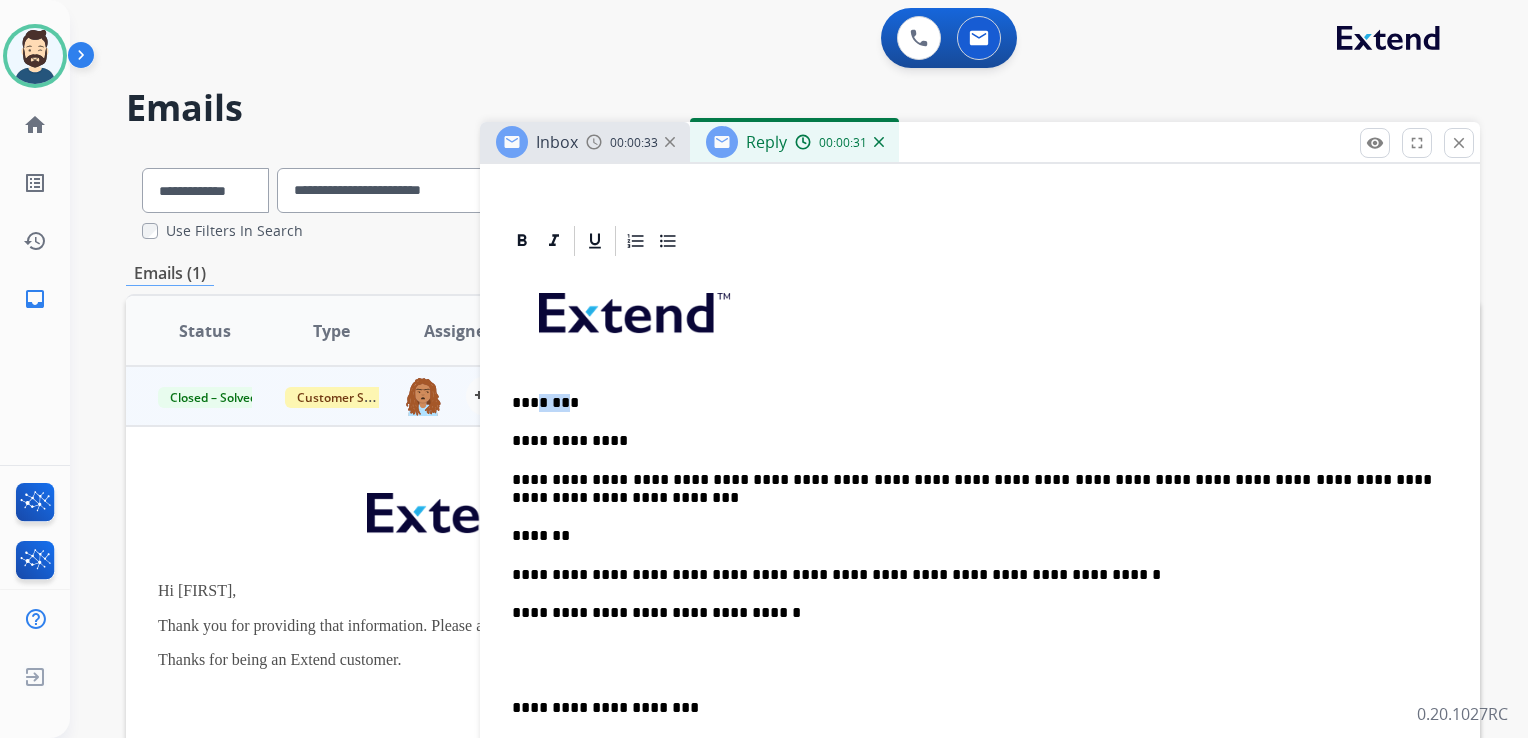 drag, startPoint x: 534, startPoint y: 394, endPoint x: 573, endPoint y: 398, distance: 39.20459 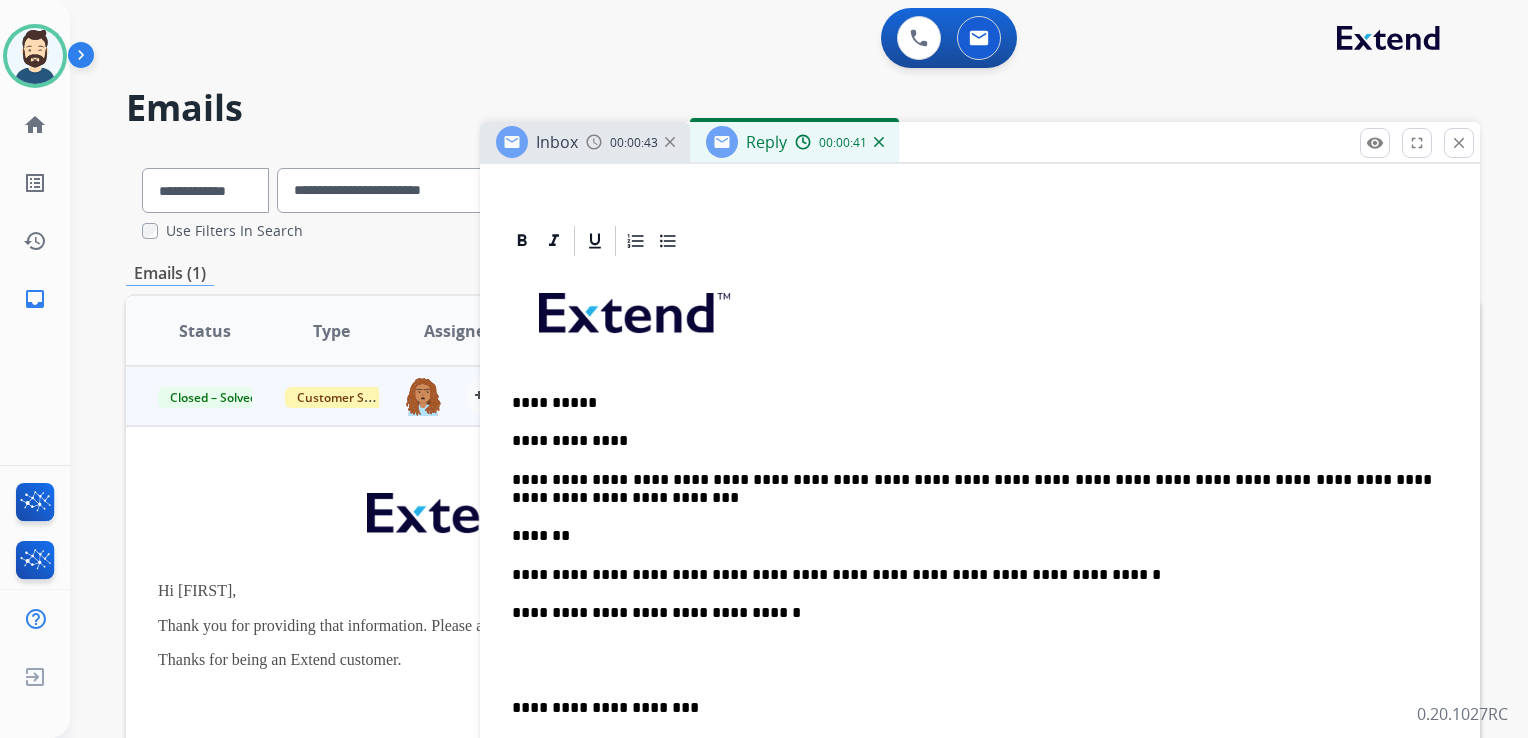click on "**********" at bounding box center (972, 489) 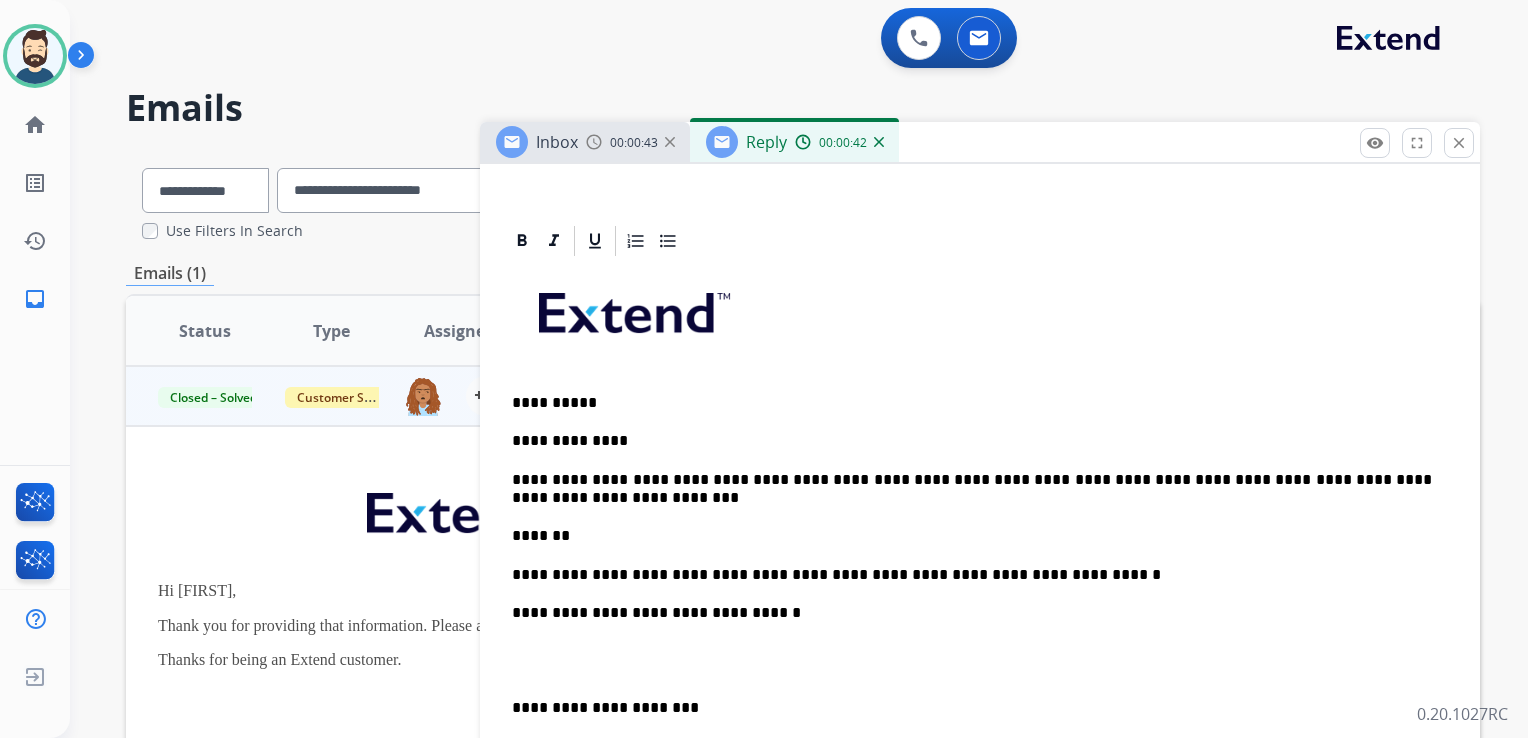 type 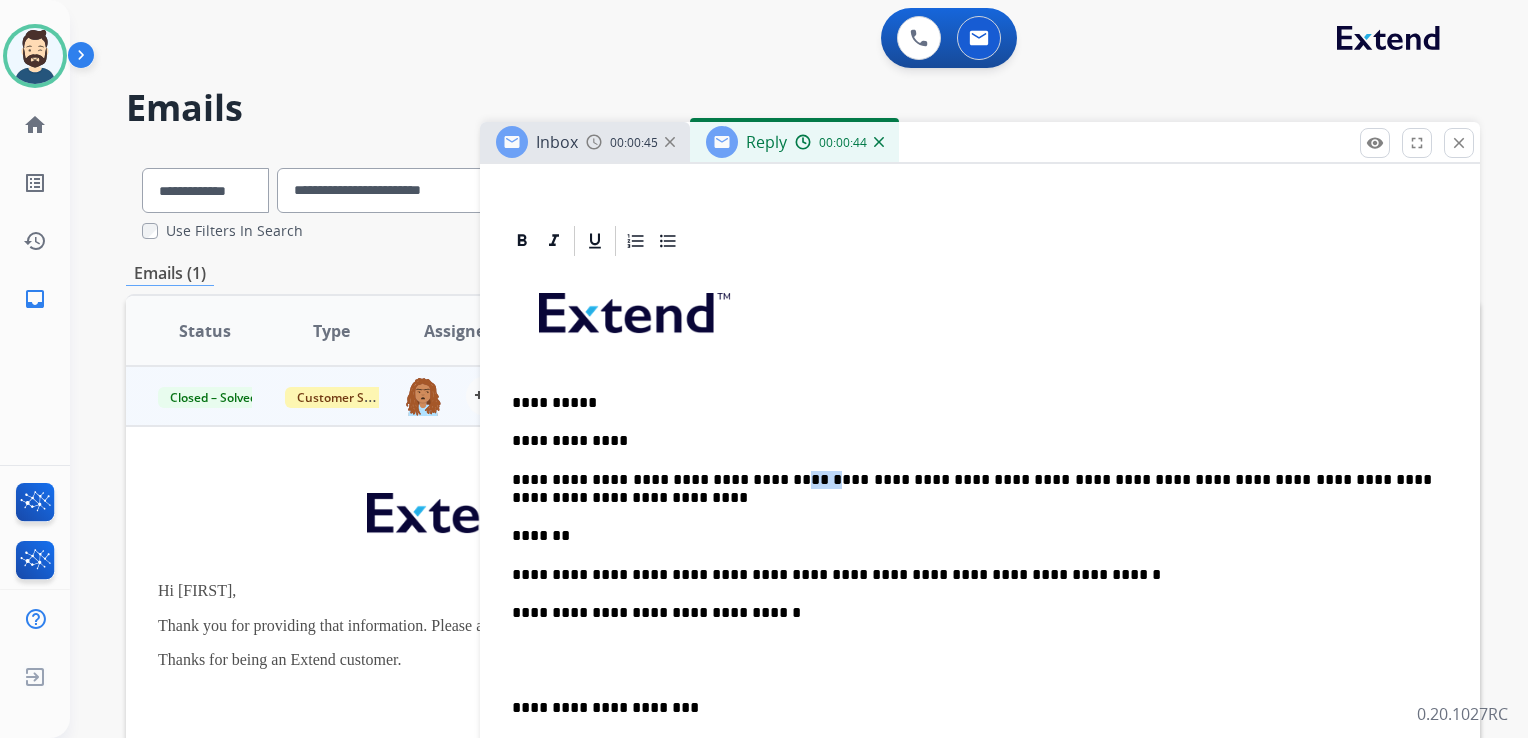drag, startPoint x: 776, startPoint y: 479, endPoint x: 817, endPoint y: 478, distance: 41.01219 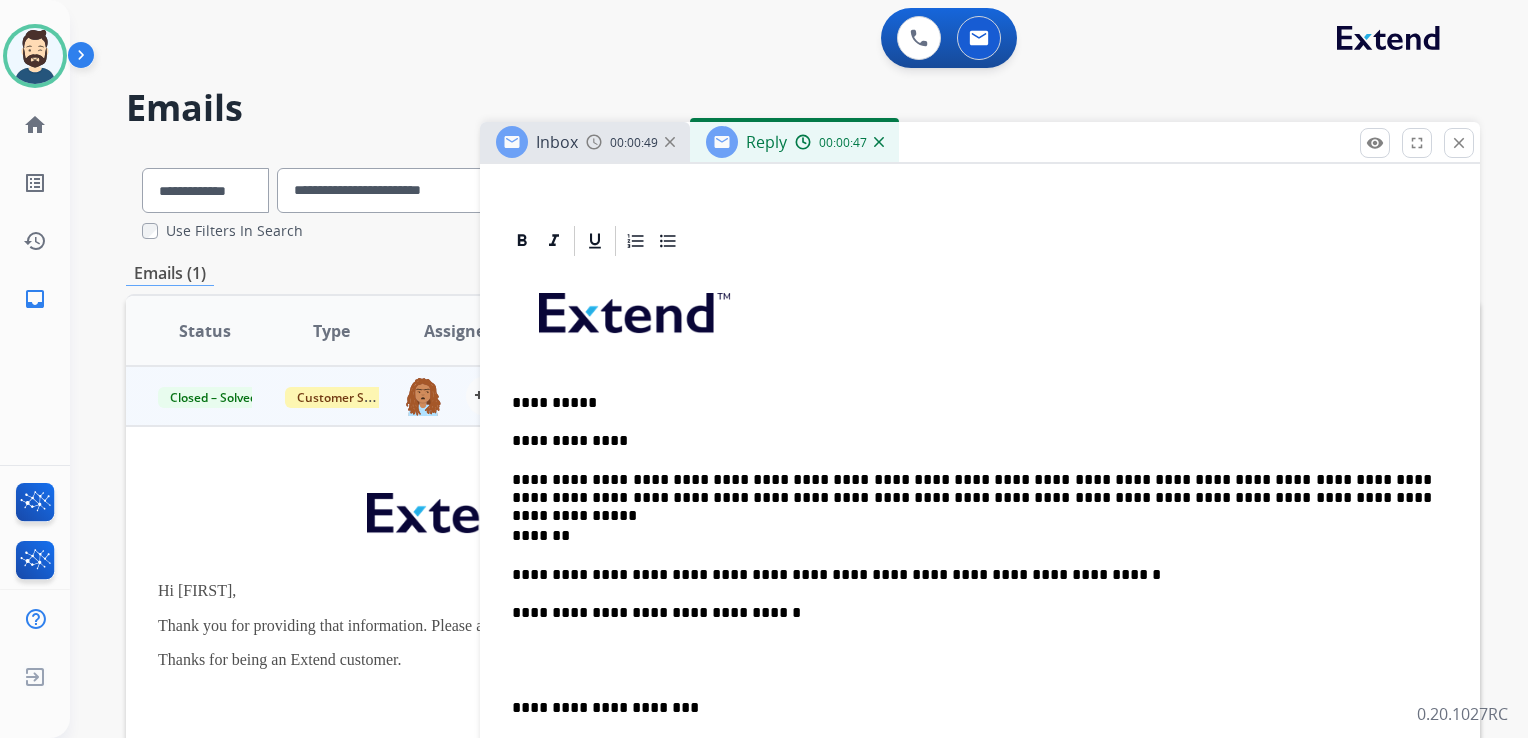 click on "**********" at bounding box center [972, 489] 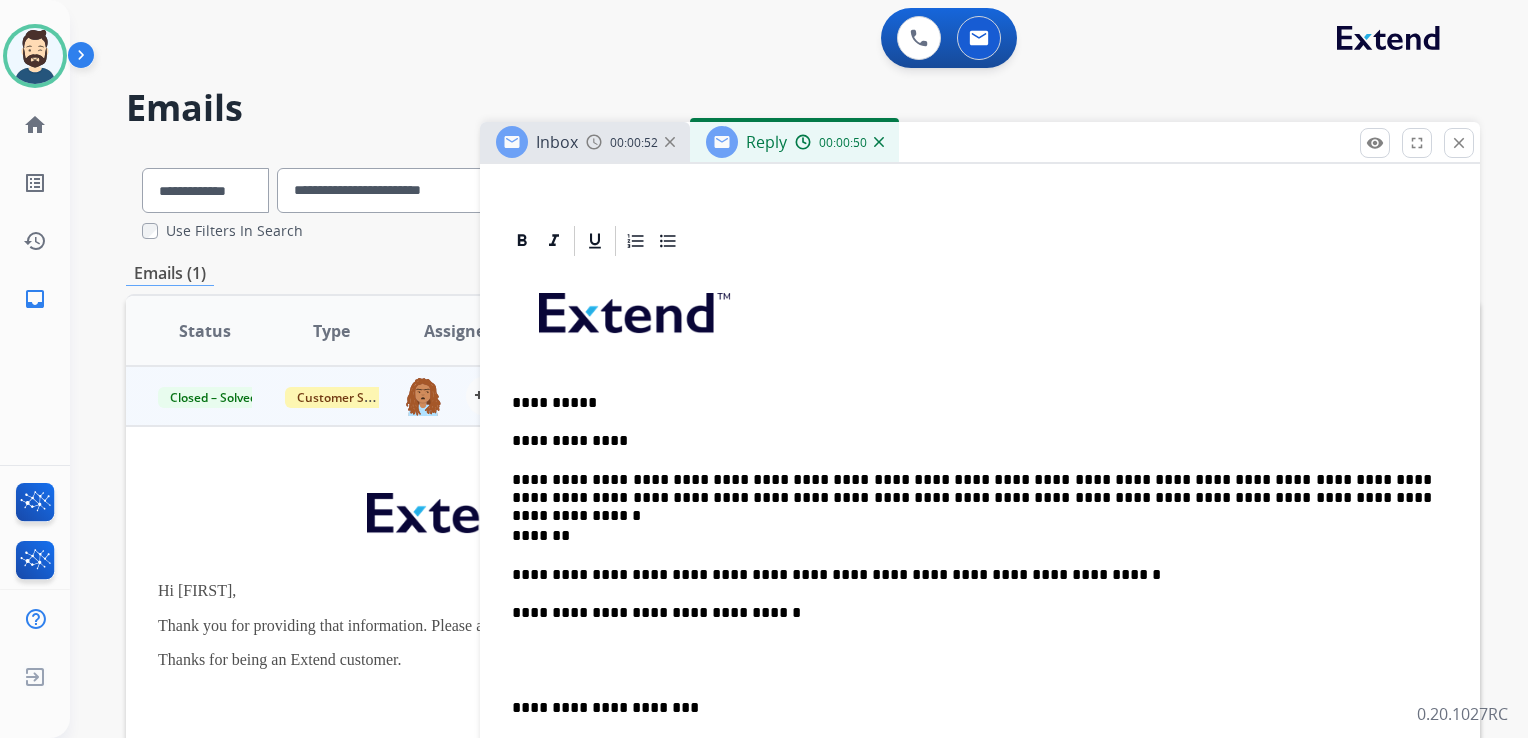 click on "**********" at bounding box center [972, 489] 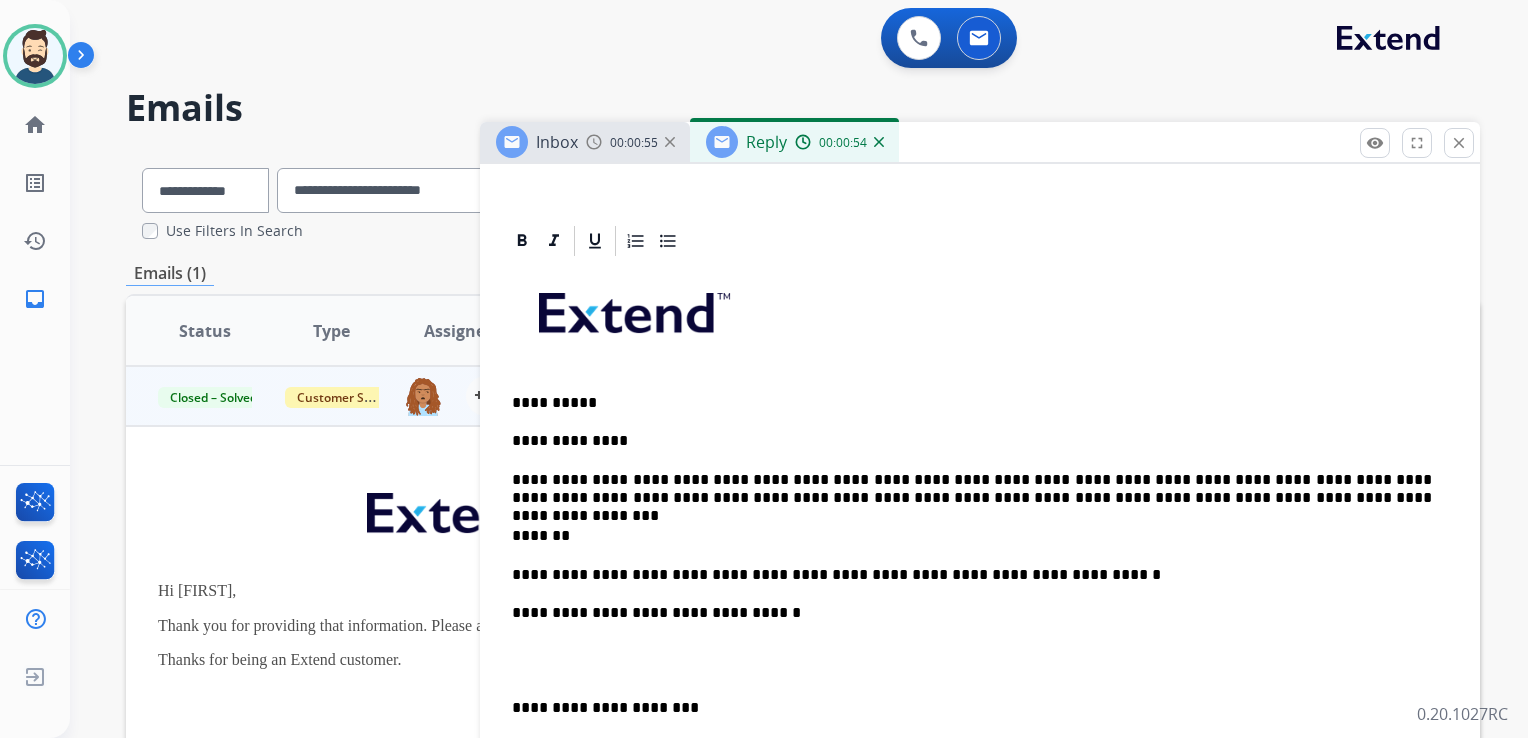 click on "**********" at bounding box center (972, 489) 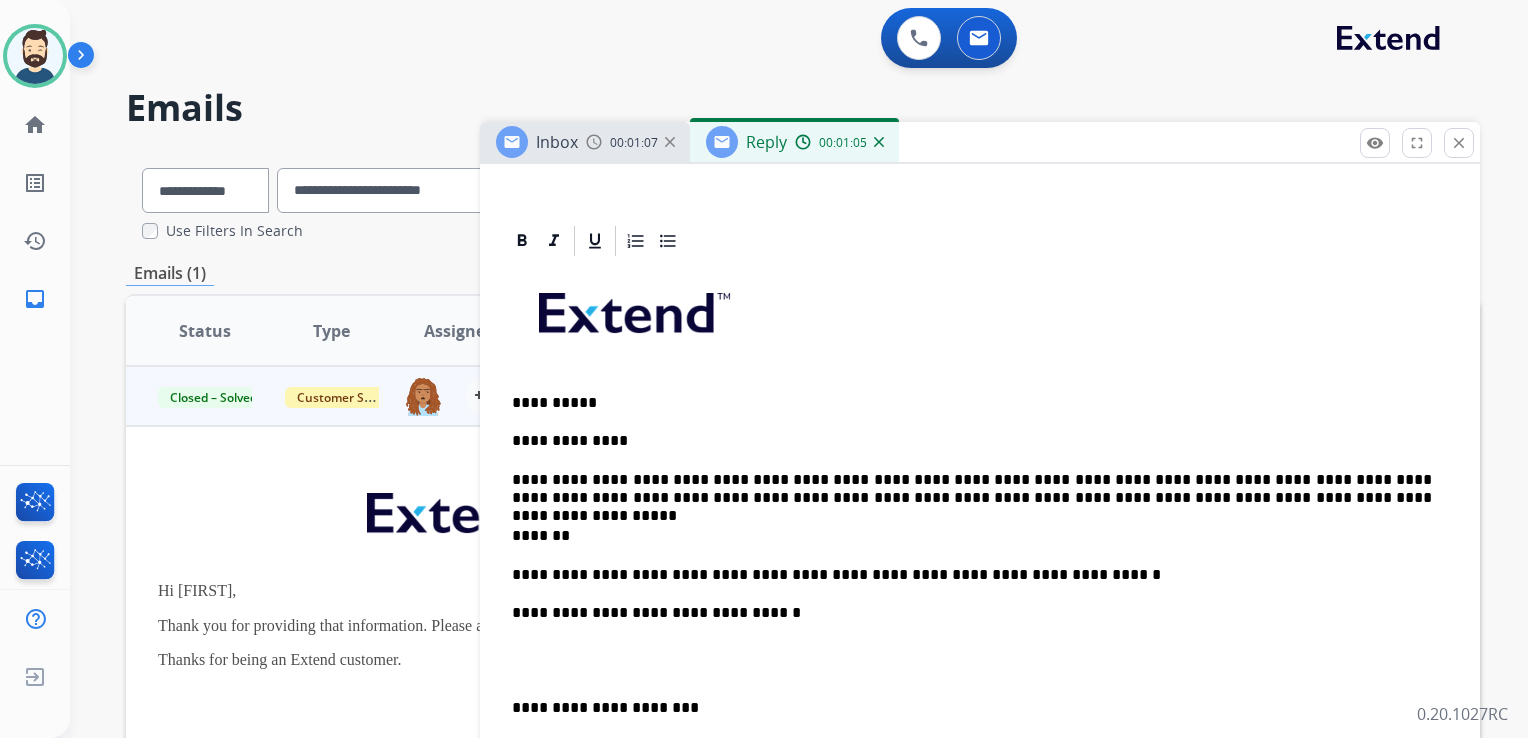 drag, startPoint x: 878, startPoint y: 537, endPoint x: 934, endPoint y: 515, distance: 60.166435 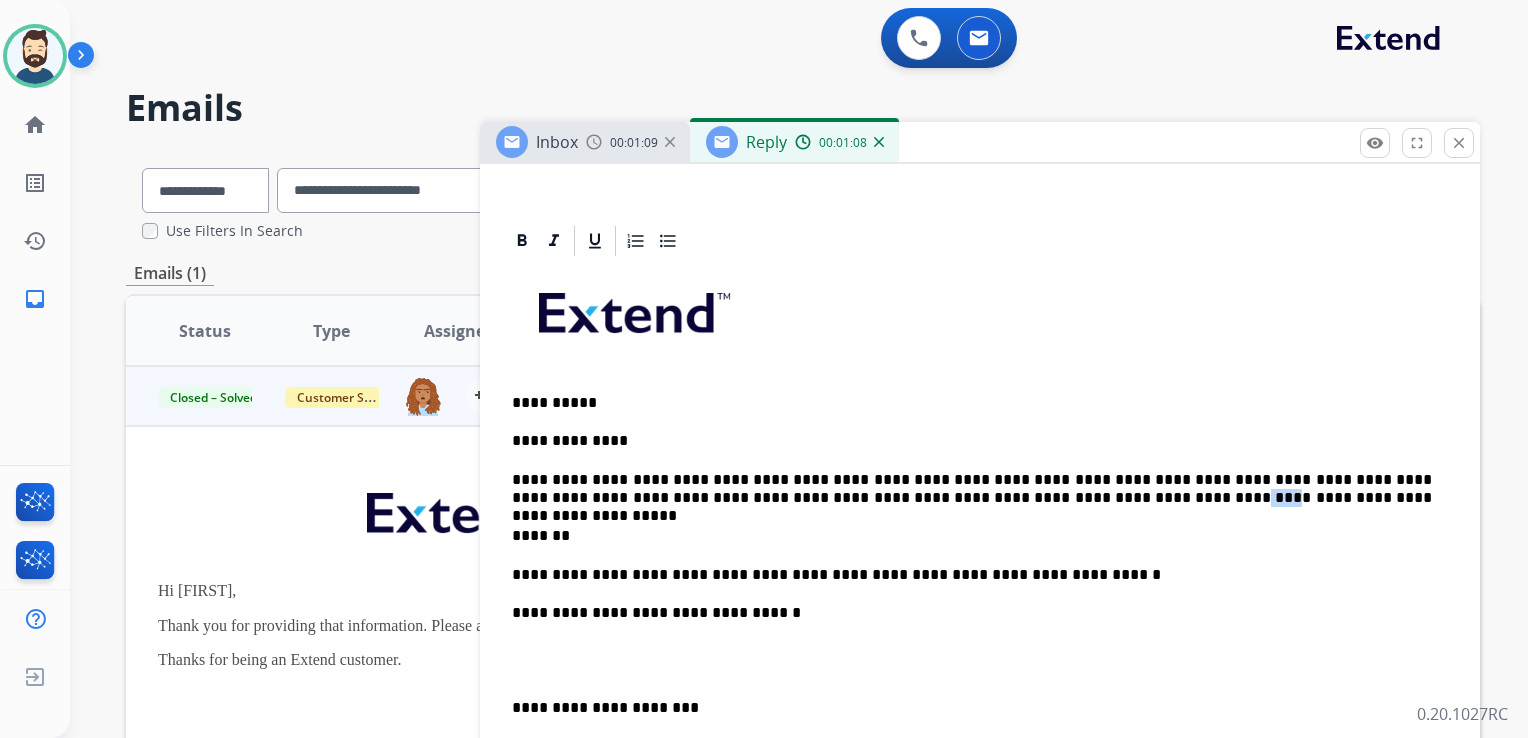 drag, startPoint x: 1024, startPoint y: 495, endPoint x: 1068, endPoint y: 495, distance: 44 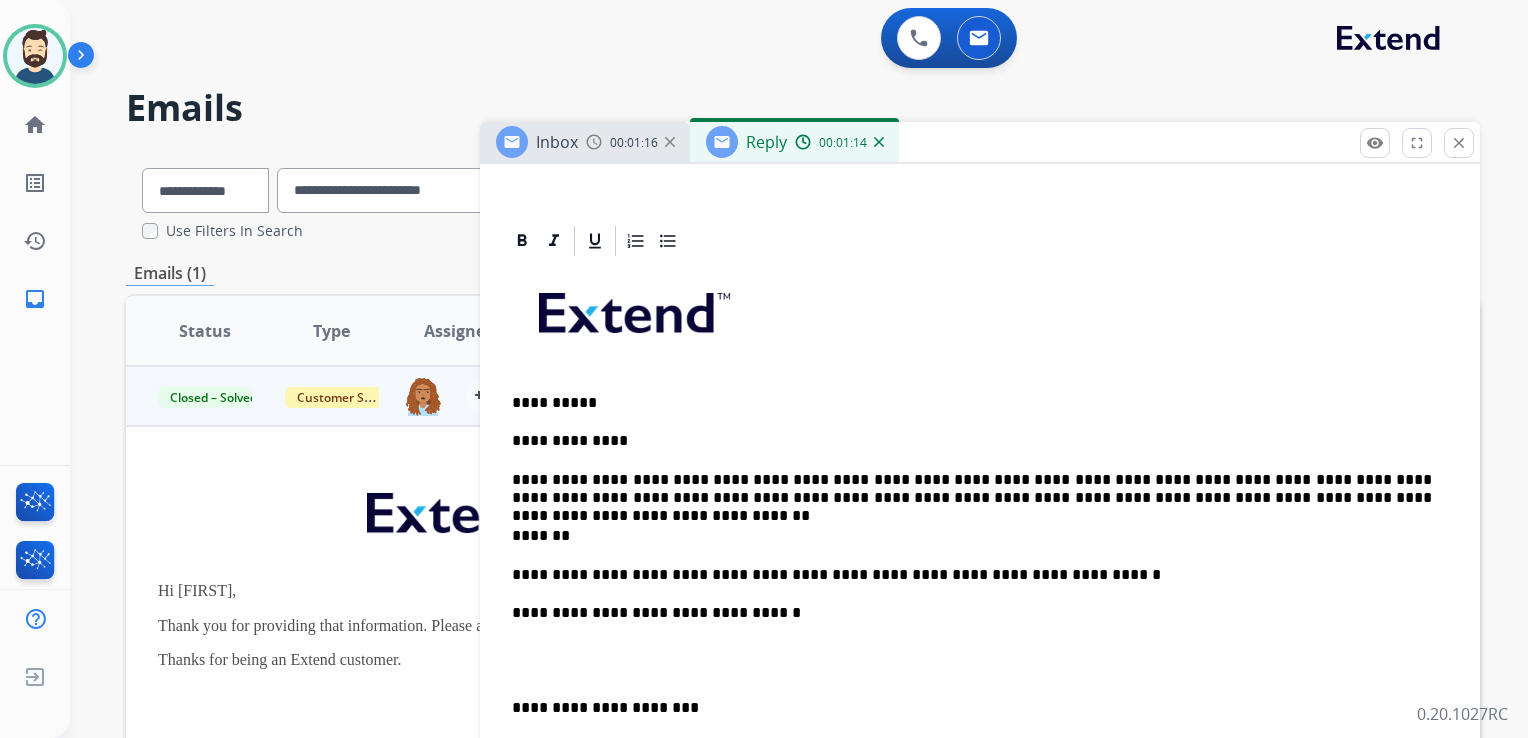 drag, startPoint x: 583, startPoint y: 546, endPoint x: 549, endPoint y: 543, distance: 34.132095 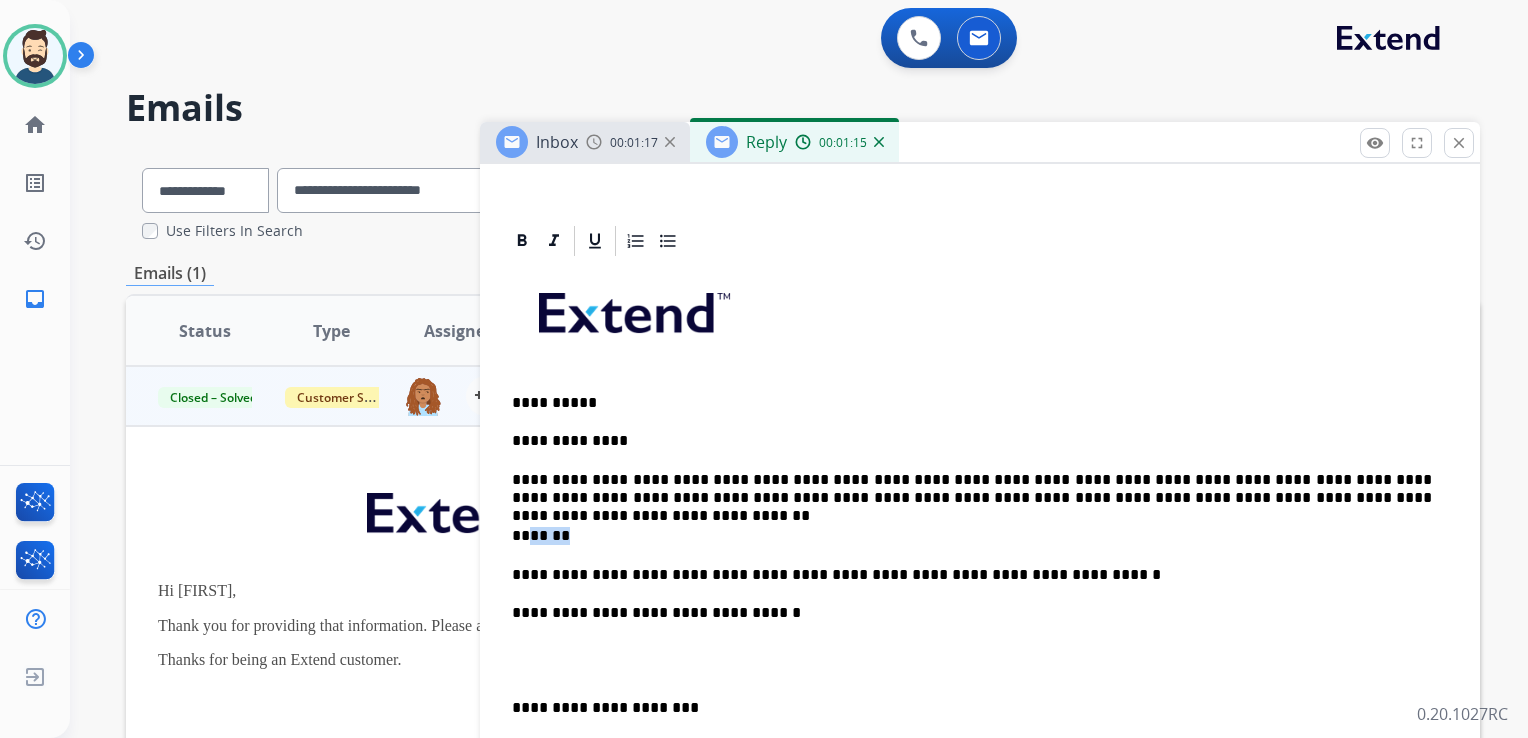 drag, startPoint x: 536, startPoint y: 531, endPoint x: 582, endPoint y: 526, distance: 46.270943 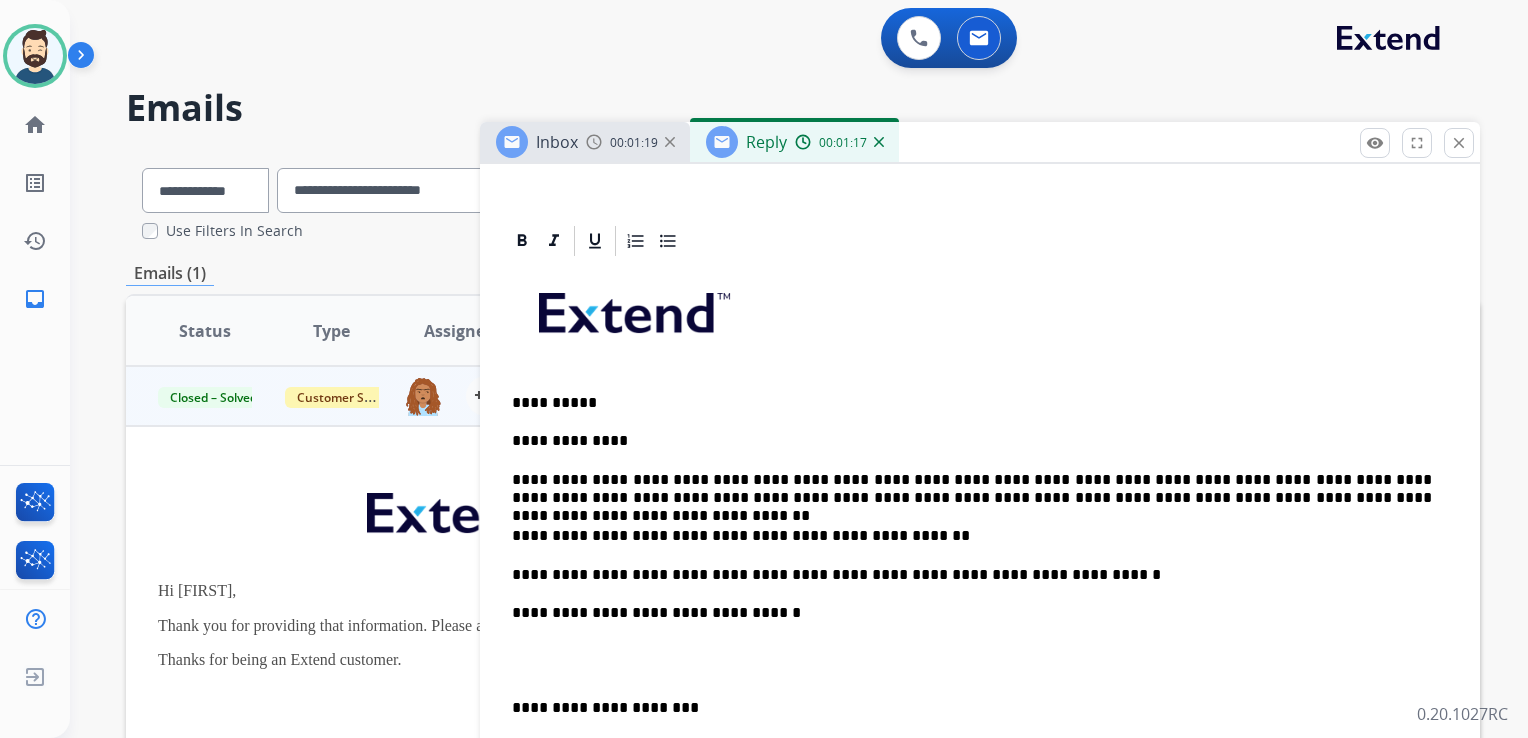 click on "**********" at bounding box center [972, 575] 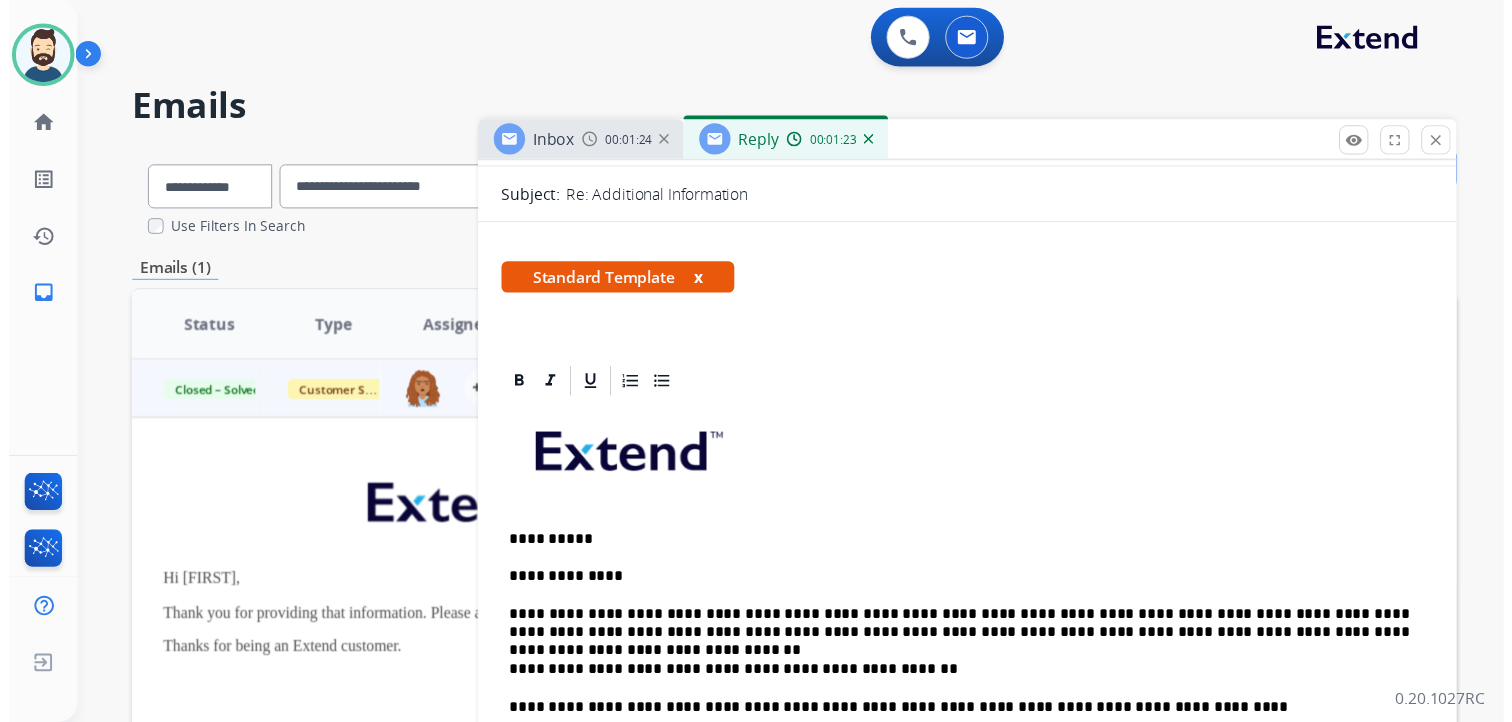 scroll, scrollTop: 0, scrollLeft: 0, axis: both 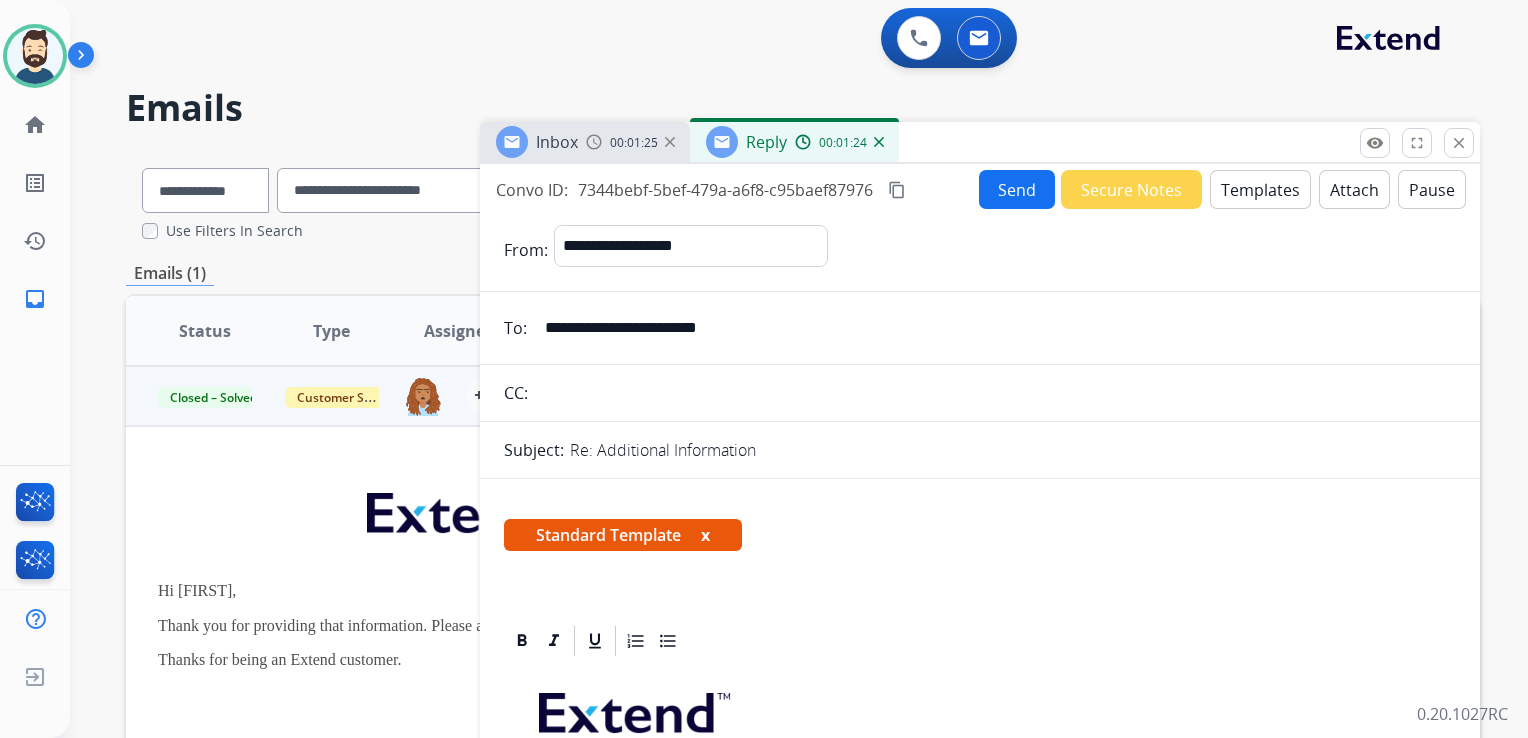 click on "Send" at bounding box center (1017, 189) 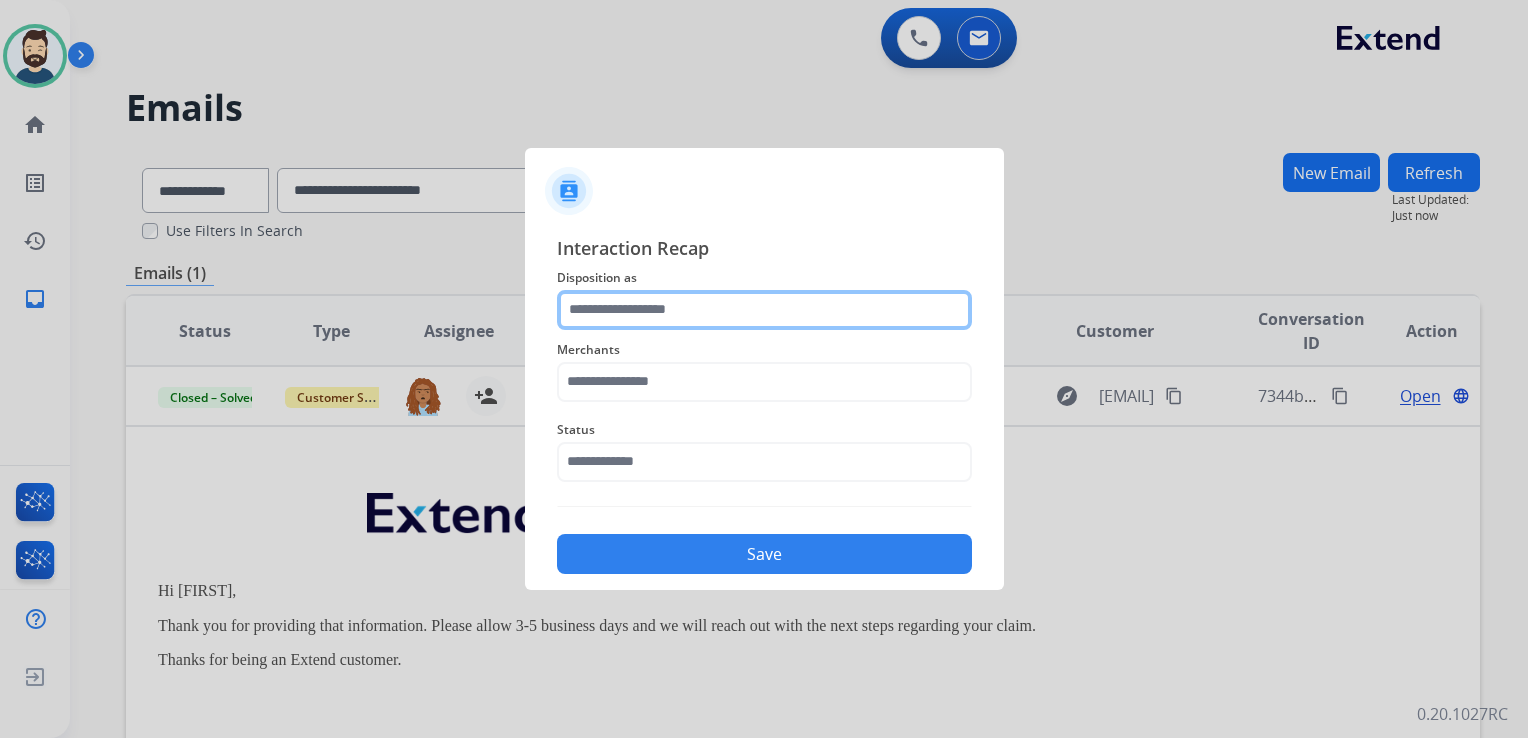 click 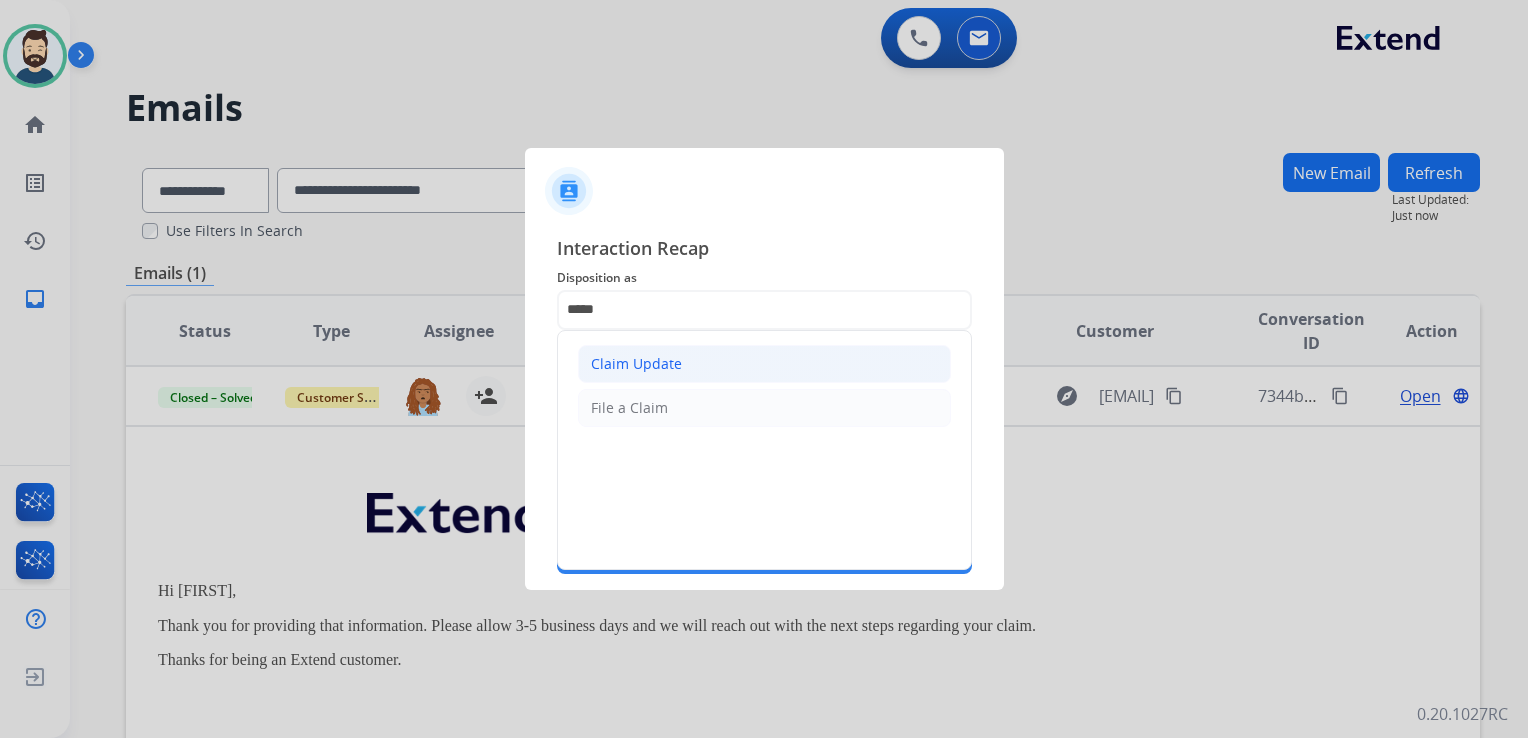 click on "Claim Update" 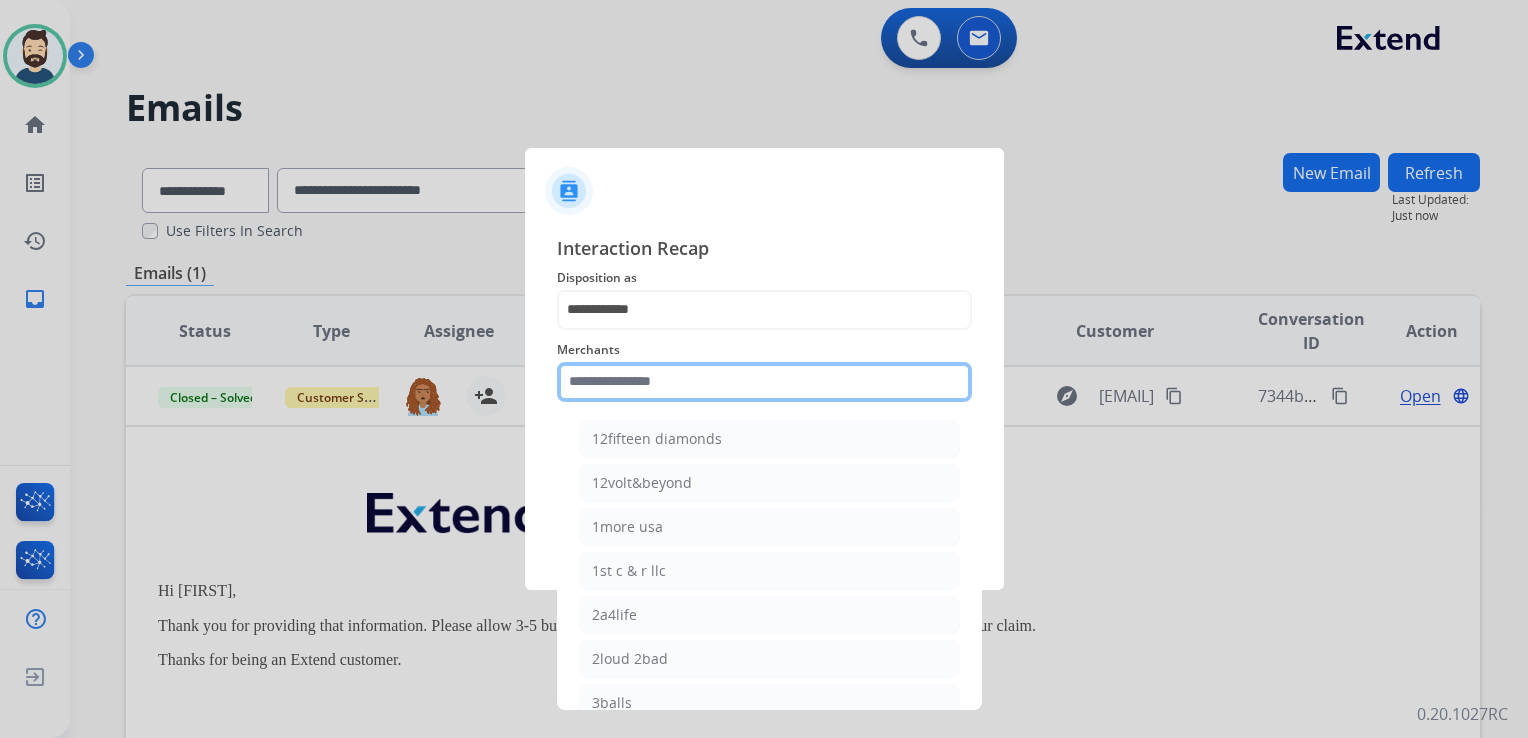 click 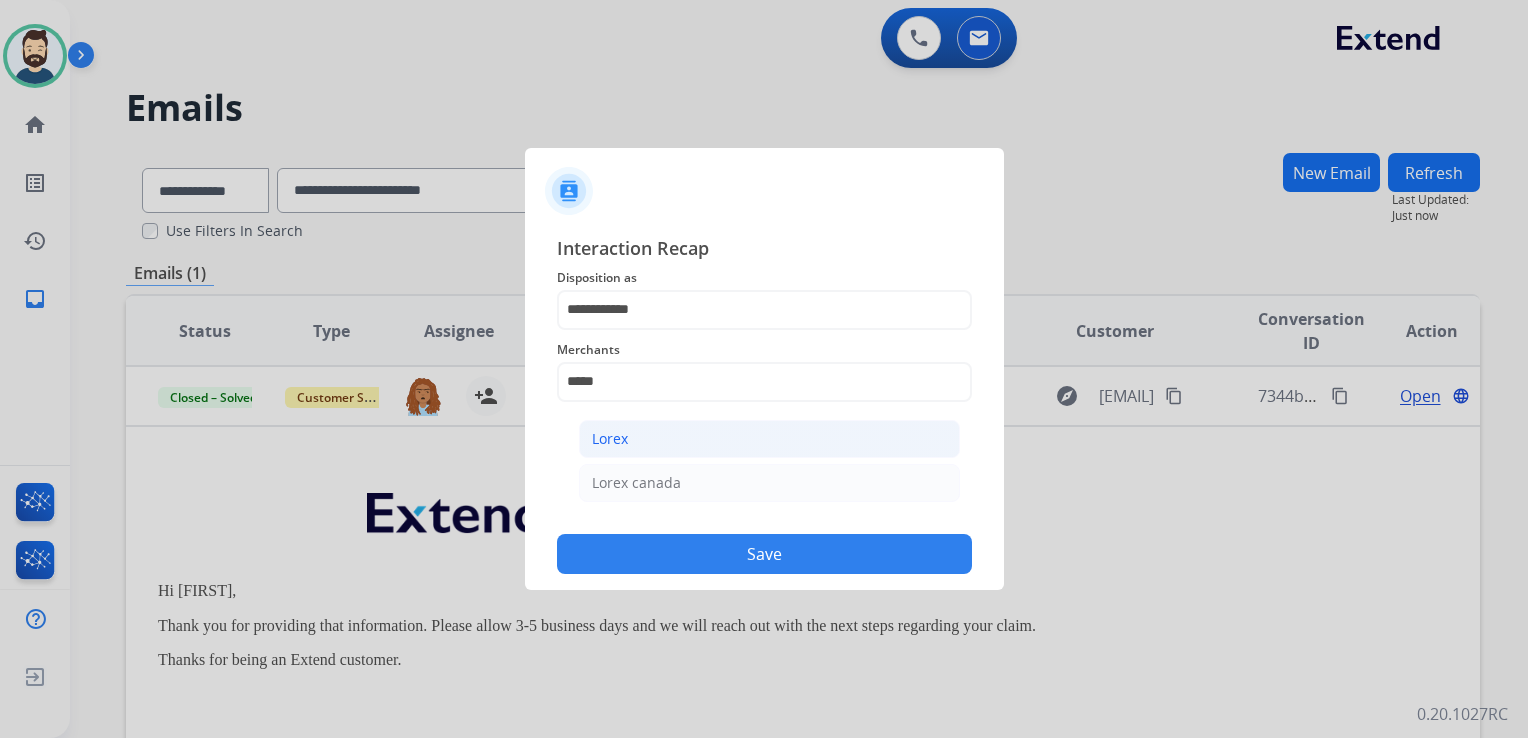 click on "Lorex" 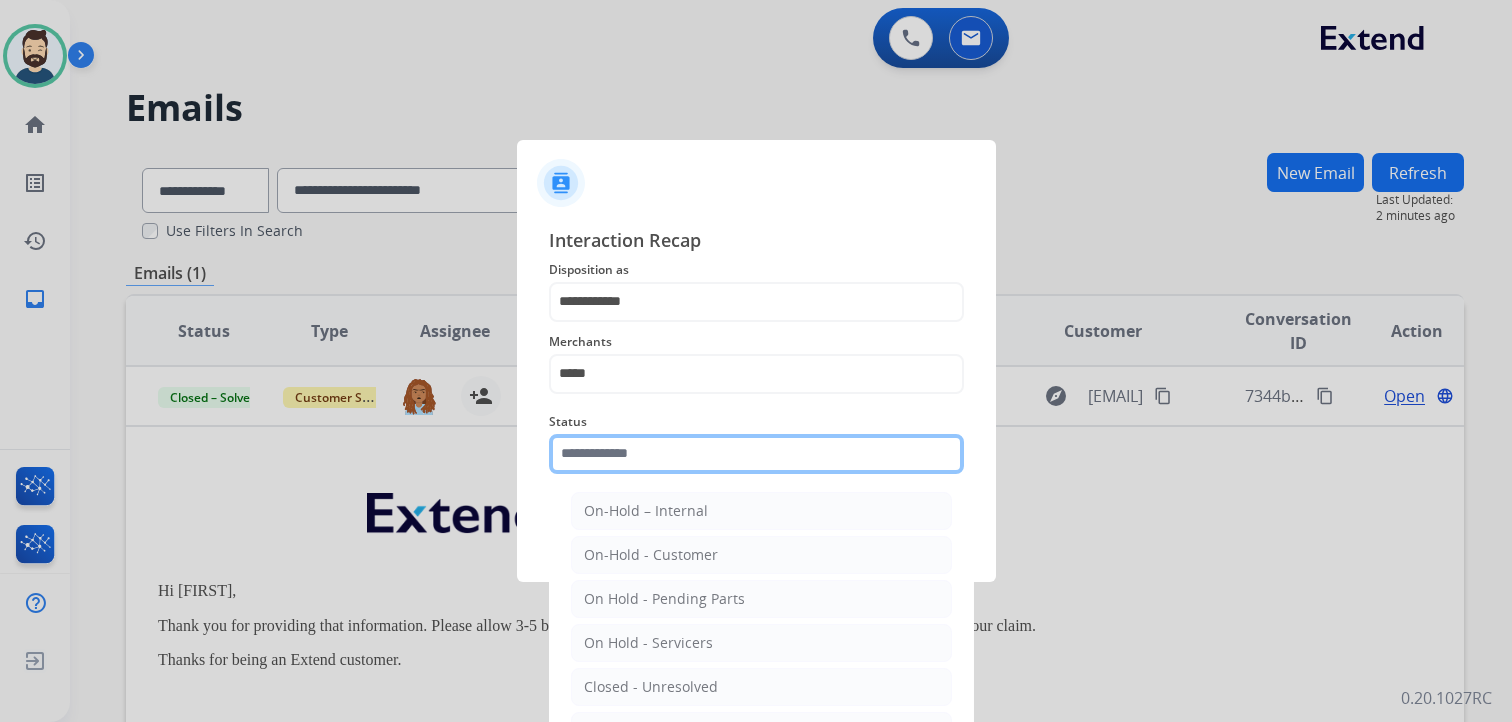 click 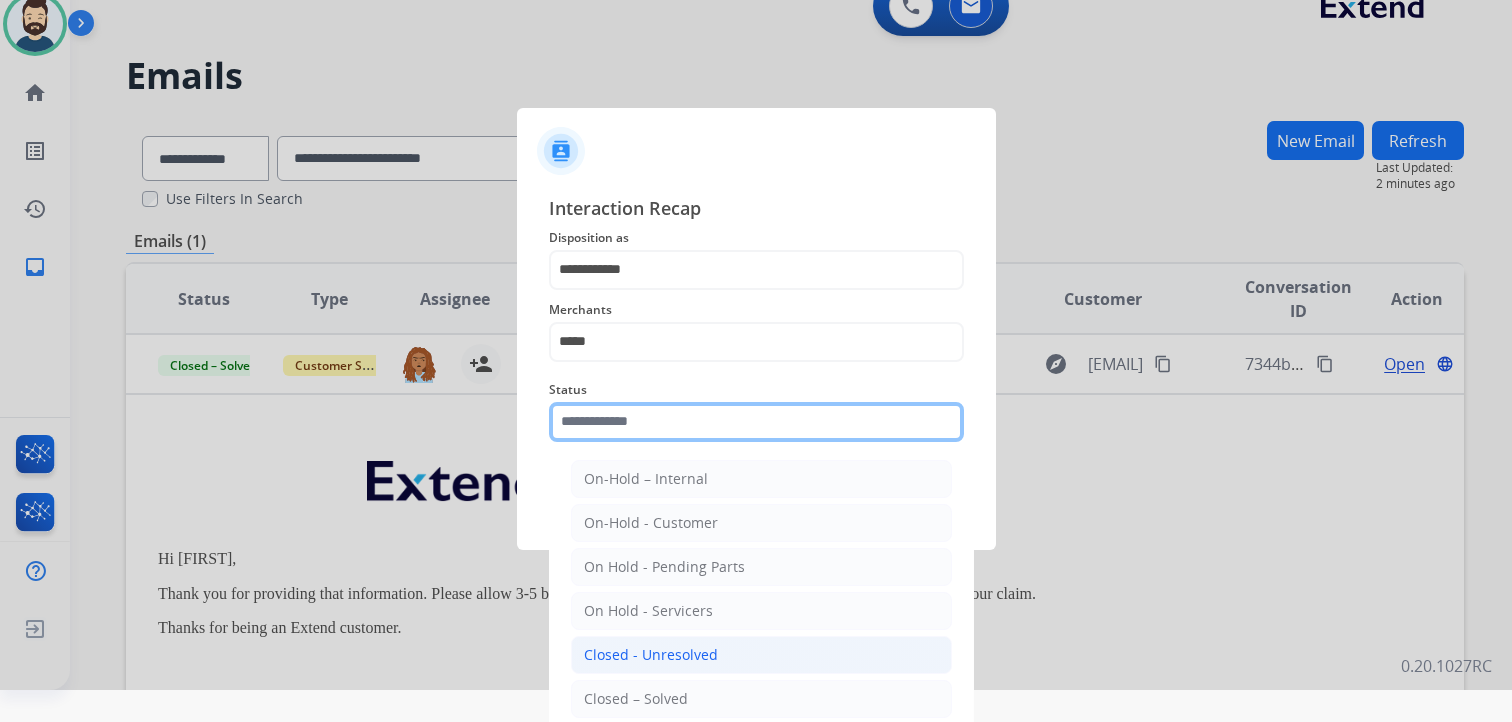 scroll, scrollTop: 59, scrollLeft: 0, axis: vertical 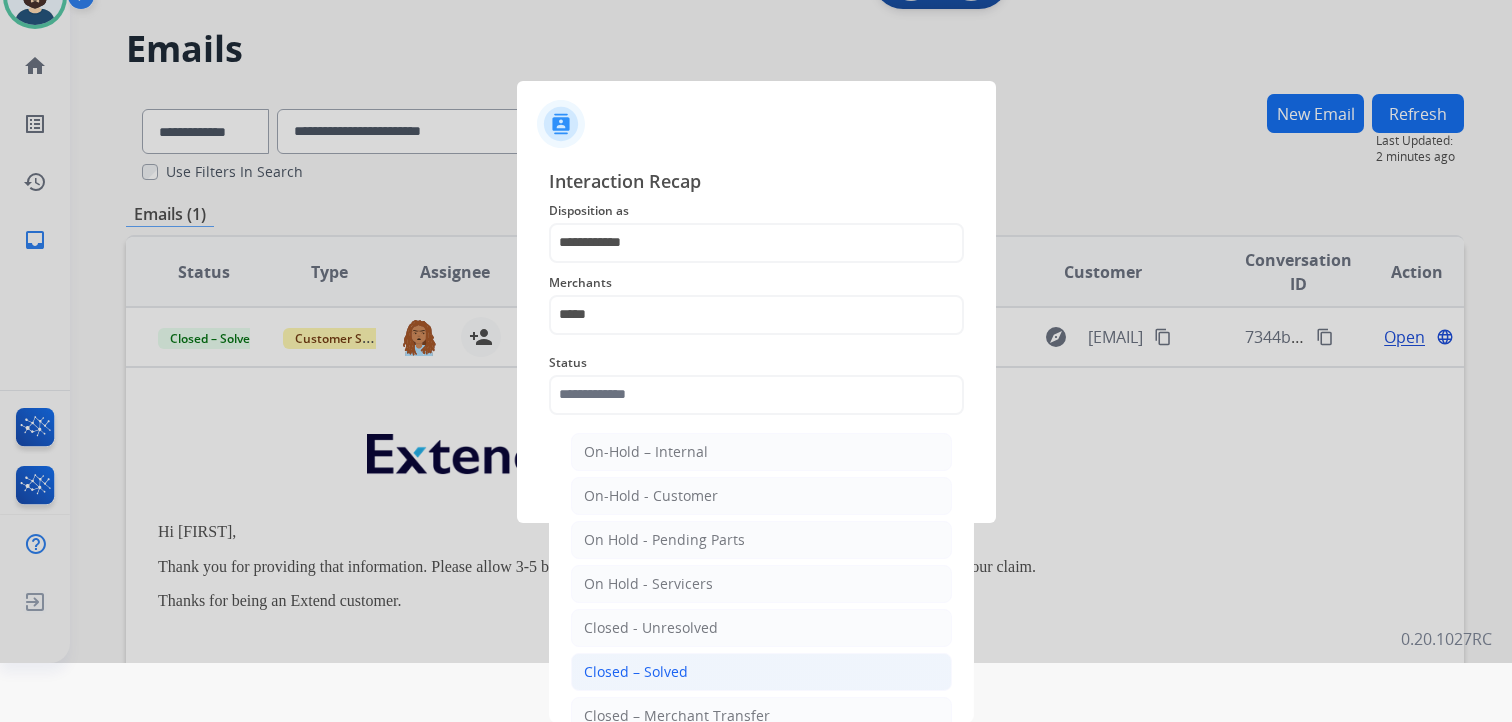 drag, startPoint x: 658, startPoint y: 660, endPoint x: 714, endPoint y: 600, distance: 82.073135 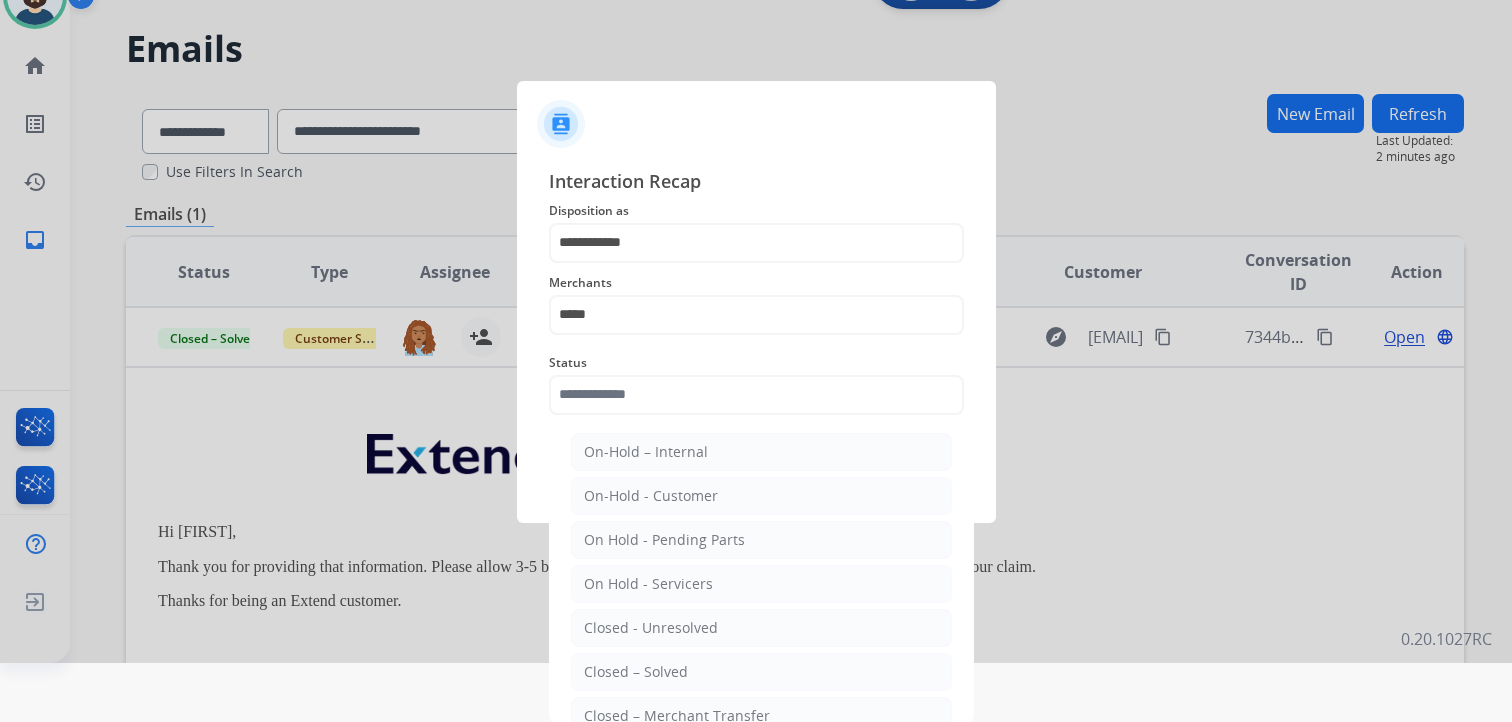 type on "**********" 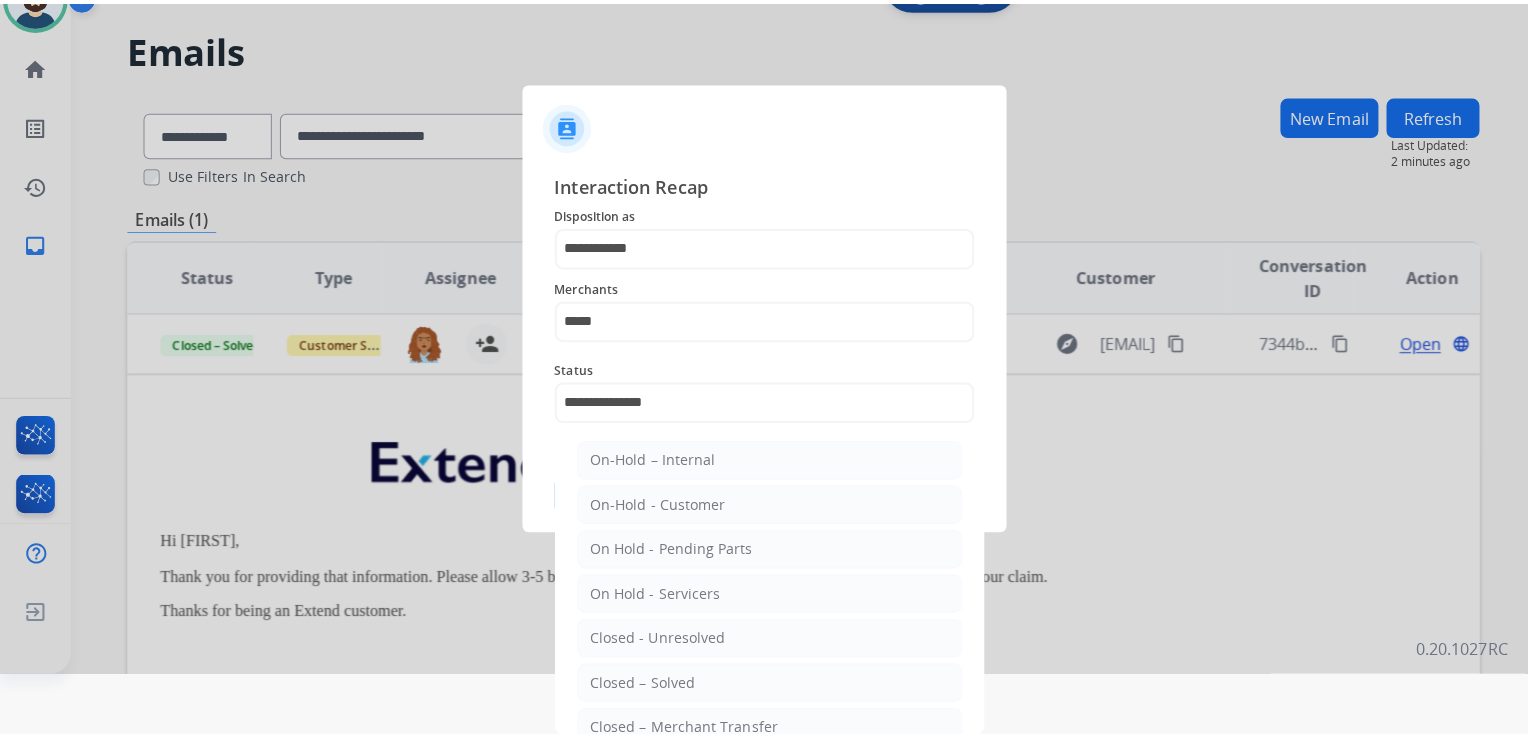 scroll, scrollTop: 0, scrollLeft: 0, axis: both 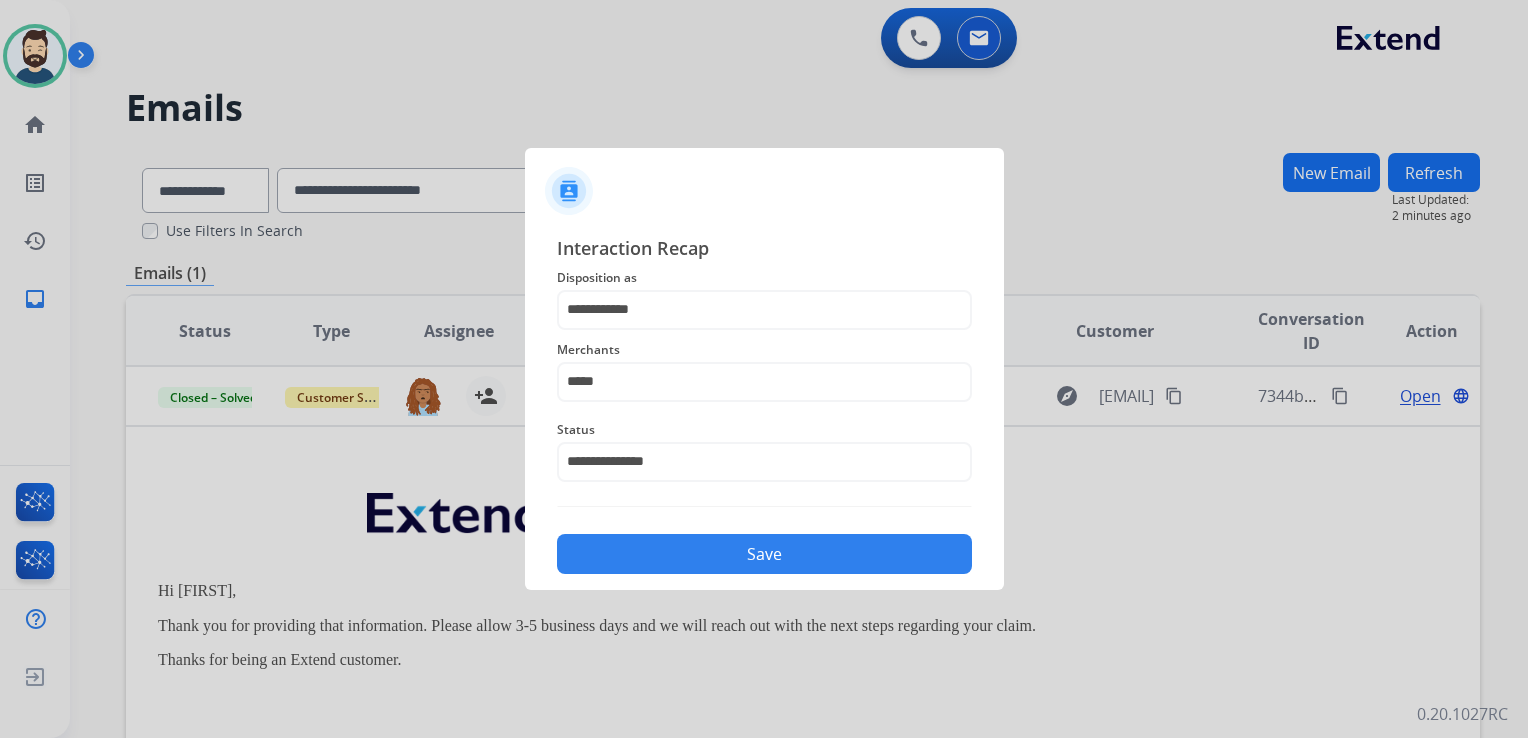 click on "Save" 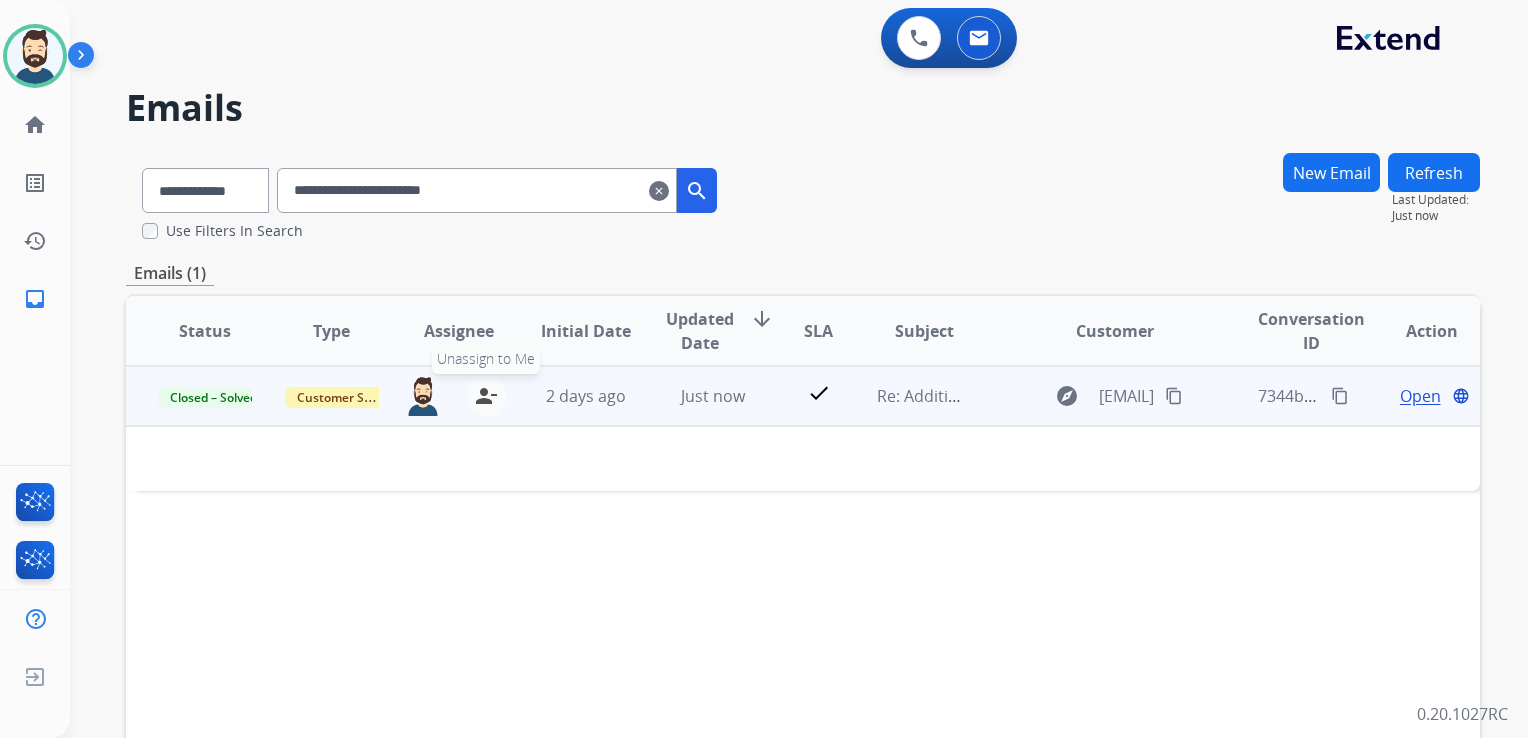 click on "person_remove Unassign to Me" at bounding box center (486, 396) 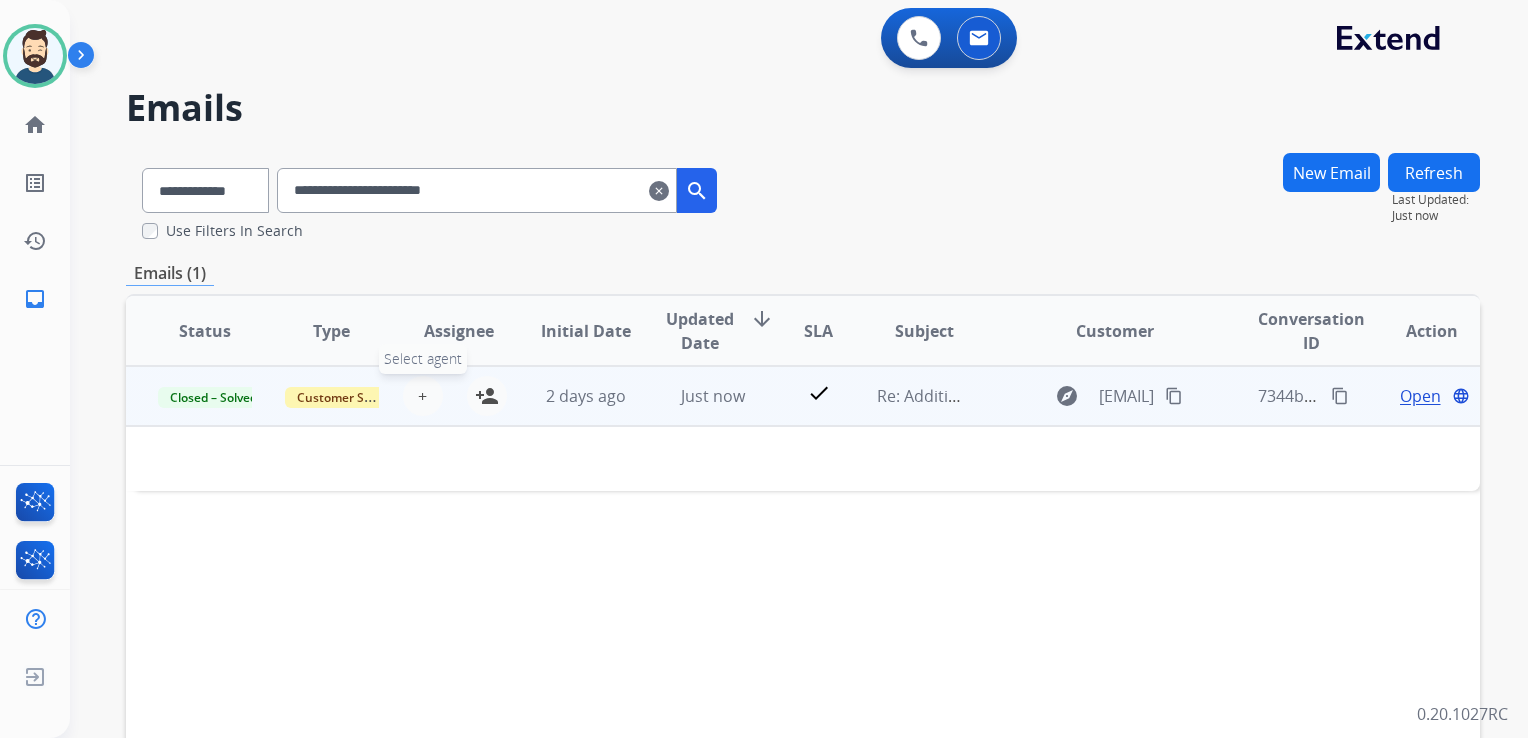 click on "+" at bounding box center [422, 396] 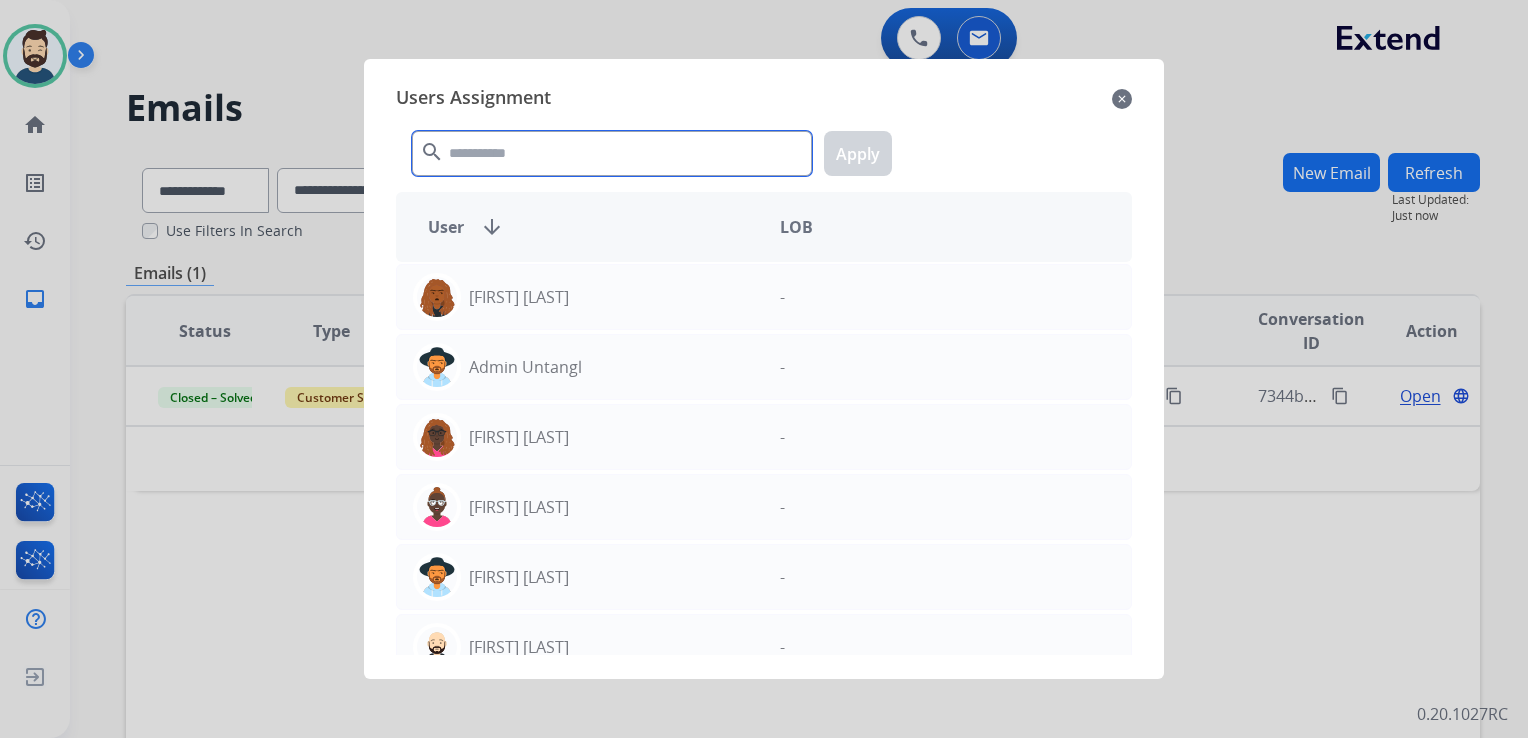 click 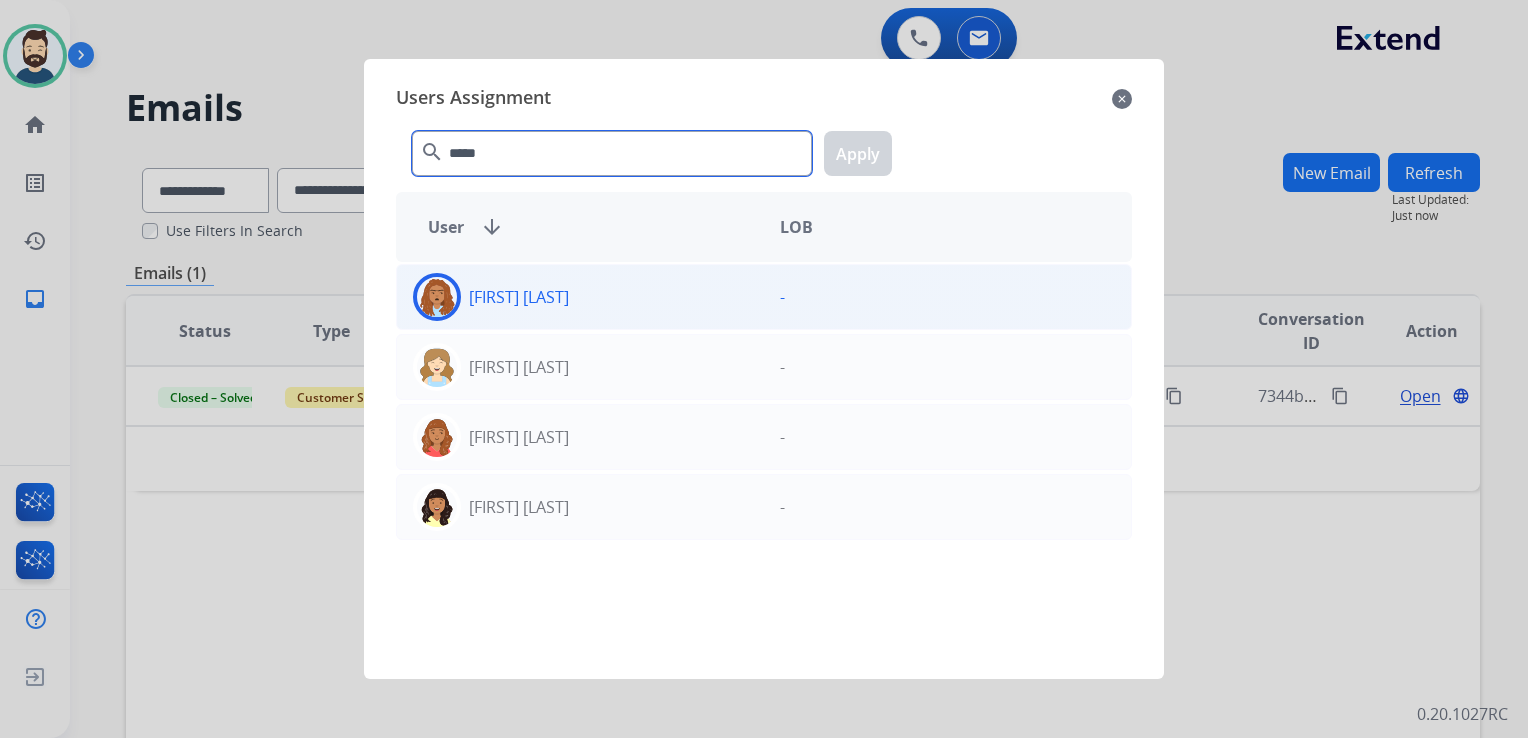 type on "*****" 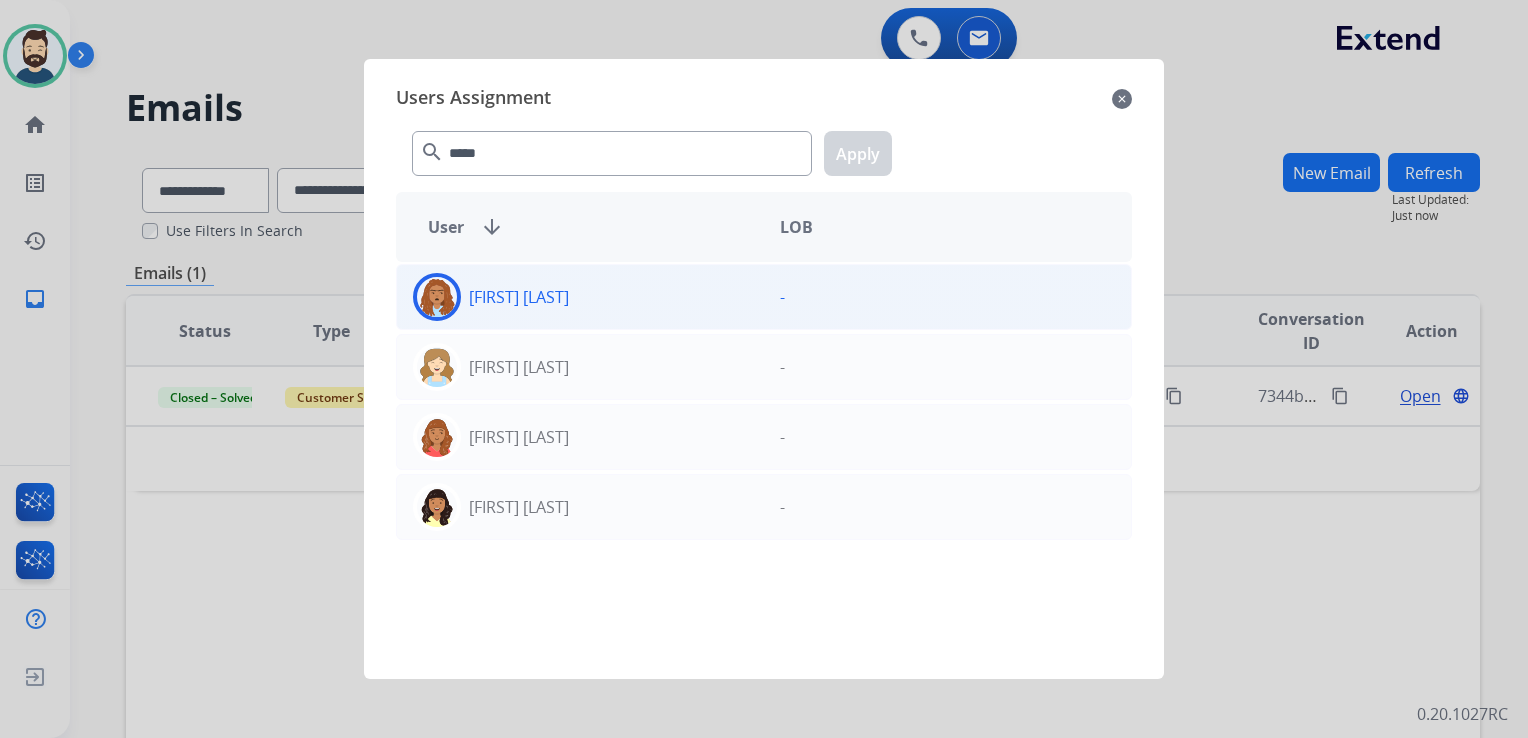 click 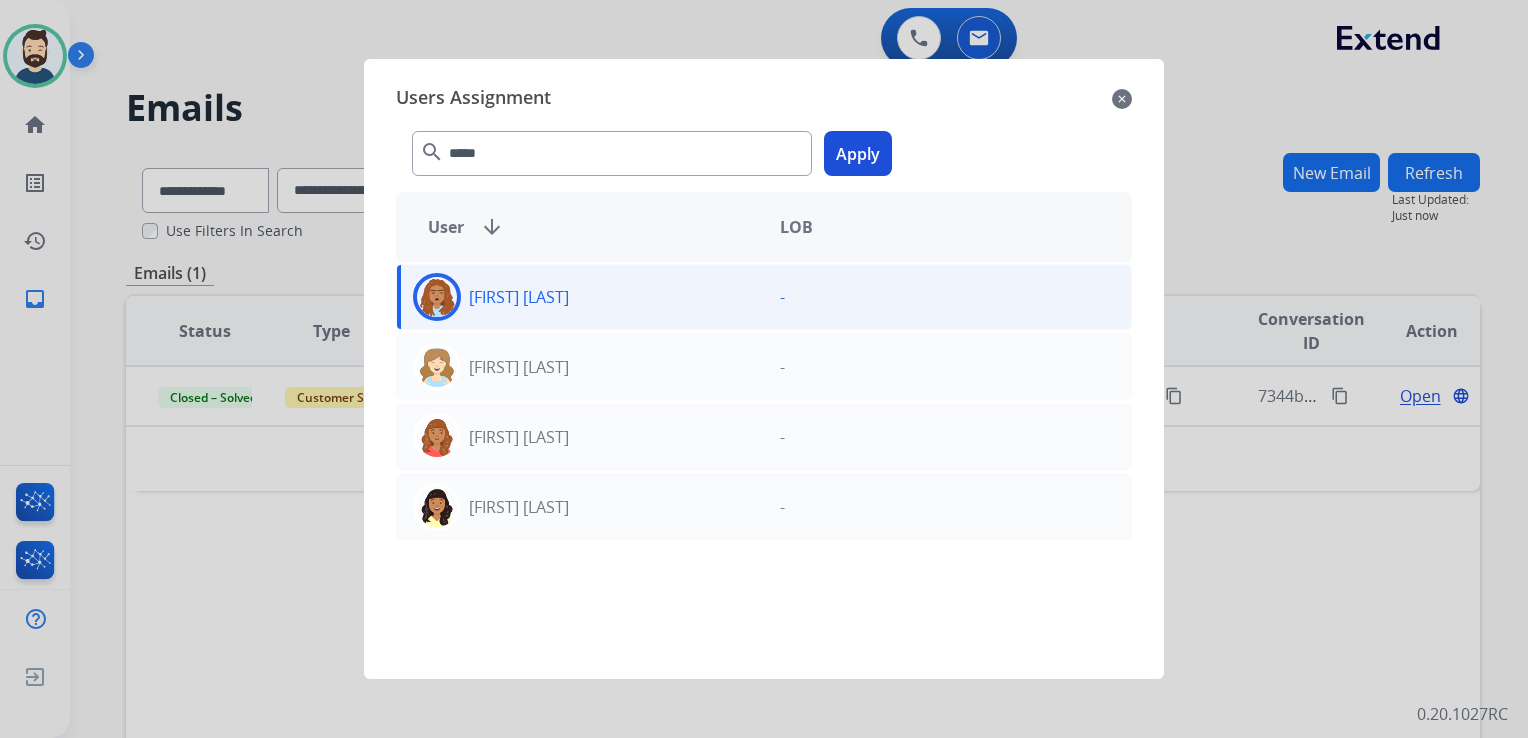 click on "Apply" 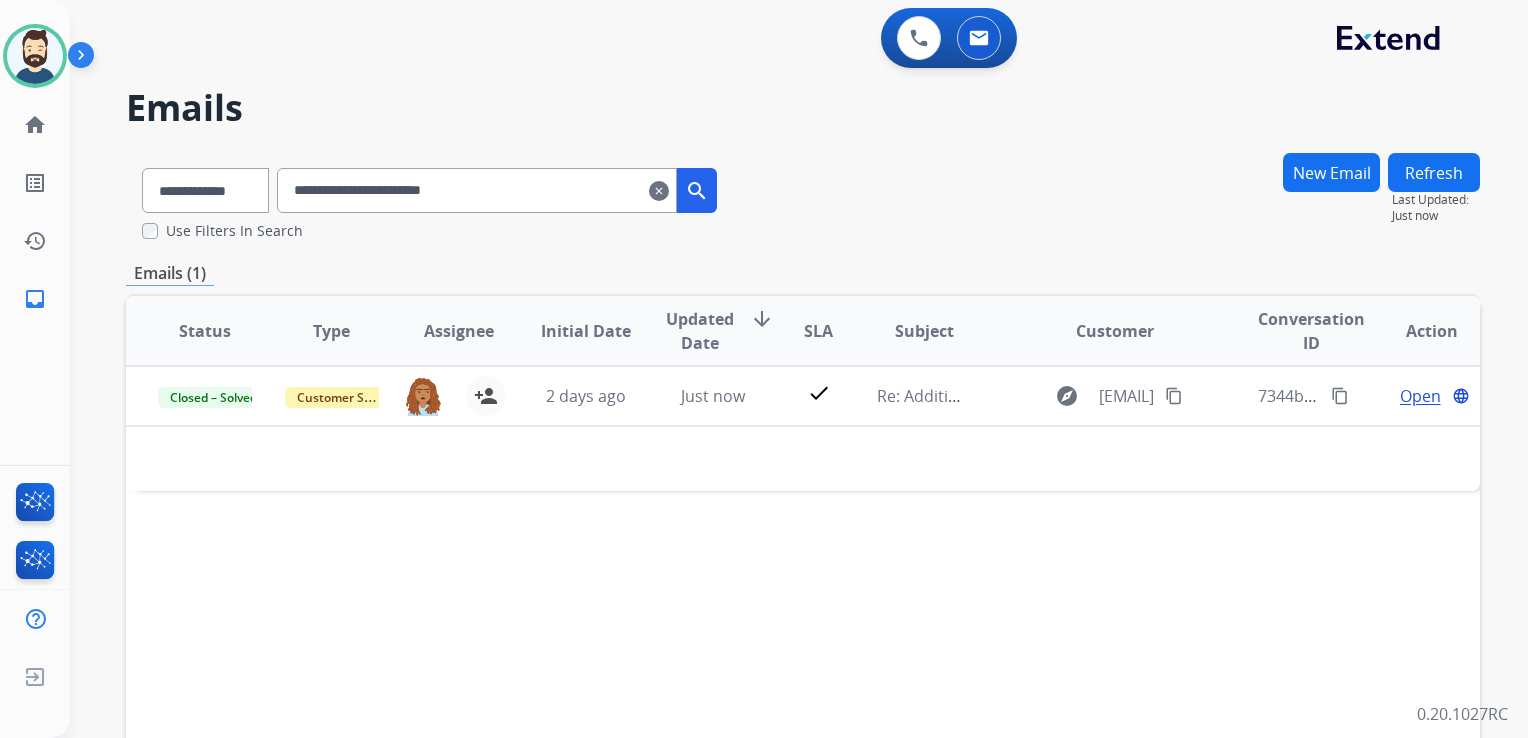 click on "clear" at bounding box center (659, 191) 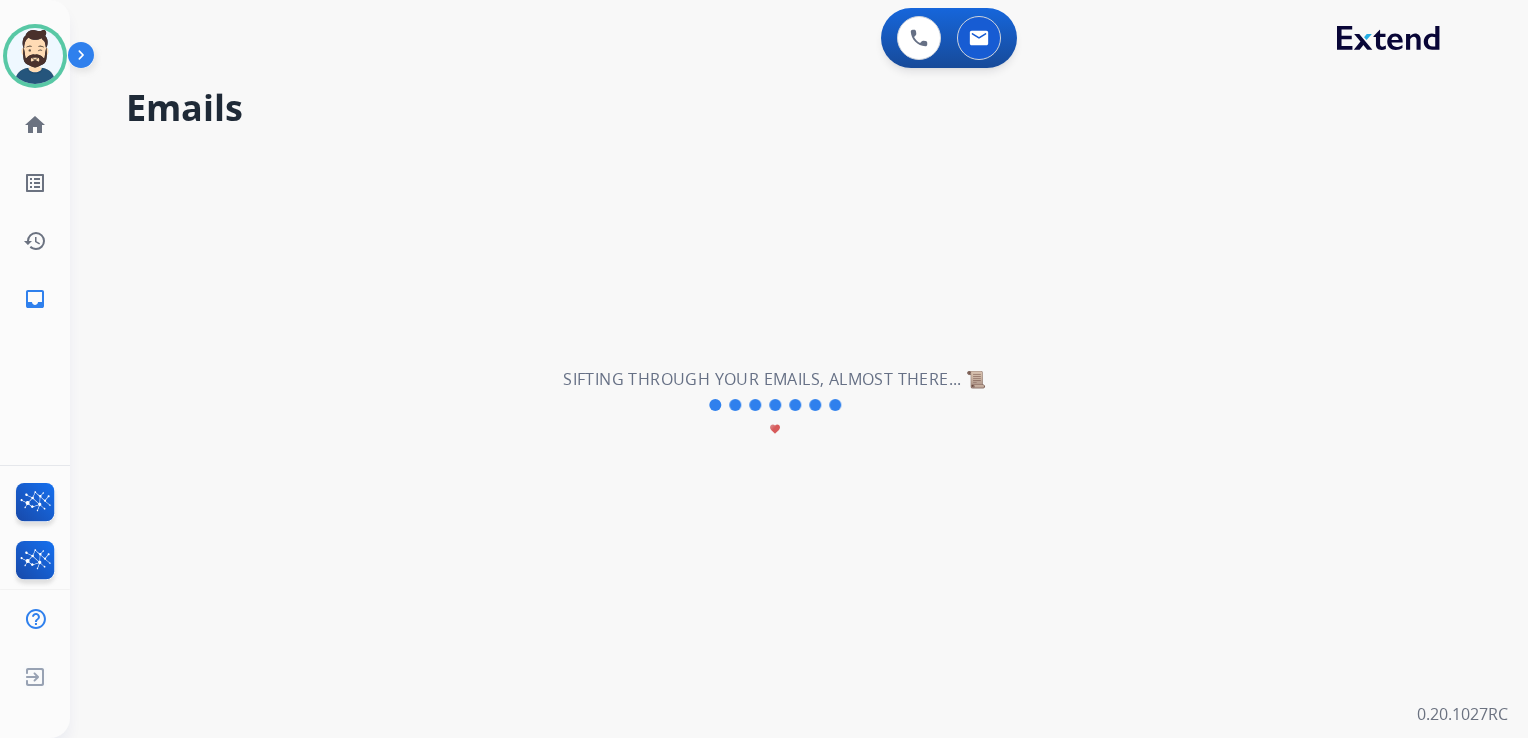 type 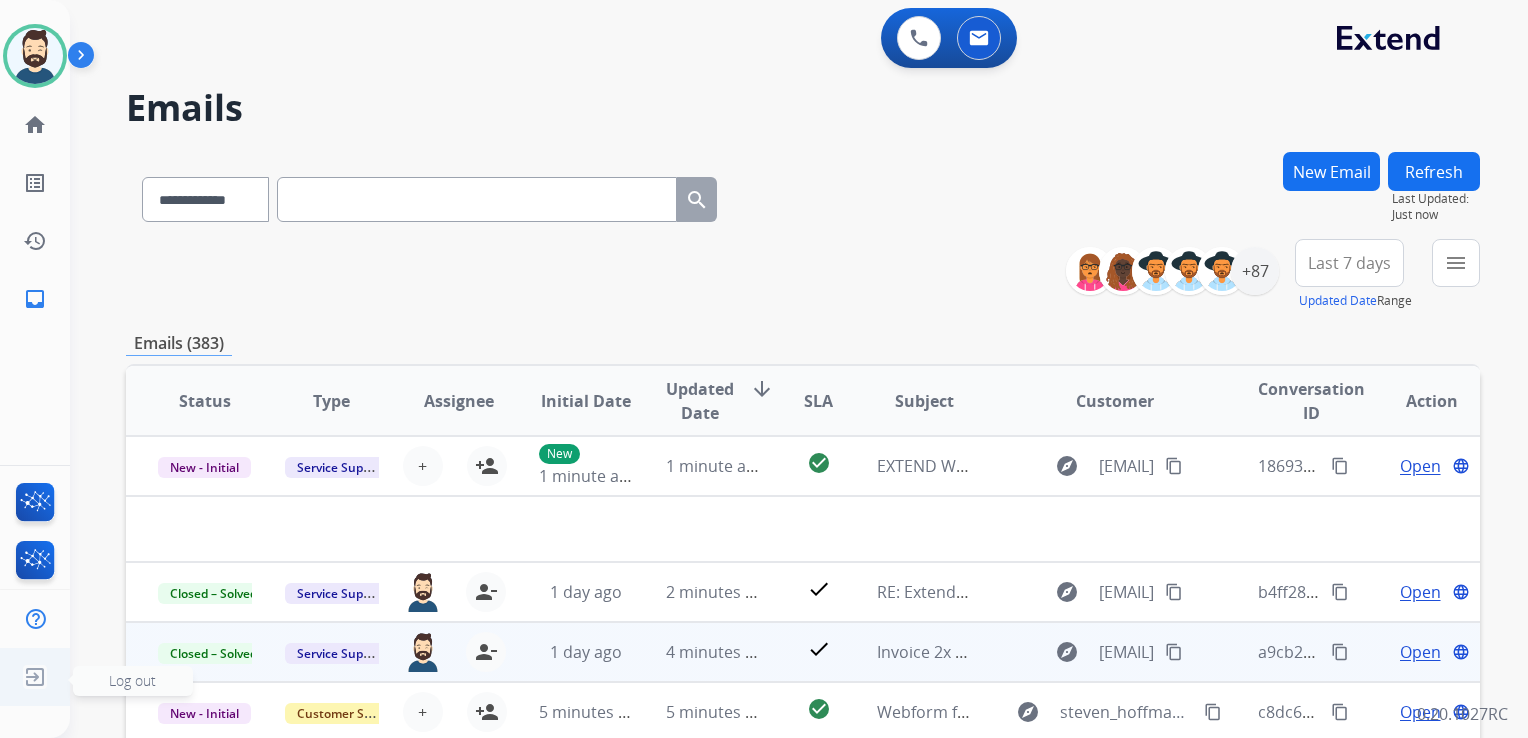 click on "Log out" 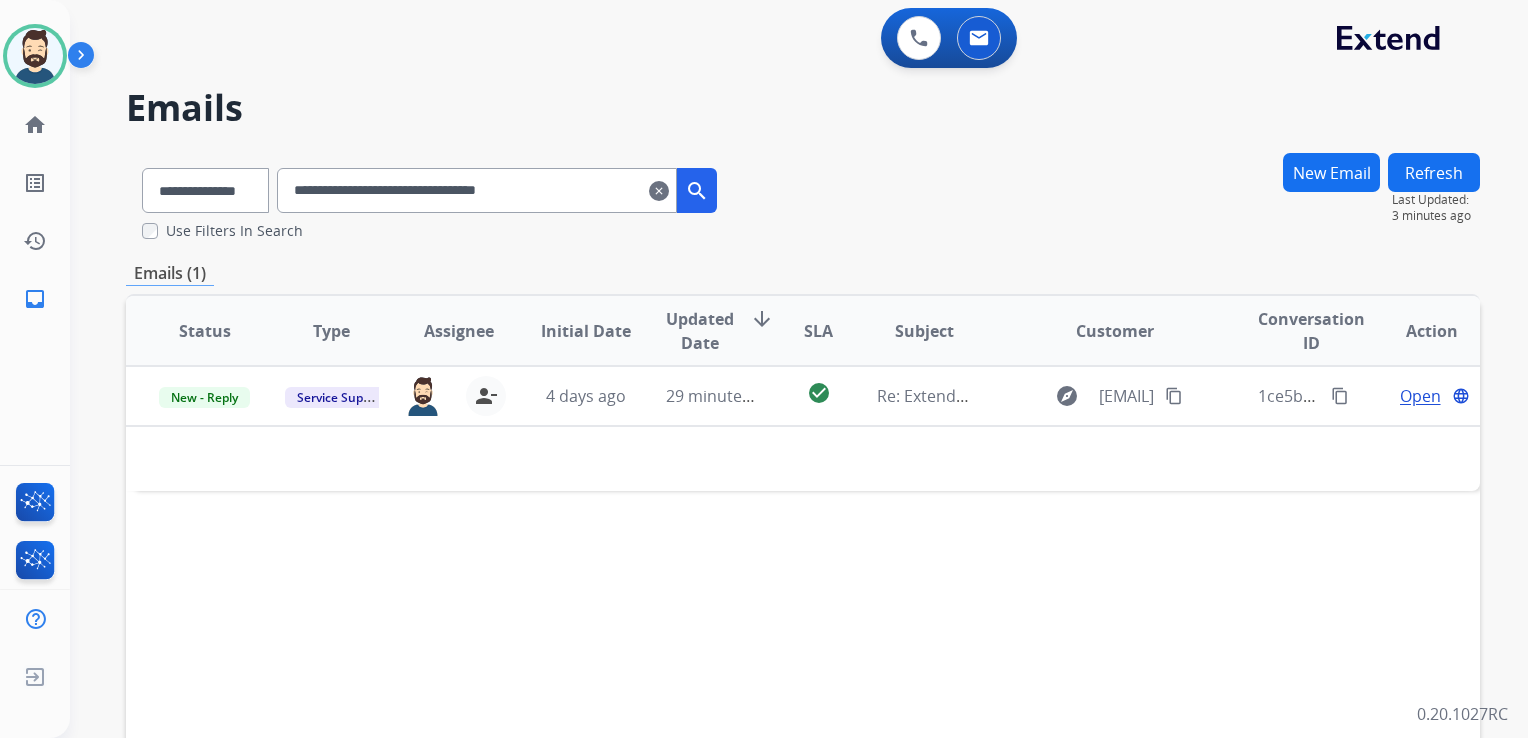 select on "**********" 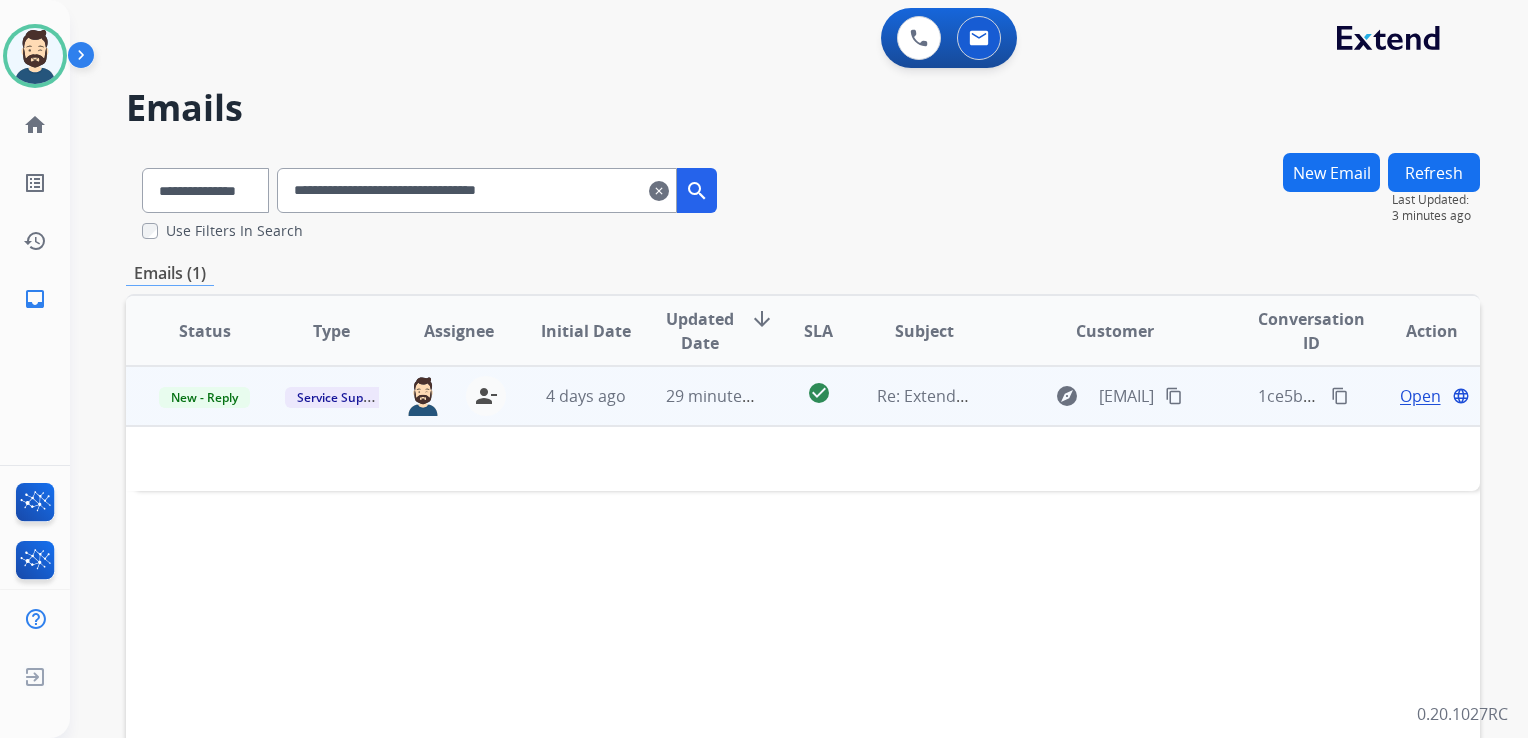 click on "29 minutes ago" at bounding box center (697, 396) 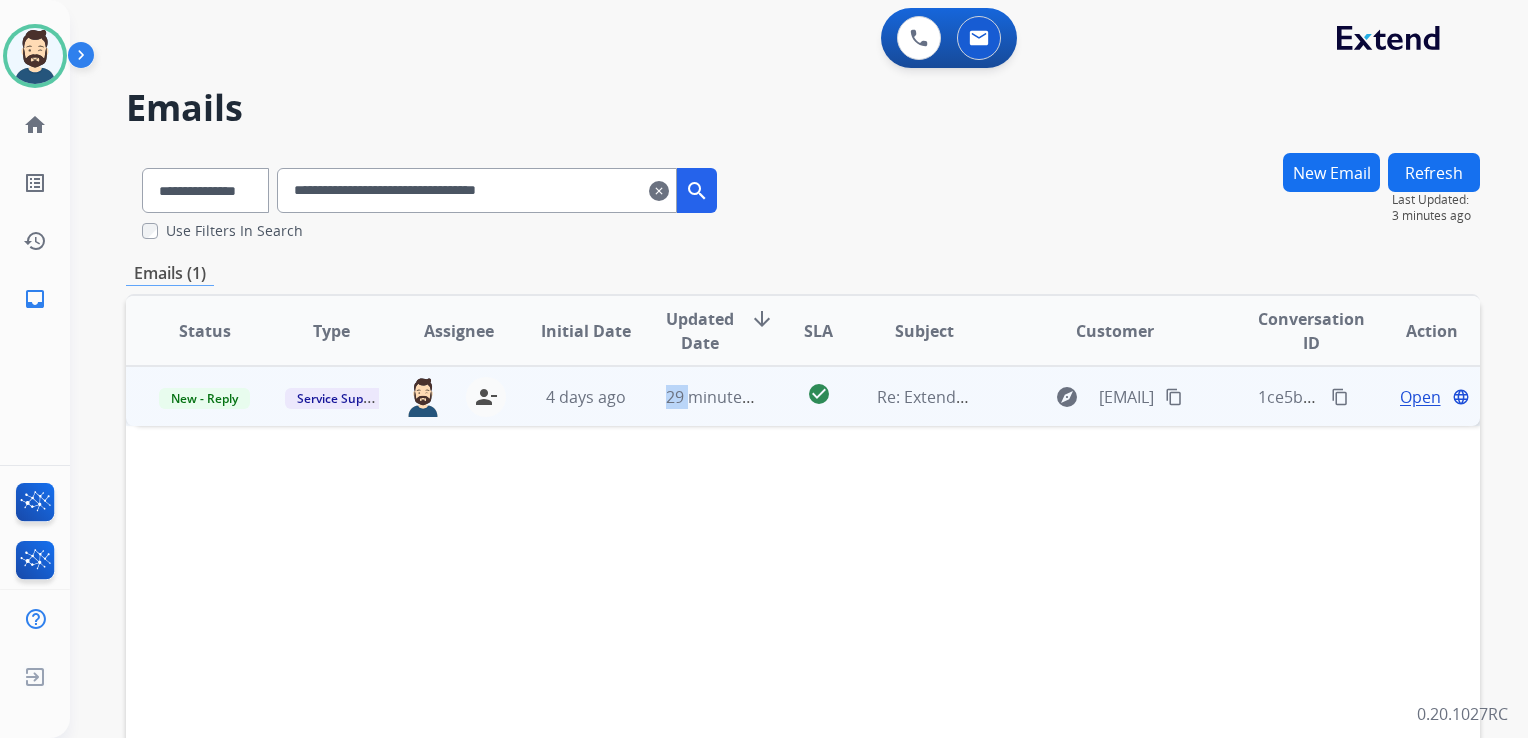 click on "29 minutes ago" at bounding box center [697, 396] 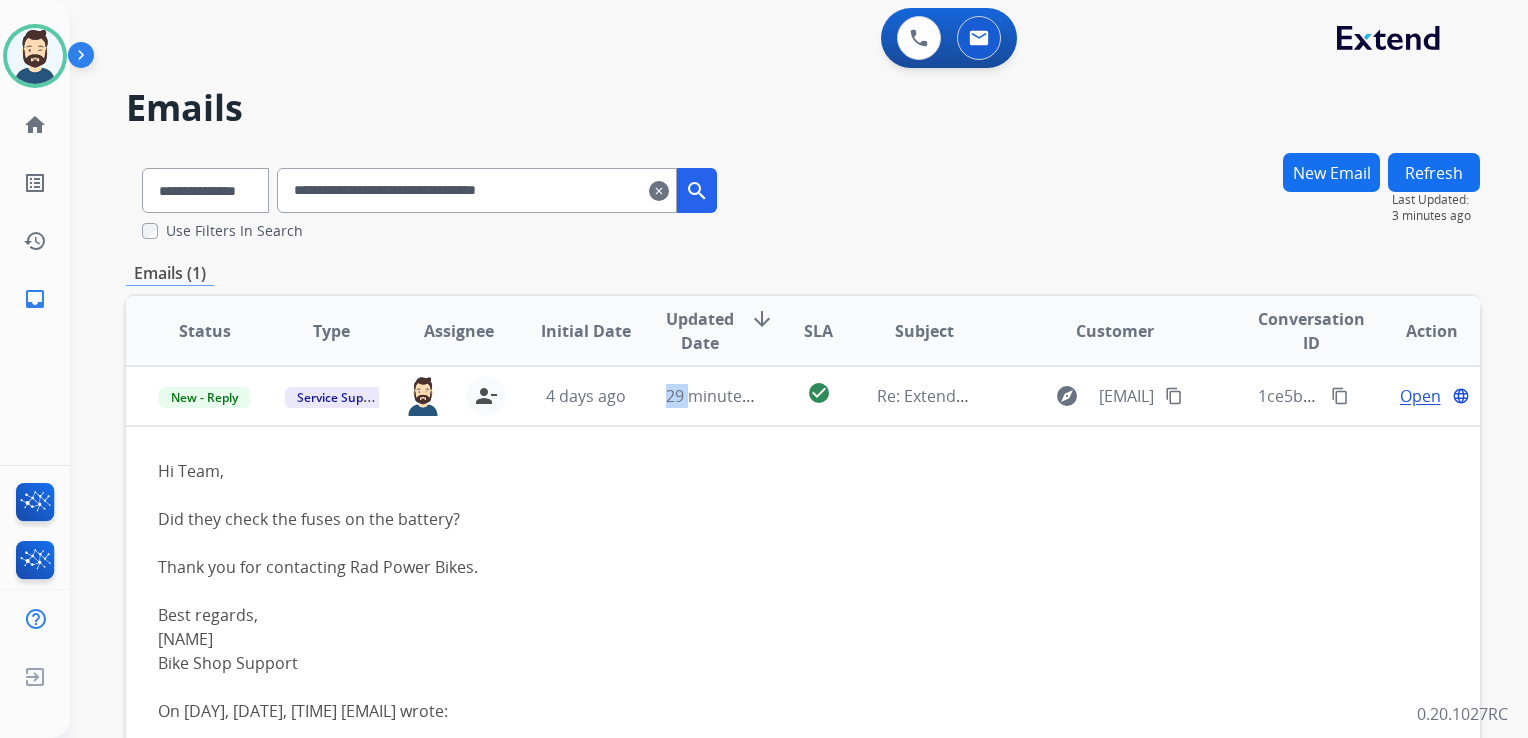 click on "**********" at bounding box center (477, 190) 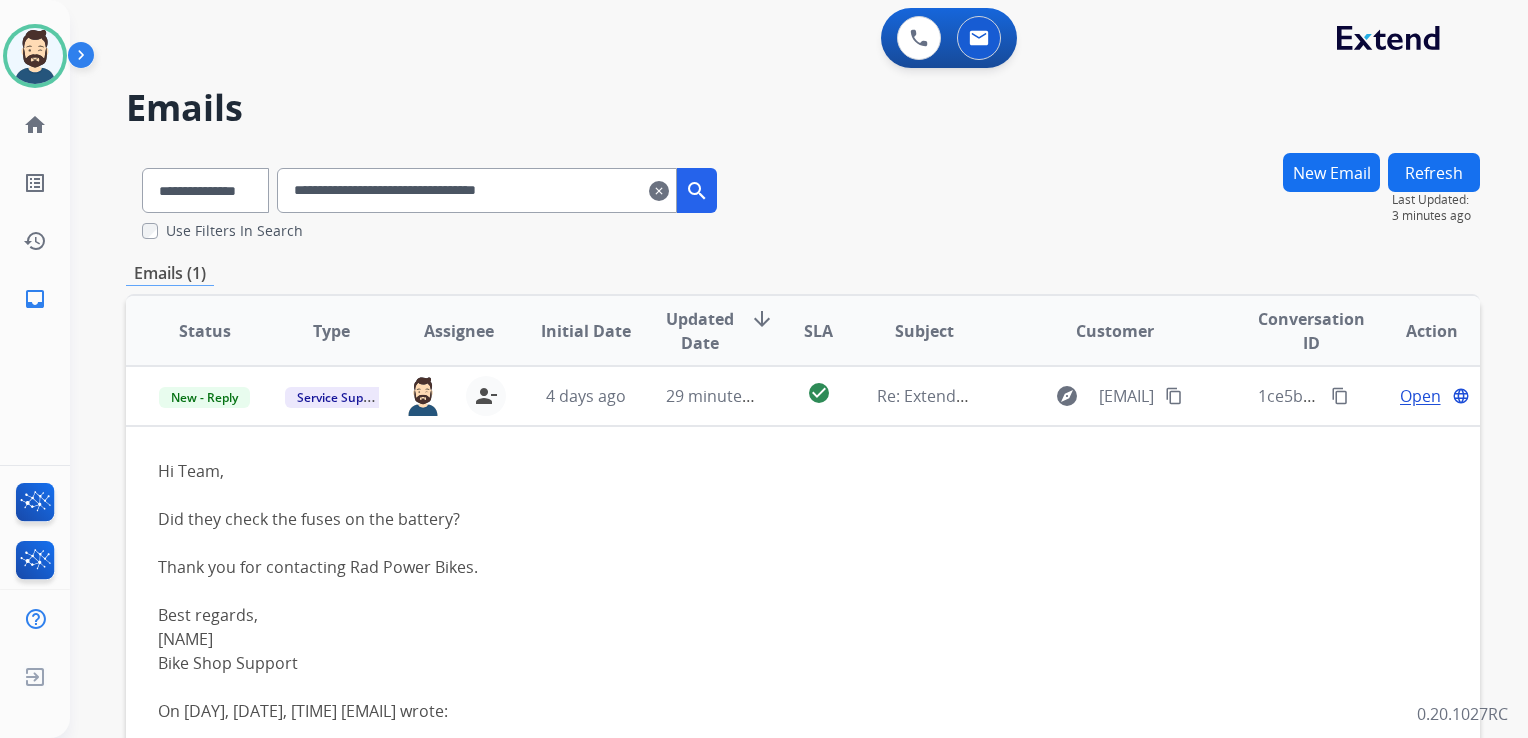 click on "**********" at bounding box center (477, 190) 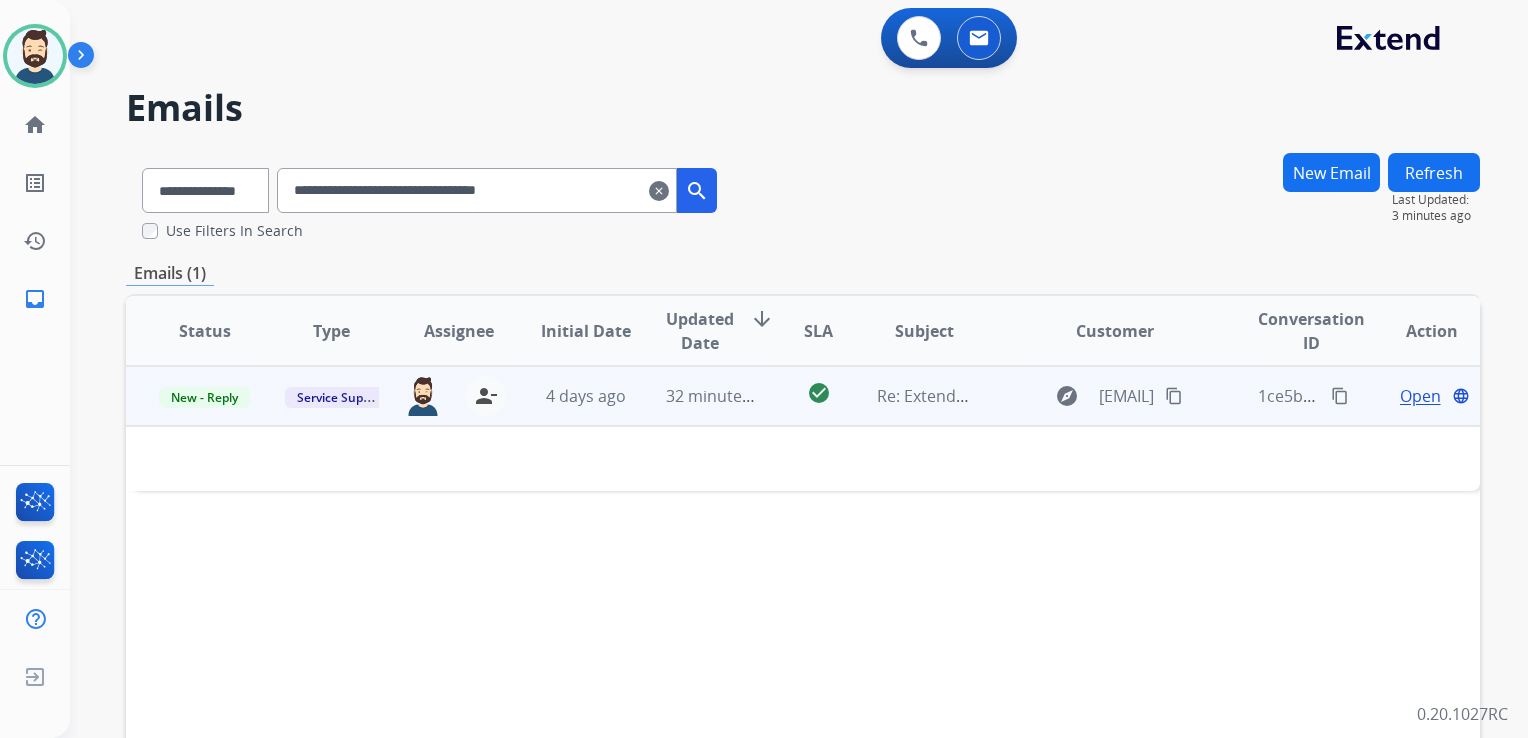 click on "32 minutes ago" at bounding box center (697, 396) 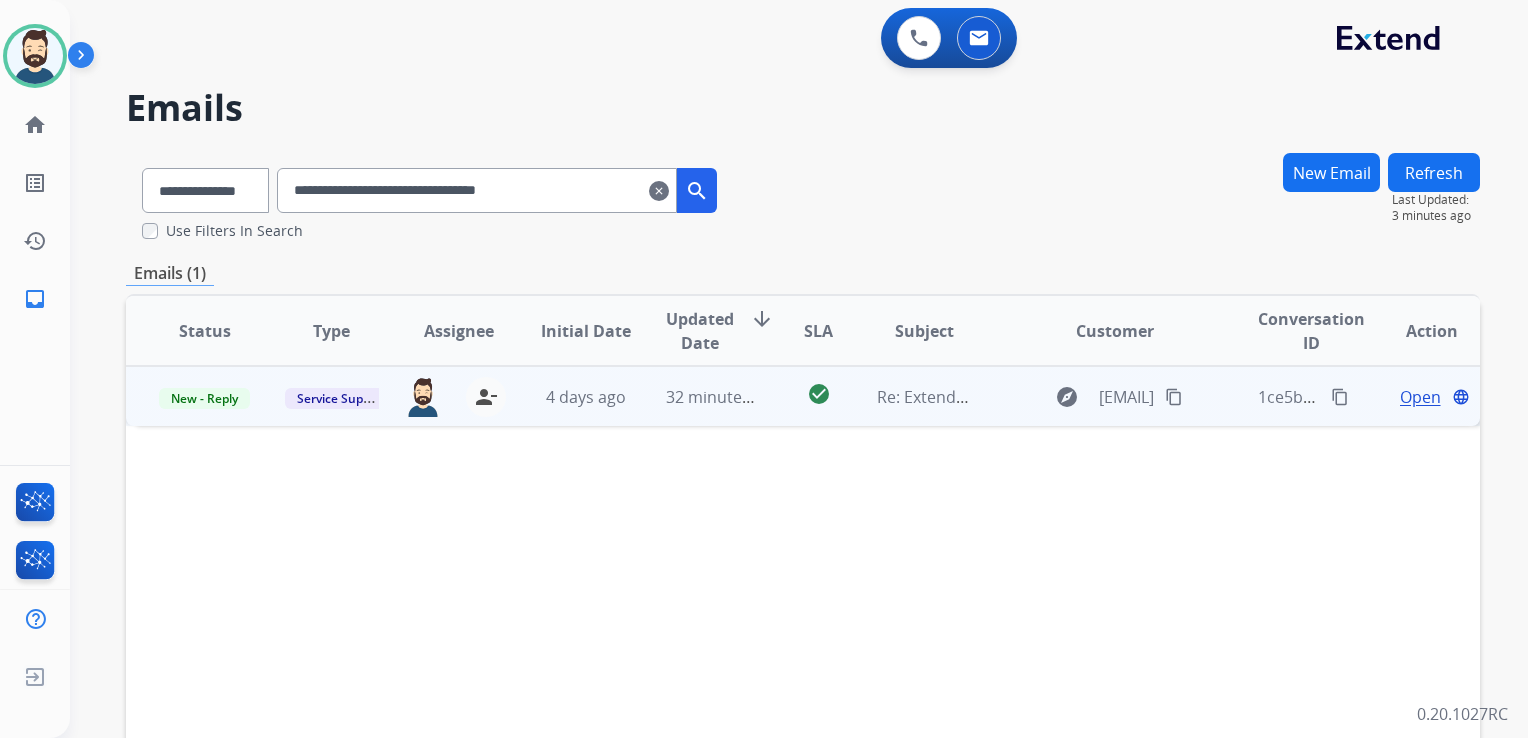click on "32 minutes ago" at bounding box center (697, 396) 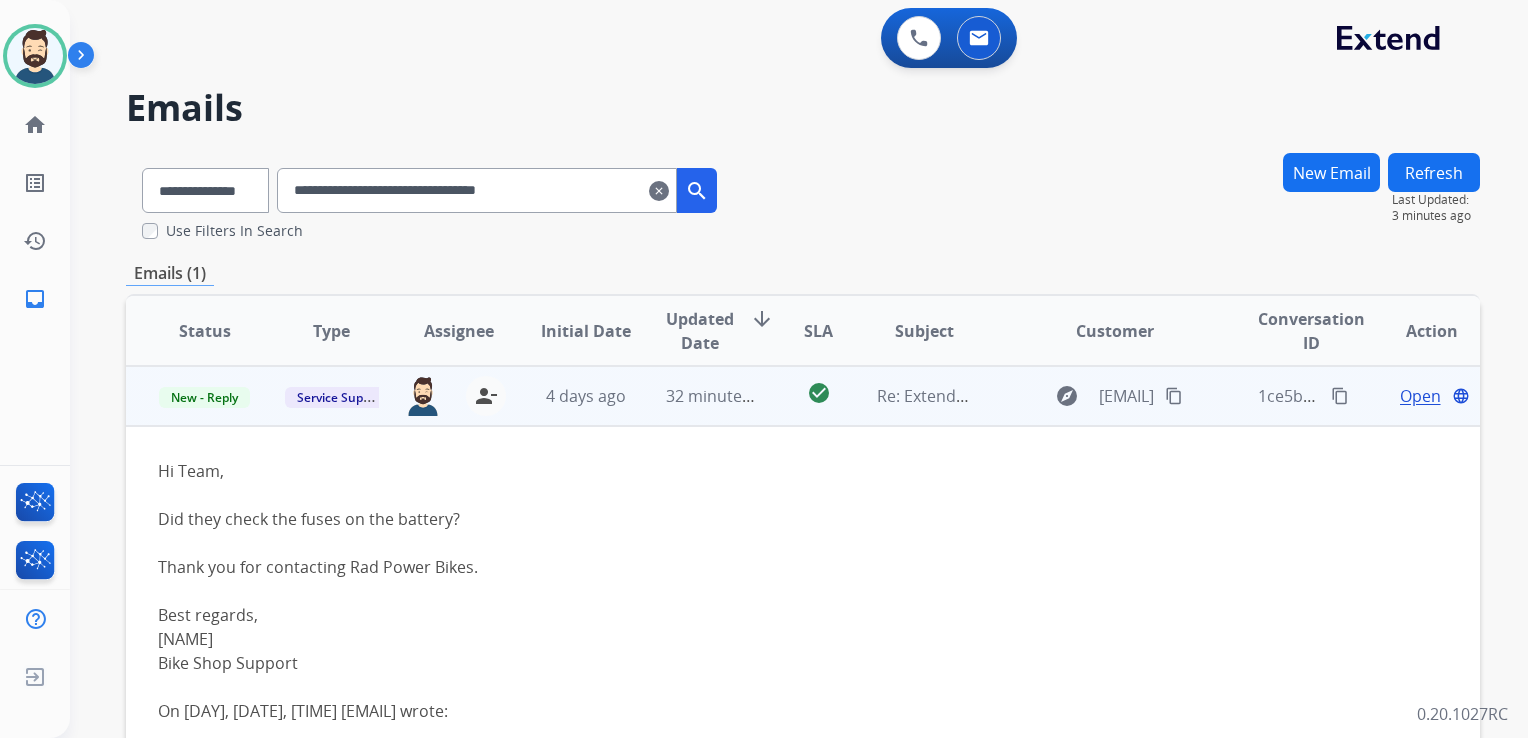 click on "Open" at bounding box center [1420, 396] 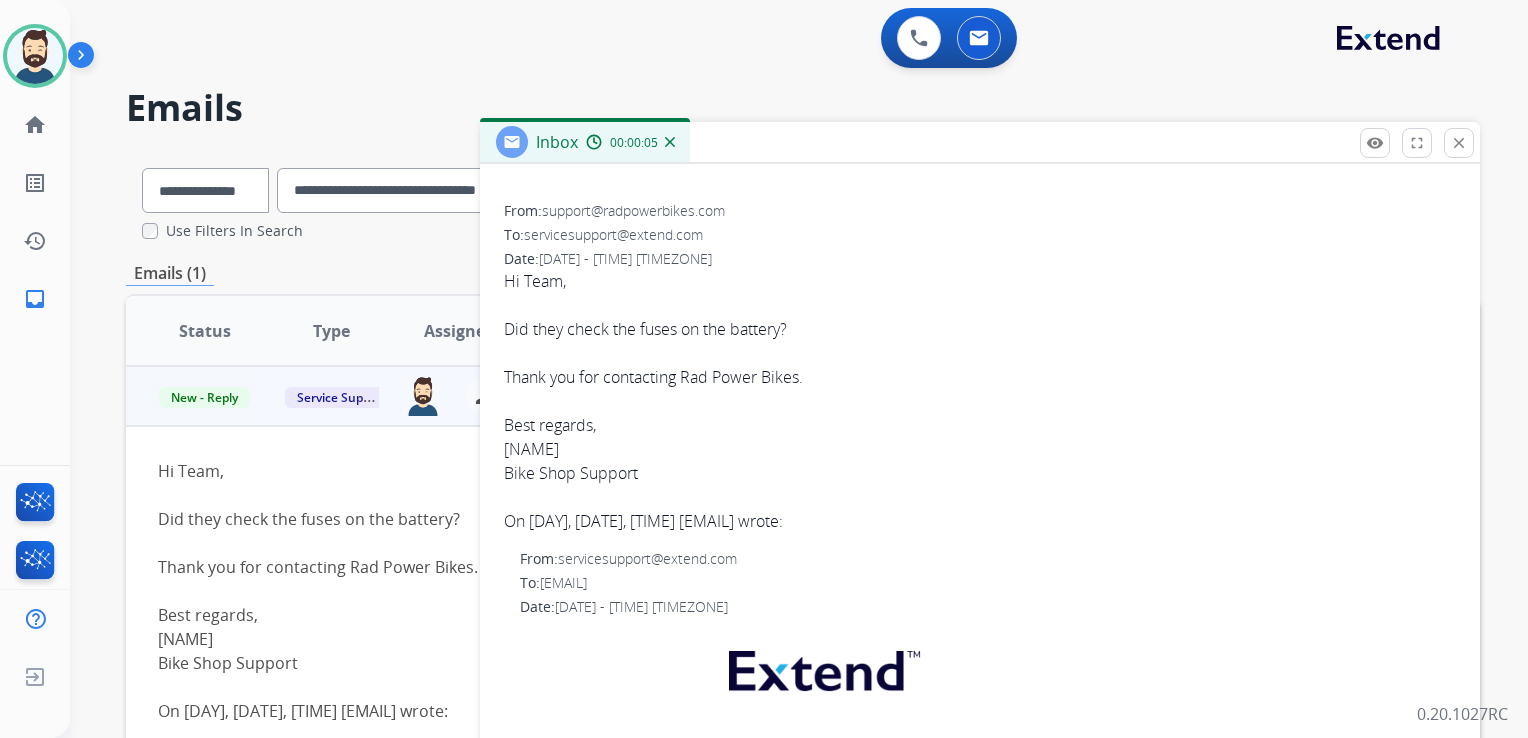 scroll, scrollTop: 200, scrollLeft: 0, axis: vertical 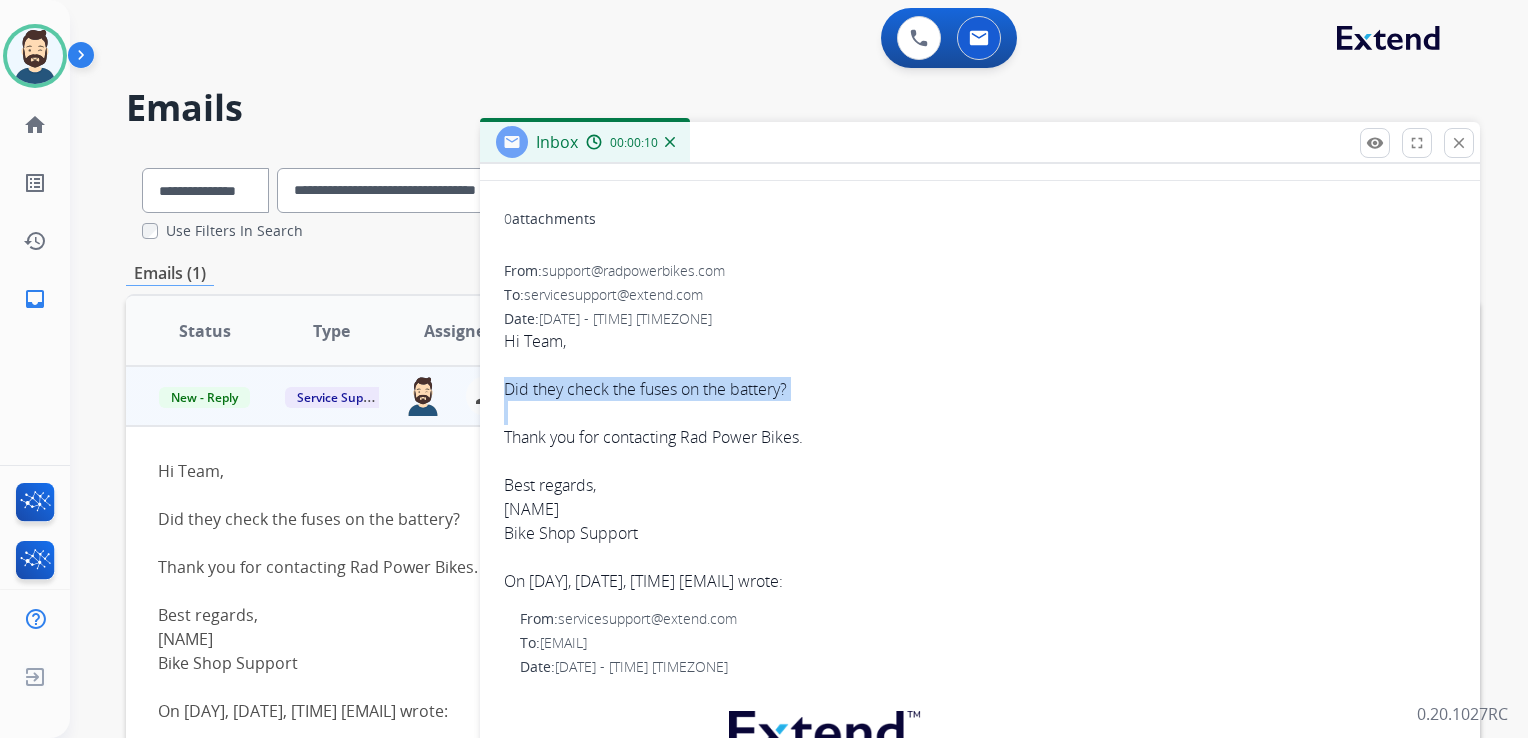 drag, startPoint x: 504, startPoint y: 387, endPoint x: 780, endPoint y: 403, distance: 276.46338 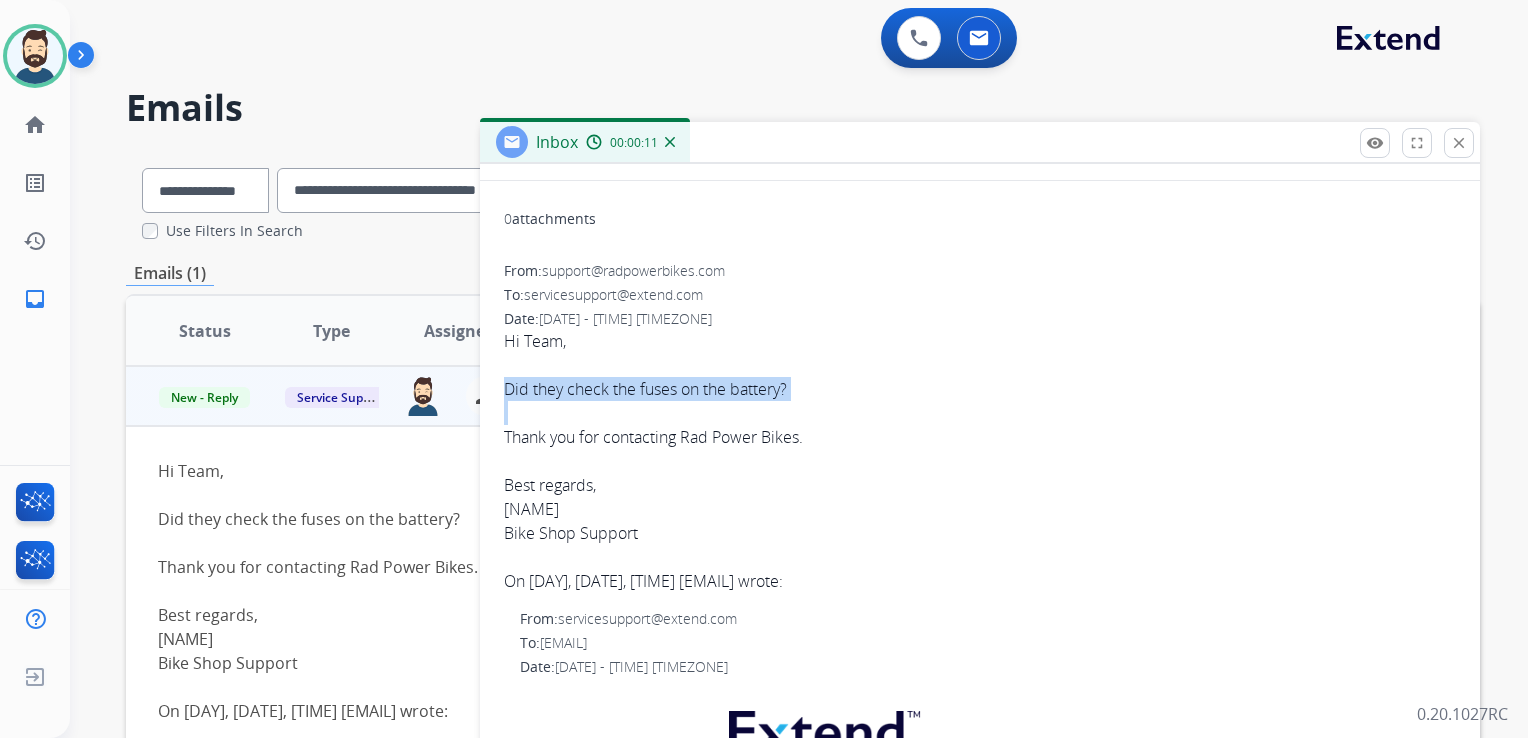 copy on "Did they check the fuses on the battery?" 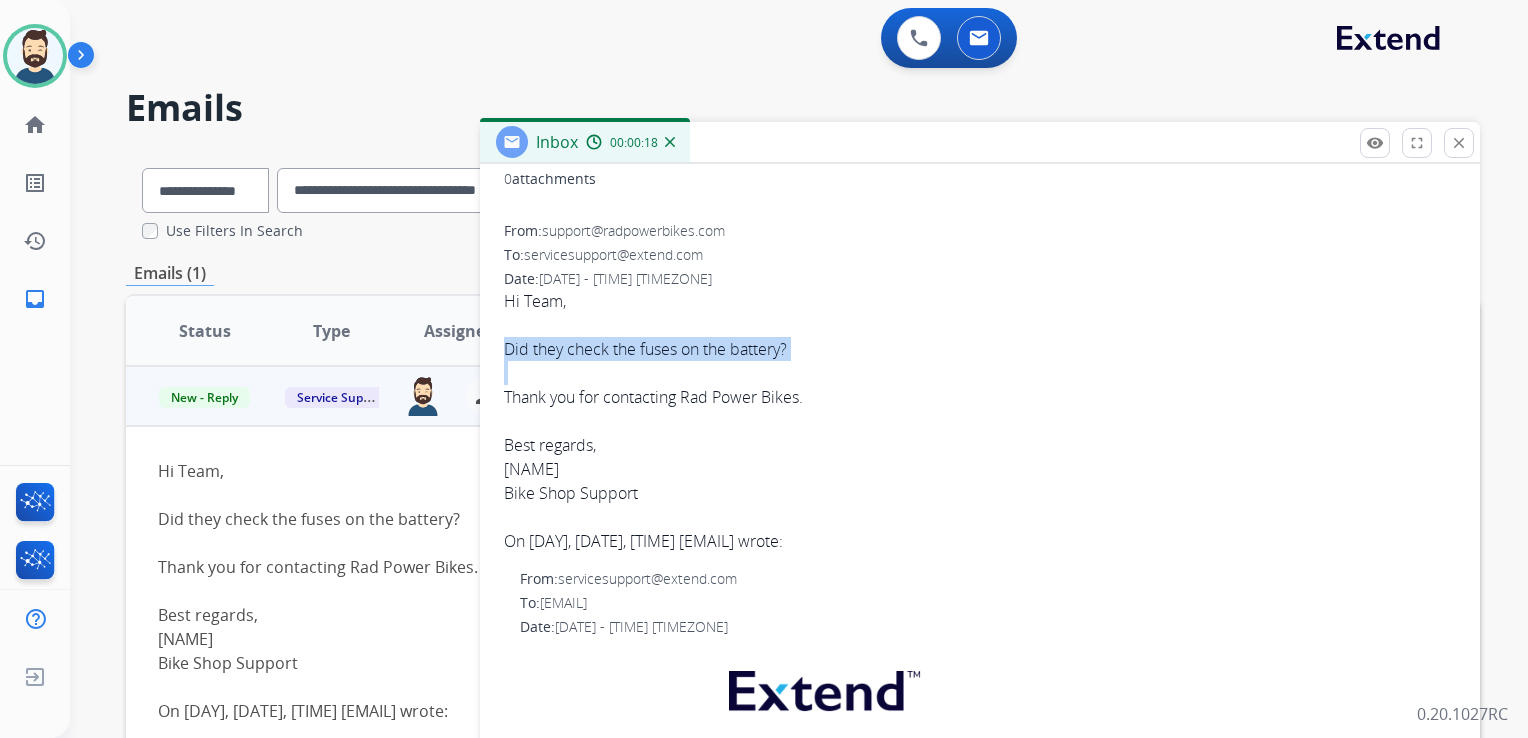 scroll, scrollTop: 162, scrollLeft: 0, axis: vertical 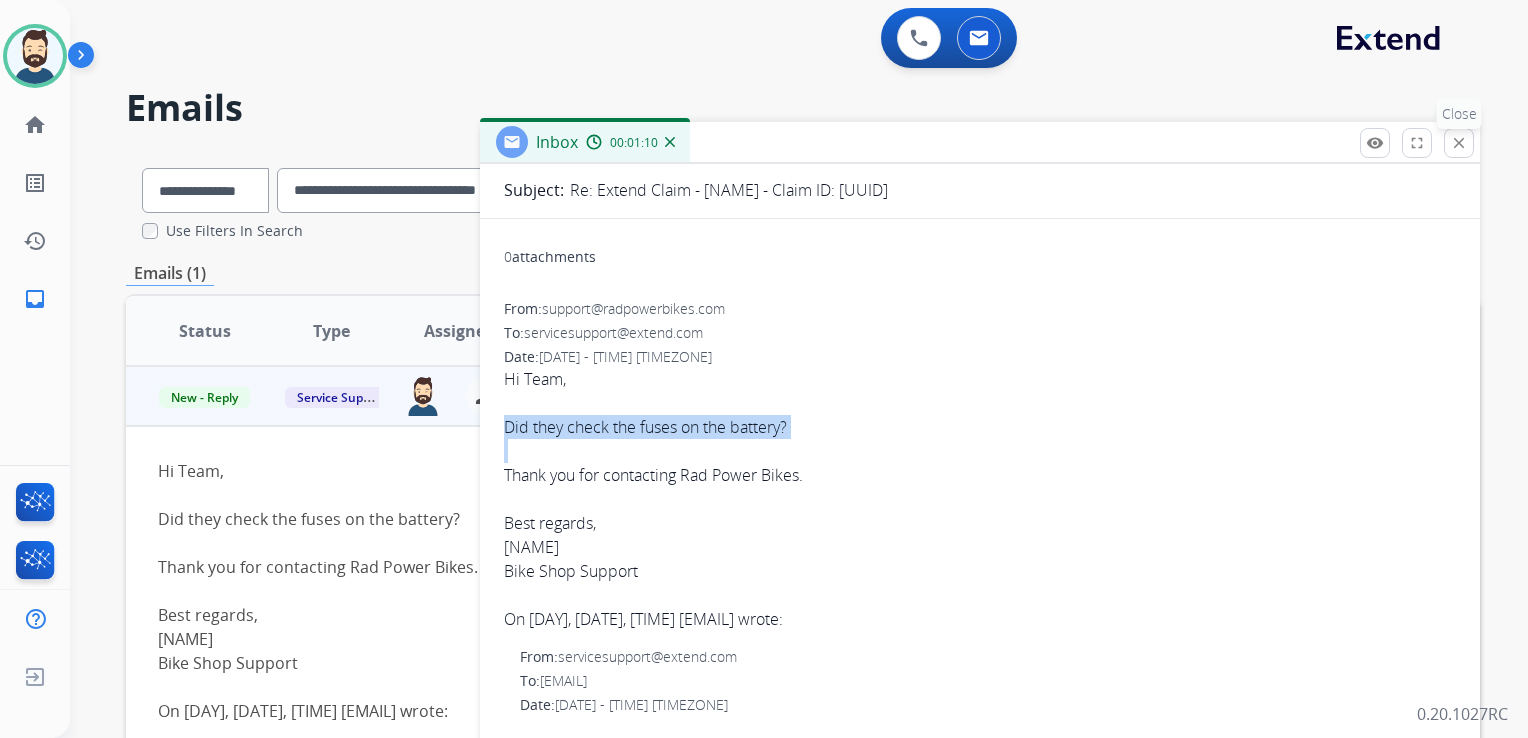click on "close Close" at bounding box center [1459, 143] 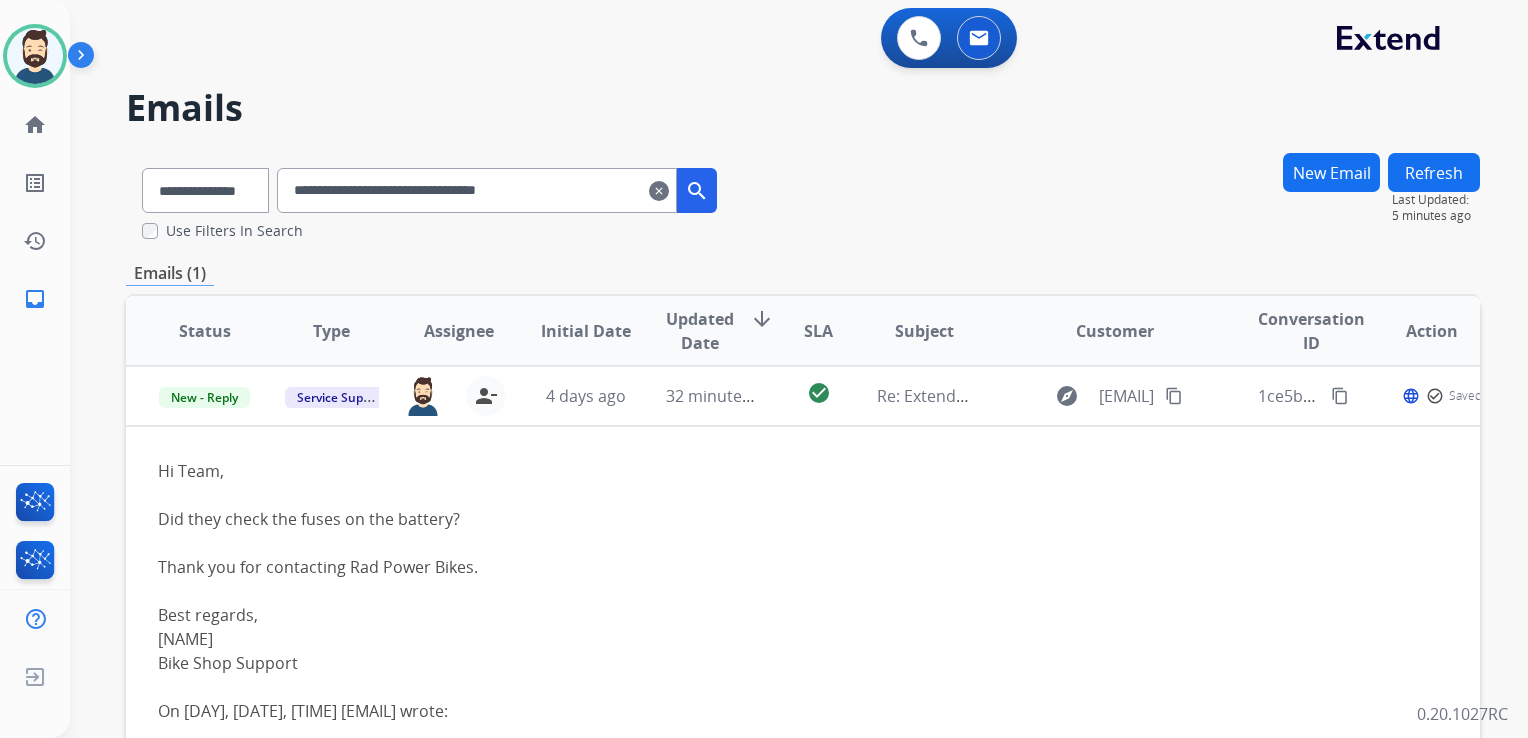 click on "**********" at bounding box center [477, 190] 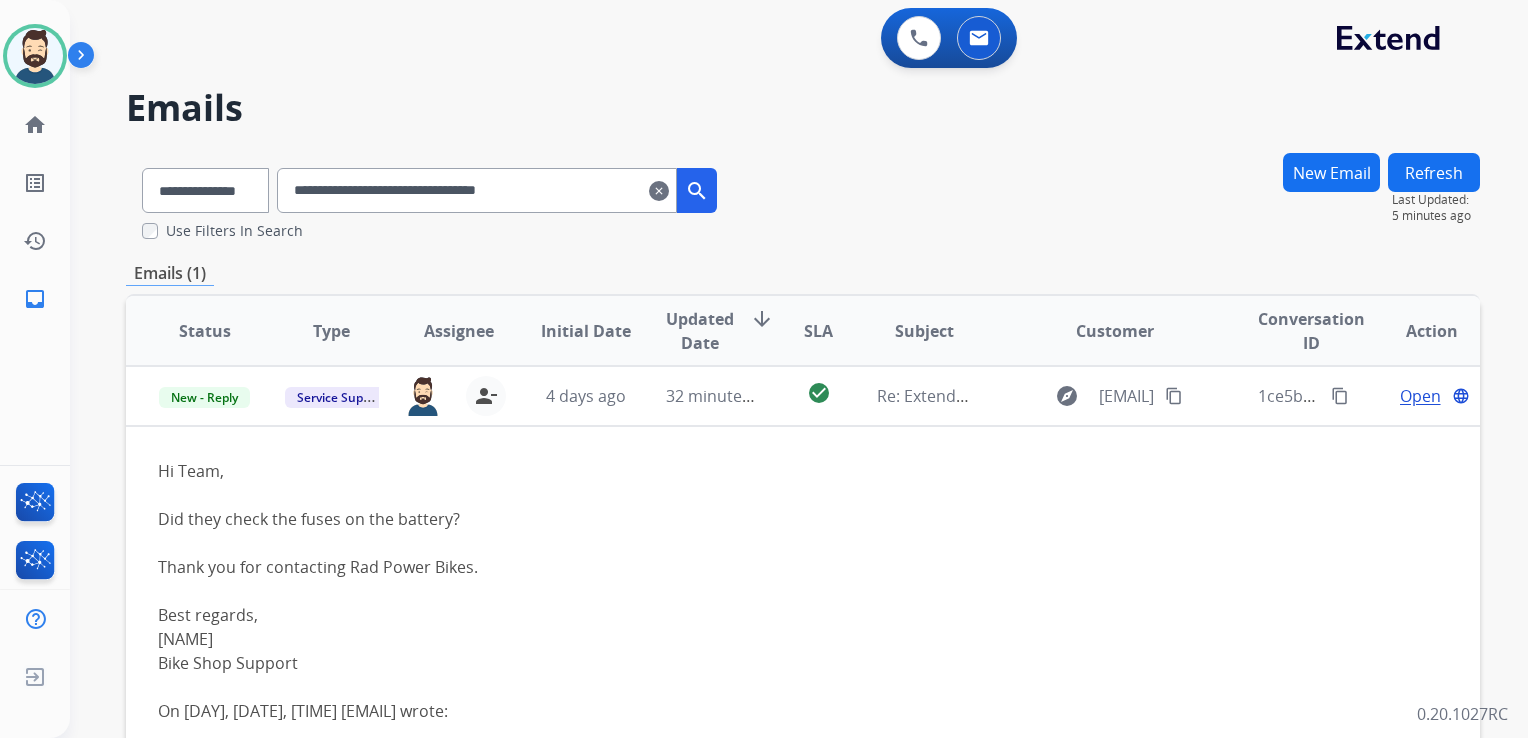 click on "**********" at bounding box center (477, 190) 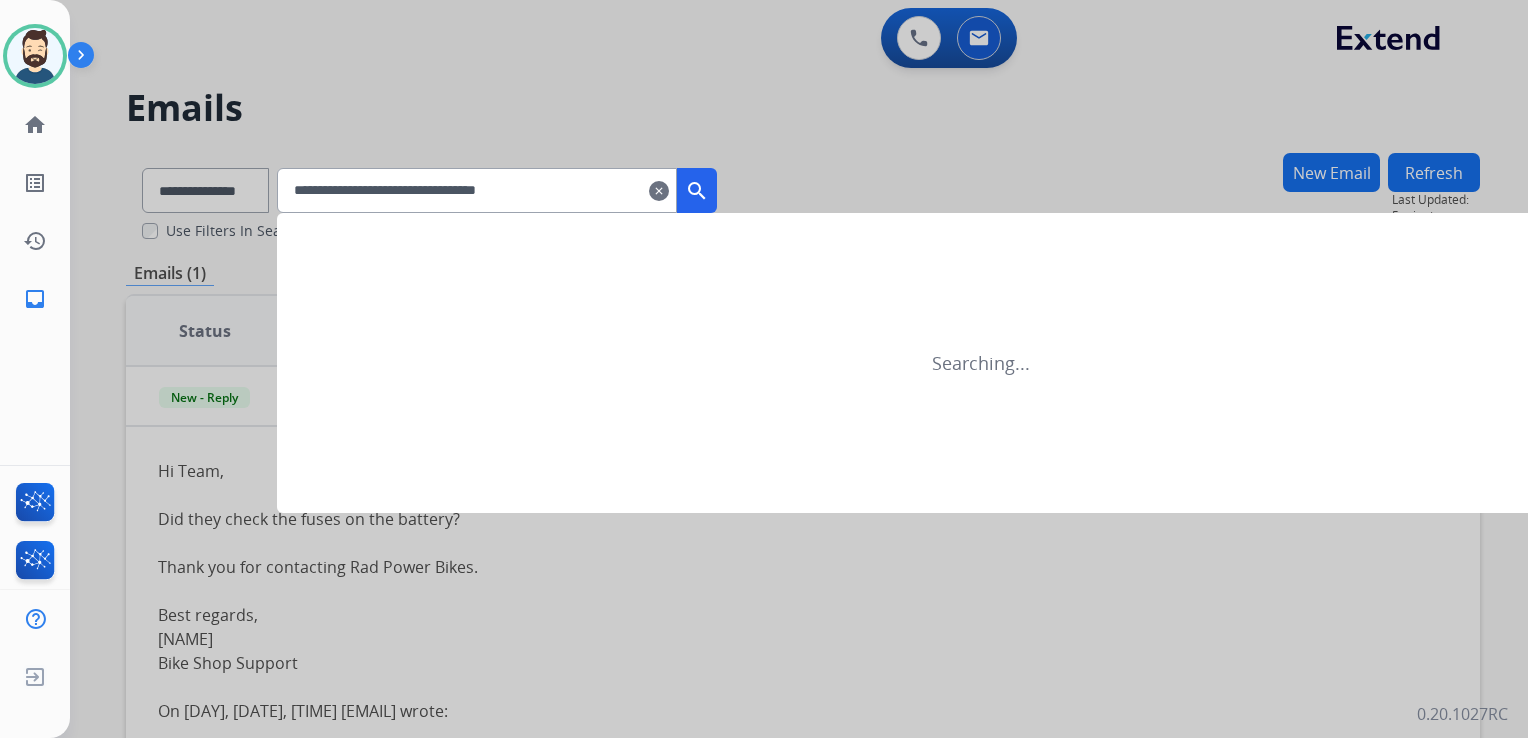 type on "**********" 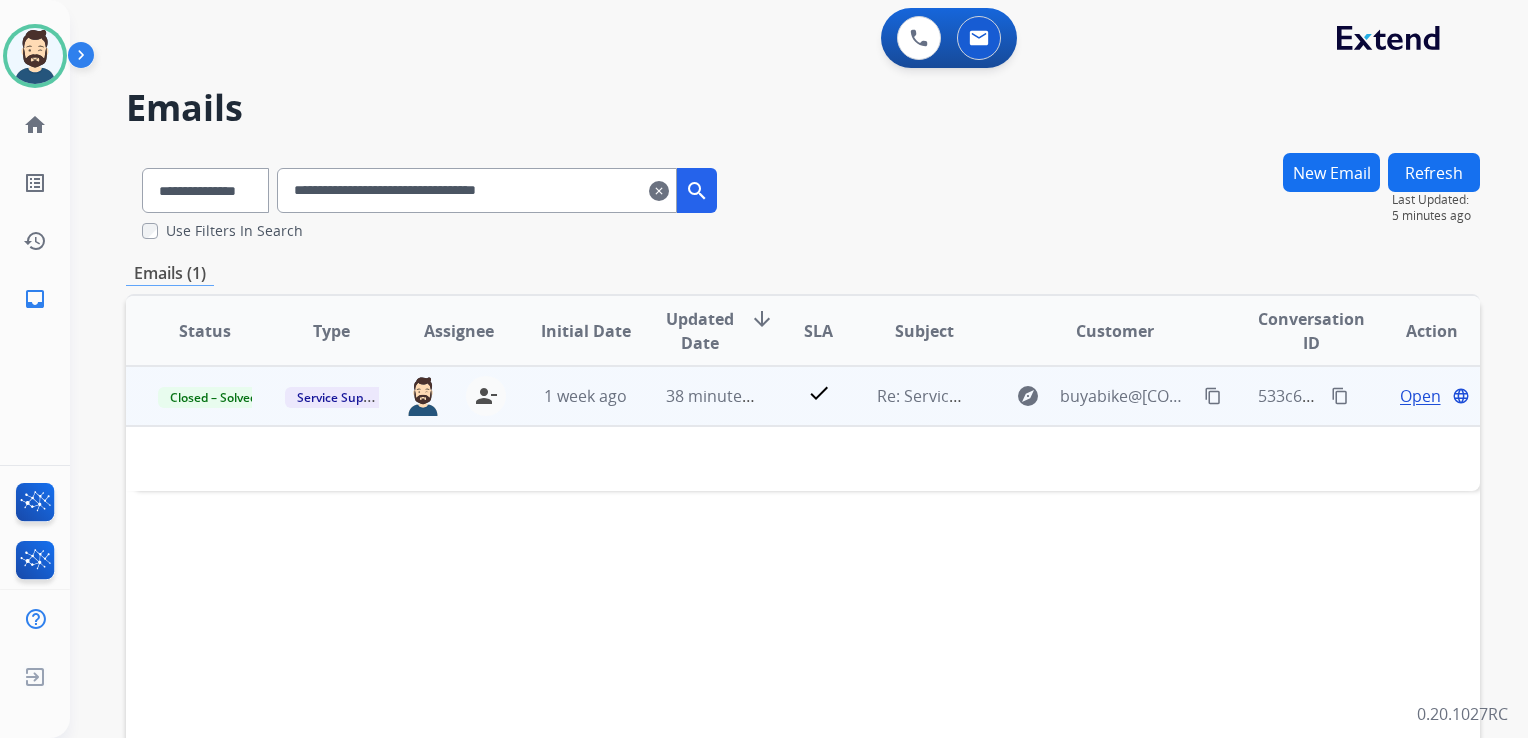 click on "1 week ago" at bounding box center (570, 396) 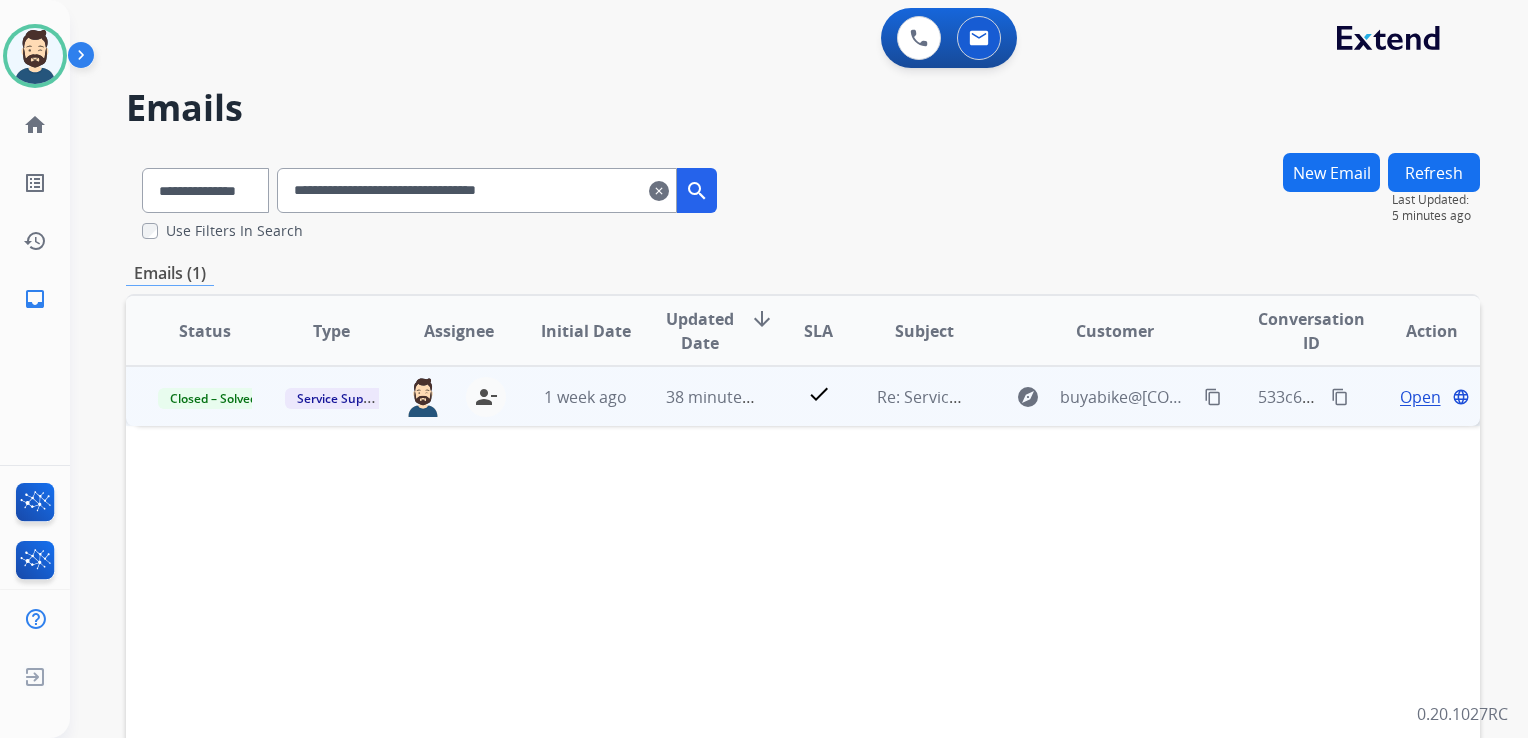 click on "1 week ago" at bounding box center [570, 396] 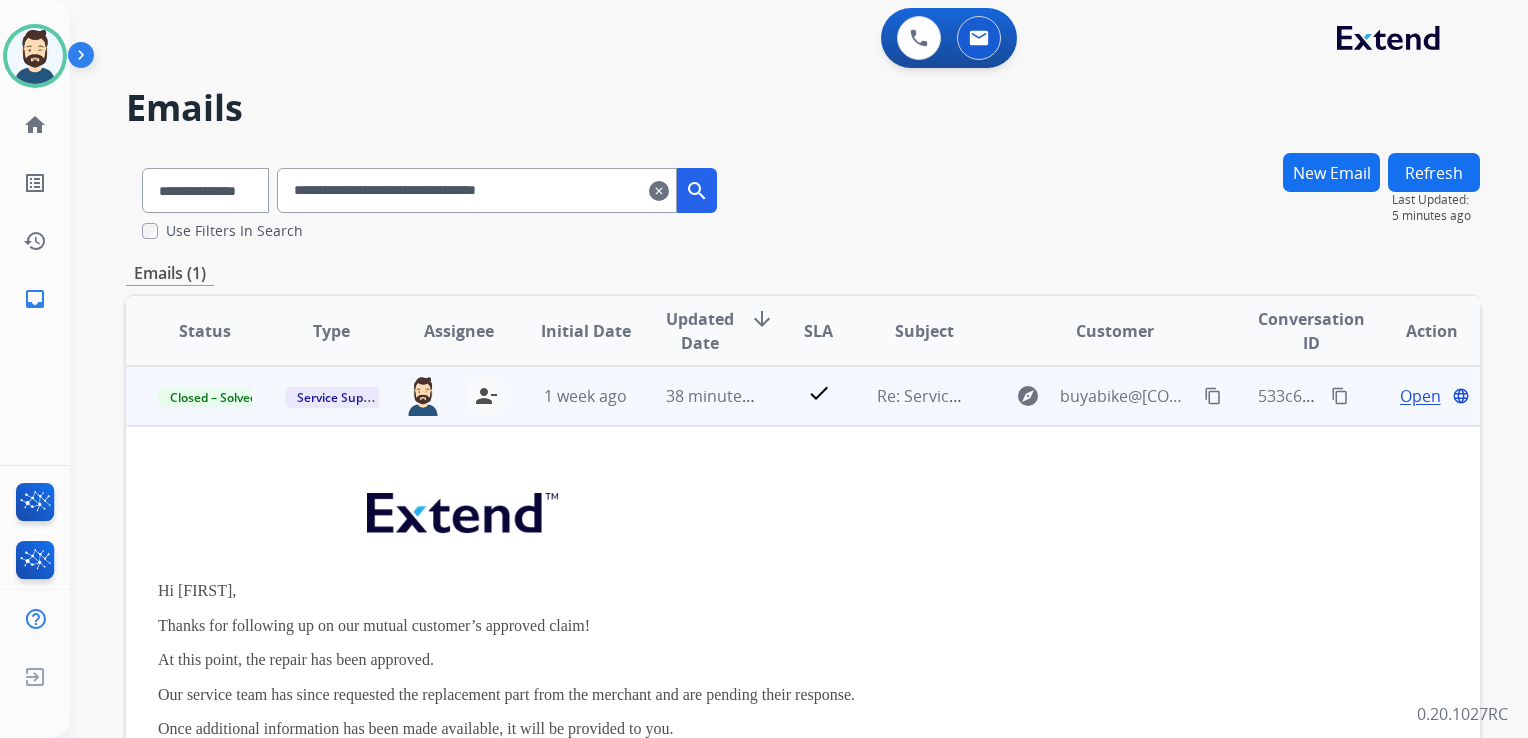 click on "Open" at bounding box center (1420, 396) 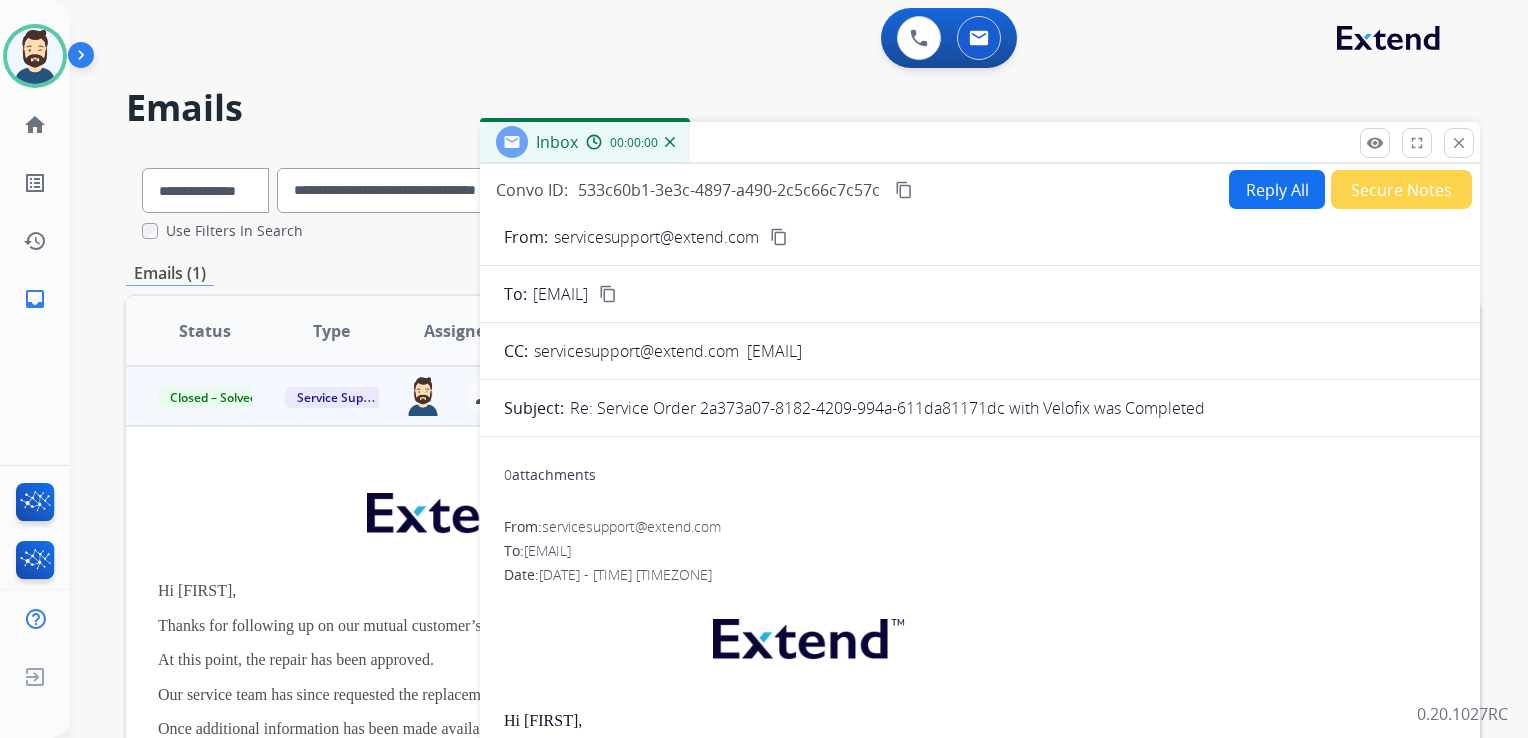 click on "Reply All" at bounding box center [1277, 189] 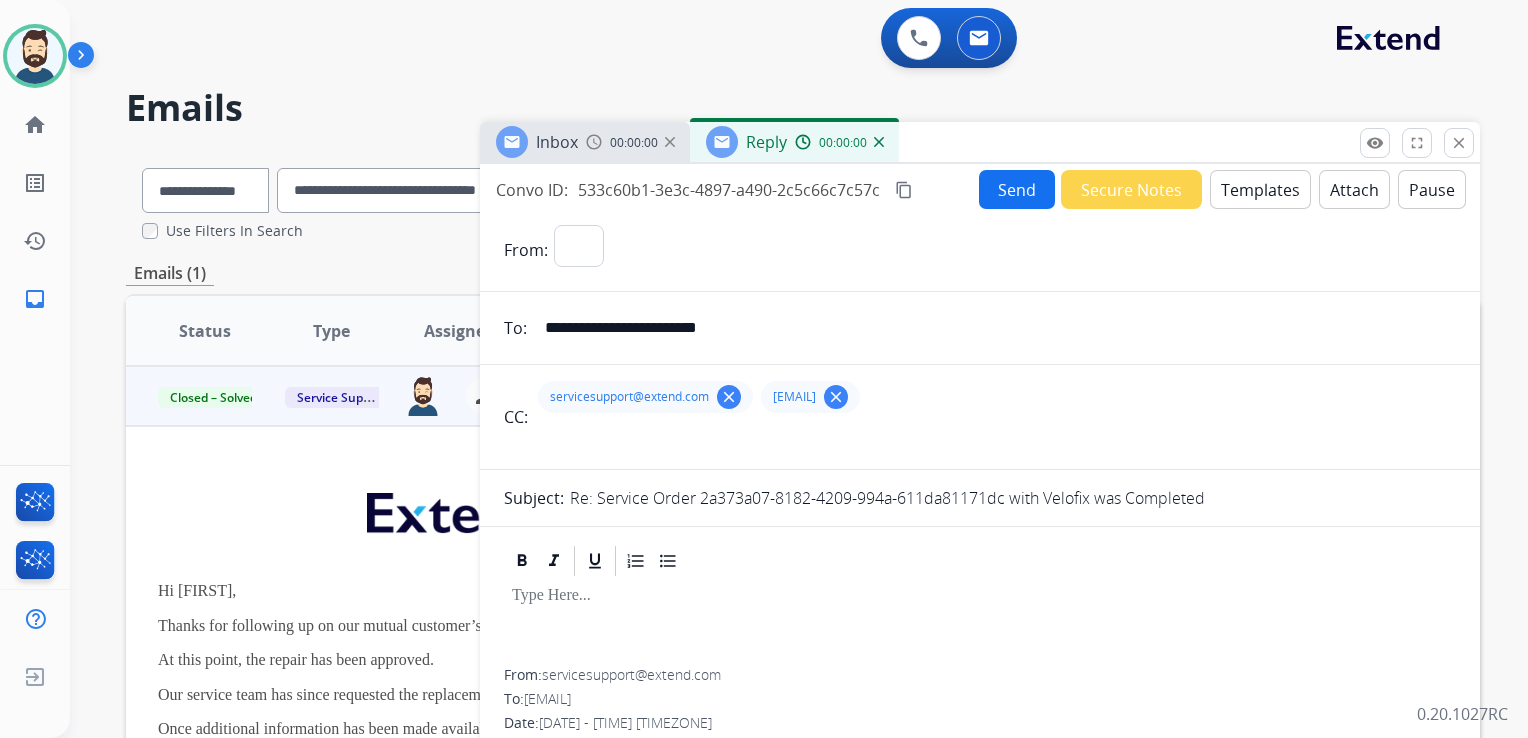 click on "Templates" at bounding box center (1260, 189) 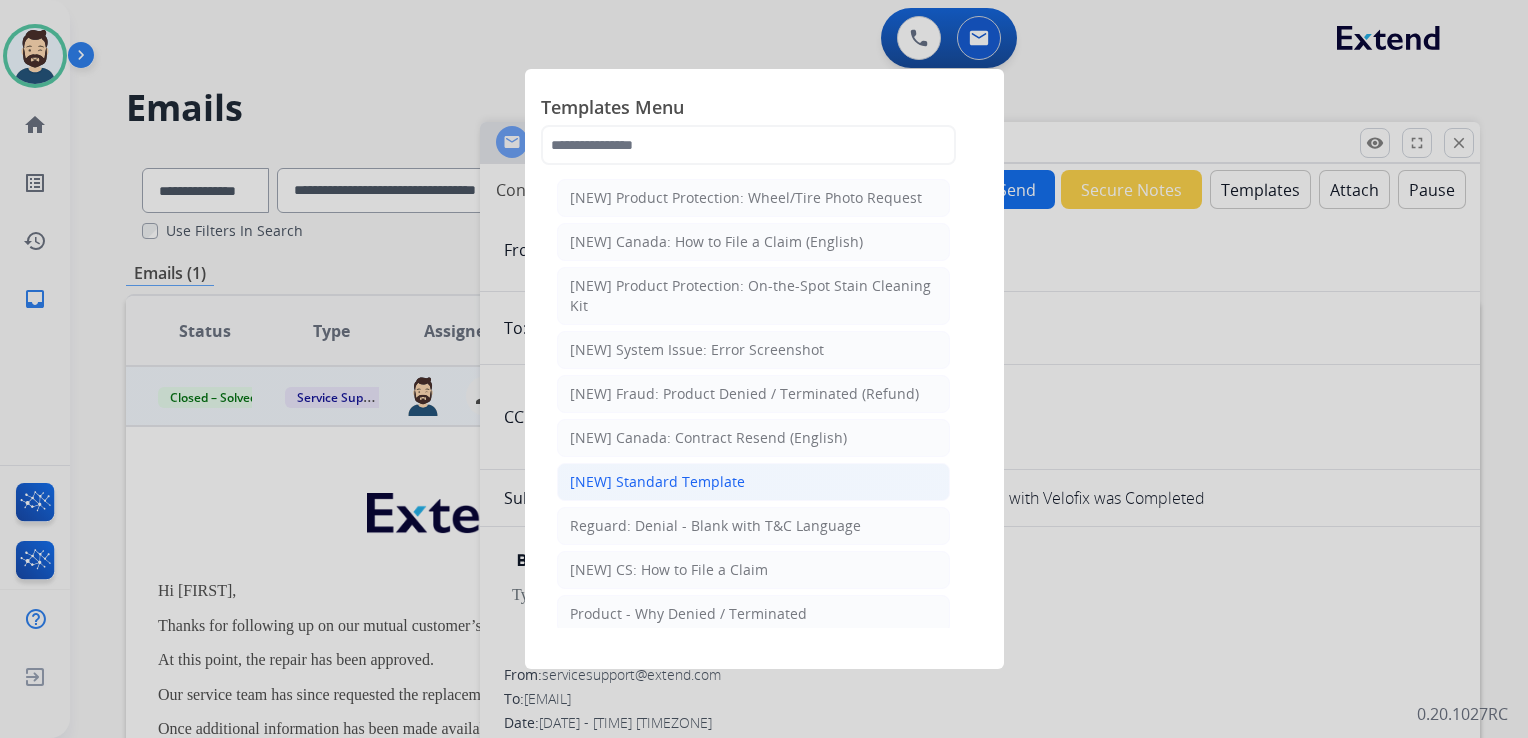 click on "[NEW] Standard Template" 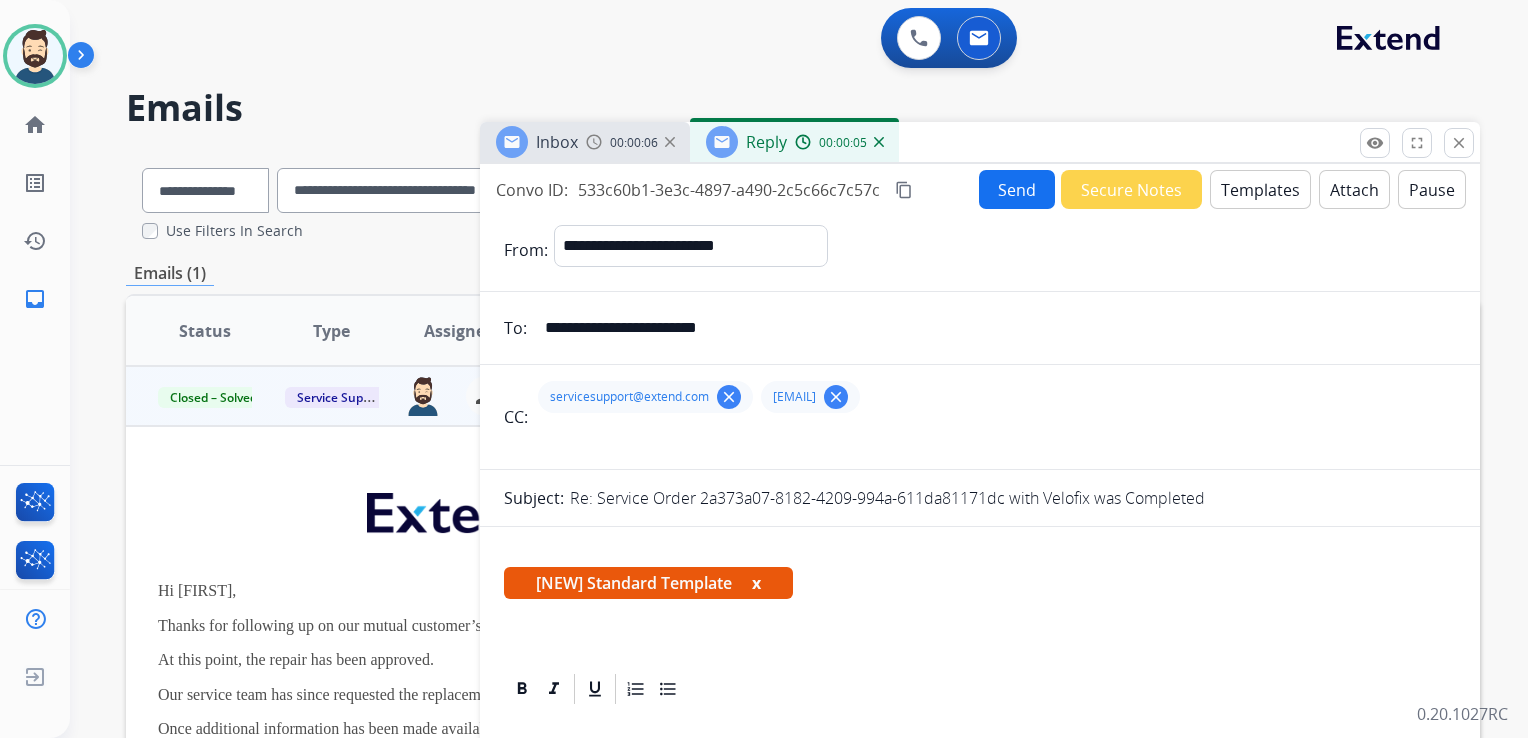 scroll, scrollTop: 400, scrollLeft: 0, axis: vertical 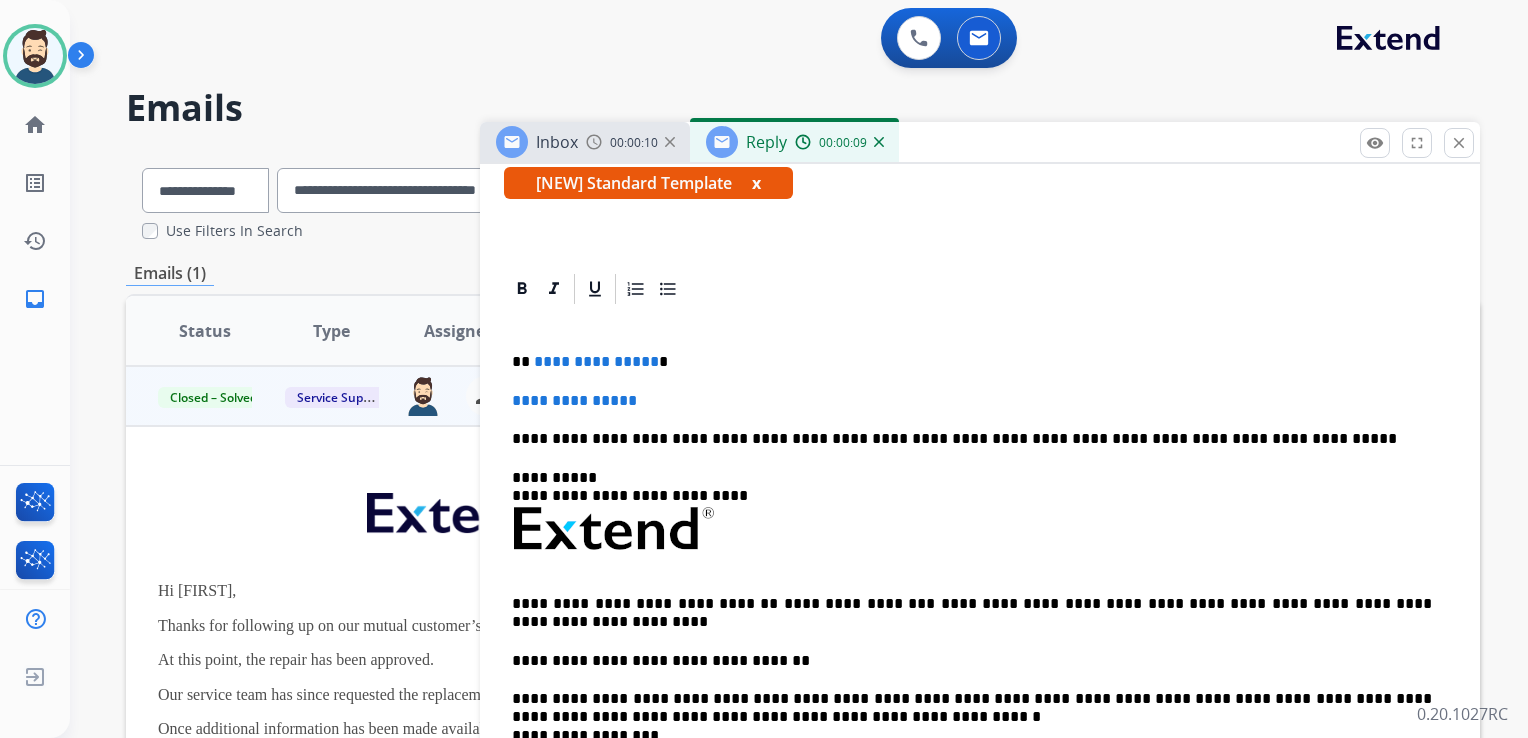 click on "**********" at bounding box center [972, 522] 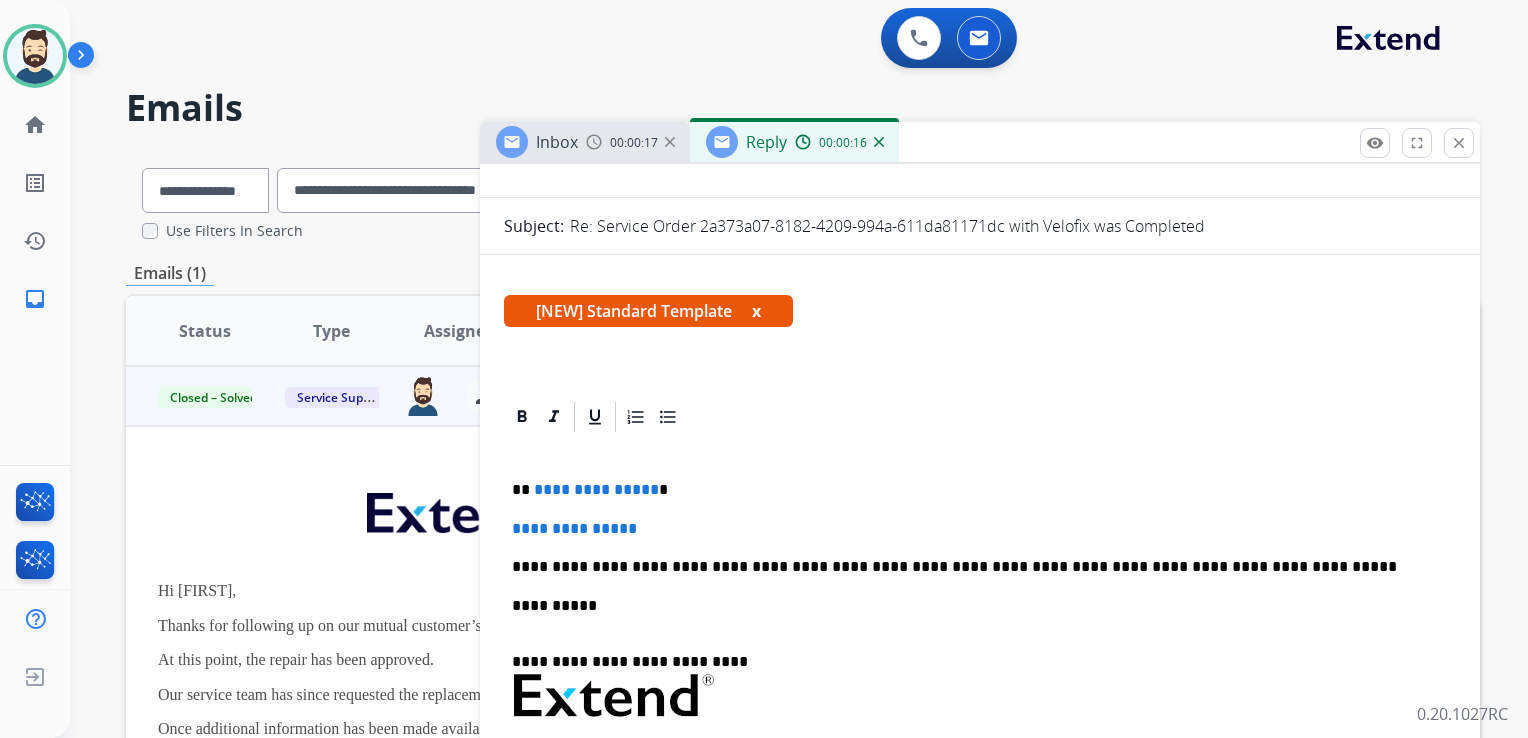 scroll, scrollTop: 300, scrollLeft: 0, axis: vertical 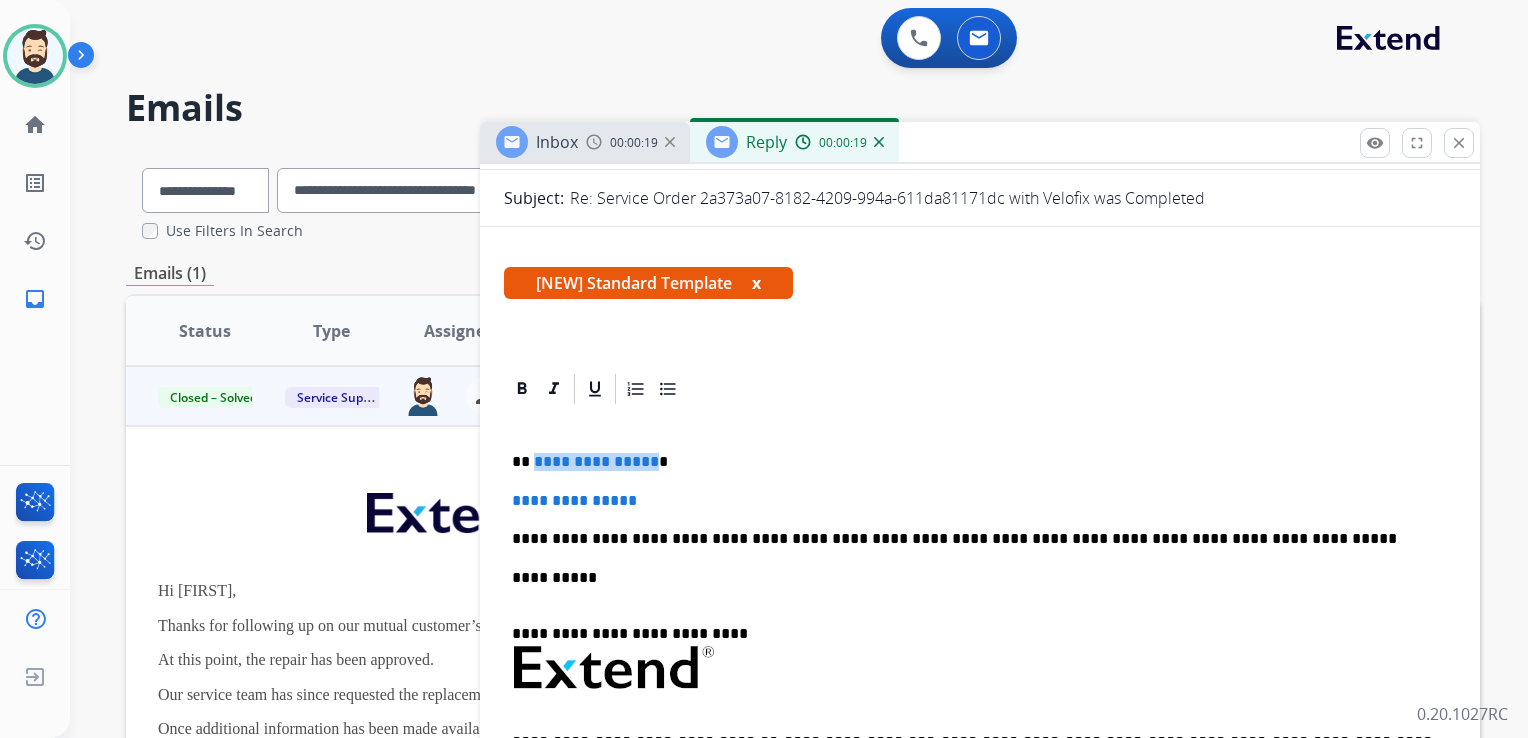 drag, startPoint x: 531, startPoint y: 464, endPoint x: 645, endPoint y: 463, distance: 114.00439 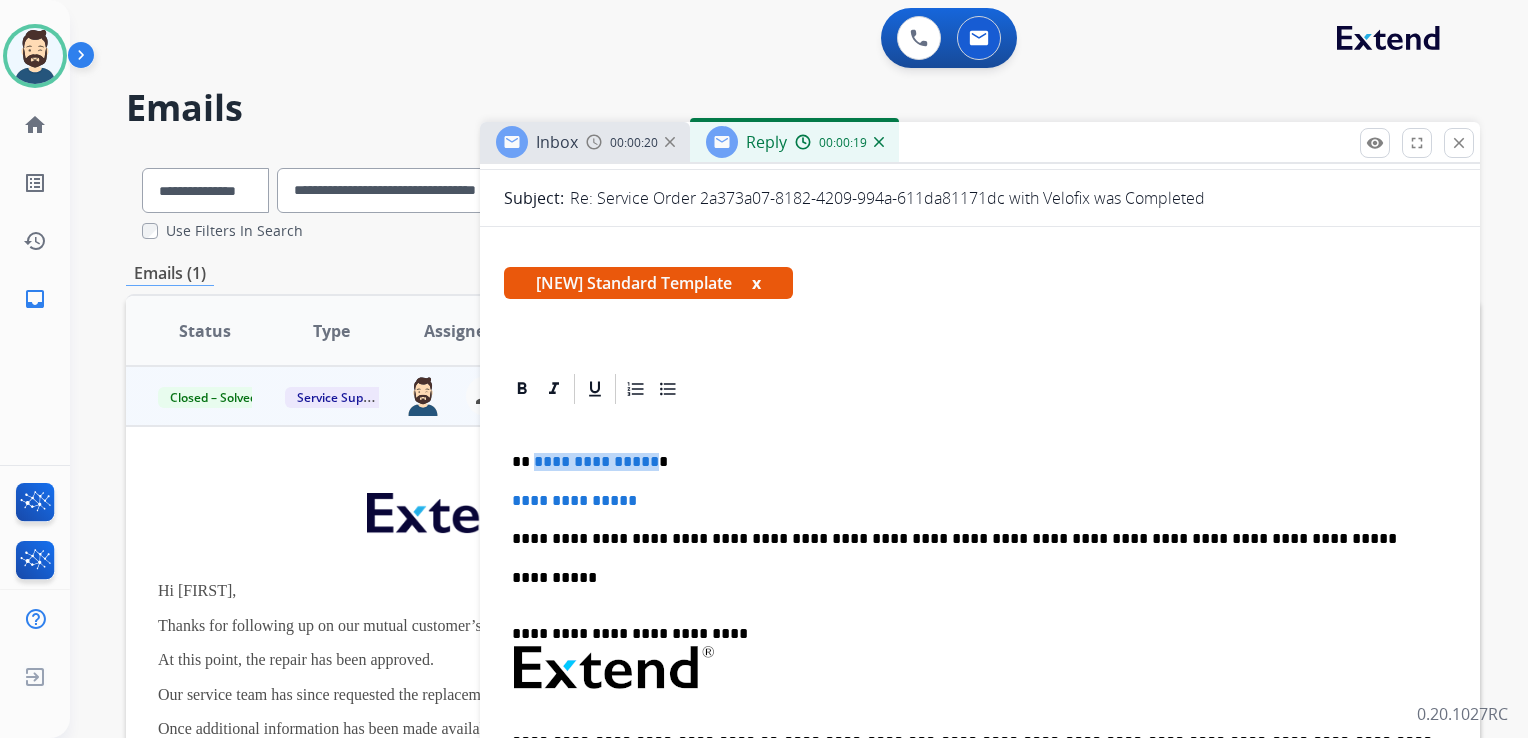 type 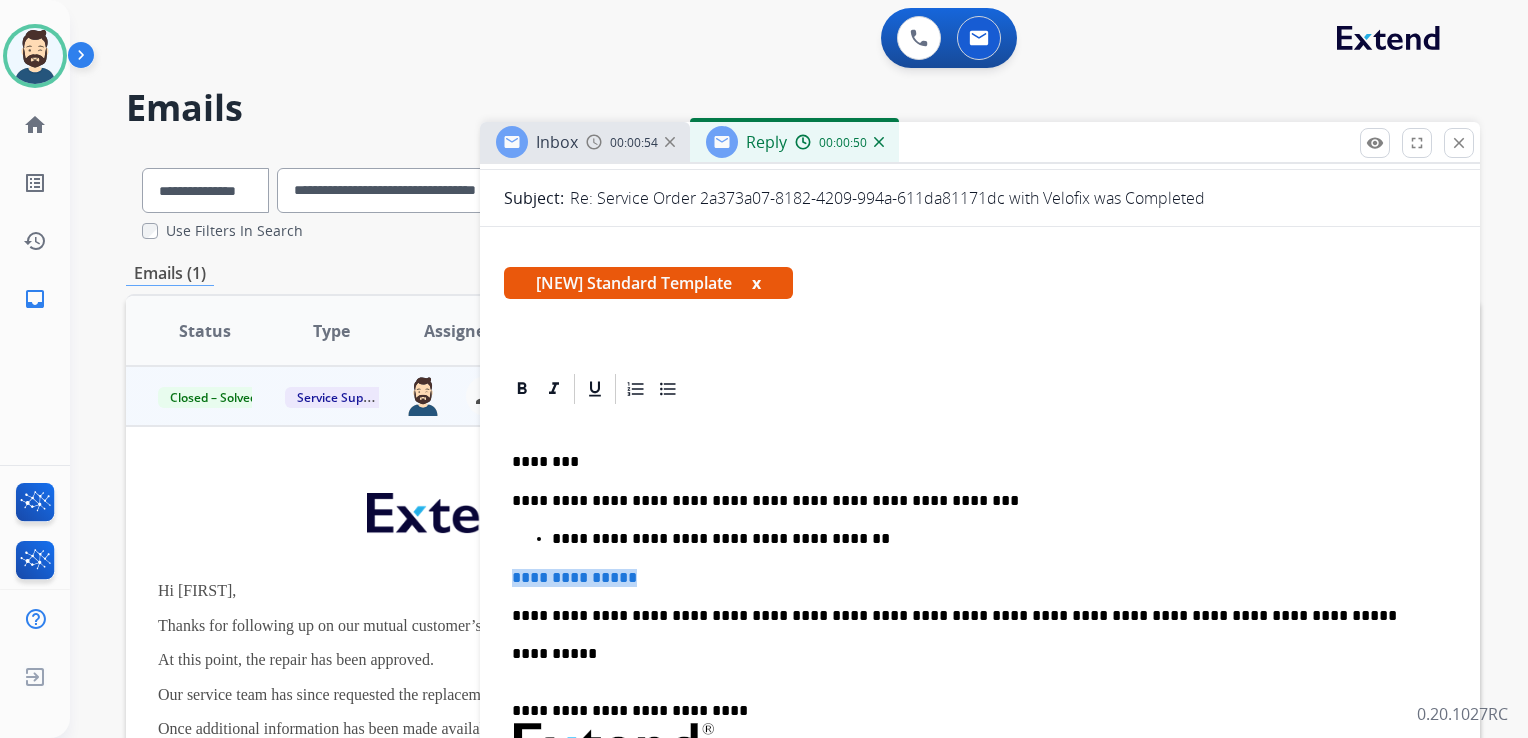 drag, startPoint x: 511, startPoint y: 577, endPoint x: 654, endPoint y: 581, distance: 143.05594 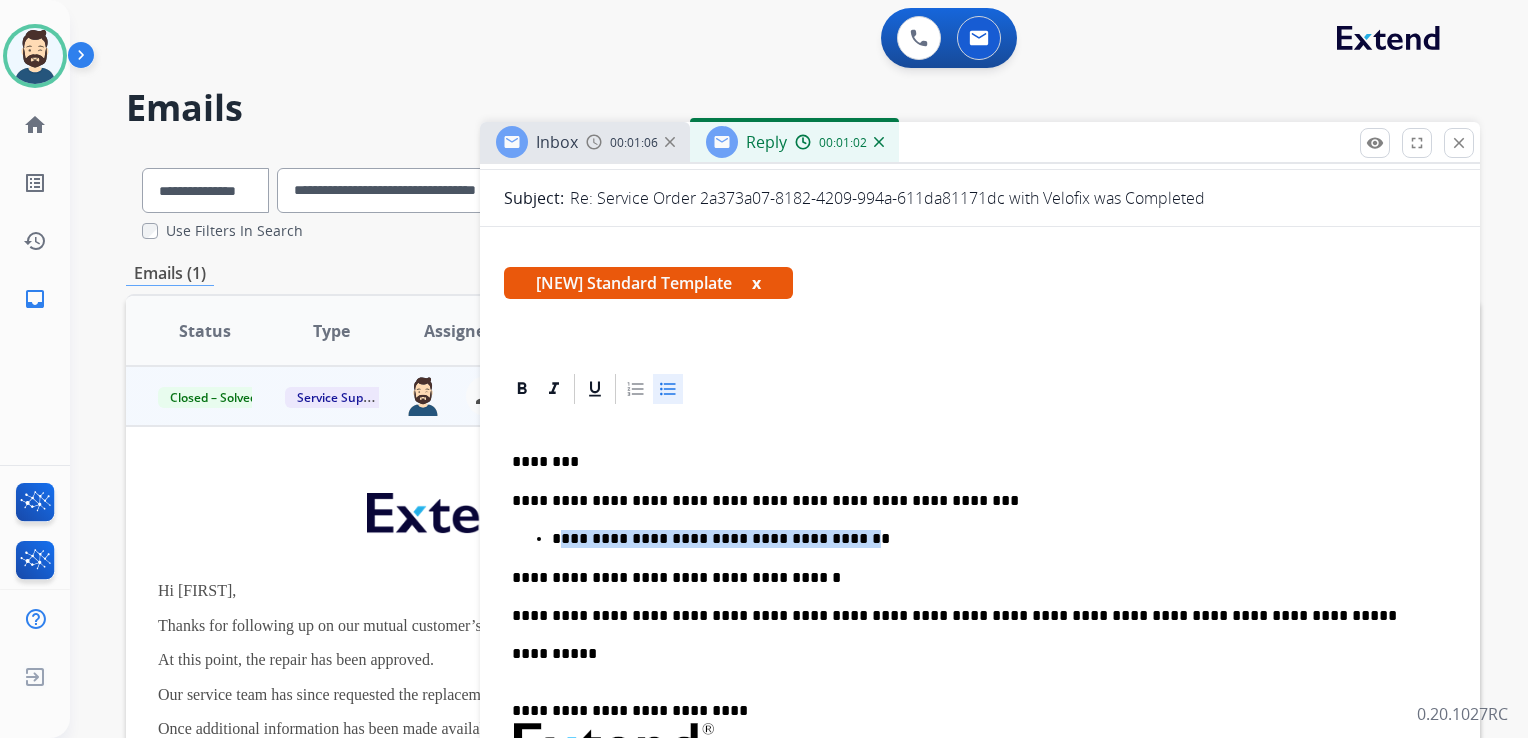 drag, startPoint x: 559, startPoint y: 538, endPoint x: 815, endPoint y: 543, distance: 256.04883 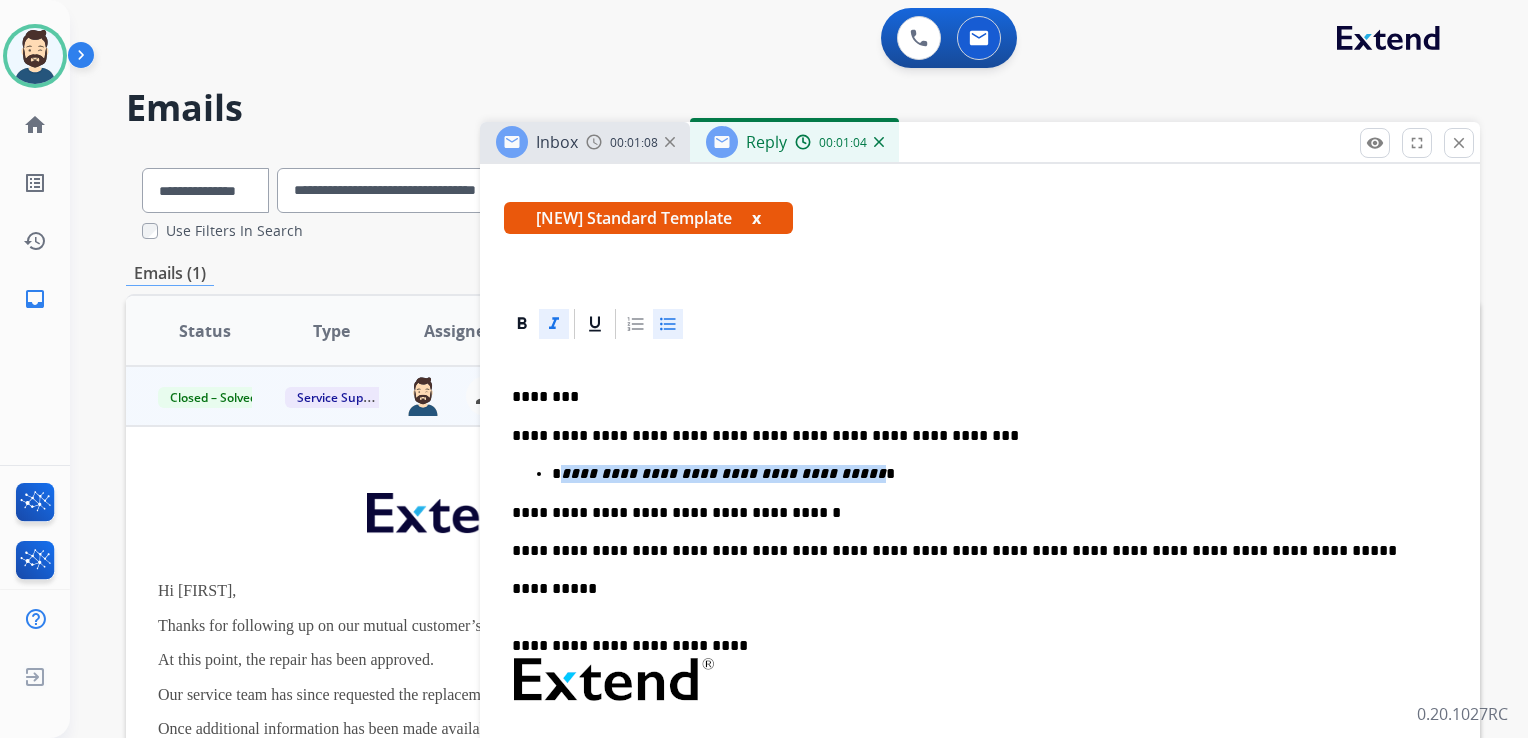 scroll, scrollTop: 400, scrollLeft: 0, axis: vertical 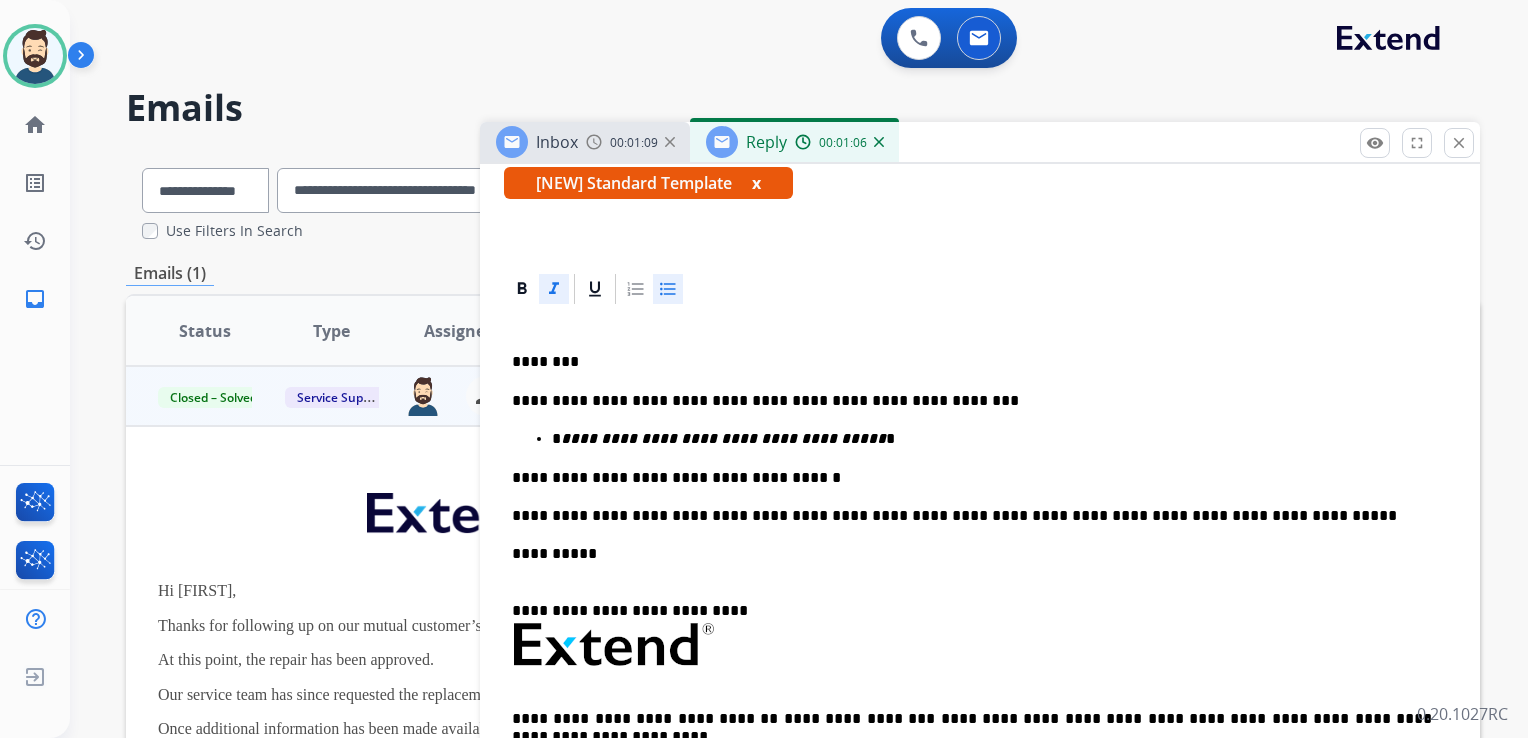 drag, startPoint x: 757, startPoint y: 514, endPoint x: 767, endPoint y: 527, distance: 16.40122 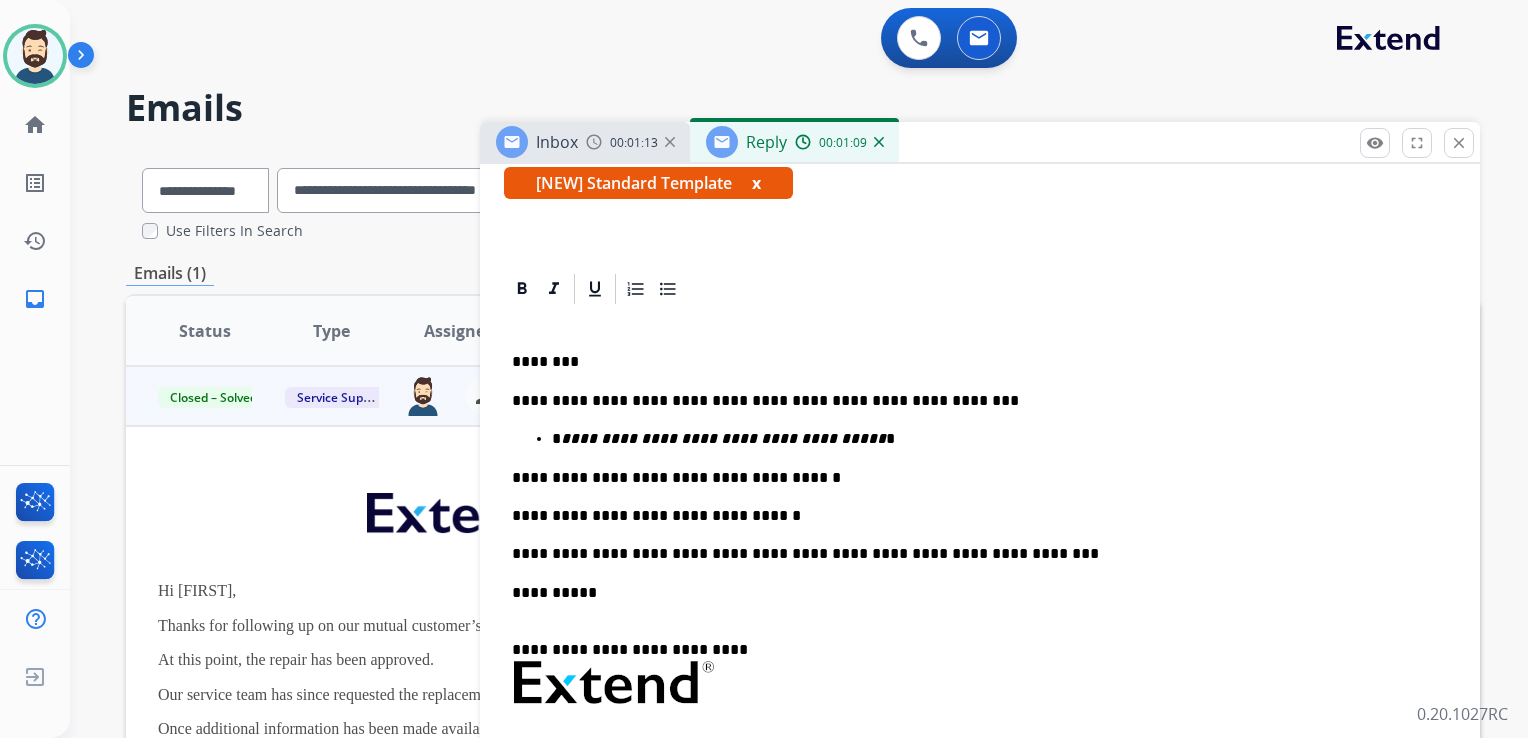 click on "**********" at bounding box center [972, 516] 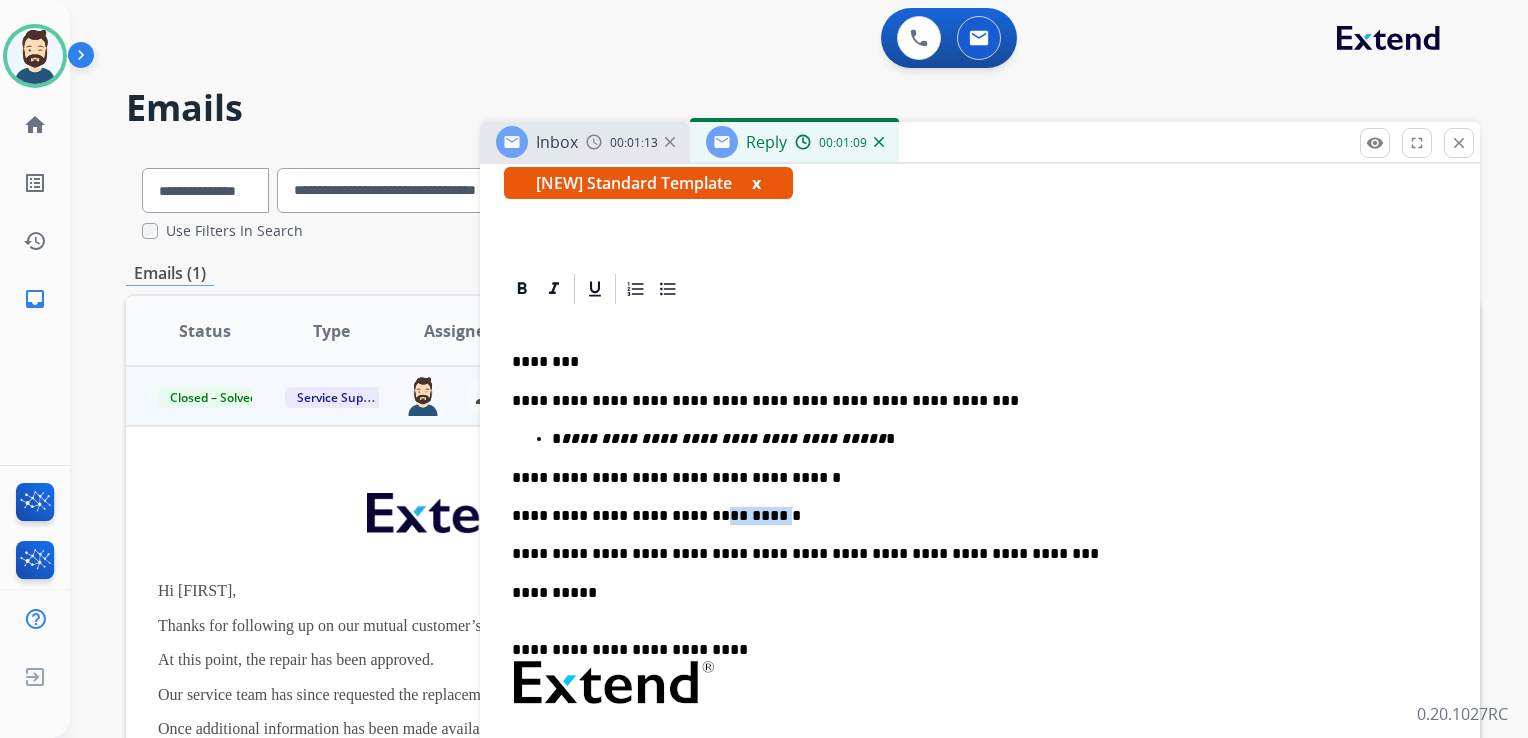 click on "**********" at bounding box center [972, 516] 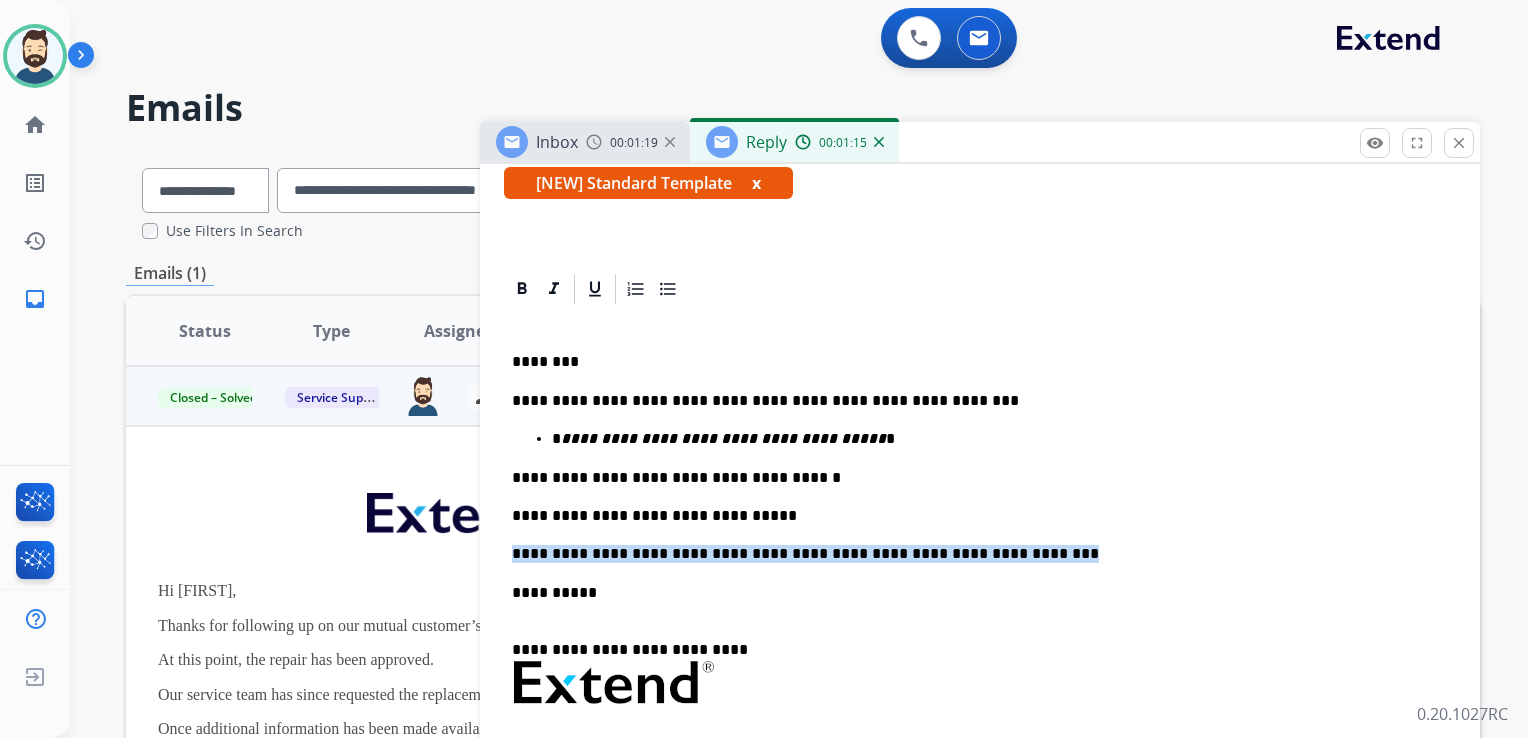 drag, startPoint x: 514, startPoint y: 556, endPoint x: 1002, endPoint y: 556, distance: 488 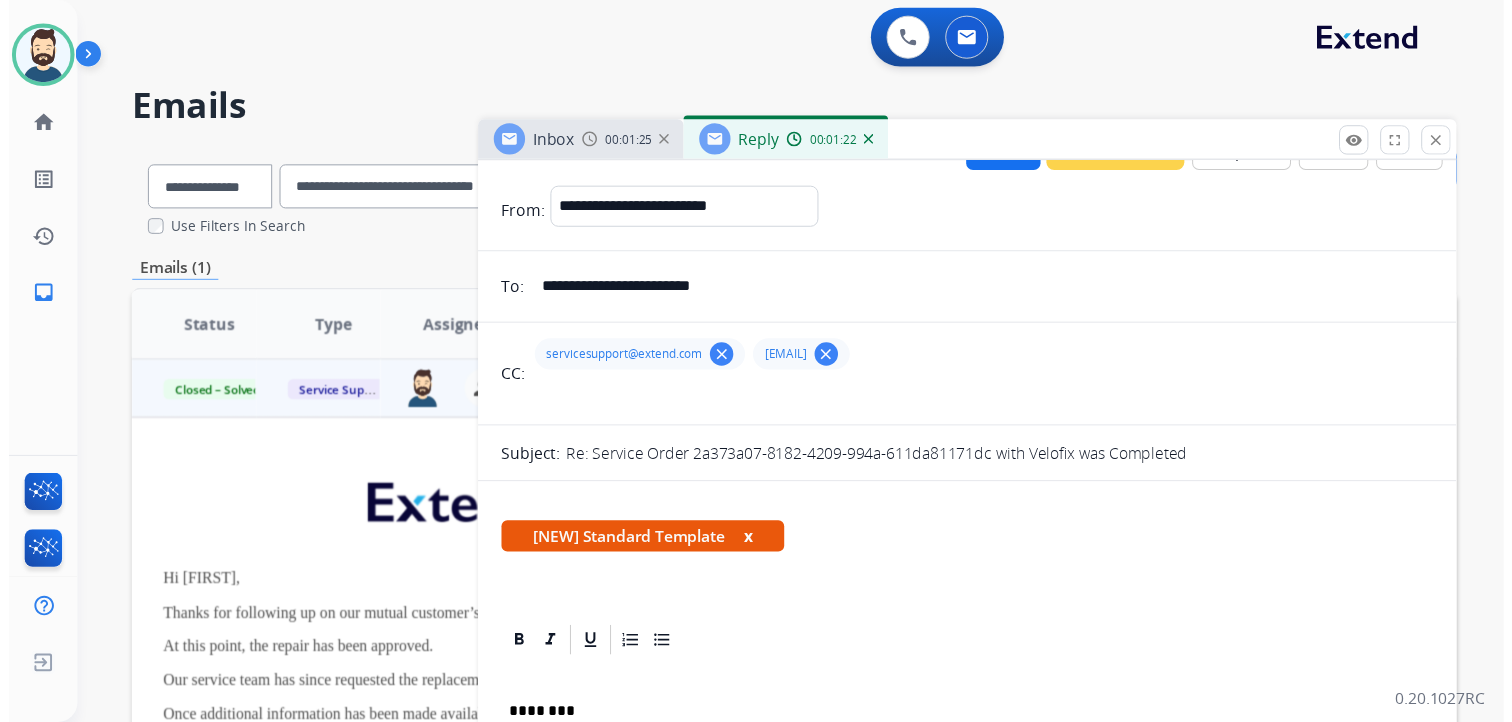 scroll, scrollTop: 0, scrollLeft: 0, axis: both 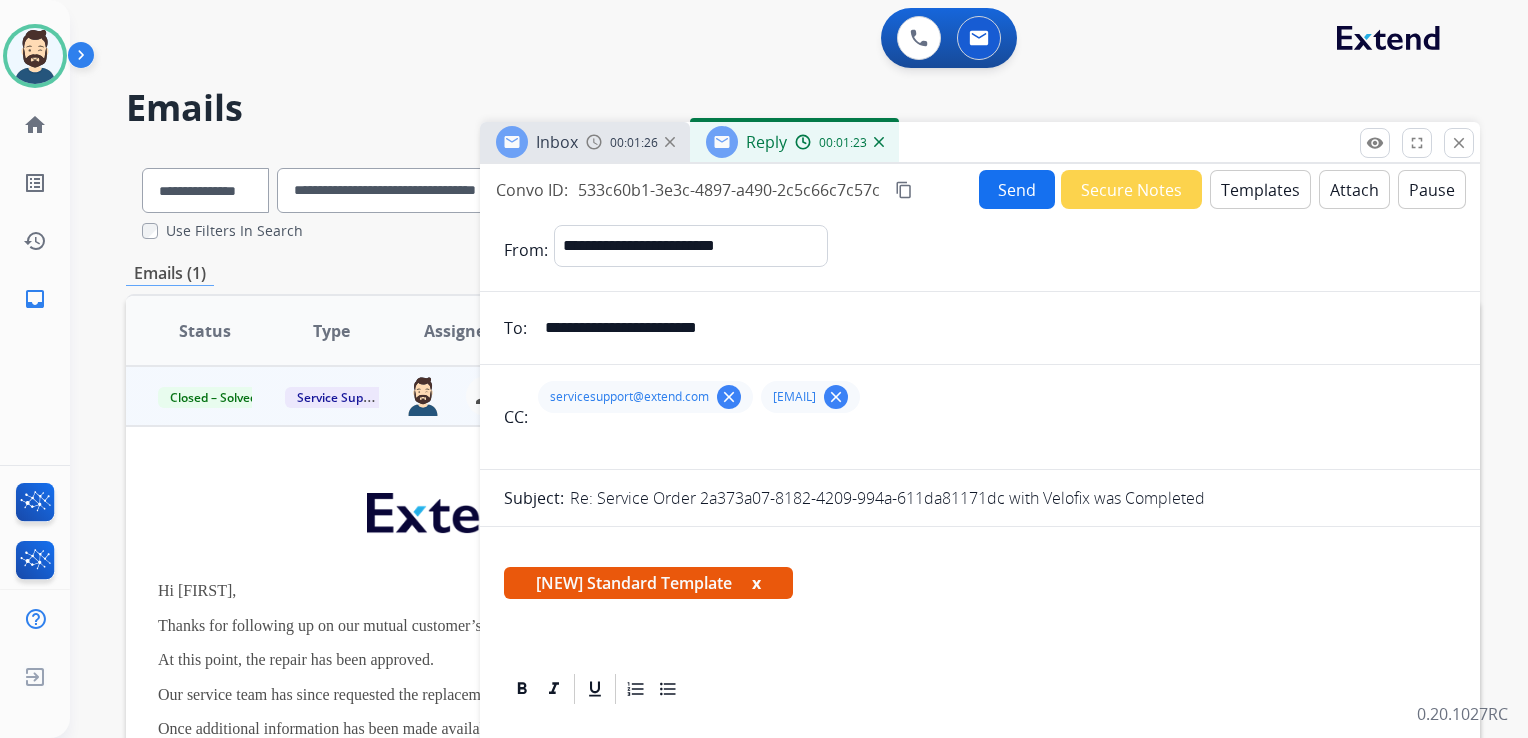 click on "Send" at bounding box center [1017, 189] 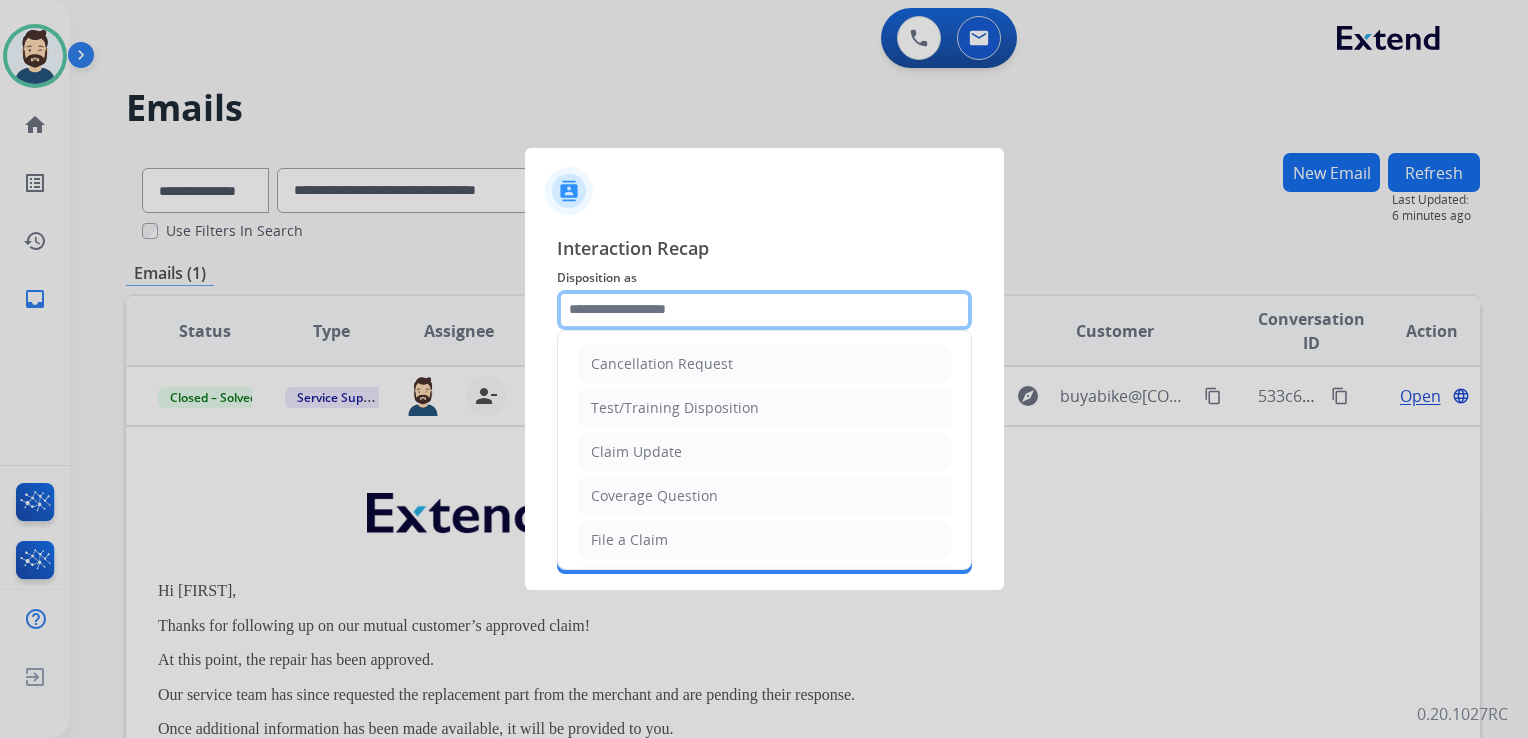 click 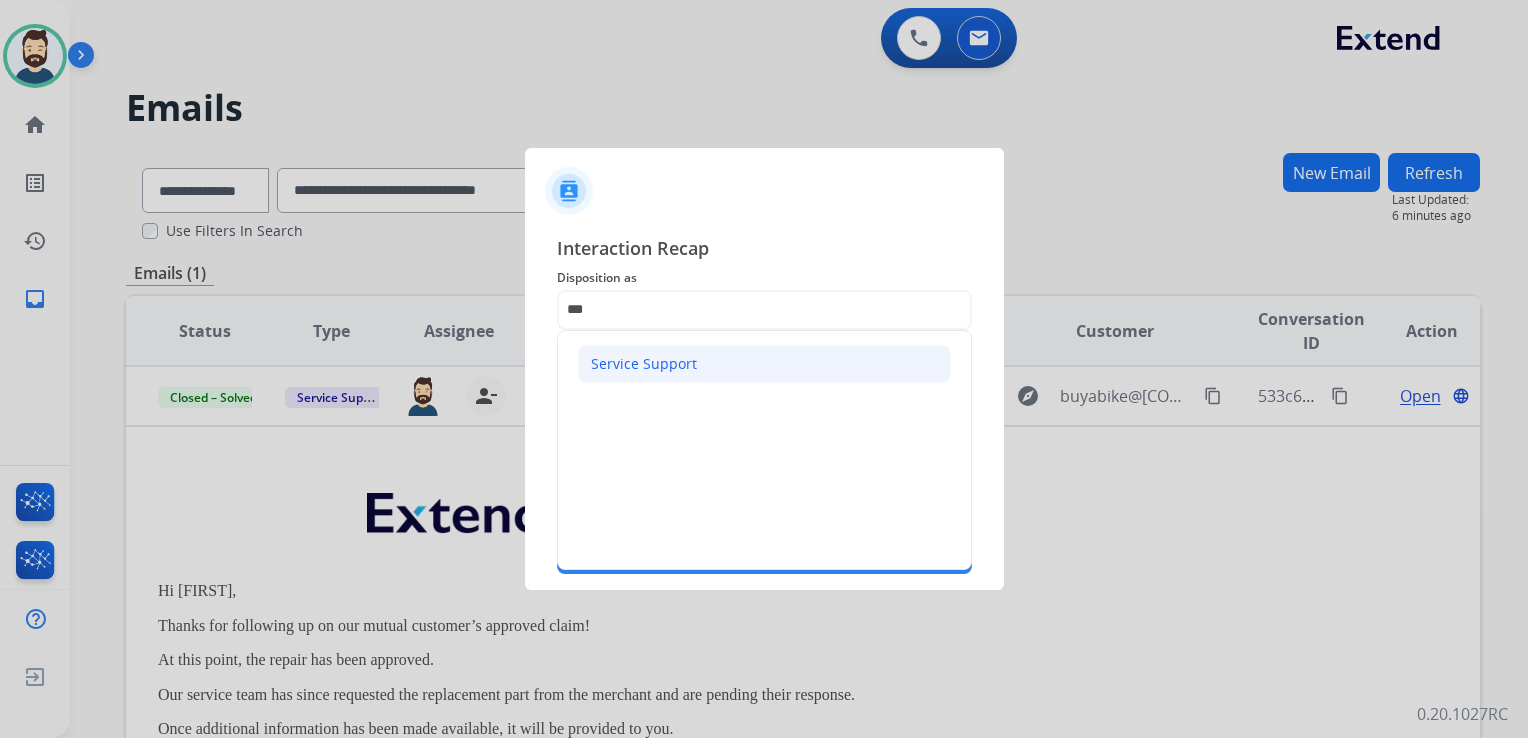 click on "Service Support" 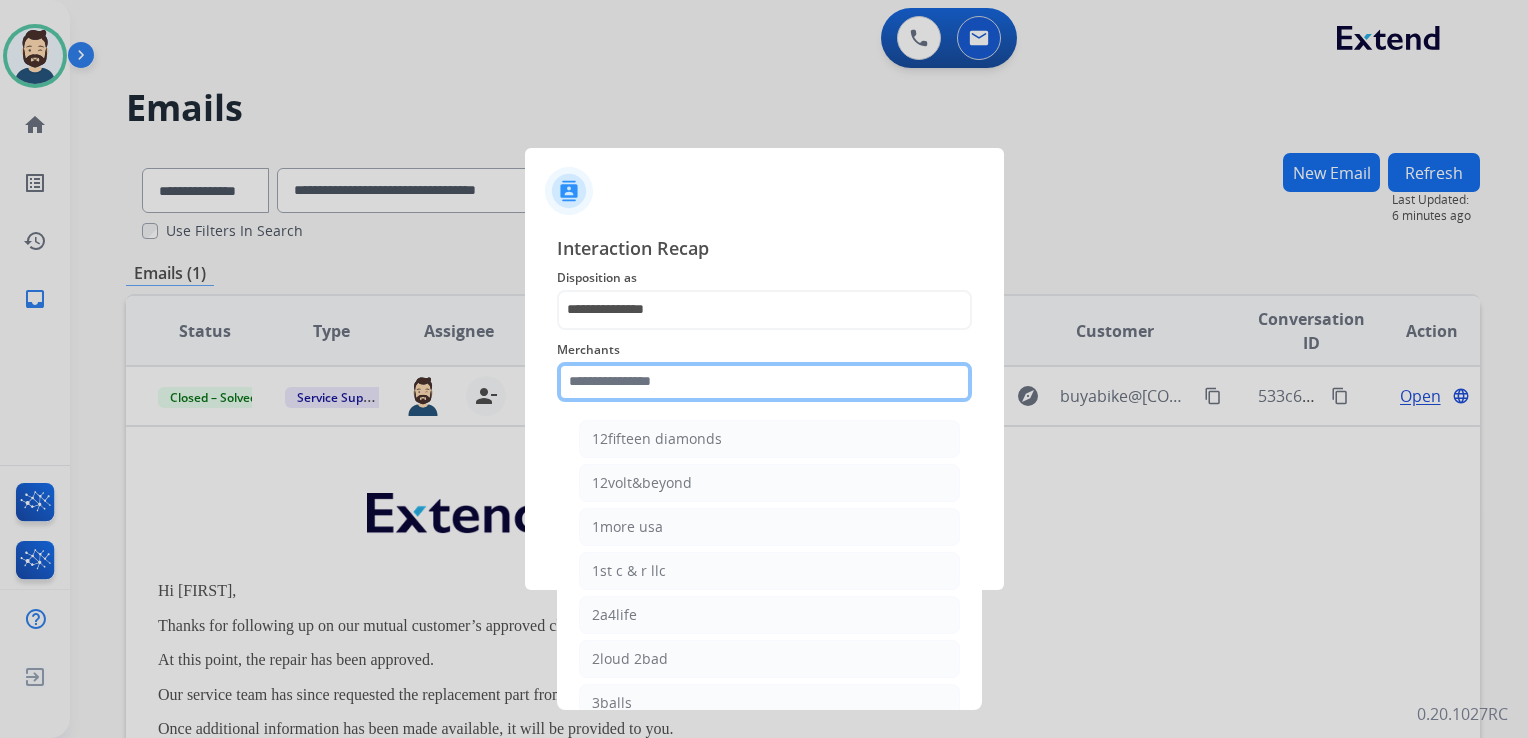 click 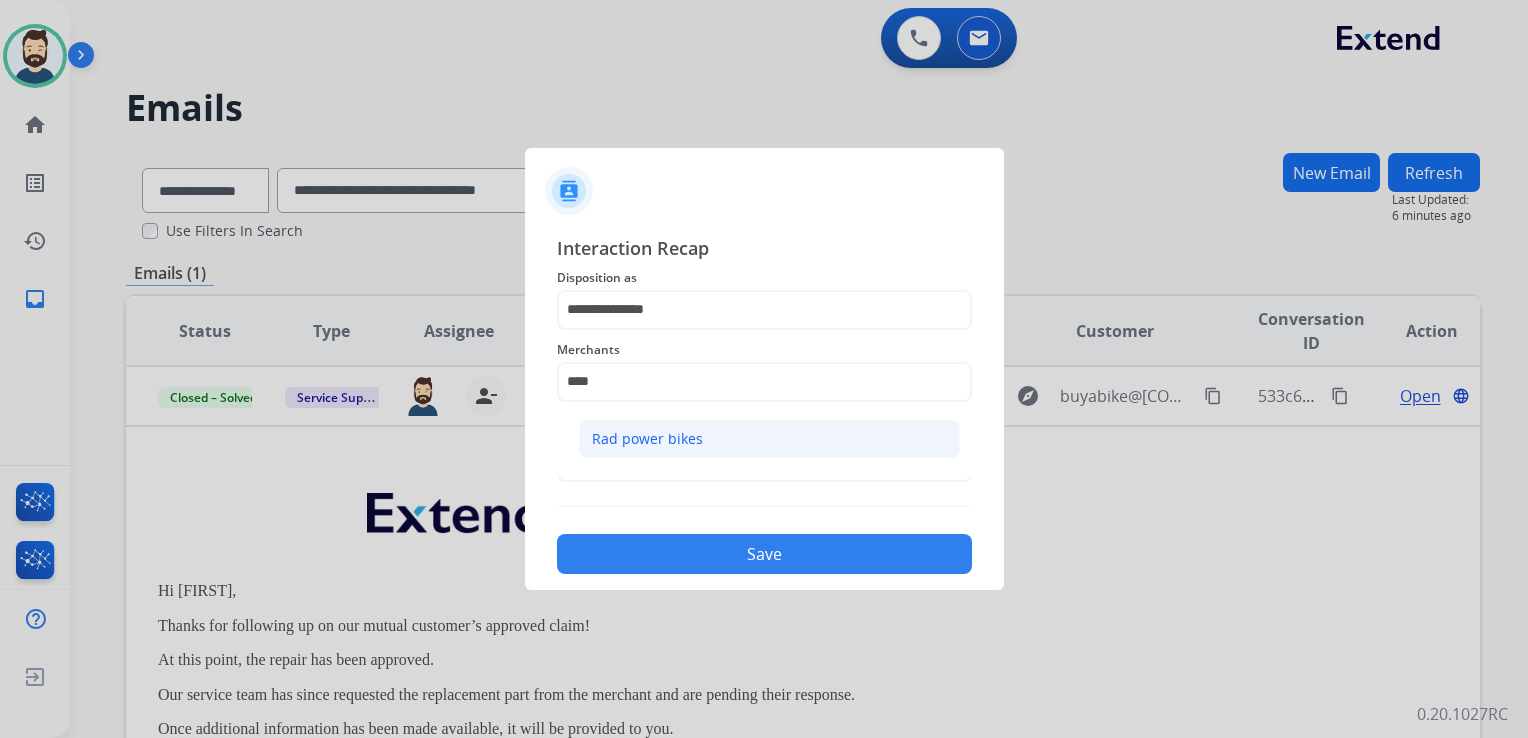 click on "Rad power bikes" 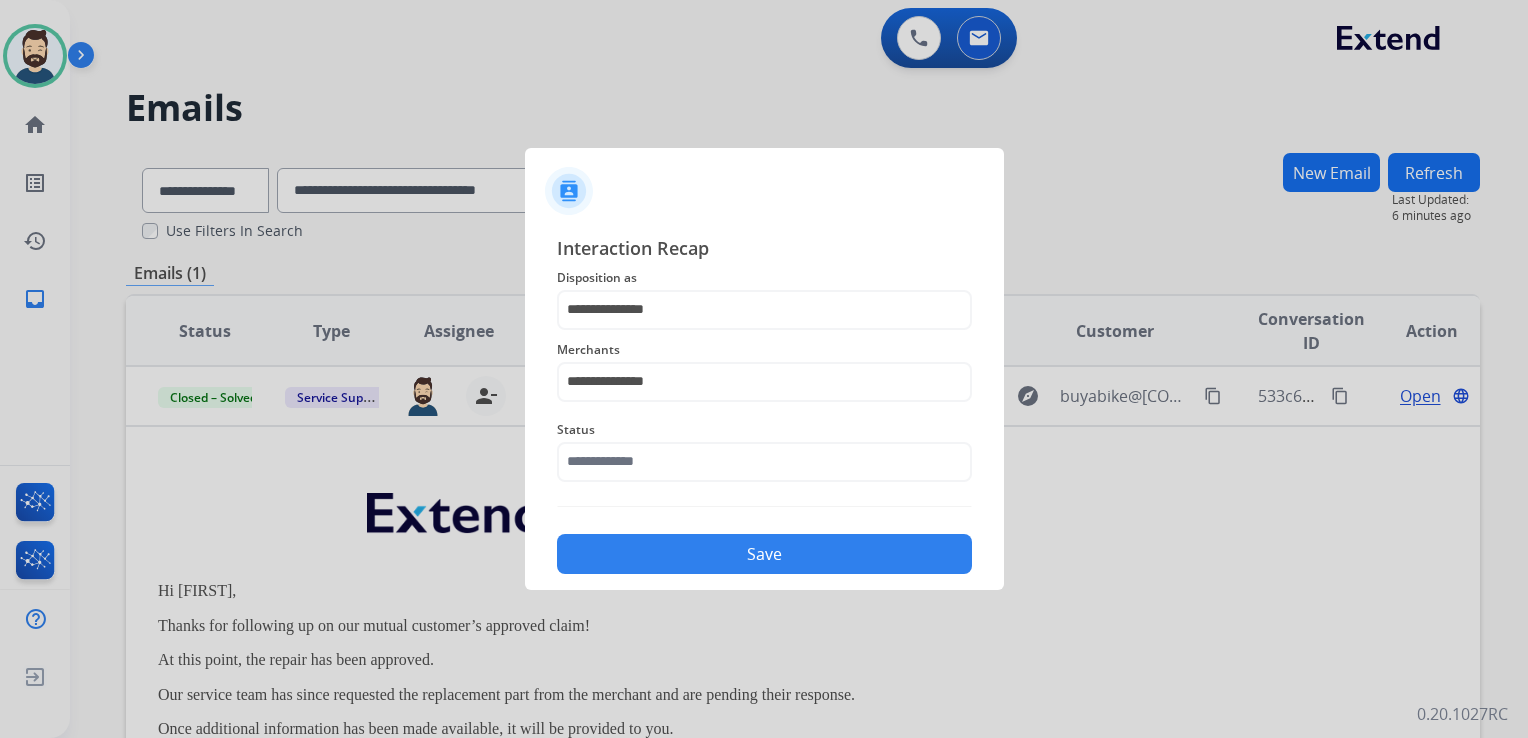 click on "Status" 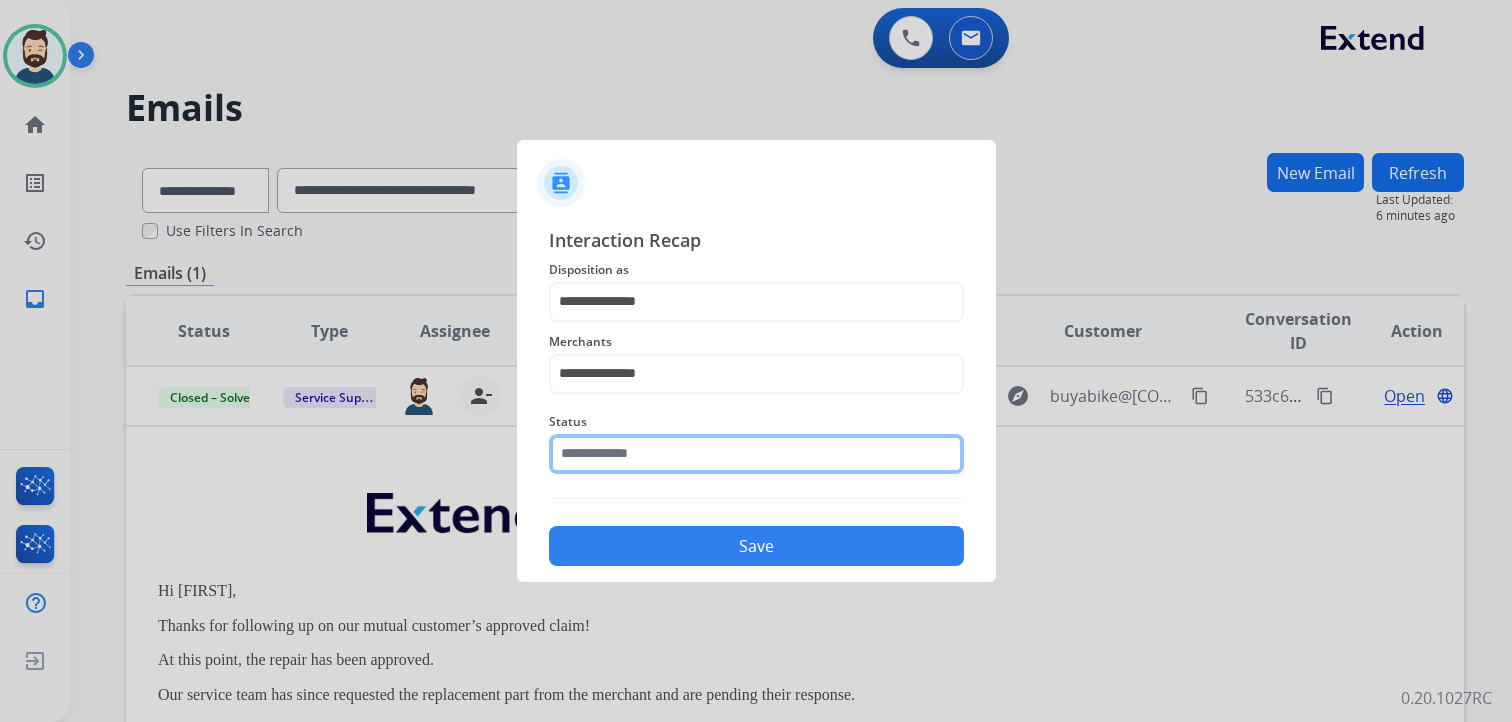 click 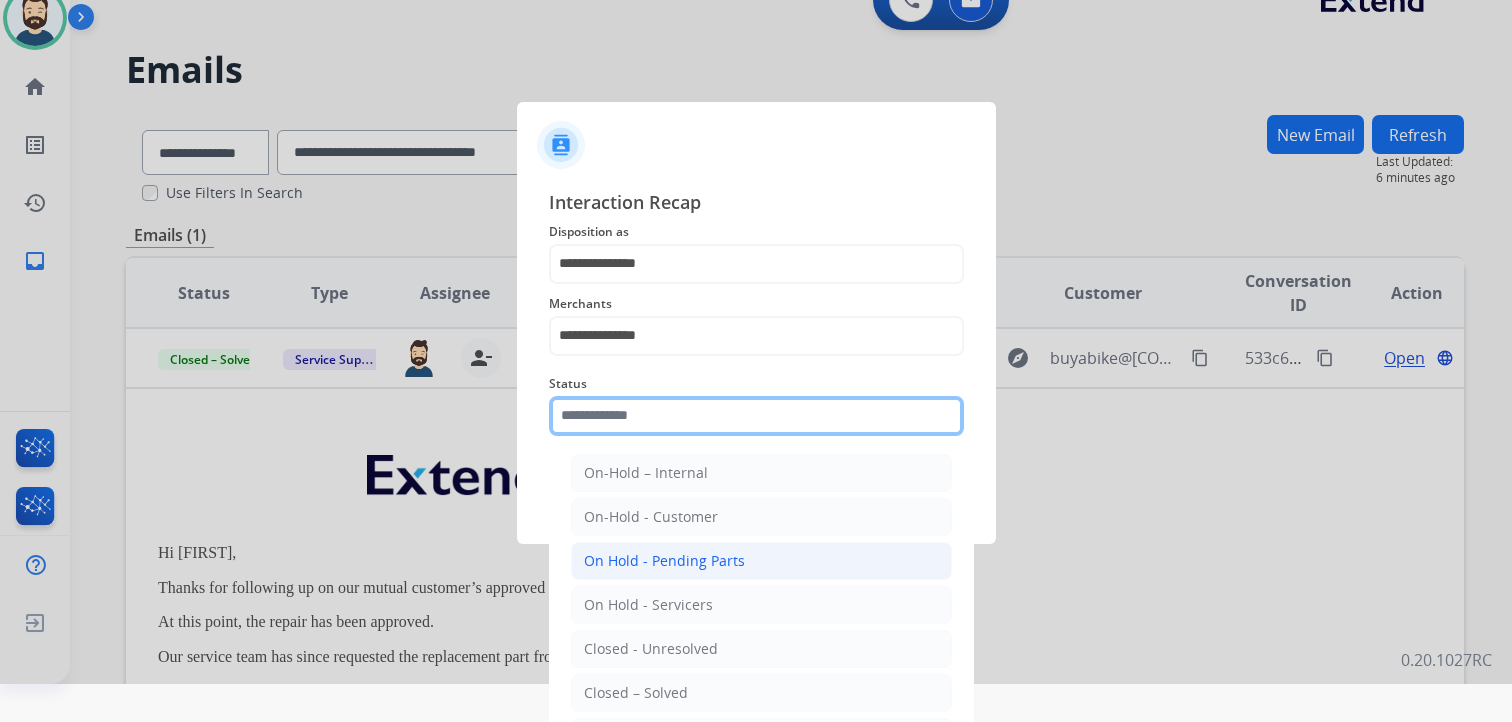 scroll, scrollTop: 59, scrollLeft: 0, axis: vertical 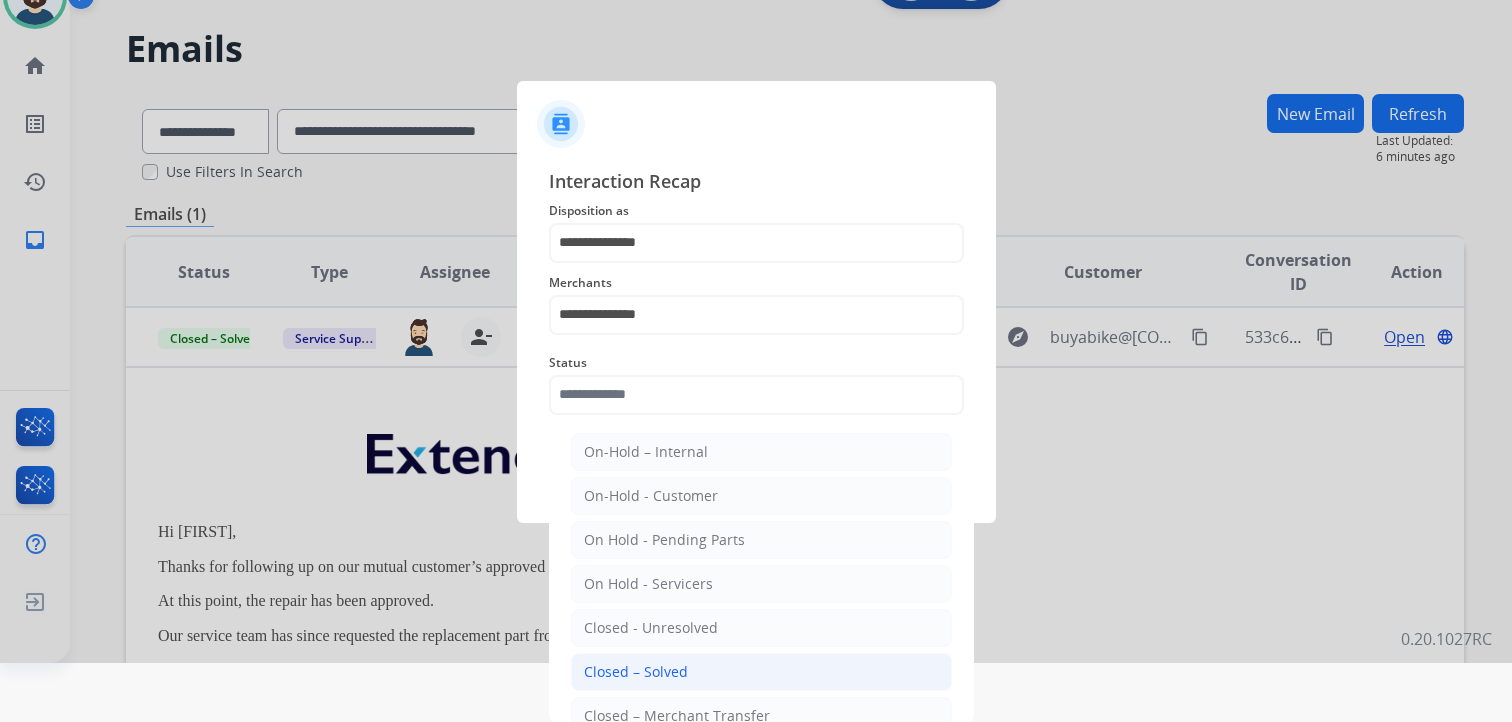 click on "Closed – Solved" 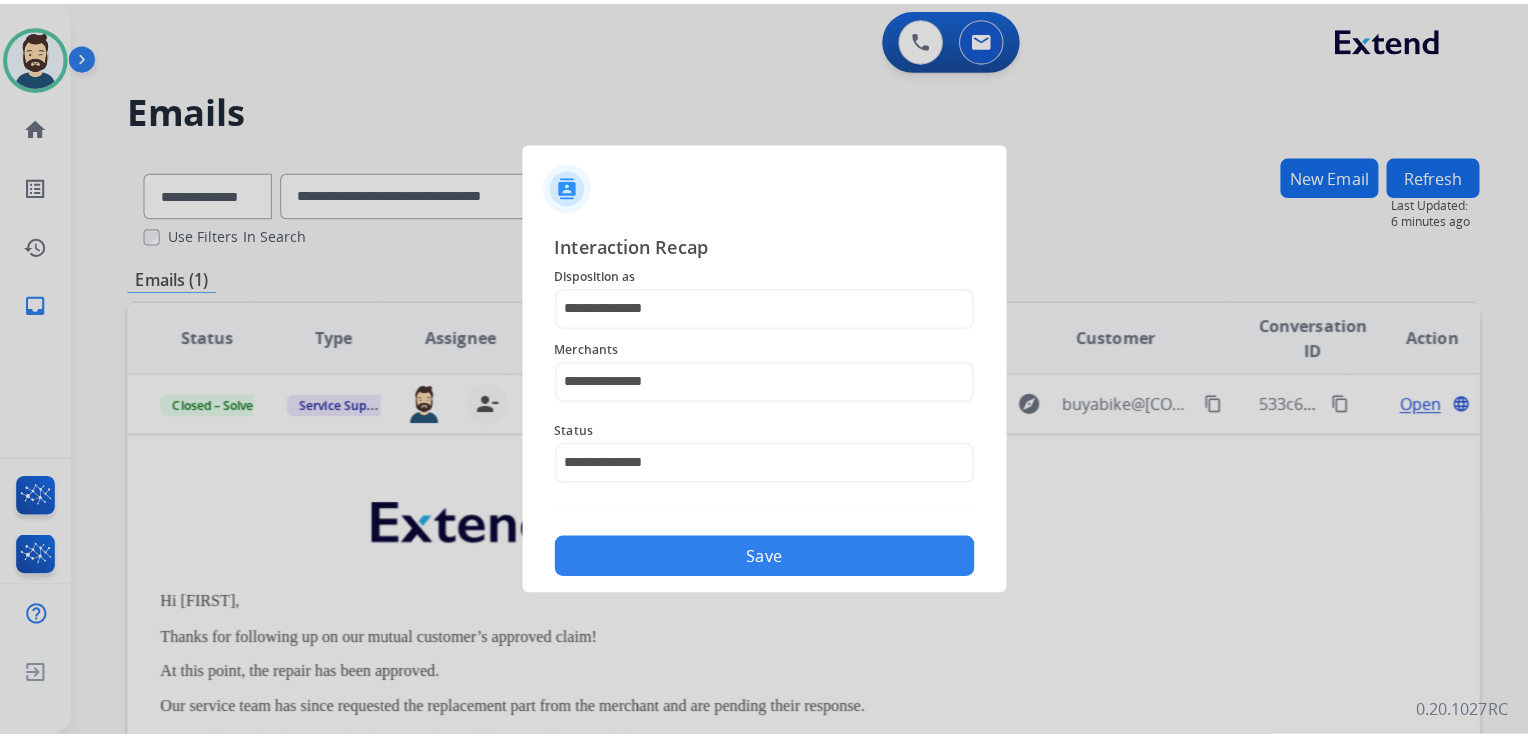 scroll, scrollTop: 0, scrollLeft: 0, axis: both 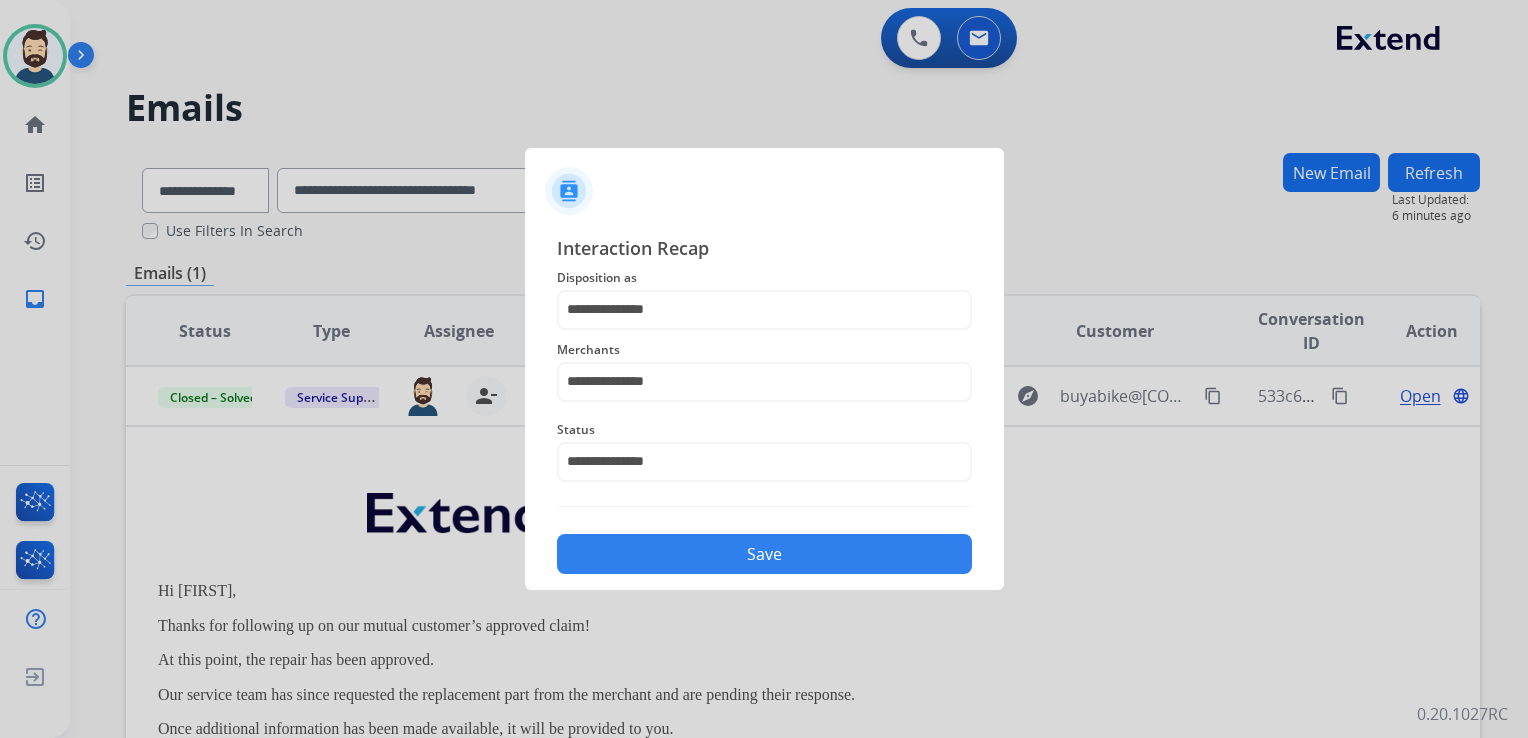 click on "Save" 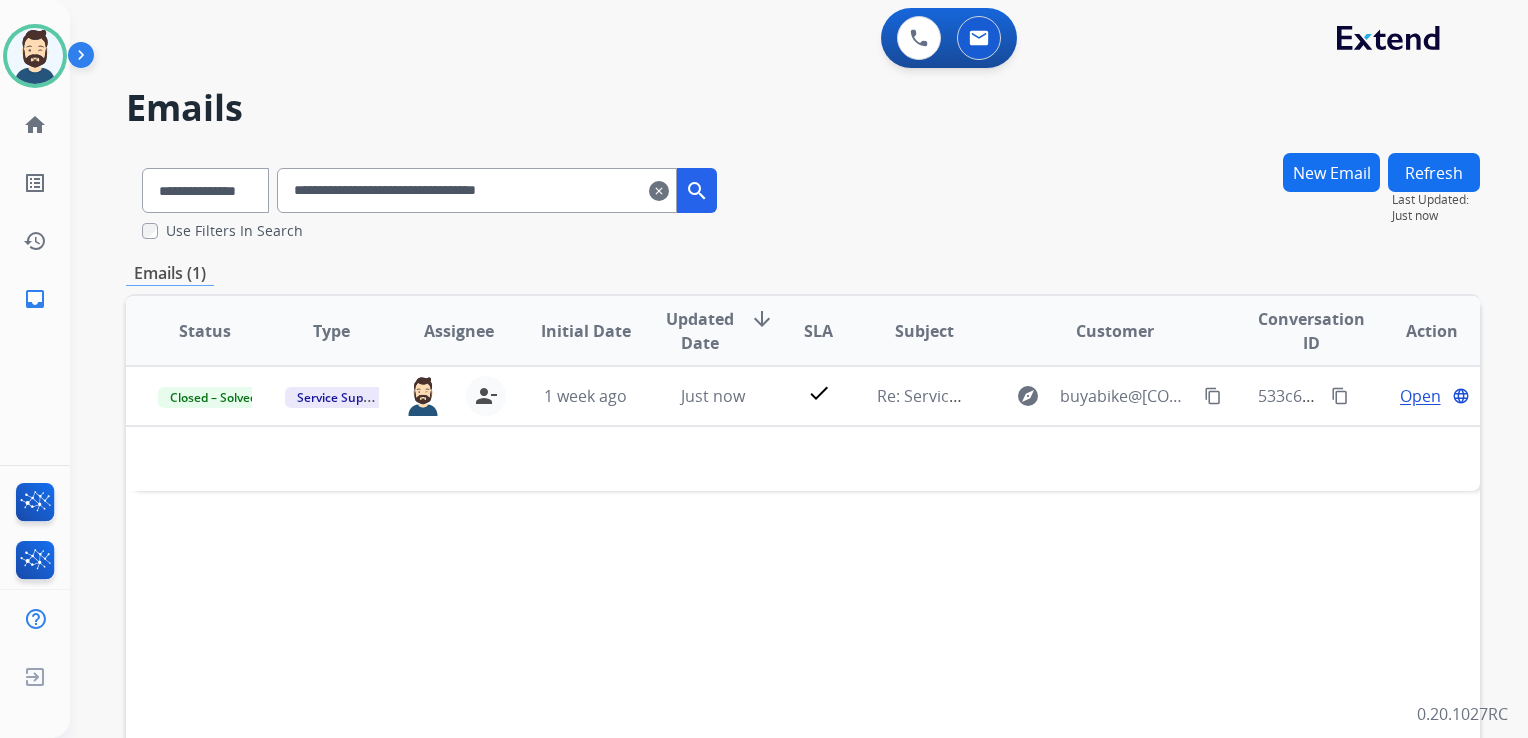 click on "clear" at bounding box center [659, 191] 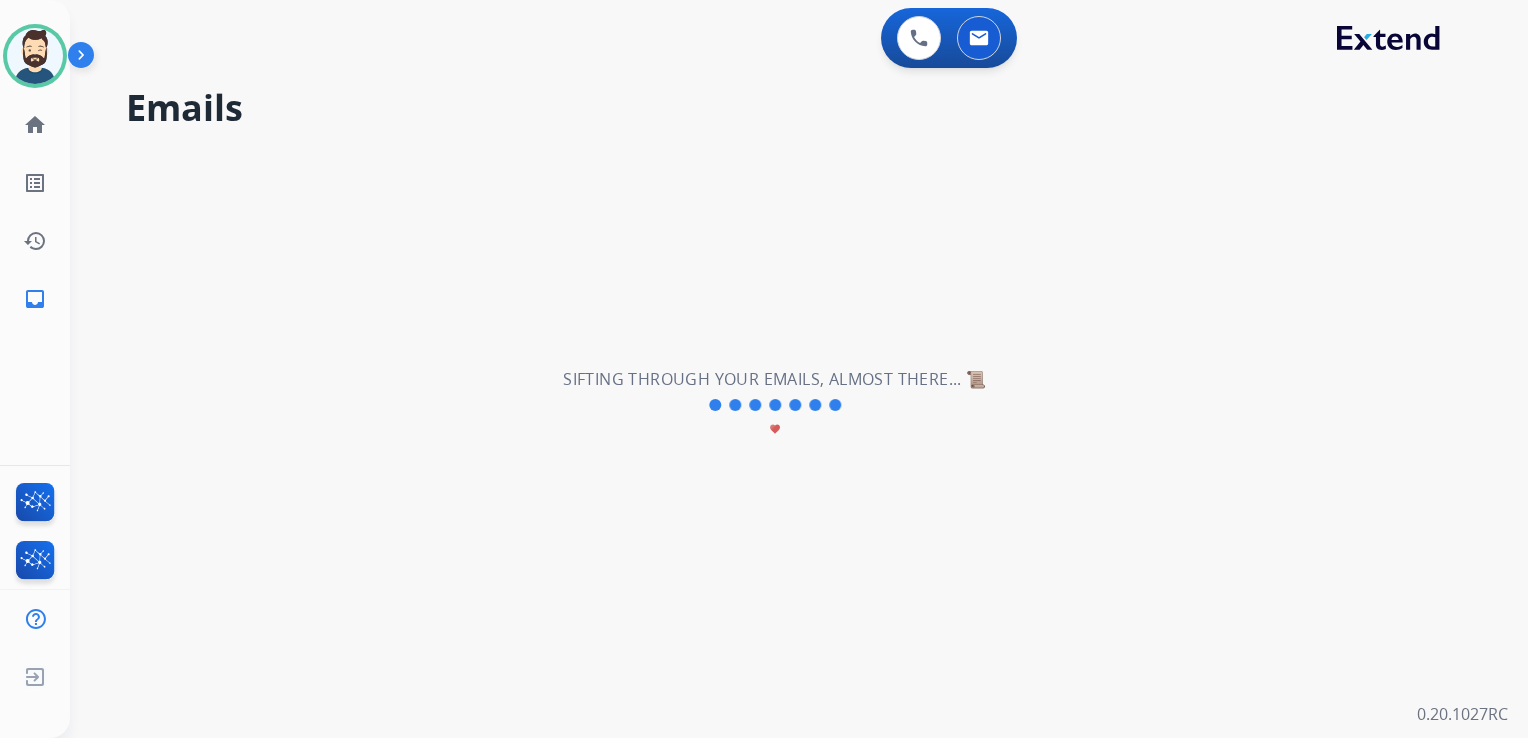 select on "**********" 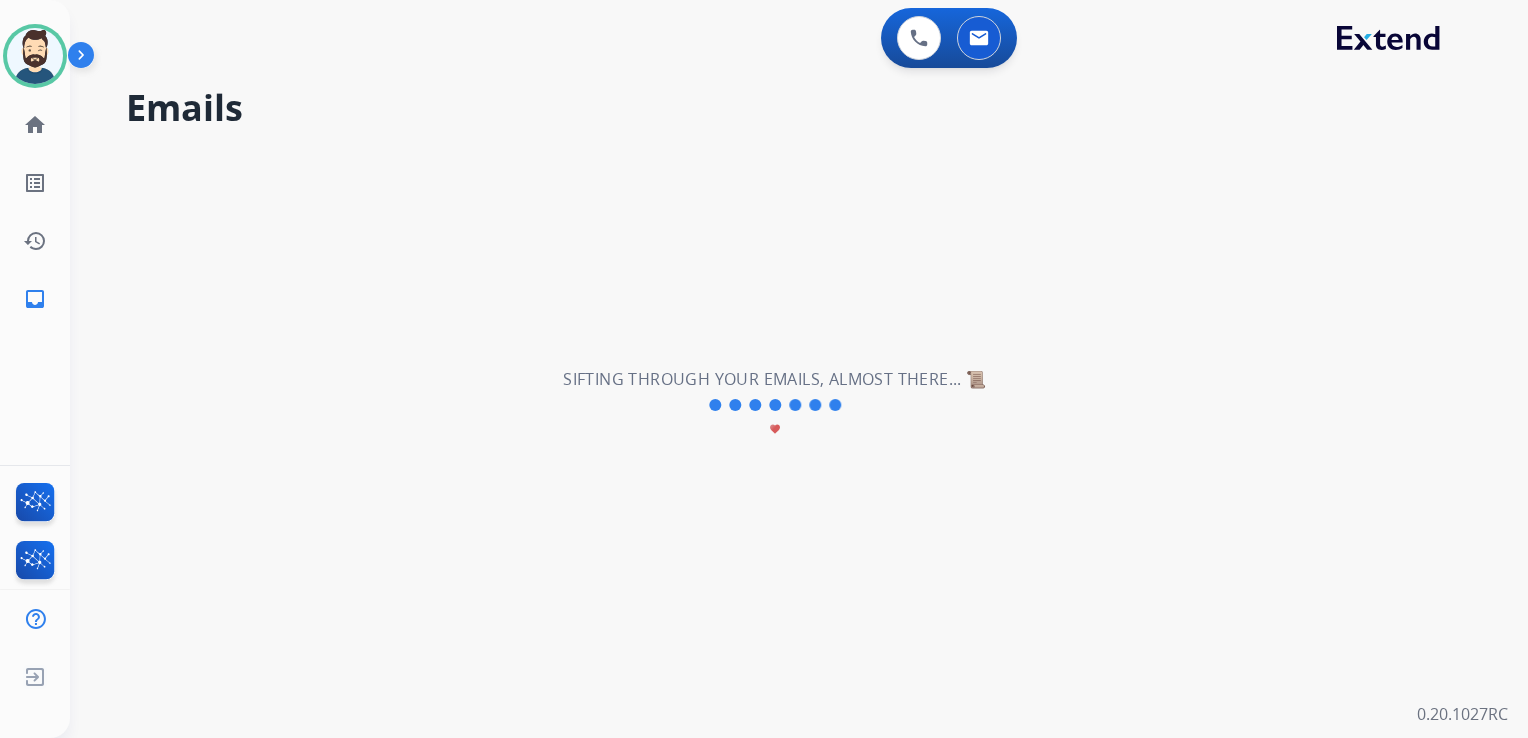 type 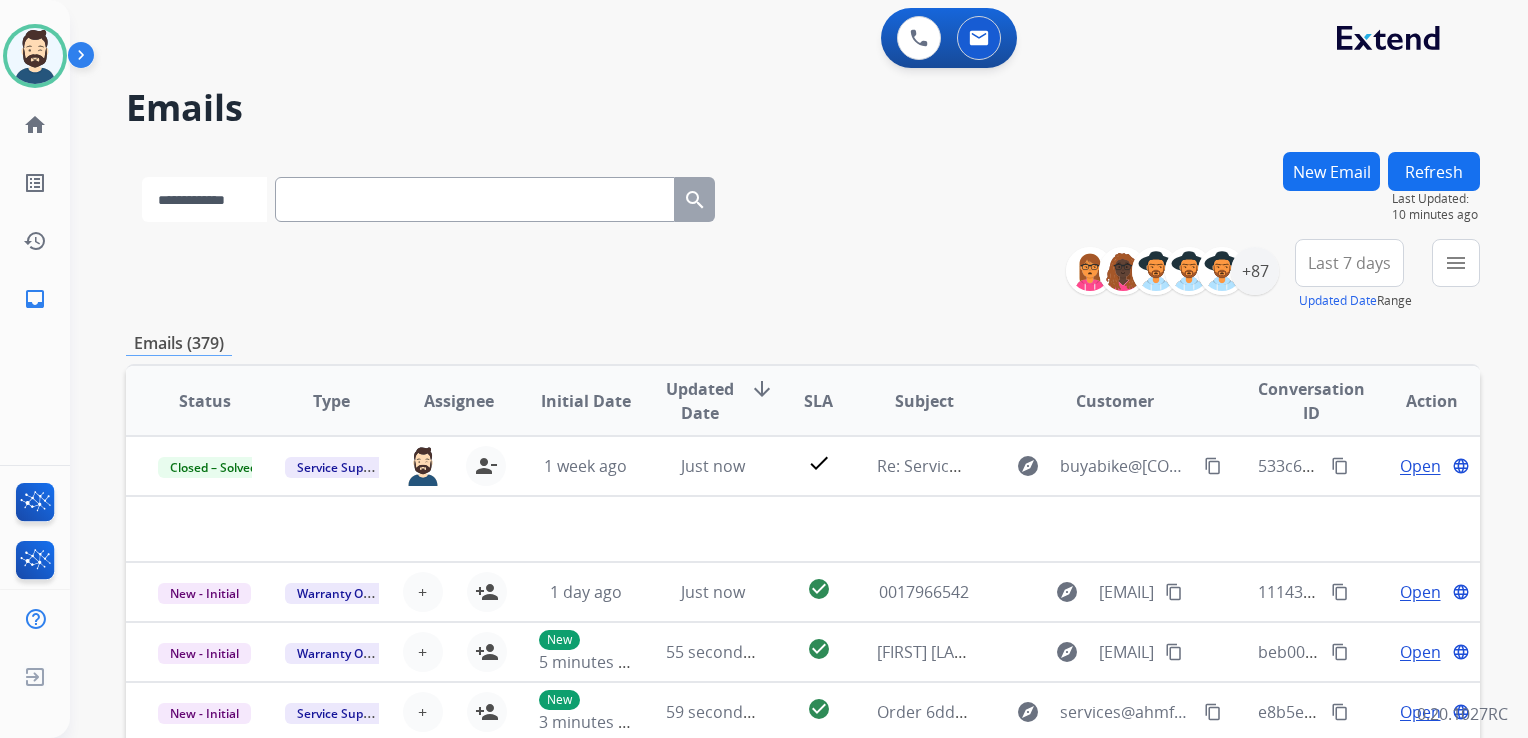click on "**********" at bounding box center (204, 199) 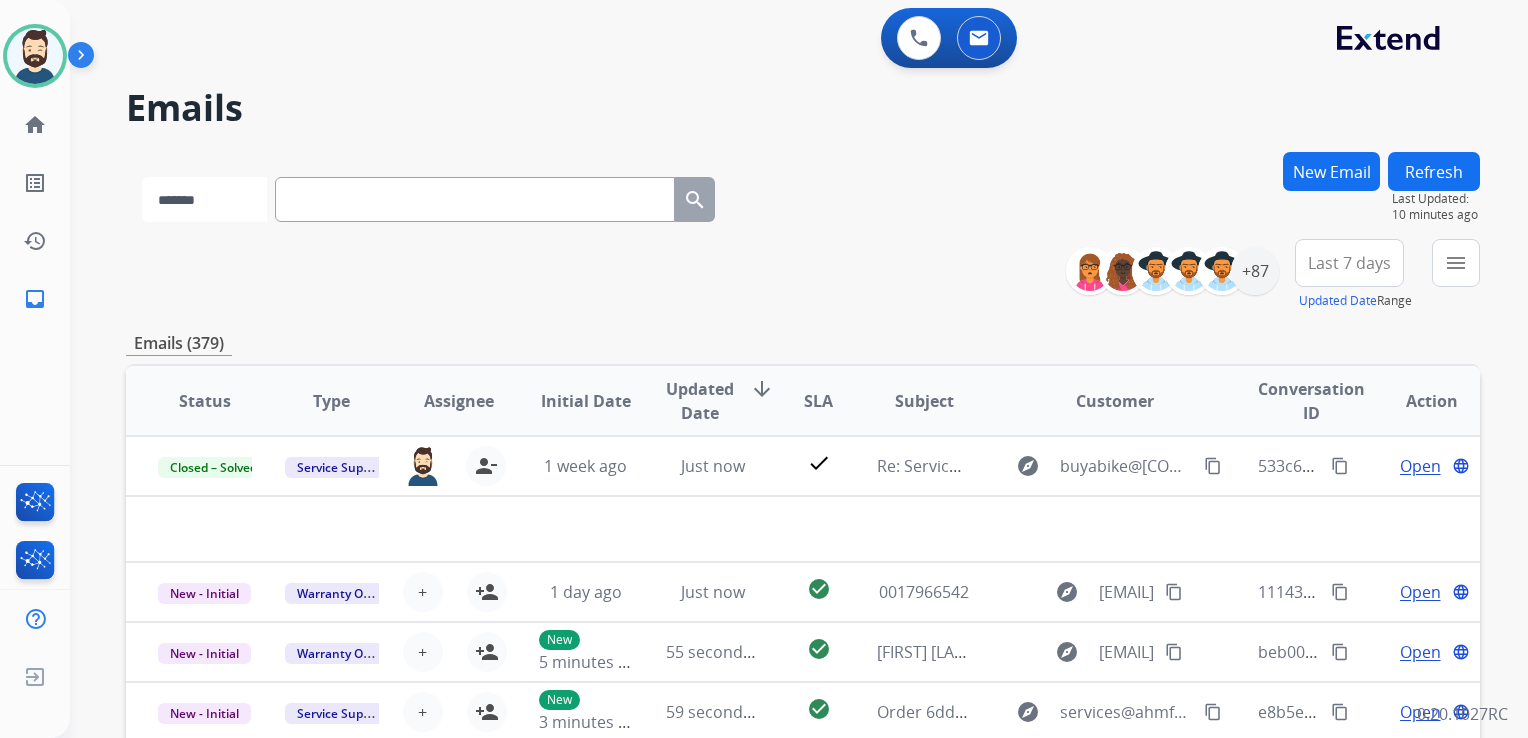 click on "**********" at bounding box center (204, 199) 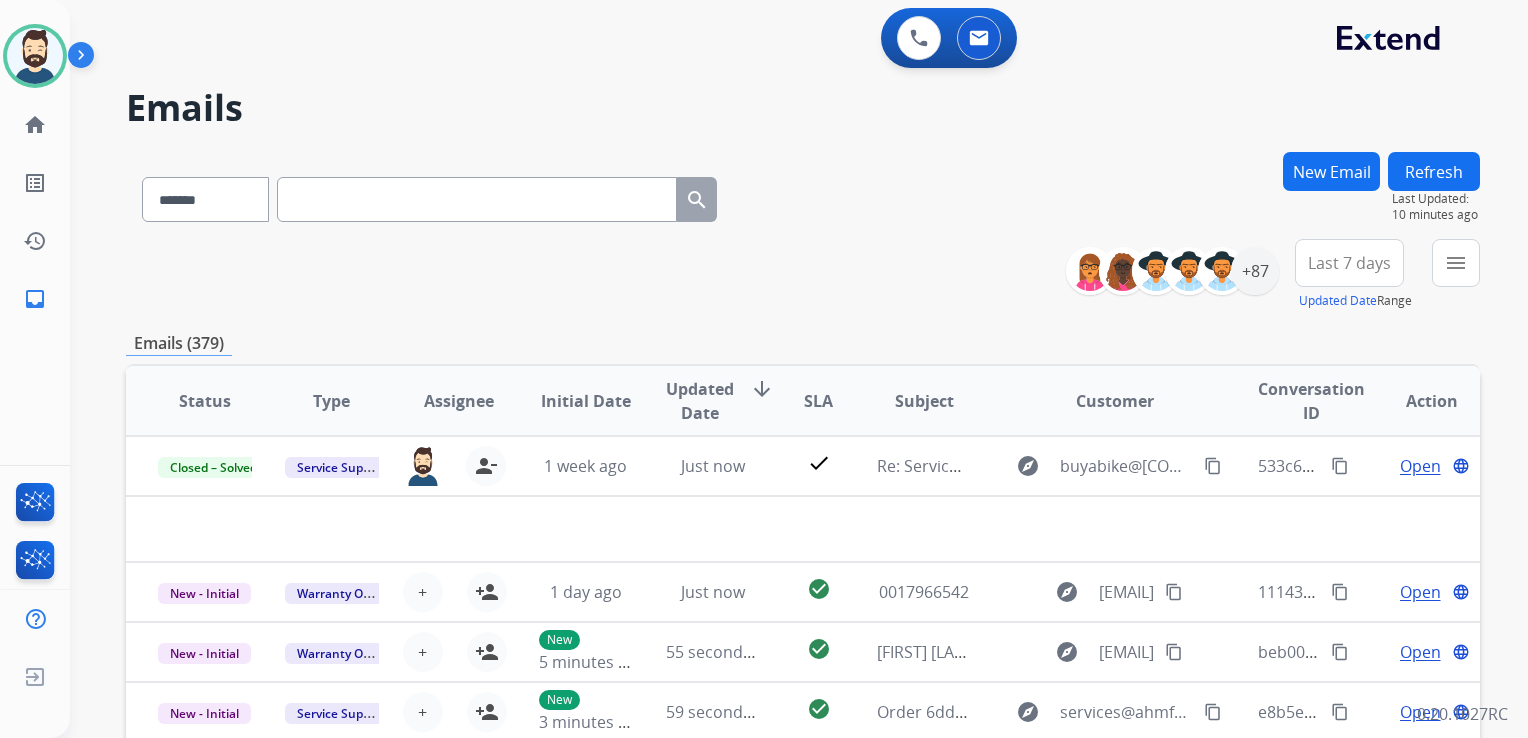 click at bounding box center [477, 199] 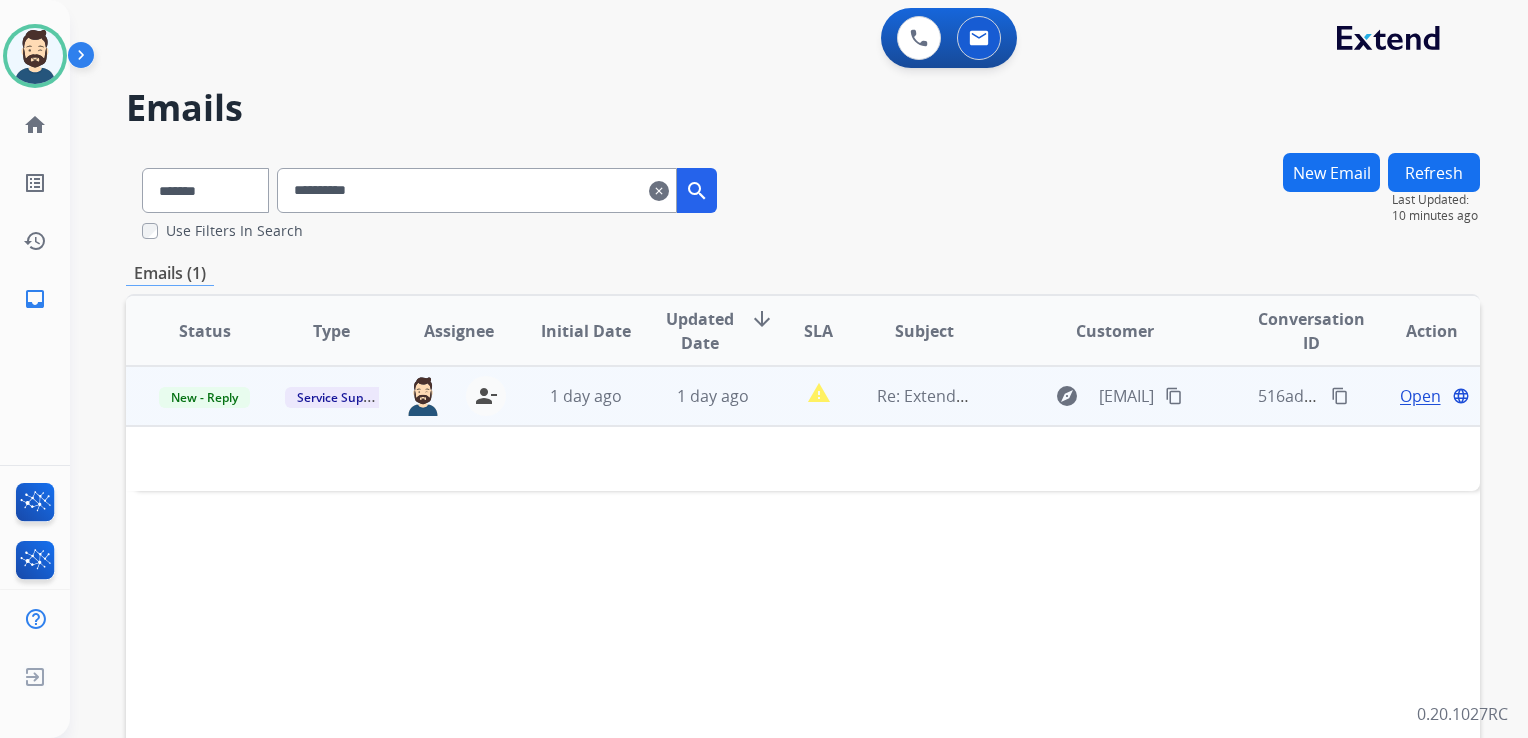 click on "explore [EMAIL]" at bounding box center (1099, 396) 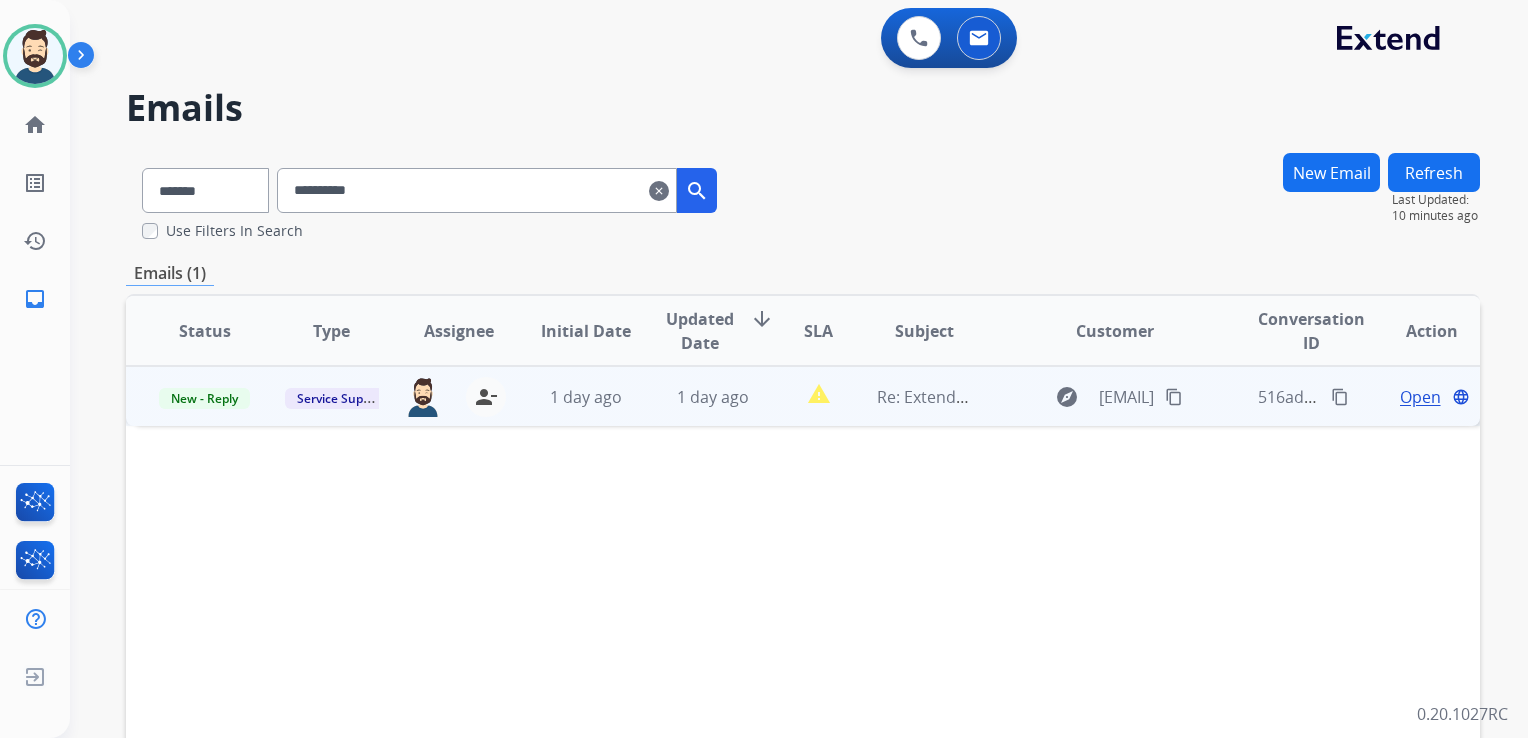 click on "explore [EMAIL]" at bounding box center (1099, 396) 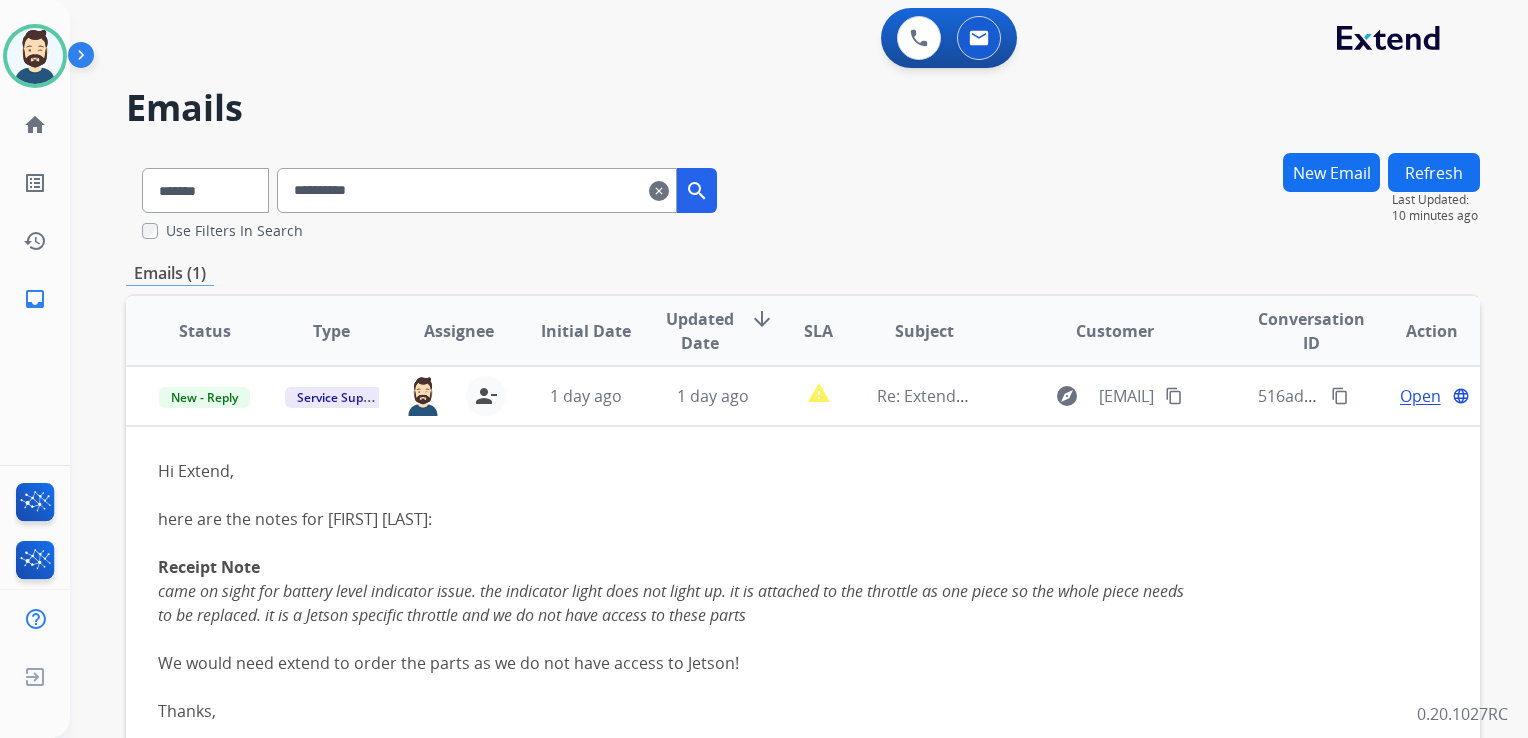 click on "clear" at bounding box center [659, 191] 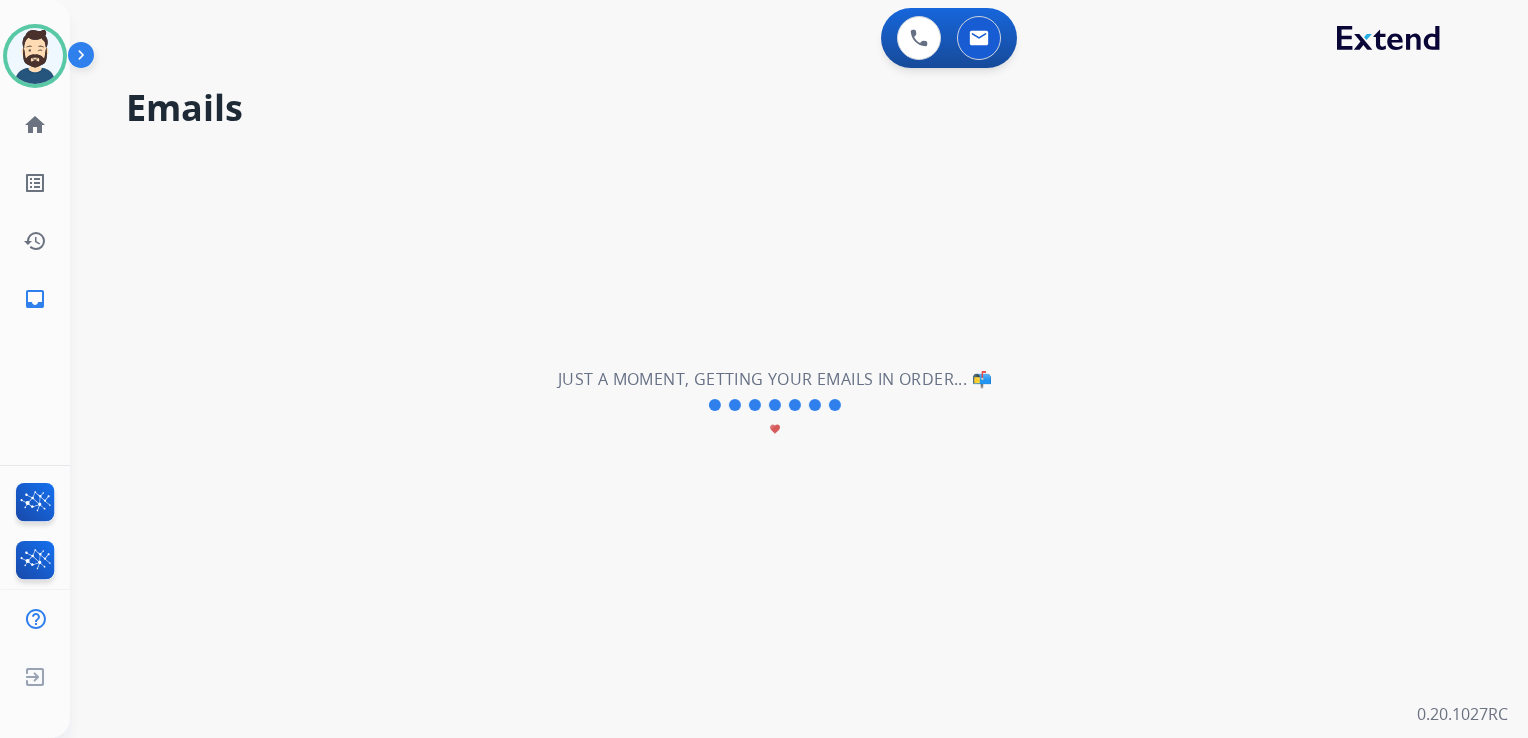 select on "**********" 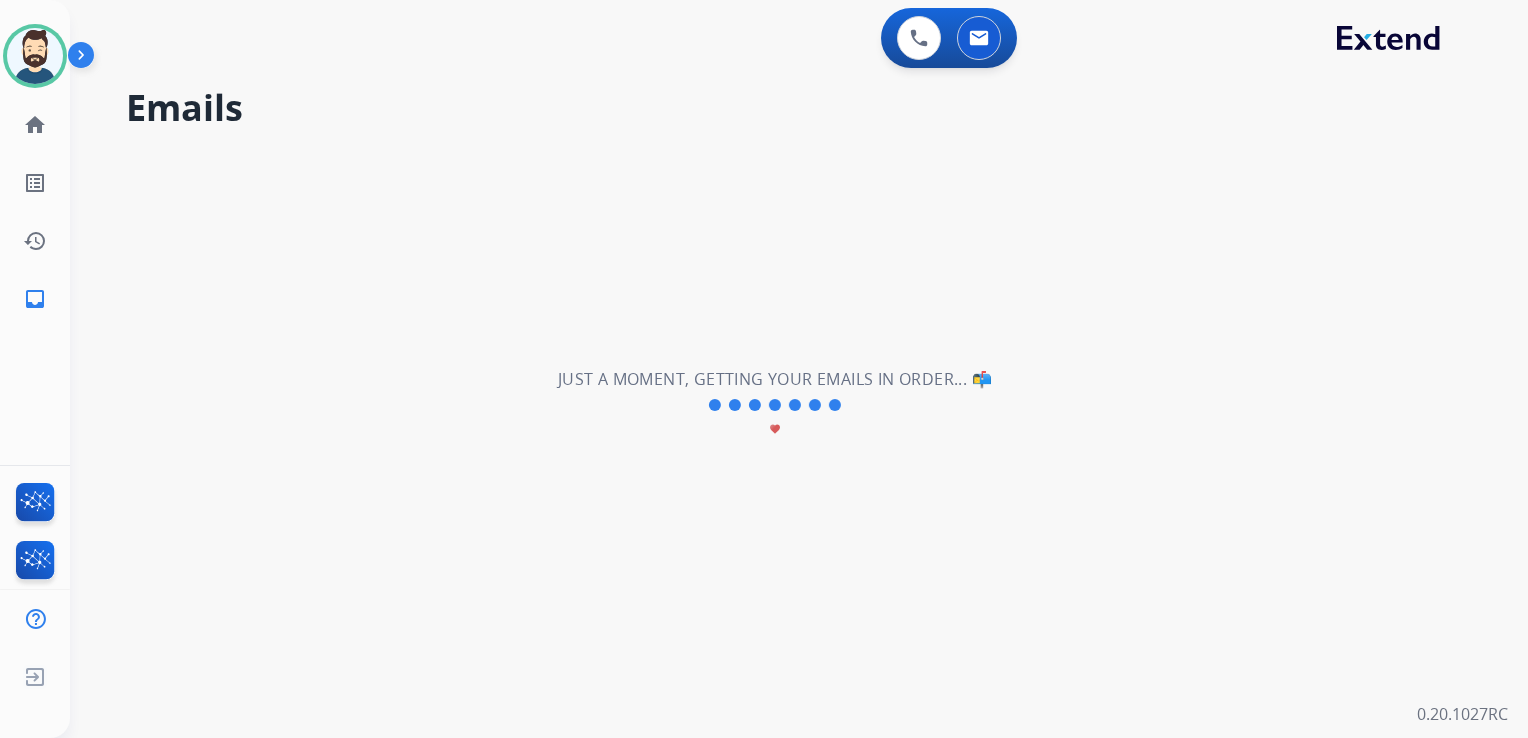 type 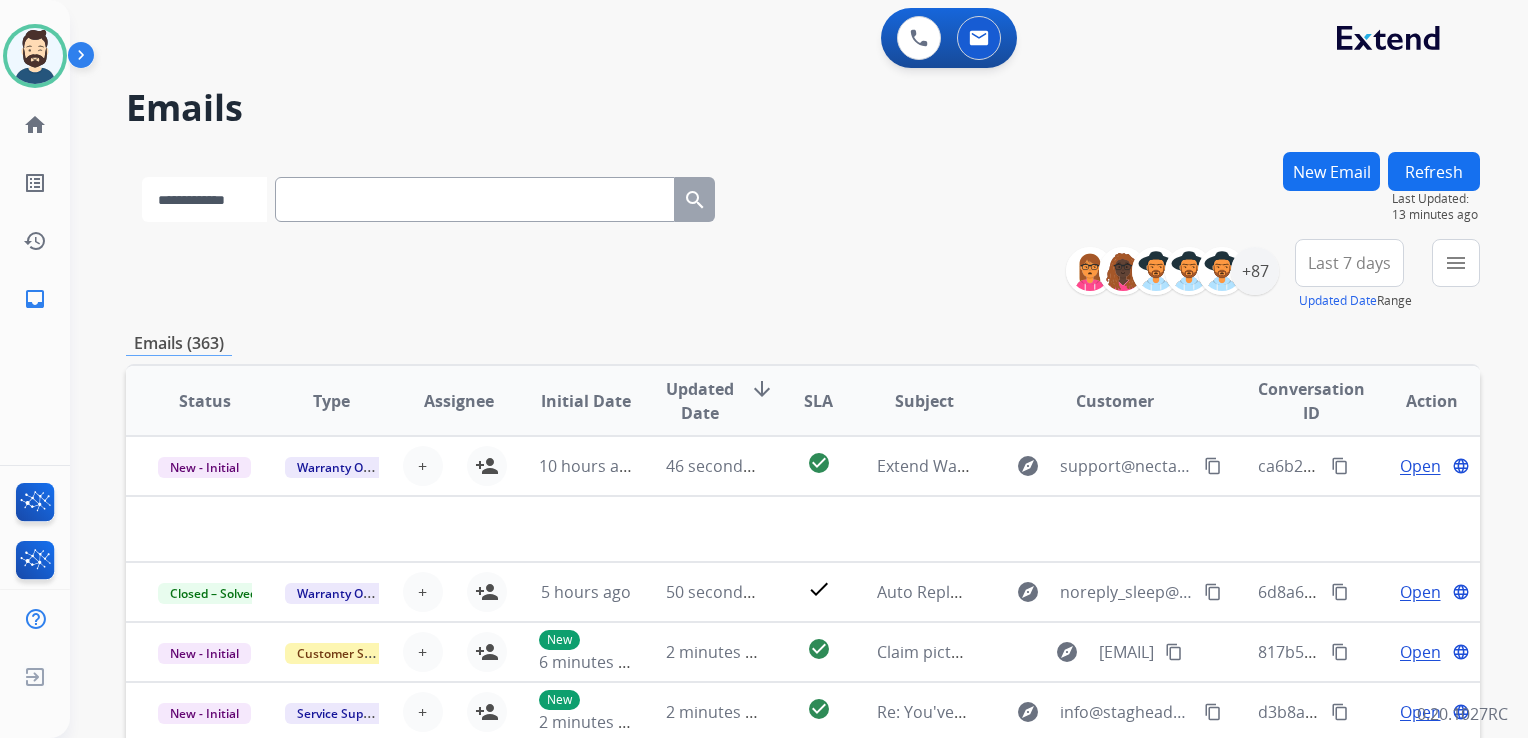 click on "**********" at bounding box center (204, 199) 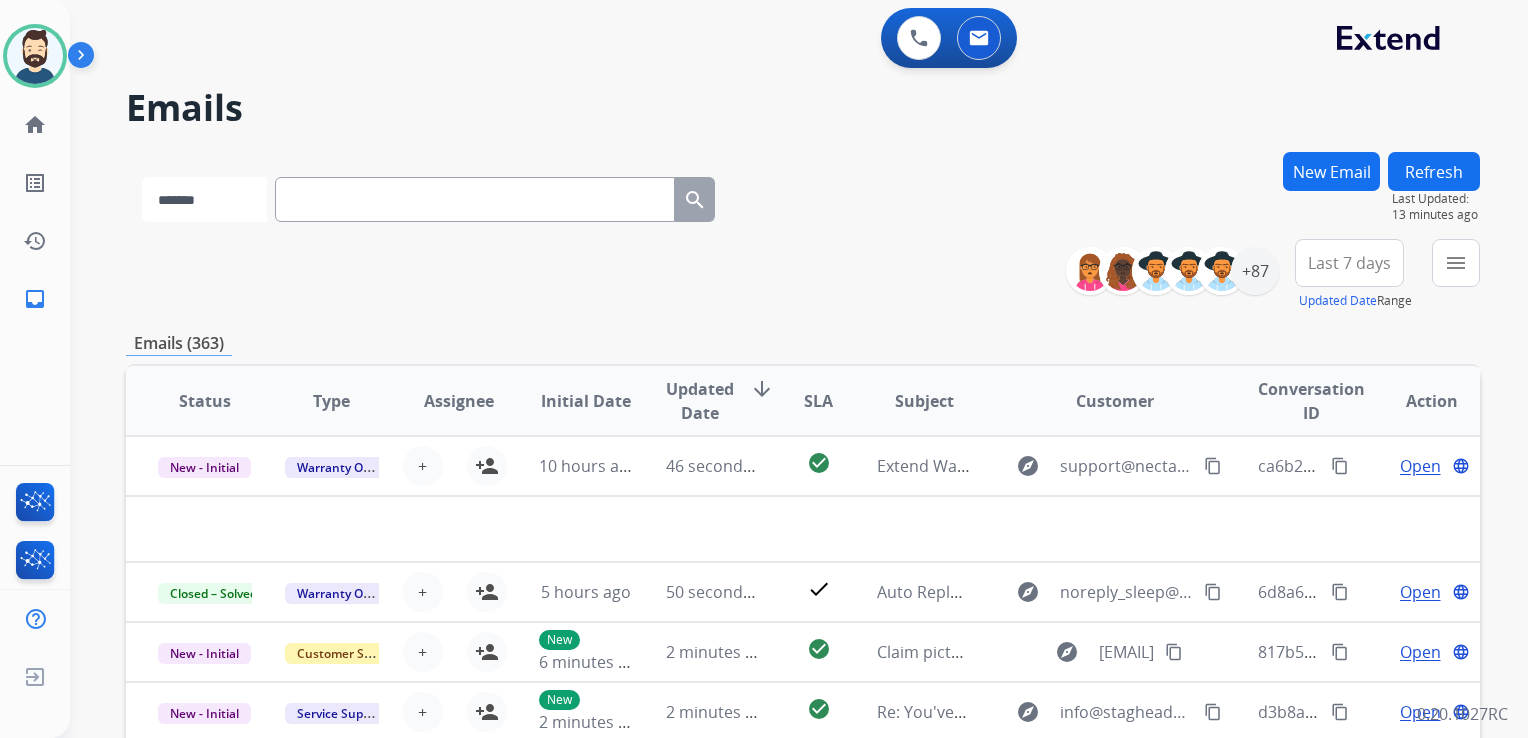 click on "**********" at bounding box center [204, 199] 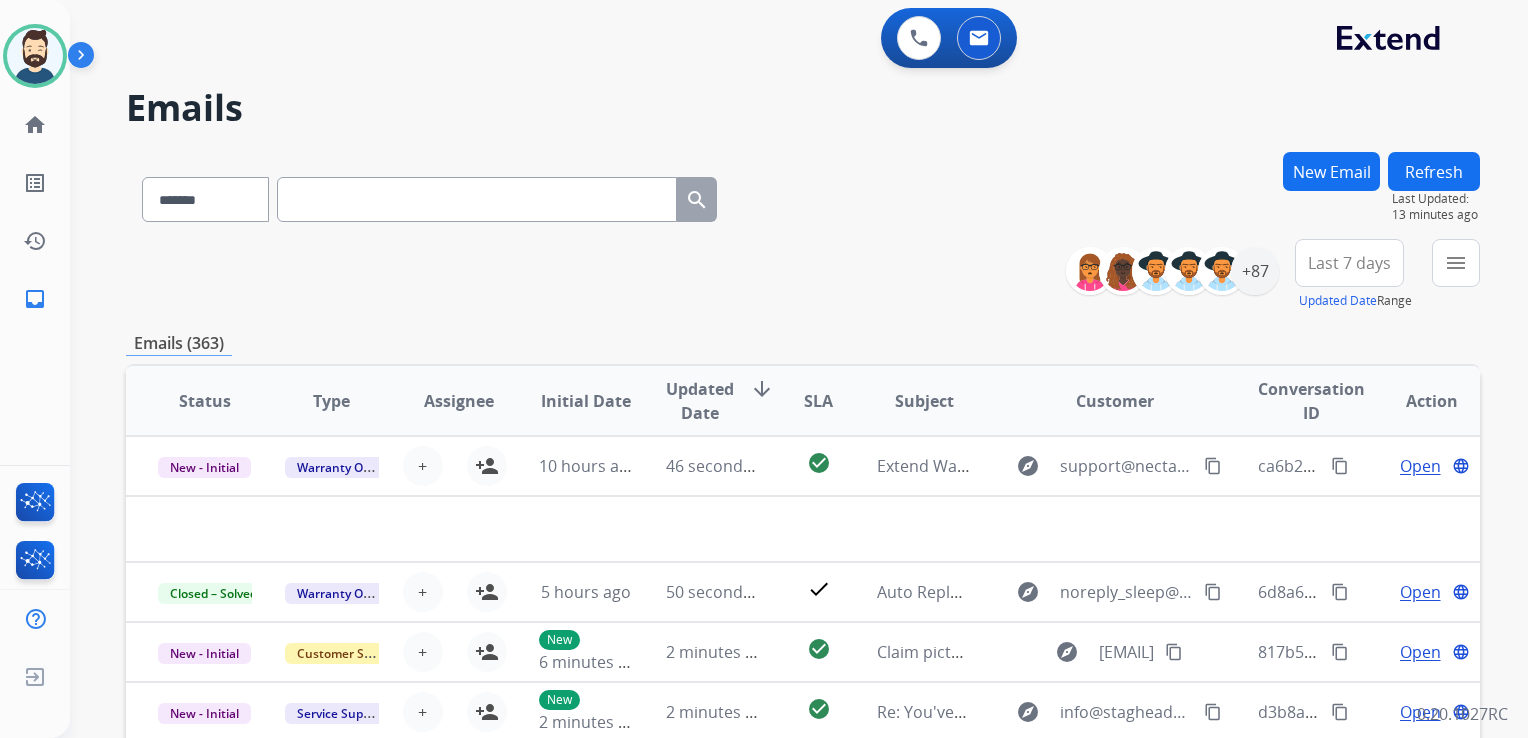 click at bounding box center (477, 199) 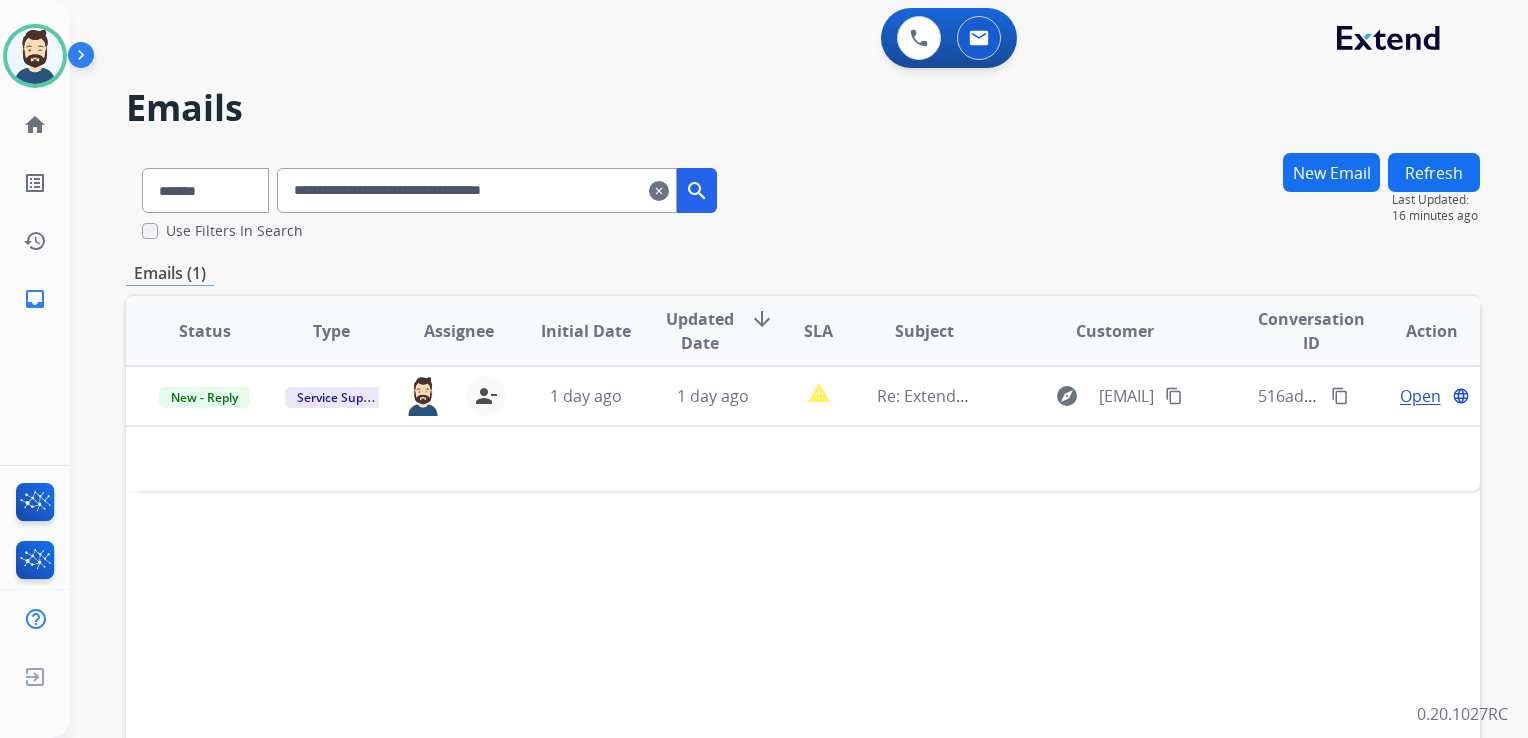 click on "**********" at bounding box center (477, 190) 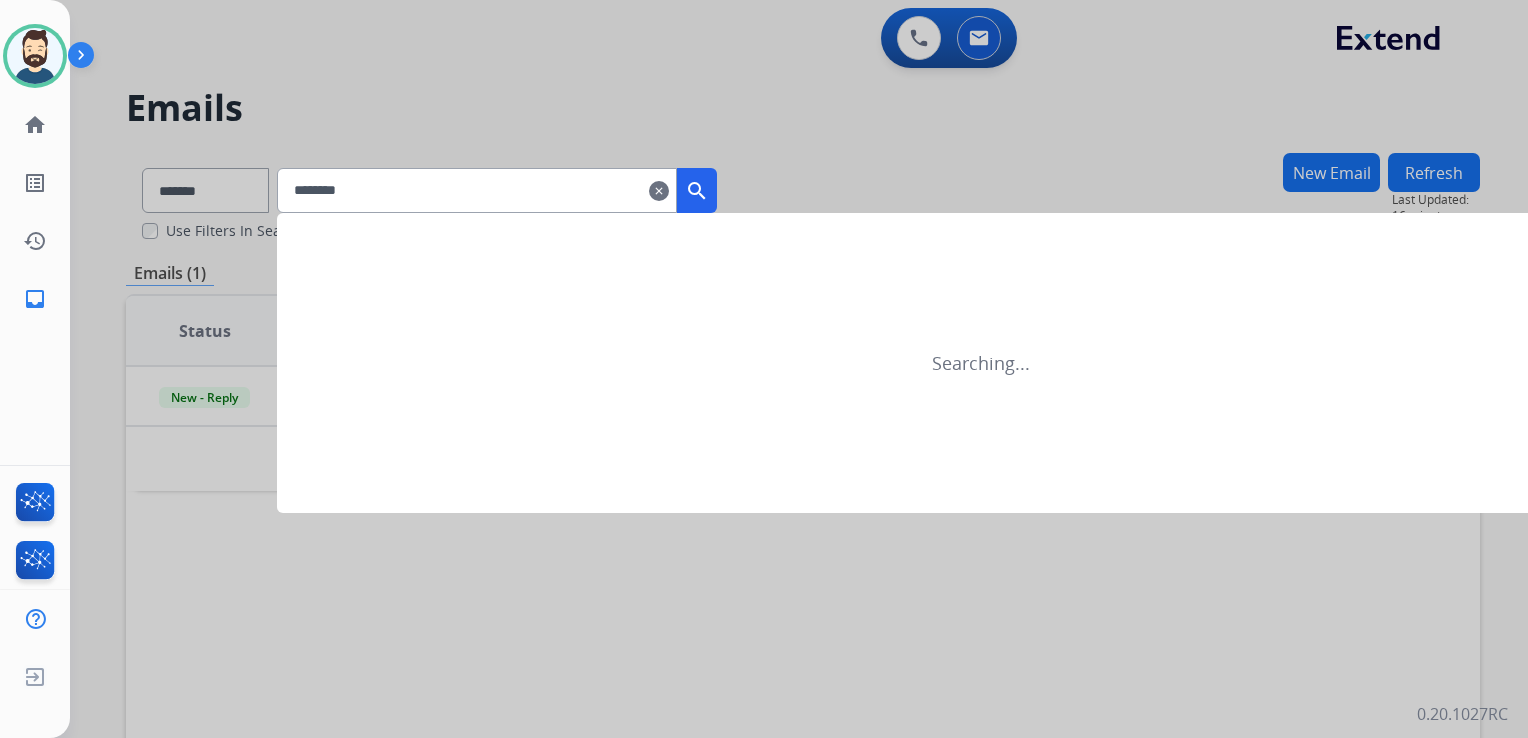 type on "********" 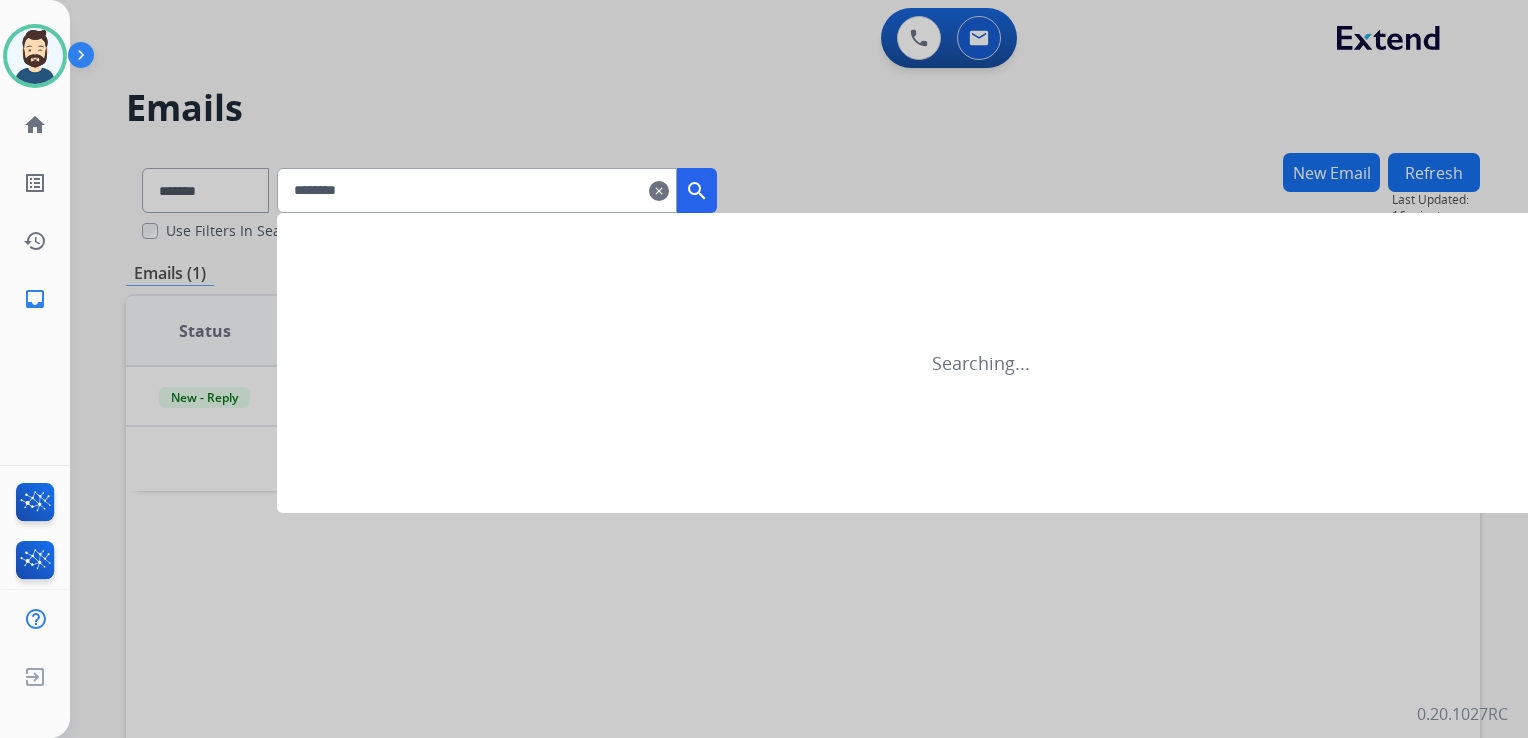 click on "search" at bounding box center (697, 191) 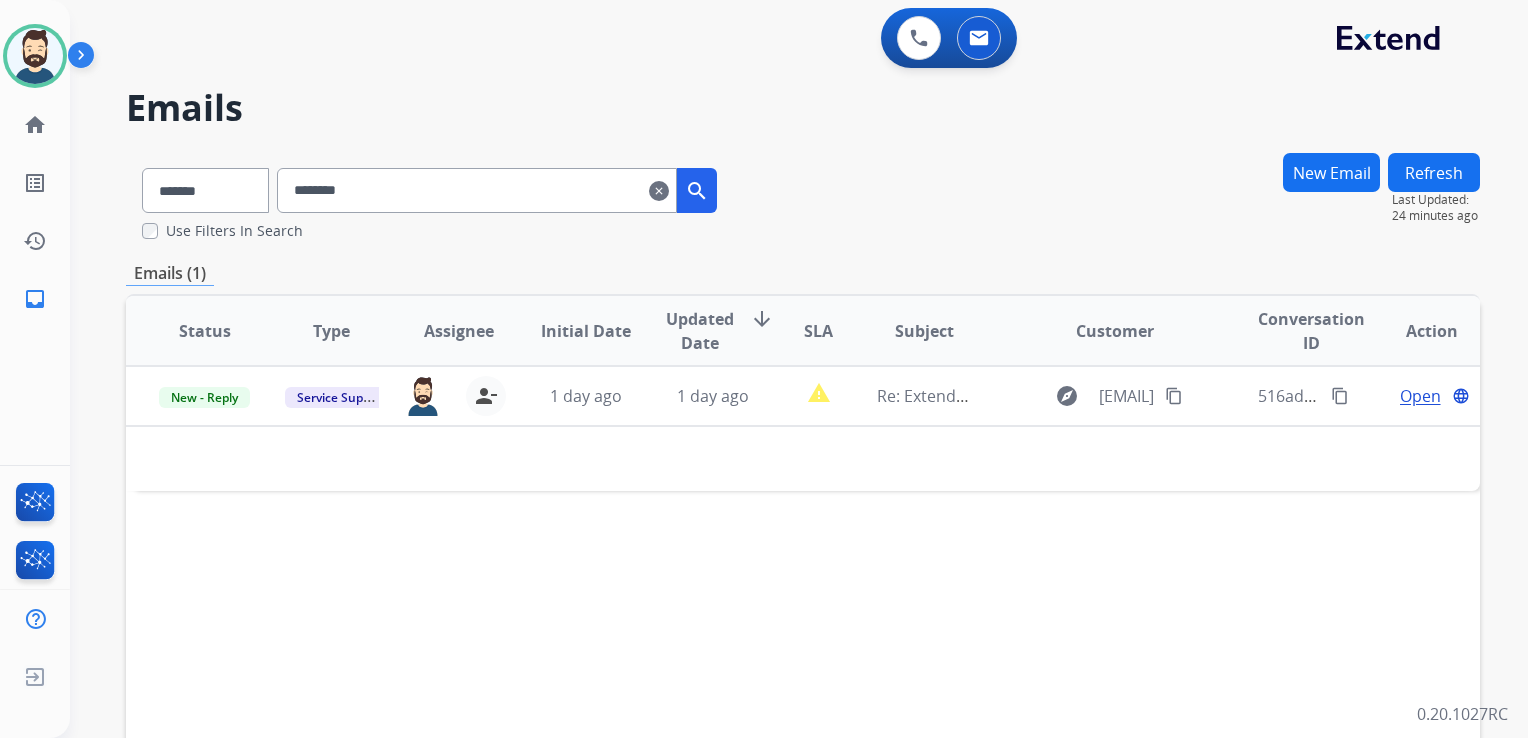 click on "Emails" at bounding box center (803, 108) 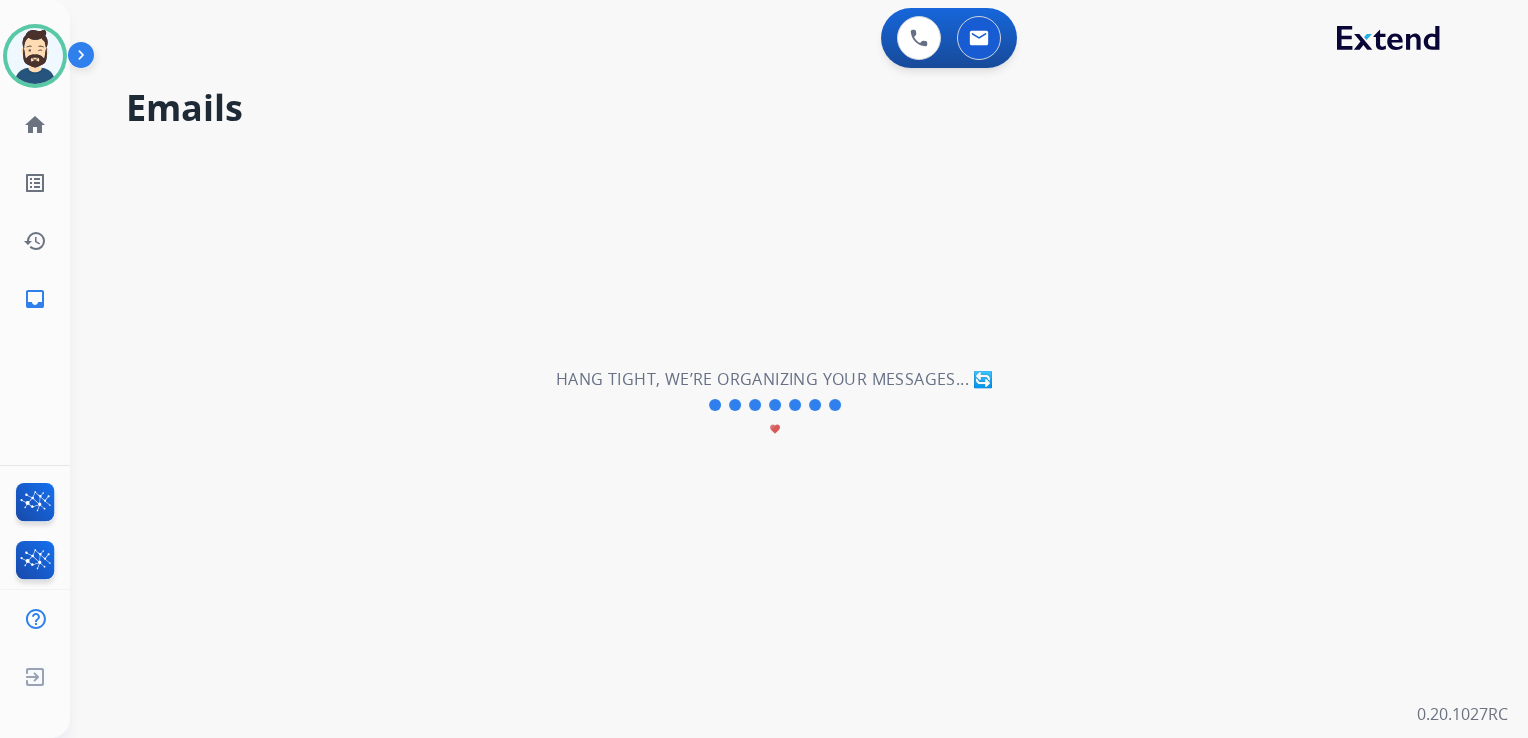 select on "**********" 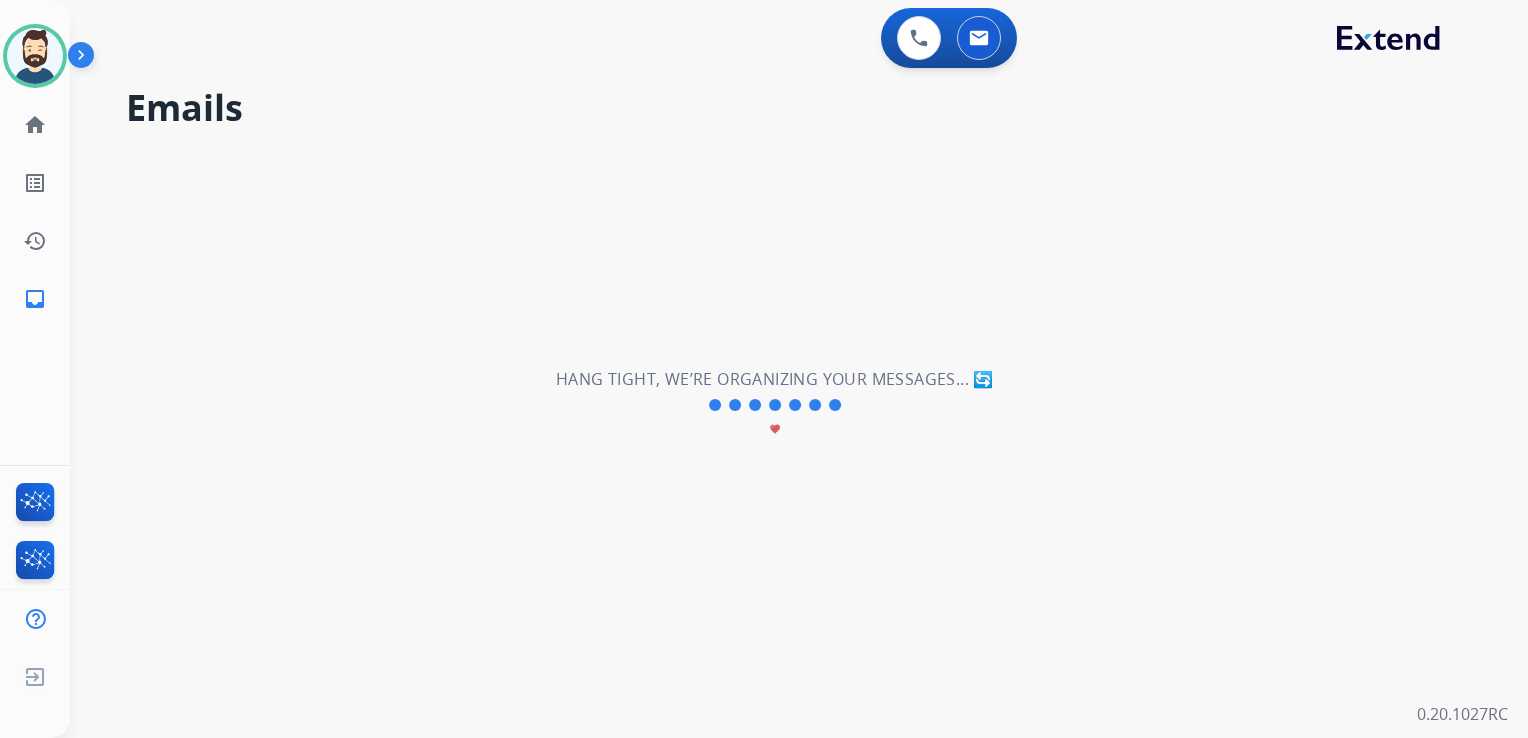 type 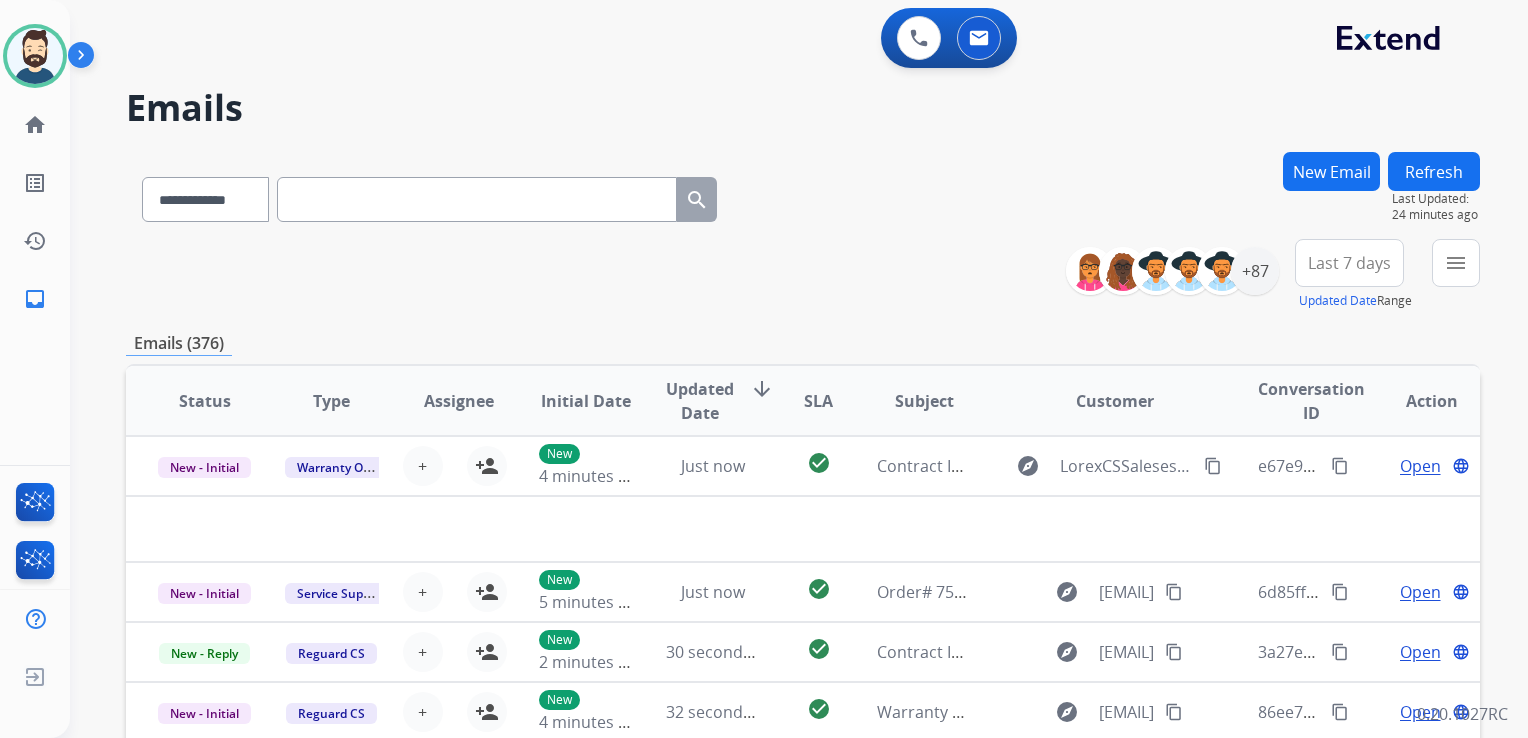 click on "New Email" at bounding box center (1331, 171) 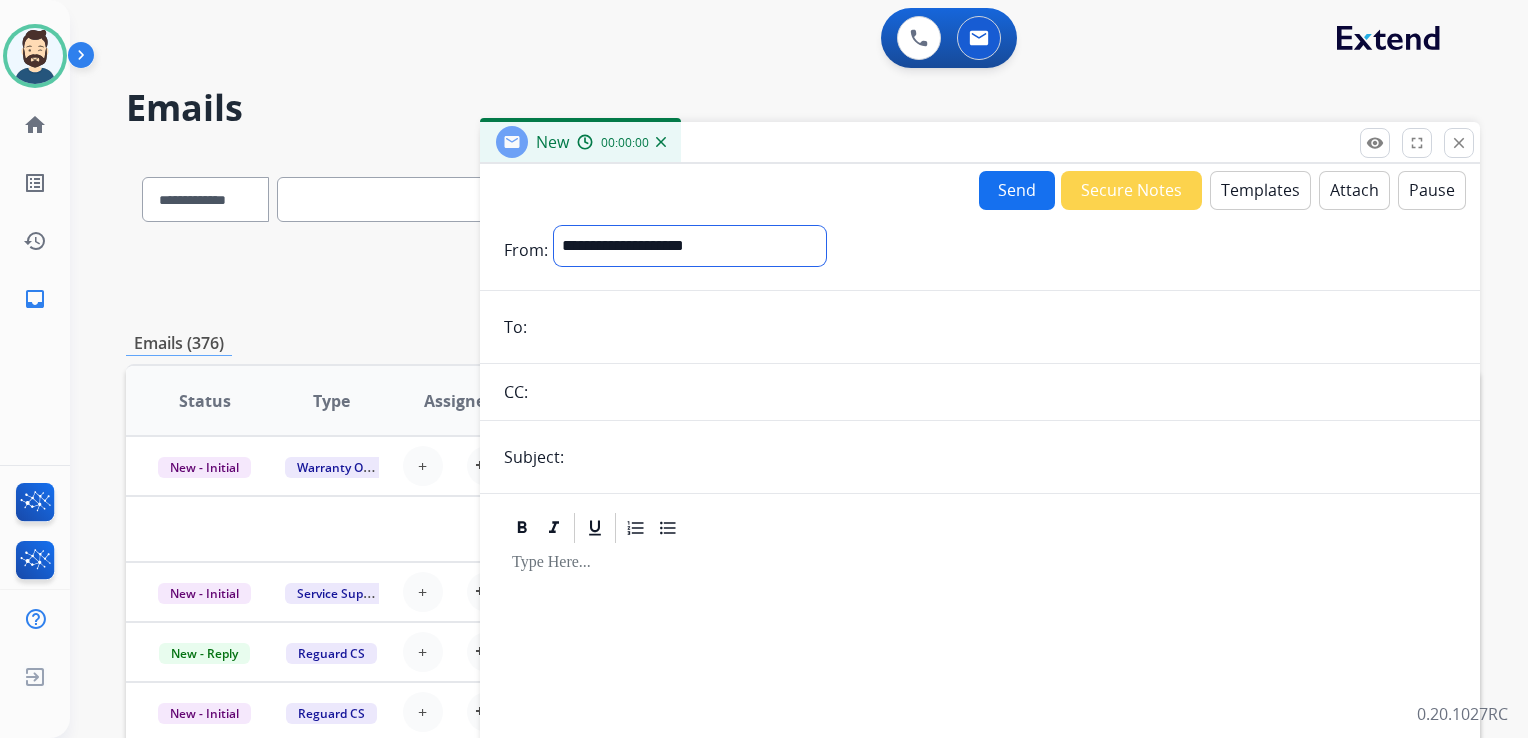 click on "**********" at bounding box center [690, 246] 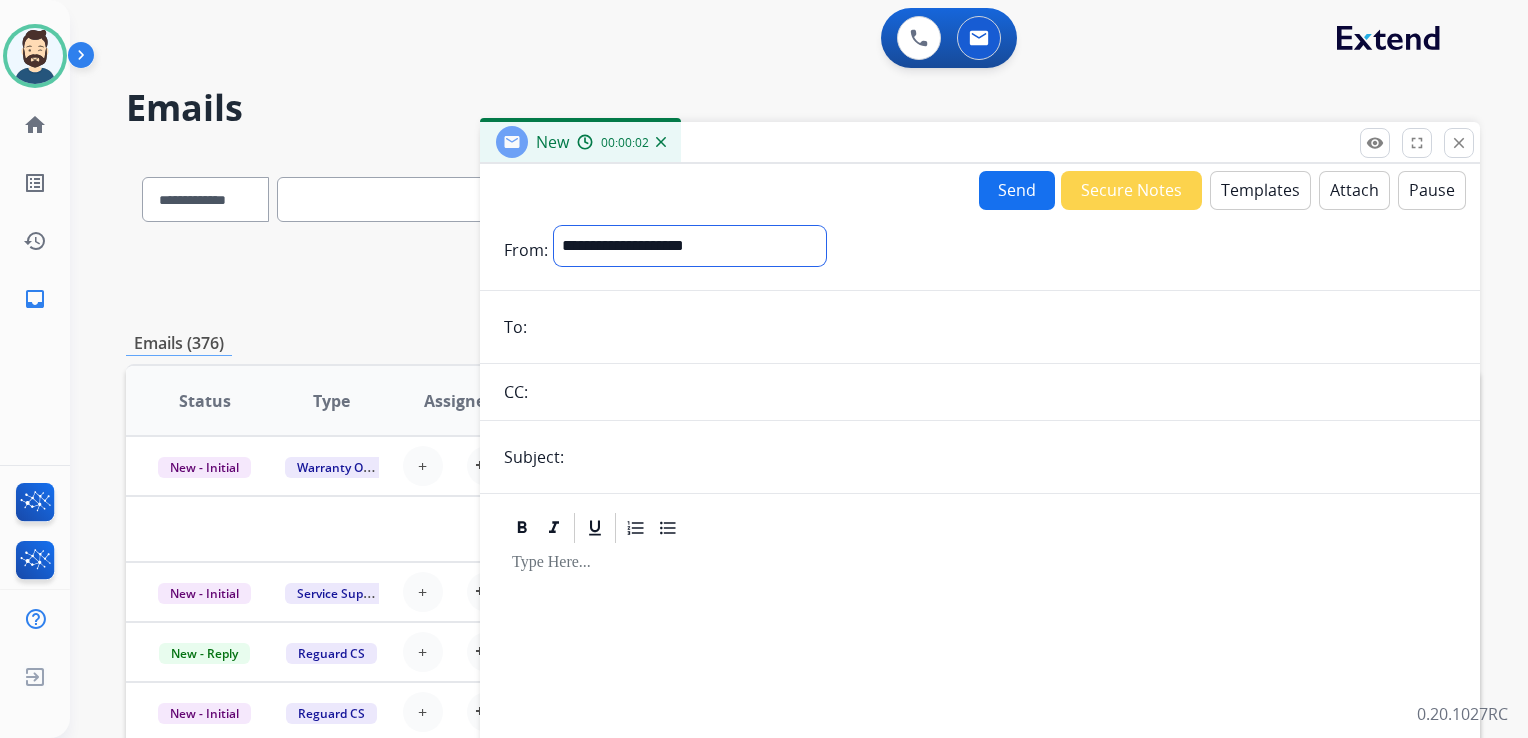 select on "**********" 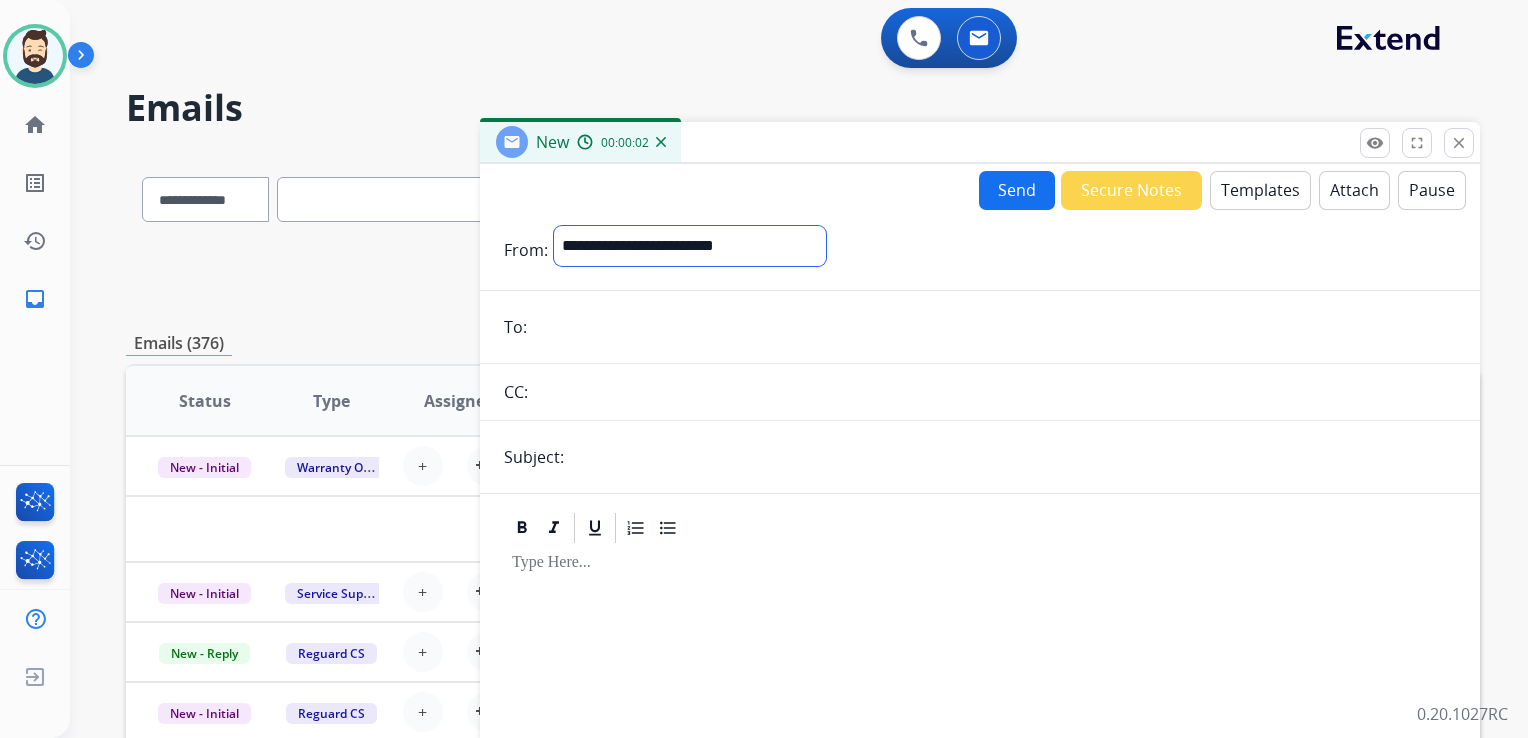 click on "**********" at bounding box center (690, 246) 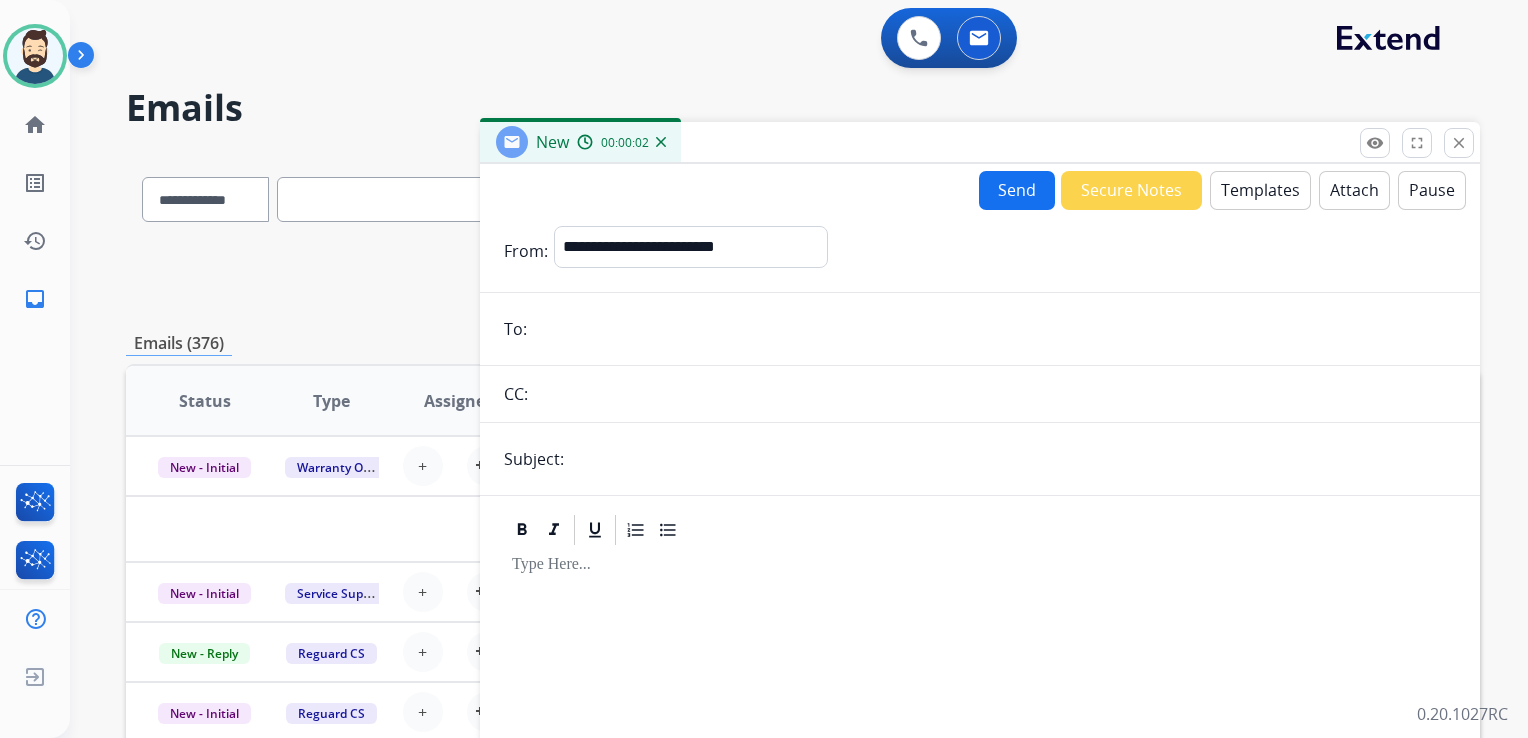 click at bounding box center (994, 329) 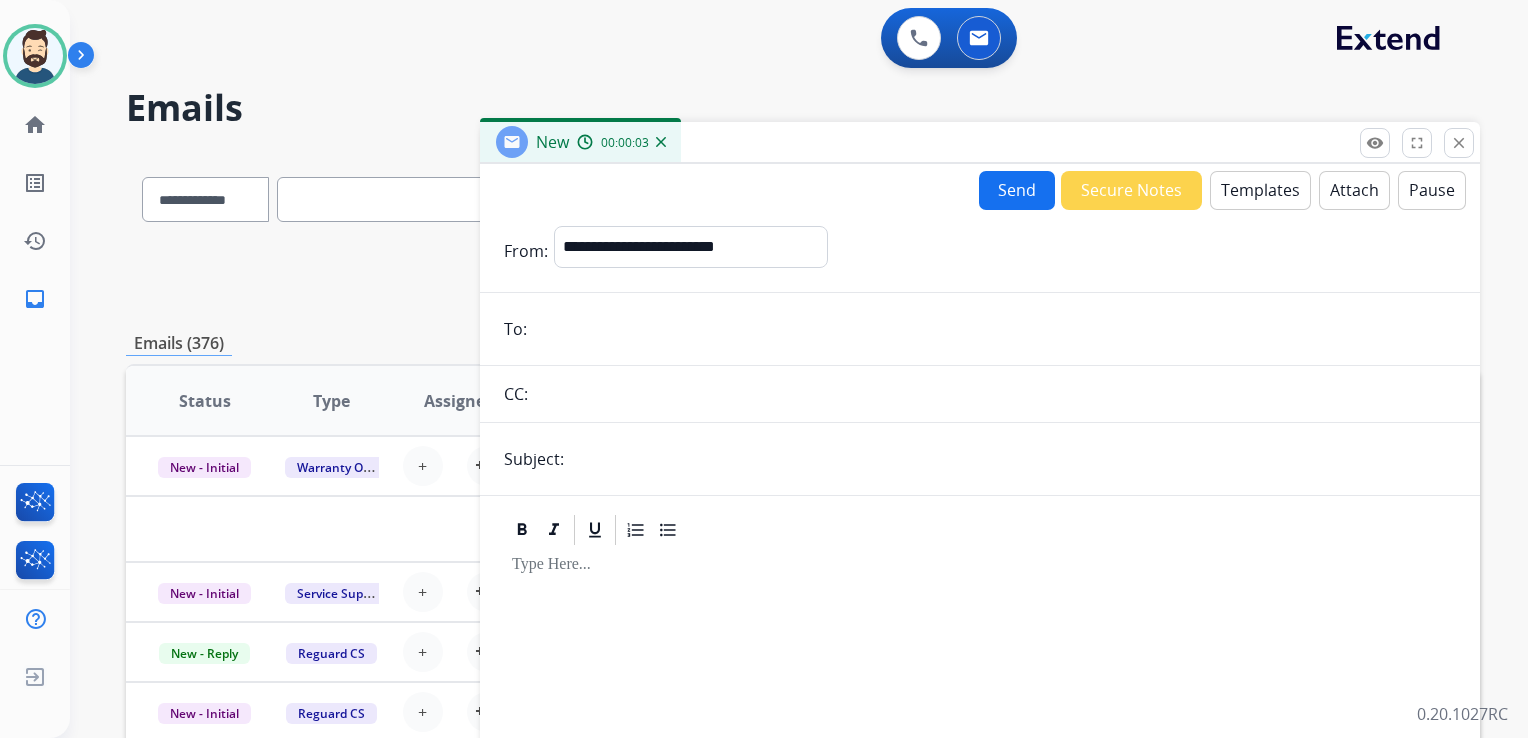 paste on "**********" 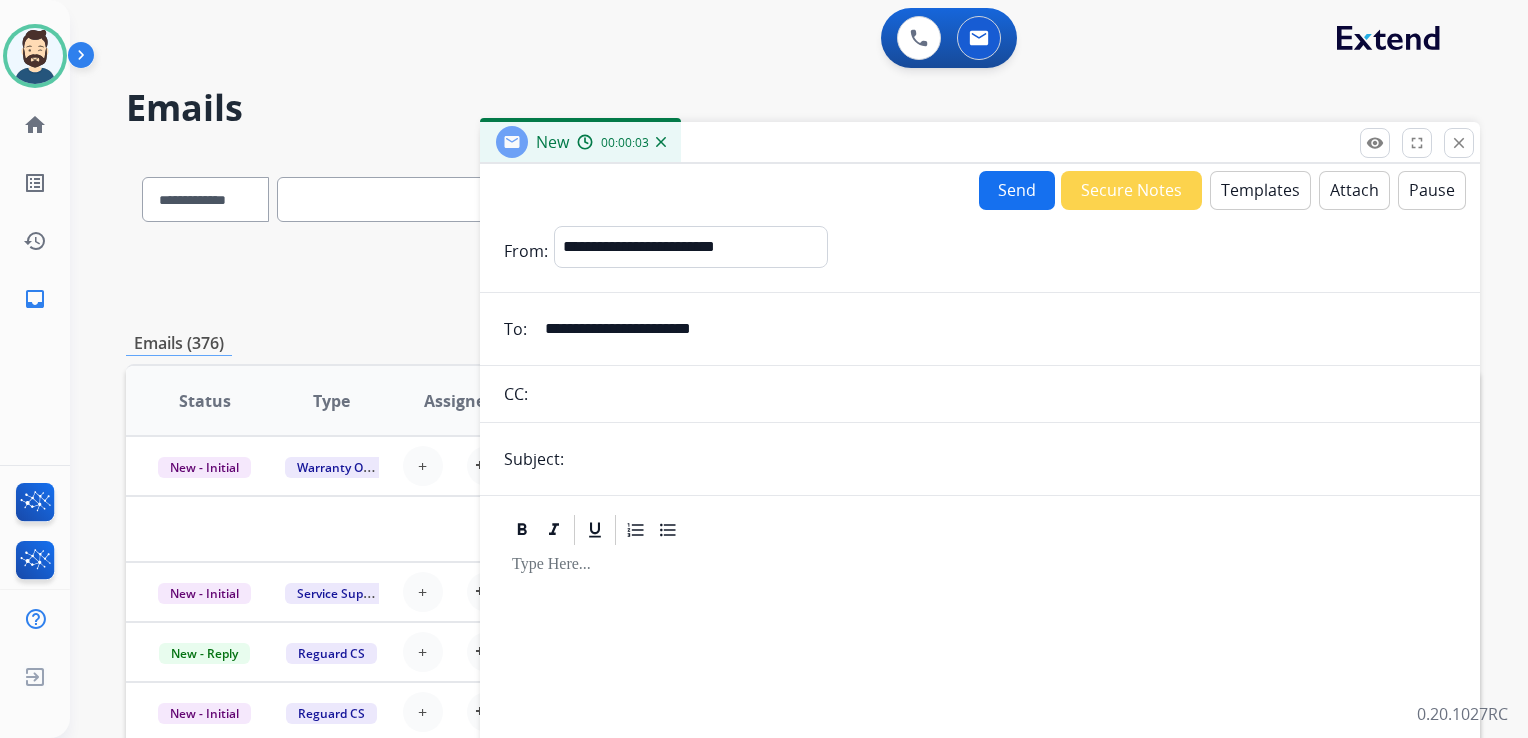 type on "**********" 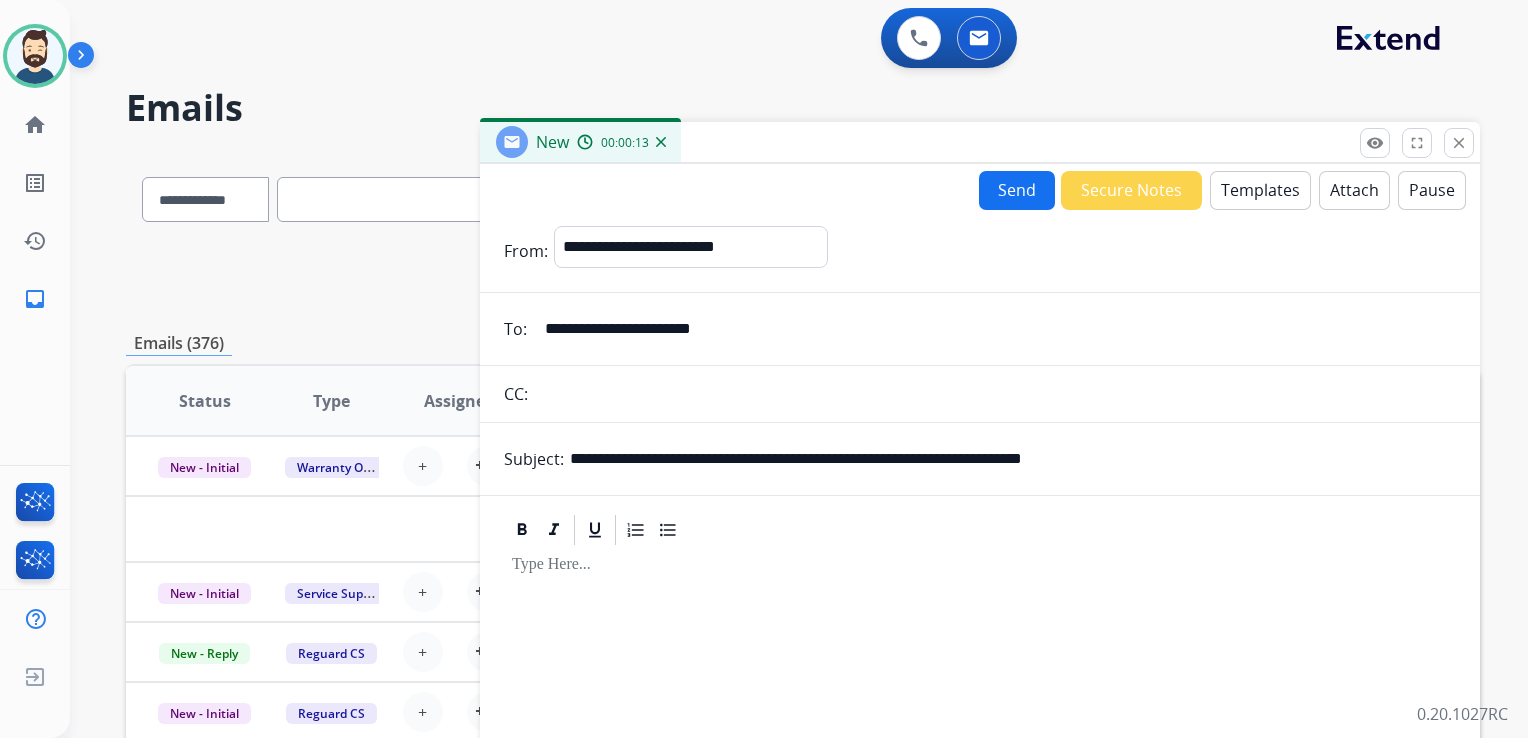 drag, startPoint x: 681, startPoint y: 454, endPoint x: 759, endPoint y: 456, distance: 78.025635 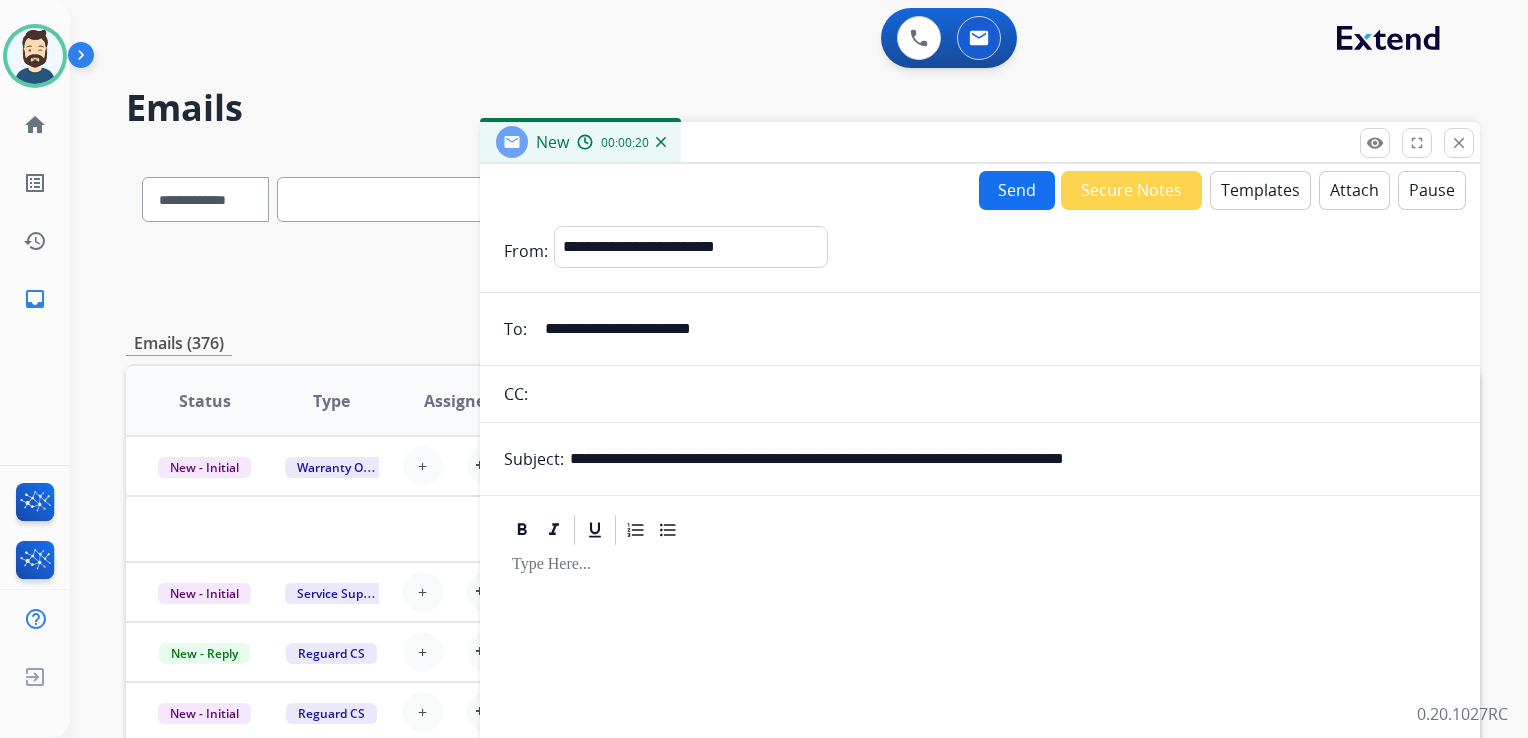 drag, startPoint x: 901, startPoint y: 458, endPoint x: 1233, endPoint y: 458, distance: 332 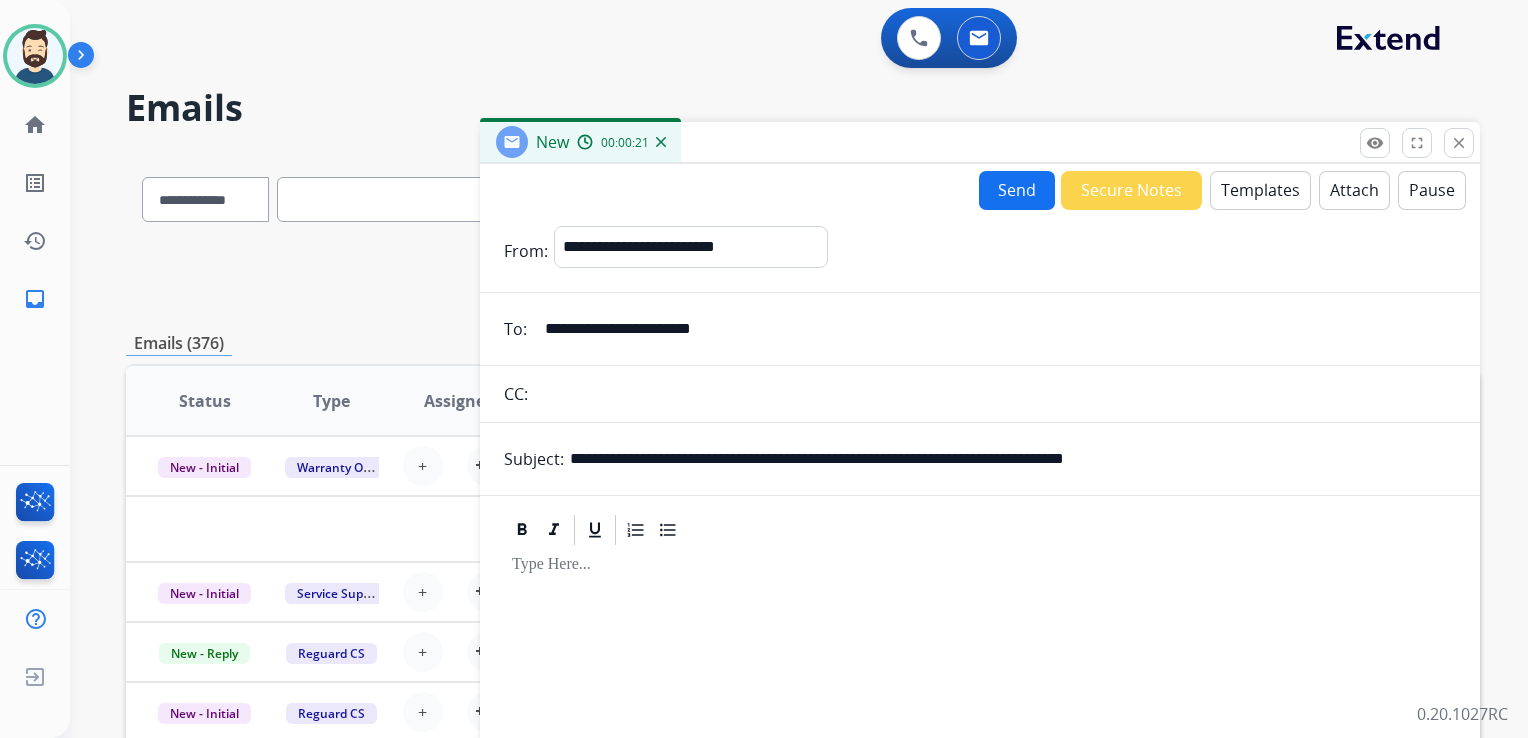 drag, startPoint x: 860, startPoint y: 592, endPoint x: 902, endPoint y: 522, distance: 81.63332 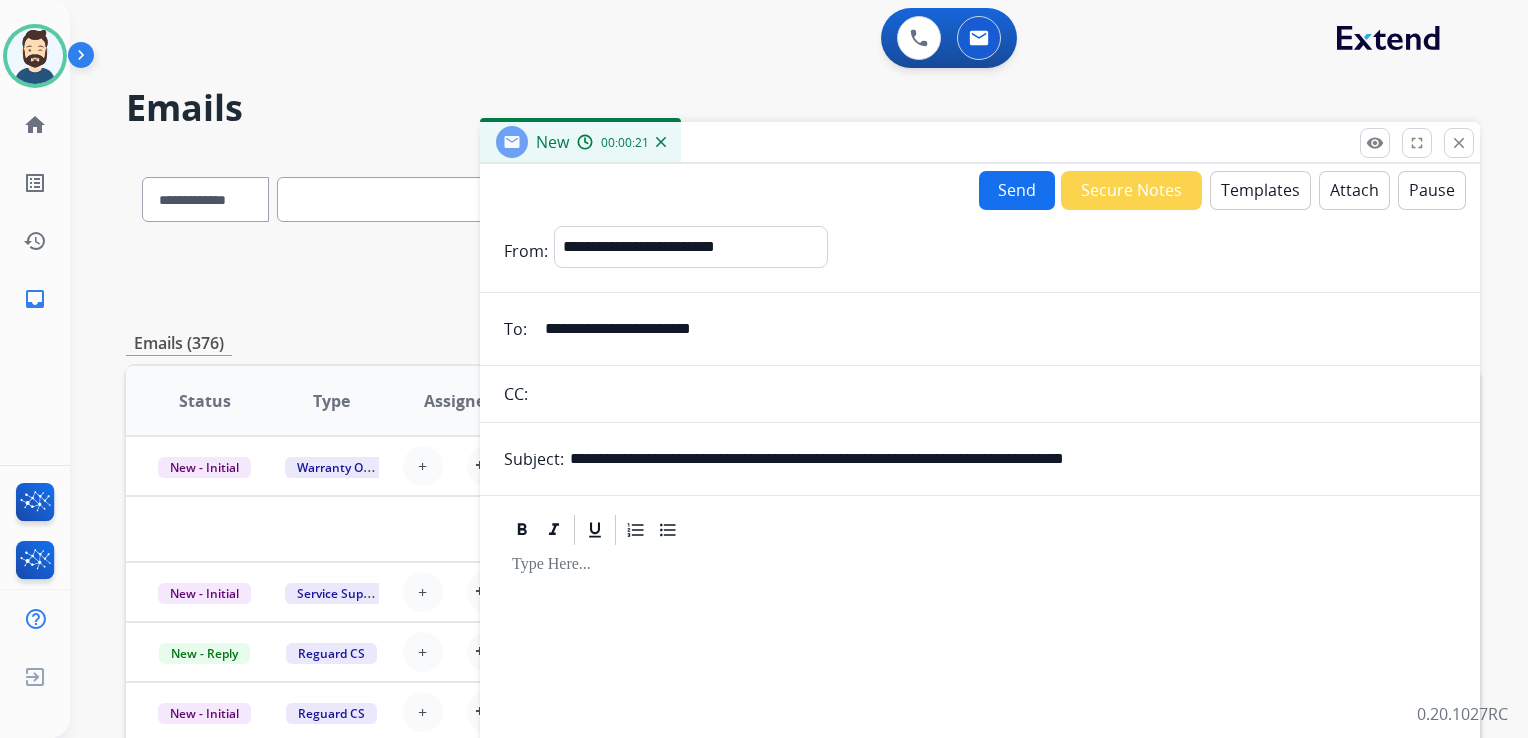 click on "Templates" at bounding box center (1260, 190) 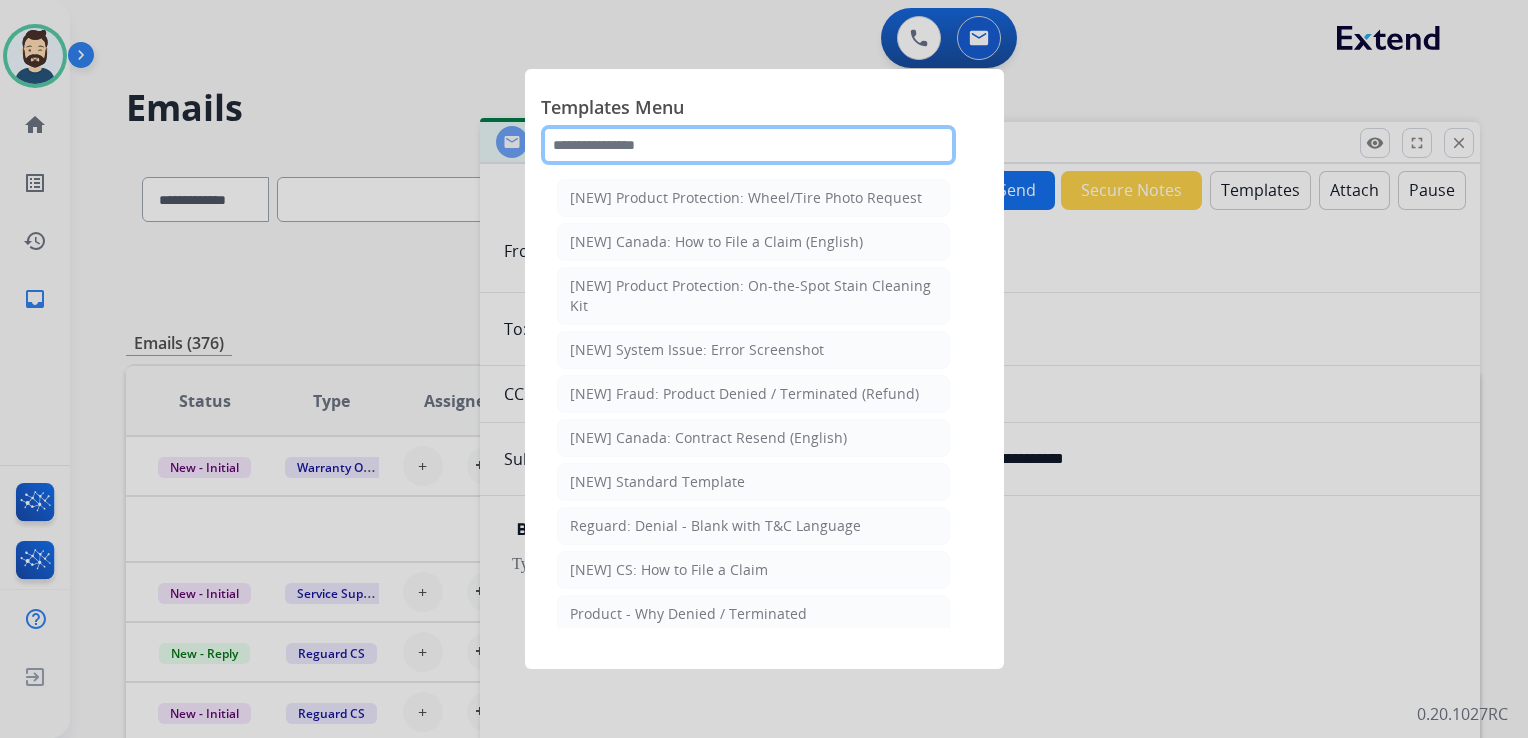 click 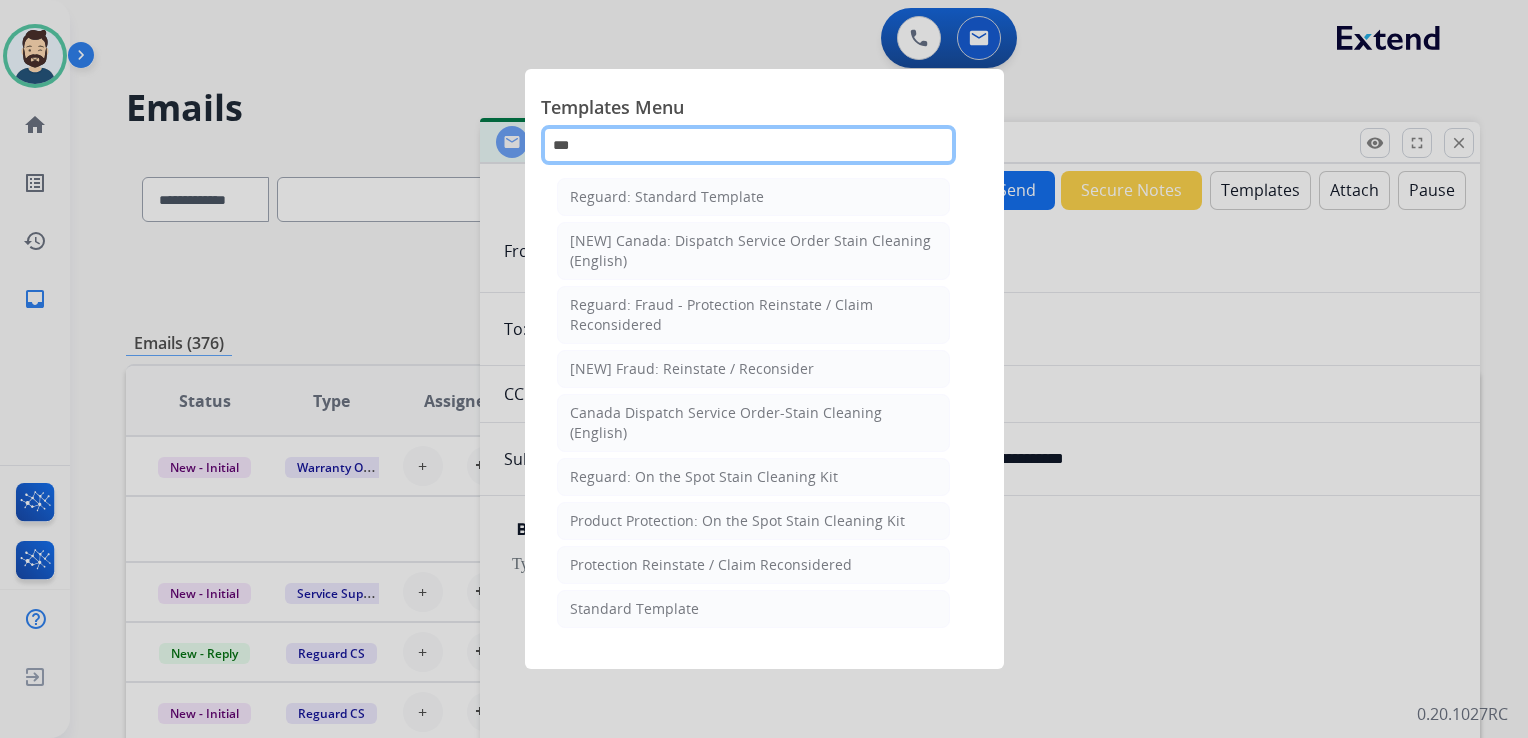 scroll, scrollTop: 110, scrollLeft: 0, axis: vertical 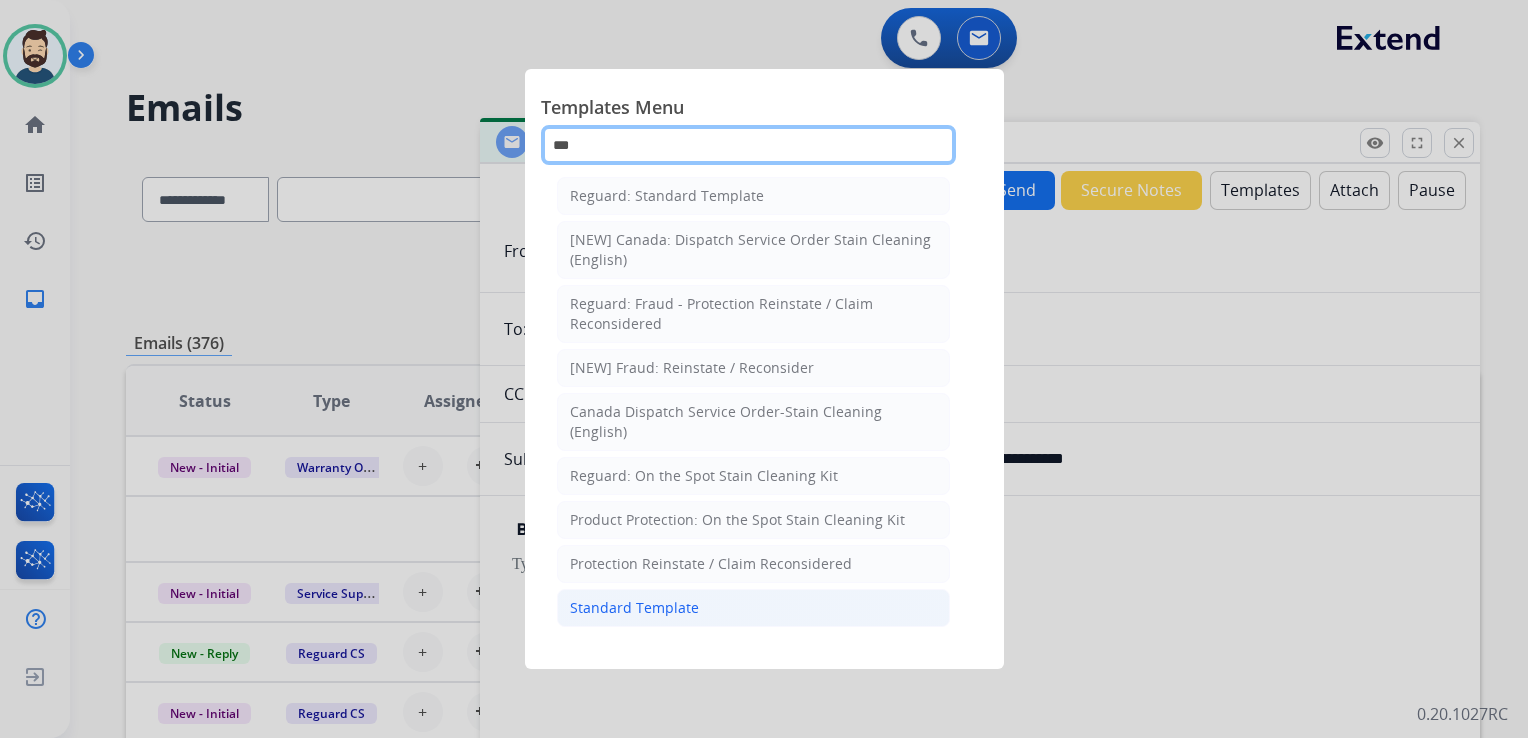 type on "***" 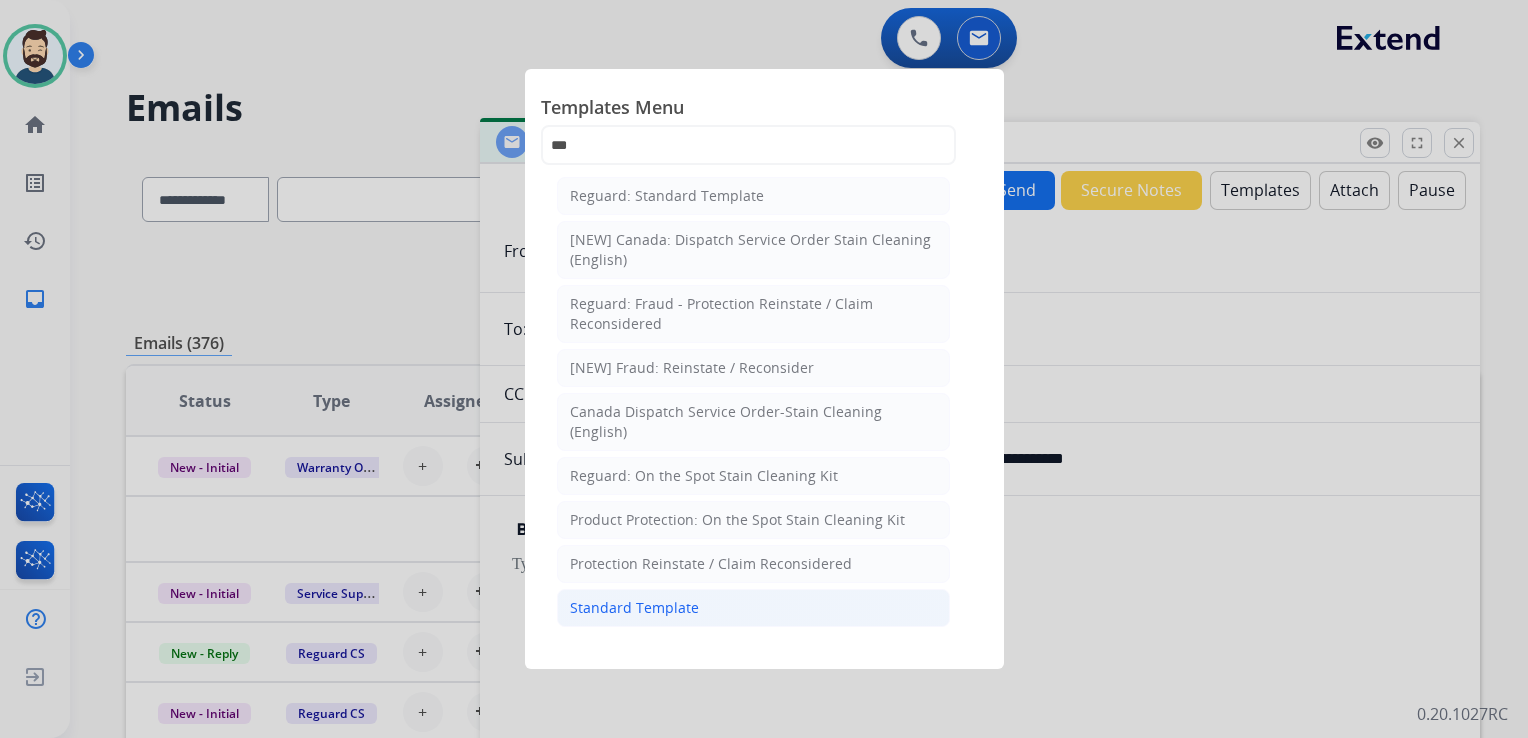 click on "Standard Template" 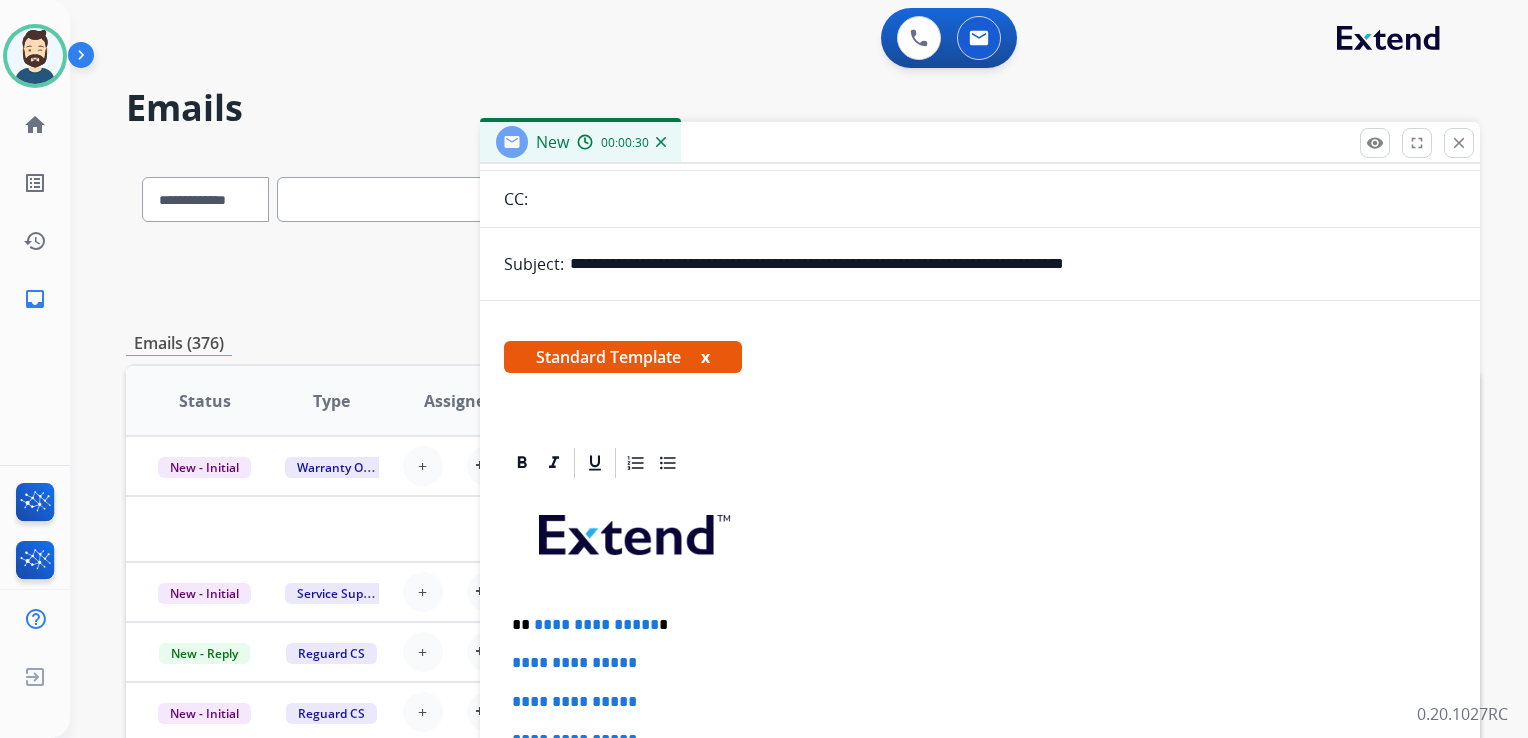 scroll, scrollTop: 460, scrollLeft: 0, axis: vertical 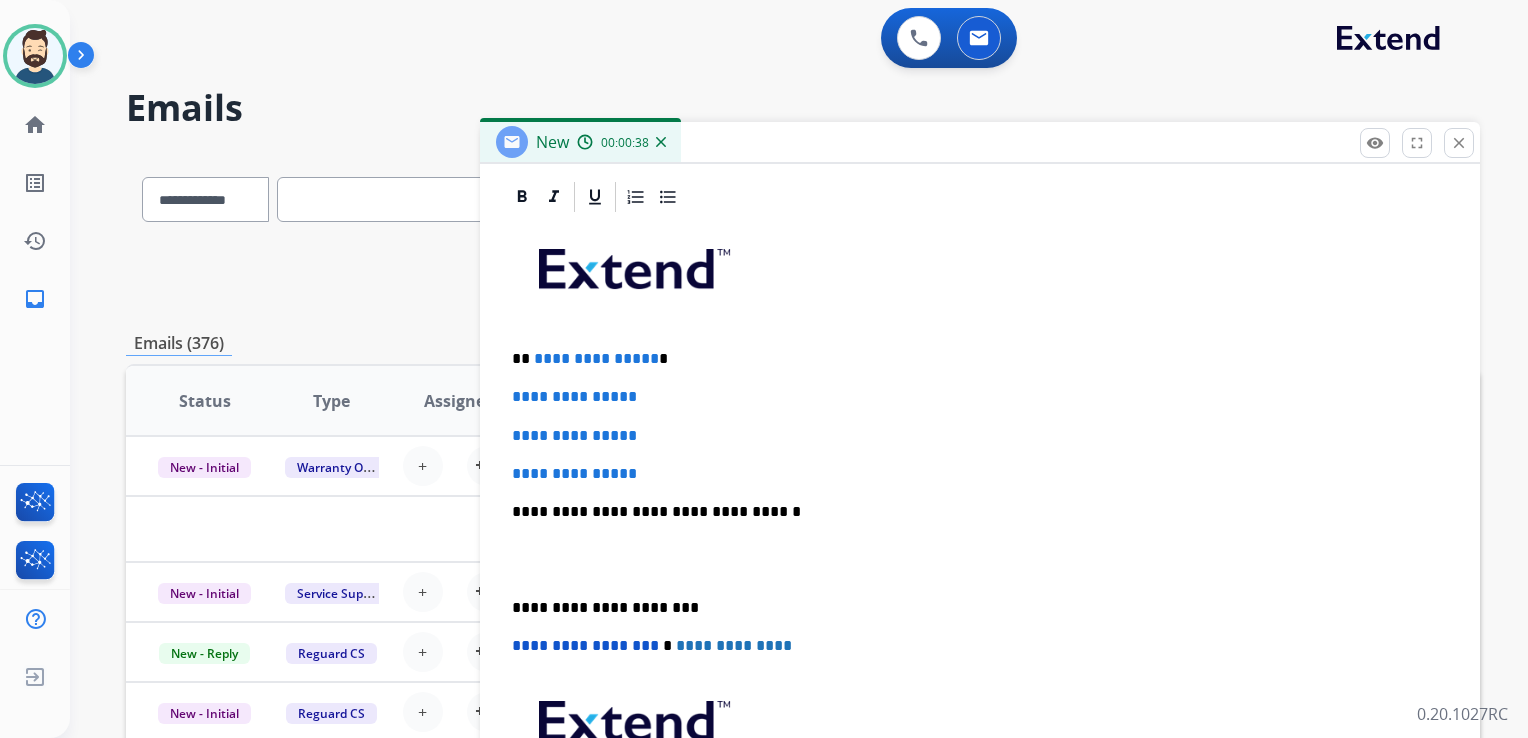 click at bounding box center [980, 560] 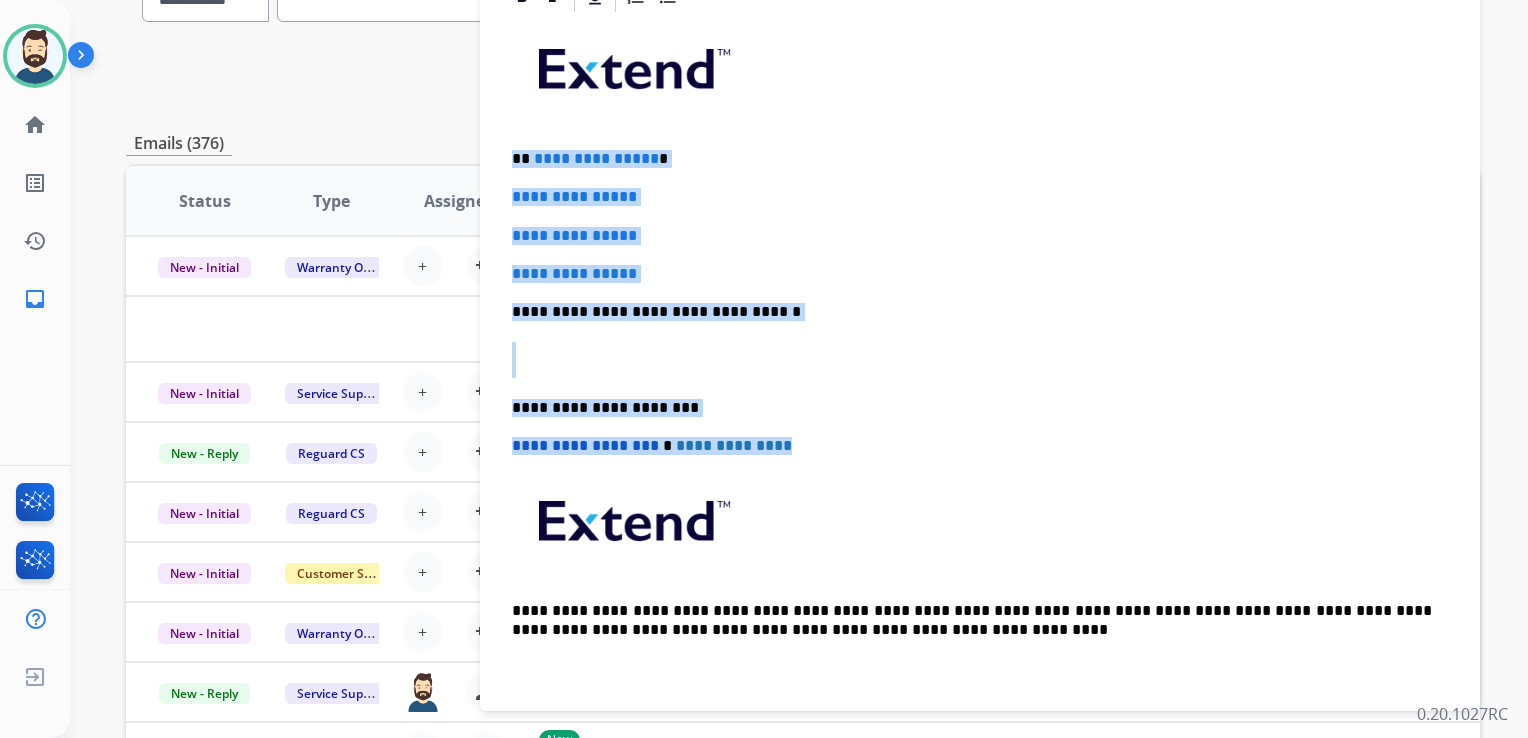 drag, startPoint x: 515, startPoint y: 157, endPoint x: 796, endPoint y: 419, distance: 384.19397 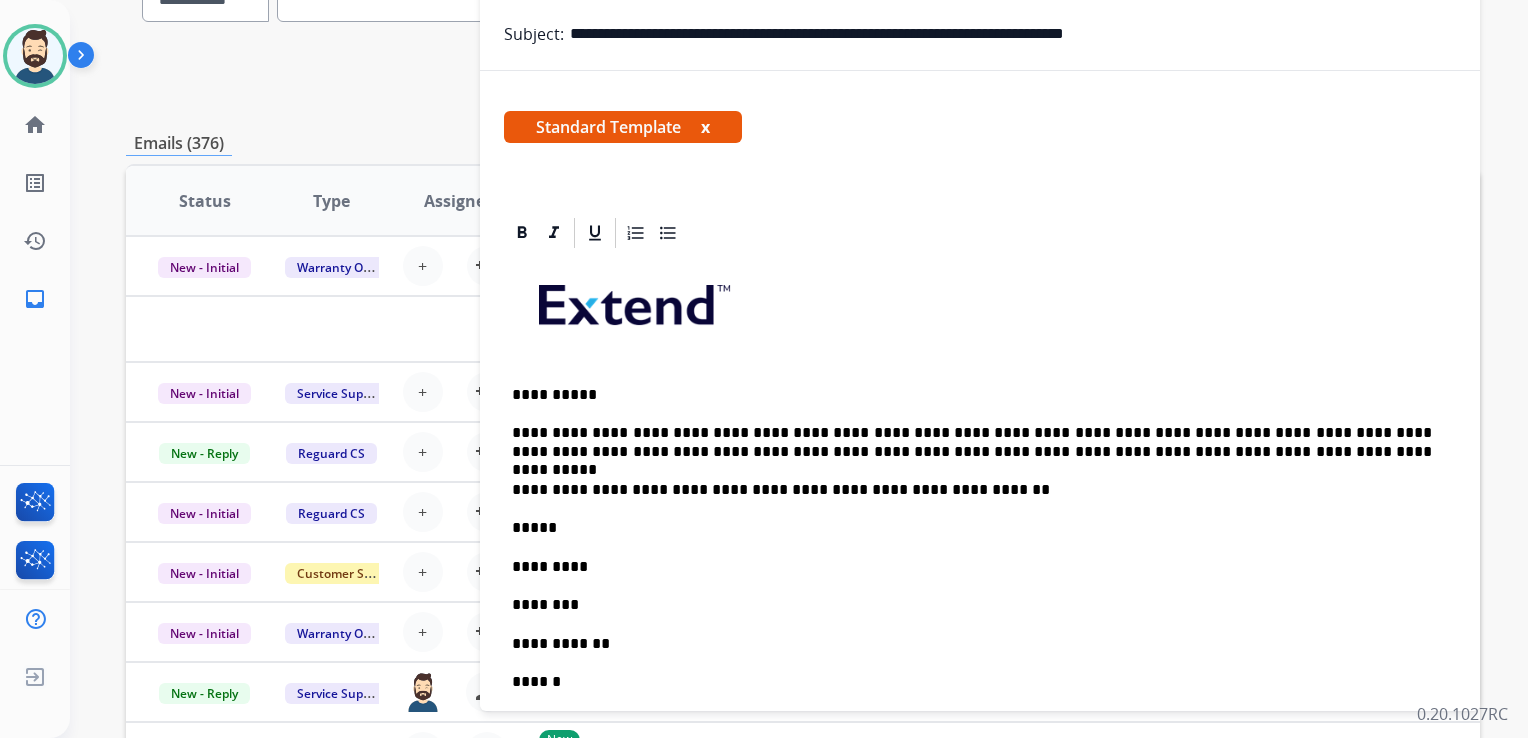 scroll, scrollTop: 0, scrollLeft: 0, axis: both 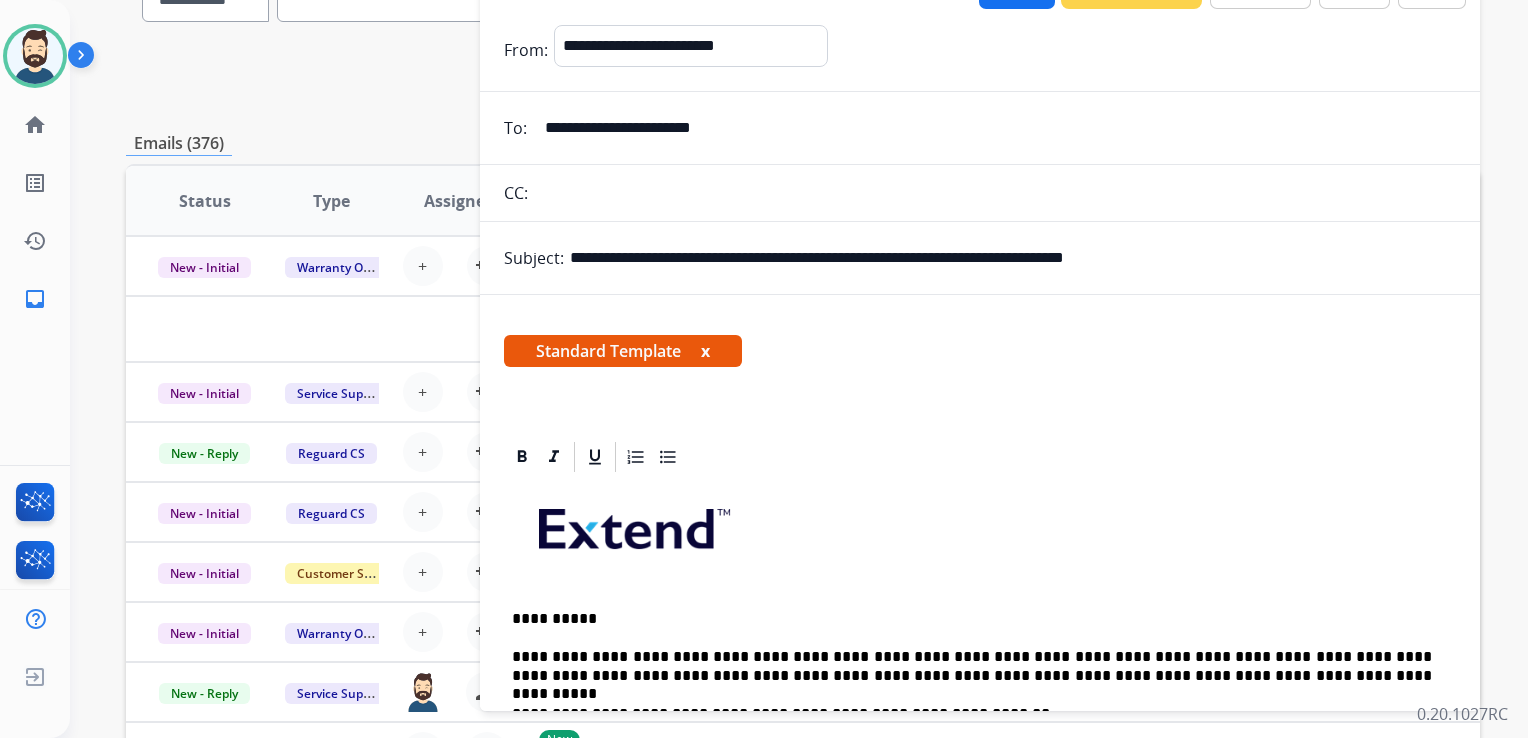 drag, startPoint x: 684, startPoint y: 255, endPoint x: 1203, endPoint y: 248, distance: 519.0472 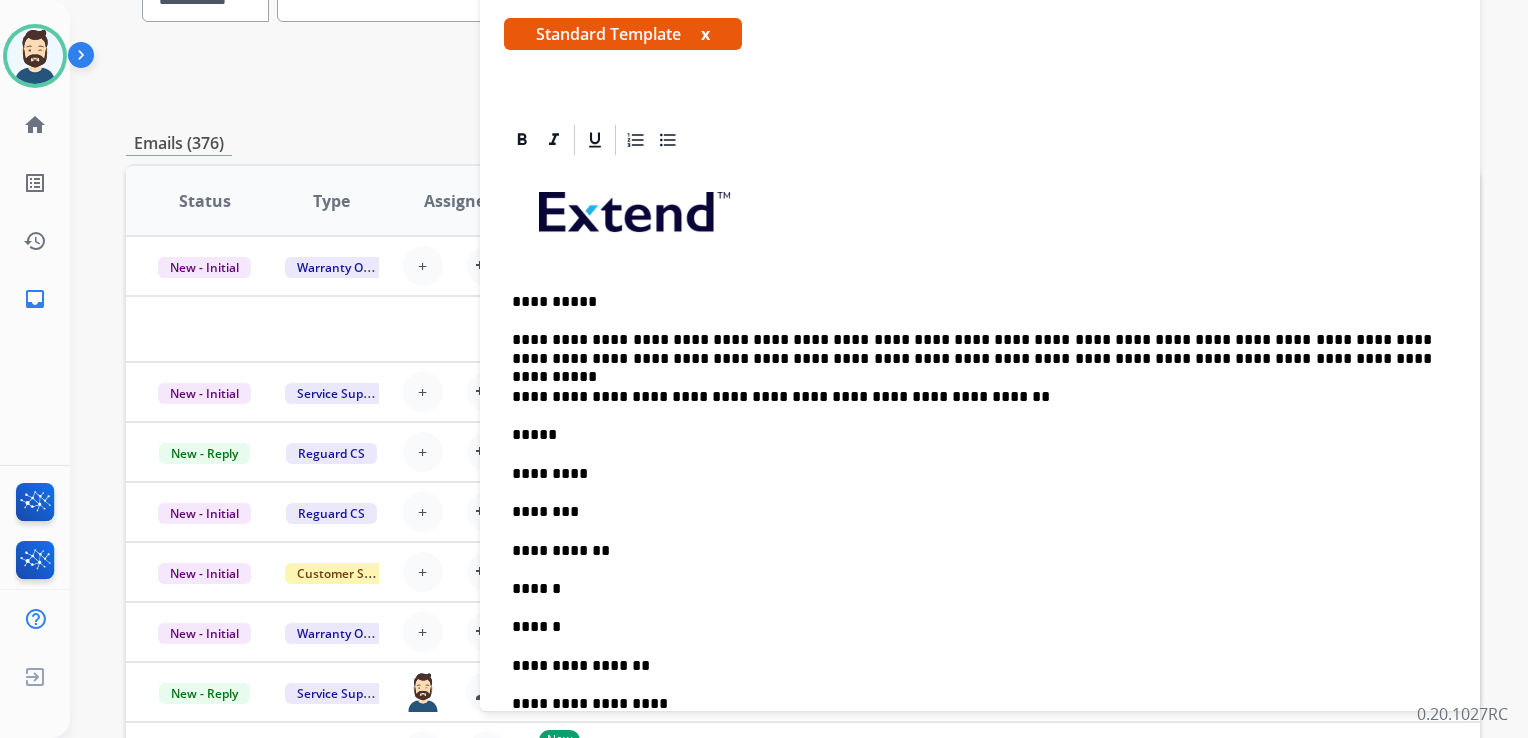 scroll, scrollTop: 500, scrollLeft: 0, axis: vertical 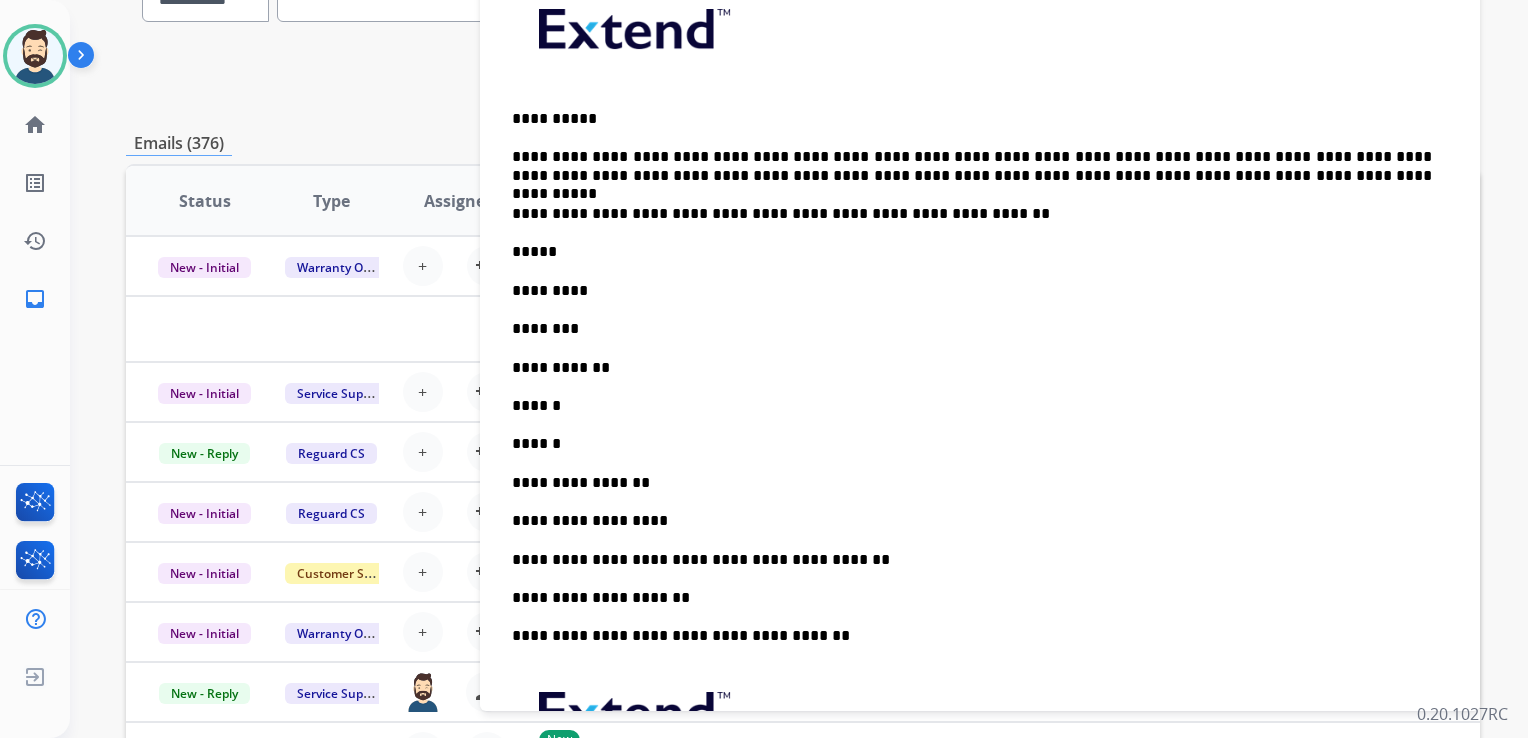 click on "*****" at bounding box center [972, 252] 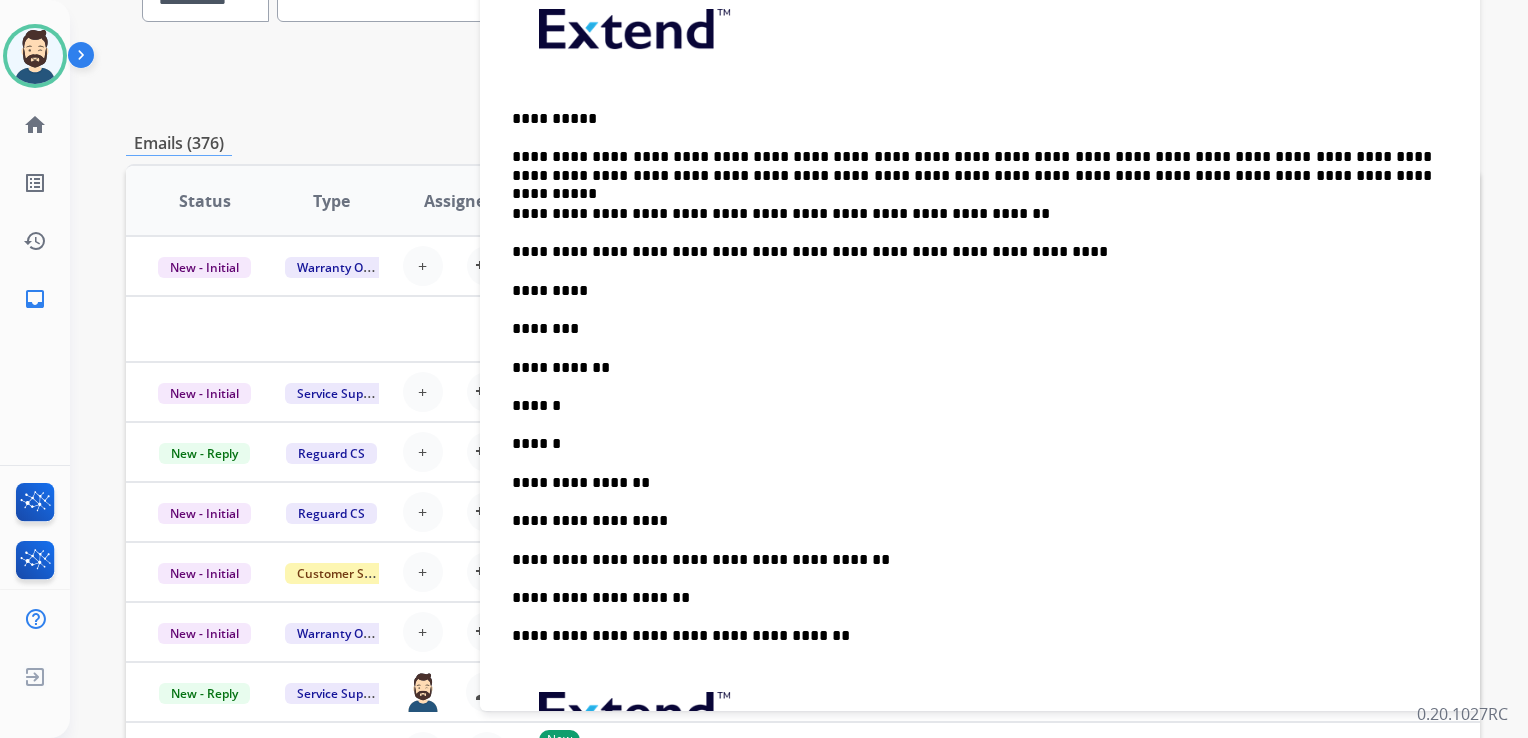 click on "**********" at bounding box center (972, 252) 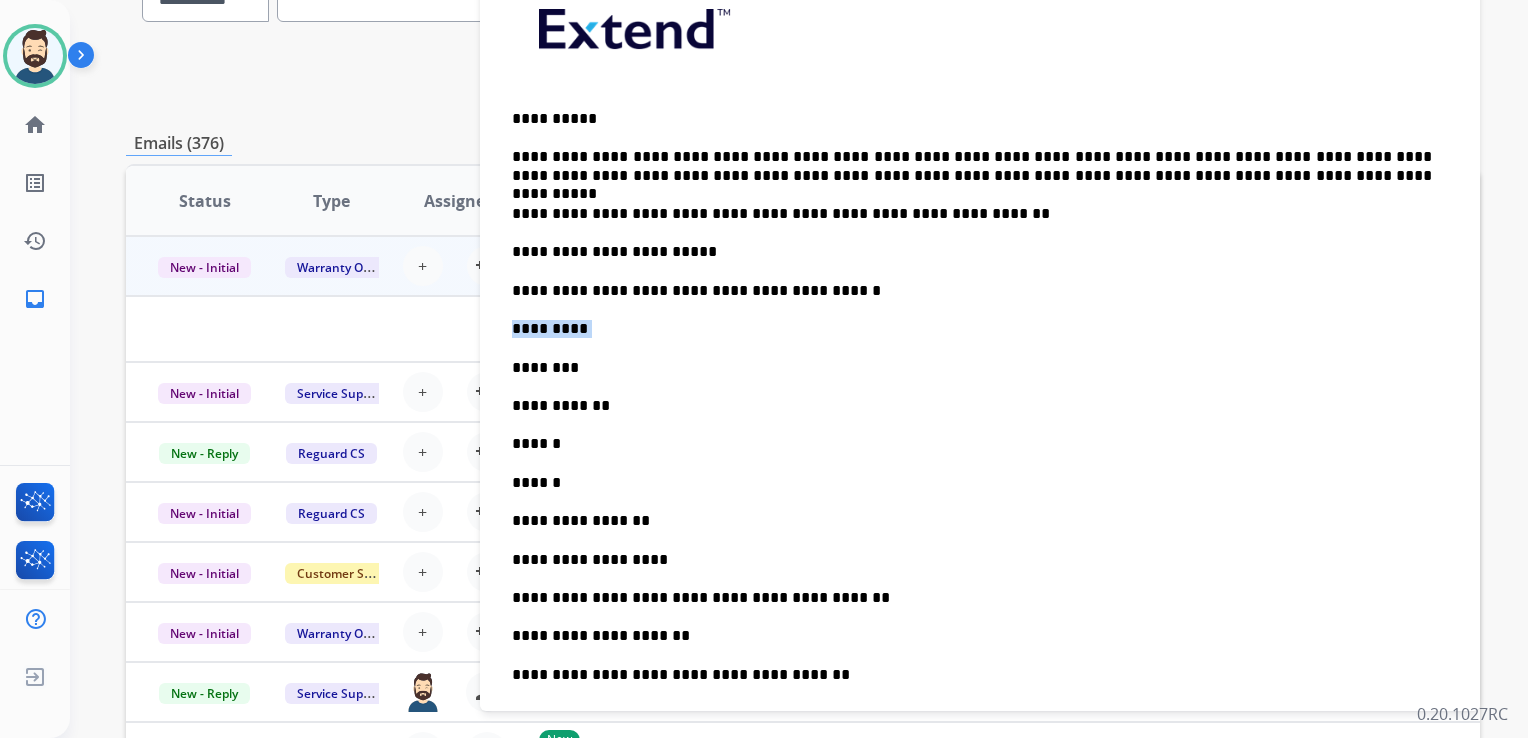 drag, startPoint x: 580, startPoint y: 331, endPoint x: 479, endPoint y: 327, distance: 101.07918 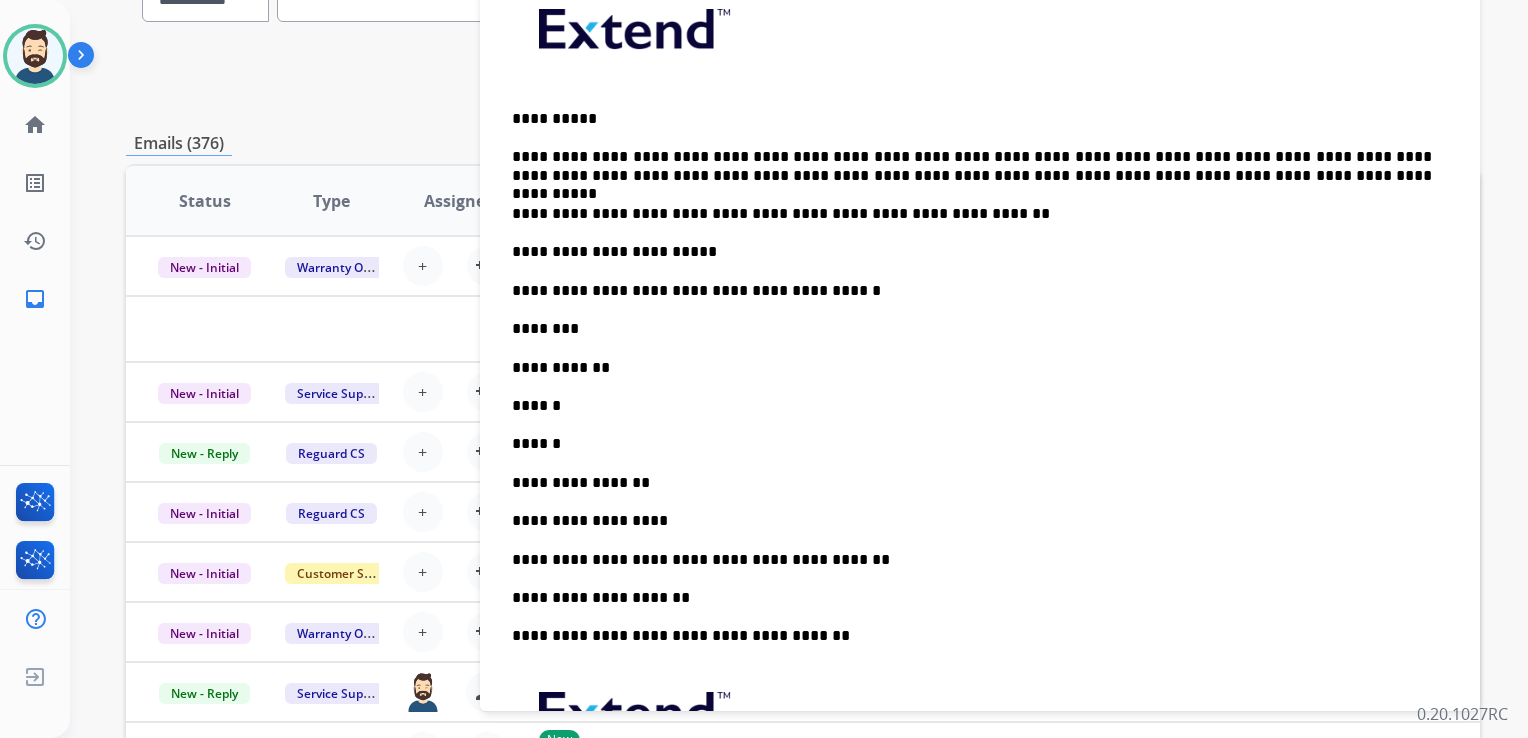 click on "********" at bounding box center (972, 329) 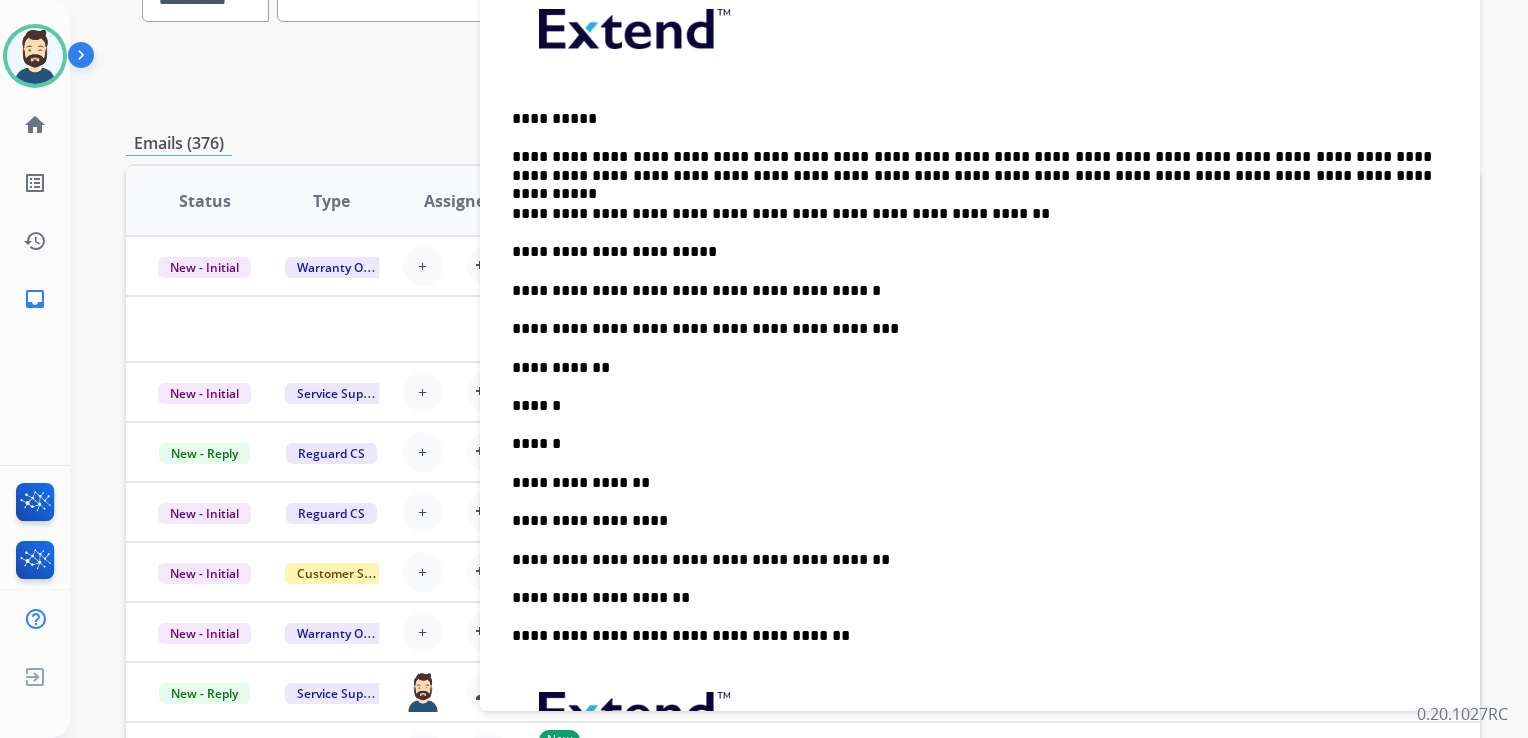 click on "**********" at bounding box center [980, 434] 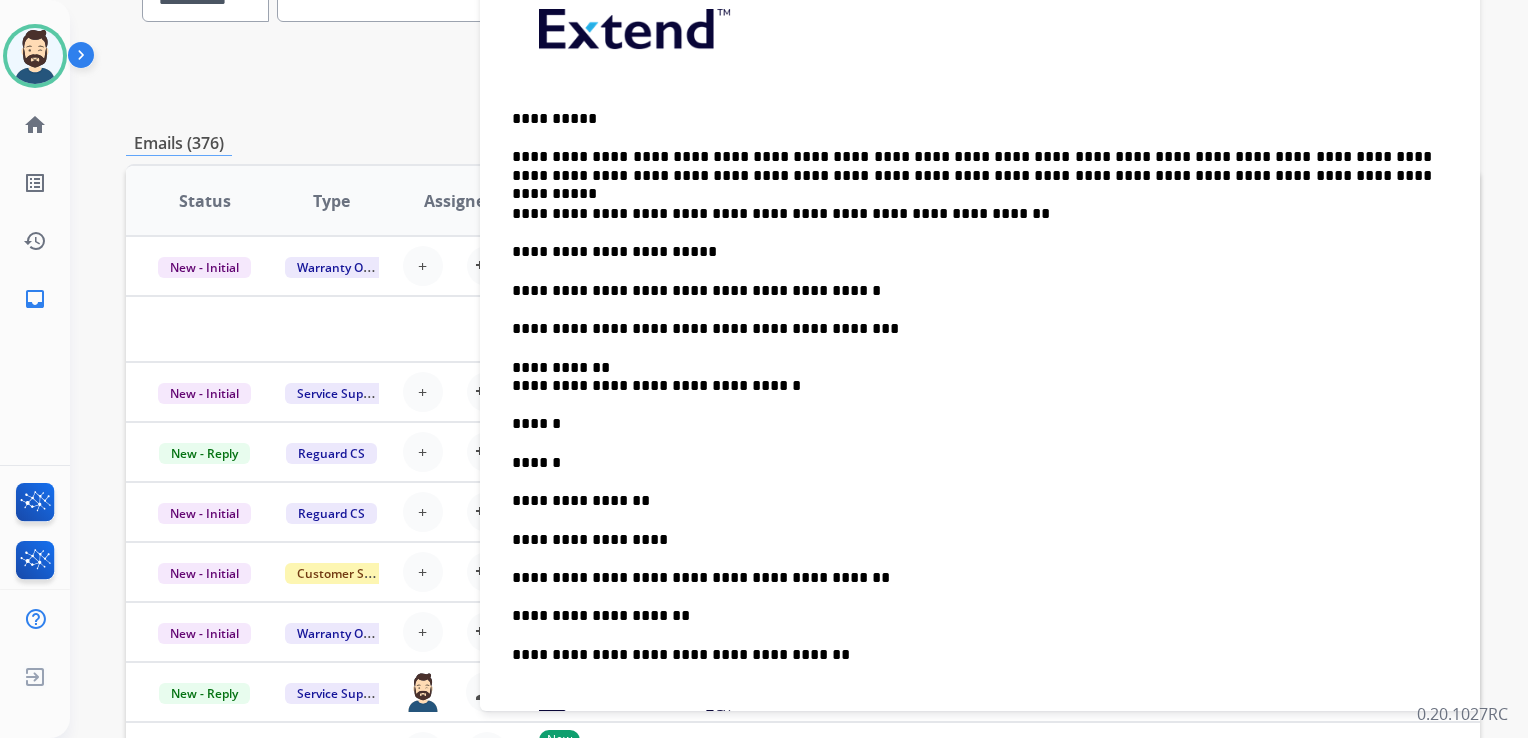 click on "**********" at bounding box center (972, 377) 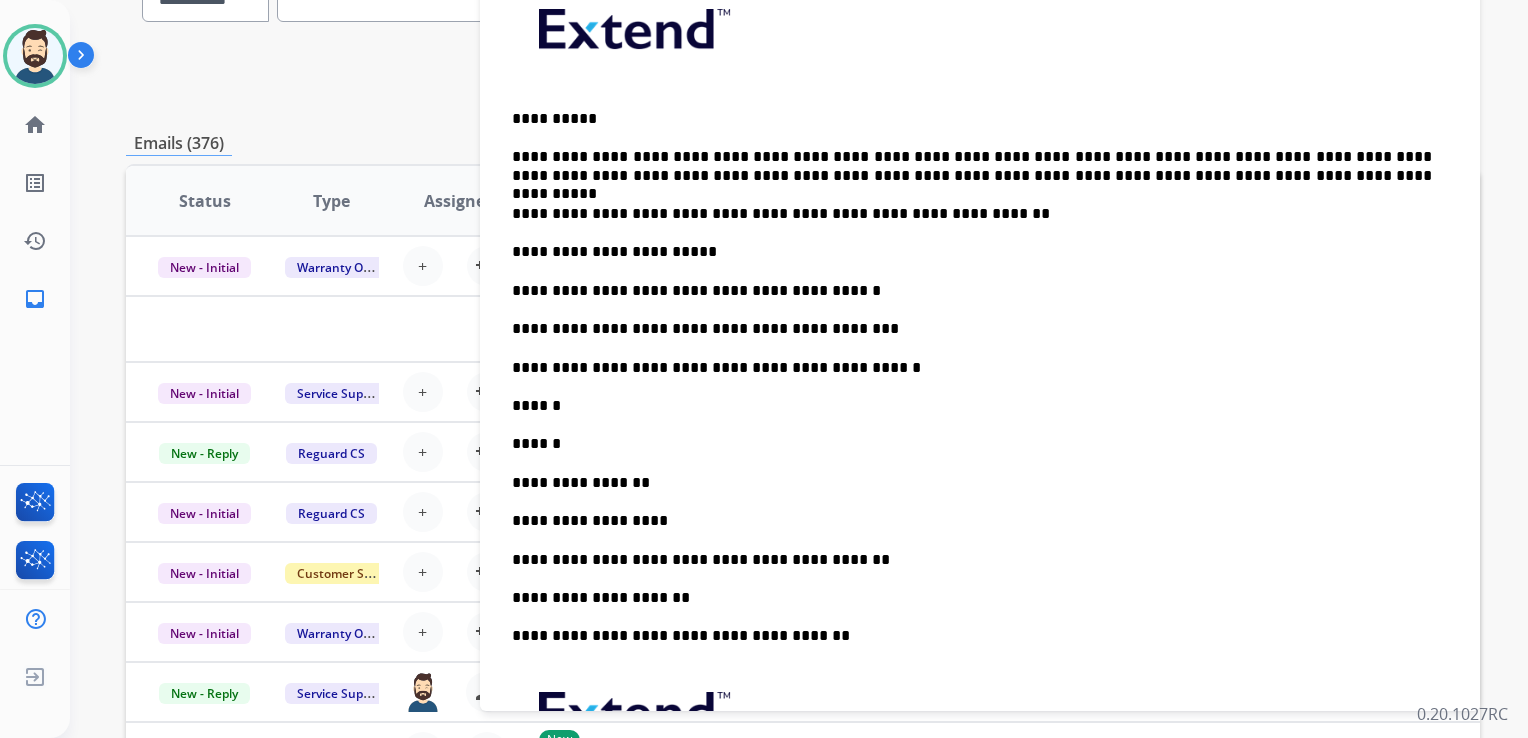 click on "******" at bounding box center (972, 406) 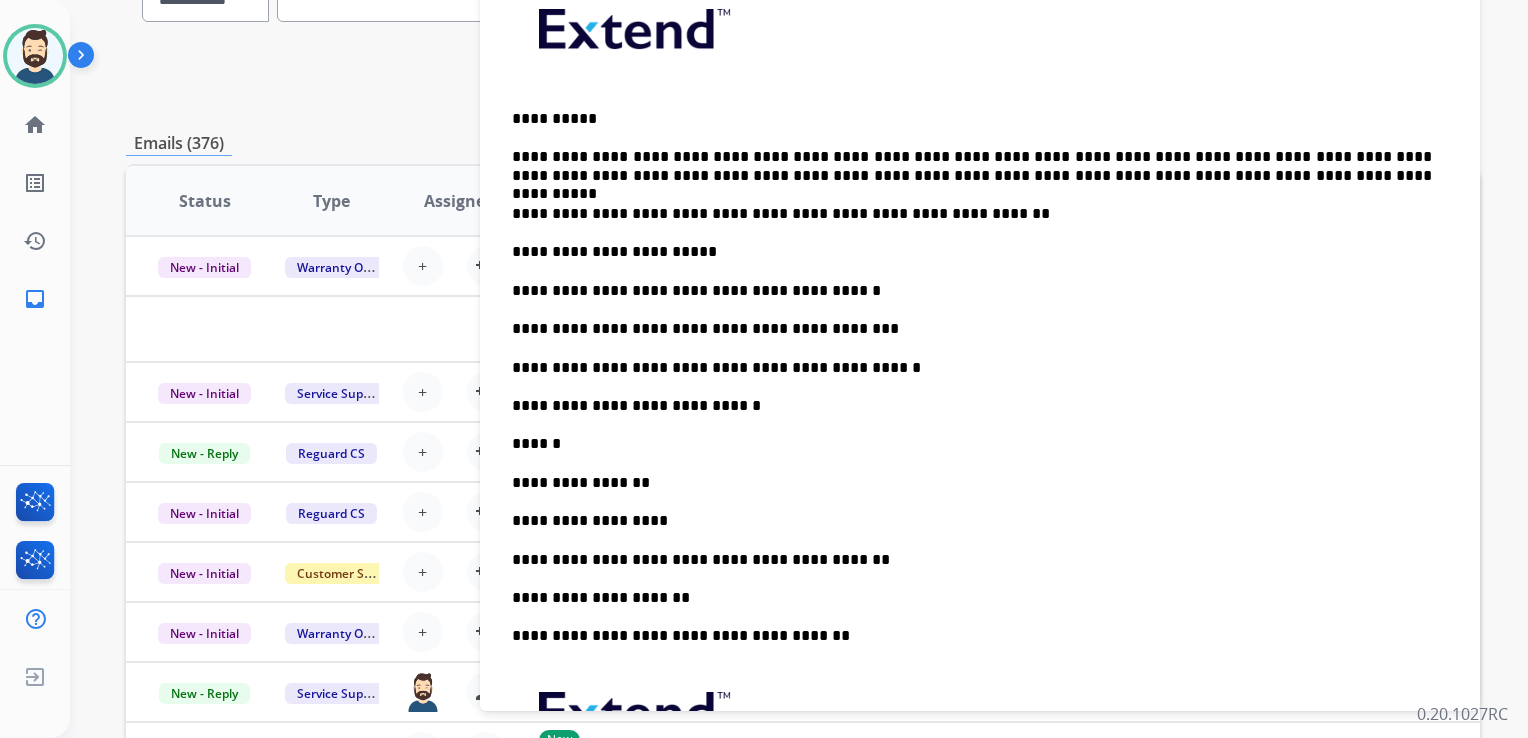 click on "******" at bounding box center [972, 444] 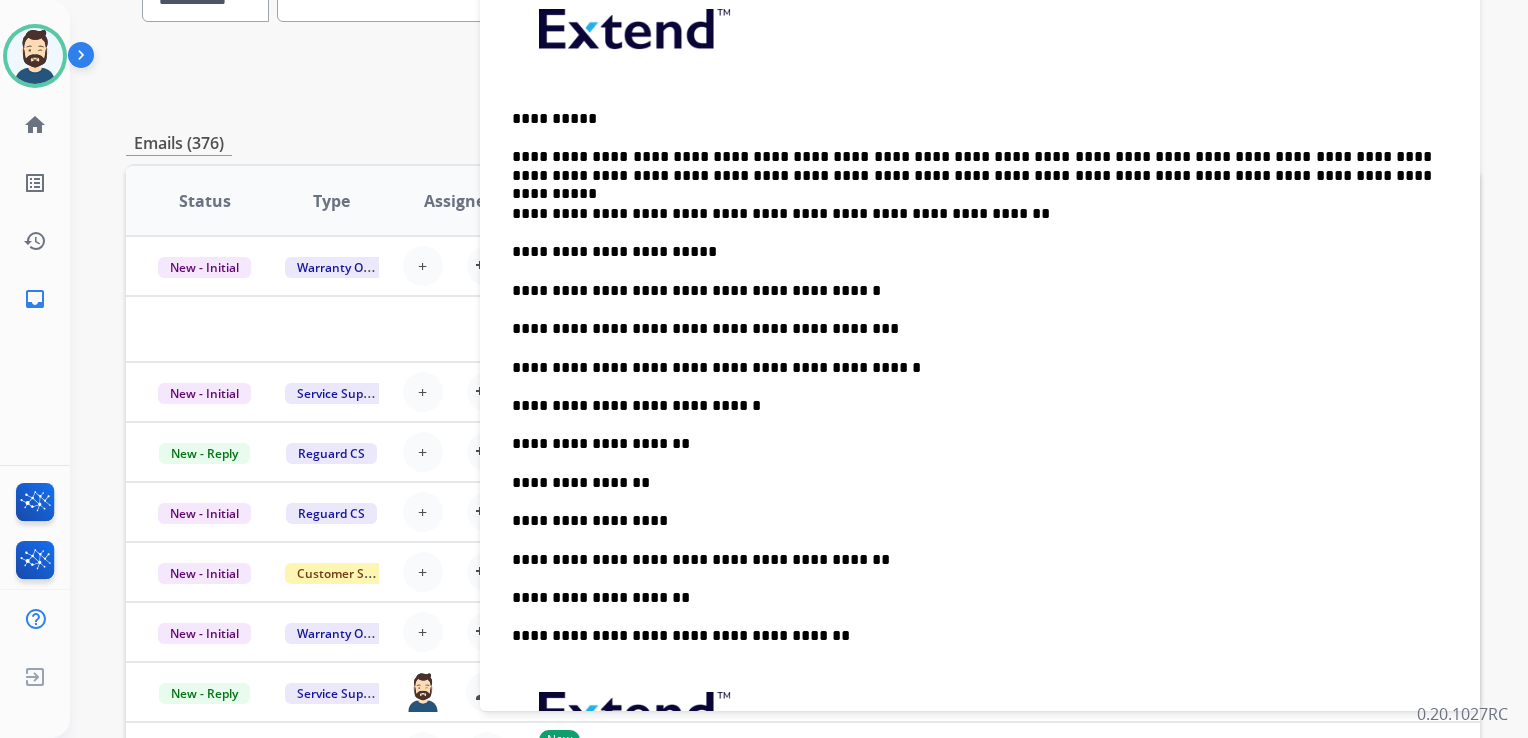 click on "**********" at bounding box center (980, 434) 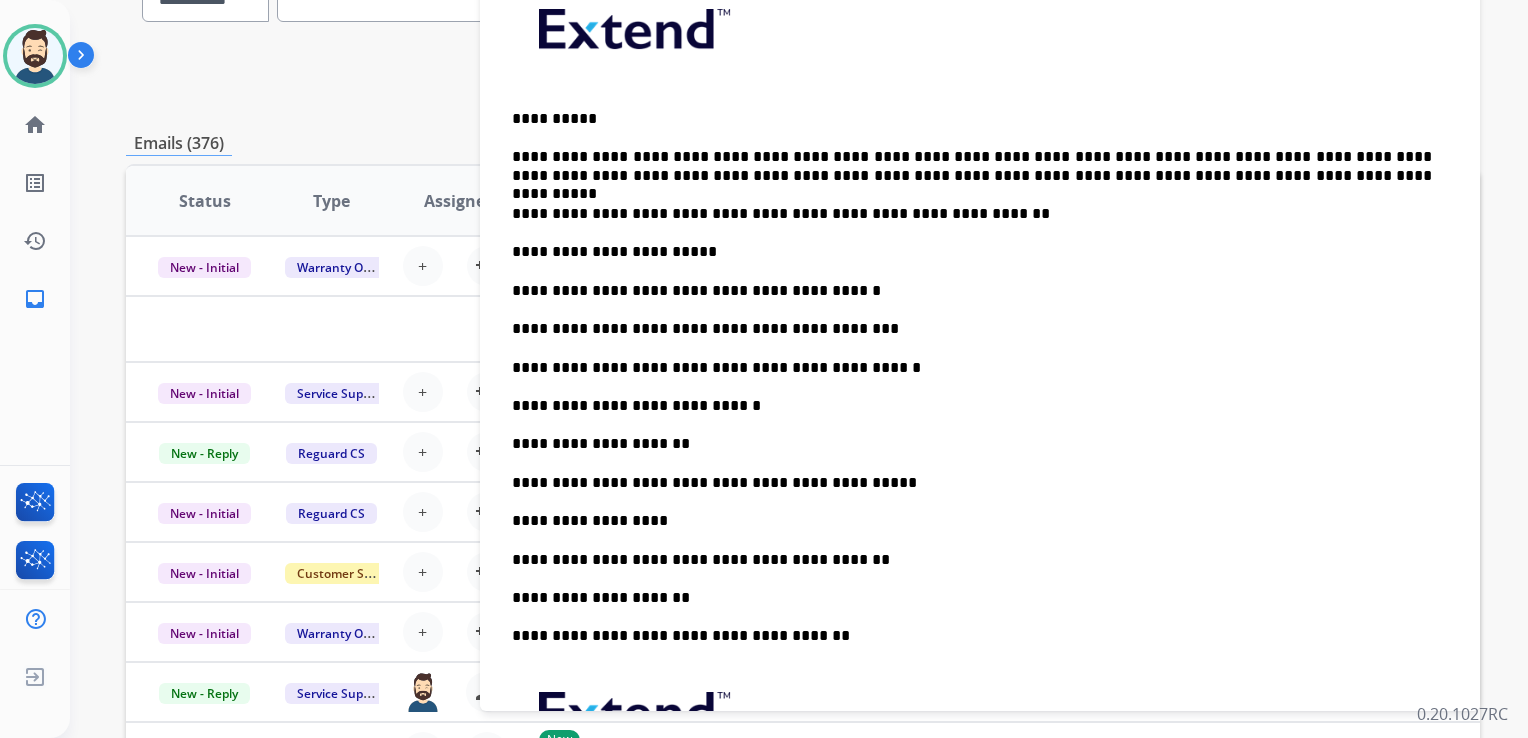 click on "**********" at bounding box center (972, 521) 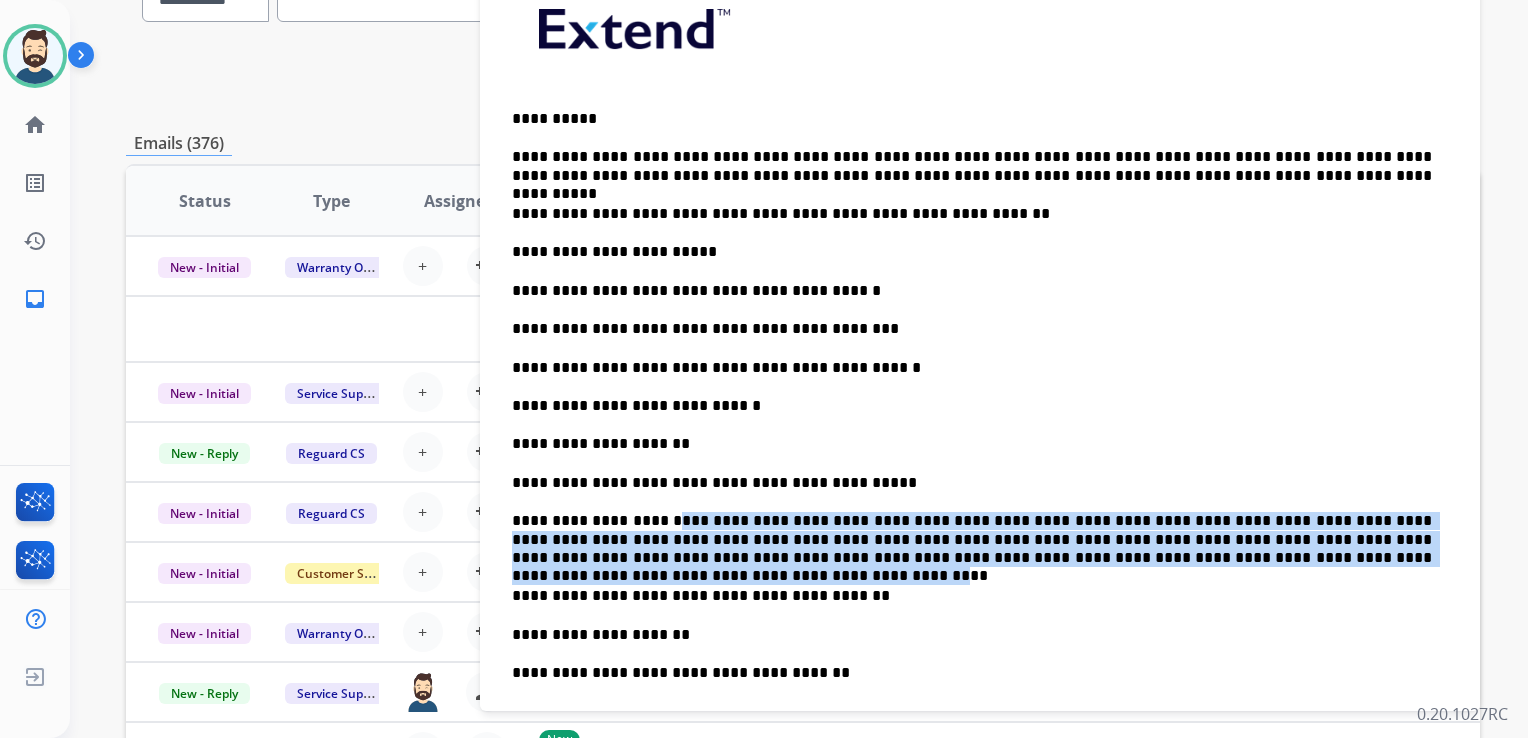 drag, startPoint x: 652, startPoint y: 520, endPoint x: 1226, endPoint y: 560, distance: 575.392 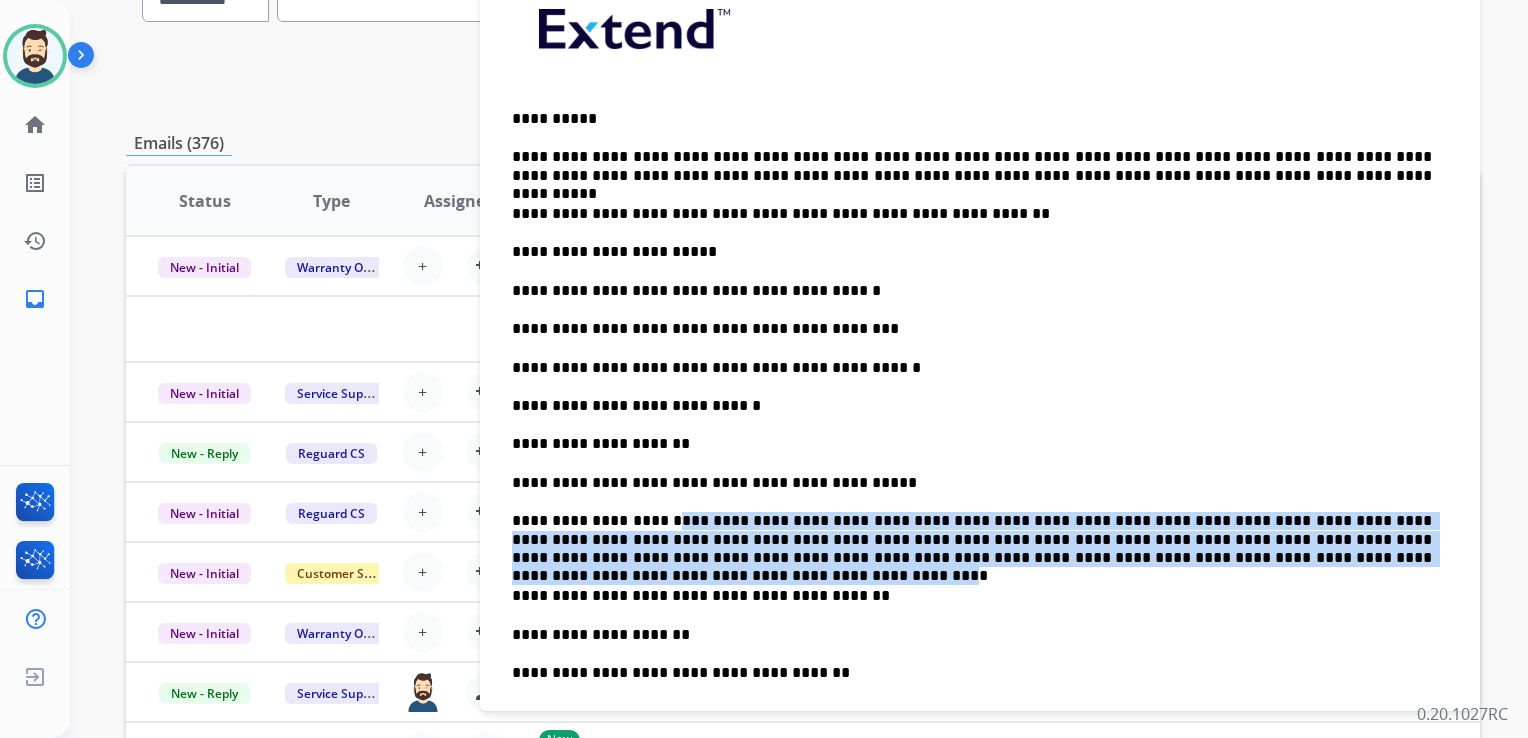 drag, startPoint x: 655, startPoint y: 522, endPoint x: 1231, endPoint y: 562, distance: 577.3872 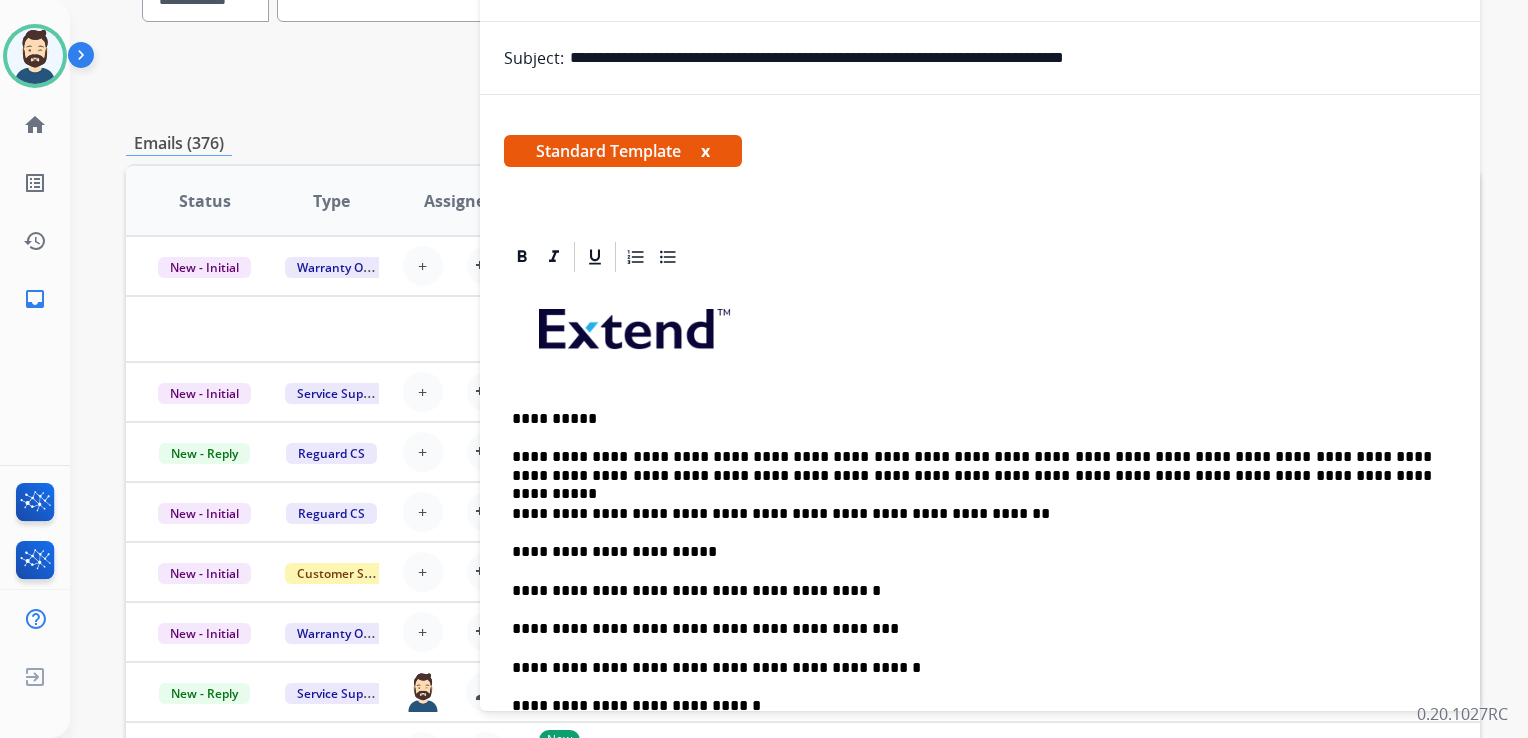 scroll, scrollTop: 0, scrollLeft: 0, axis: both 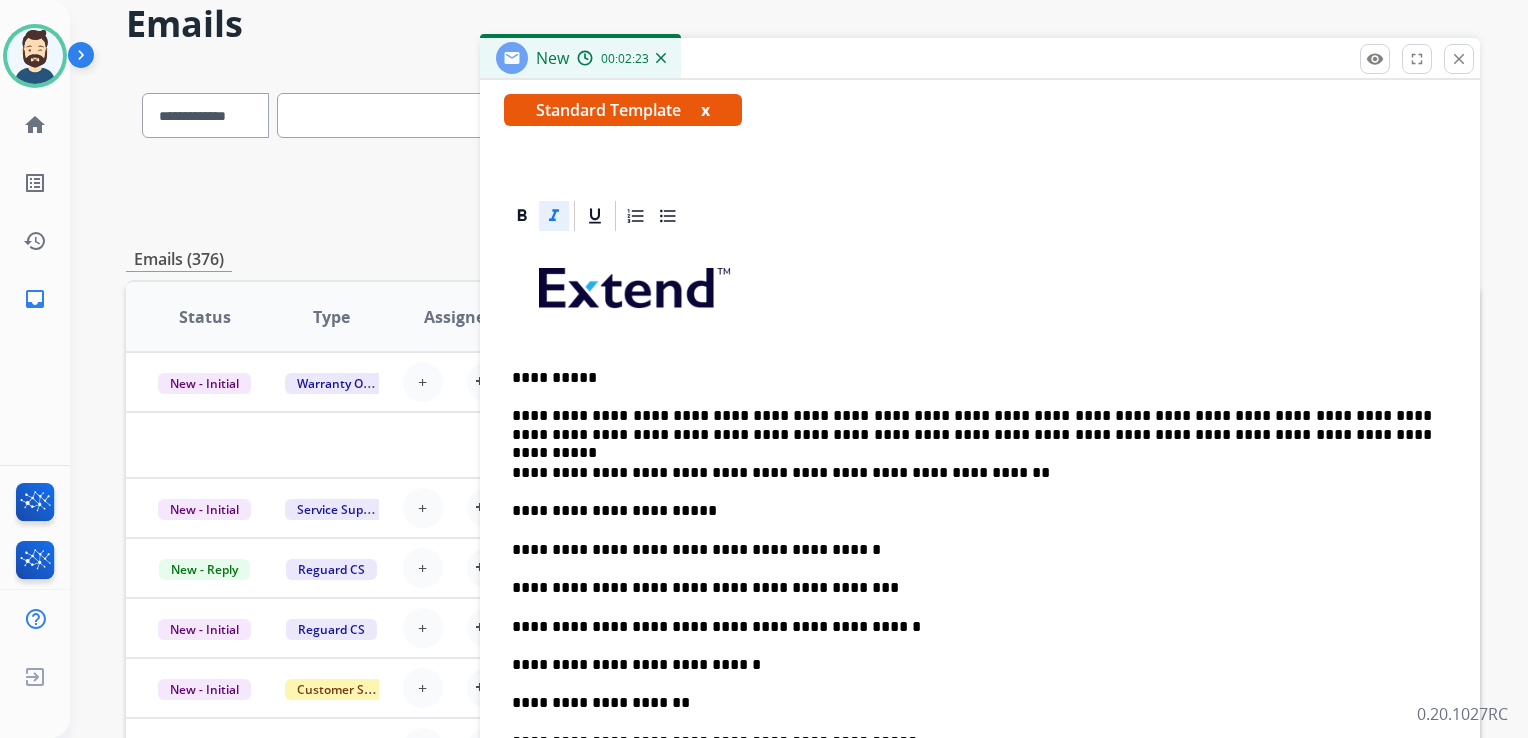 click on "**********" at bounding box center (980, 675) 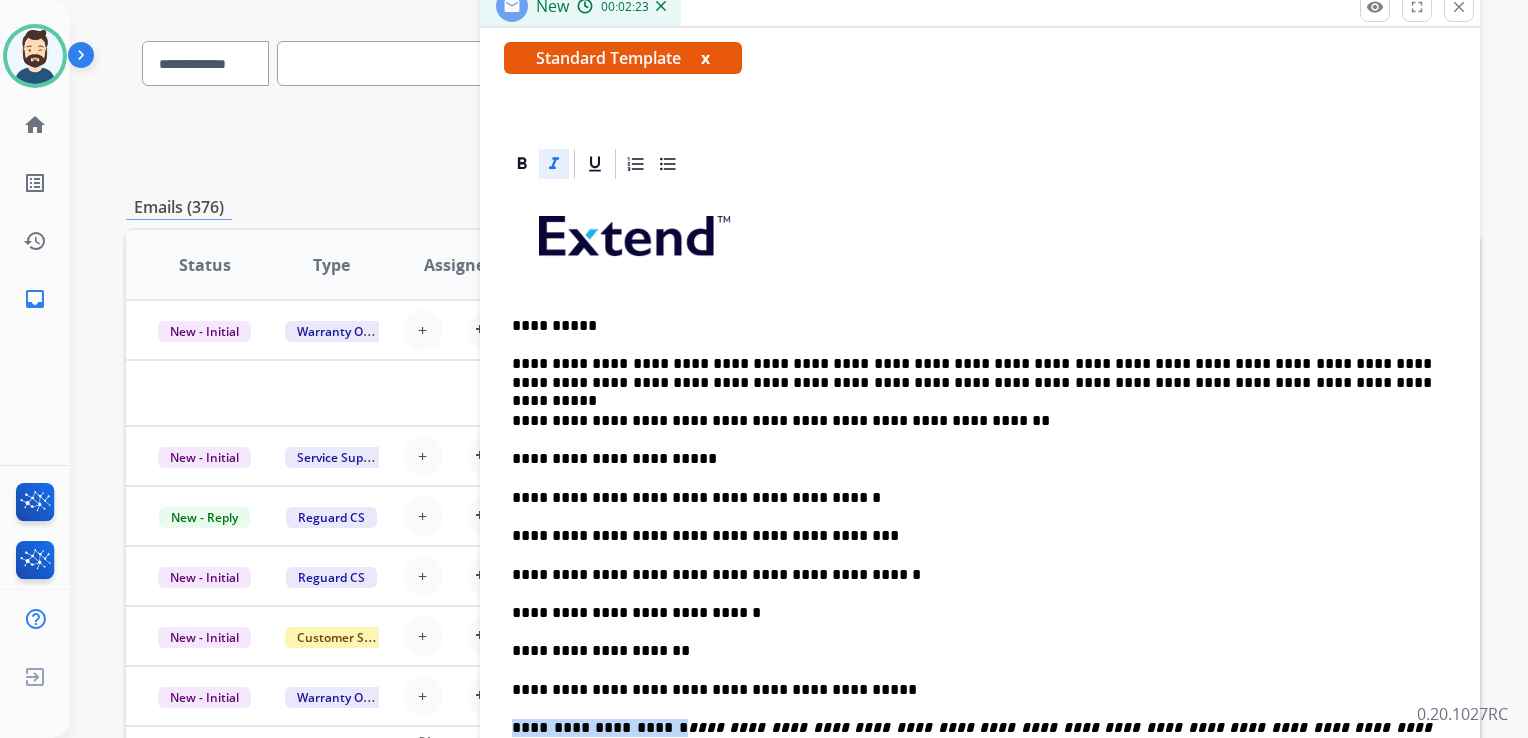 scroll, scrollTop: 172, scrollLeft: 0, axis: vertical 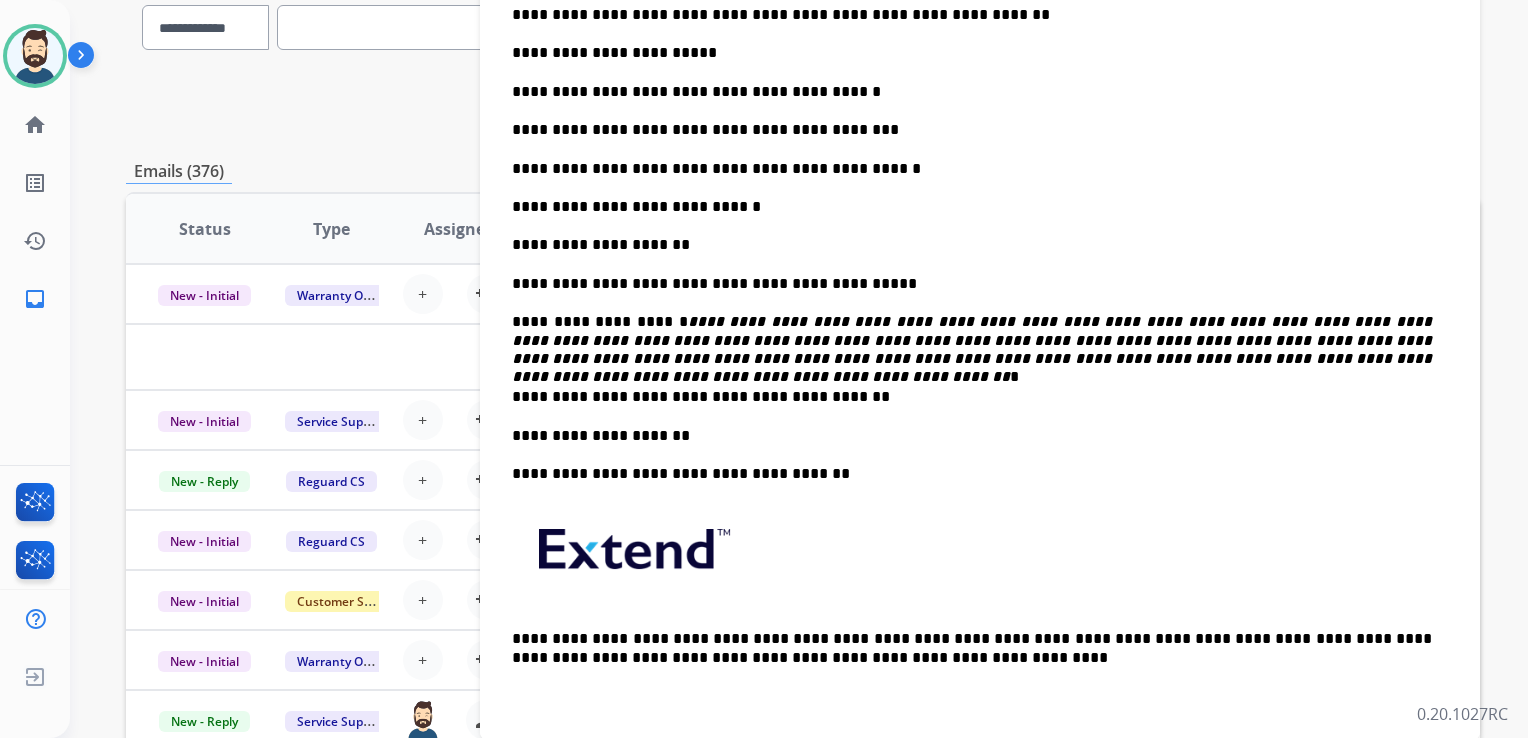click on "**********" at bounding box center (972, 397) 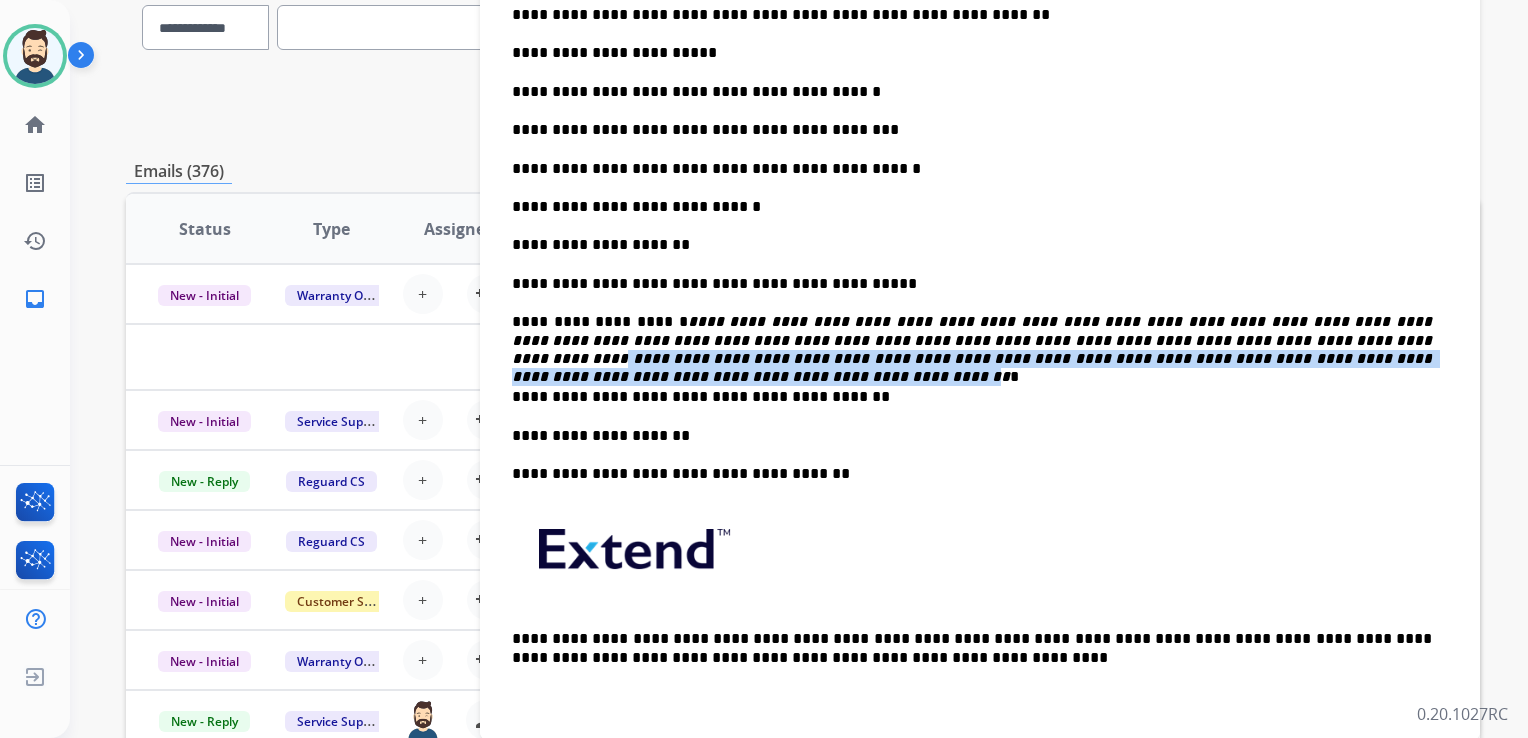 drag, startPoint x: 1114, startPoint y: 340, endPoint x: 1242, endPoint y: 354, distance: 128.76335 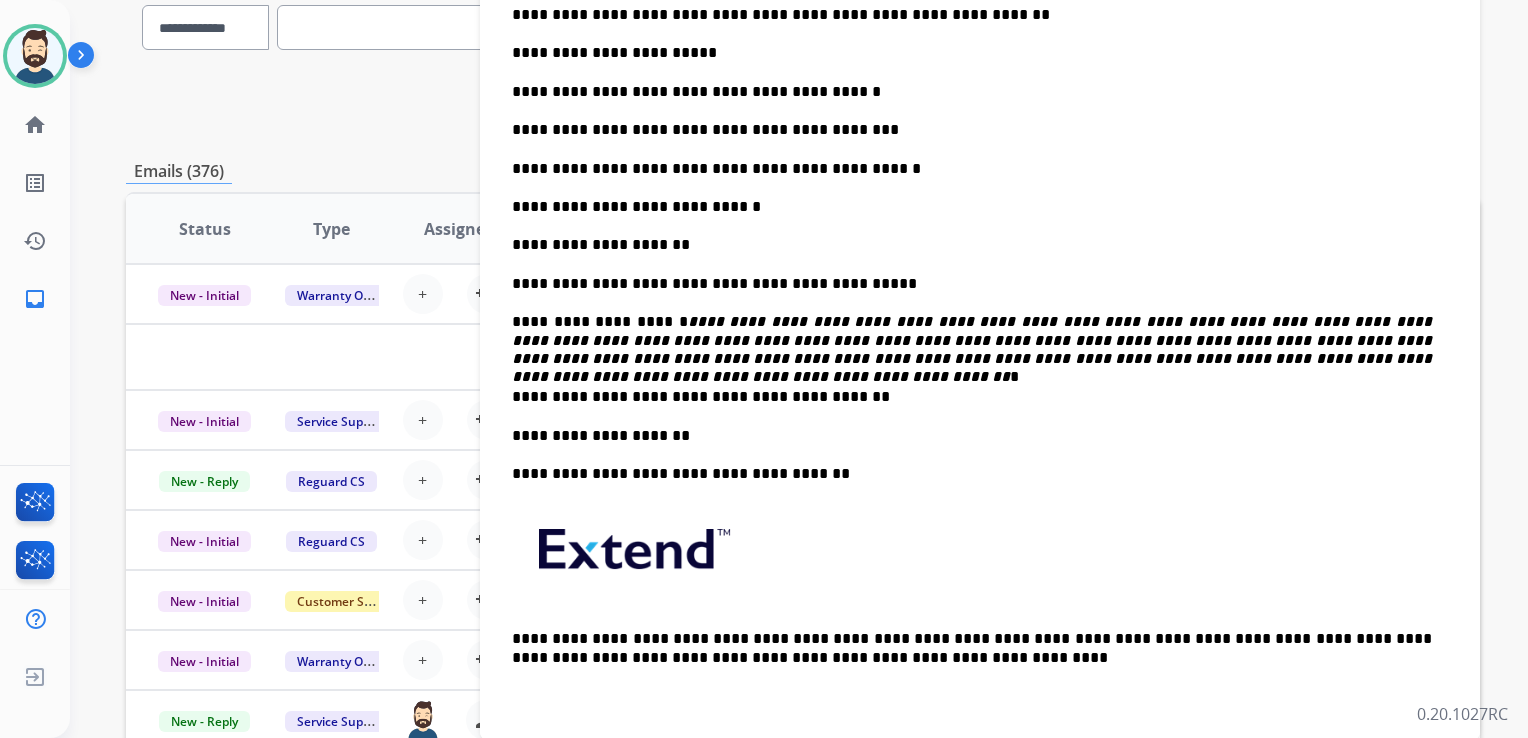 scroll, scrollTop: 708, scrollLeft: 0, axis: vertical 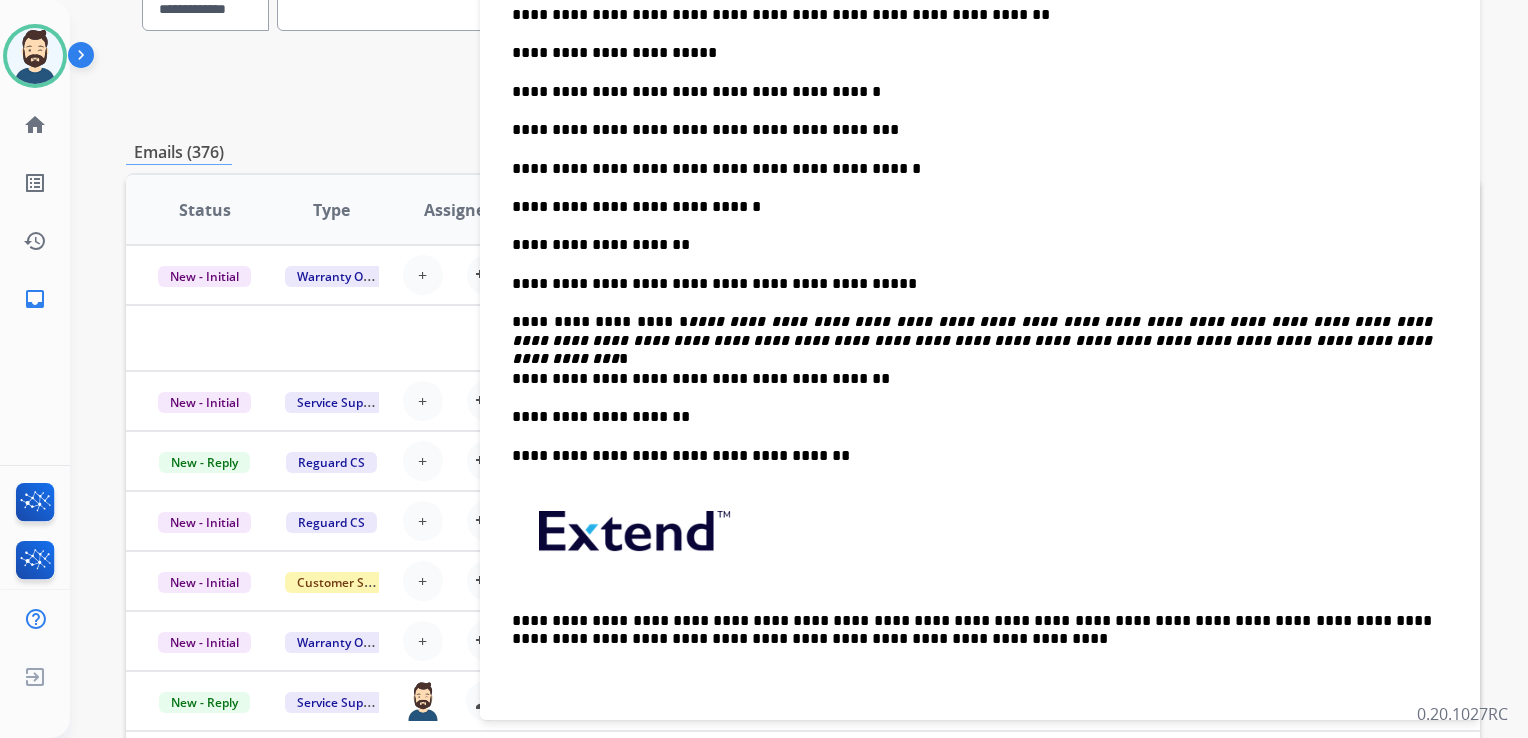 click on "**********" at bounding box center (980, 244) 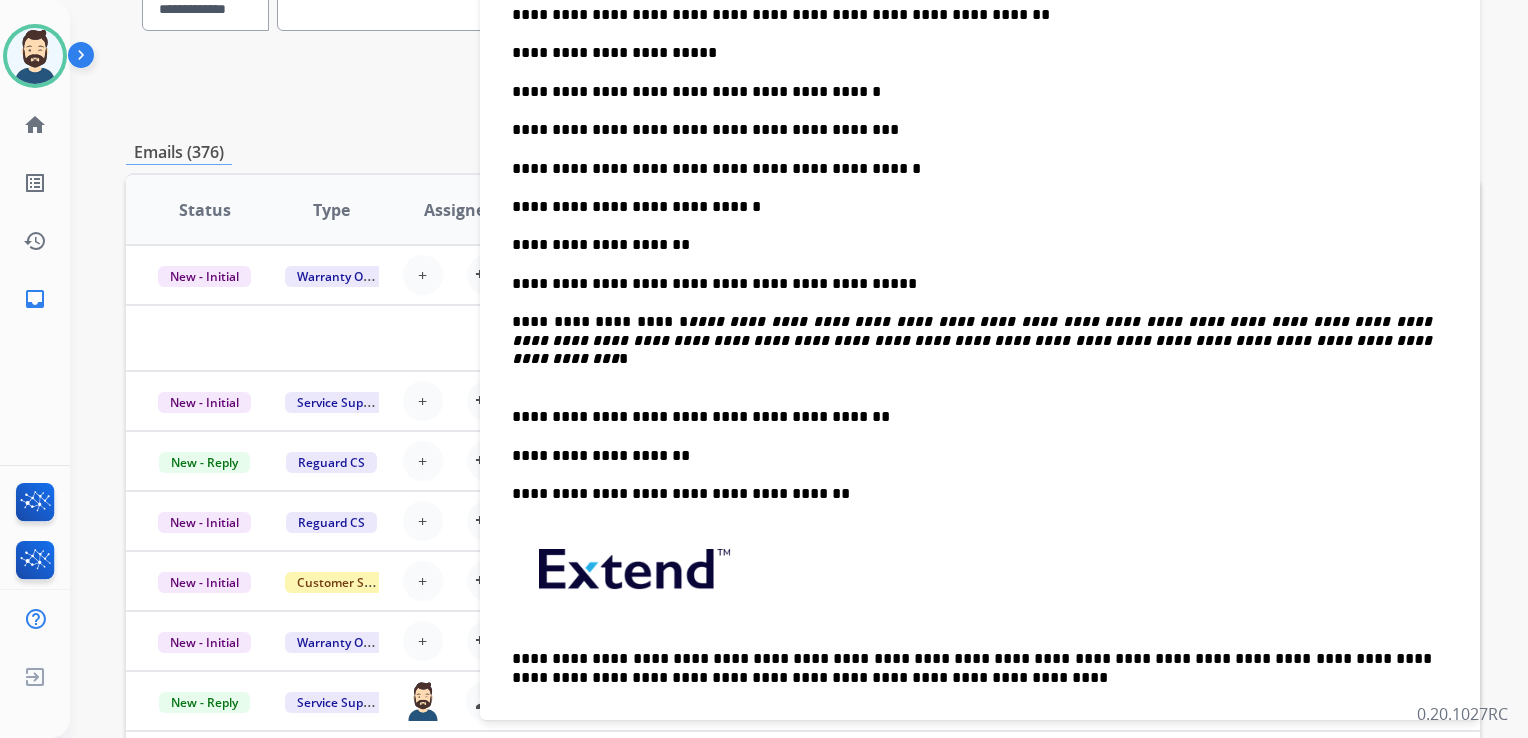 scroll, scrollTop: 727, scrollLeft: 0, axis: vertical 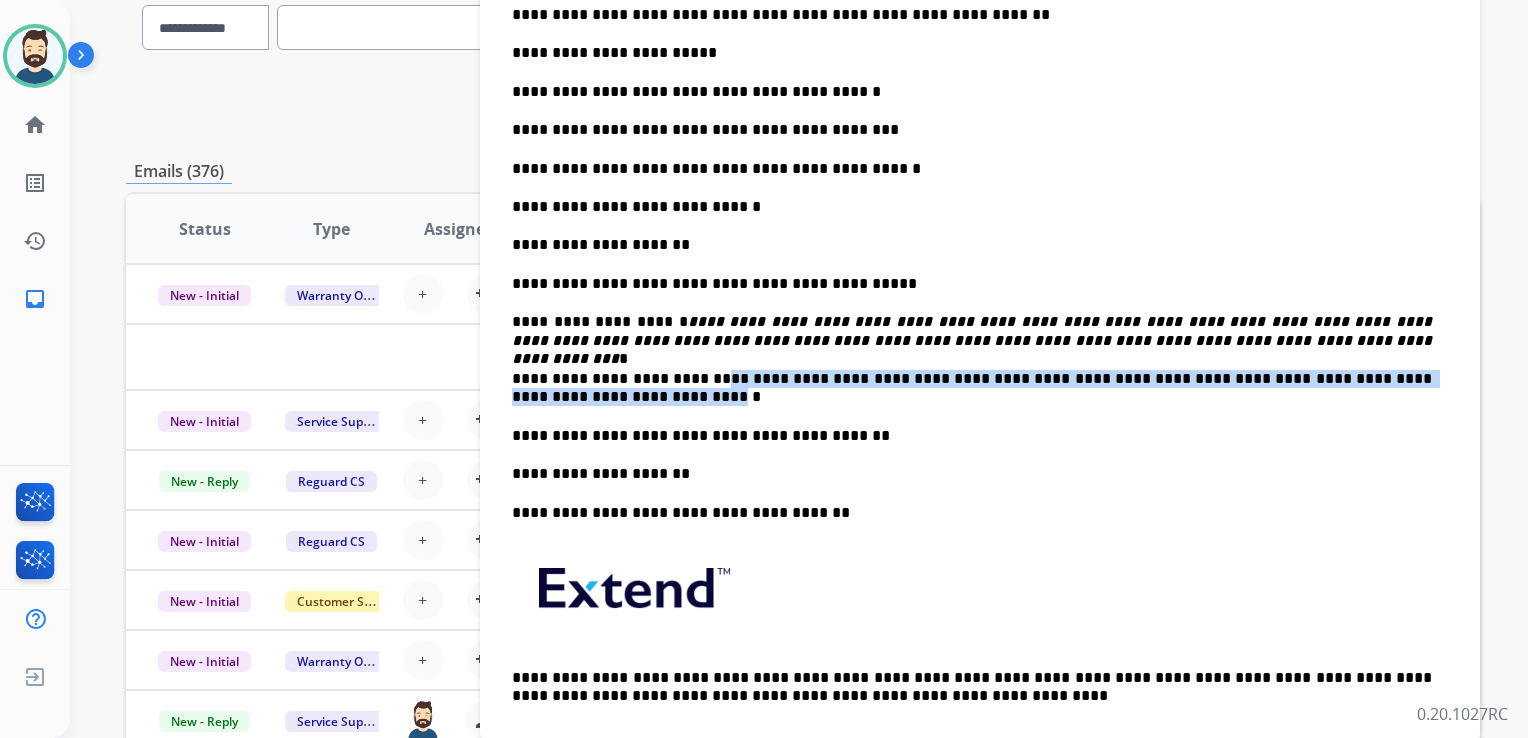 drag, startPoint x: 696, startPoint y: 373, endPoint x: 540, endPoint y: 394, distance: 157.40712 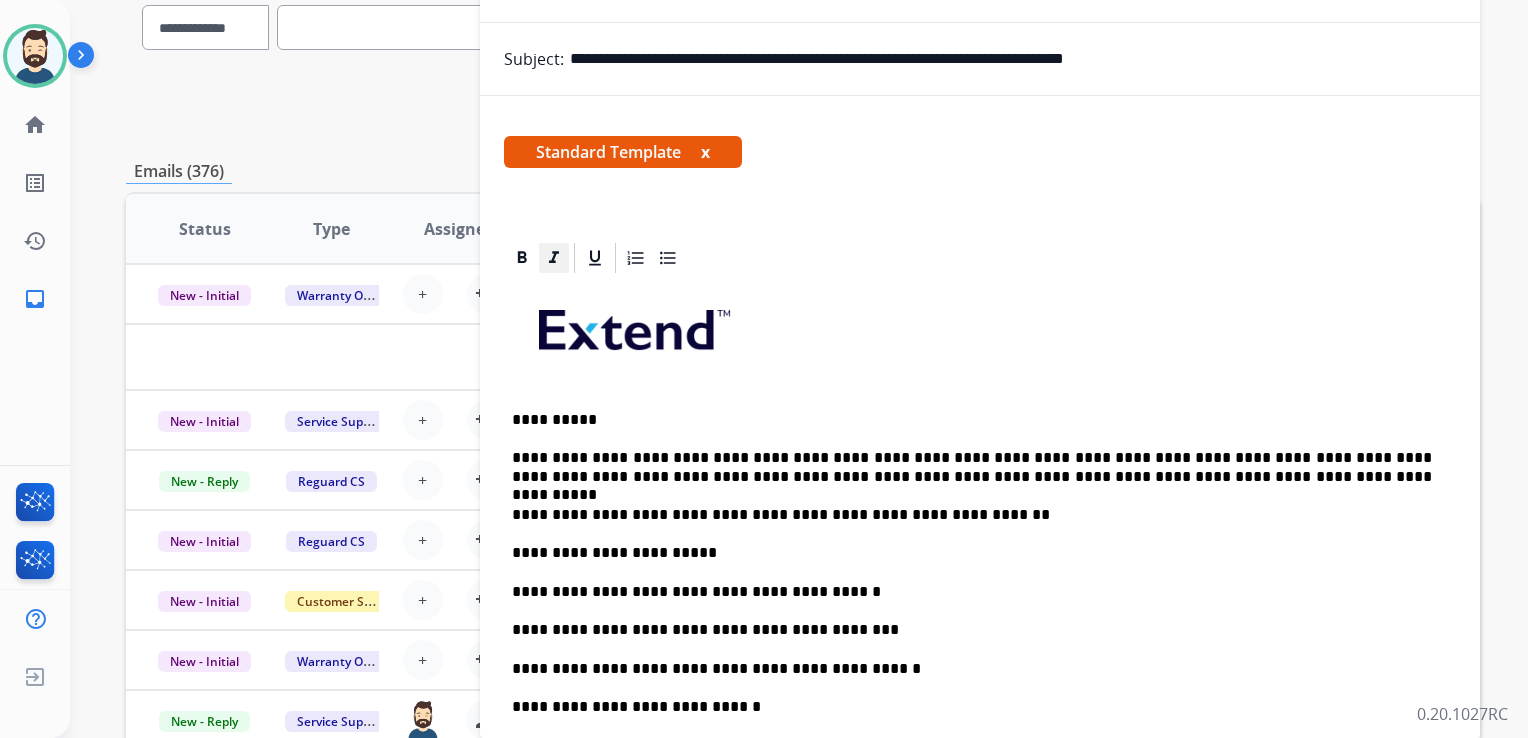 click on "**********" at bounding box center (980, 737) 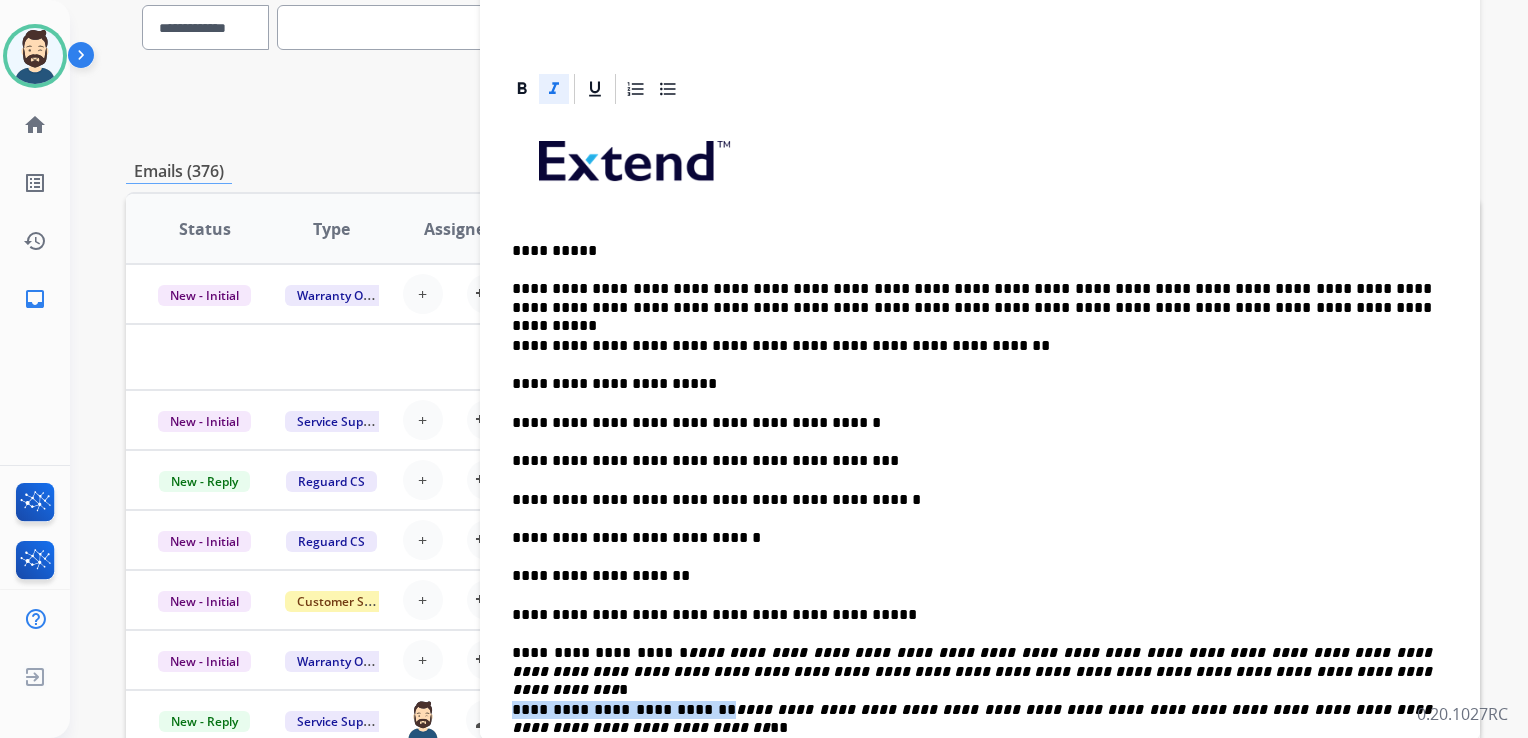 scroll, scrollTop: 765, scrollLeft: 0, axis: vertical 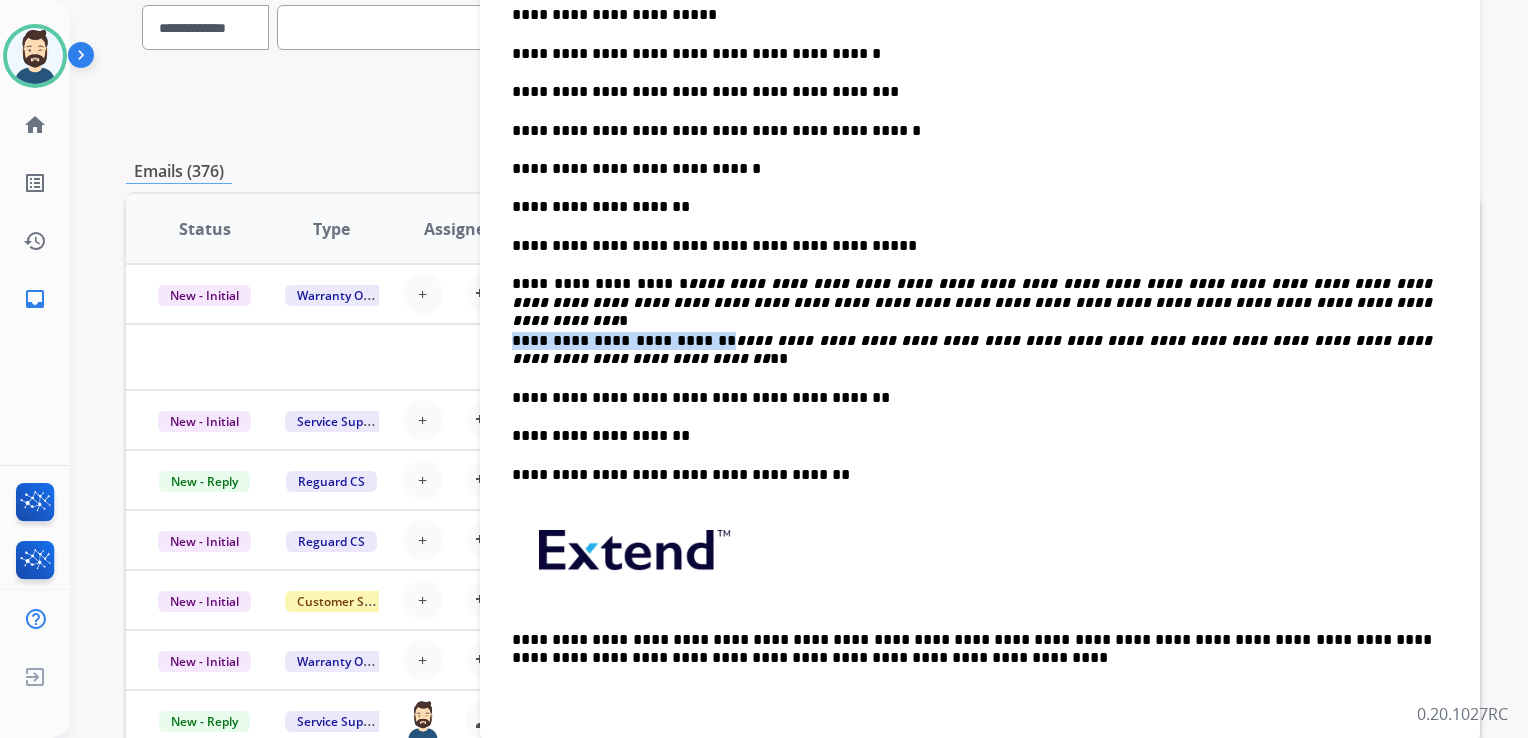 drag, startPoint x: 569, startPoint y: 362, endPoint x: 580, endPoint y: 365, distance: 11.401754 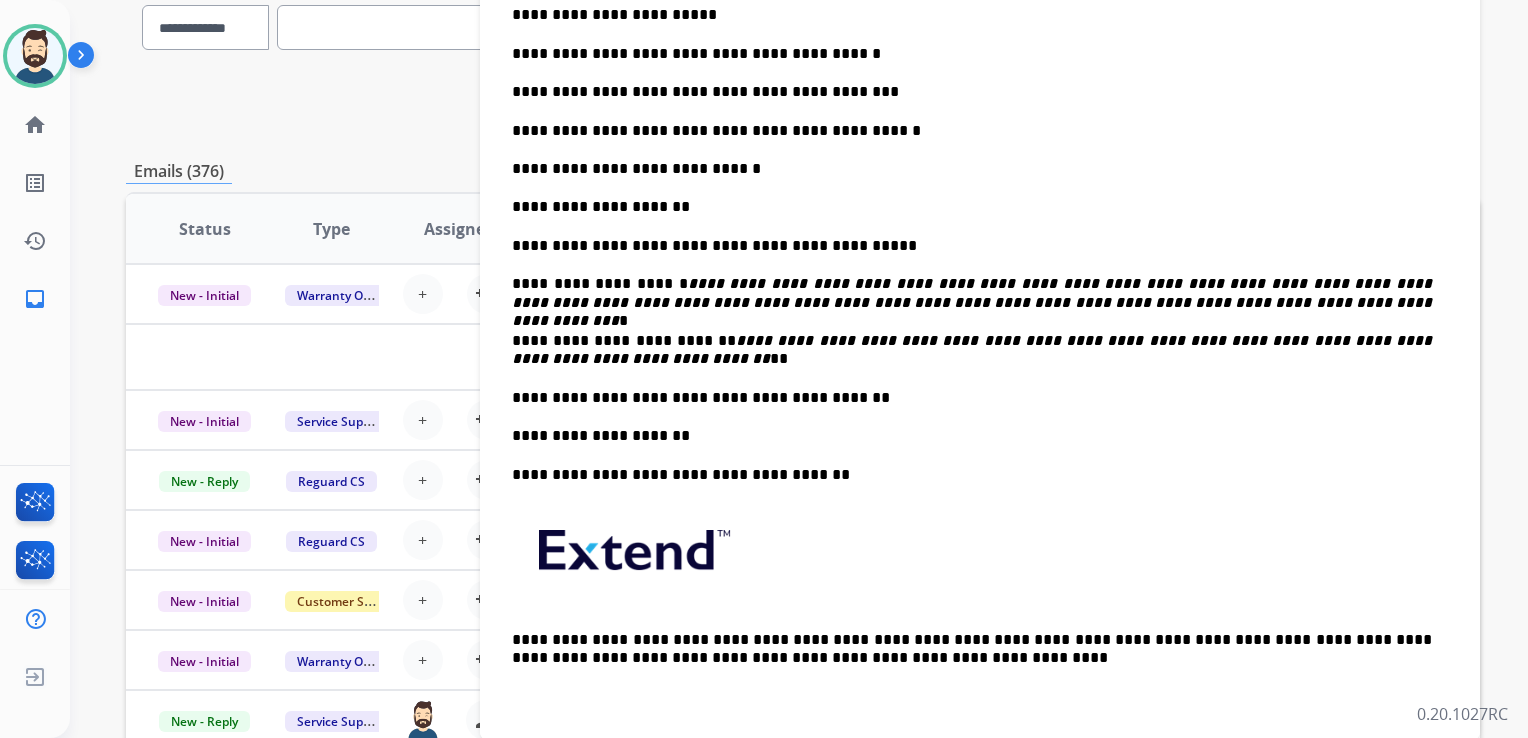 click on "**********" at bounding box center (972, 398) 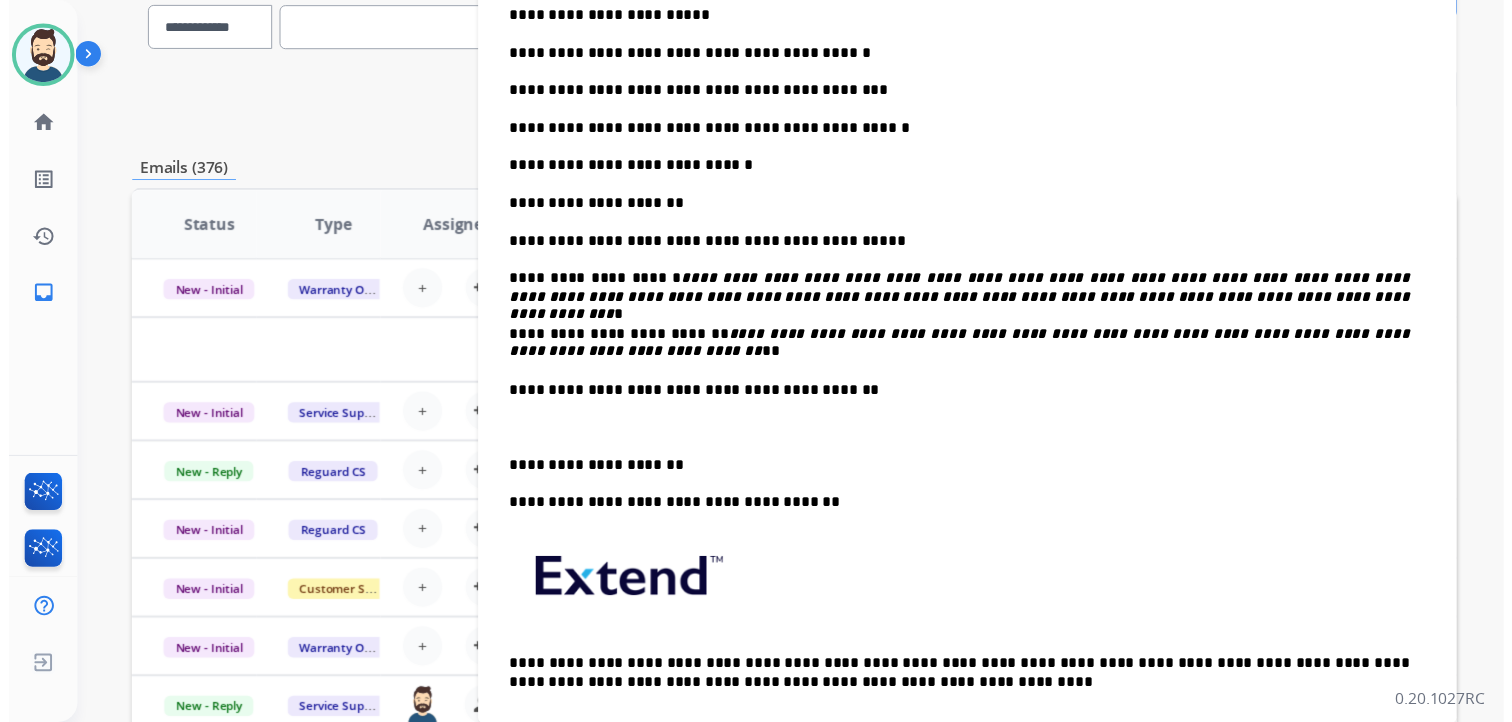 scroll, scrollTop: 0, scrollLeft: 0, axis: both 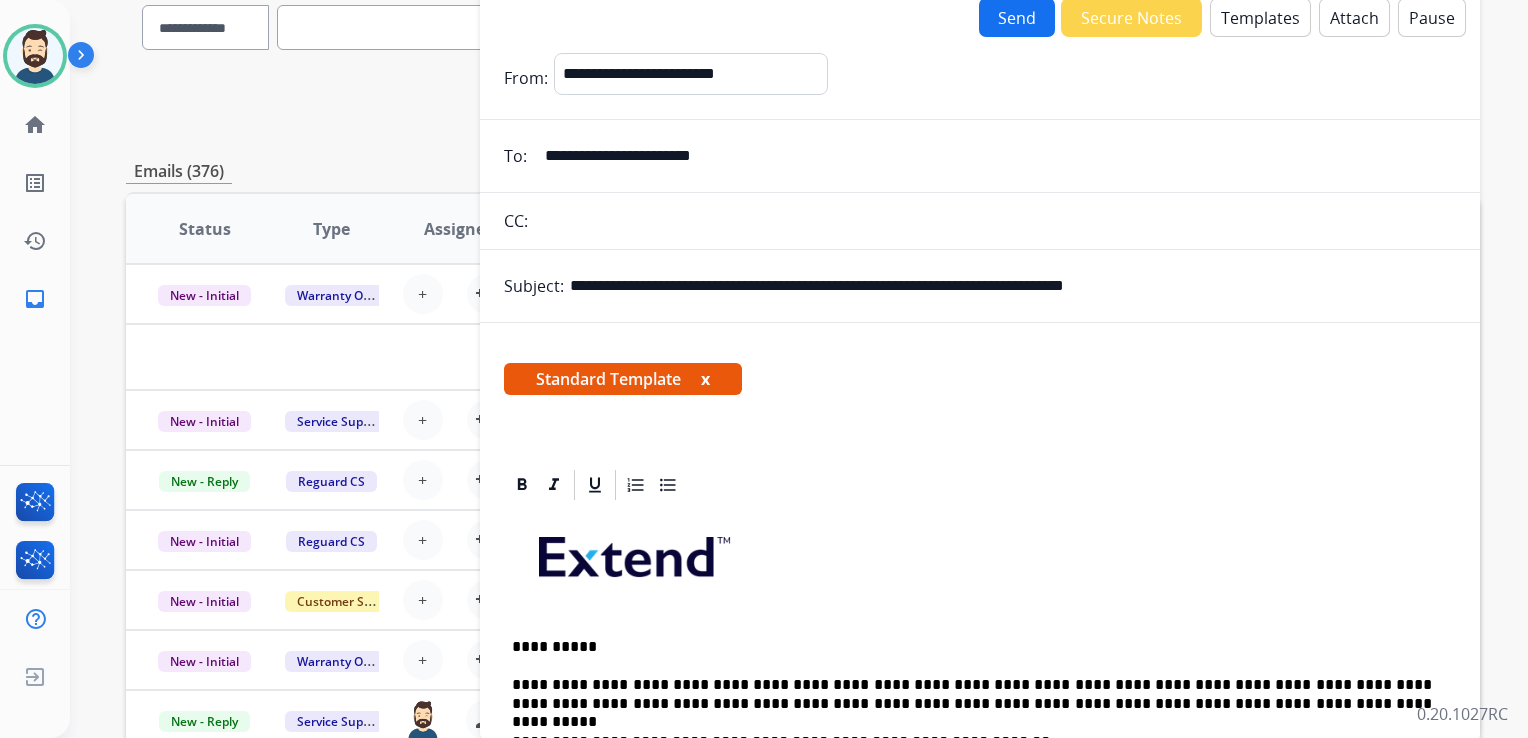 click on "Send" at bounding box center [1017, 17] 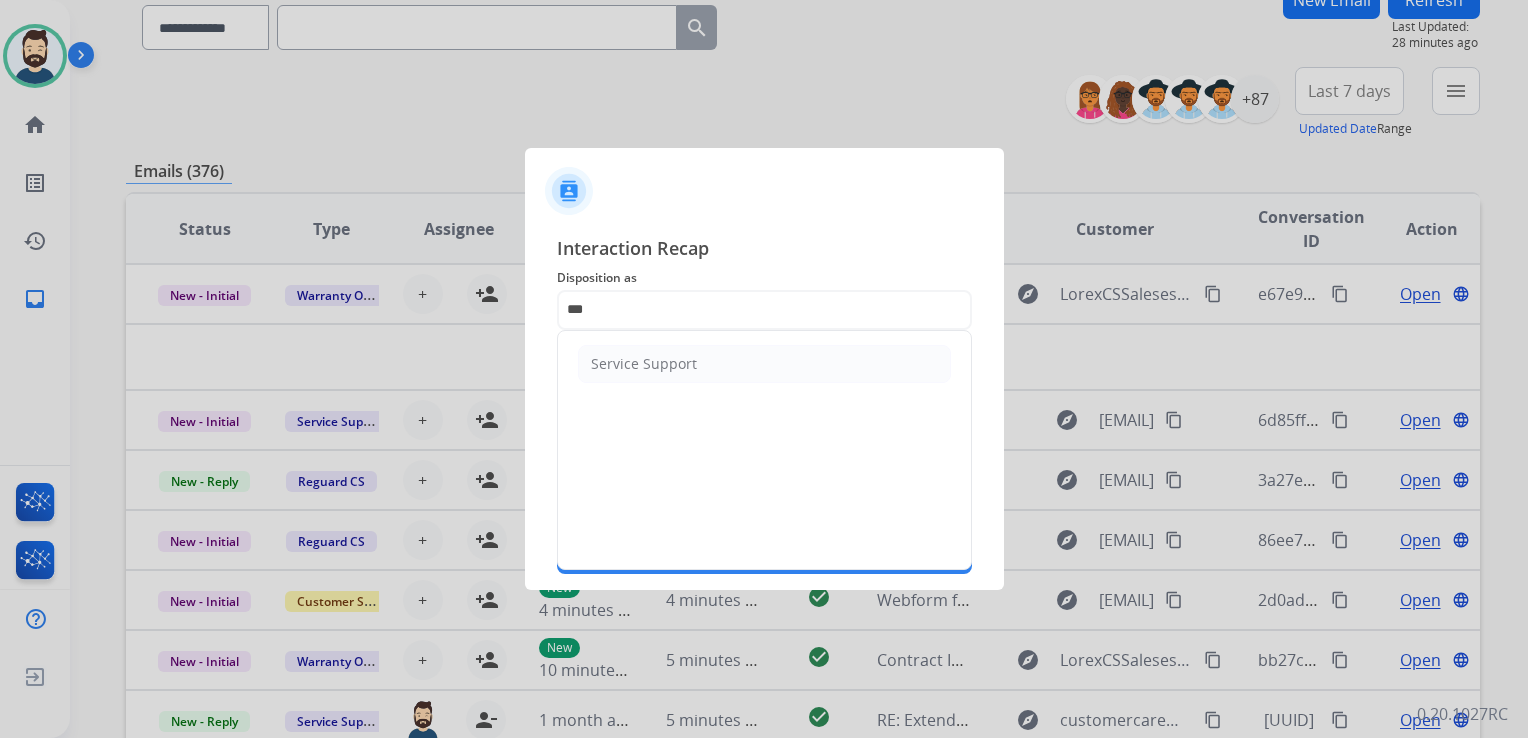 drag, startPoint x: 644, startPoint y: 348, endPoint x: 644, endPoint y: 378, distance: 30 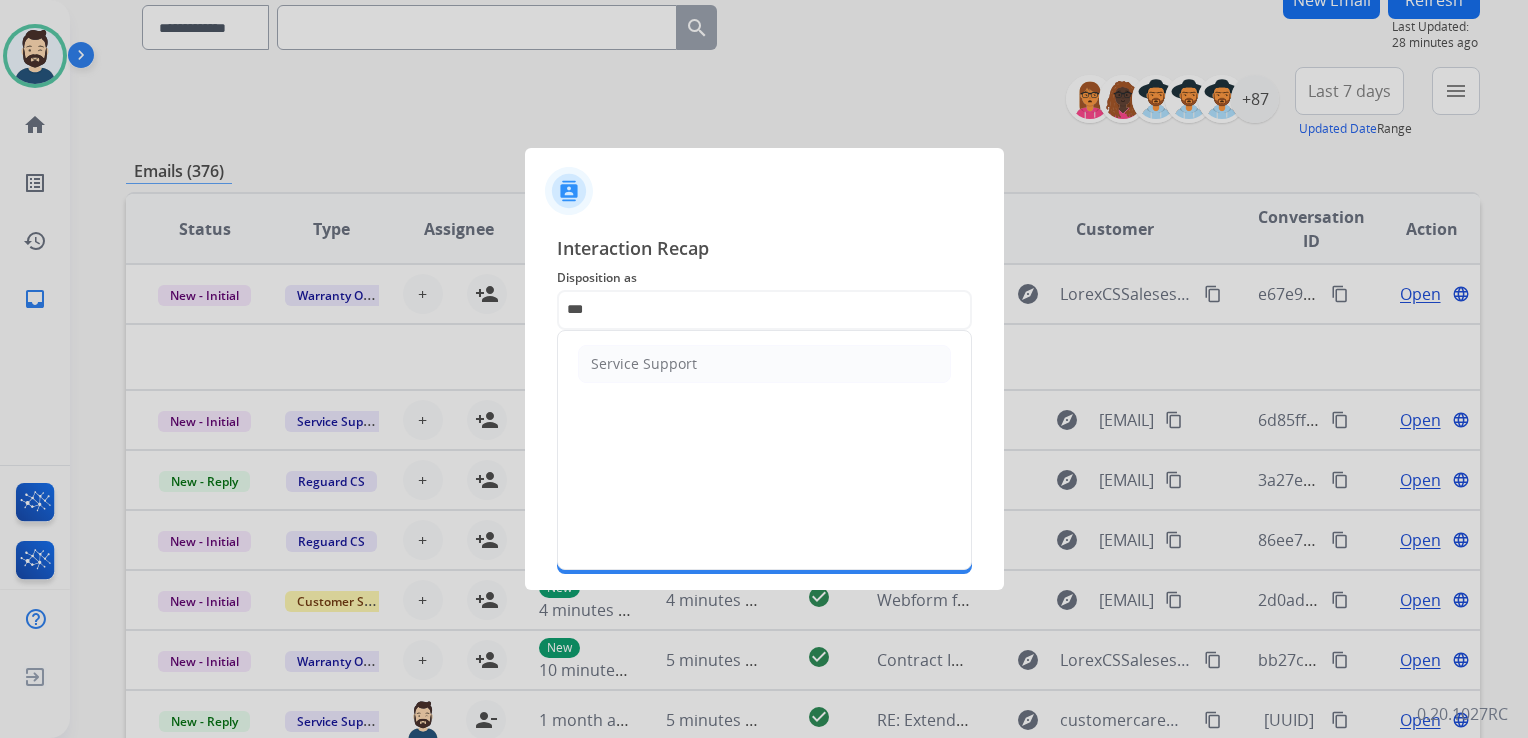 click on "Service Support" 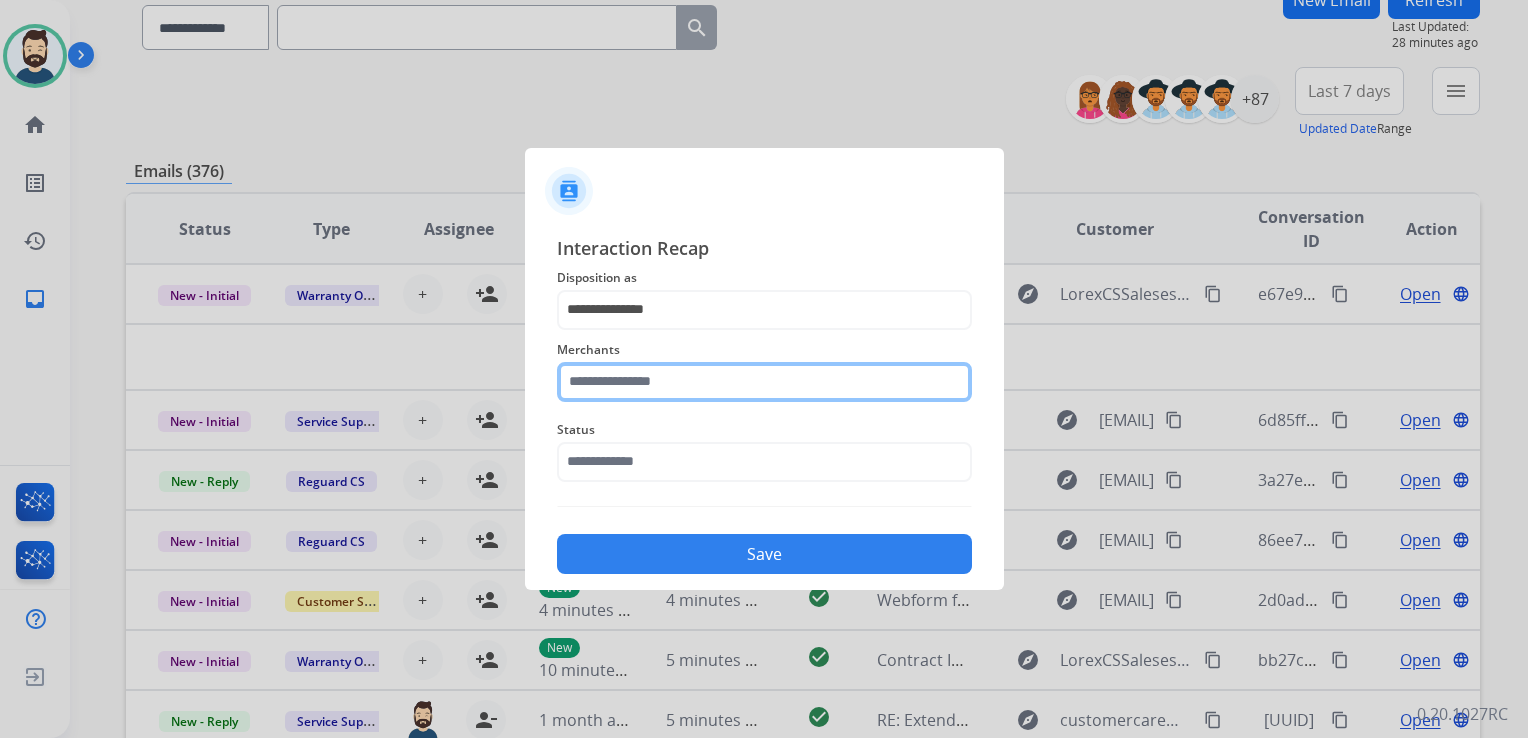click 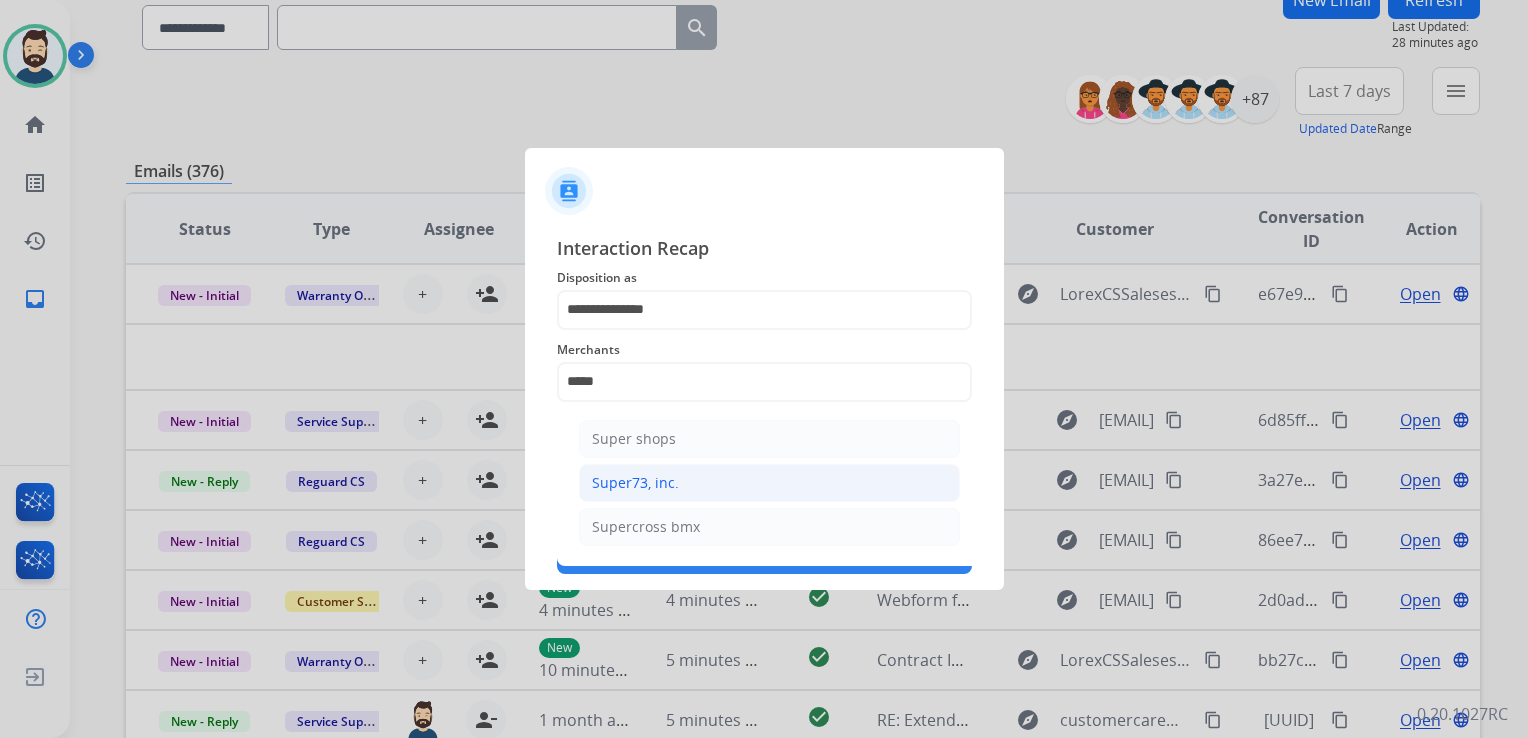 click on "Super73, inc." 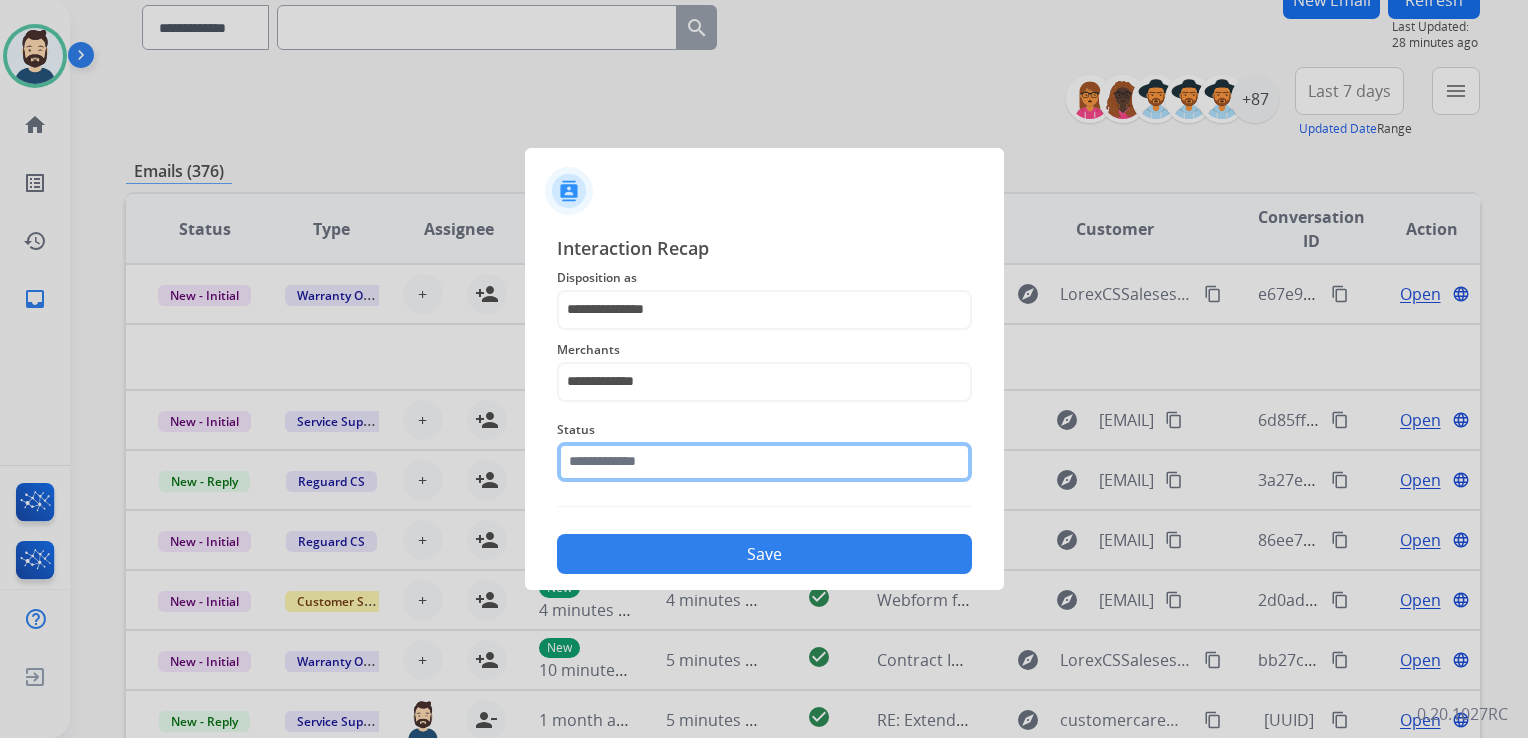 click on "Status" 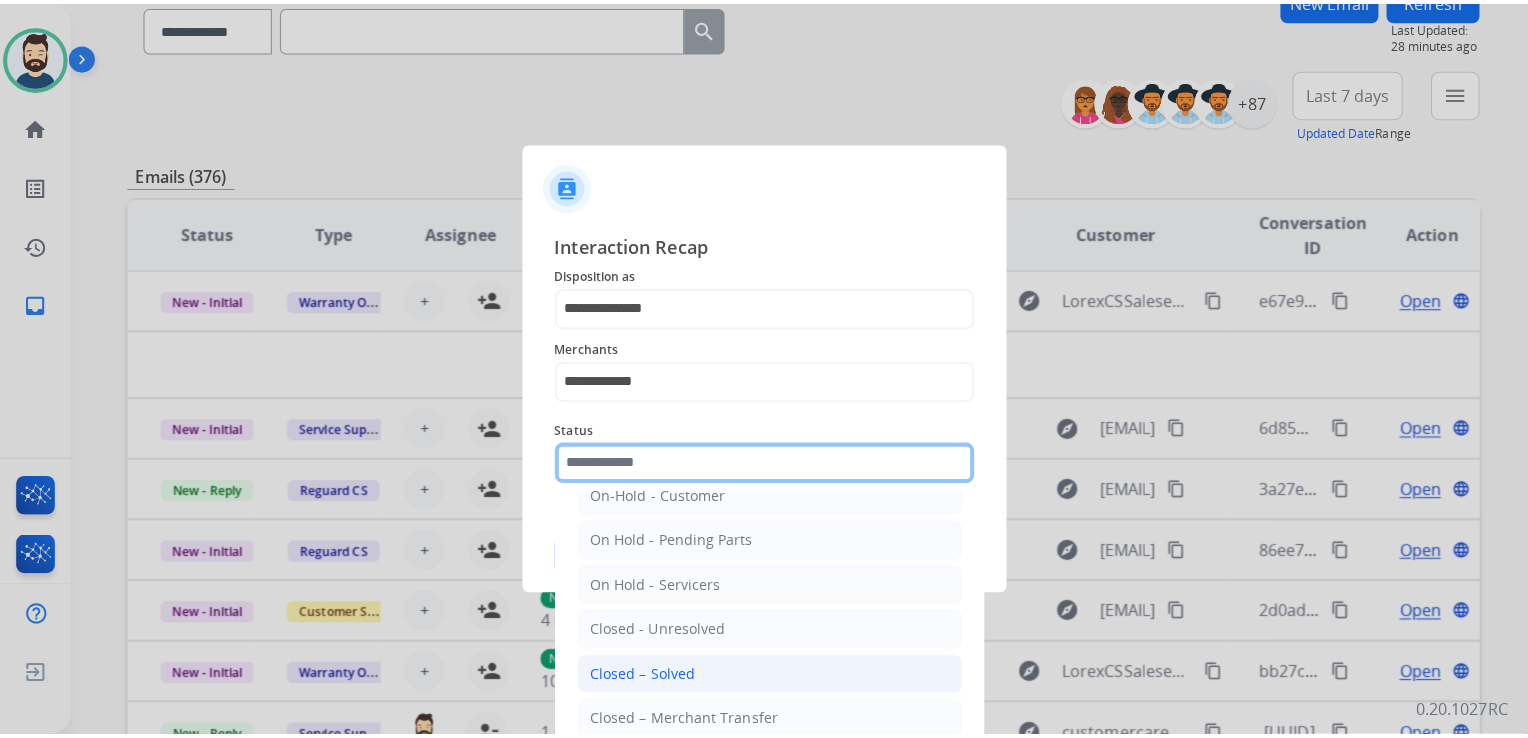 scroll, scrollTop: 116, scrollLeft: 0, axis: vertical 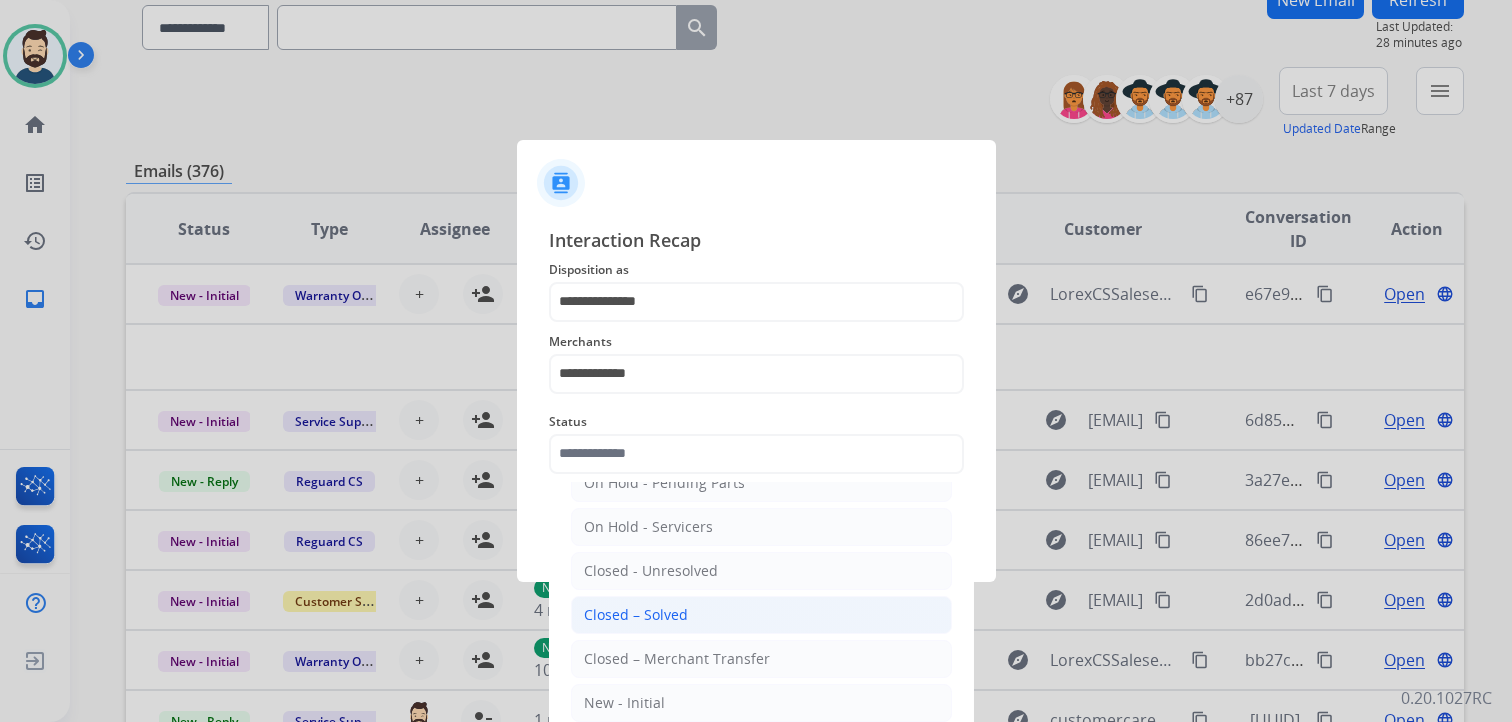 click on "Closed – Solved" 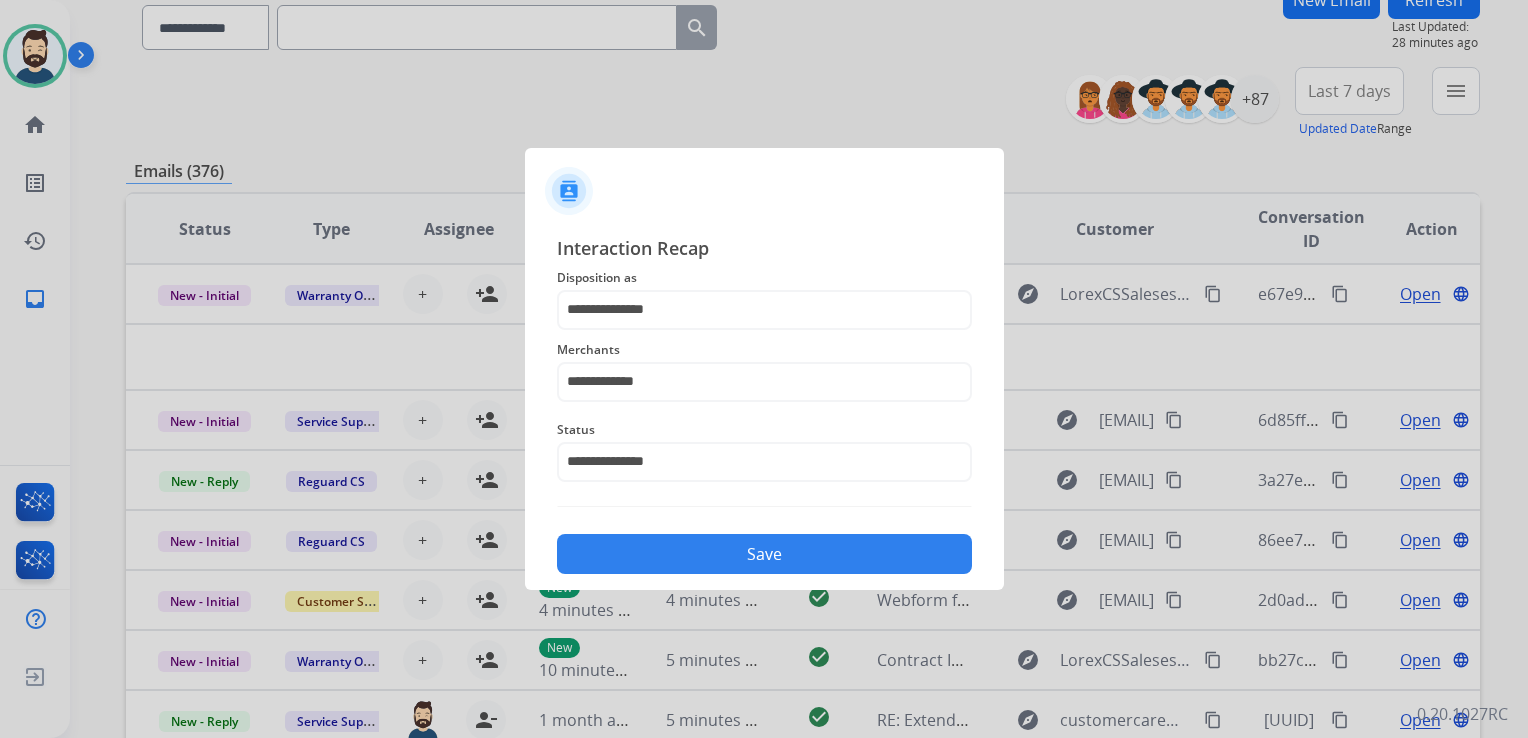 click on "Save" 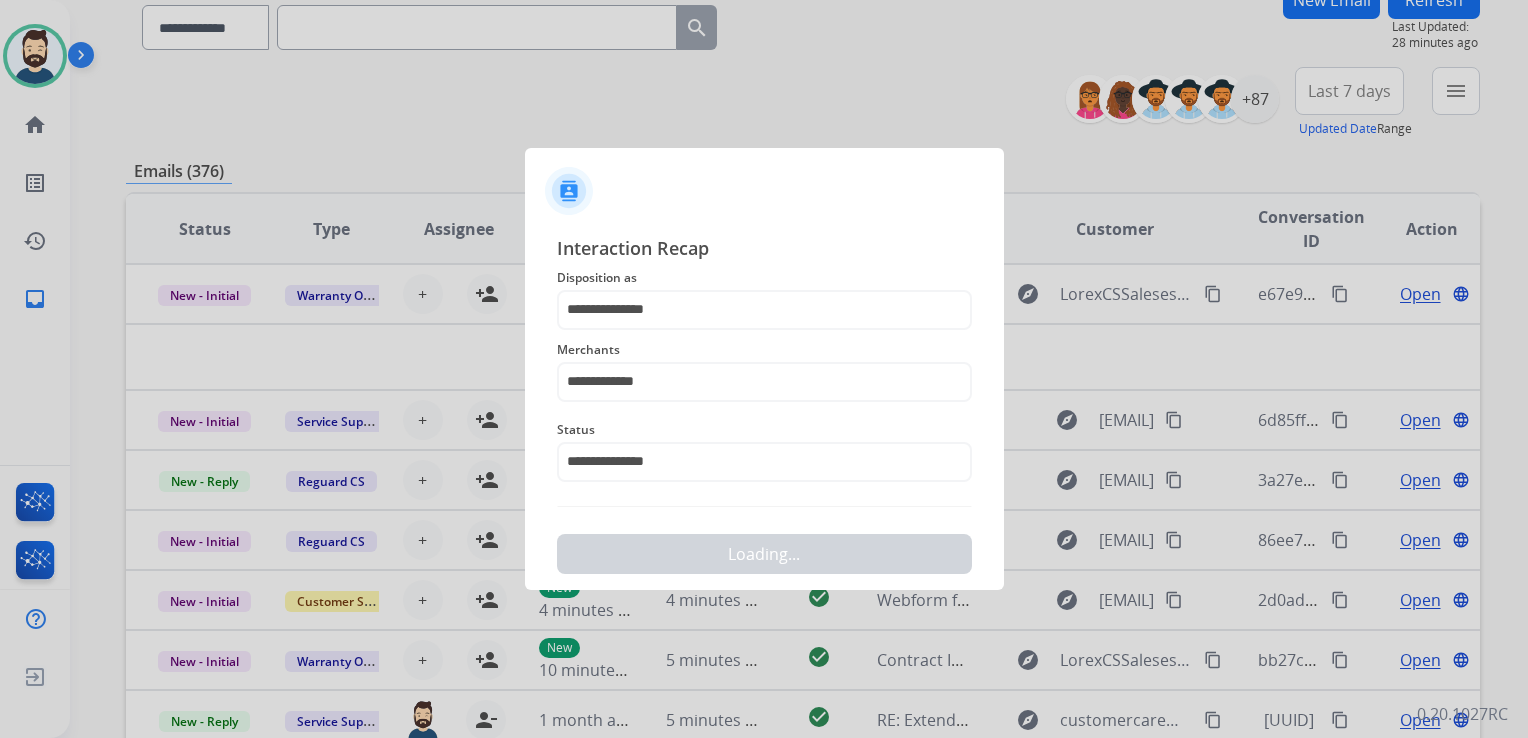scroll, scrollTop: 0, scrollLeft: 0, axis: both 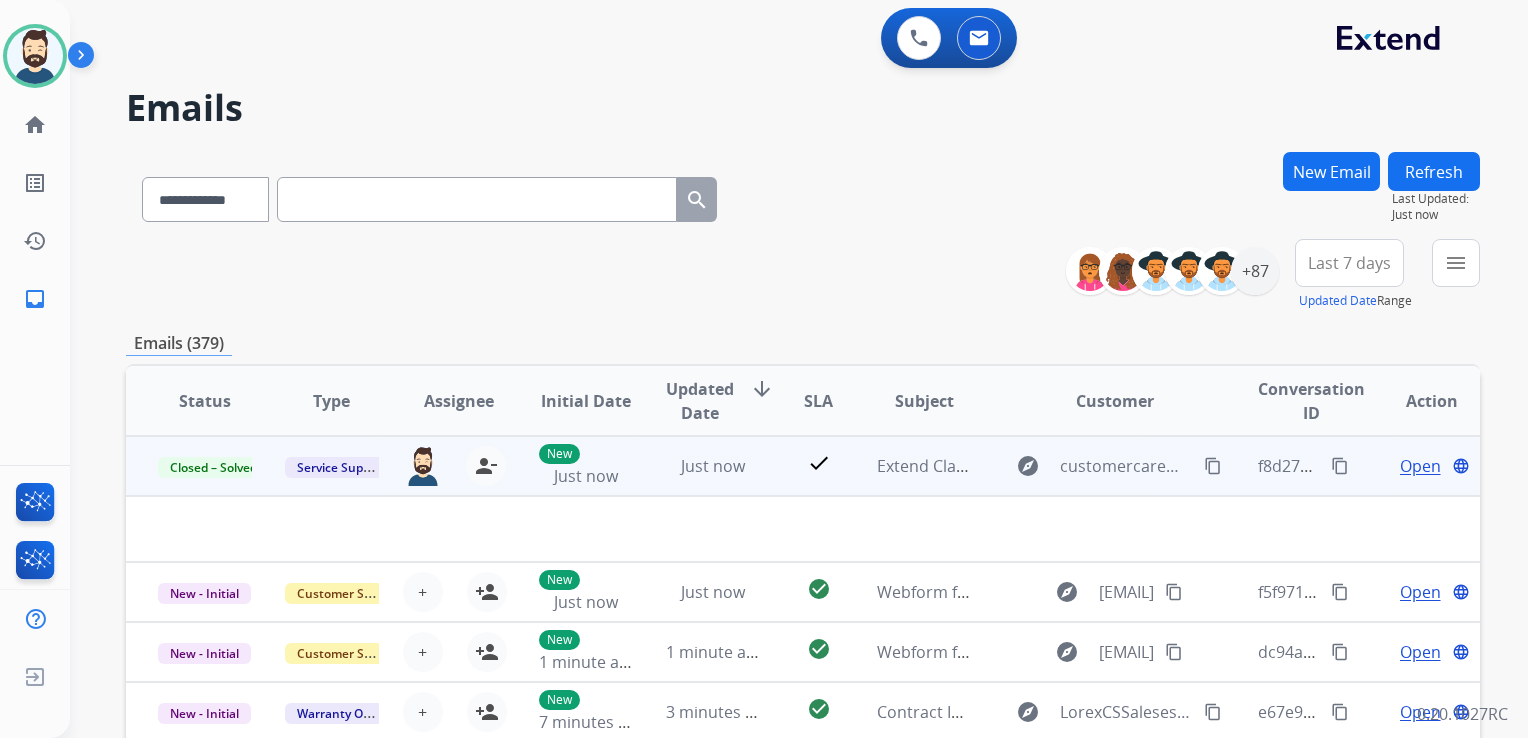 click on "content_copy" at bounding box center [1340, 466] 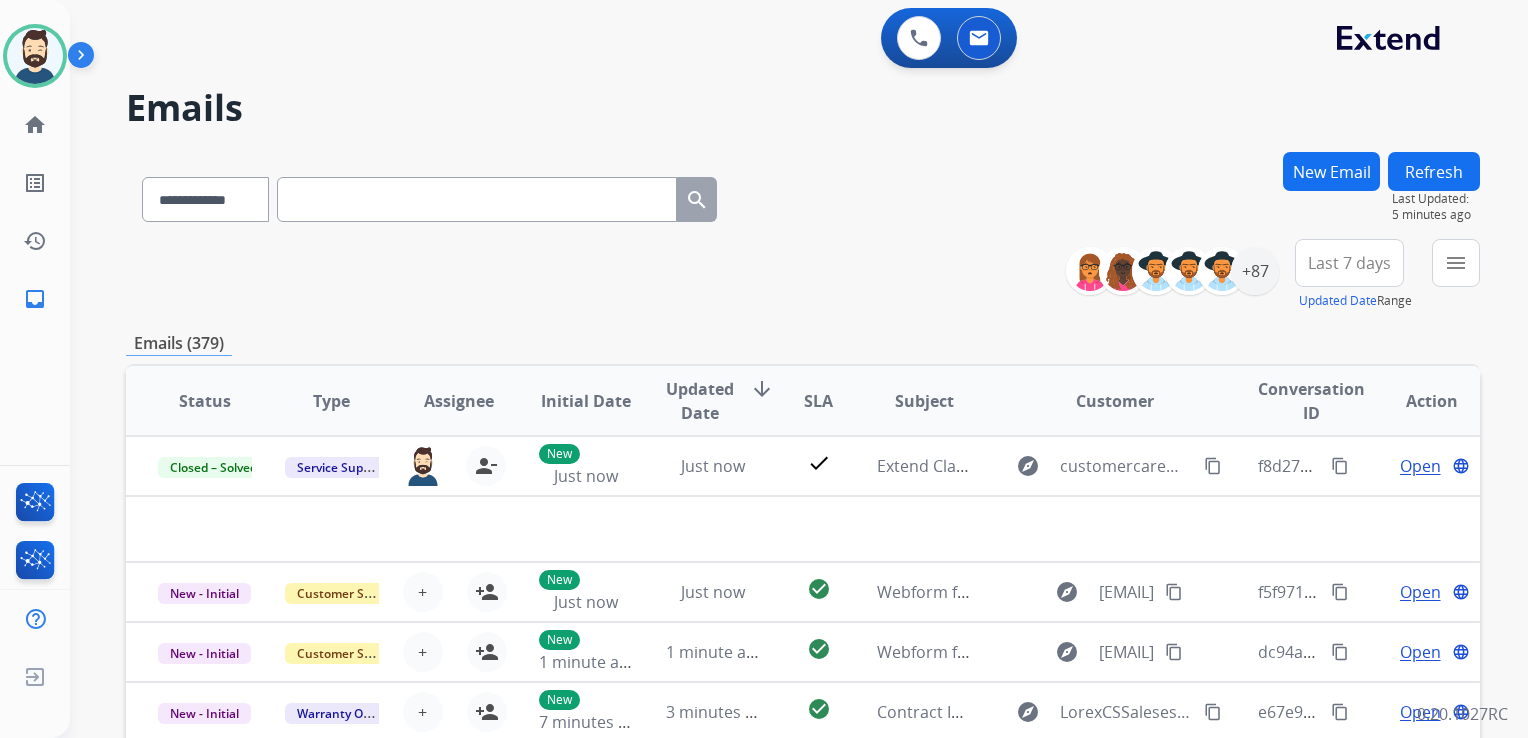 click on "New Email" at bounding box center (1331, 171) 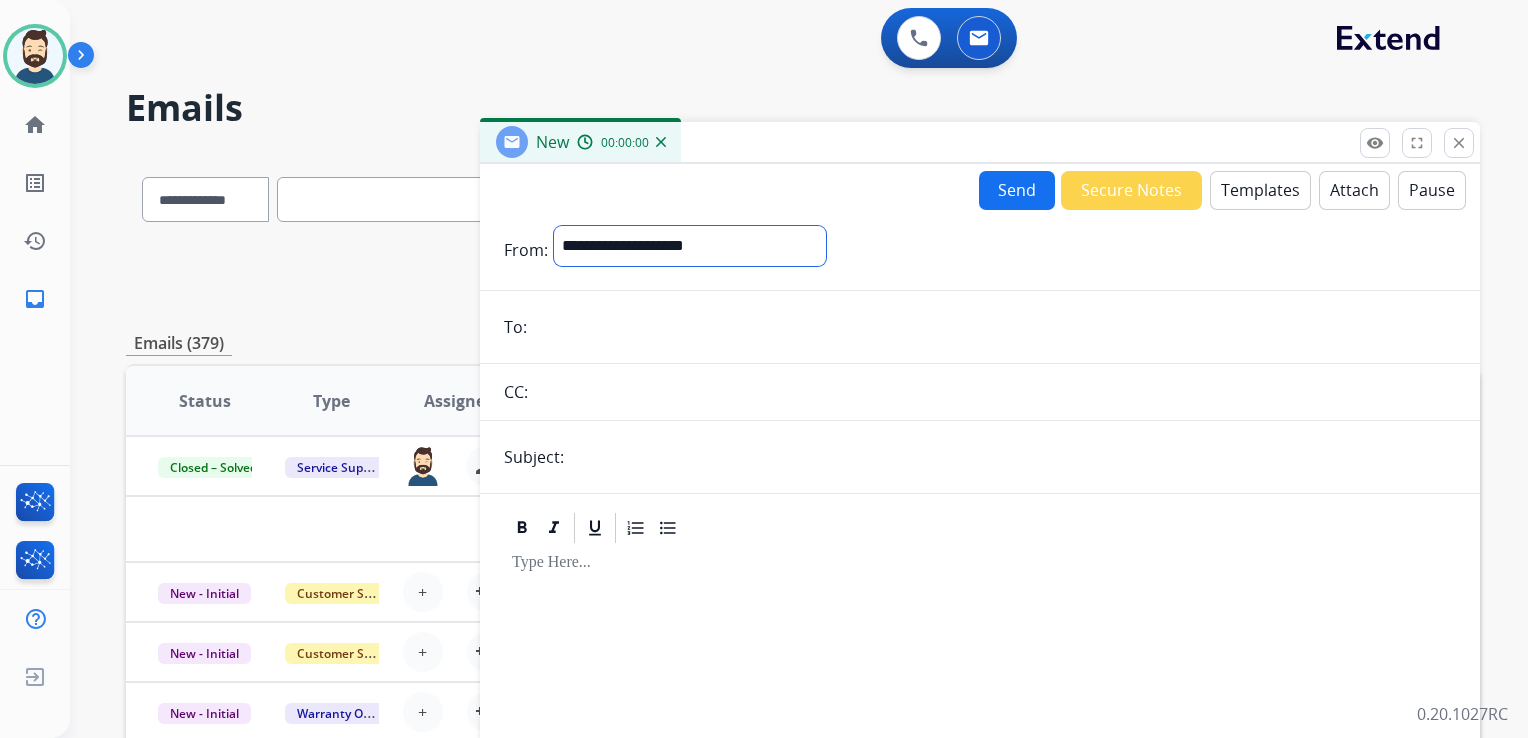 click on "**********" at bounding box center (690, 246) 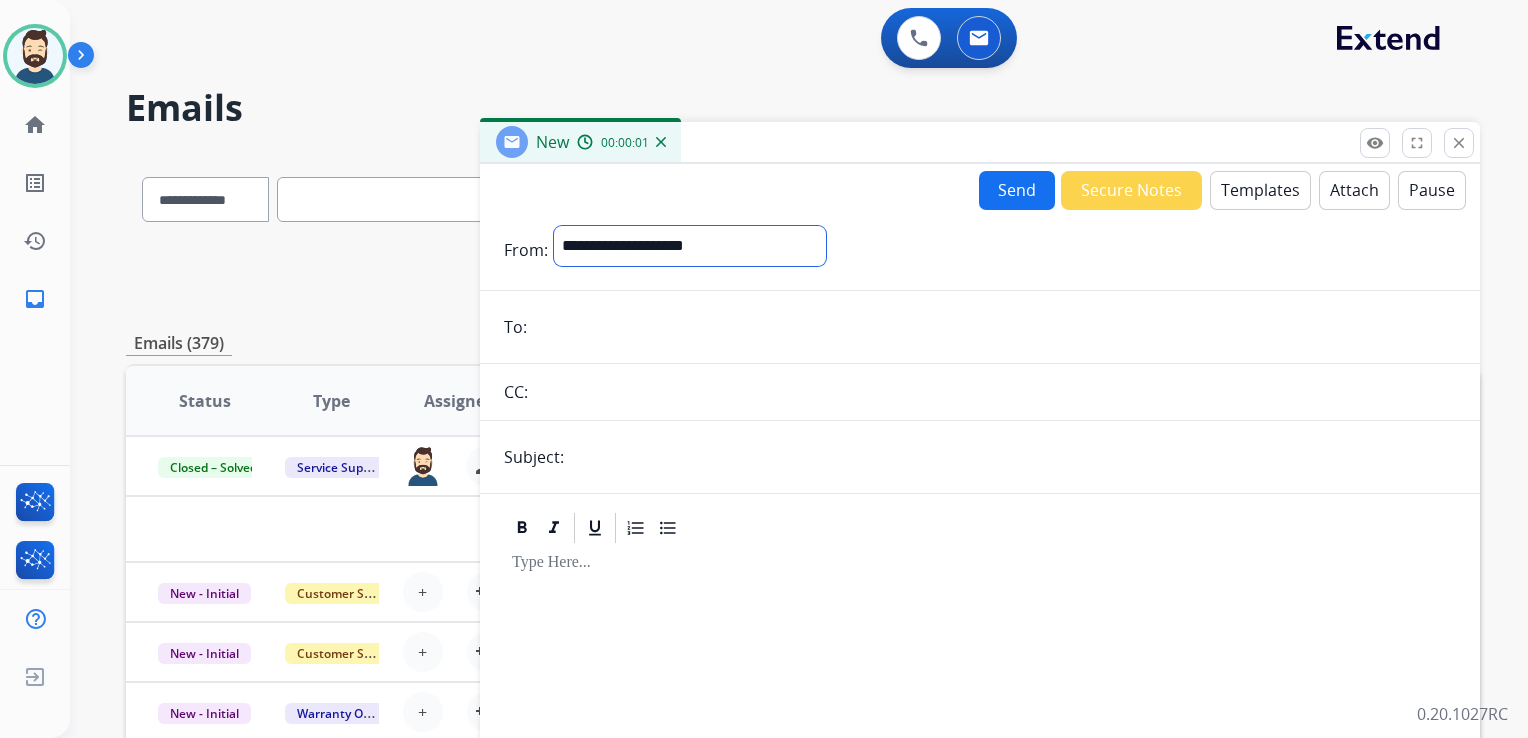select on "**********" 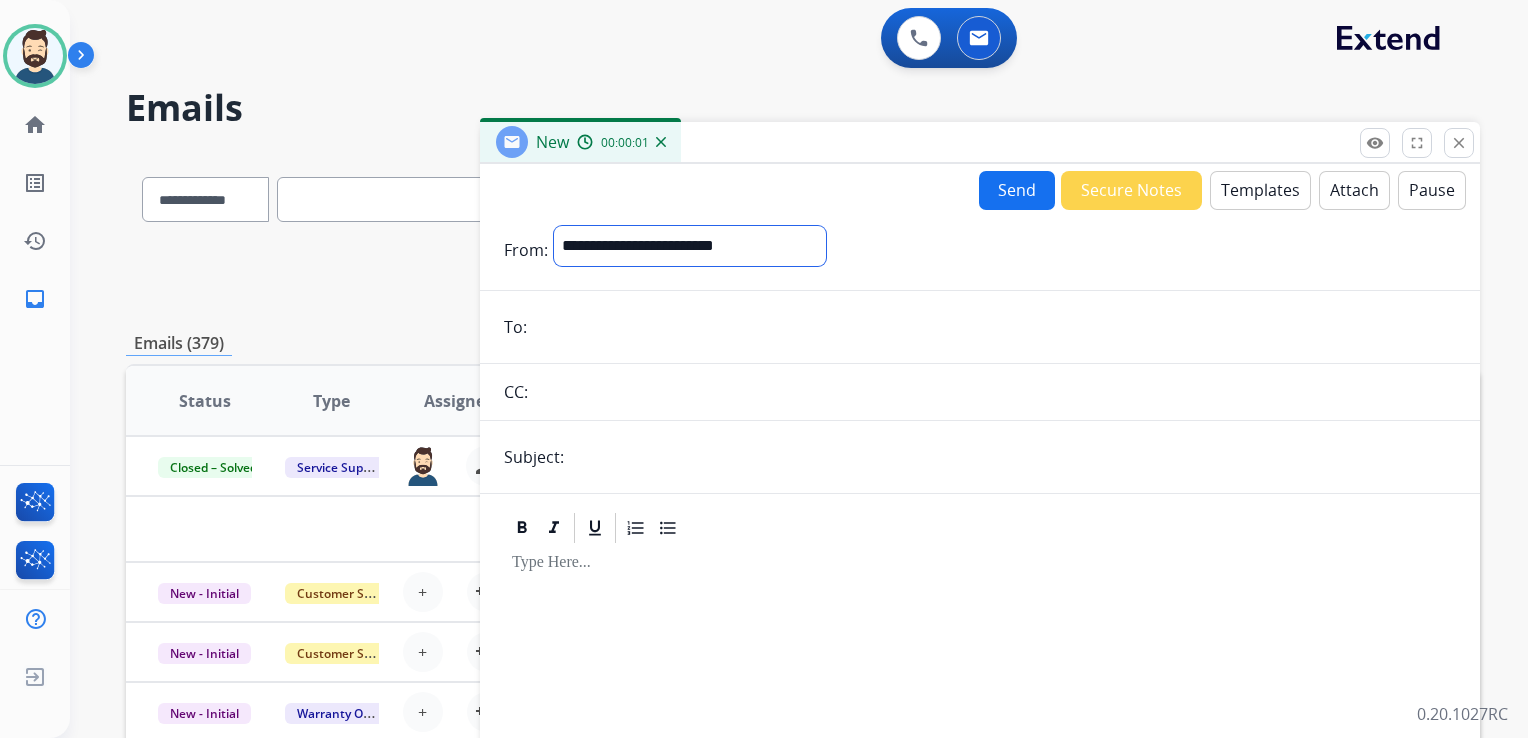 click on "**********" at bounding box center (690, 246) 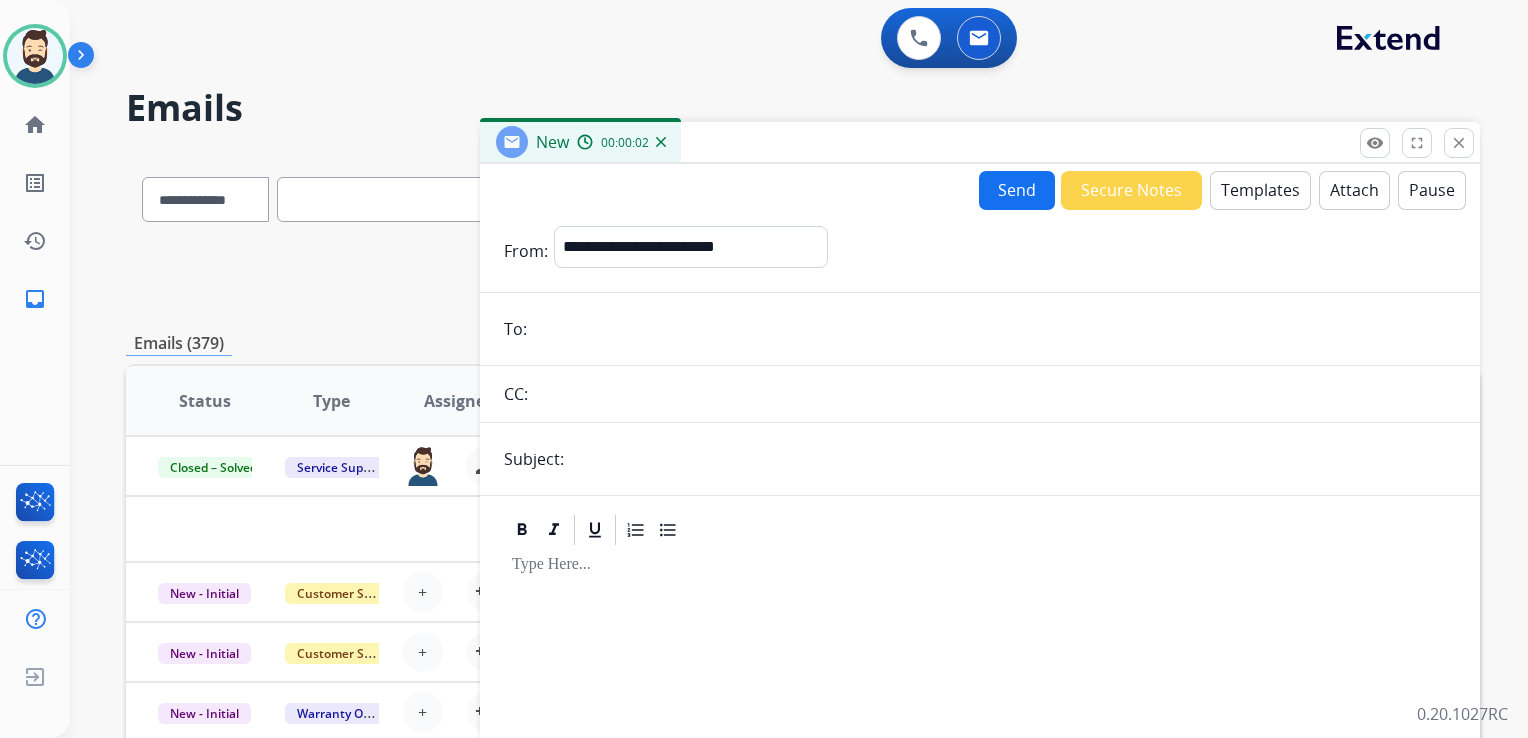 click at bounding box center [994, 329] 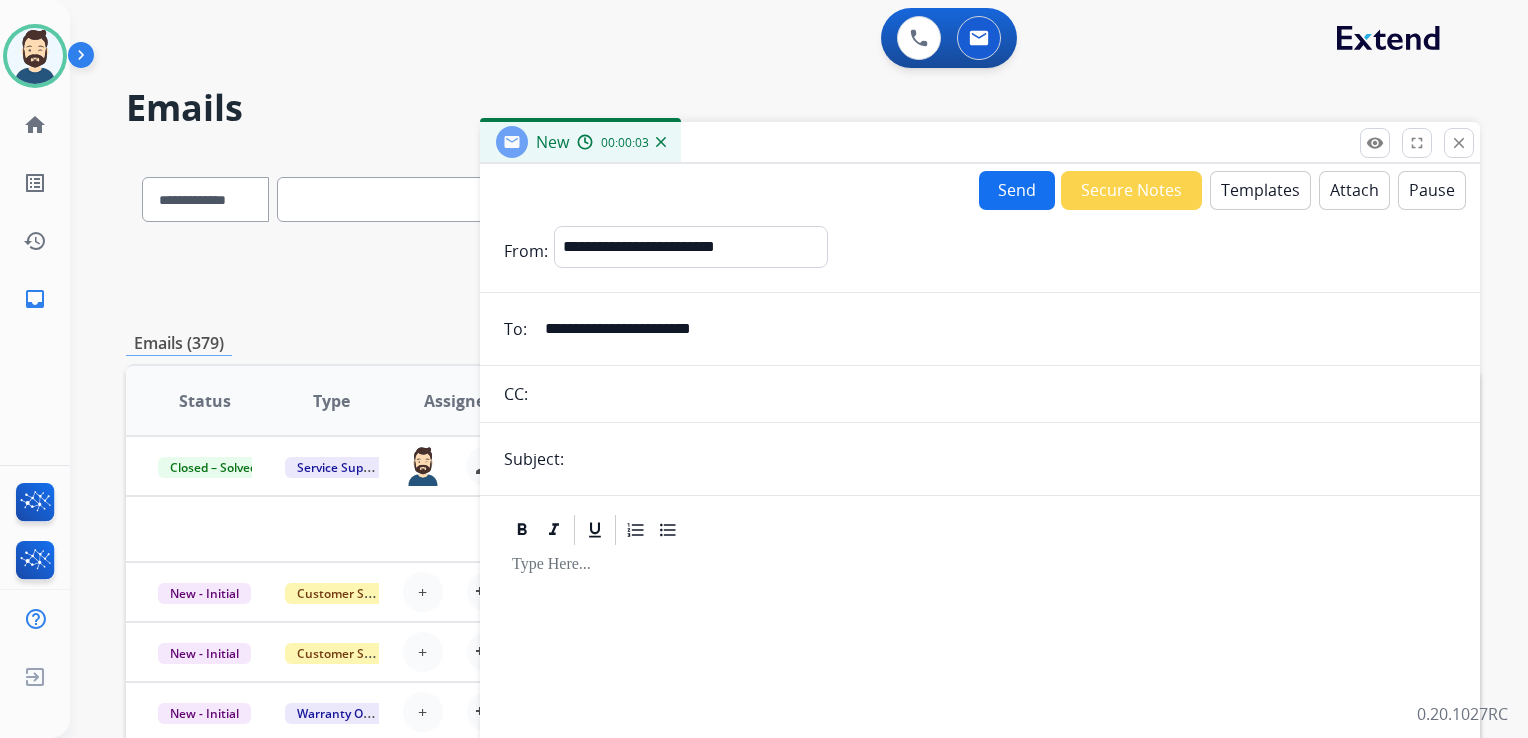 type on "**********" 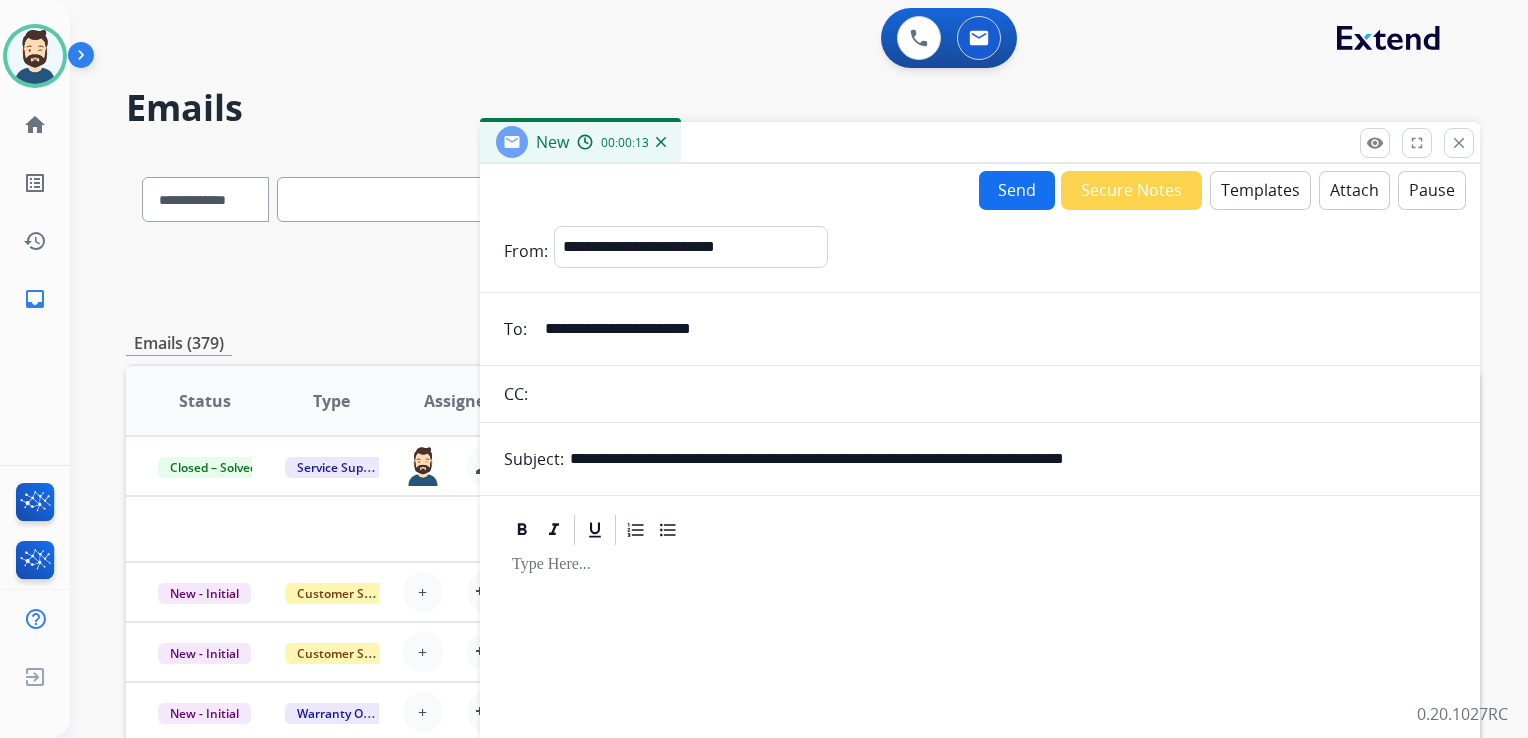 drag, startPoint x: 683, startPoint y: 459, endPoint x: 815, endPoint y: 457, distance: 132.01515 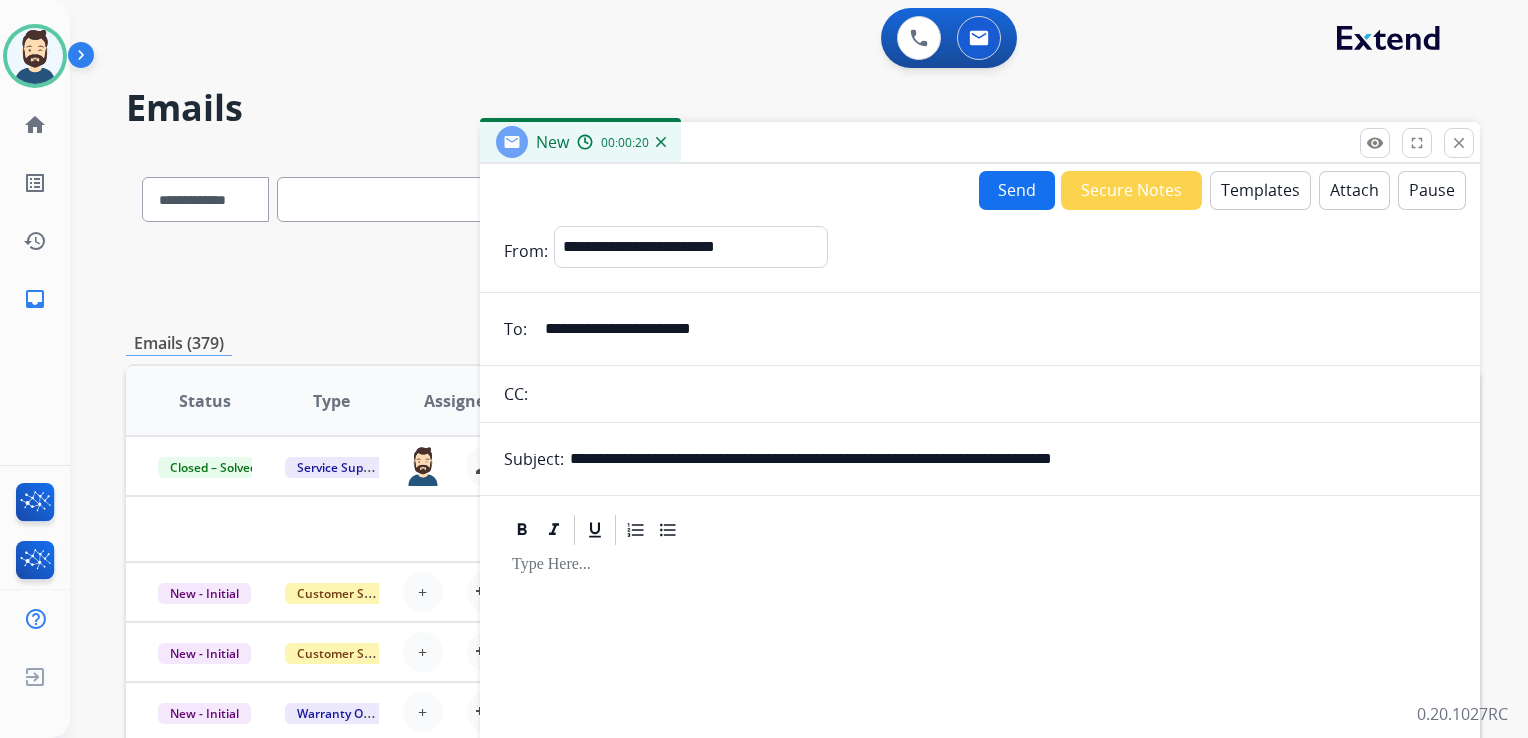 drag, startPoint x: 912, startPoint y: 463, endPoint x: 1237, endPoint y: 462, distance: 325.00153 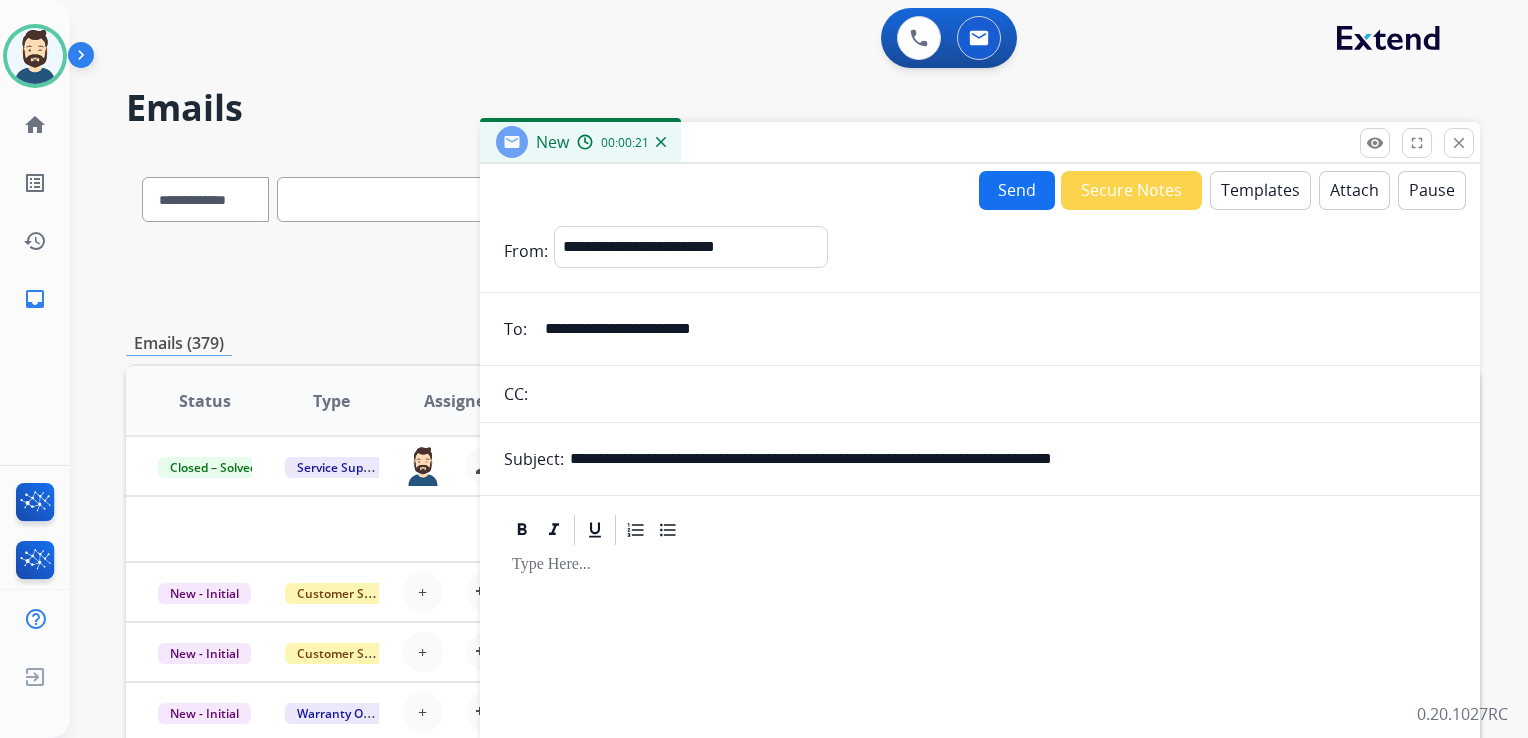 paste 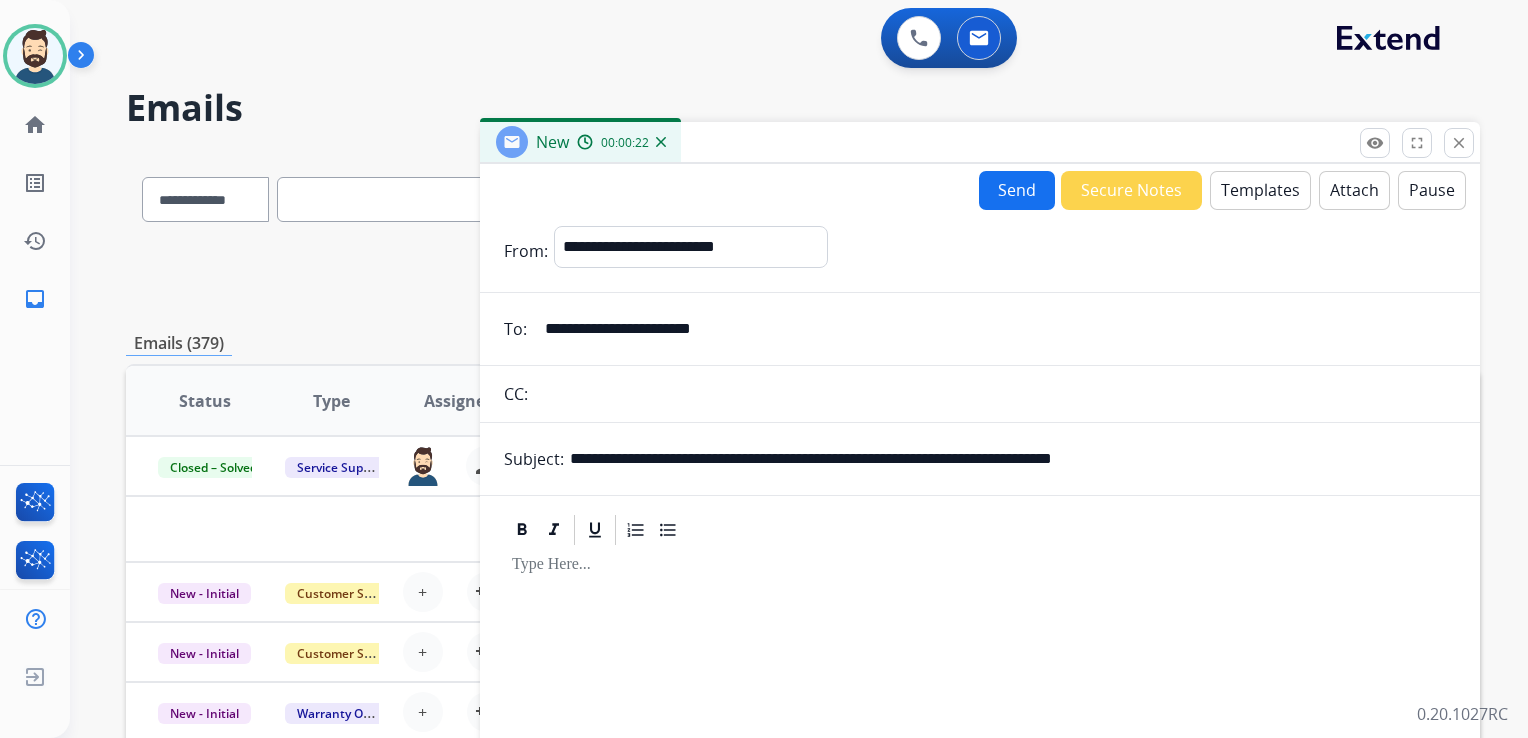 click on "Templates" at bounding box center [1260, 190] 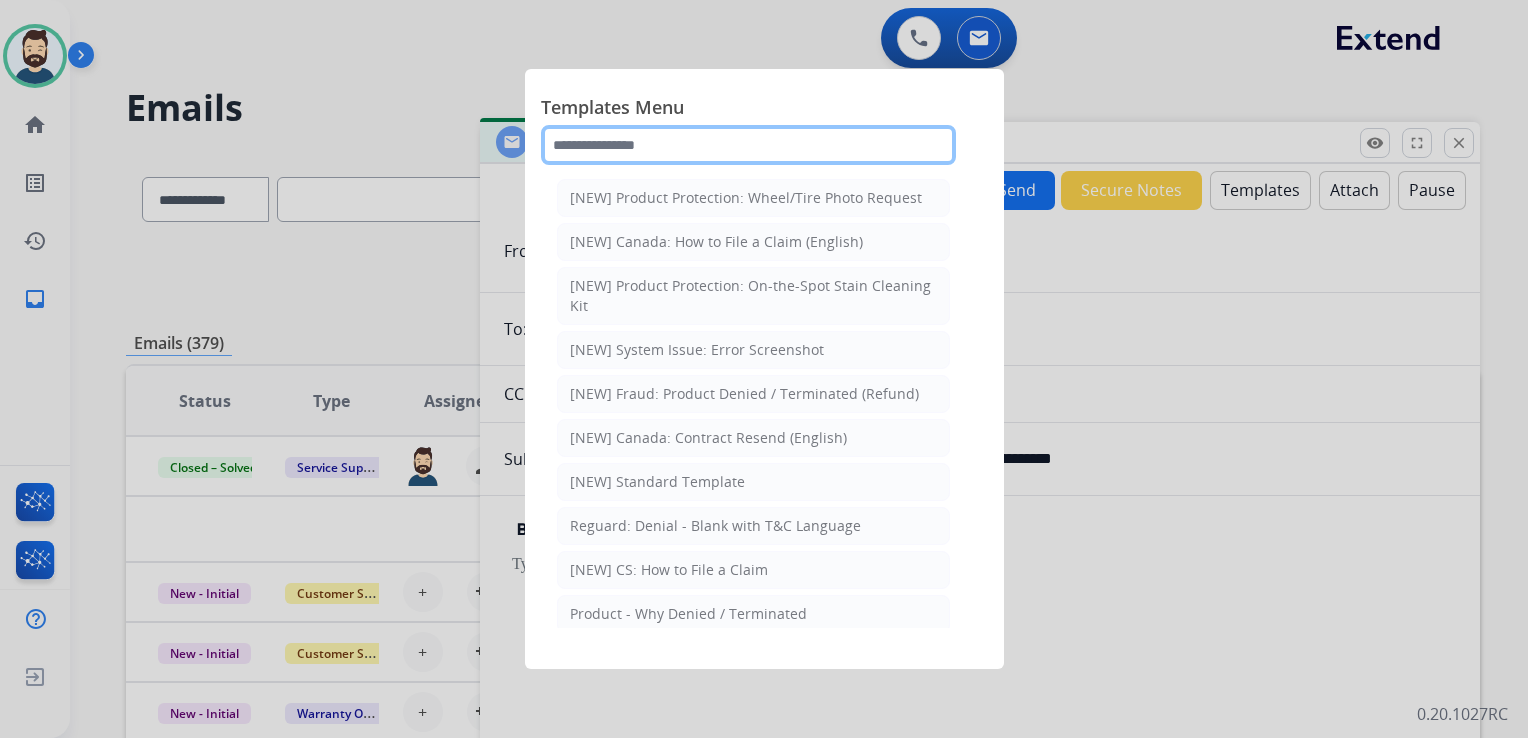 click 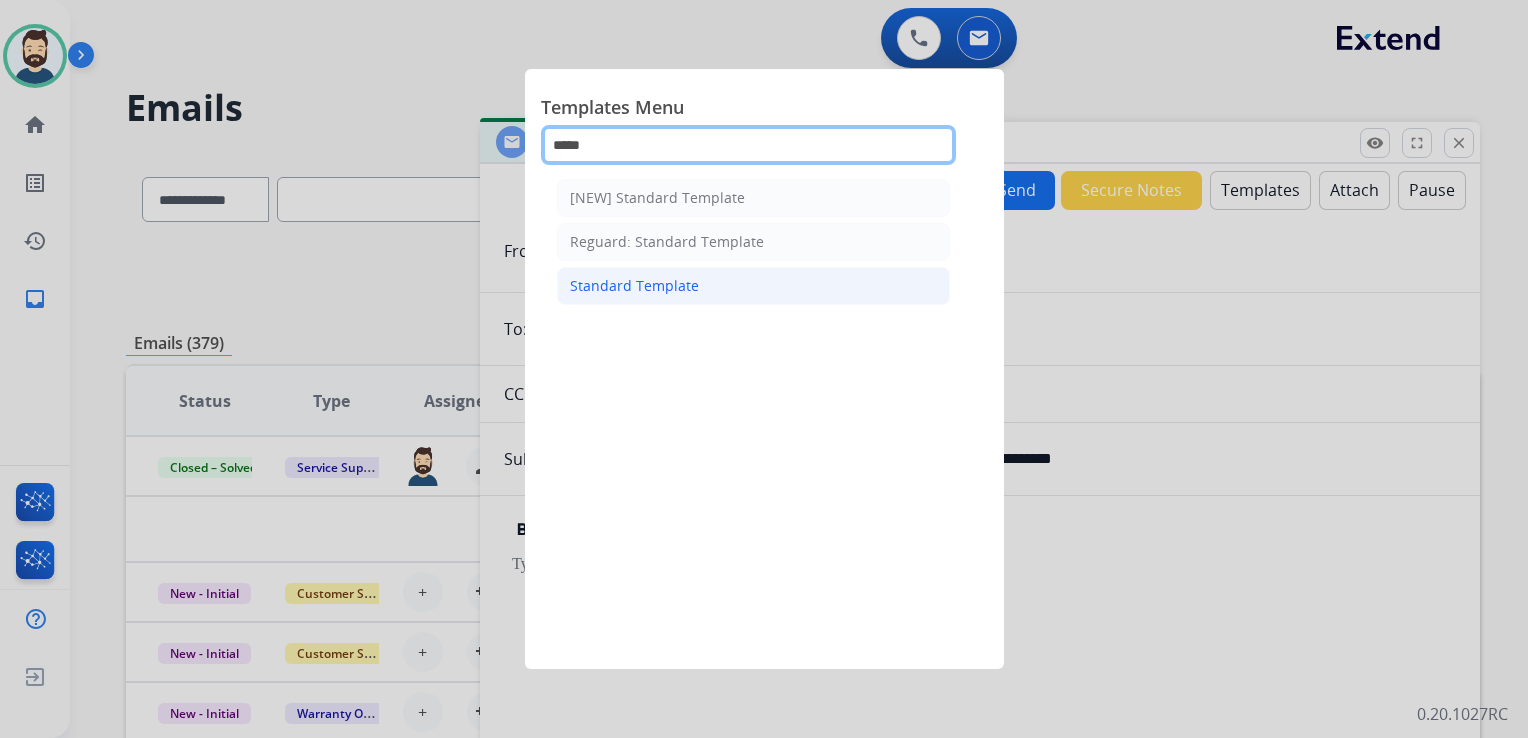 type on "*****" 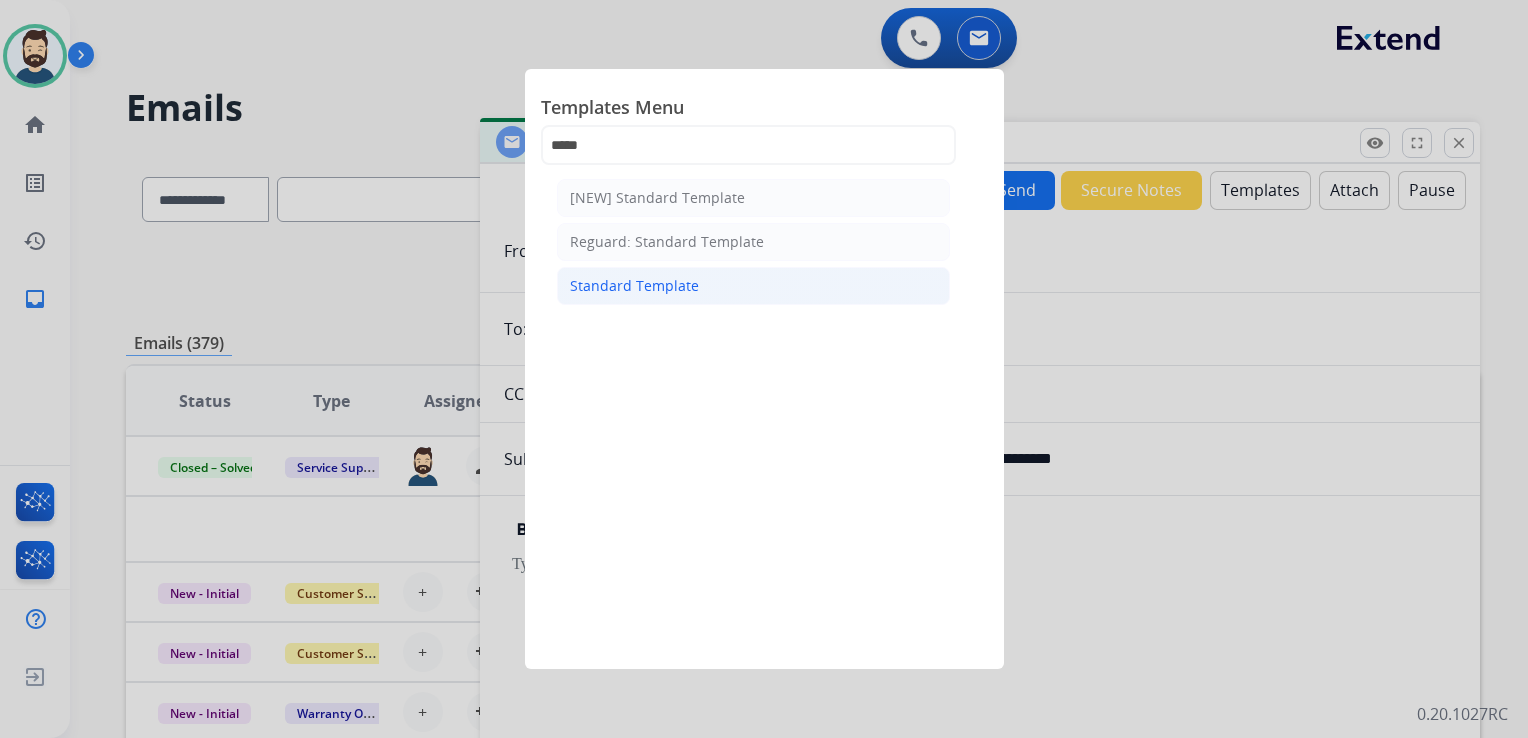 click on "Standard Template" 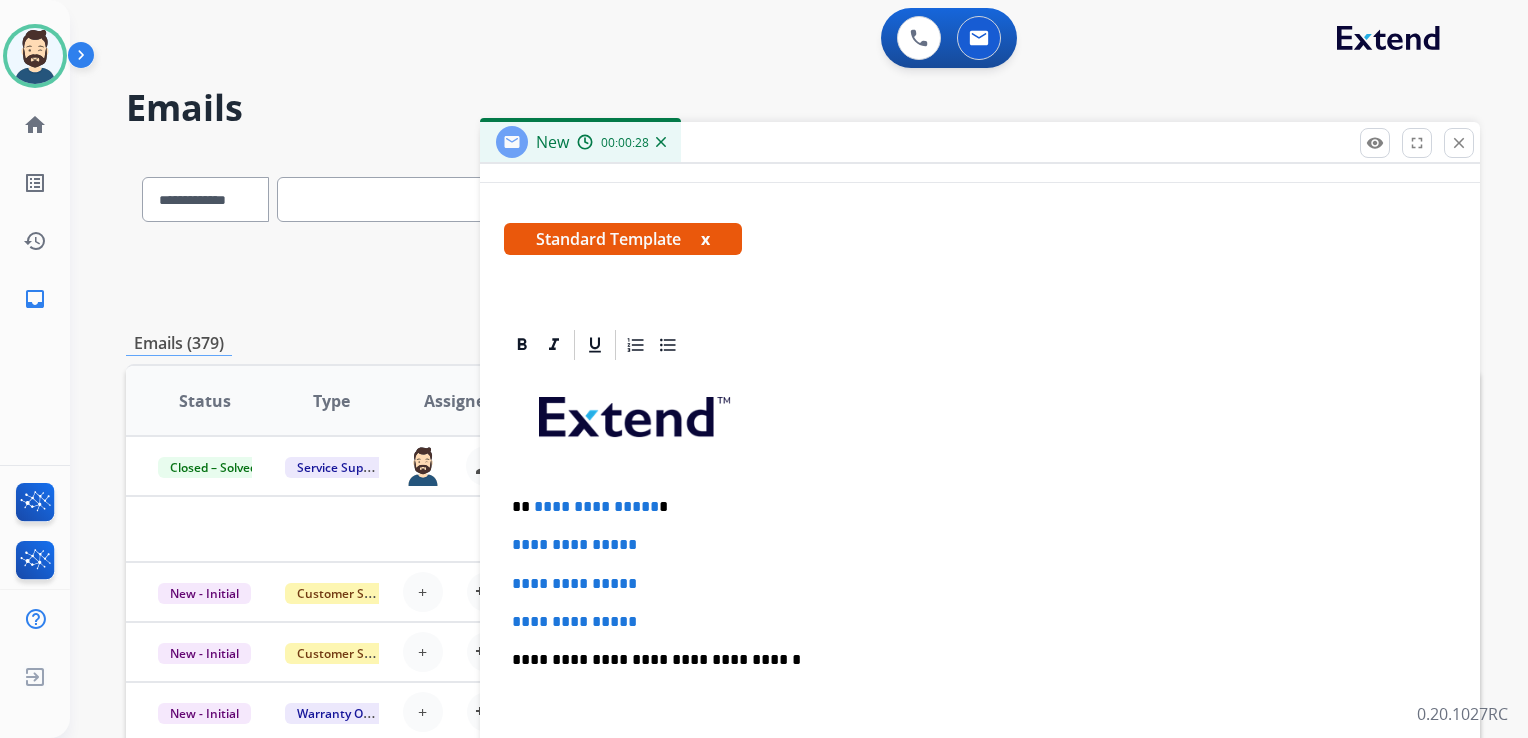 scroll, scrollTop: 460, scrollLeft: 0, axis: vertical 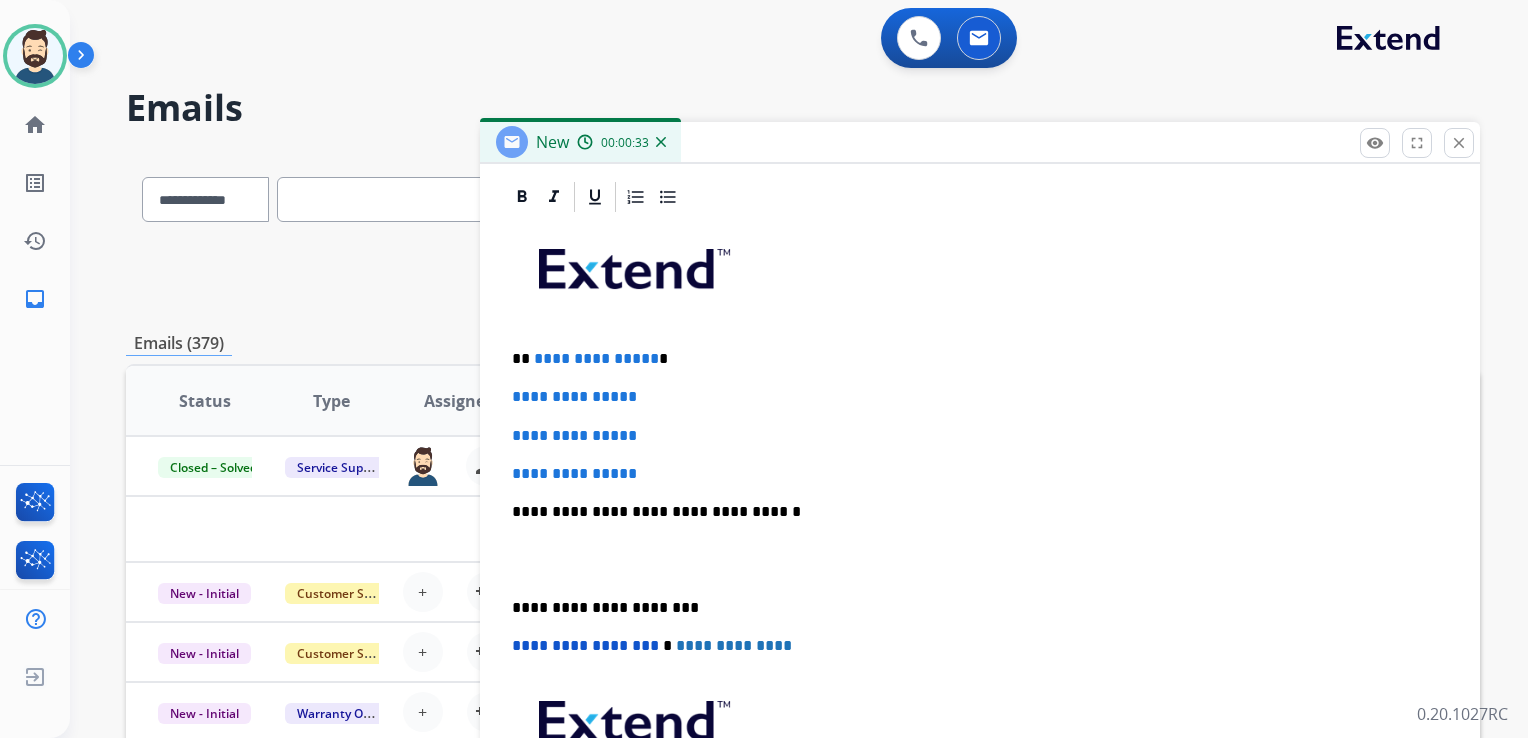 drag, startPoint x: 800, startPoint y: 435, endPoint x: 786, endPoint y: 424, distance: 17.804493 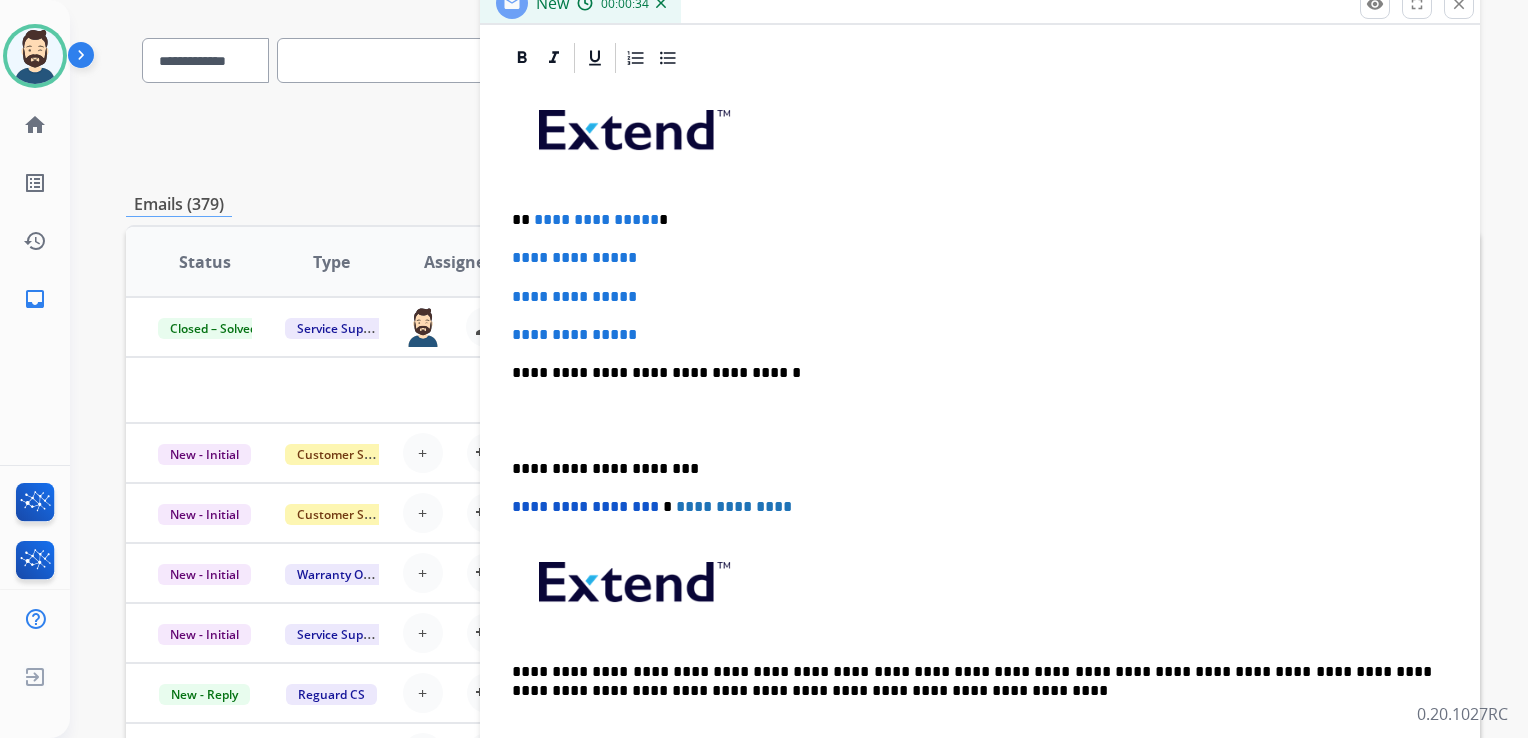 scroll, scrollTop: 300, scrollLeft: 0, axis: vertical 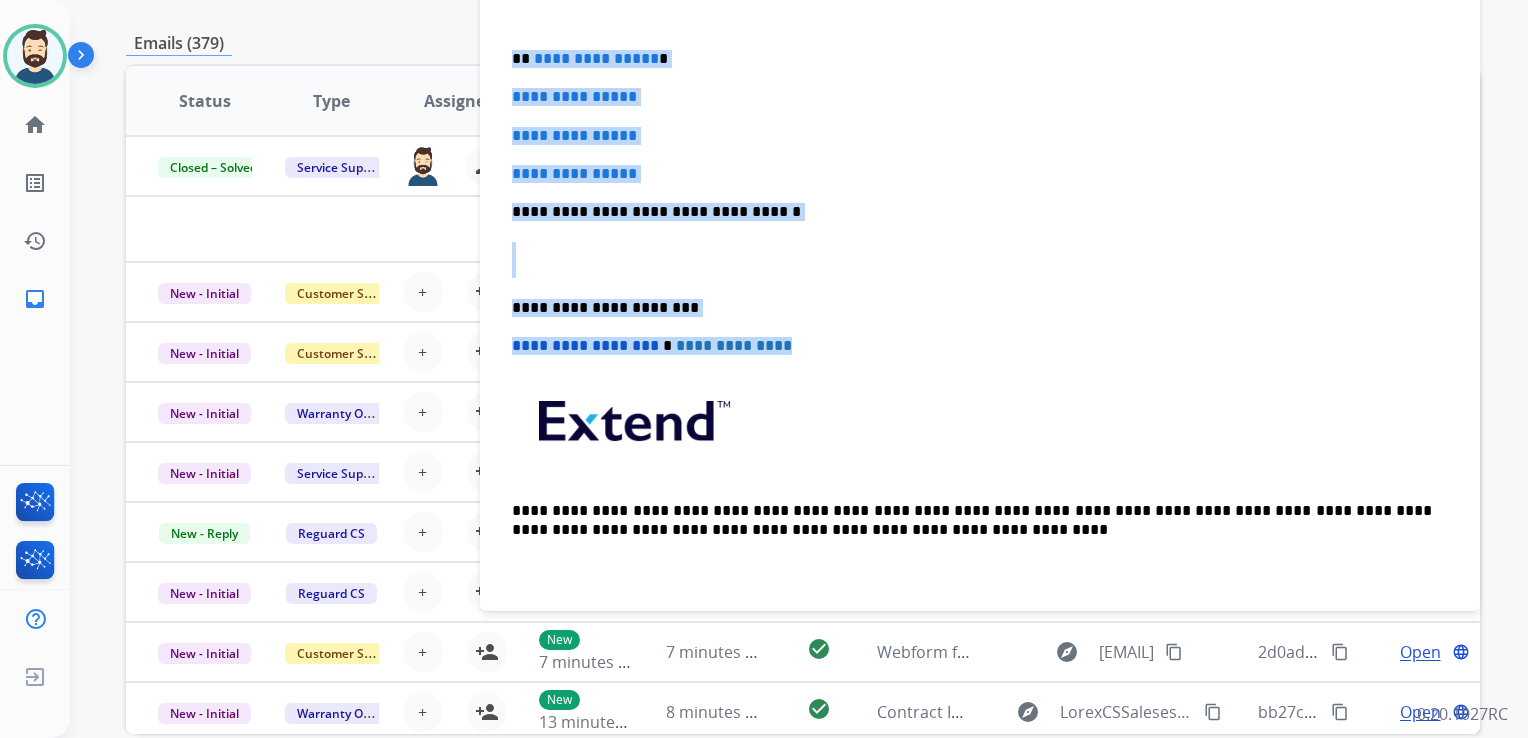 drag, startPoint x: 511, startPoint y: 52, endPoint x: 800, endPoint y: 321, distance: 394.81894 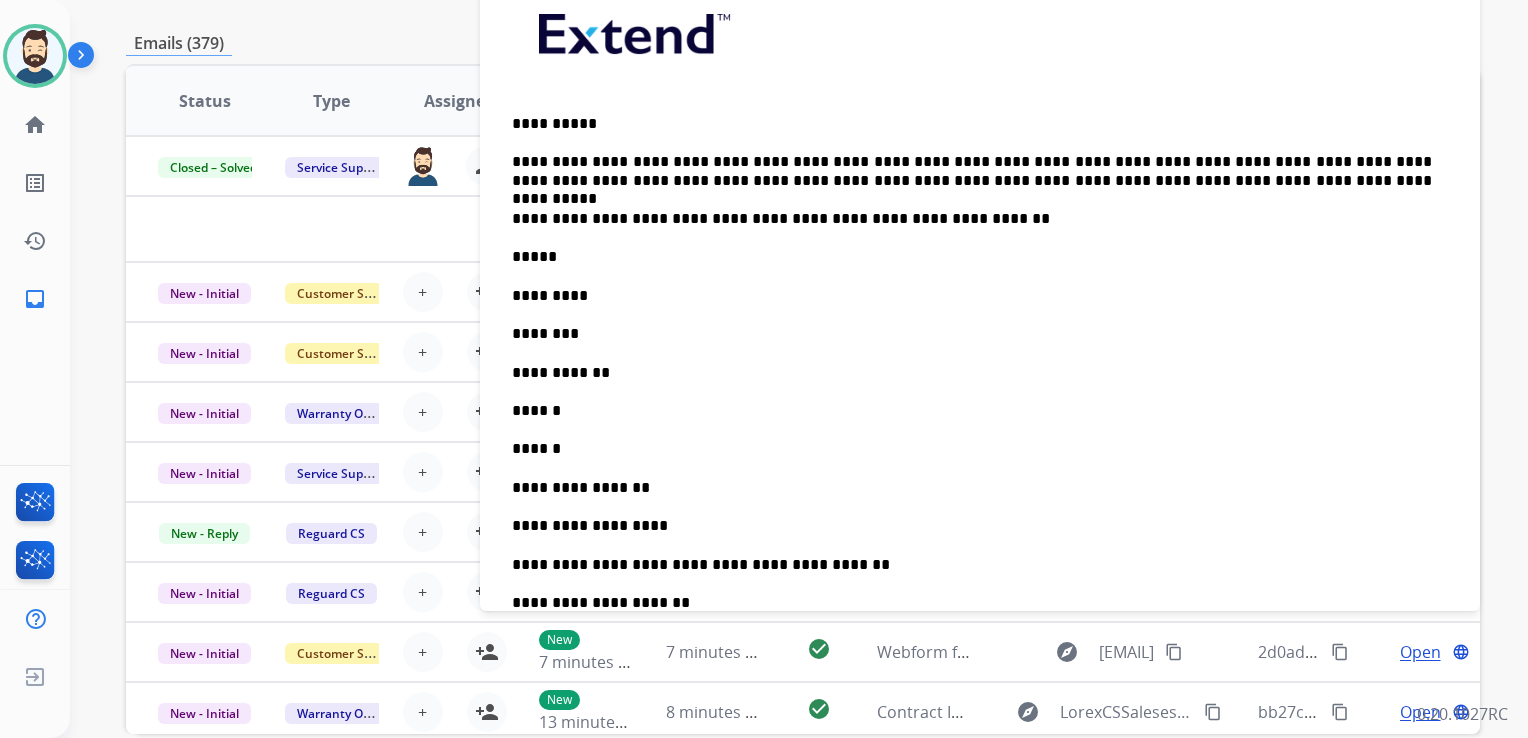 scroll, scrollTop: 360, scrollLeft: 0, axis: vertical 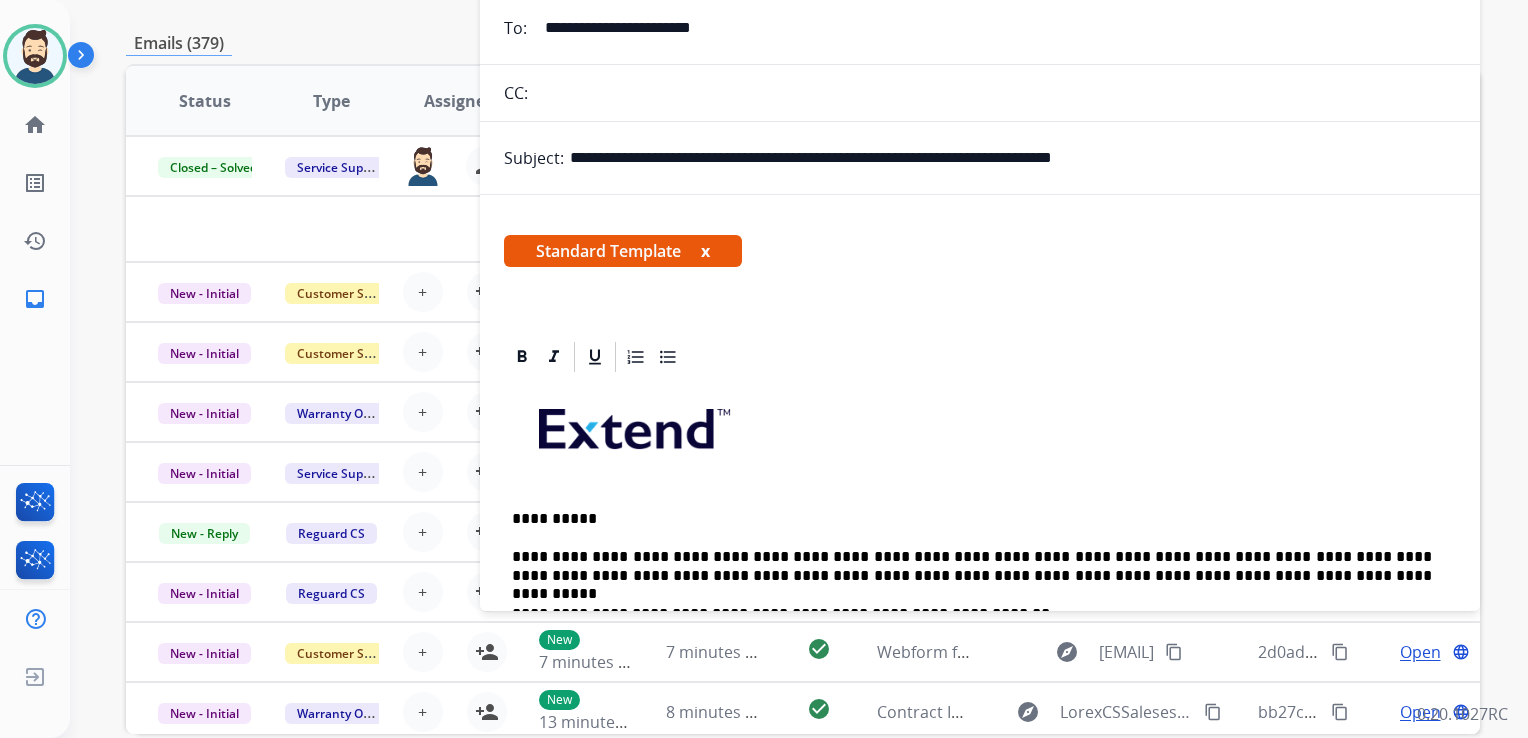drag, startPoint x: 723, startPoint y: 159, endPoint x: 1216, endPoint y: 171, distance: 493.14603 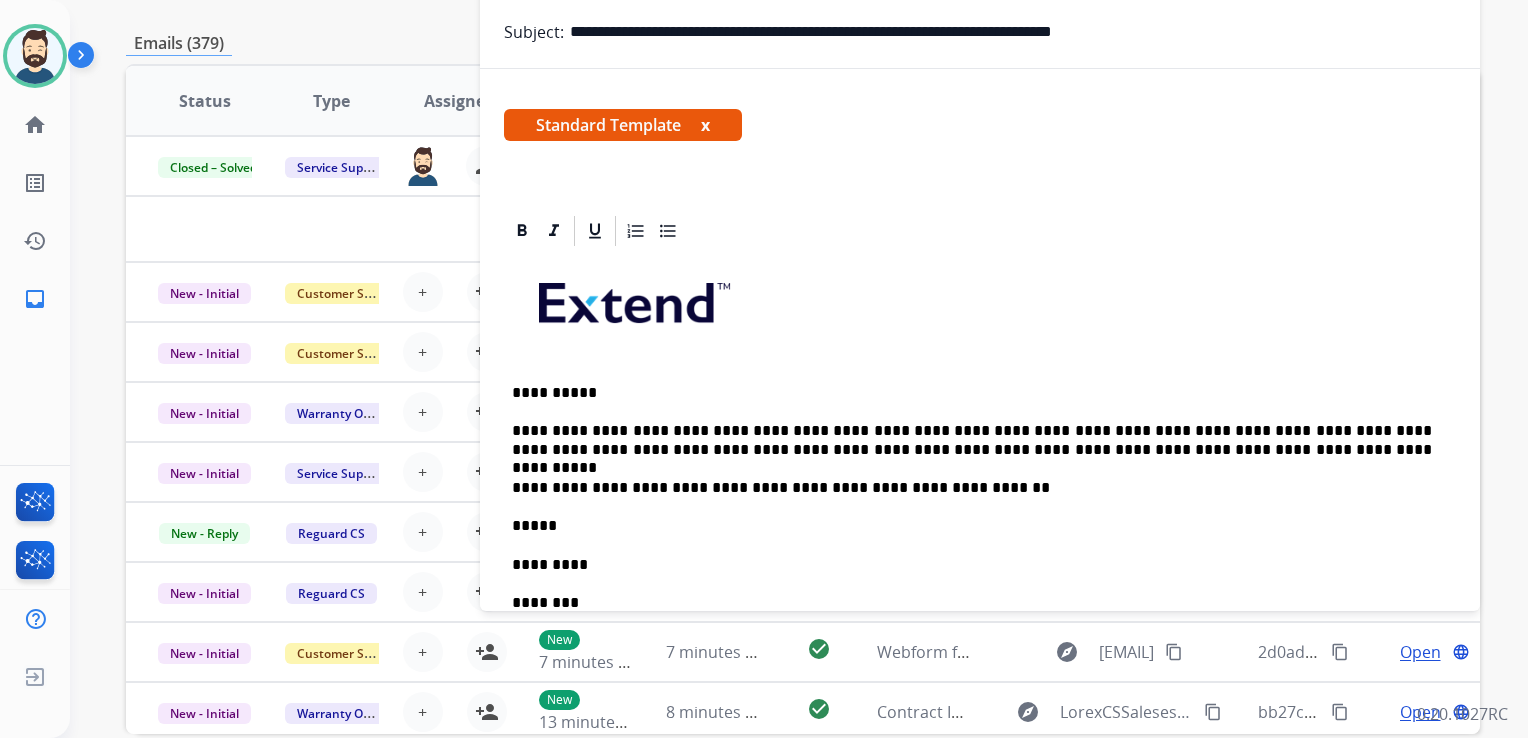 scroll, scrollTop: 300, scrollLeft: 0, axis: vertical 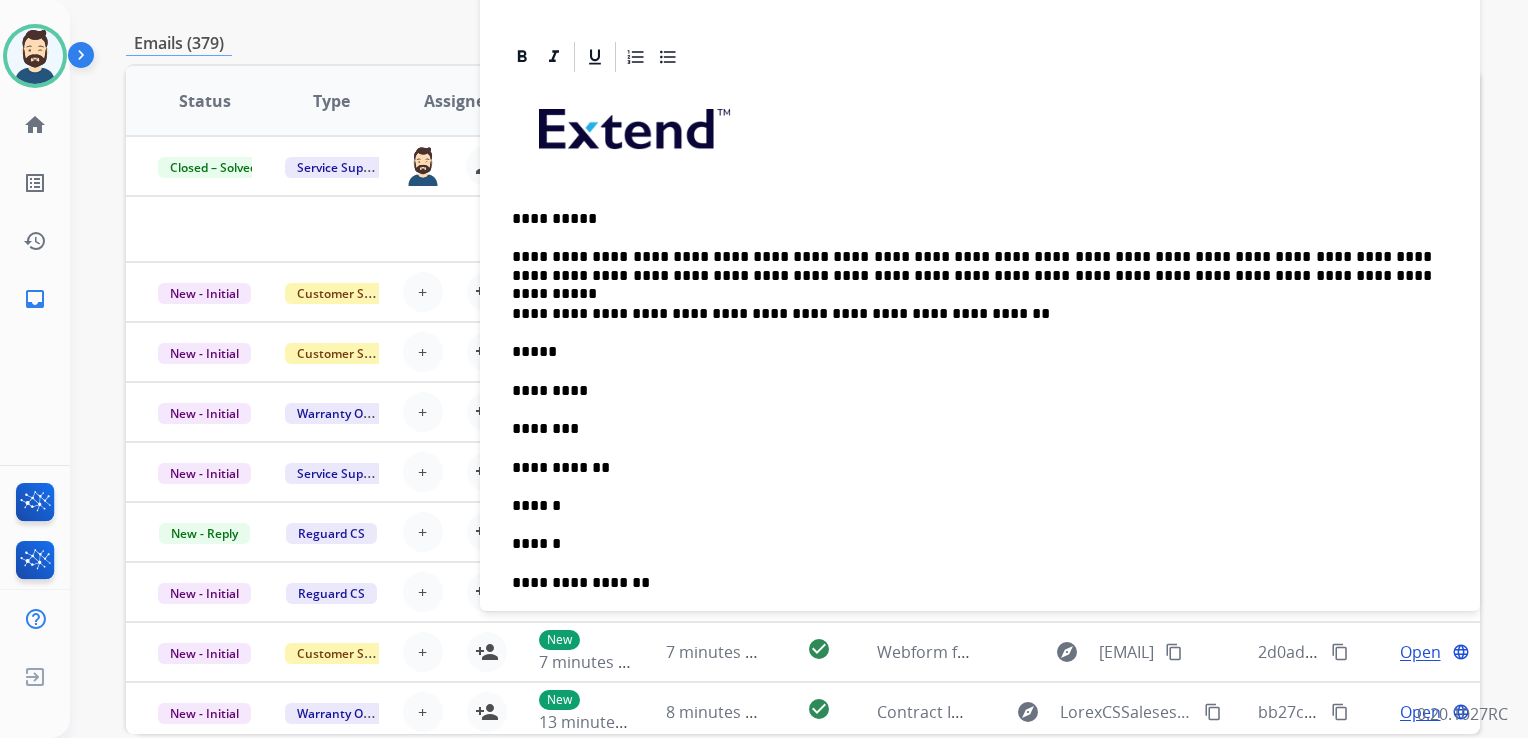 click on "*****" at bounding box center (972, 352) 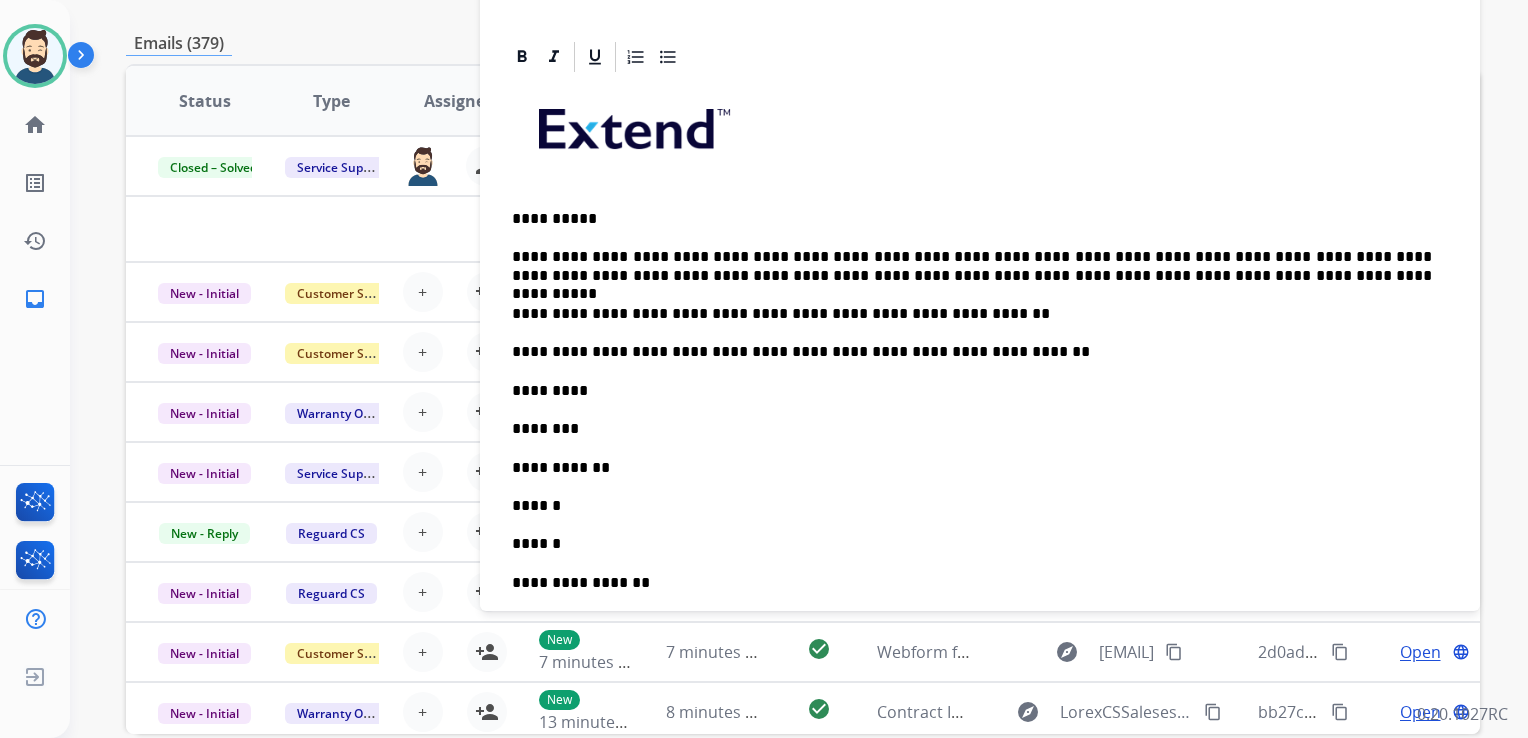 click on "**********" at bounding box center [972, 352] 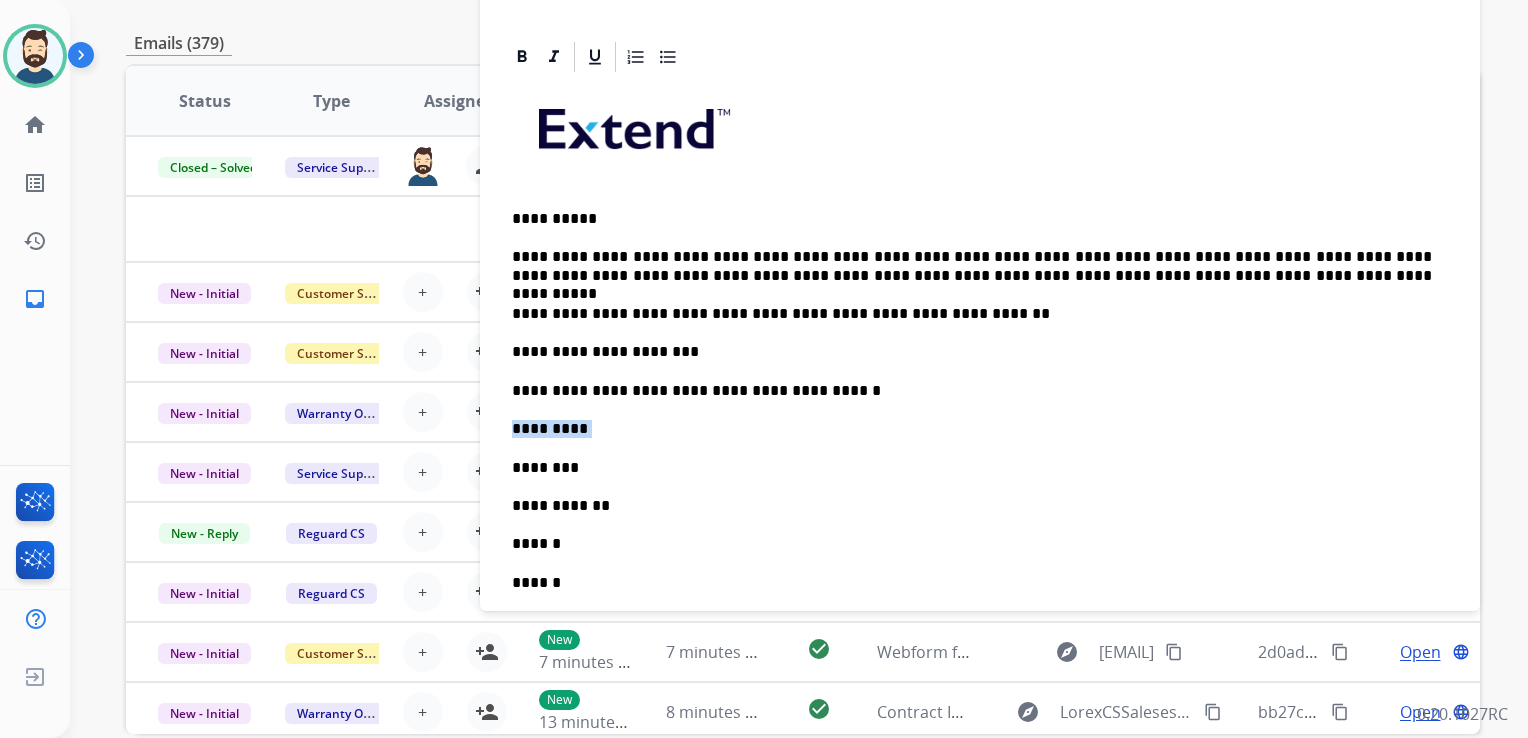 drag, startPoint x: 584, startPoint y: 429, endPoint x: 492, endPoint y: 421, distance: 92.34717 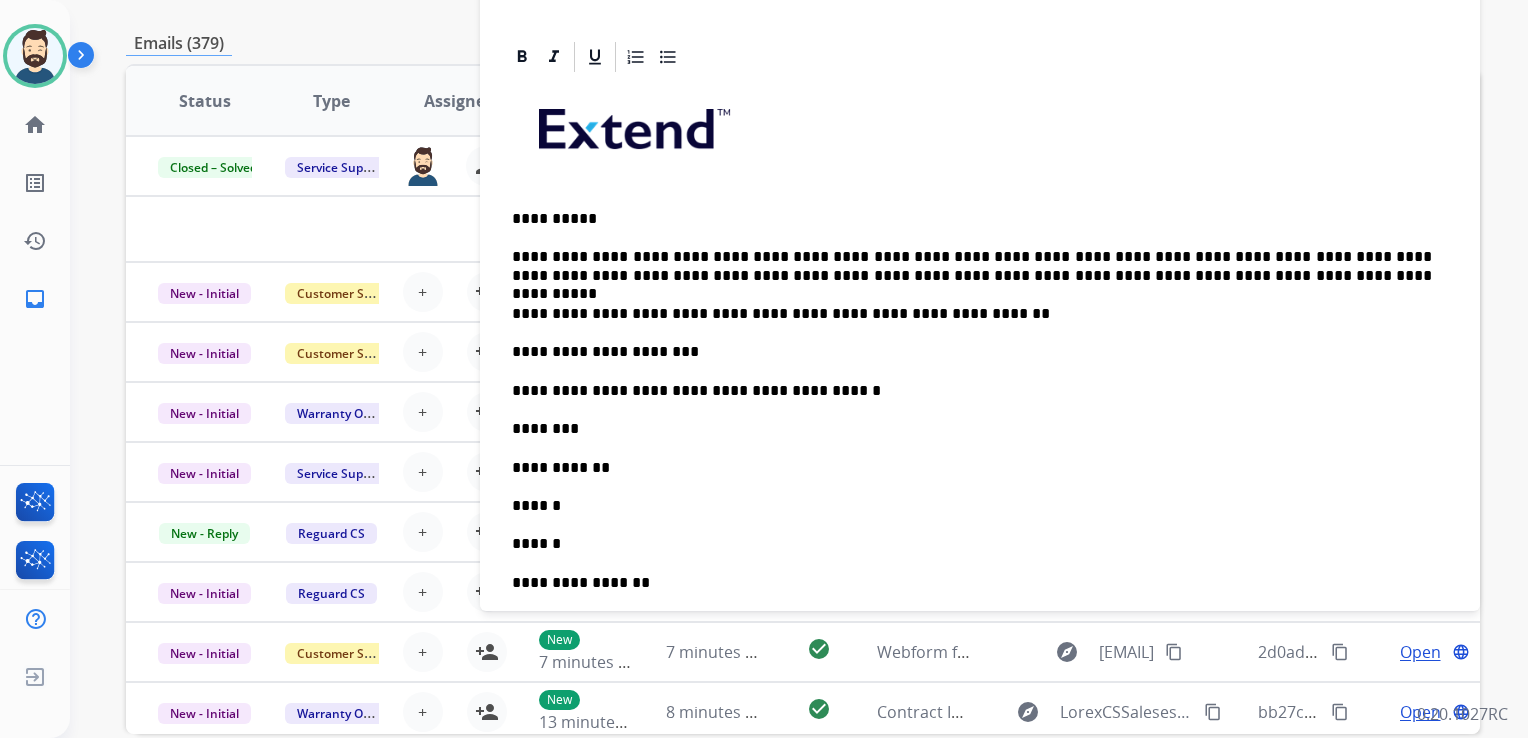 click on "********" at bounding box center [972, 429] 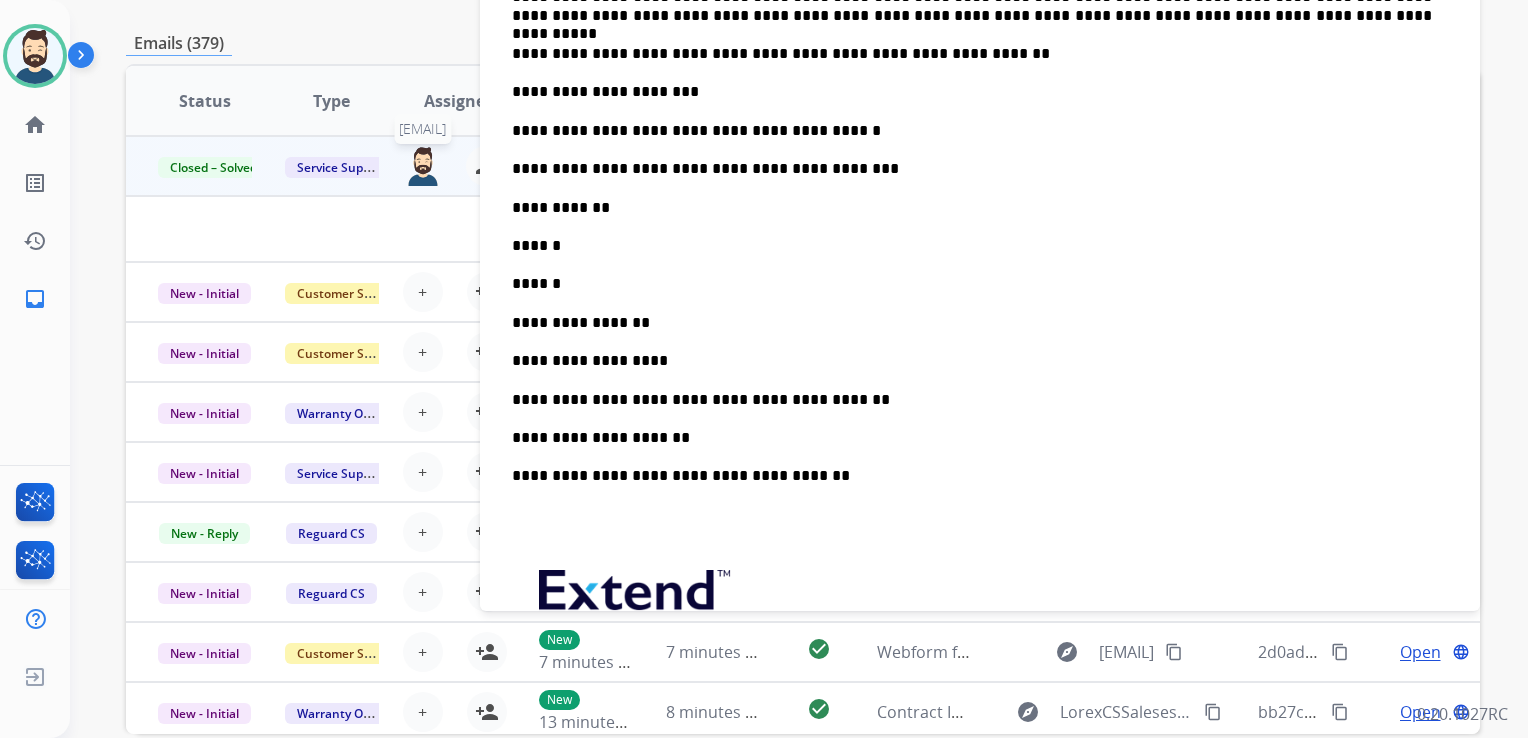 scroll, scrollTop: 600, scrollLeft: 0, axis: vertical 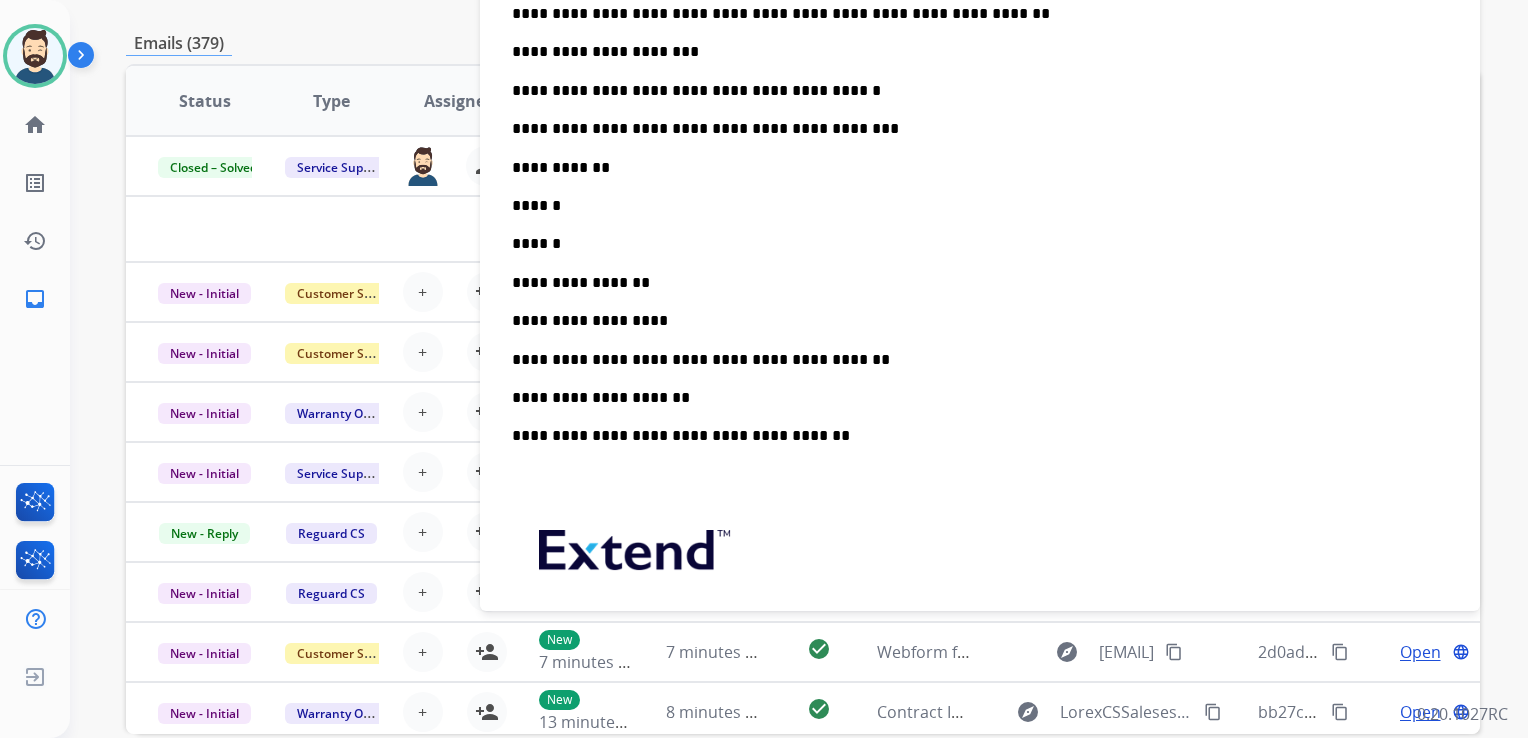 click on "**********" at bounding box center [972, 168] 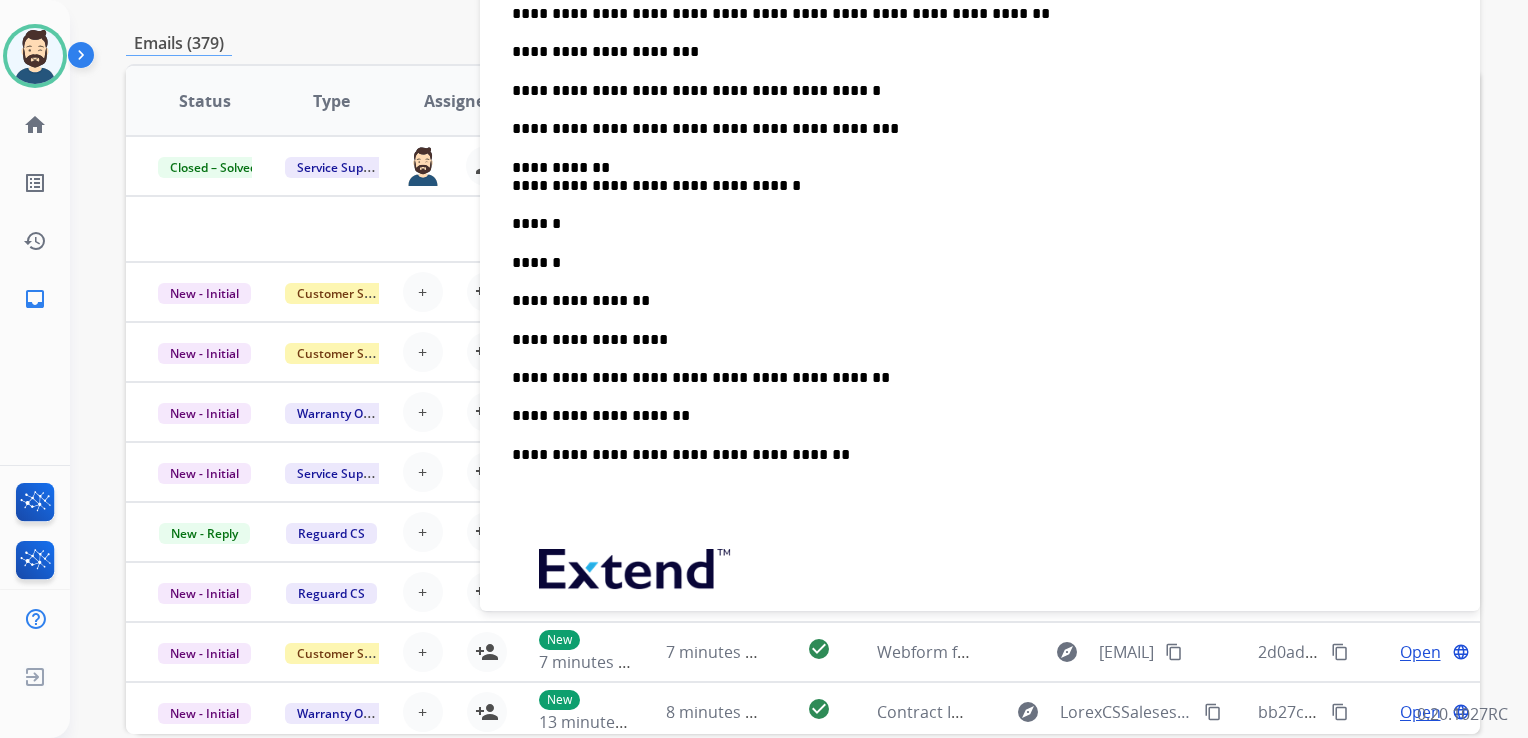 click on "**********" at bounding box center (972, 177) 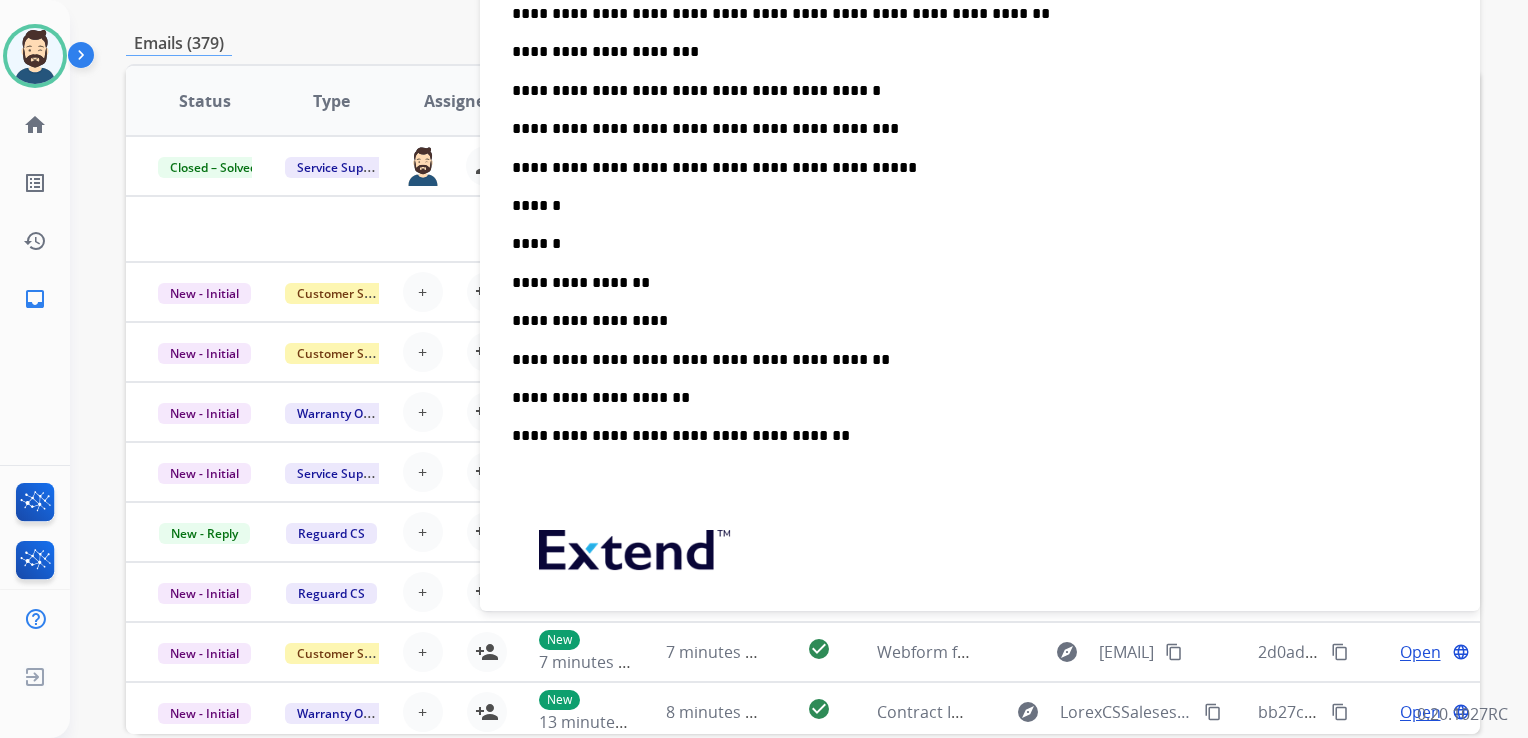 click on "******" at bounding box center [972, 206] 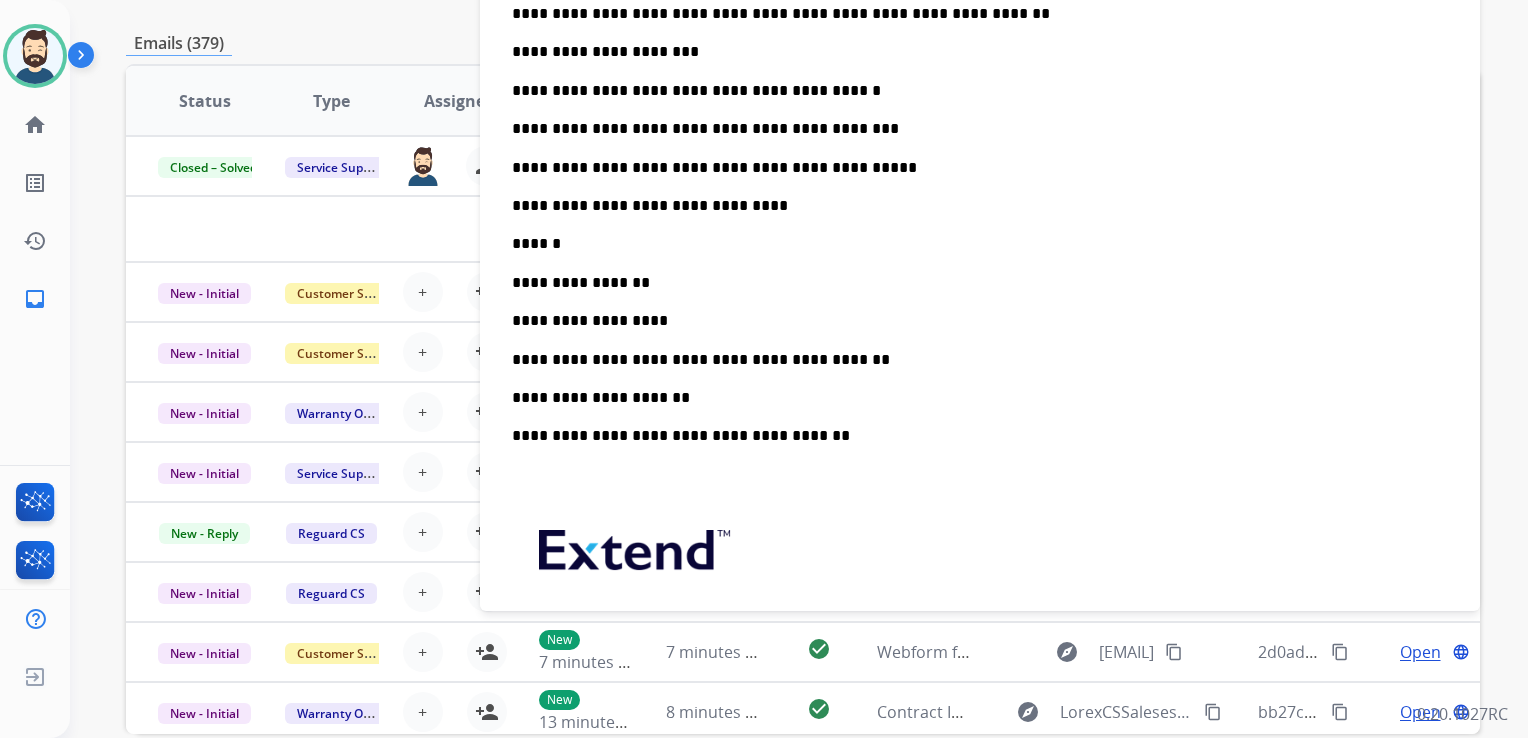 click on "******" at bounding box center [972, 244] 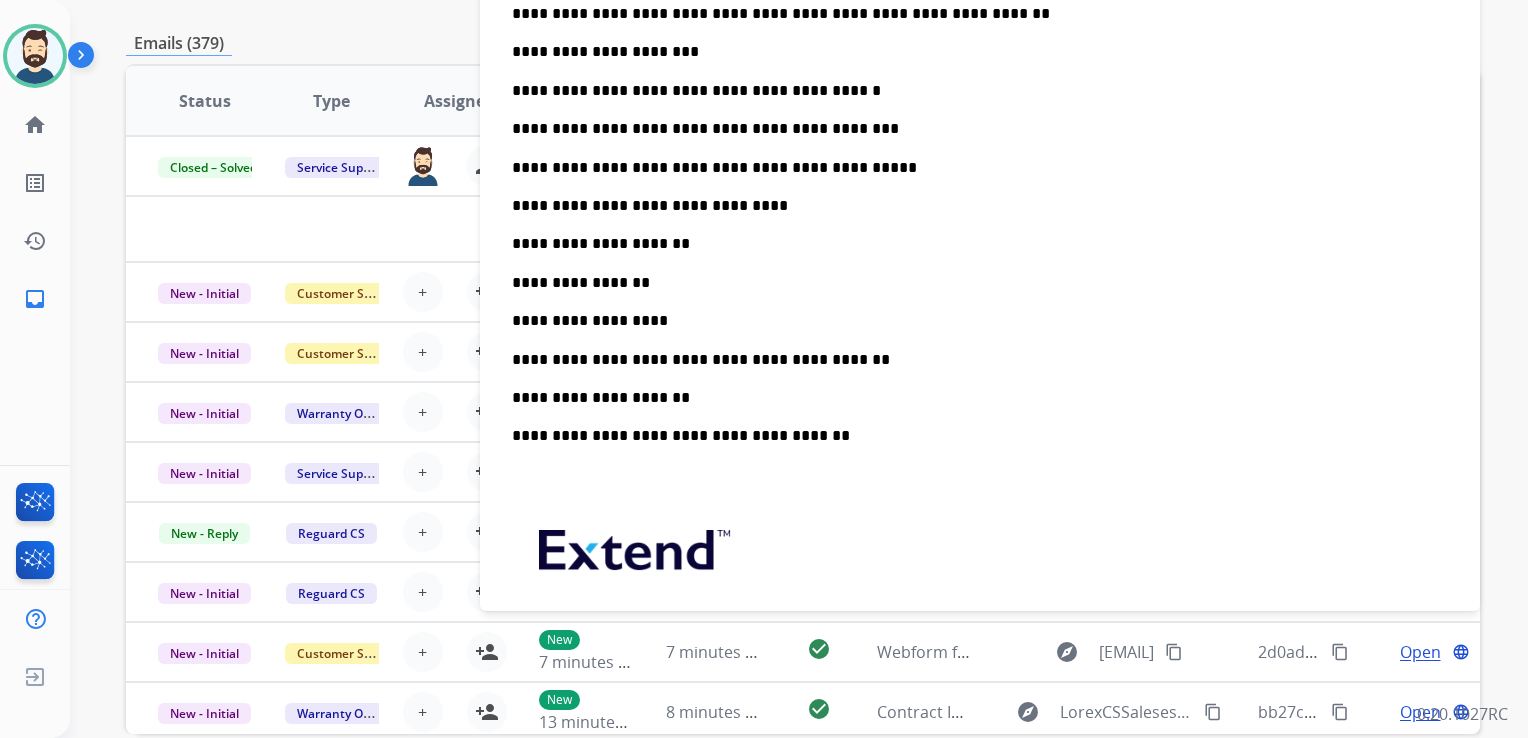 click on "**********" at bounding box center (980, 253) 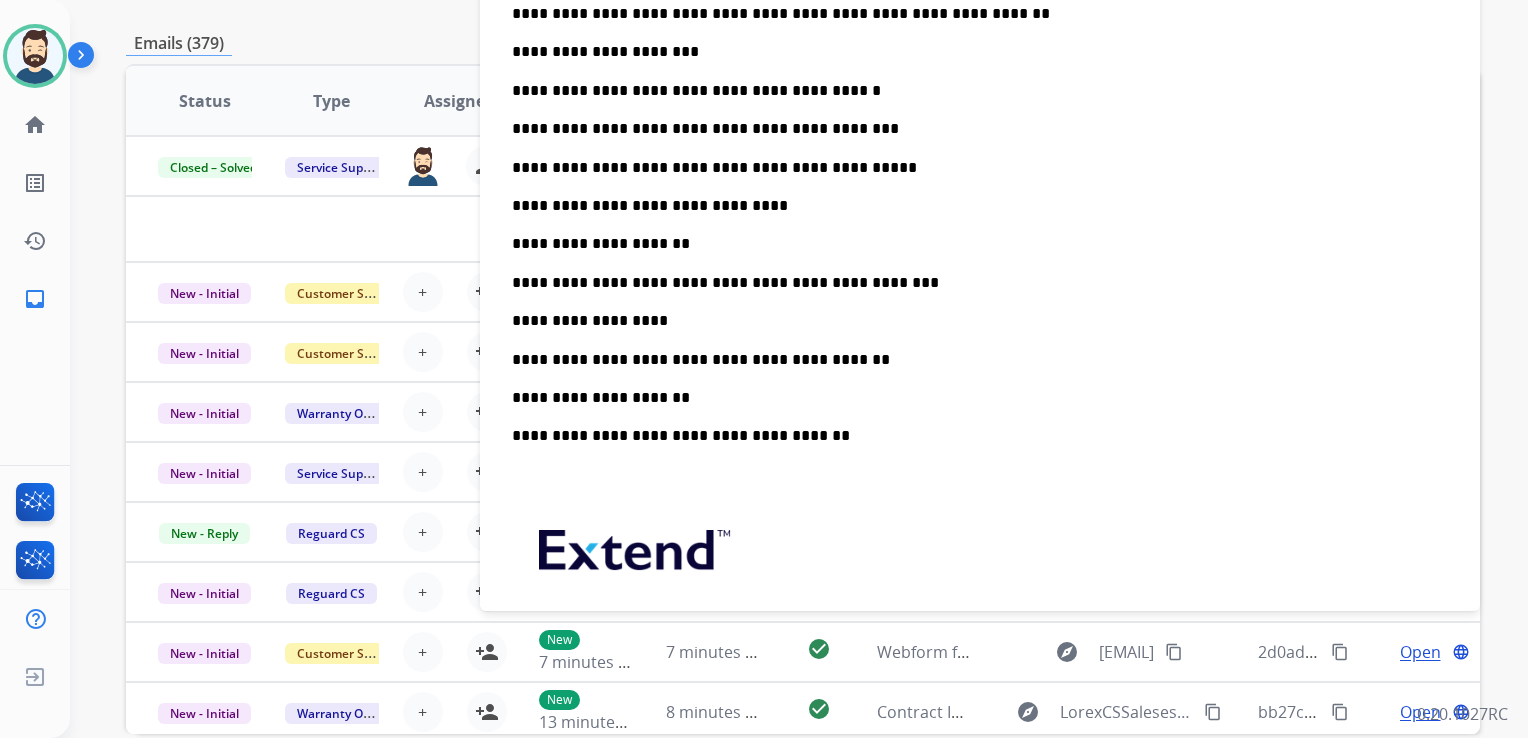 click on "**********" at bounding box center (972, 321) 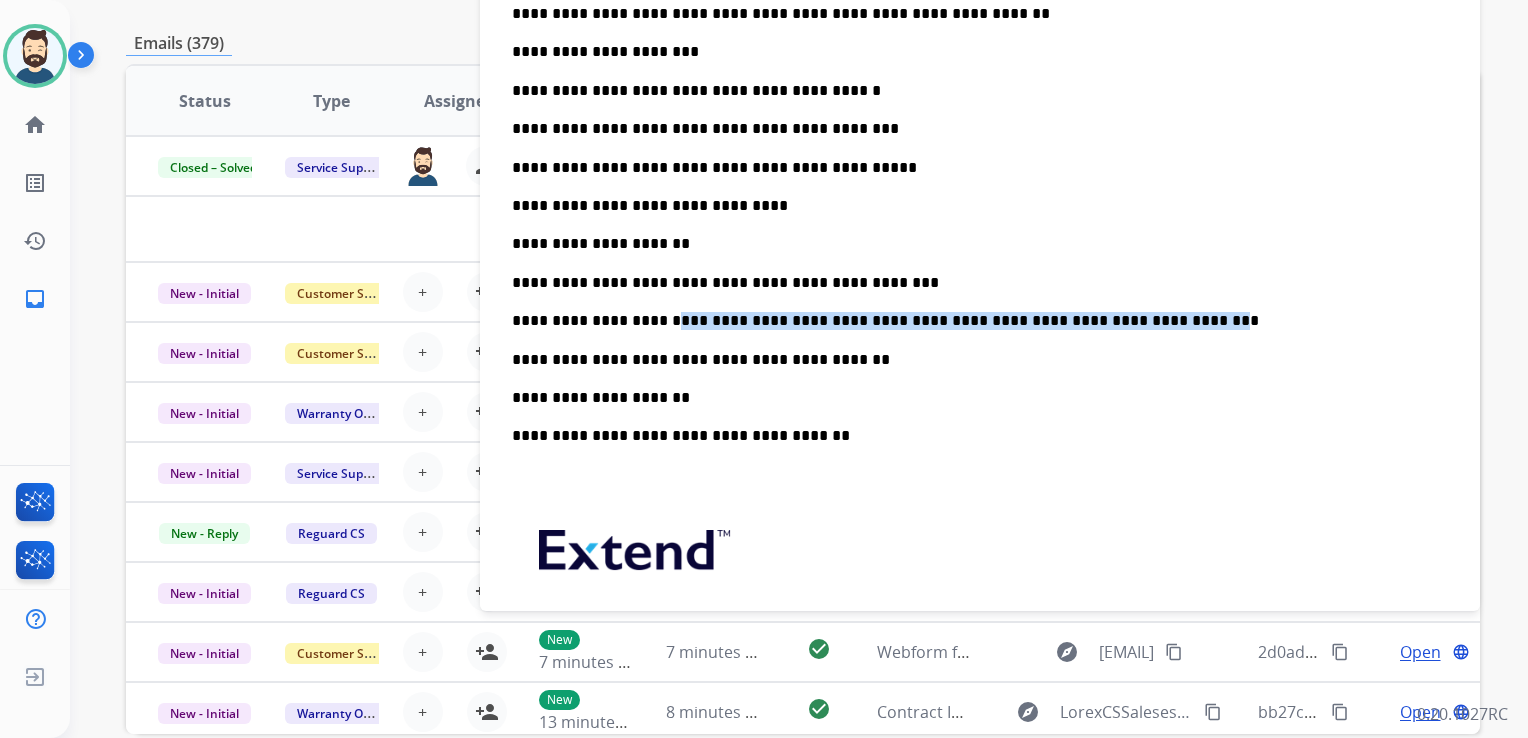 drag, startPoint x: 649, startPoint y: 319, endPoint x: 1108, endPoint y: 321, distance: 459.00436 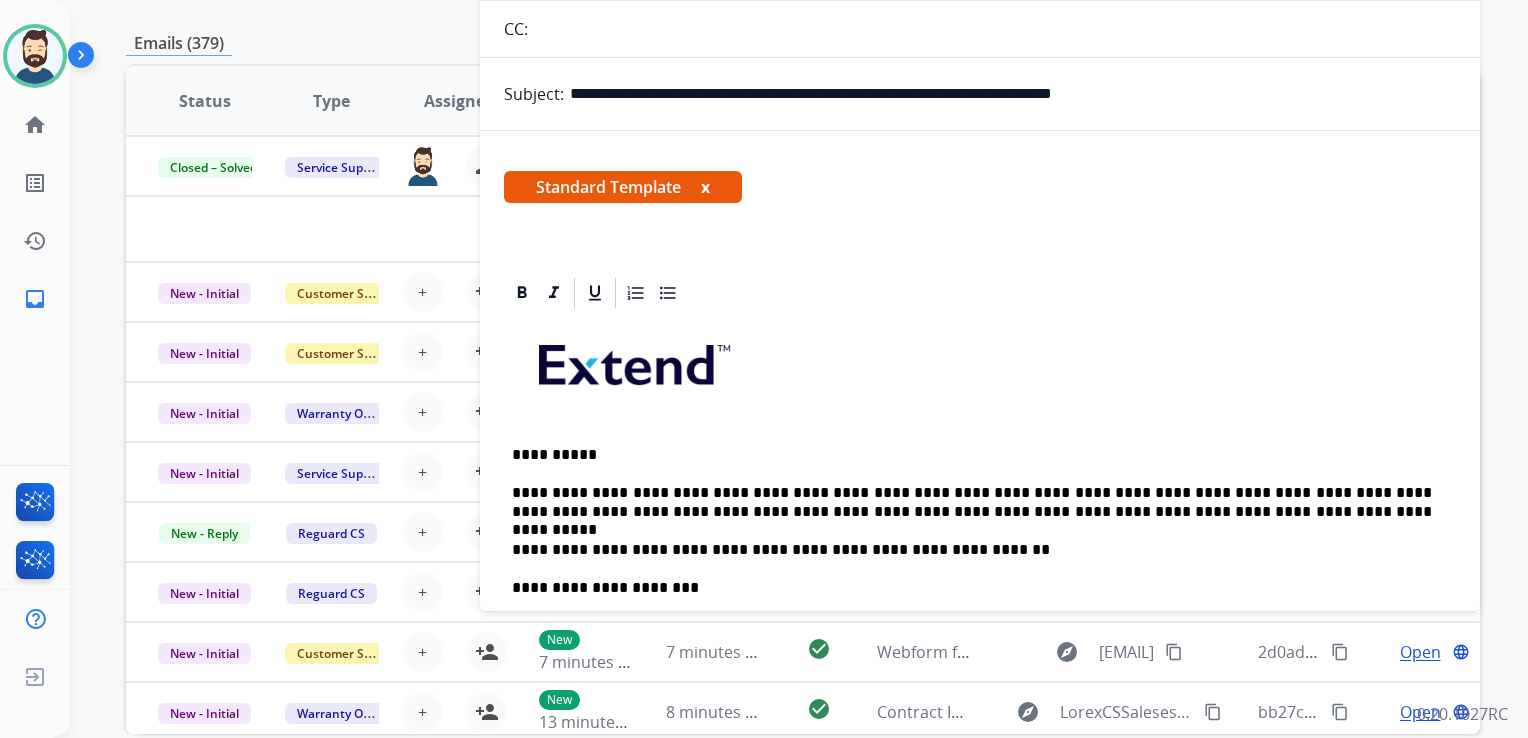 scroll, scrollTop: 0, scrollLeft: 0, axis: both 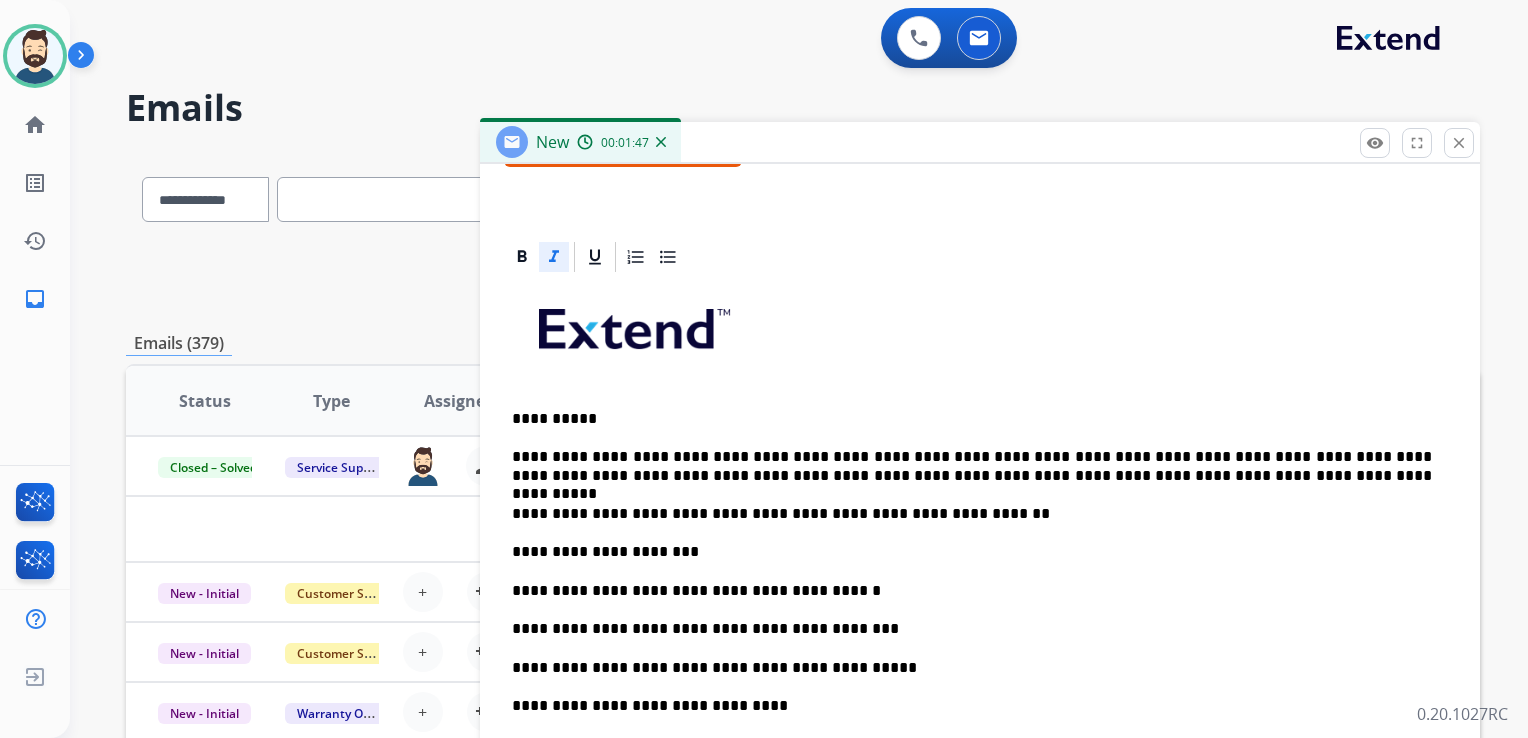 click on "**********" at bounding box center (980, 717) 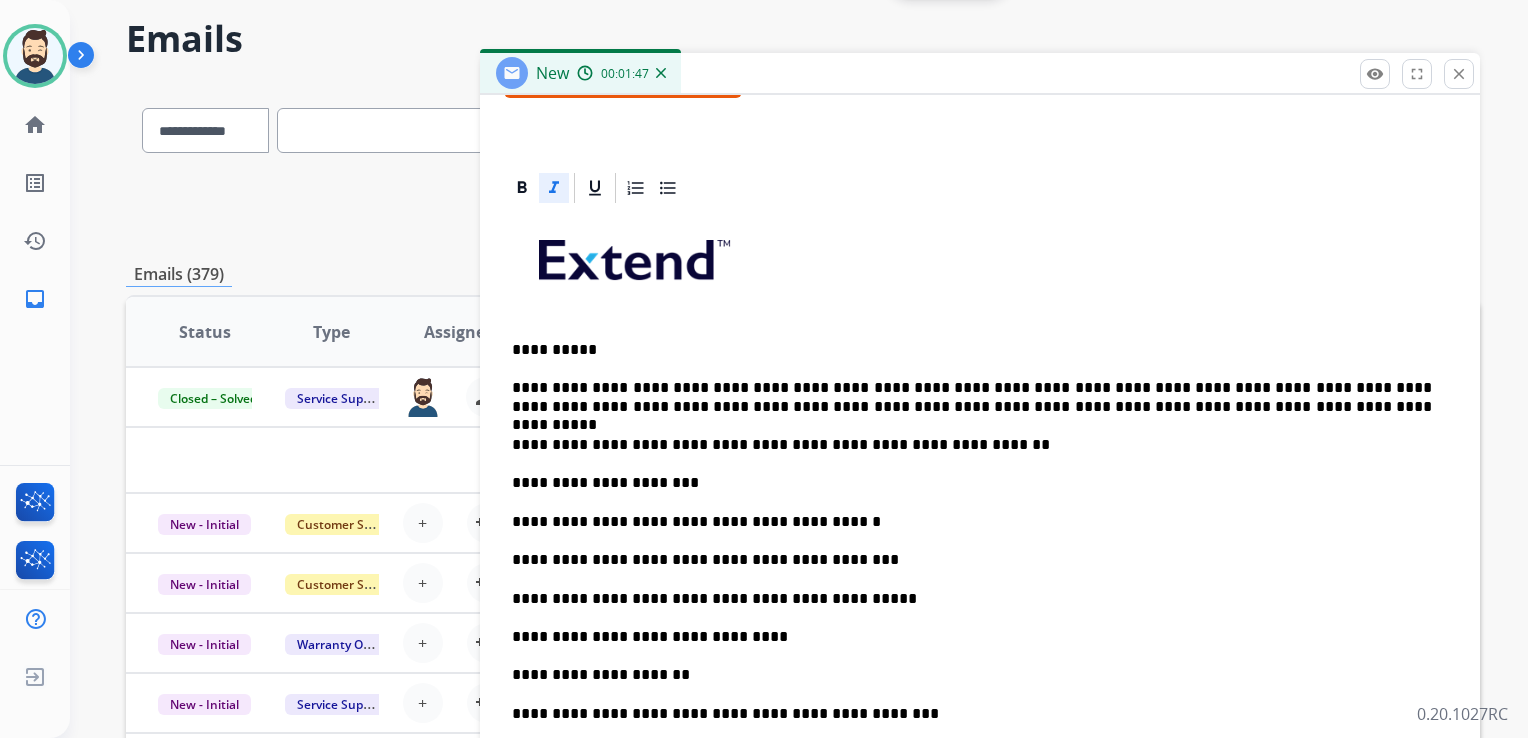 scroll, scrollTop: 93, scrollLeft: 0, axis: vertical 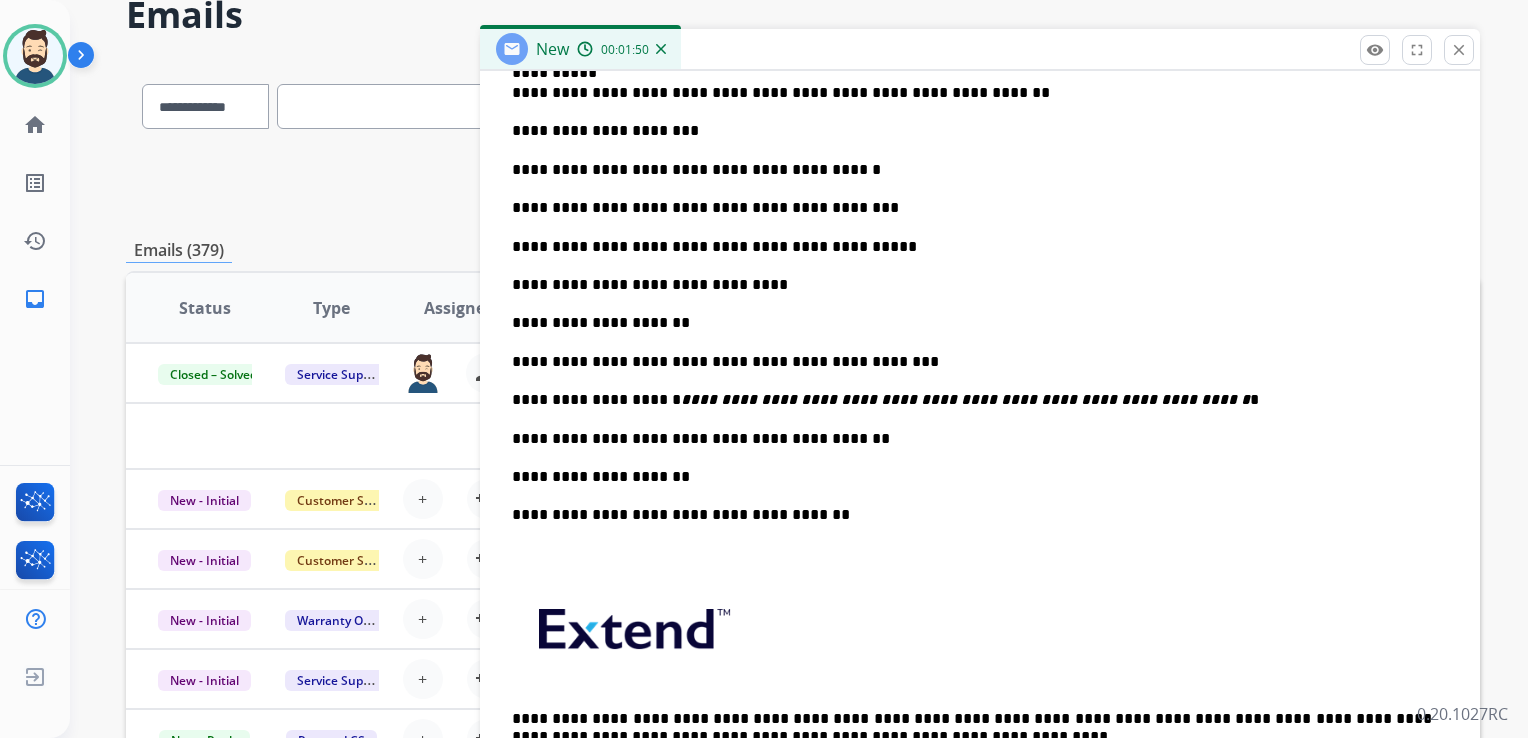 click on "**********" at bounding box center [980, 332] 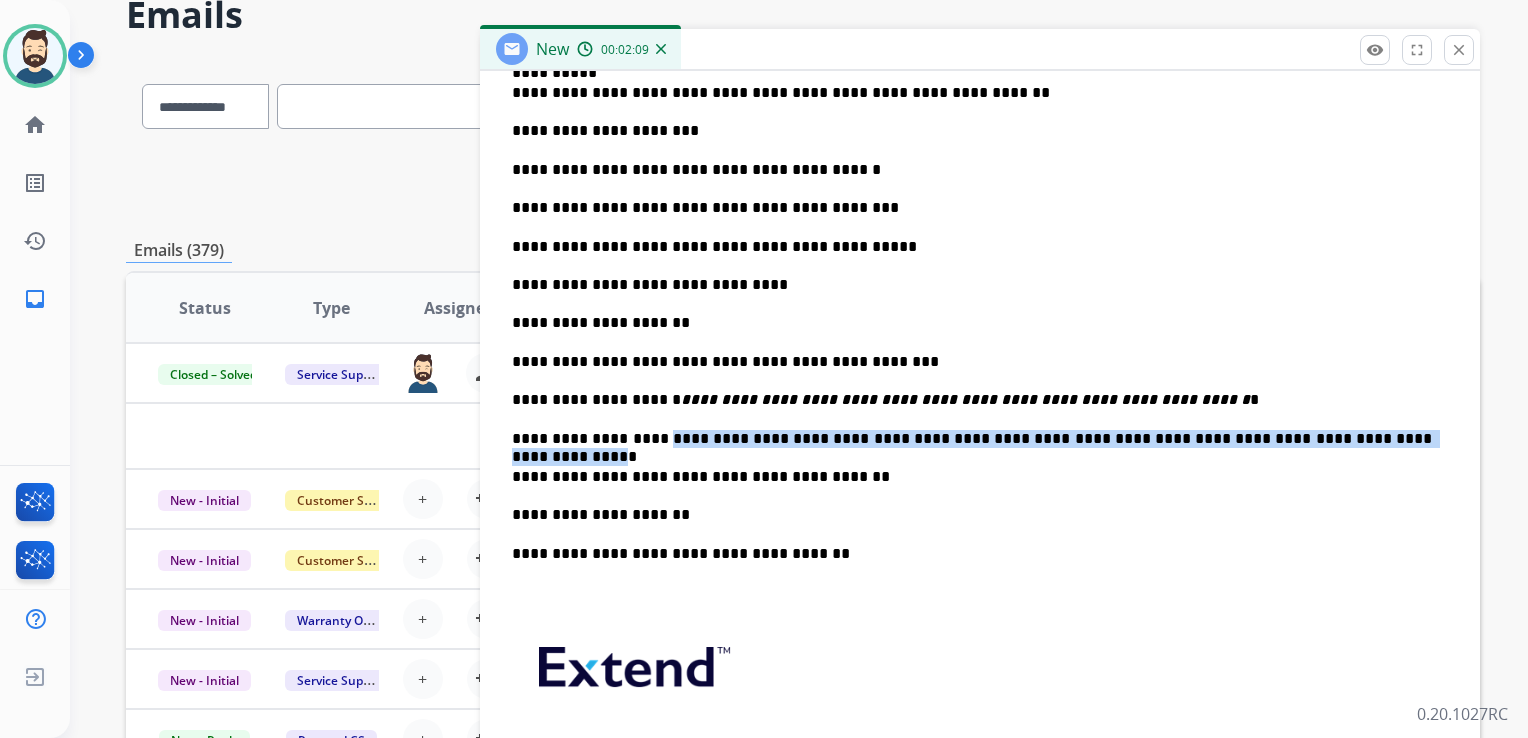 drag, startPoint x: 658, startPoint y: 425, endPoint x: 1324, endPoint y: 432, distance: 666.0368 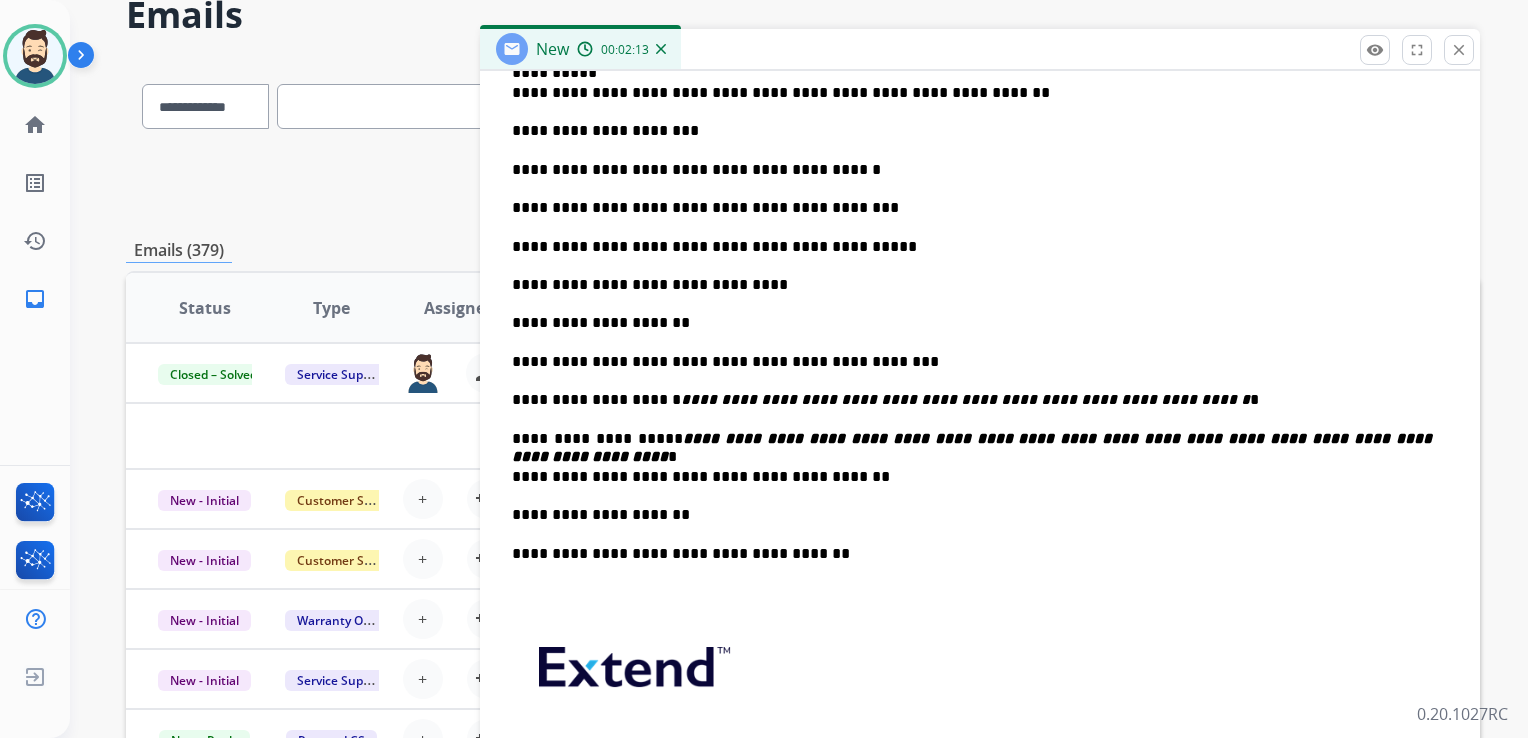 click on "**********" at bounding box center [972, 477] 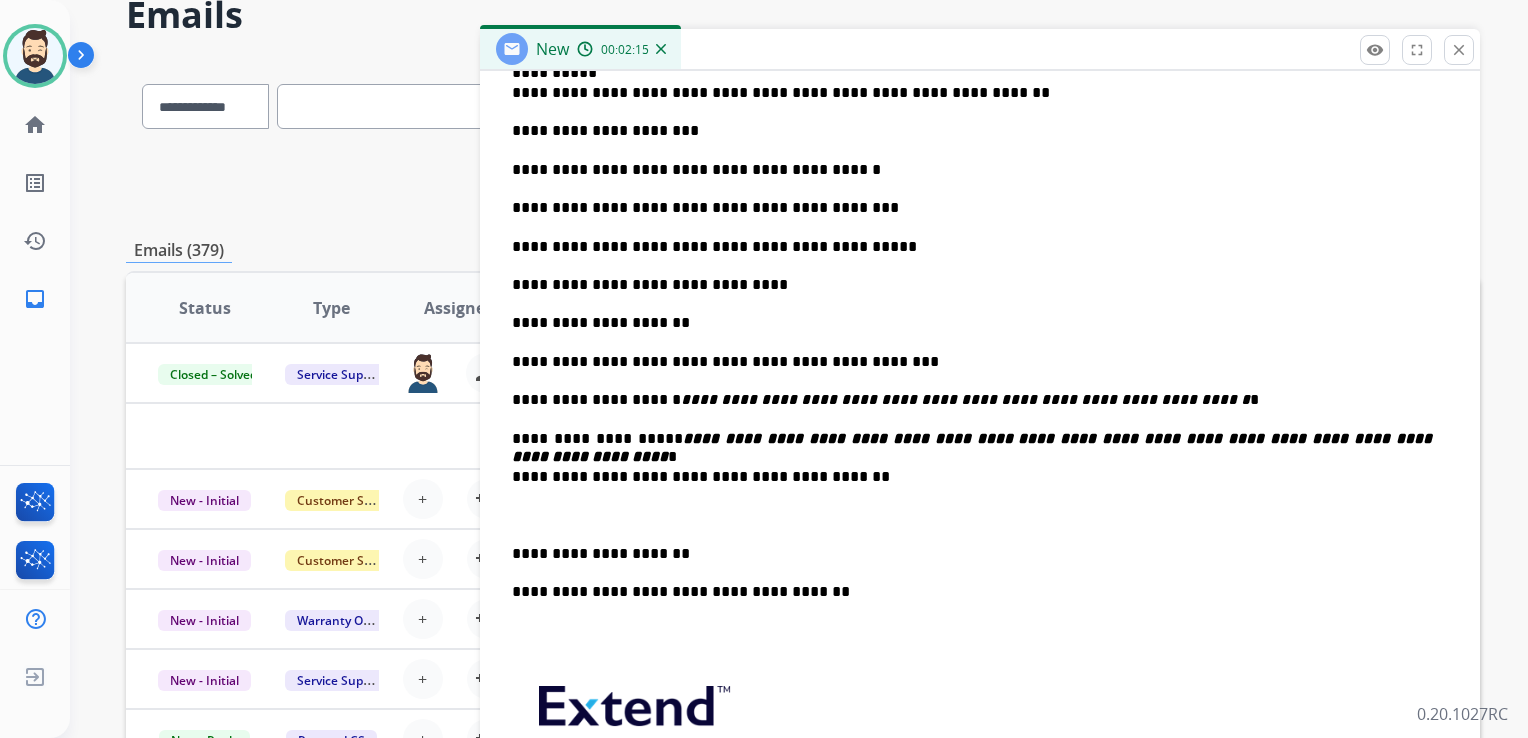 drag, startPoint x: 504, startPoint y: 476, endPoint x: 535, endPoint y: 482, distance: 31.575306 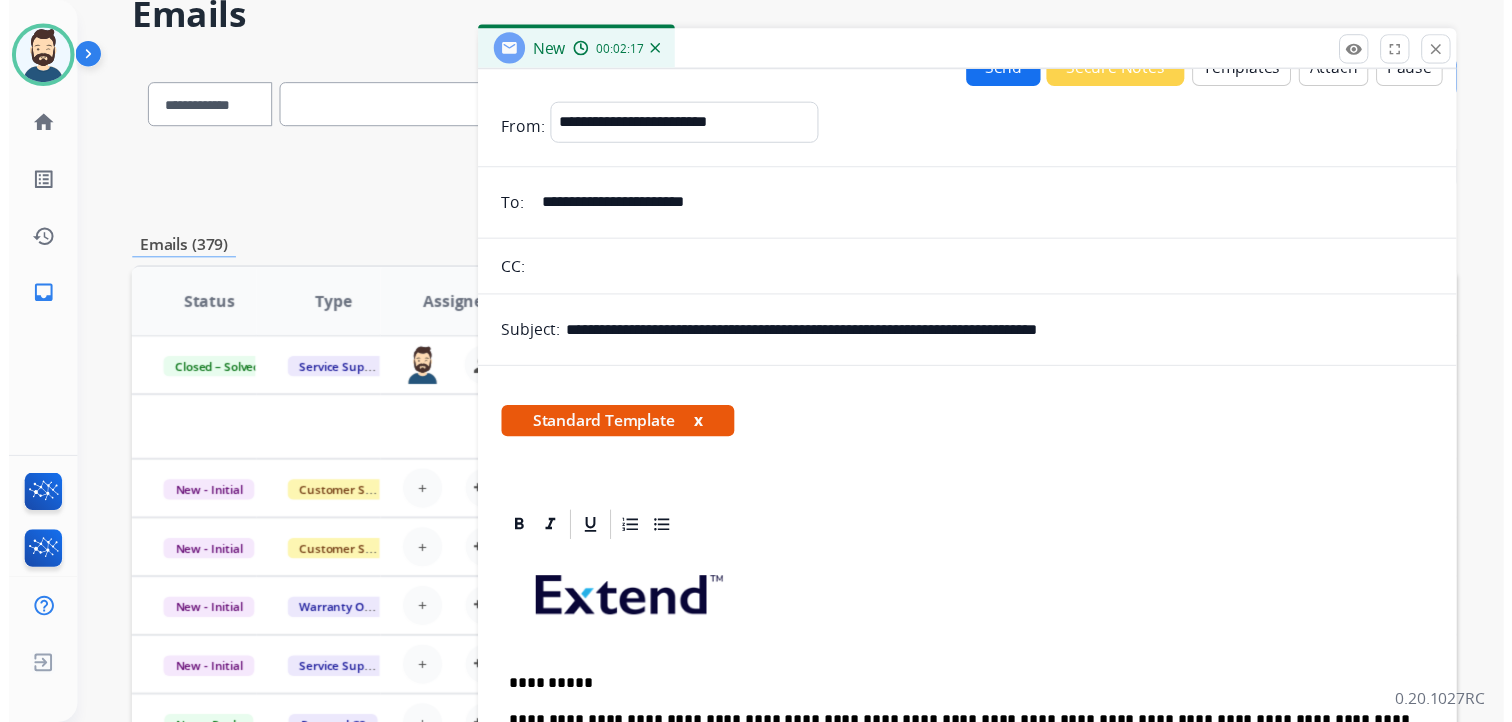 scroll, scrollTop: 0, scrollLeft: 0, axis: both 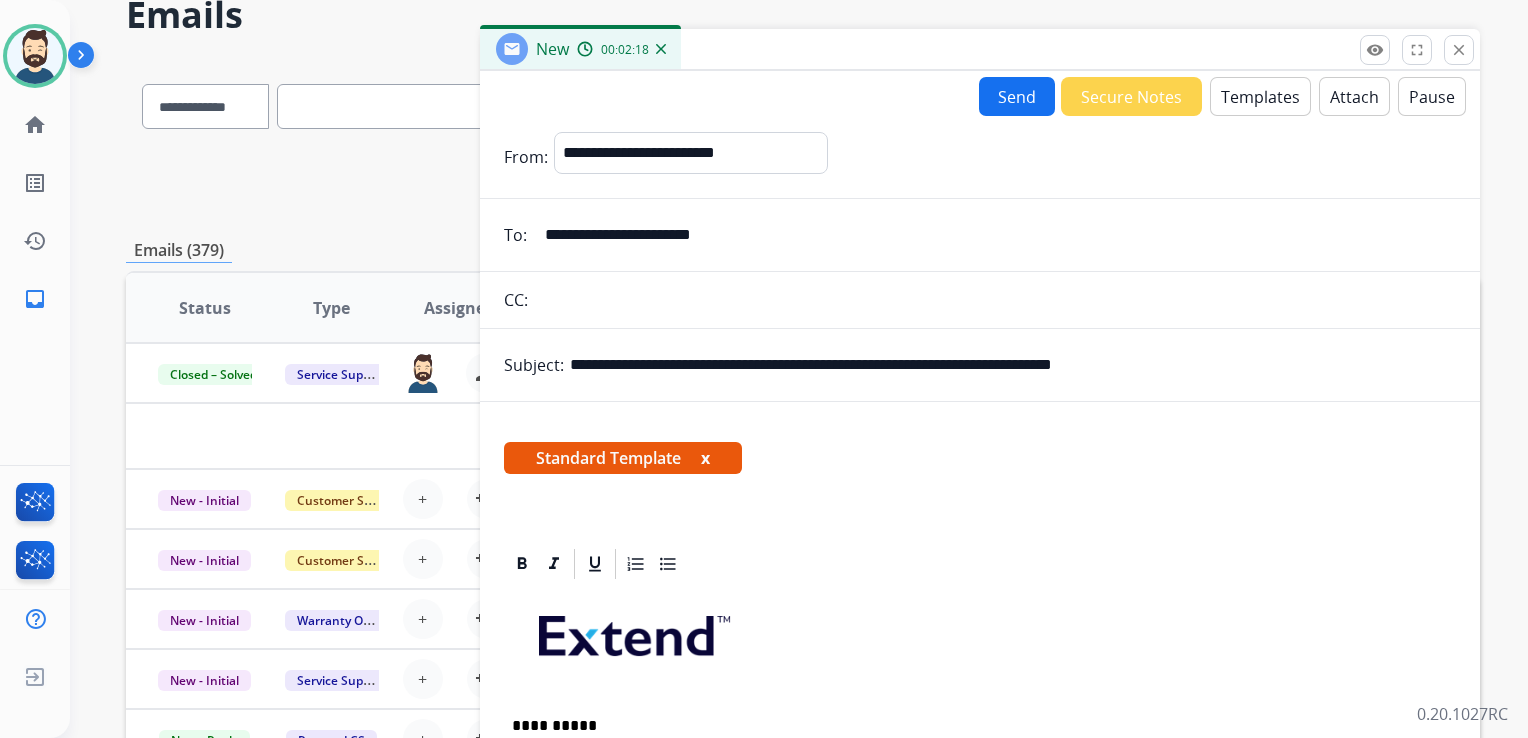 click on "Send" at bounding box center [1017, 96] 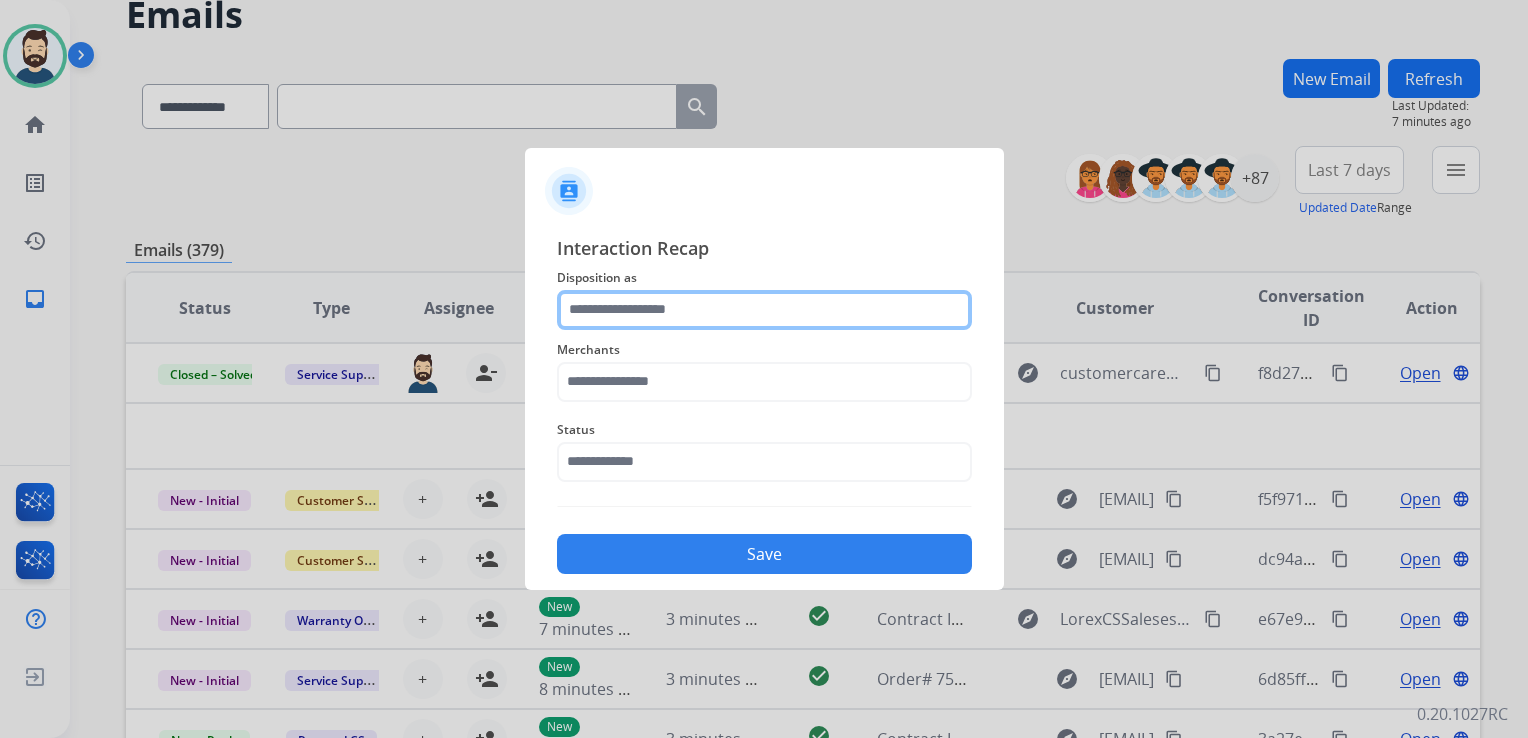 click 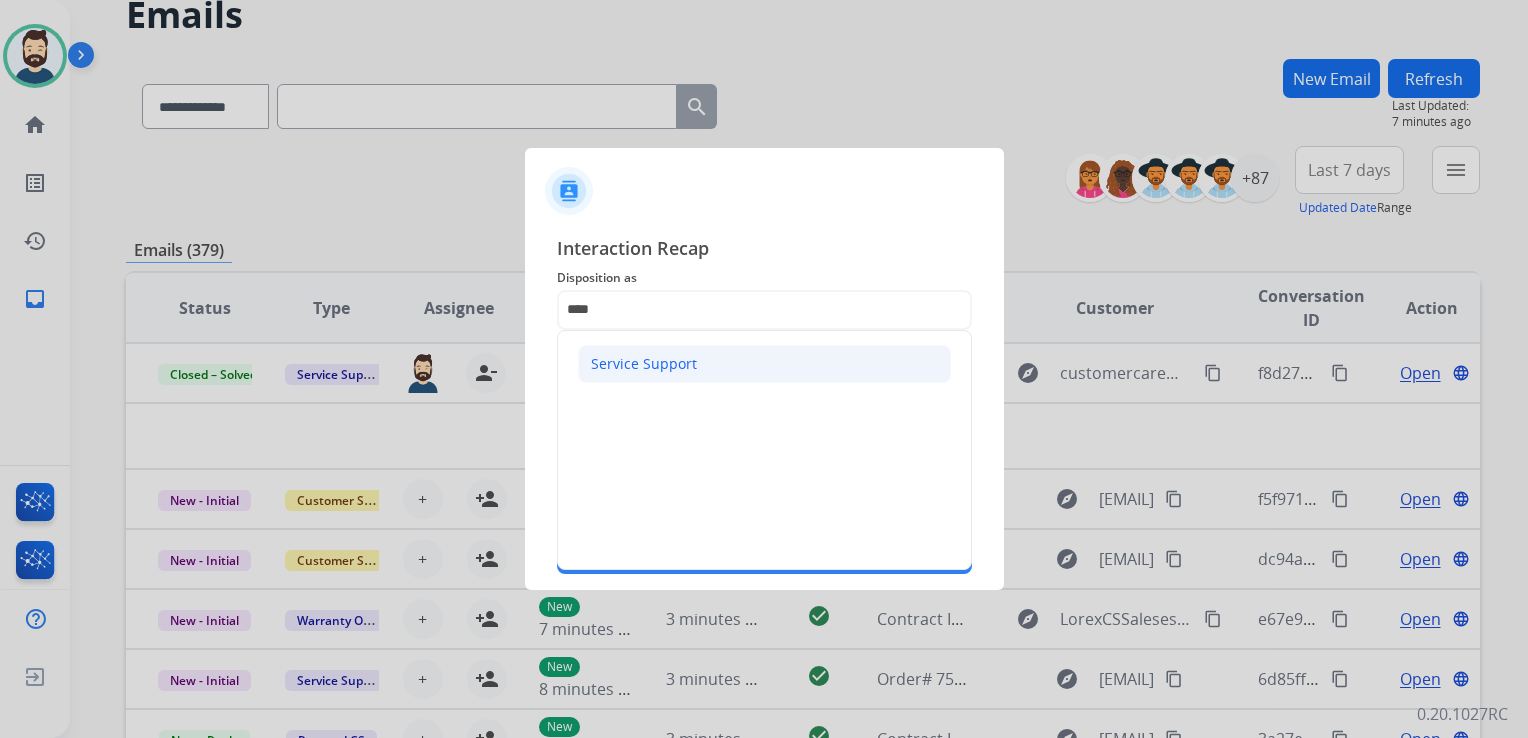click on "Service Support" 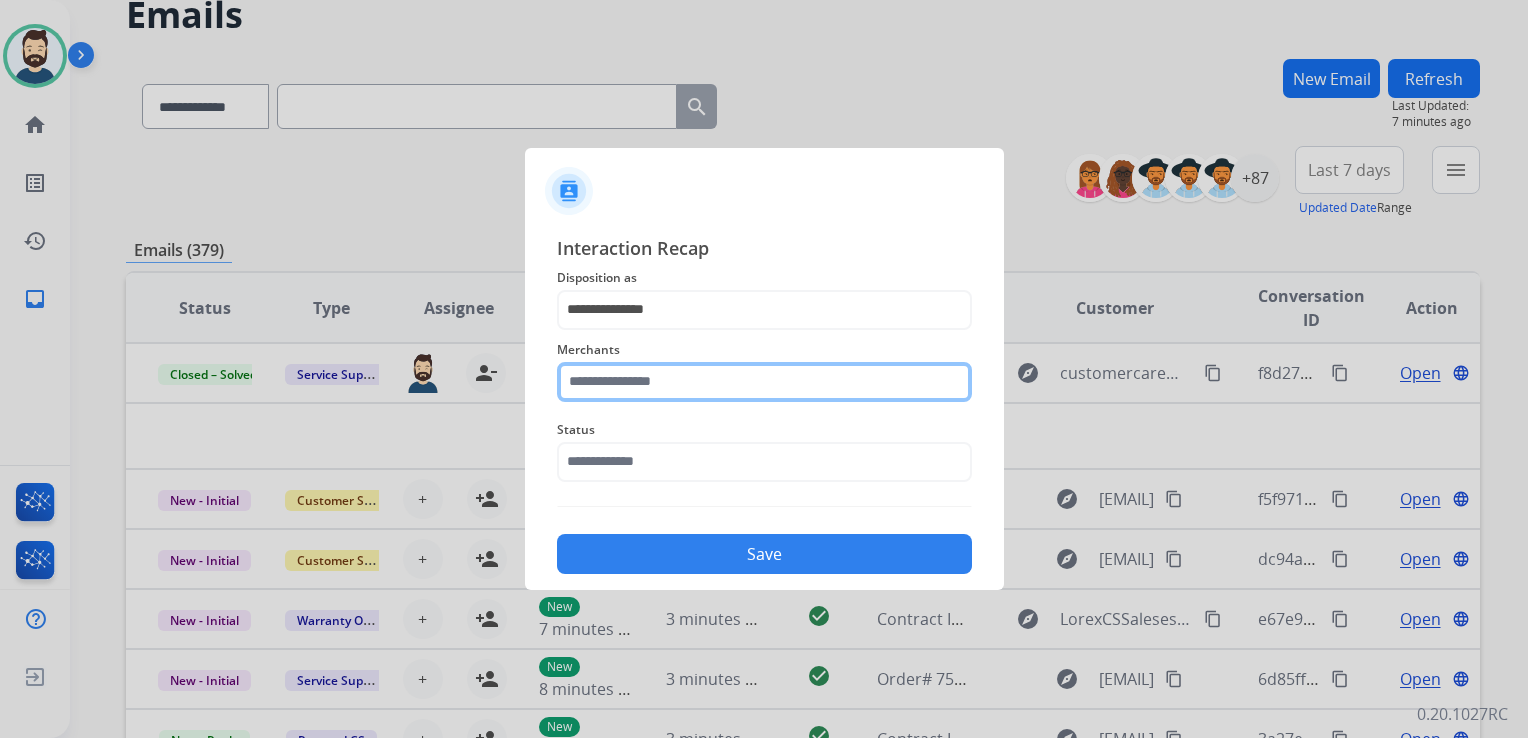 click 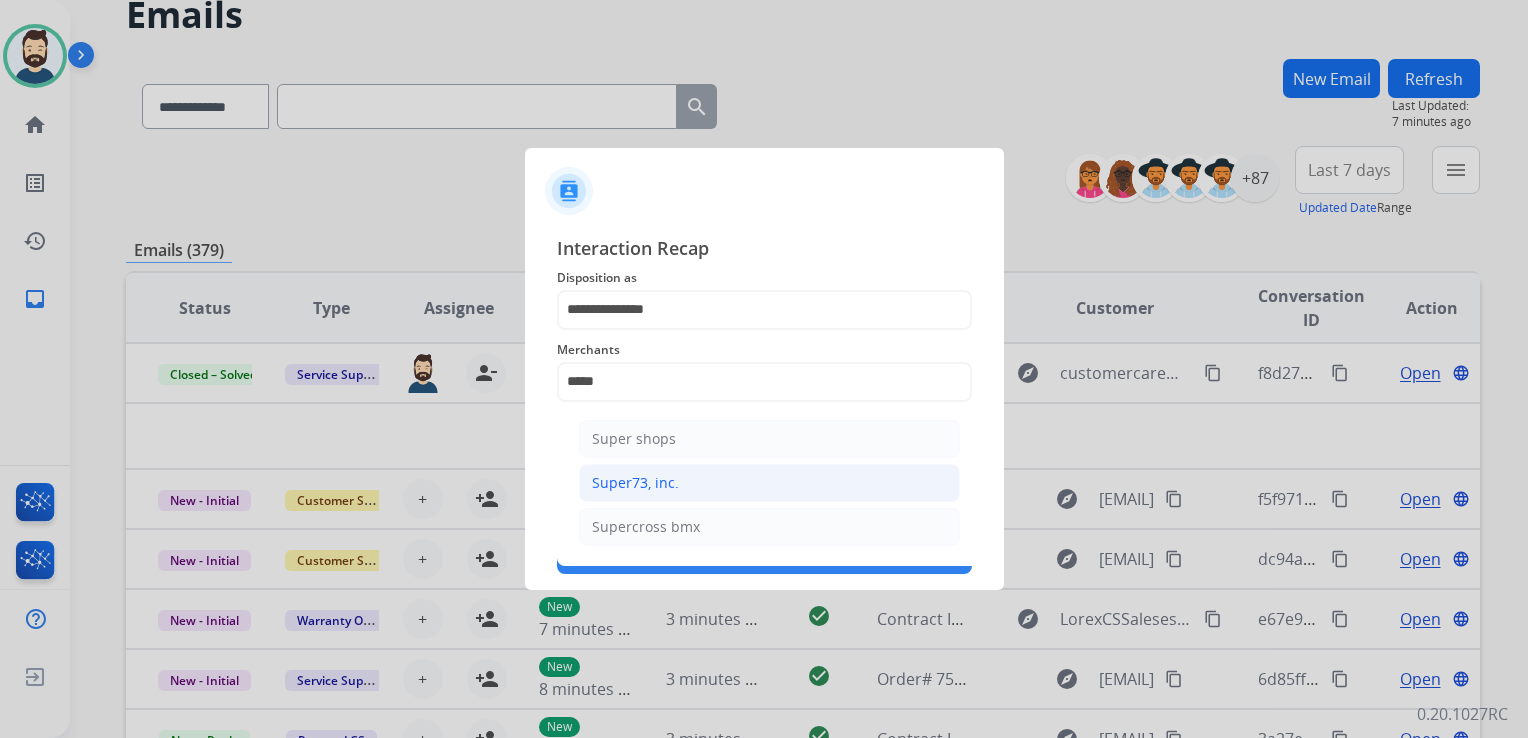 click on "Super73, inc." 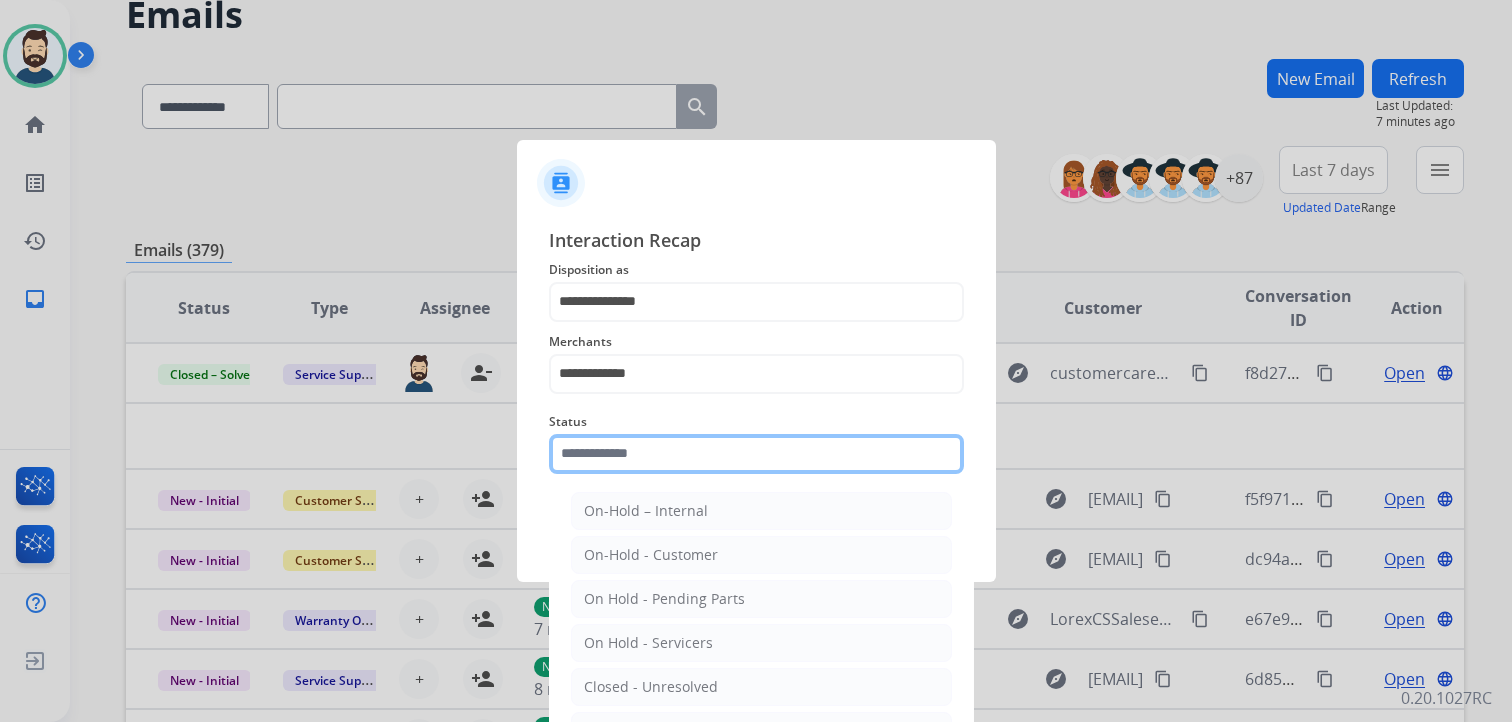 click 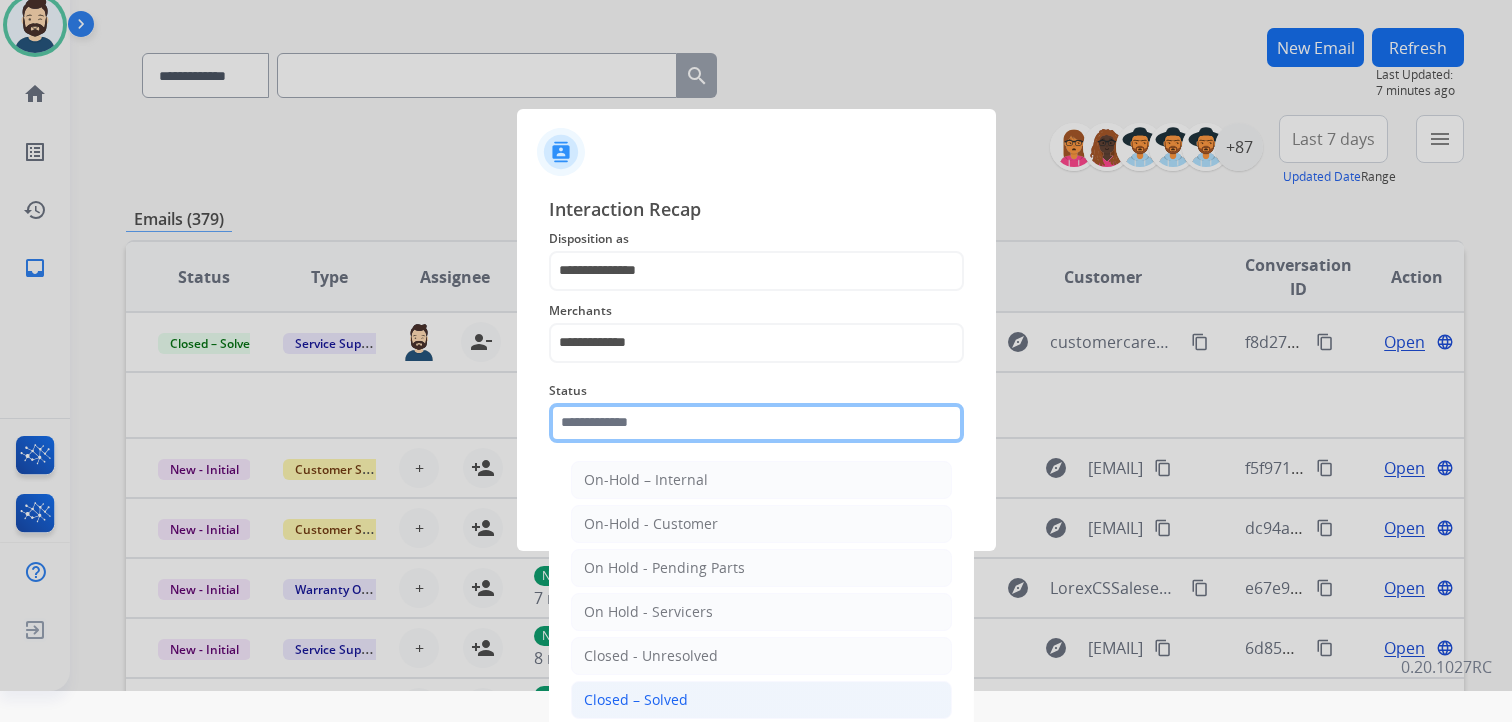 scroll, scrollTop: 59, scrollLeft: 0, axis: vertical 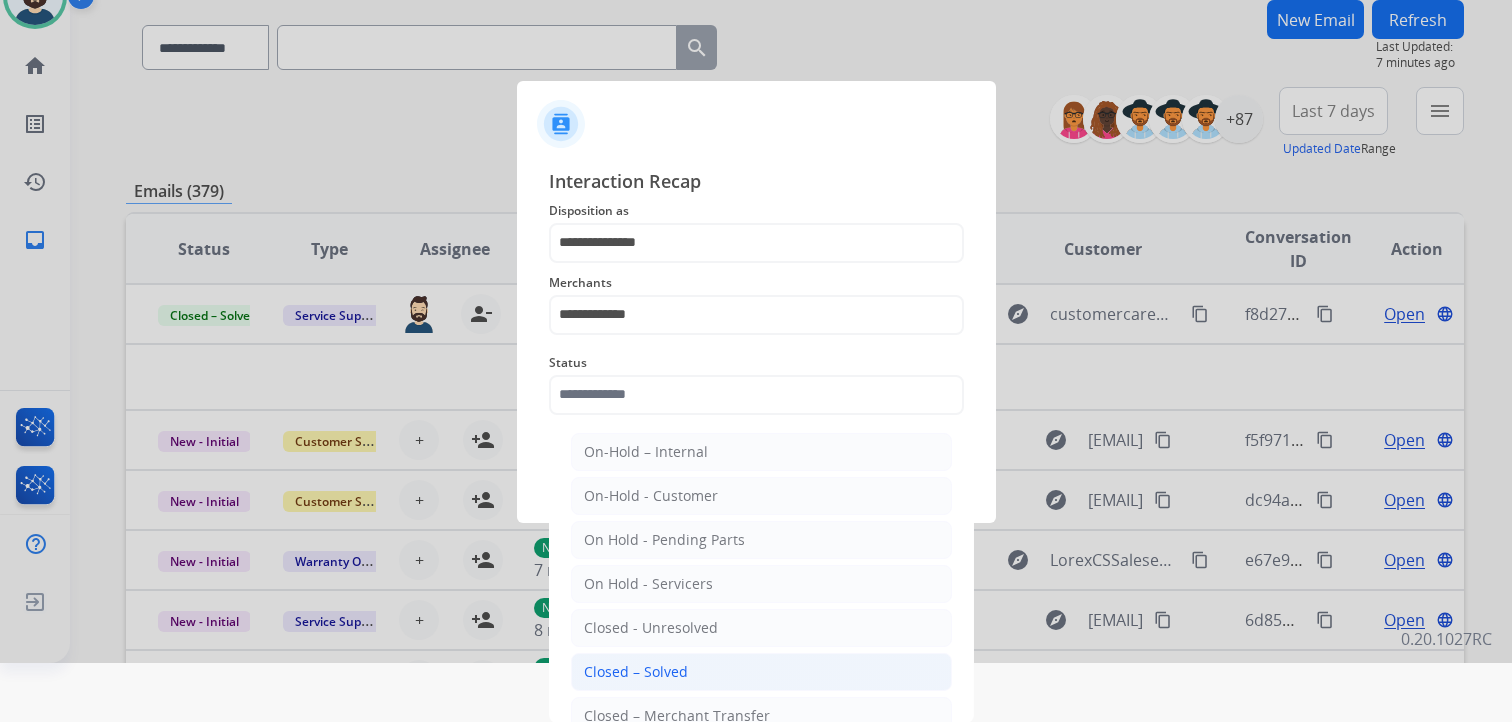 click on "Closed – Solved" 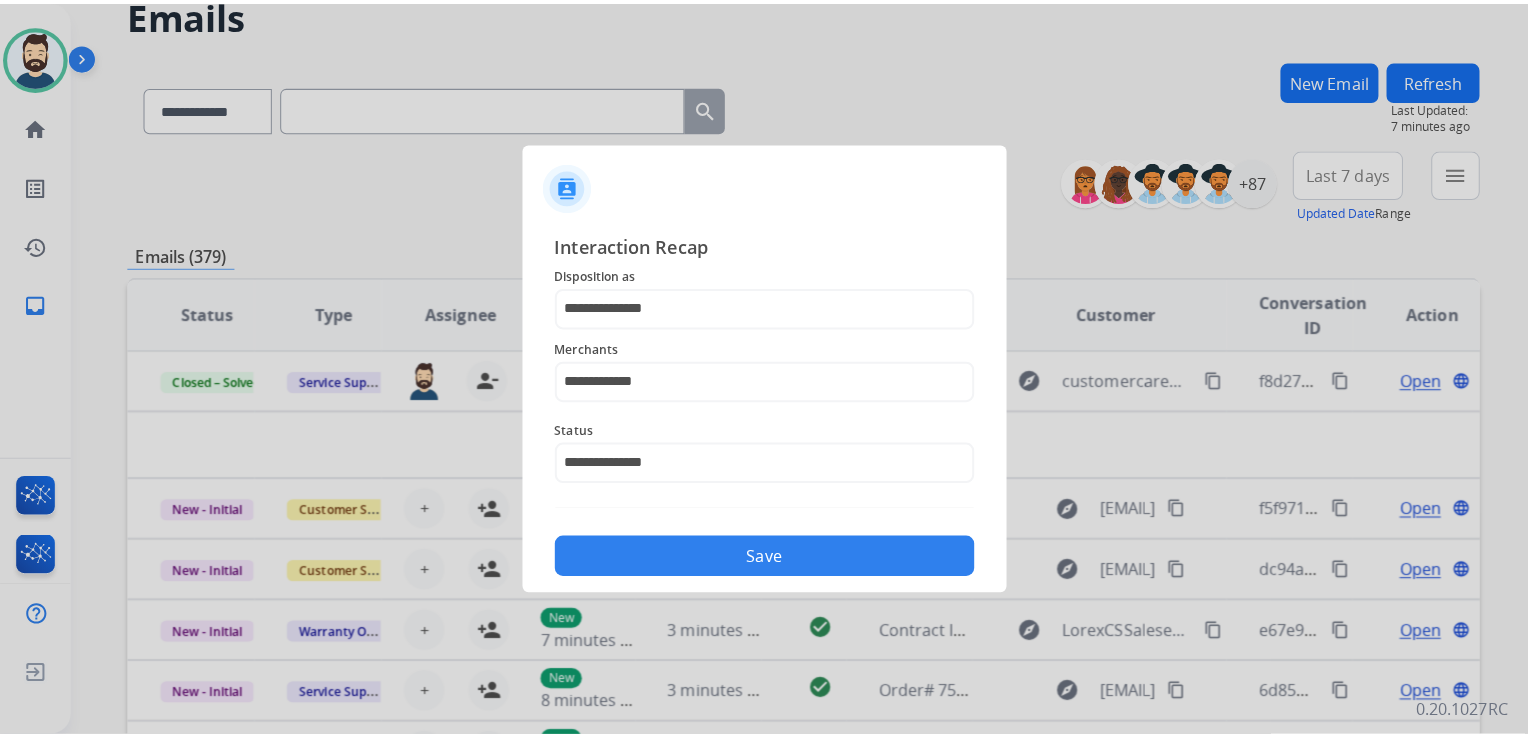 scroll, scrollTop: 0, scrollLeft: 0, axis: both 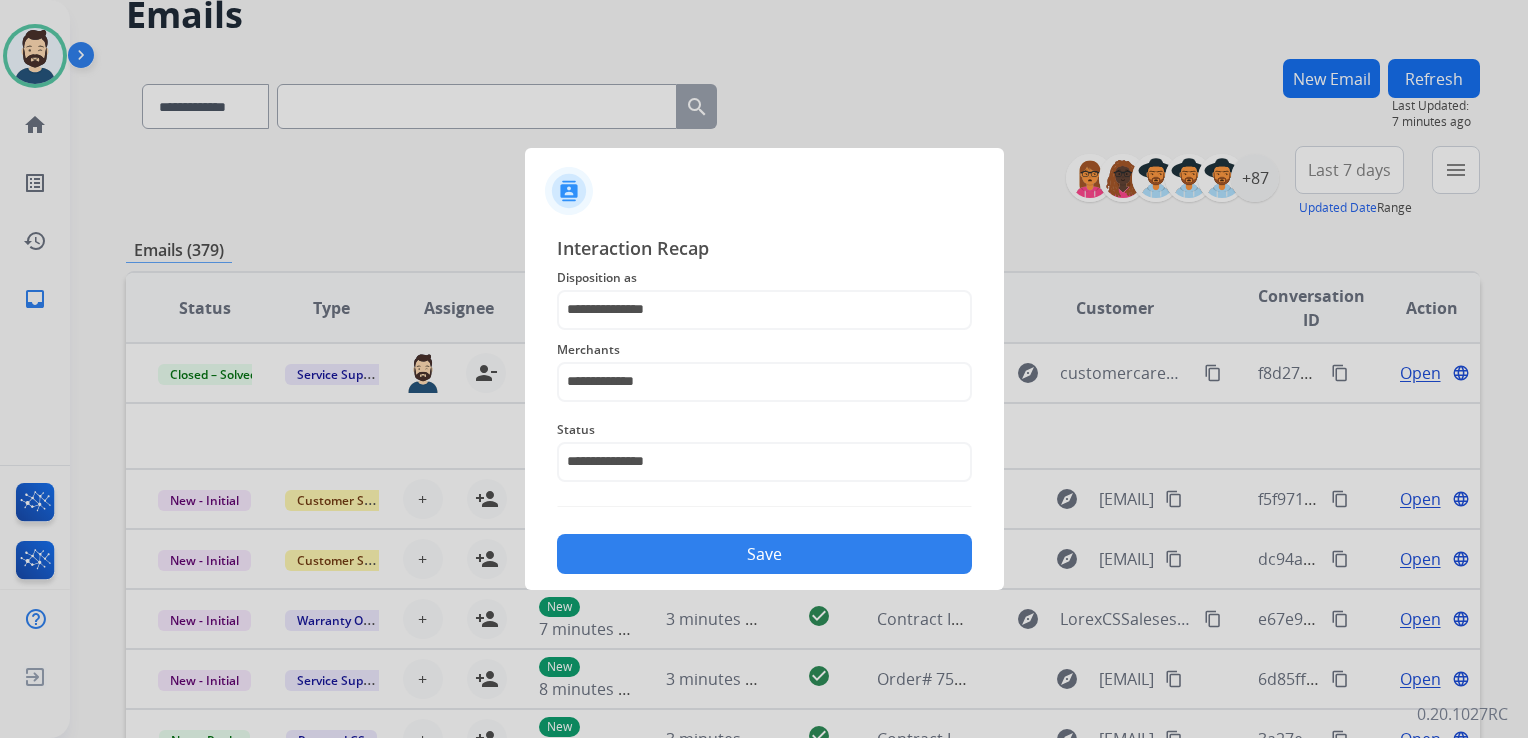 click on "Save" 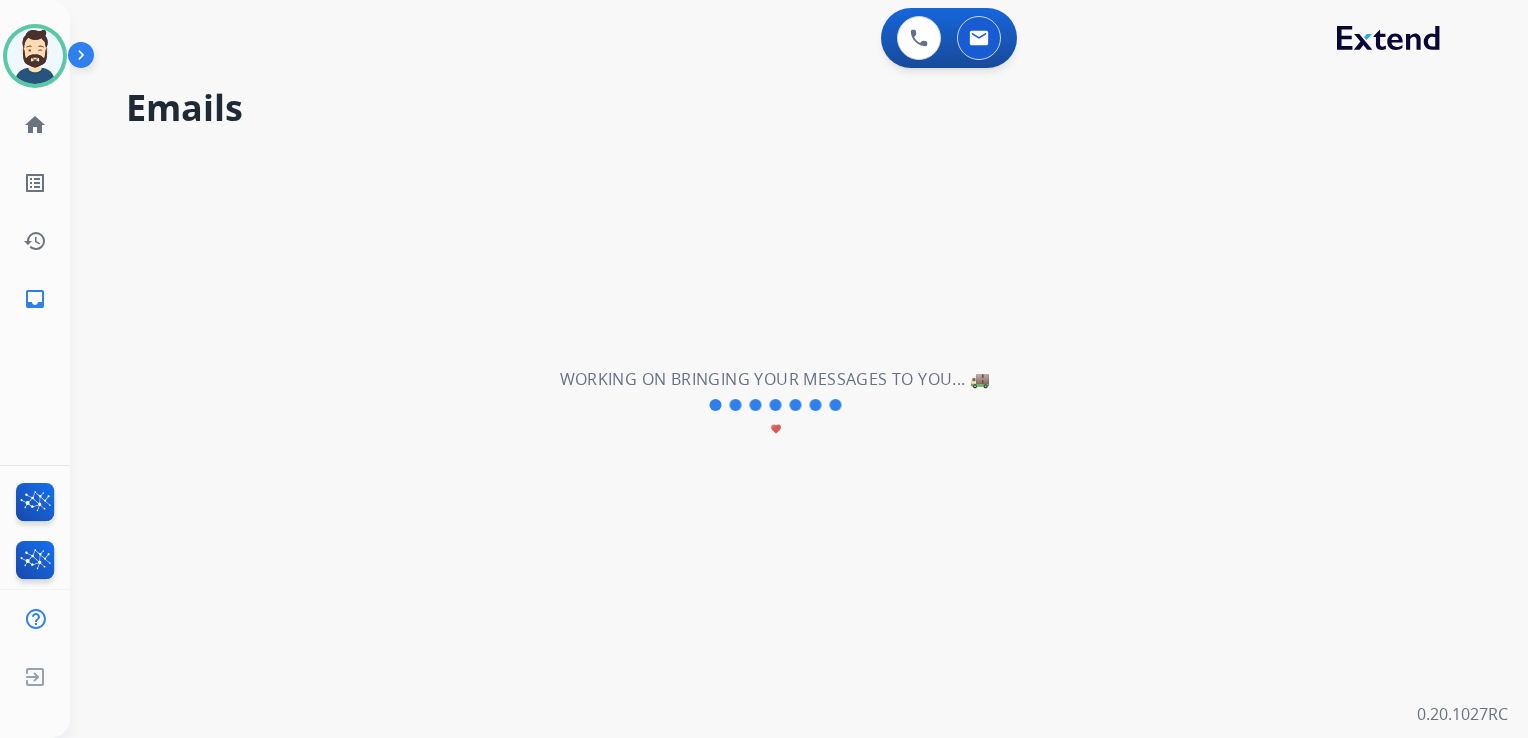 scroll, scrollTop: 0, scrollLeft: 0, axis: both 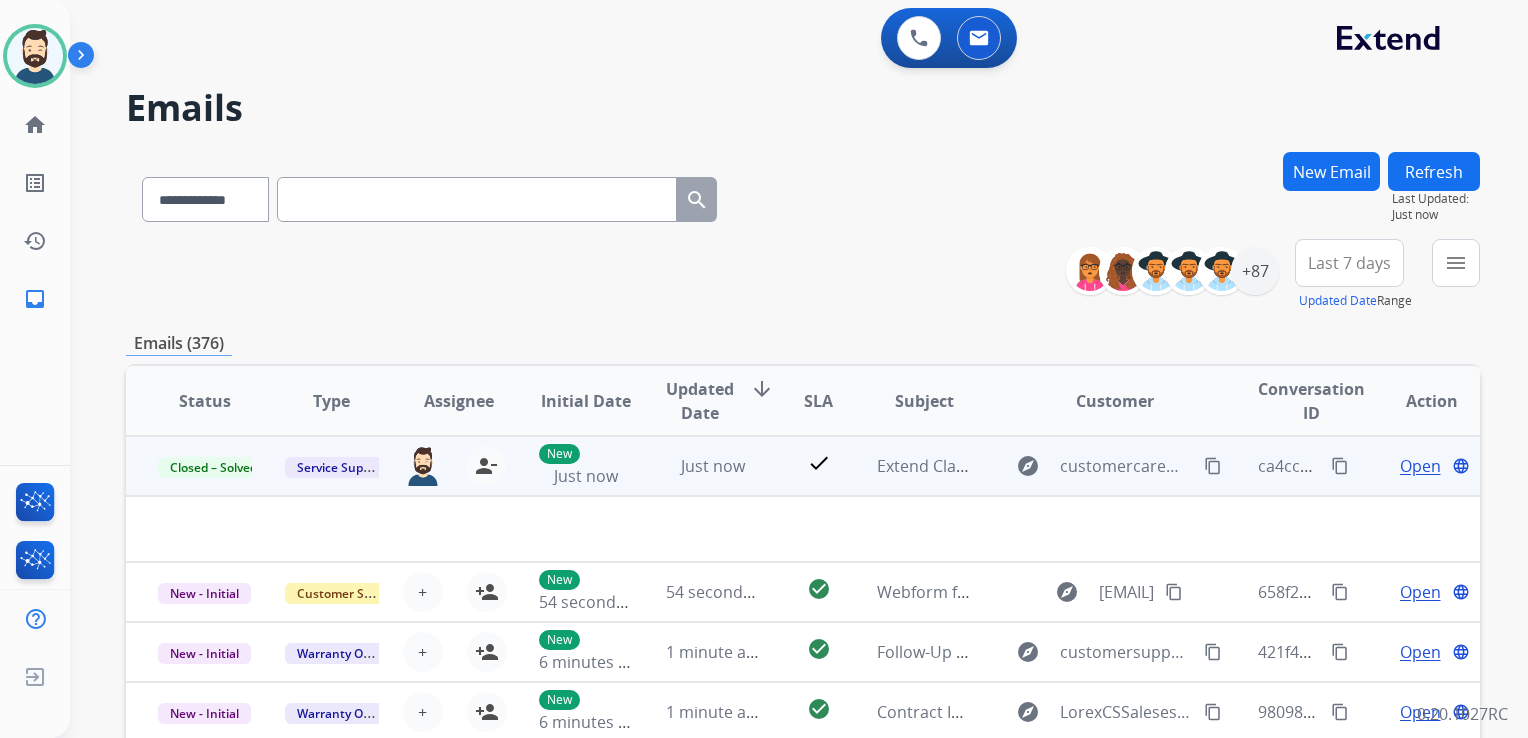 click on "content_copy" at bounding box center [1340, 466] 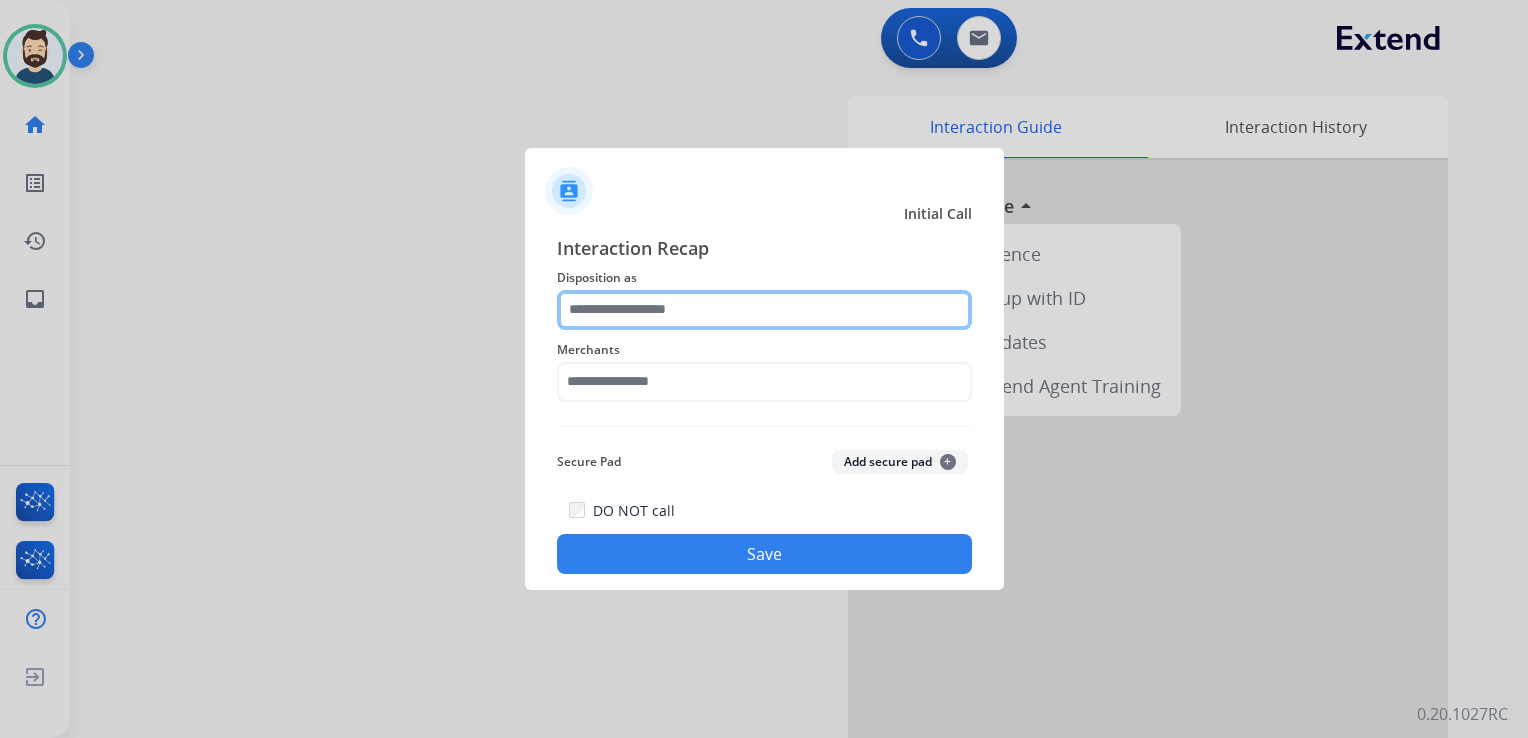 click 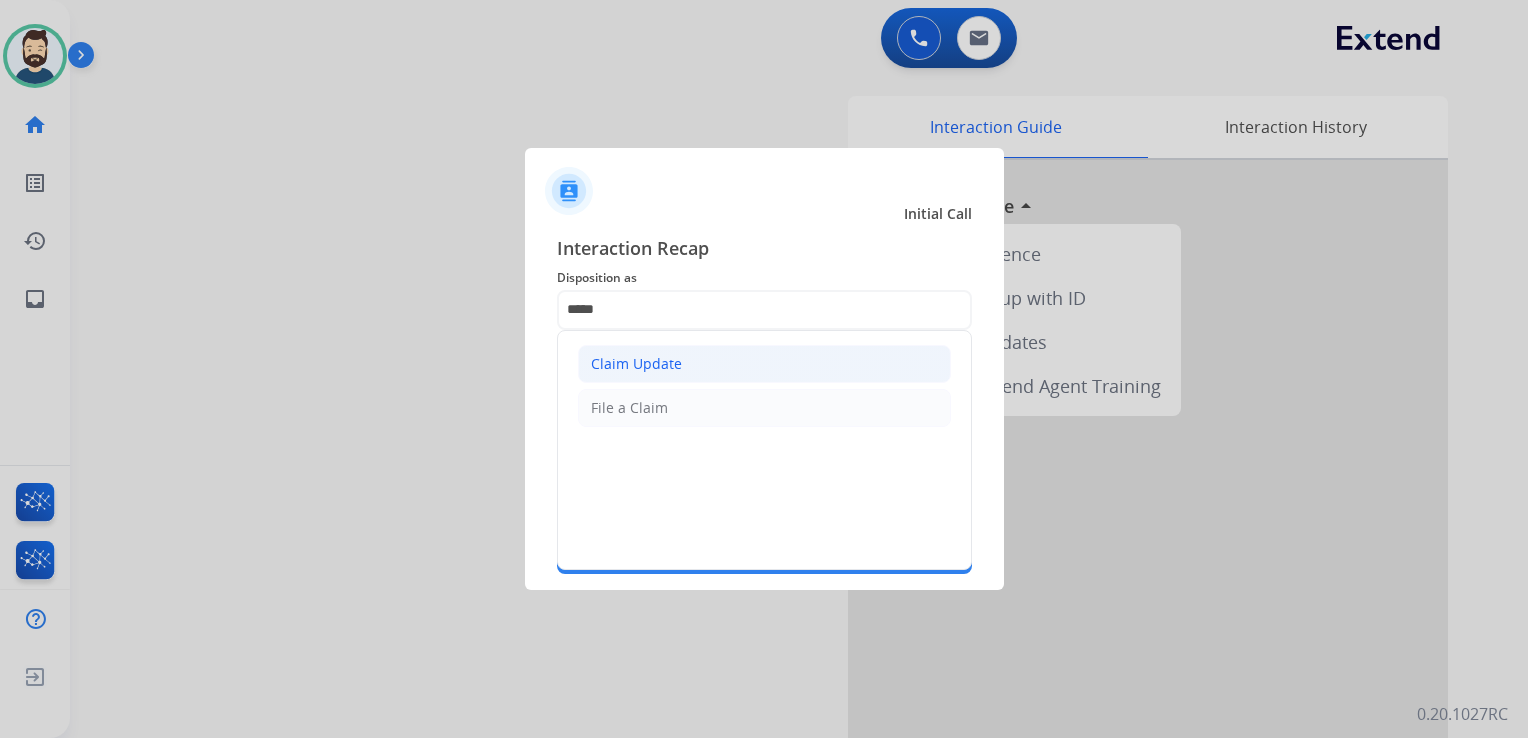 click on "Claim Update" 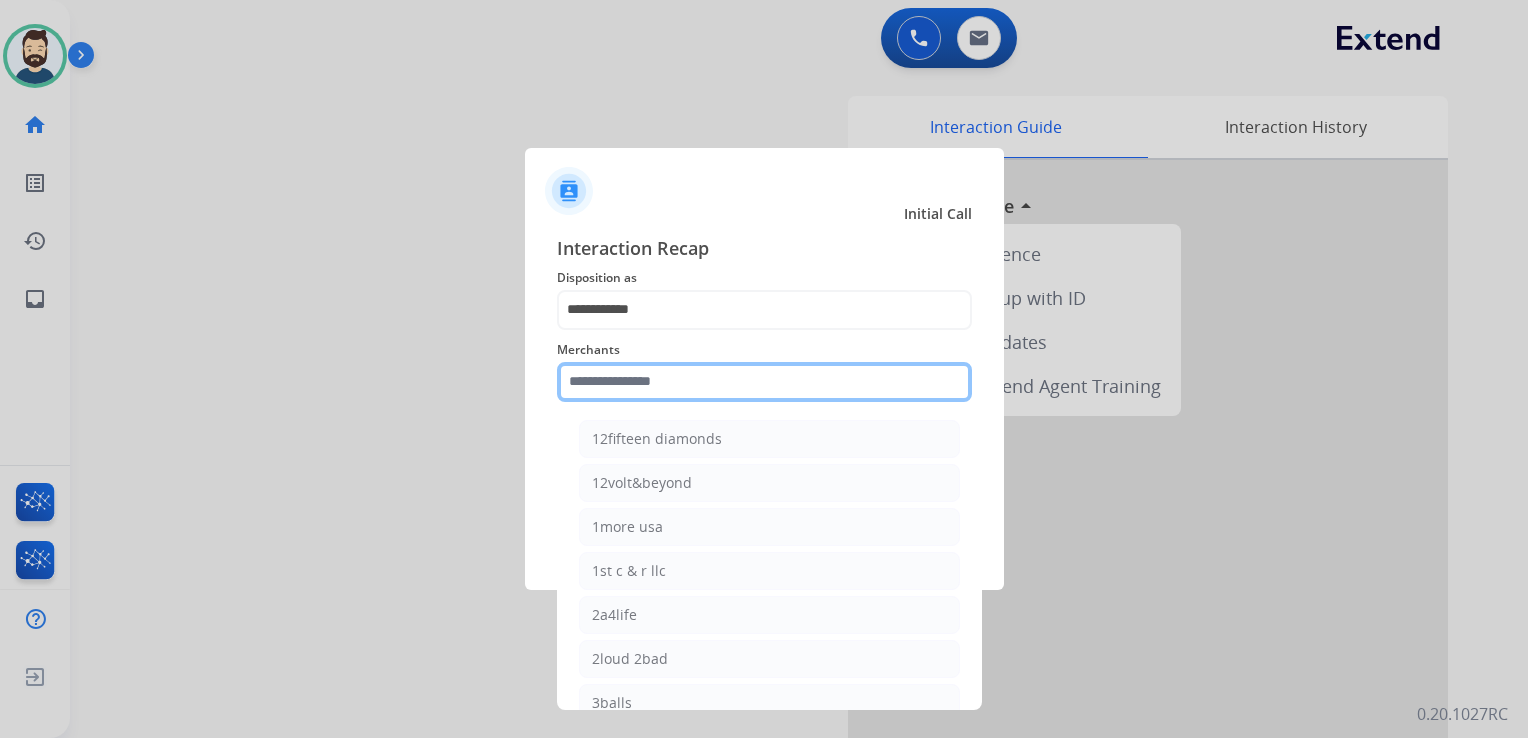 click 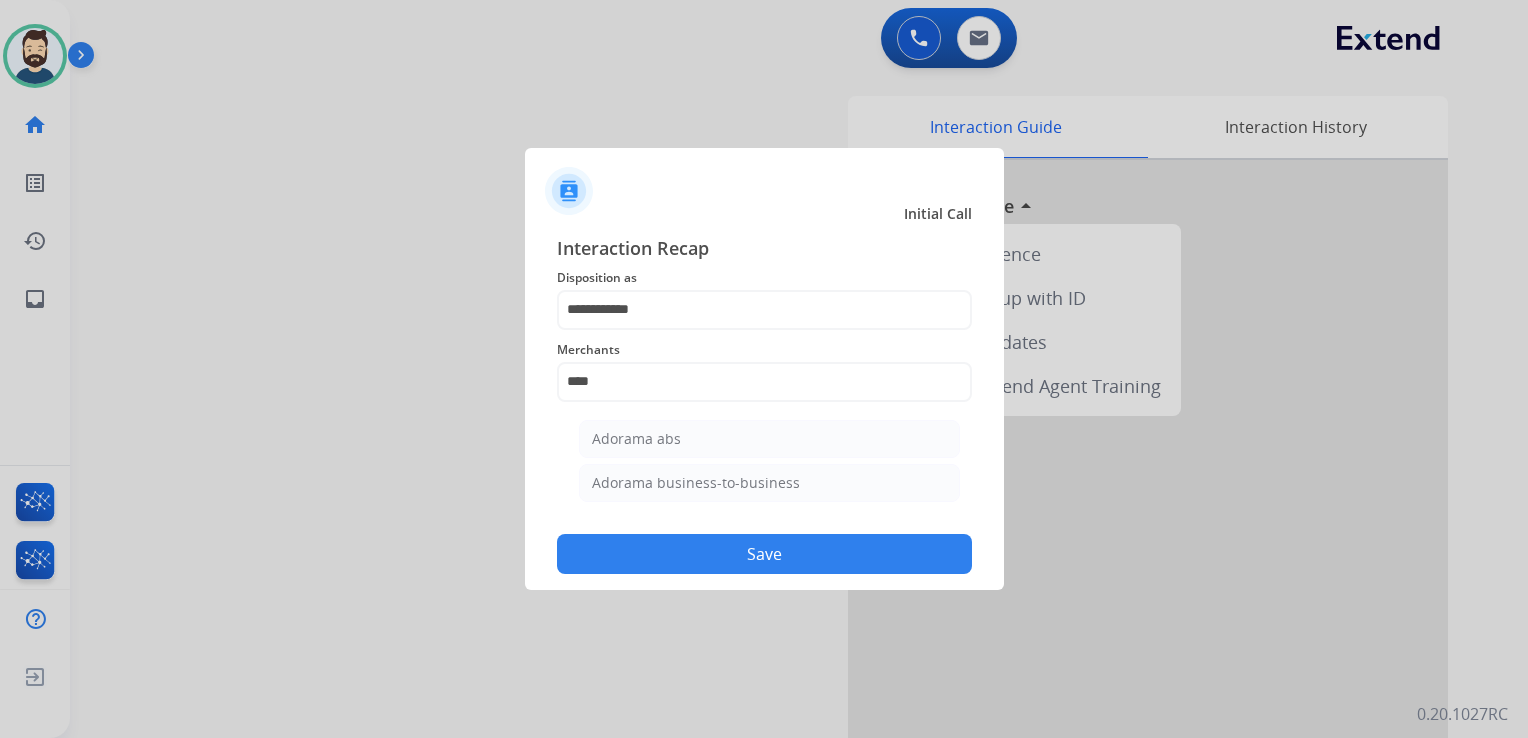 drag, startPoint x: 645, startPoint y: 426, endPoint x: 666, endPoint y: 456, distance: 36.619667 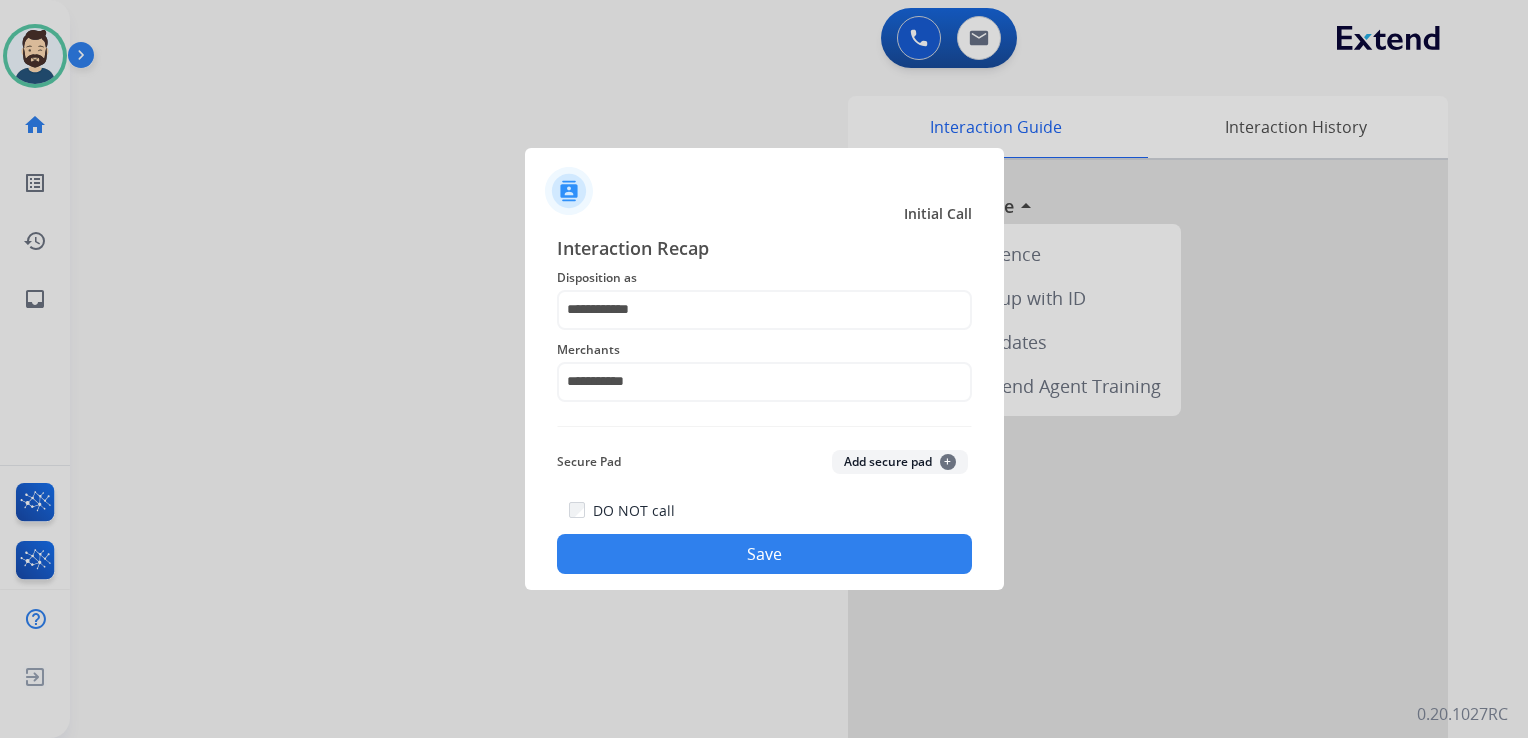 click on "Save" 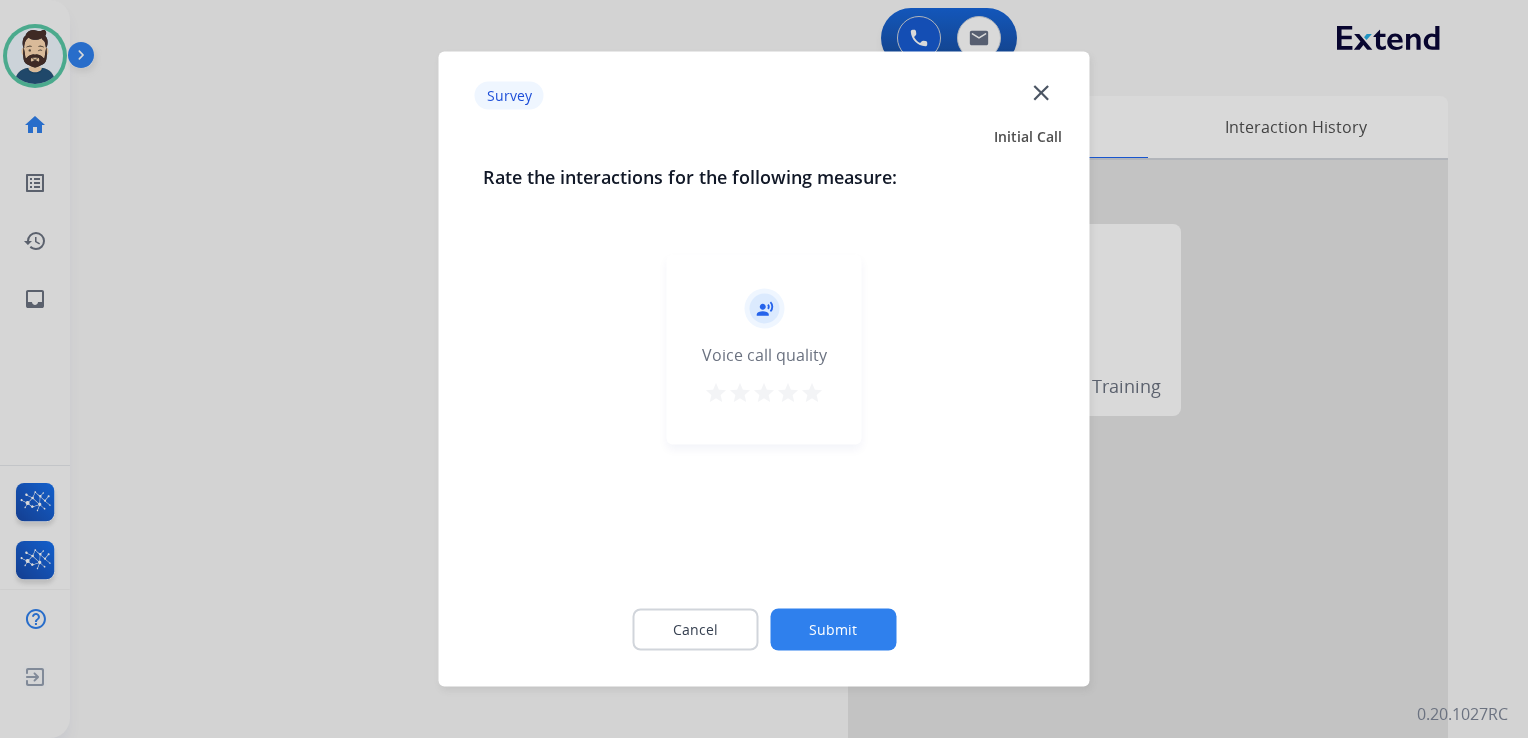 click on "star" at bounding box center (812, 393) 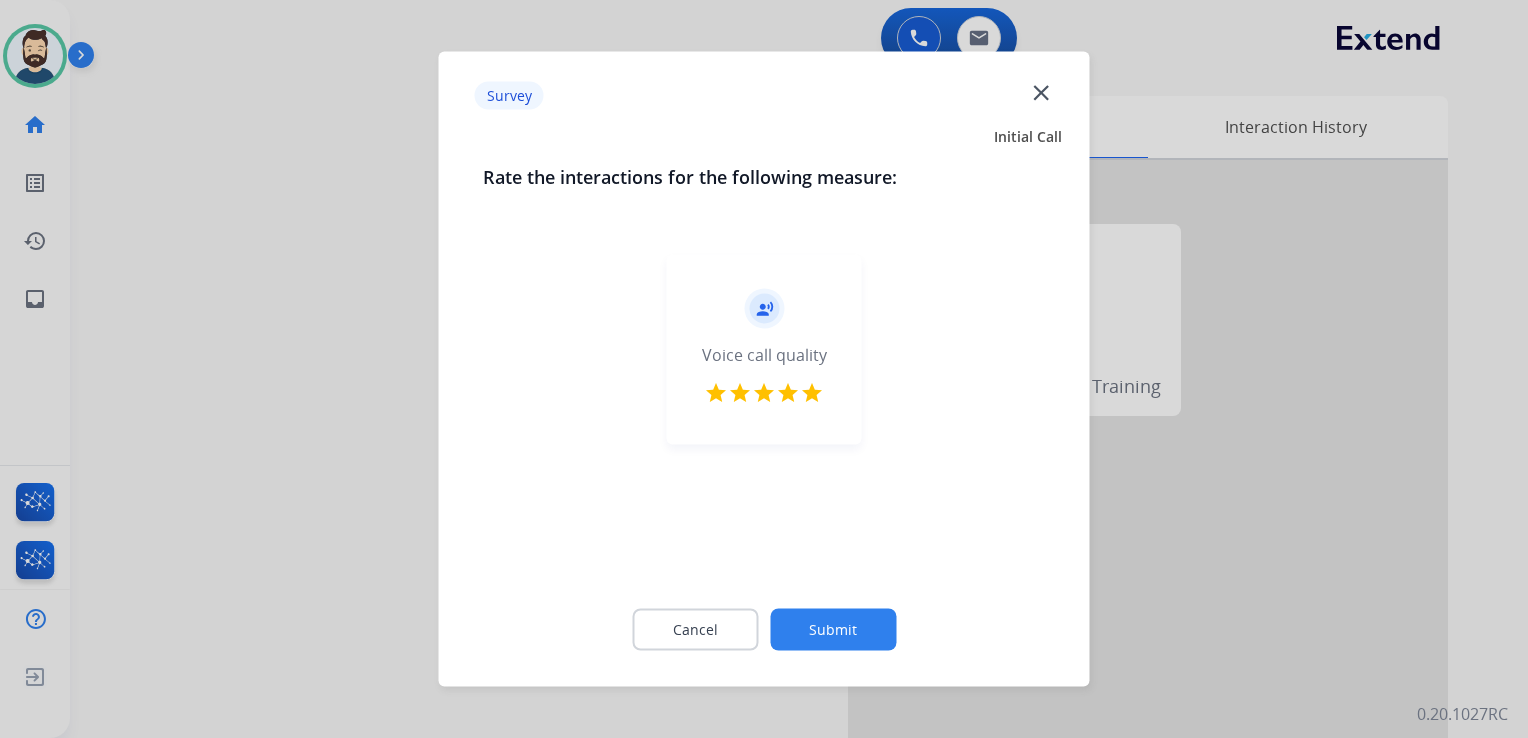 click on "Submit" 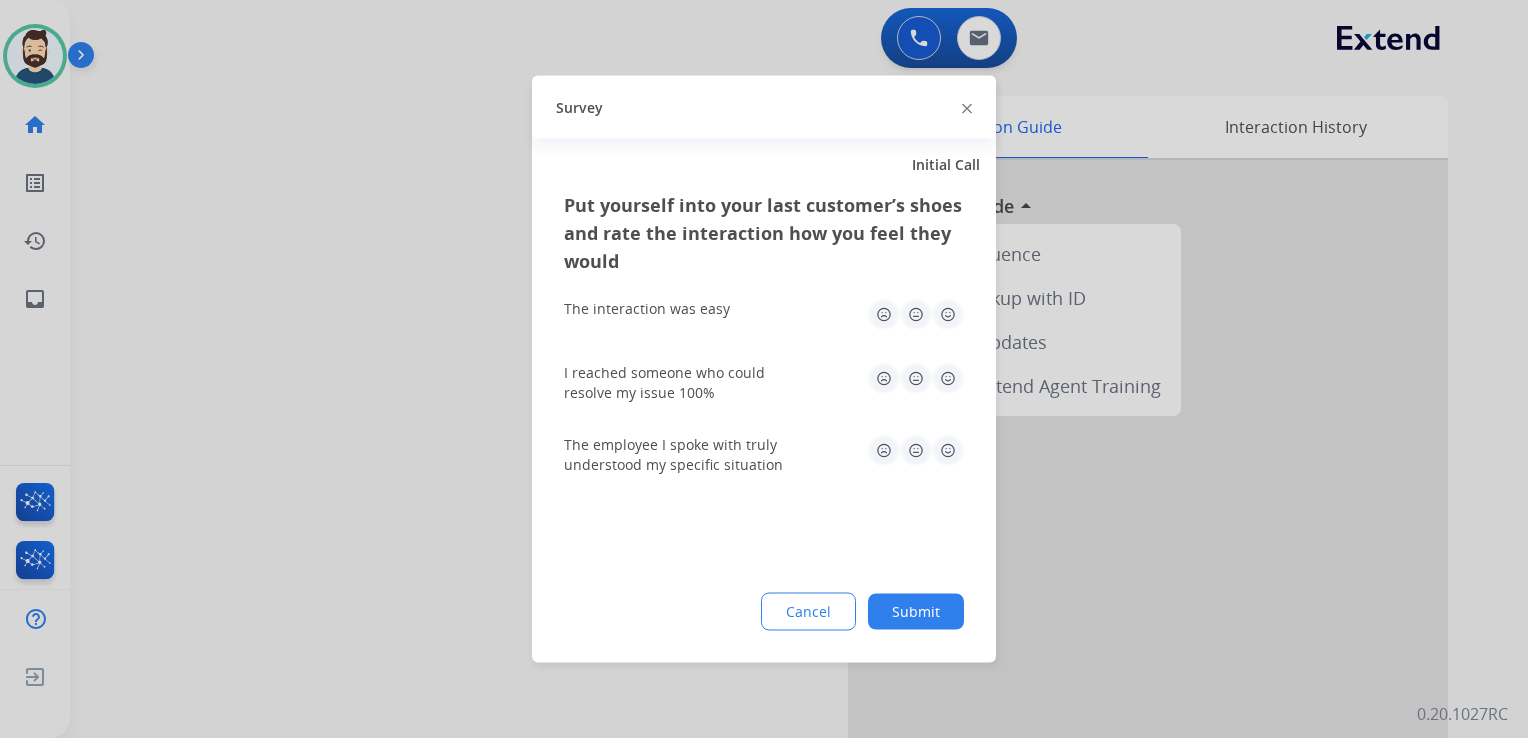 drag, startPoint x: 944, startPoint y: 317, endPoint x: 950, endPoint y: 334, distance: 18.027756 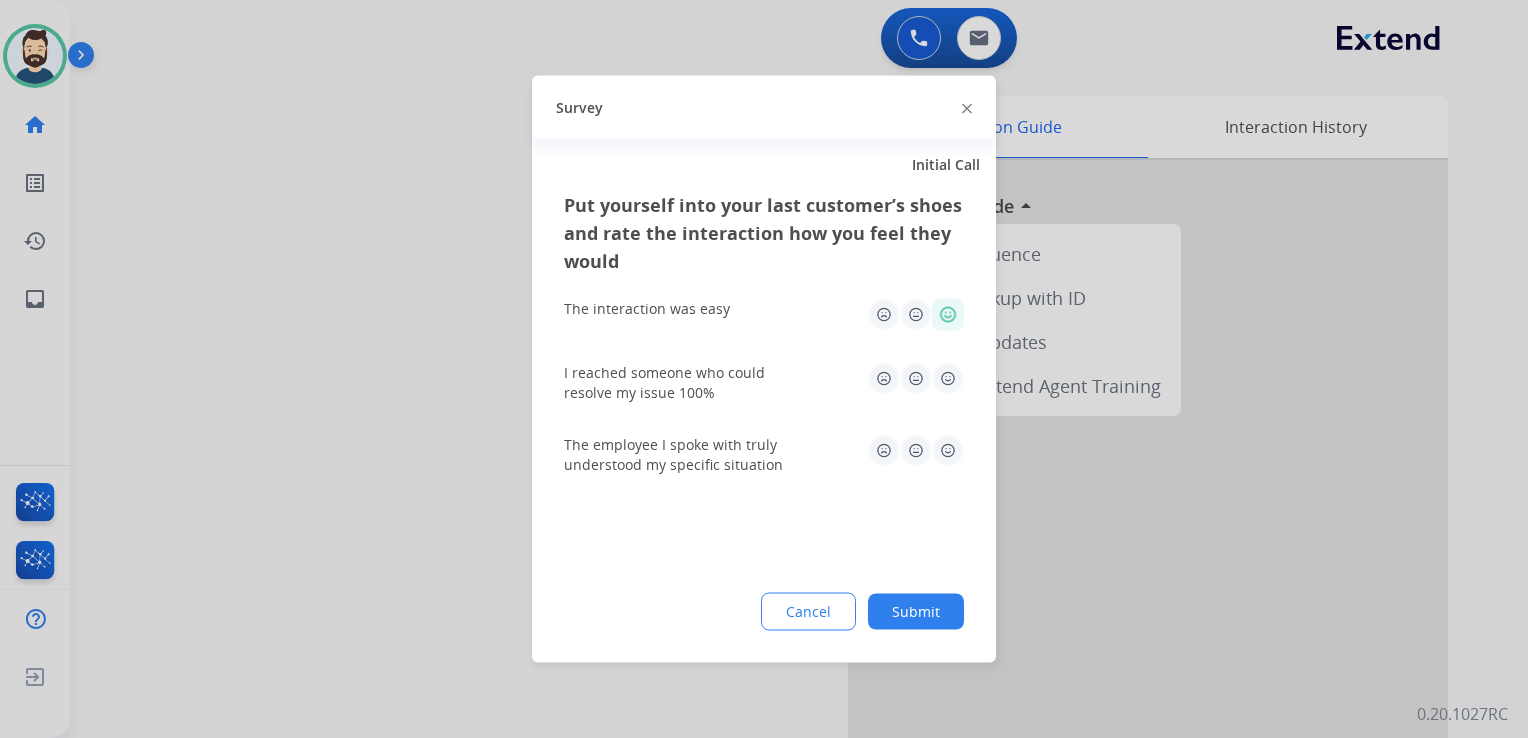 drag, startPoint x: 949, startPoint y: 373, endPoint x: 963, endPoint y: 433, distance: 61.611687 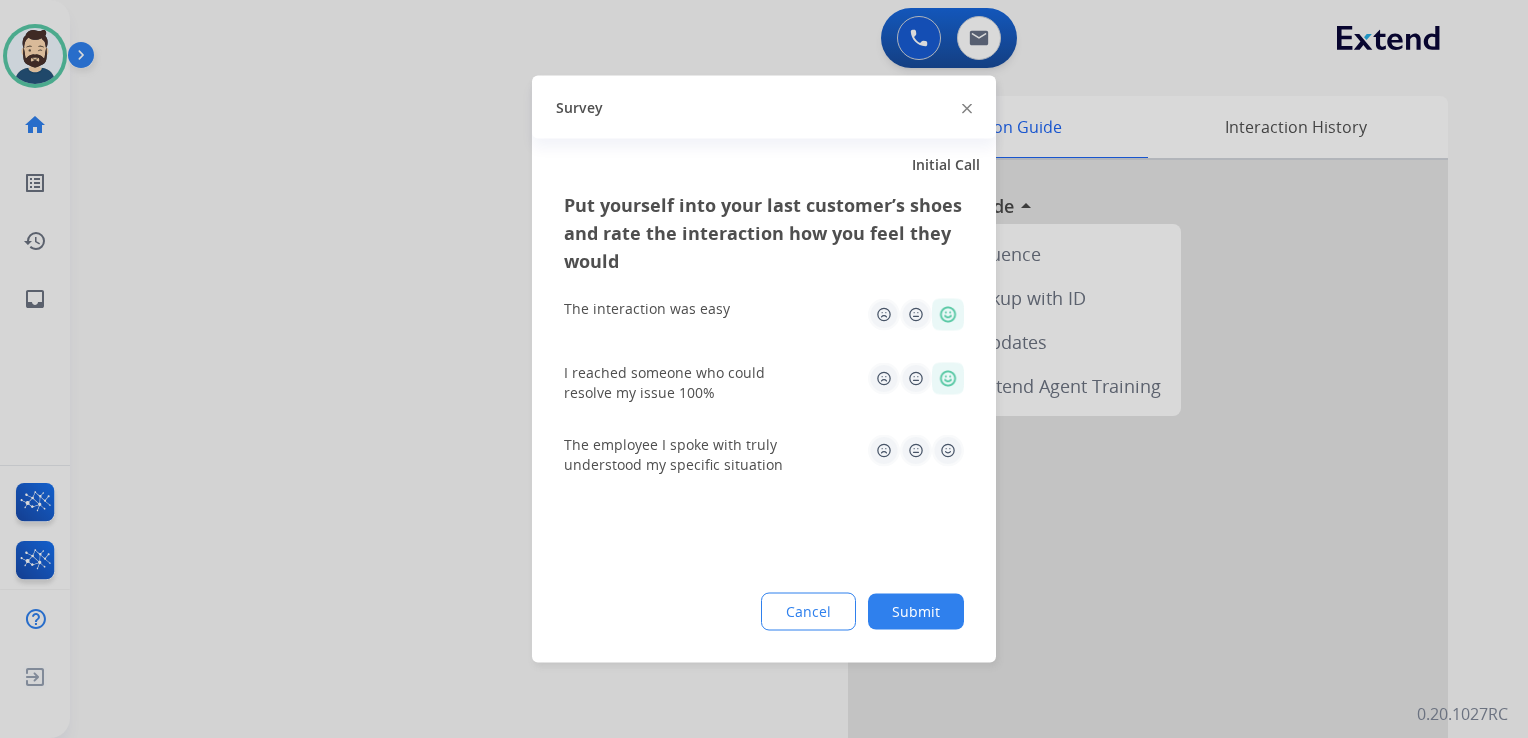 click 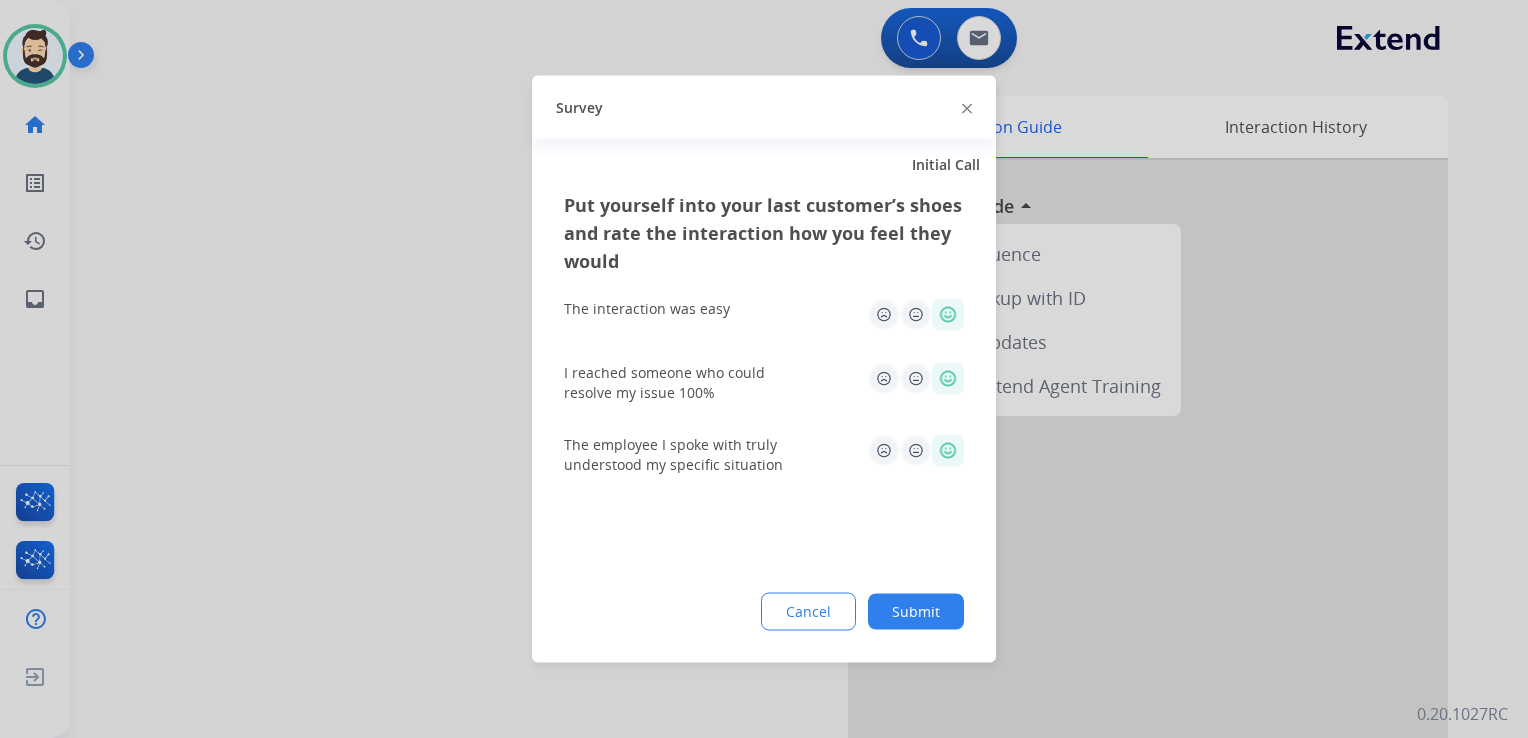 click on "Submit" 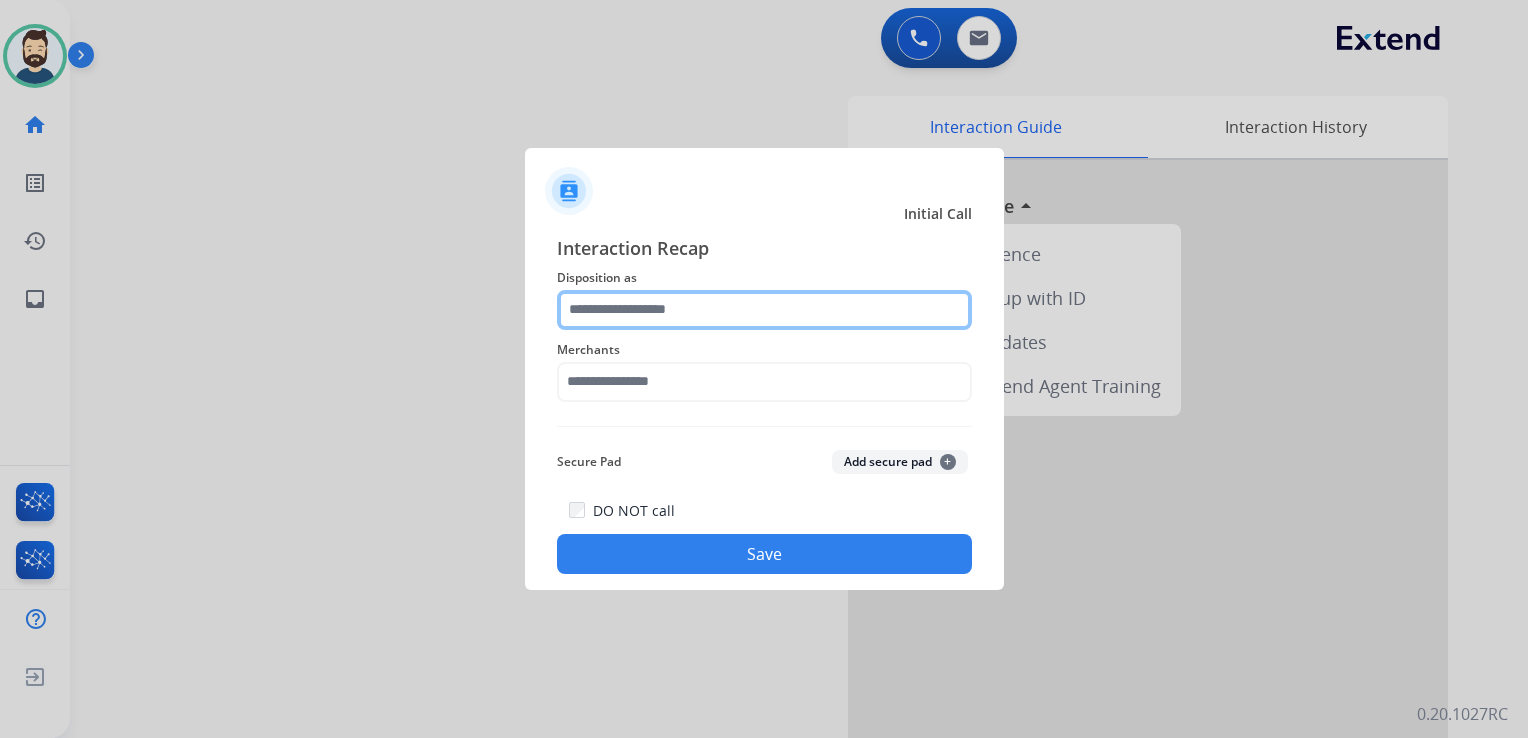 click 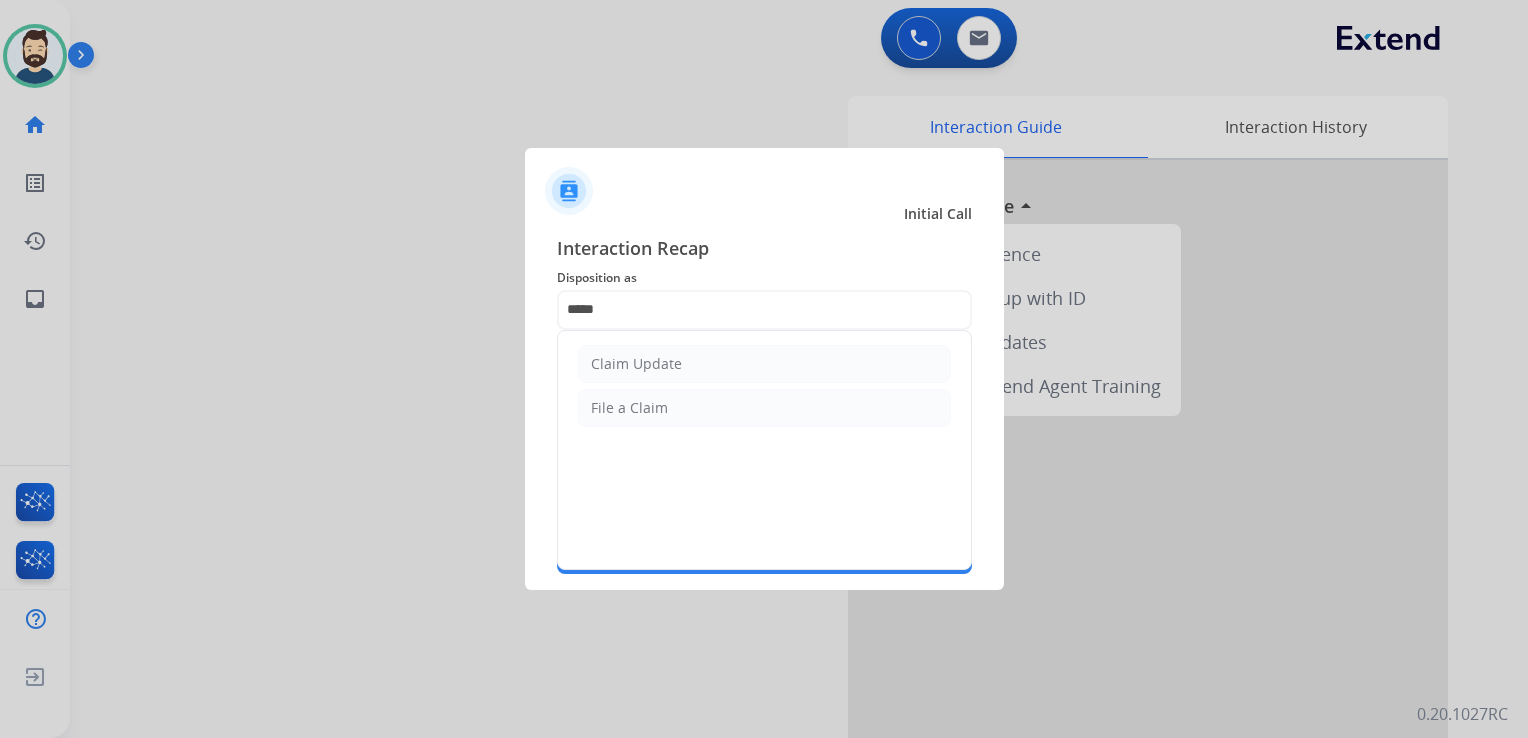 drag, startPoint x: 680, startPoint y: 360, endPoint x: 674, endPoint y: 372, distance: 13.416408 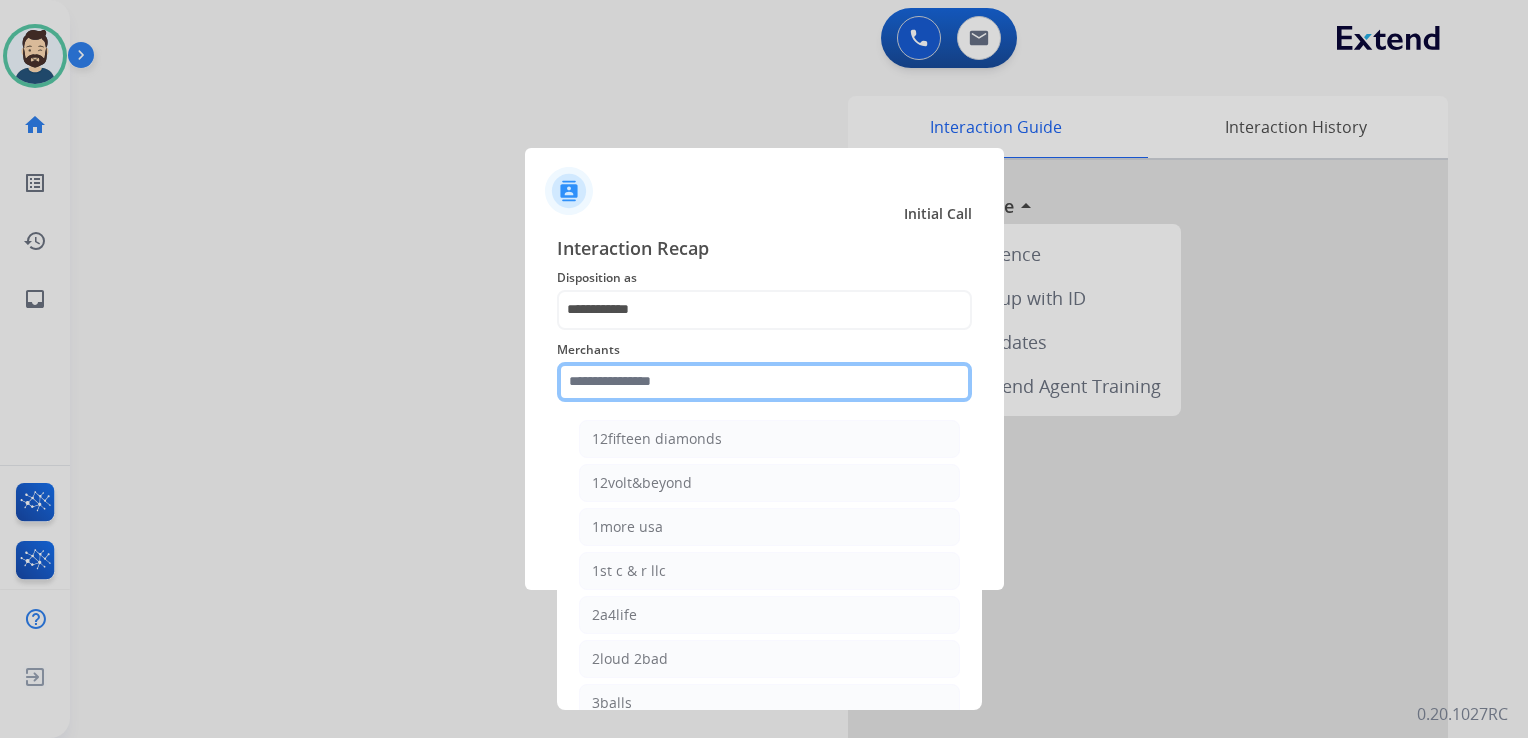 click 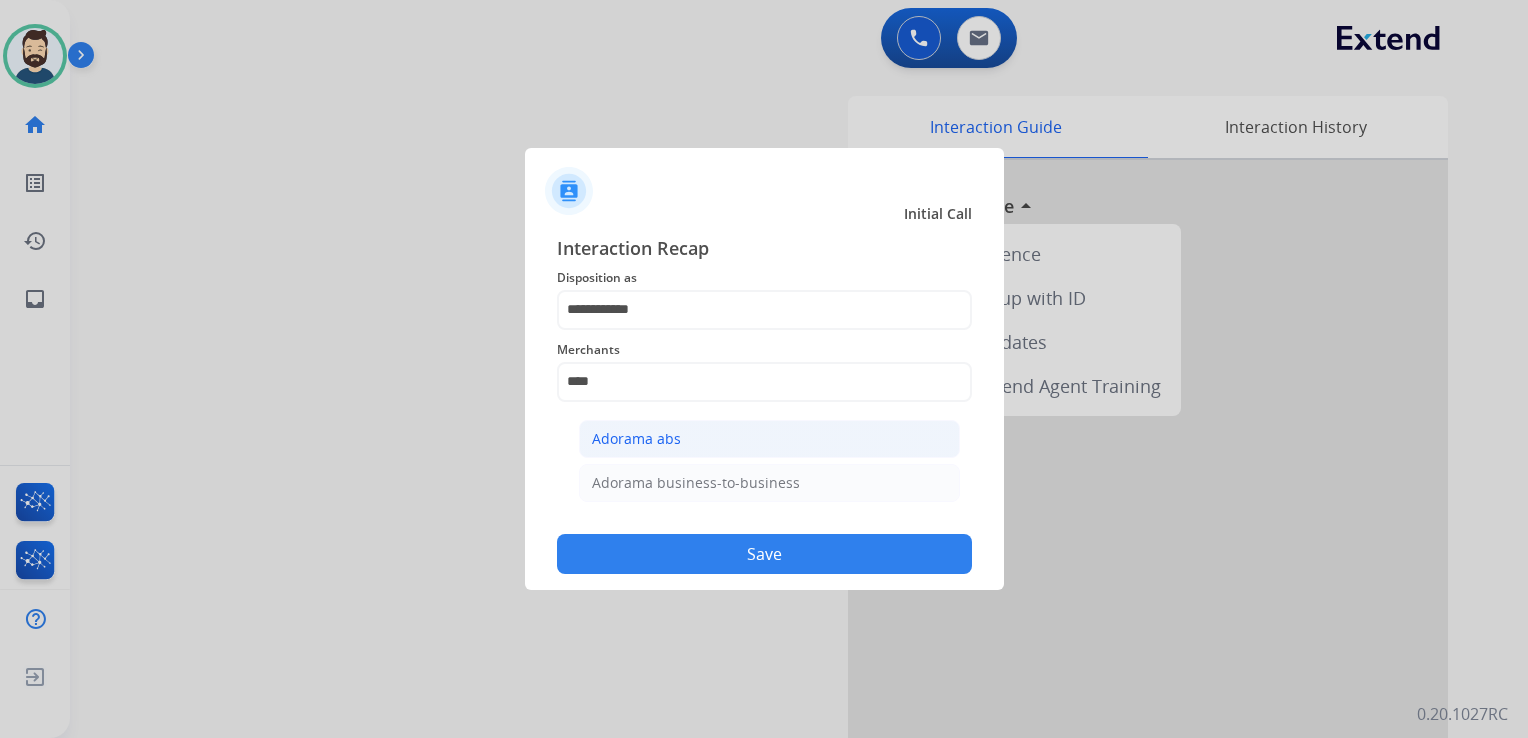 click on "Adorama abs" 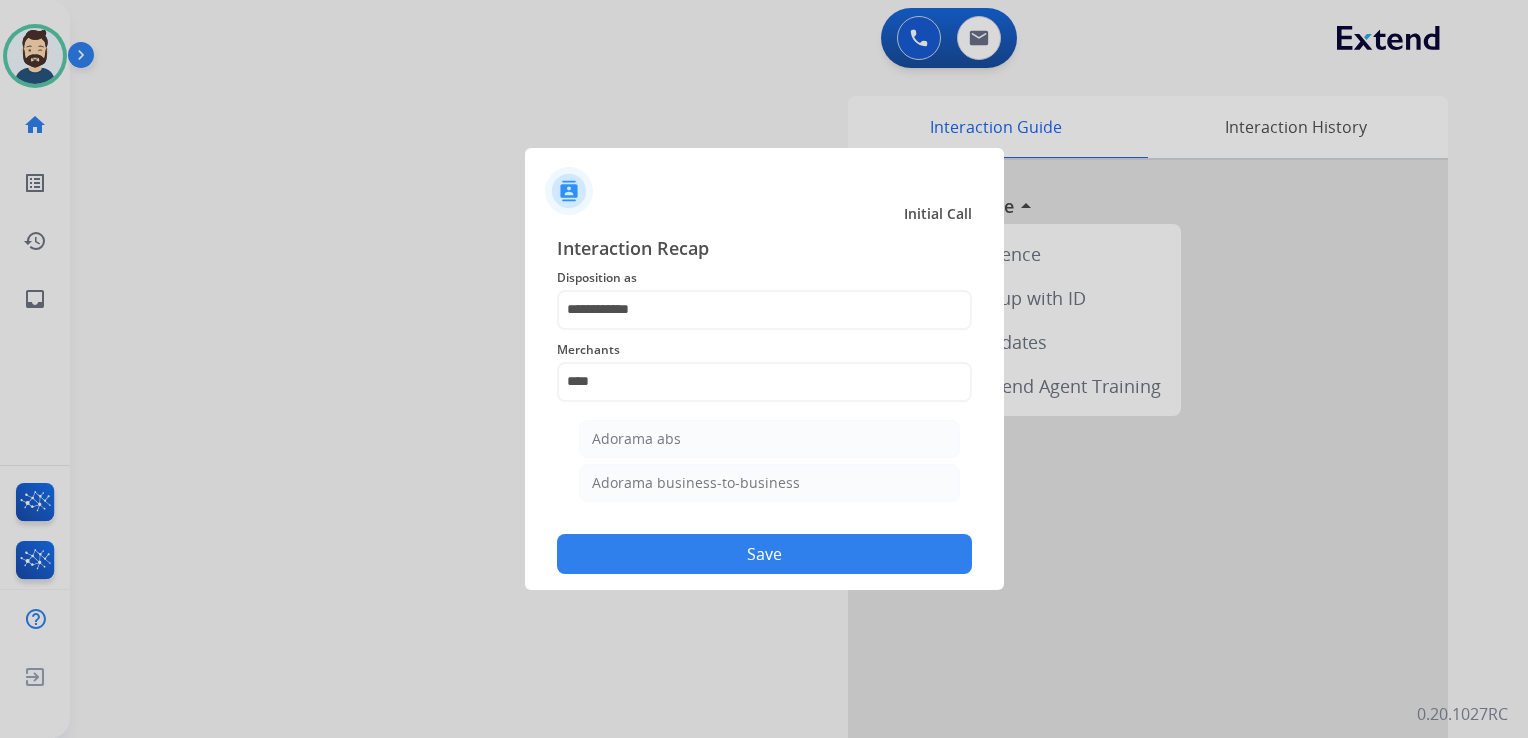 type on "**********" 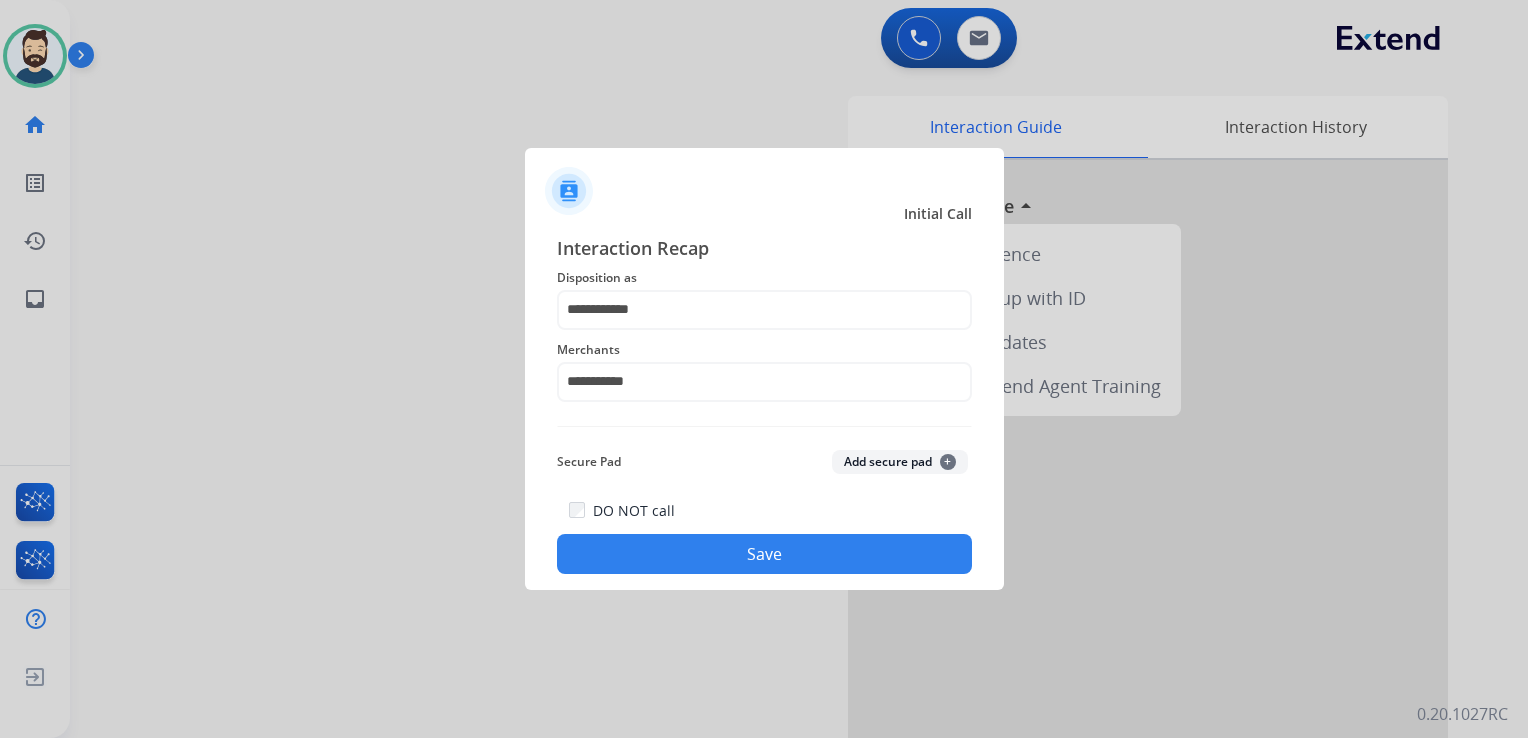 click on "Save" 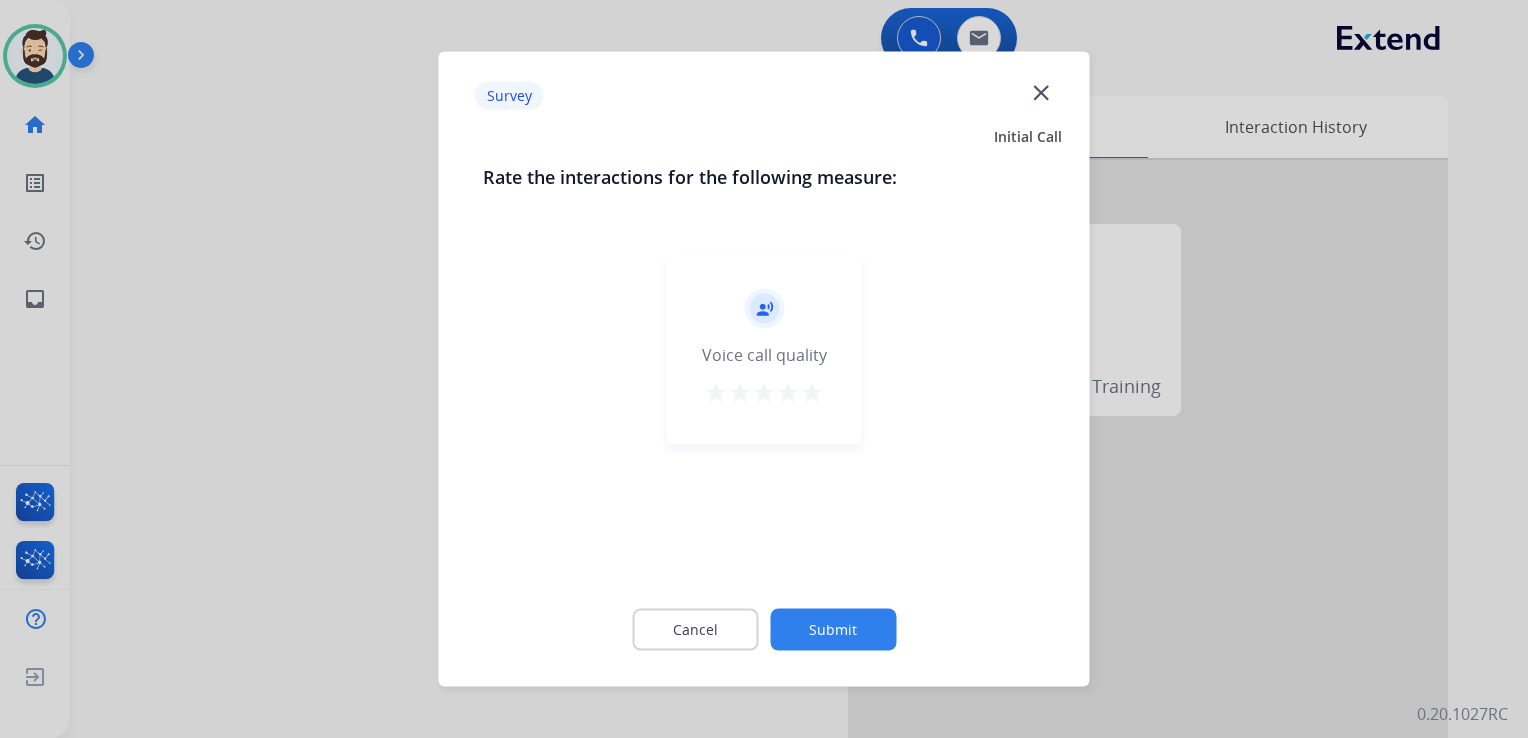 click on "star" at bounding box center [812, 393] 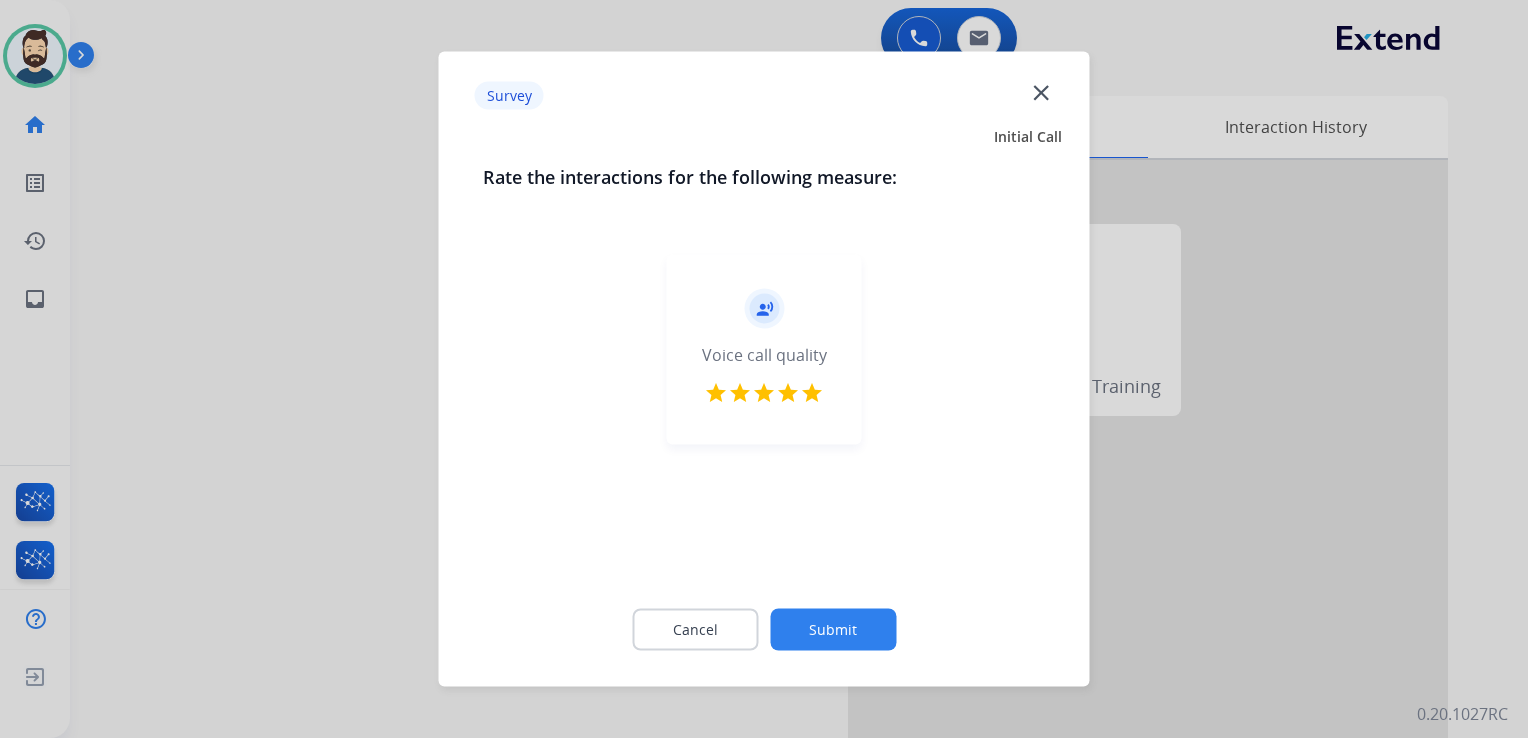 click on "Submit" 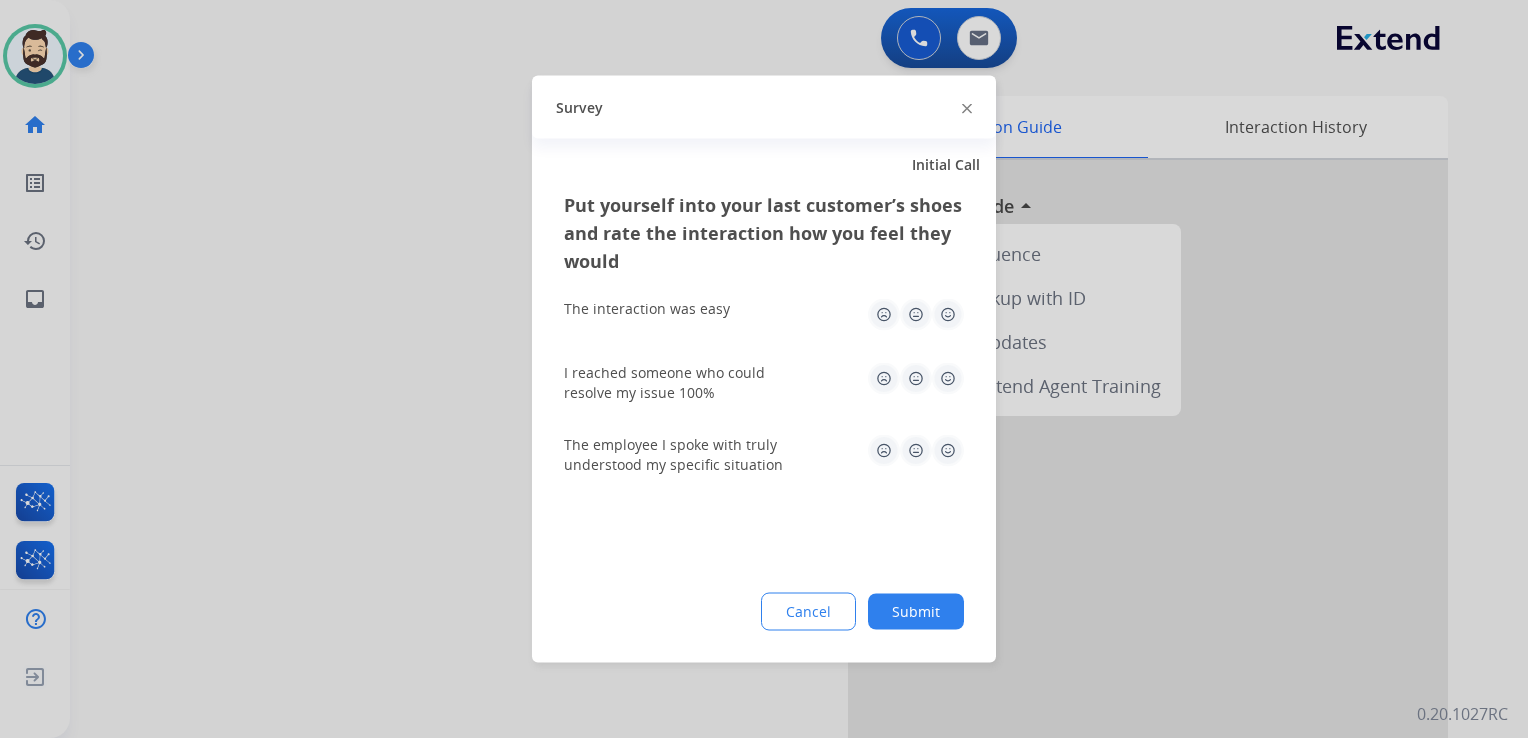 click 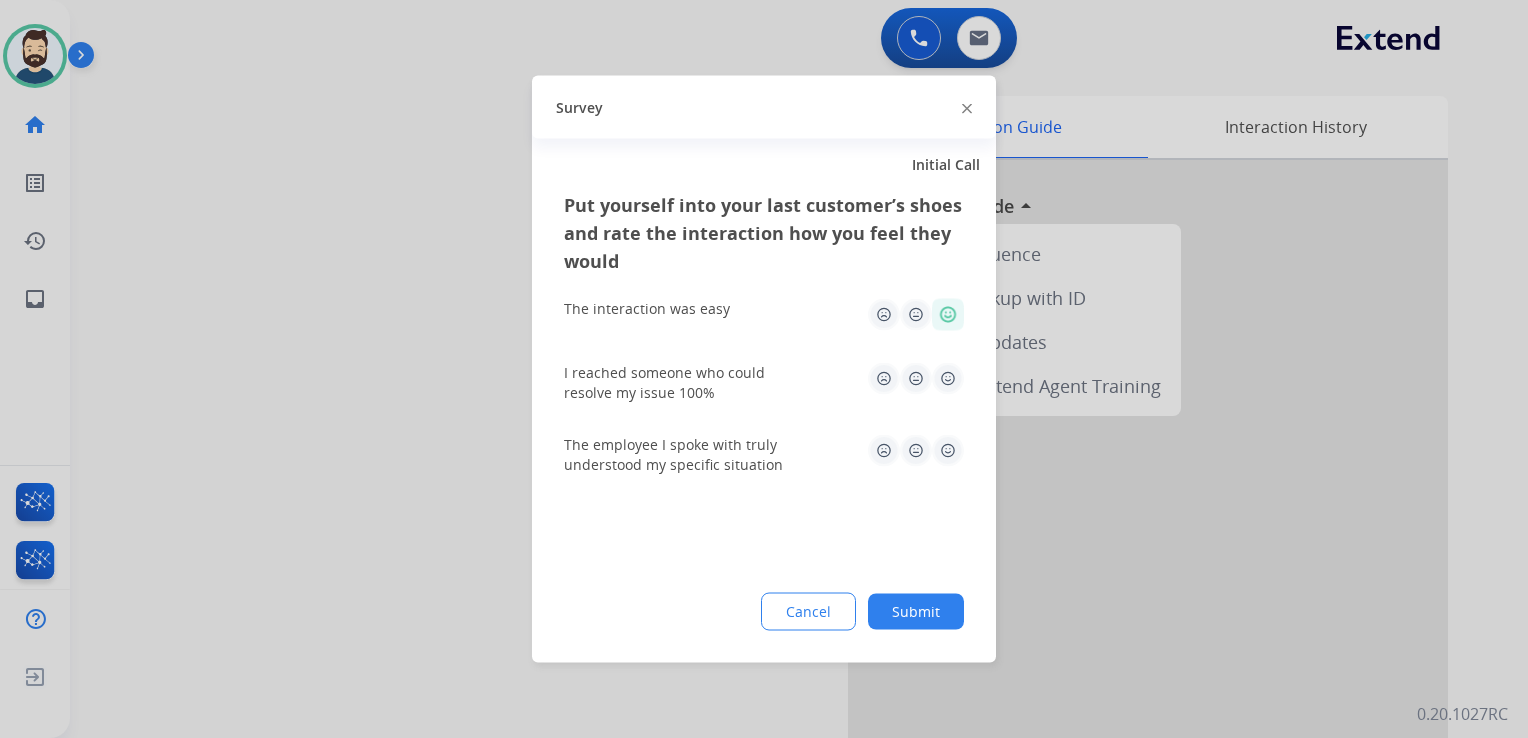 click 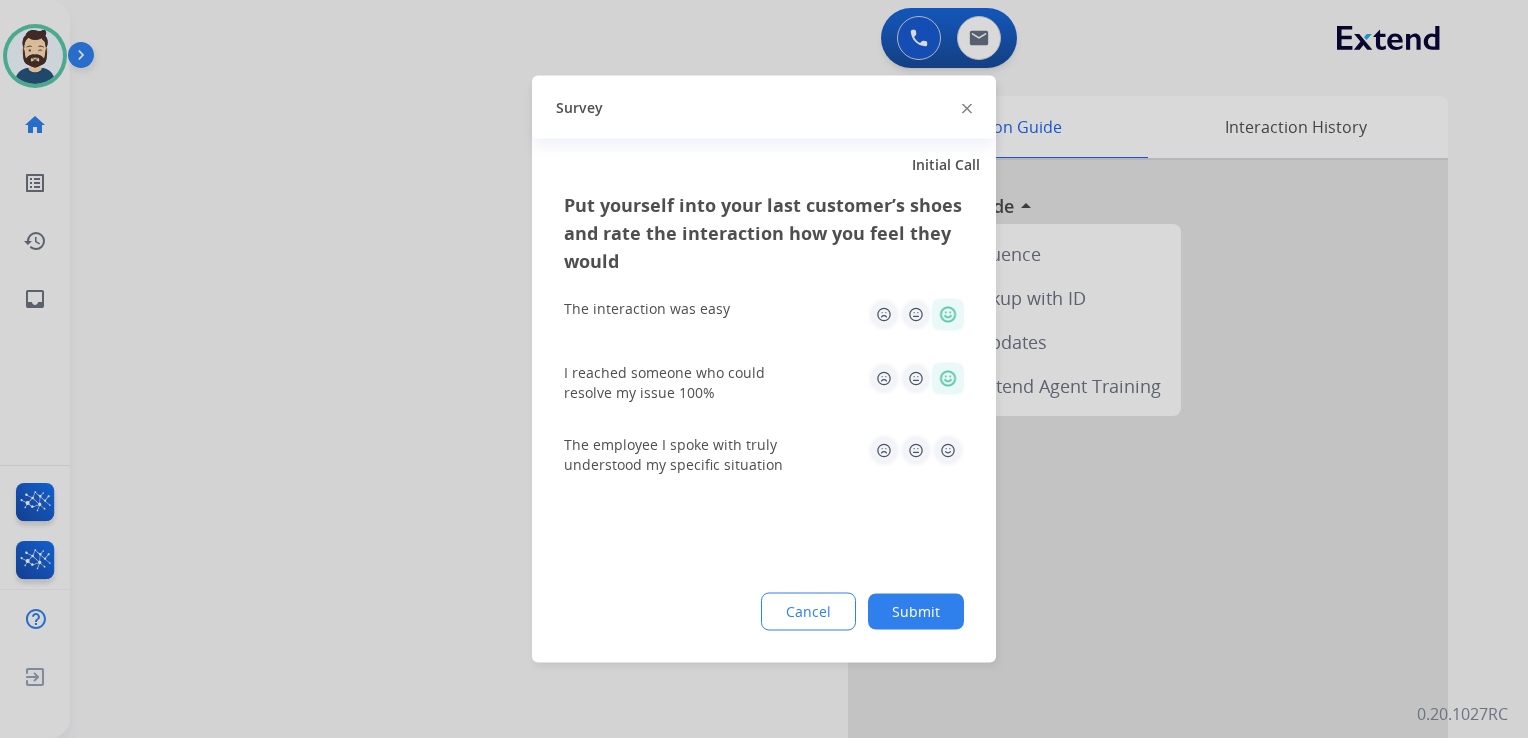 click 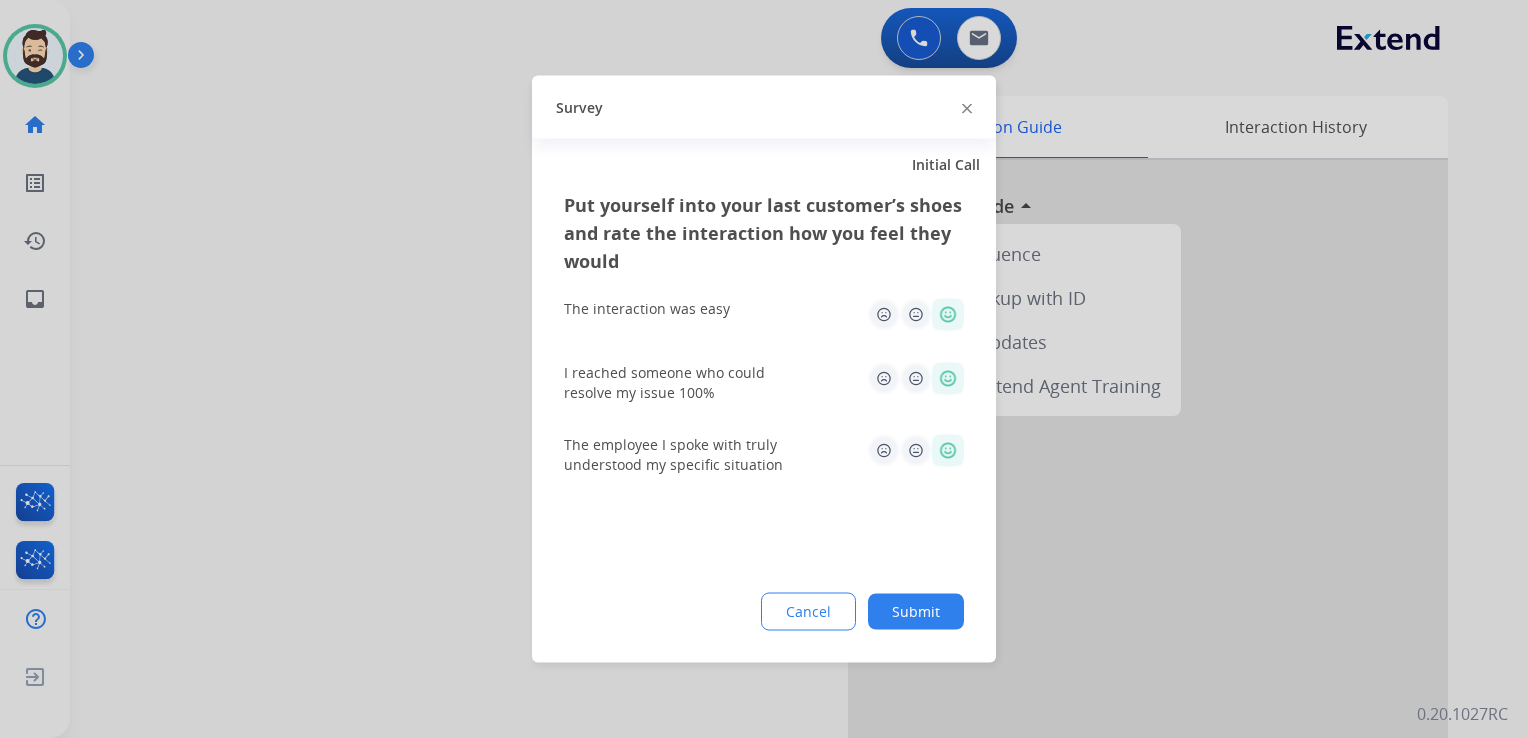 click on "Submit" 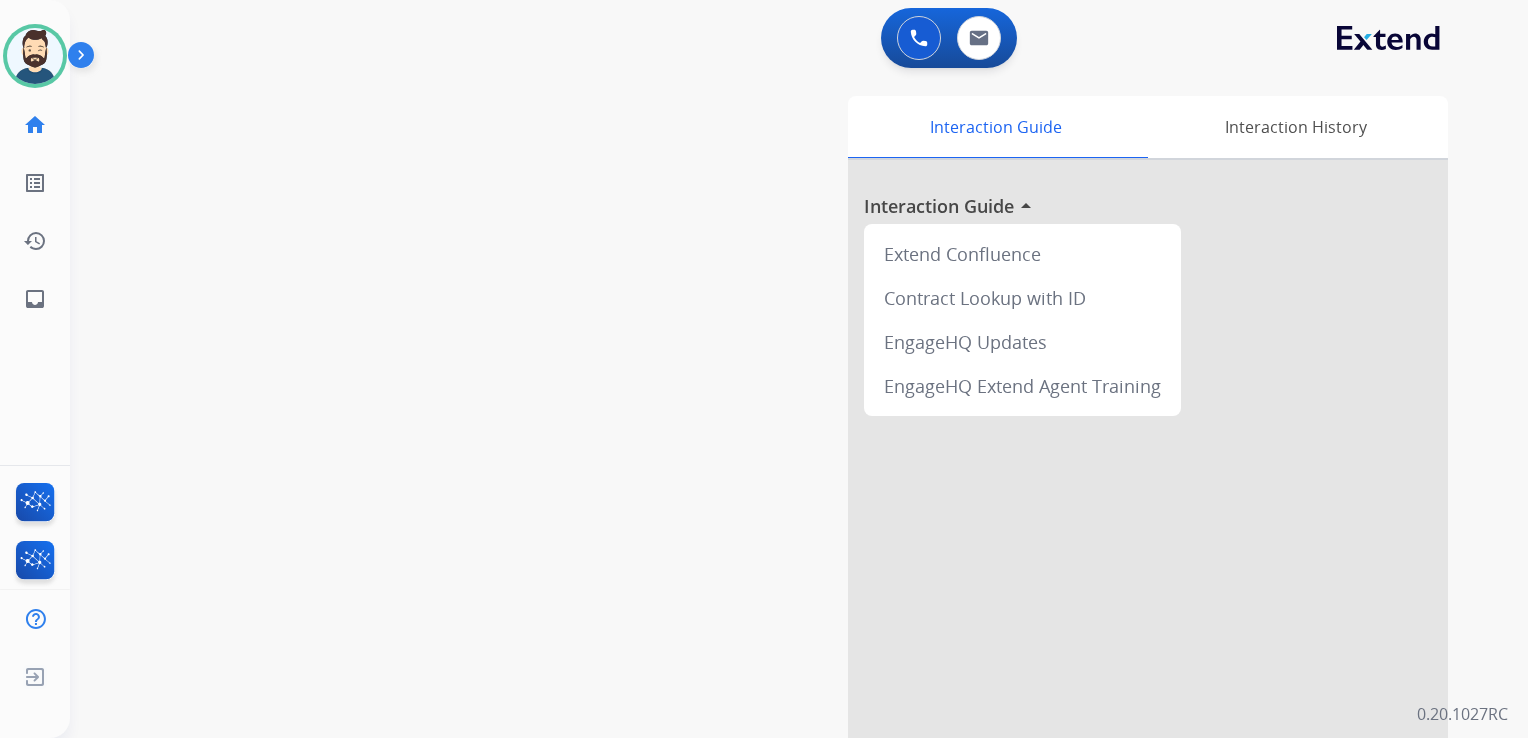 click on "swap_horiz Break voice bridge close_fullscreen Connect 3-Way Call merge_type Separate 3-Way Call  Interaction Guide   Interaction History  Interaction Guide arrow_drop_up  Extend Confluence   Contract Lookup with ID   EngageHQ Updates   EngageHQ Extend Agent Training" at bounding box center (775, 489) 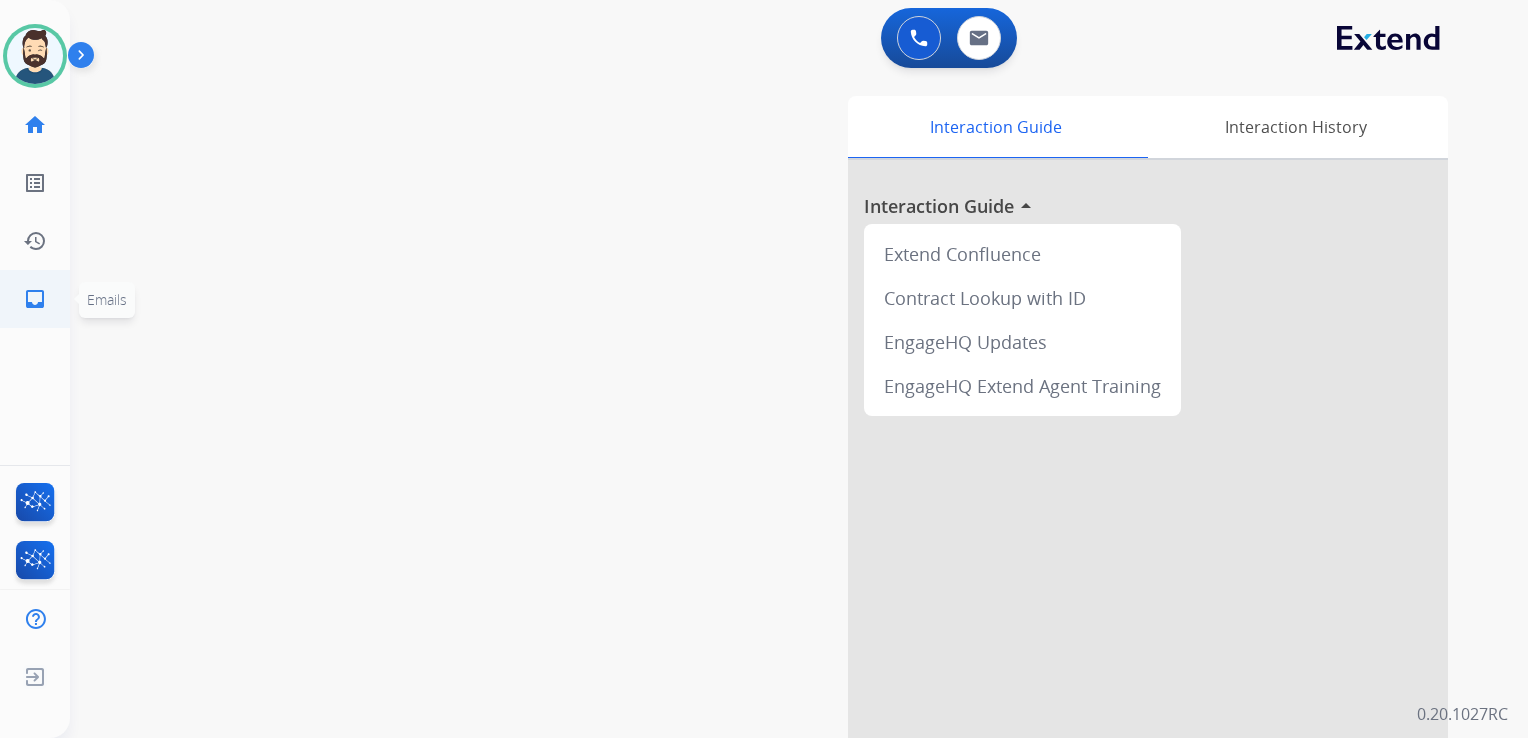 click on "inbox" 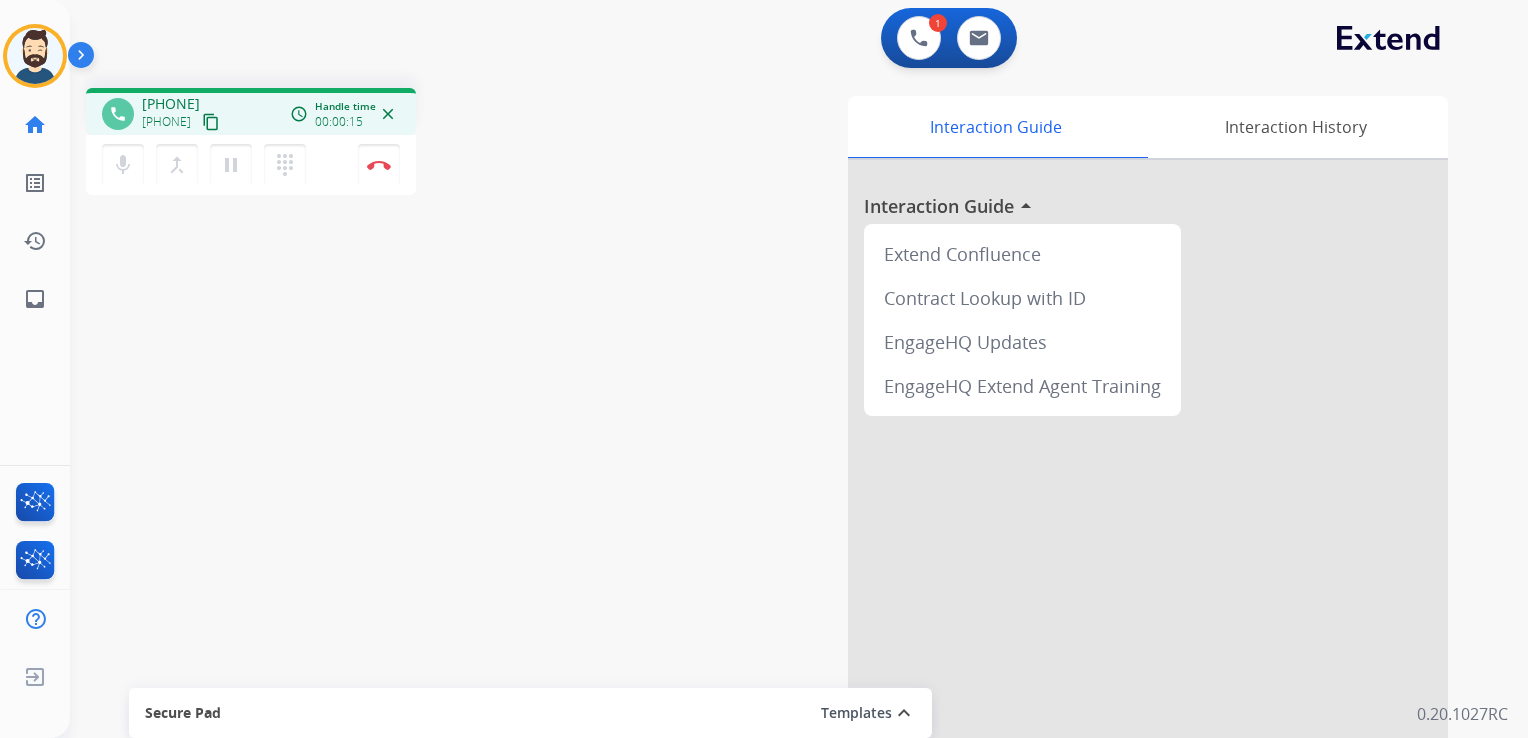 drag, startPoint x: 463, startPoint y: 460, endPoint x: 191, endPoint y: 418, distance: 275.22354 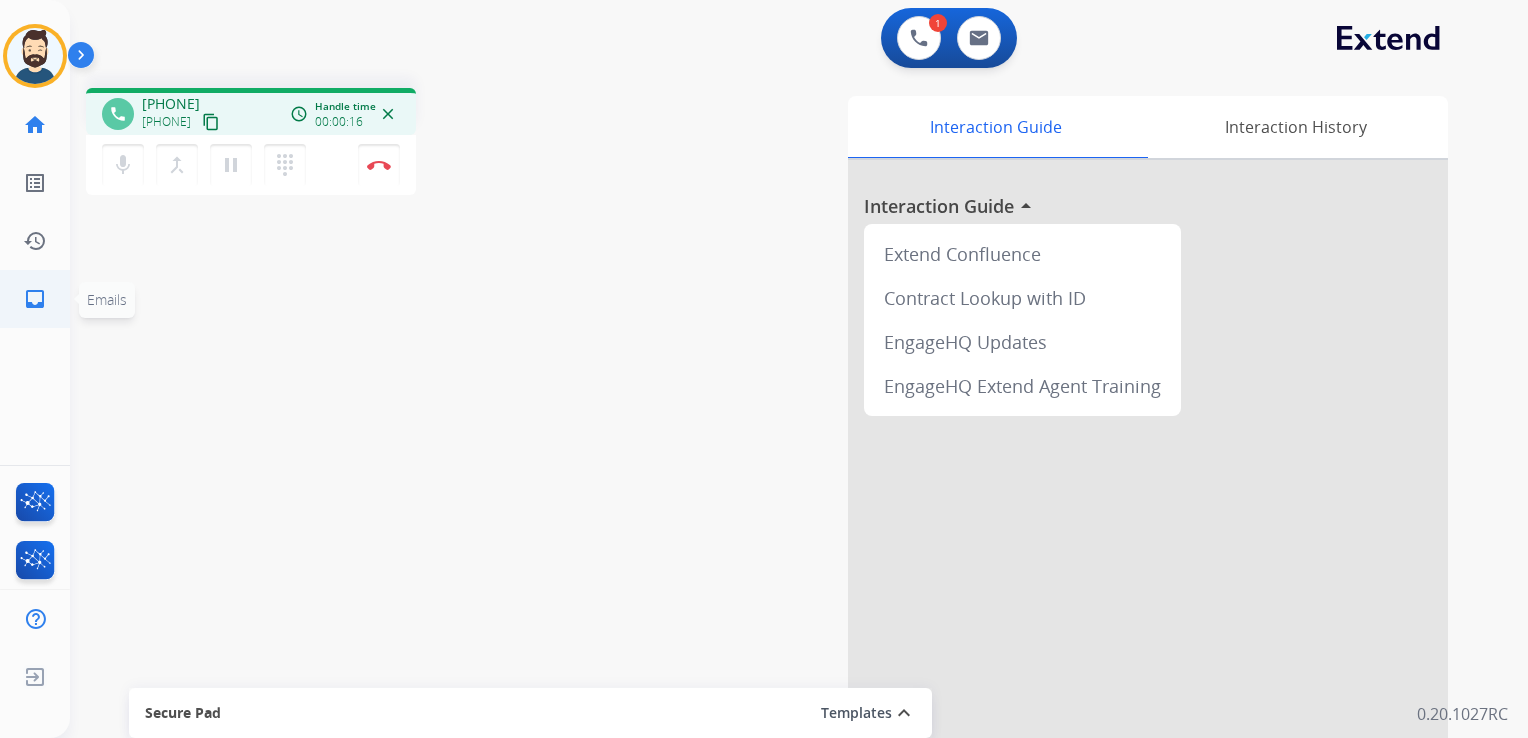 click on "inbox" 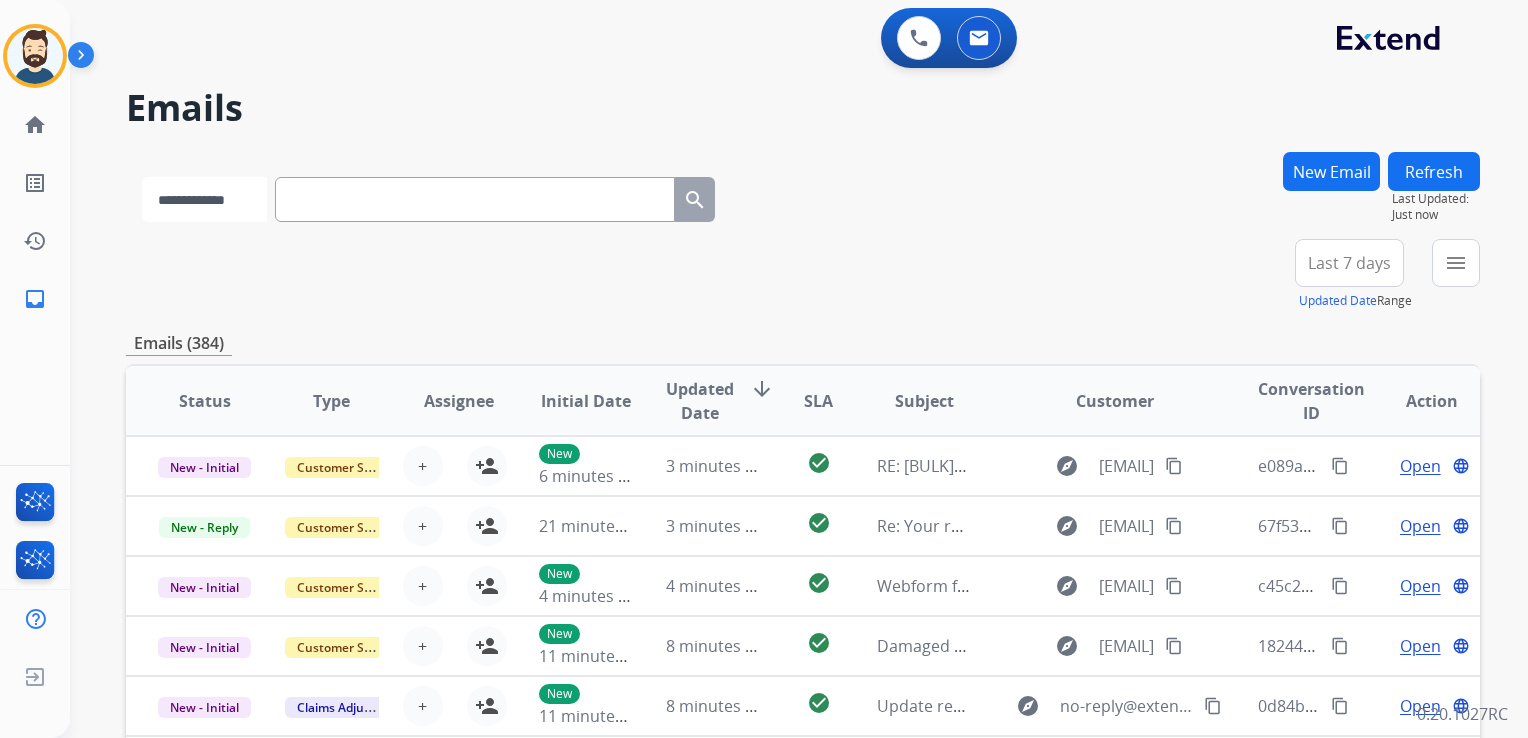 click on "**********" at bounding box center [204, 199] 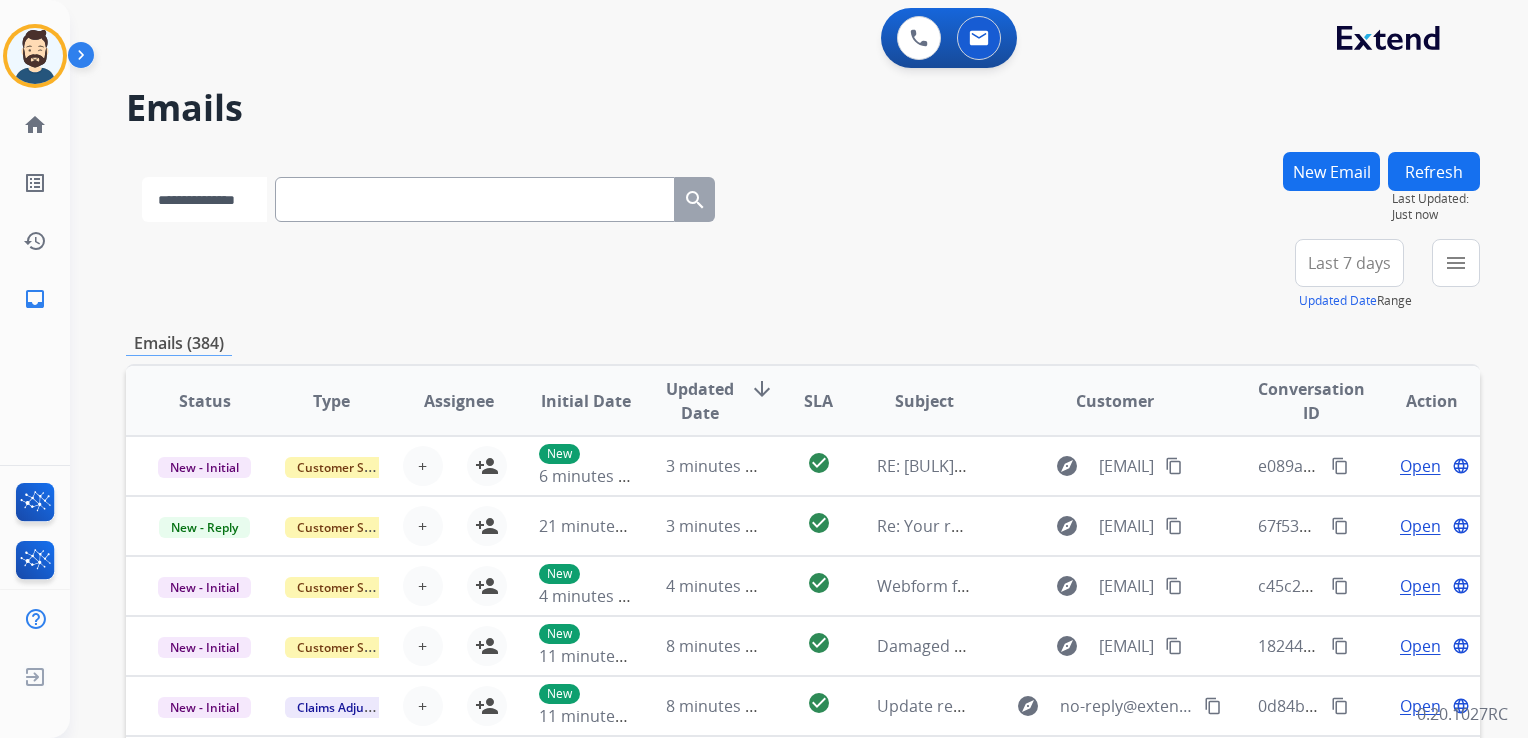 click on "**********" at bounding box center (204, 199) 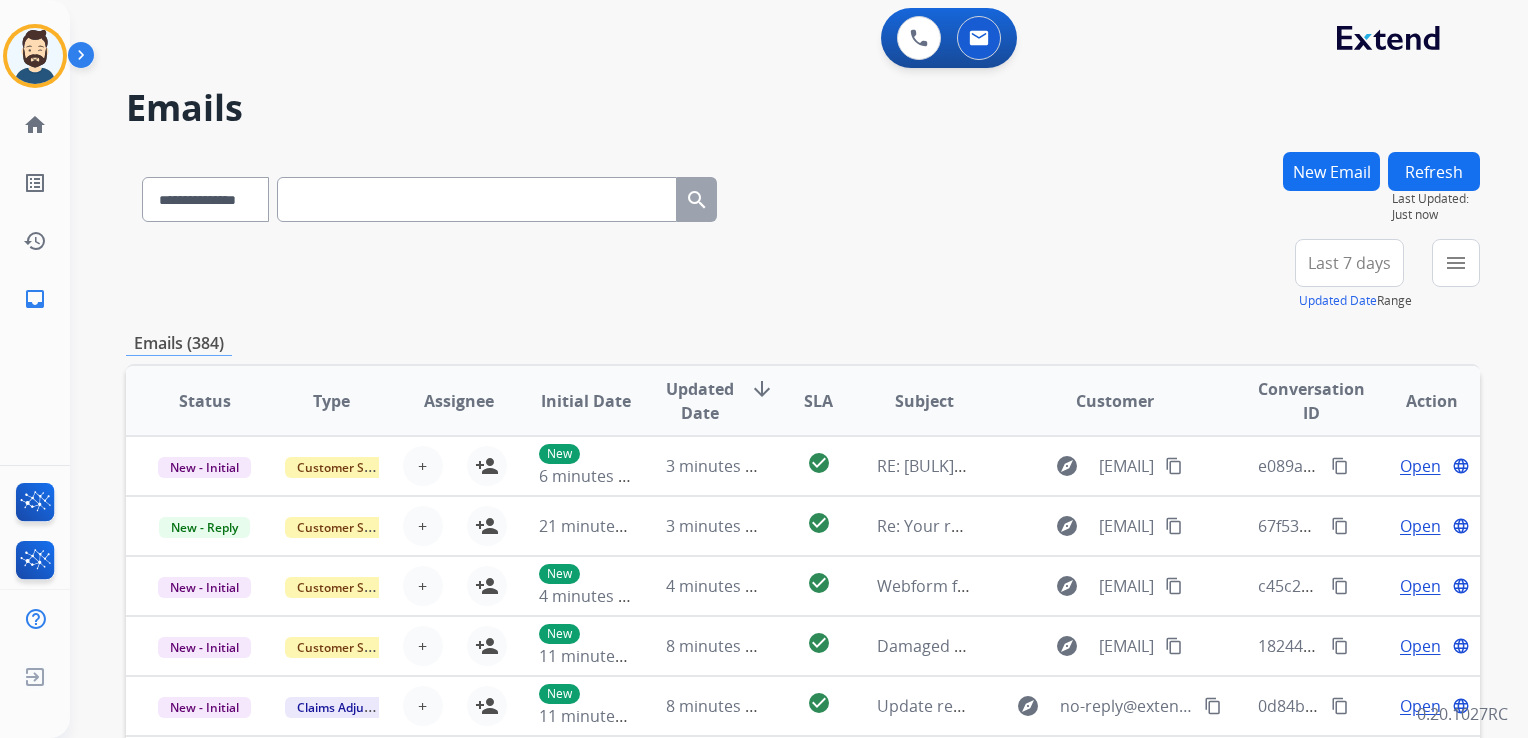 click at bounding box center (477, 199) 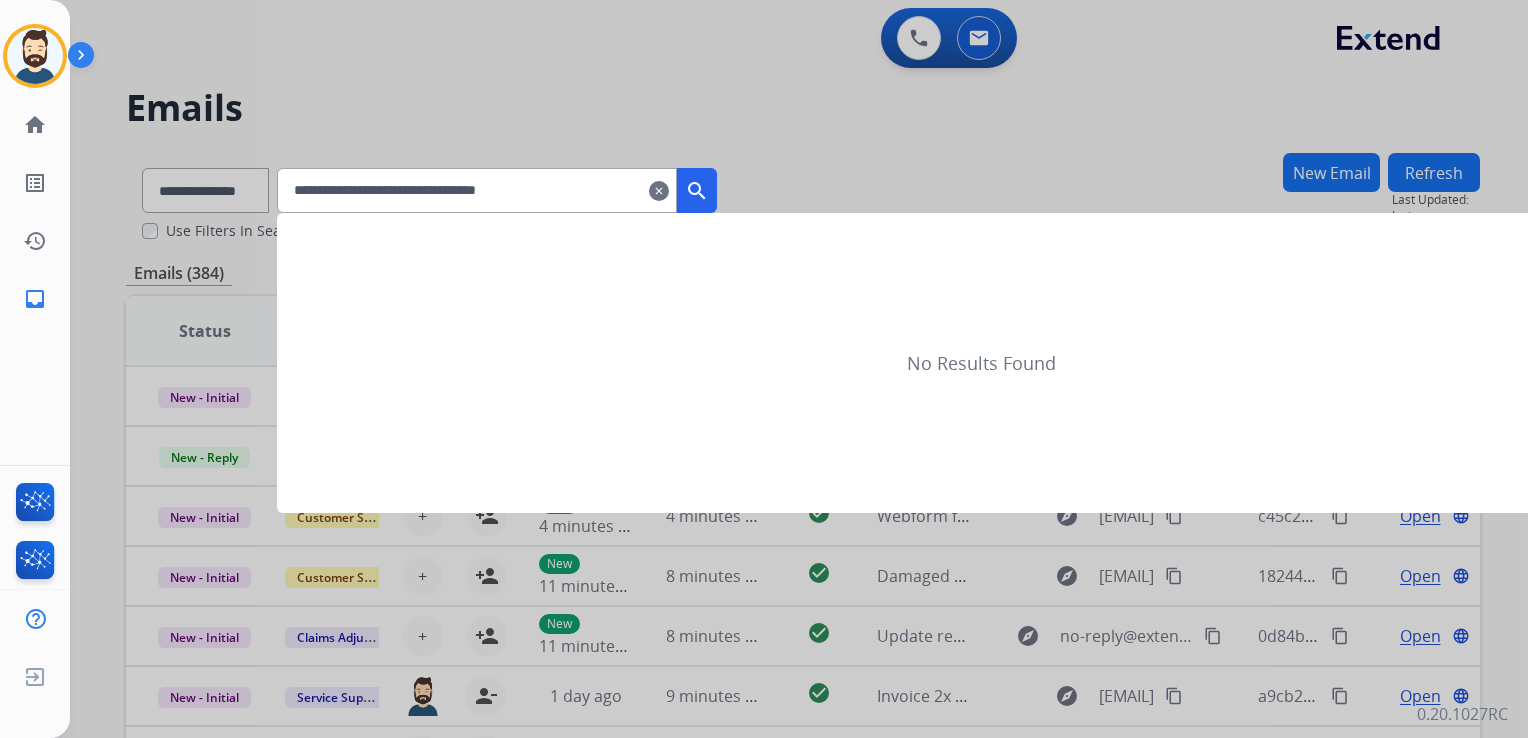 type on "**********" 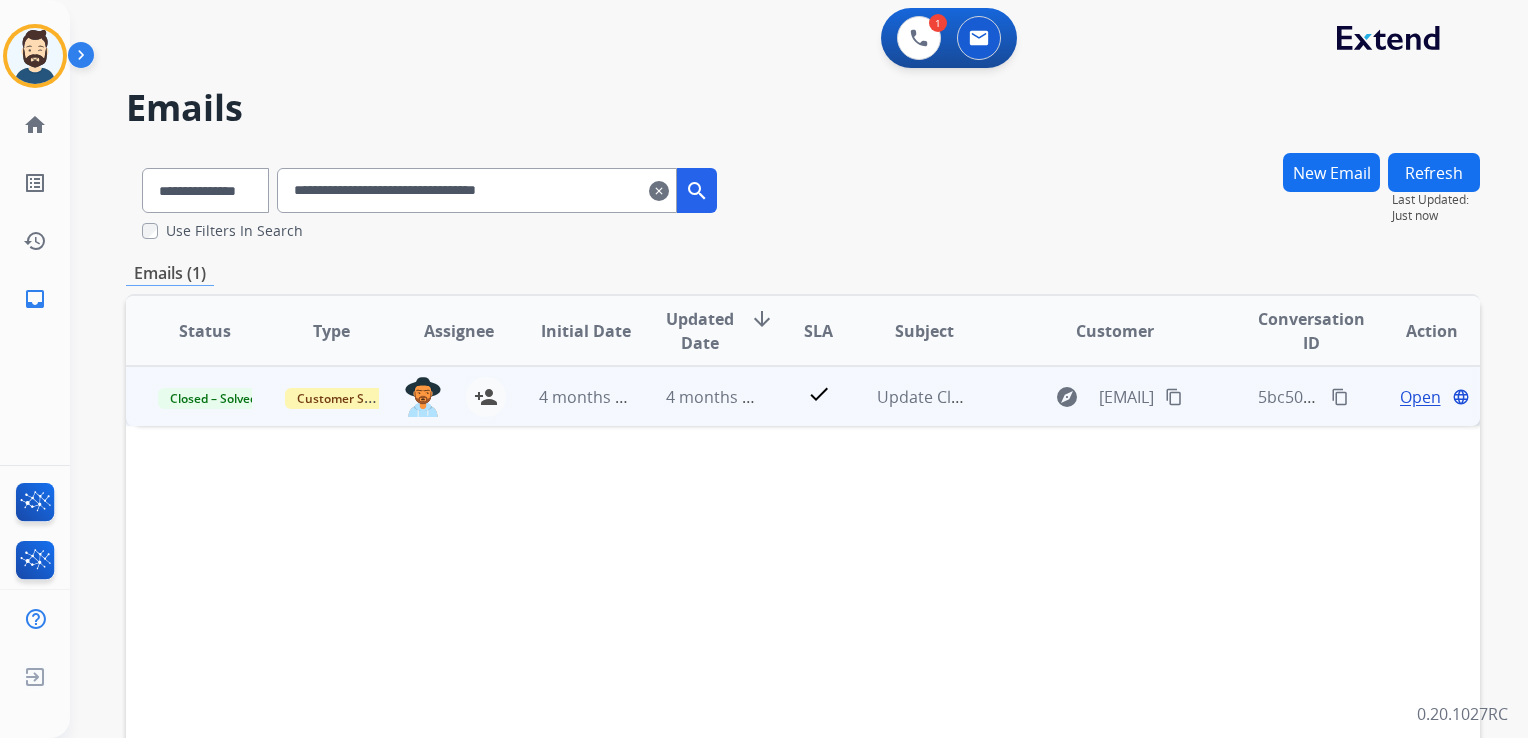 click on "4 months ago" at bounding box center (697, 396) 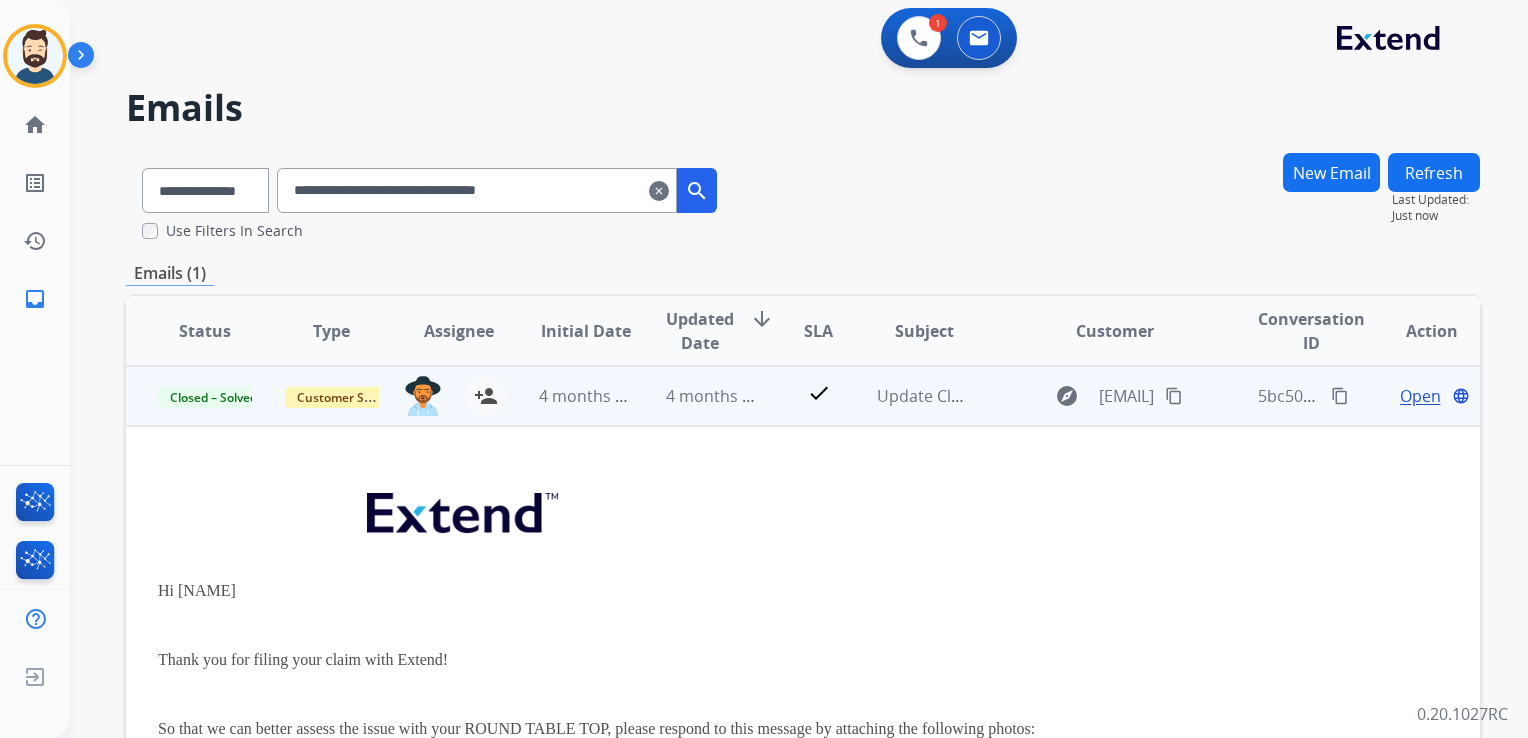 click on "Open" at bounding box center [1420, 396] 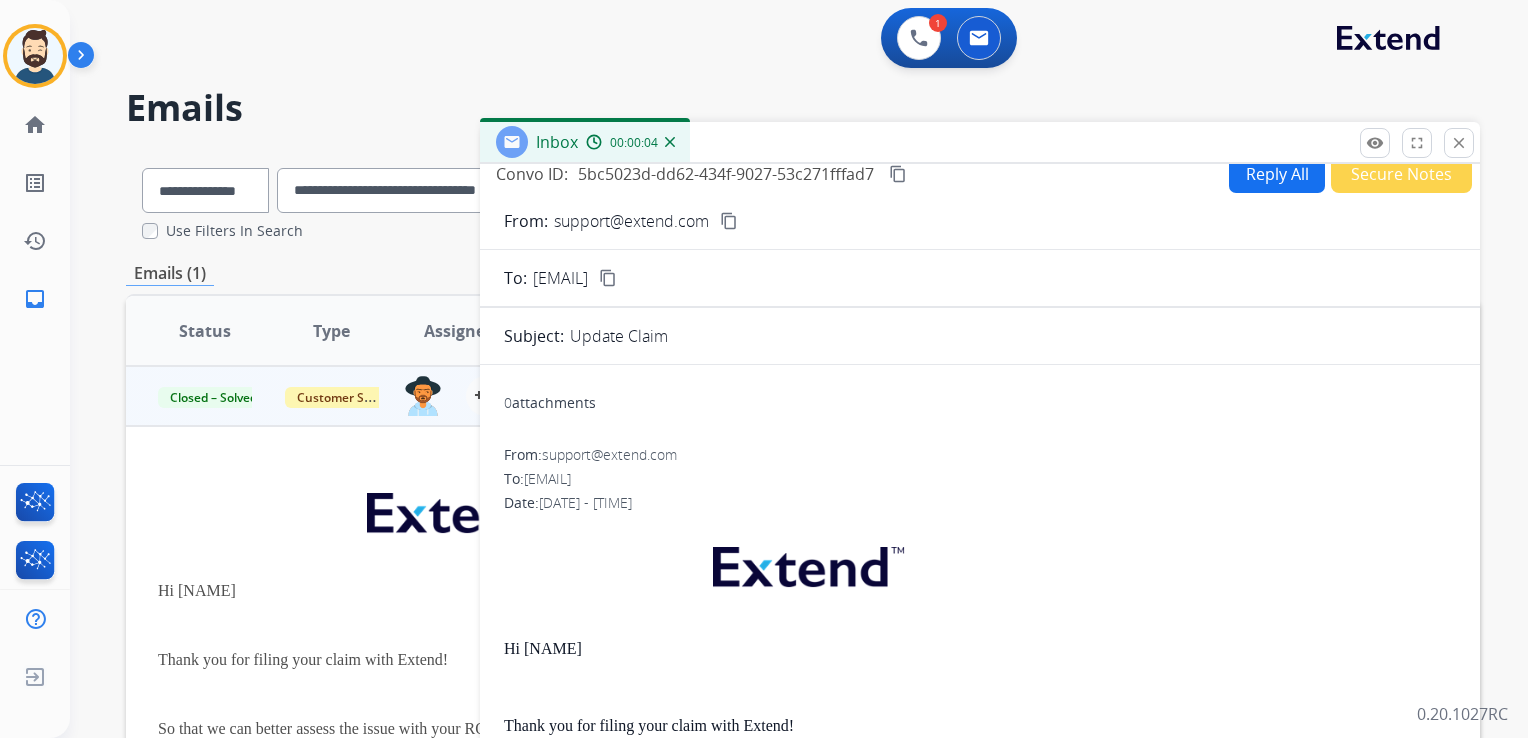 scroll, scrollTop: 0, scrollLeft: 0, axis: both 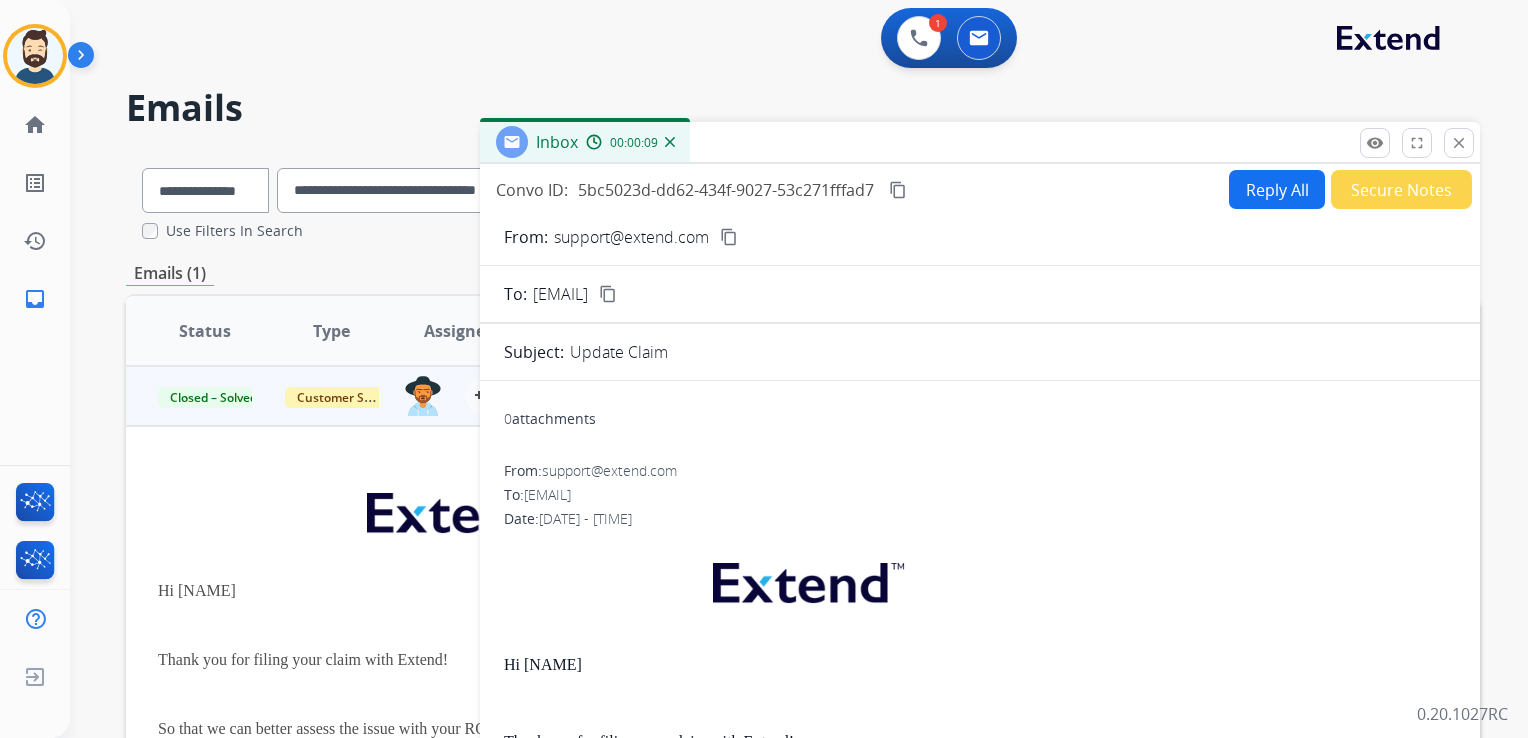 click on "content_copy" at bounding box center (608, 294) 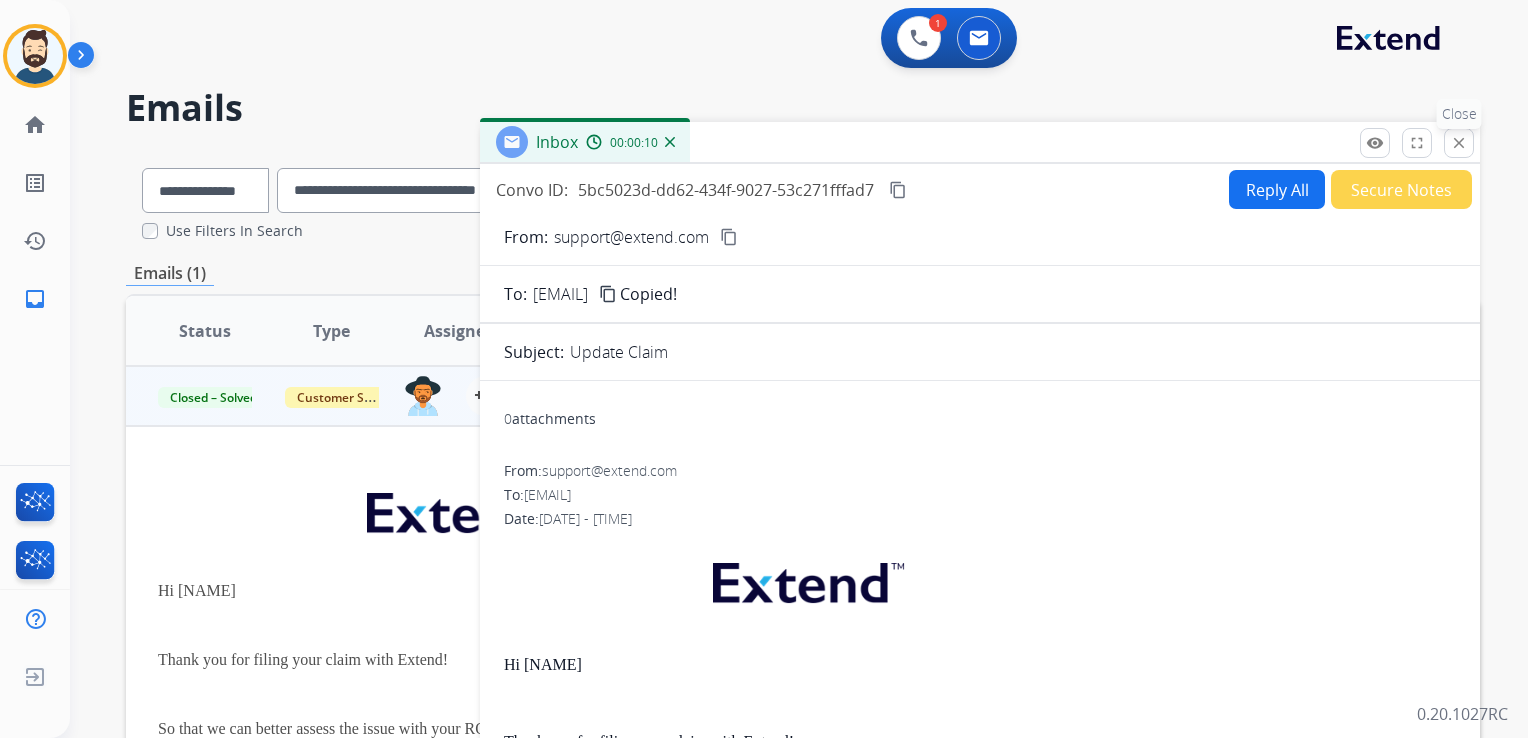 click on "close Close" at bounding box center (1459, 143) 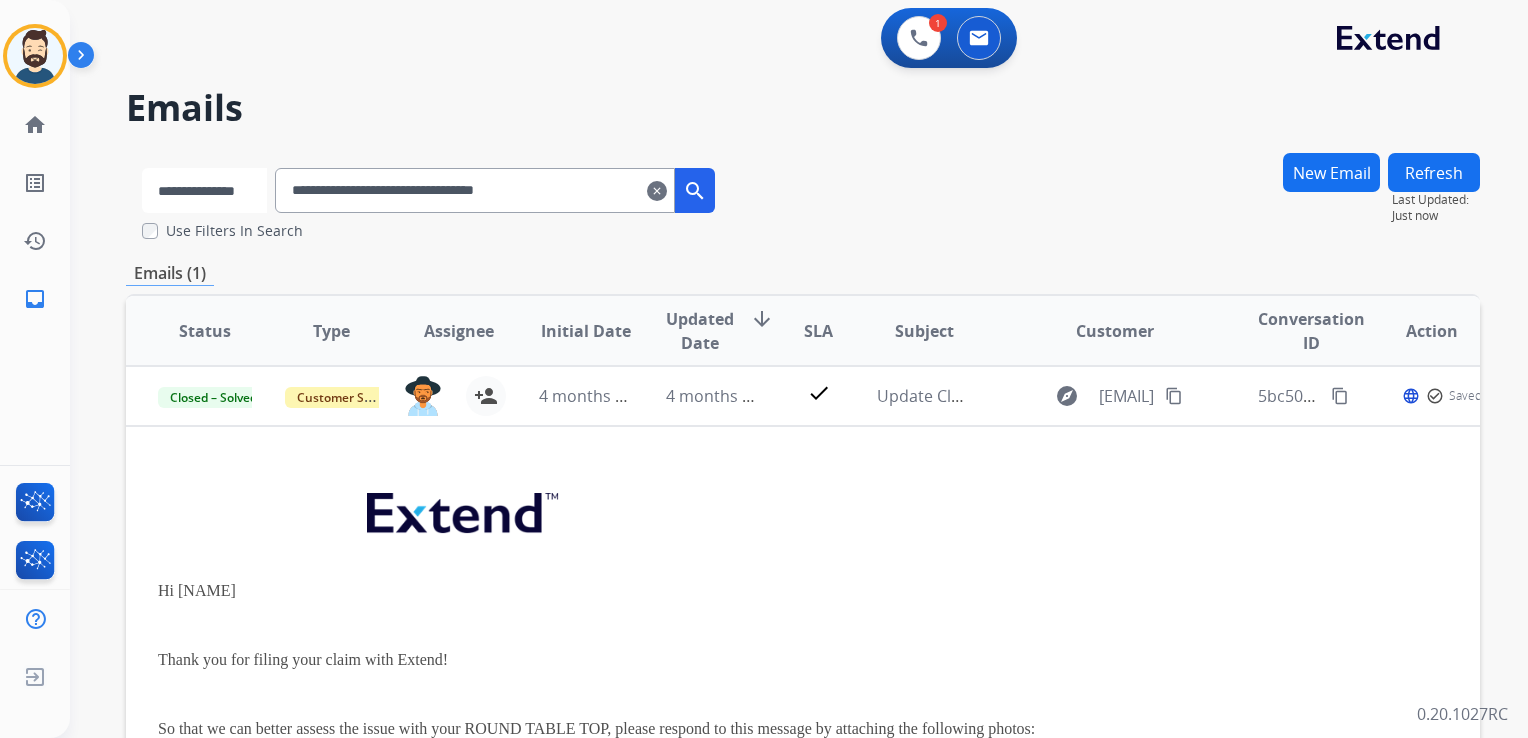 click on "**********" at bounding box center [204, 190] 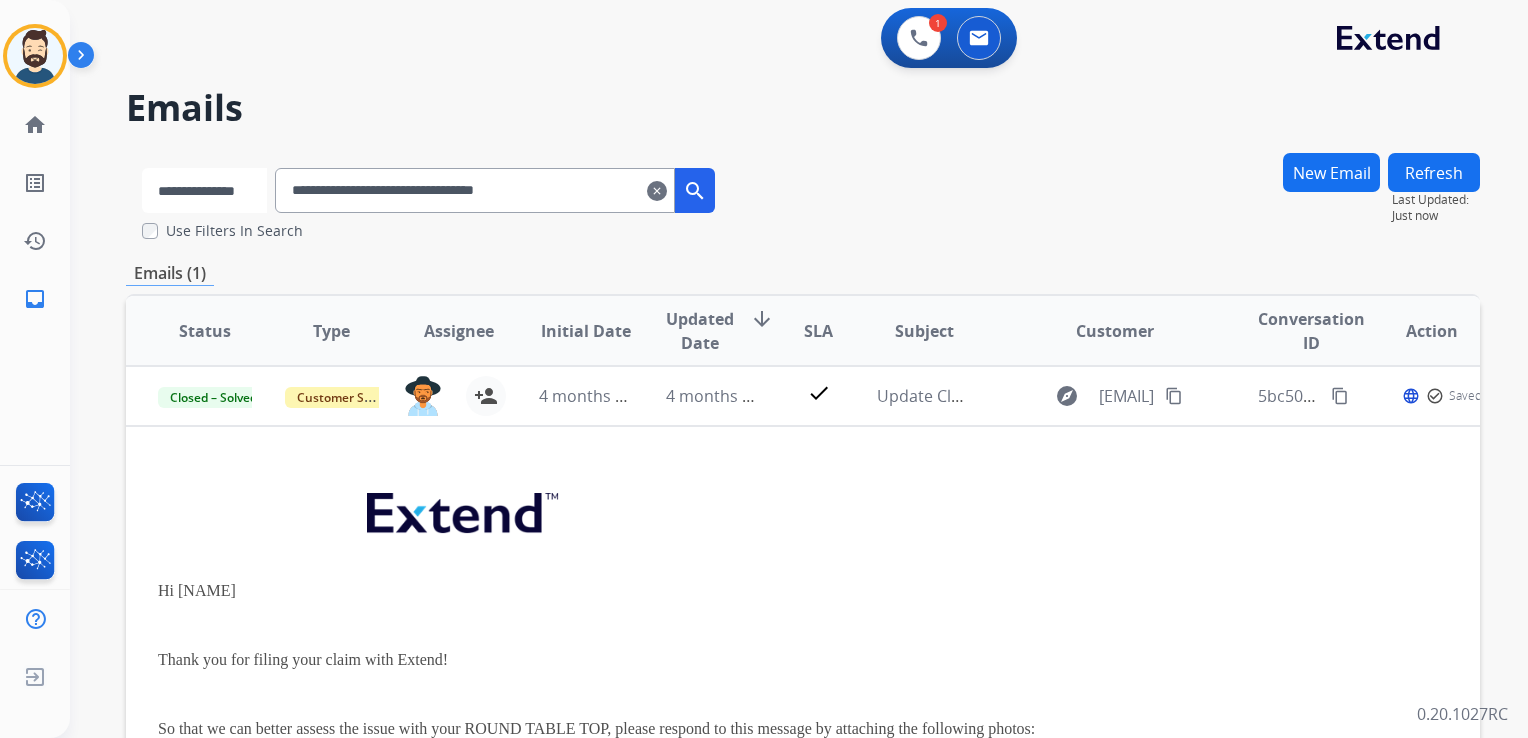 select on "**********" 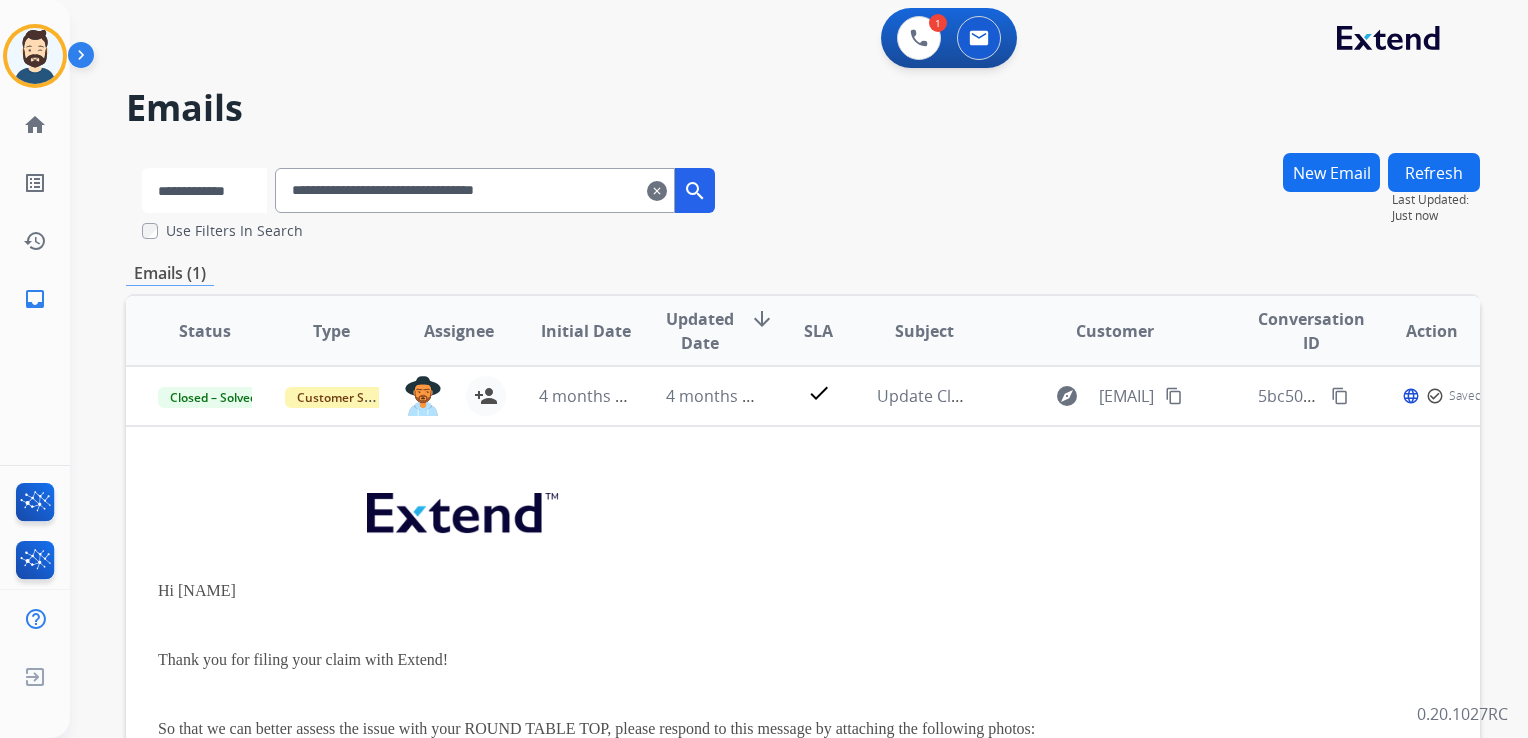 click on "**********" at bounding box center [204, 190] 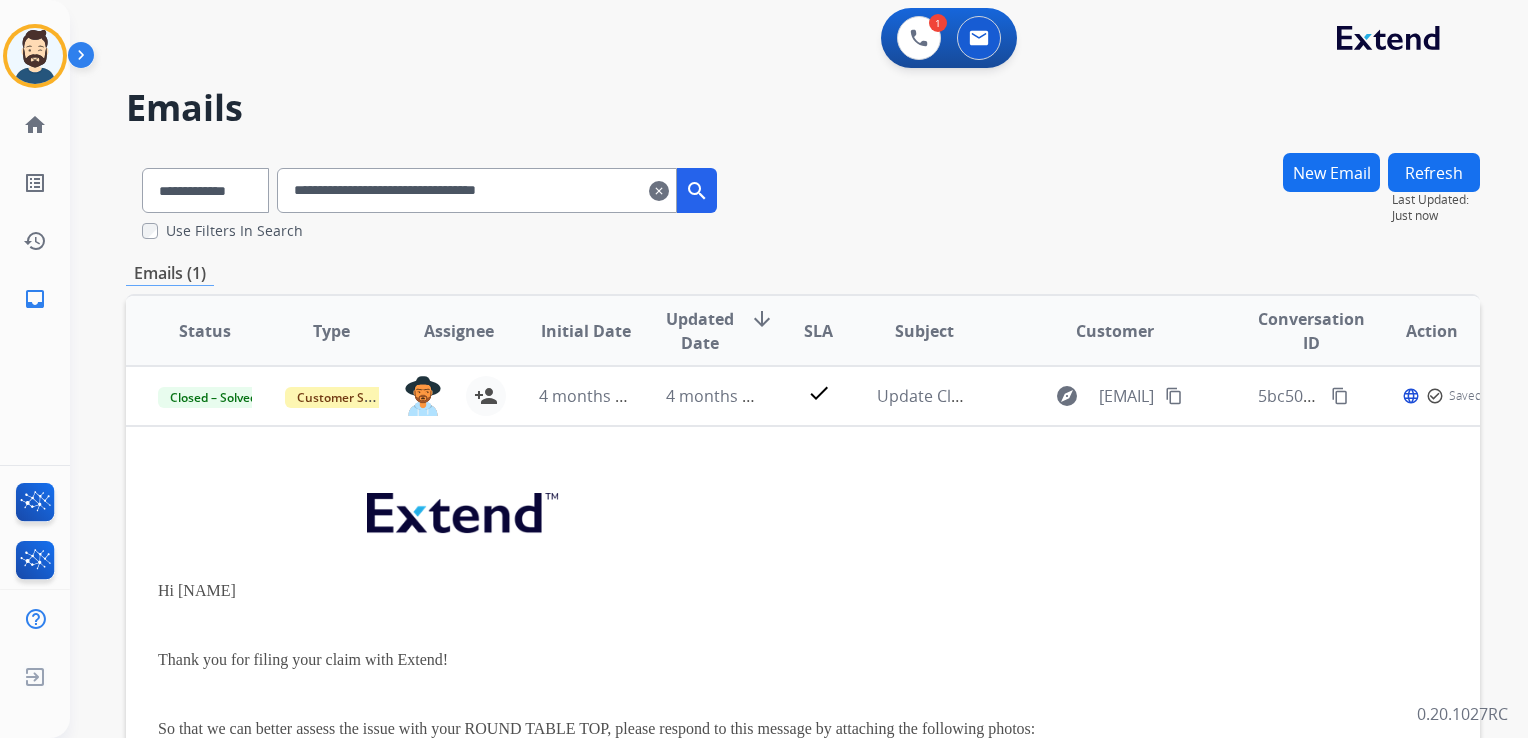 click on "**********" at bounding box center [477, 190] 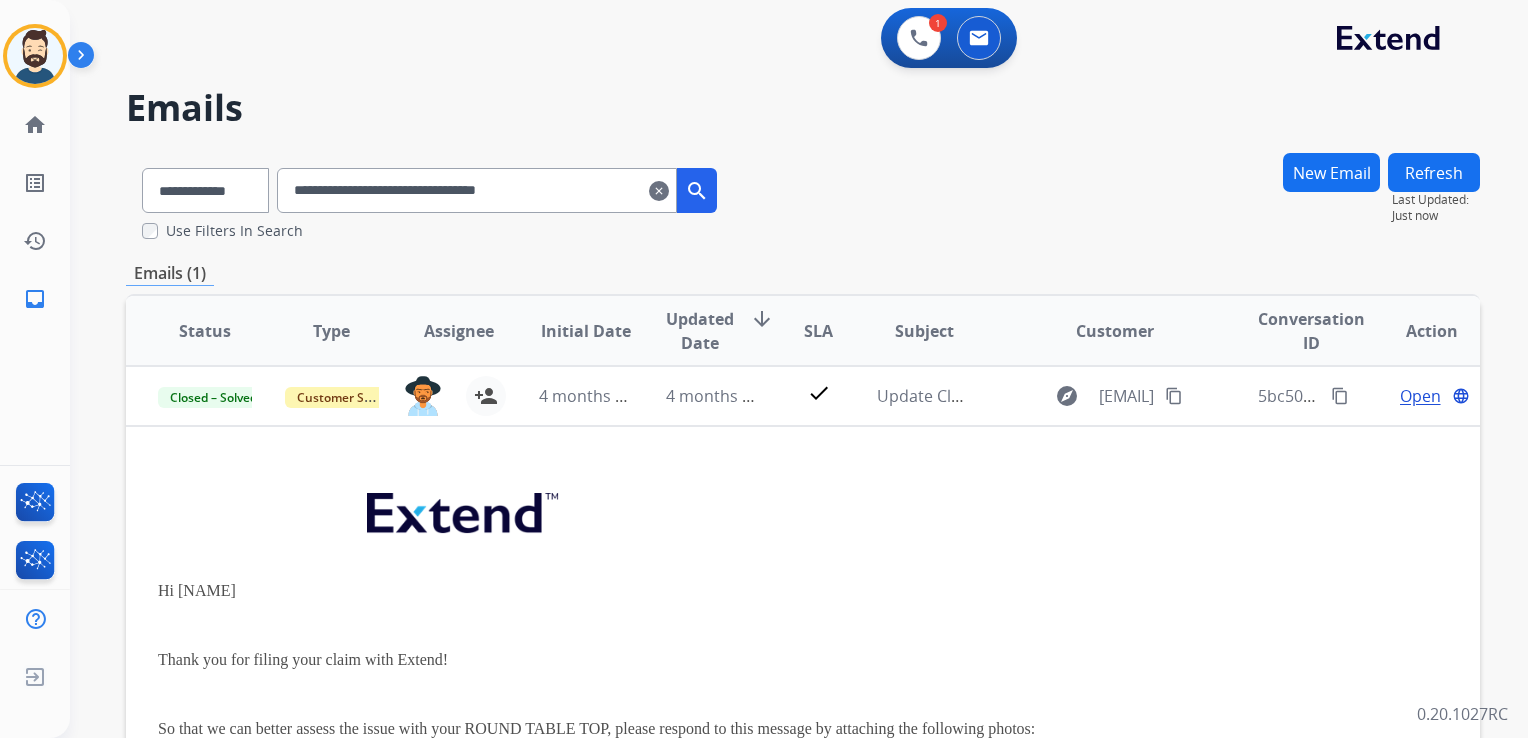 click on "**********" at bounding box center (477, 190) 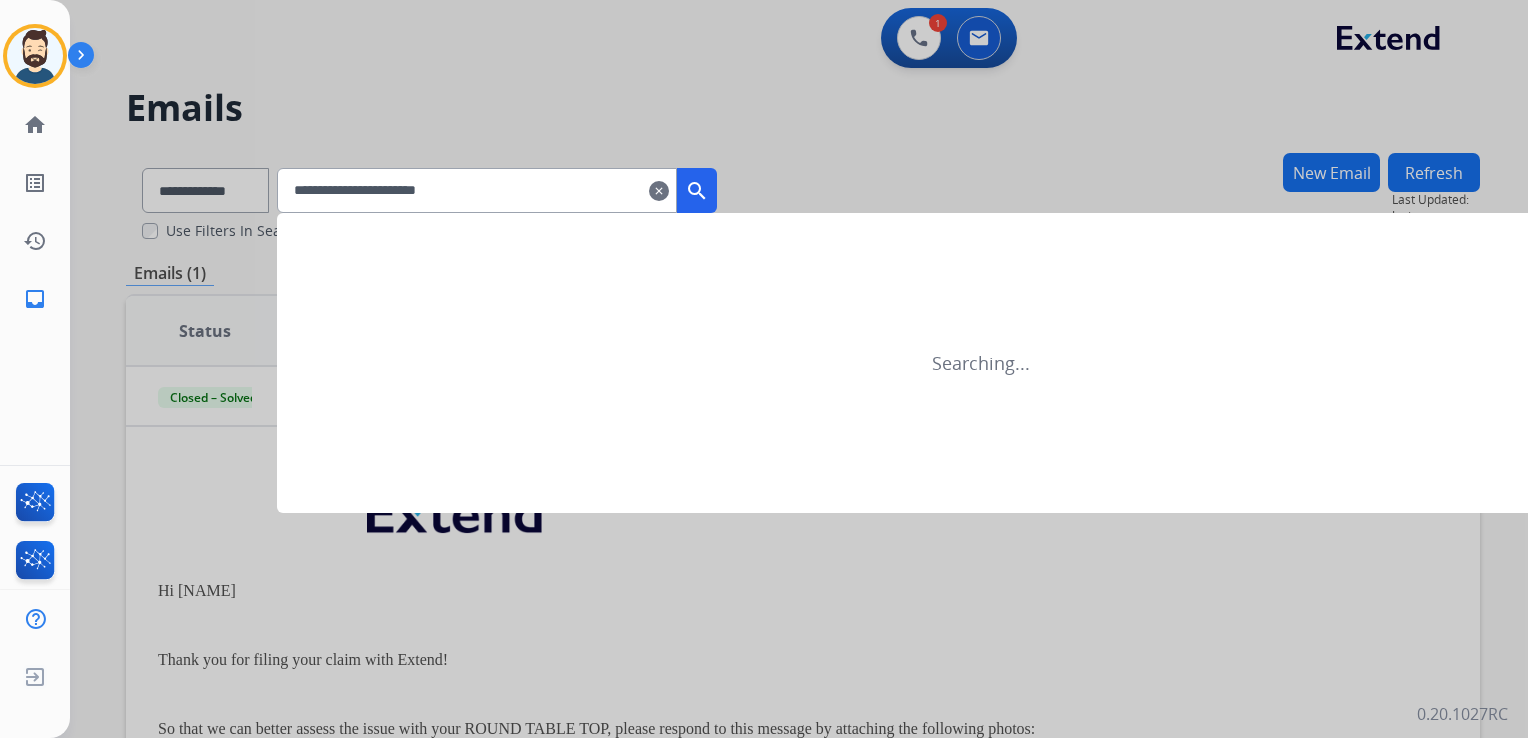 click on "search" at bounding box center (697, 191) 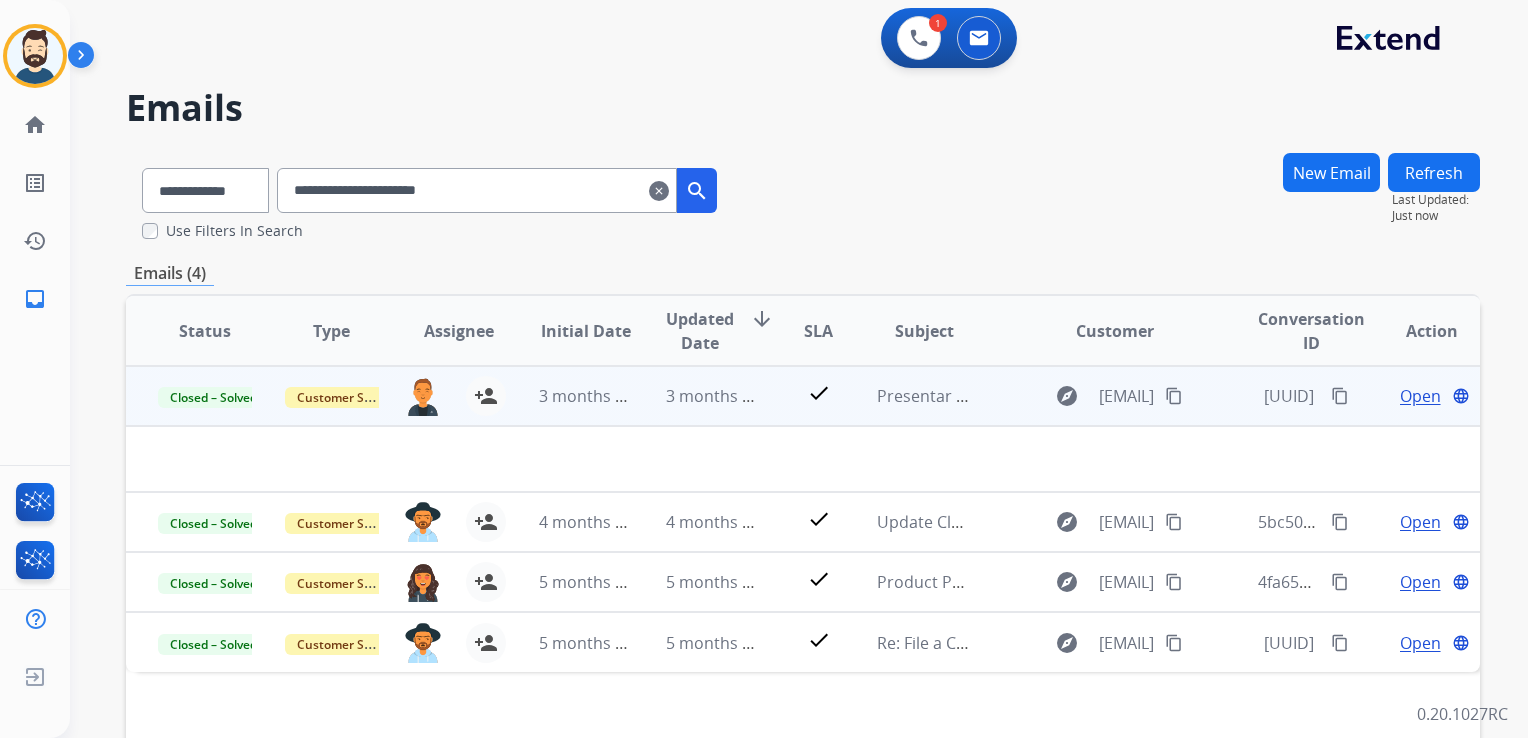 click on "3 months ago" at bounding box center (697, 396) 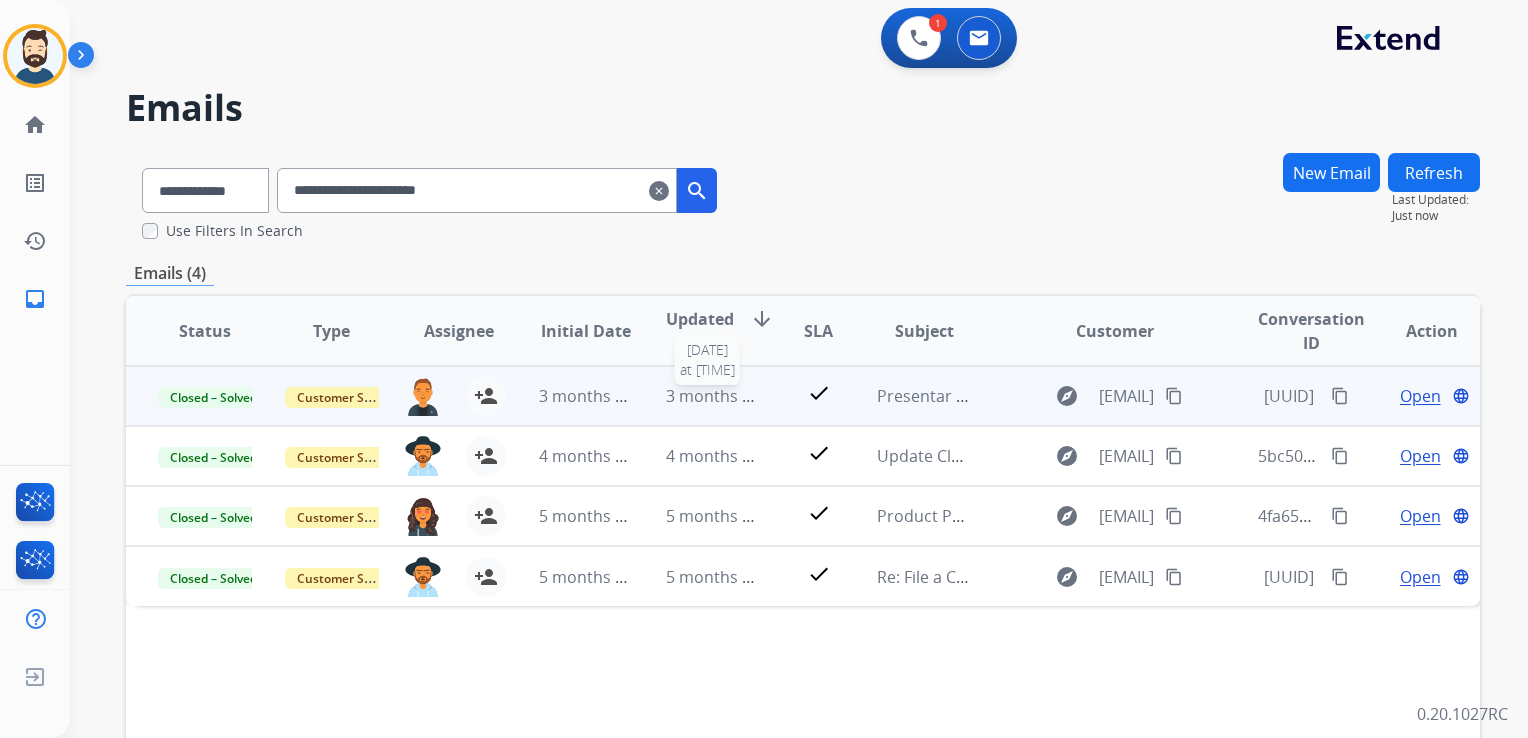 click on "3 months ago" at bounding box center (718, 396) 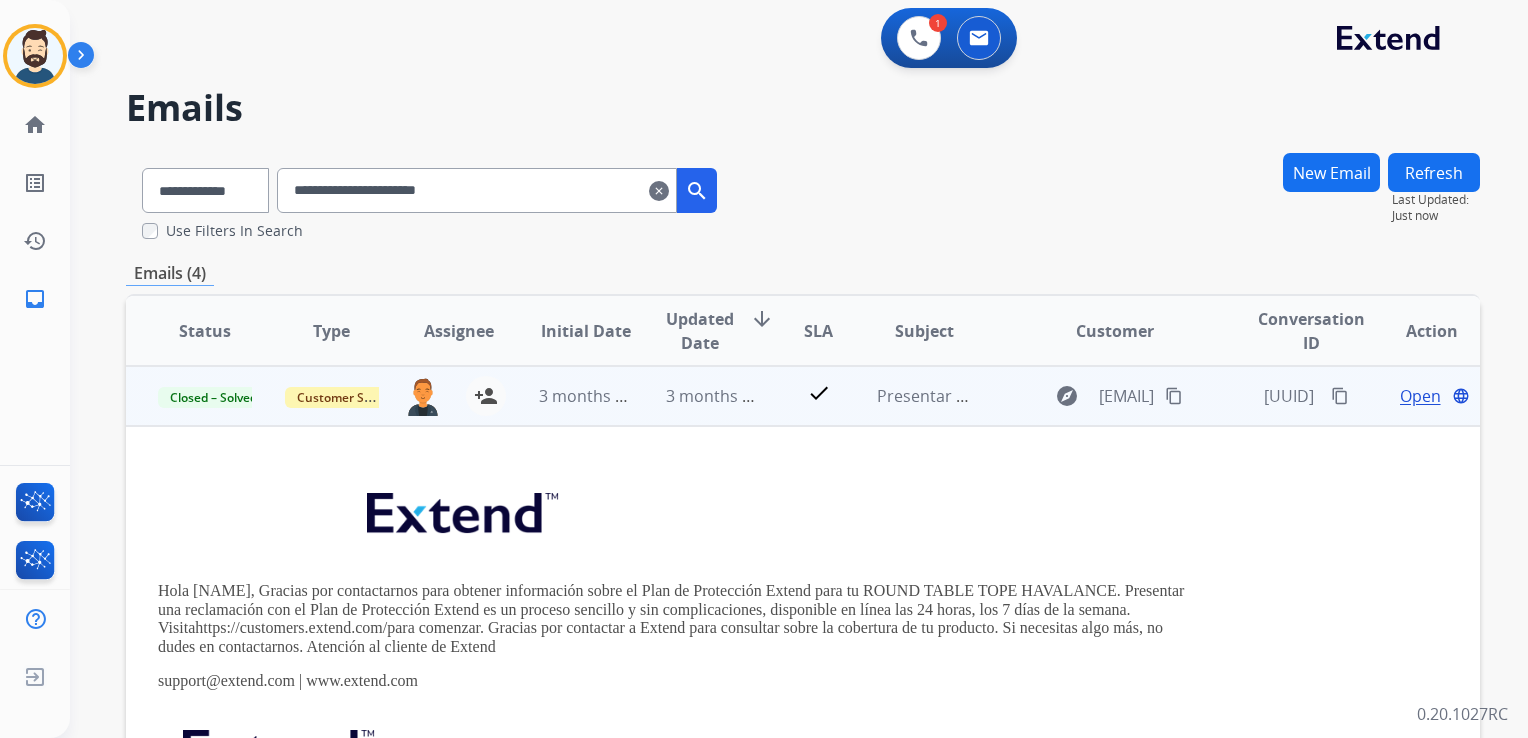 click on "Open" at bounding box center [1420, 396] 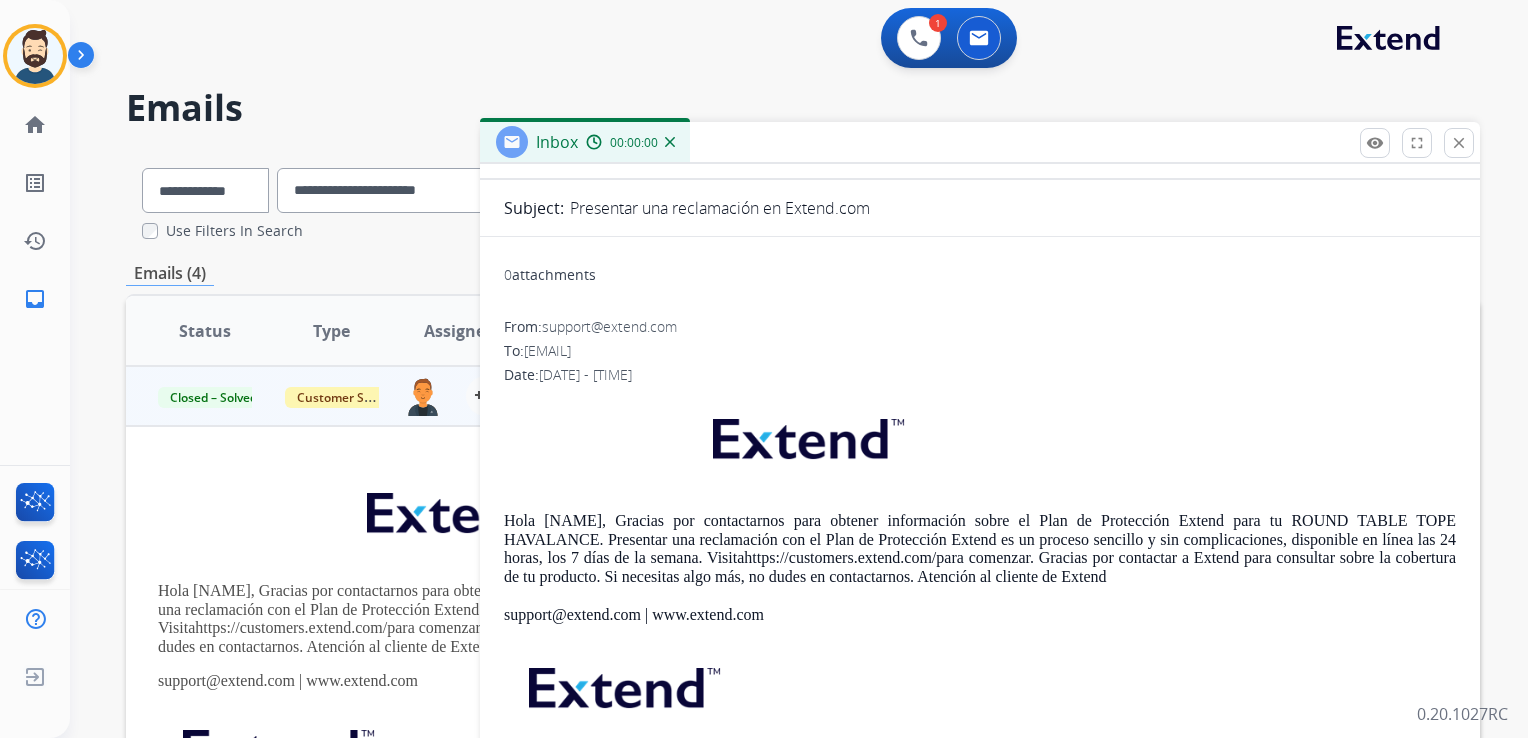 scroll, scrollTop: 151, scrollLeft: 0, axis: vertical 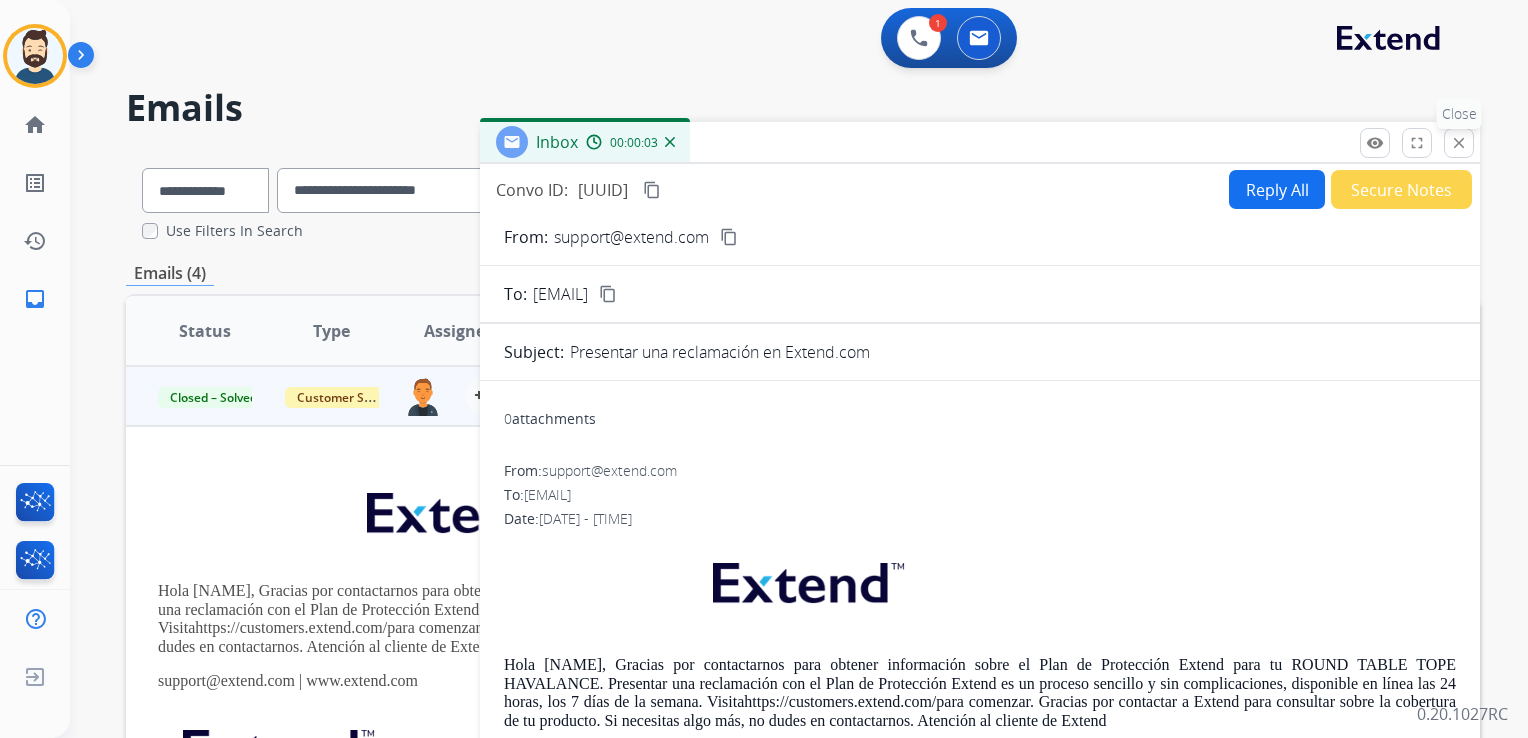 click on "close" at bounding box center [1459, 143] 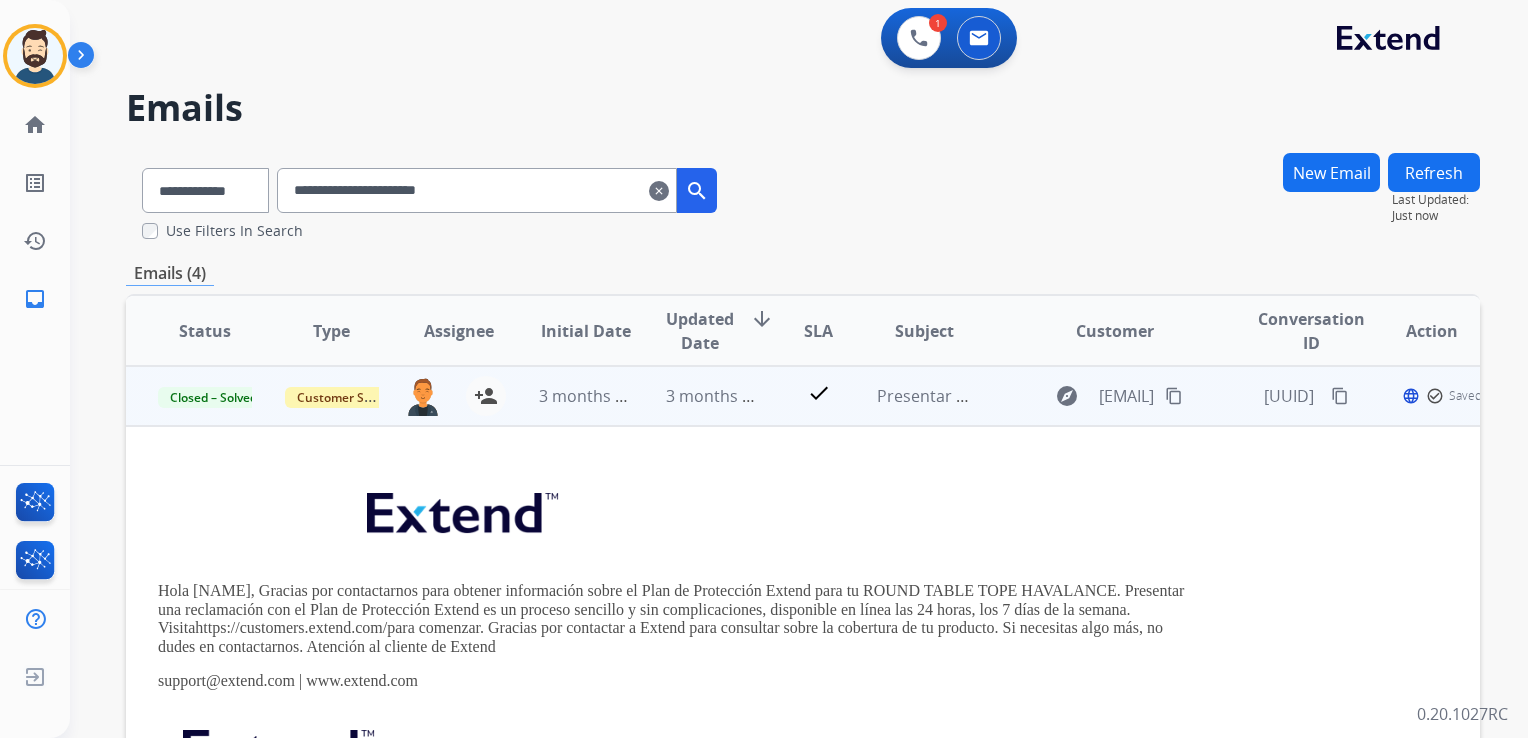 click on "3 months ago" at bounding box center (697, 396) 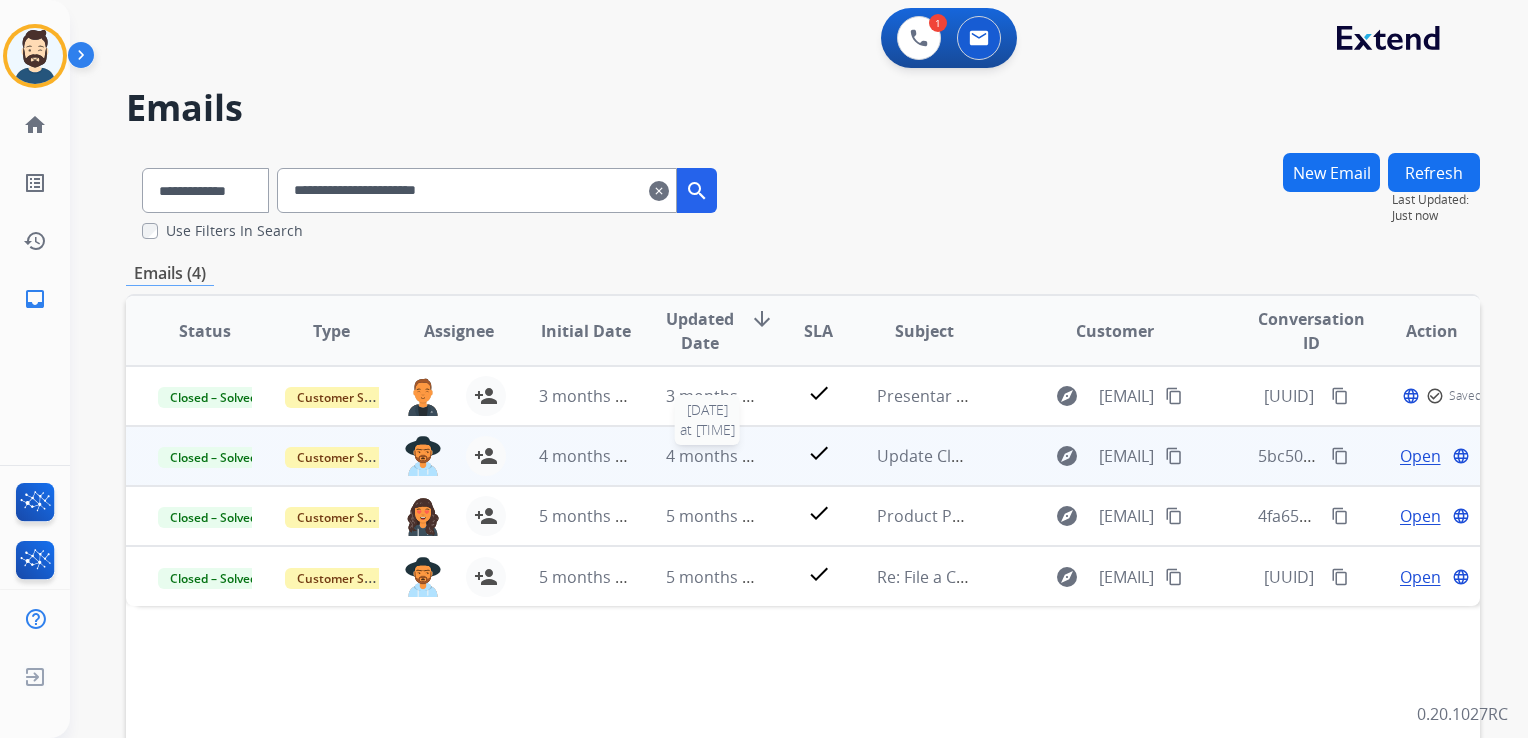 click on "4 months ago" at bounding box center (718, 456) 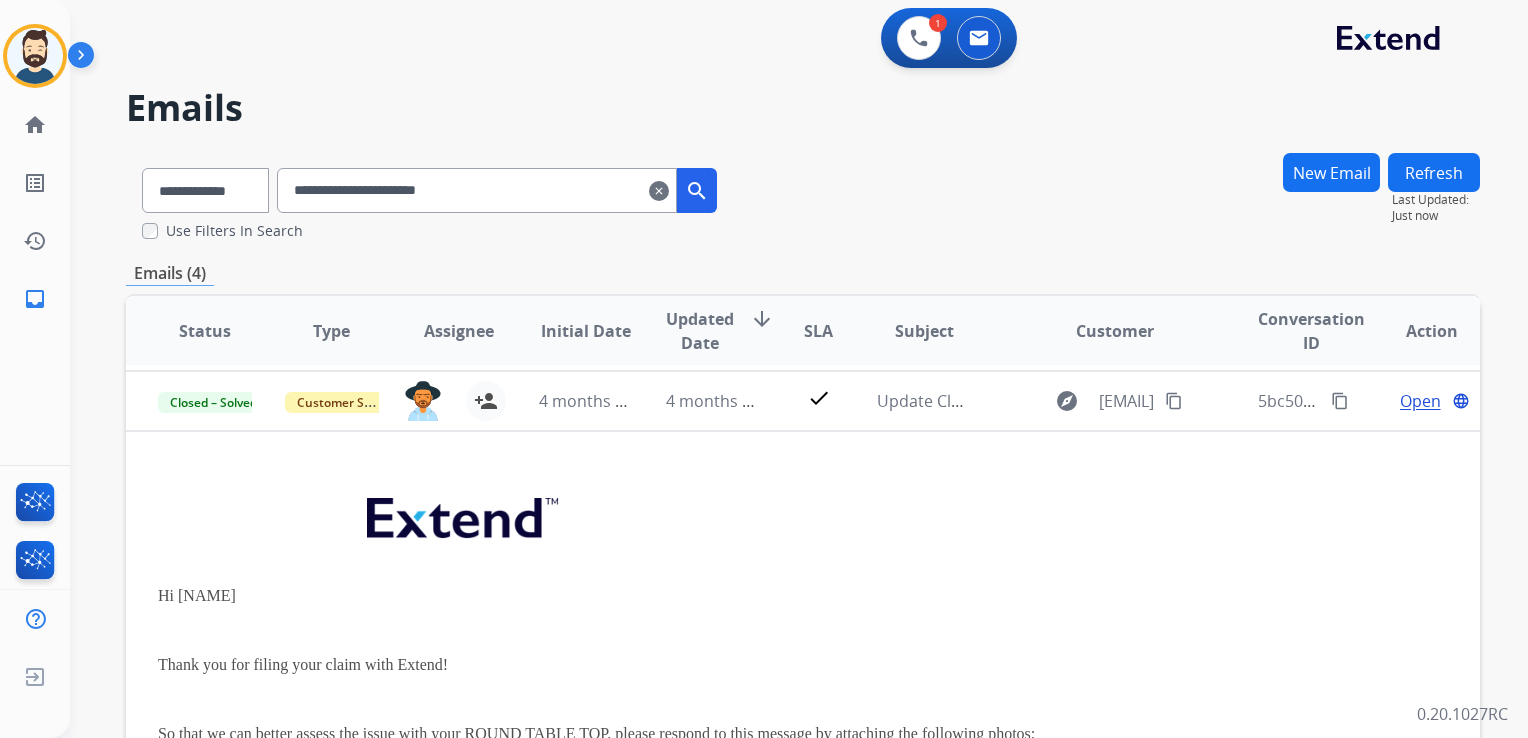 scroll, scrollTop: 60, scrollLeft: 0, axis: vertical 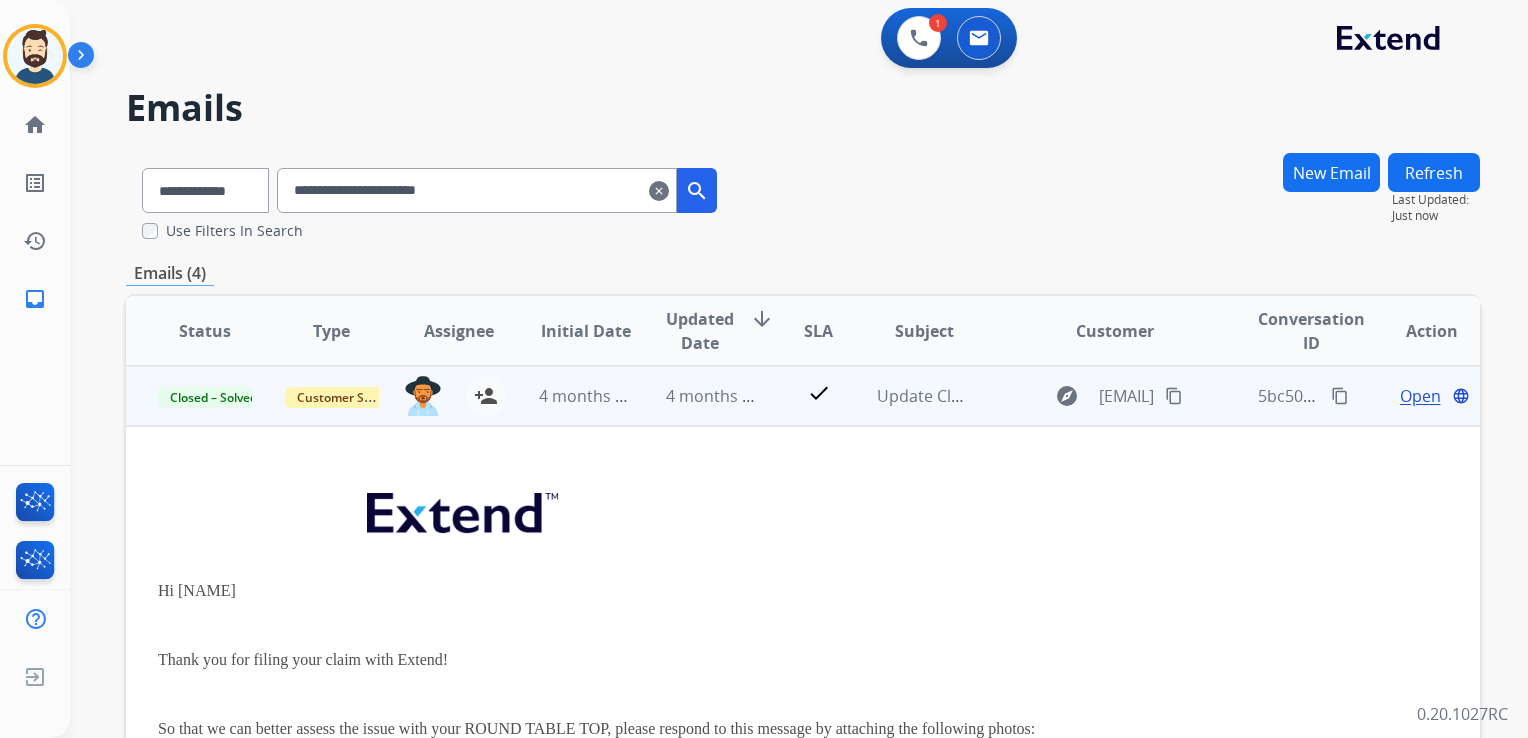 click on "Open" at bounding box center [1420, 396] 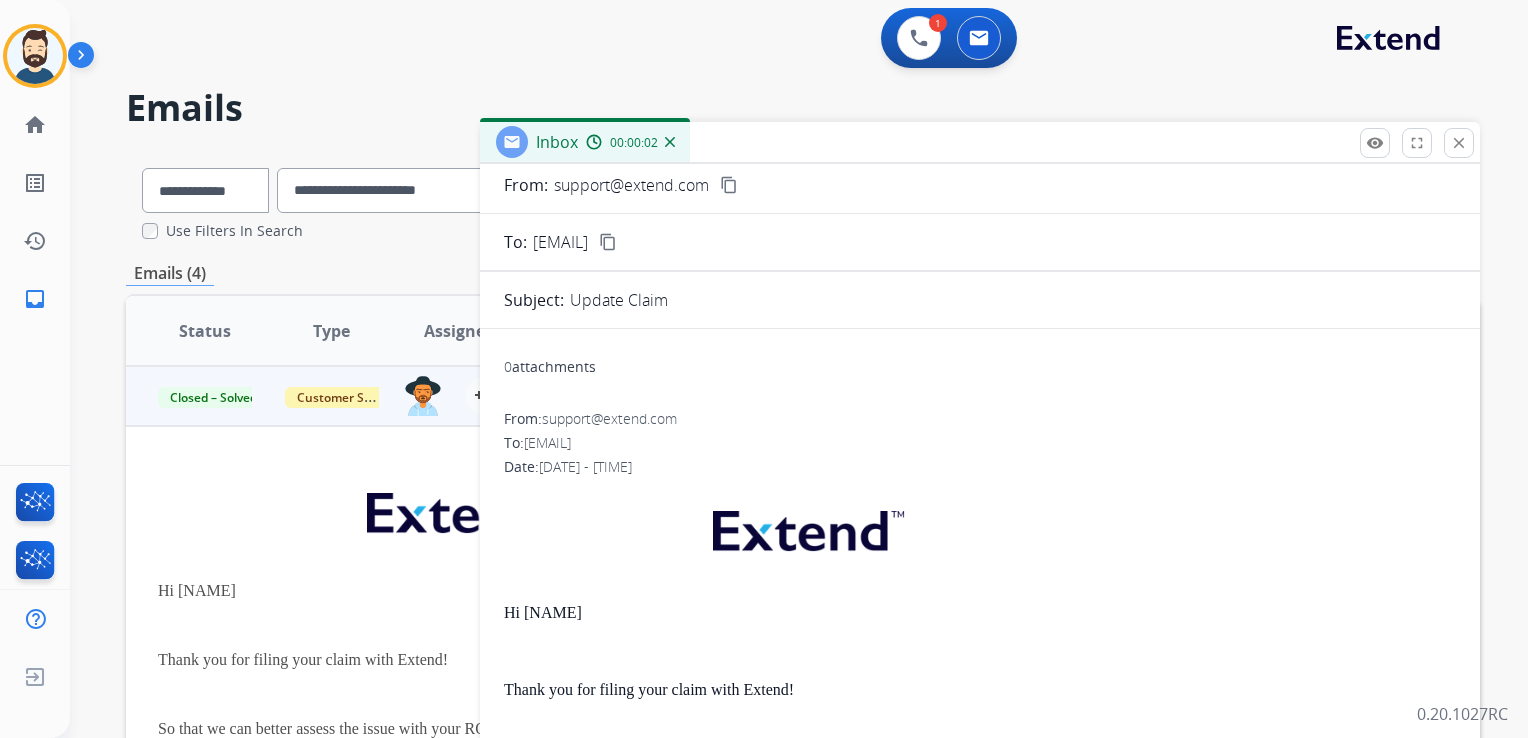 scroll, scrollTop: 0, scrollLeft: 0, axis: both 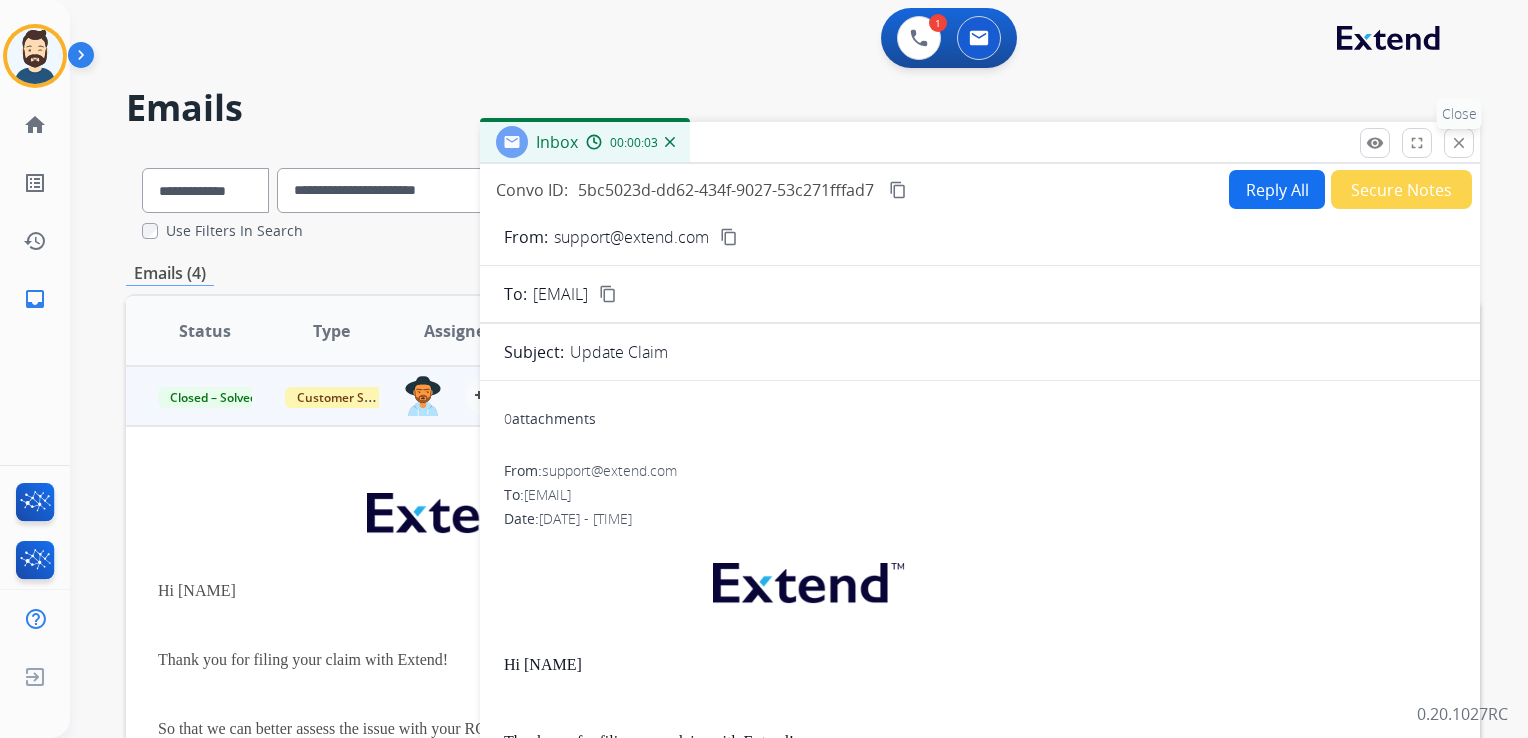 click on "close Close" at bounding box center [1459, 143] 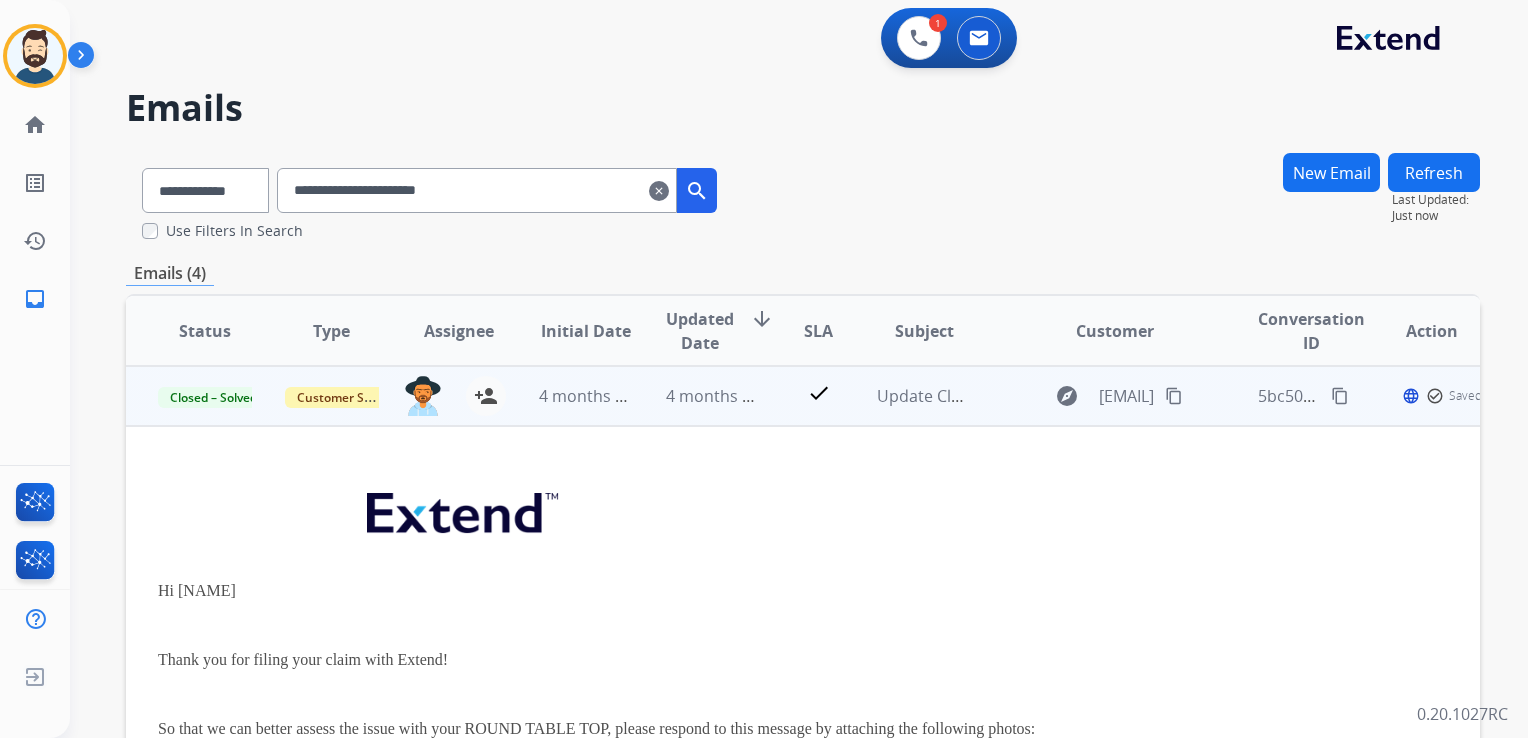 click on "Update Claim" at bounding box center [908, 396] 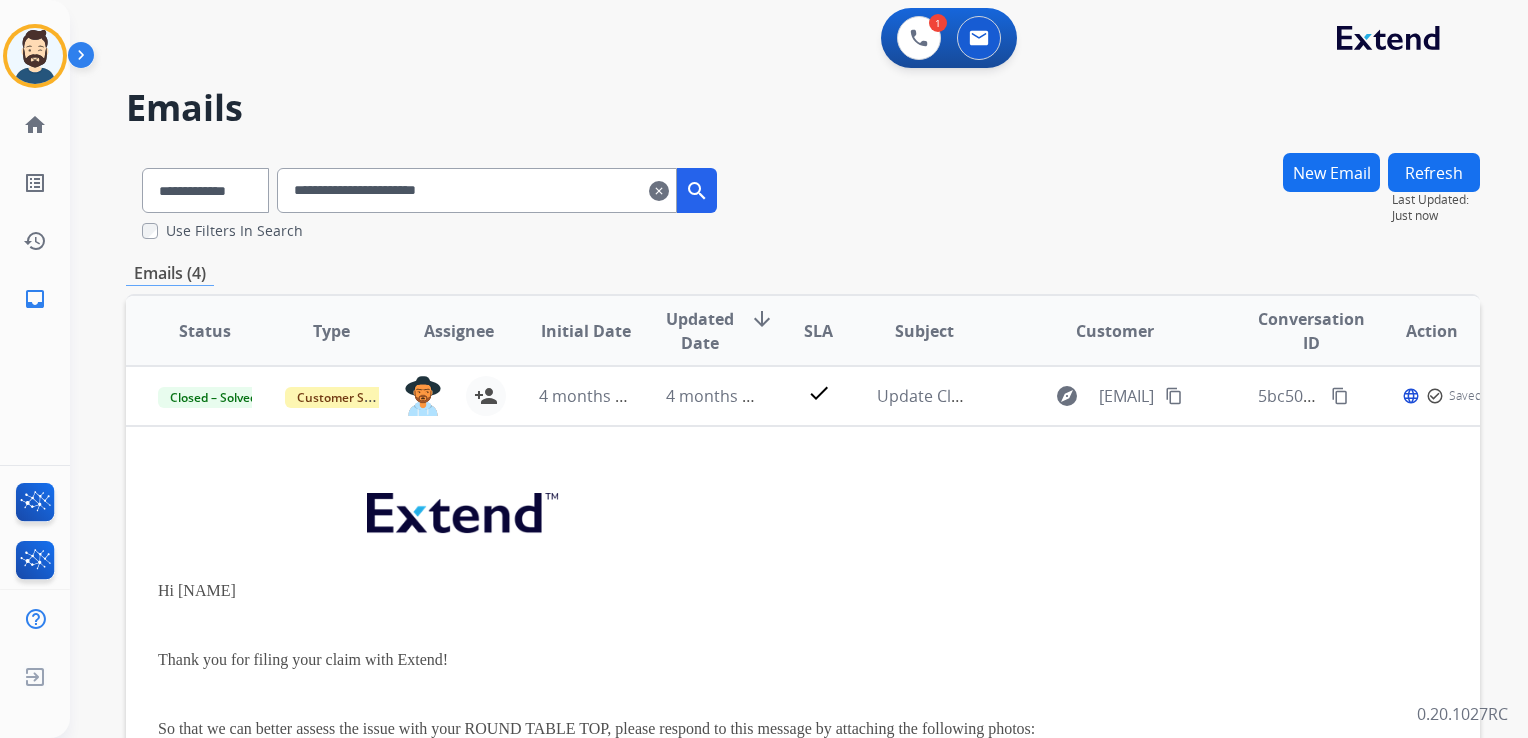 scroll, scrollTop: 0, scrollLeft: 0, axis: both 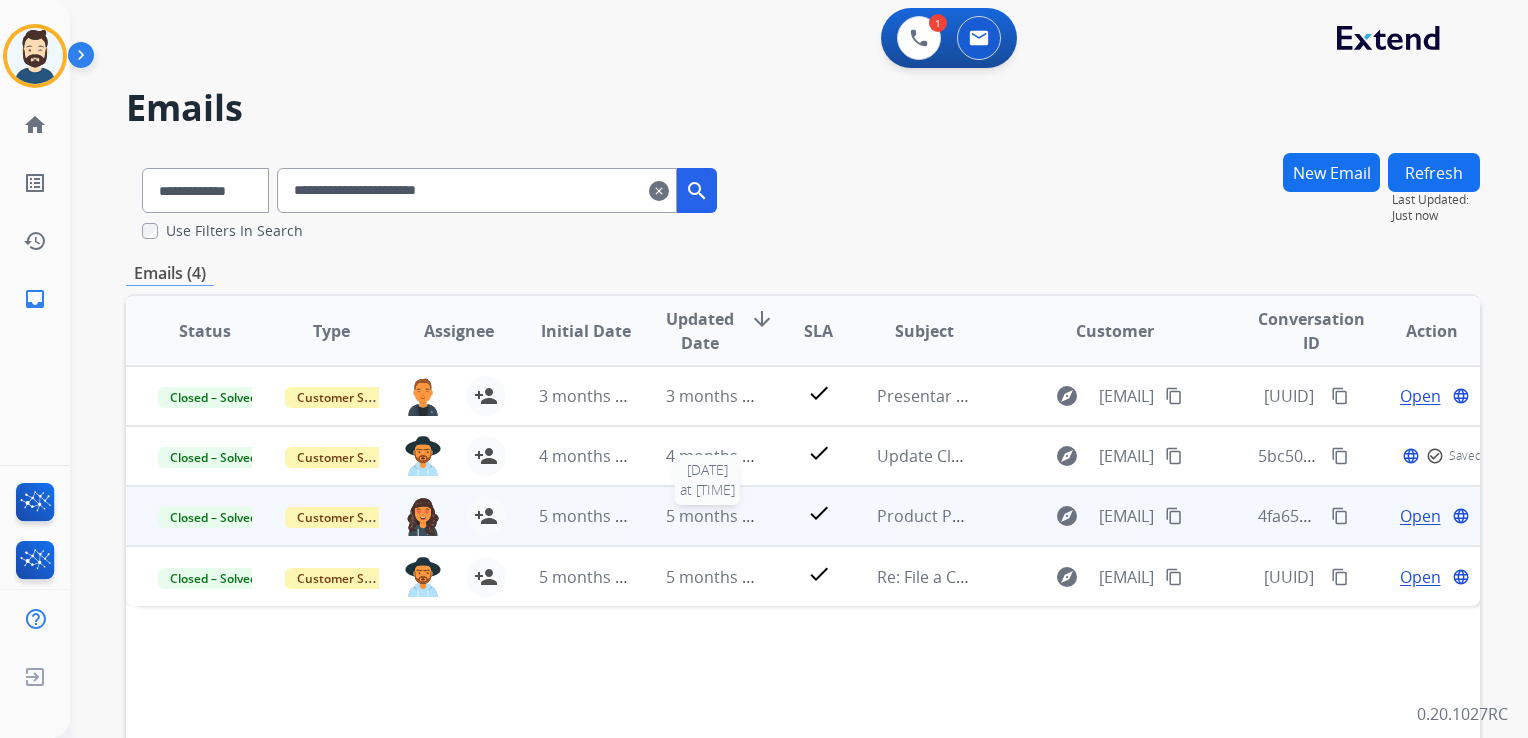 click on "5 months ago" at bounding box center (718, 516) 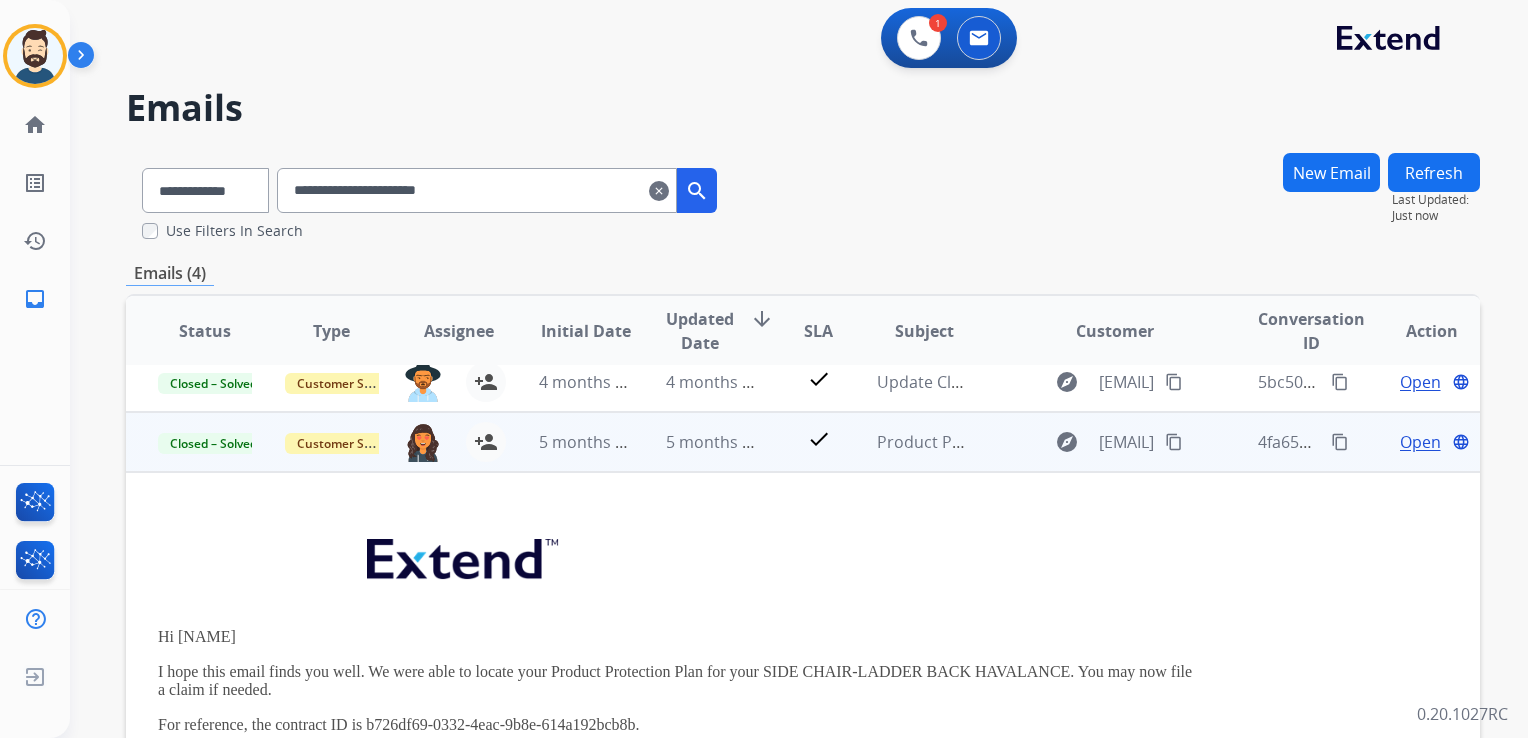 scroll, scrollTop: 120, scrollLeft: 0, axis: vertical 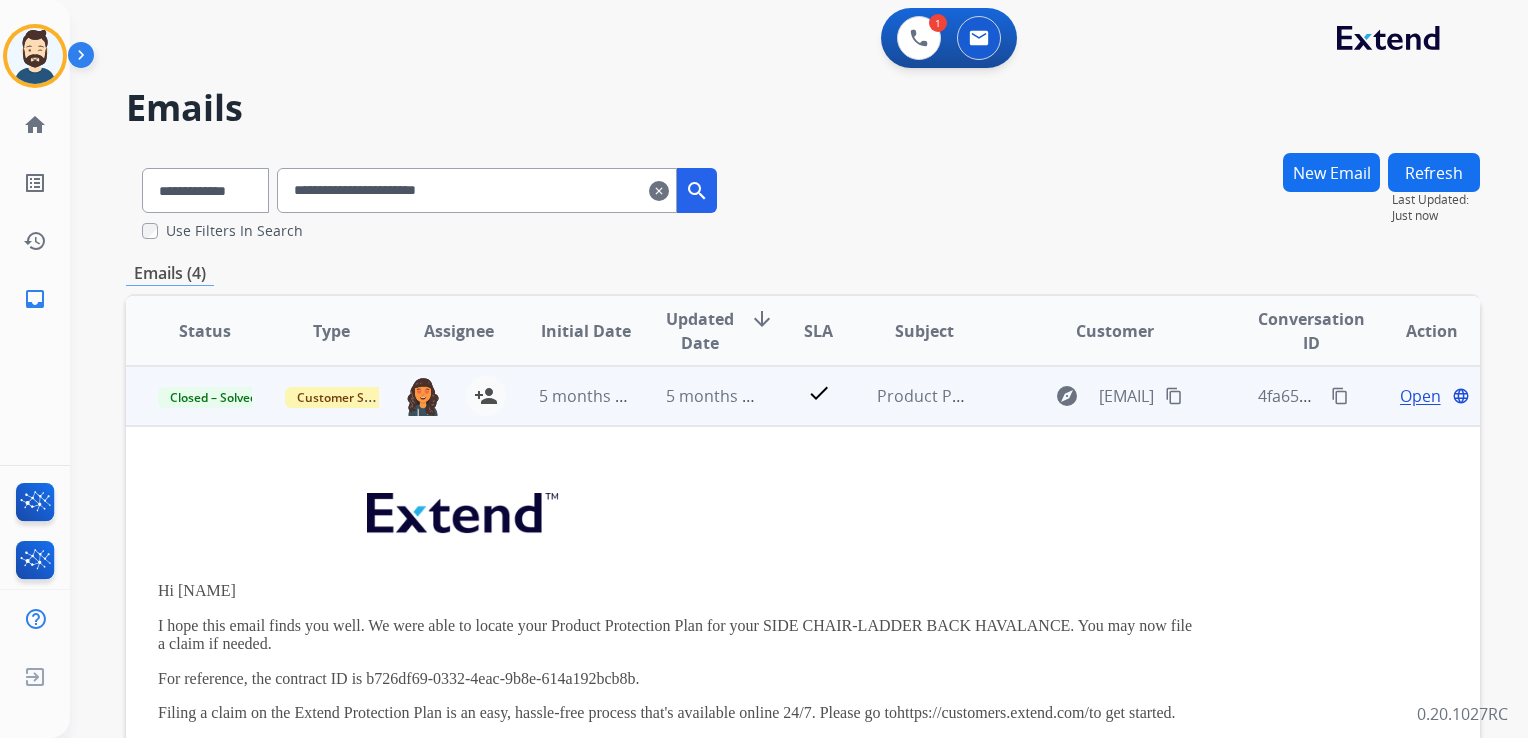 click on "Open" at bounding box center (1420, 396) 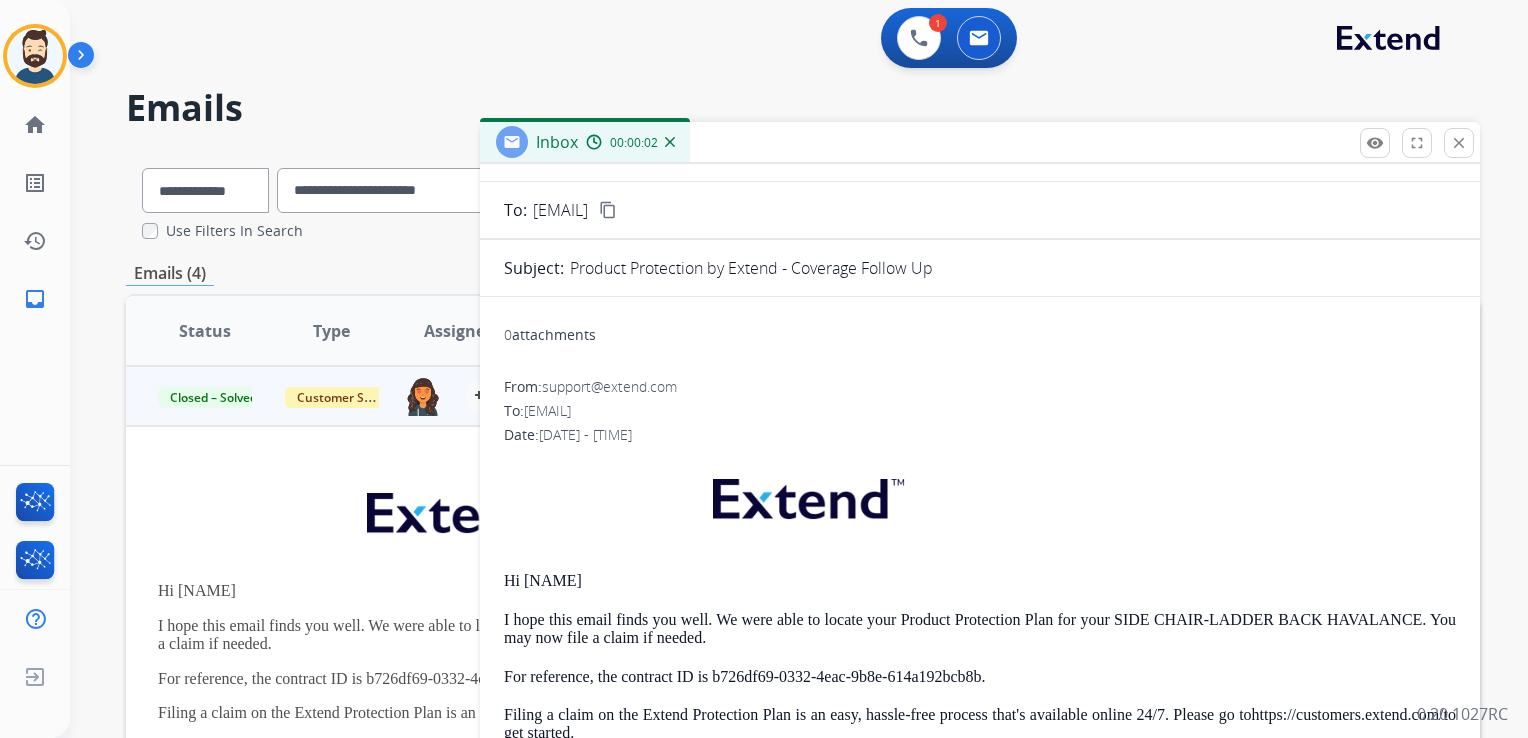 scroll, scrollTop: 0, scrollLeft: 0, axis: both 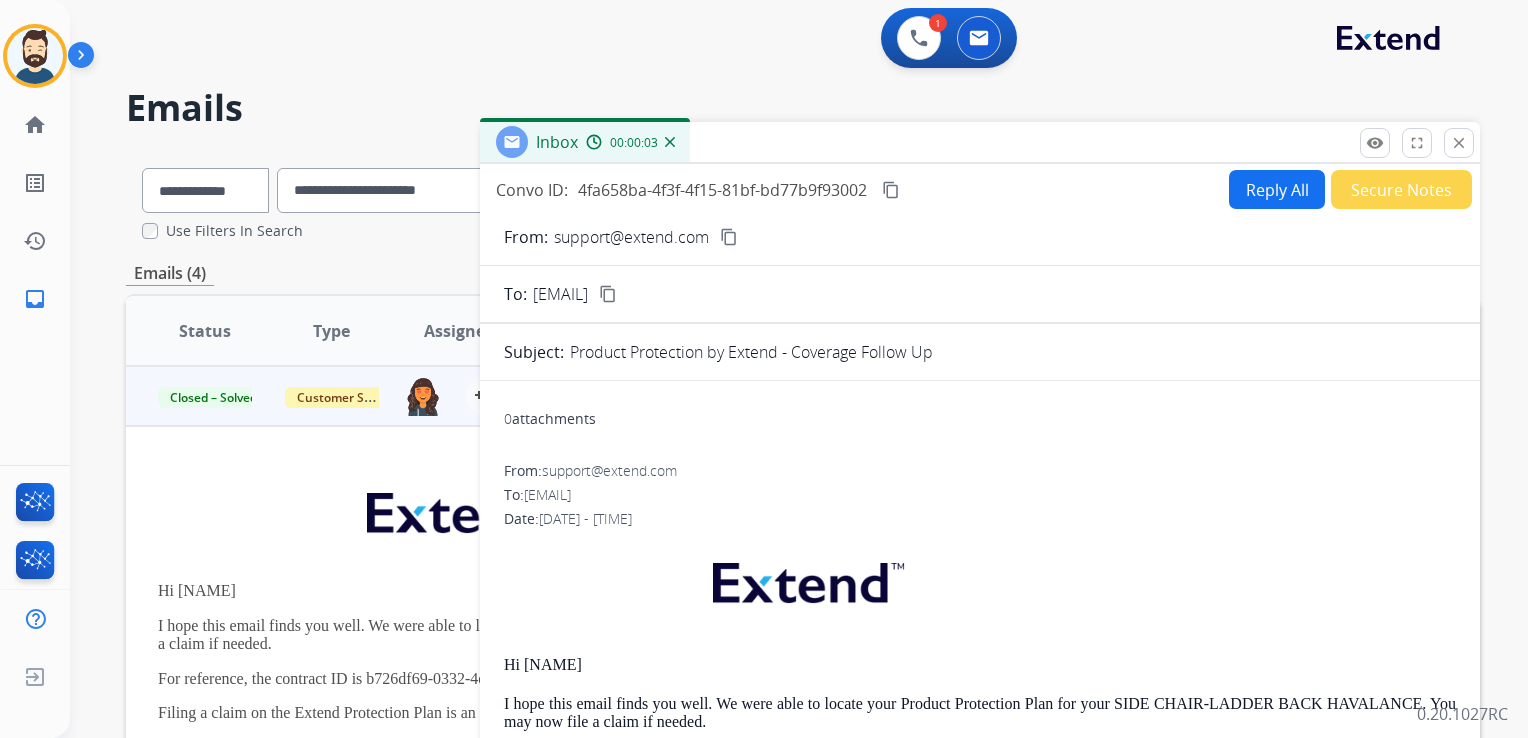 click on "close Close" at bounding box center [1459, 143] 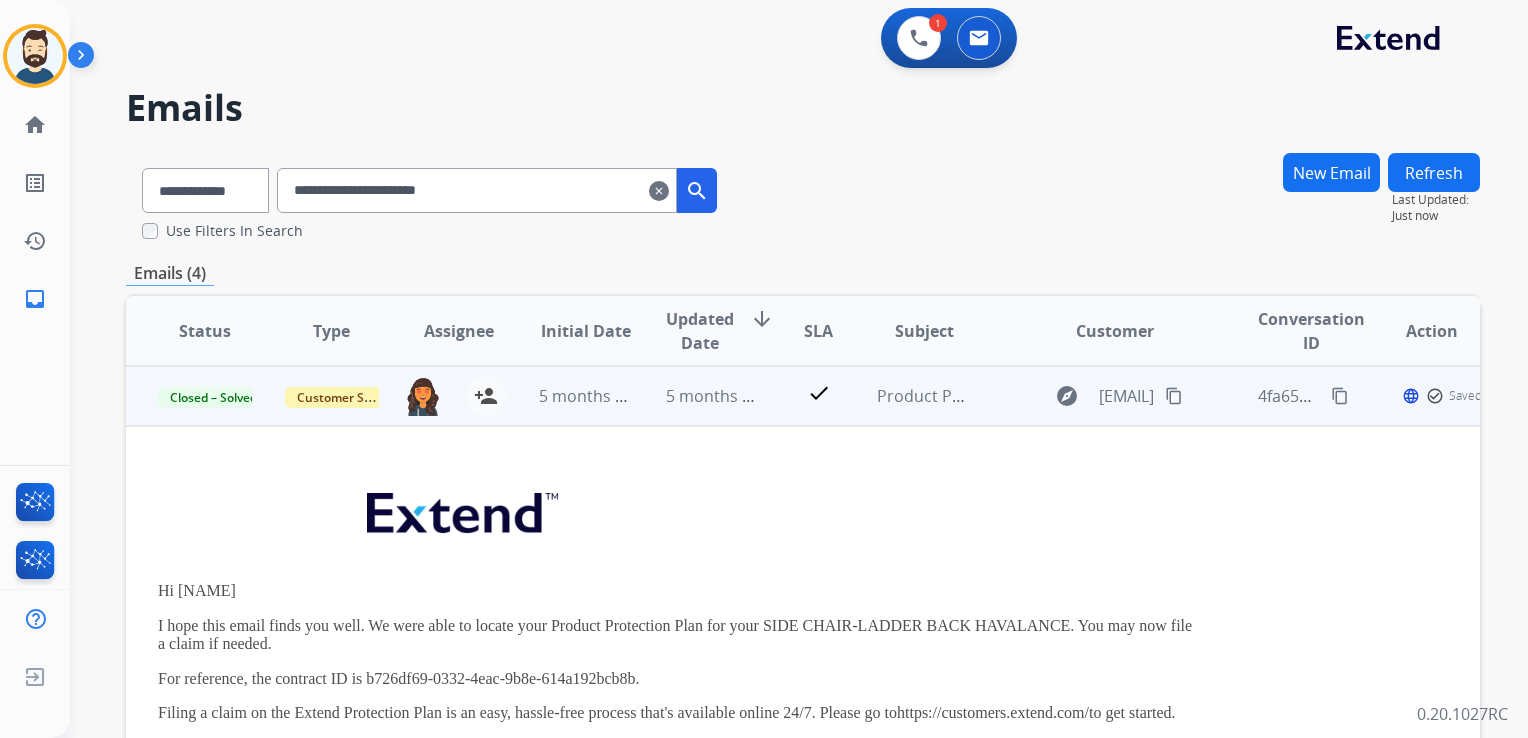 click on "check" at bounding box center [803, 396] 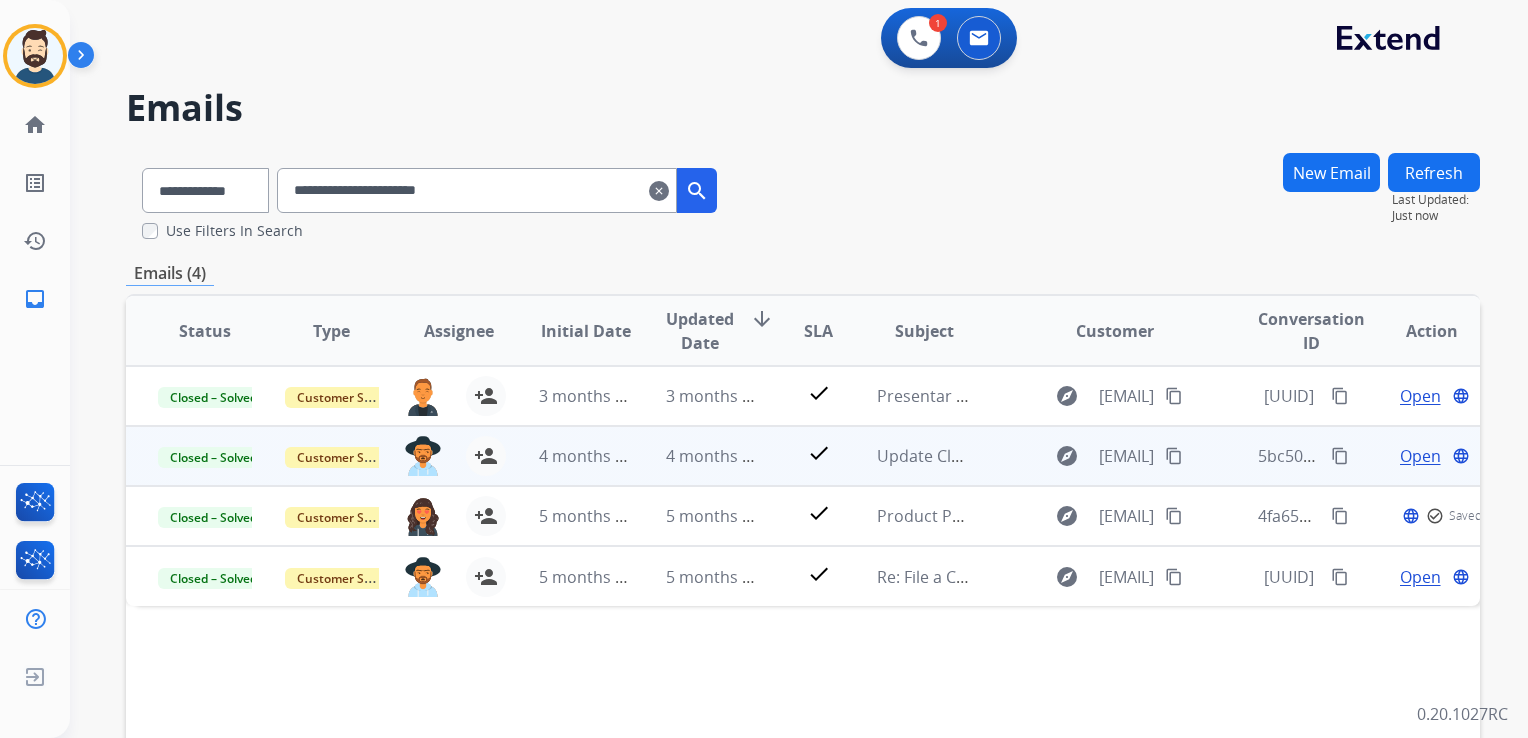 scroll, scrollTop: 0, scrollLeft: 0, axis: both 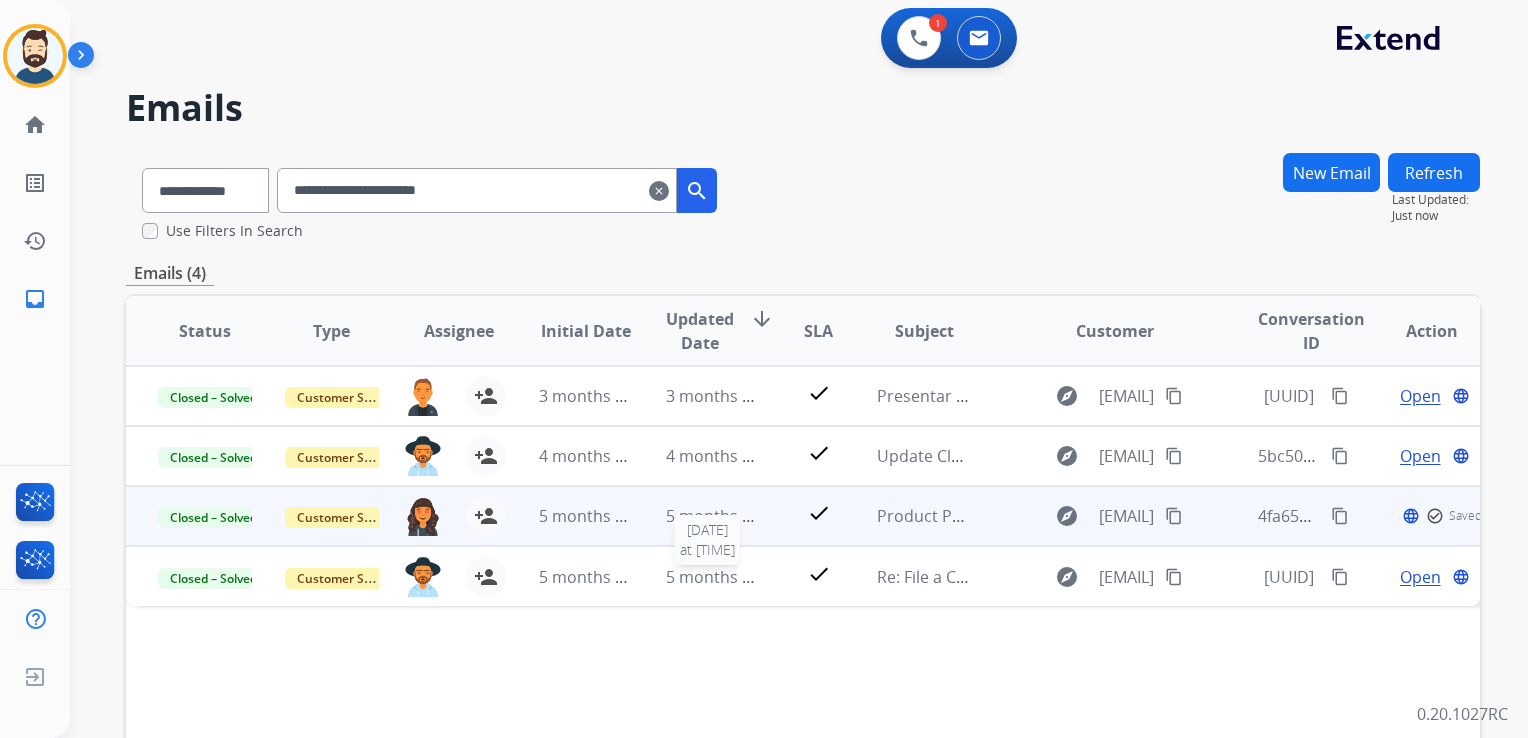 drag, startPoint x: 694, startPoint y: 575, endPoint x: 761, endPoint y: 540, distance: 75.591 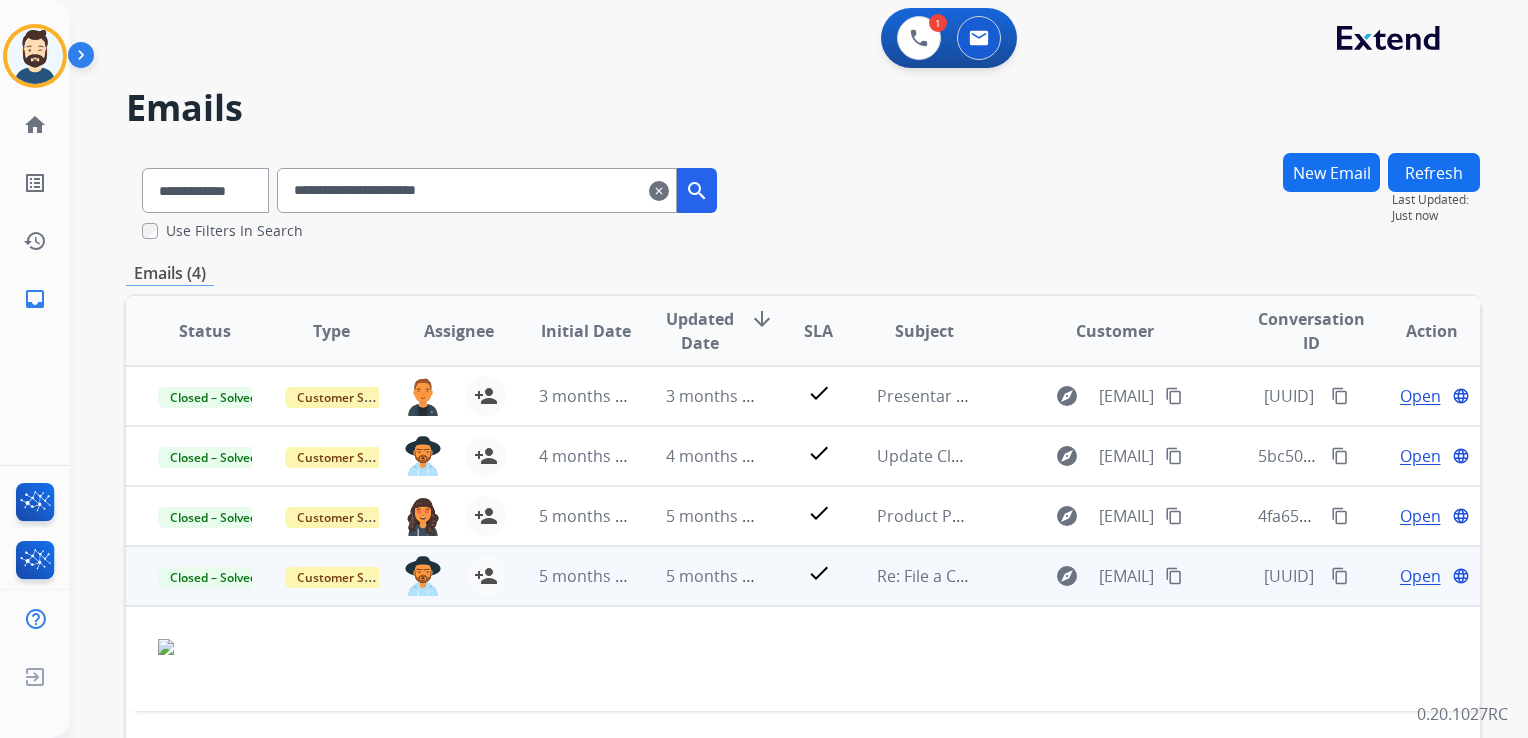 click on "Open" at bounding box center [1420, 576] 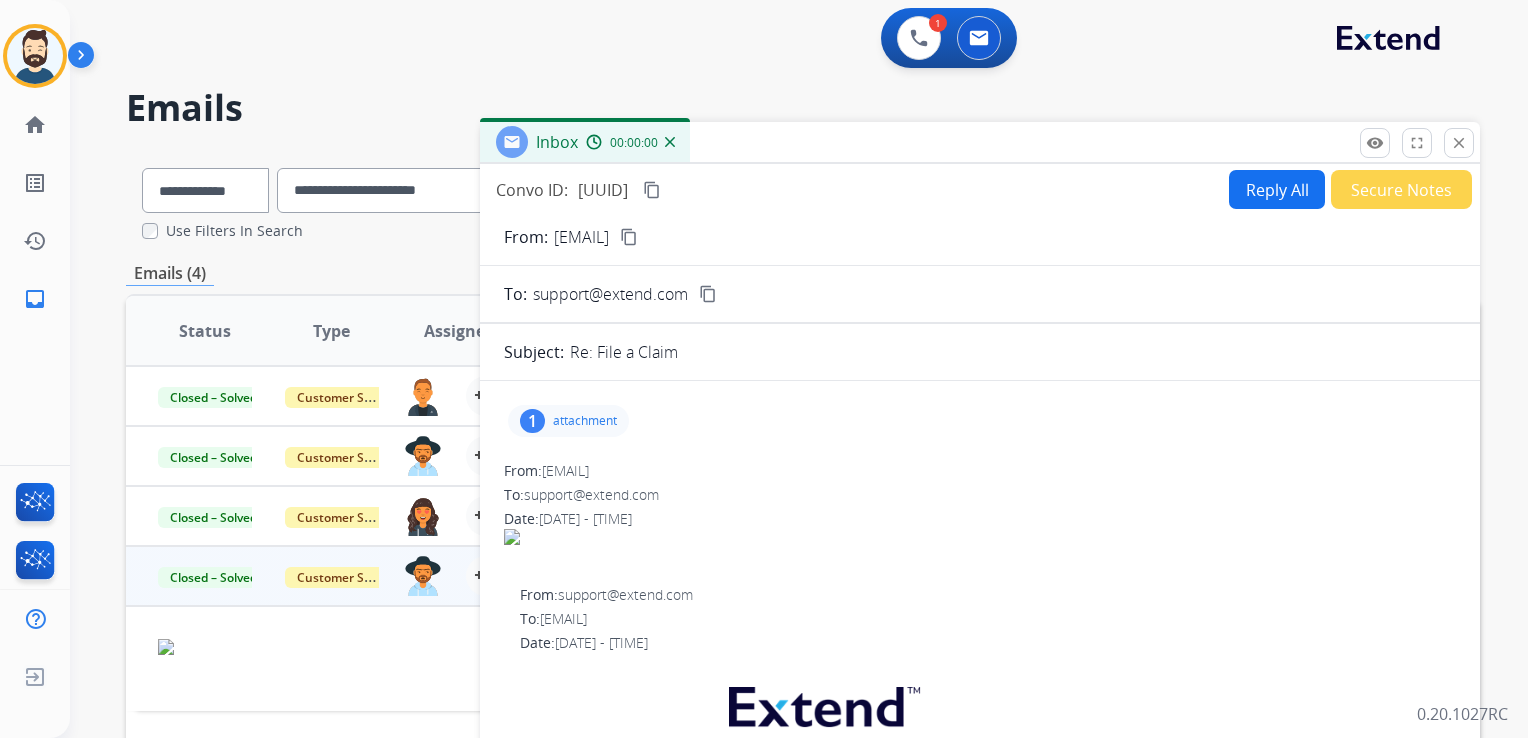 click on "attachment" at bounding box center [585, 421] 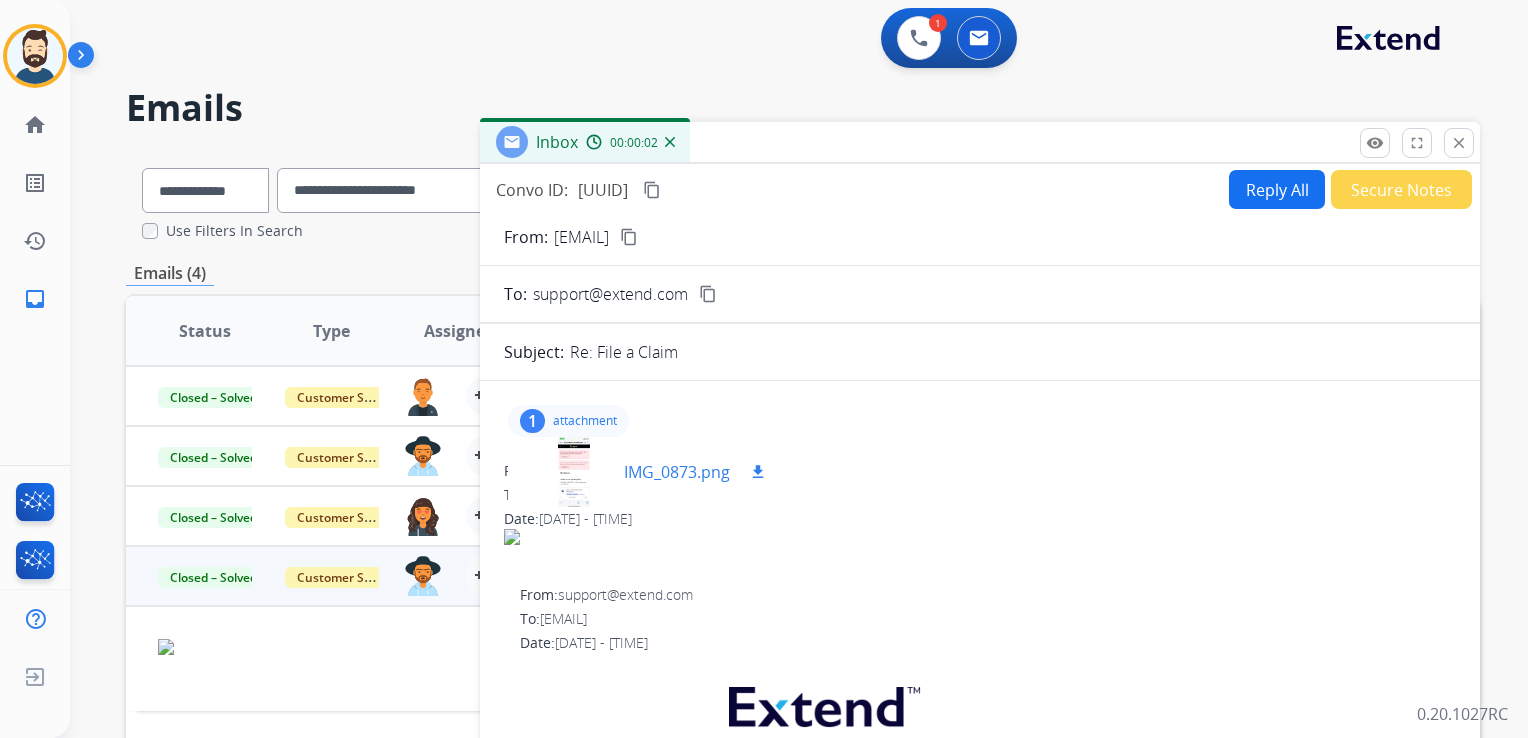 click on "IMG_0873.png" at bounding box center [677, 472] 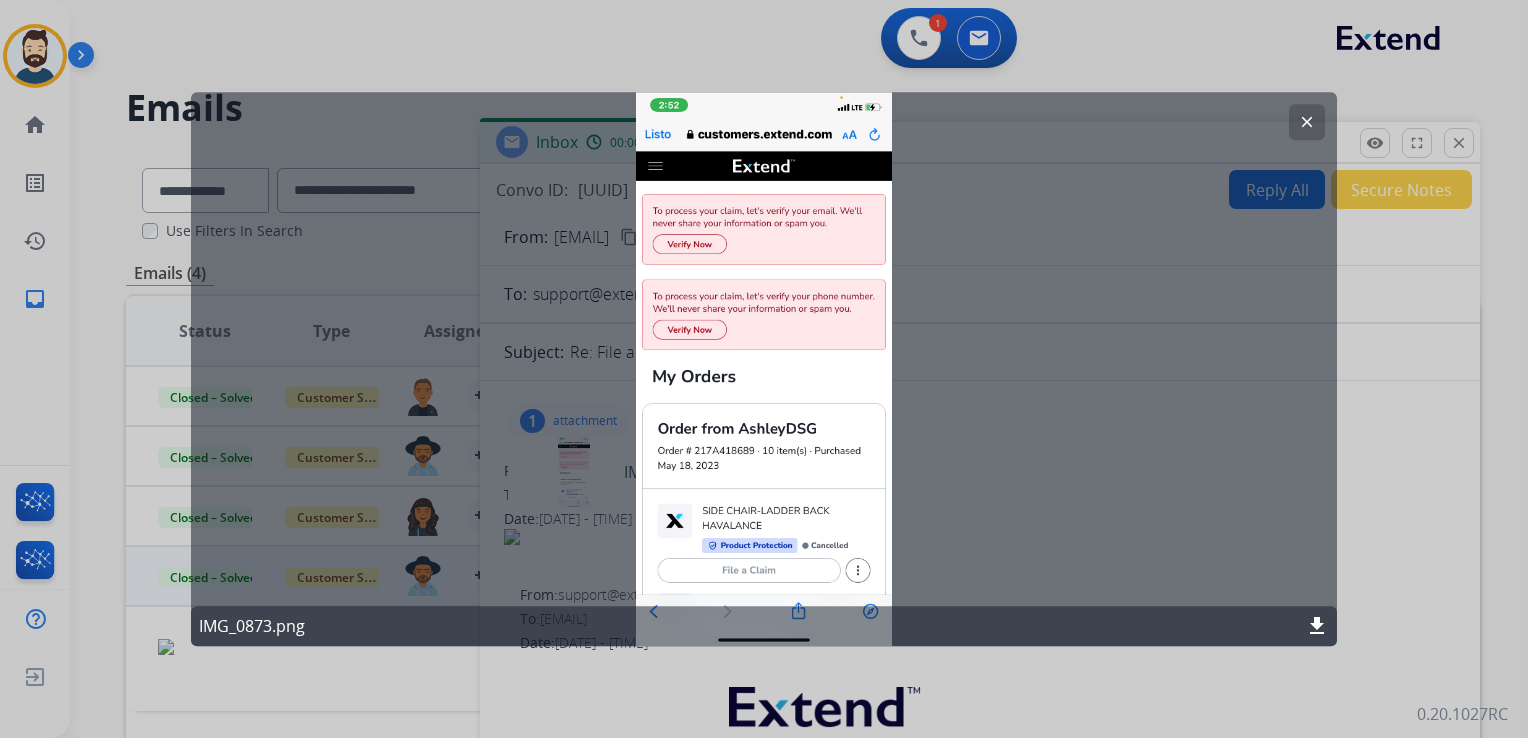 click on "clear" 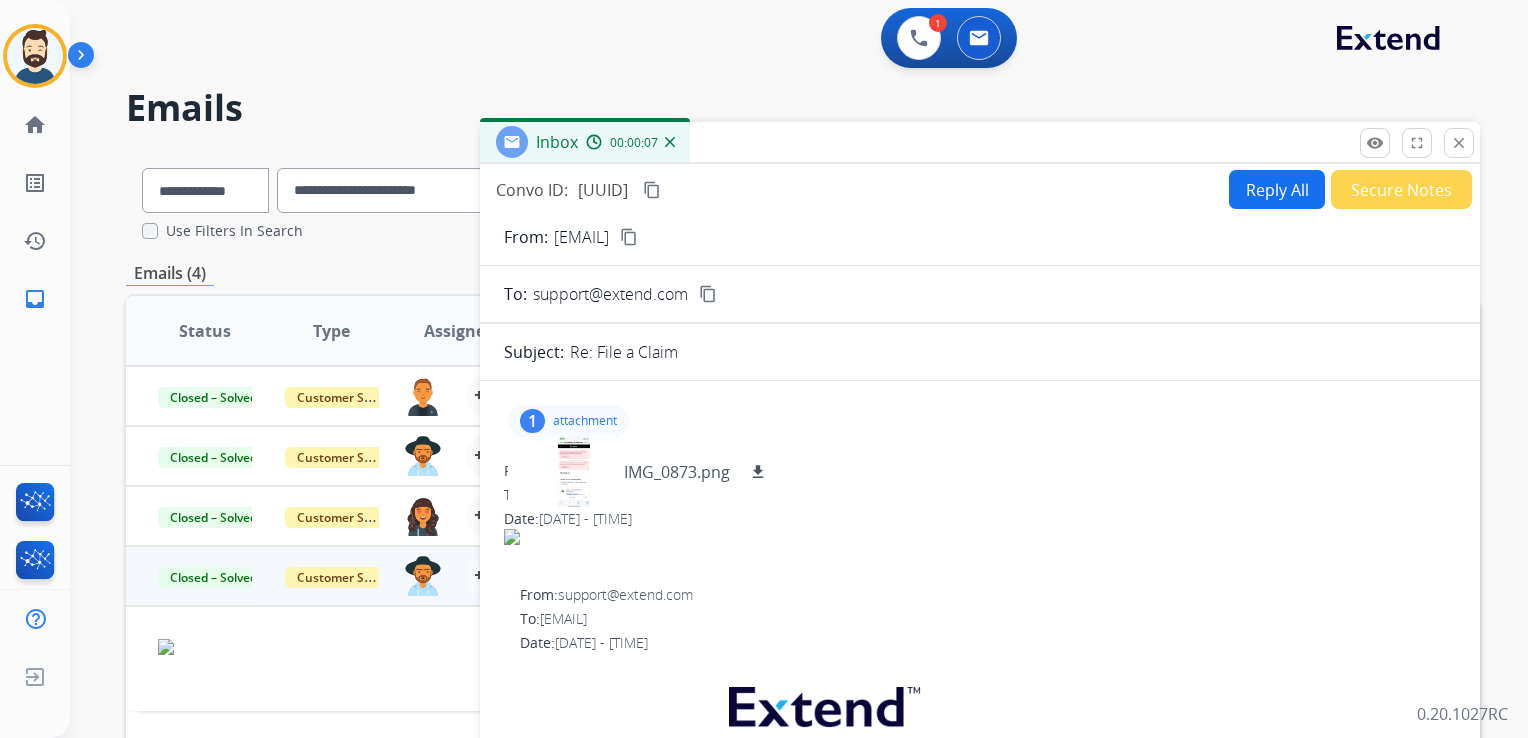 click on "close" at bounding box center [1459, 143] 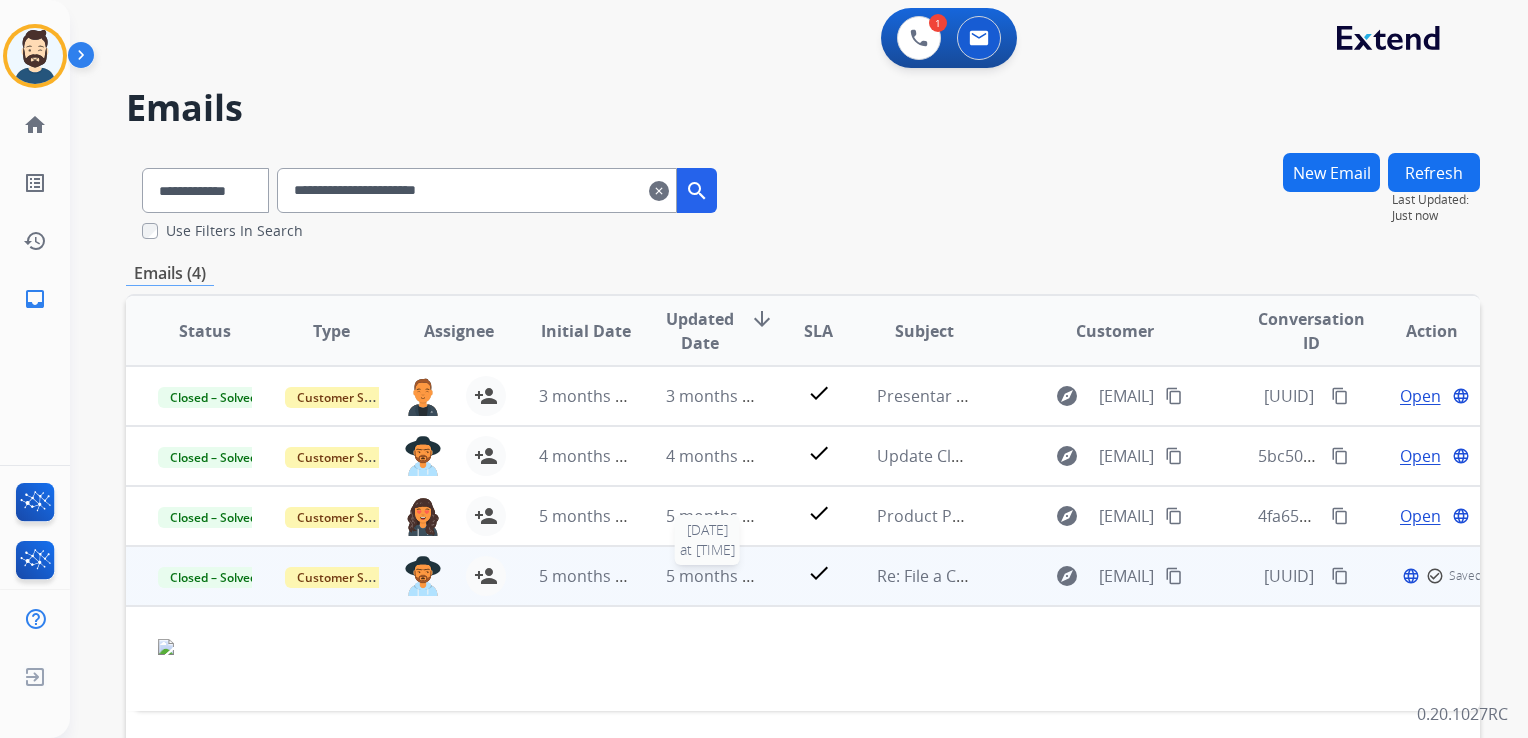 click on "5 months ago 2/3/2025 at 3:45:44 PM" at bounding box center [697, 576] 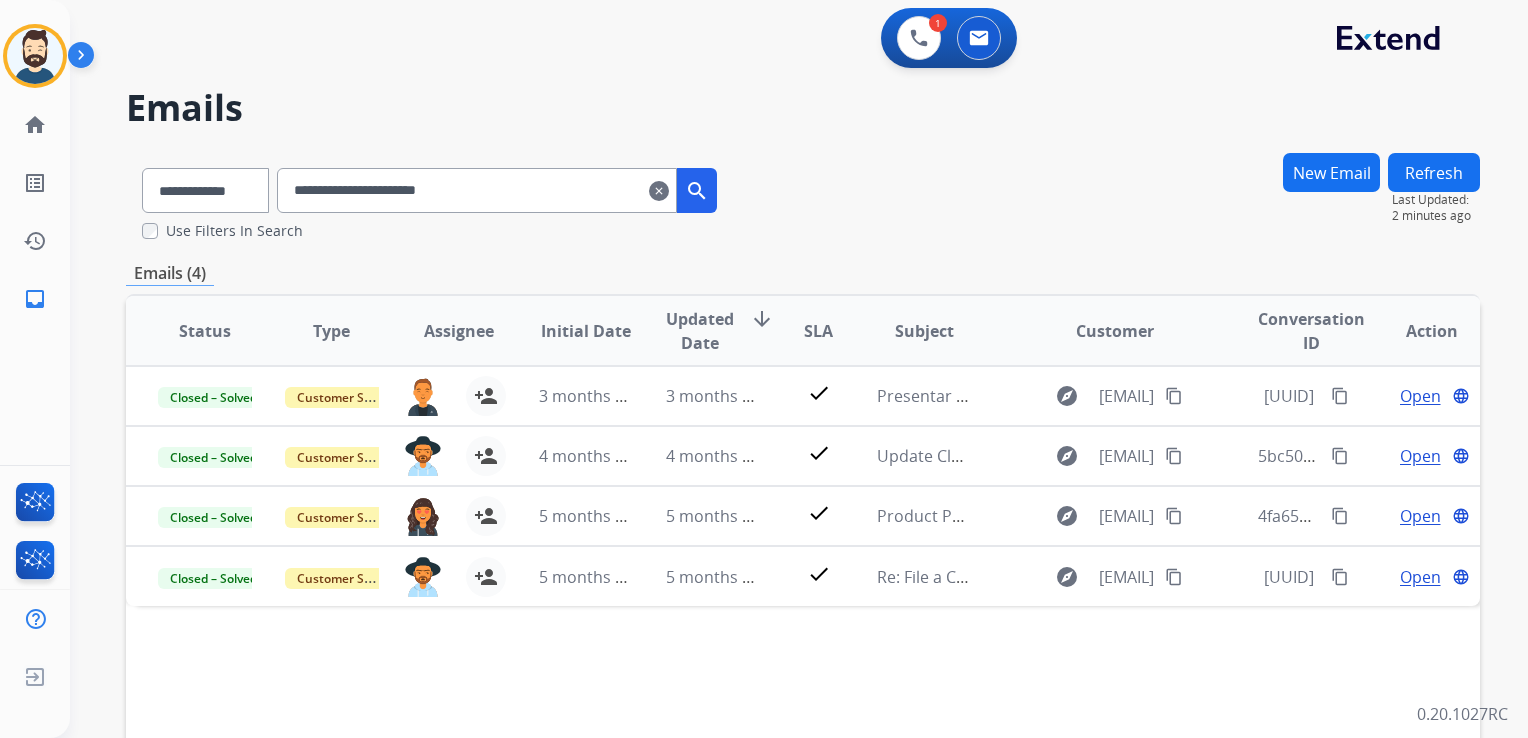 click on "**********" at bounding box center [477, 190] 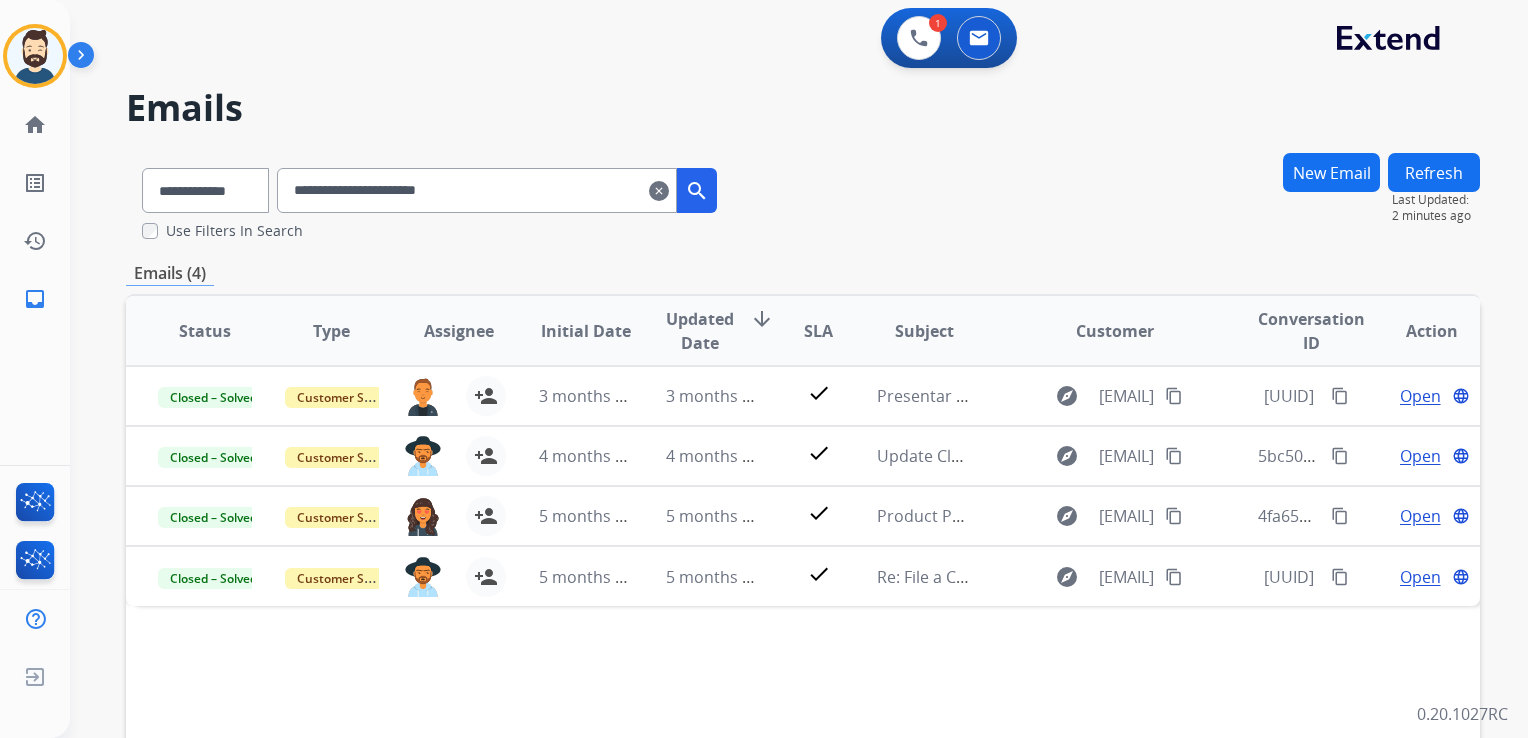 paste 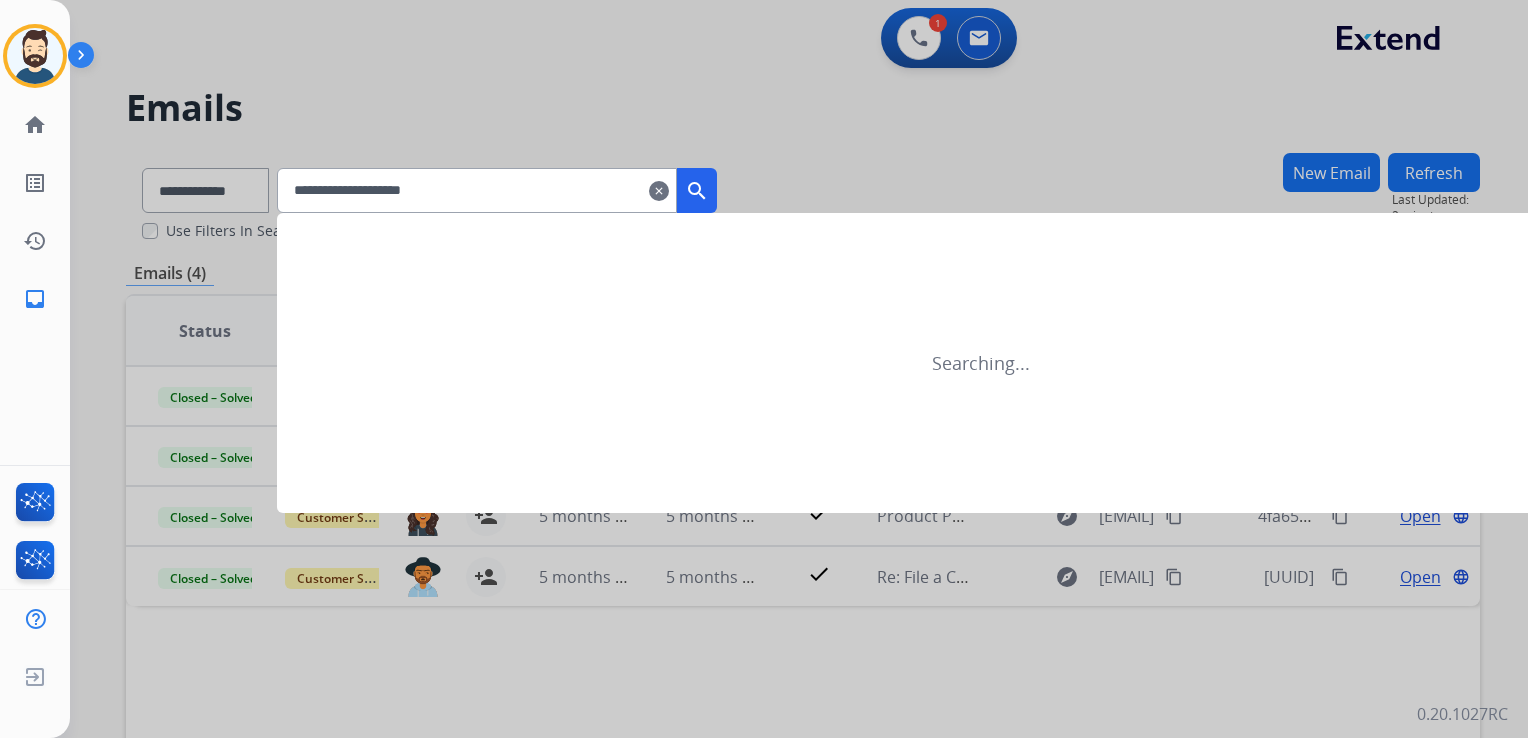 type on "**********" 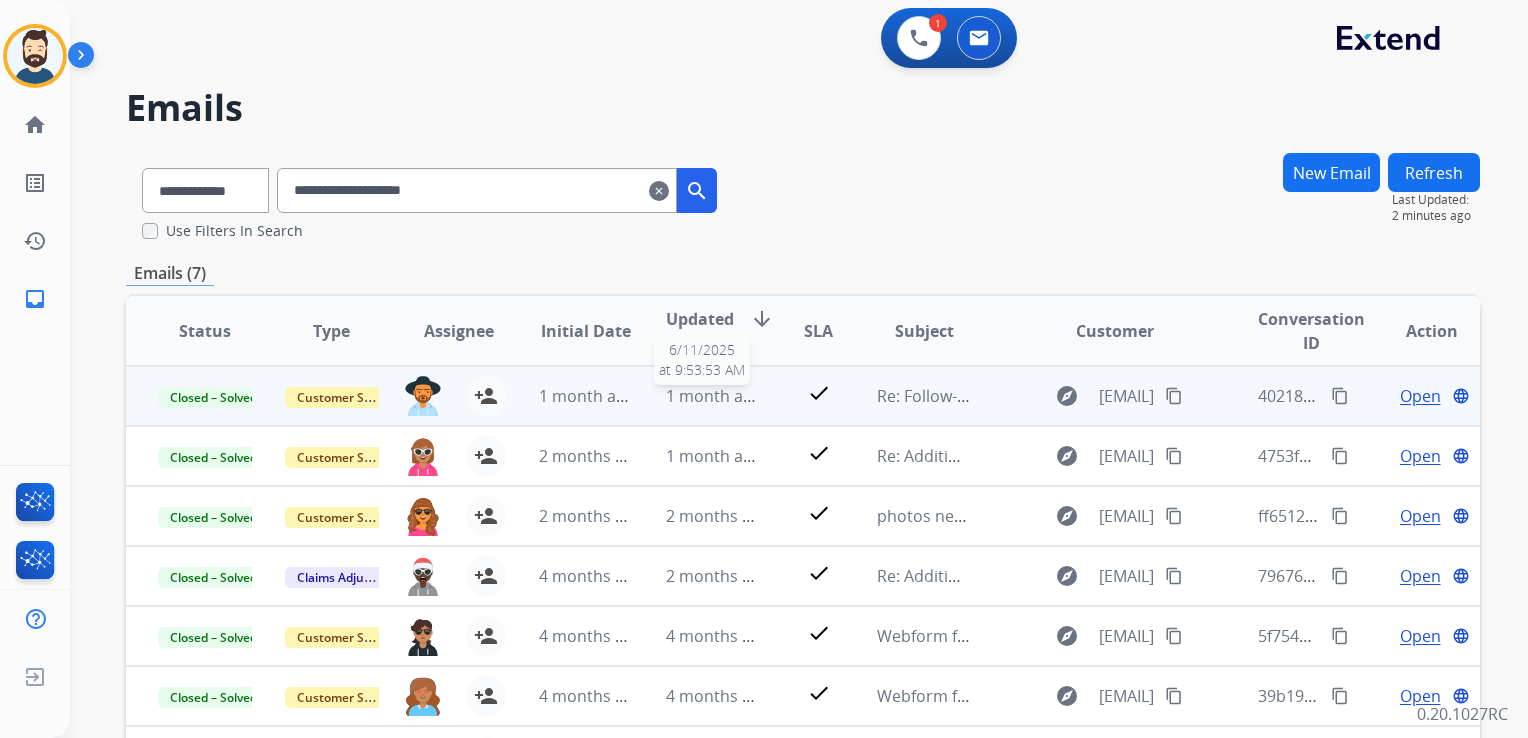 click on "1 month ago" at bounding box center [714, 396] 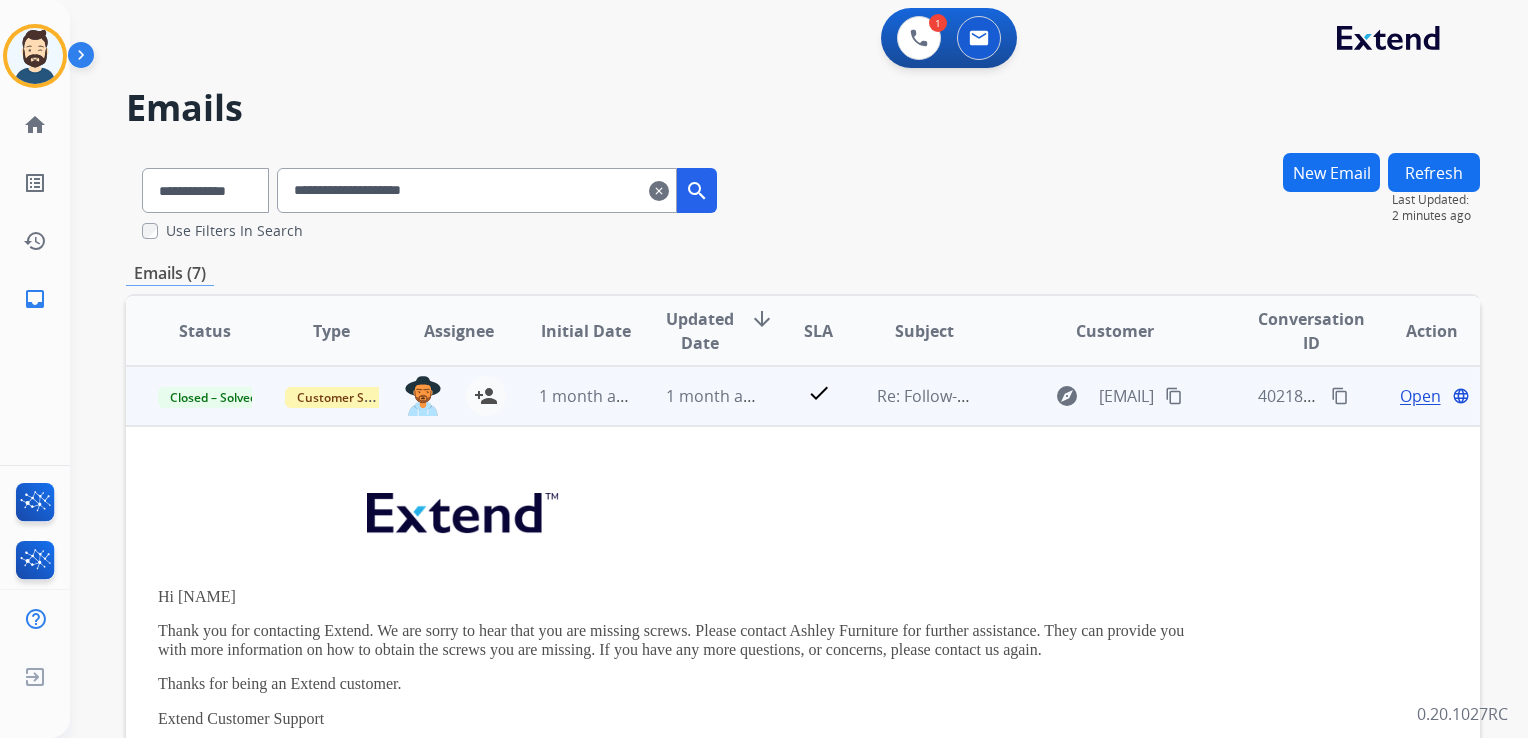 click on "Open" at bounding box center [1420, 396] 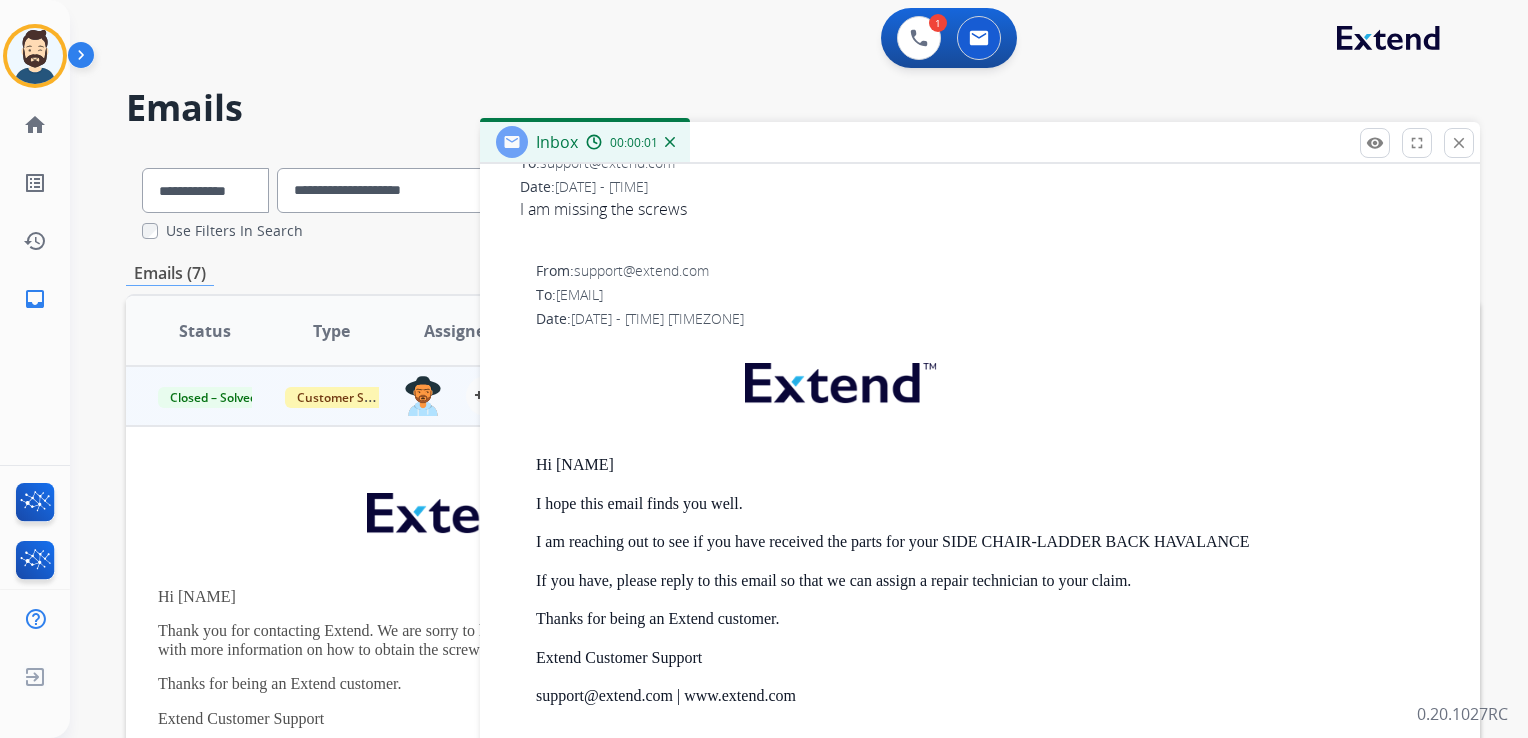 scroll, scrollTop: 1052, scrollLeft: 0, axis: vertical 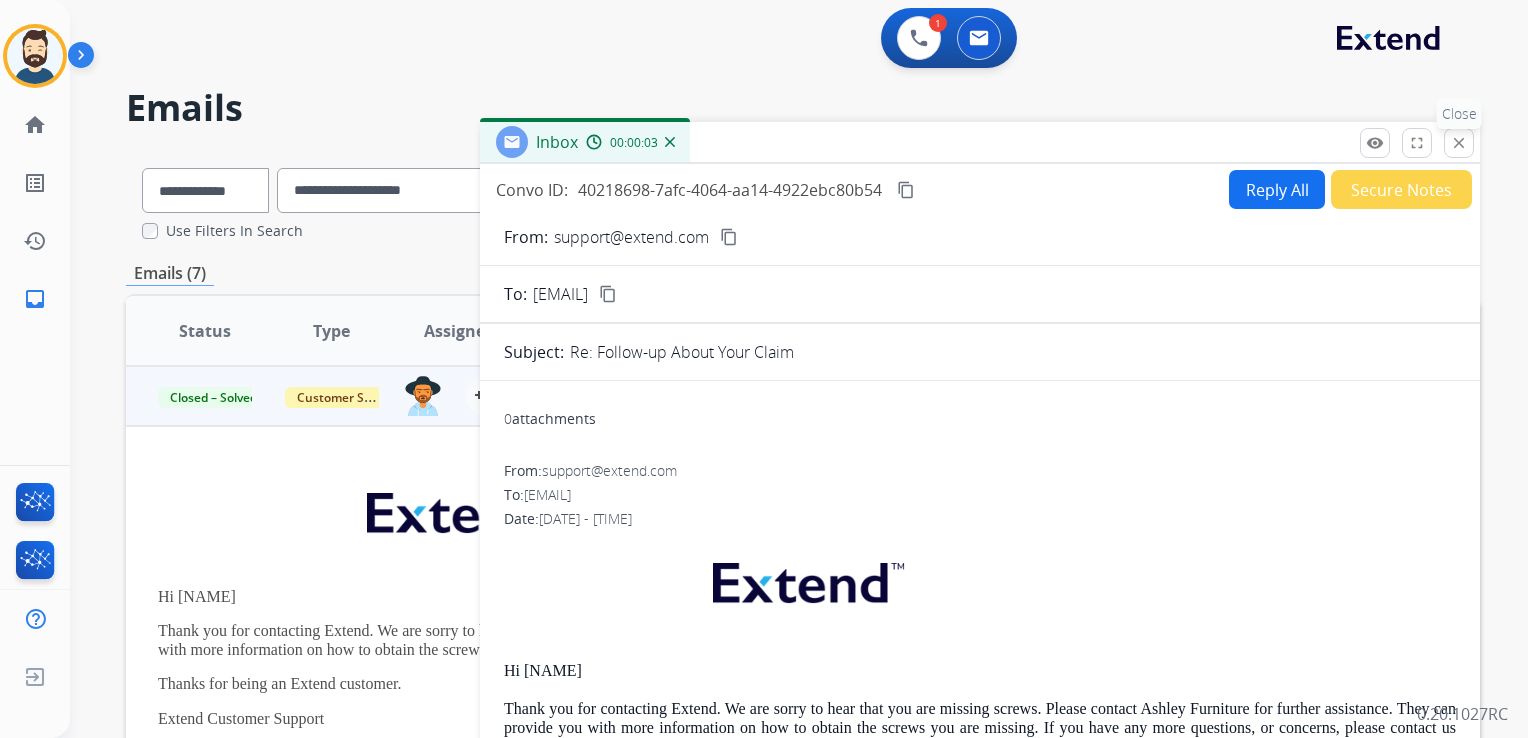 click on "close" at bounding box center (1459, 143) 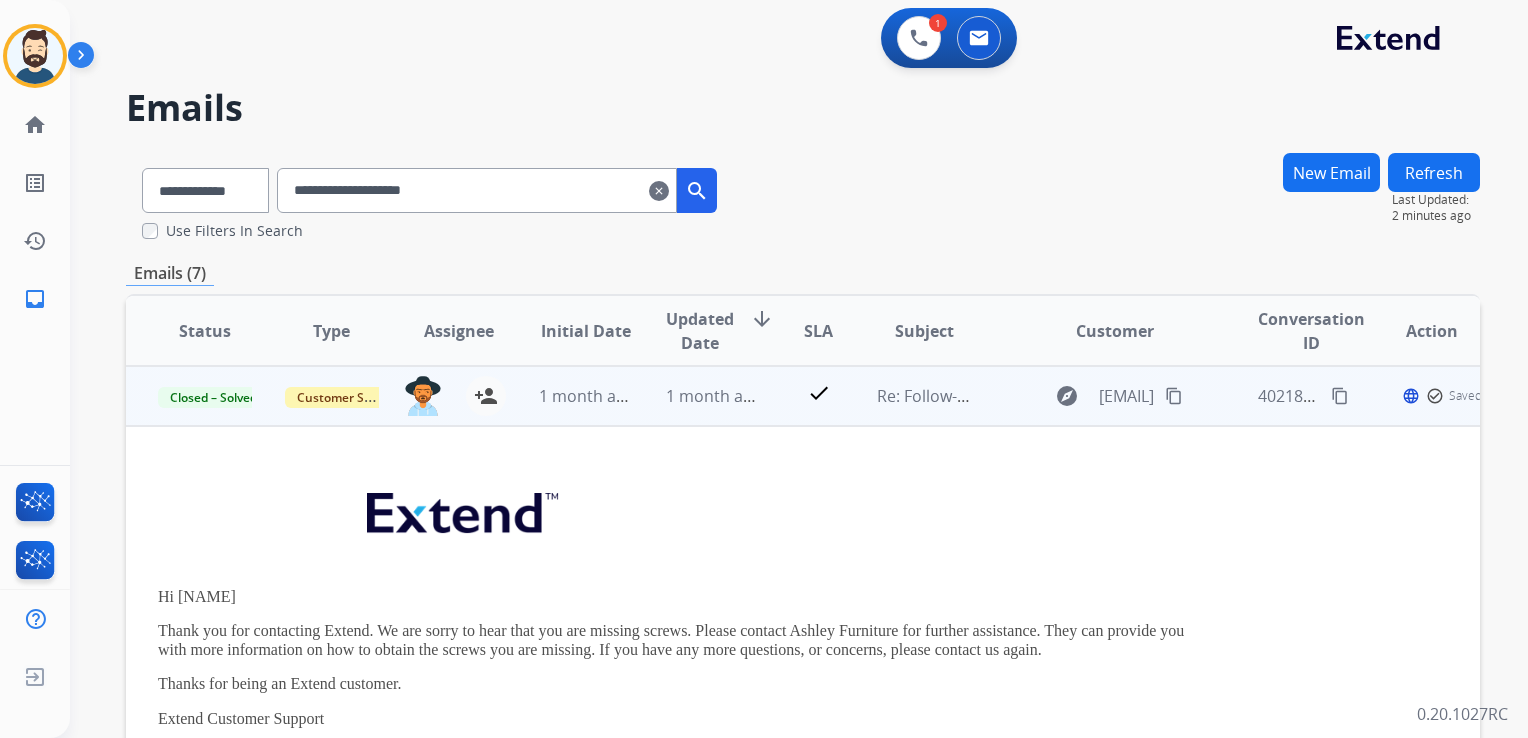 click on "1 month ago" at bounding box center (714, 396) 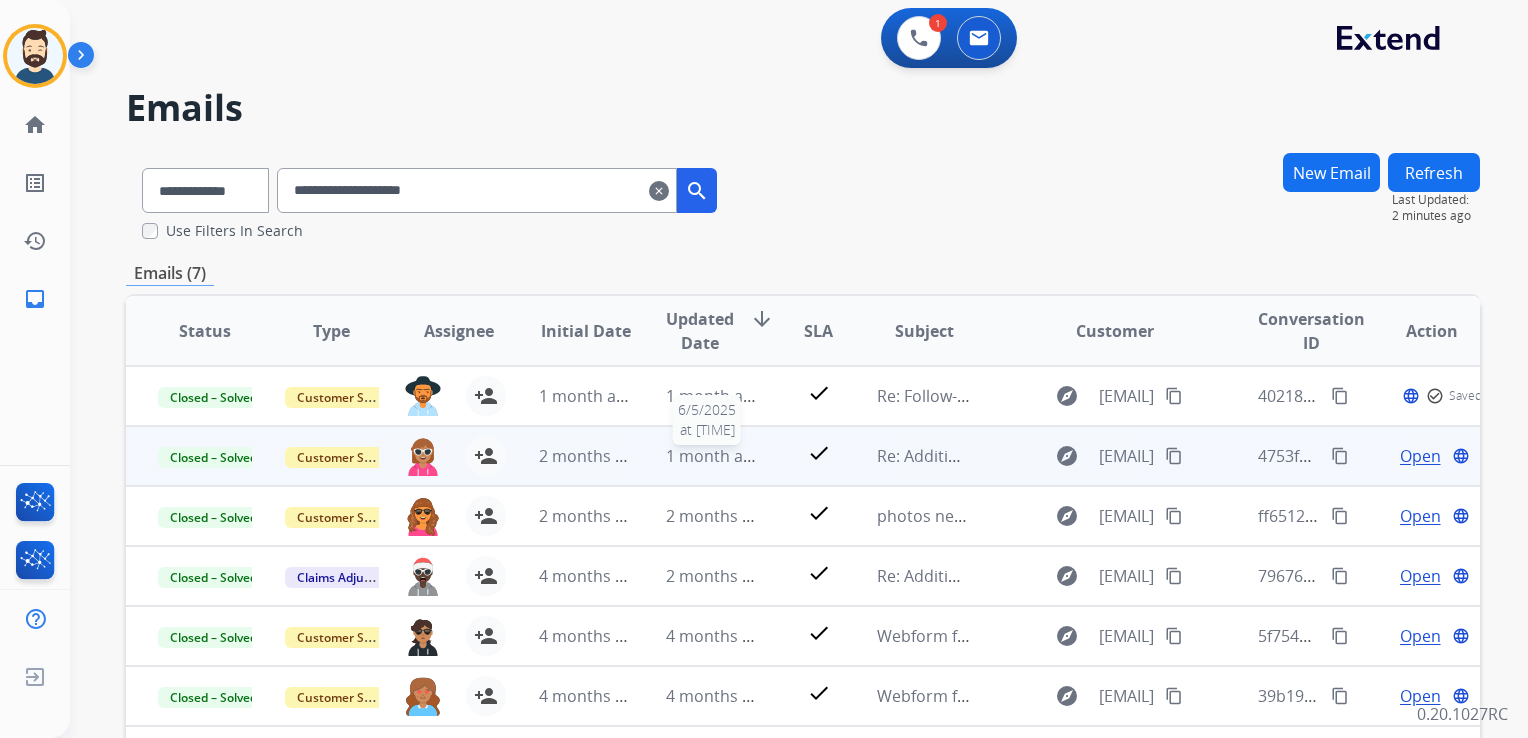 click on "1 month ago" at bounding box center (714, 456) 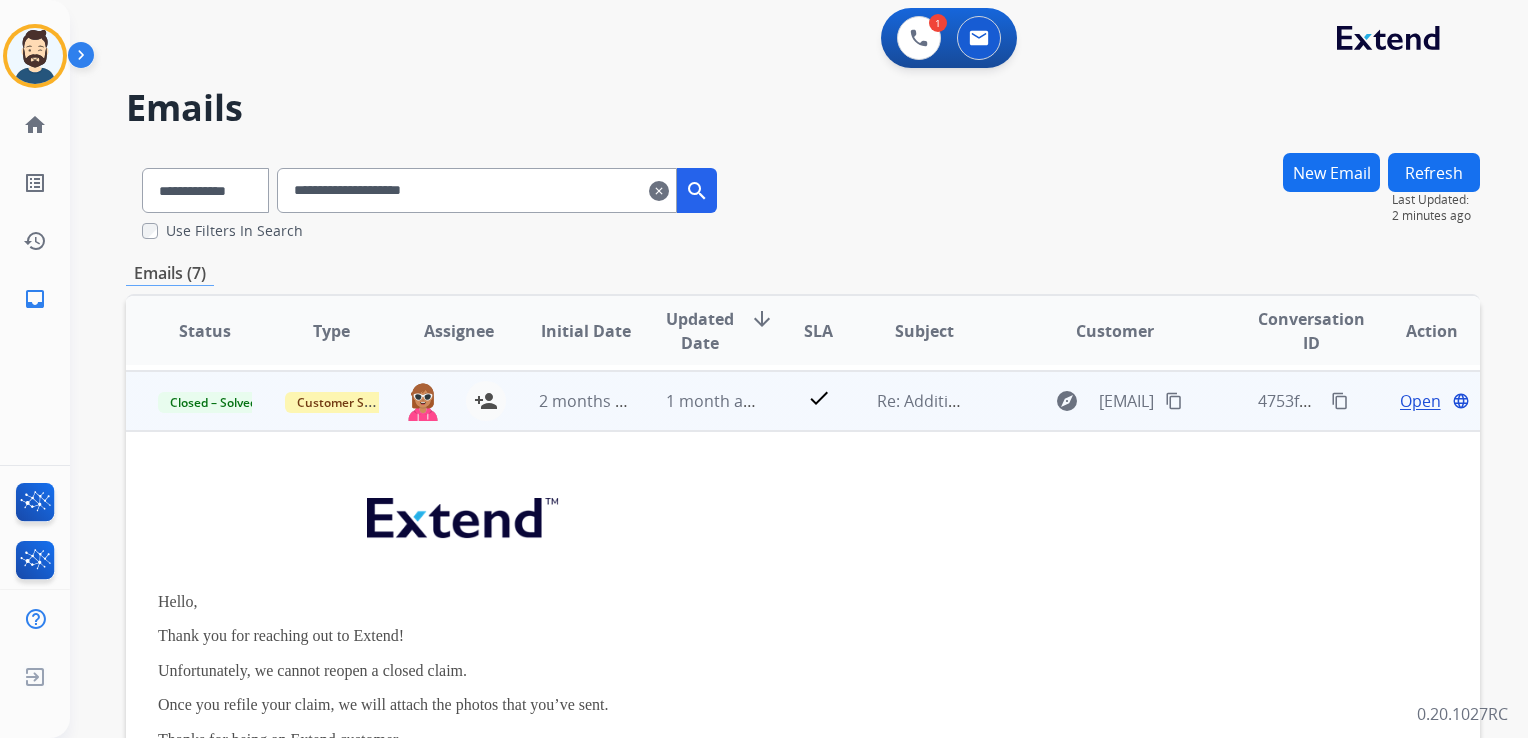 scroll, scrollTop: 60, scrollLeft: 0, axis: vertical 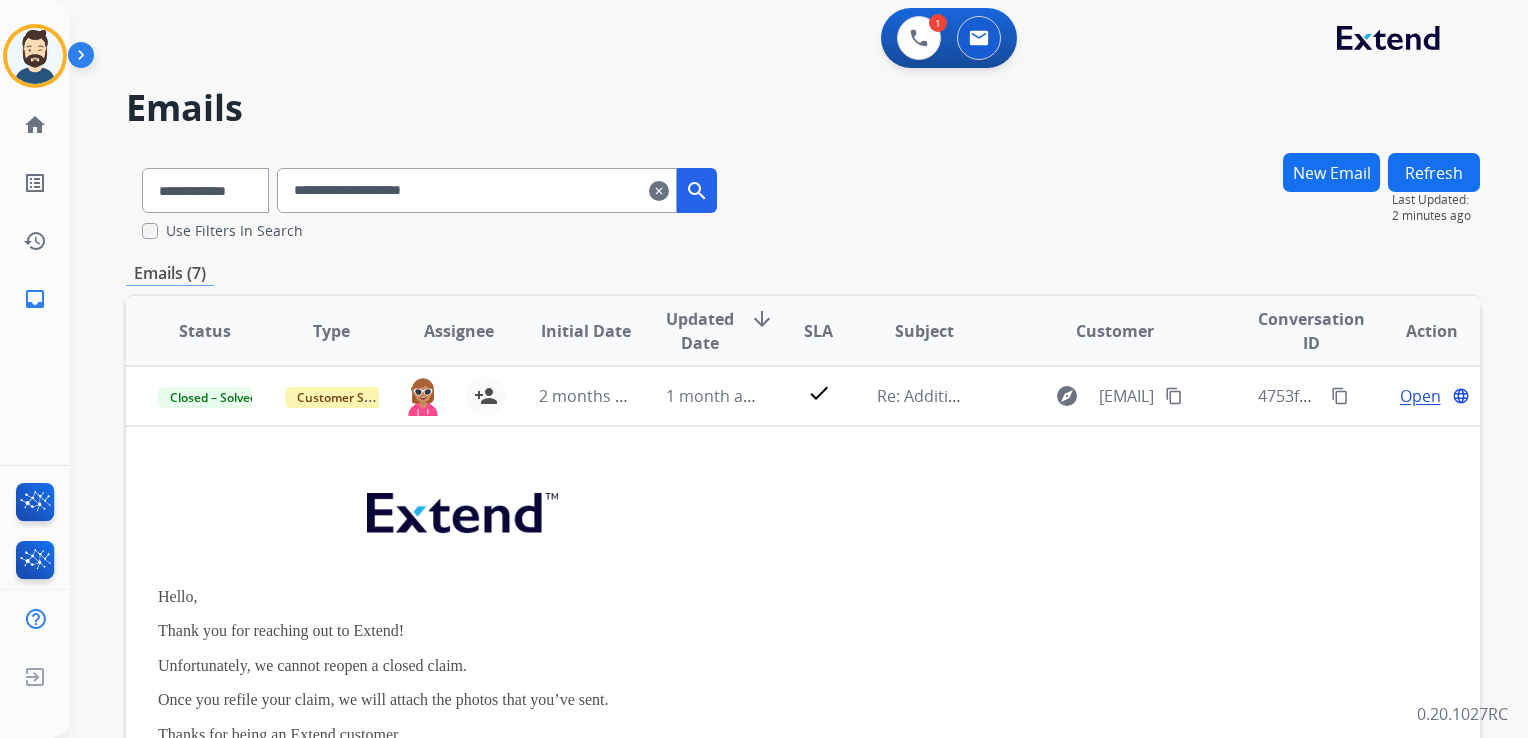 drag, startPoint x: 1382, startPoint y: 394, endPoint x: 1357, endPoint y: 393, distance: 25.019993 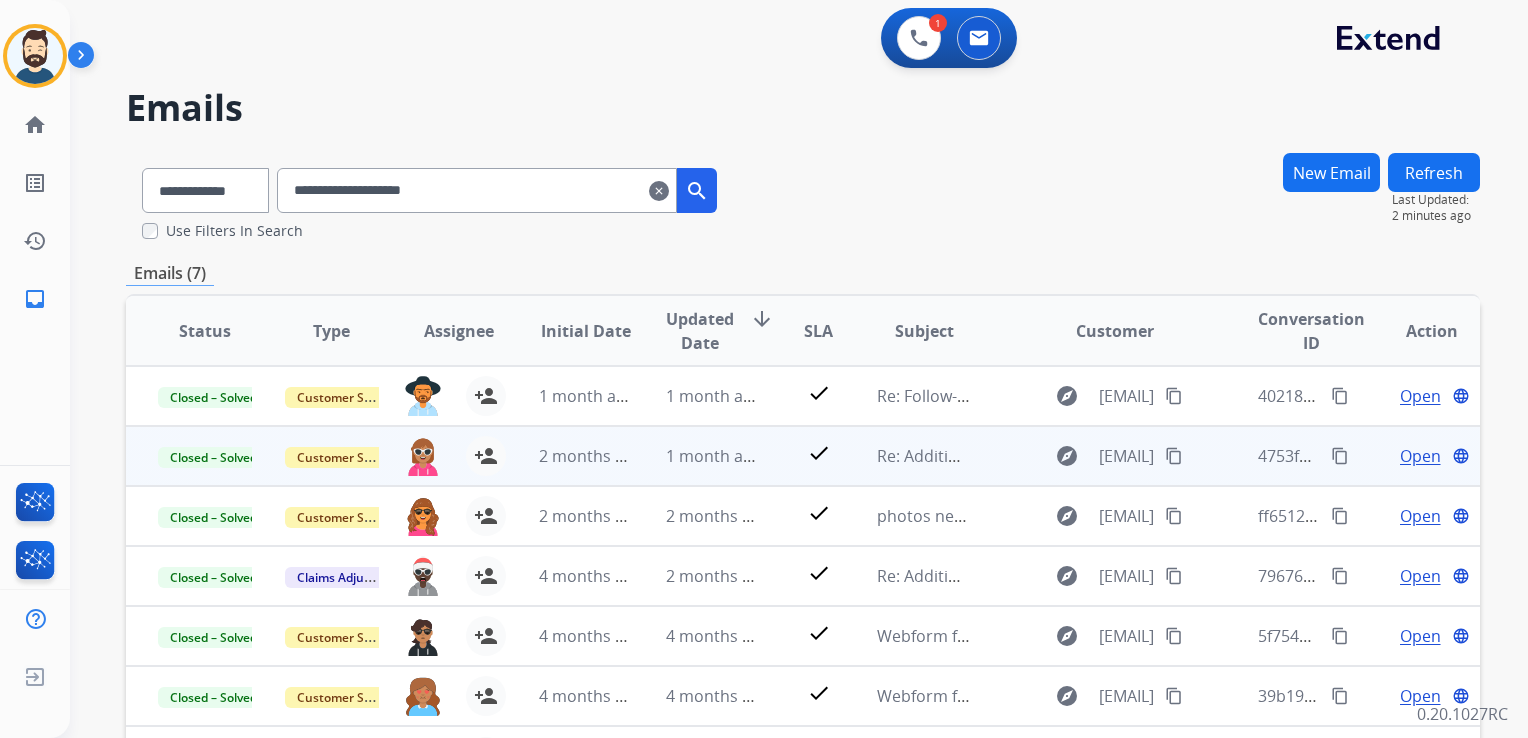 click on "Open" at bounding box center (1420, 456) 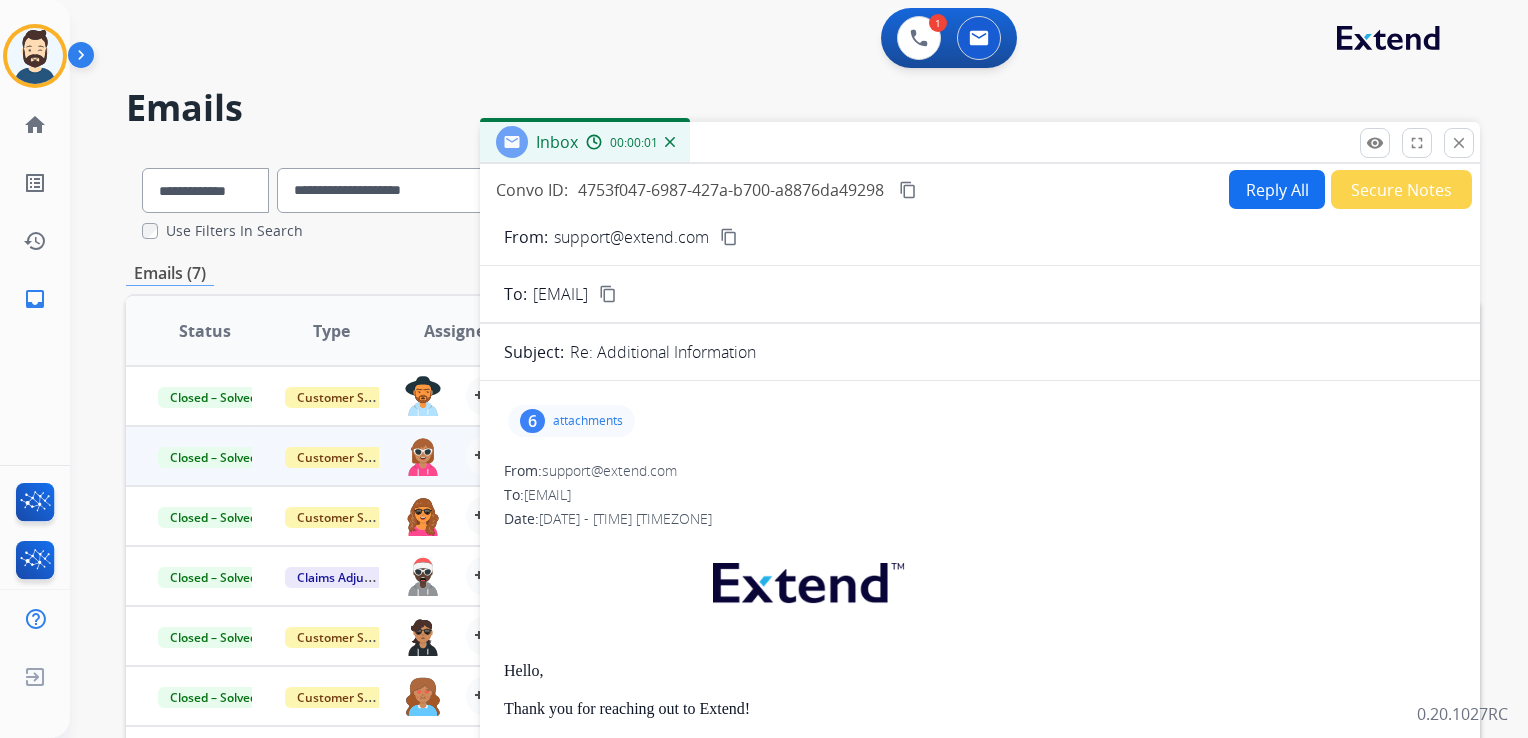 click on "attachments" at bounding box center [588, 421] 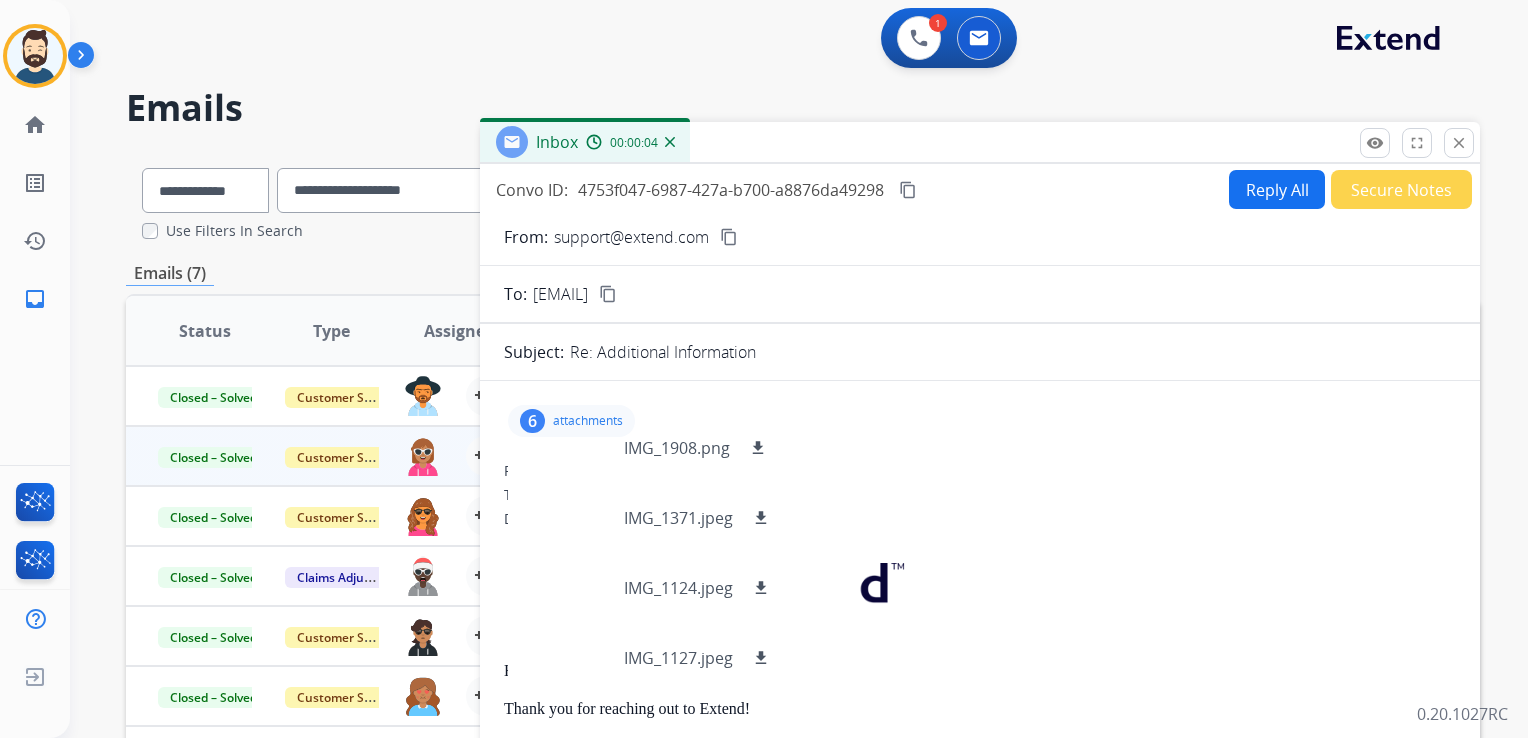scroll, scrollTop: 0, scrollLeft: 0, axis: both 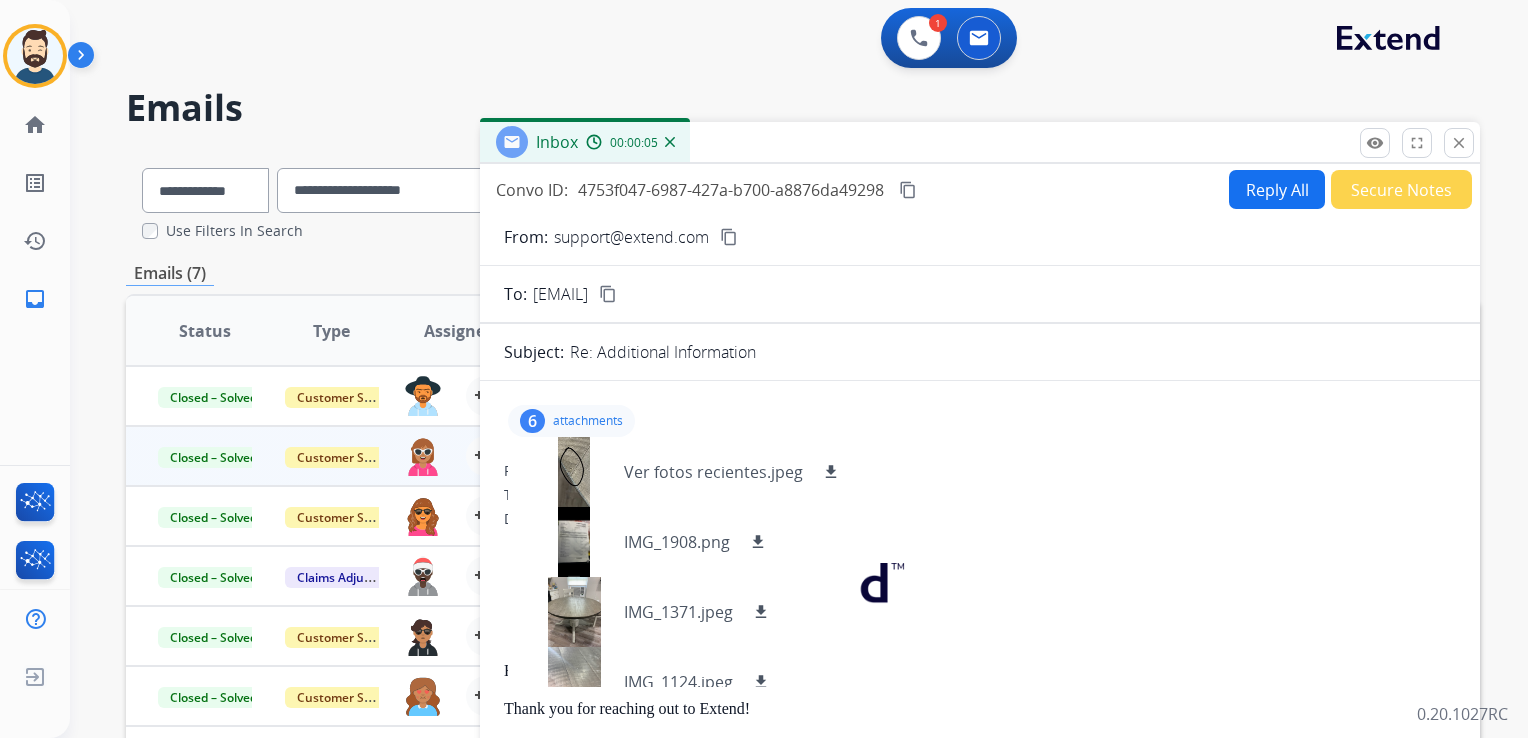 drag, startPoint x: 596, startPoint y: 420, endPoint x: 659, endPoint y: 430, distance: 63.788715 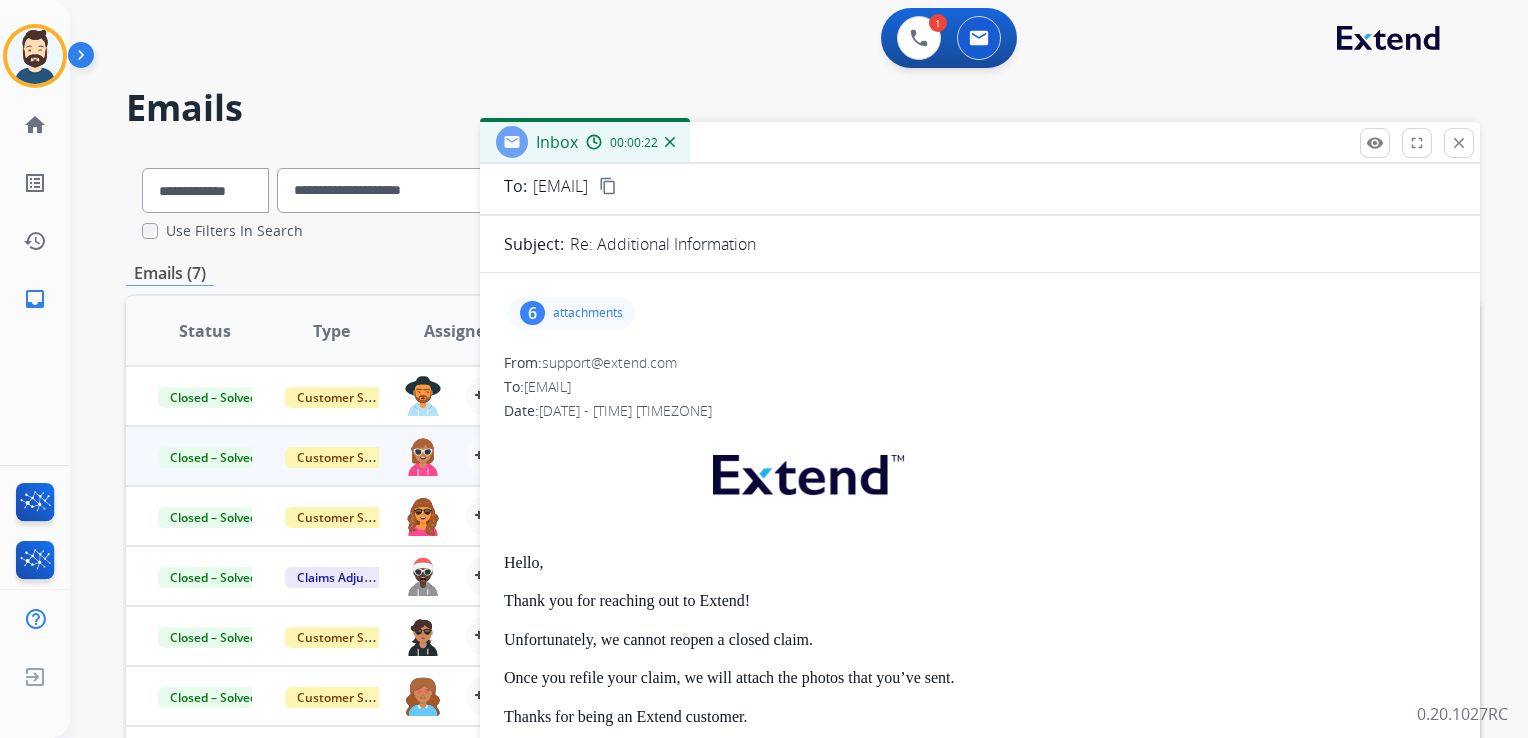 scroll, scrollTop: 0, scrollLeft: 0, axis: both 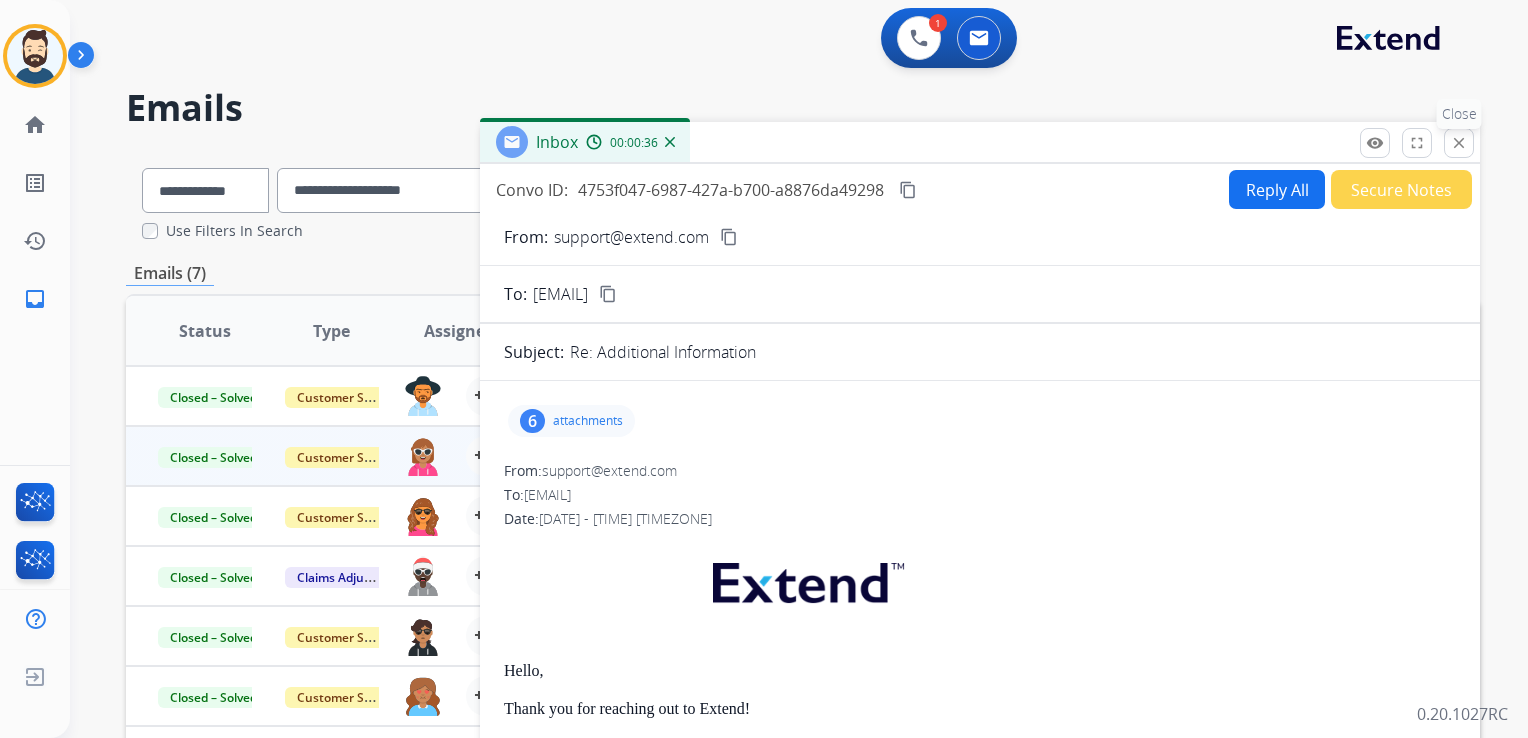 click on "close Close" at bounding box center (1459, 143) 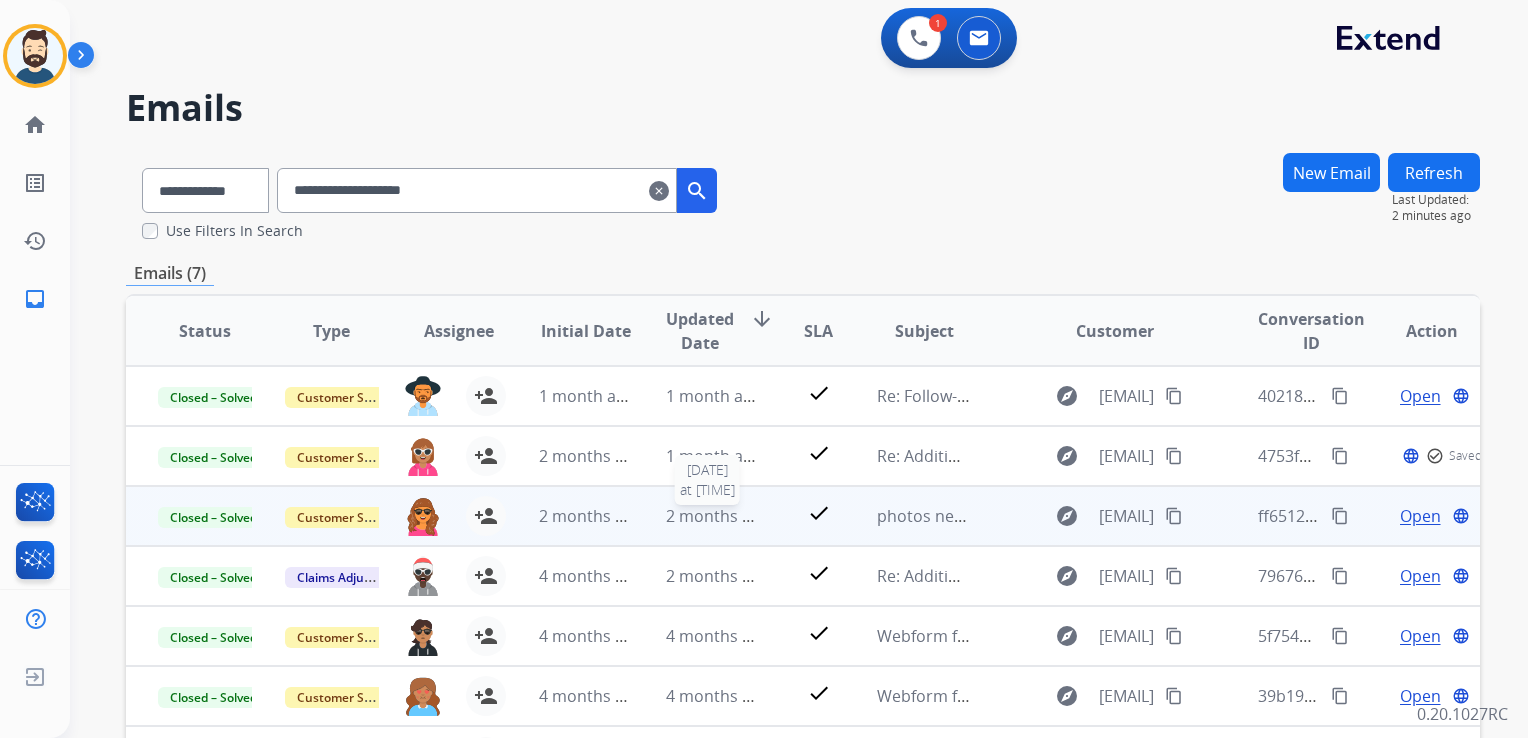 click on "2 months ago" at bounding box center [718, 516] 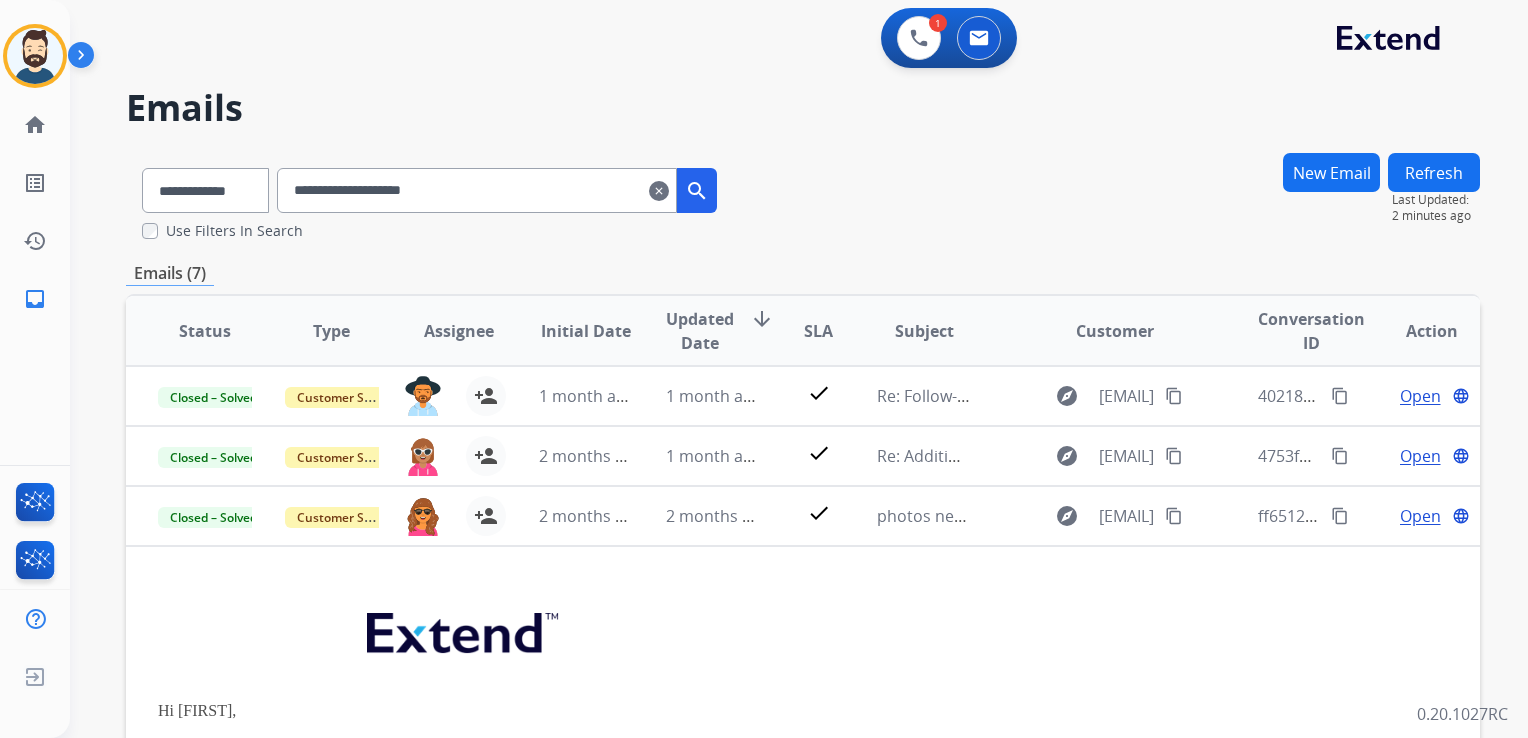 scroll, scrollTop: 120, scrollLeft: 0, axis: vertical 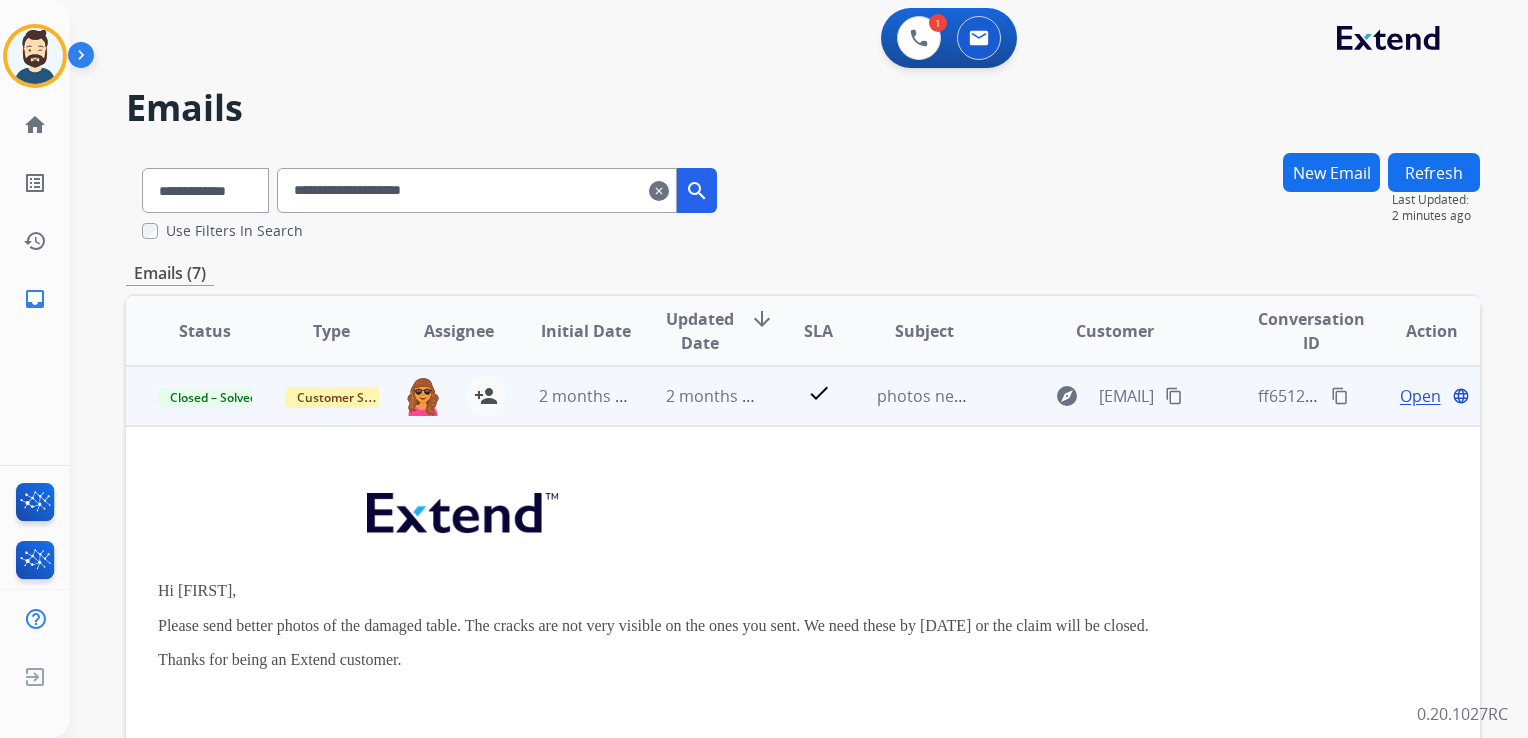 click on "Open" at bounding box center [1420, 396] 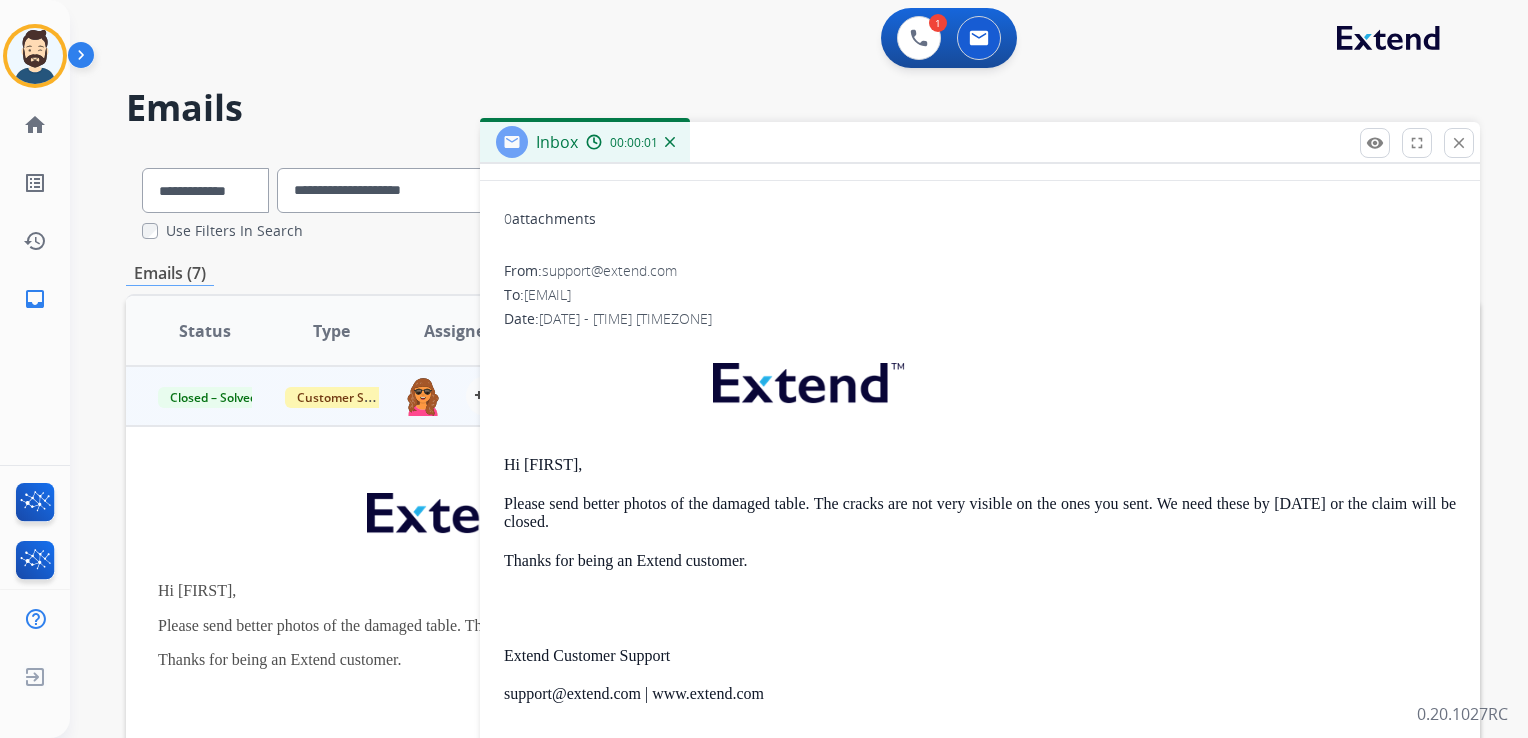 scroll, scrollTop: 286, scrollLeft: 0, axis: vertical 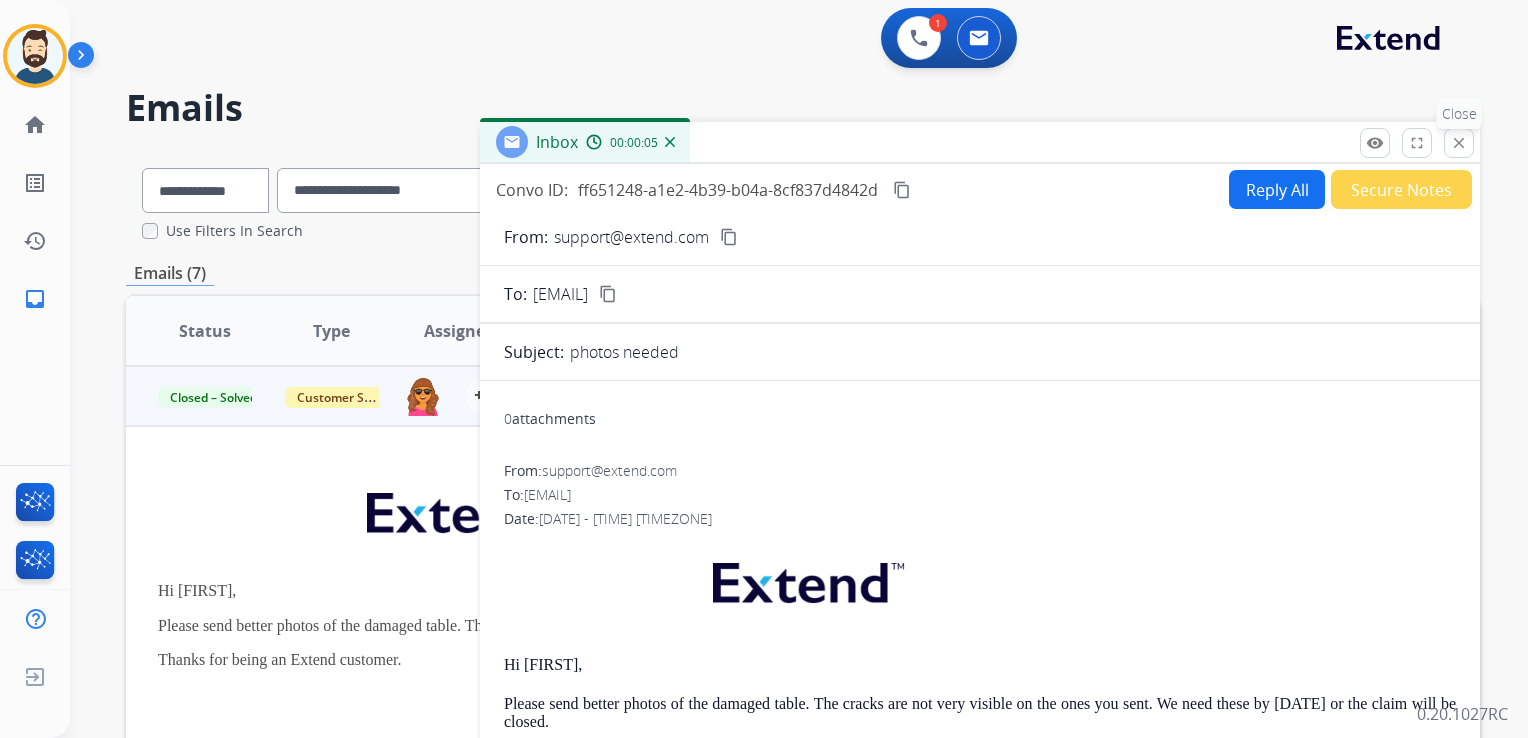 click on "close" at bounding box center [1459, 143] 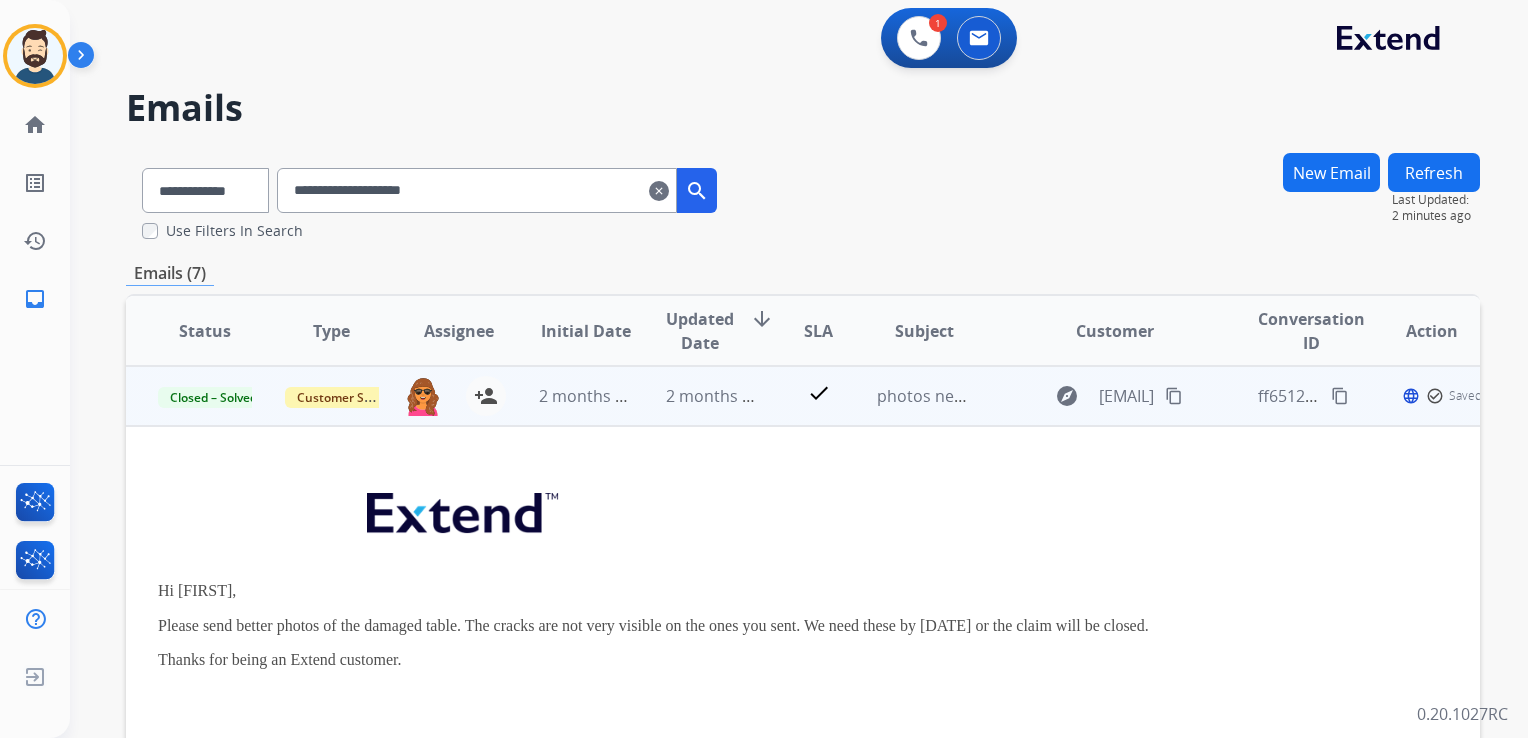 click on "2 months ago" at bounding box center [697, 396] 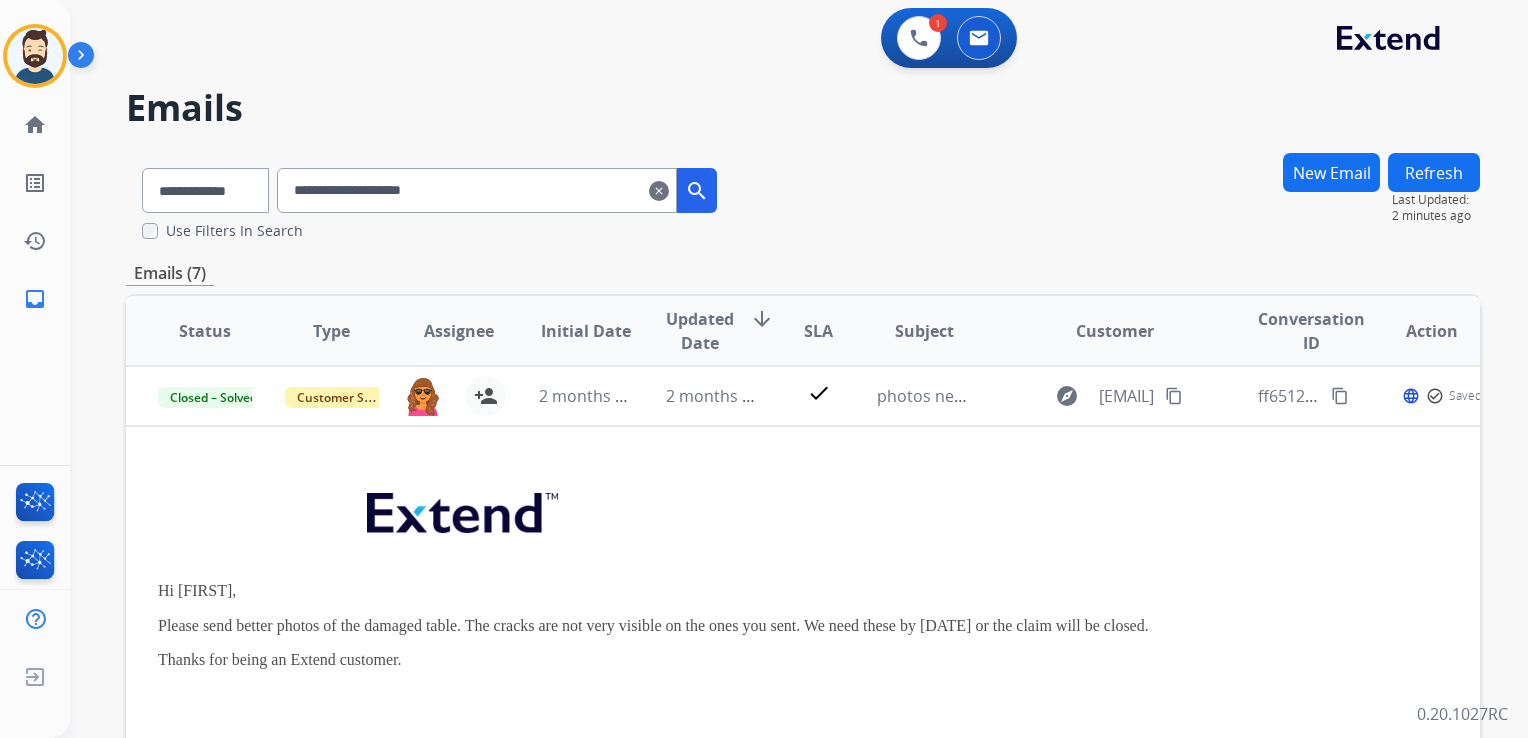 scroll, scrollTop: 0, scrollLeft: 0, axis: both 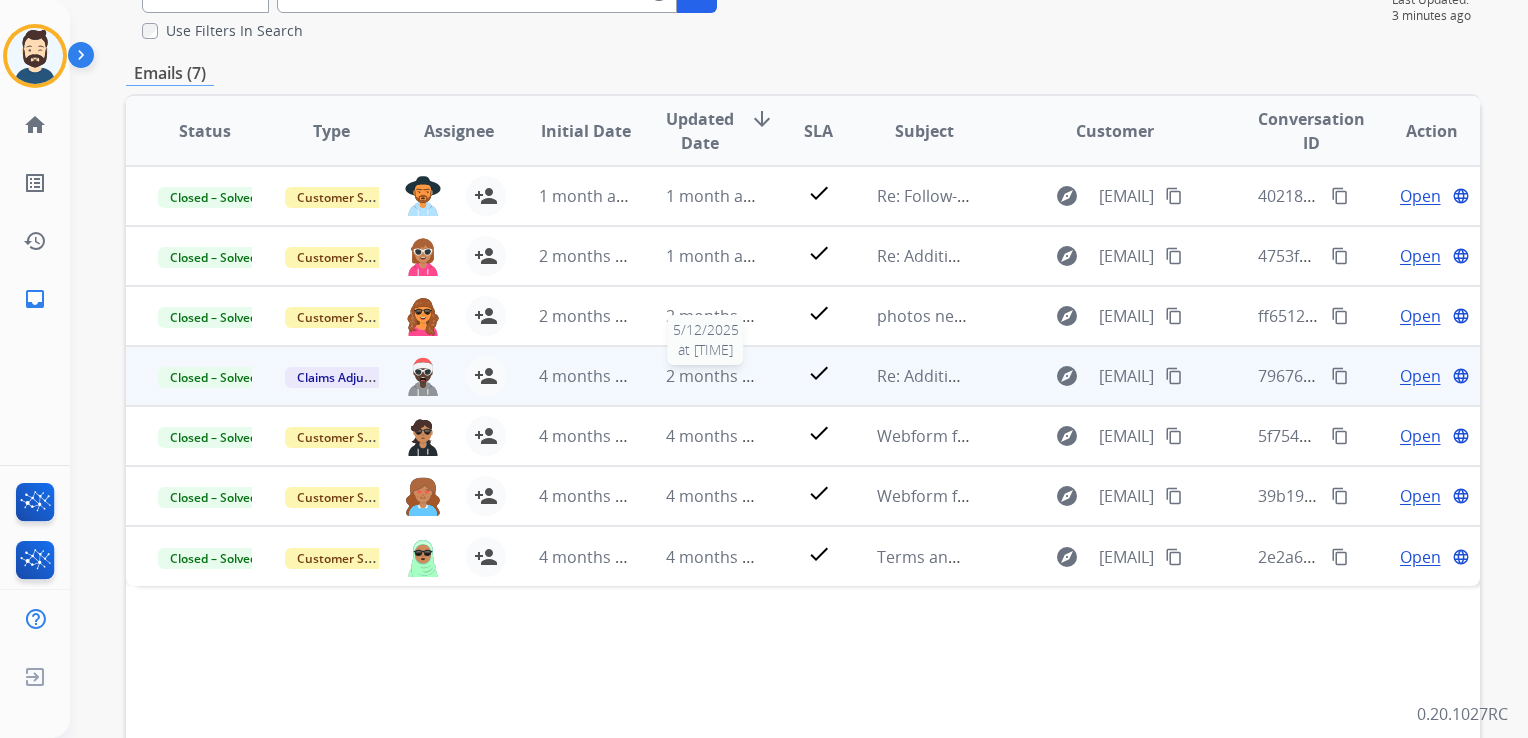 click on "2 months ago" at bounding box center [718, 376] 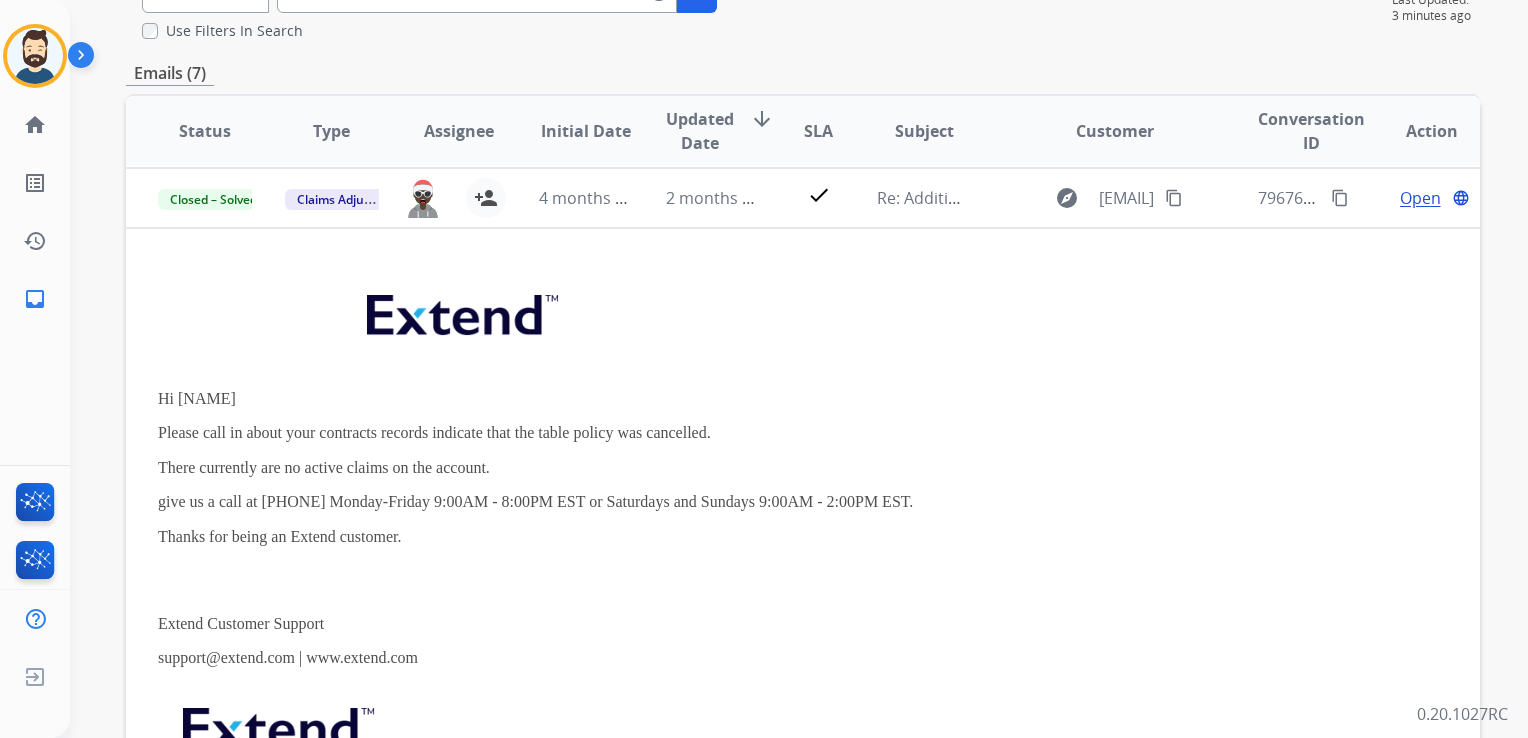 scroll, scrollTop: 180, scrollLeft: 0, axis: vertical 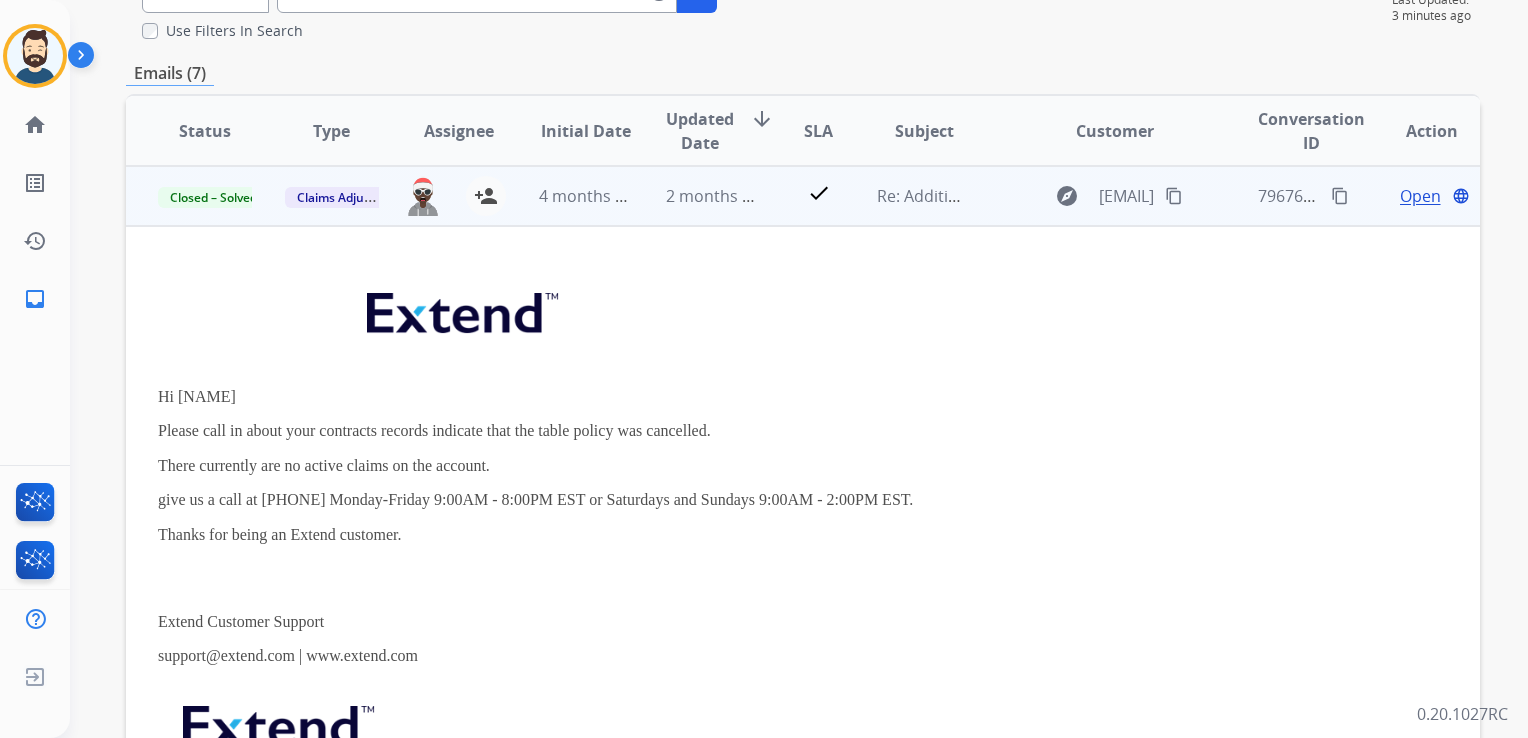 click on "Open" at bounding box center (1420, 196) 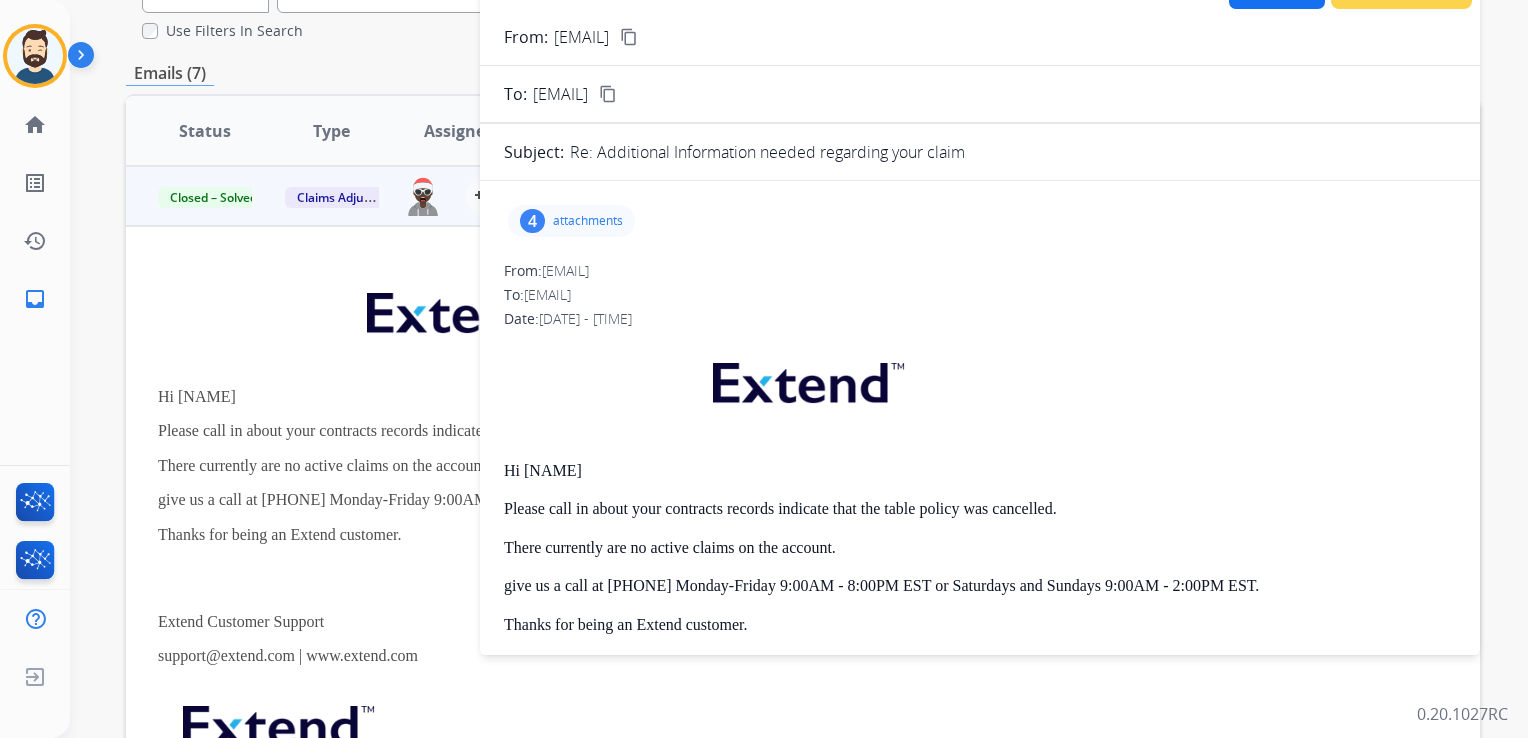 click on "attachments" at bounding box center [588, 221] 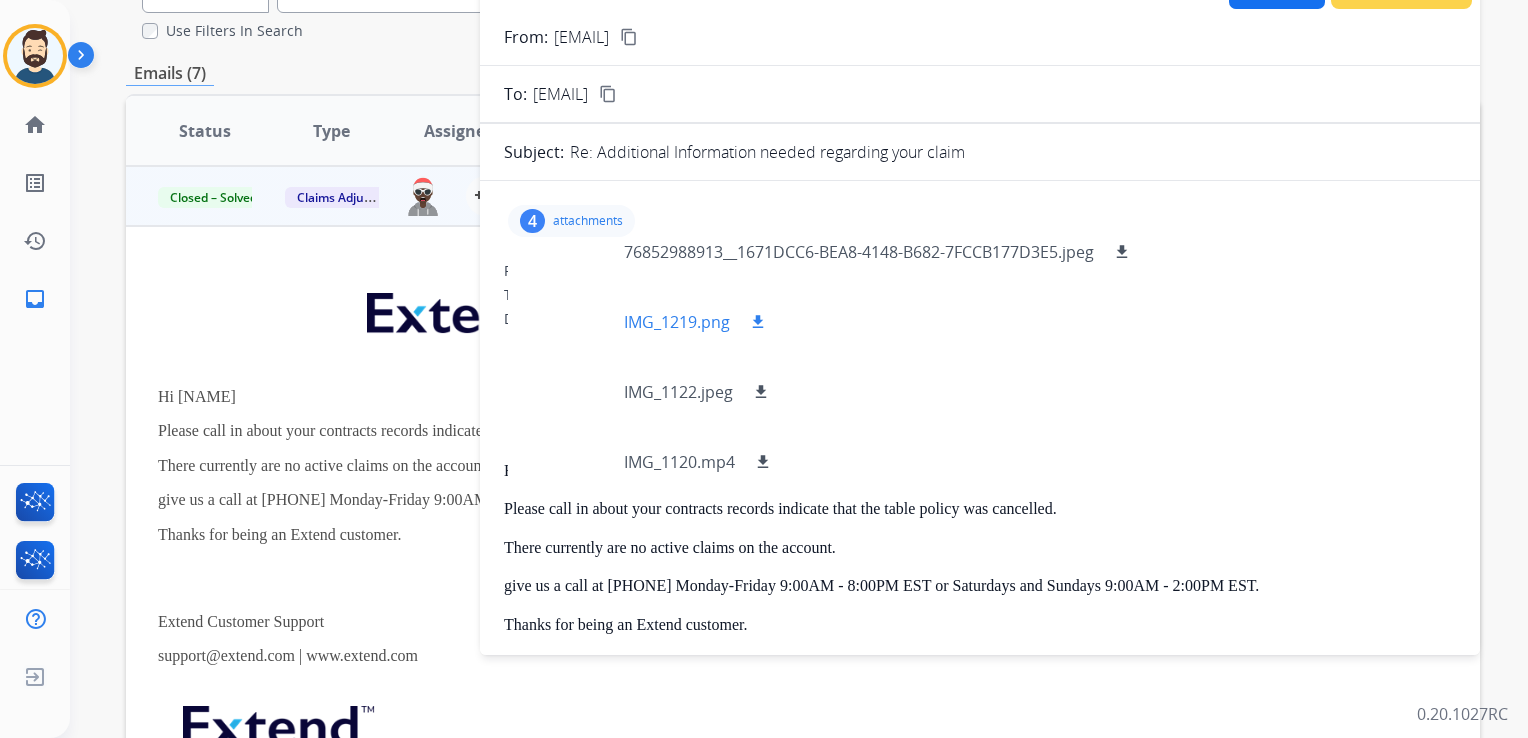 scroll, scrollTop: 29, scrollLeft: 0, axis: vertical 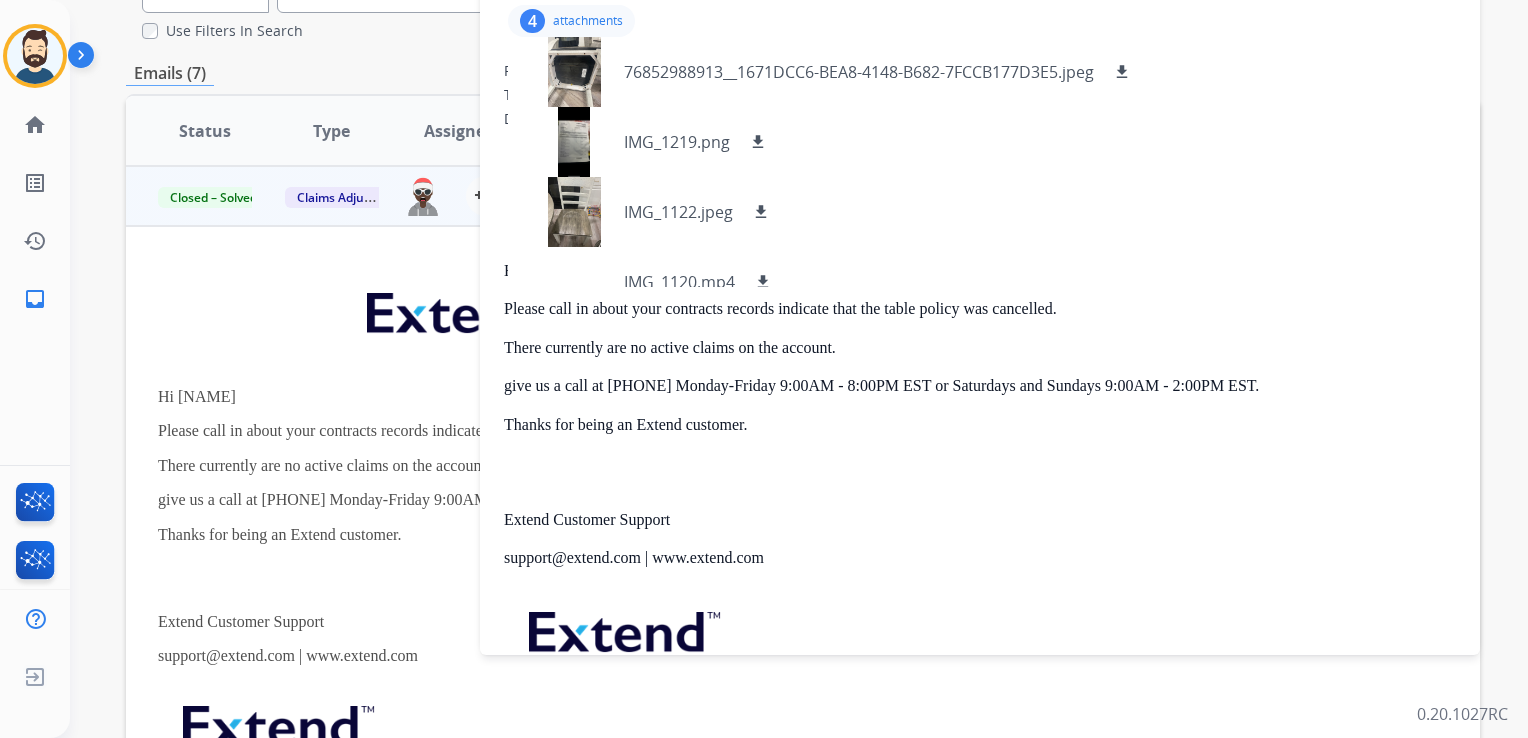 drag, startPoint x: 592, startPoint y: 28, endPoint x: 766, endPoint y: 85, distance: 183.09833 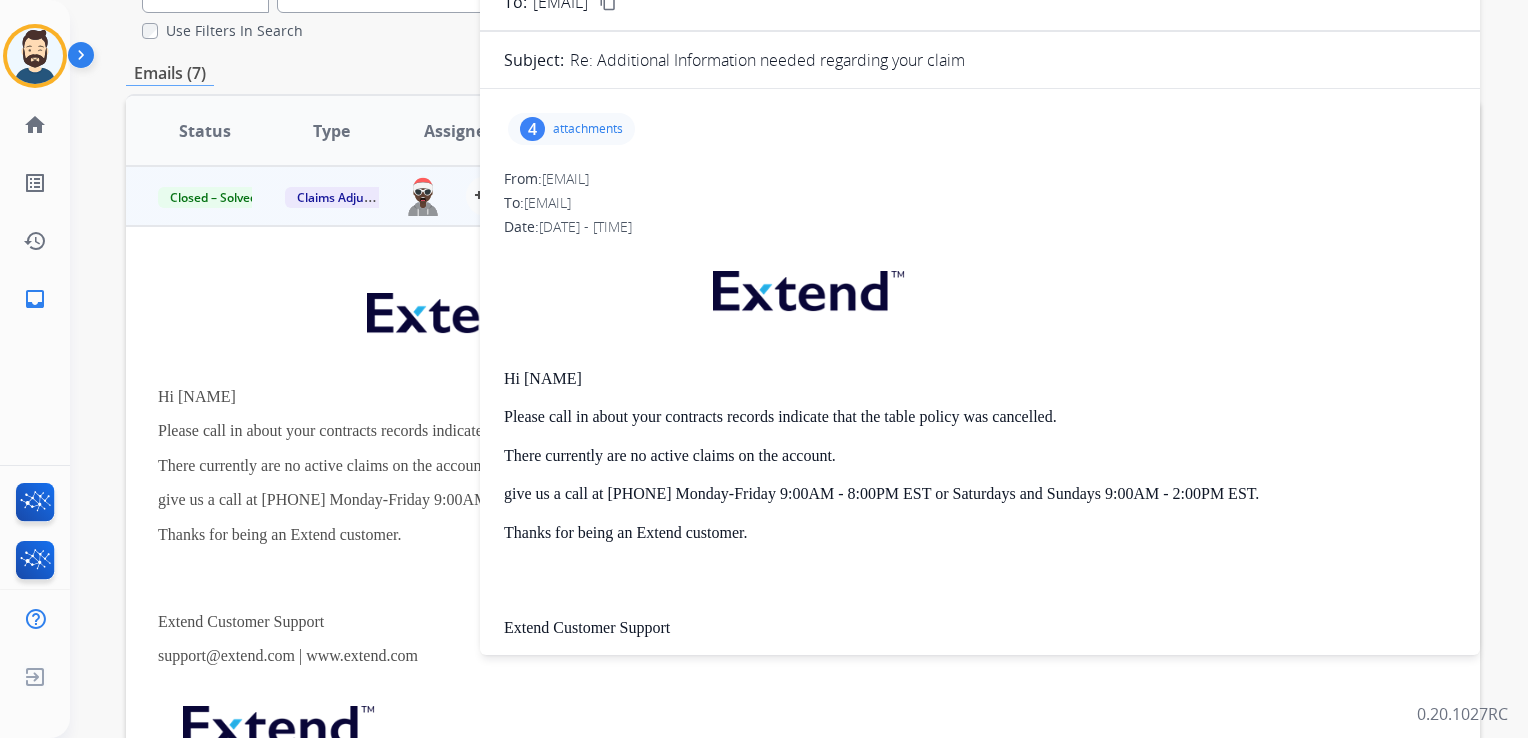 scroll, scrollTop: 0, scrollLeft: 0, axis: both 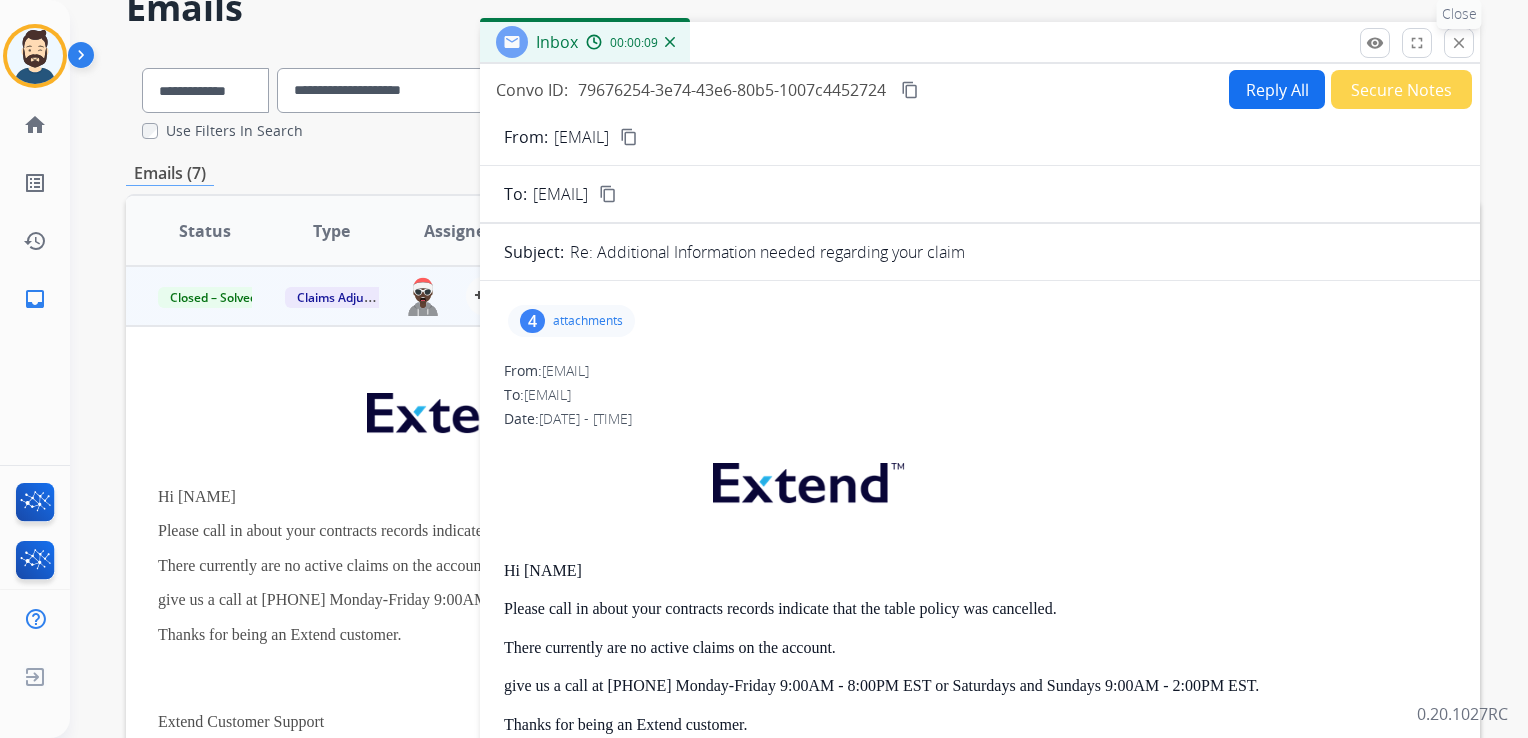 click on "close Close" at bounding box center [1459, 43] 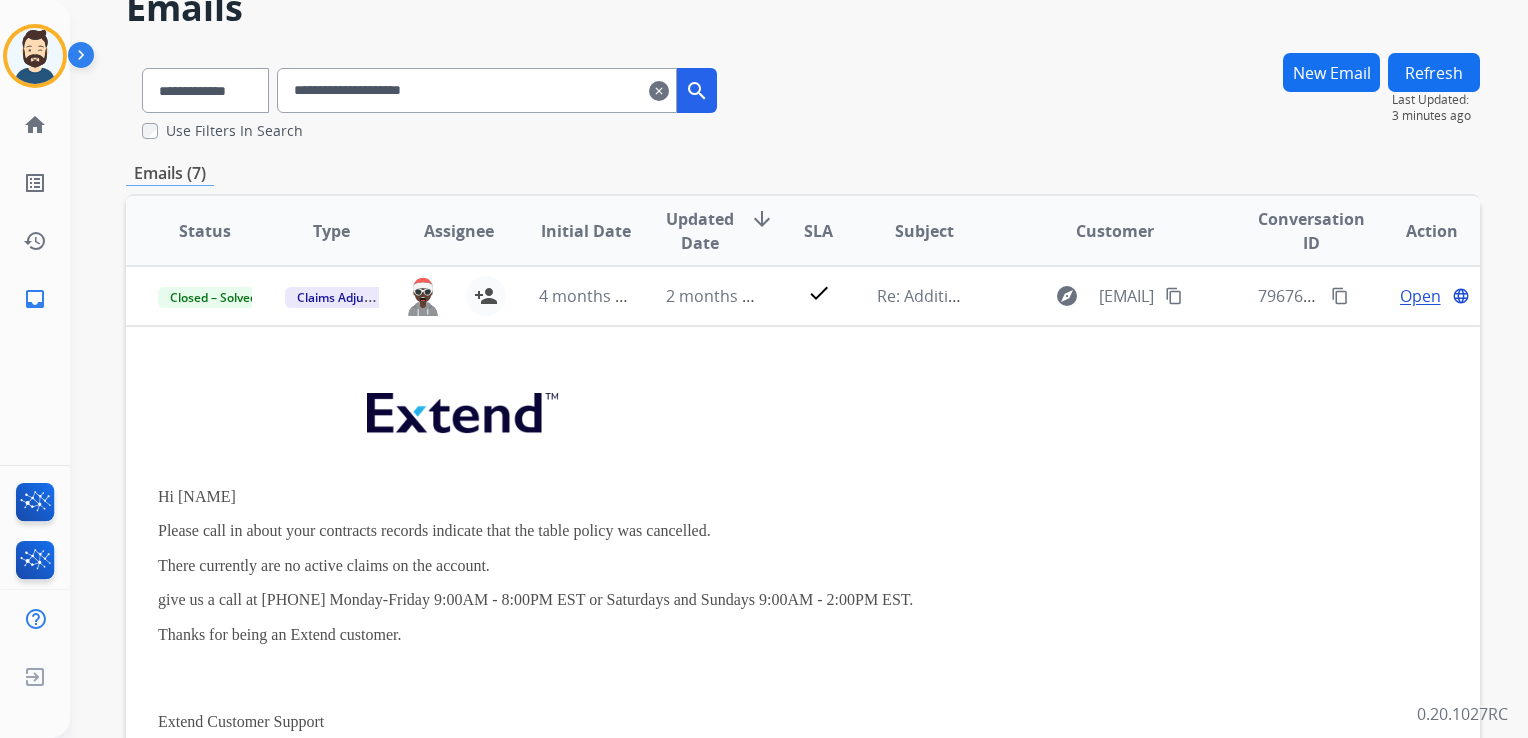 click on "2 months ago" at bounding box center [697, 296] 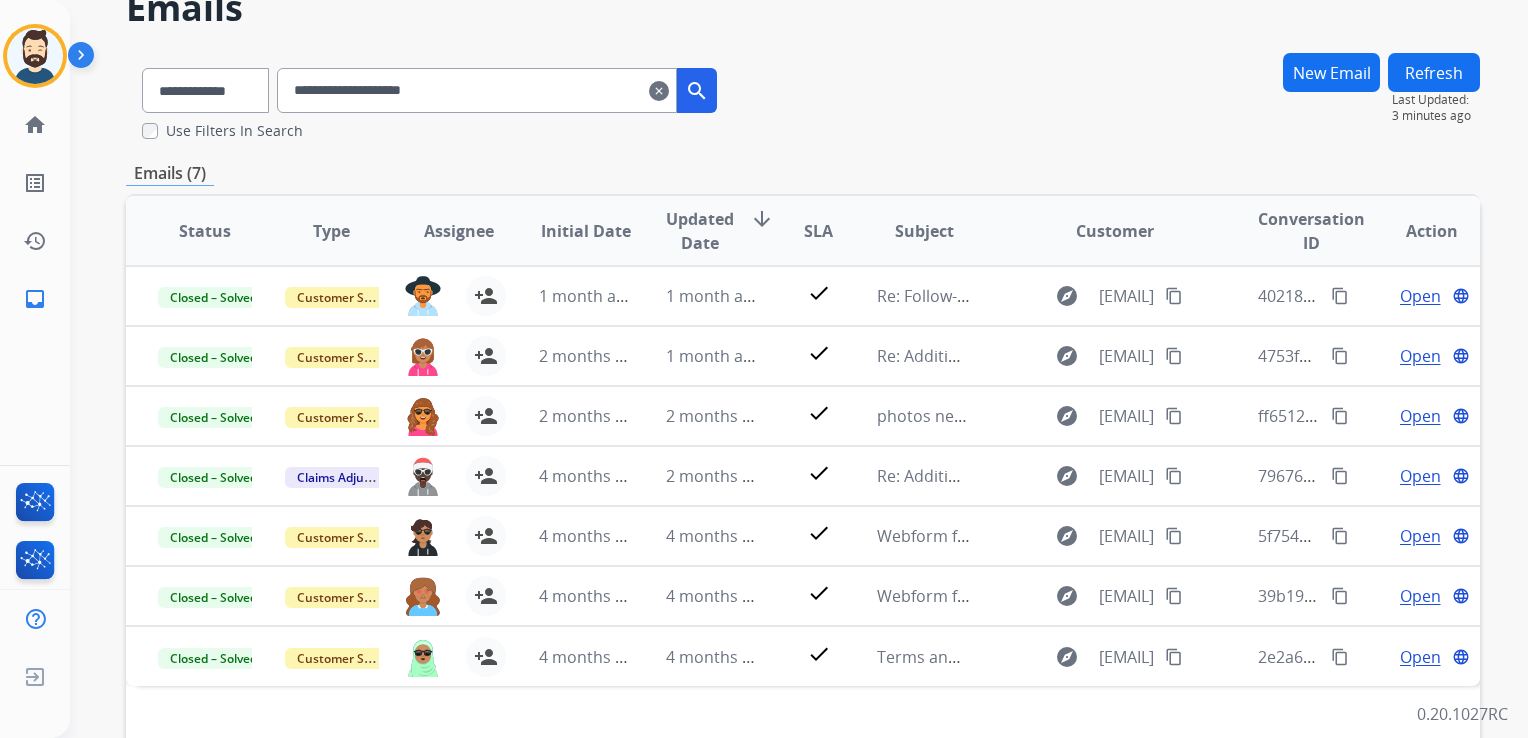 scroll, scrollTop: 200, scrollLeft: 0, axis: vertical 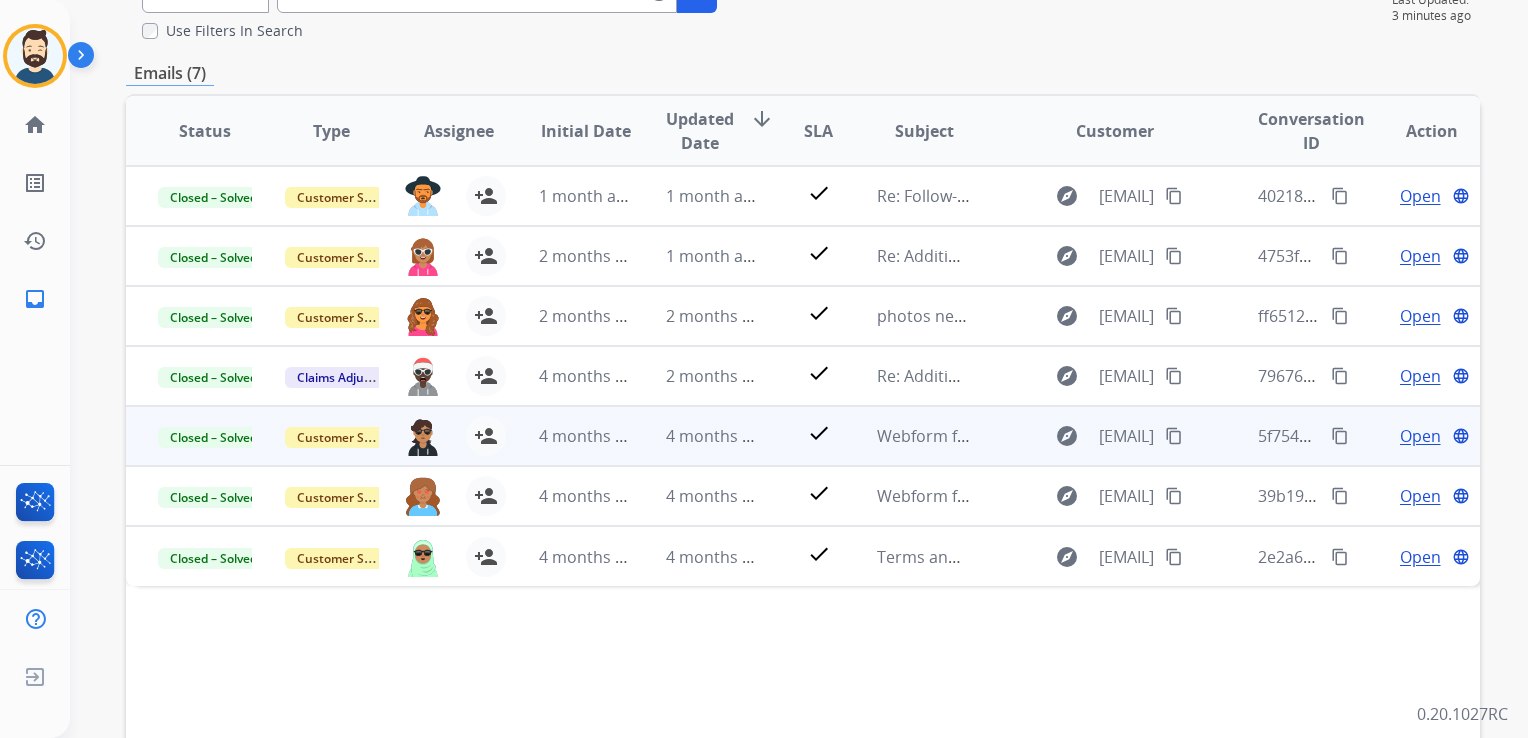 click on "4 months ago" at bounding box center (718, 436) 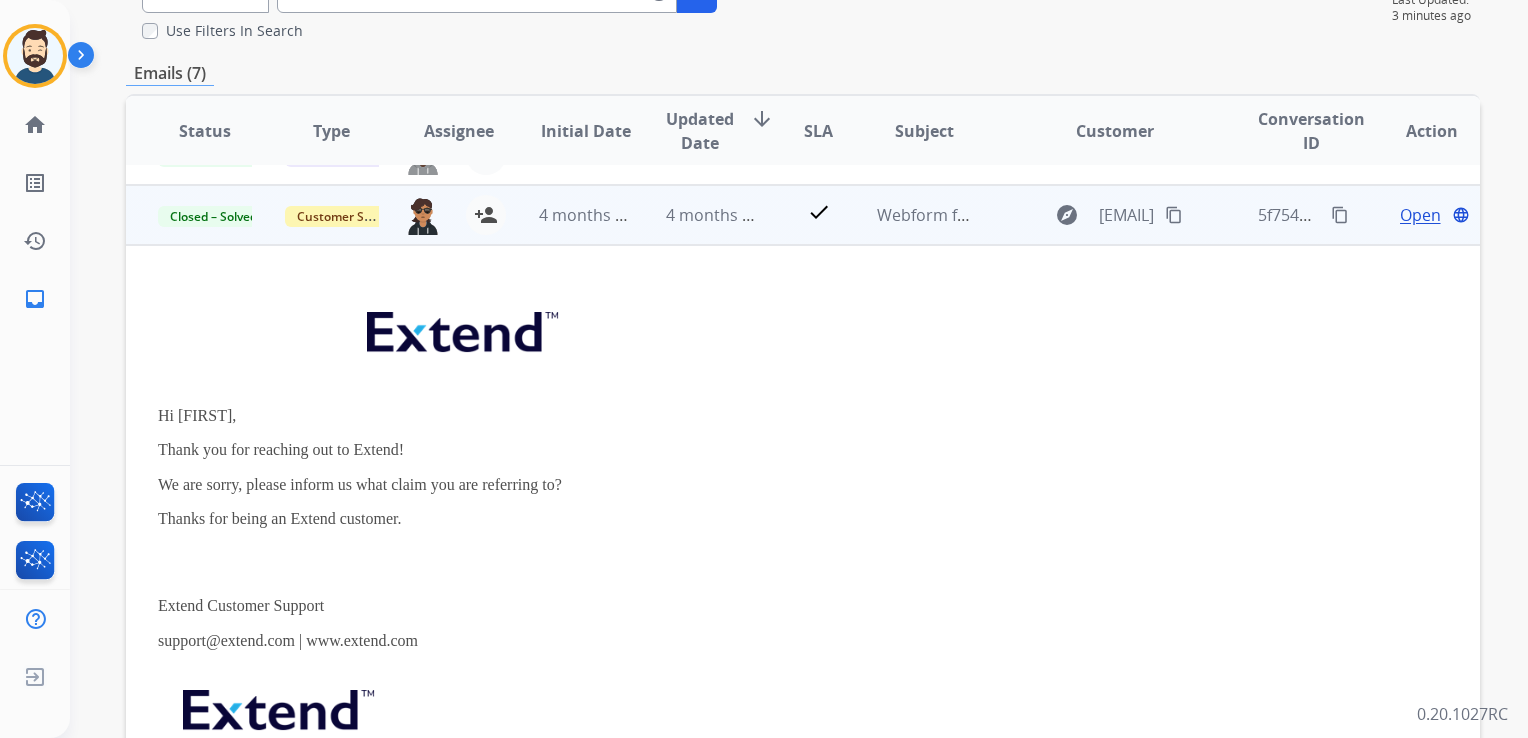 scroll, scrollTop: 240, scrollLeft: 0, axis: vertical 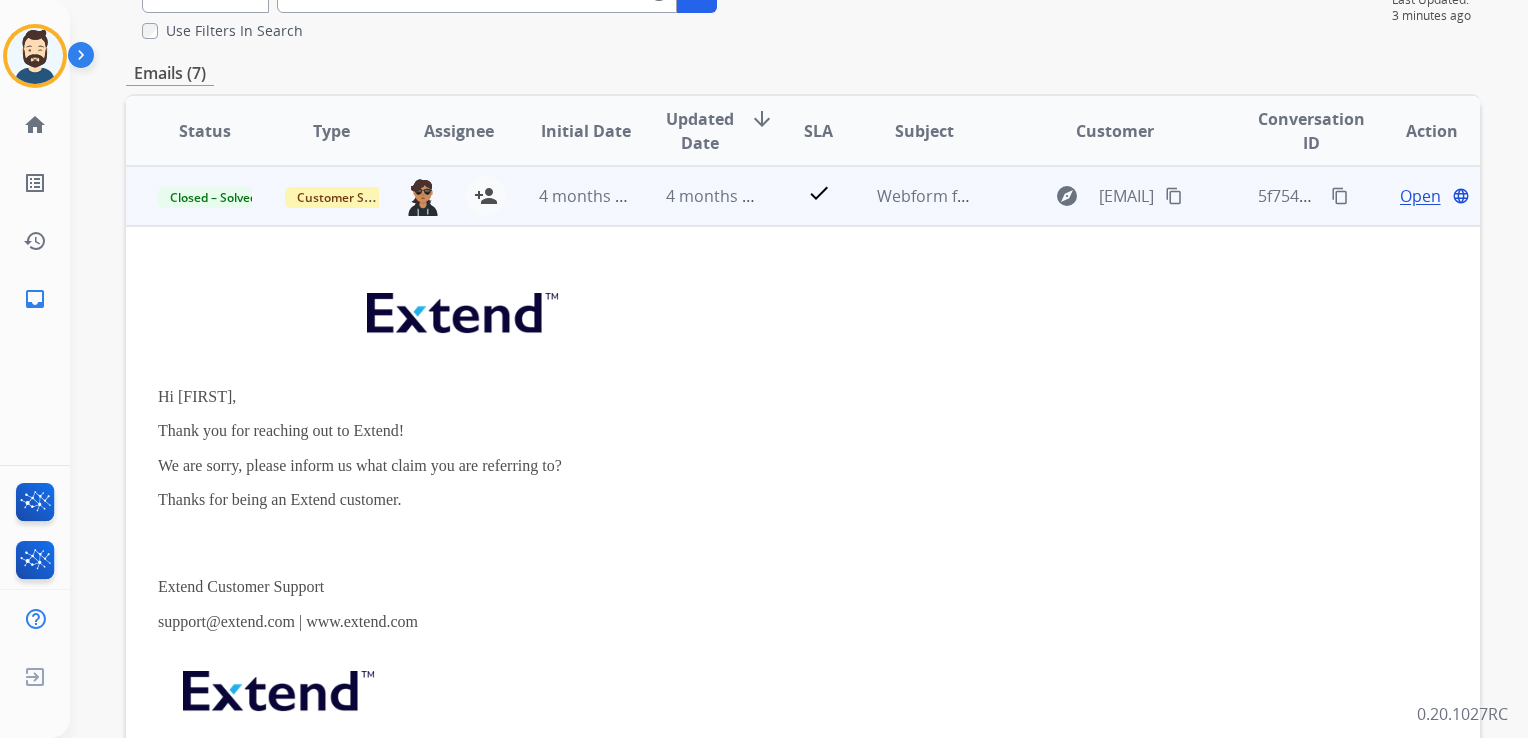 click on "Open" at bounding box center [1420, 196] 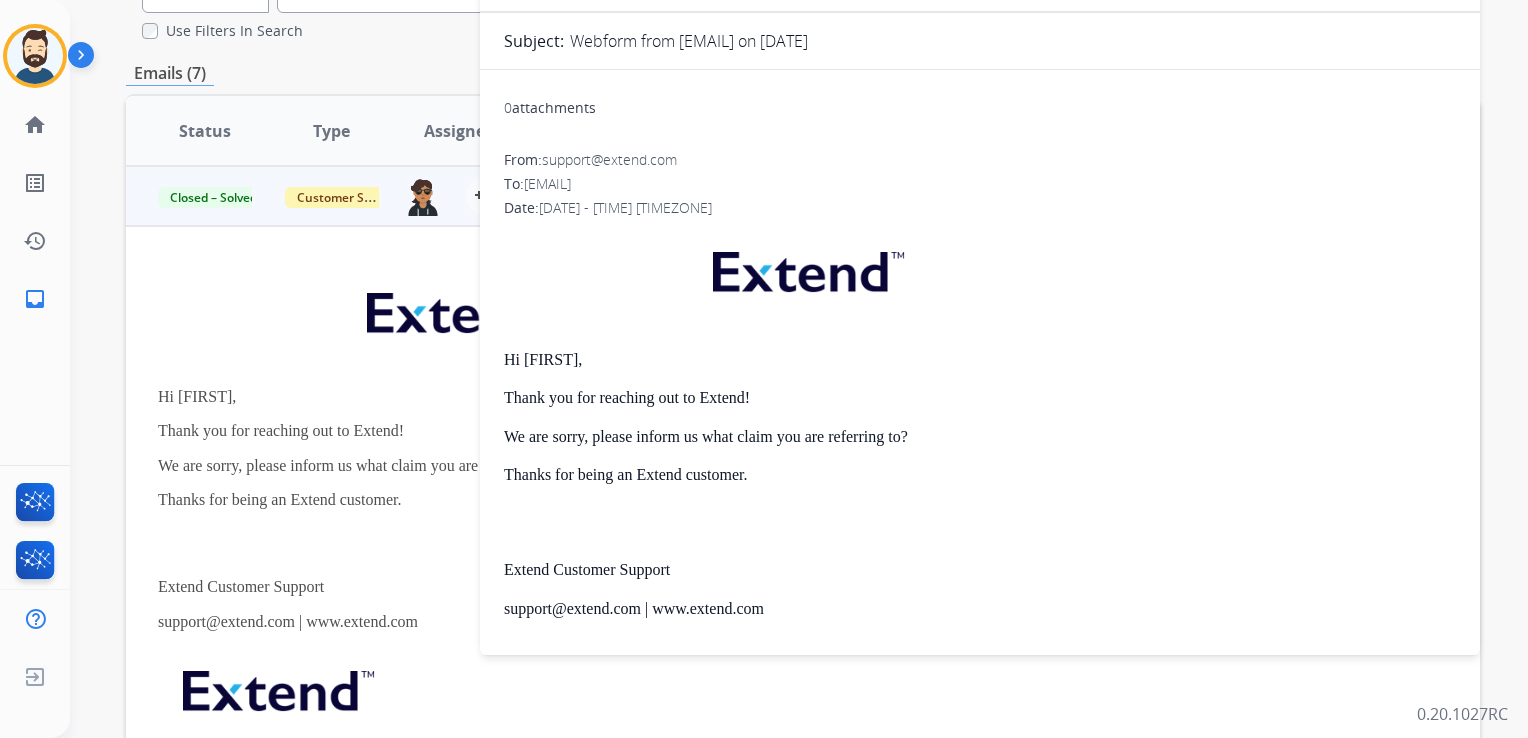 scroll, scrollTop: 420, scrollLeft: 0, axis: vertical 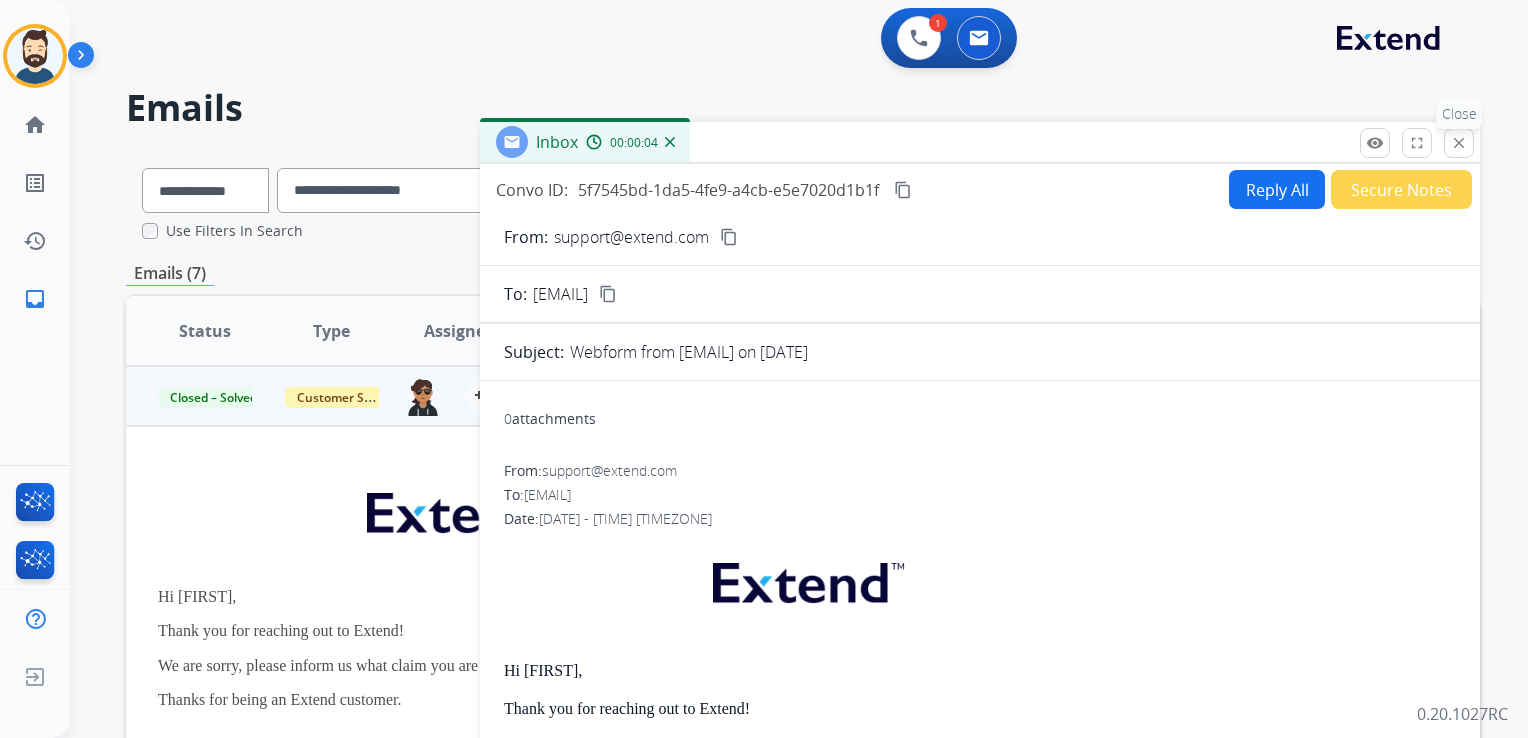 click on "close" at bounding box center [1459, 143] 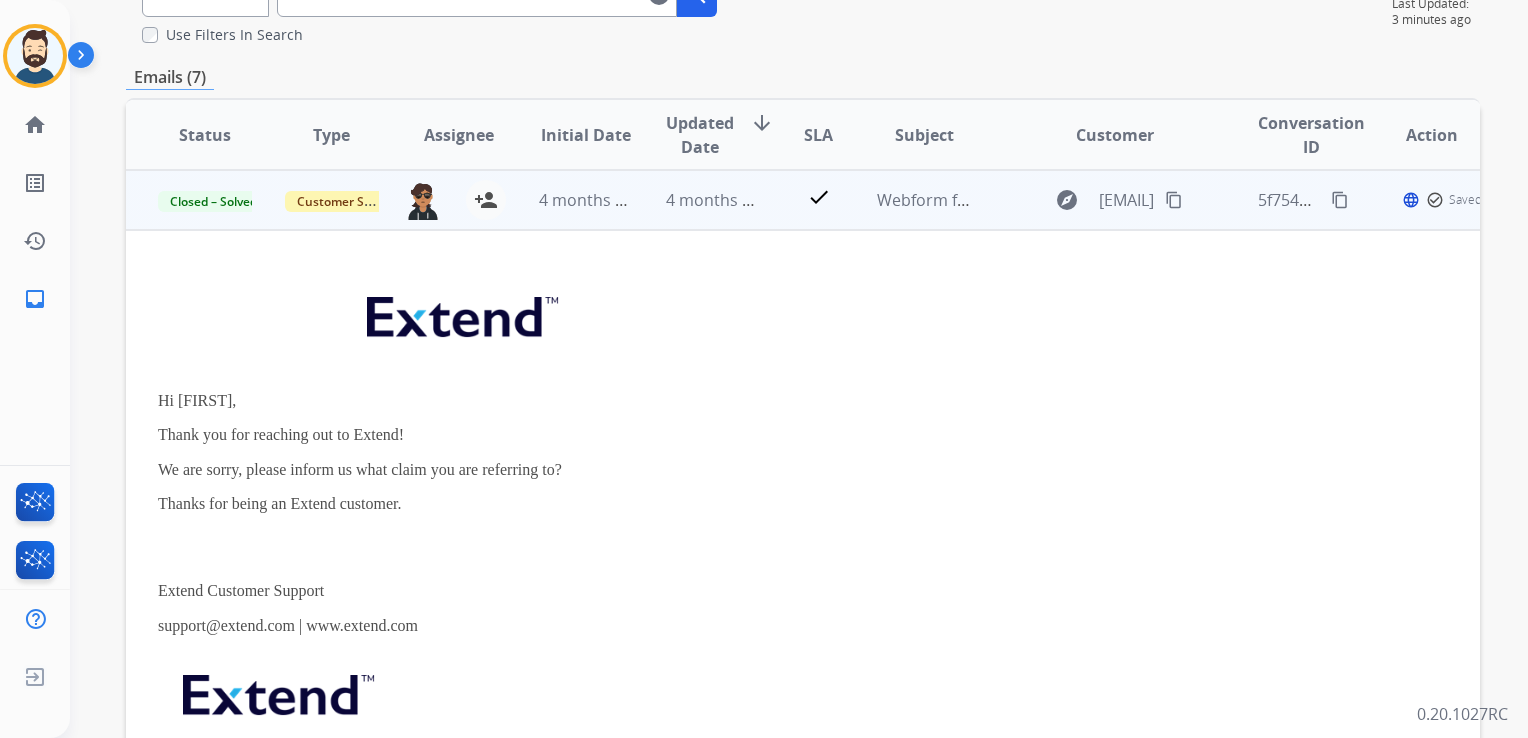 scroll, scrollTop: 200, scrollLeft: 0, axis: vertical 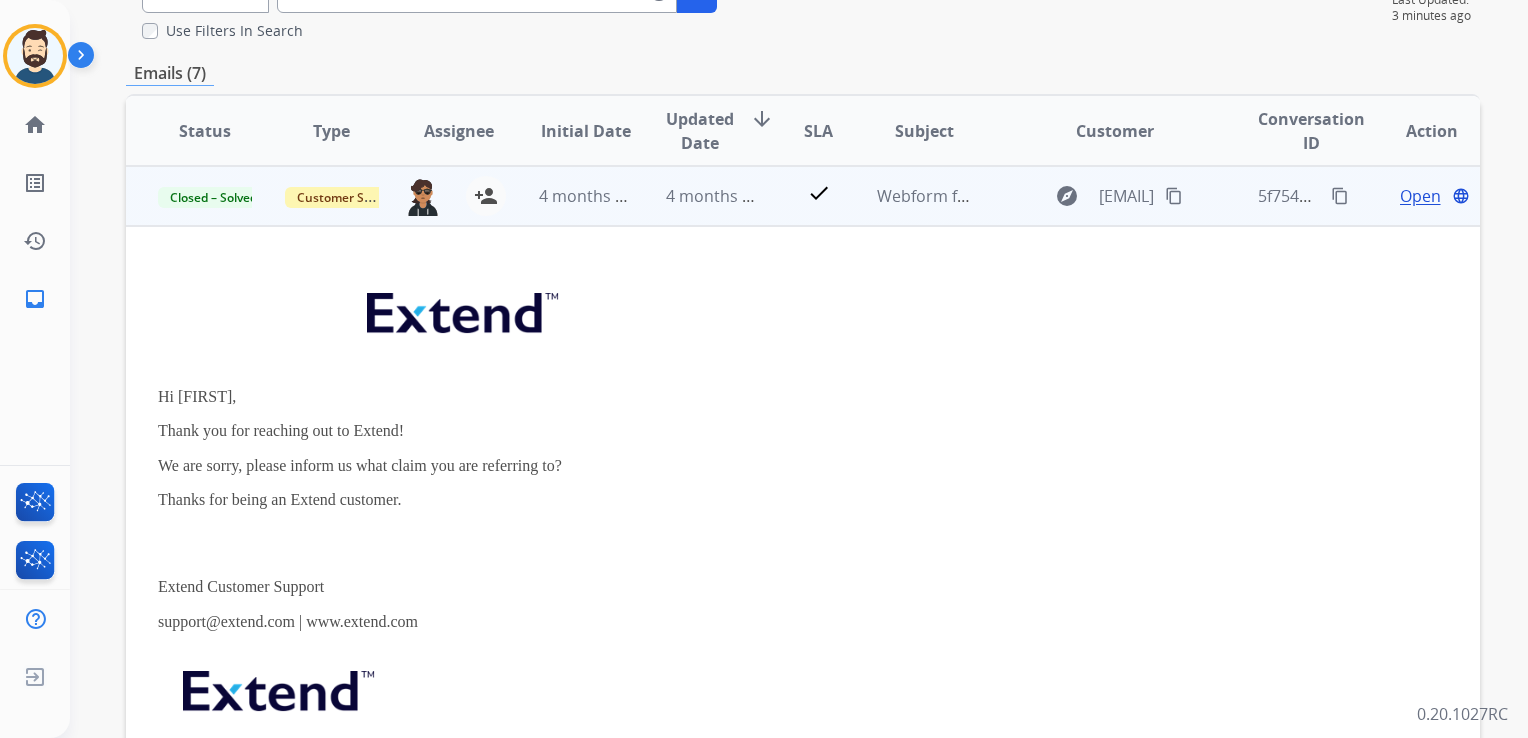 click on "4 months ago" at bounding box center [697, 196] 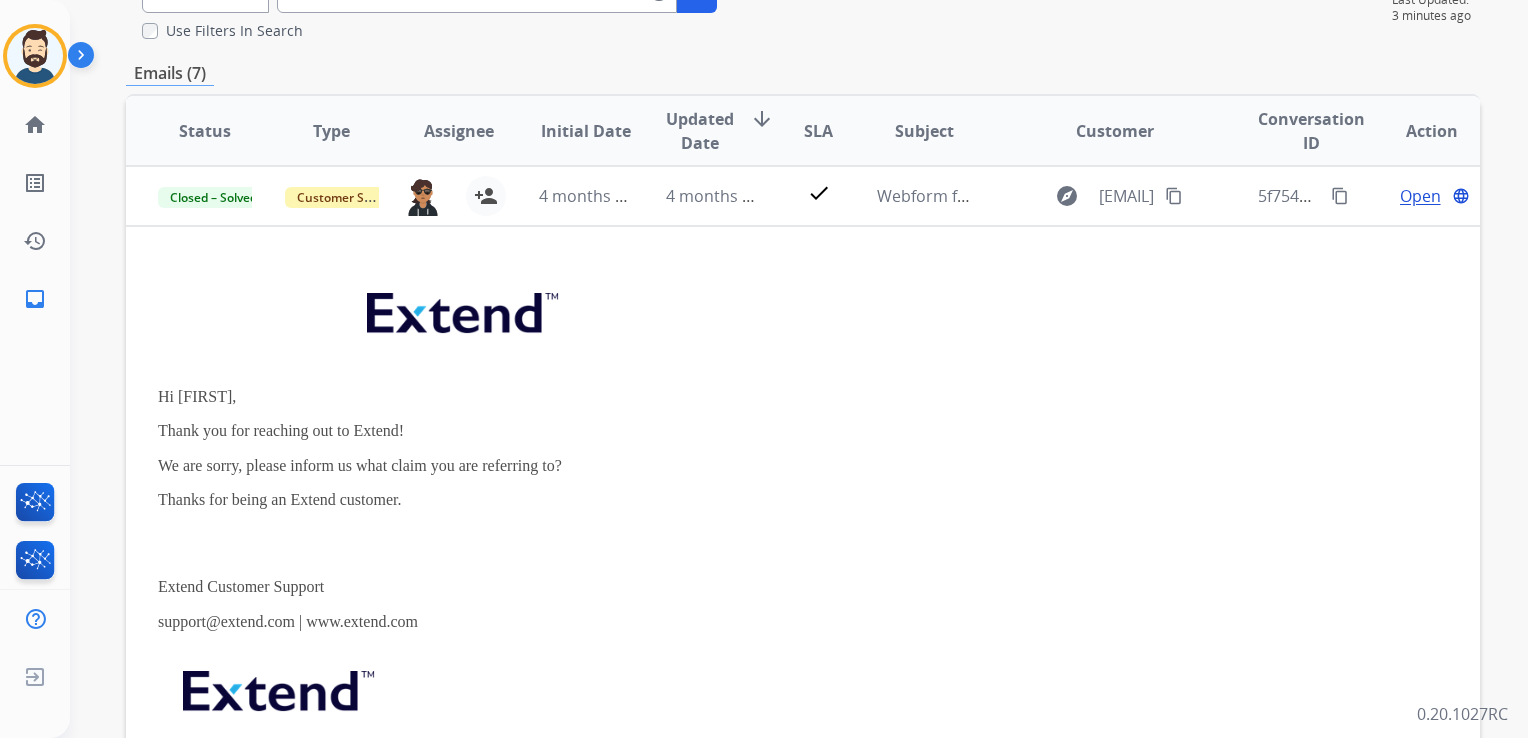 scroll 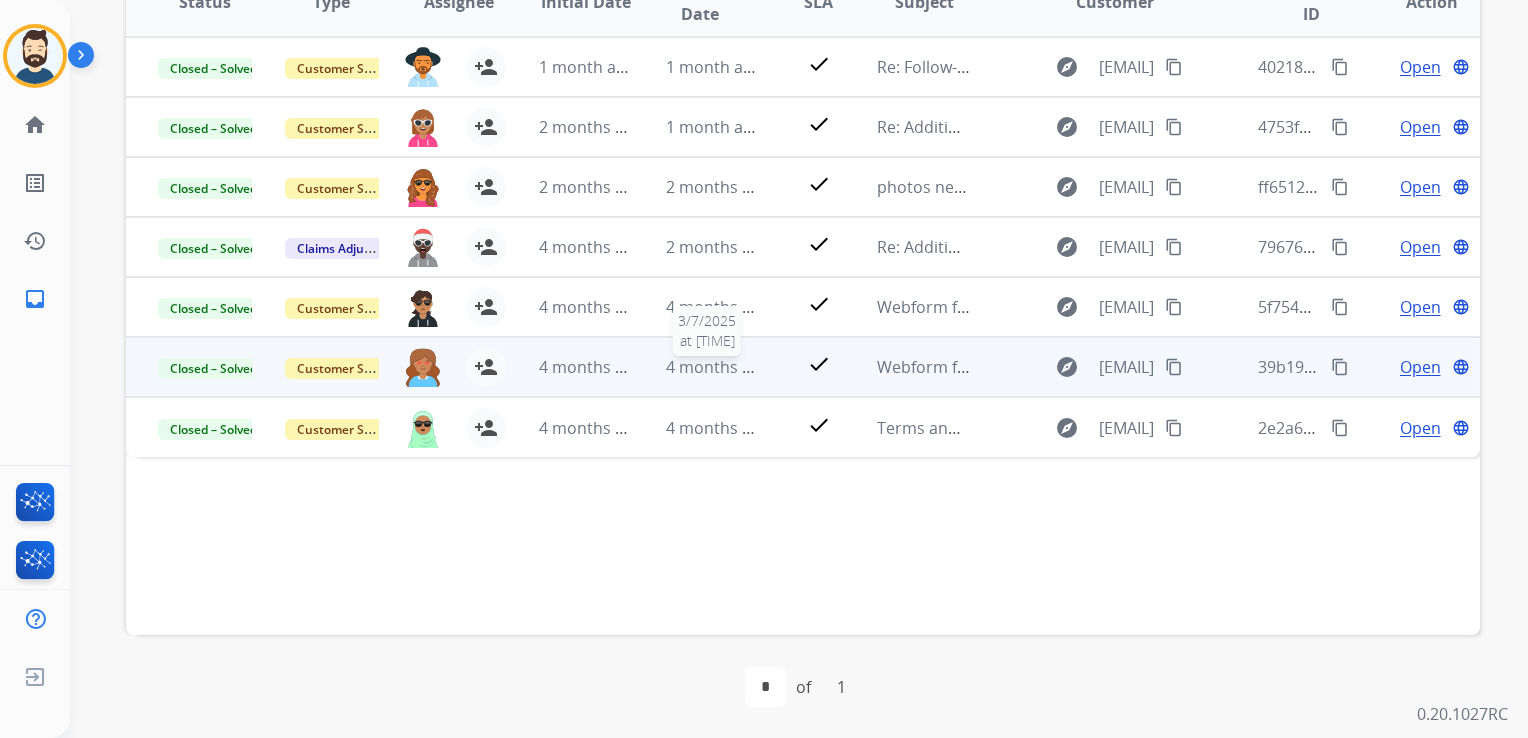 click on "4 months ago" at bounding box center (718, 367) 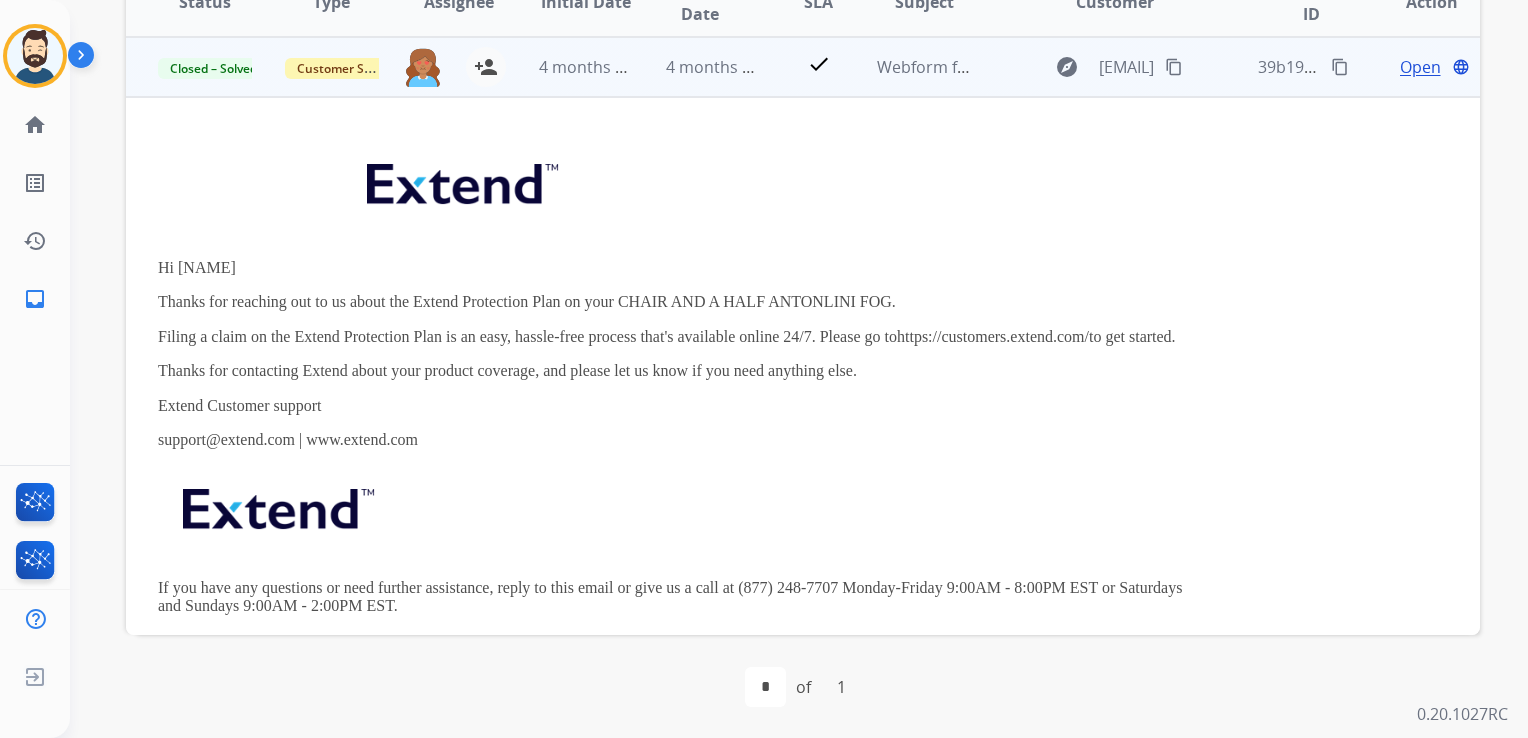 click on "Open" at bounding box center (1420, 67) 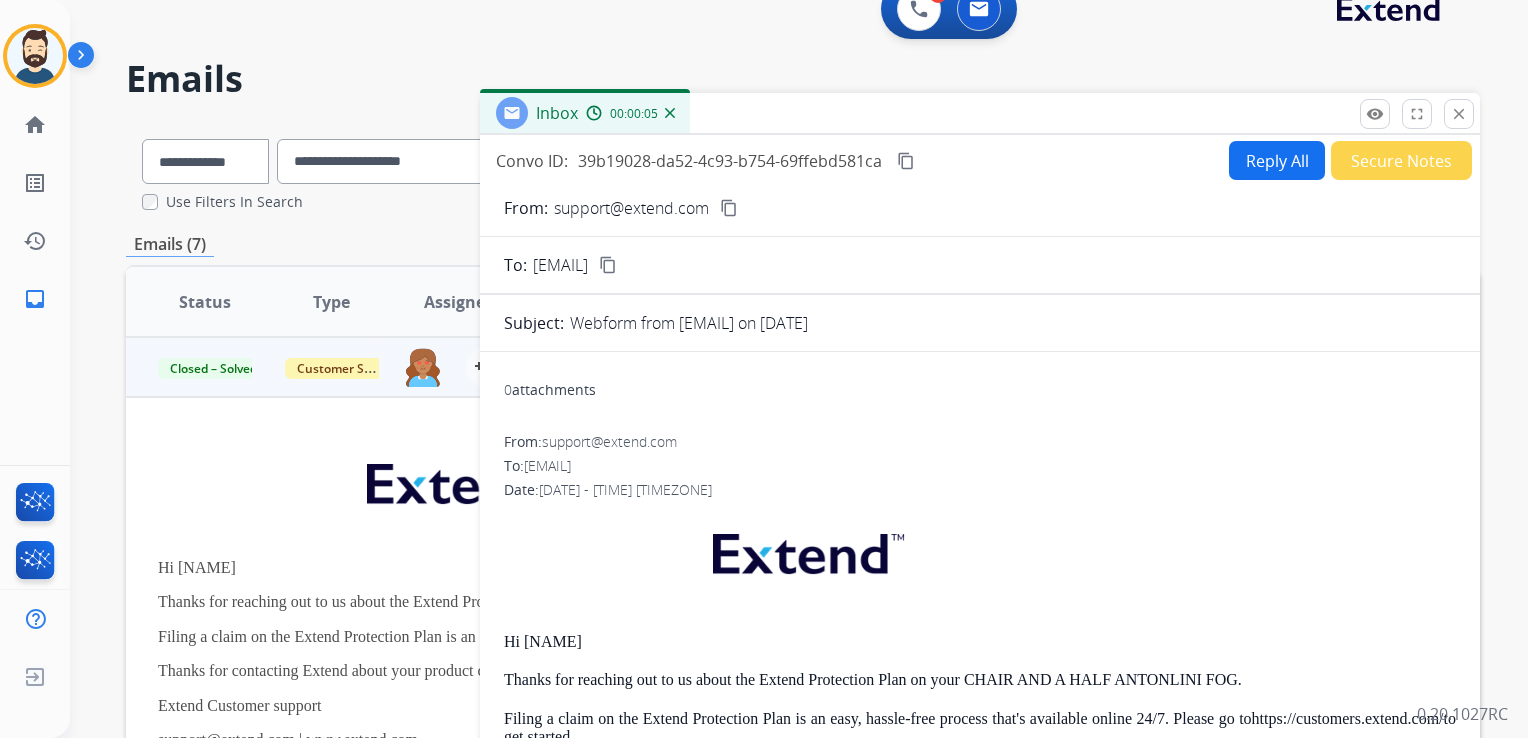 drag, startPoint x: 1458, startPoint y: 114, endPoint x: 1395, endPoint y: 130, distance: 65 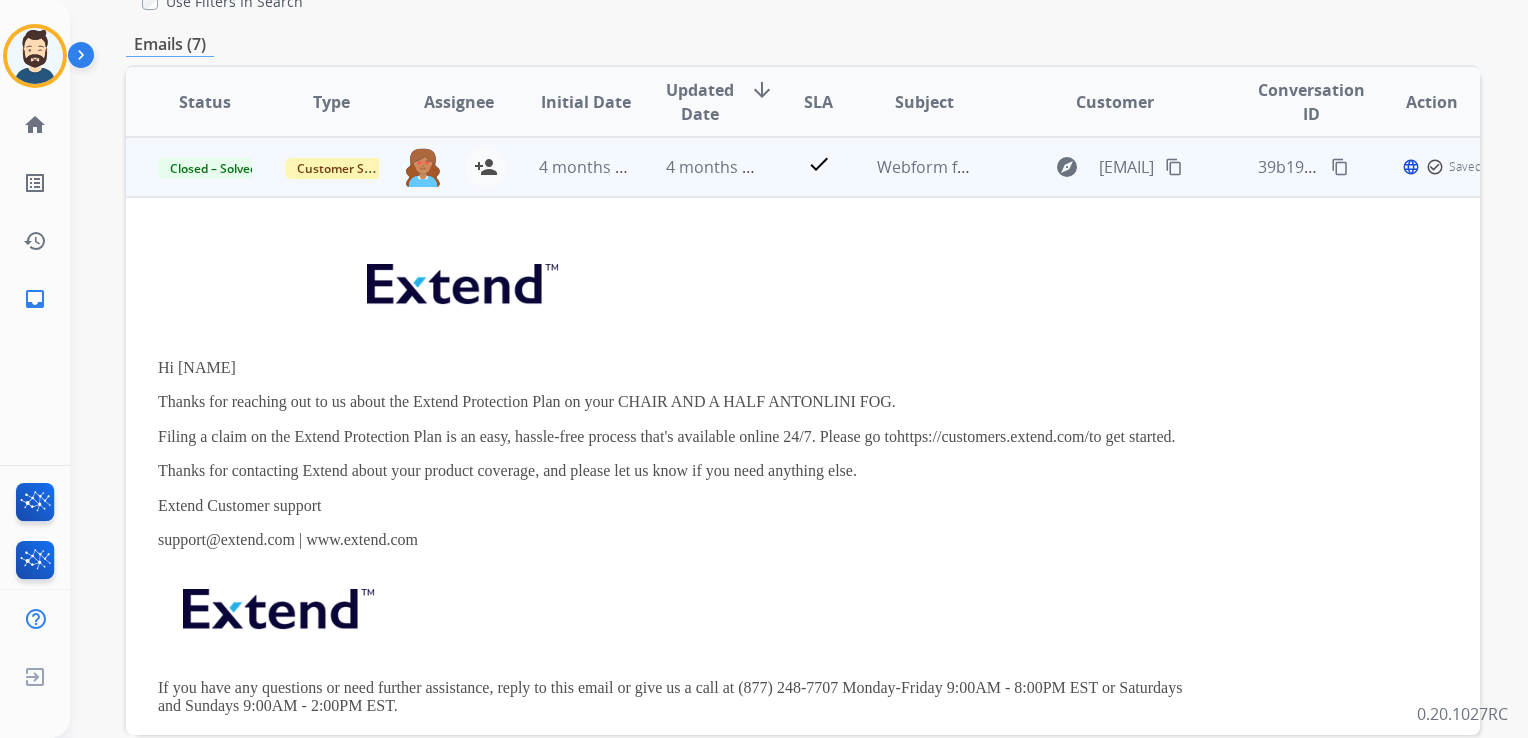 click on "4 months ago" at bounding box center (697, 167) 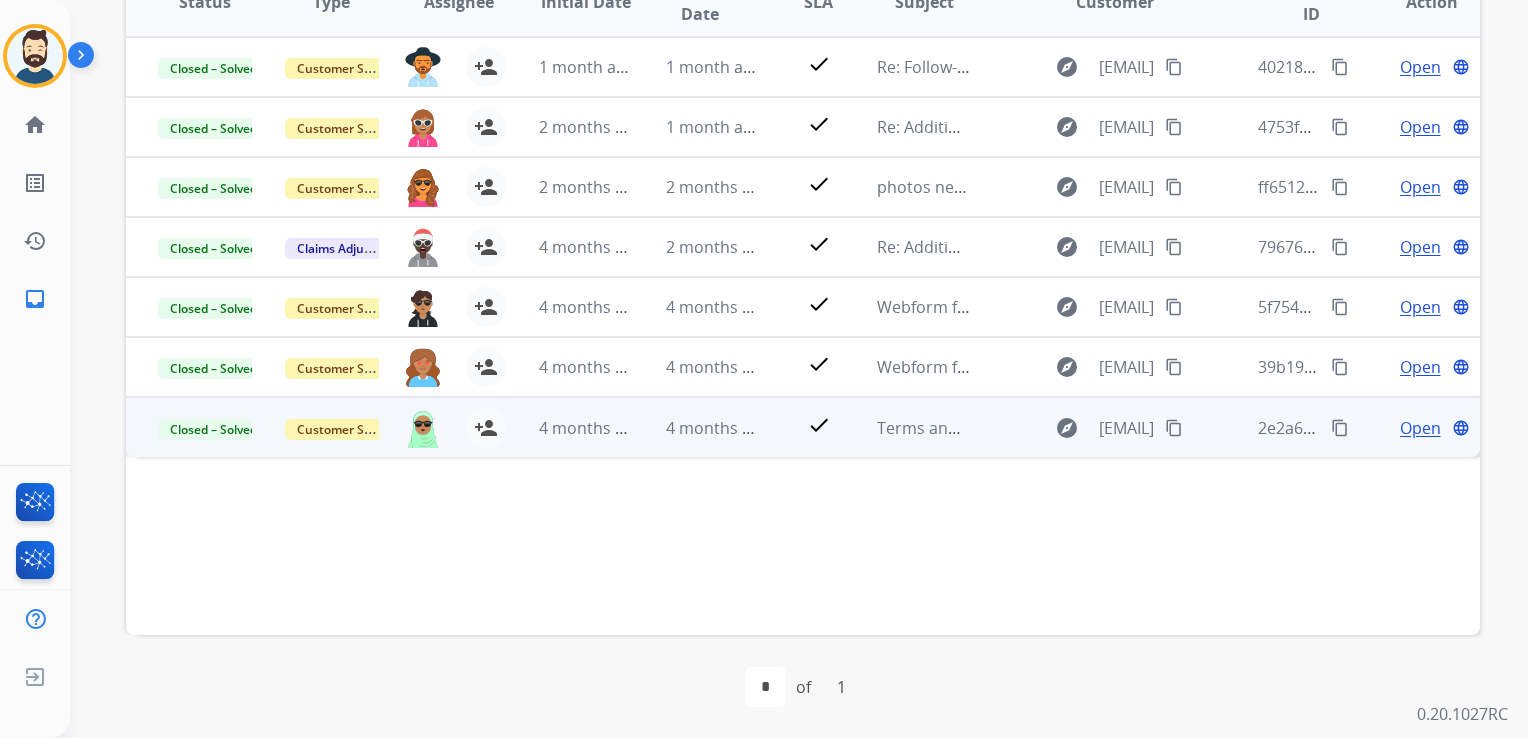 click on "4 months ago" at bounding box center [697, 427] 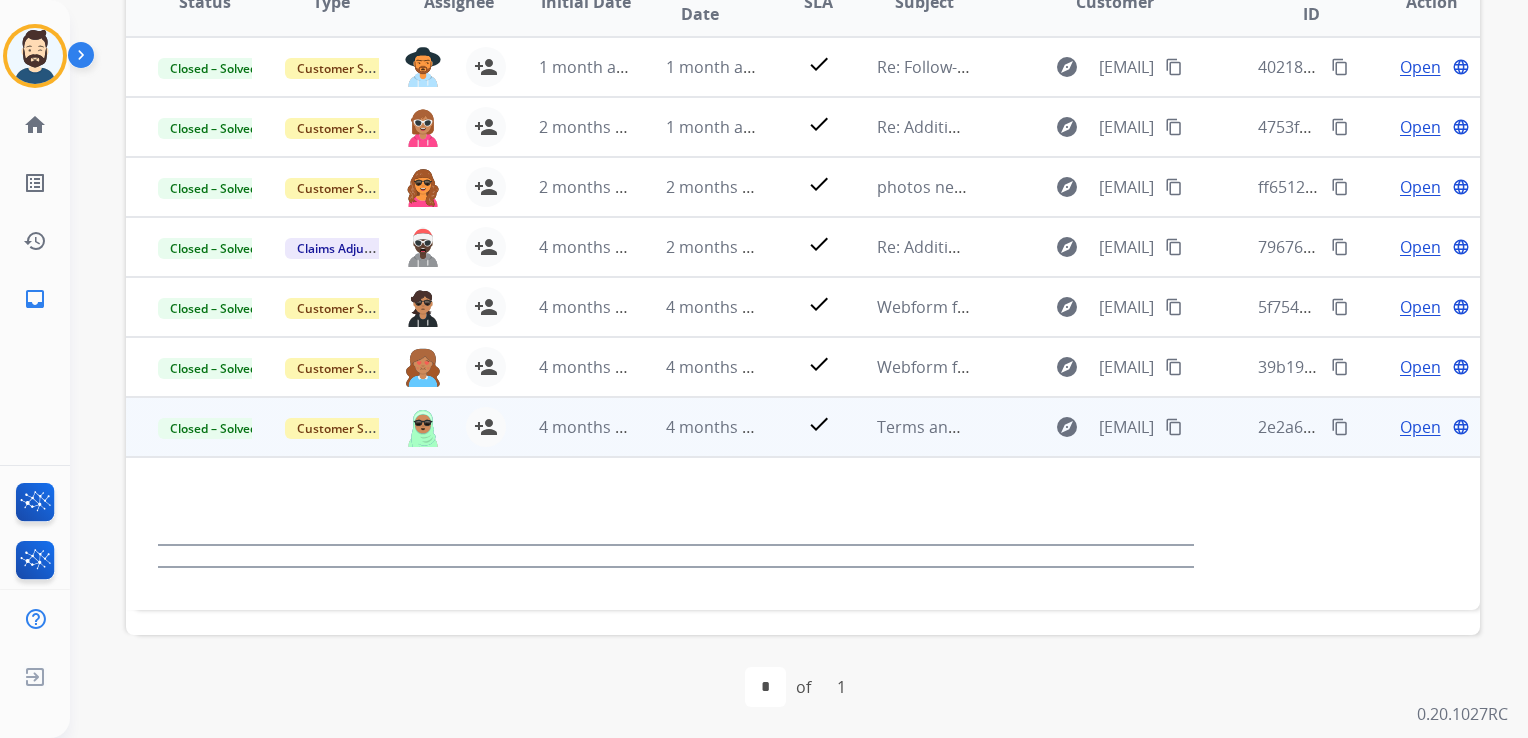 click on "Open" at bounding box center (1420, 427) 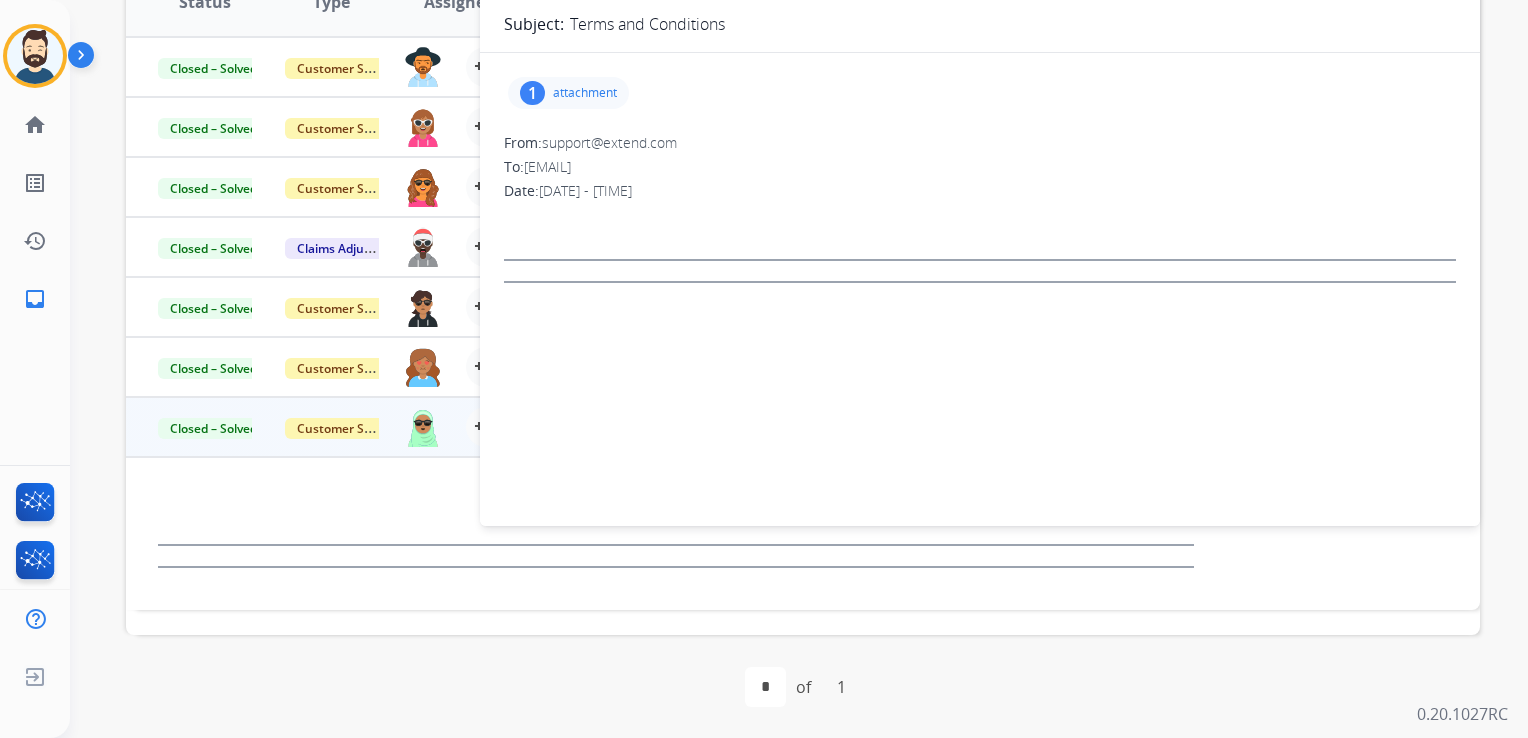 click on "attachment" at bounding box center [585, 93] 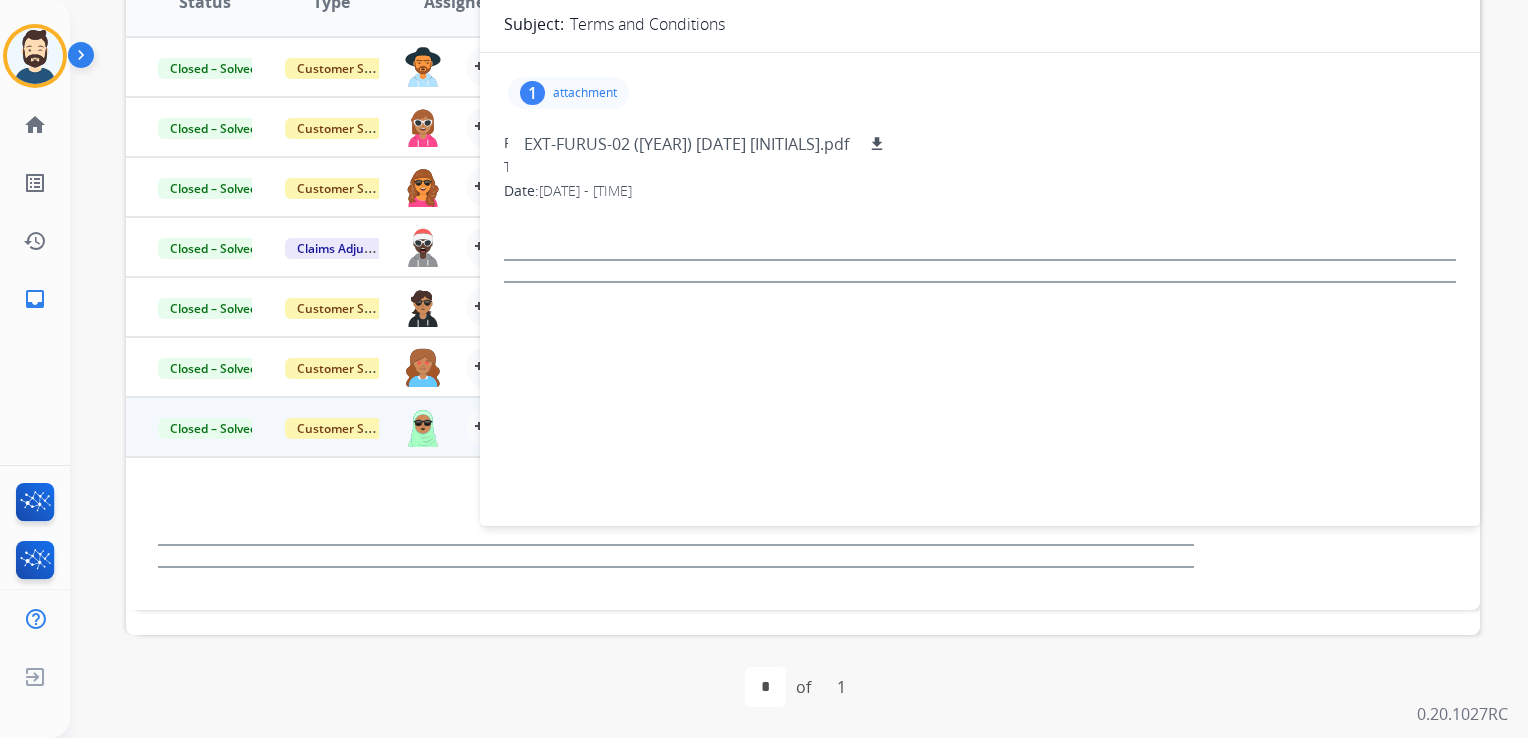 click on "attachment" at bounding box center (585, 93) 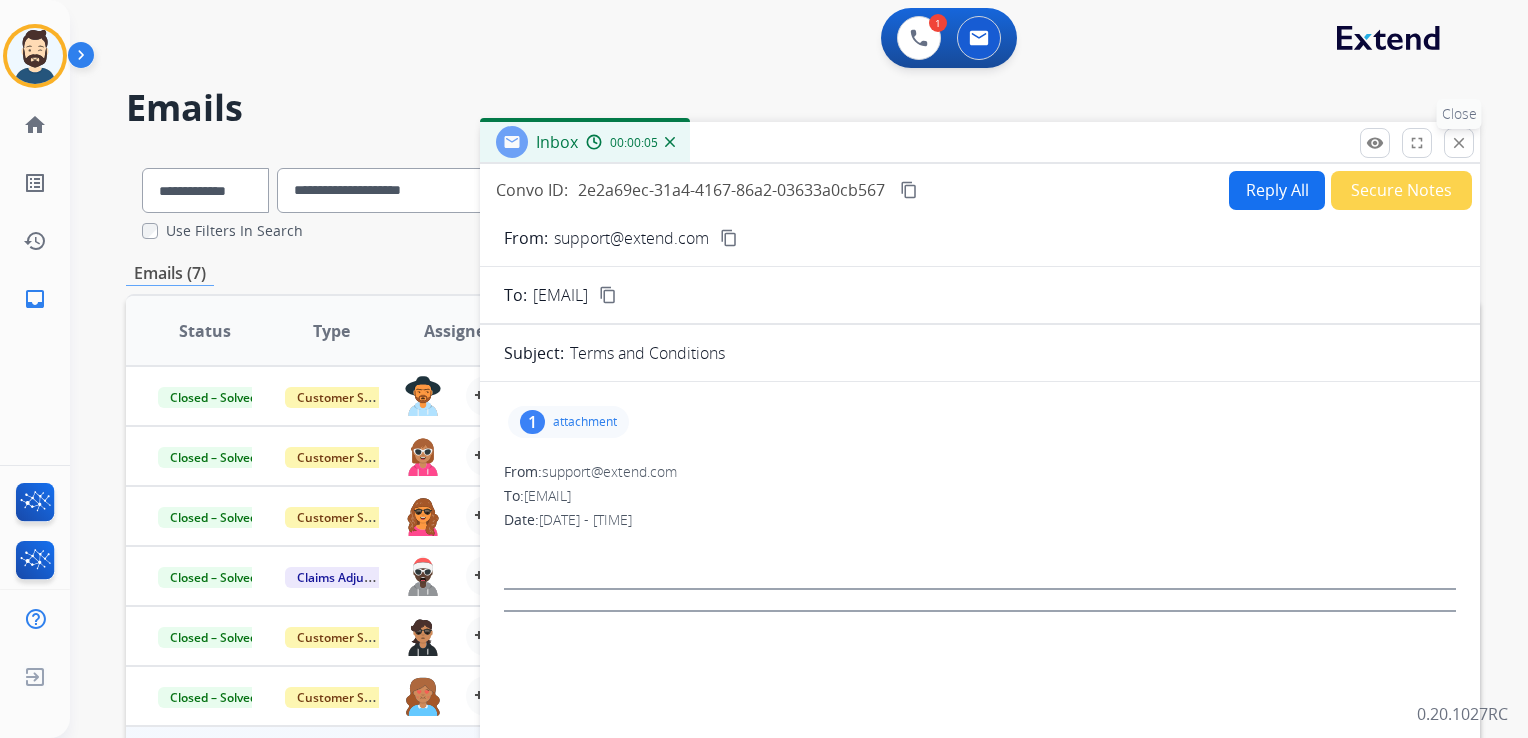 click on "close" at bounding box center [1459, 143] 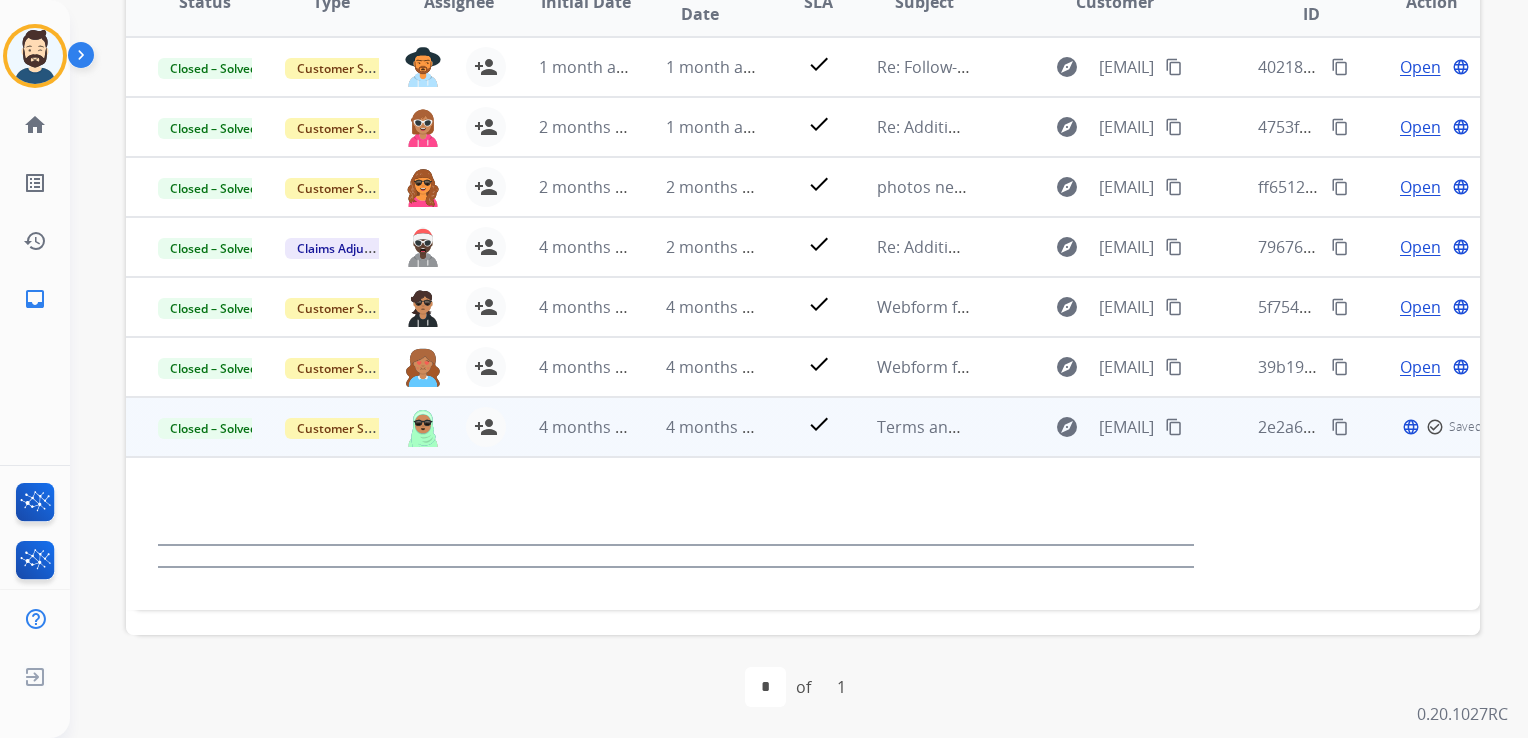 click on "4 months ago" at bounding box center [697, 427] 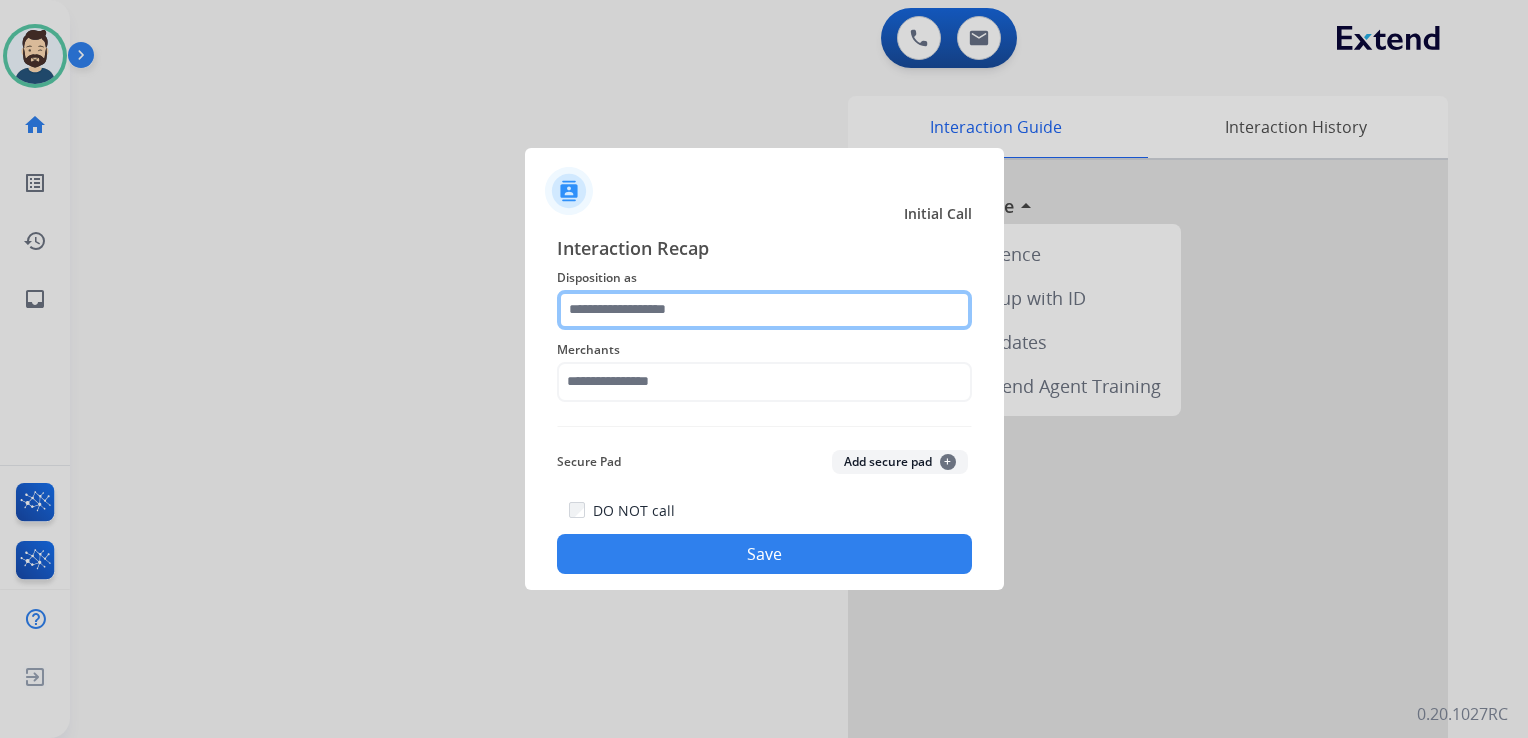 click 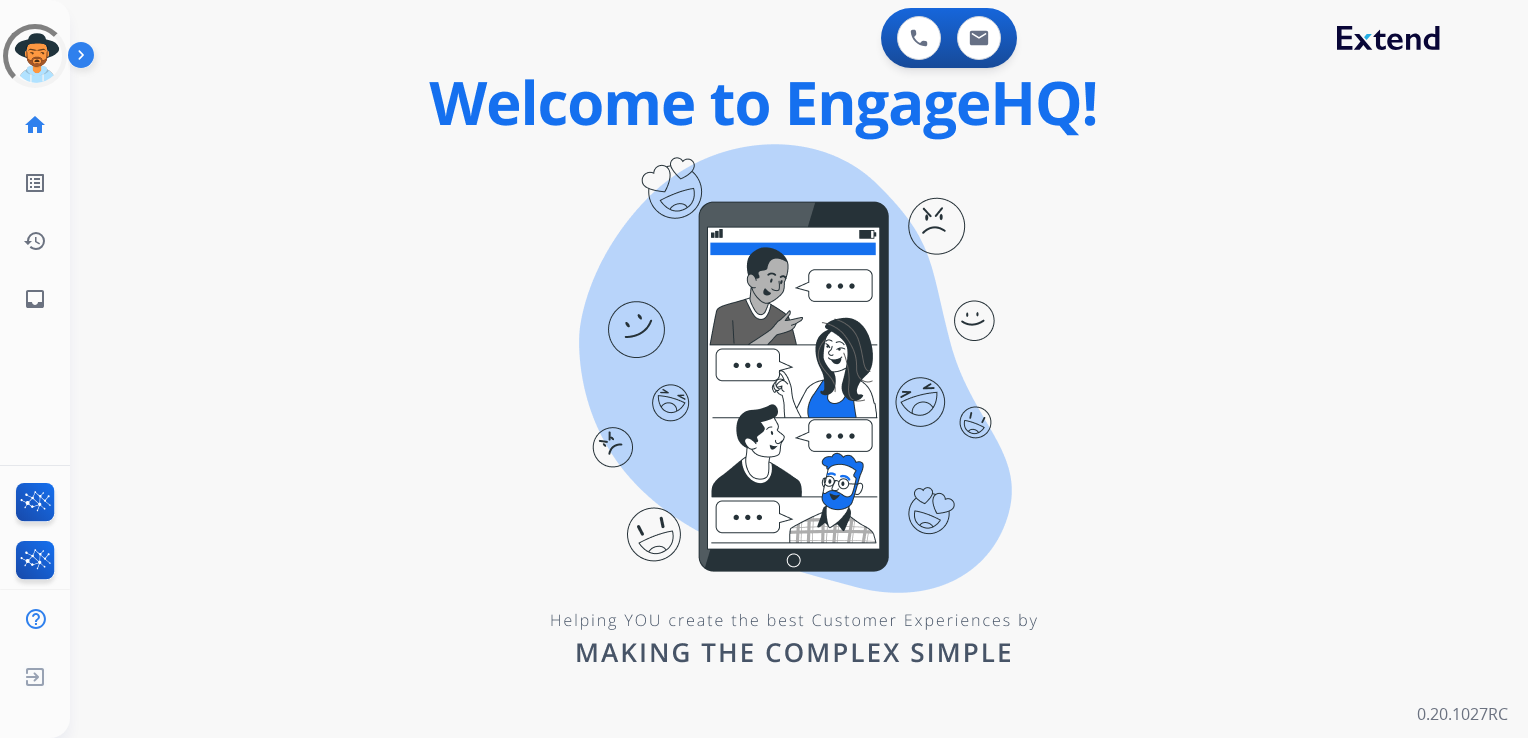 scroll, scrollTop: 0, scrollLeft: 0, axis: both 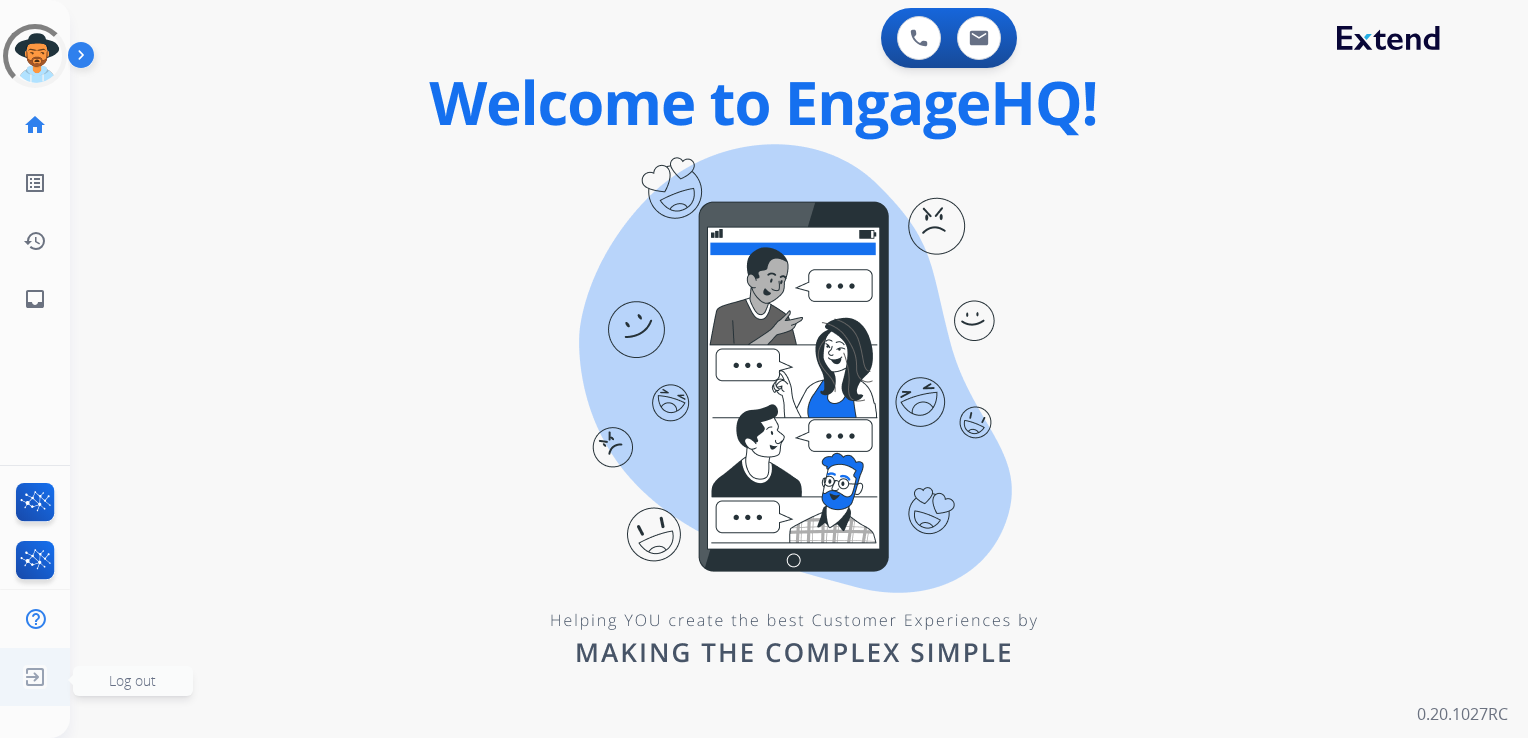 click on "Log out" 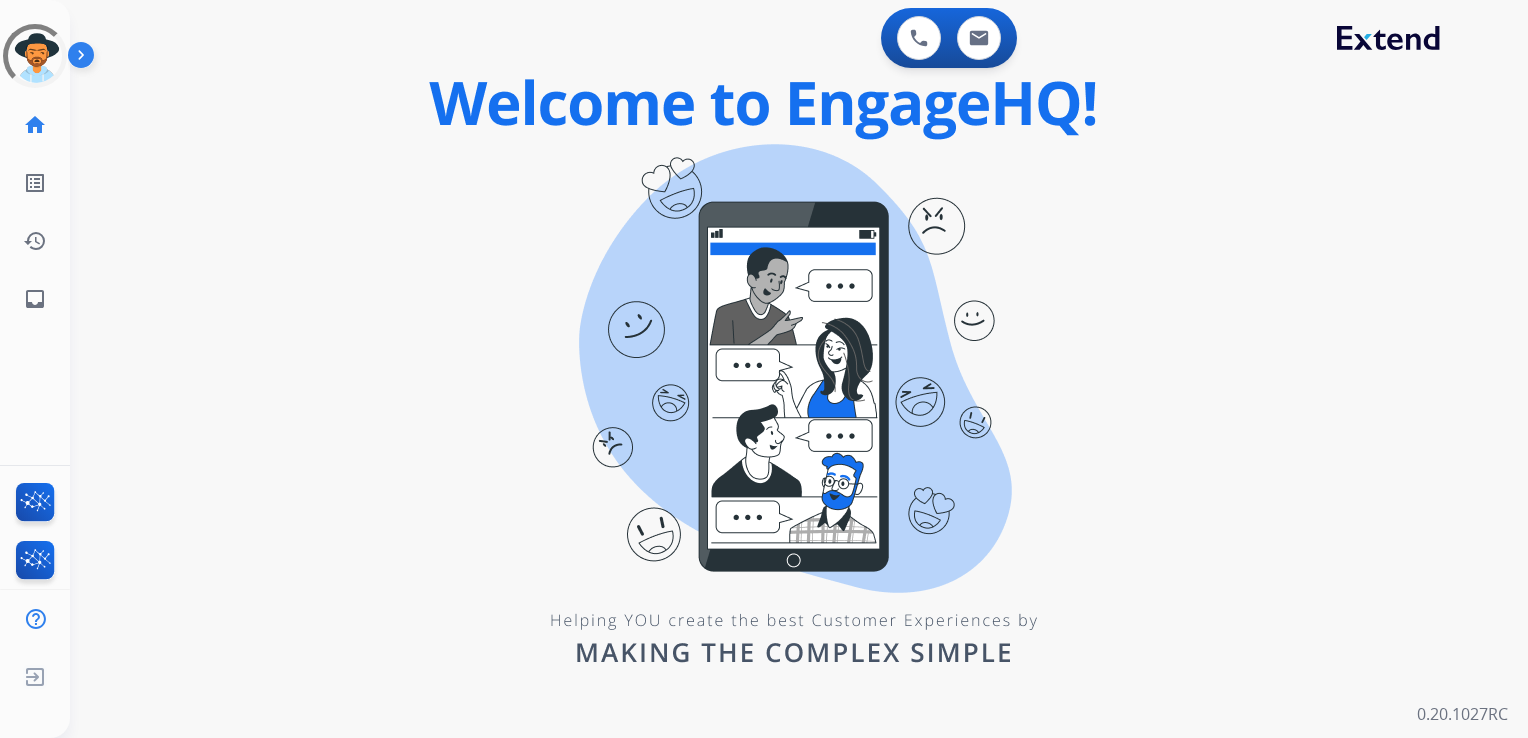 drag, startPoint x: 146, startPoint y: 314, endPoint x: 72, endPoint y: 317, distance: 74.06078 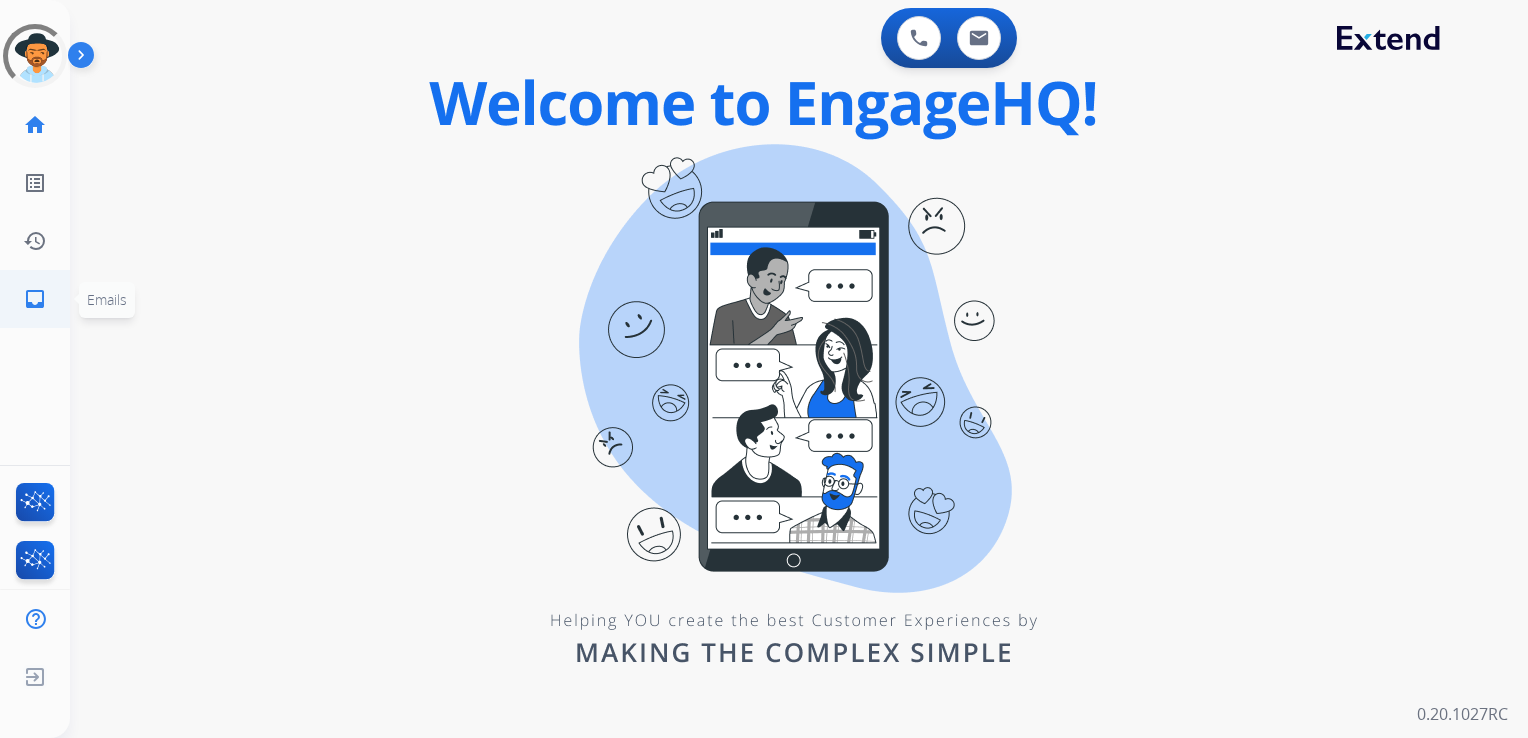 click on "inbox" 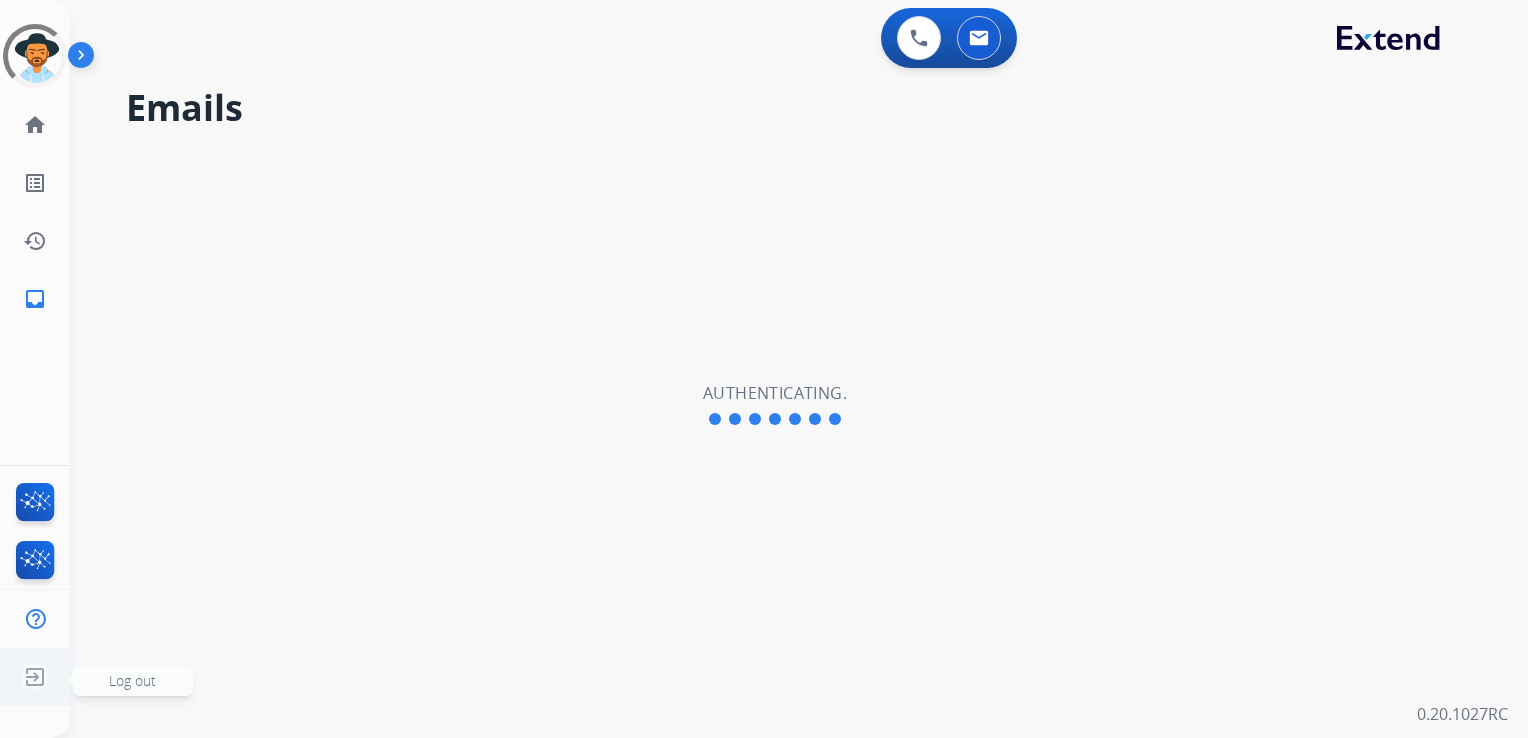click on "Log out" 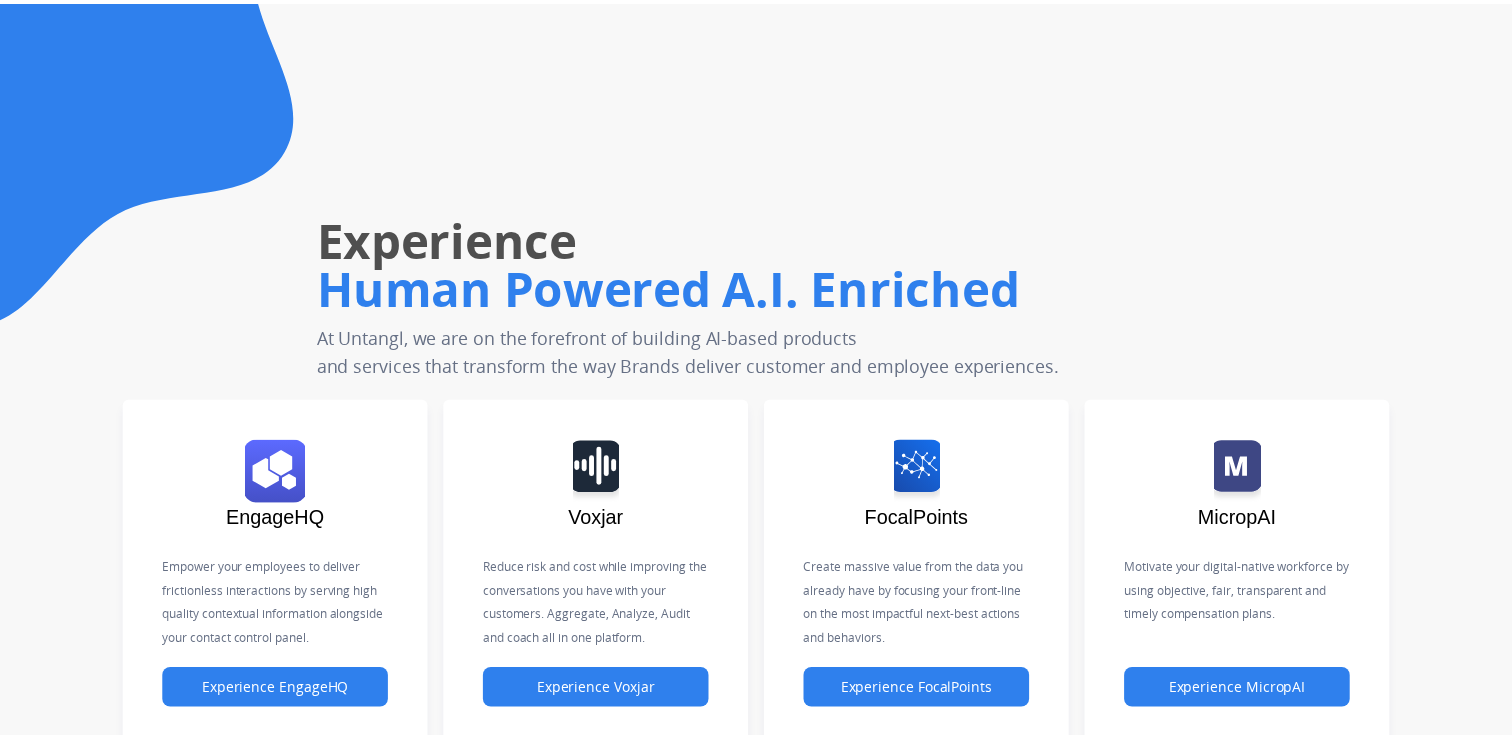 scroll, scrollTop: 0, scrollLeft: 0, axis: both 